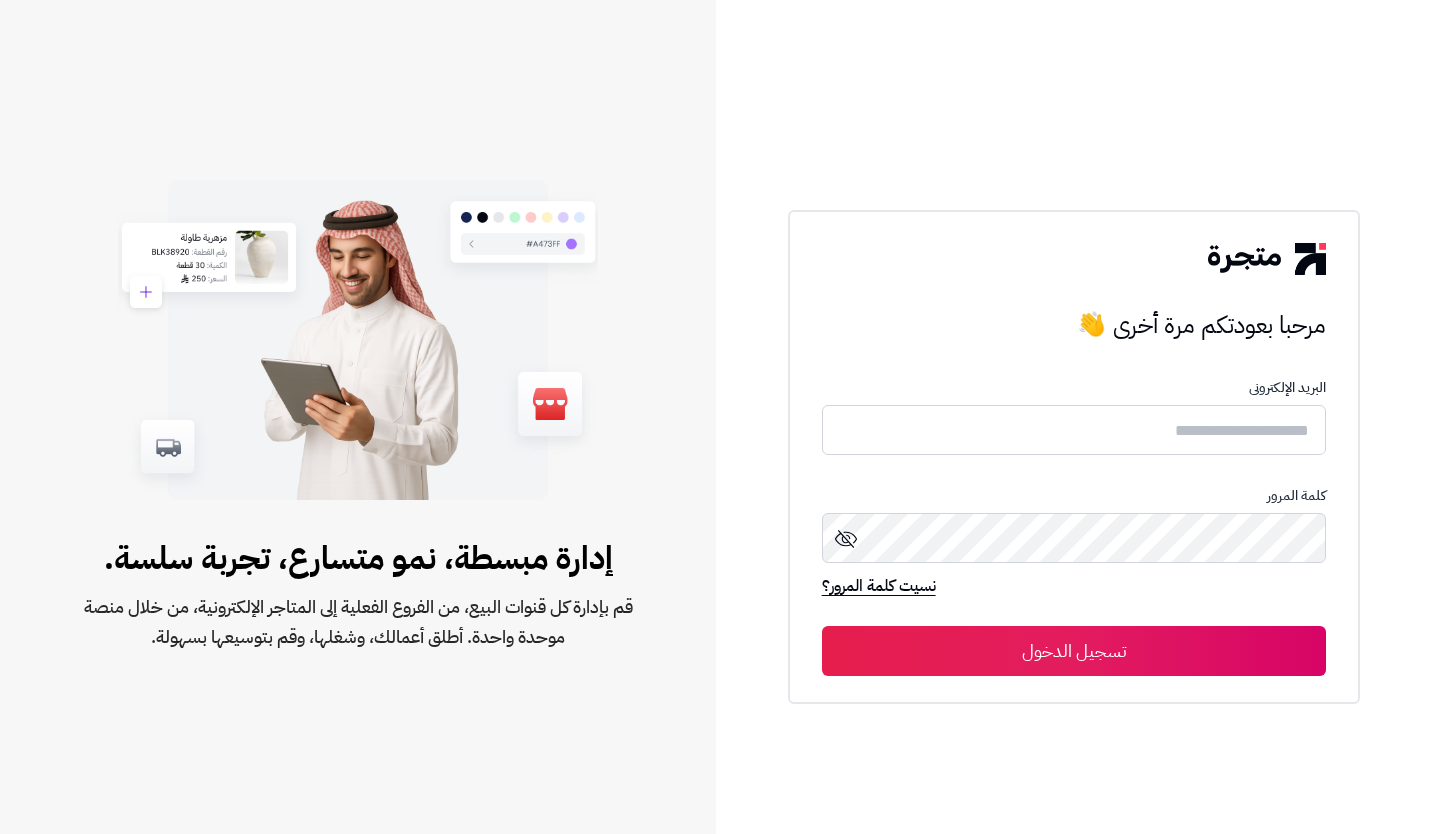 scroll, scrollTop: 0, scrollLeft: 0, axis: both 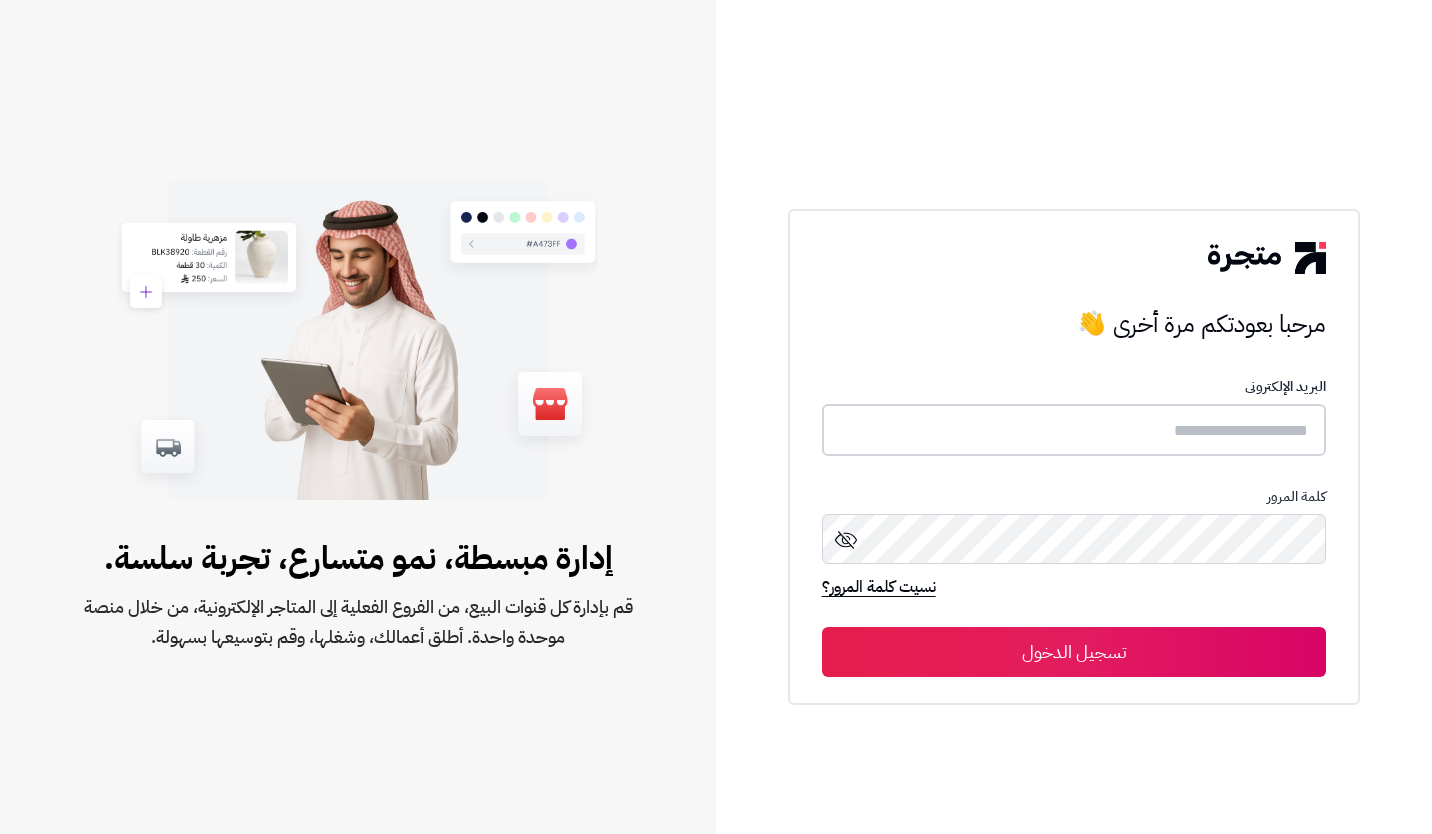 type on "*****" 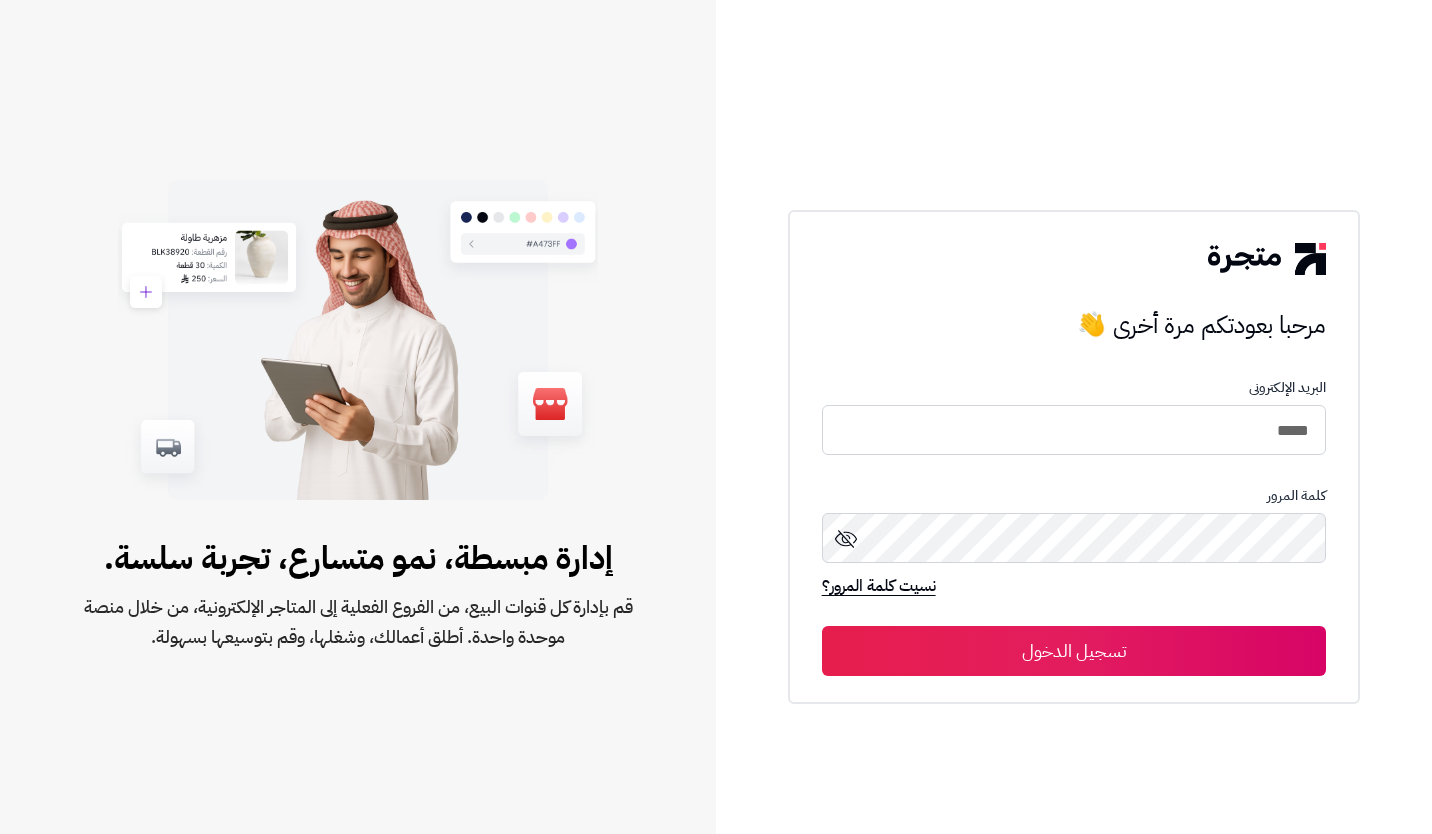 click on "تسجيل الدخول" at bounding box center [1074, 651] 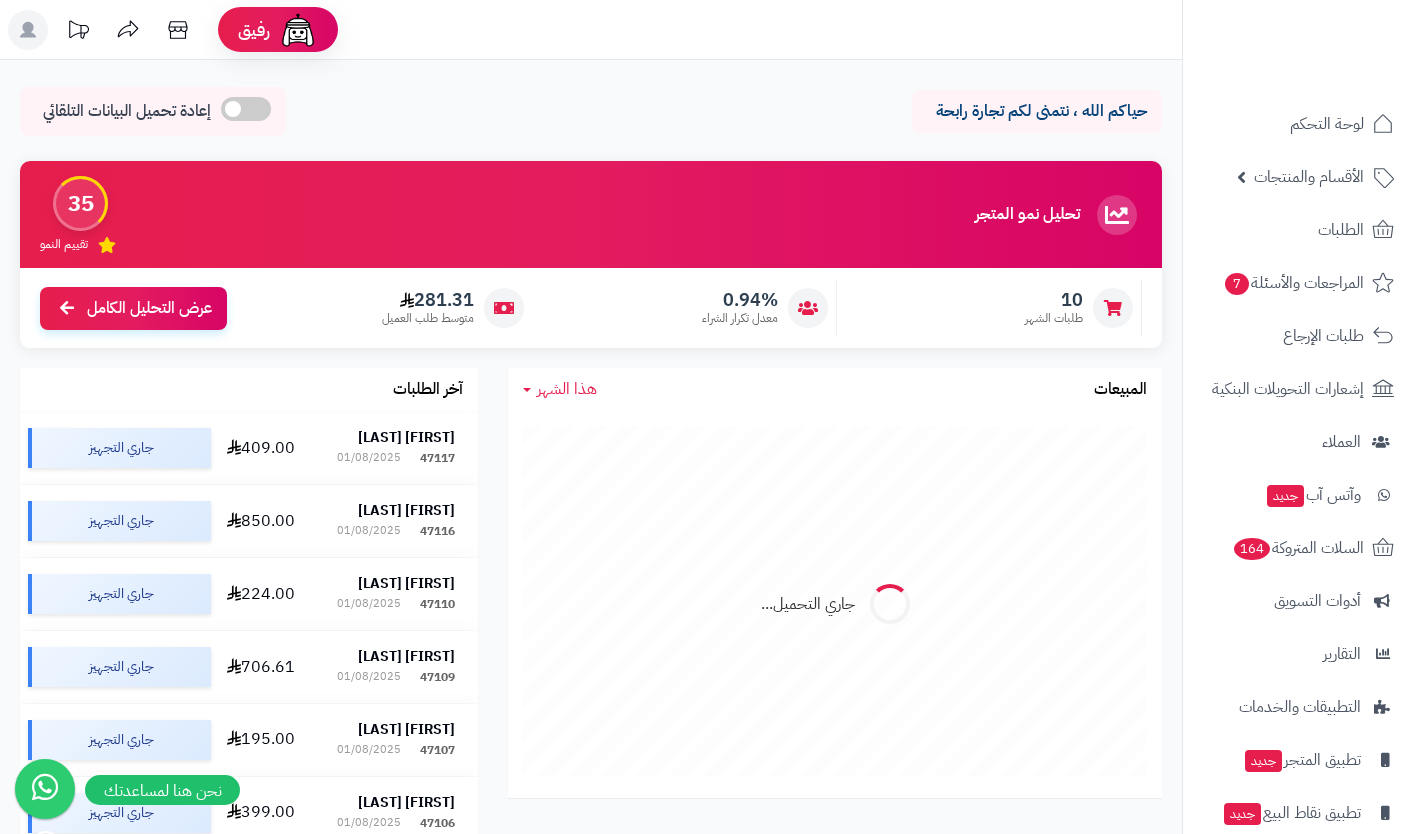scroll, scrollTop: 0, scrollLeft: 0, axis: both 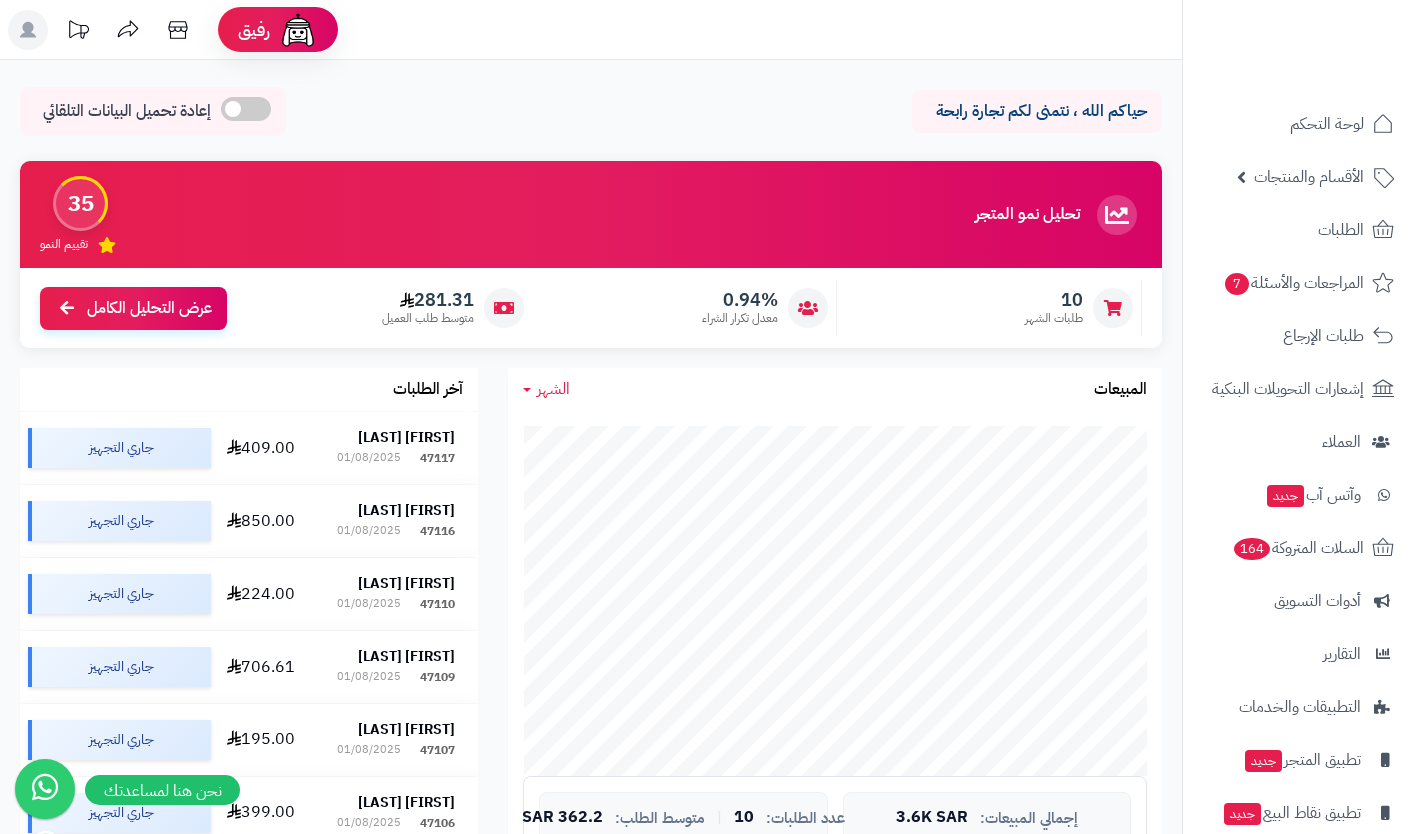 click on "الأقسام والمنتجات" at bounding box center (1309, 177) 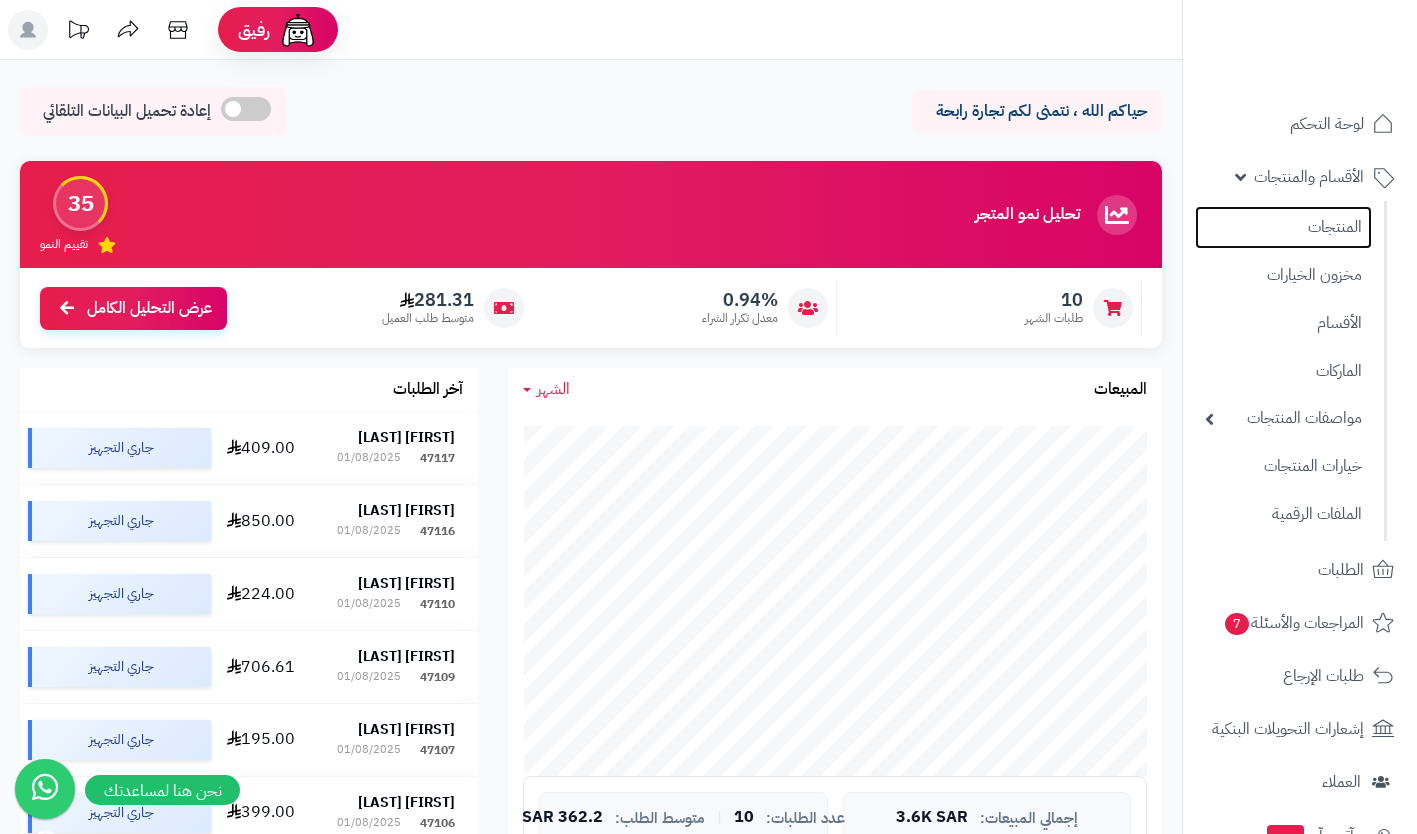 click on "المنتجات" at bounding box center [1283, 227] 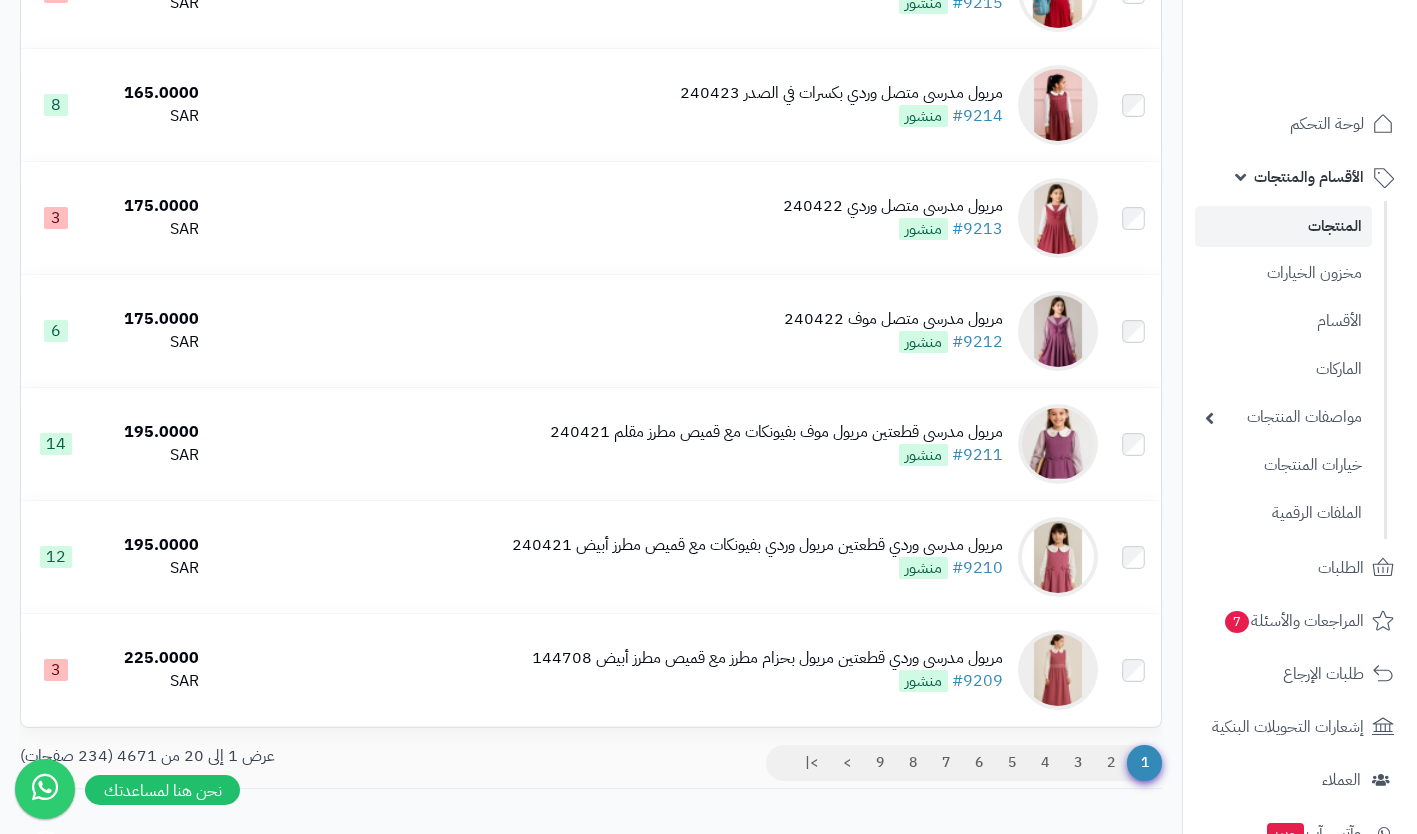 scroll, scrollTop: 1815, scrollLeft: 0, axis: vertical 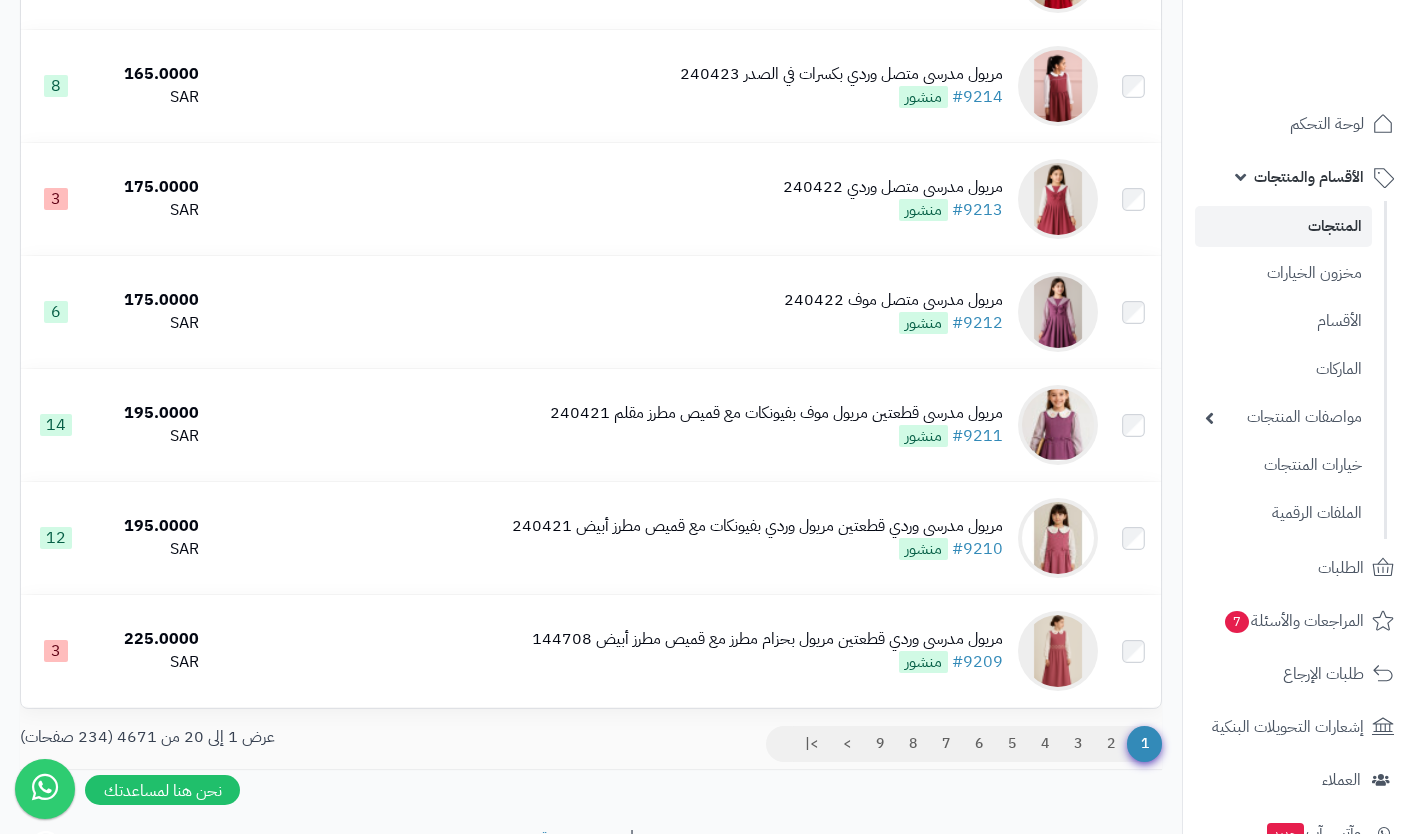 click on "مريول مدرسي وردي قطعتين مريول بحزام  مطرز مع قميص مطرز  أبيض  144708
#9209
منشور" at bounding box center [767, 651] 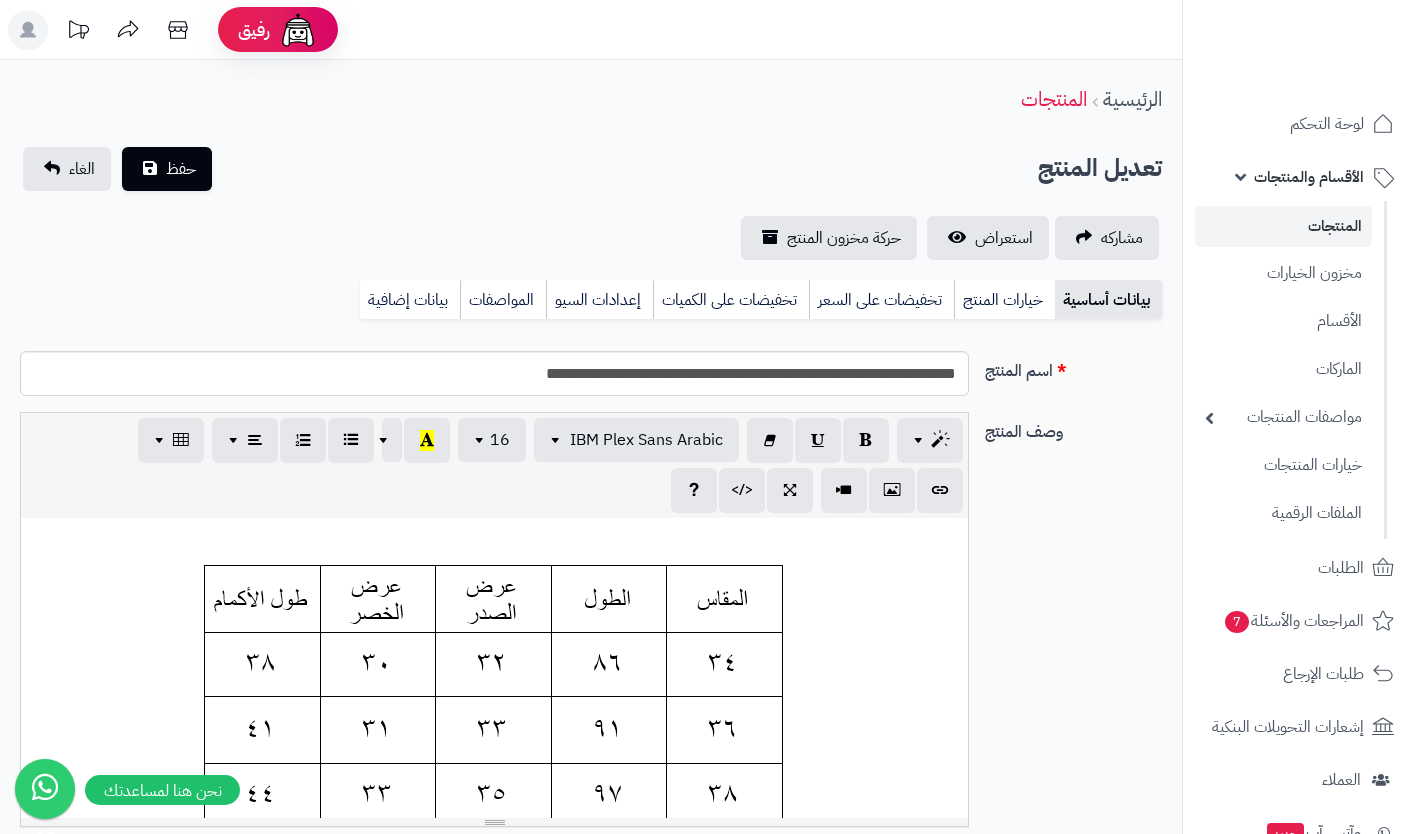 scroll, scrollTop: 0, scrollLeft: 0, axis: both 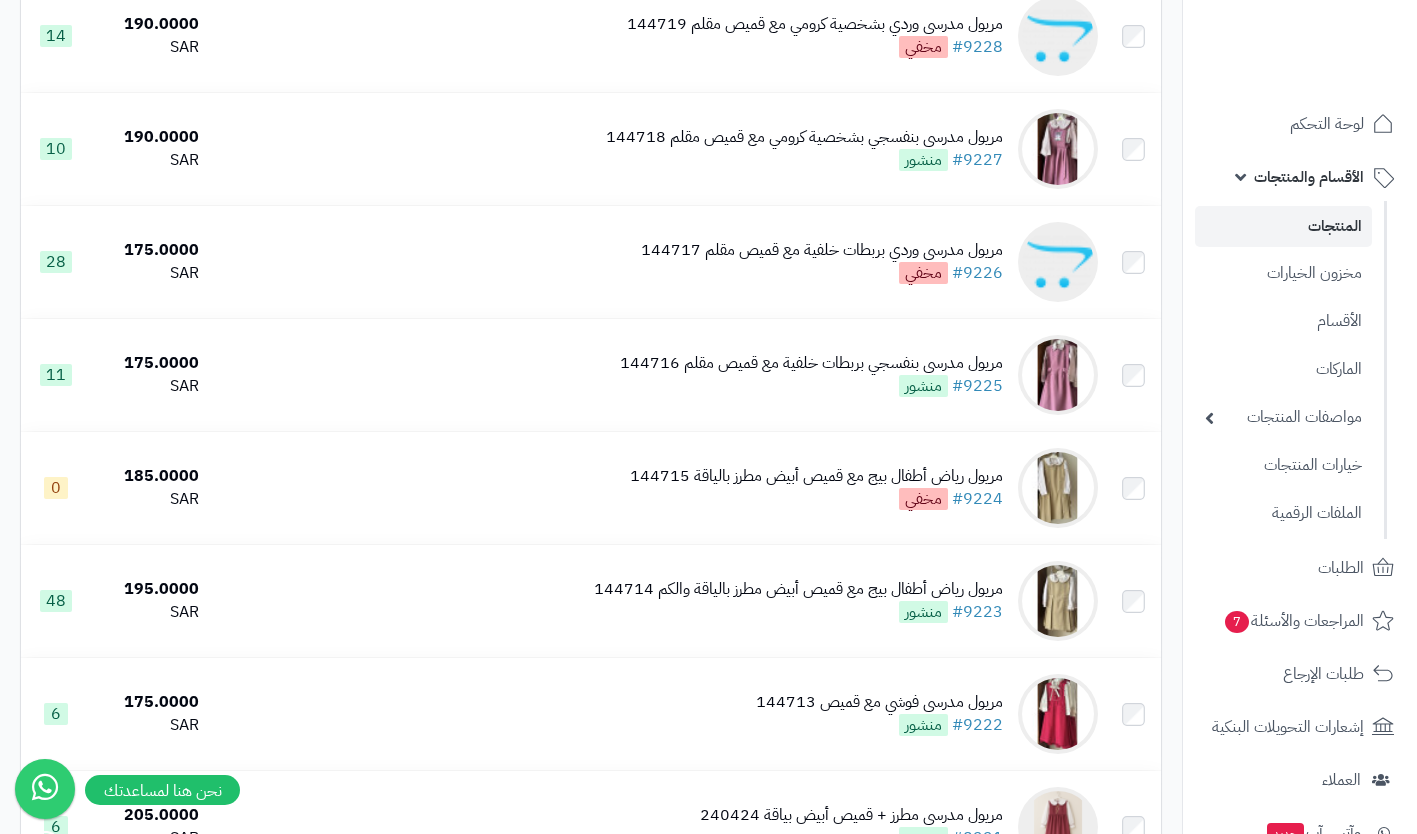 click on "مريول رياض أطفال بيج مع قميص أبيض مطرز بالياقة والكم  144714" at bounding box center [798, 589] 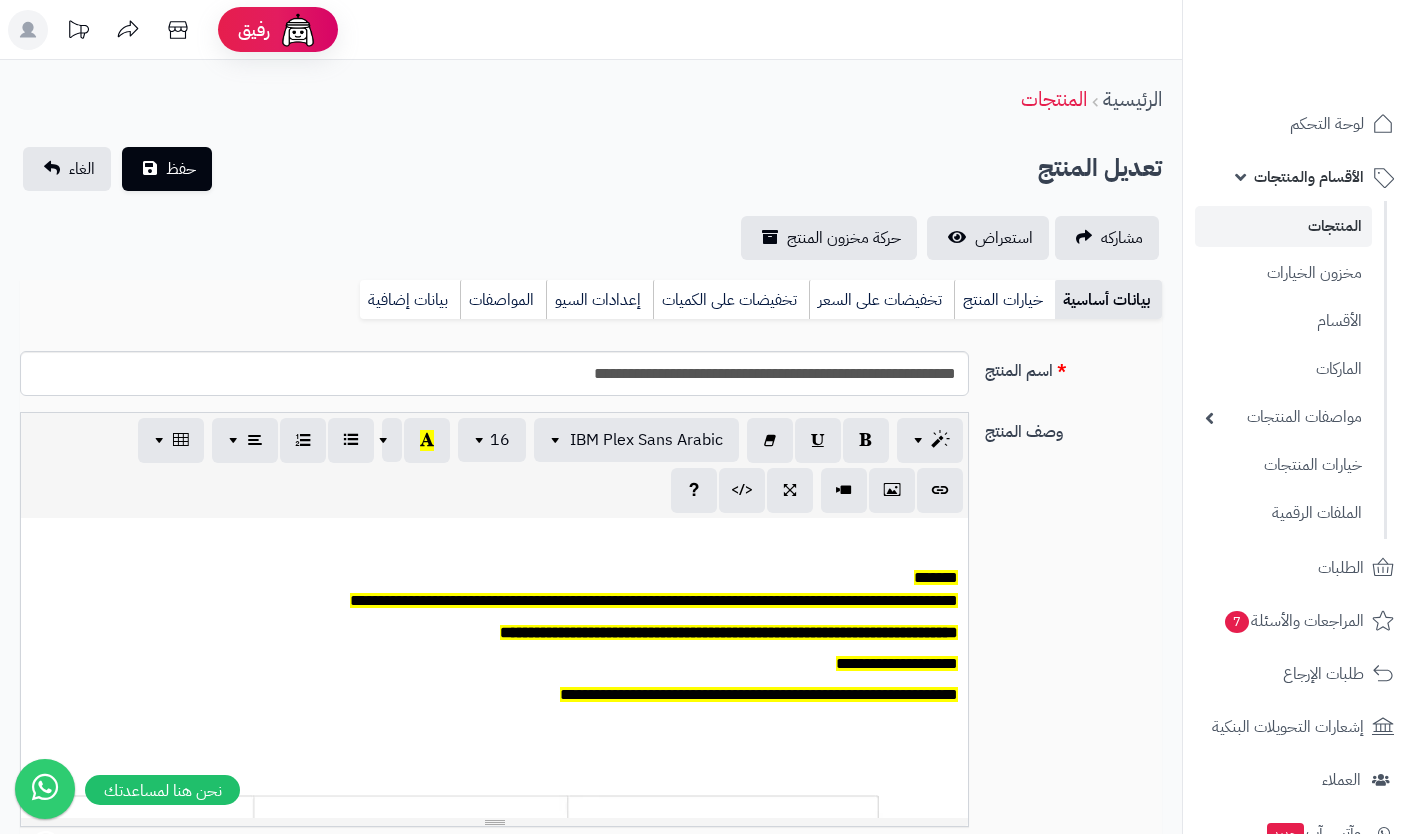 scroll, scrollTop: 0, scrollLeft: 0, axis: both 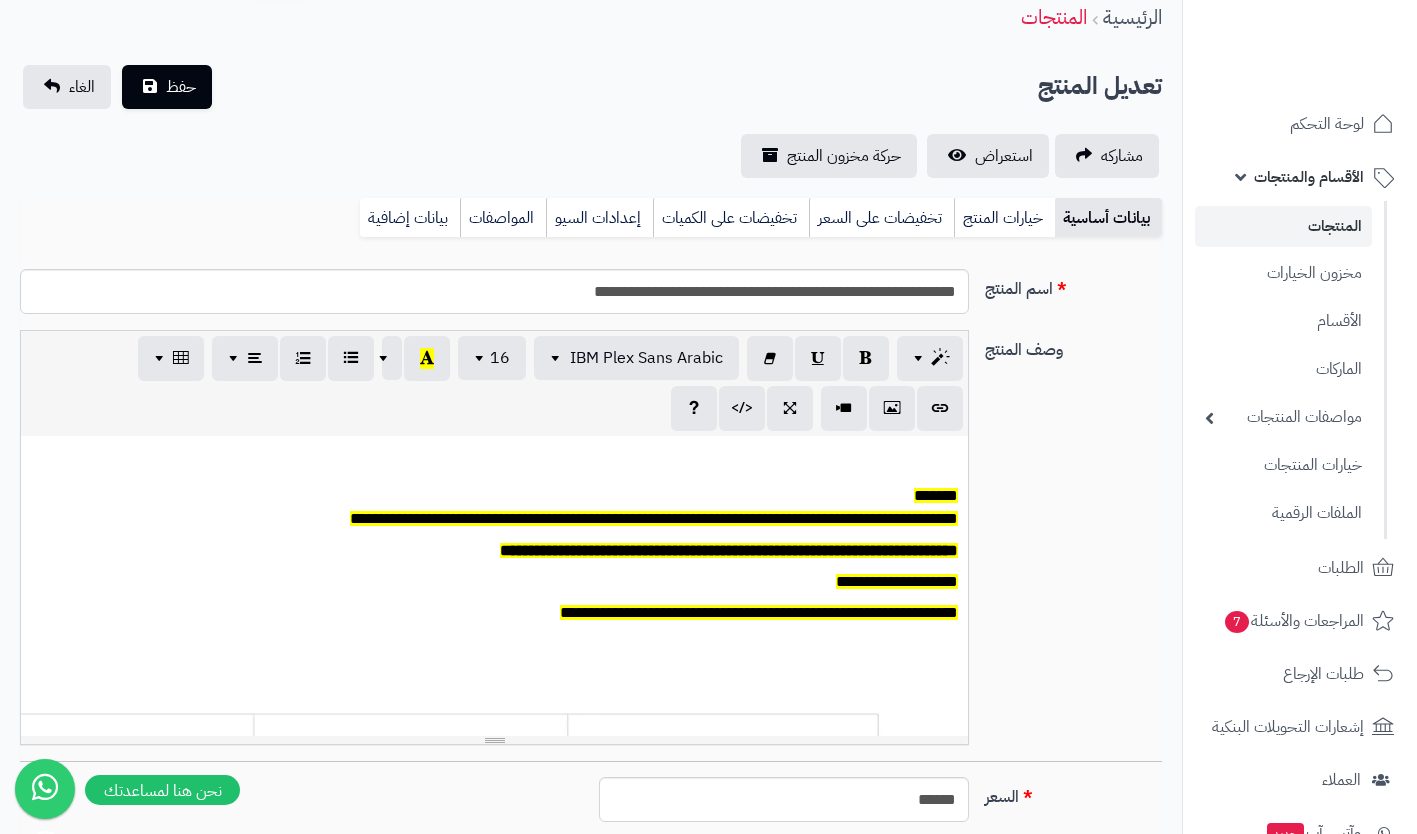 click on "*******" at bounding box center (936, 495) 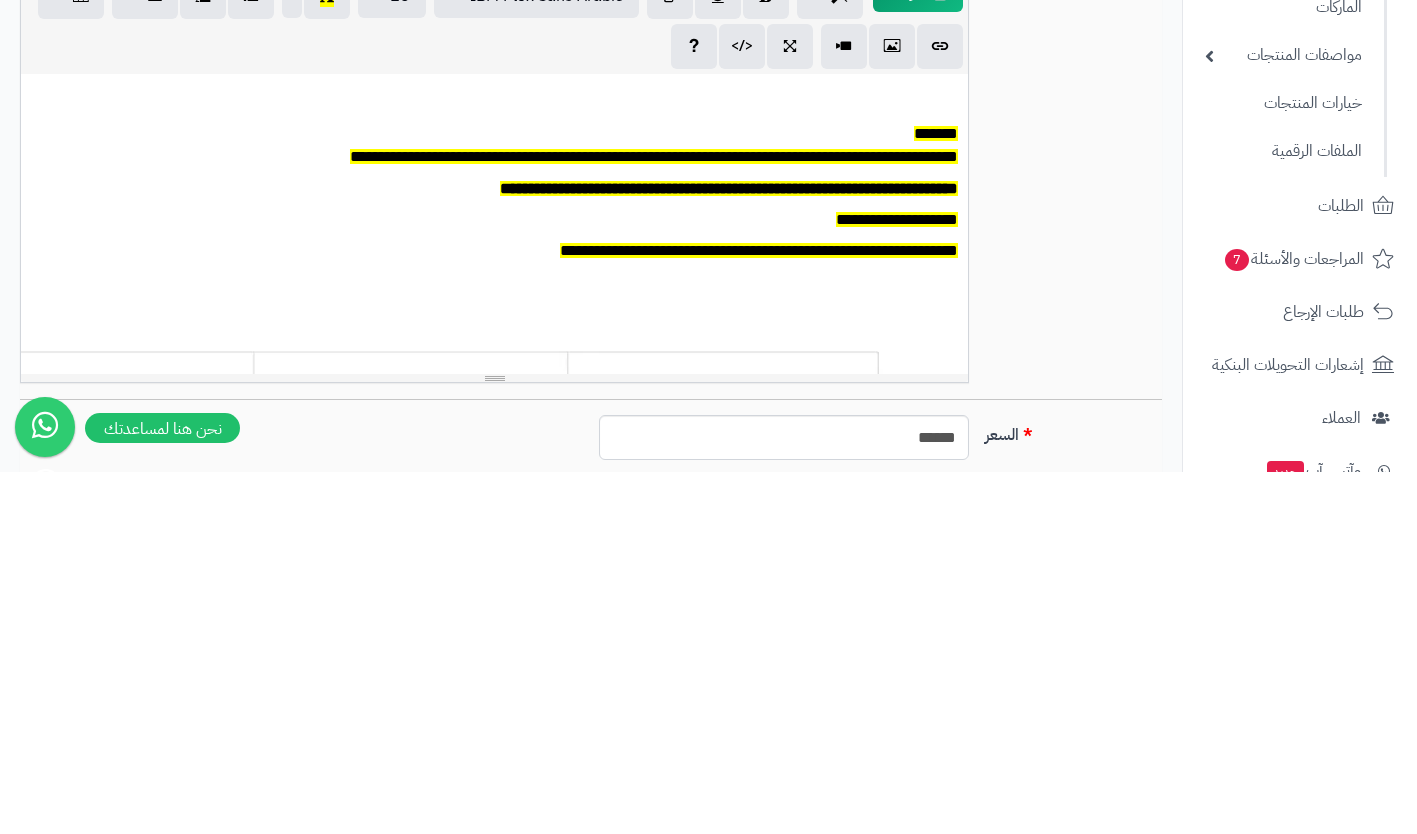 click on "*******" at bounding box center (936, 495) 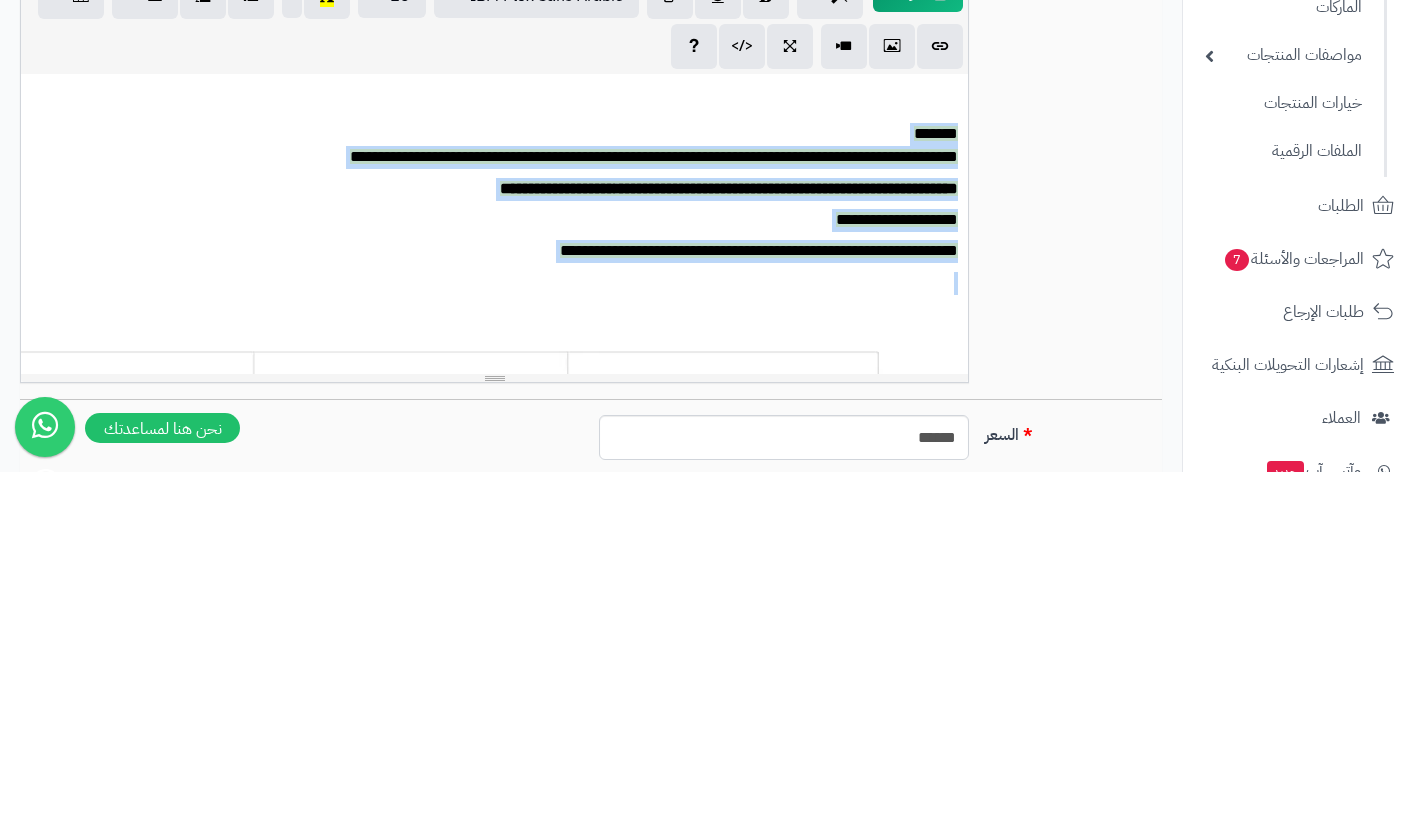 copy on "**********" 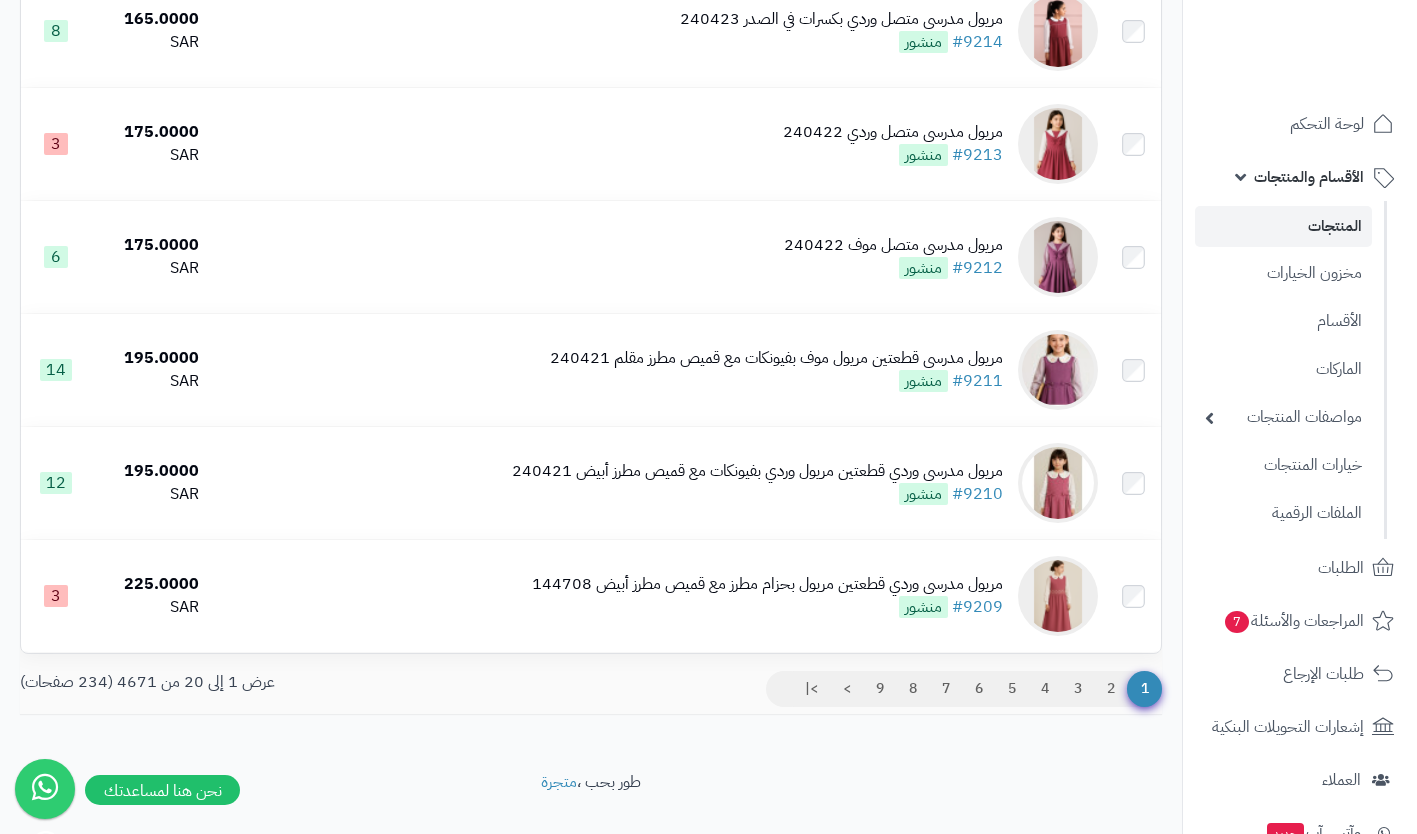 scroll, scrollTop: 1930, scrollLeft: 0, axis: vertical 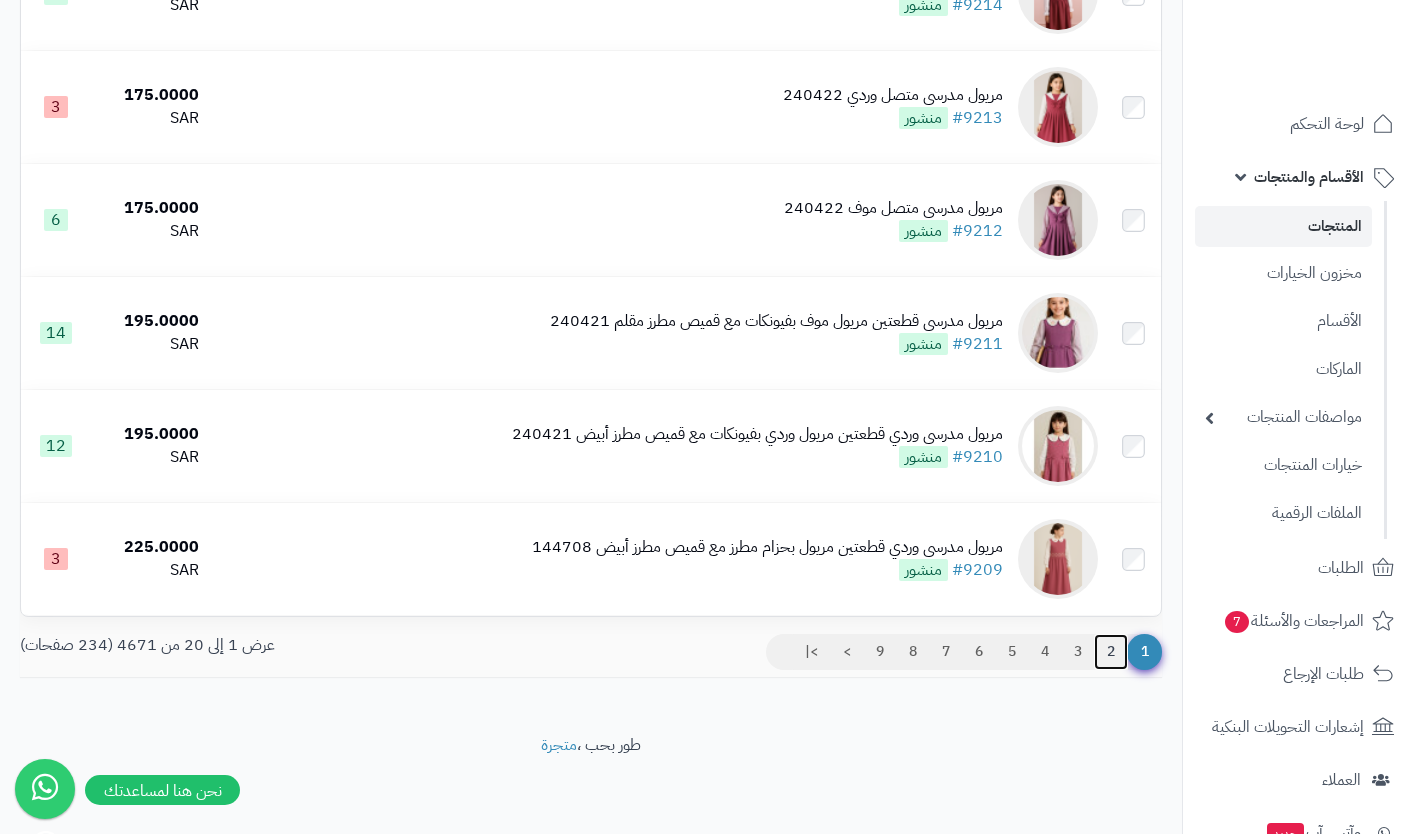 click on "2" at bounding box center [1111, 652] 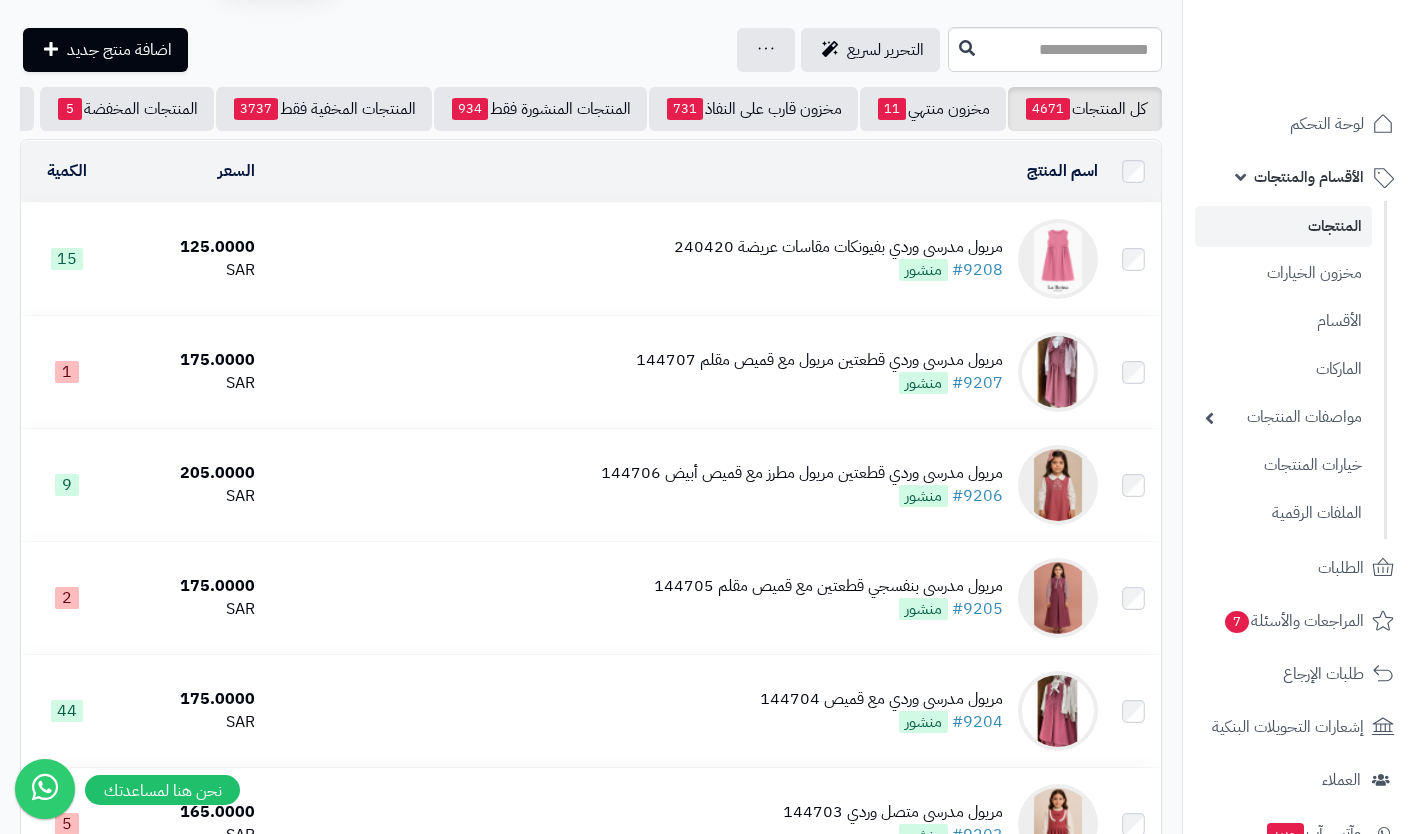 scroll, scrollTop: 53, scrollLeft: 0, axis: vertical 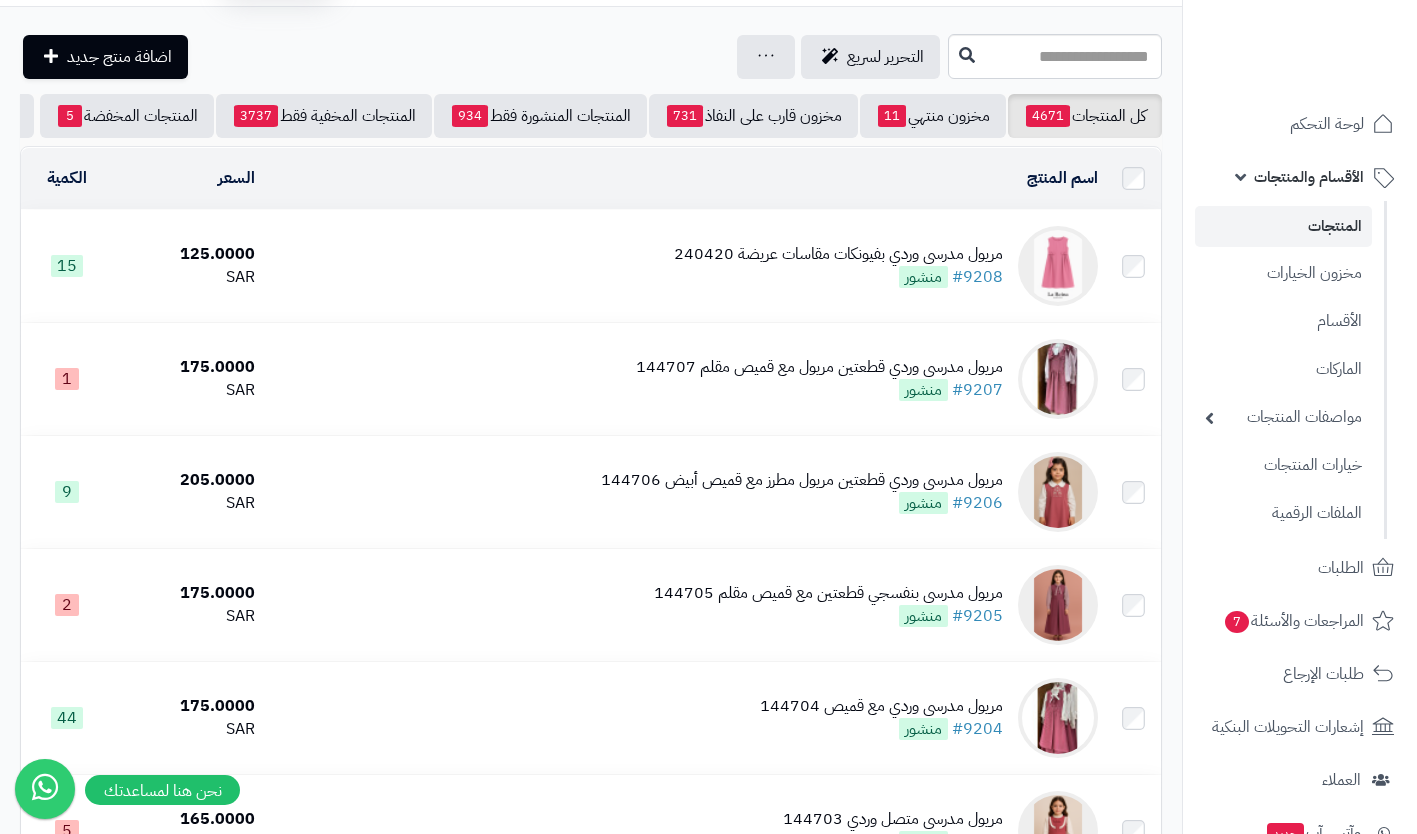 click on "مريول مدرسي وردي قطعتين مريول مطرز مع قميص أبيض  144706
#9206
منشور" at bounding box center [802, 492] 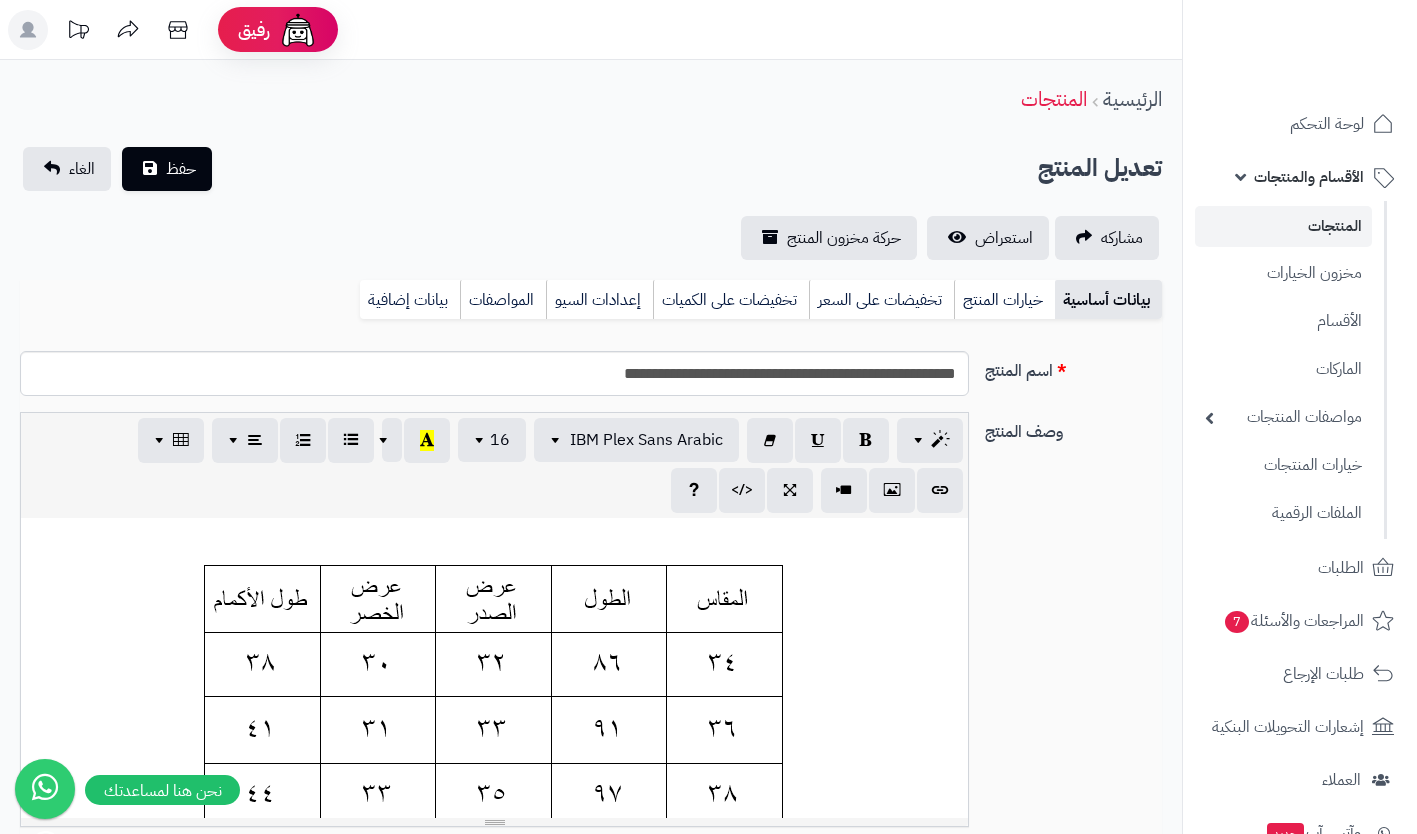 scroll, scrollTop: 0, scrollLeft: 0, axis: both 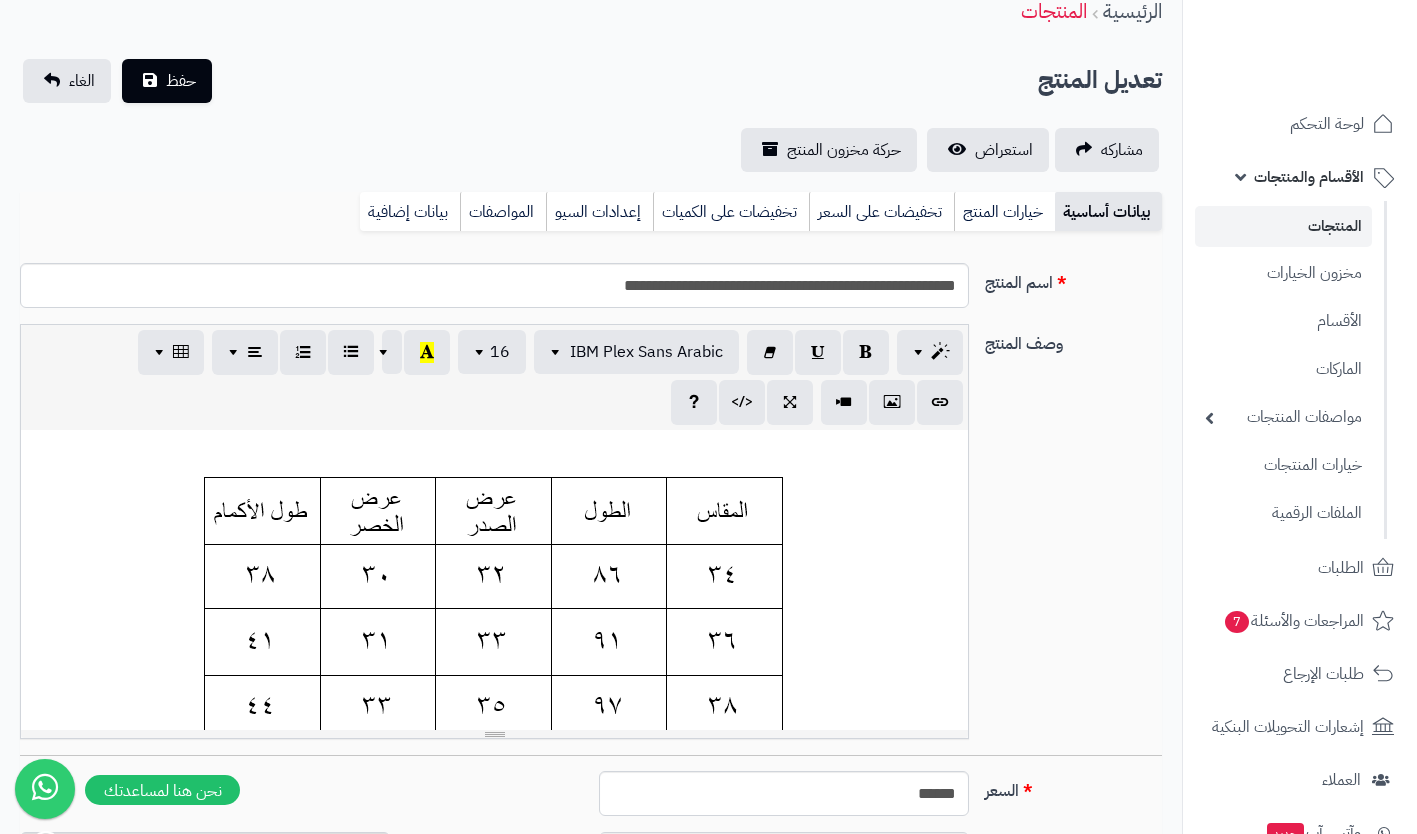 click at bounding box center (494, 451) 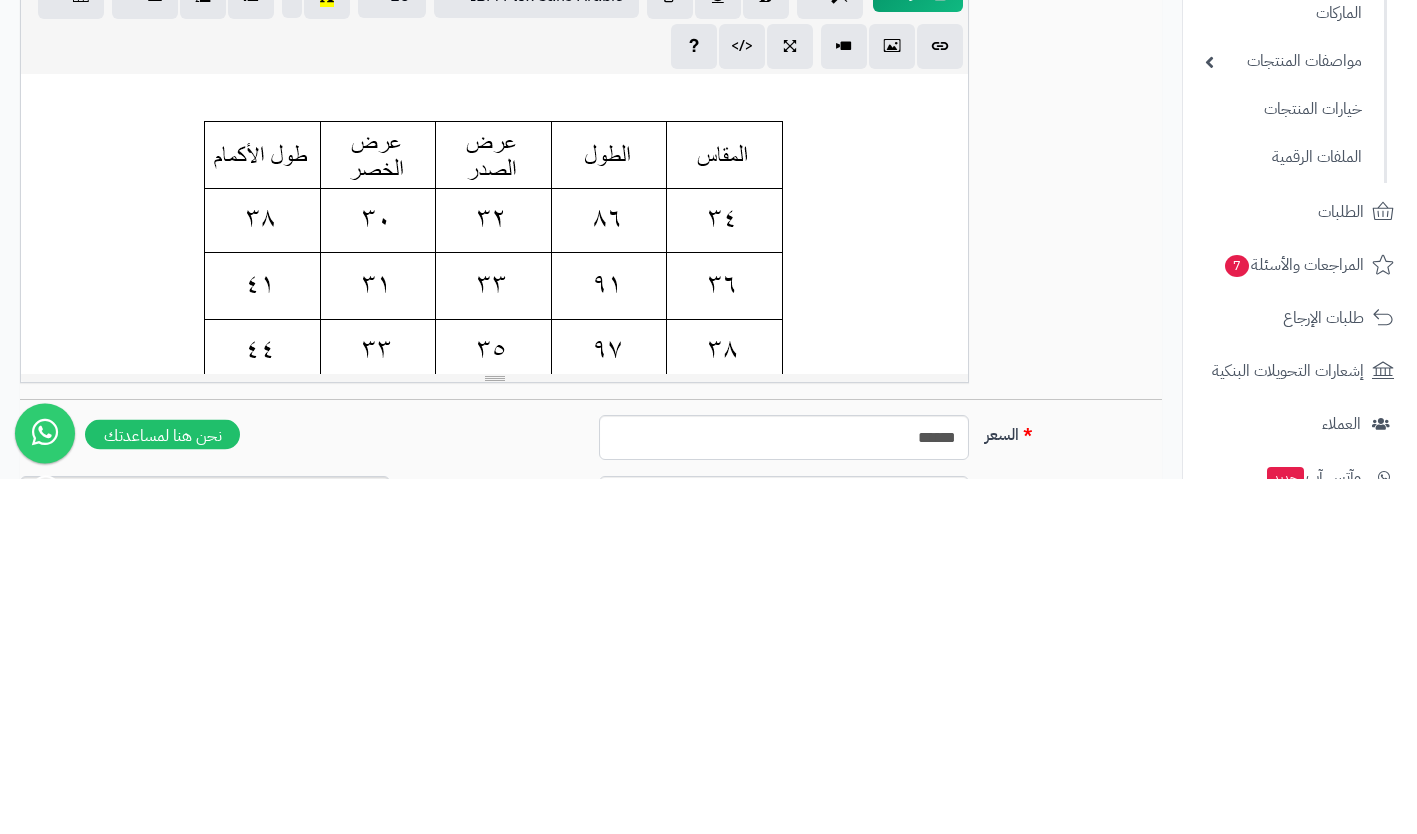 paste 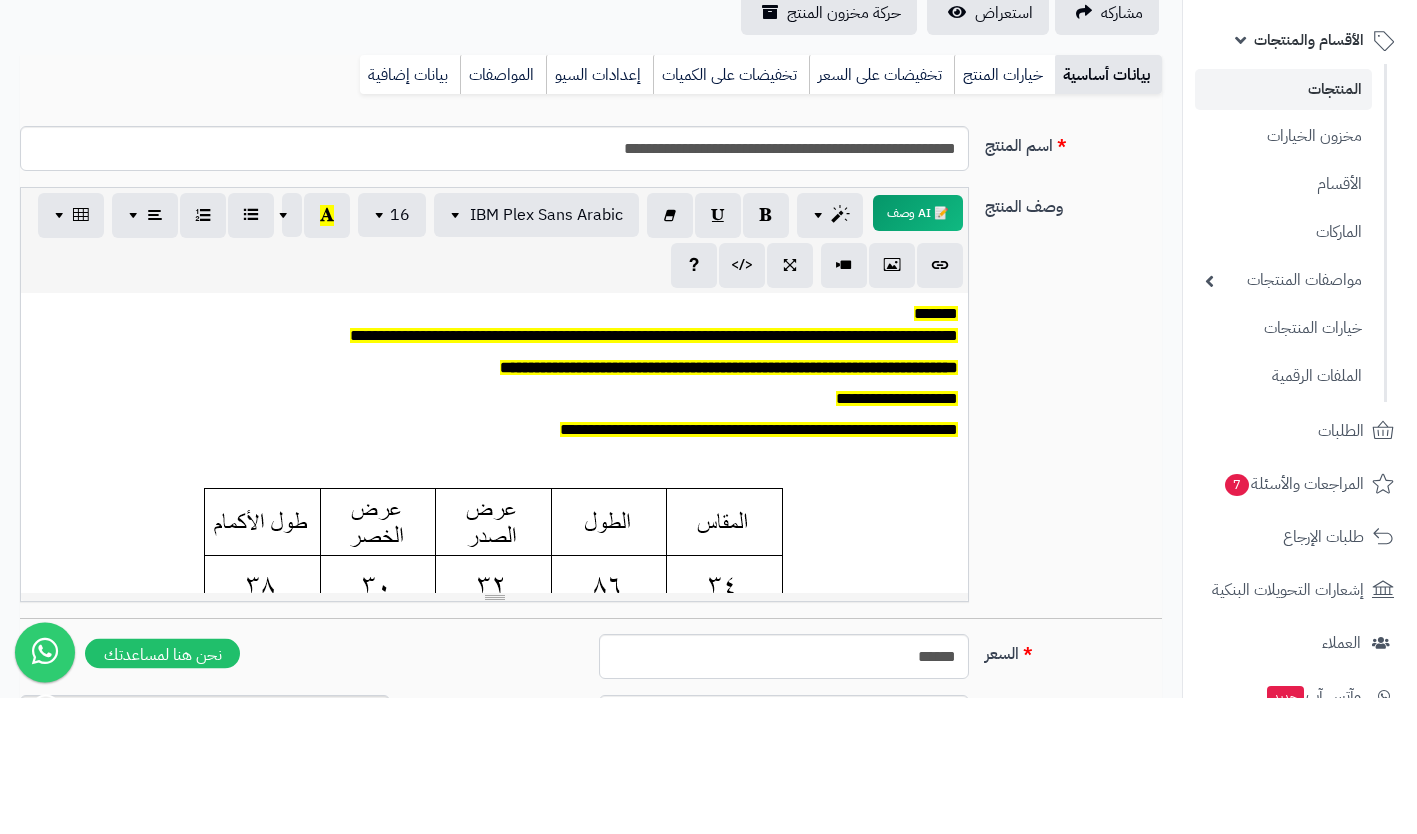 click on "خيارات المنتج" at bounding box center [1004, 212] 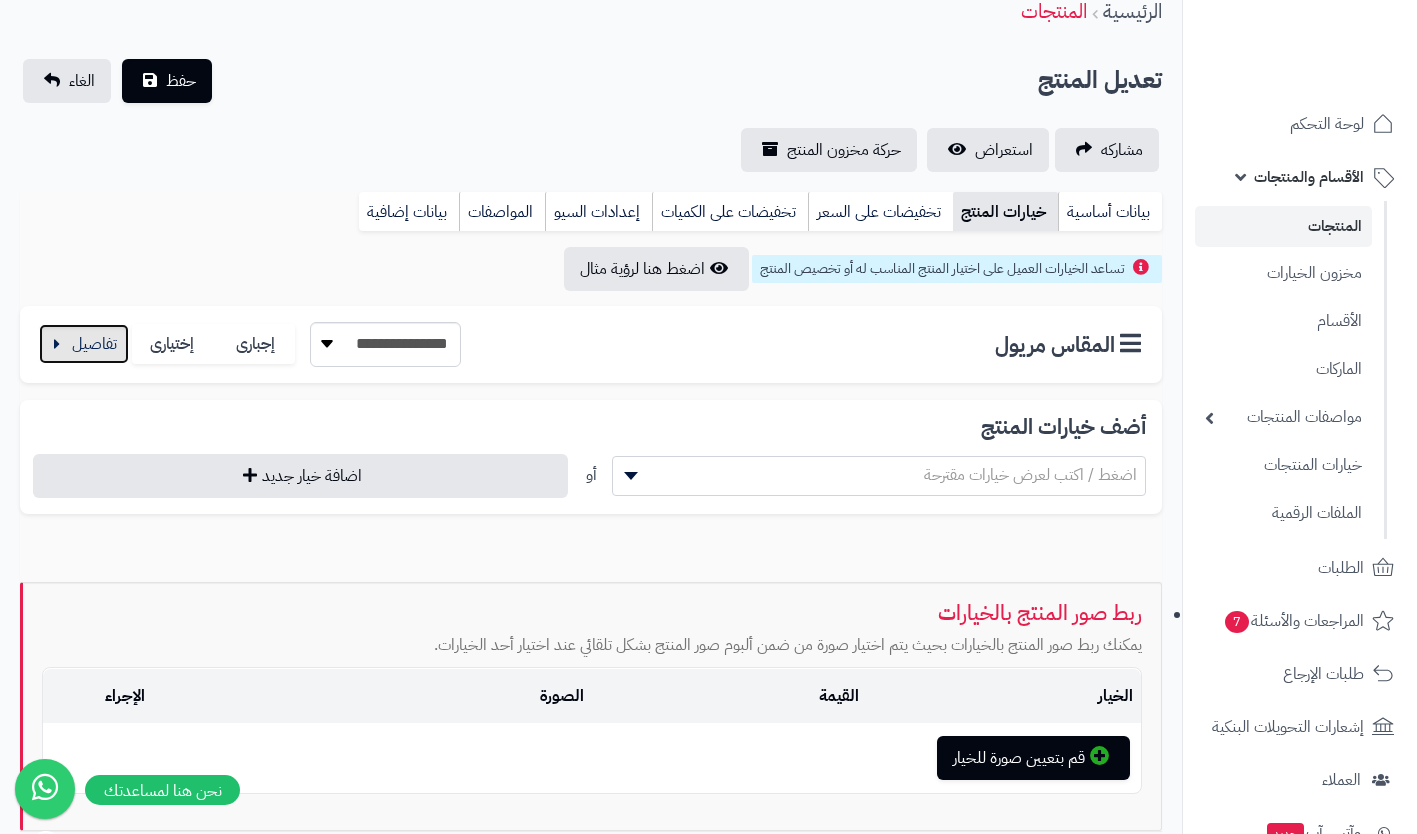 click at bounding box center [84, 344] 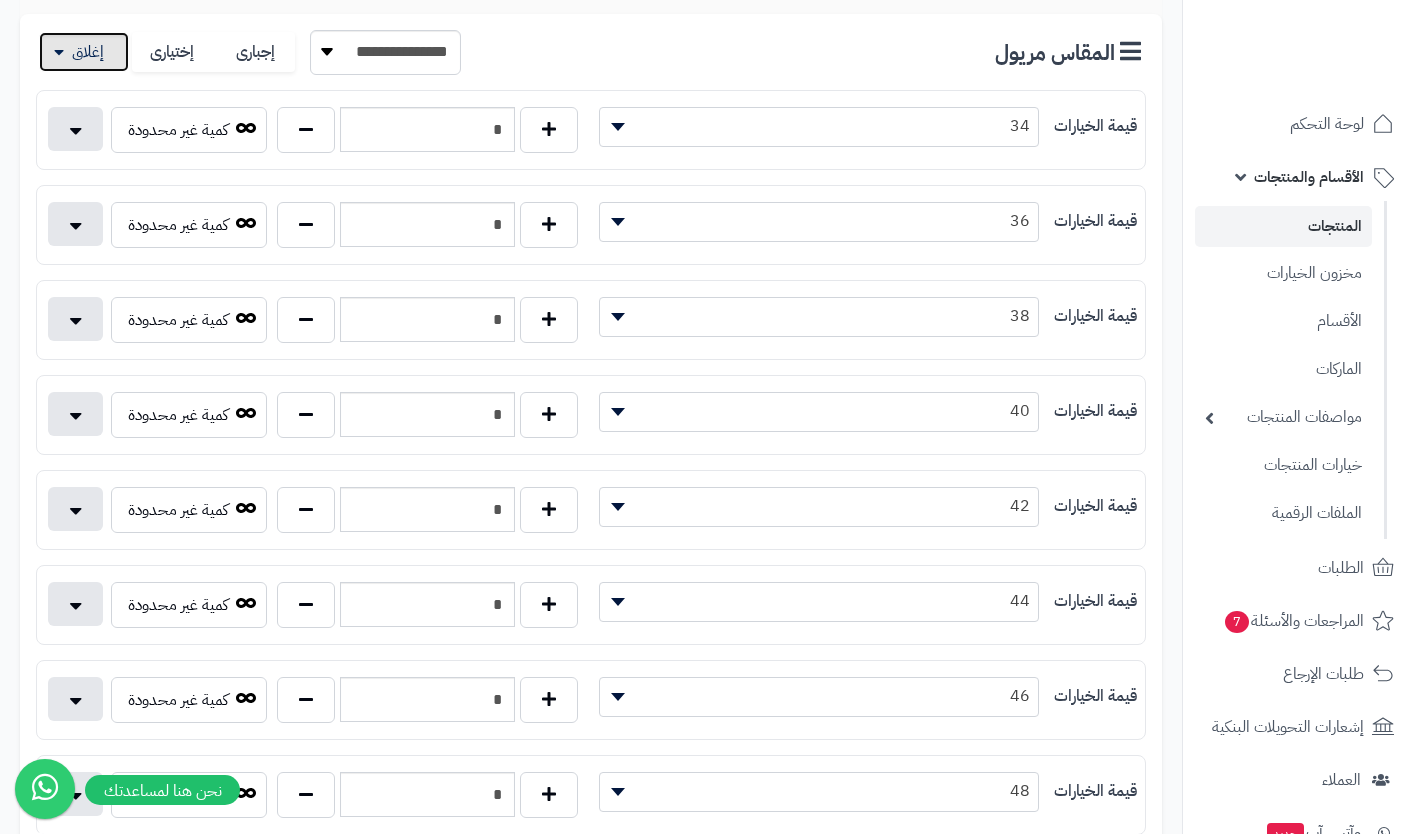 scroll, scrollTop: 379, scrollLeft: 0, axis: vertical 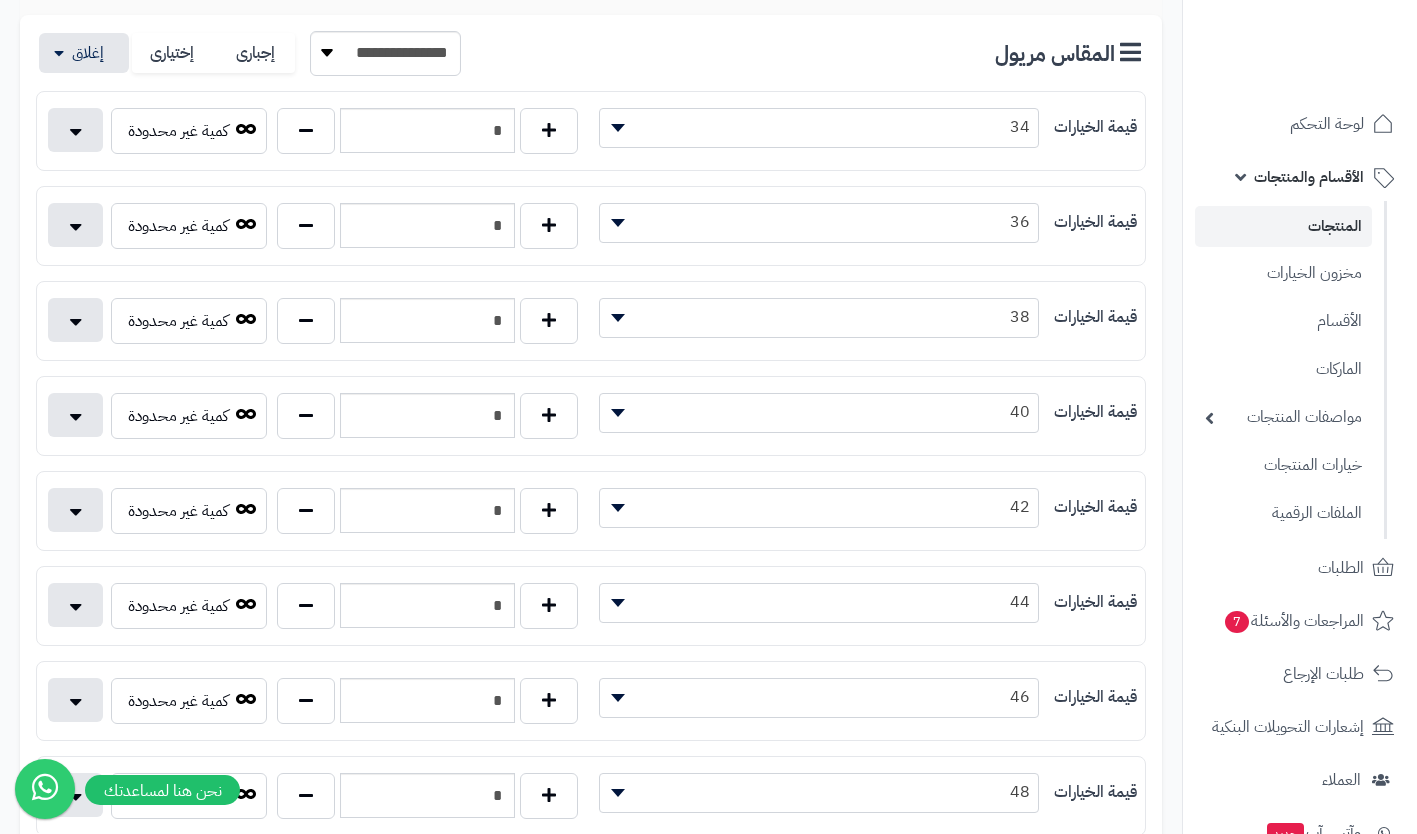 click on "38" at bounding box center (819, 317) 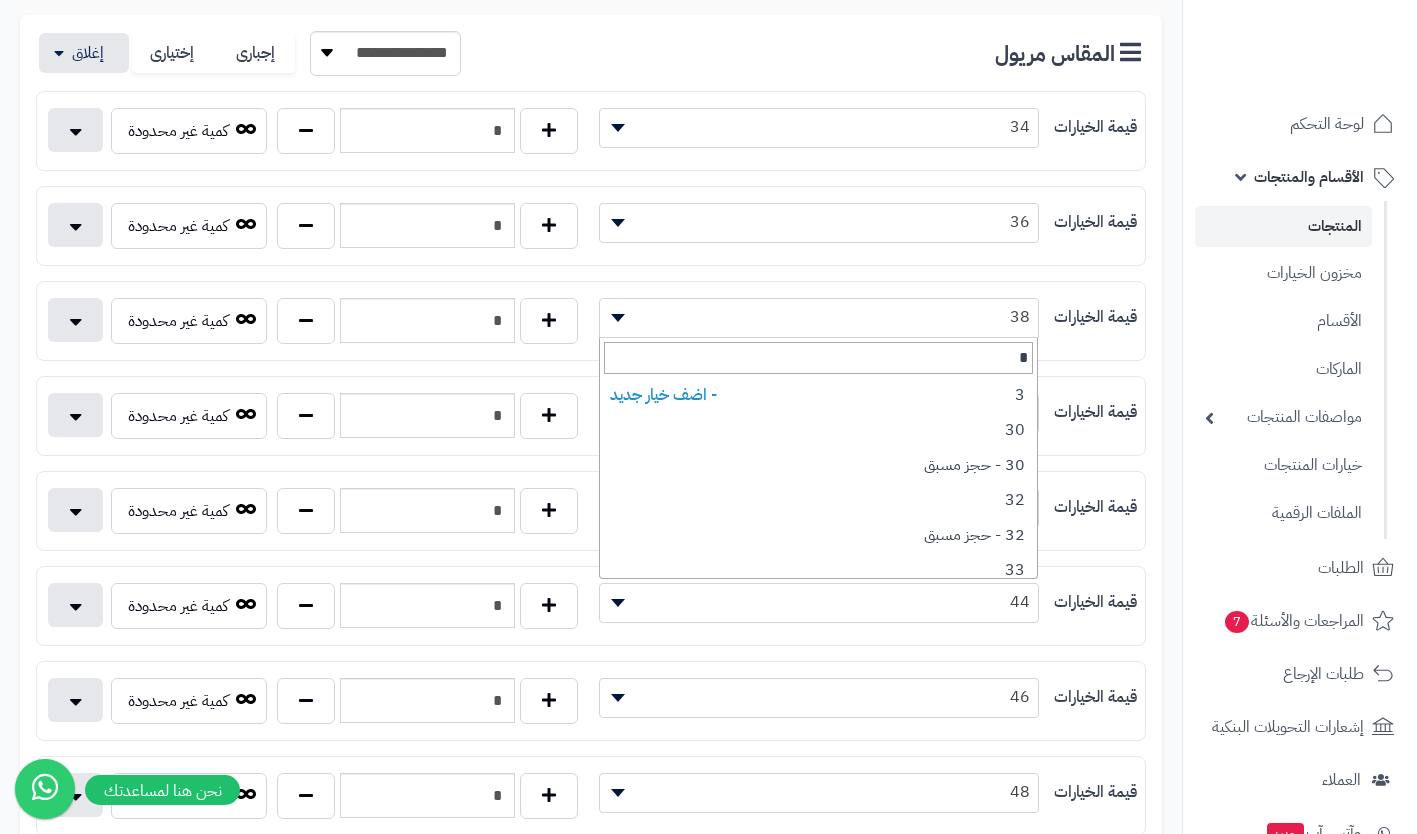 type on "**" 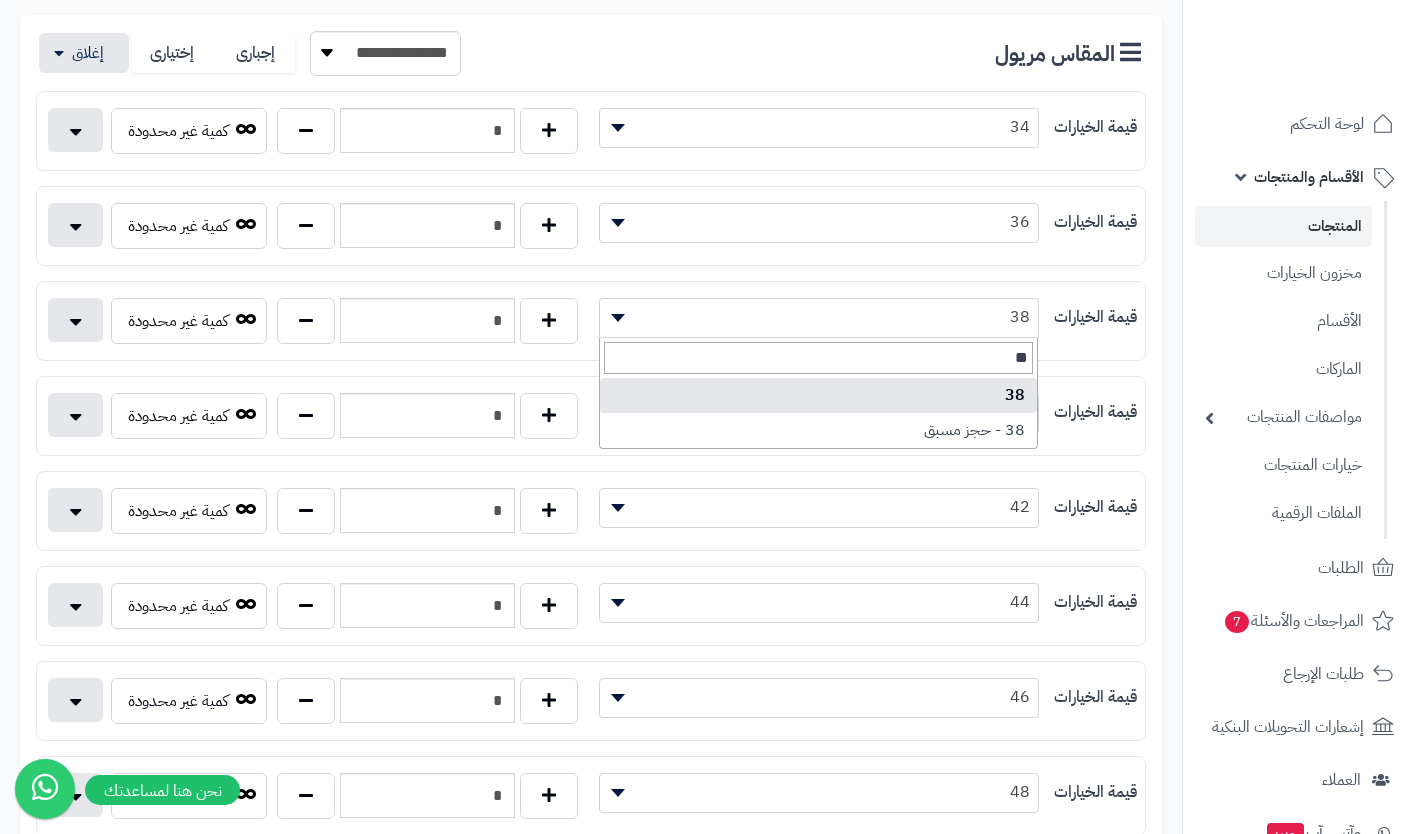 select on "***" 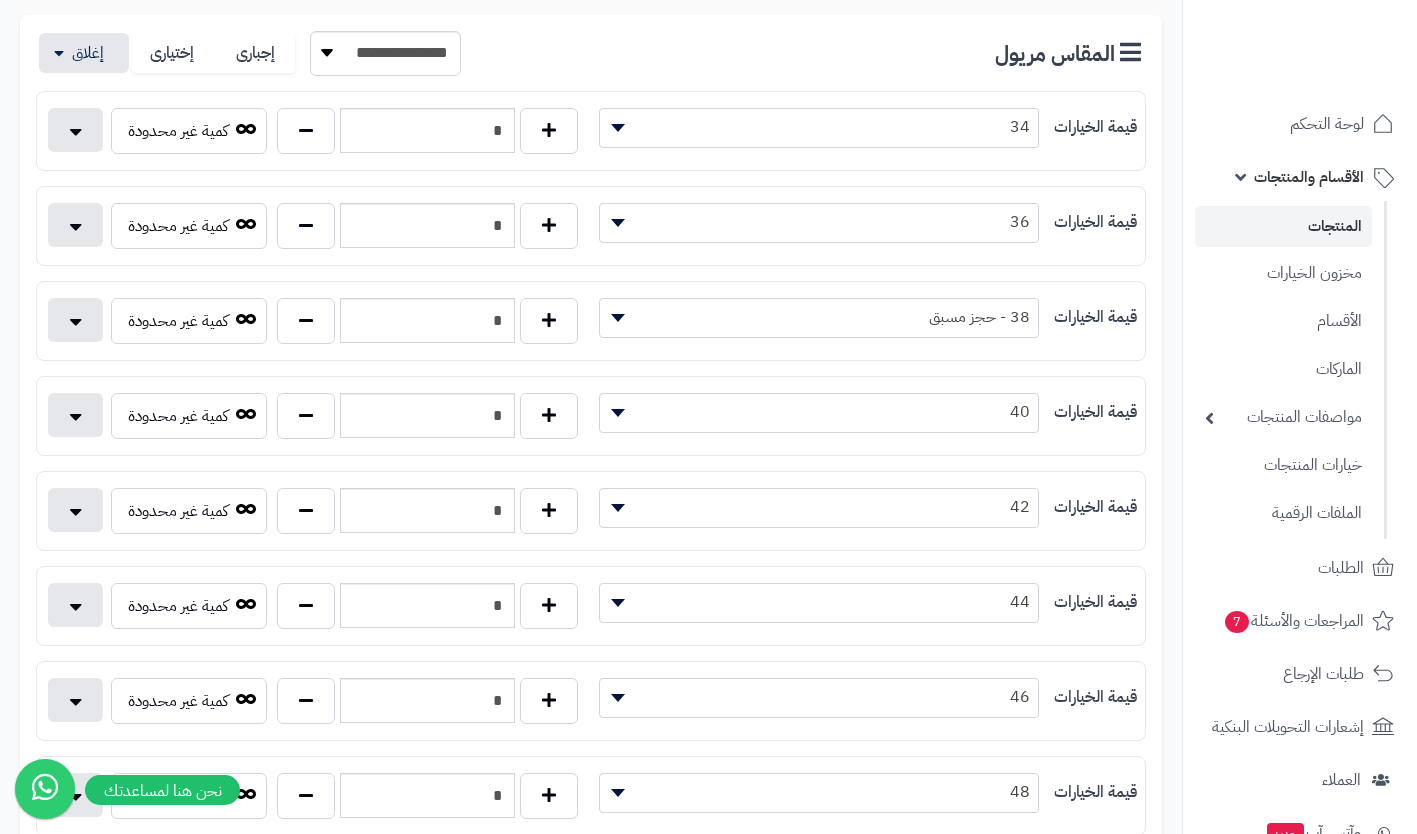 click on "42" at bounding box center [819, 507] 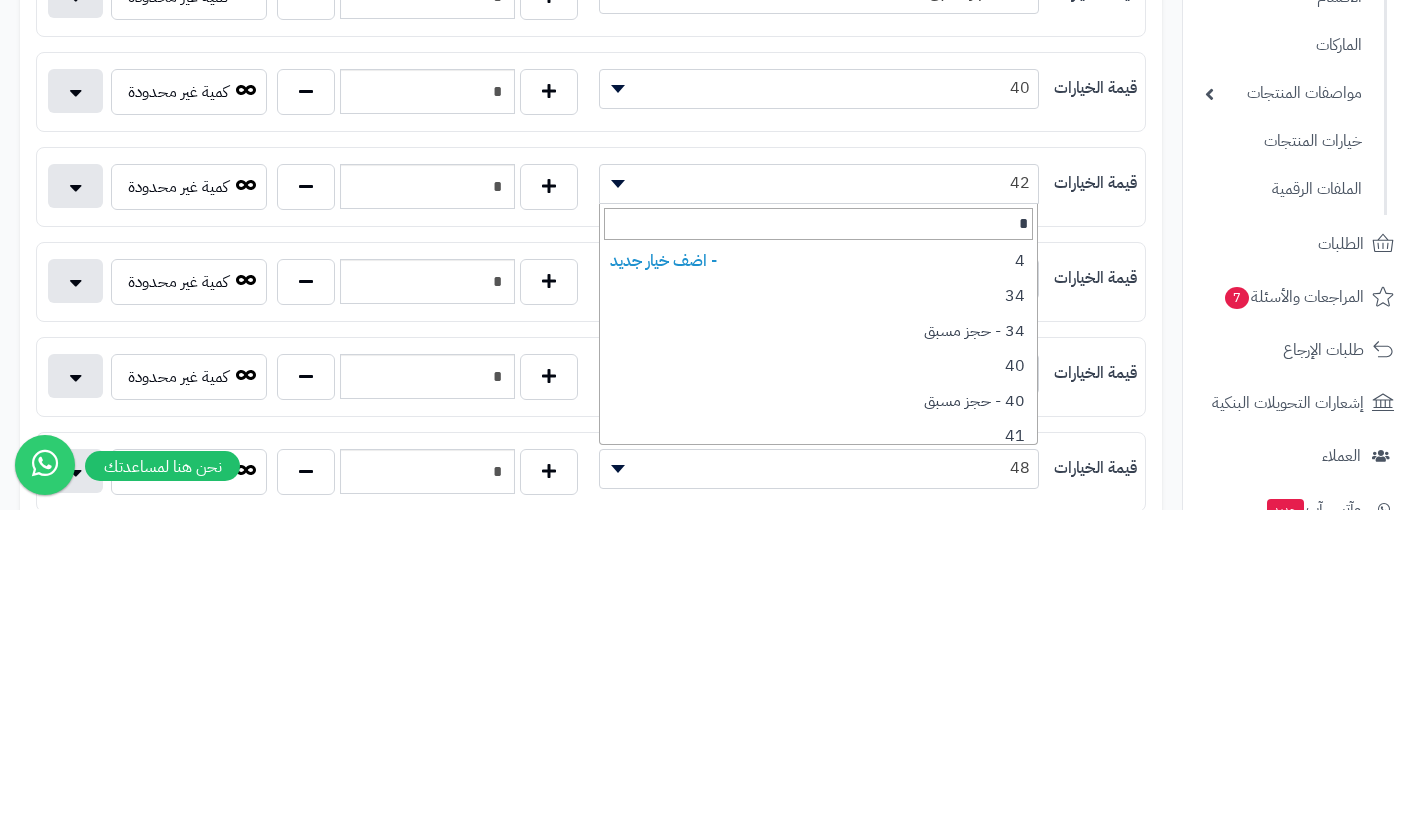 type on "**" 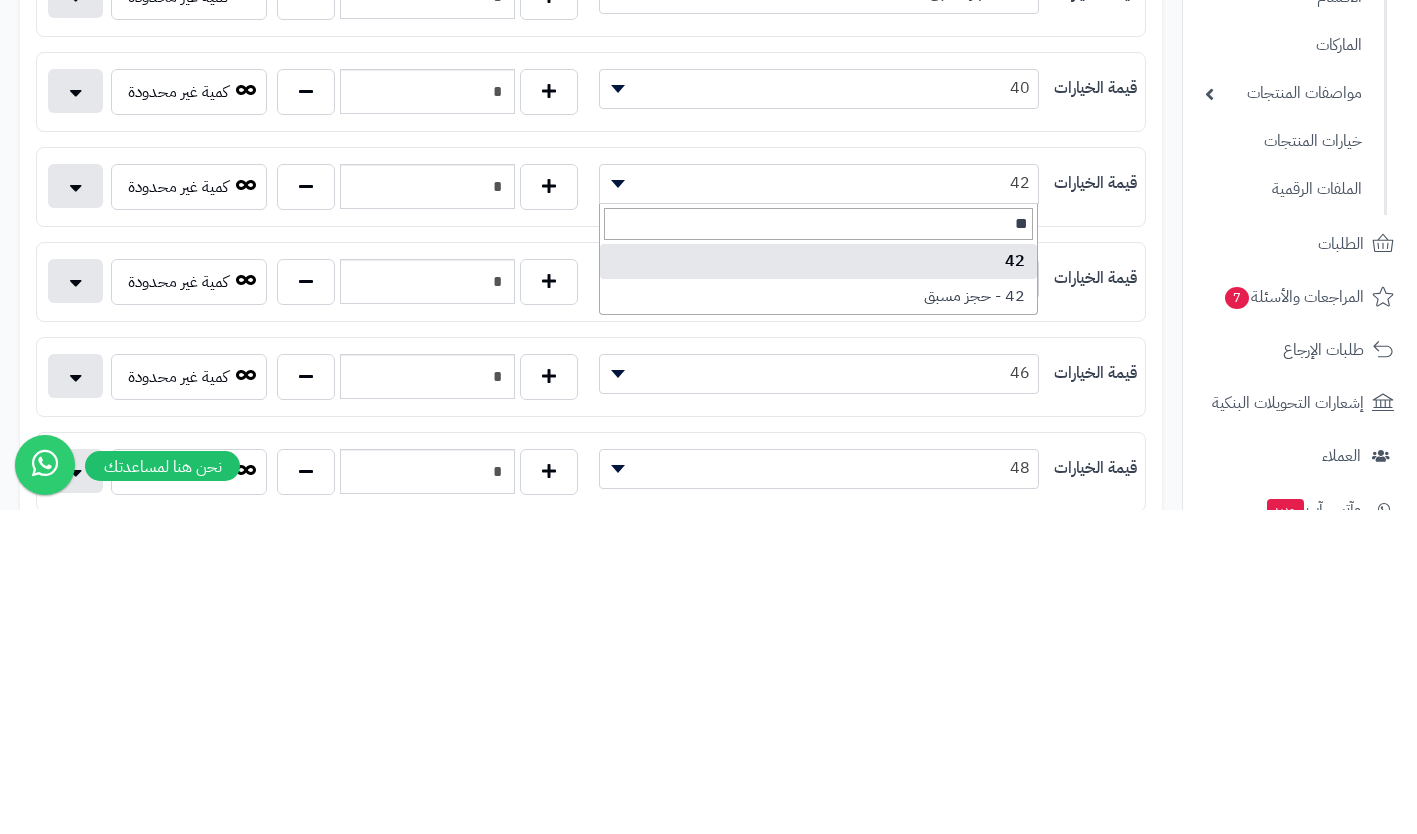select on "***" 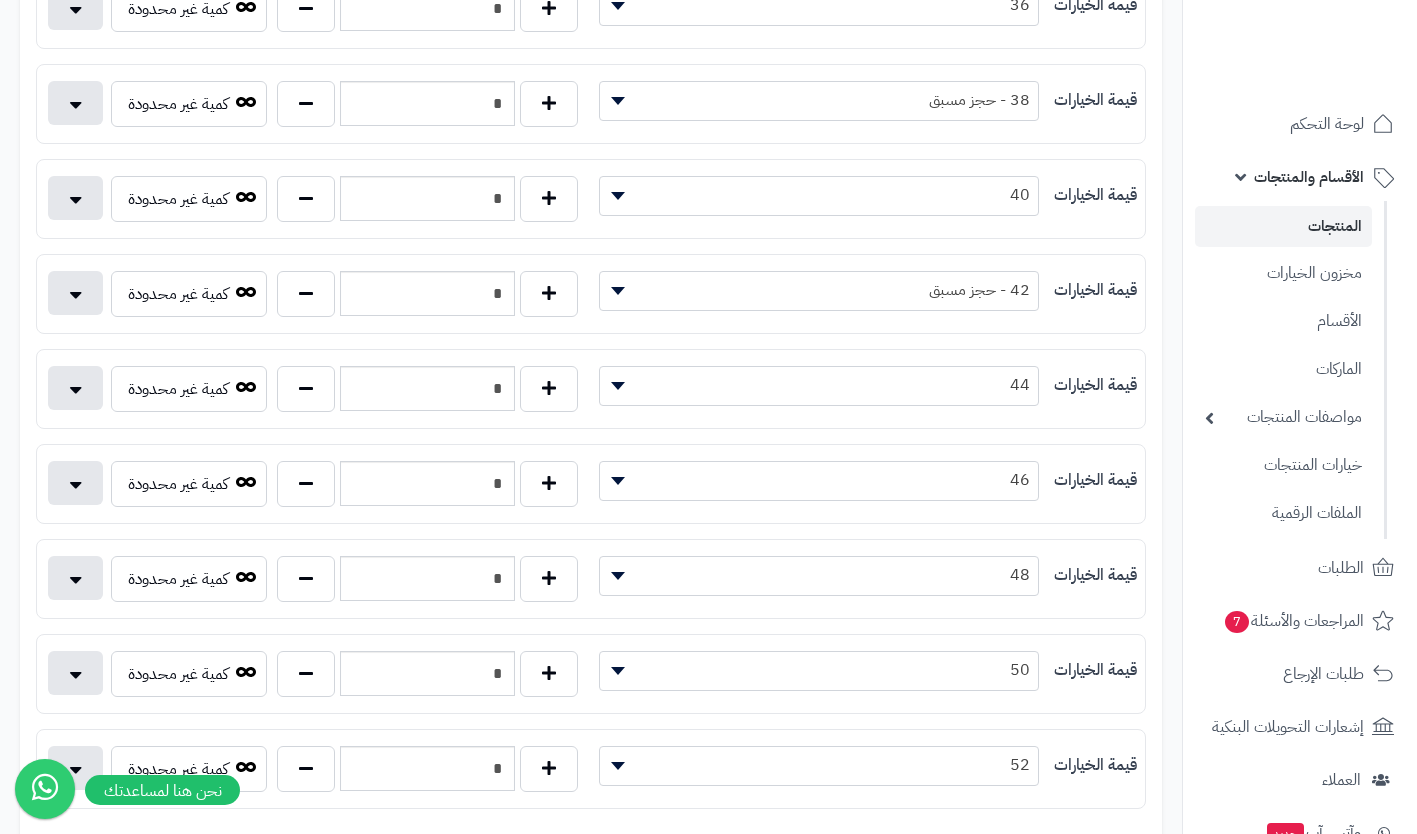 scroll, scrollTop: 596, scrollLeft: 0, axis: vertical 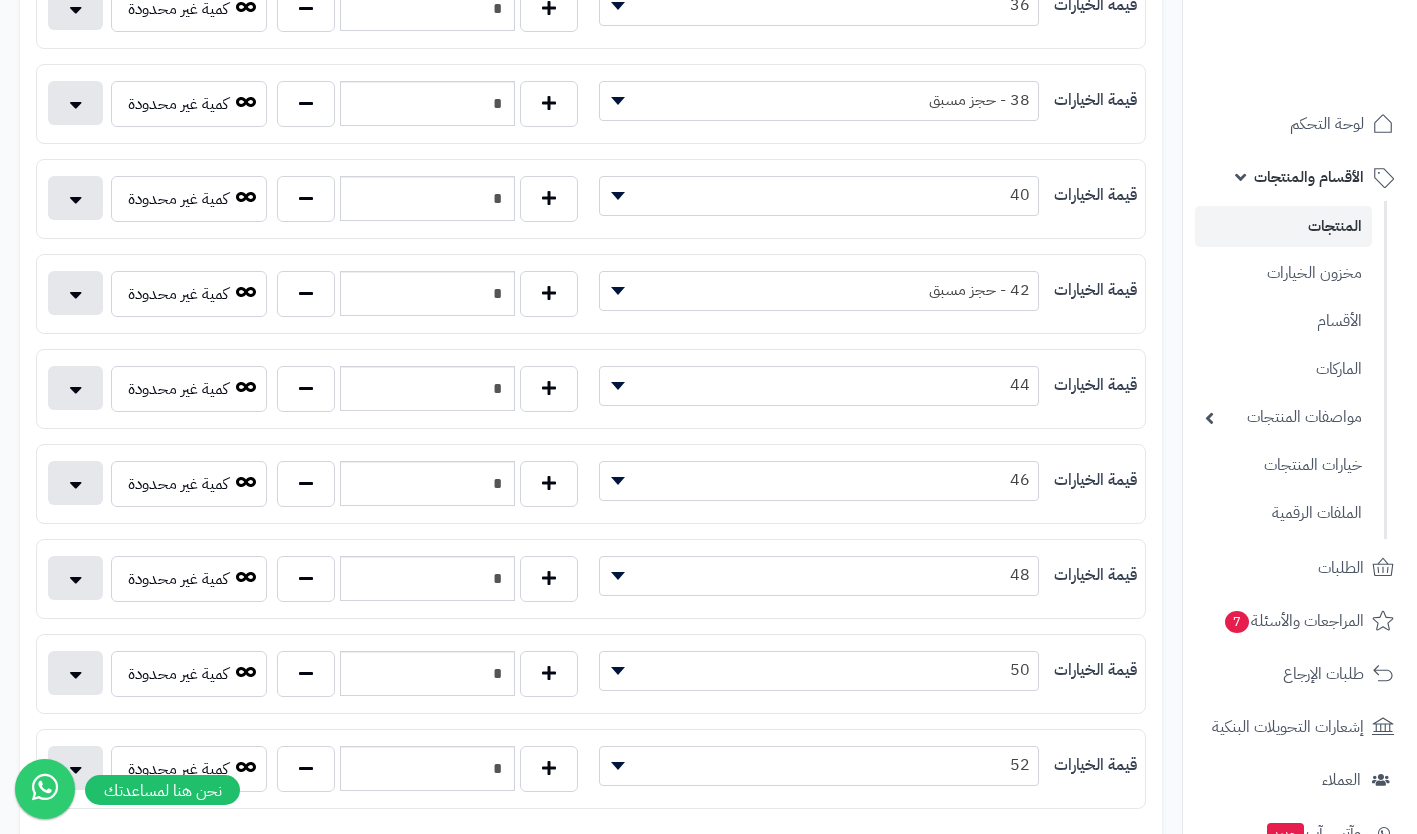 click on "46" at bounding box center (819, 480) 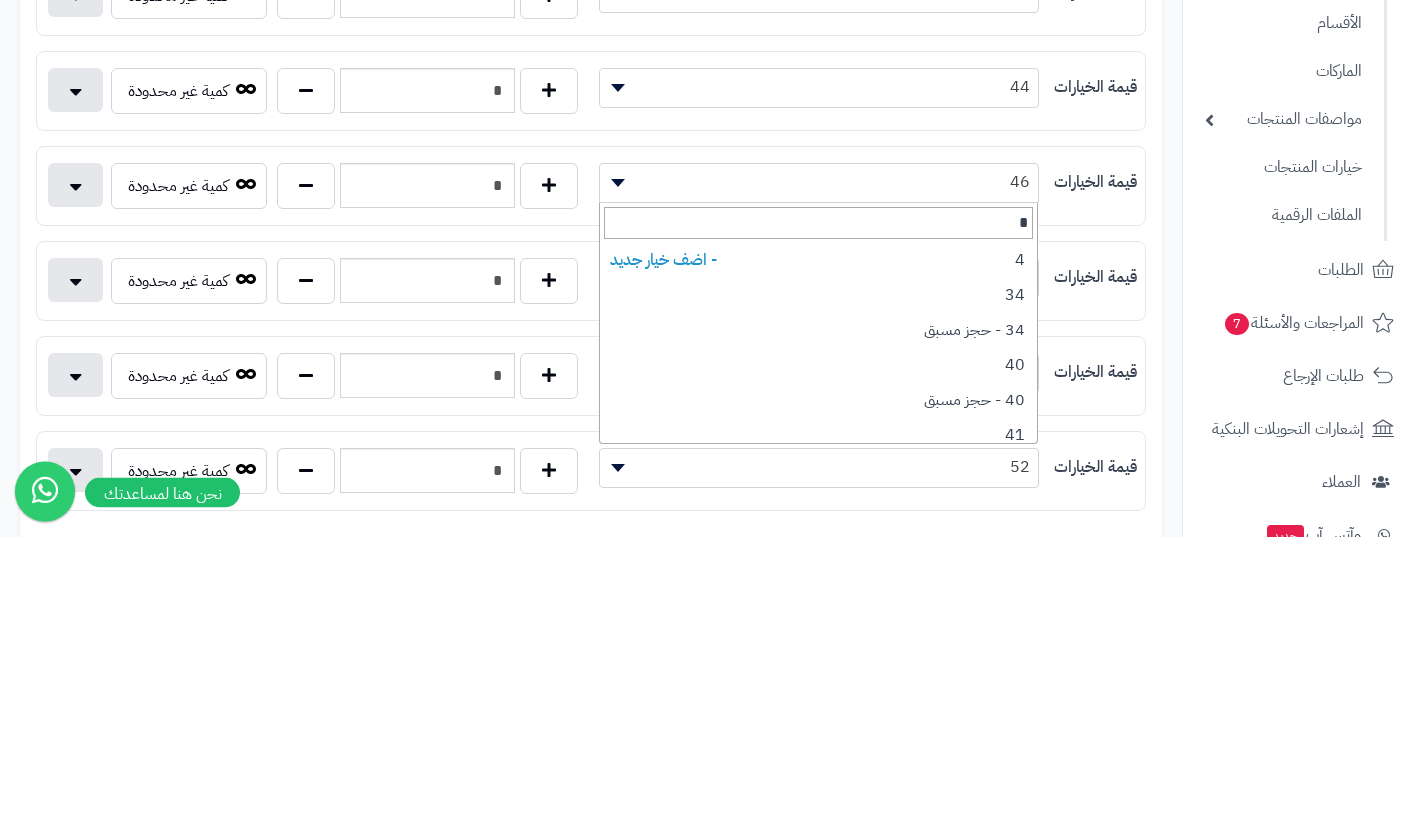 type on "**" 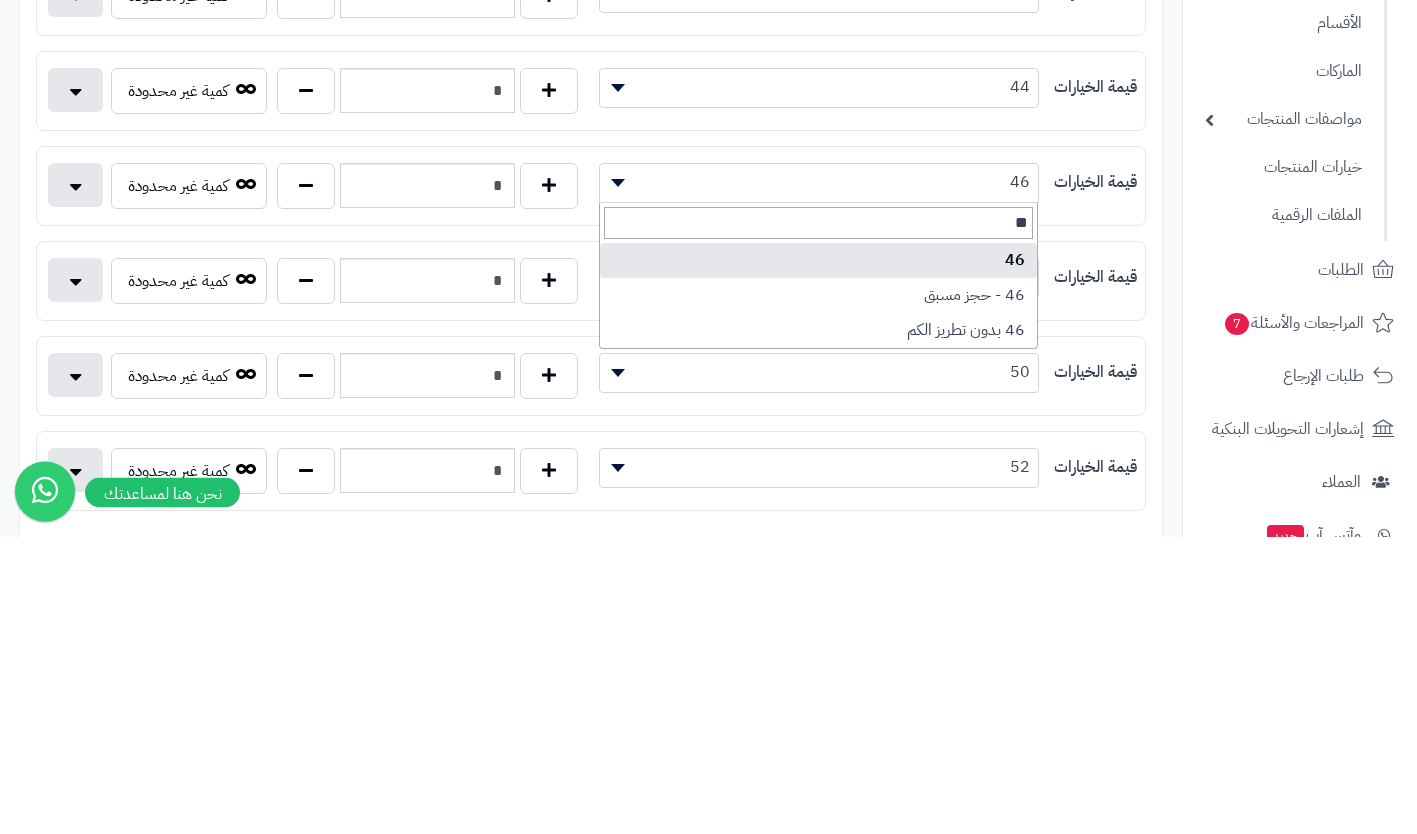 select on "***" 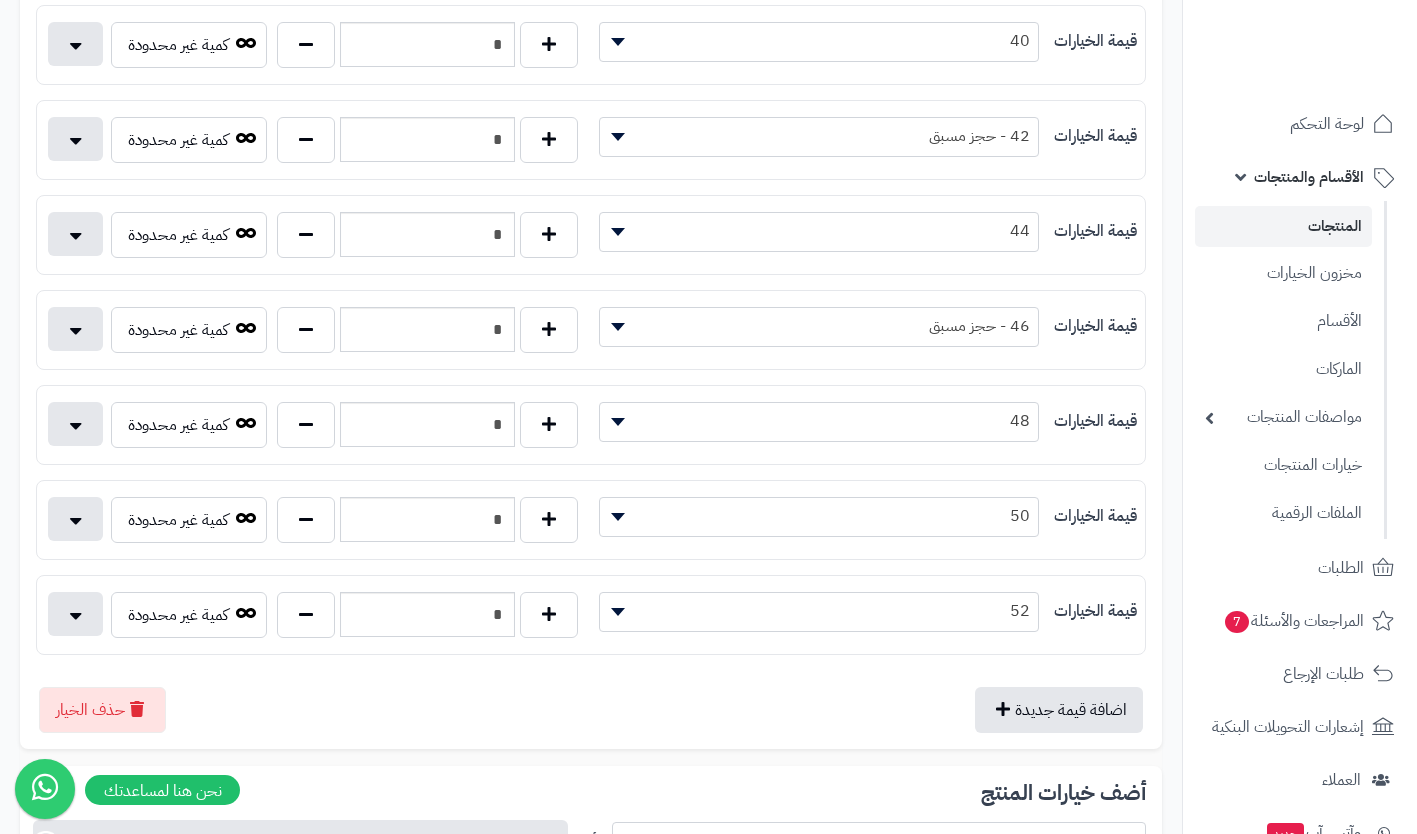 scroll, scrollTop: 751, scrollLeft: 0, axis: vertical 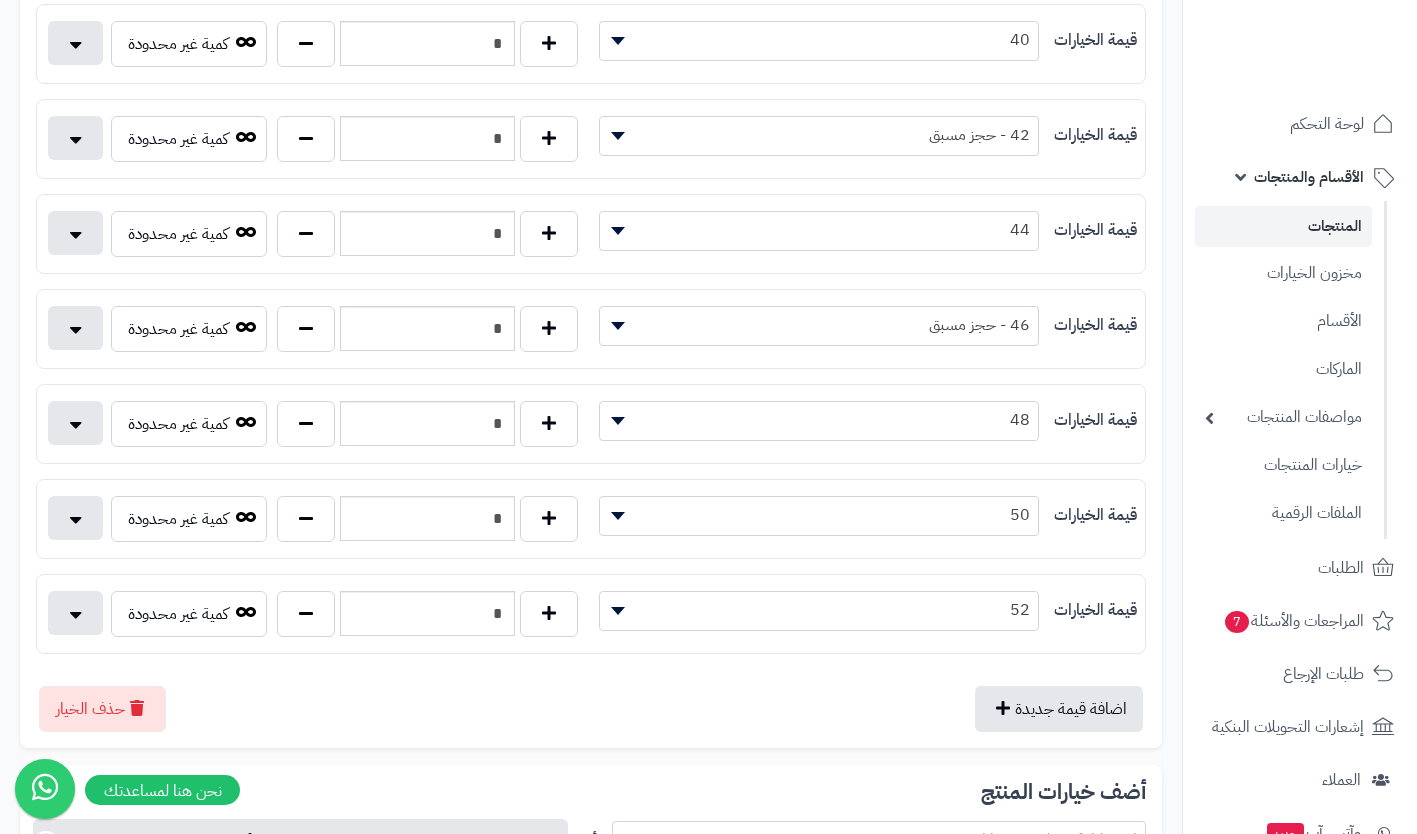click on "50" at bounding box center [819, 515] 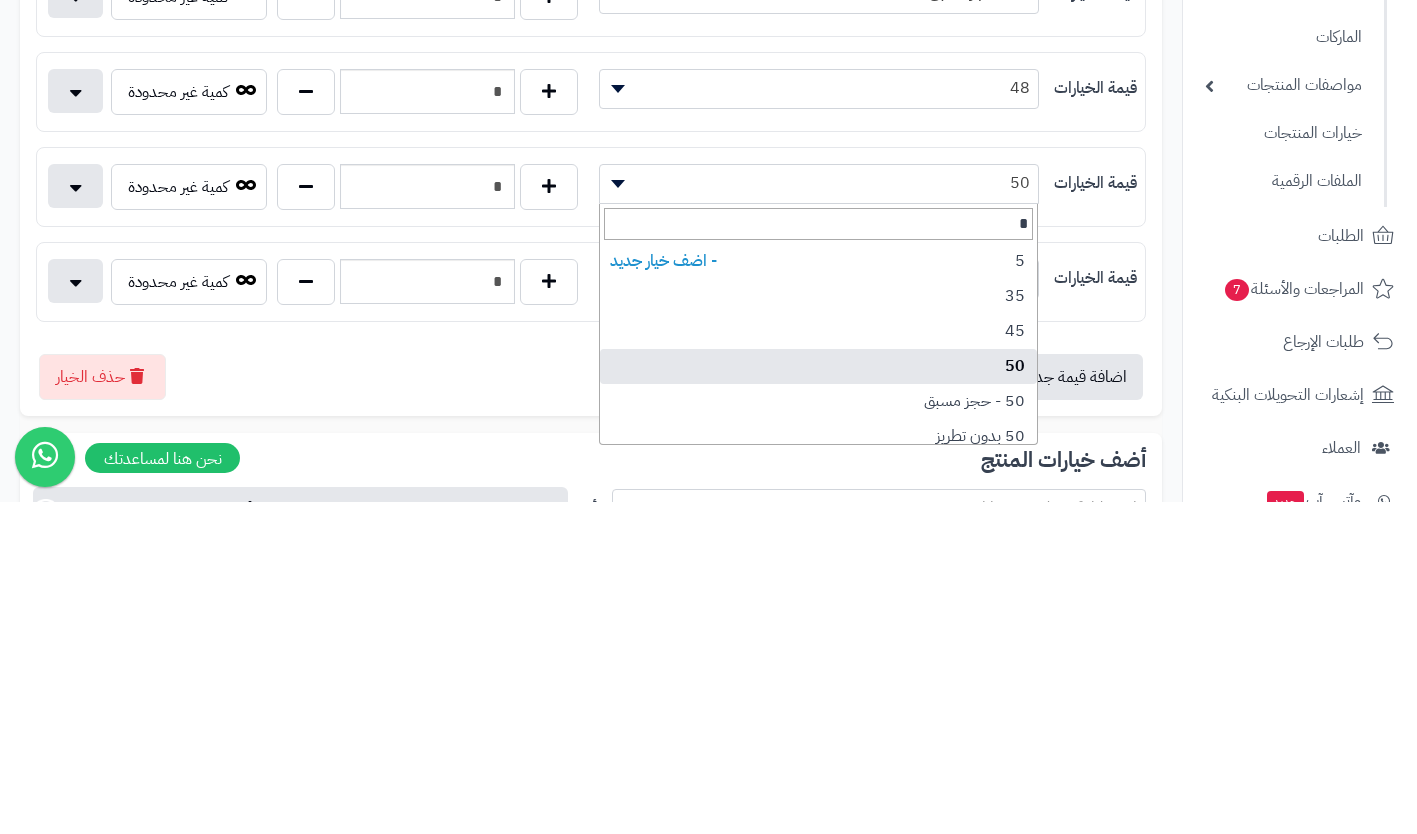 type on "**" 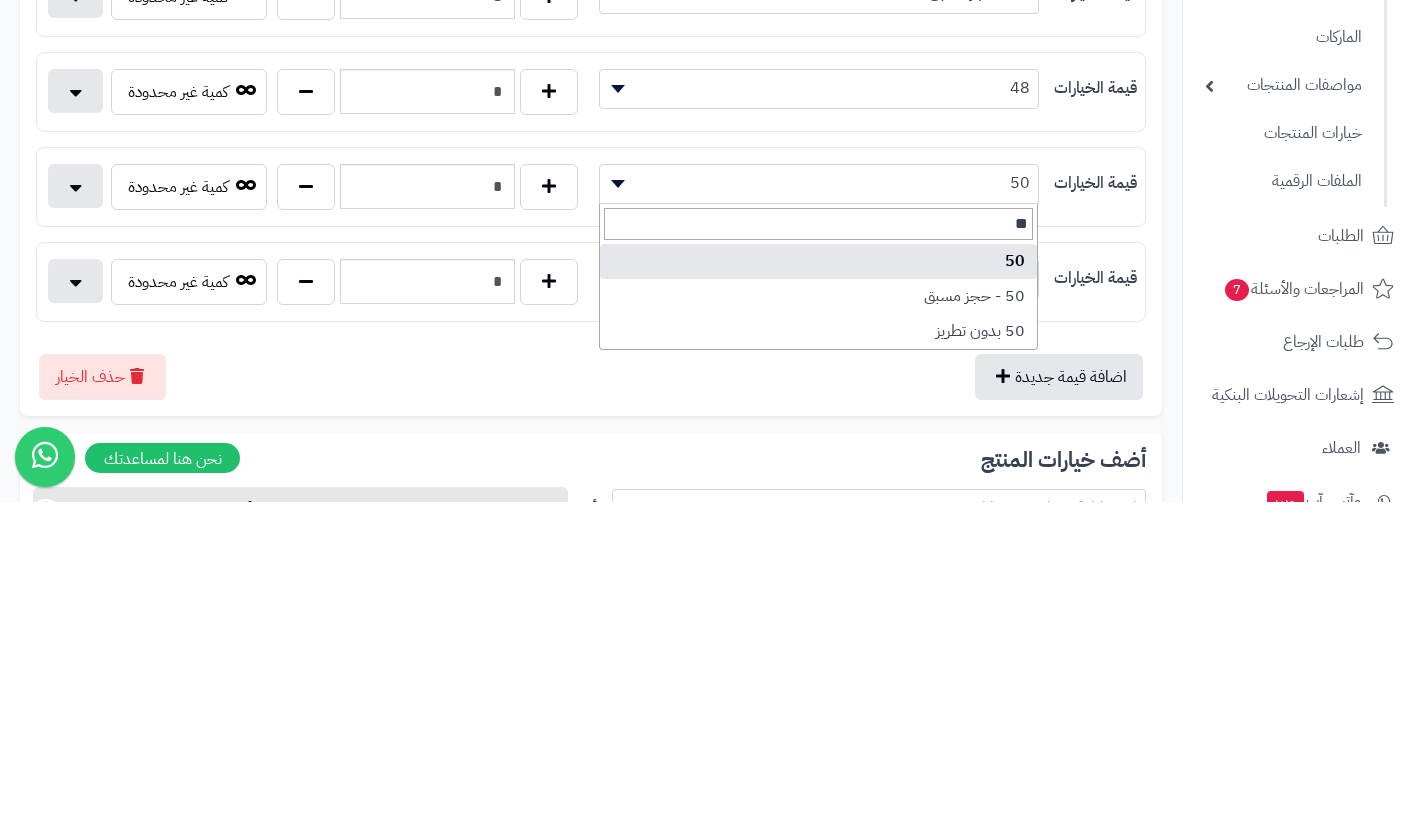 select on "***" 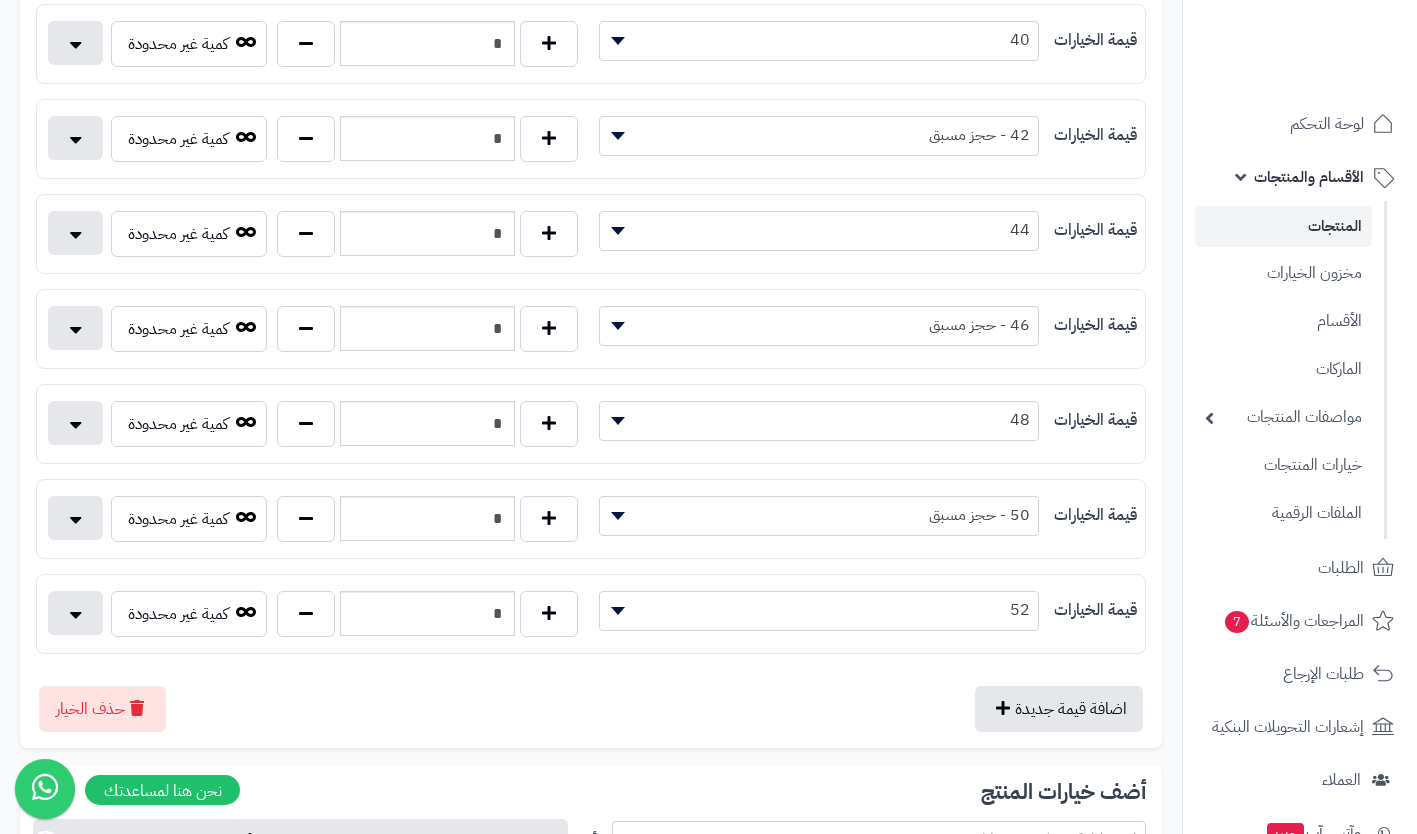 click on "52" at bounding box center [819, 610] 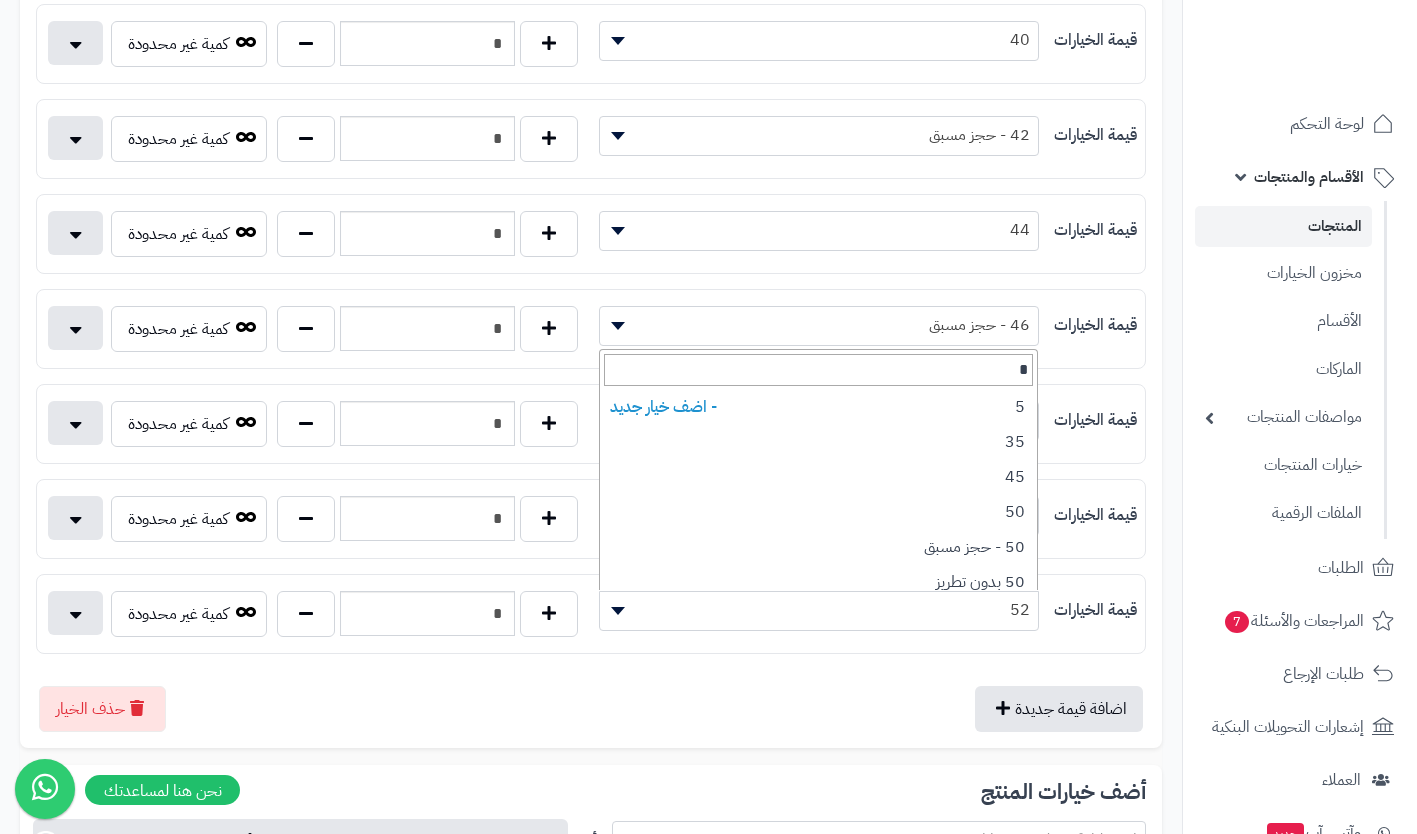type on "**" 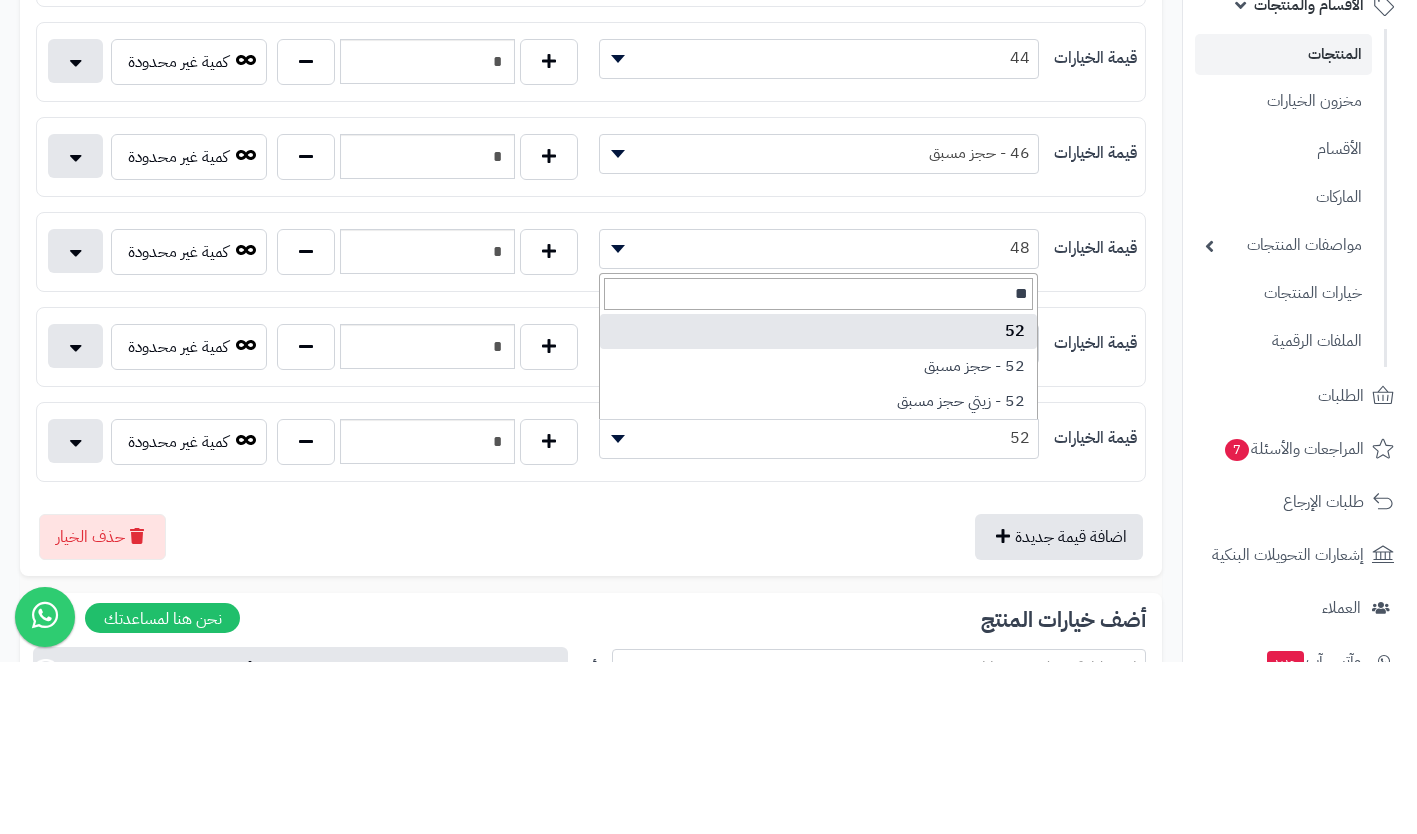 select on "***" 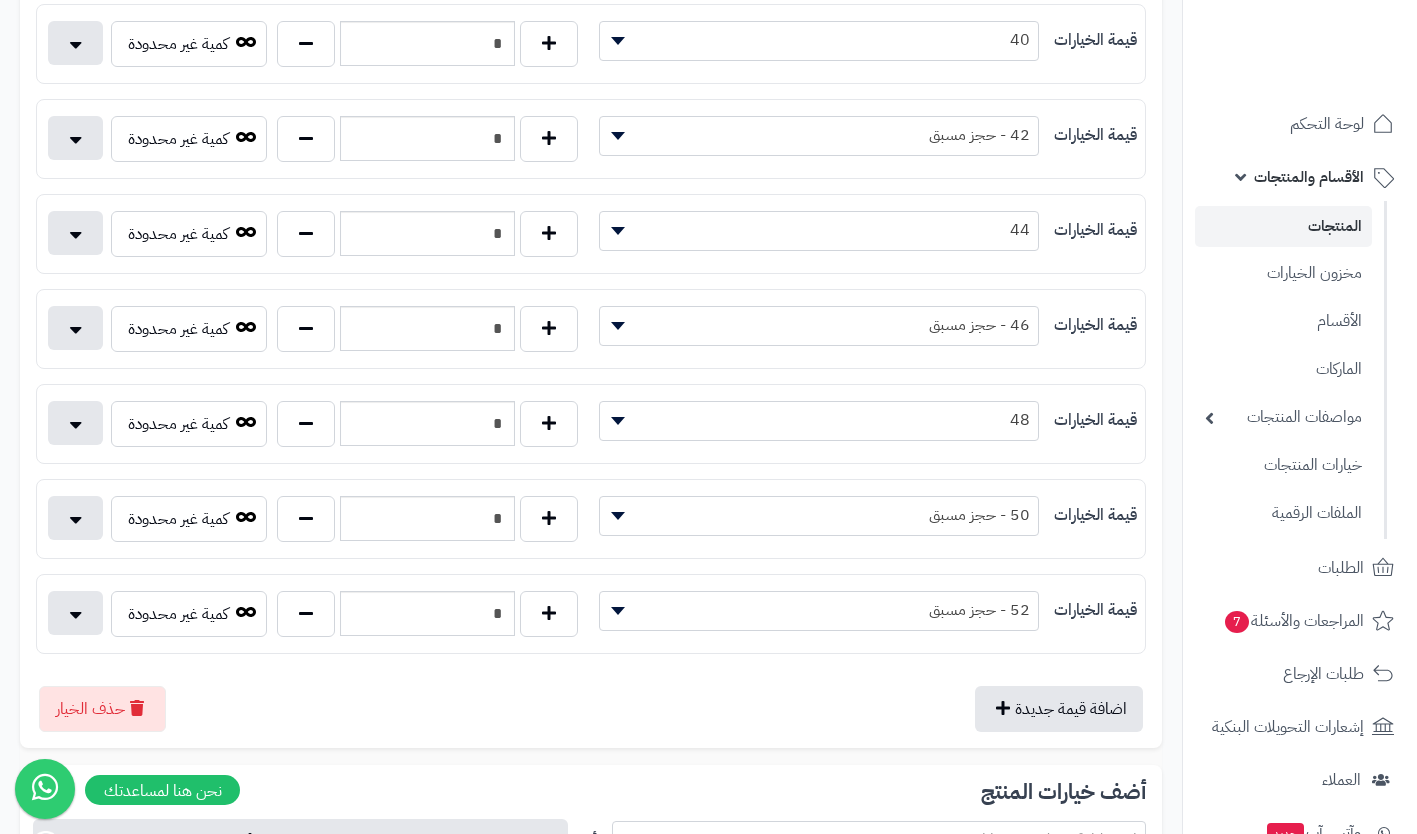 type 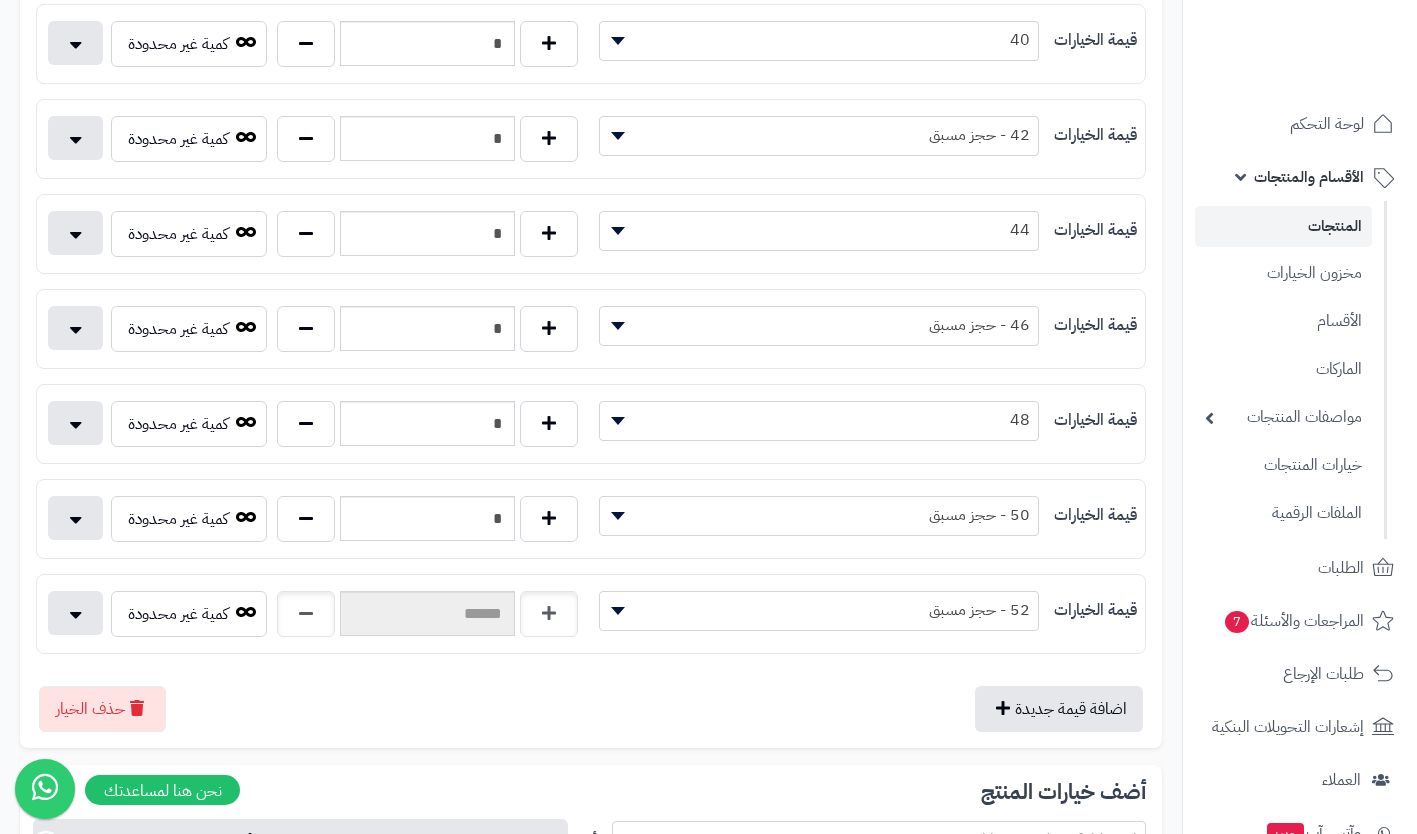type 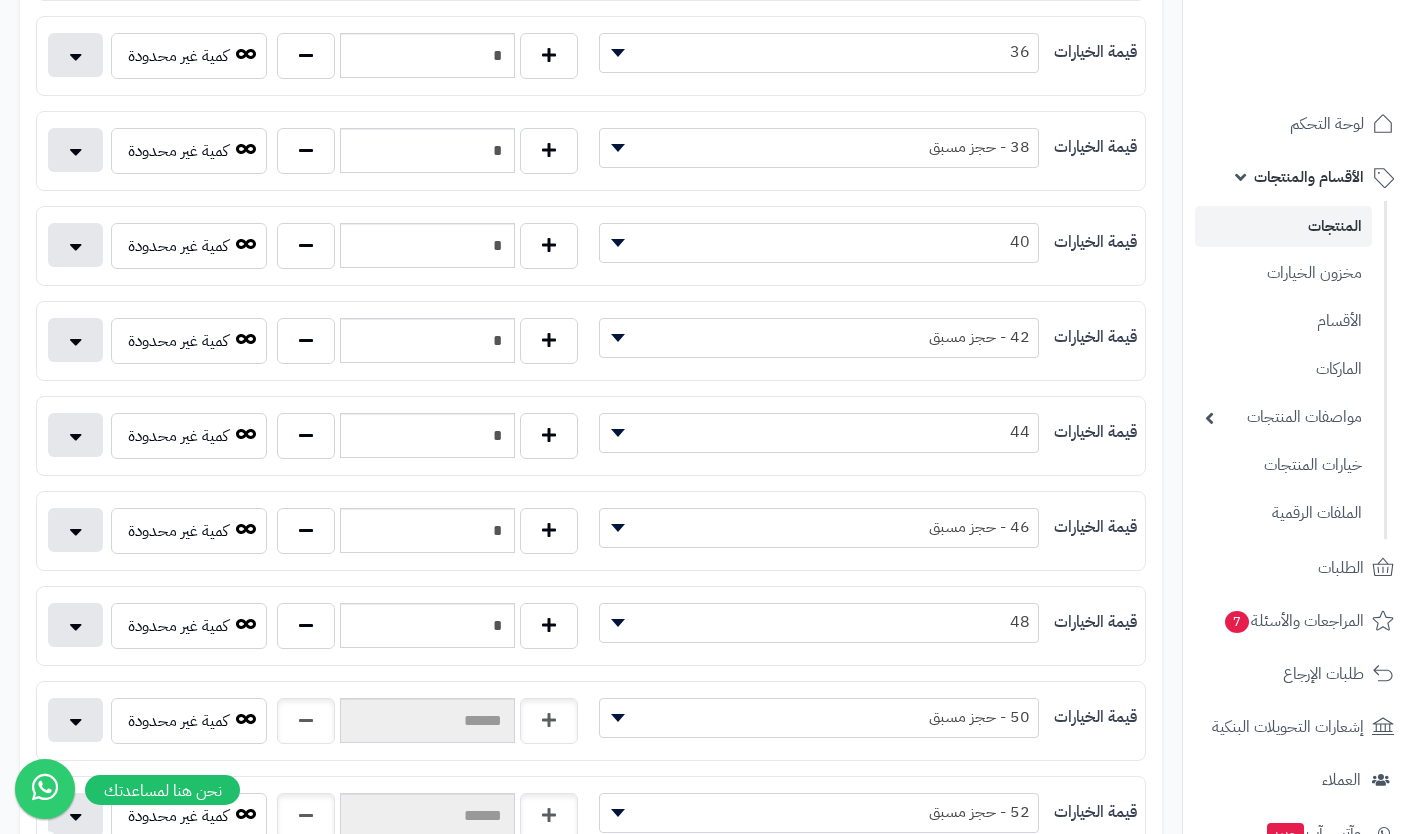 type 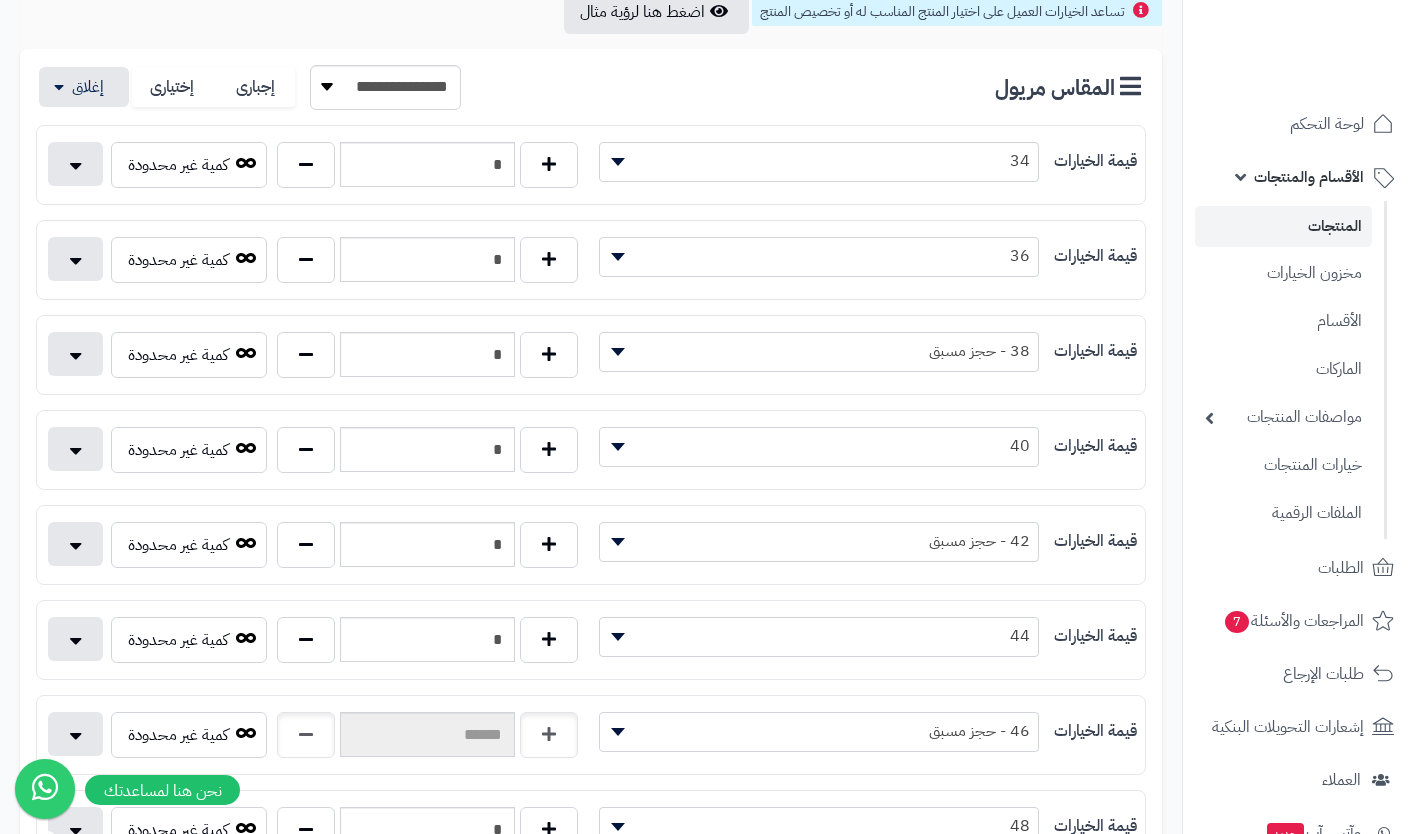scroll, scrollTop: 359, scrollLeft: 0, axis: vertical 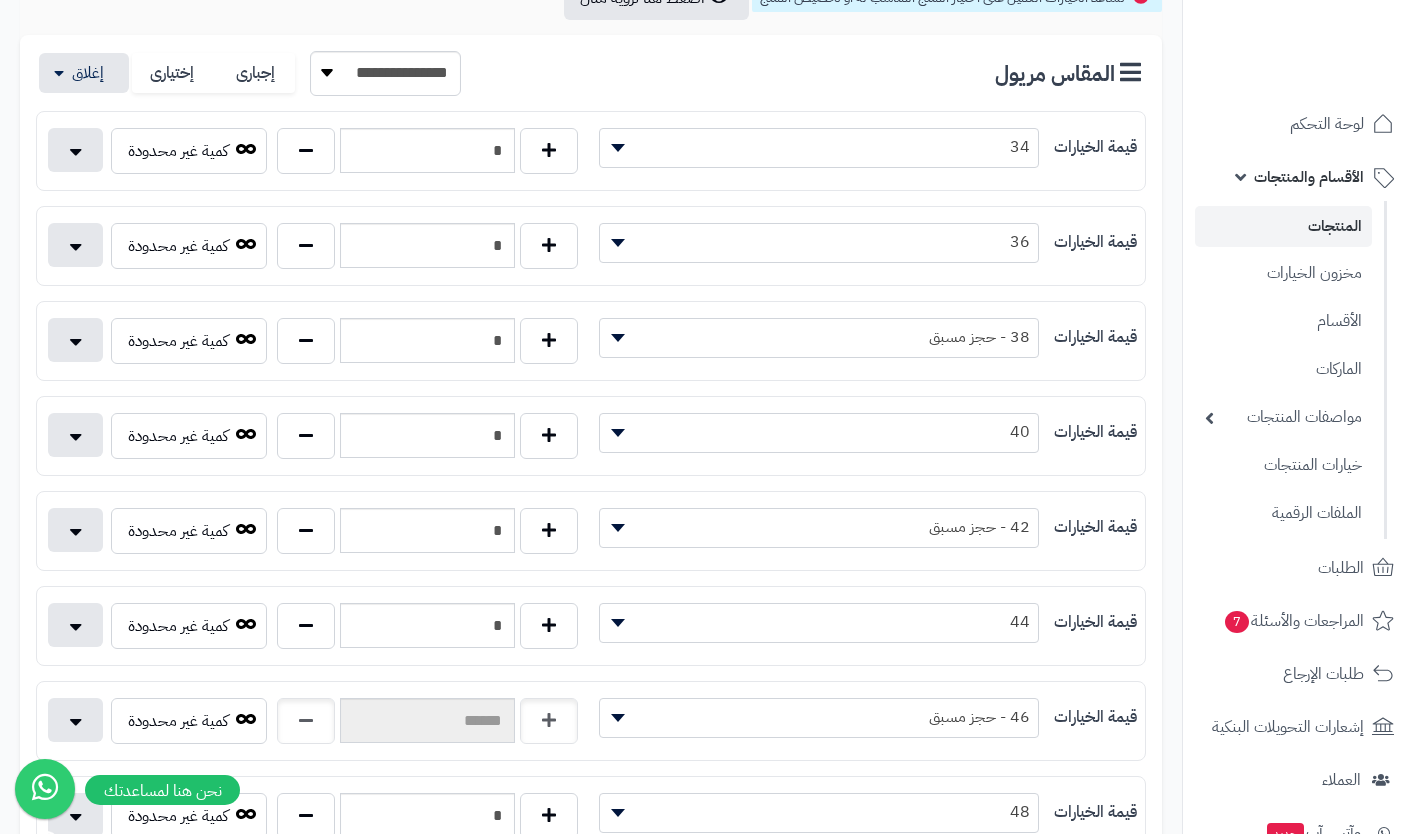 type 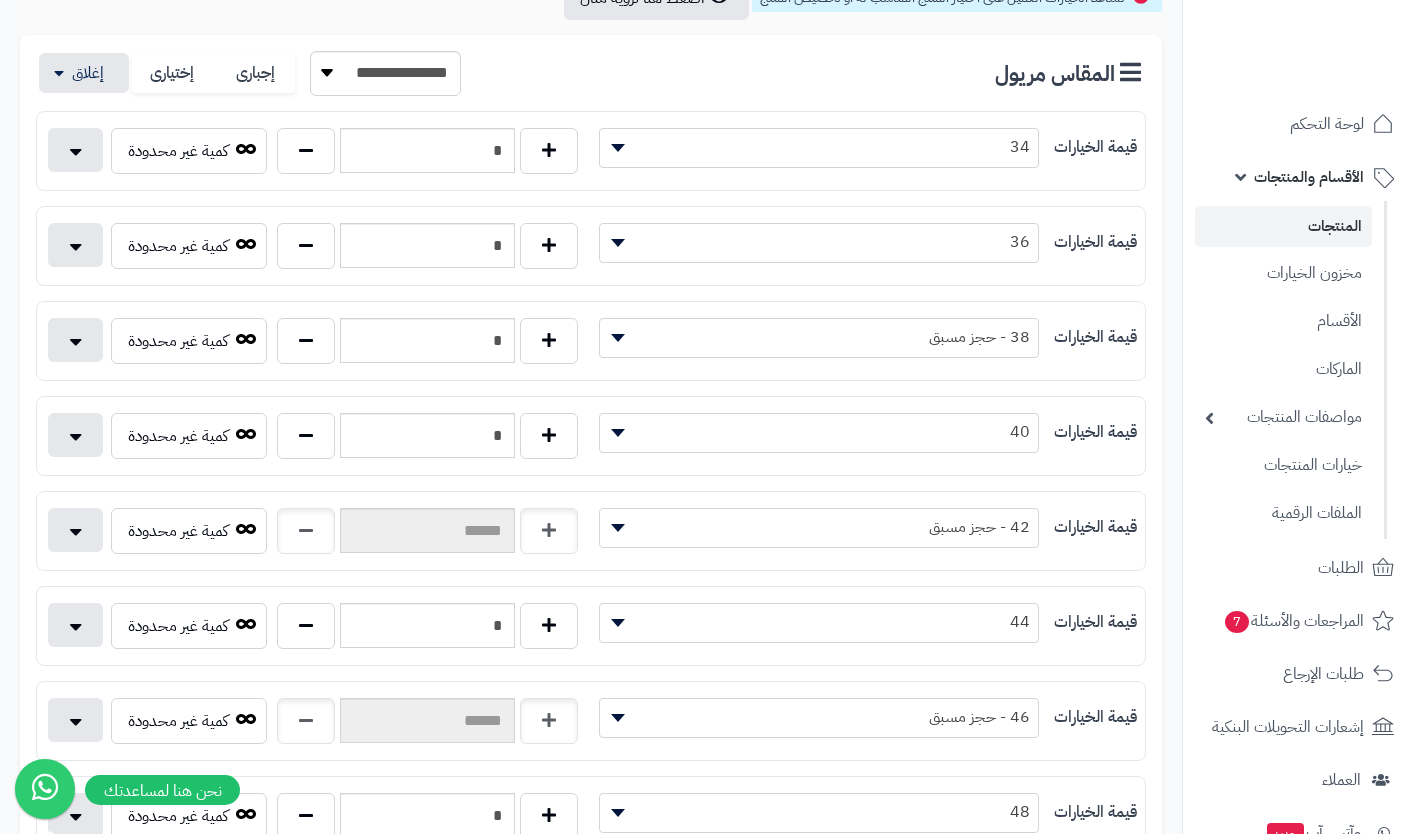 type 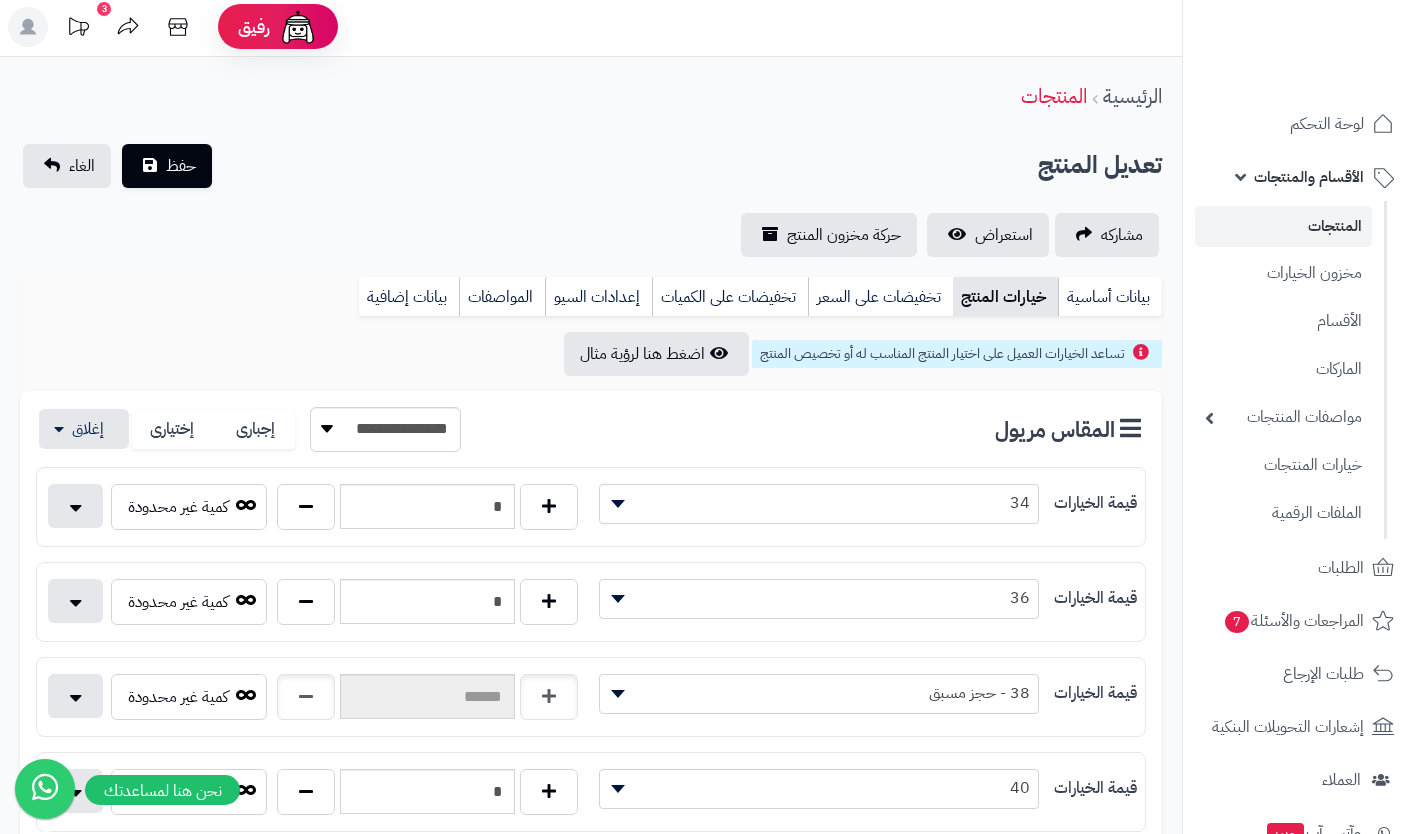 scroll, scrollTop: 0, scrollLeft: 0, axis: both 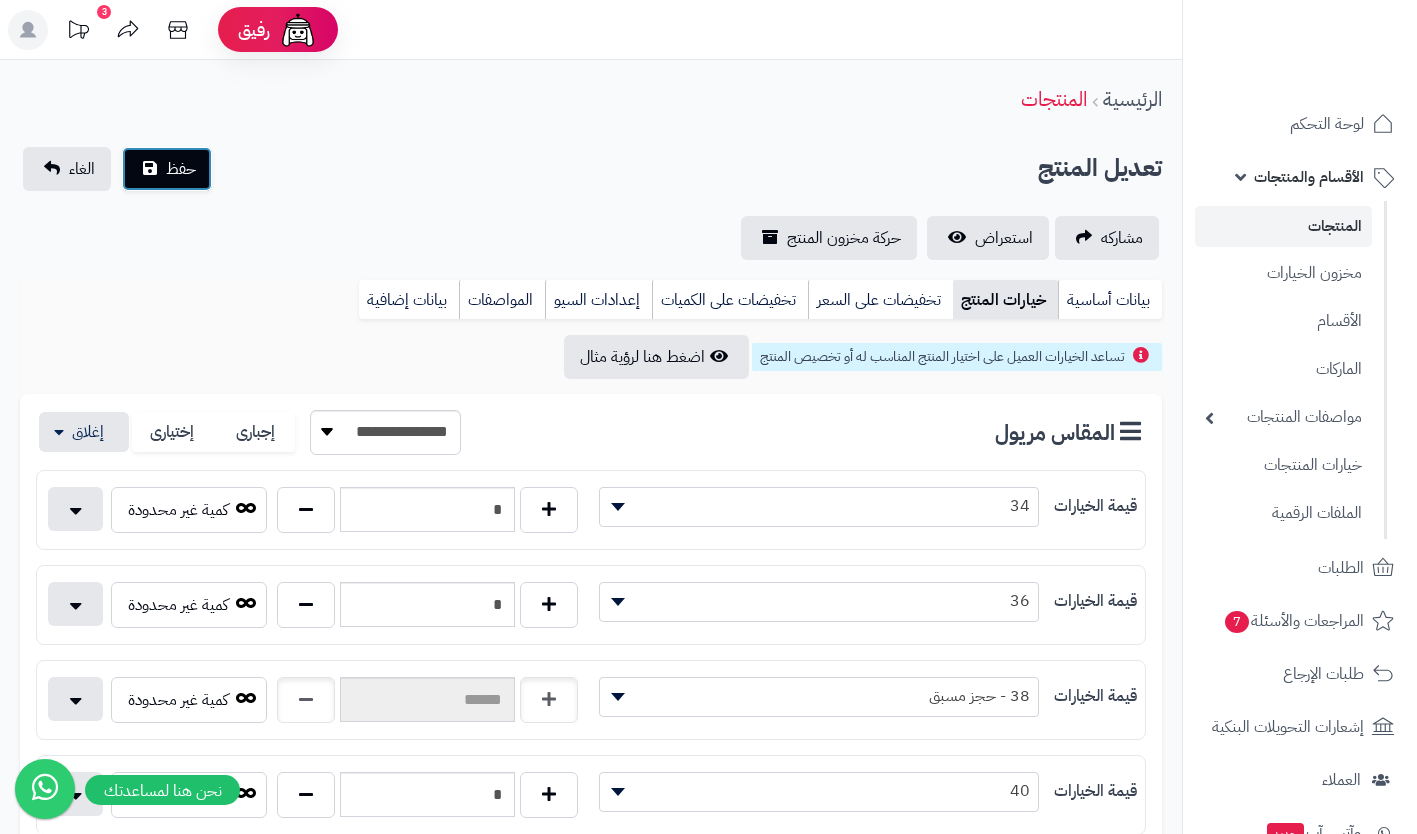 click on "حفظ" at bounding box center [181, 169] 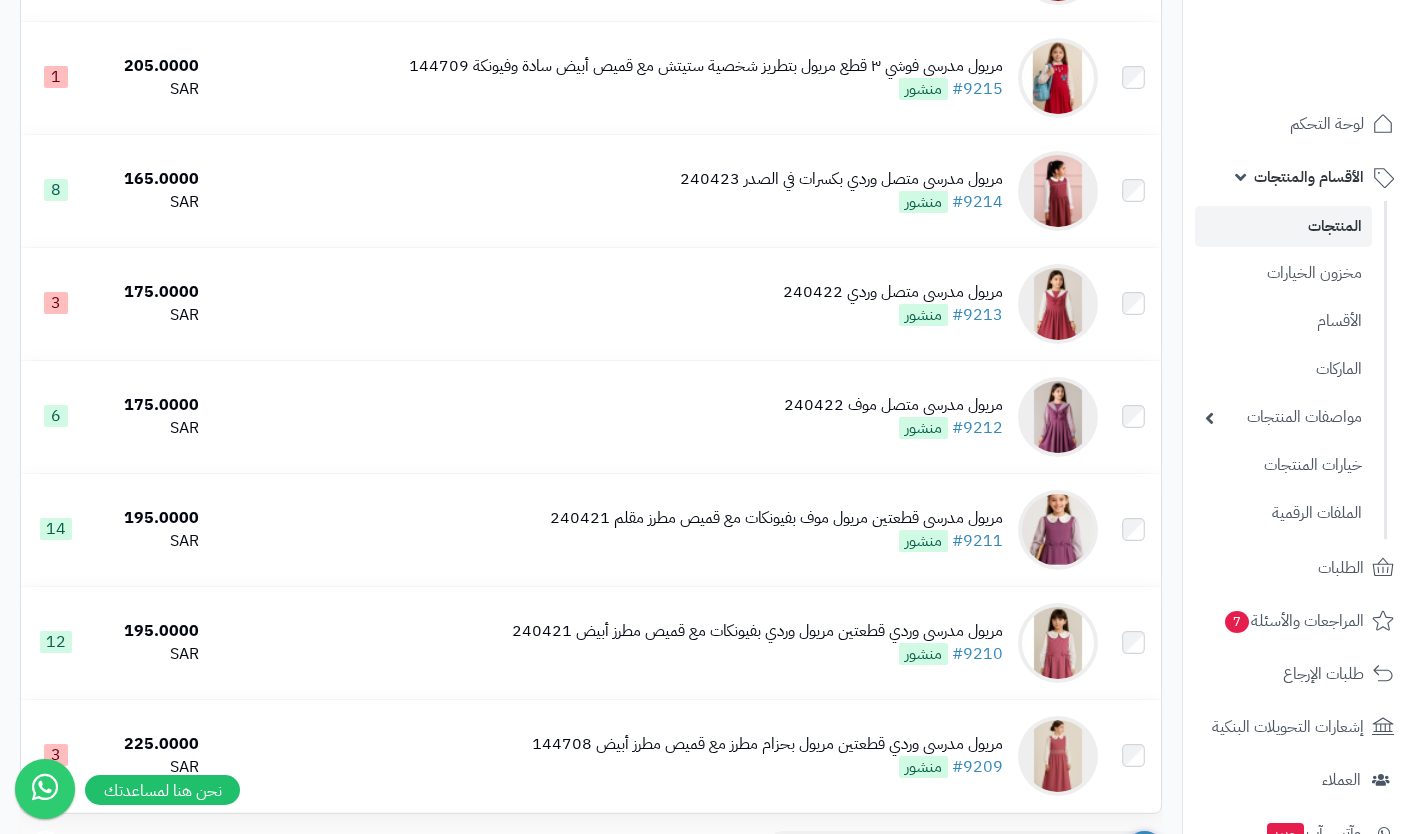 scroll, scrollTop: 2020, scrollLeft: 0, axis: vertical 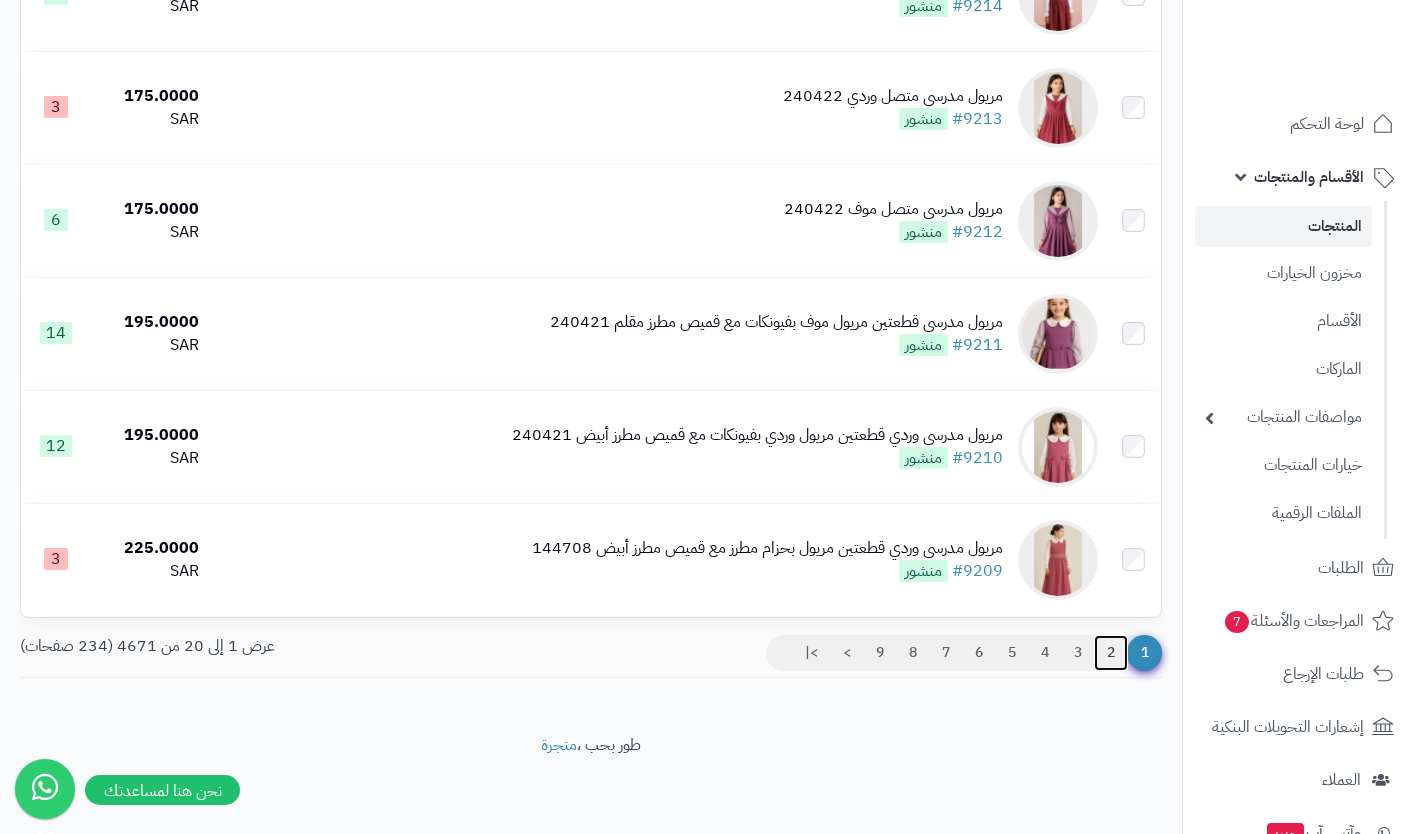 click on "2" at bounding box center [1111, 653] 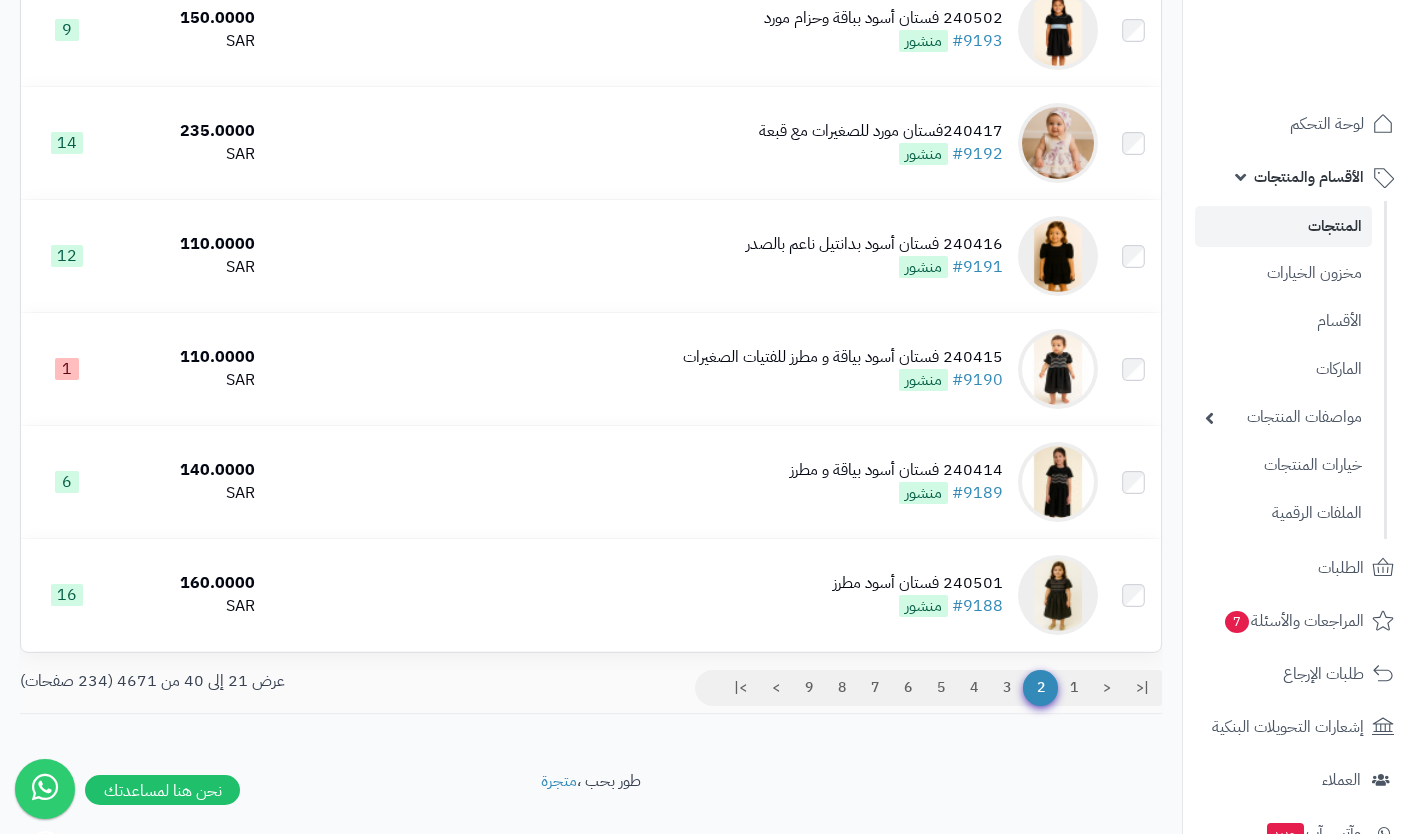 scroll, scrollTop: 1930, scrollLeft: 0, axis: vertical 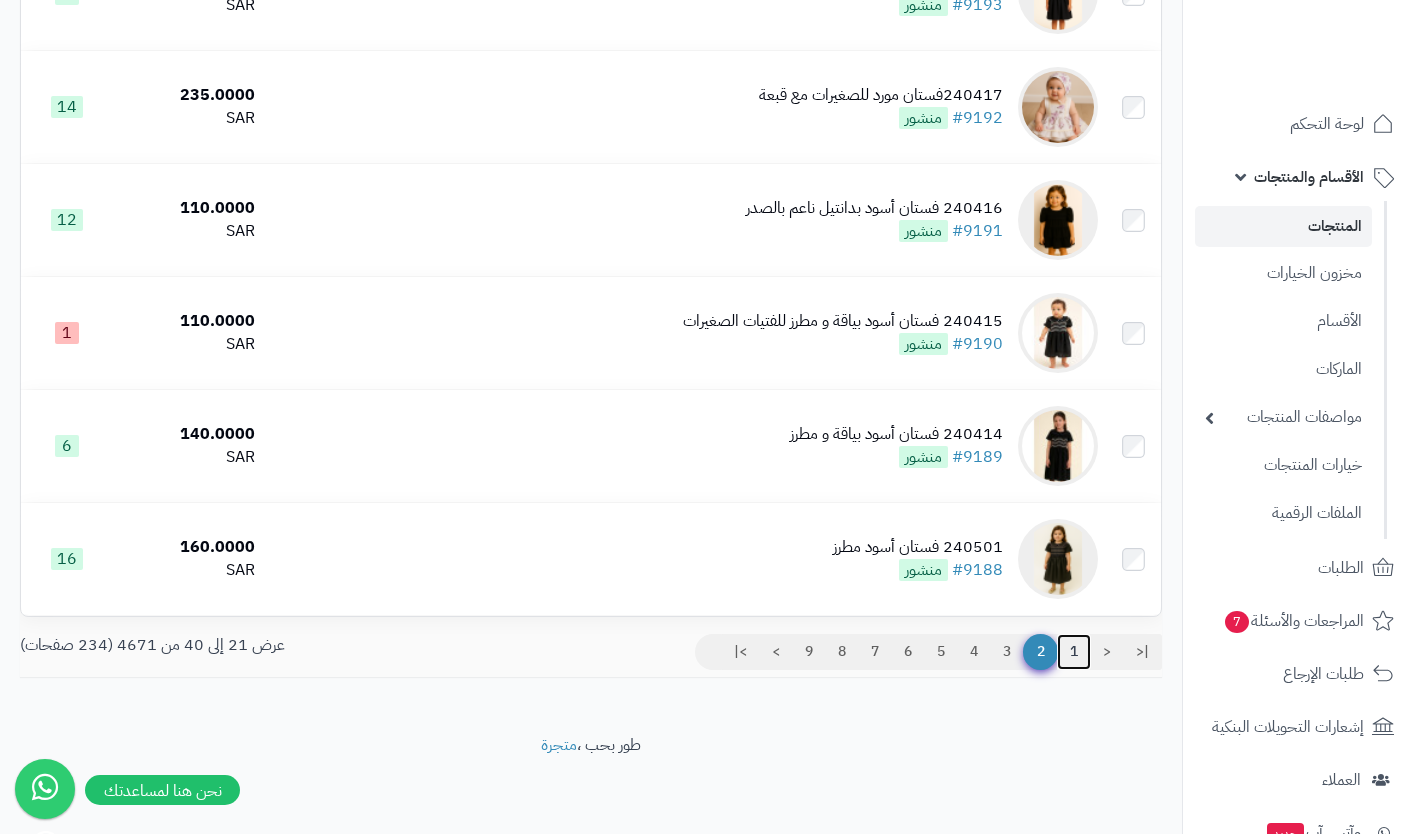 click on "1" at bounding box center (1074, 652) 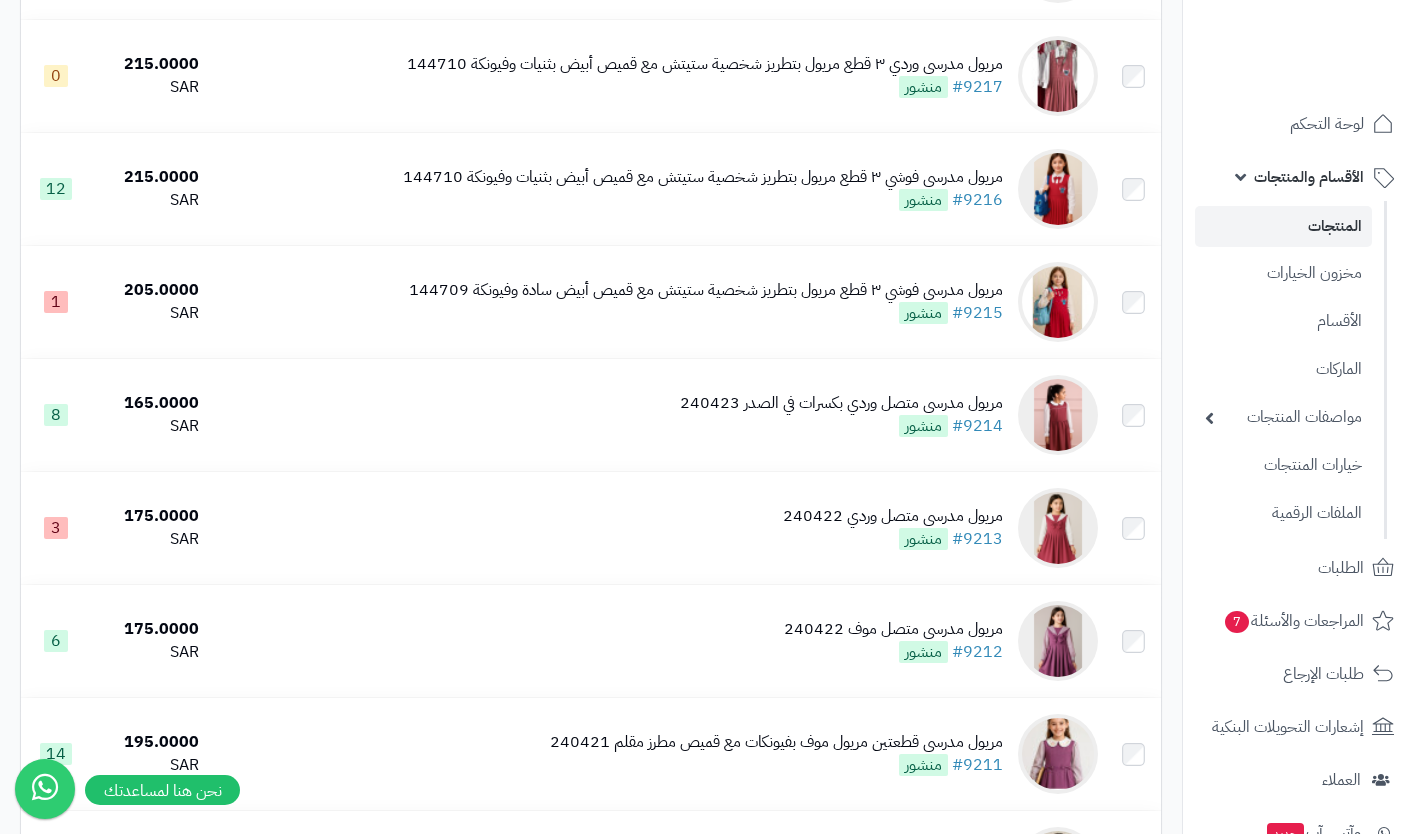 scroll, scrollTop: 1930, scrollLeft: 0, axis: vertical 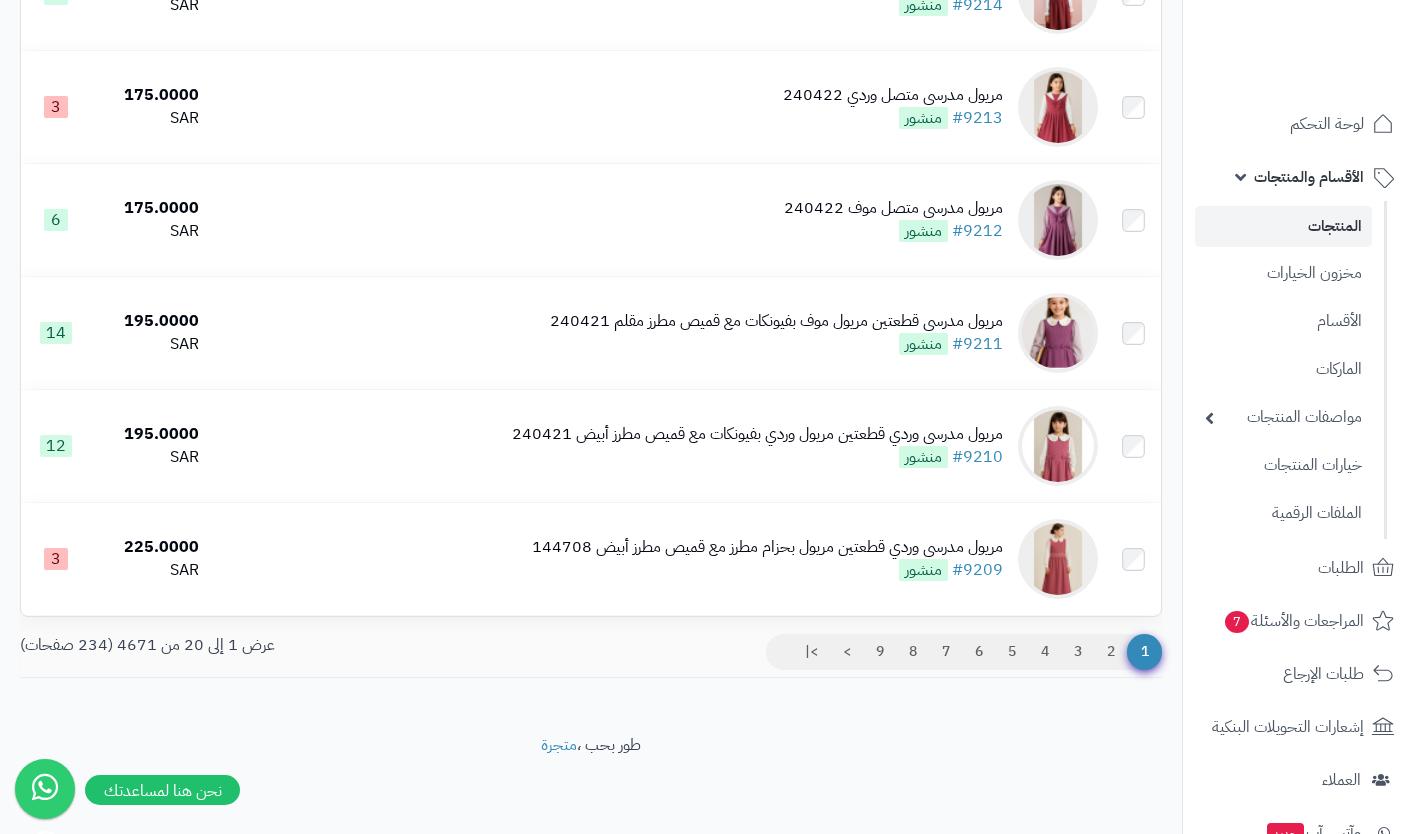 click on "مريول مدرسي وردي قطعتين مريول بحزام  مطرز مع قميص مطرز  أبيض  144708" at bounding box center [767, 547] 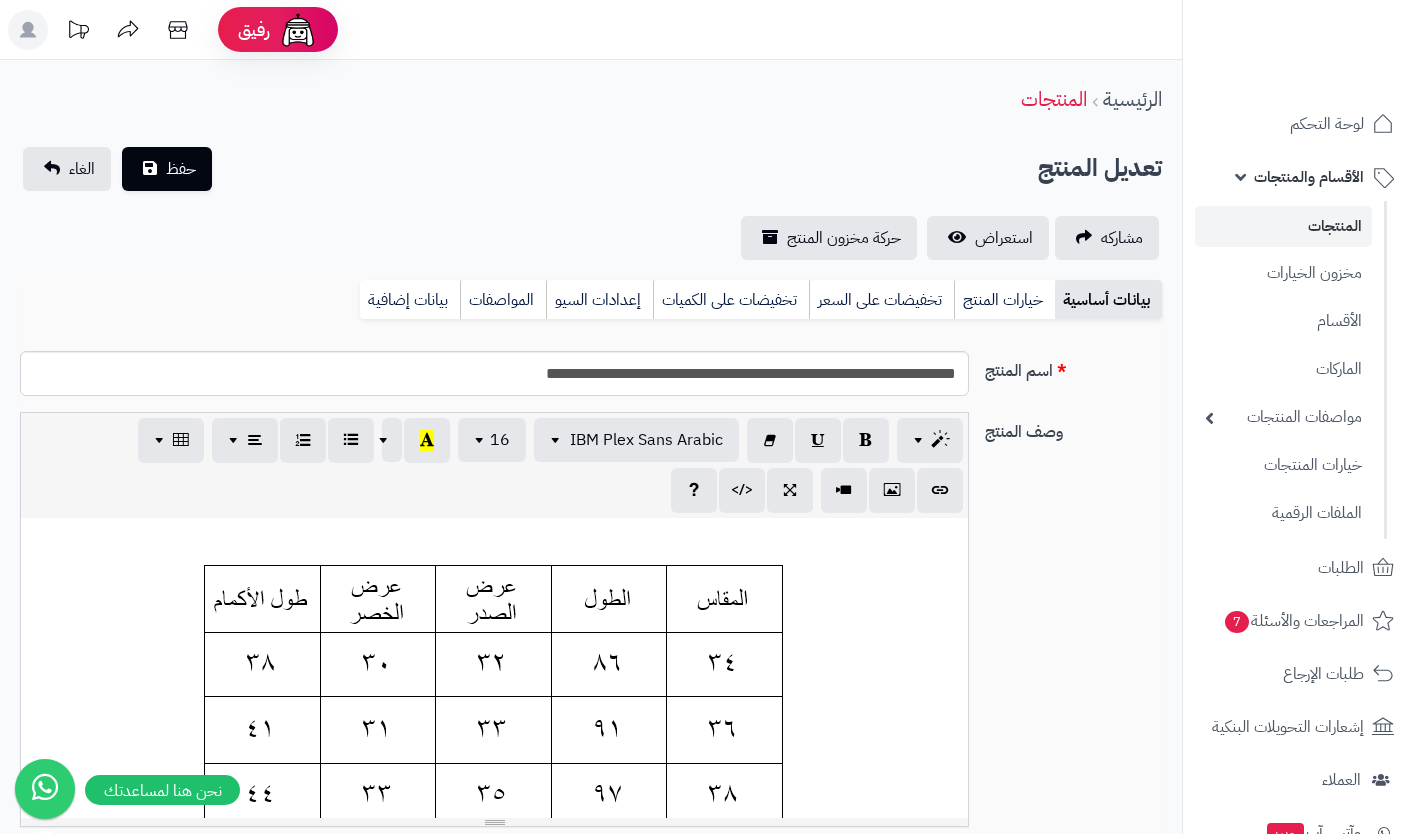 scroll, scrollTop: 0, scrollLeft: 0, axis: both 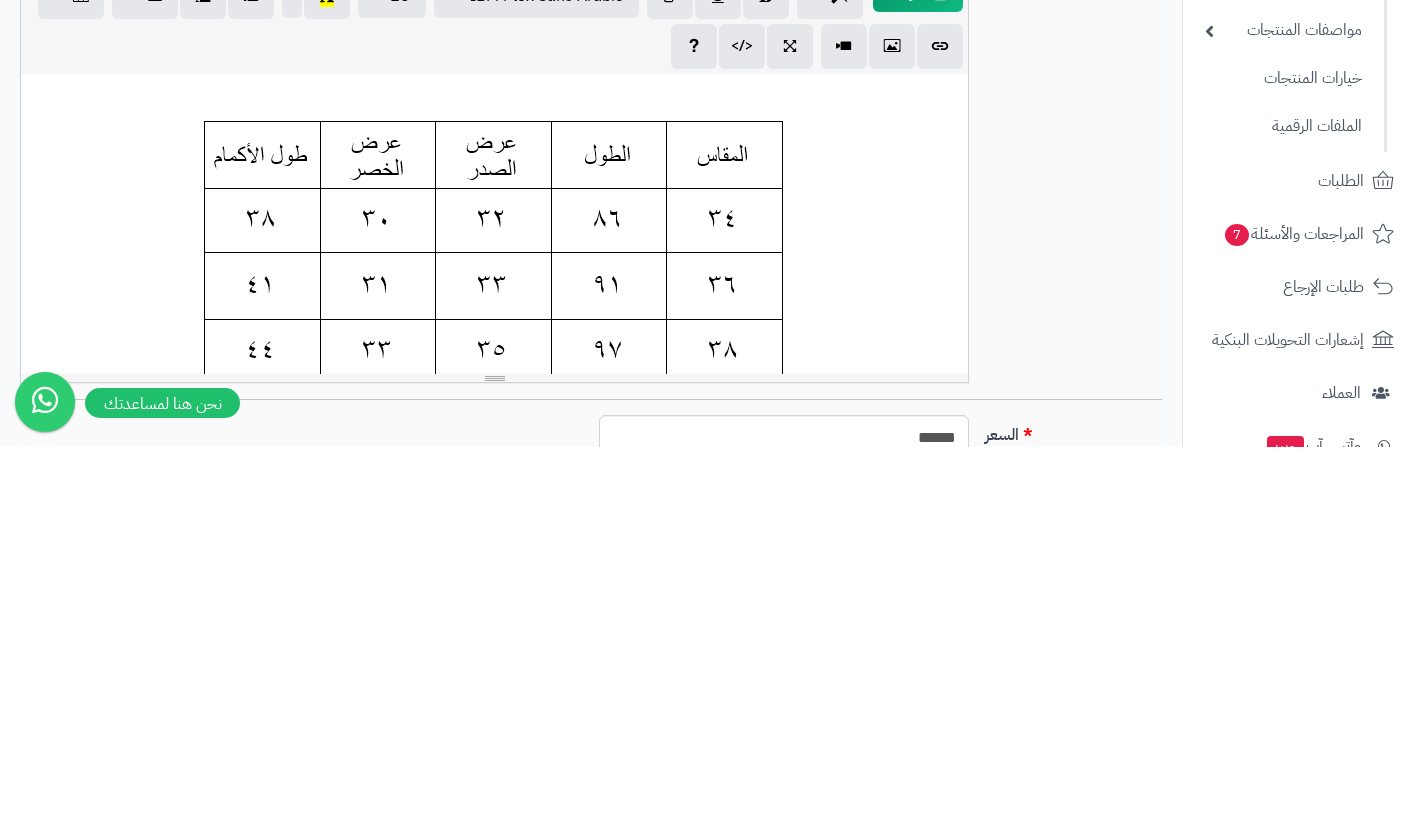 paste 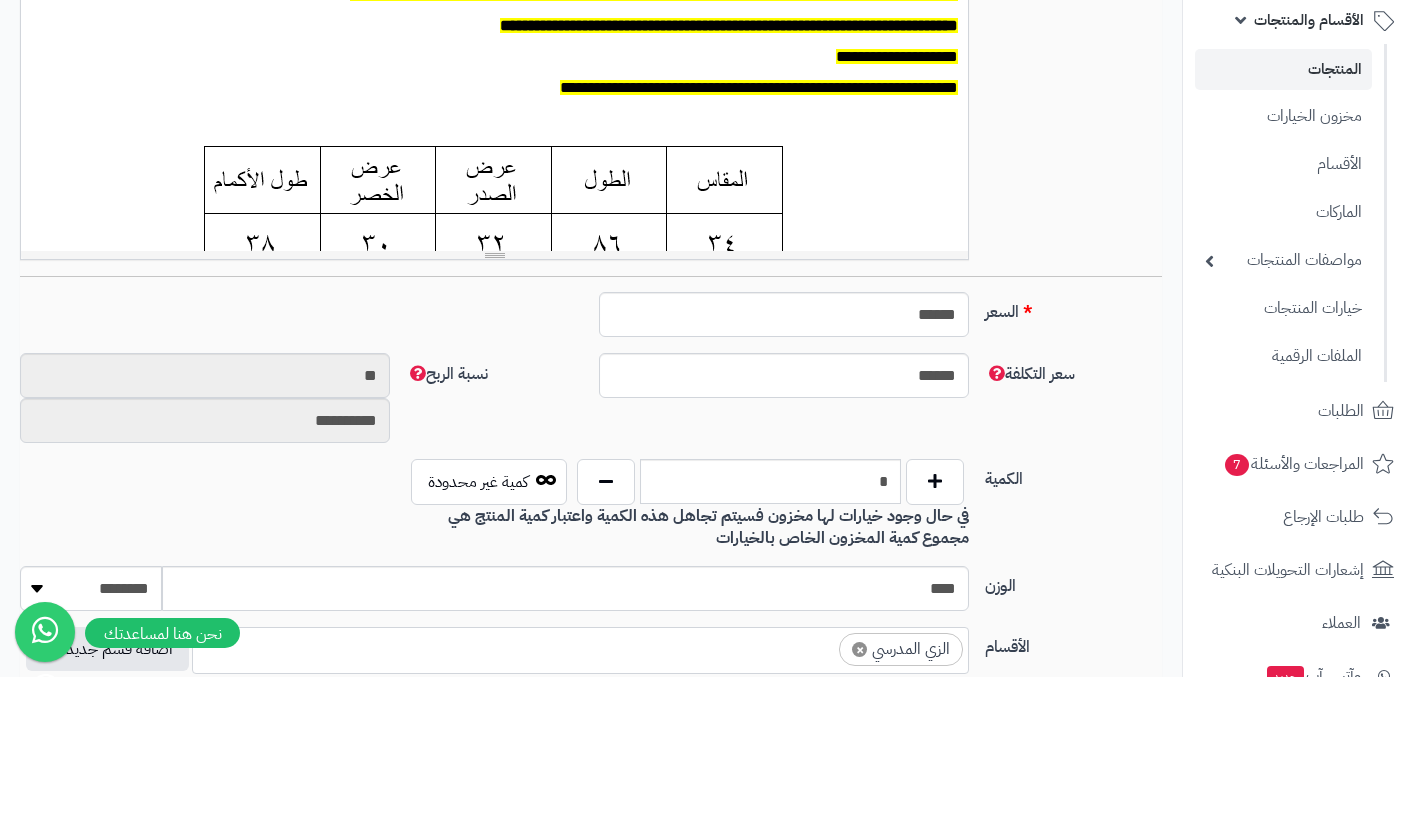 scroll, scrollTop: 0, scrollLeft: 0, axis: both 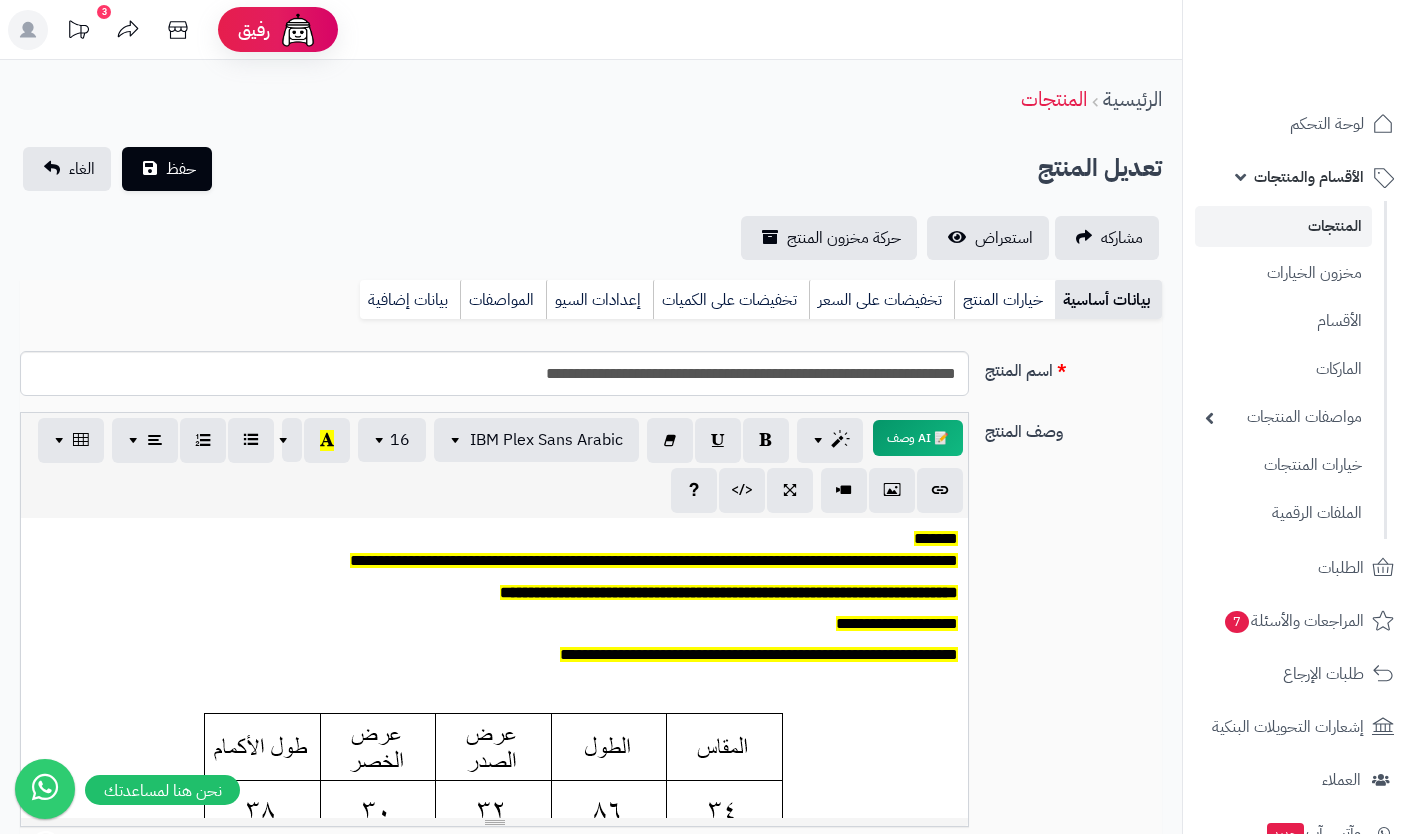 click on "خيارات المنتج" at bounding box center (1004, 300) 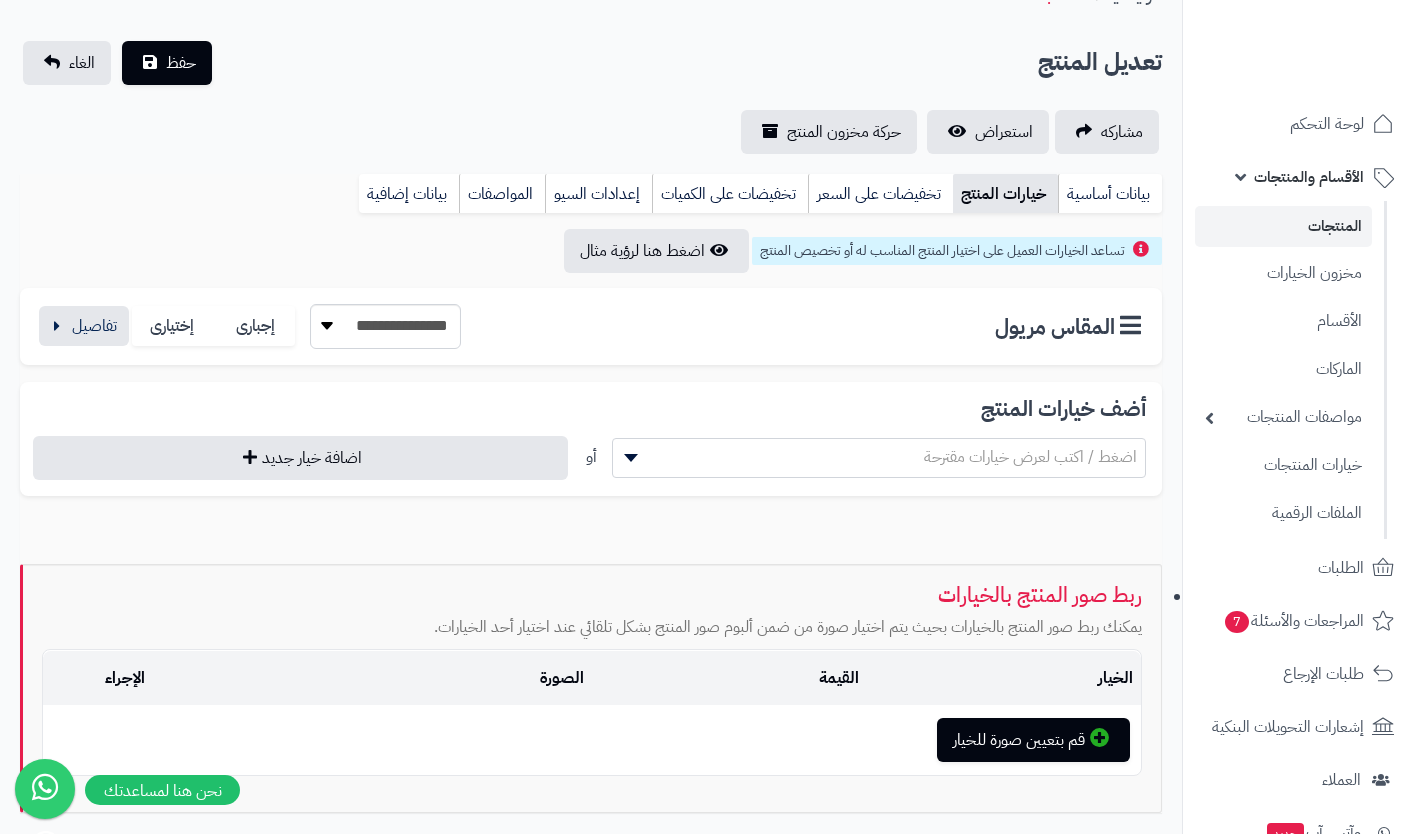 scroll, scrollTop: 247, scrollLeft: 0, axis: vertical 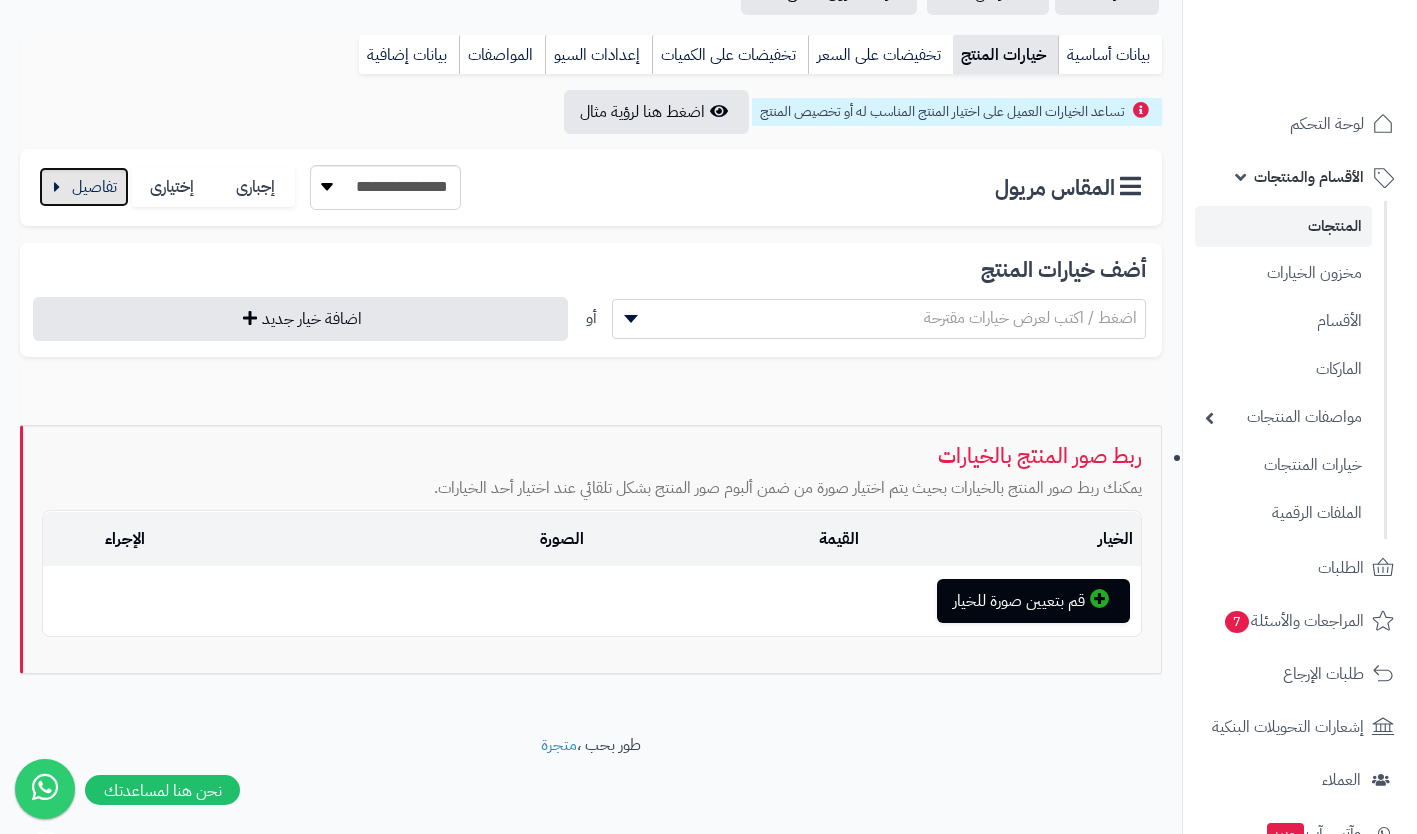 click at bounding box center (84, 187) 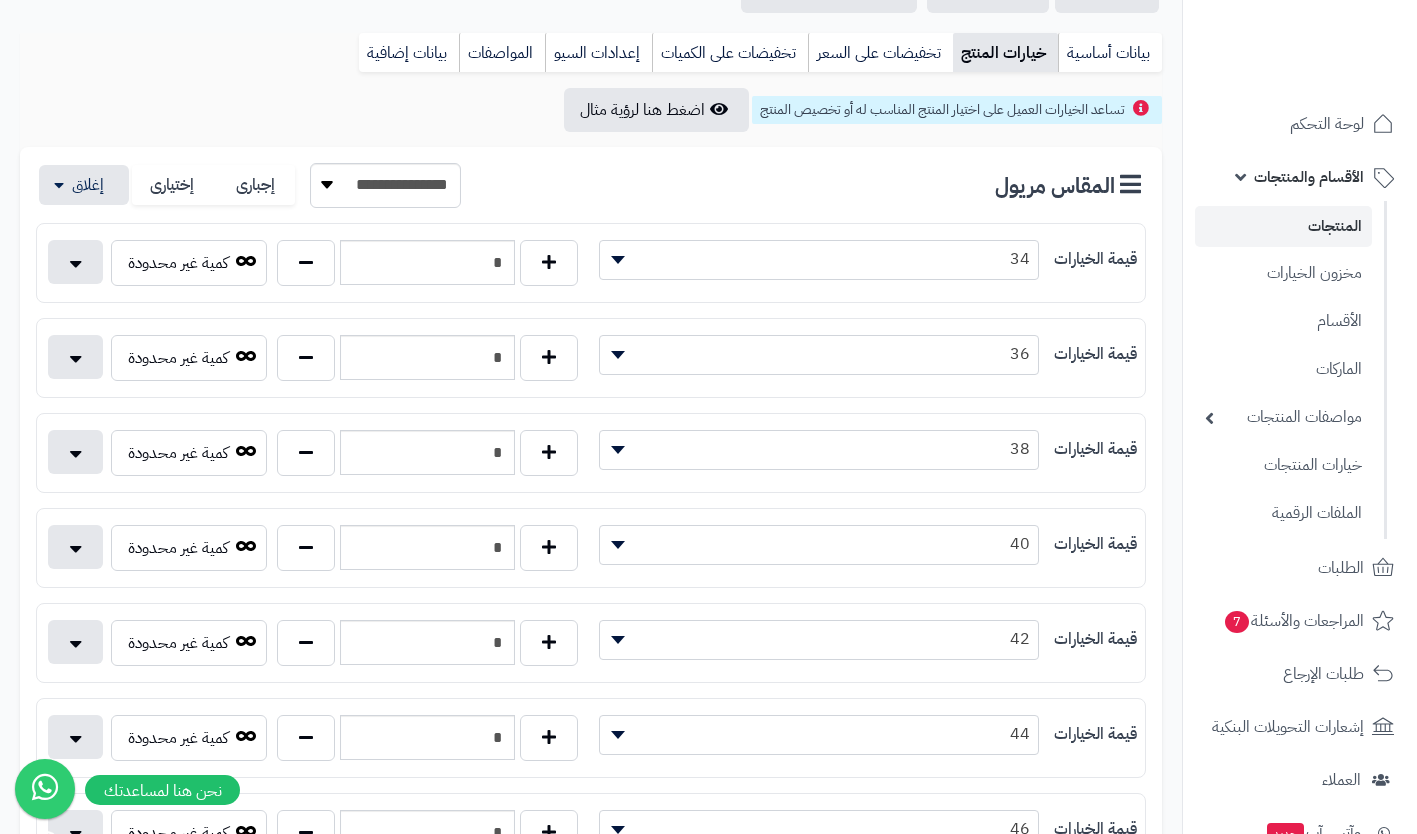 click on "34" at bounding box center [819, 259] 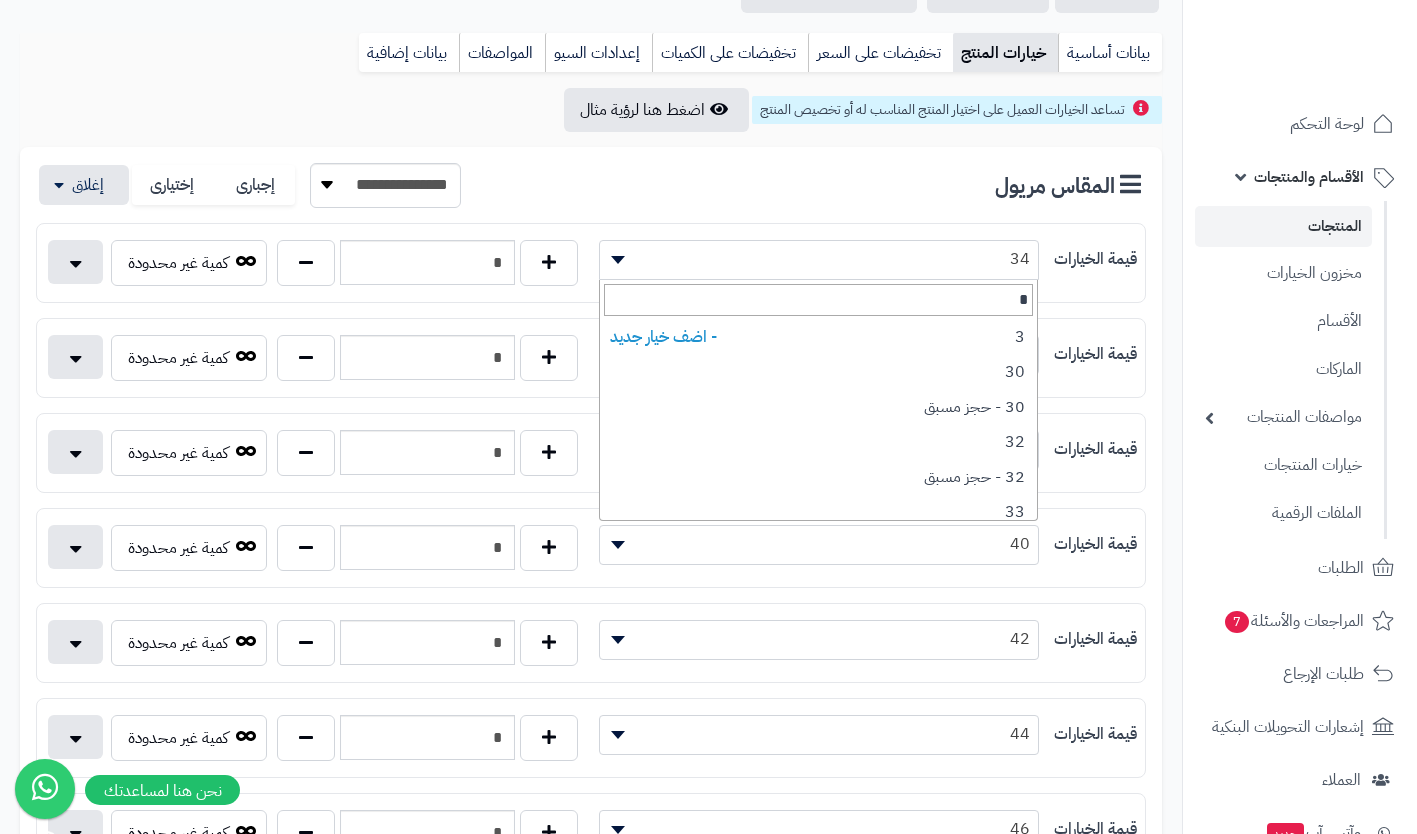 type on "**" 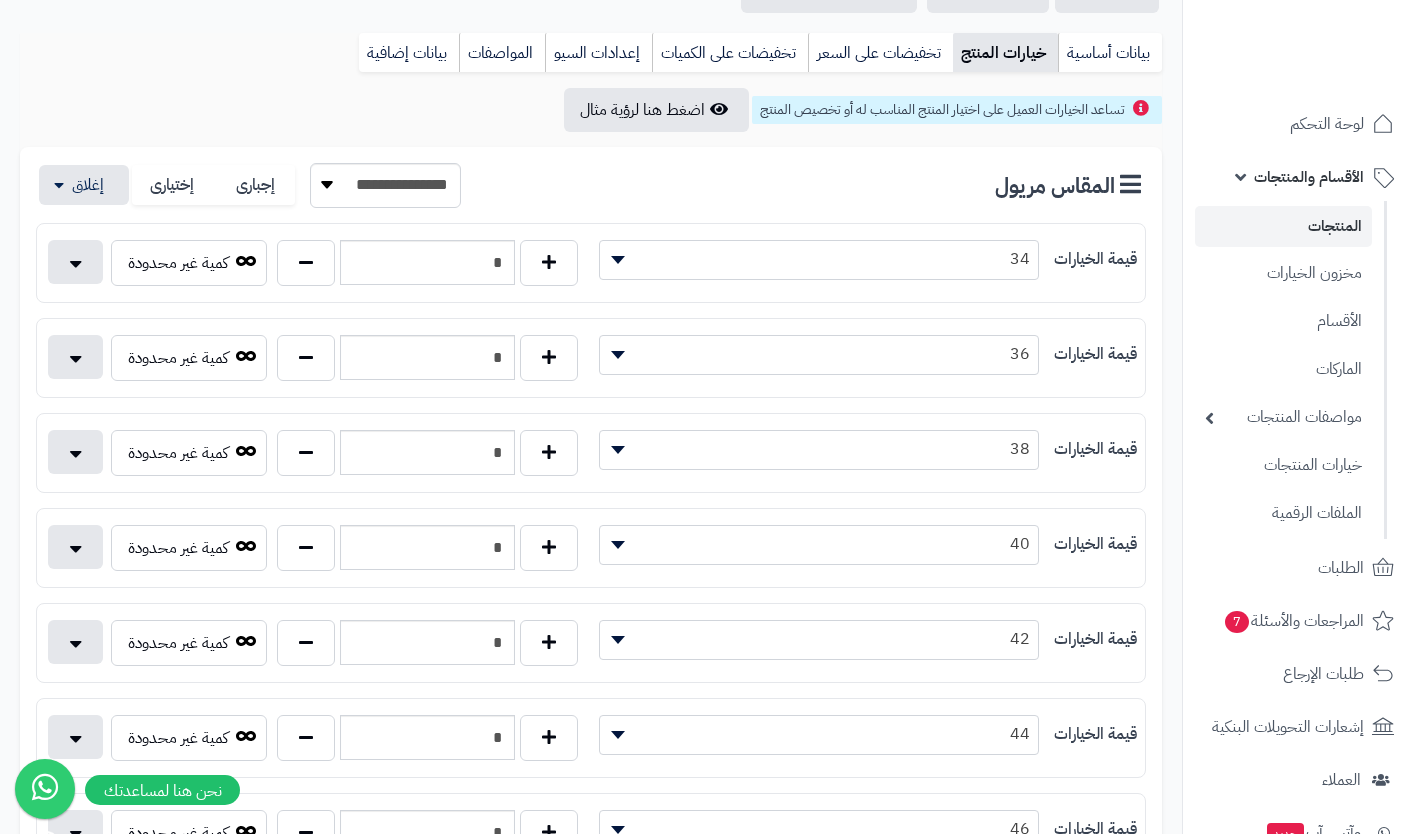 click on "36" at bounding box center [819, 354] 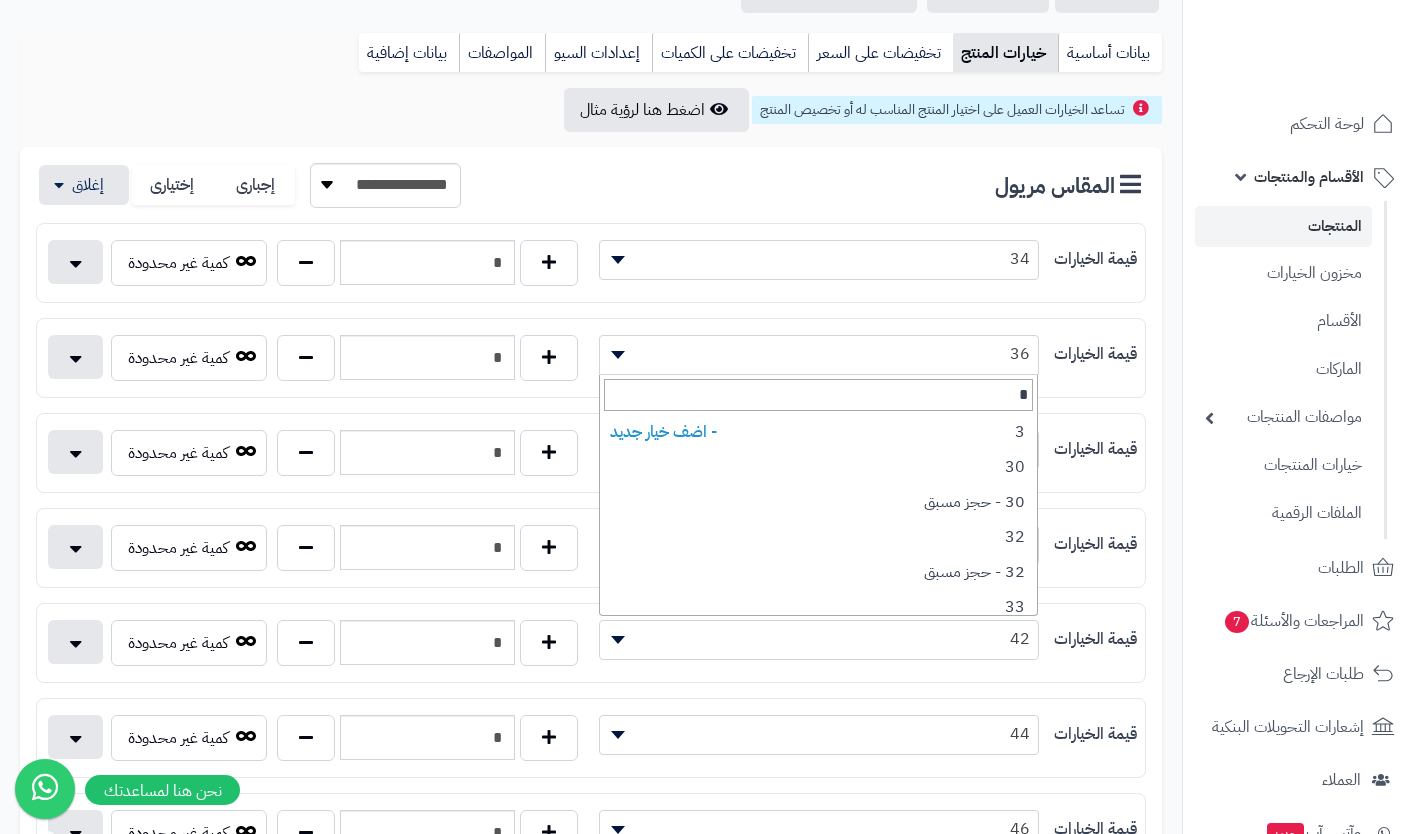 type on "**" 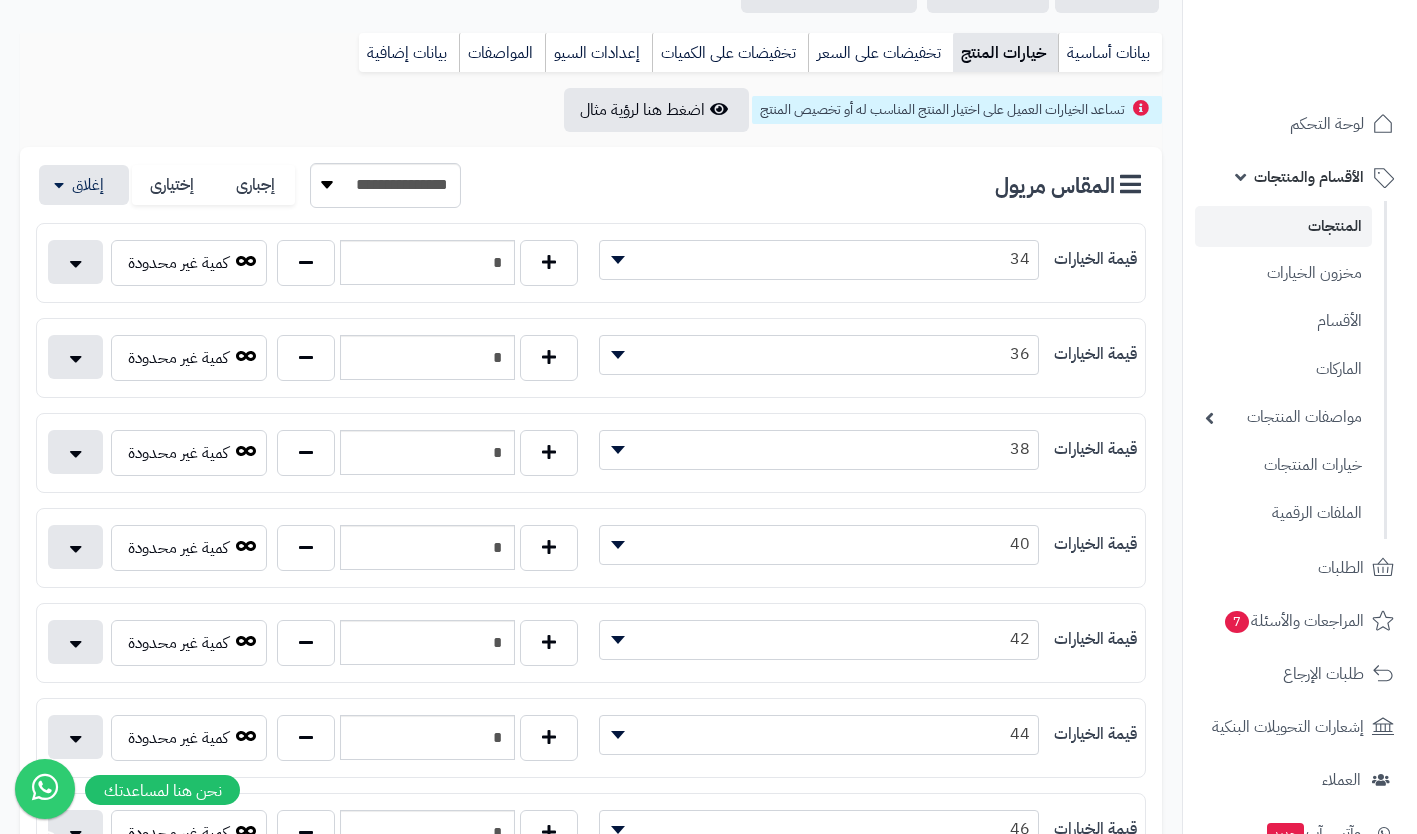 click on "المنتجات" at bounding box center [1283, 226] 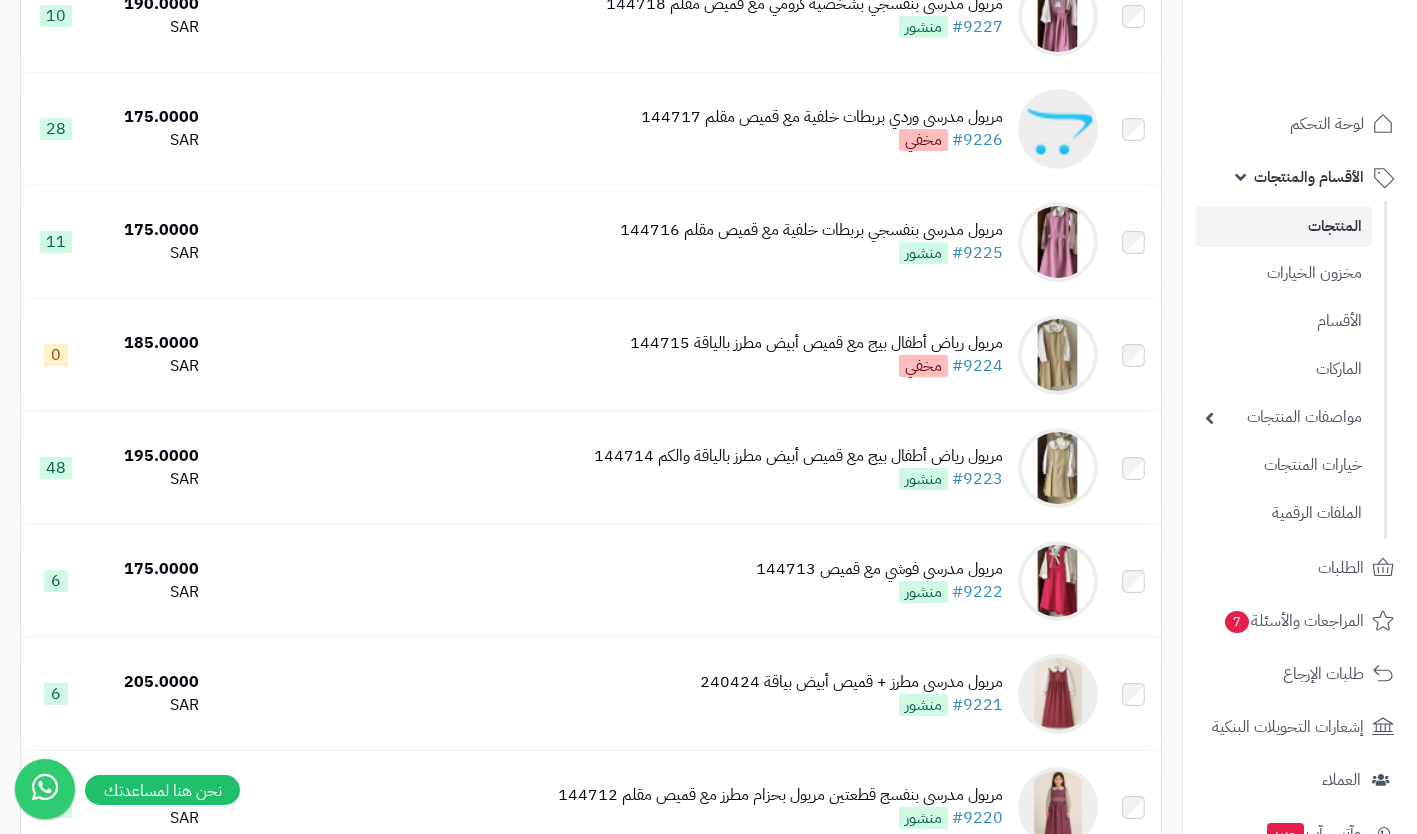 scroll, scrollTop: 453, scrollLeft: 0, axis: vertical 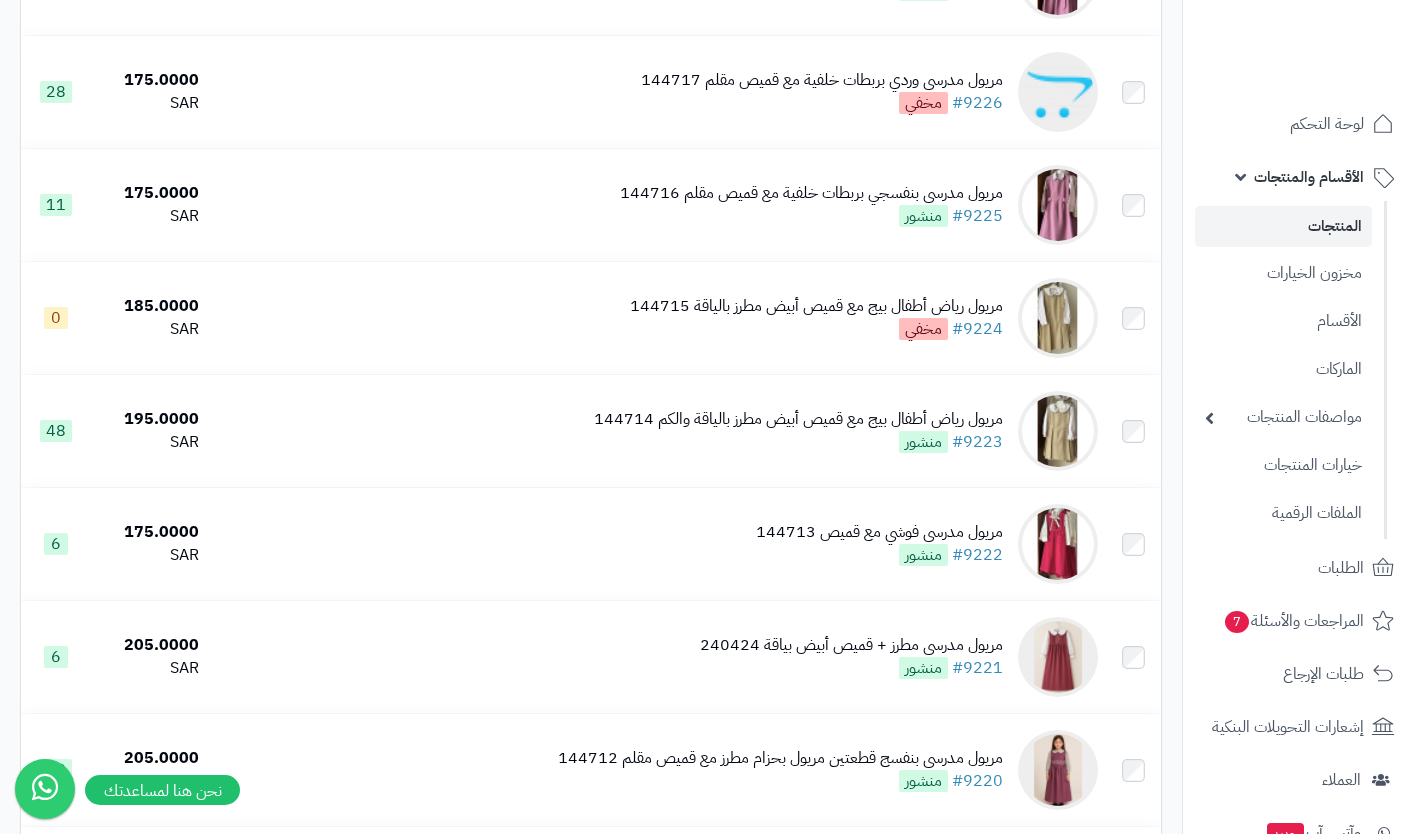 click on "مريول مدرسي فوشي مع قميص 144713
#9222
منشور" at bounding box center [656, 544] 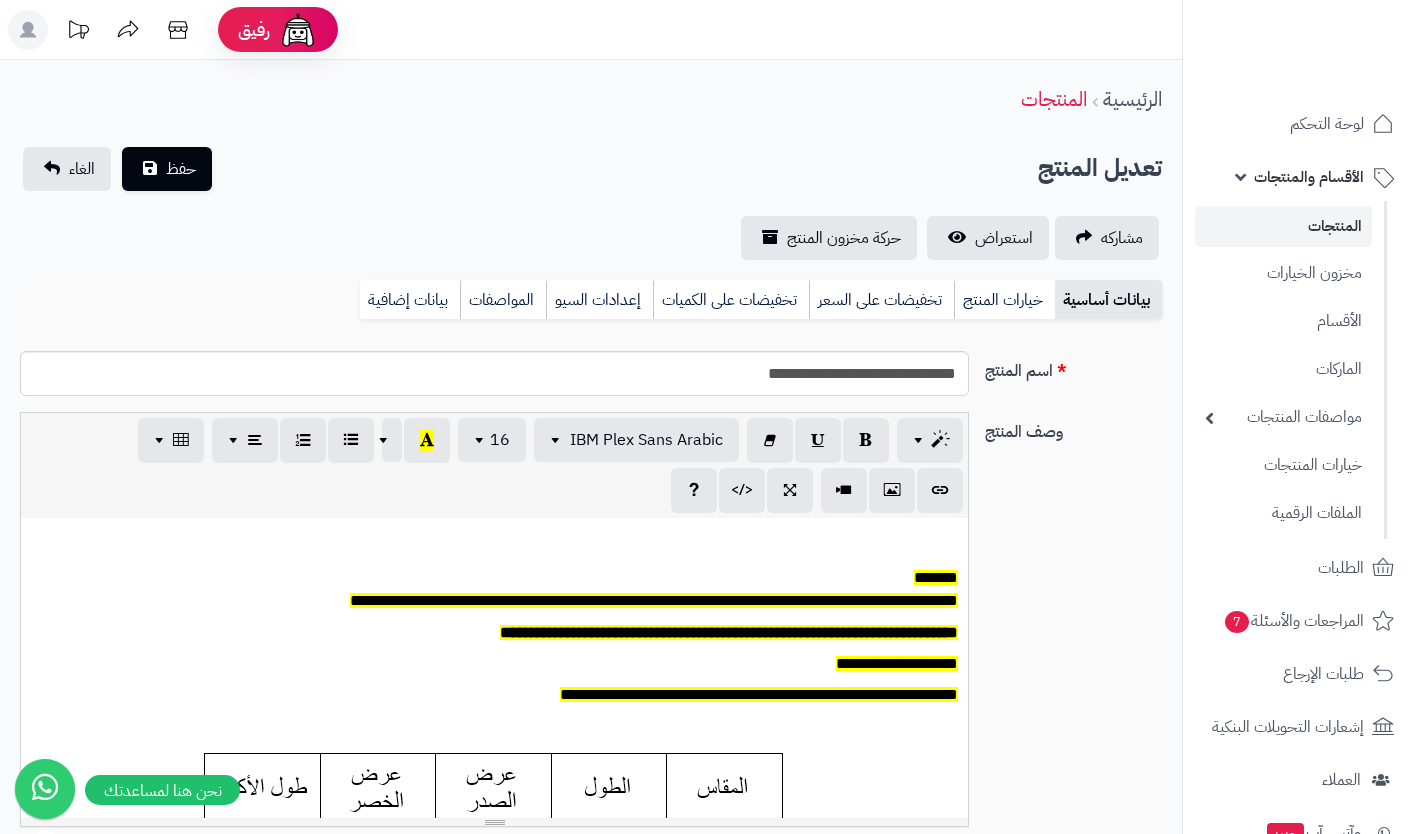 scroll, scrollTop: 0, scrollLeft: 0, axis: both 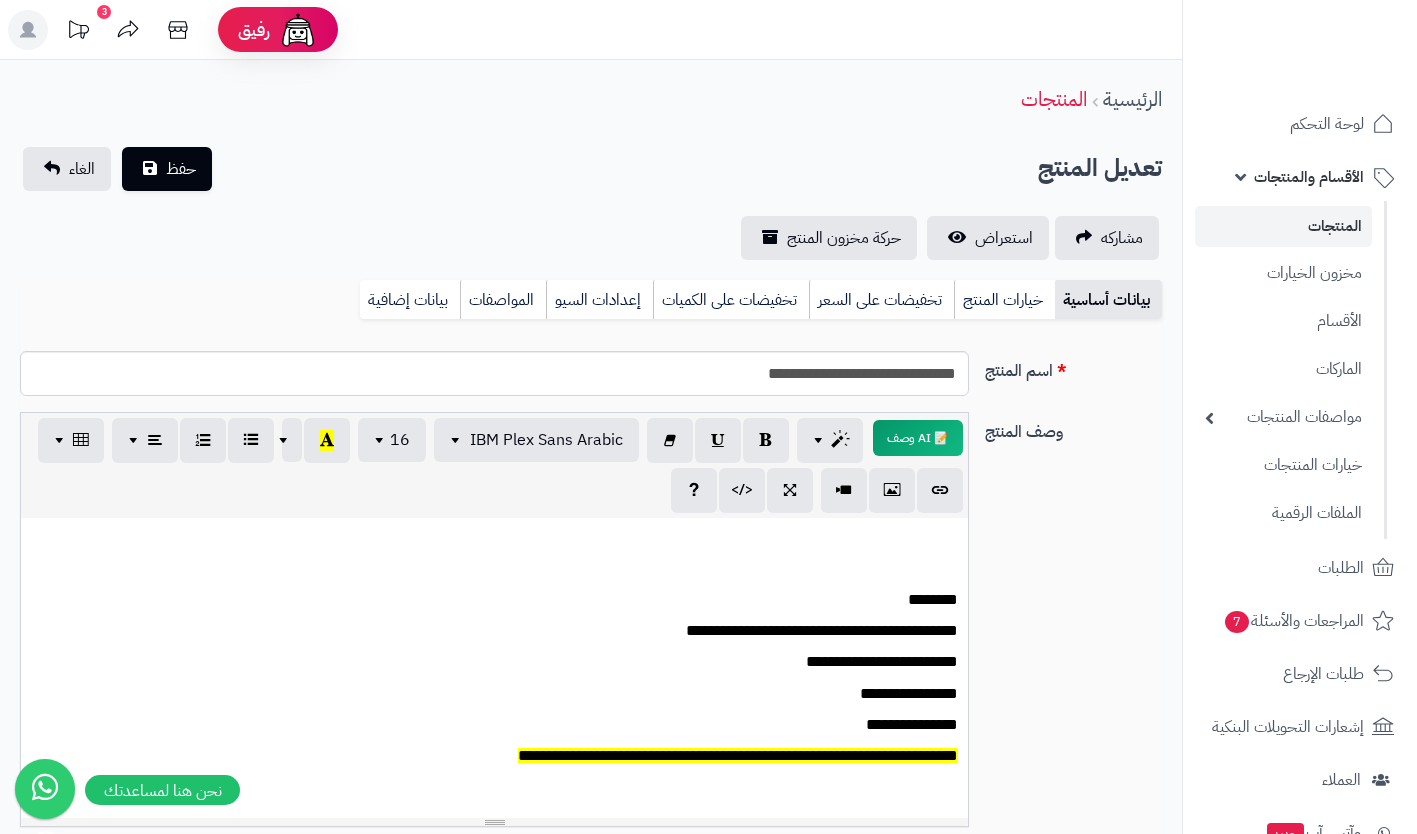click on "**********" at bounding box center [738, 755] 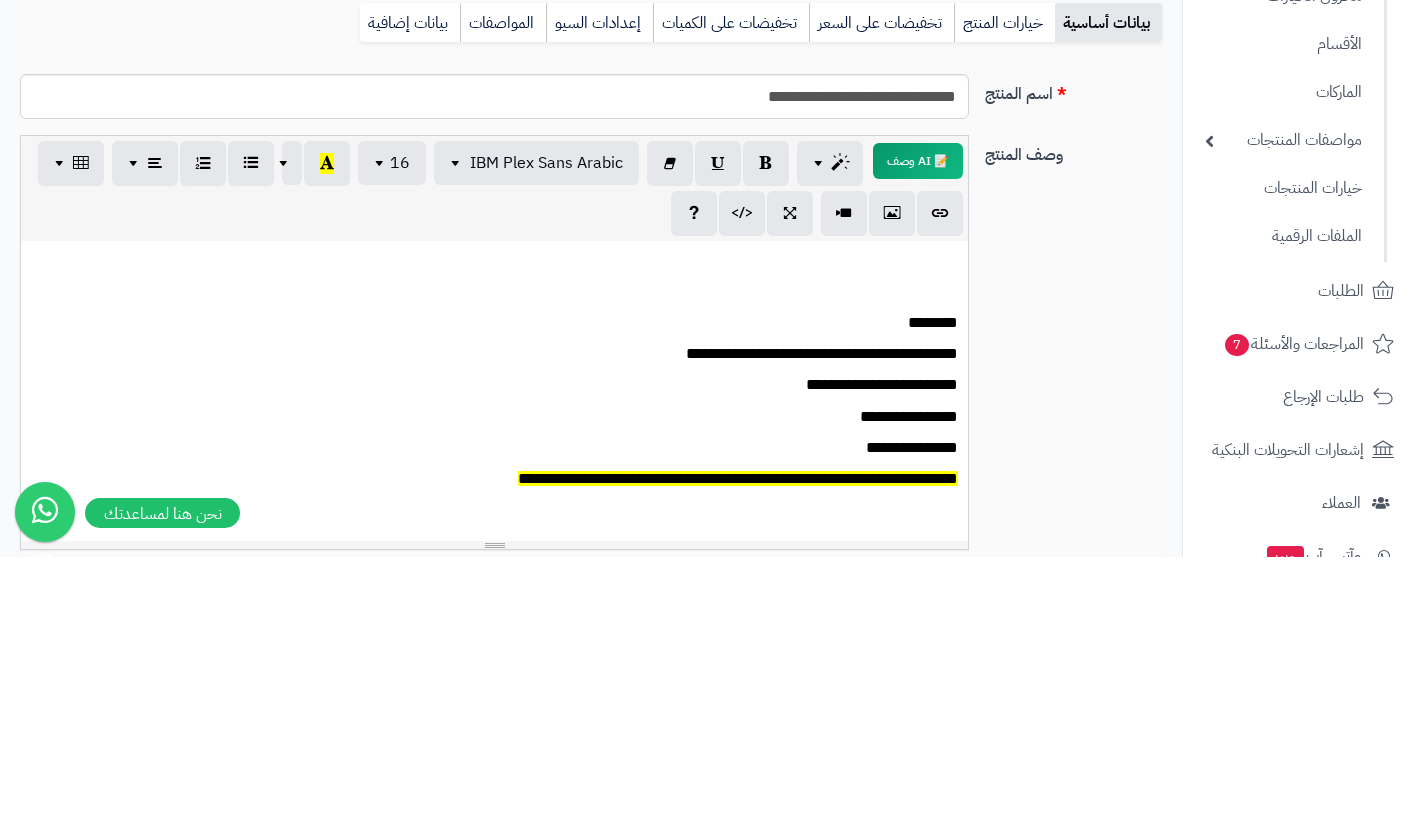scroll, scrollTop: 57, scrollLeft: 0, axis: vertical 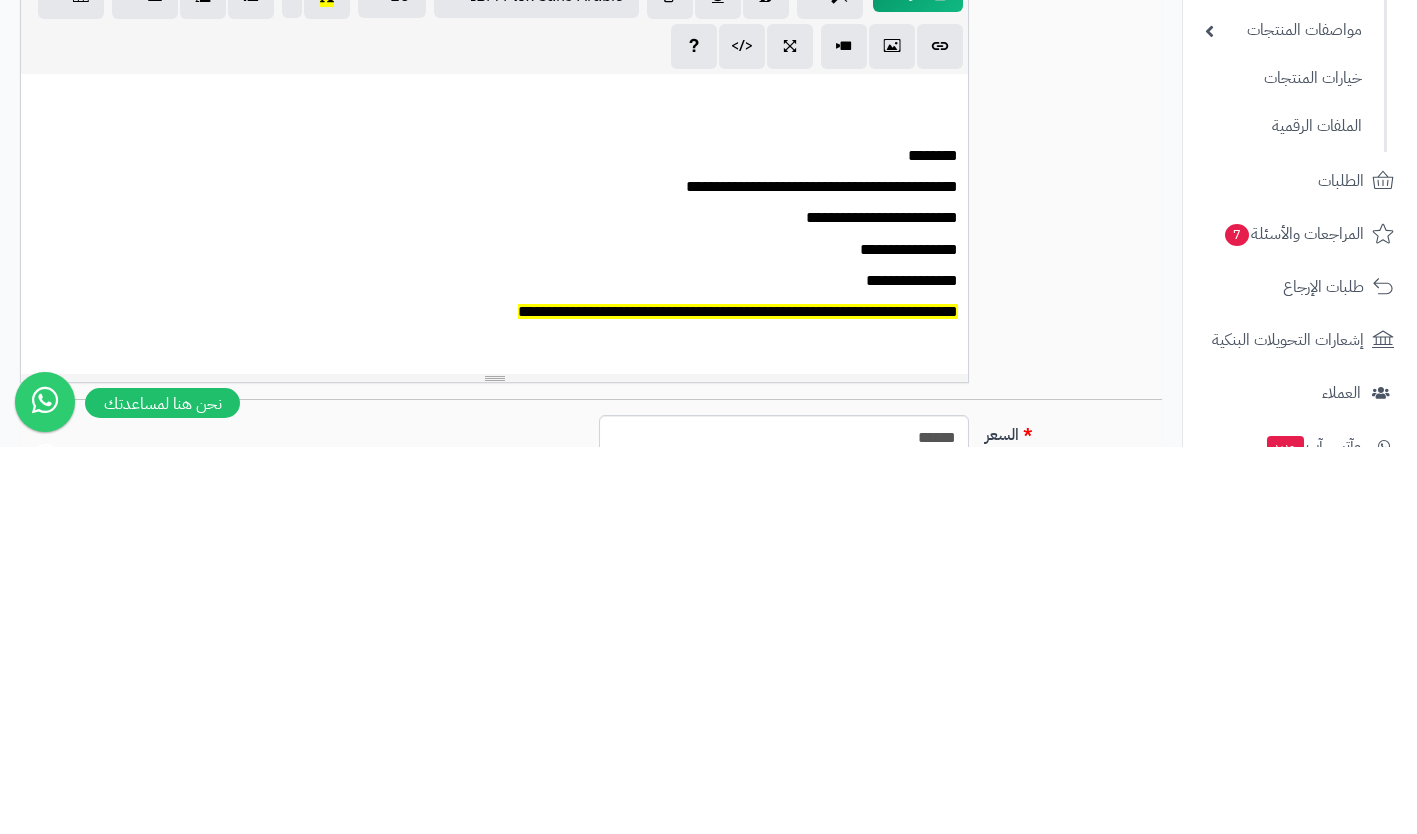 click on "**********" at bounding box center [738, 698] 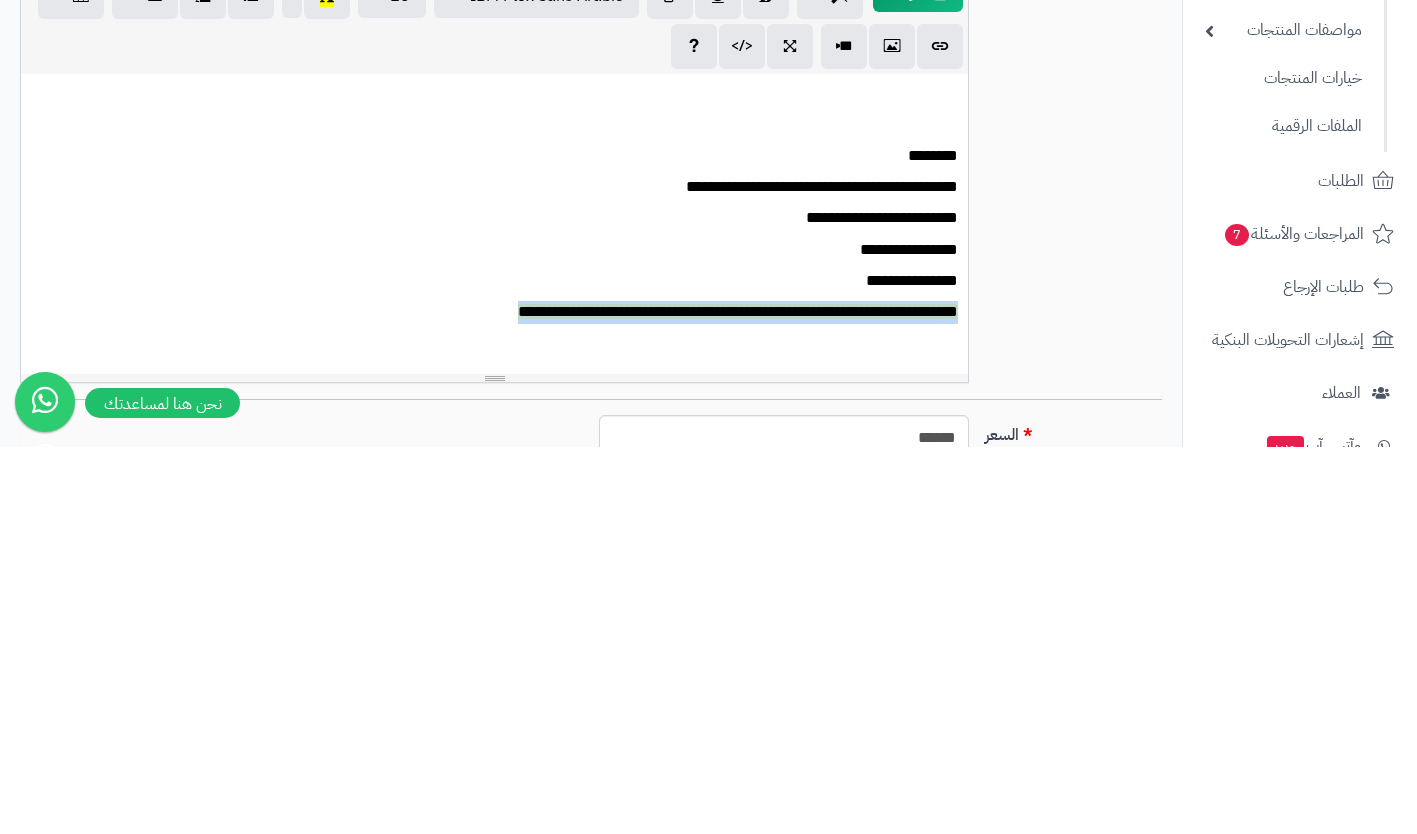 click at bounding box center [494, 511] 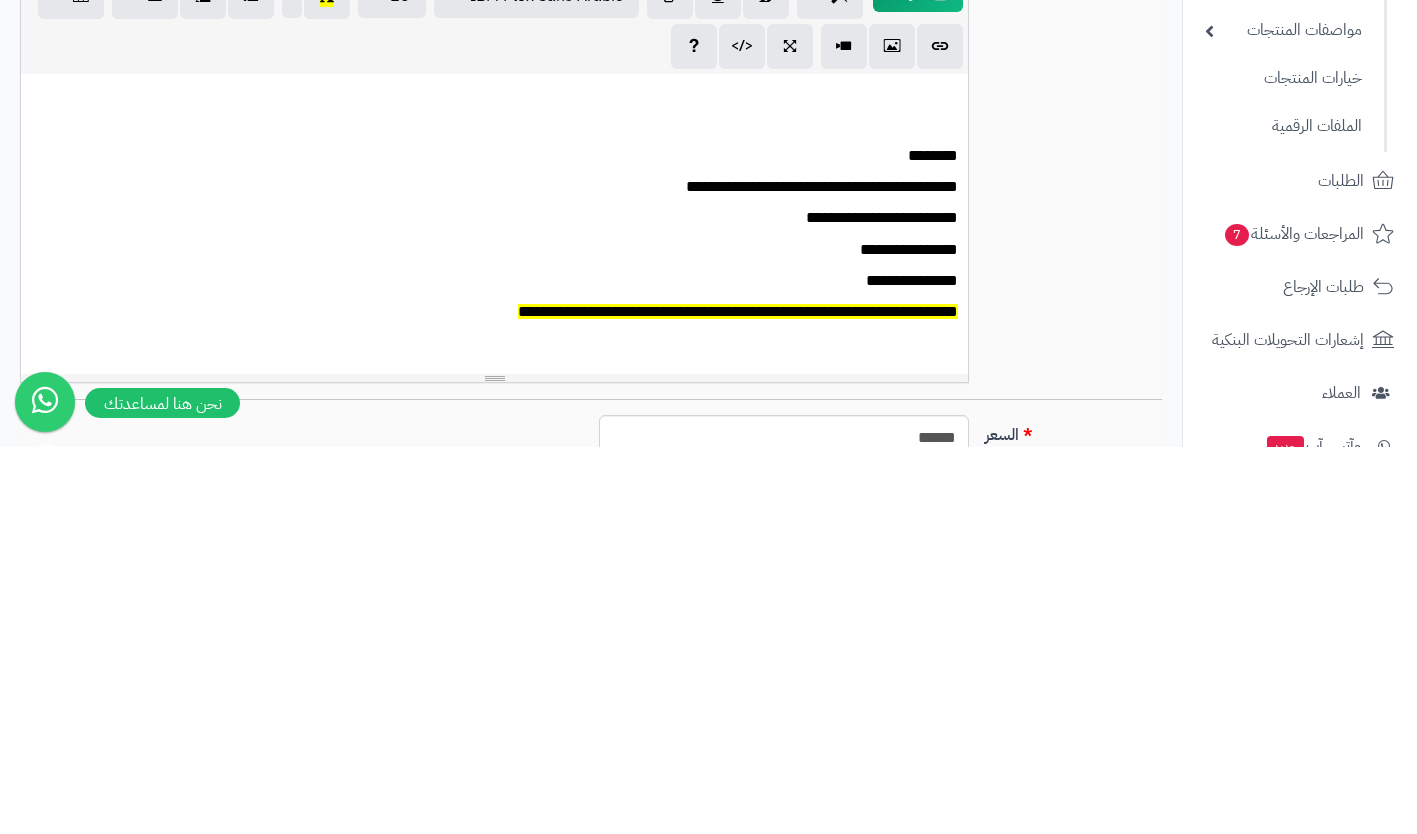 type 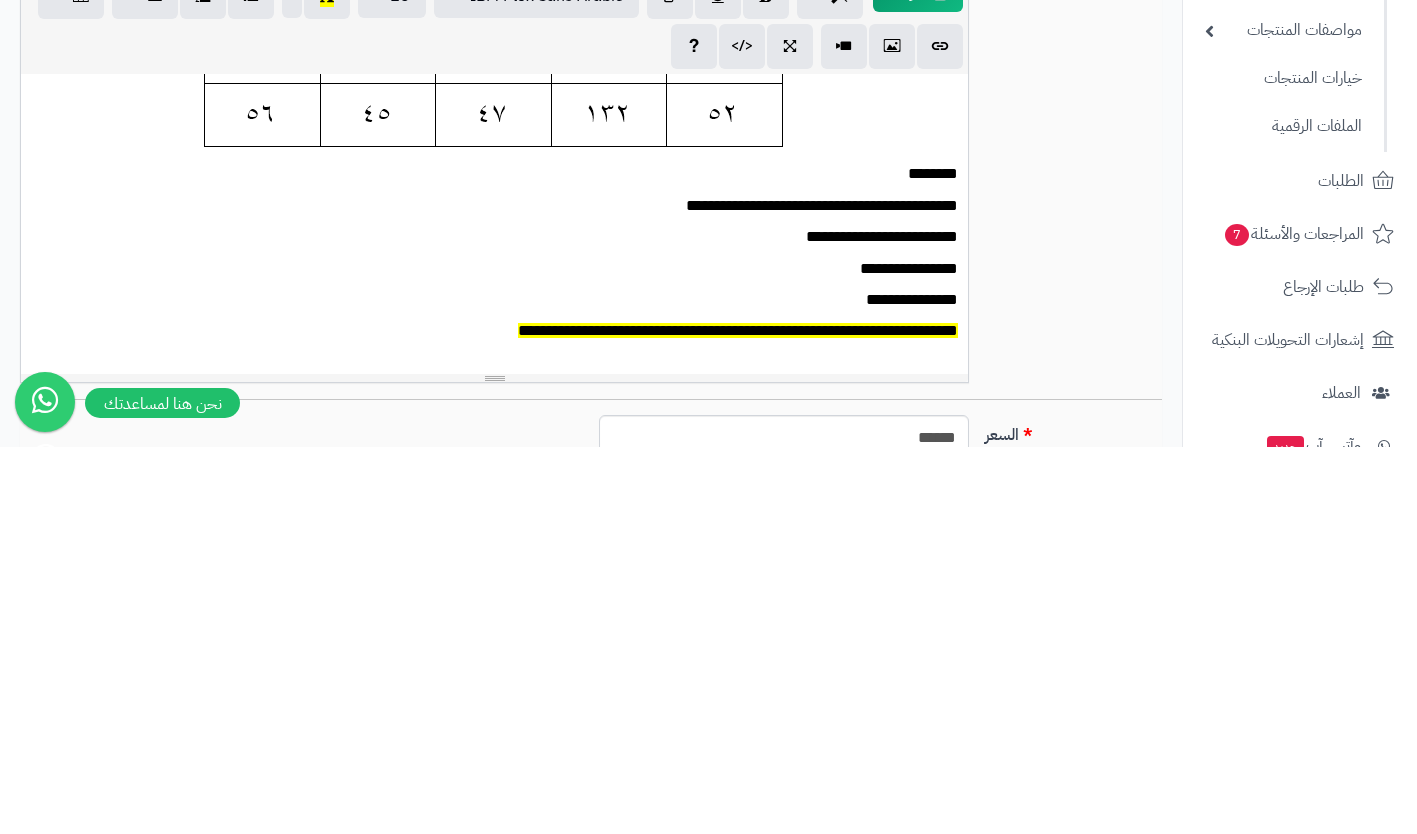 scroll, scrollTop: 880, scrollLeft: 0, axis: vertical 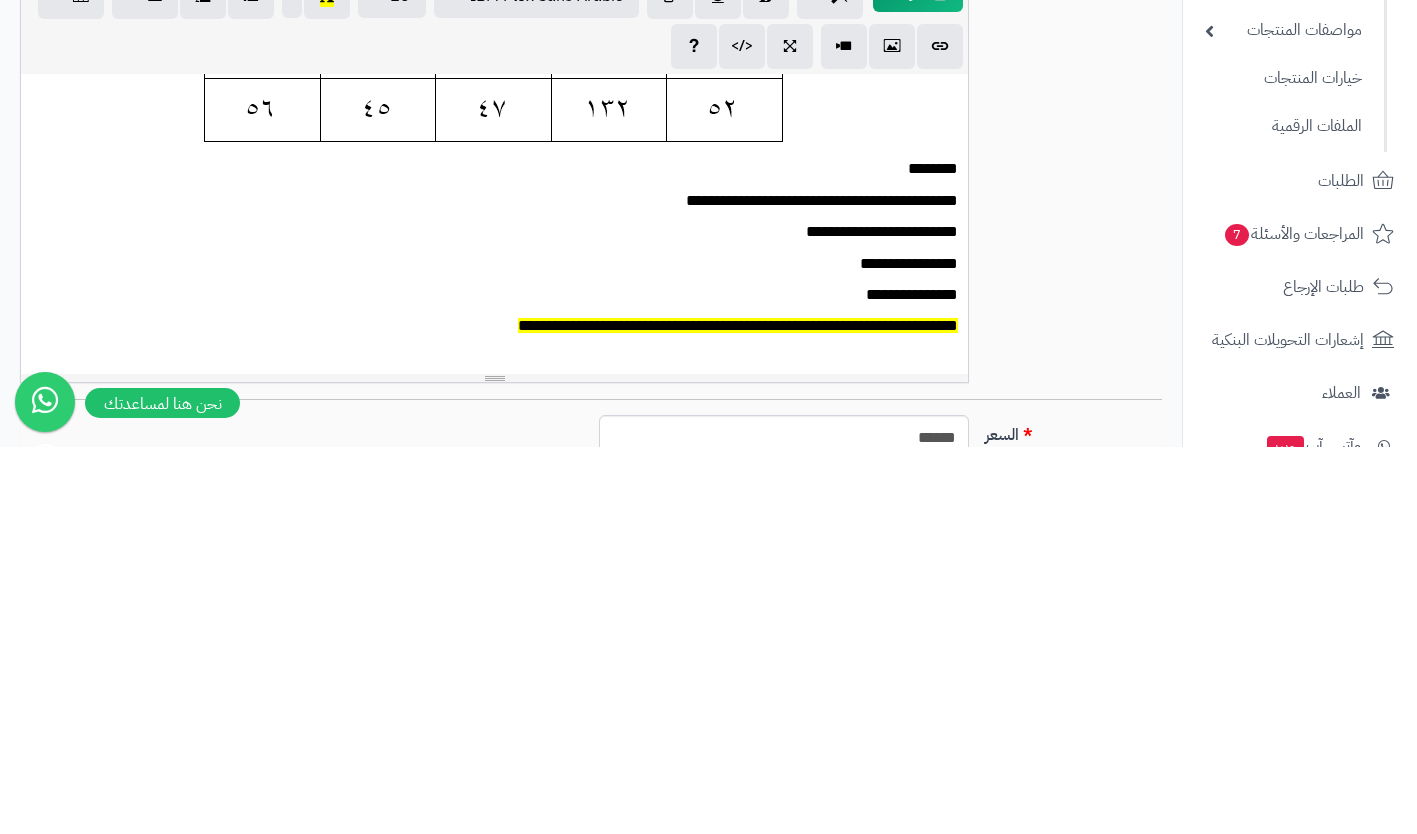 click on "**********" at bounding box center [738, 712] 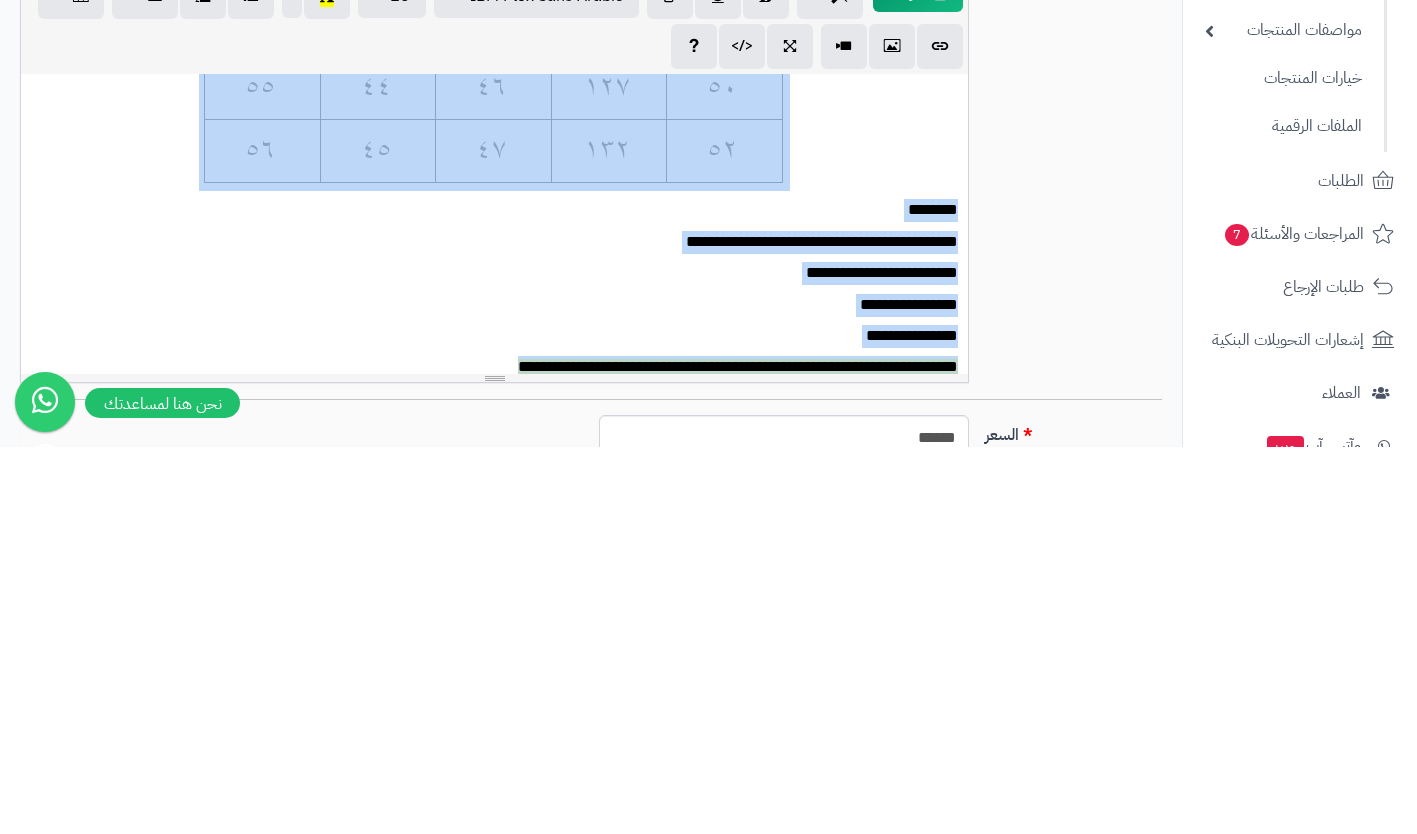 scroll, scrollTop: 836, scrollLeft: 0, axis: vertical 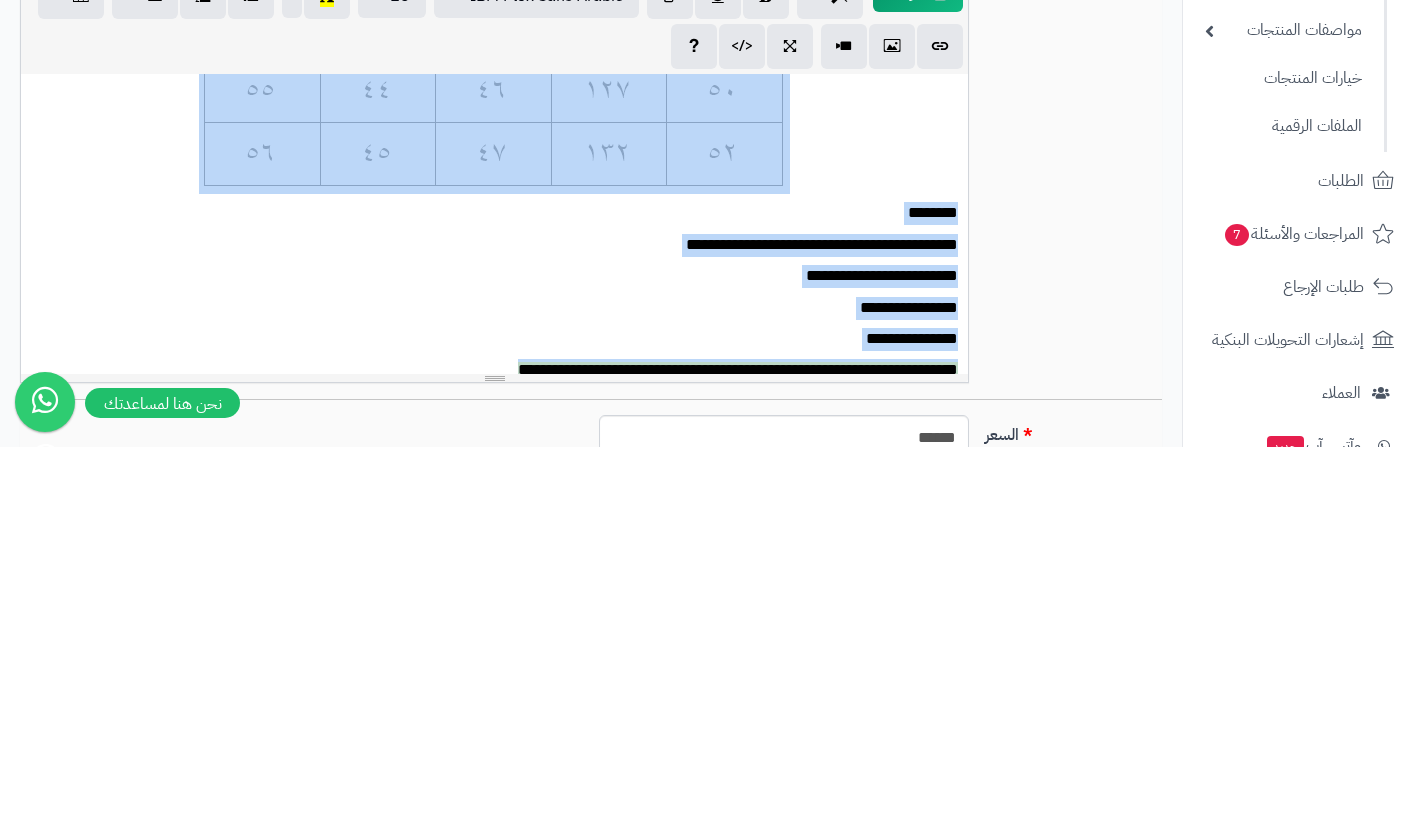 click on "**********" at bounding box center (502, 663) 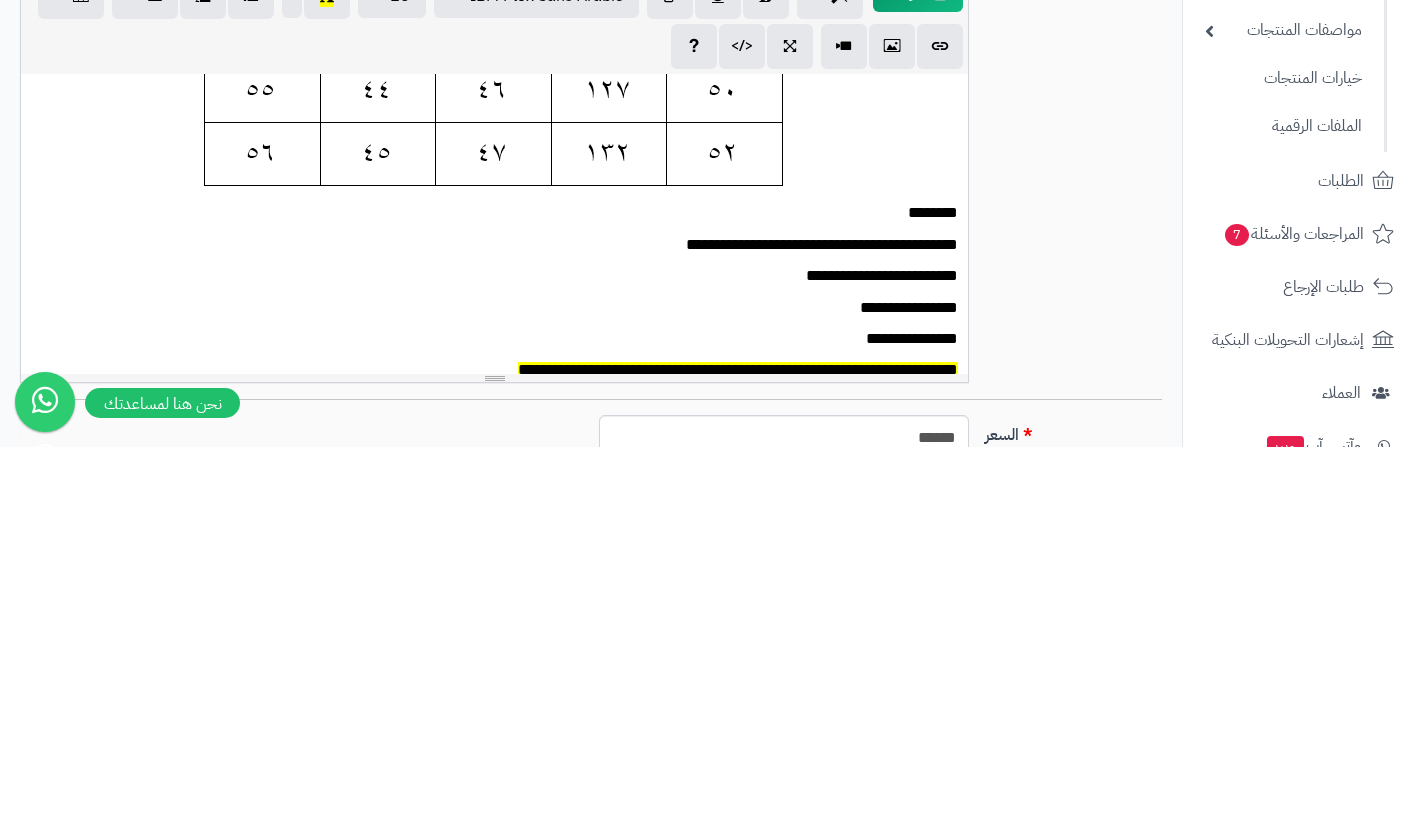 scroll, scrollTop: 894, scrollLeft: 0, axis: vertical 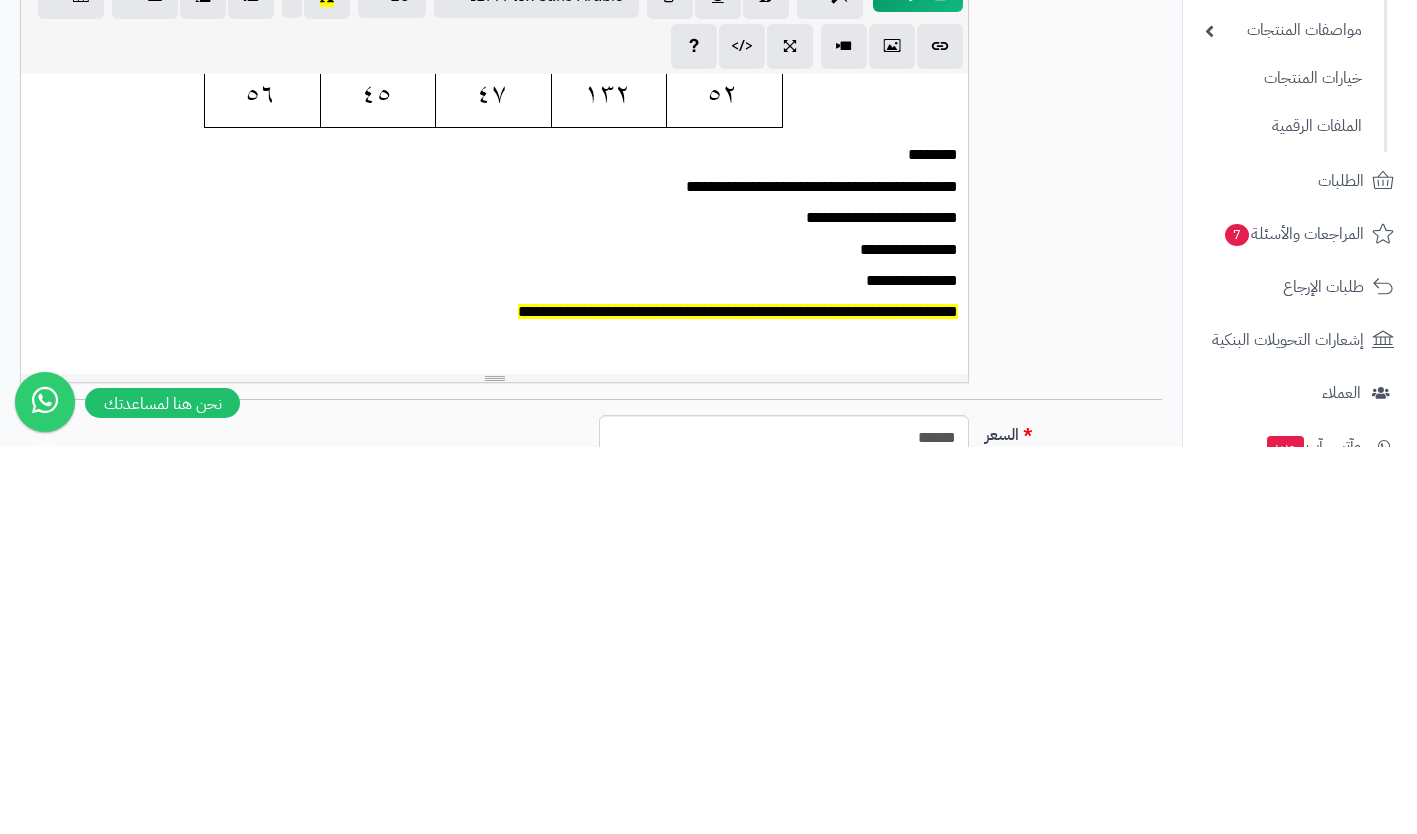 click on "**********" at bounding box center (738, 698) 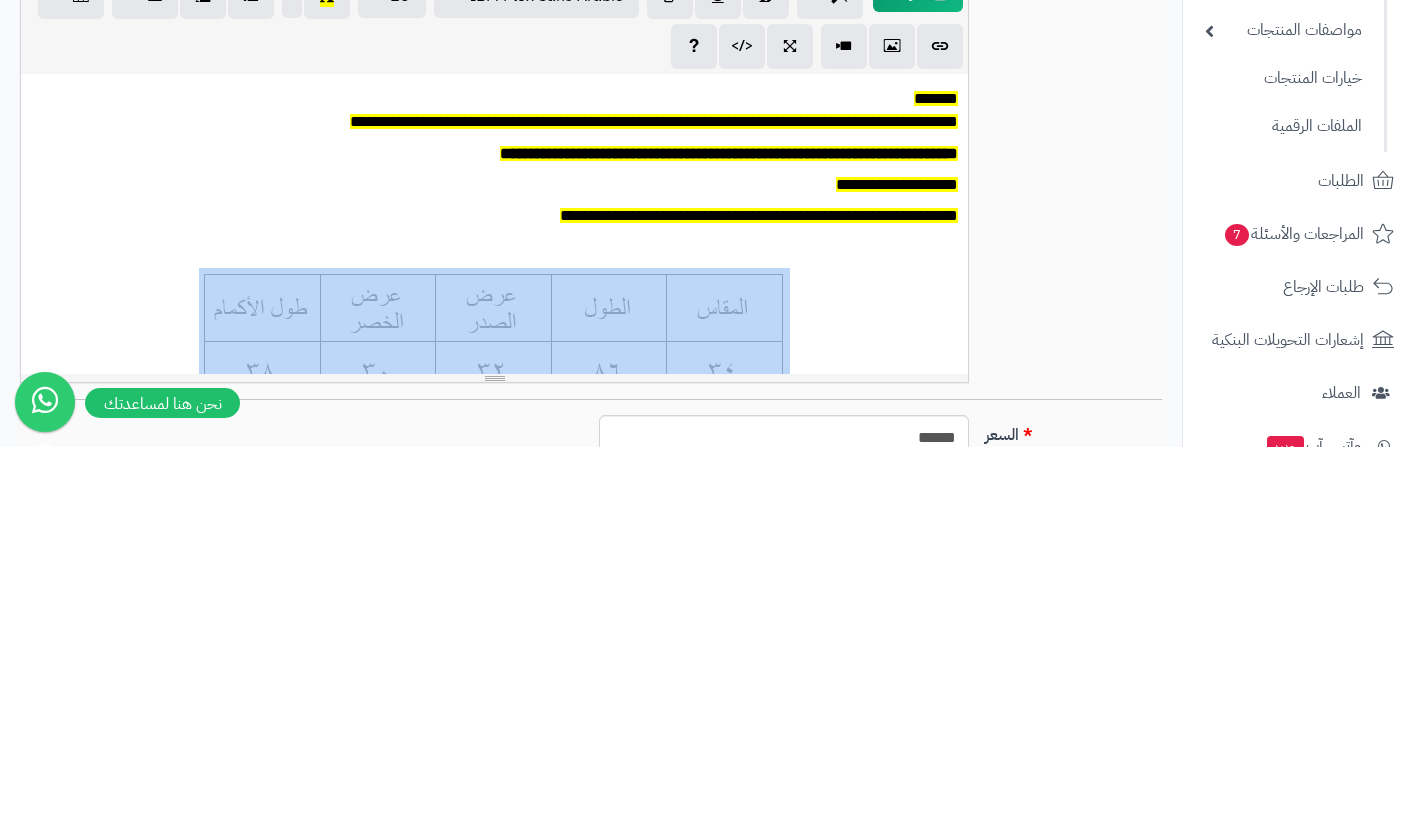 scroll, scrollTop: 0, scrollLeft: 0, axis: both 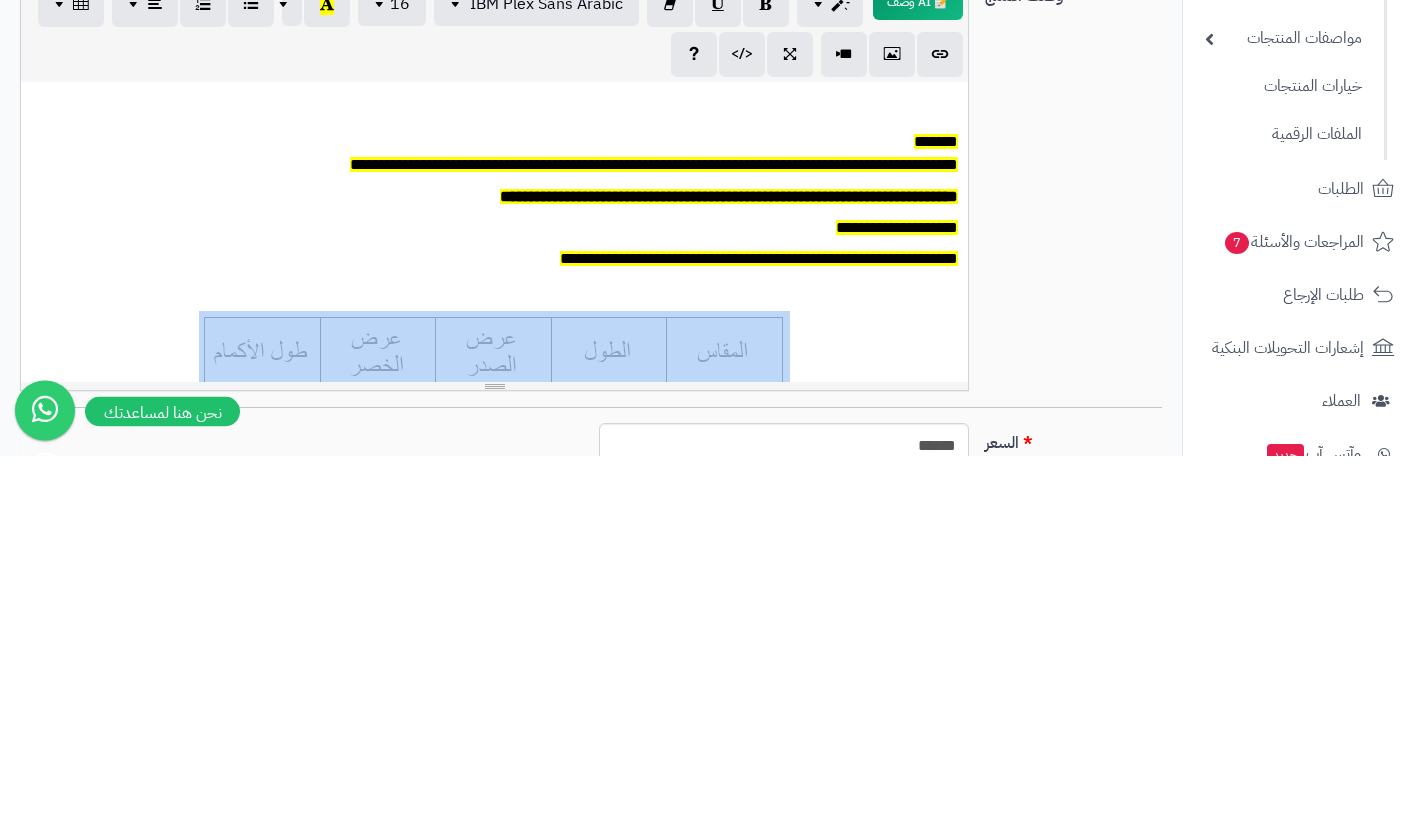 click on "*******" at bounding box center (936, 520) 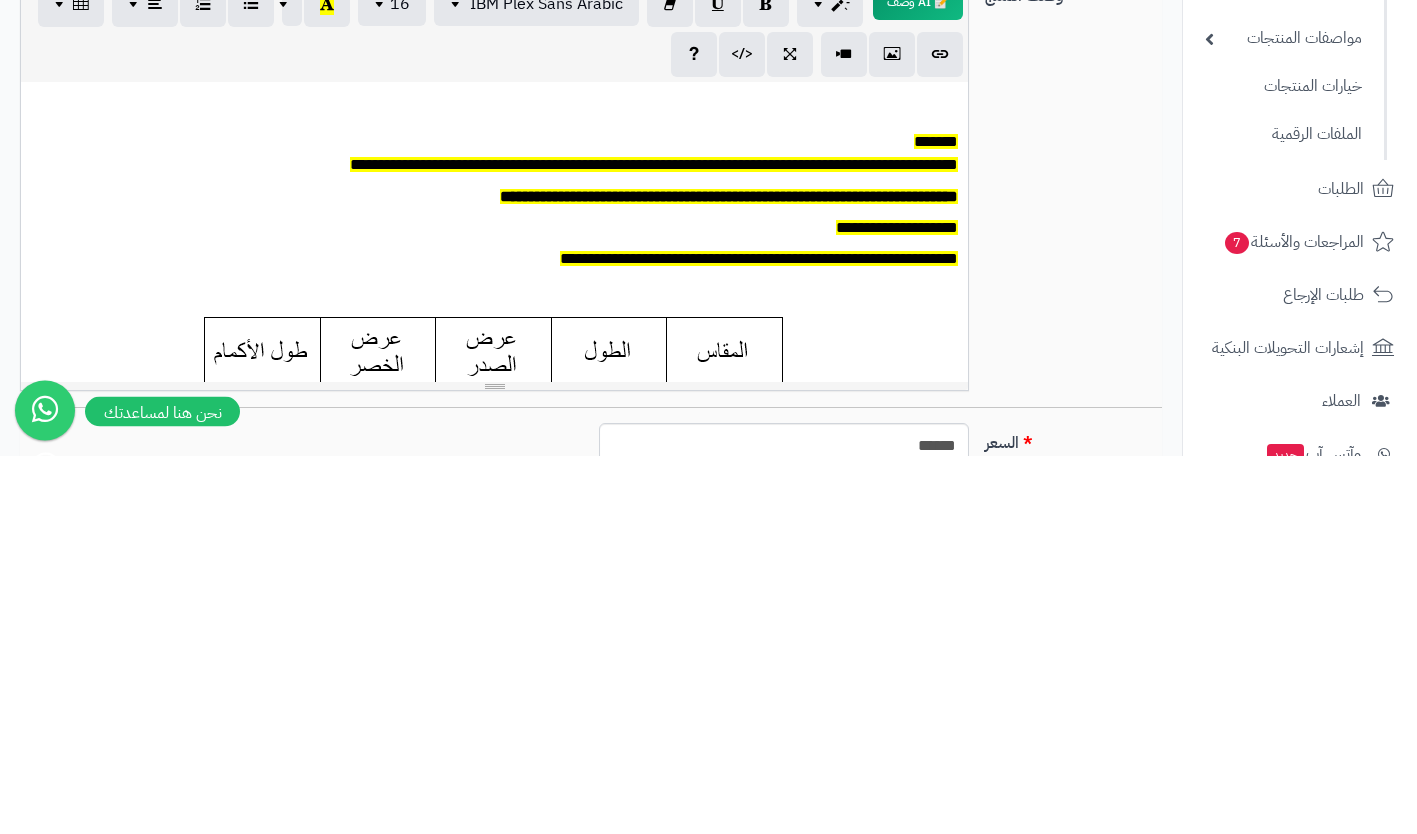 click on "*******" at bounding box center (936, 520) 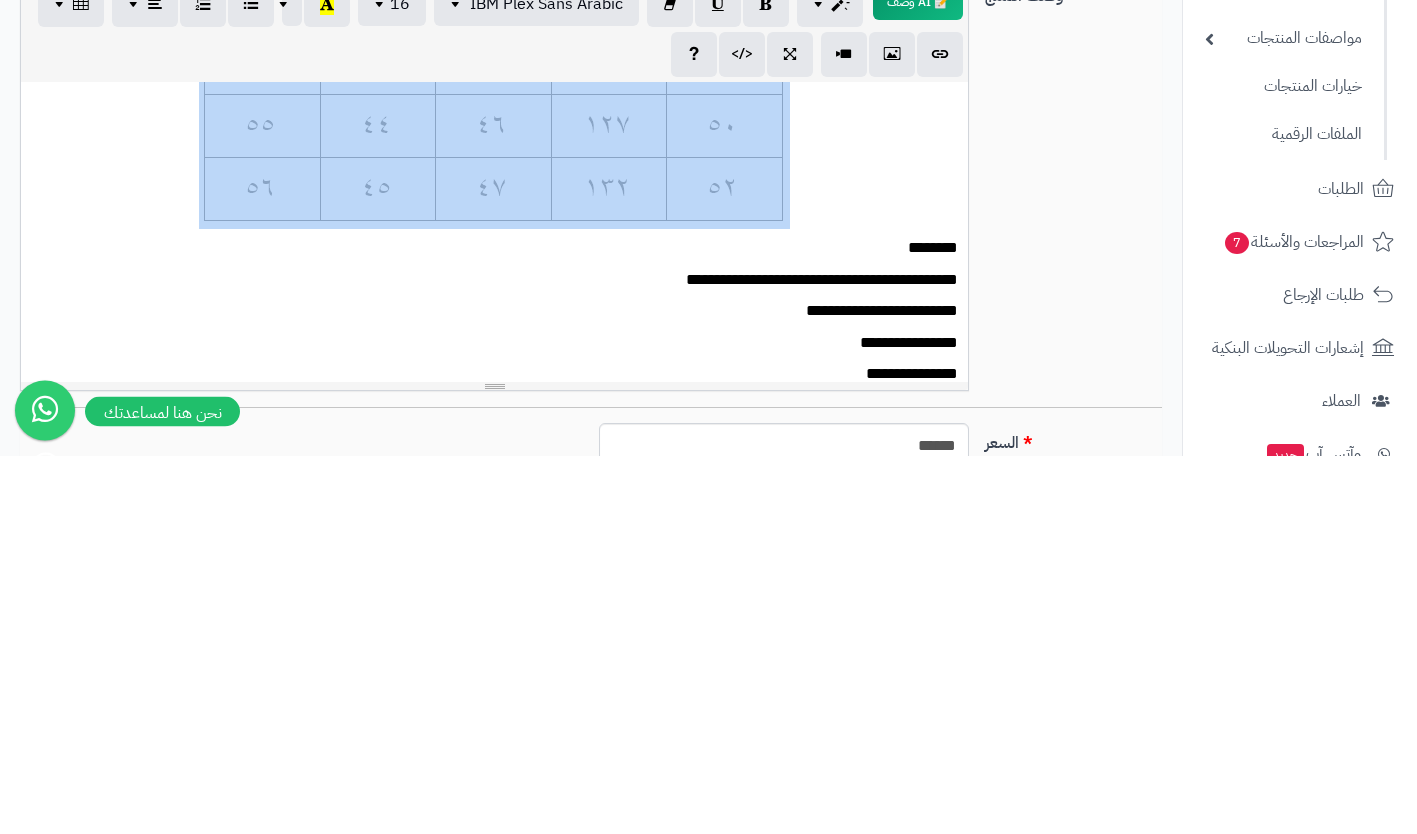 scroll, scrollTop: 894, scrollLeft: 0, axis: vertical 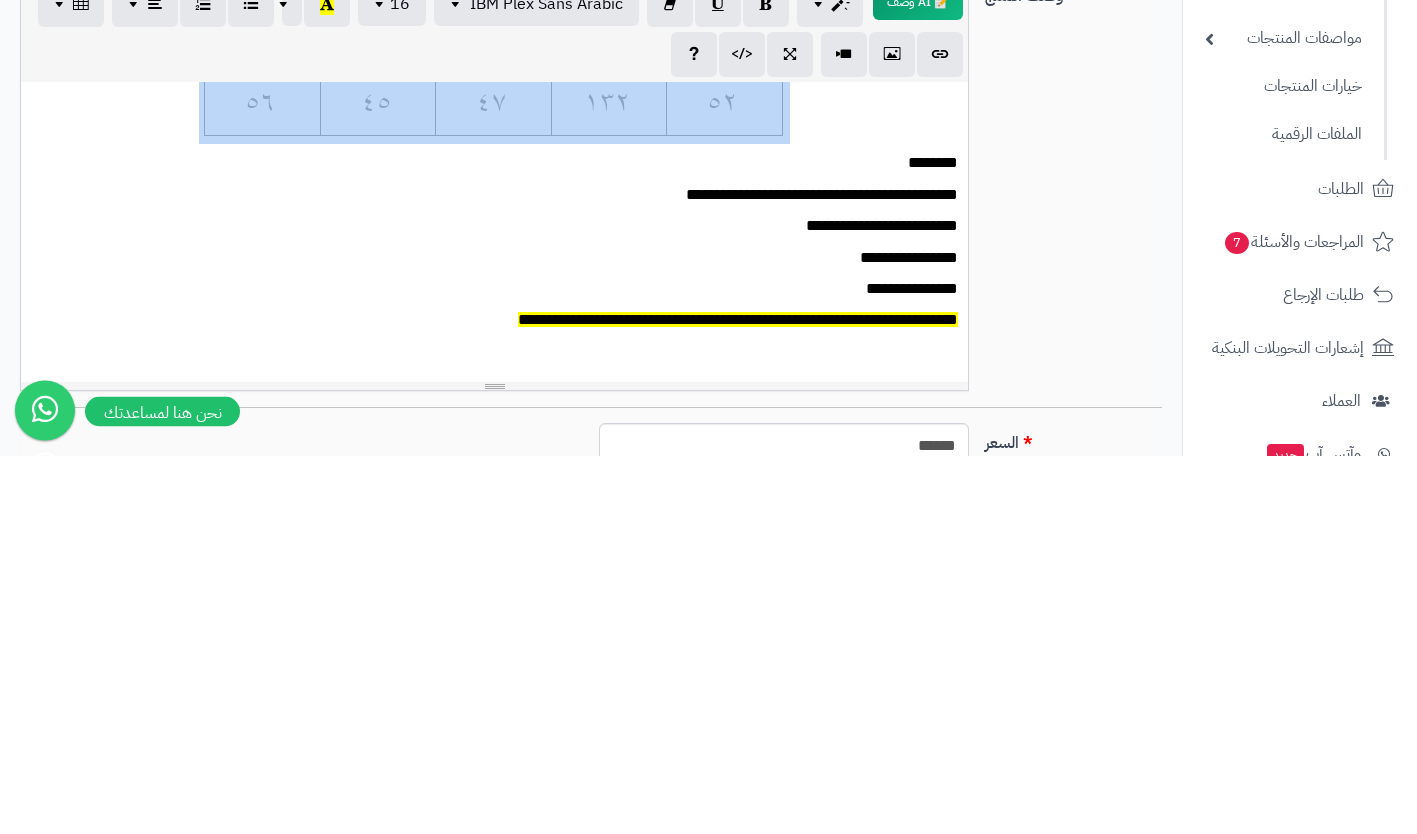 click on "**********" at bounding box center (502, 605) 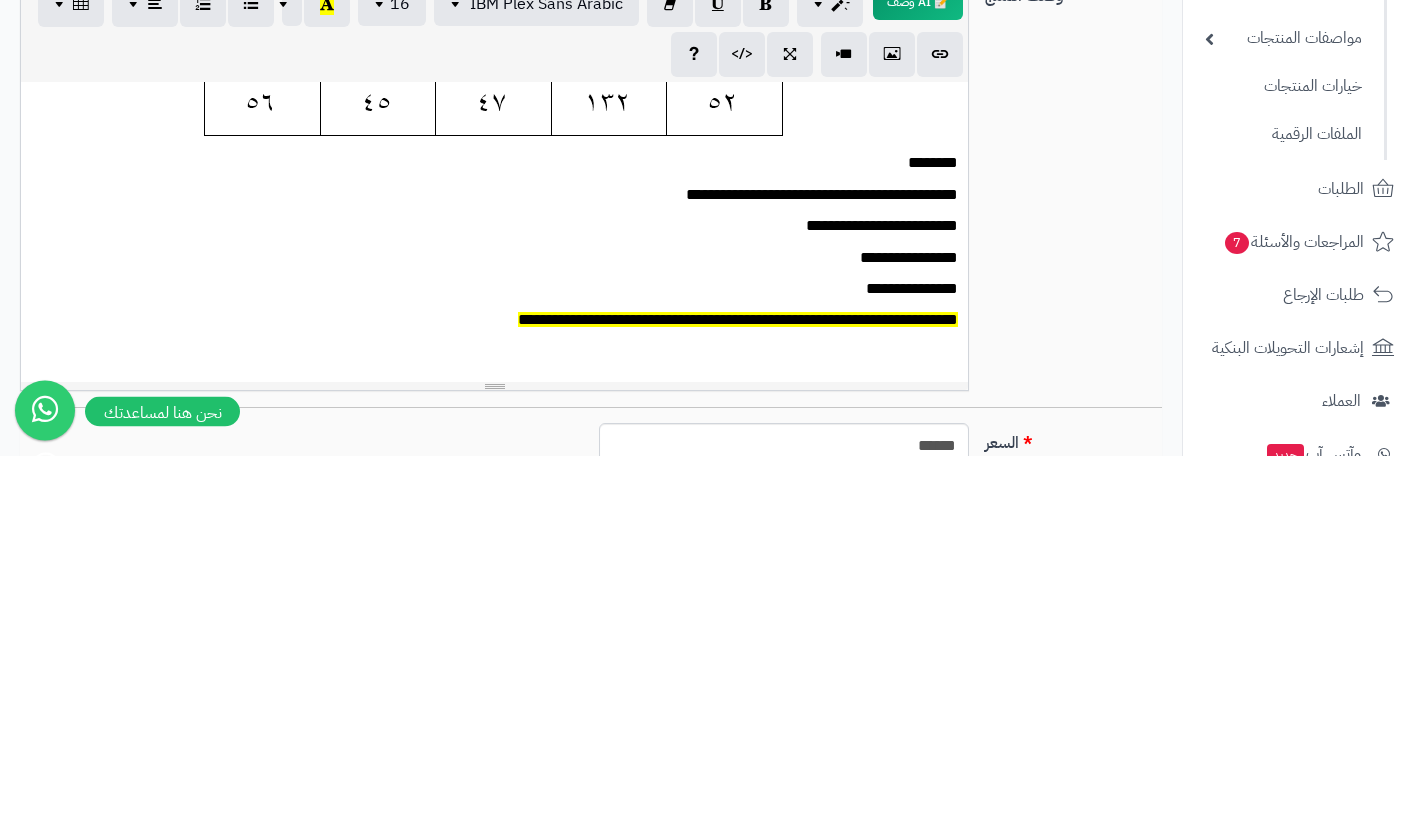 click on "********" at bounding box center (502, 542) 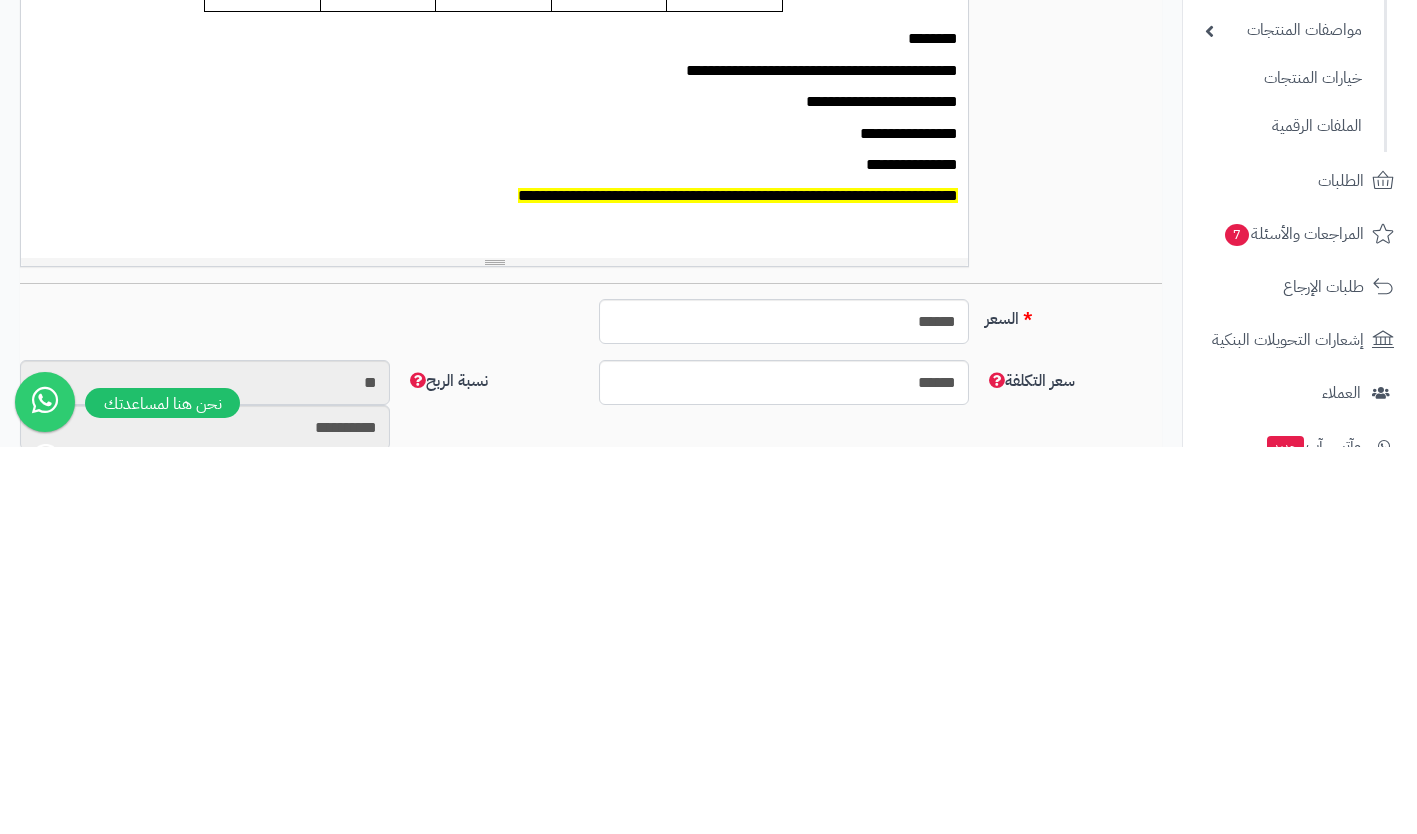 scroll, scrollTop: 176, scrollLeft: 0, axis: vertical 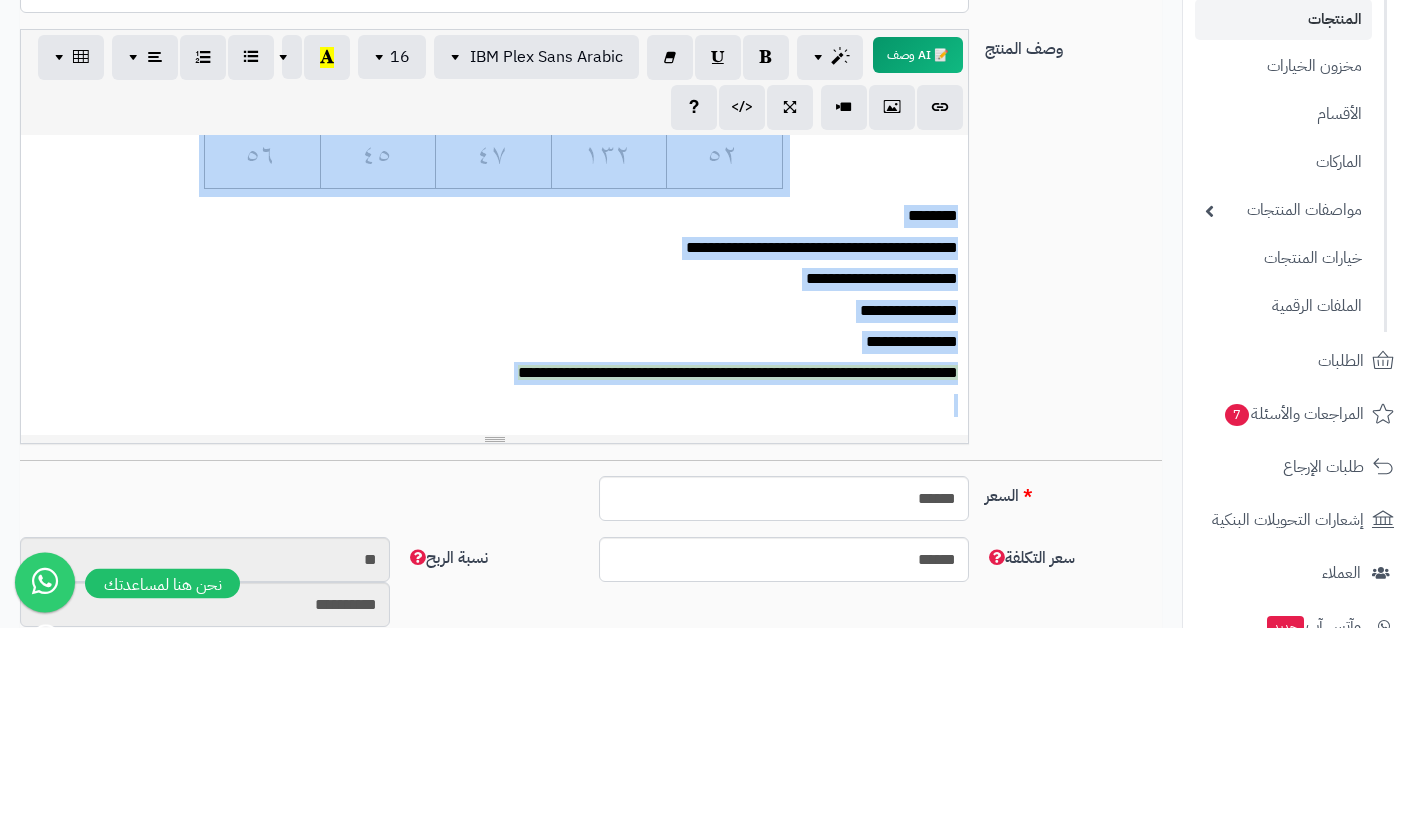 copy on "**********" 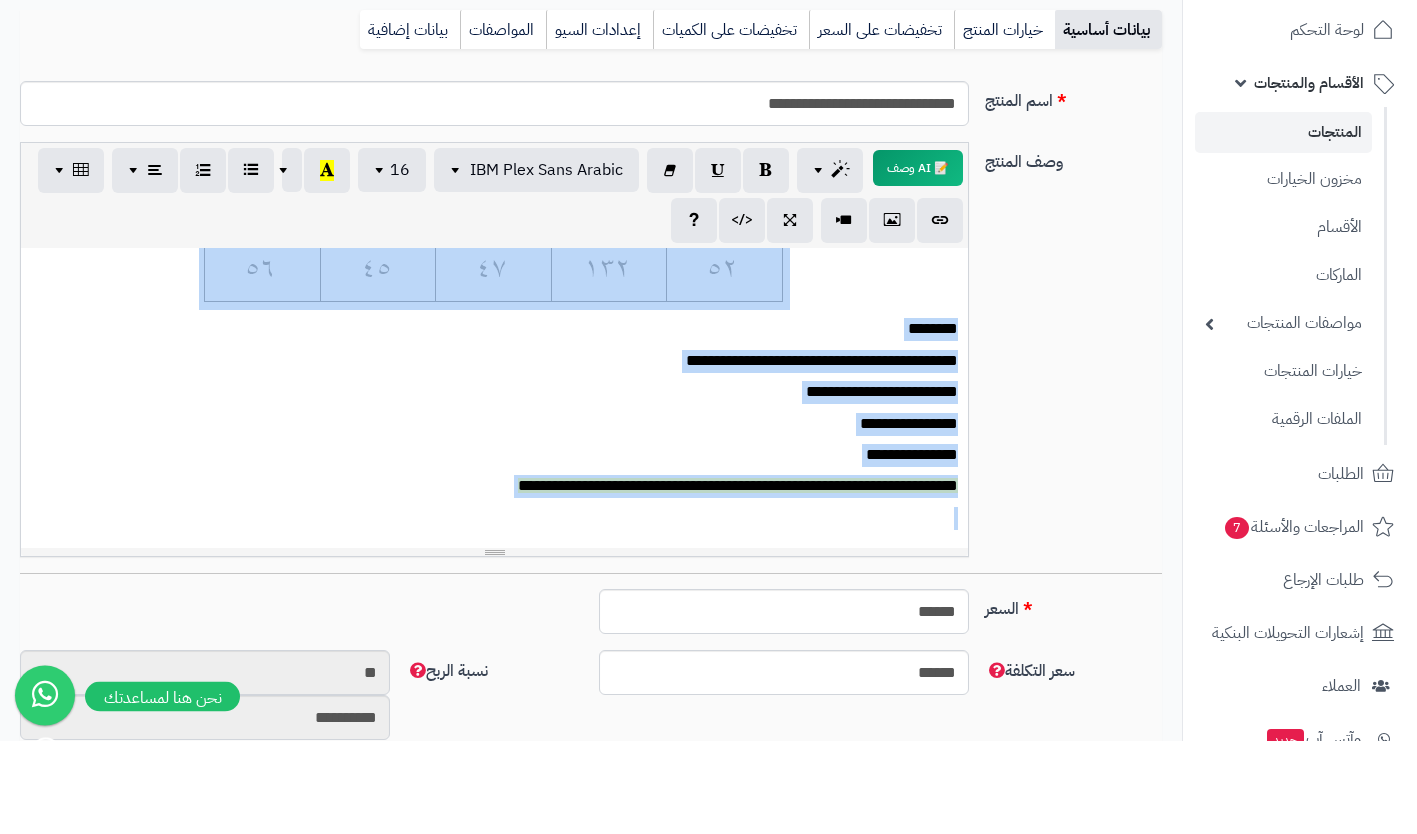 scroll, scrollTop: 0, scrollLeft: 0, axis: both 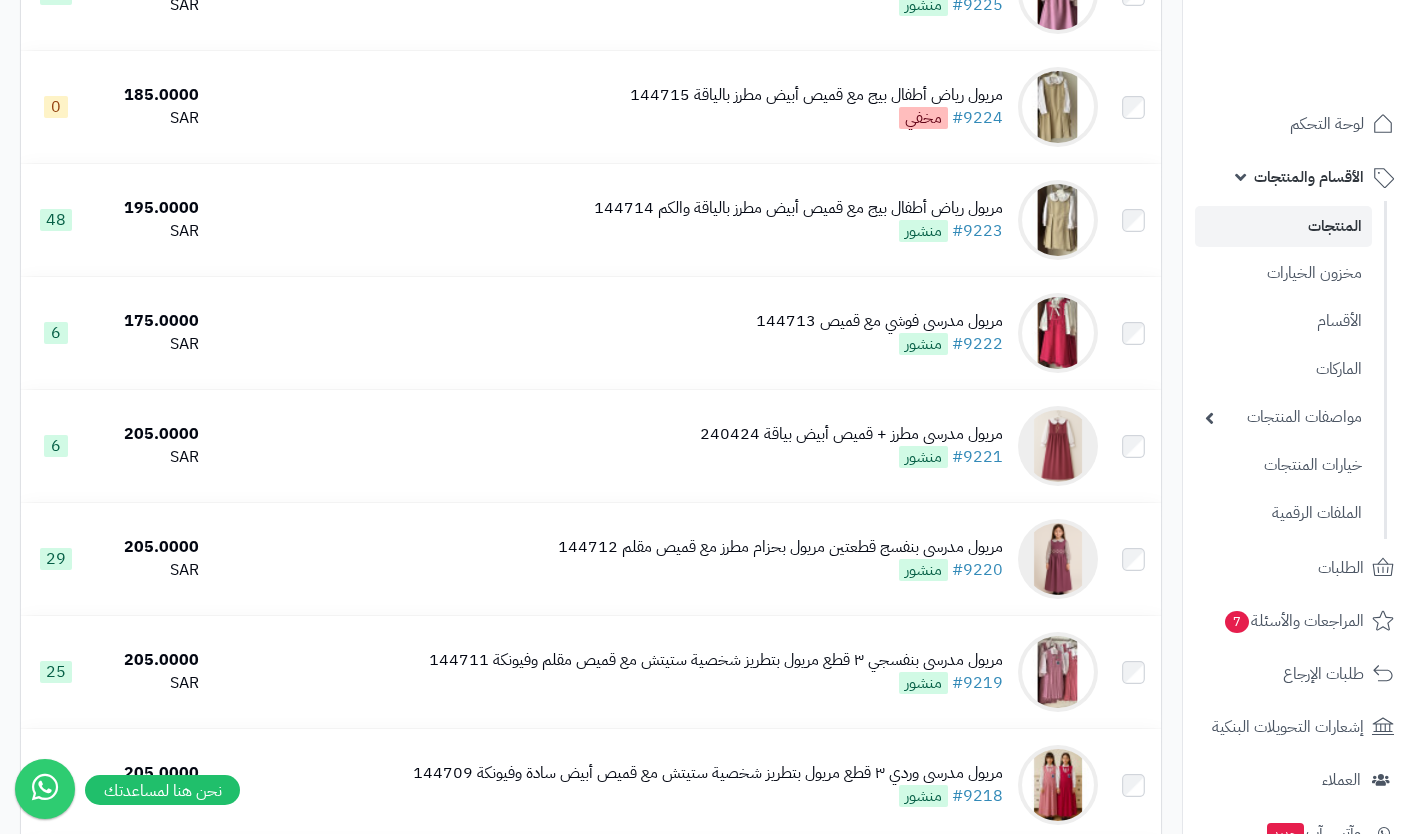 click on "مريول مدرسي مطرز + قميص أبيض بياقة   240424
#9221
منشور" at bounding box center (851, 446) 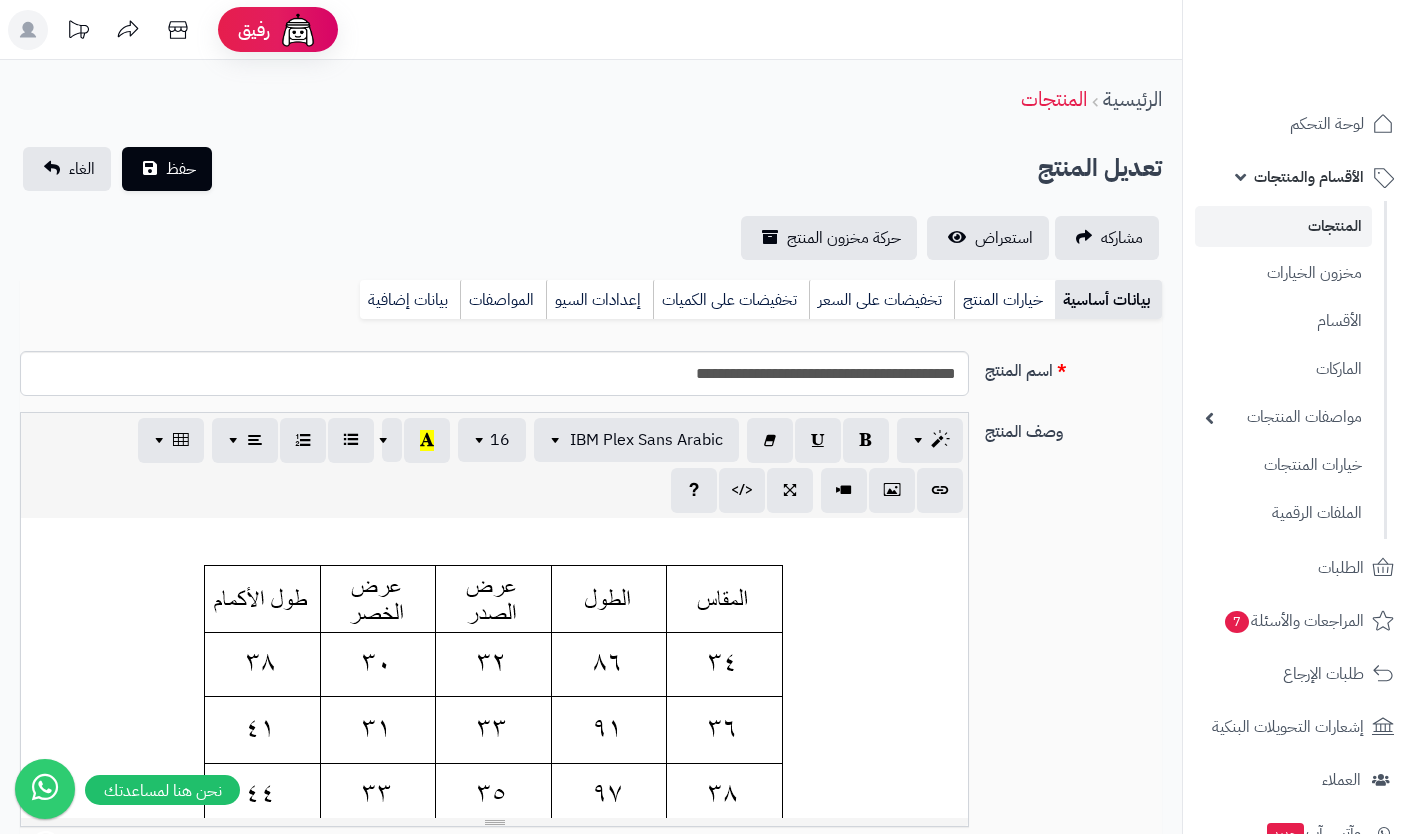 scroll, scrollTop: 0, scrollLeft: 0, axis: both 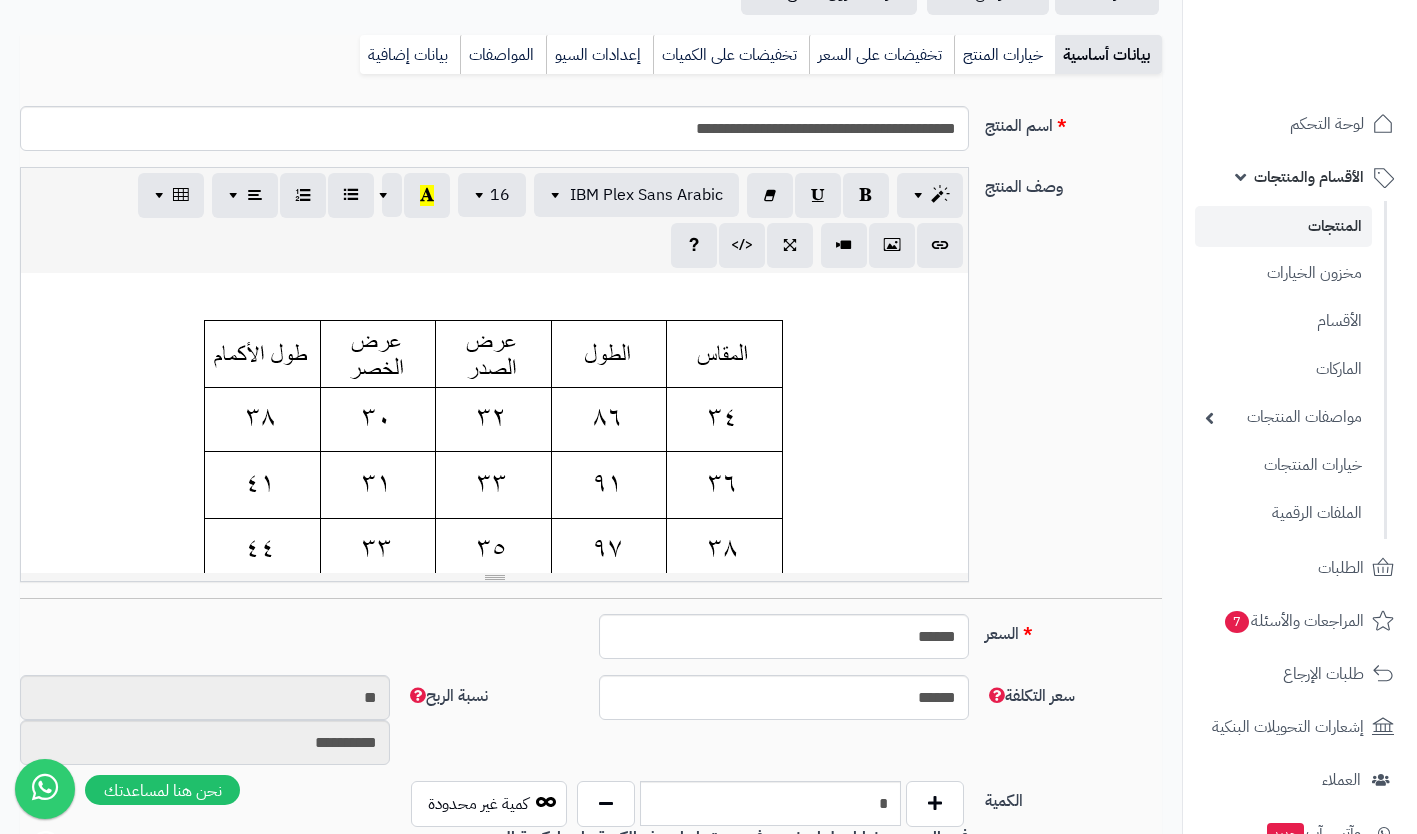 click at bounding box center (494, 294) 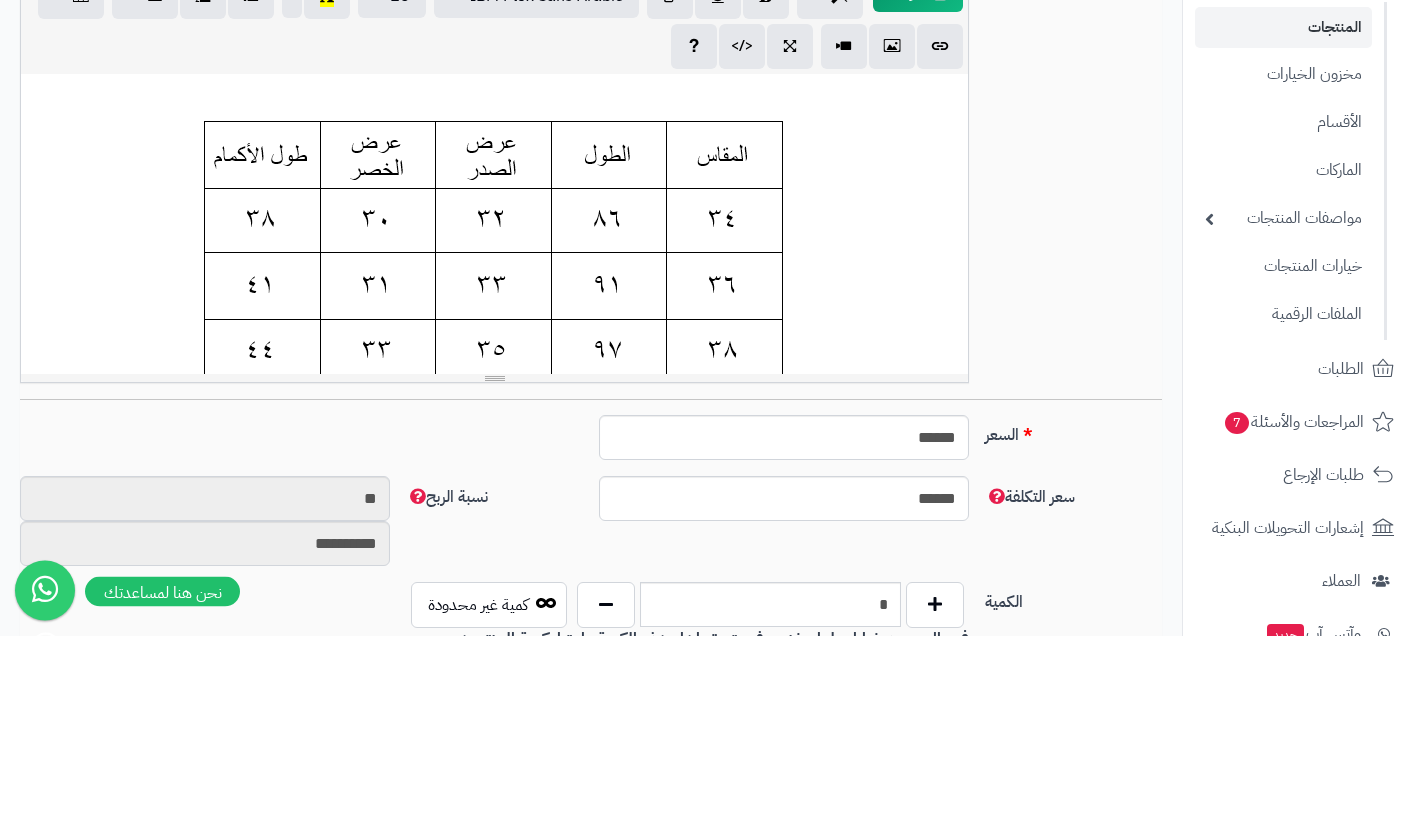 click at bounding box center (494, 689) 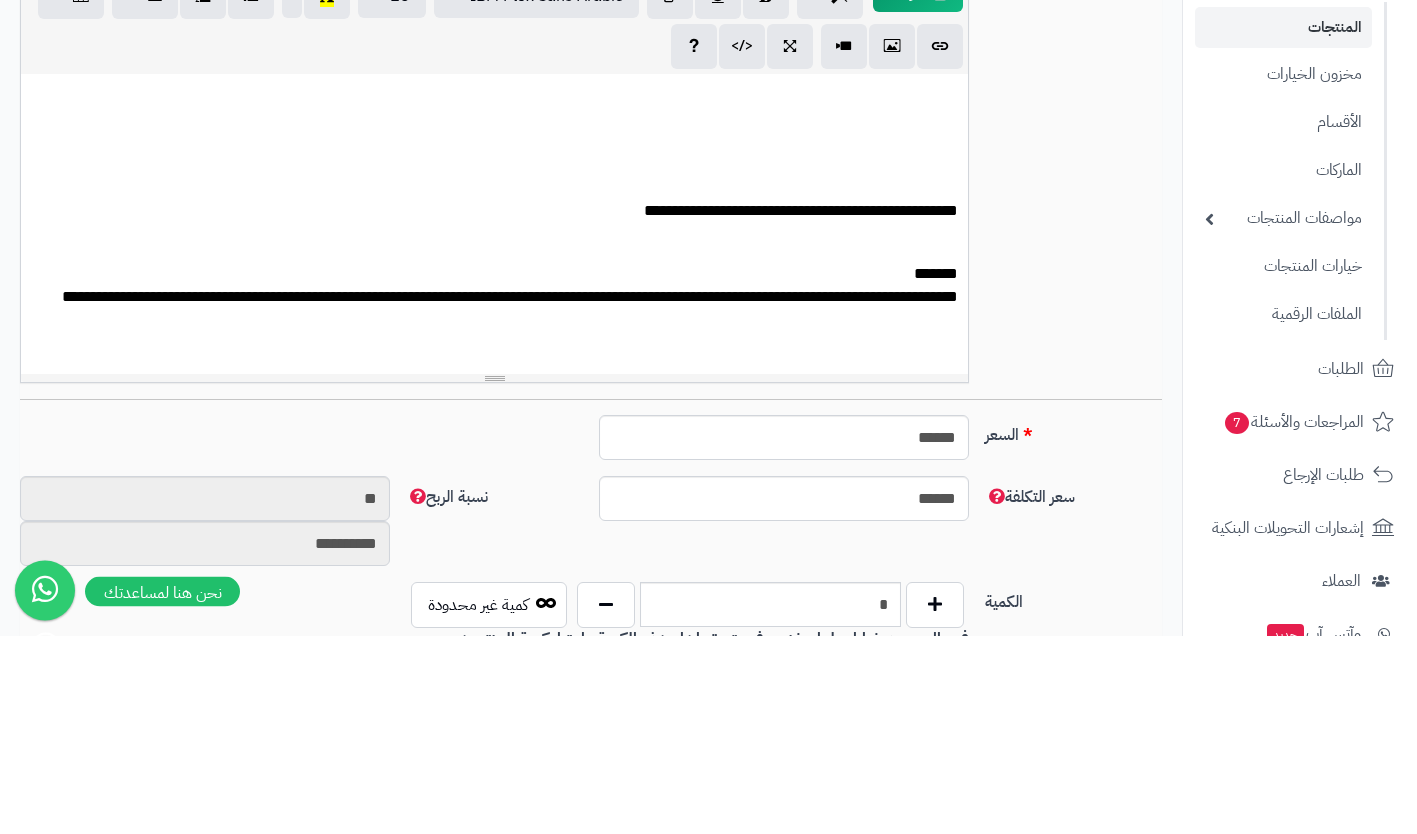 scroll, scrollTop: 8, scrollLeft: 0, axis: vertical 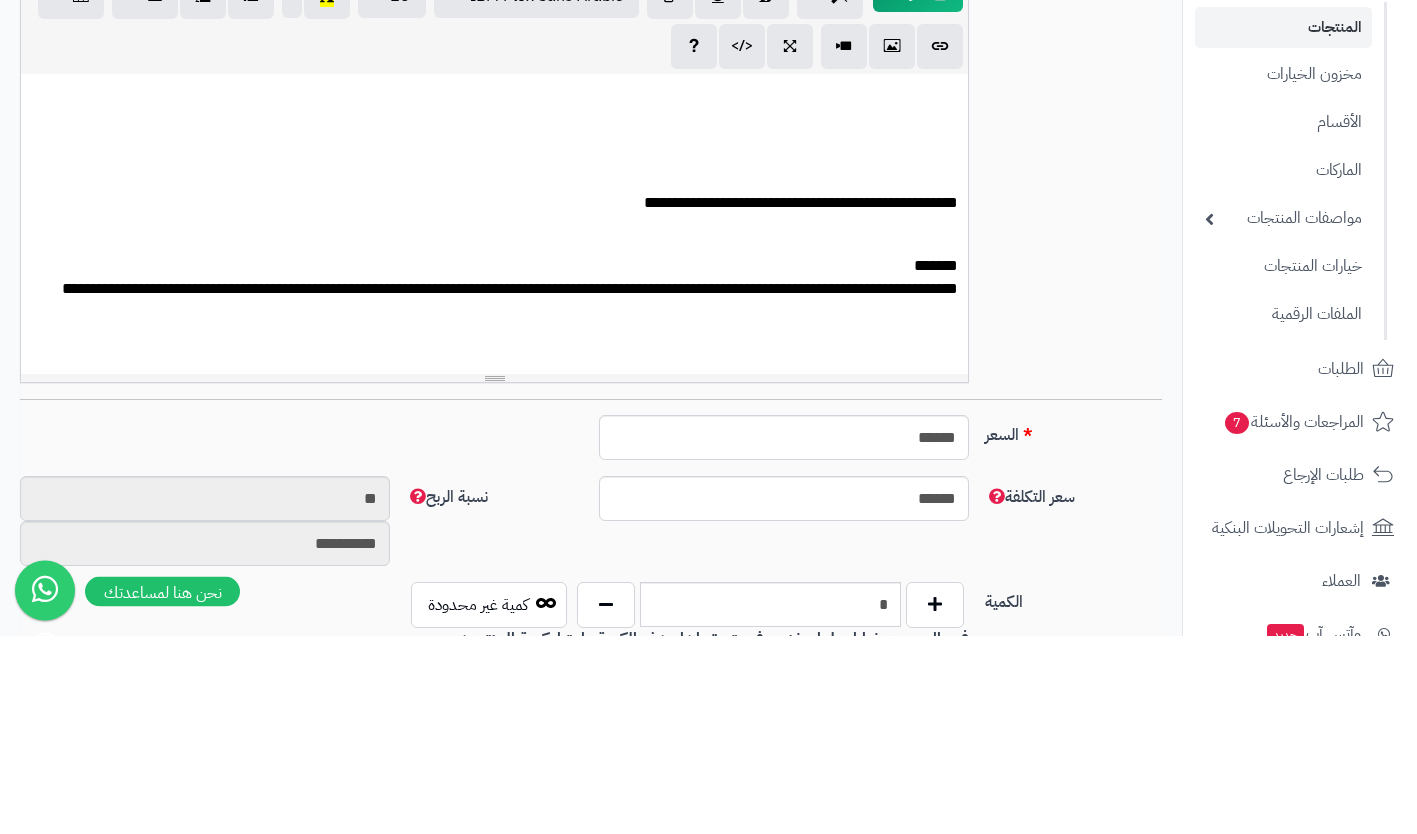 click on "**********" at bounding box center (502, 488) 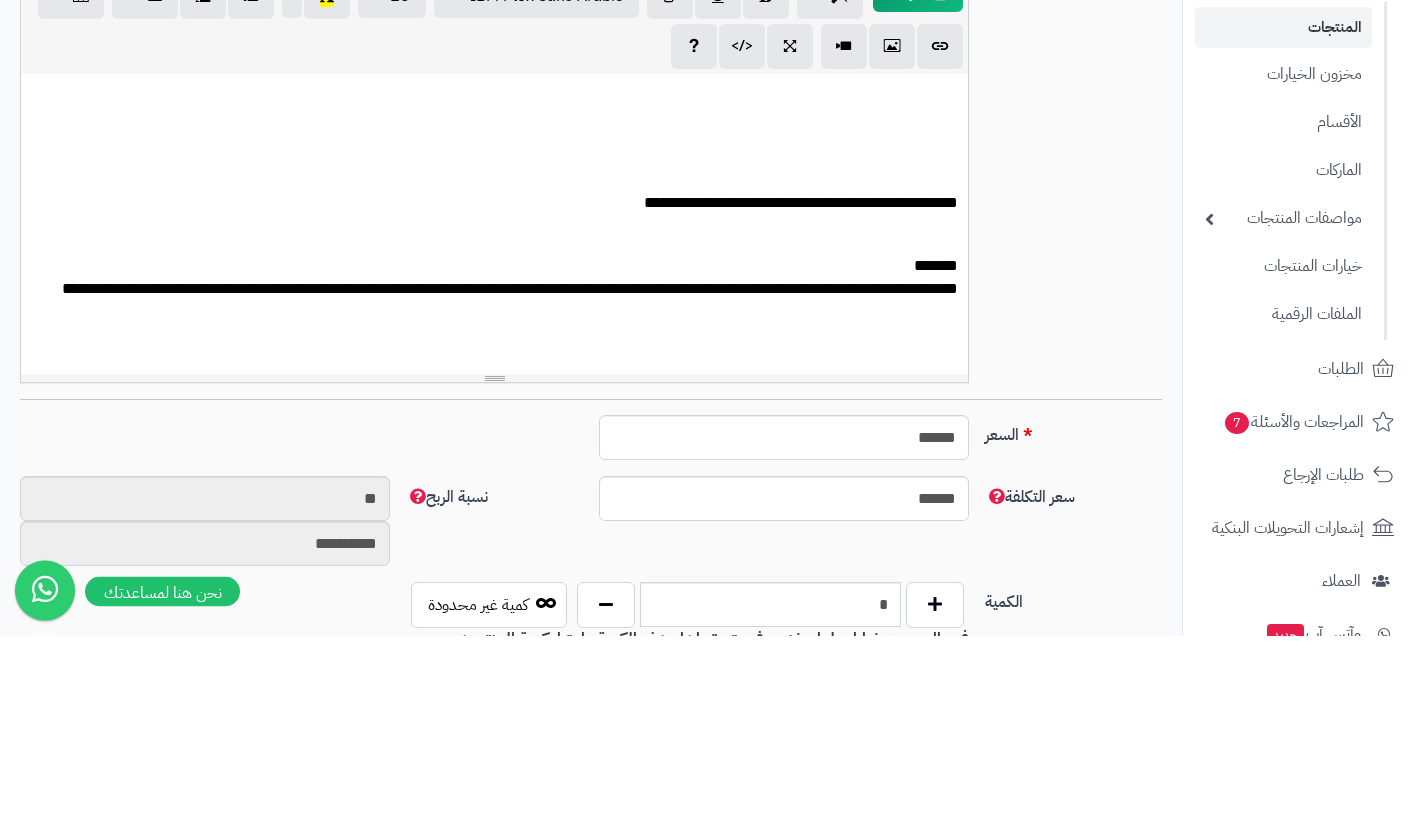 scroll, scrollTop: 0, scrollLeft: 0, axis: both 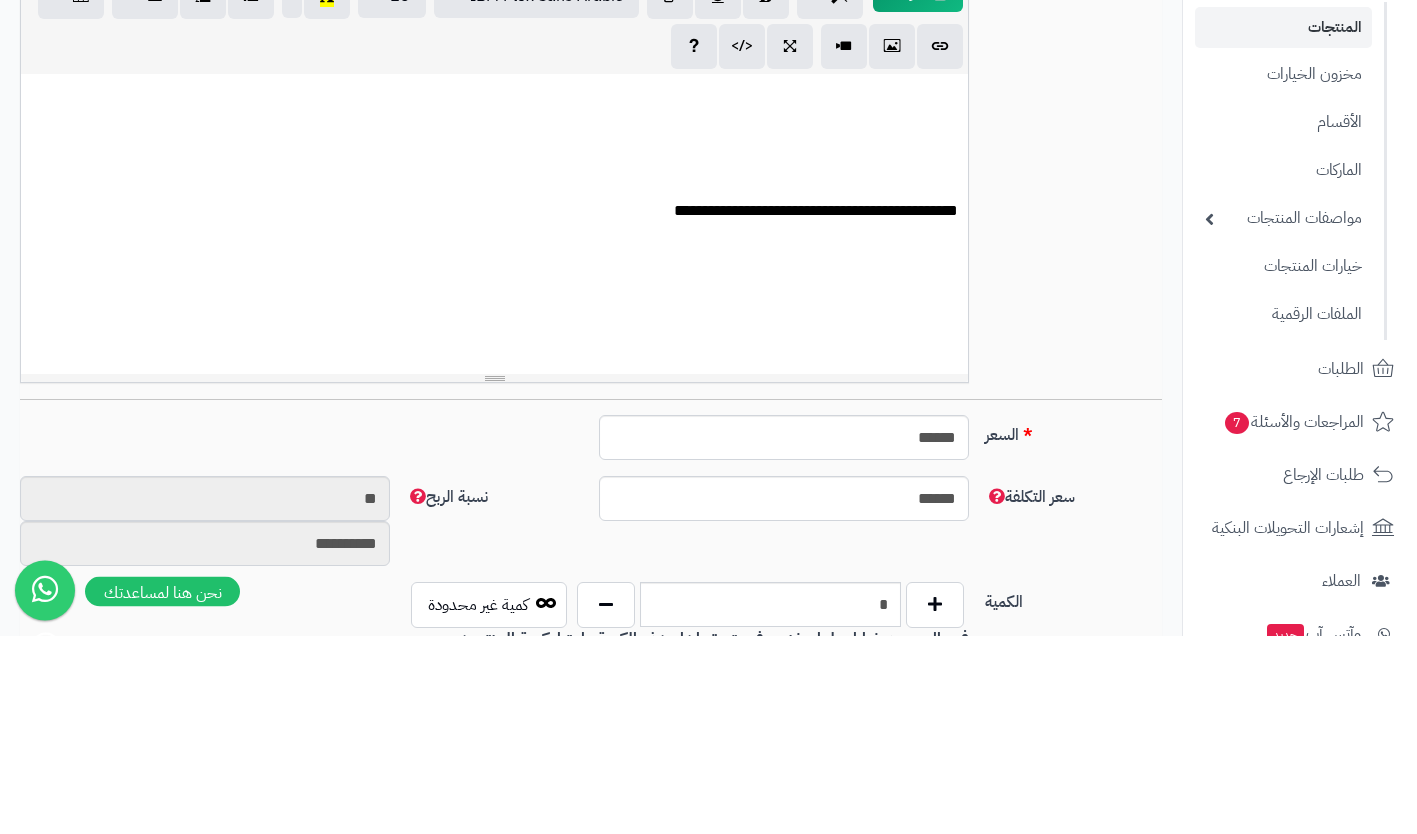 click on "**********" at bounding box center [494, 410] 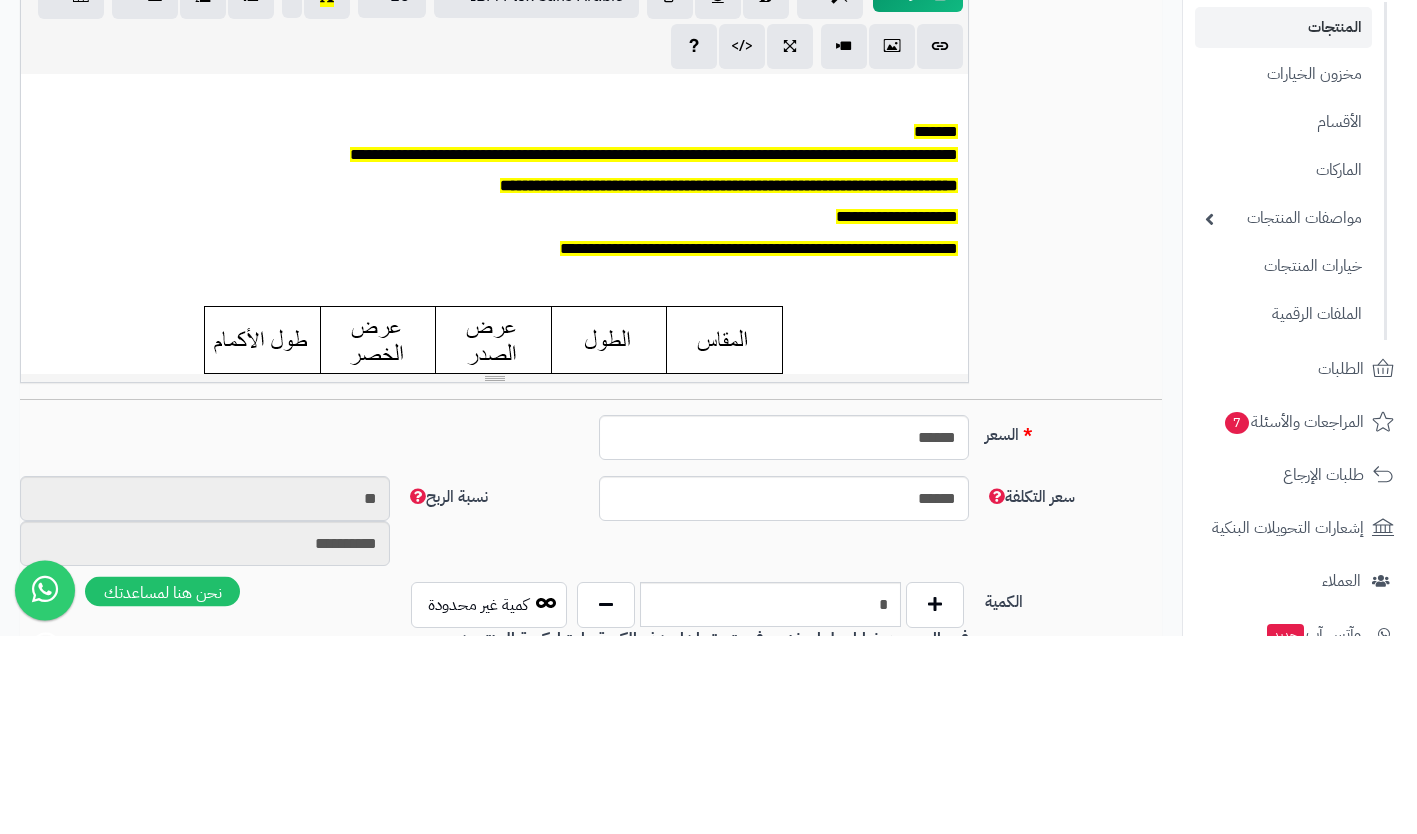 scroll, scrollTop: 0, scrollLeft: 0, axis: both 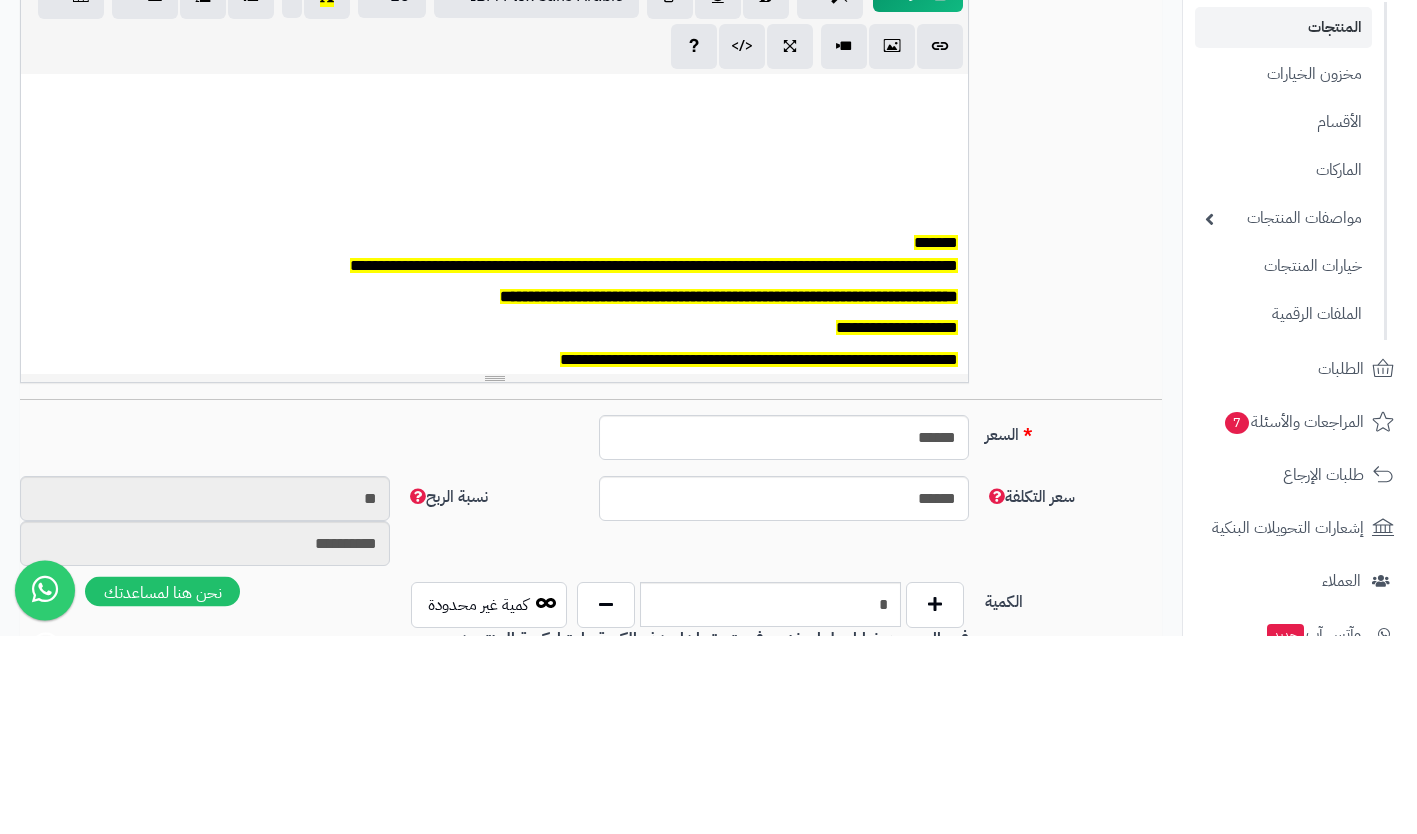 click at bounding box center [494, 379] 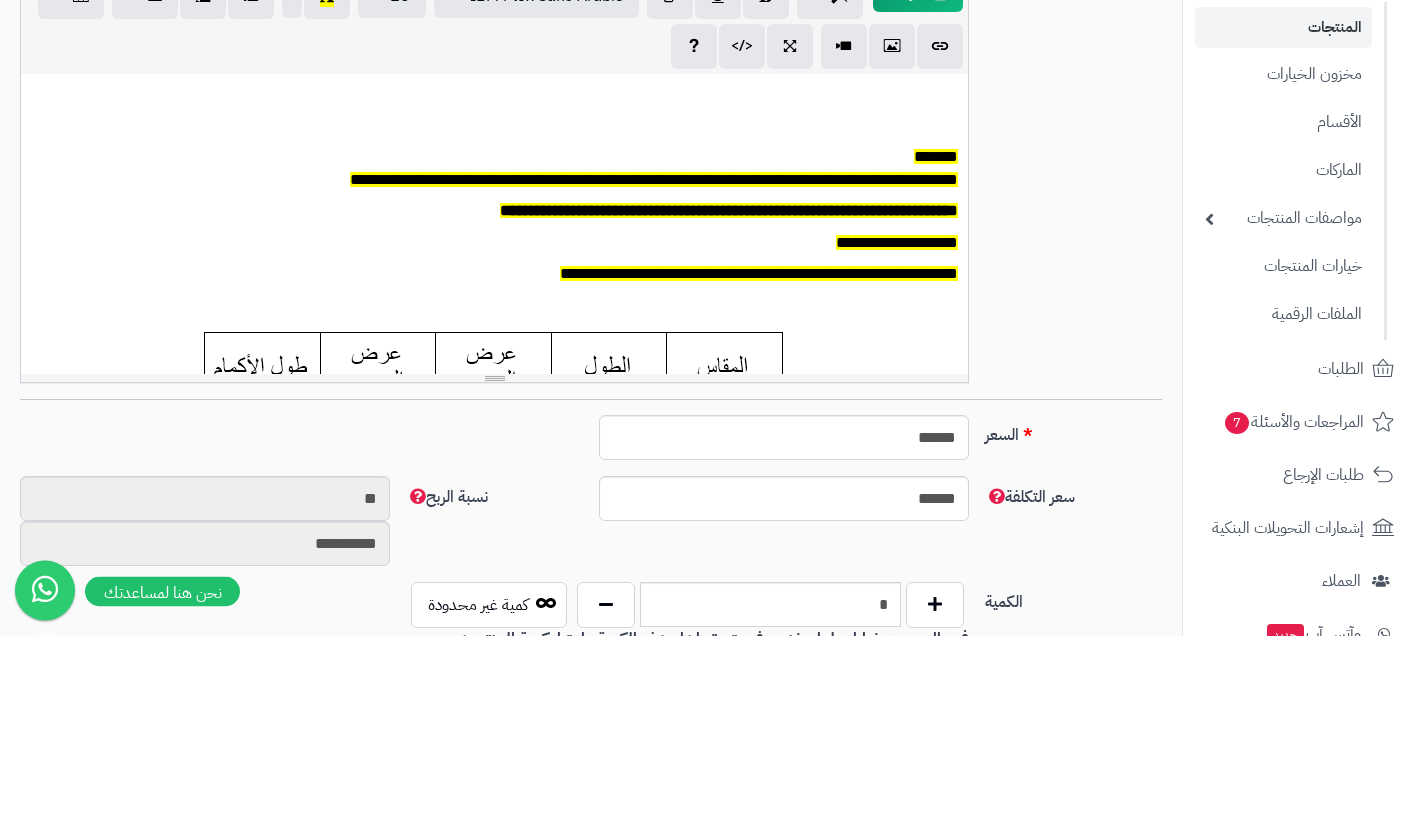 click on "**********" at bounding box center (494, 423) 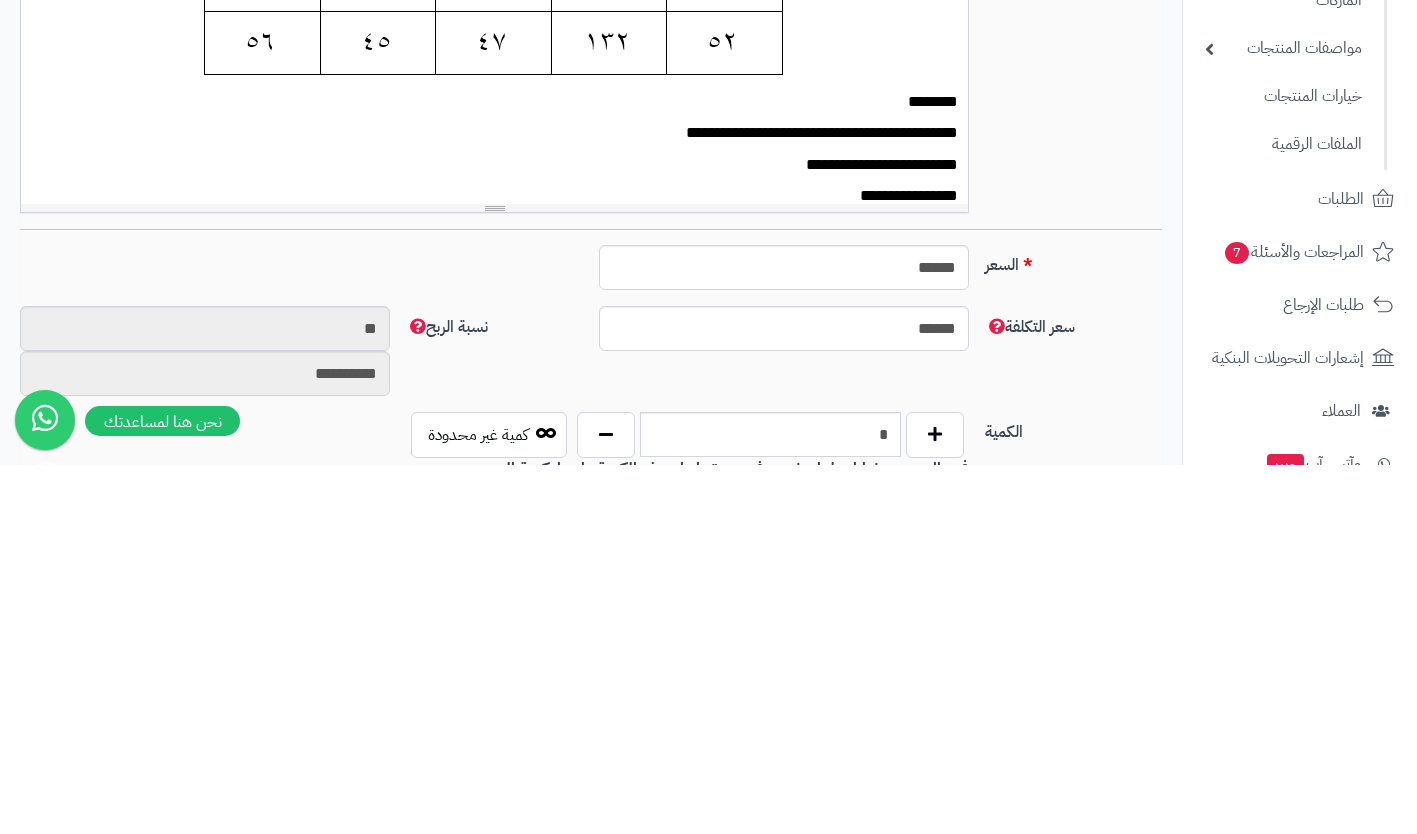 scroll, scrollTop: 894, scrollLeft: 0, axis: vertical 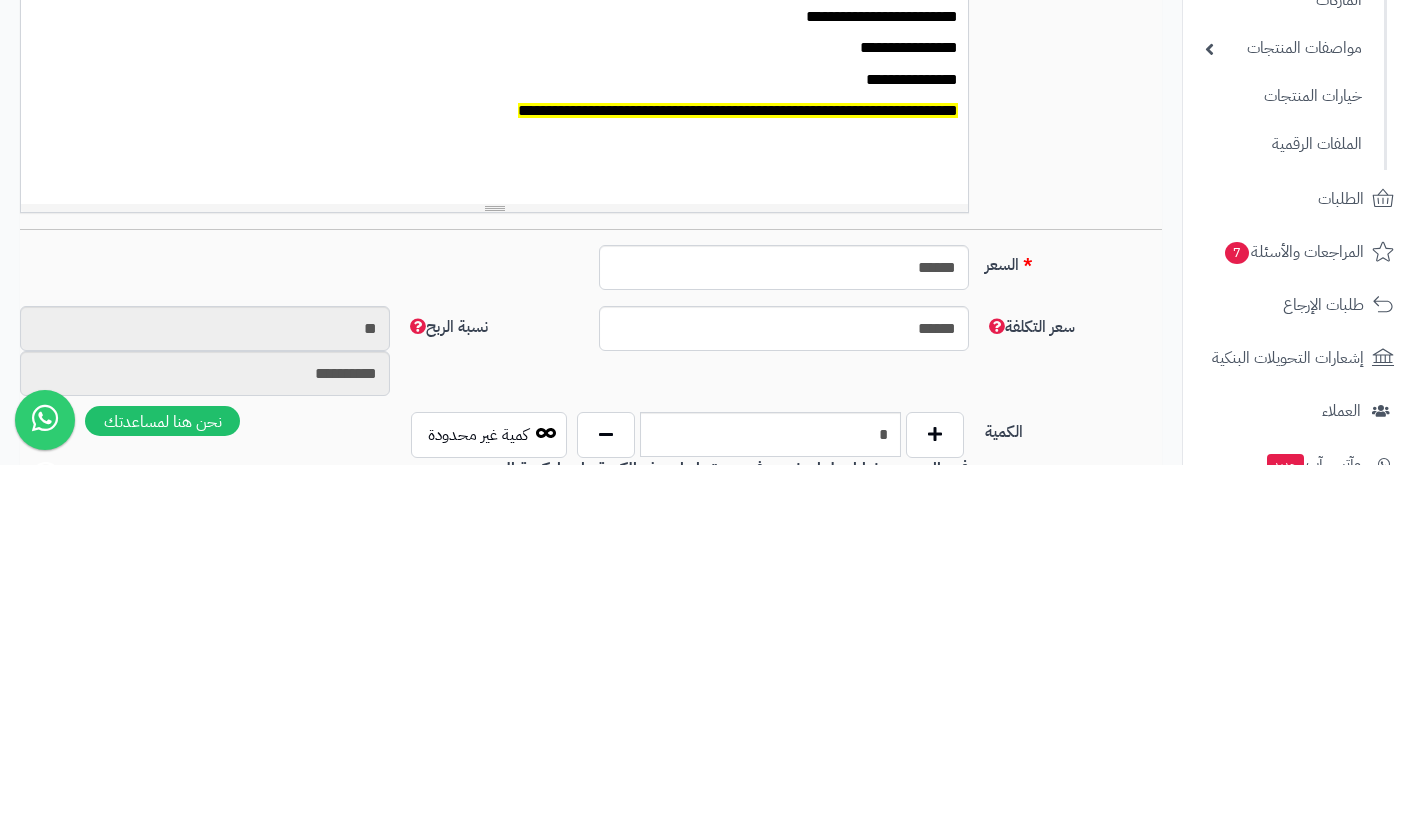 click on "**********" at bounding box center [738, 479] 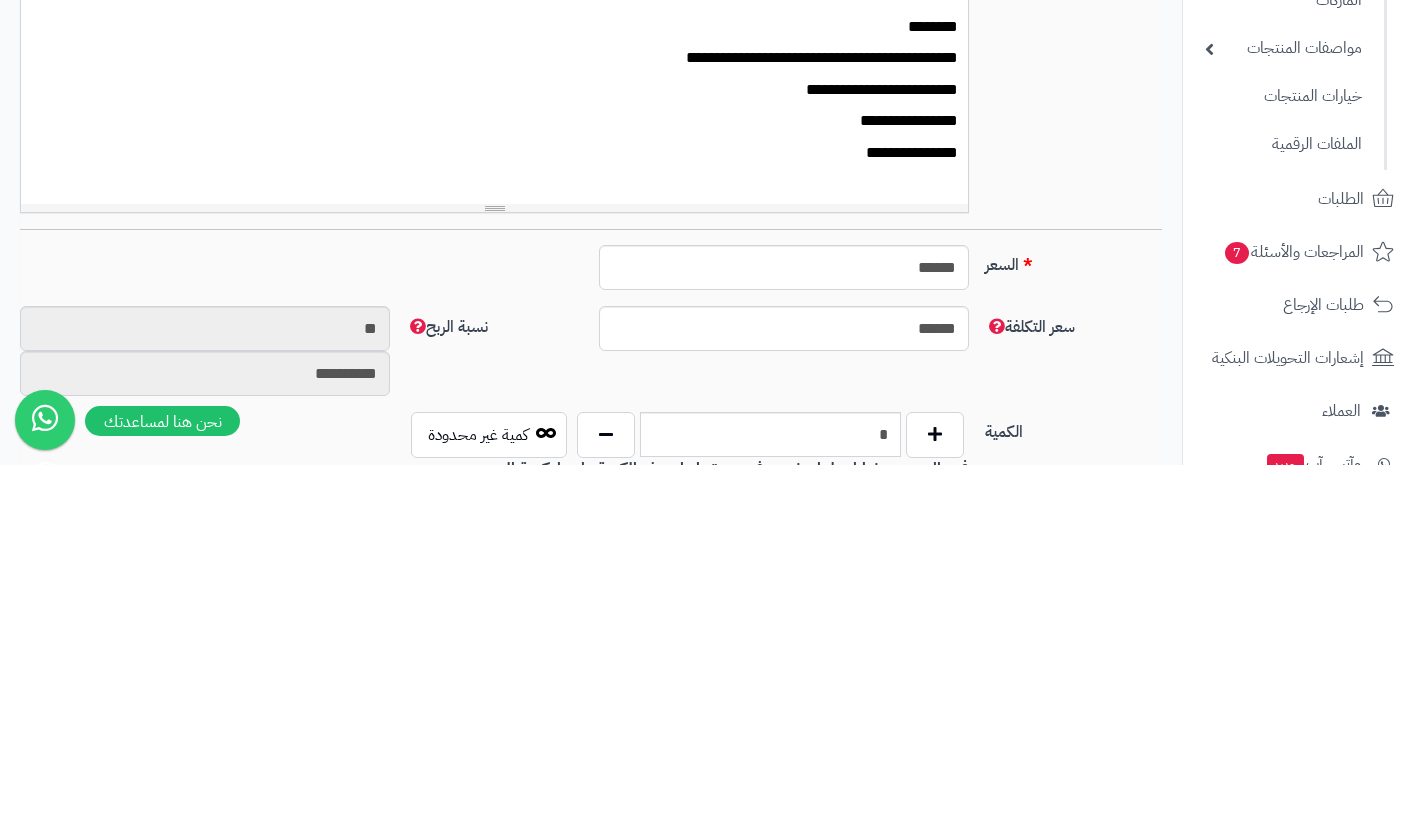 scroll, scrollTop: 822, scrollLeft: 0, axis: vertical 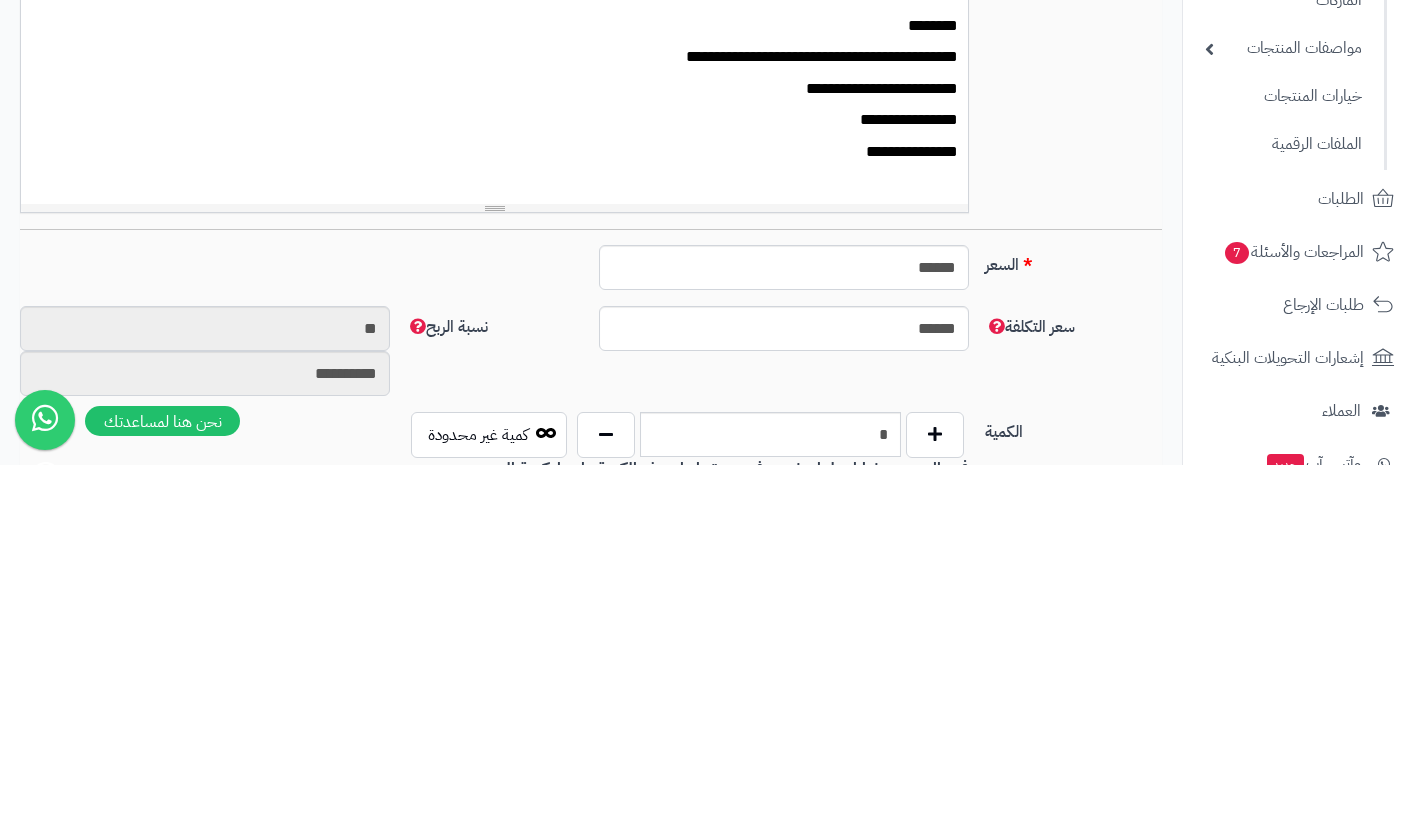 click on "**********" at bounding box center (502, 521) 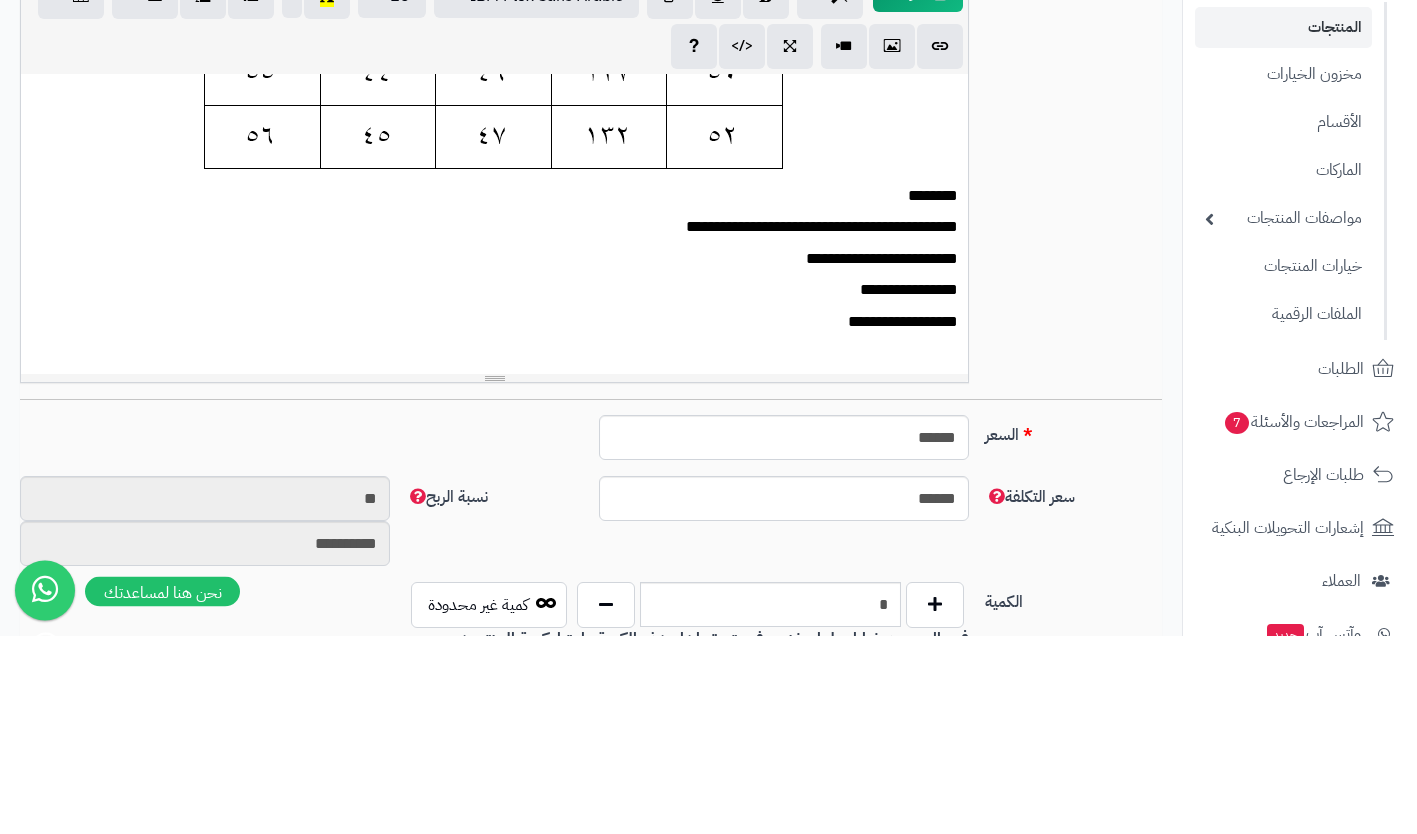 click on "**********" at bounding box center [502, 521] 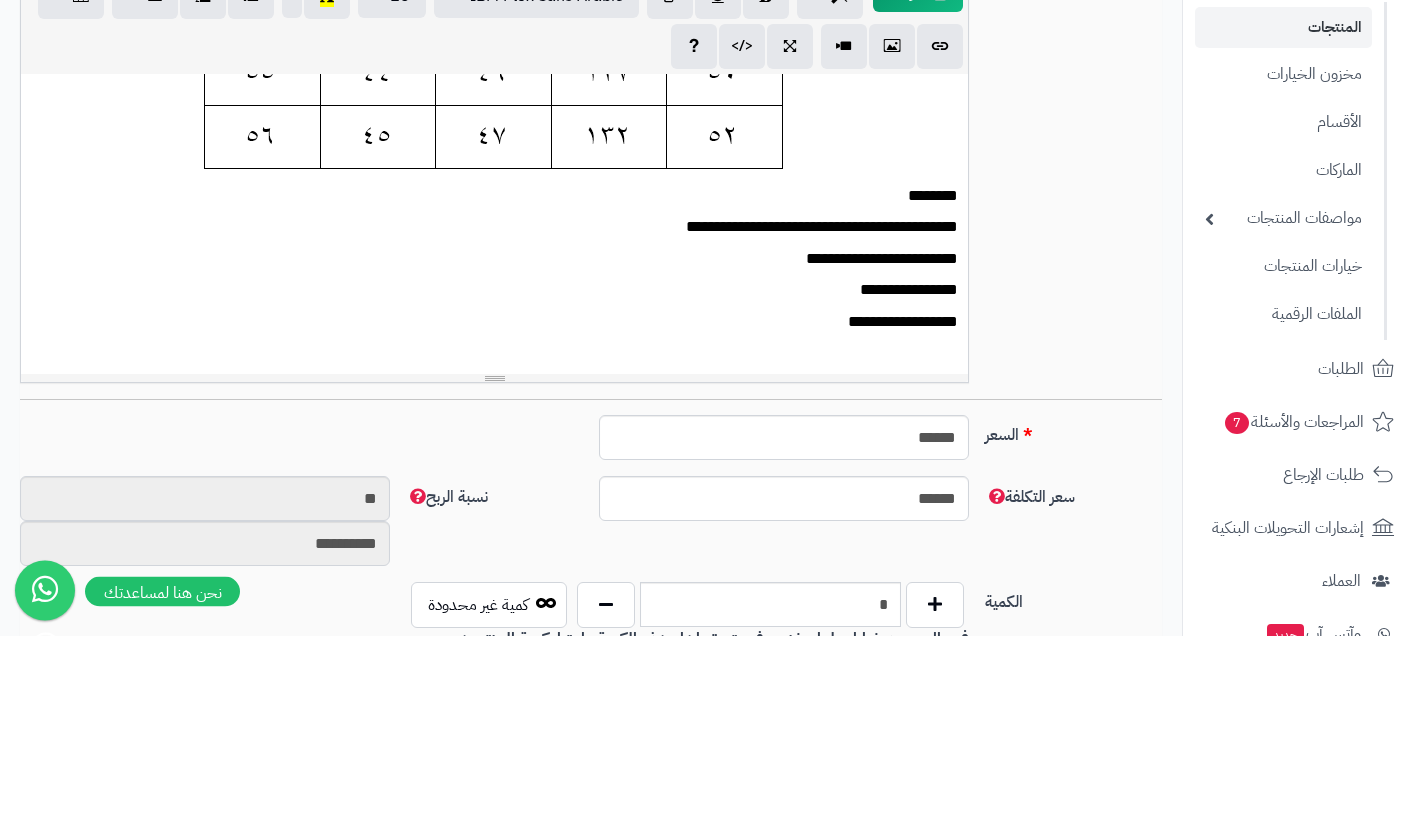 click on "**********" at bounding box center [494, 423] 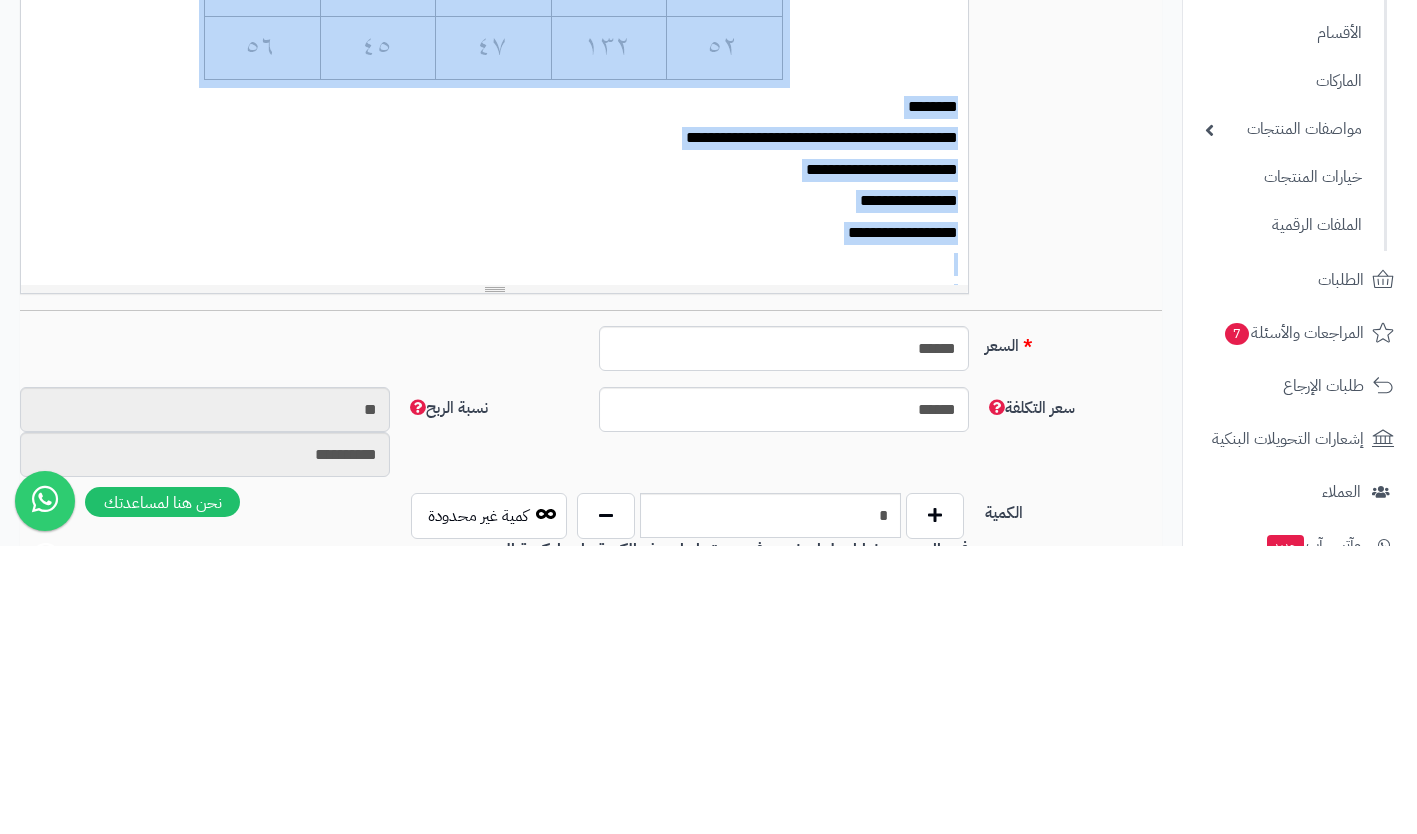 click on "**********" at bounding box center (502, 521) 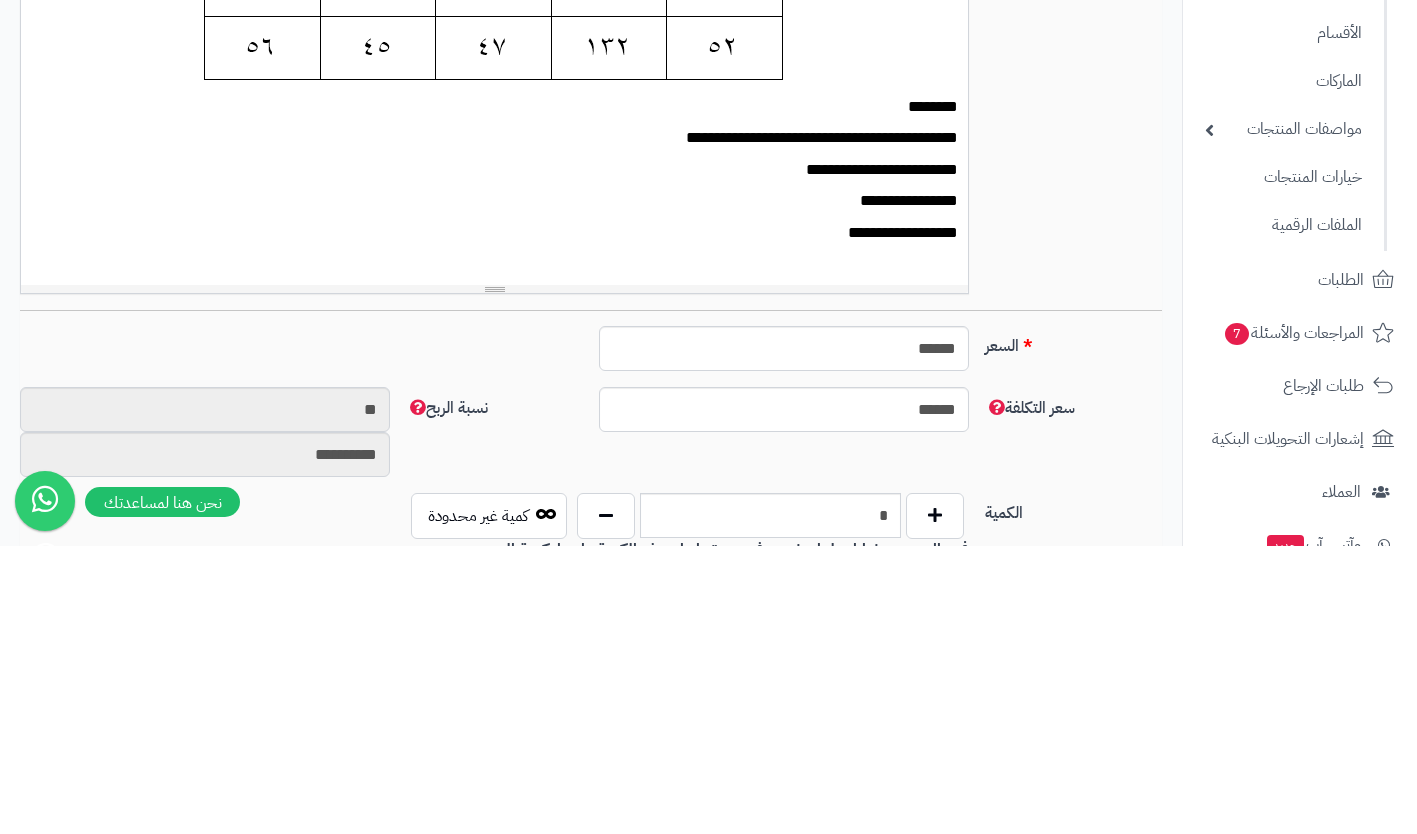 click on "**********" at bounding box center (502, 521) 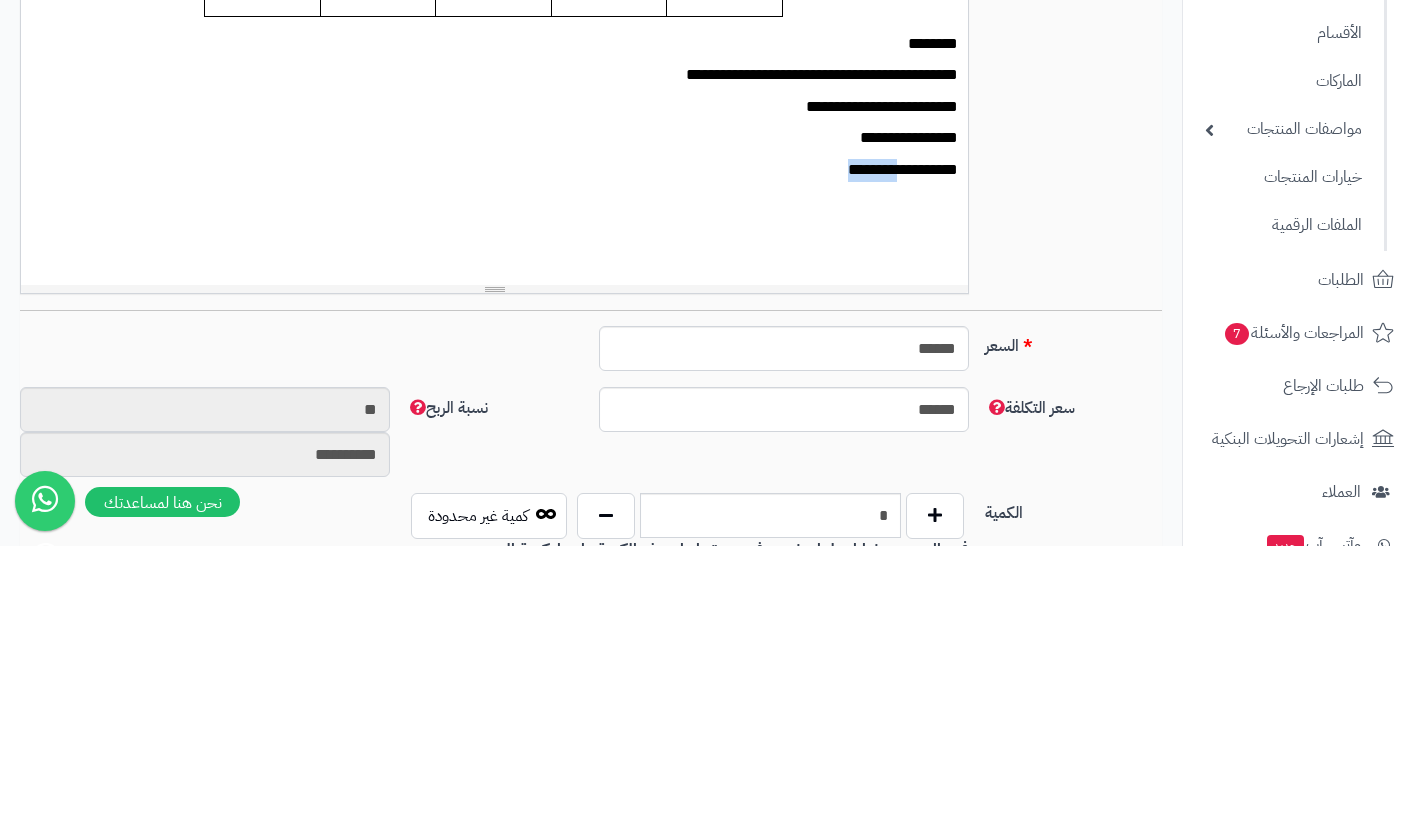 scroll, scrollTop: 889, scrollLeft: 0, axis: vertical 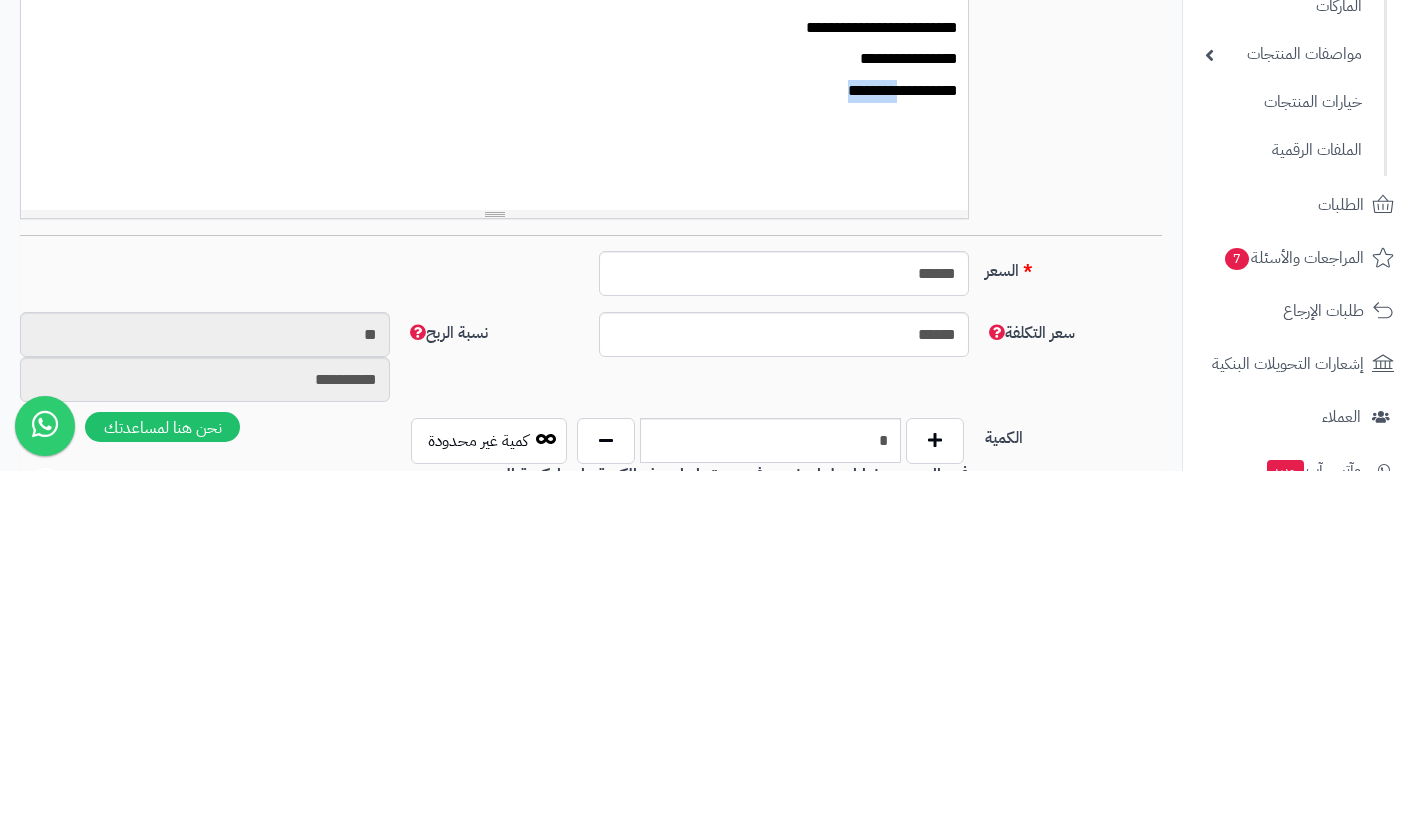 click at bounding box center (494, 548) 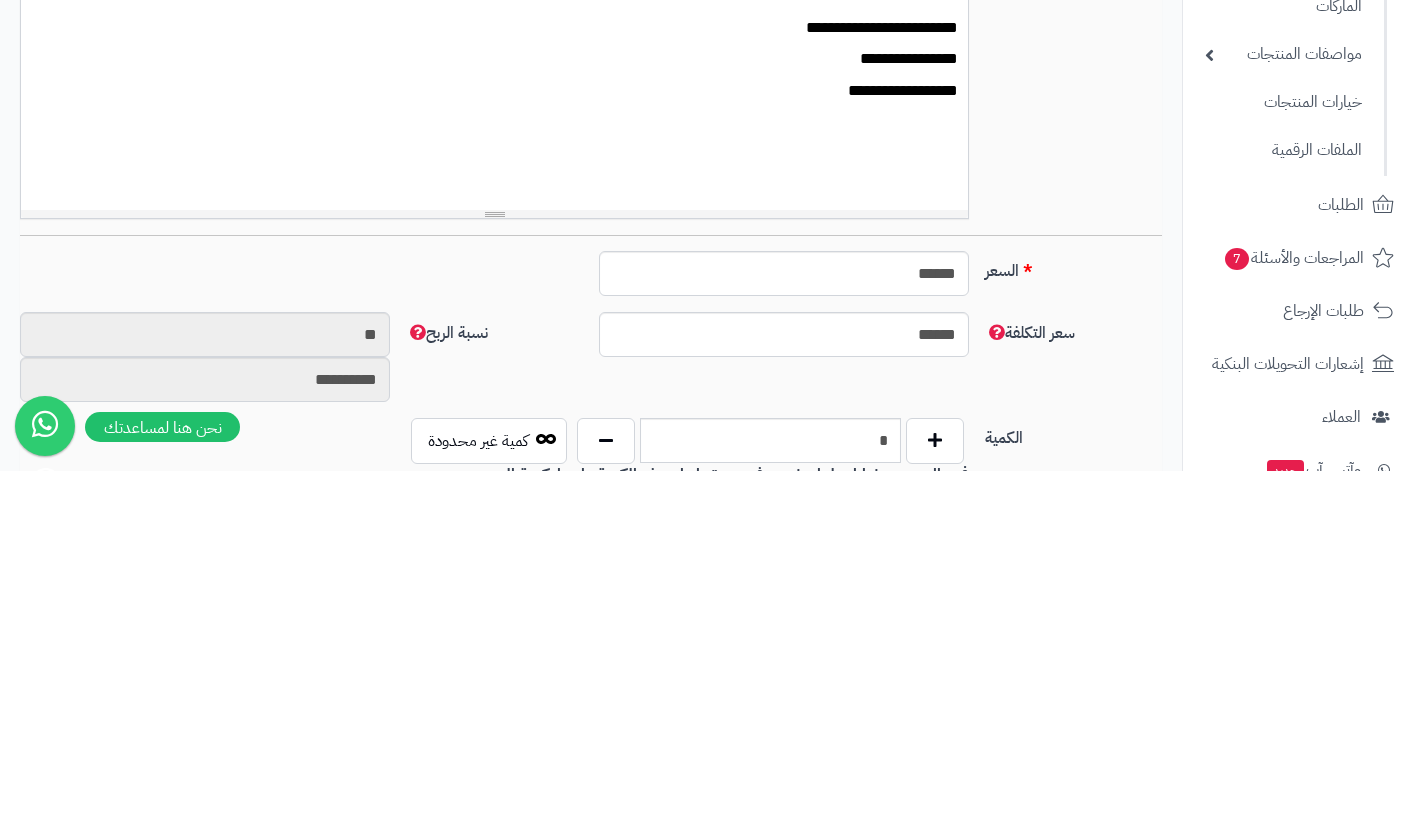 click on "**********" at bounding box center (494, 423) 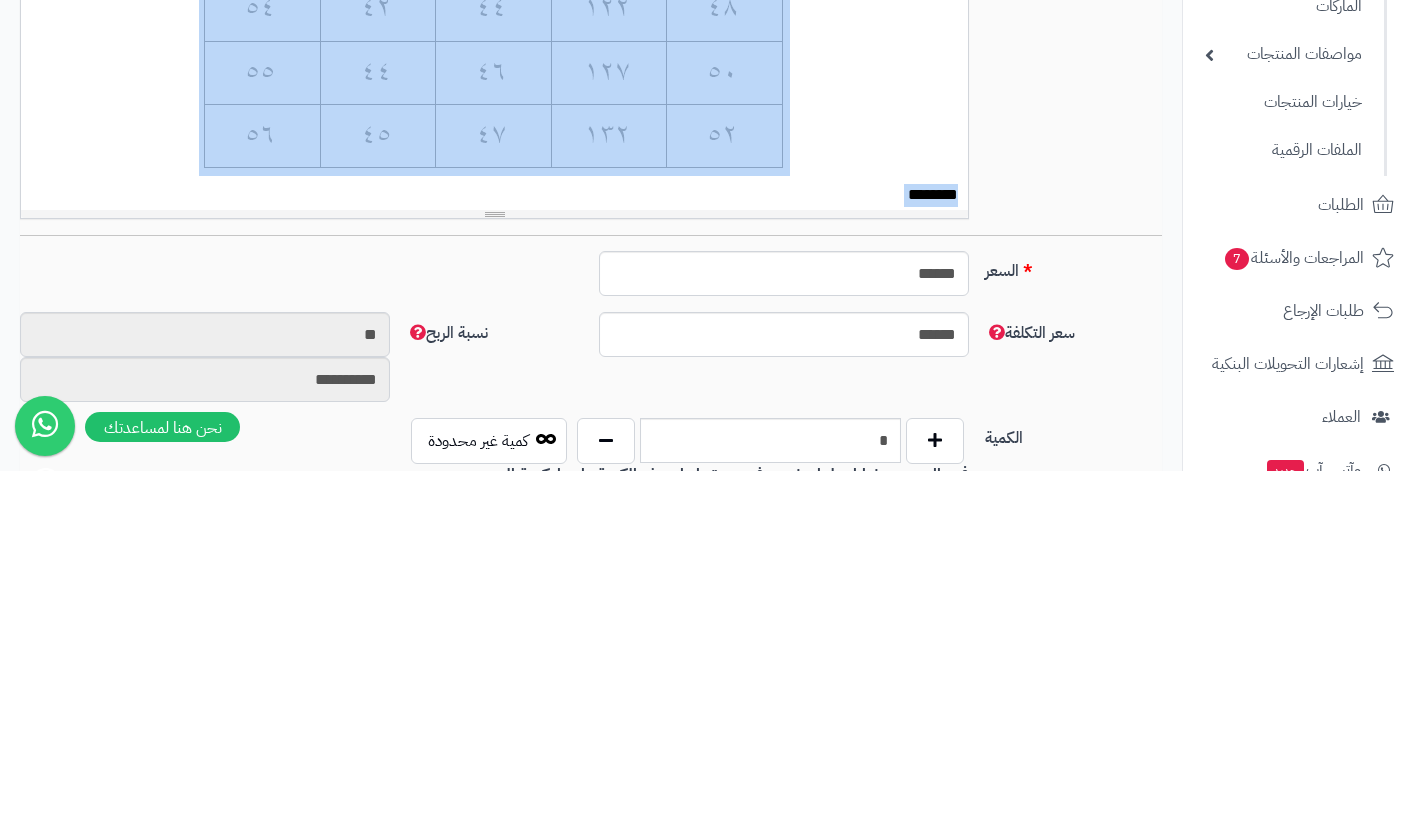 scroll, scrollTop: 657, scrollLeft: 0, axis: vertical 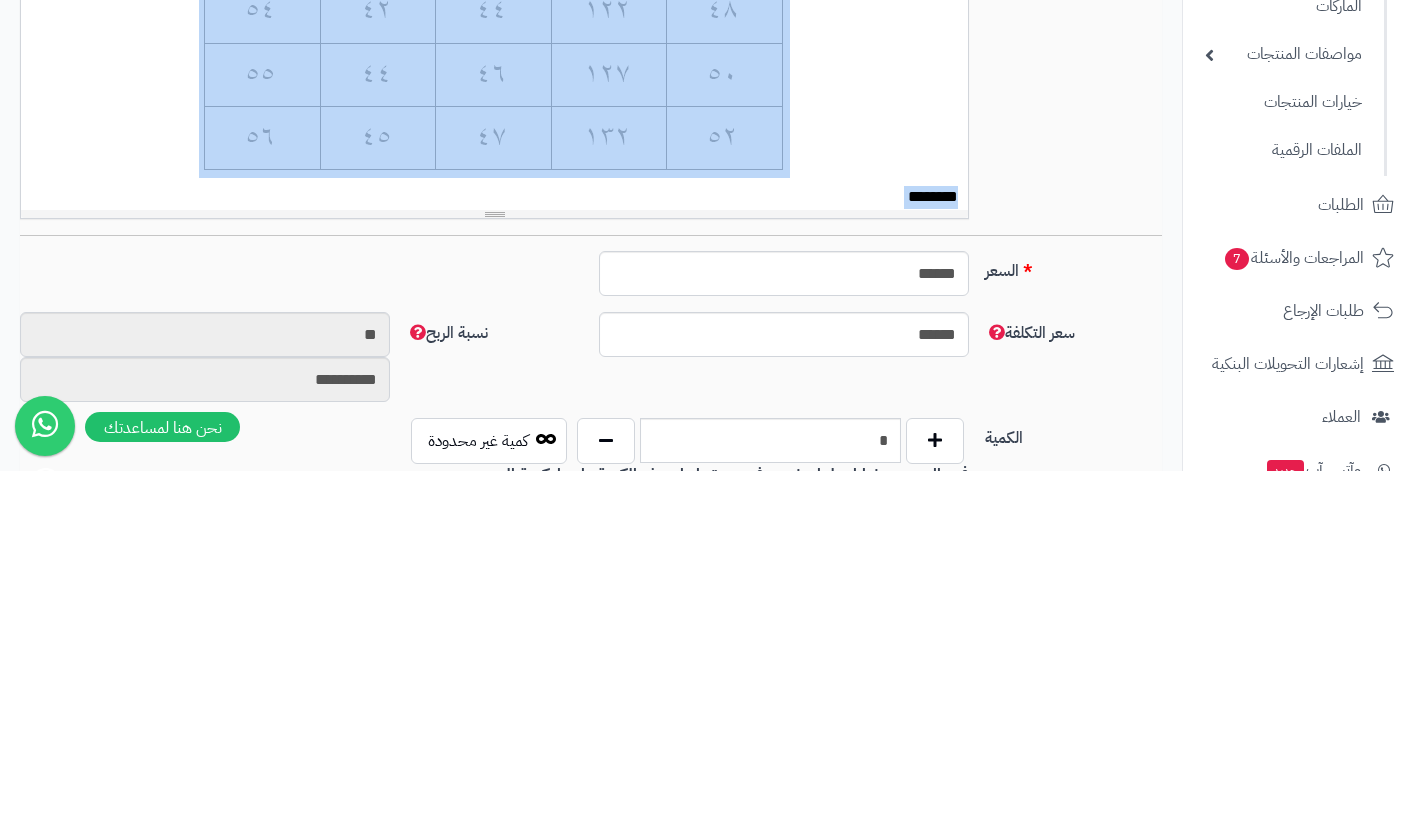 copy on "**********" 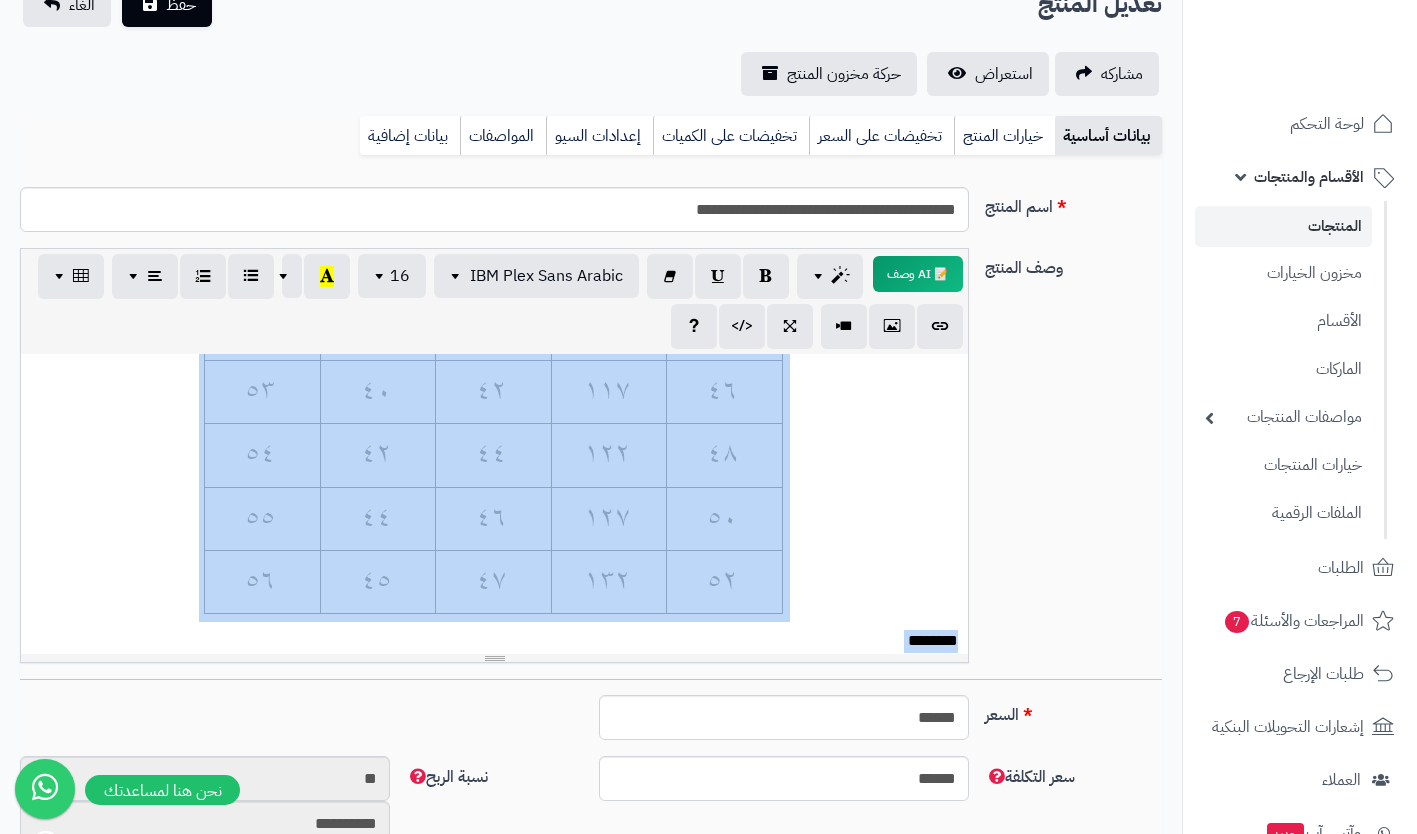 scroll, scrollTop: 0, scrollLeft: 0, axis: both 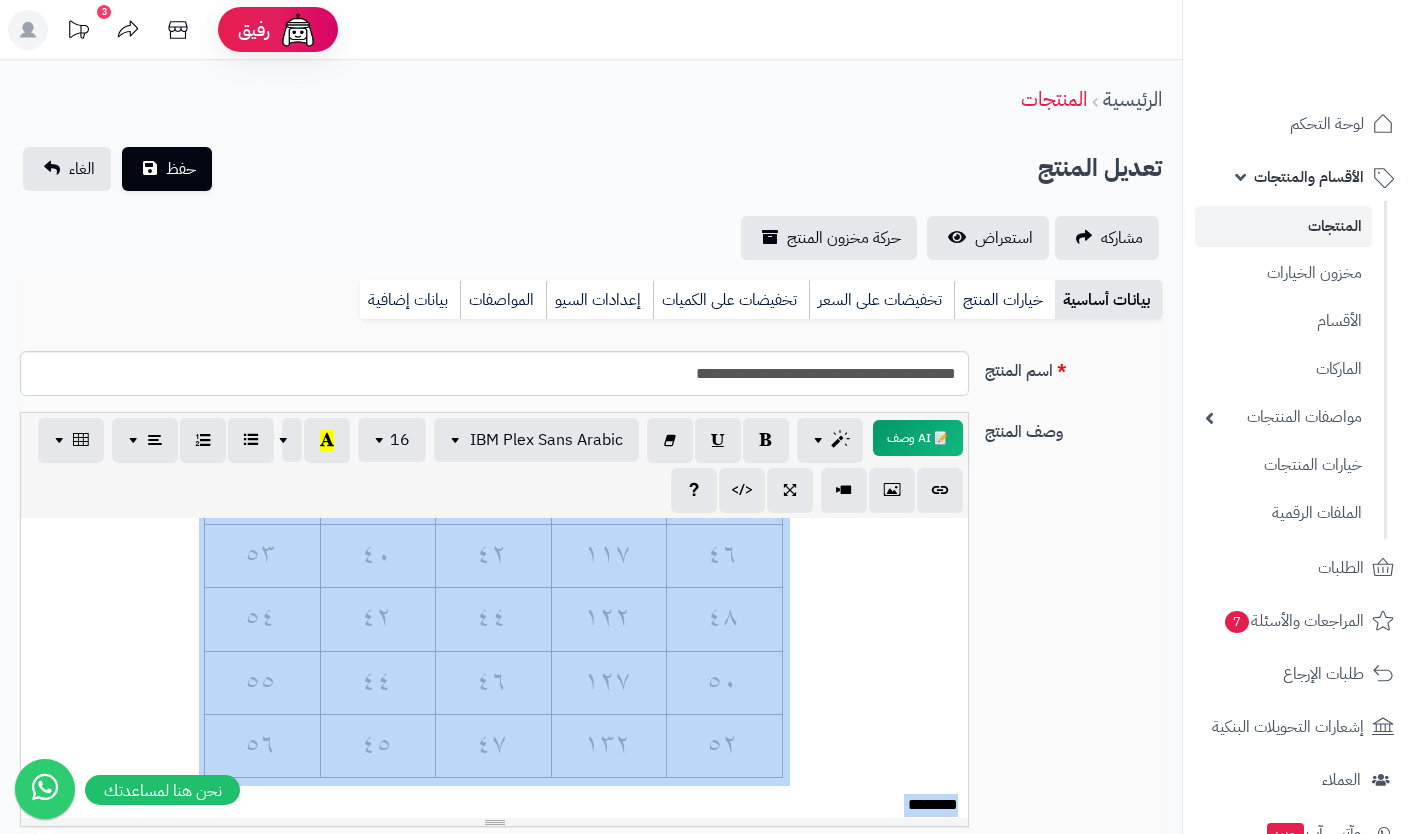 click on "خيارات المنتج" at bounding box center [1004, 300] 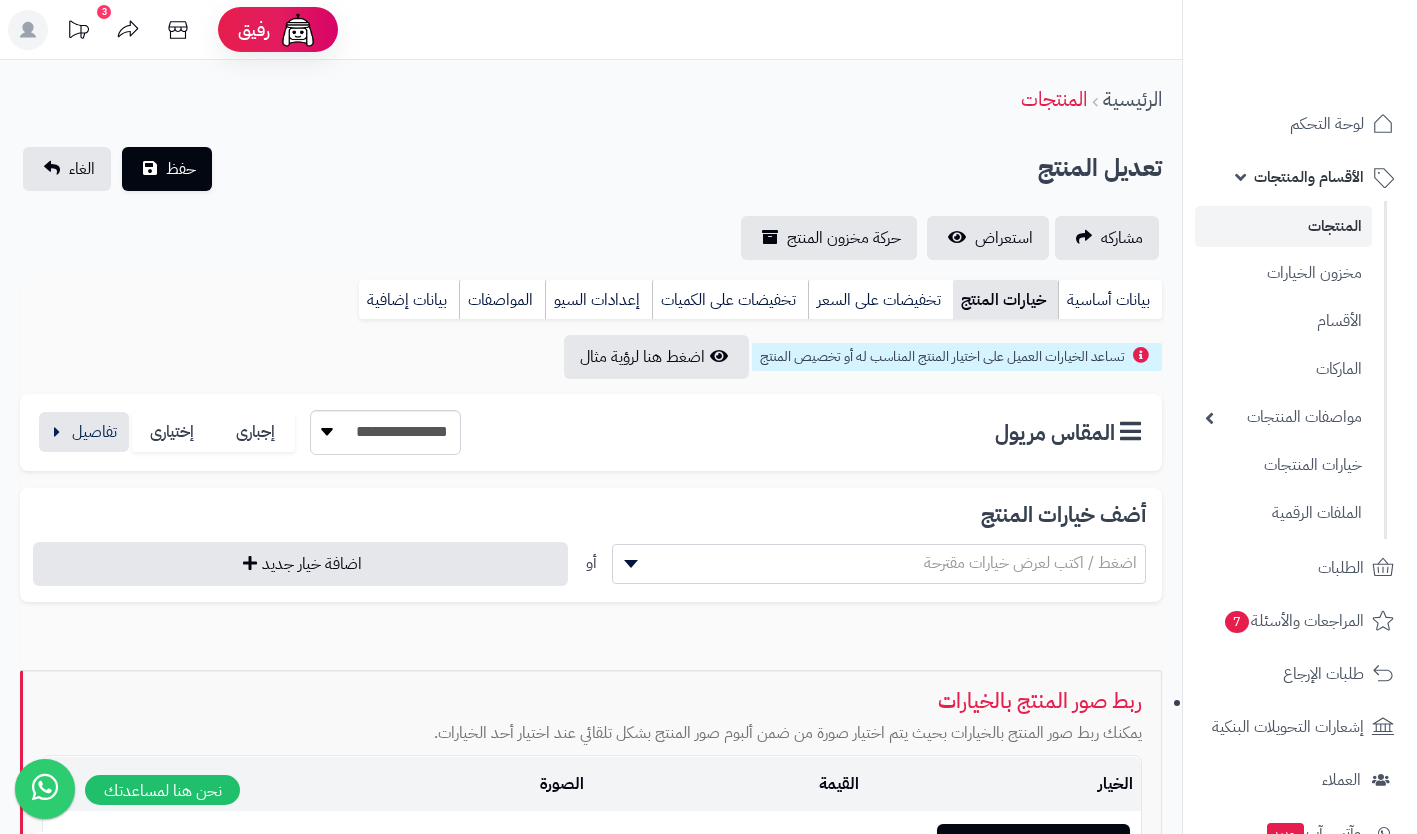 click on "بيانات أساسية" at bounding box center (1110, 300) 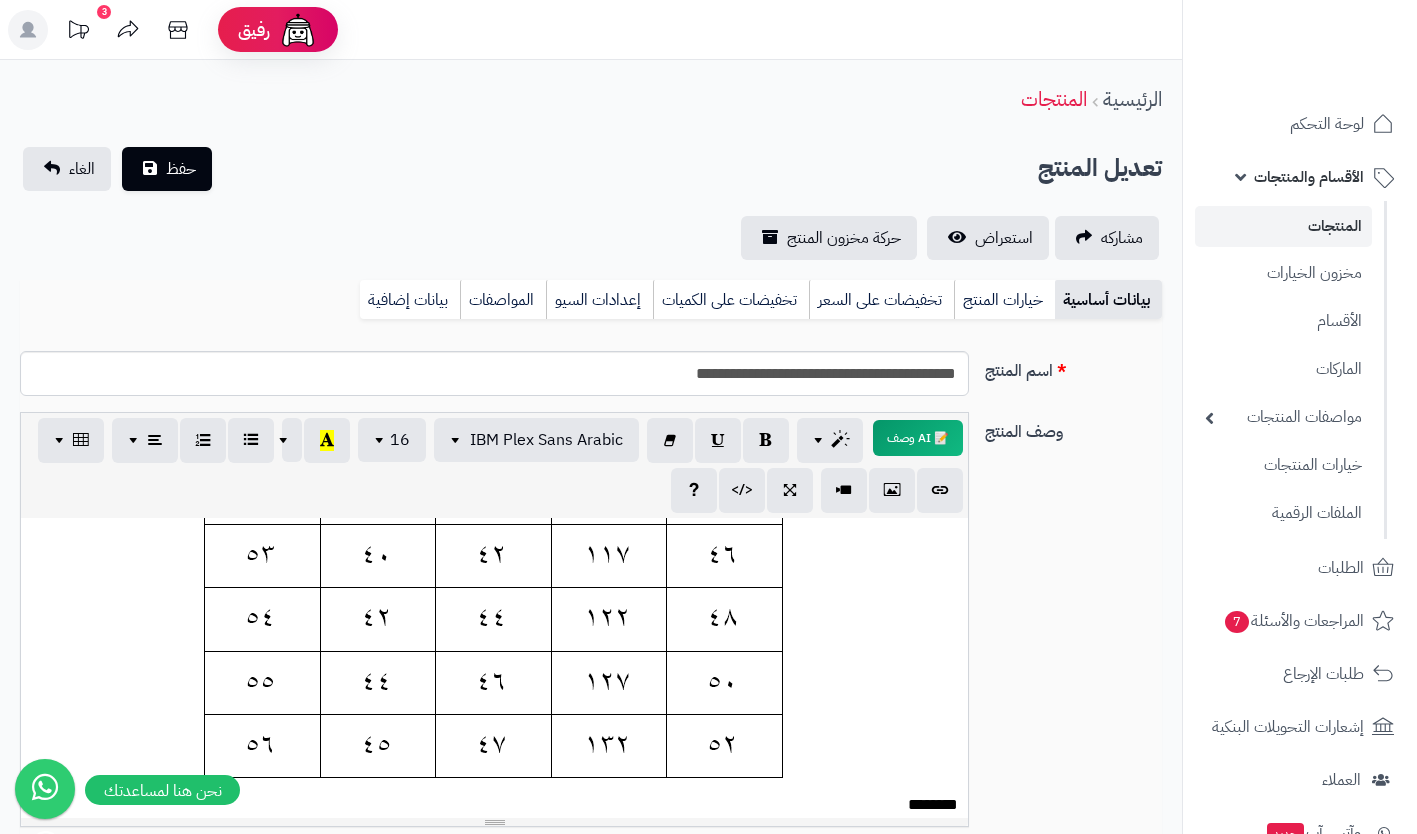 scroll, scrollTop: 0, scrollLeft: 0, axis: both 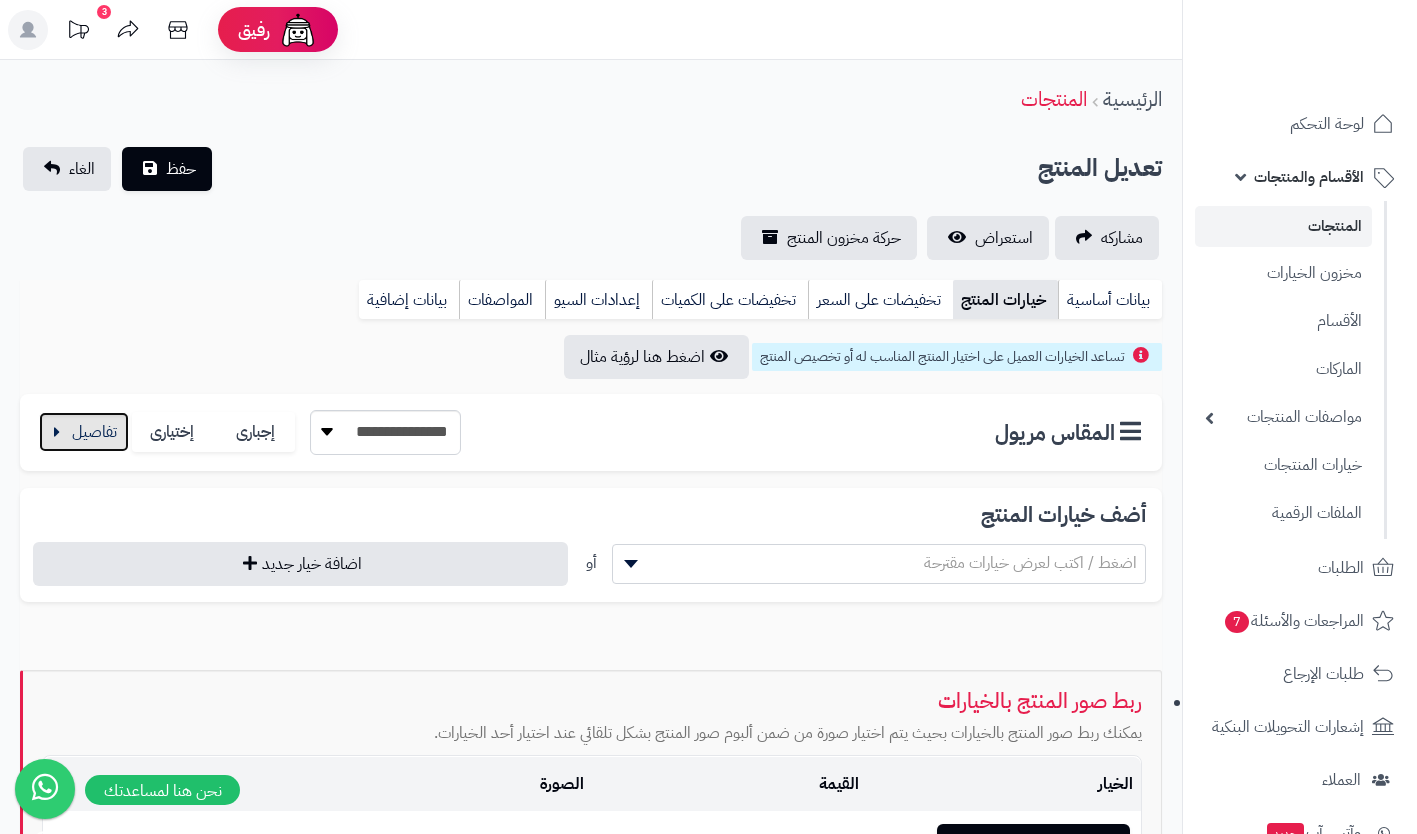 click at bounding box center [84, 432] 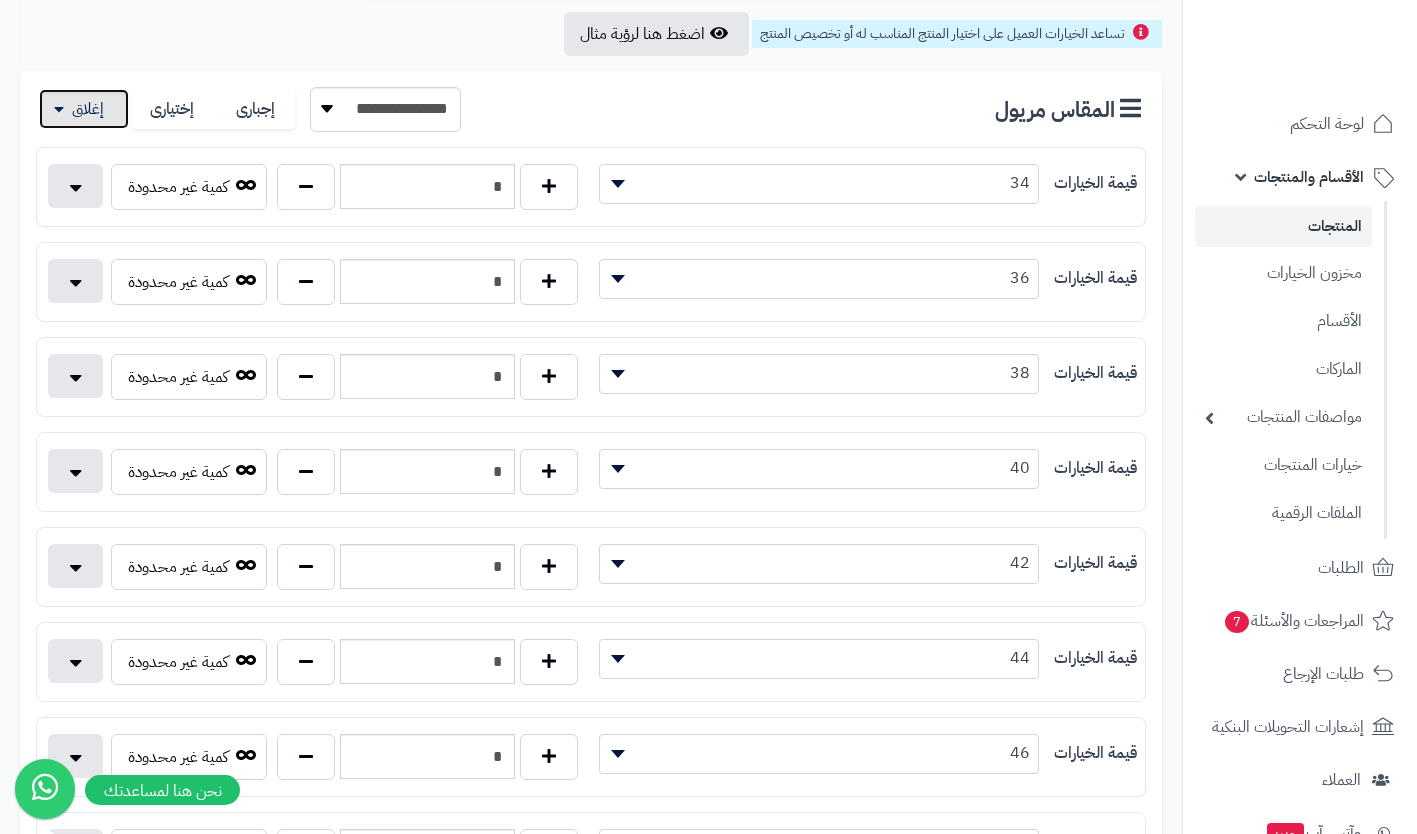 scroll, scrollTop: 336, scrollLeft: 0, axis: vertical 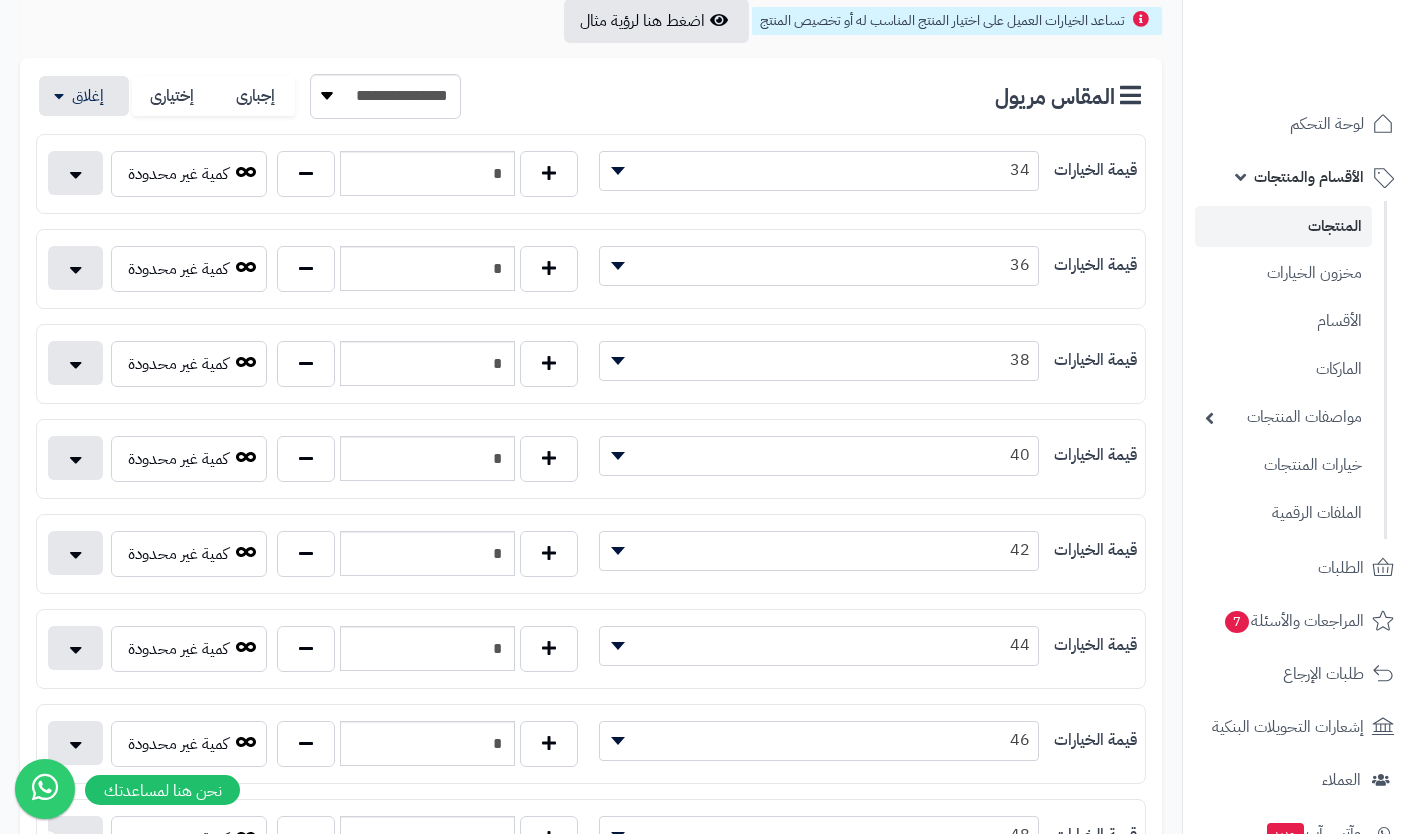 click on "34" at bounding box center (819, 170) 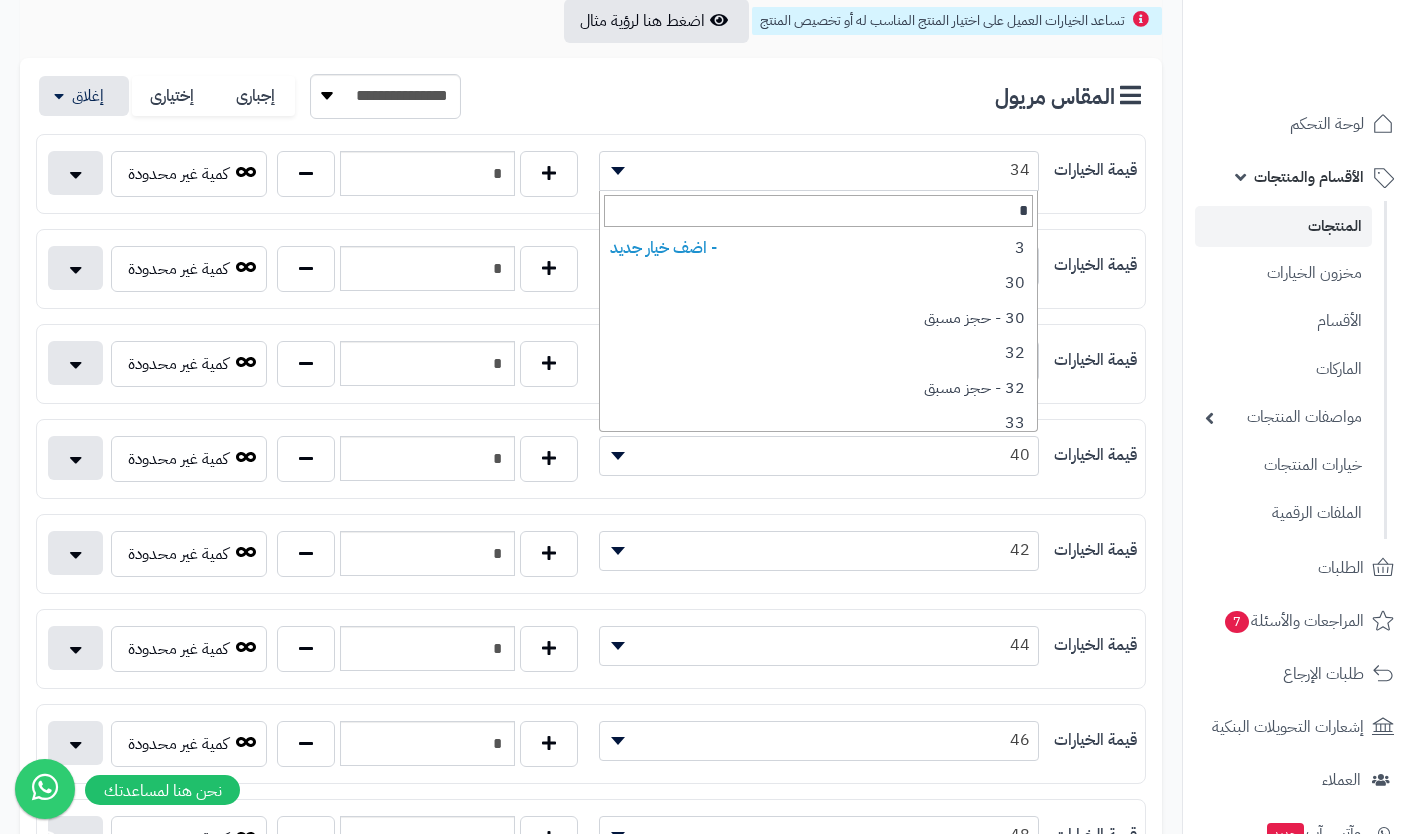 type on "**" 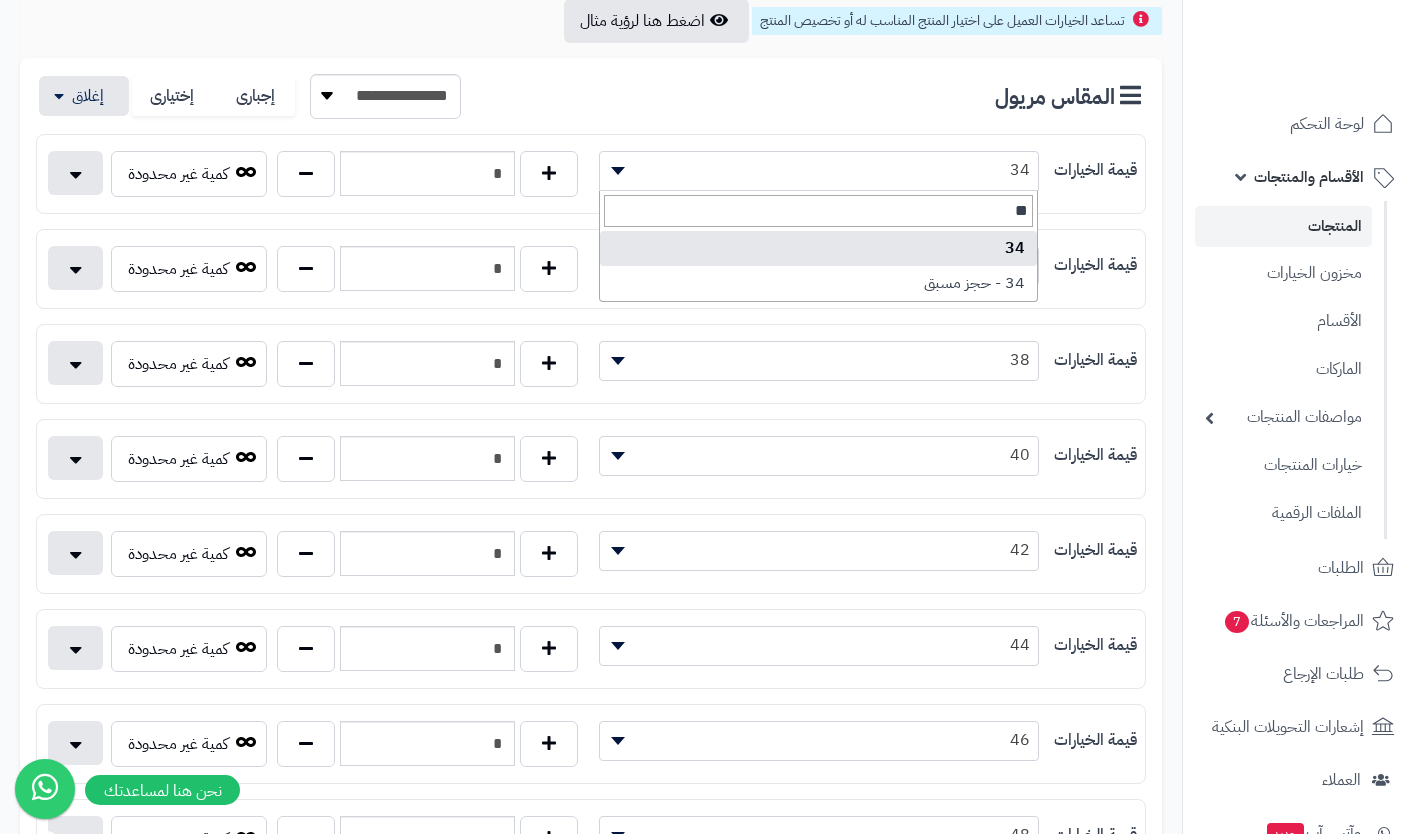 select on "***" 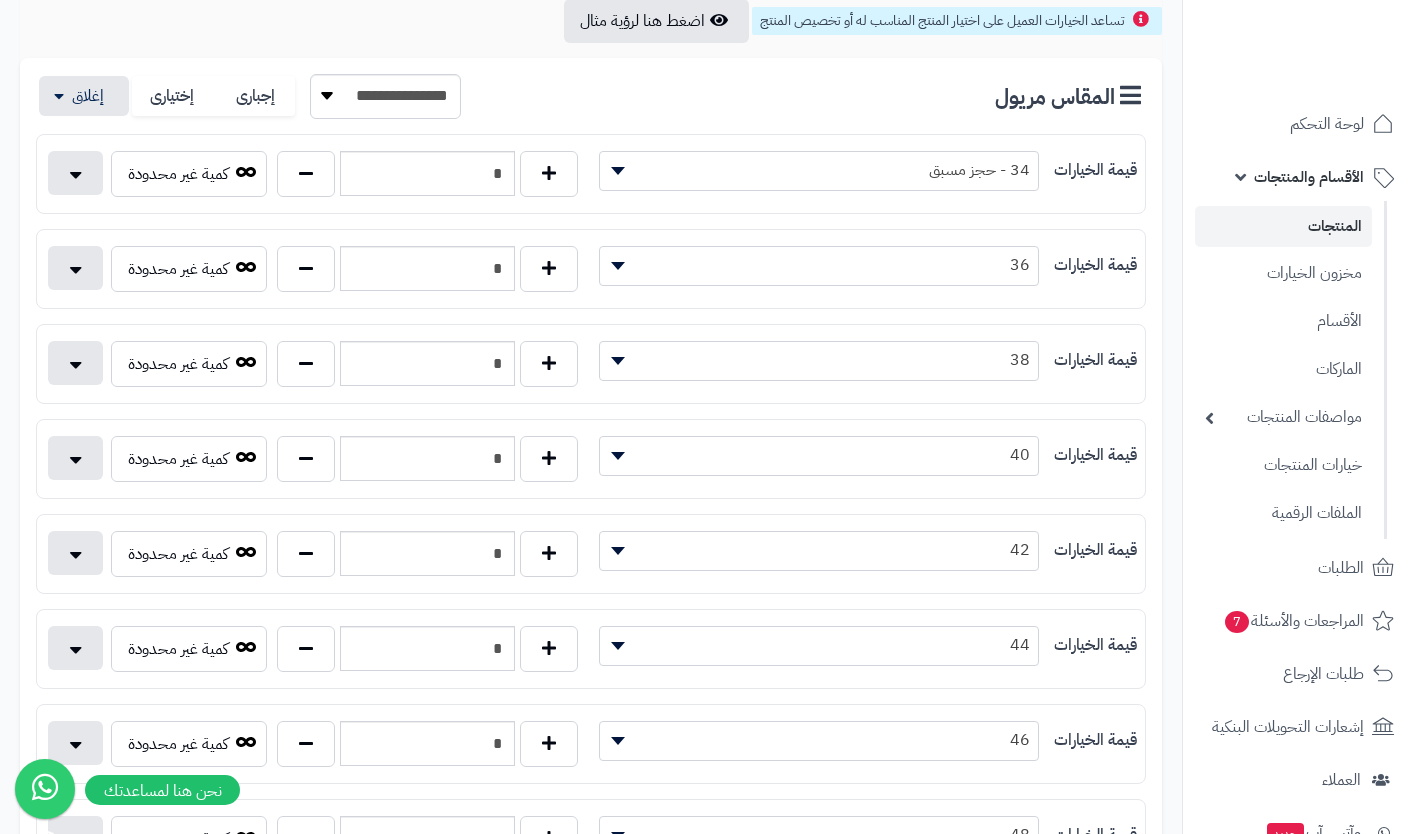 click on "36" at bounding box center [819, 265] 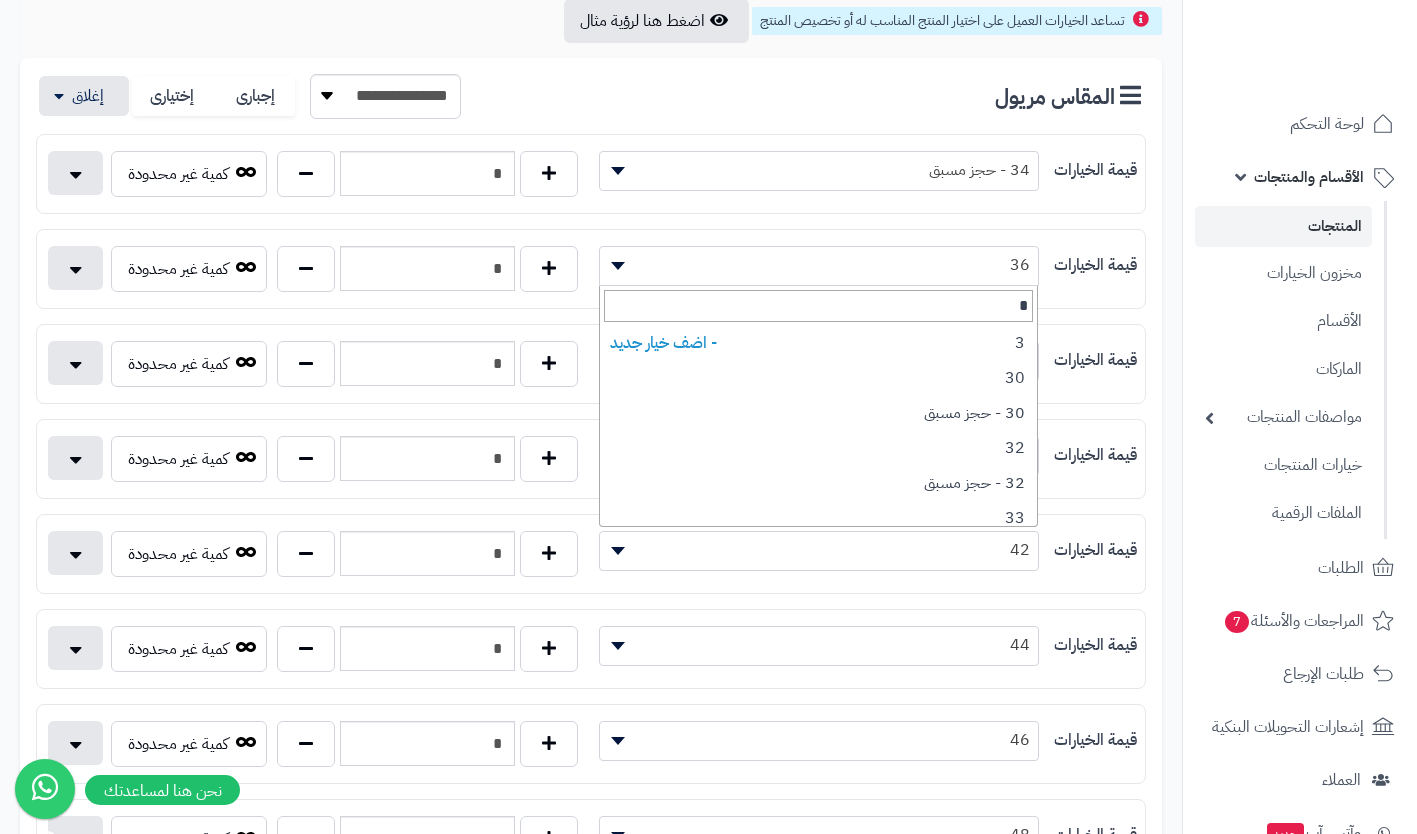 type on "**" 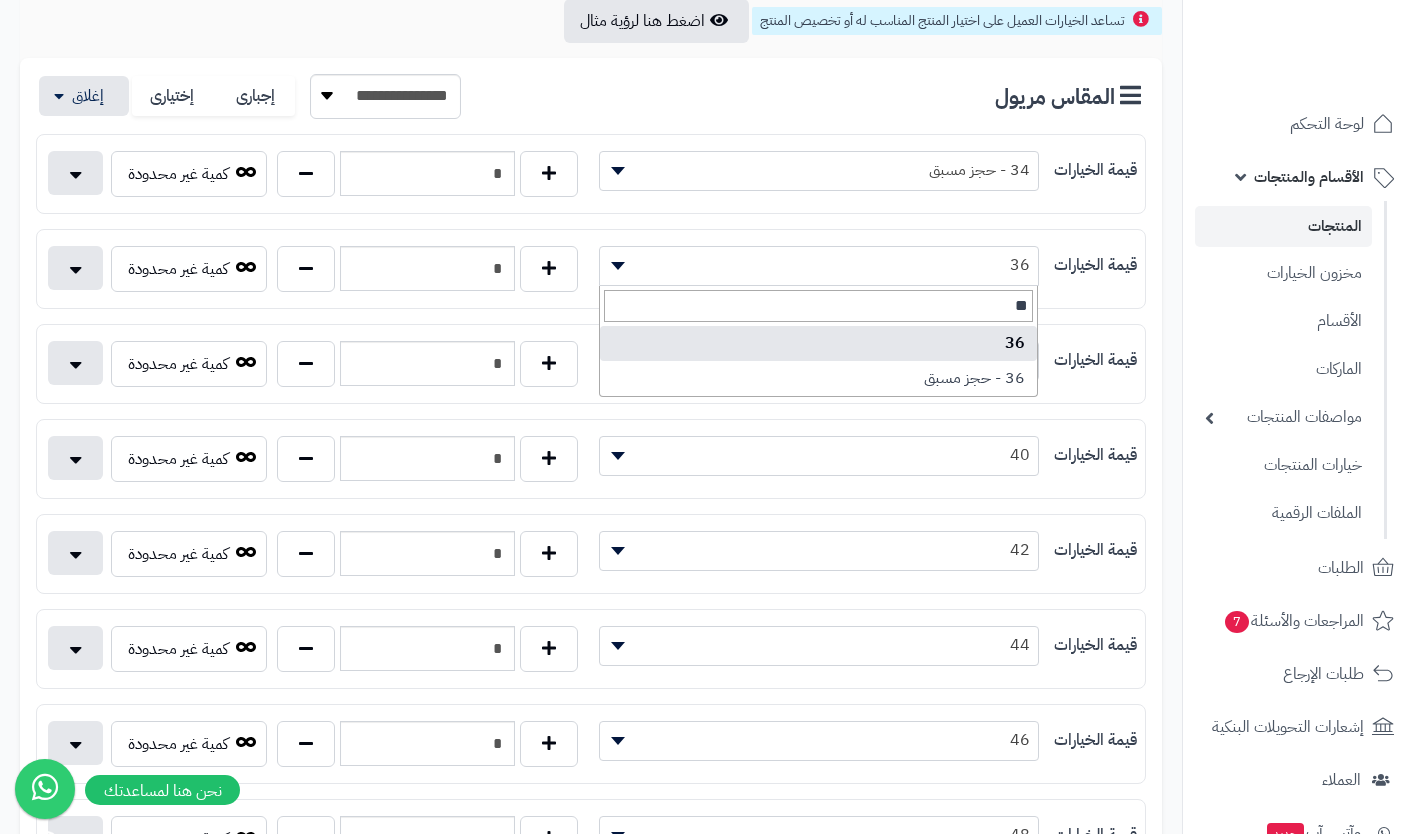 select on "***" 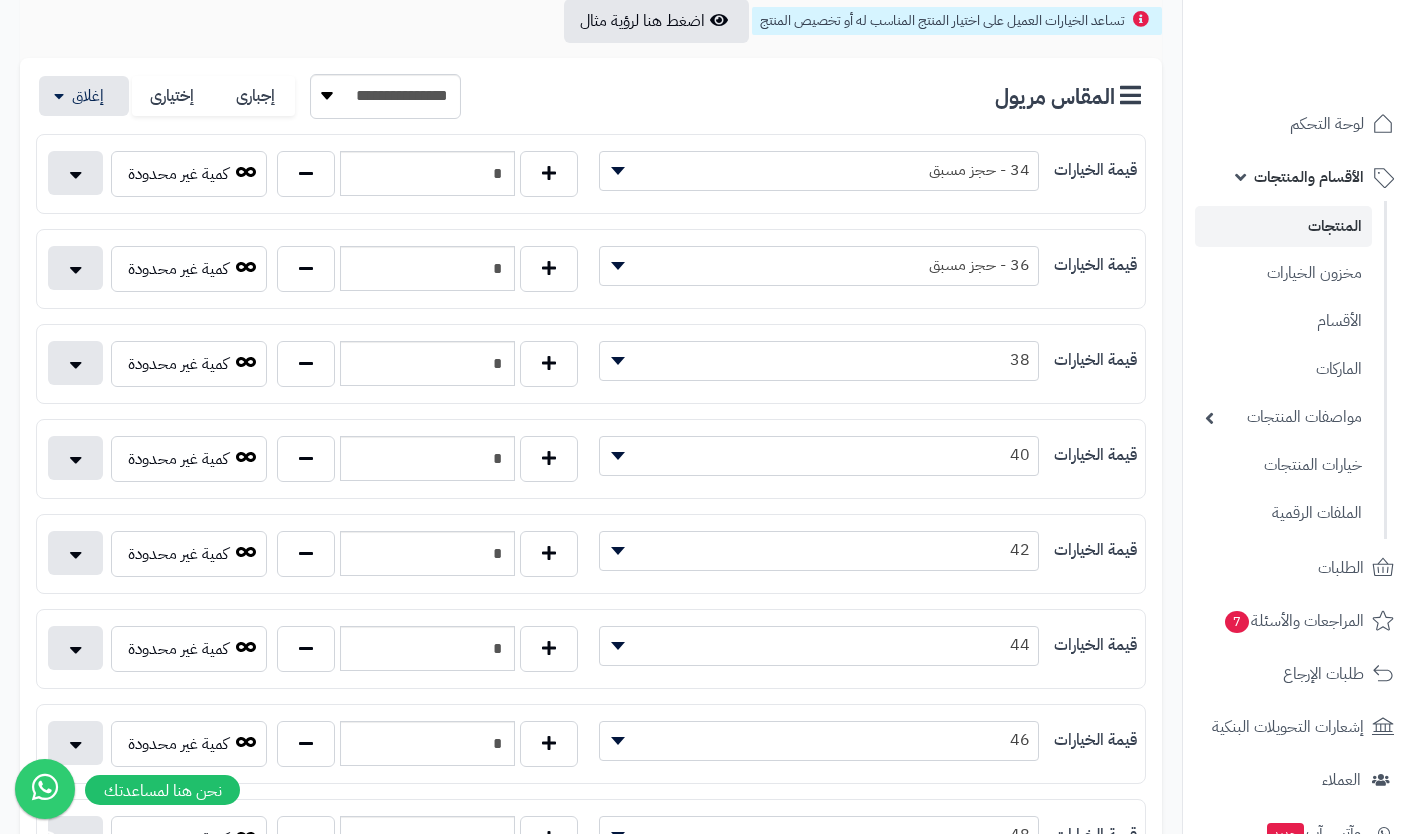 click on "38" at bounding box center (819, 360) 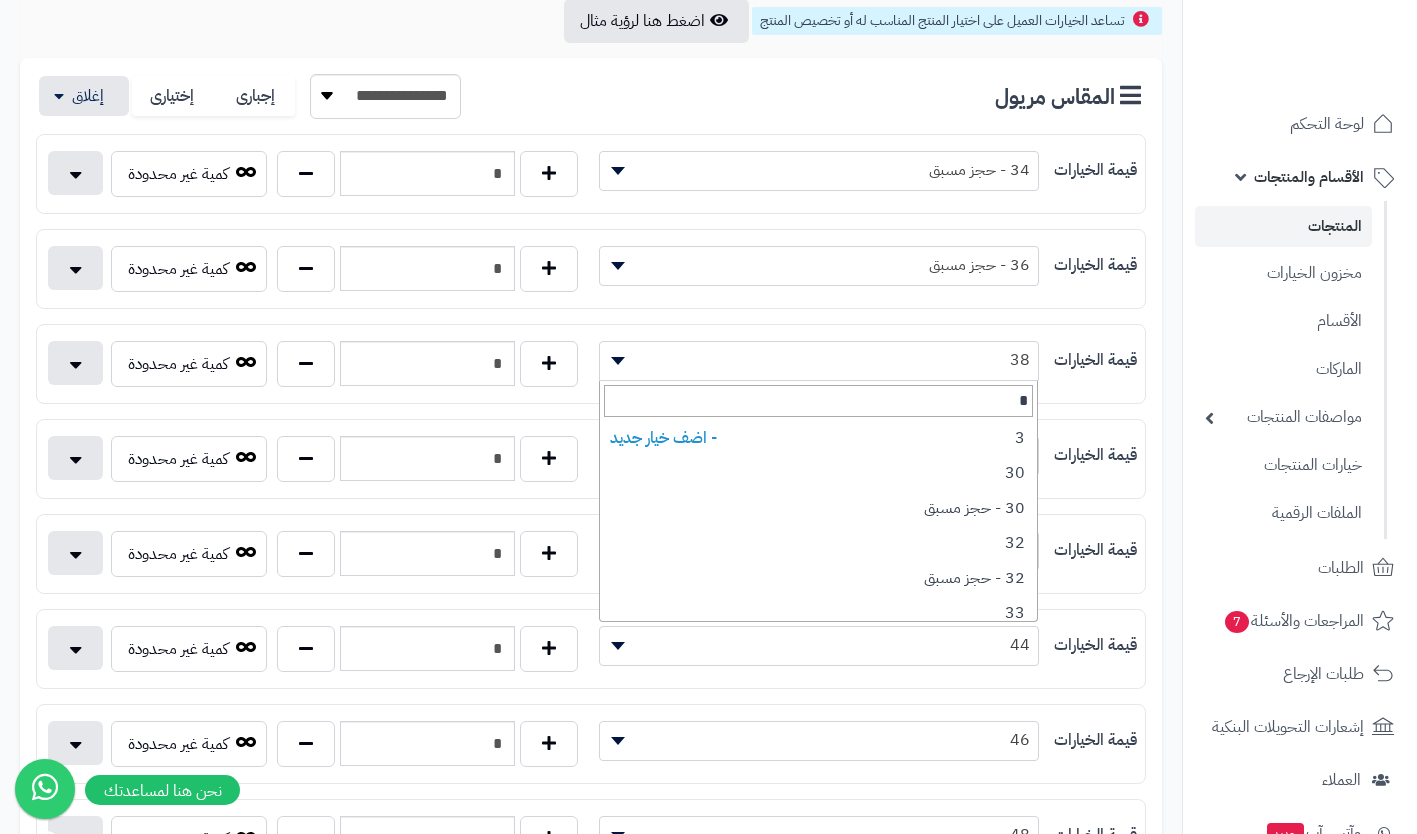 type on "**" 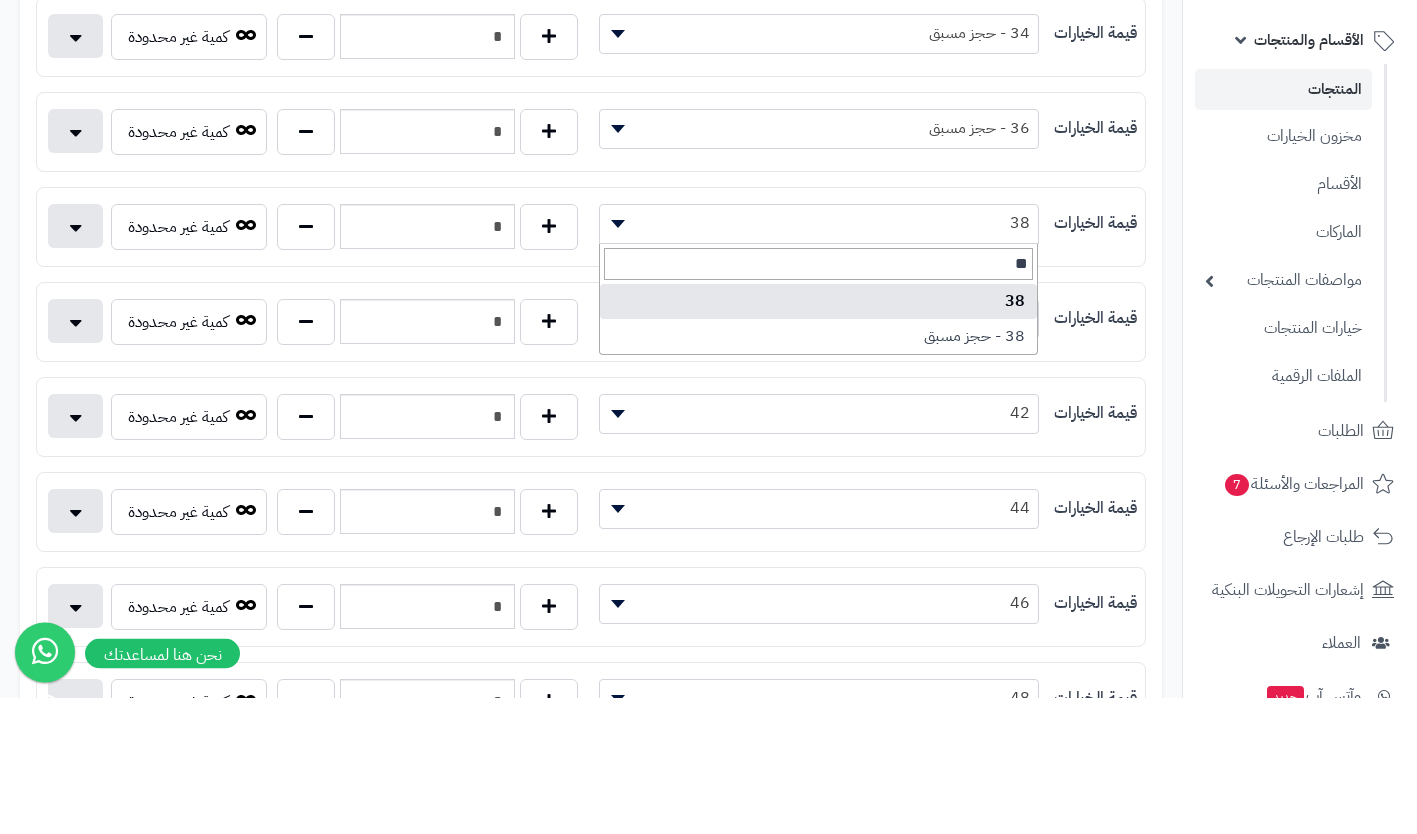 select on "***" 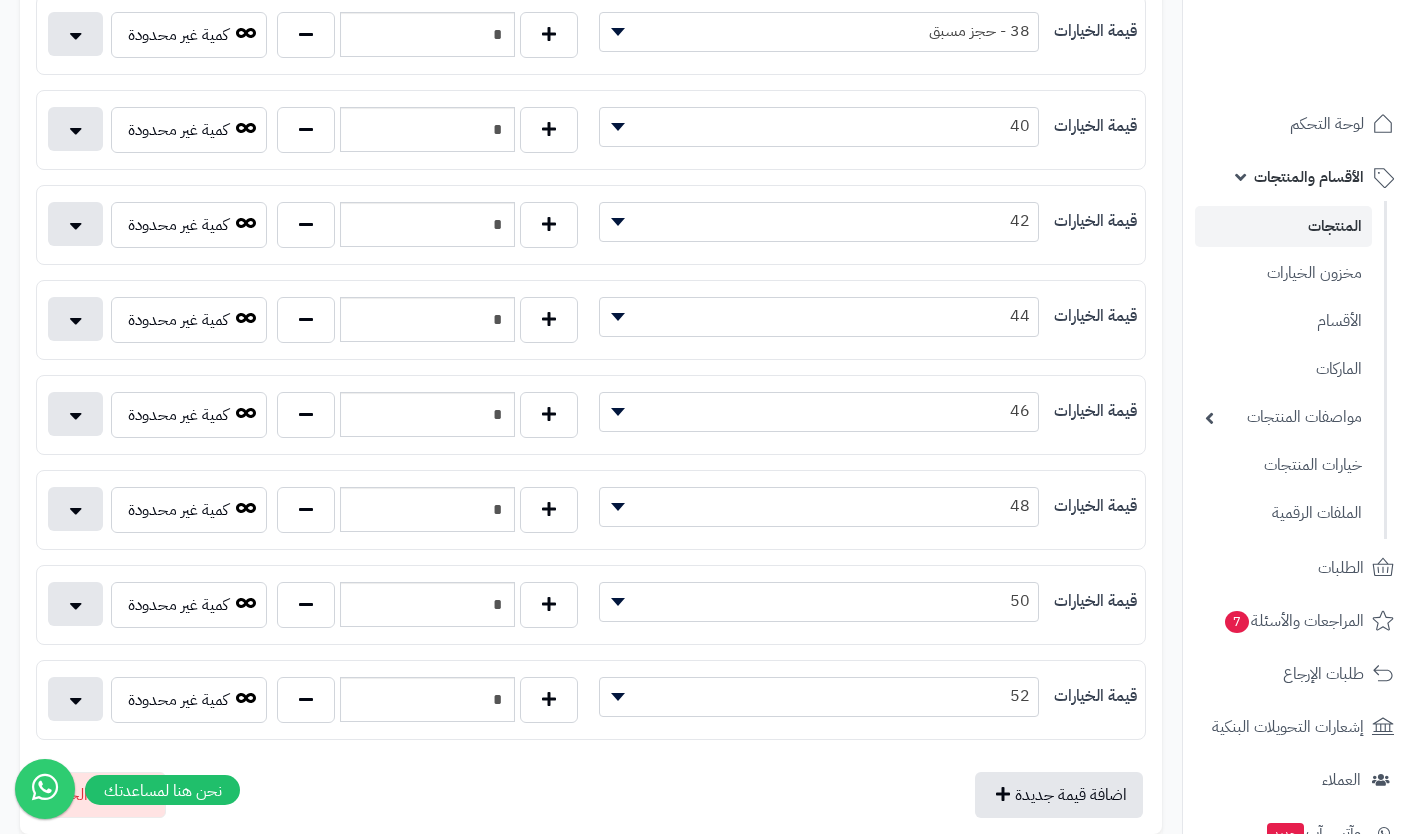 scroll, scrollTop: 707, scrollLeft: 0, axis: vertical 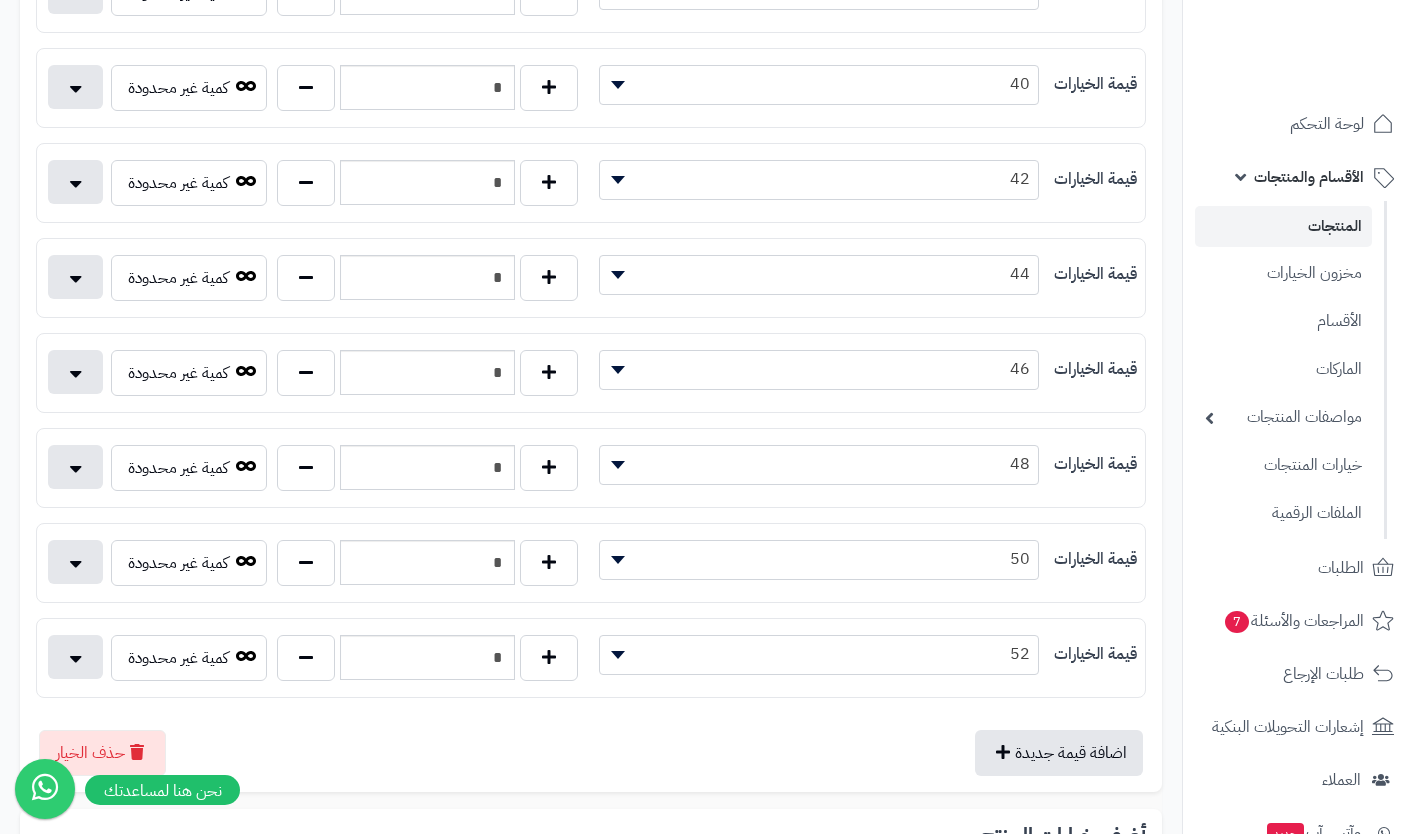 click on "48" at bounding box center (819, 464) 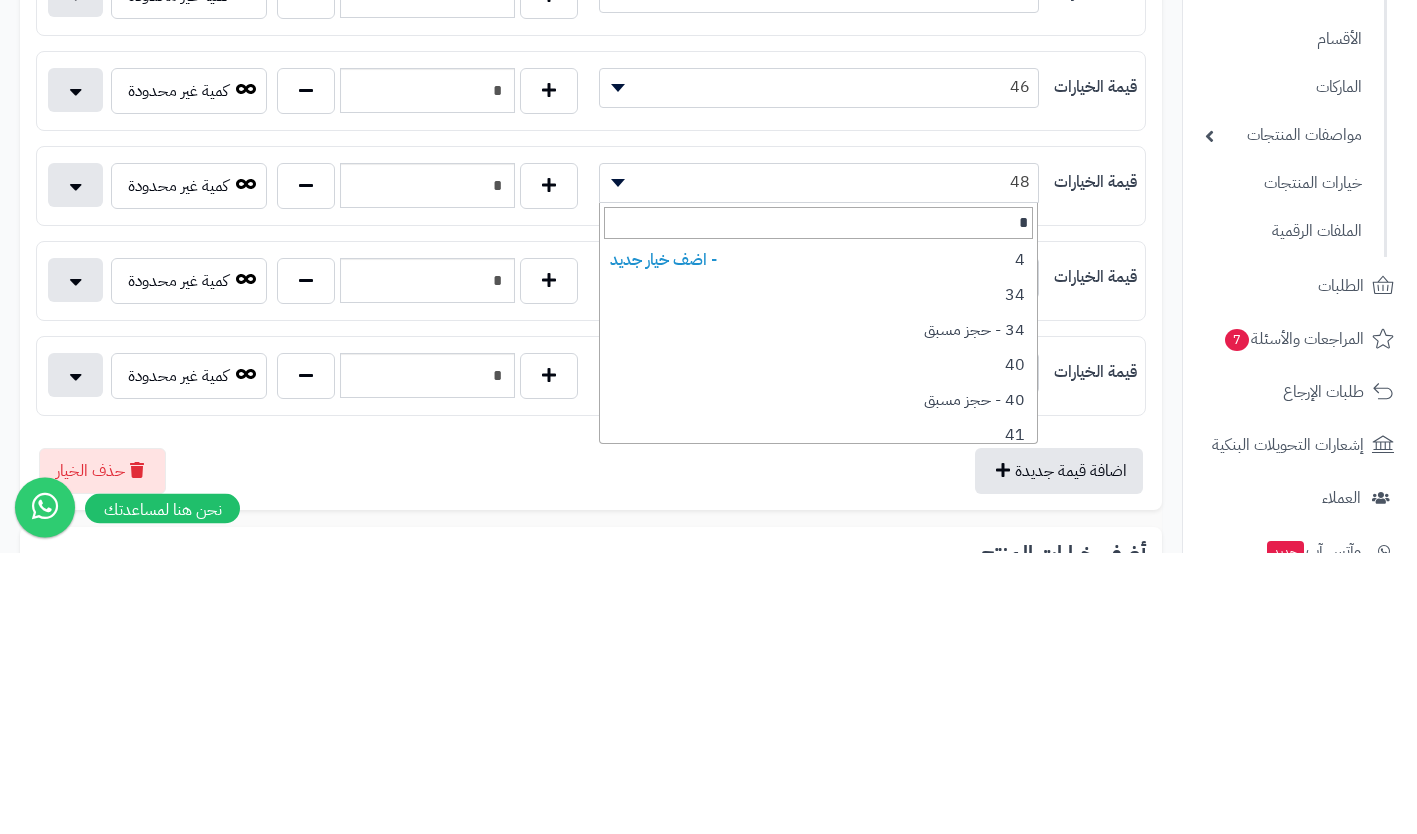 type on "**" 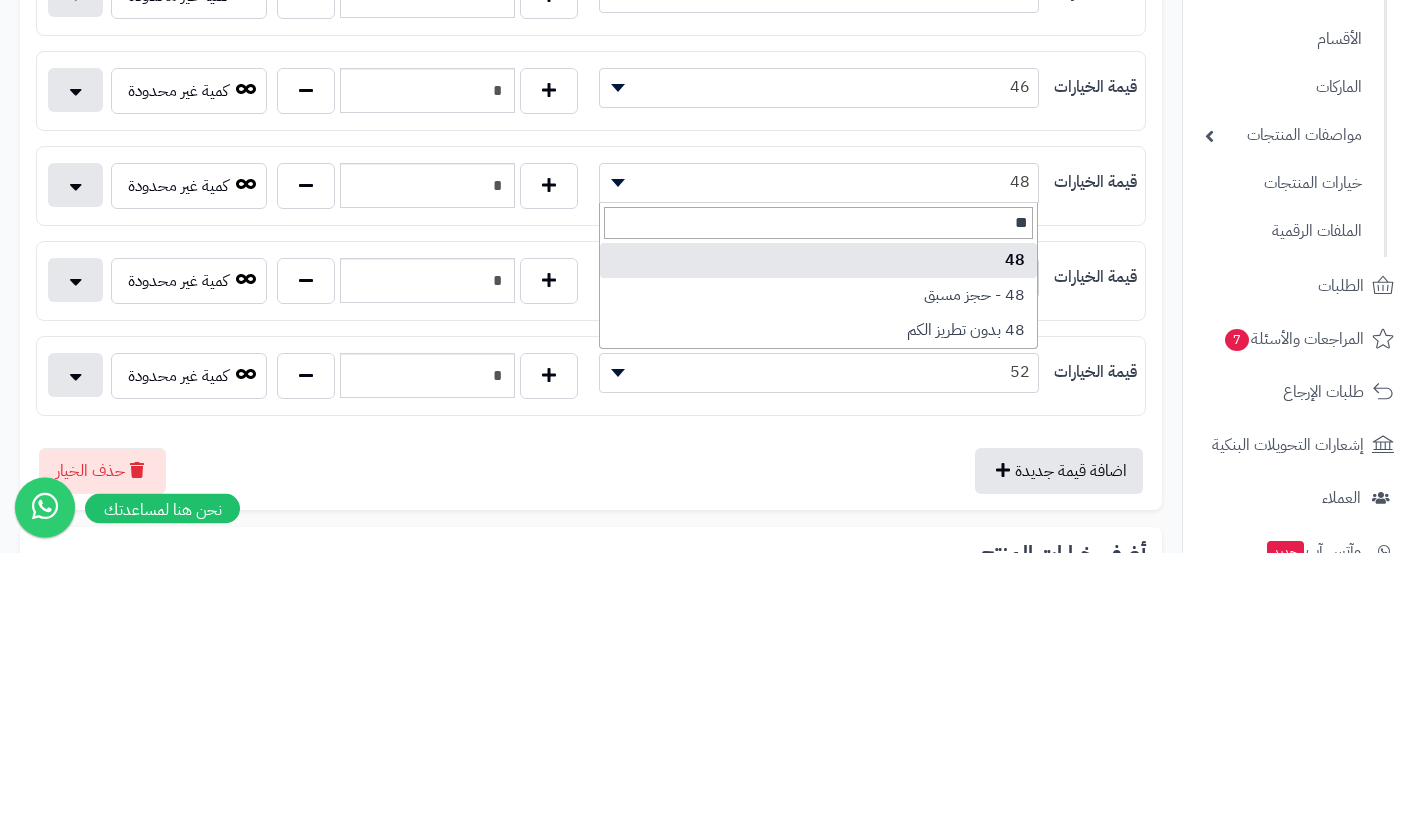 select on "***" 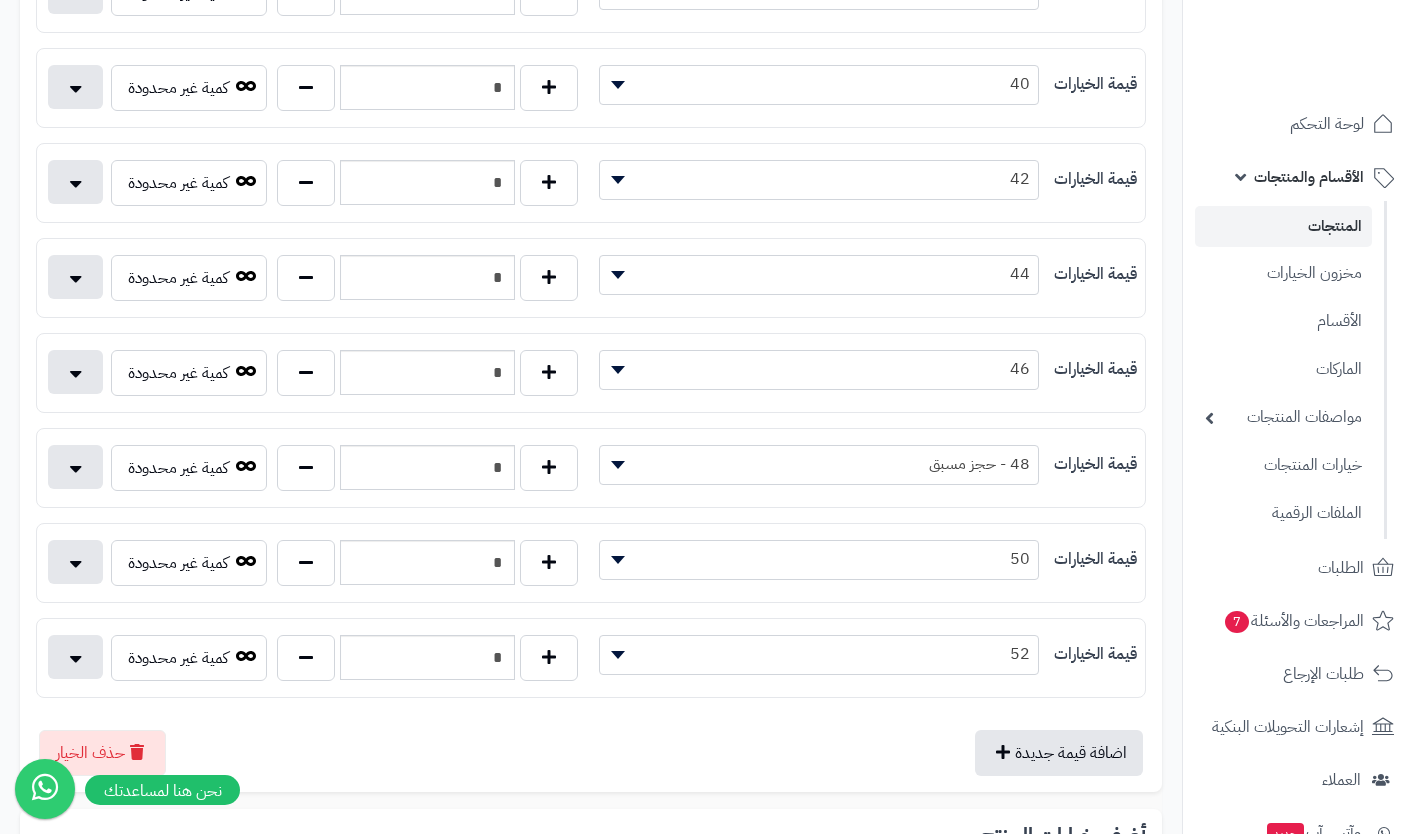 click on "50" at bounding box center (819, 559) 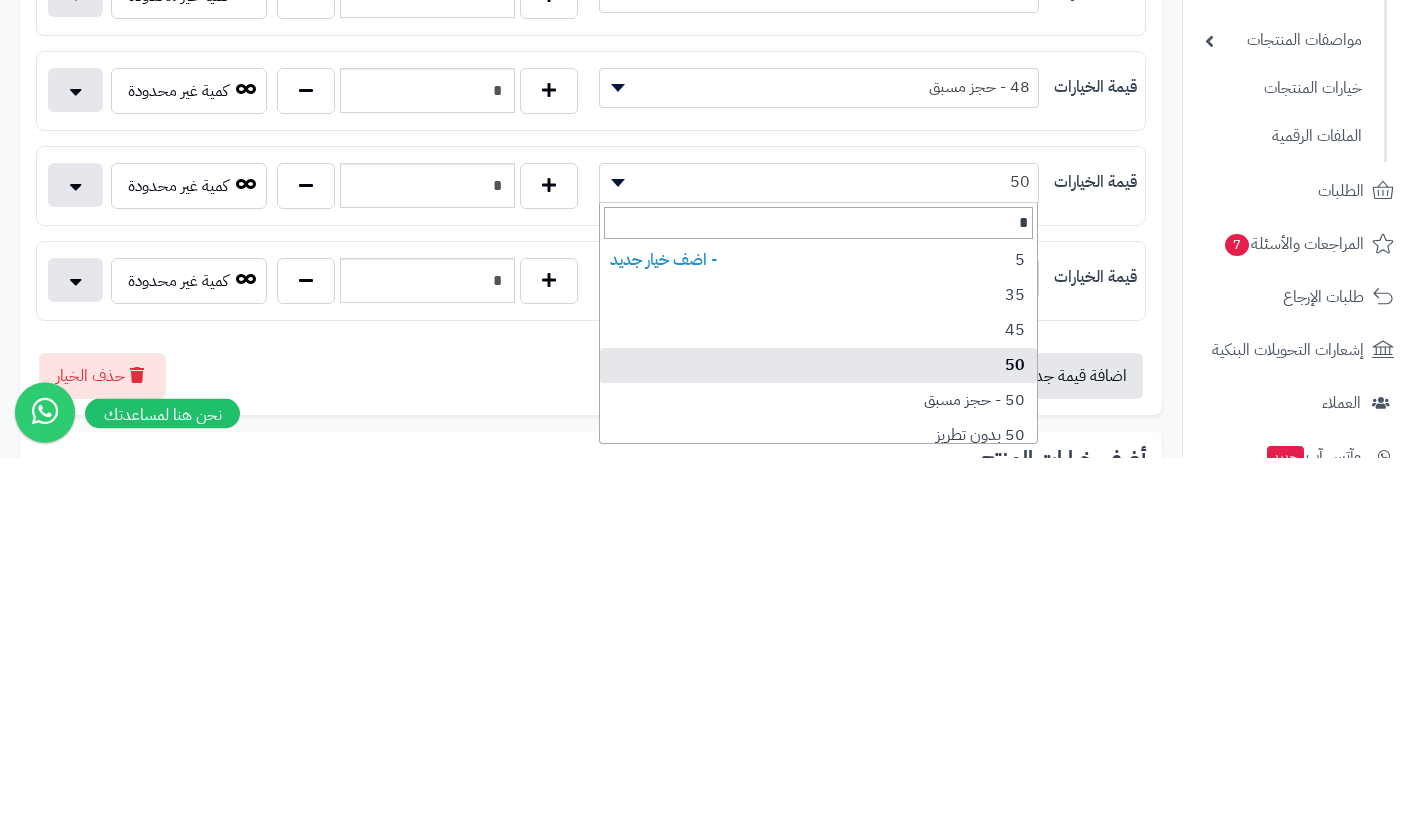 type on "**" 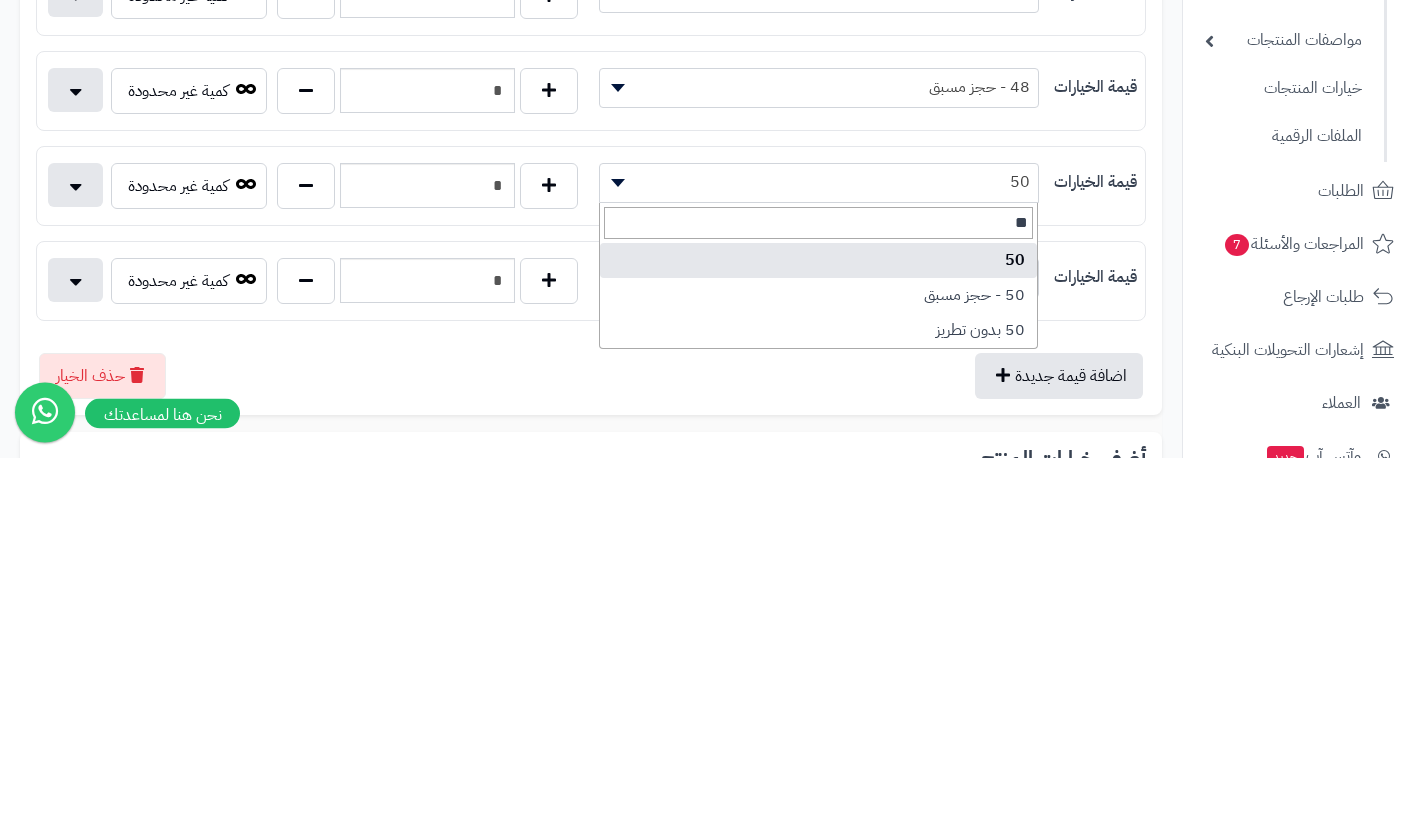 select on "***" 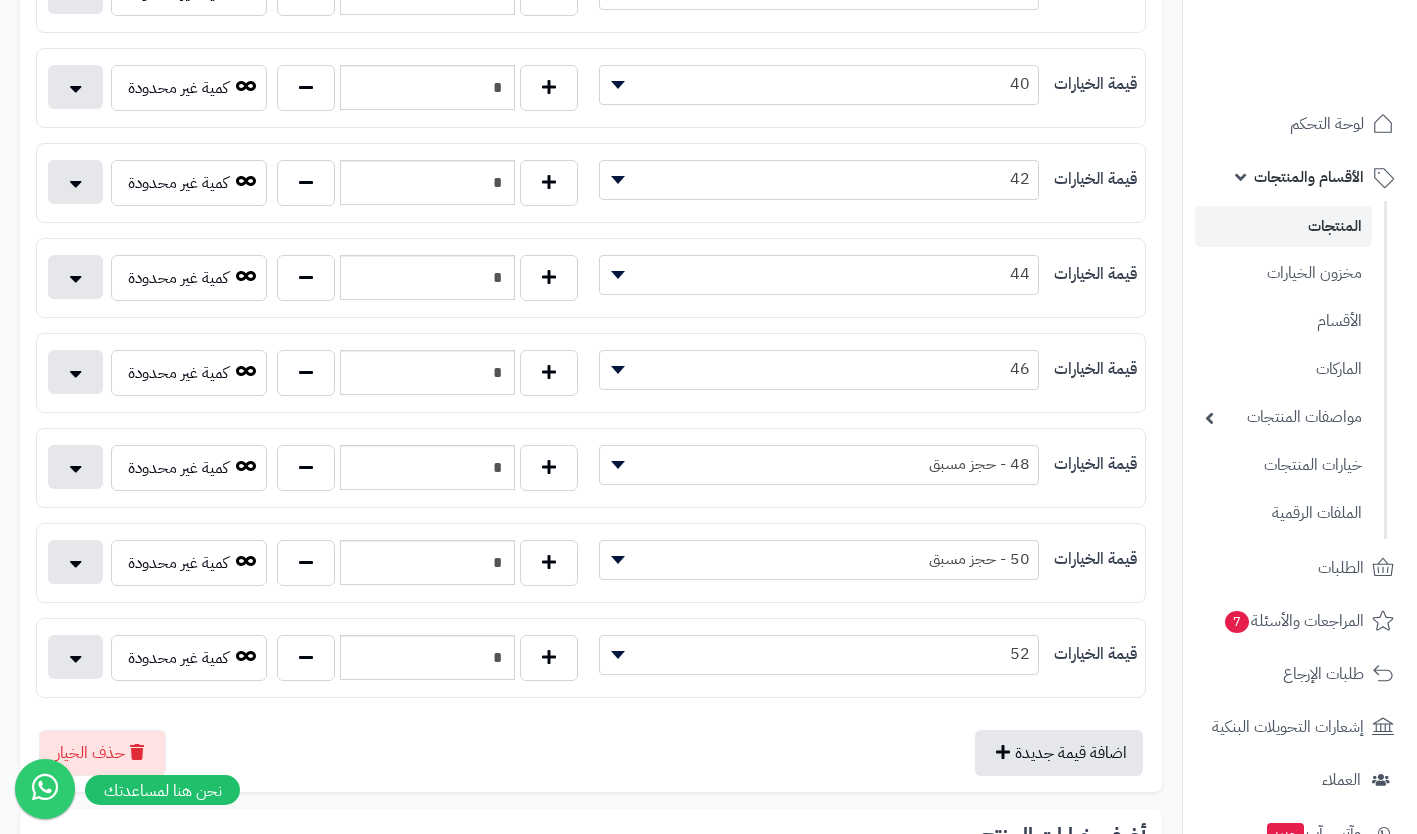 click on "52" at bounding box center (819, 654) 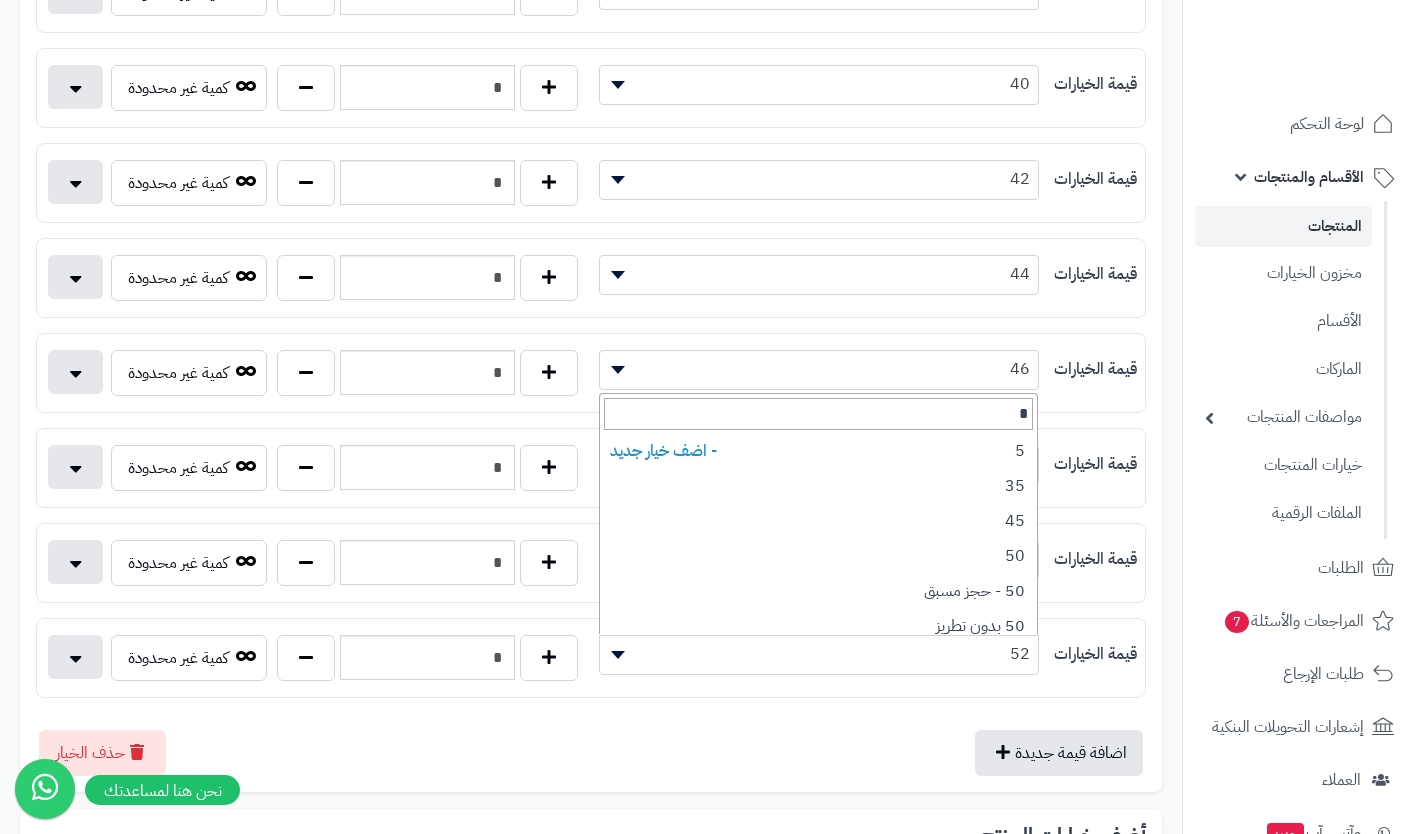 type on "**" 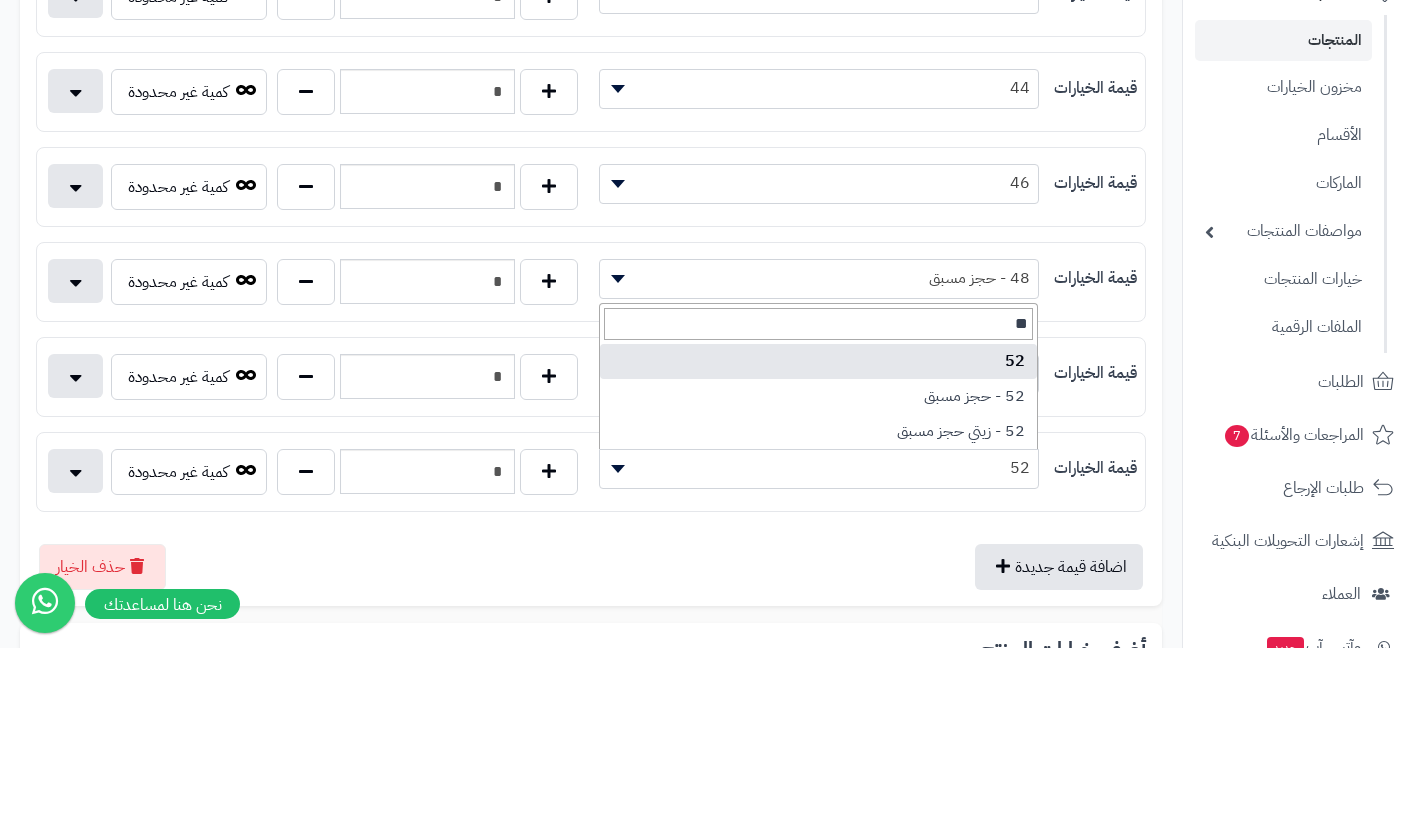 select on "***" 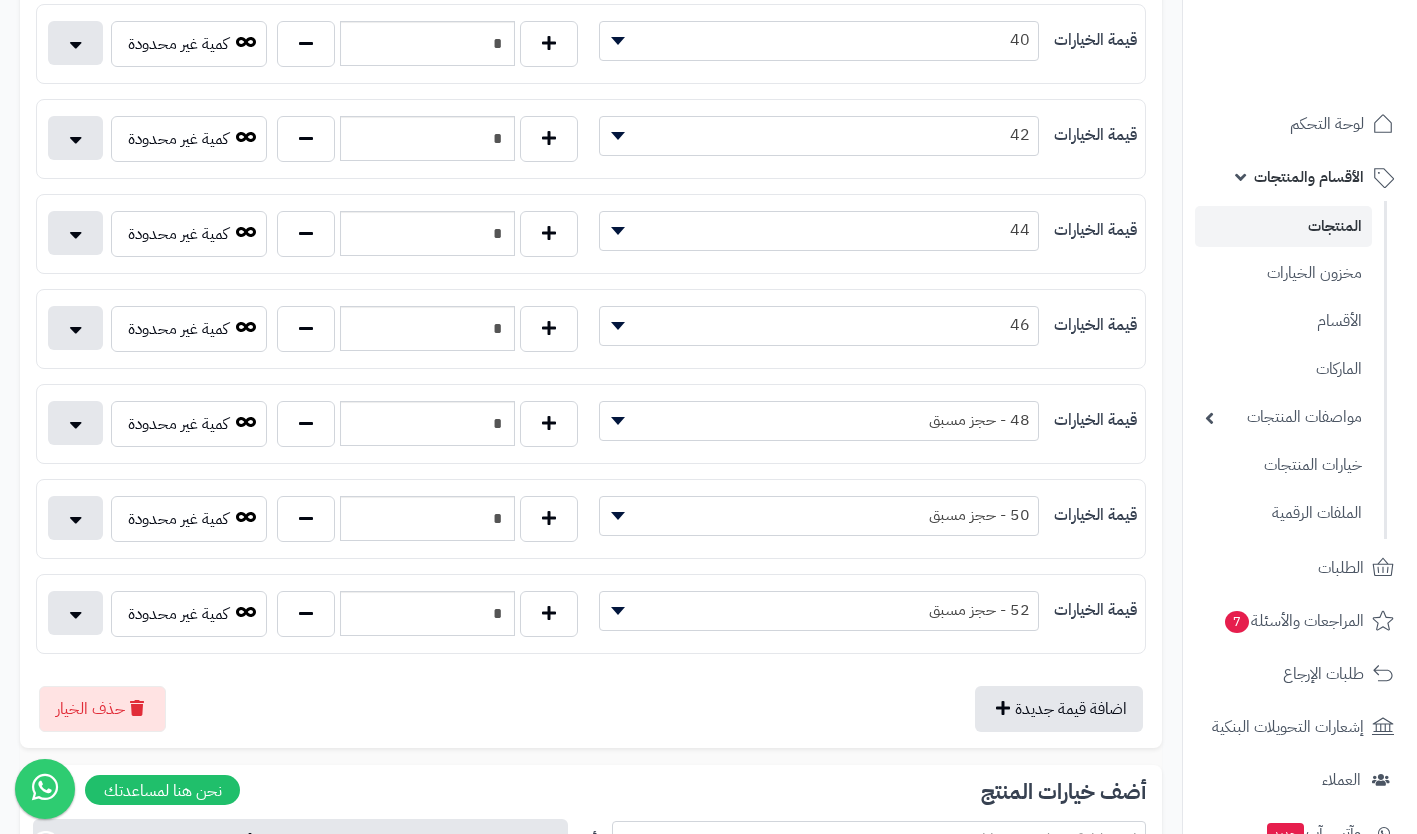 type 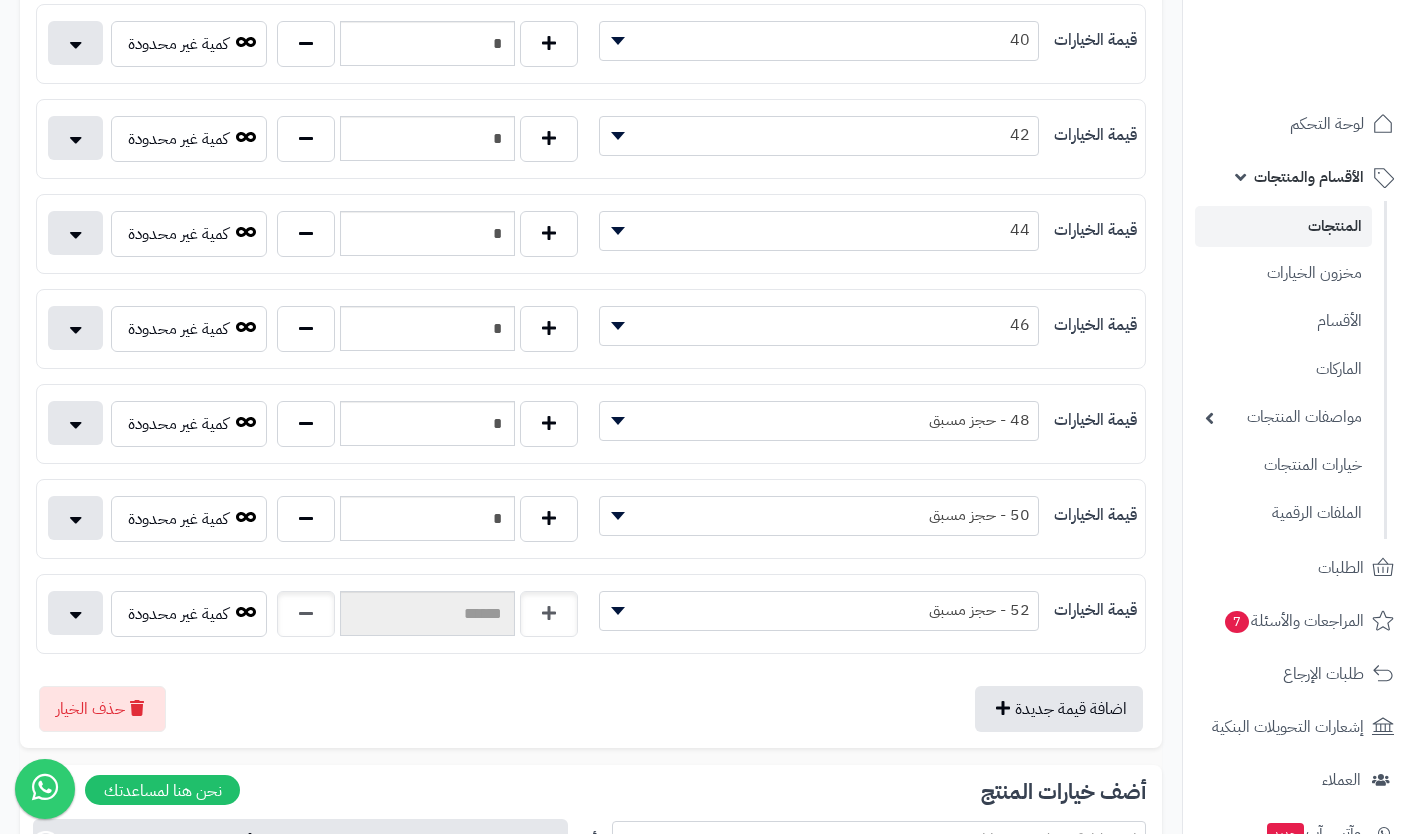 type 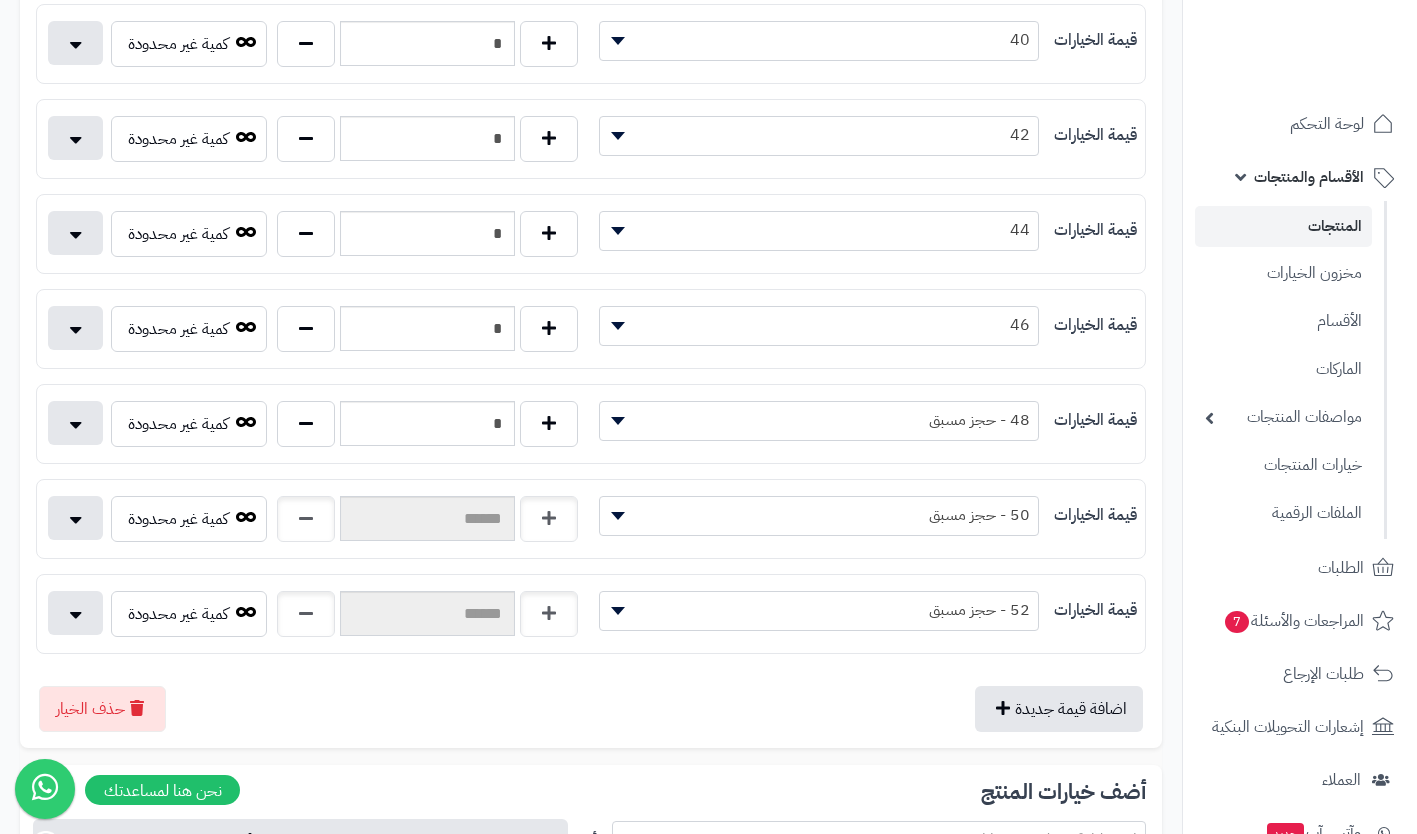type 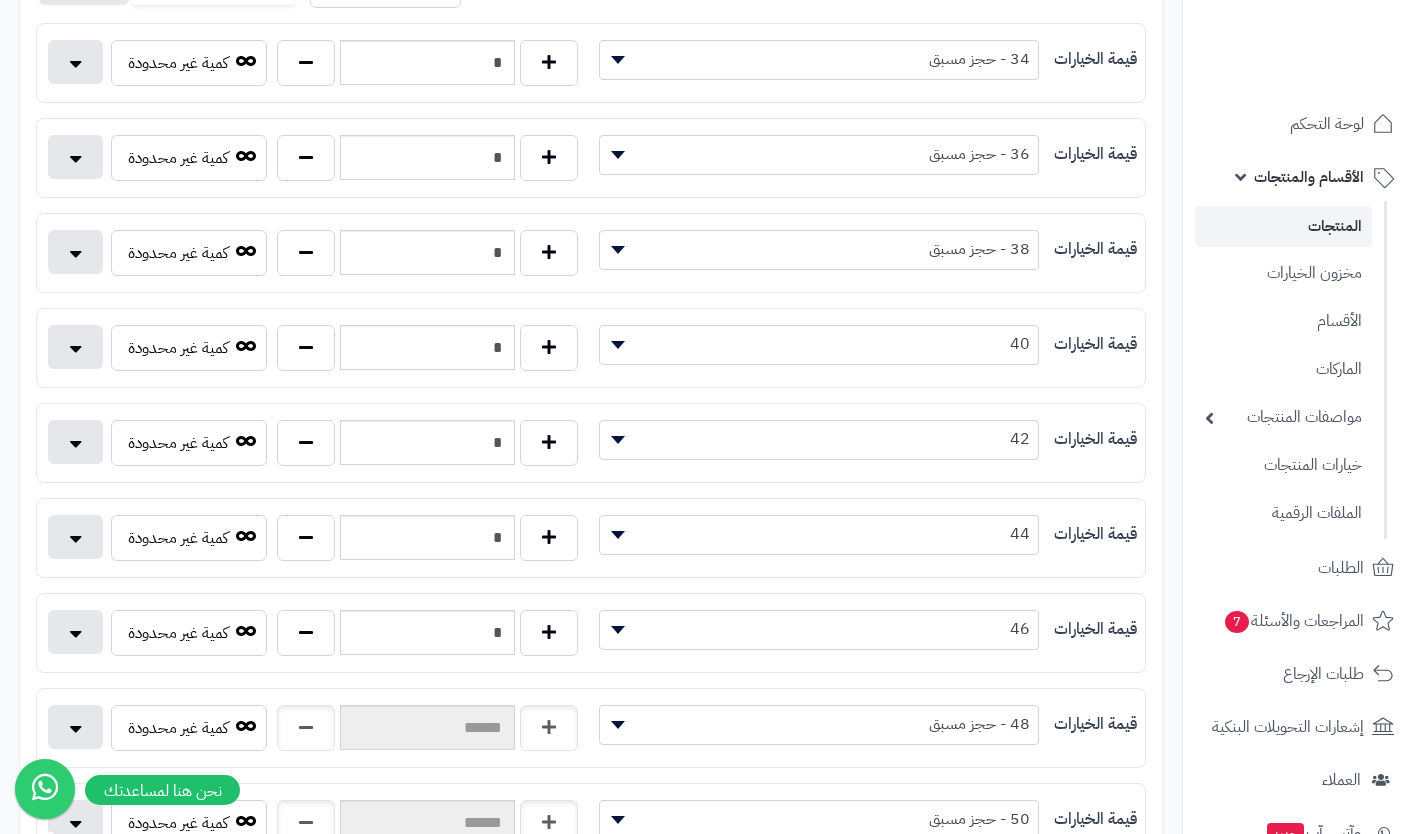 scroll, scrollTop: 437, scrollLeft: 0, axis: vertical 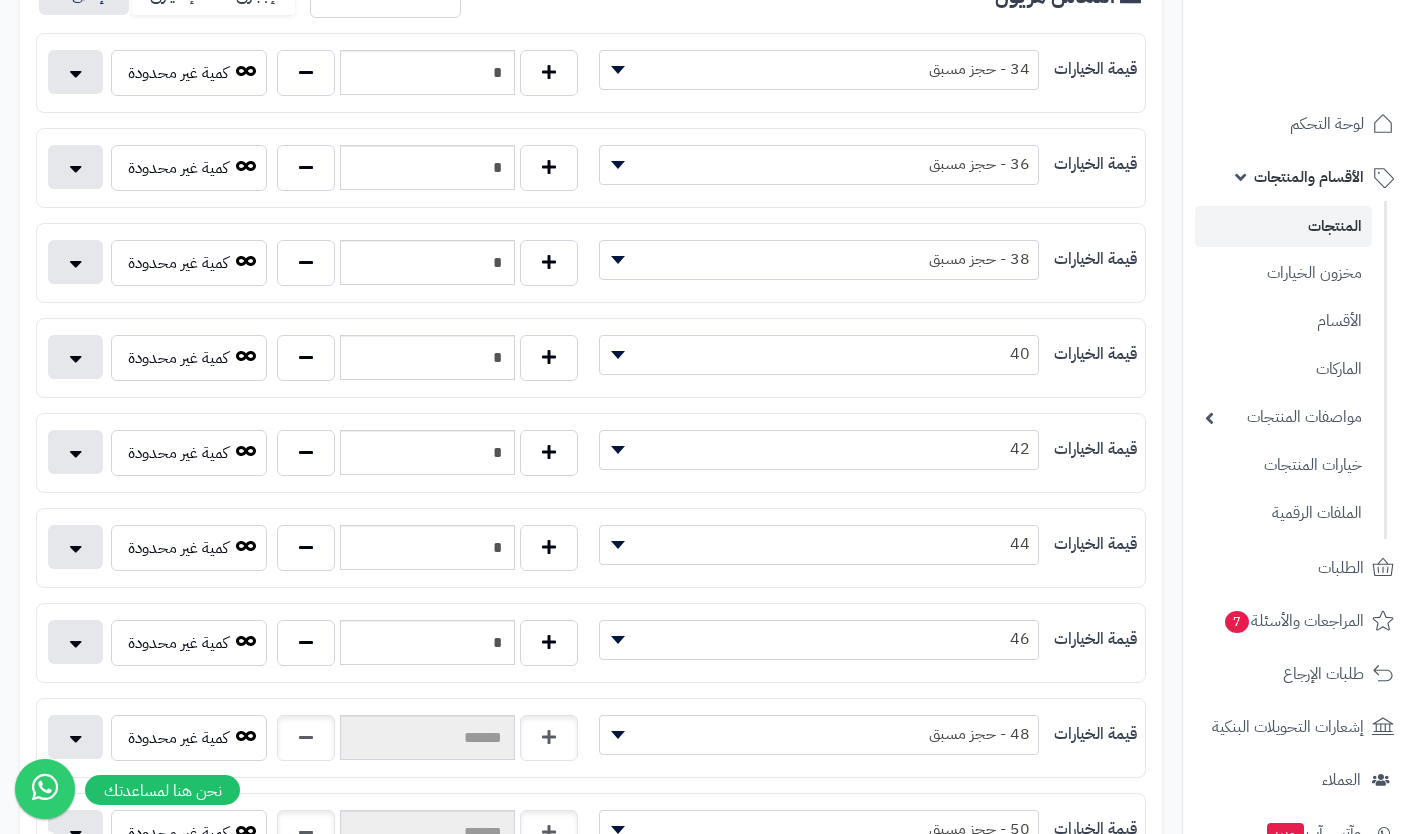 type 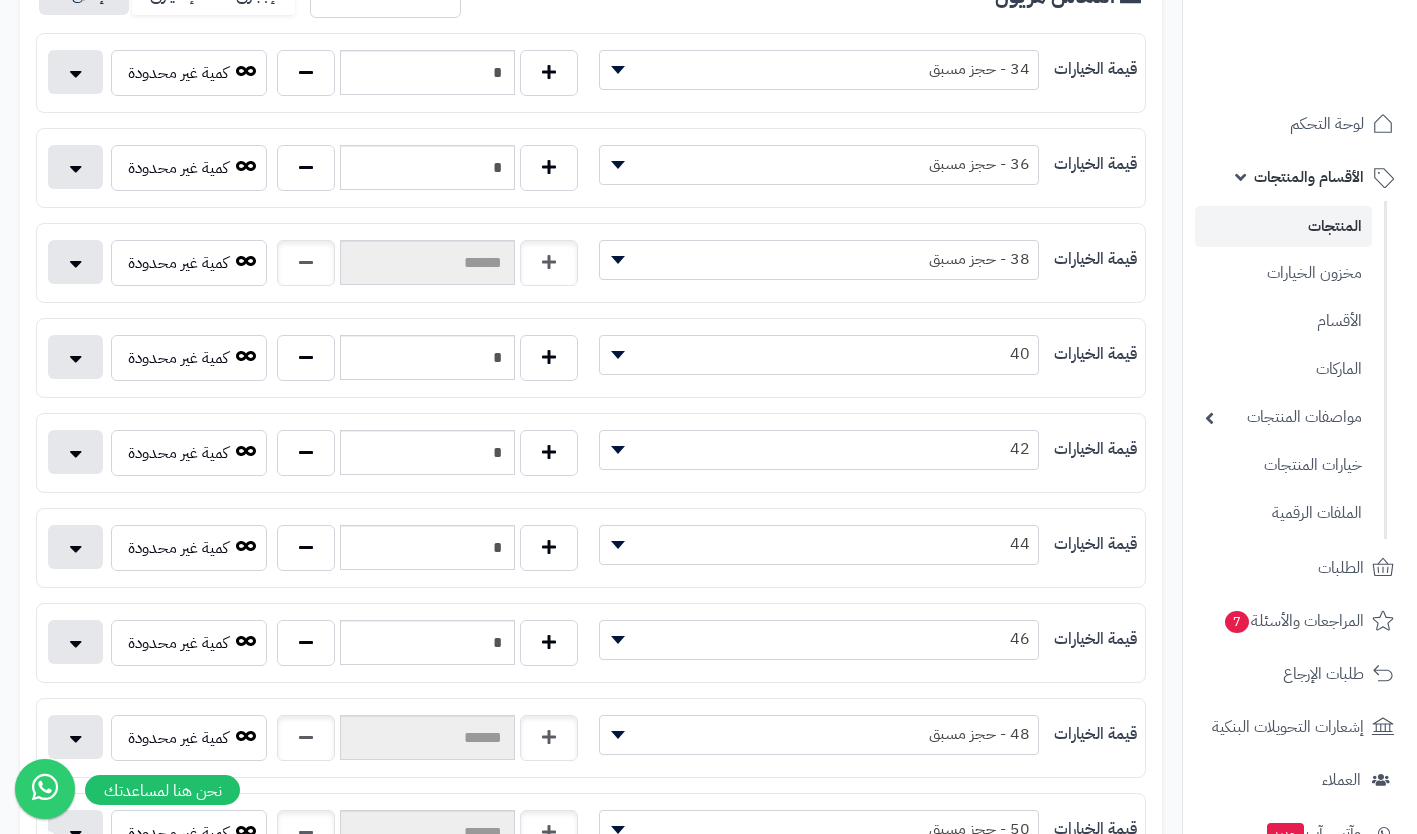 type 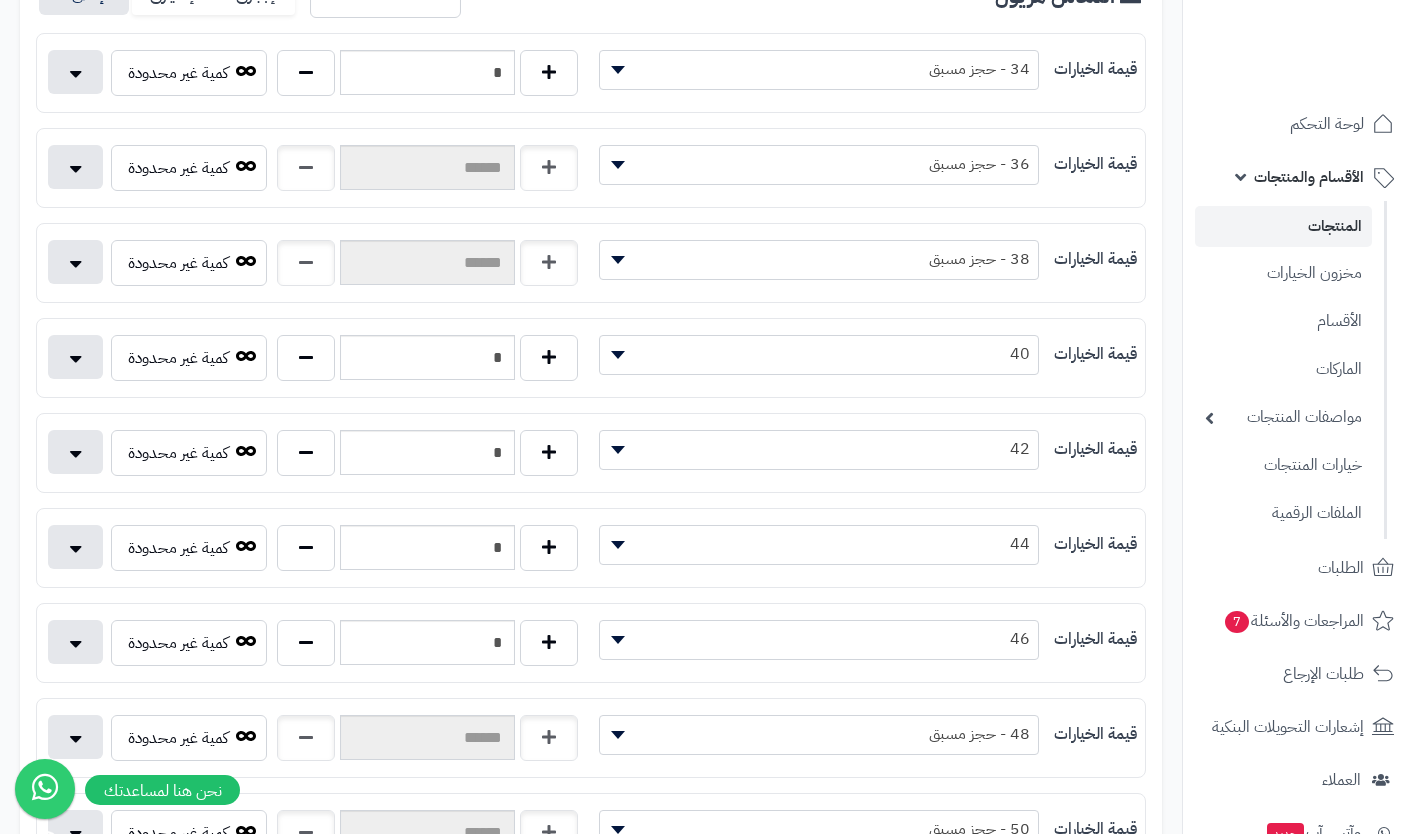 type 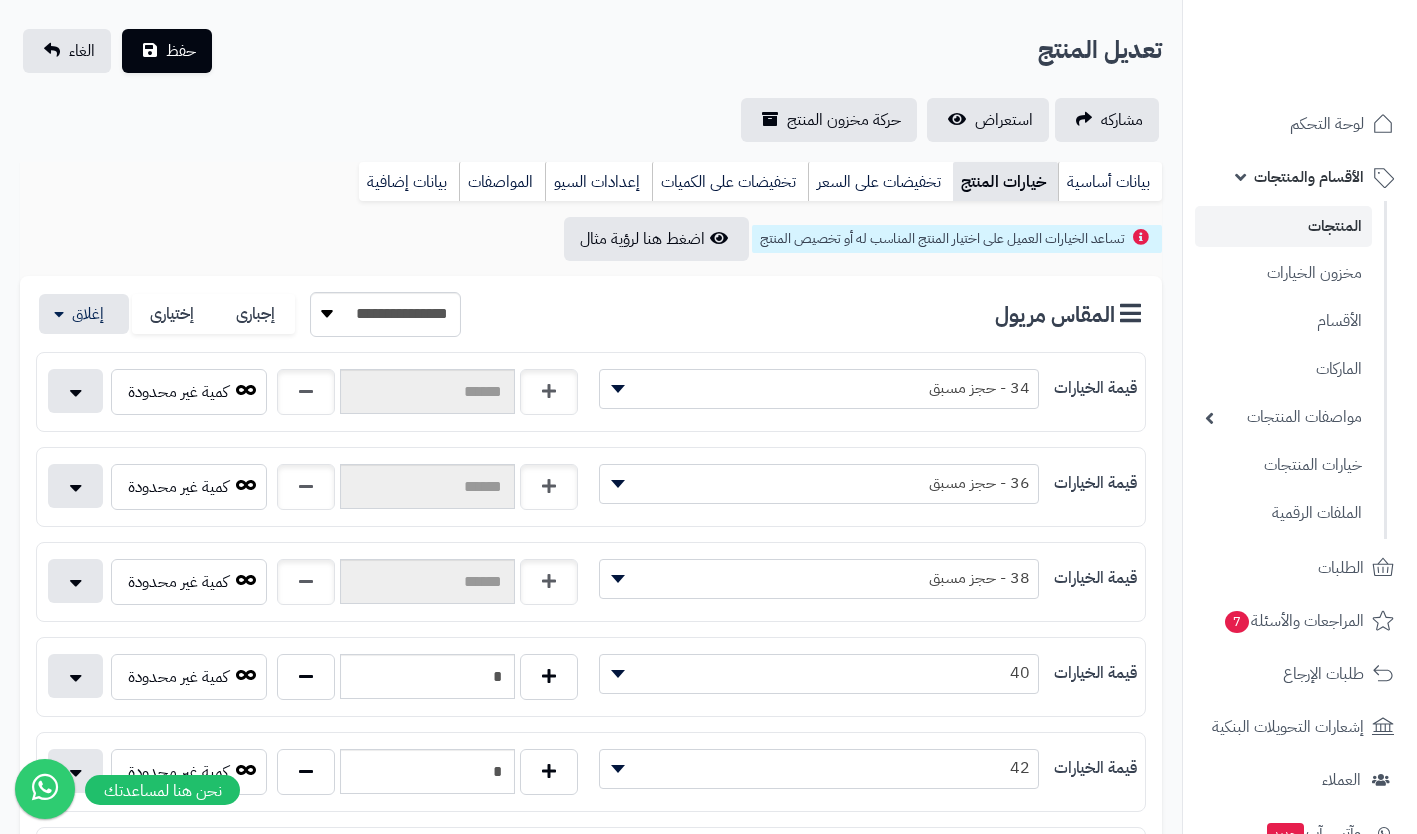 scroll, scrollTop: 115, scrollLeft: 0, axis: vertical 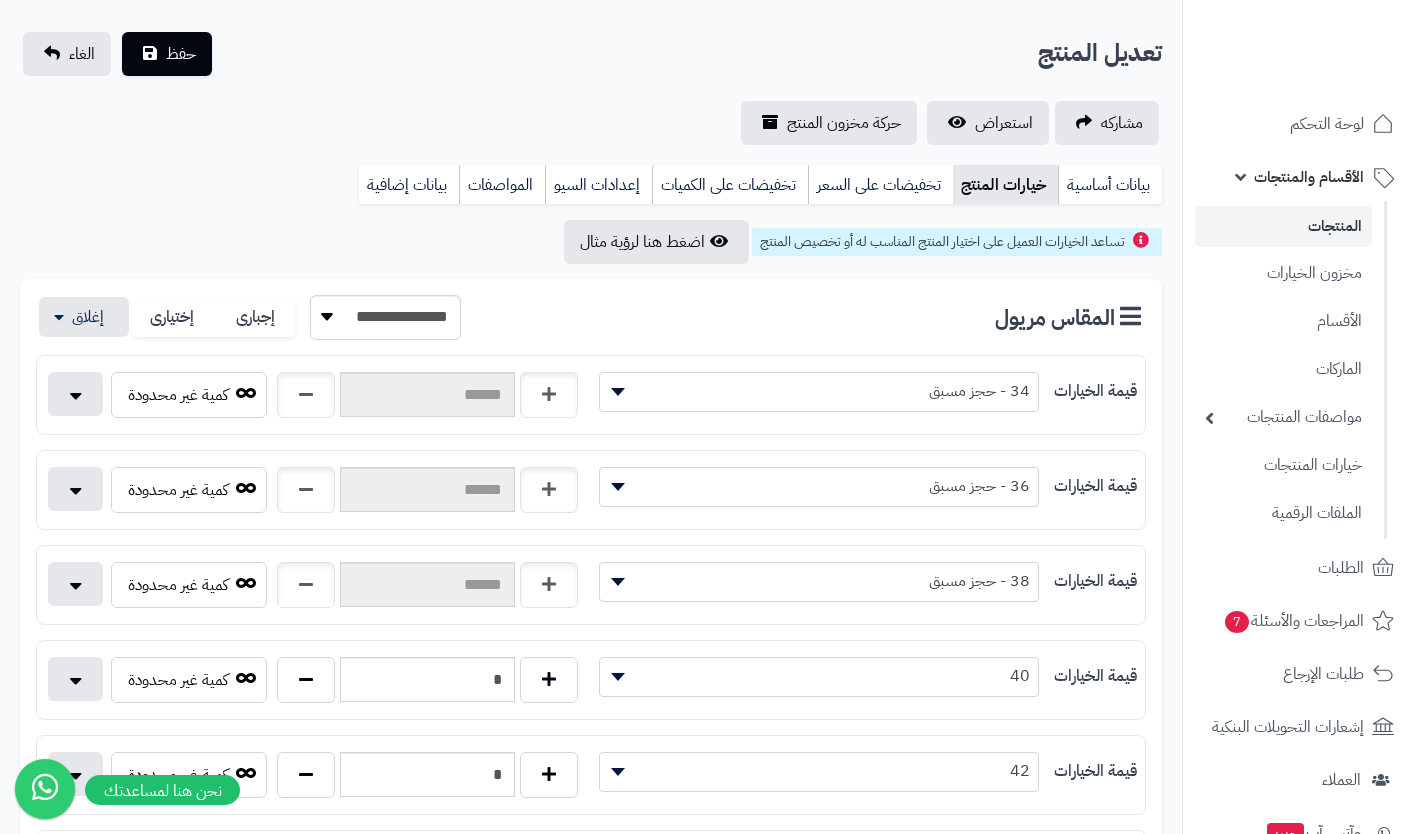 click on "بيانات أساسية" at bounding box center [1110, 185] 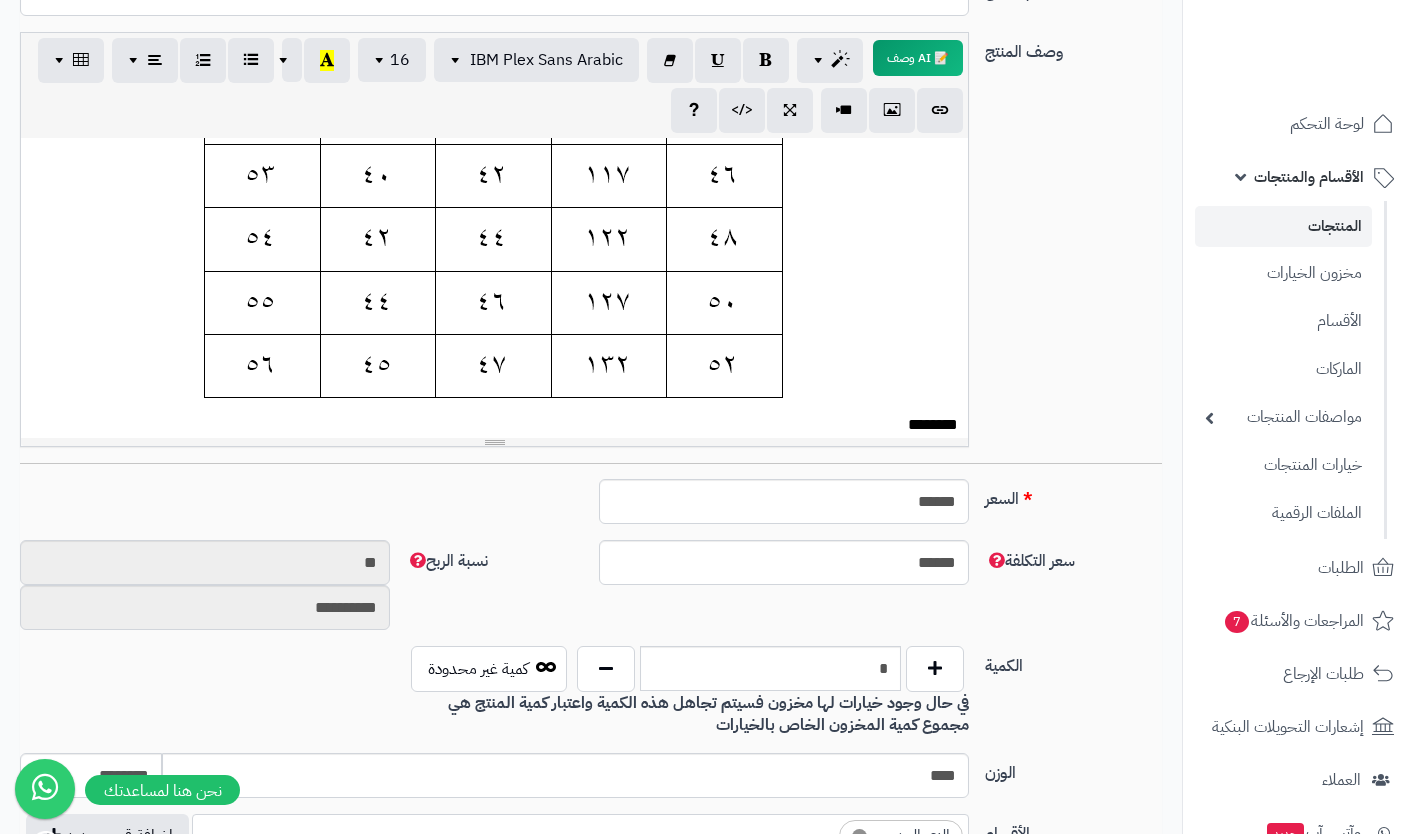 scroll, scrollTop: 386, scrollLeft: 0, axis: vertical 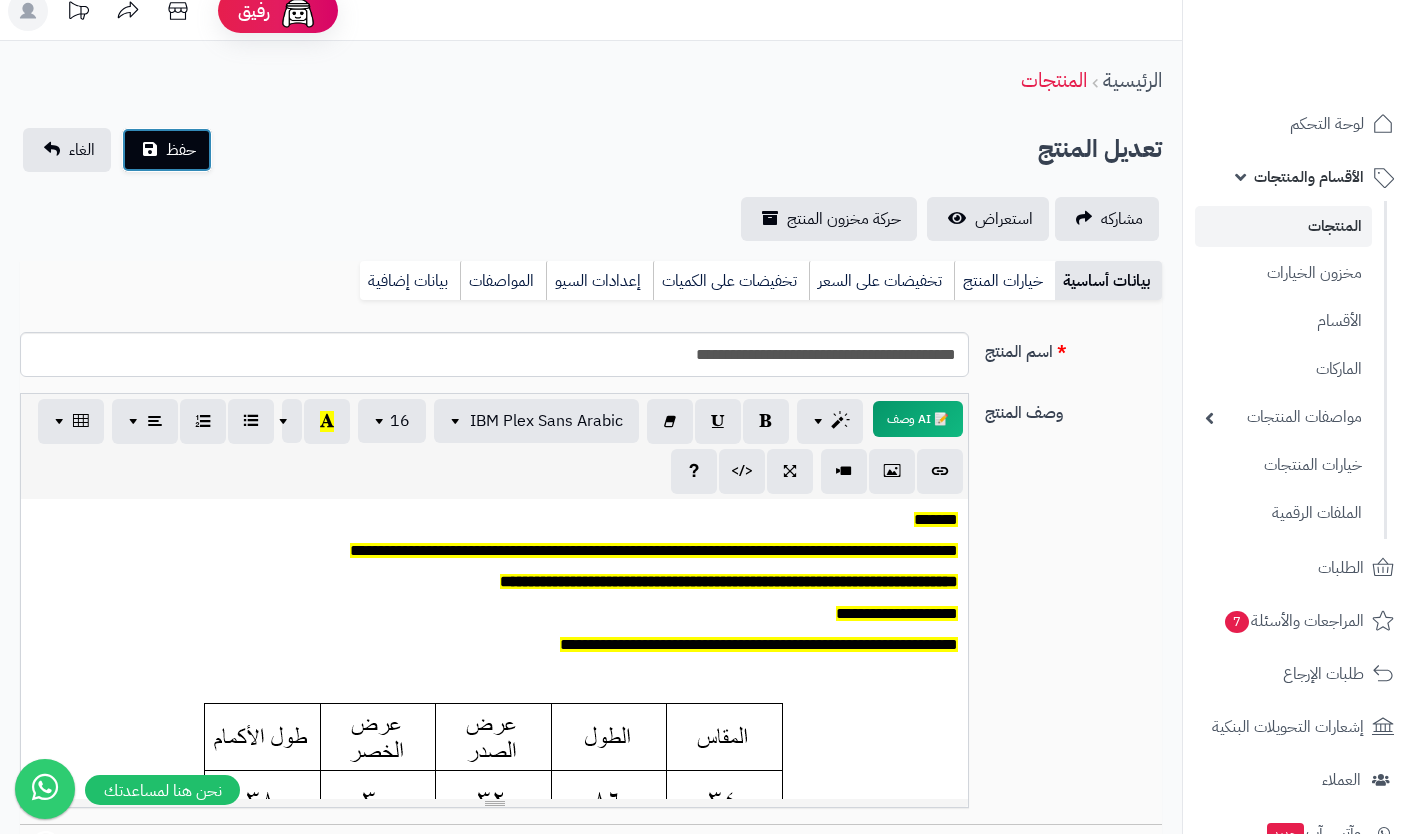 click on "حفظ" at bounding box center (181, 150) 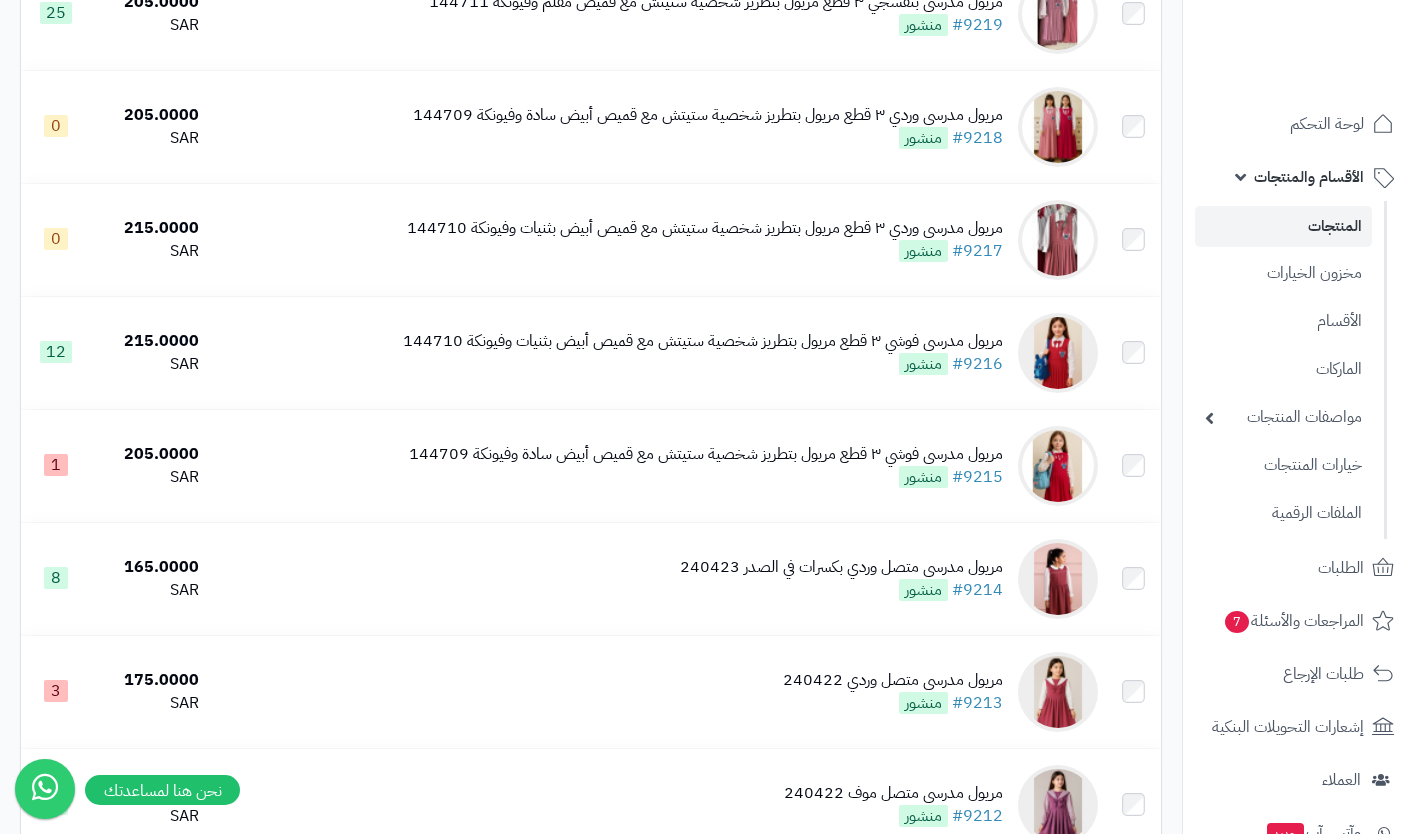 scroll, scrollTop: 2020, scrollLeft: 0, axis: vertical 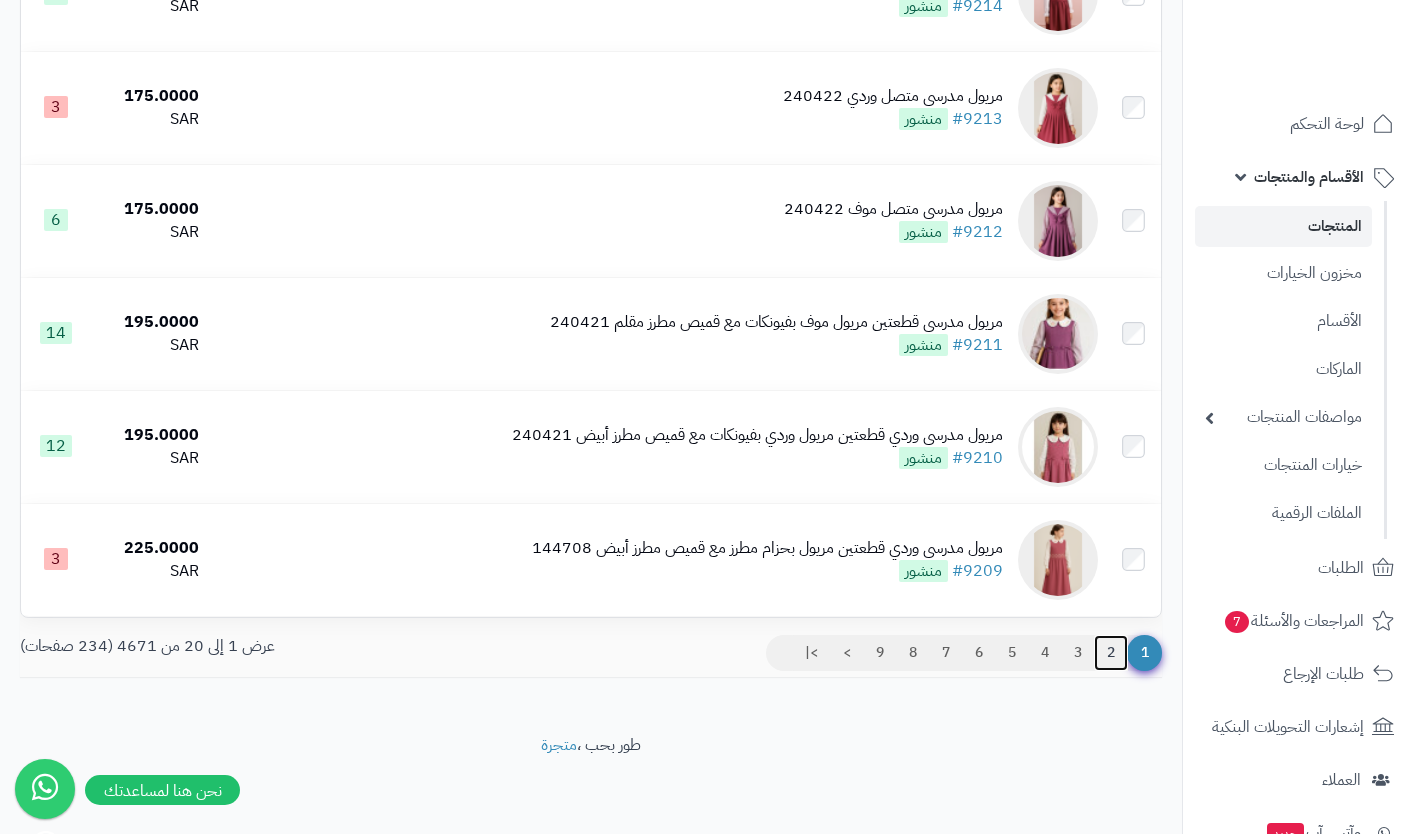 click on "2" at bounding box center (1111, 653) 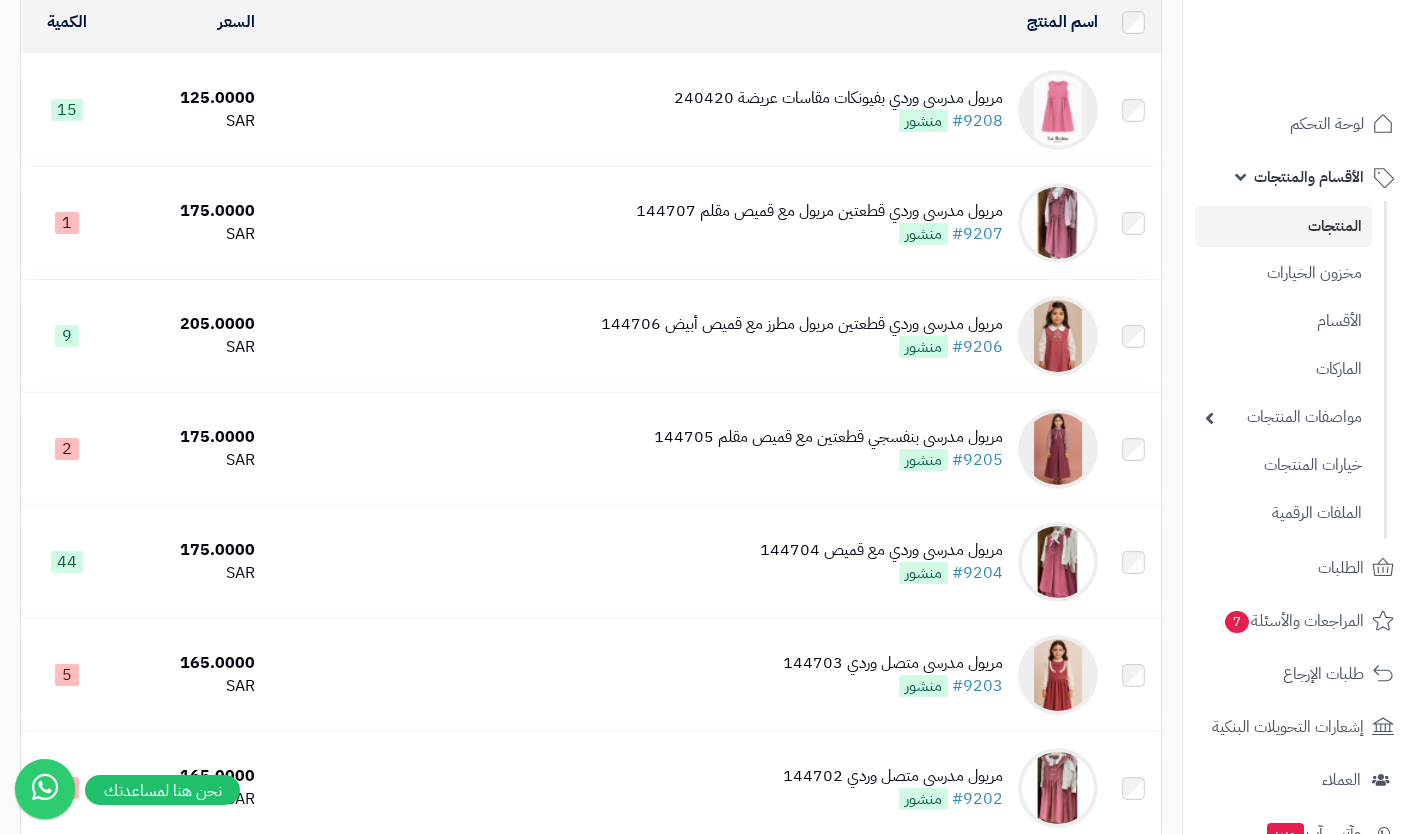 scroll, scrollTop: 209, scrollLeft: 0, axis: vertical 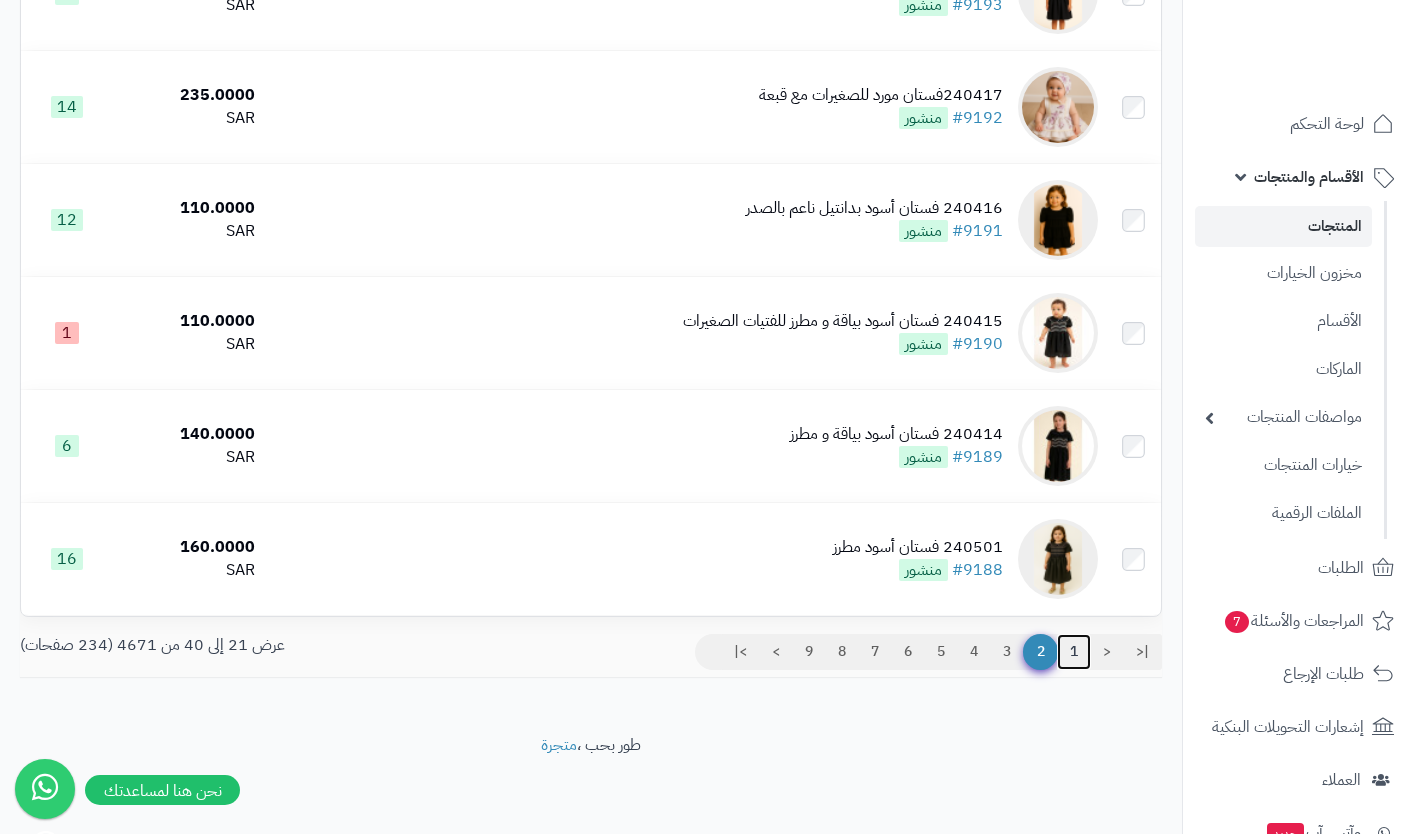 click on "1" at bounding box center [1074, 652] 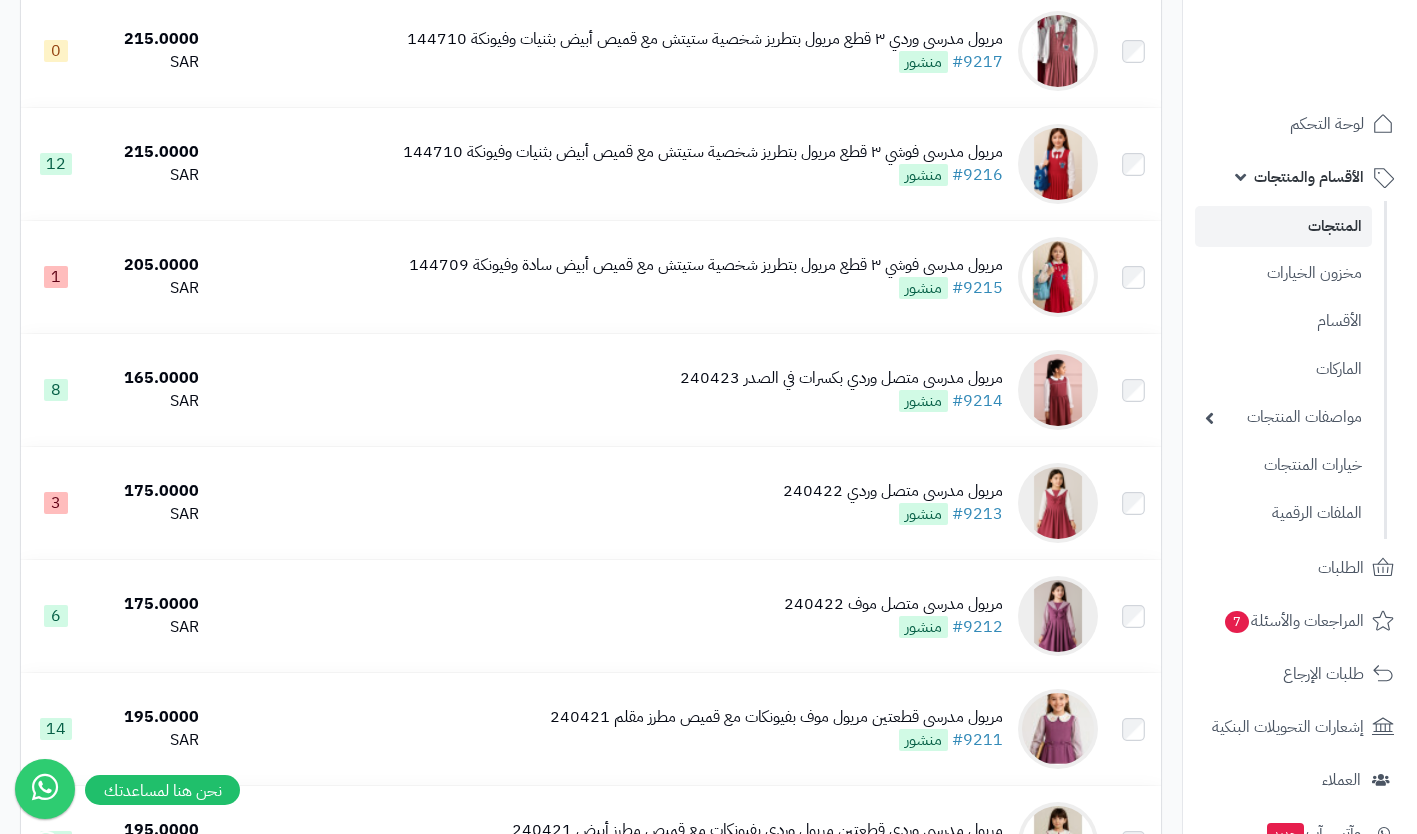 scroll, scrollTop: 1930, scrollLeft: 0, axis: vertical 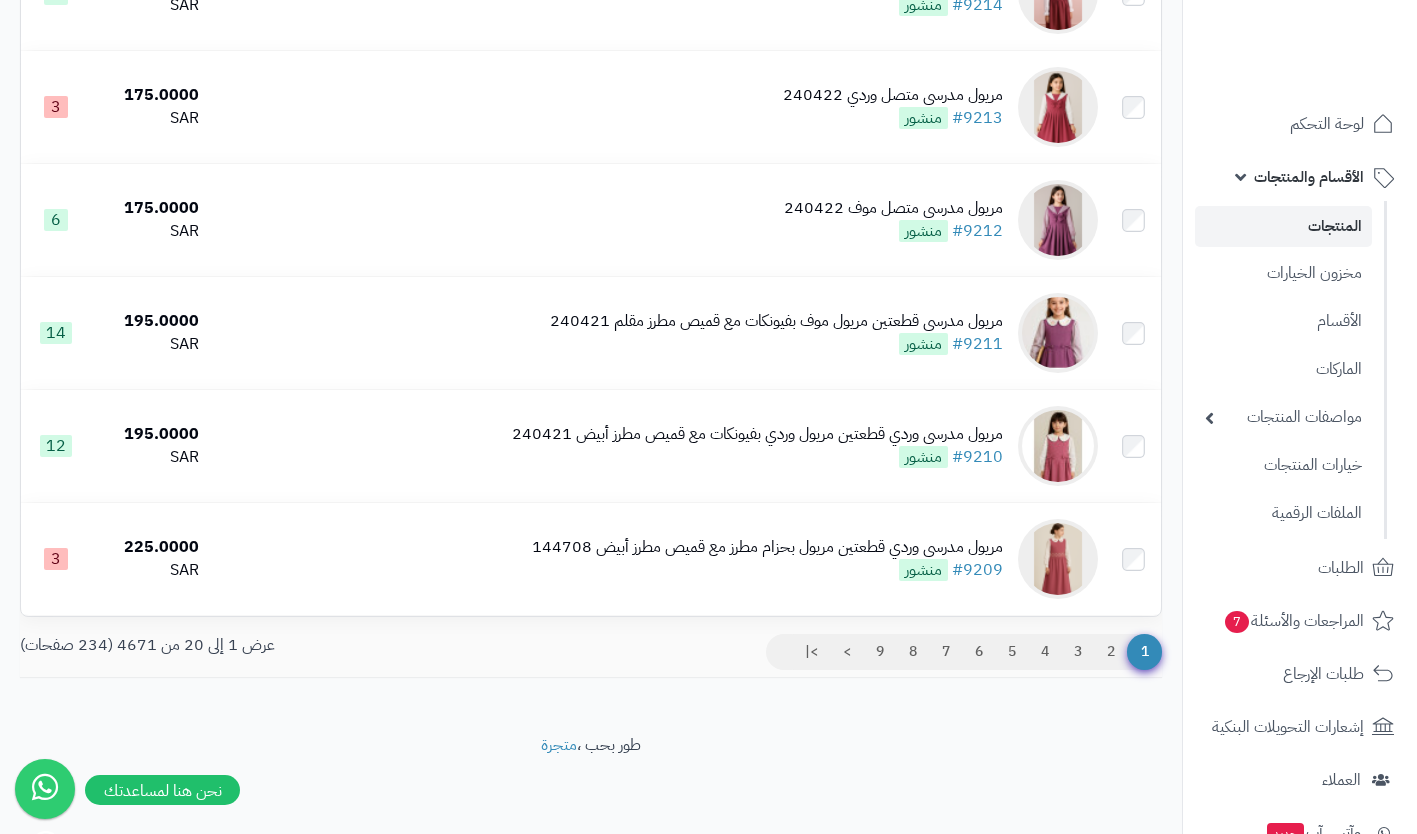 click on "مريول مدرسي وردي قطعتين مريول بحزام  مطرز مع قميص مطرز  أبيض  144708" at bounding box center [767, 547] 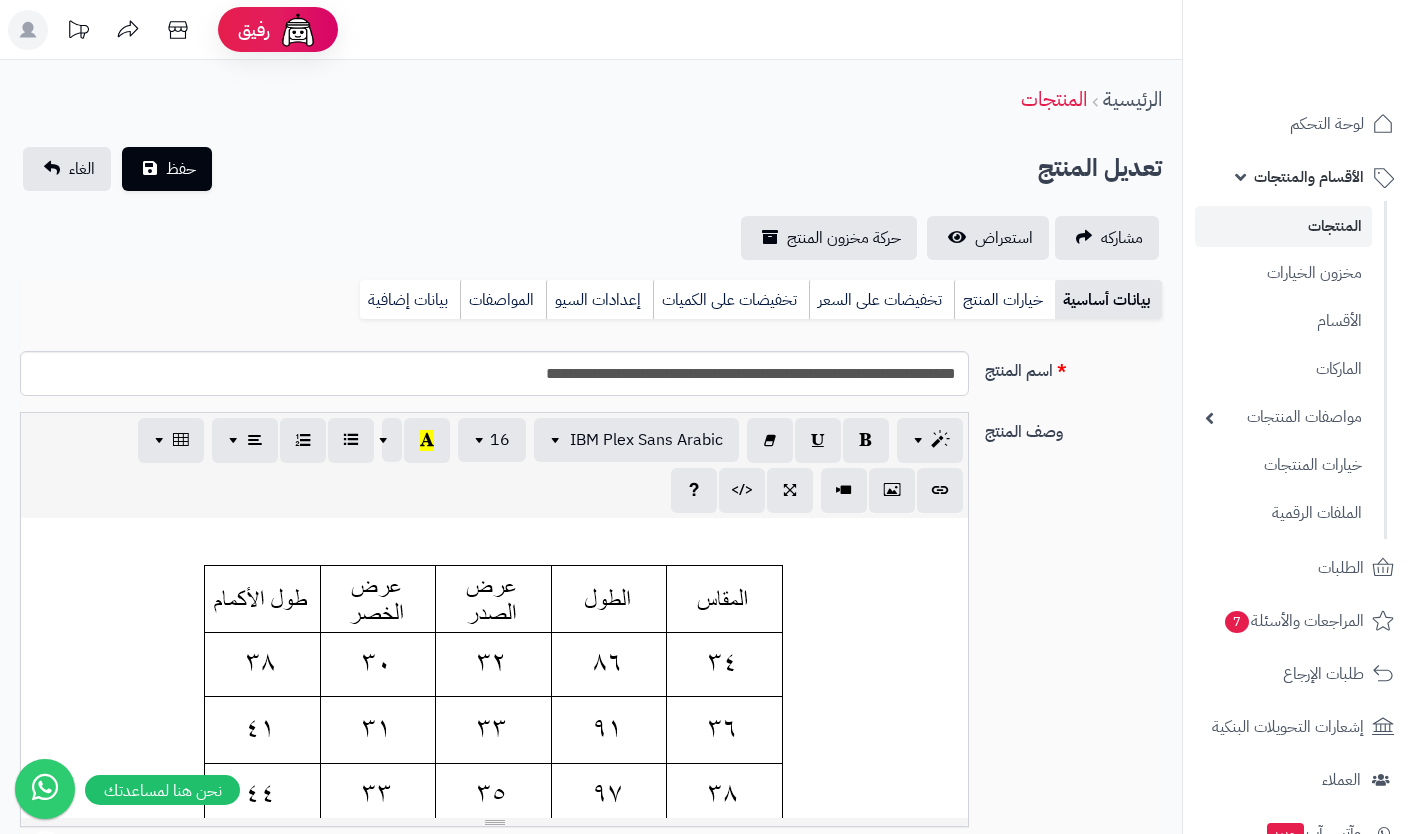 scroll, scrollTop: 0, scrollLeft: 0, axis: both 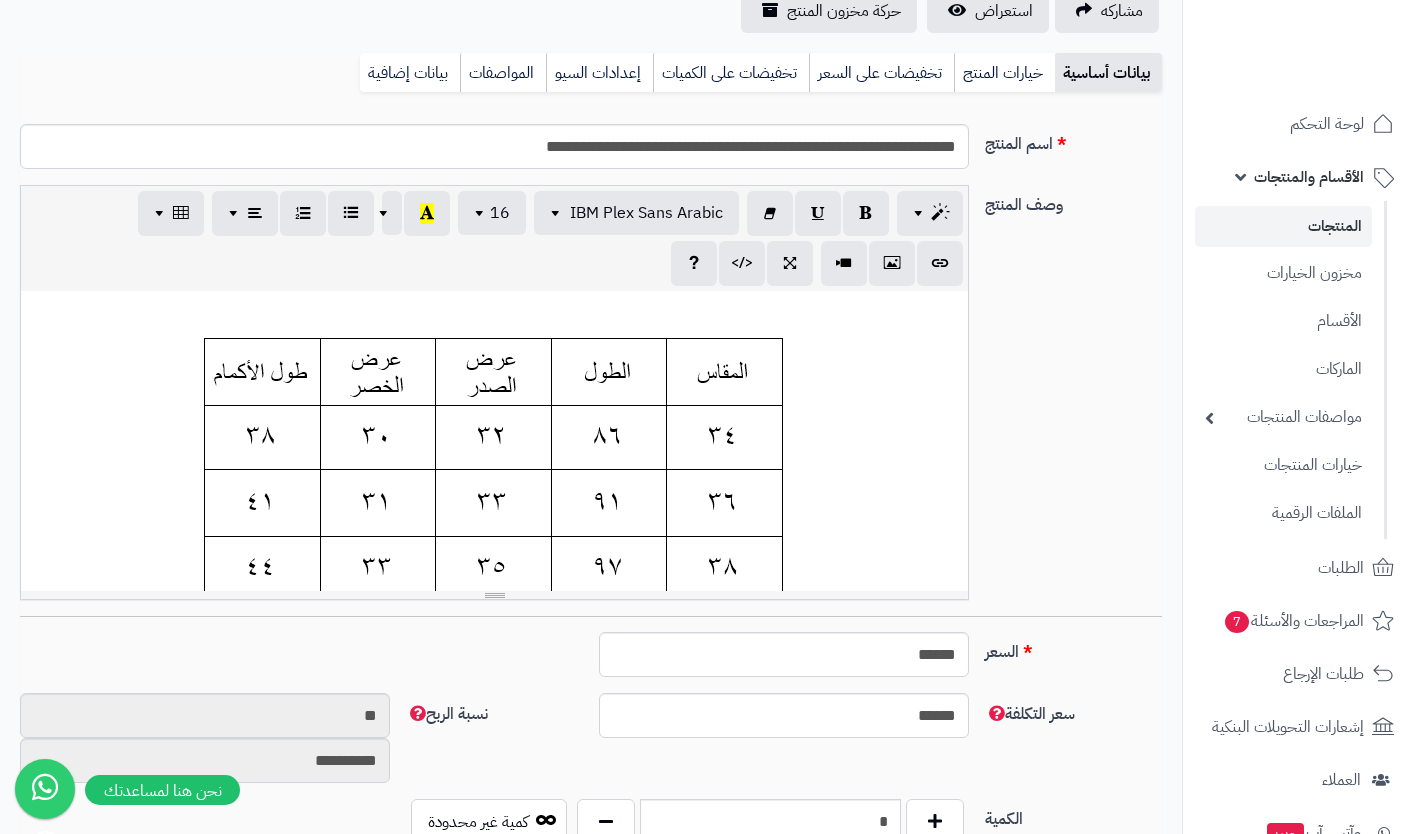 click on "**********" at bounding box center (494, 441) 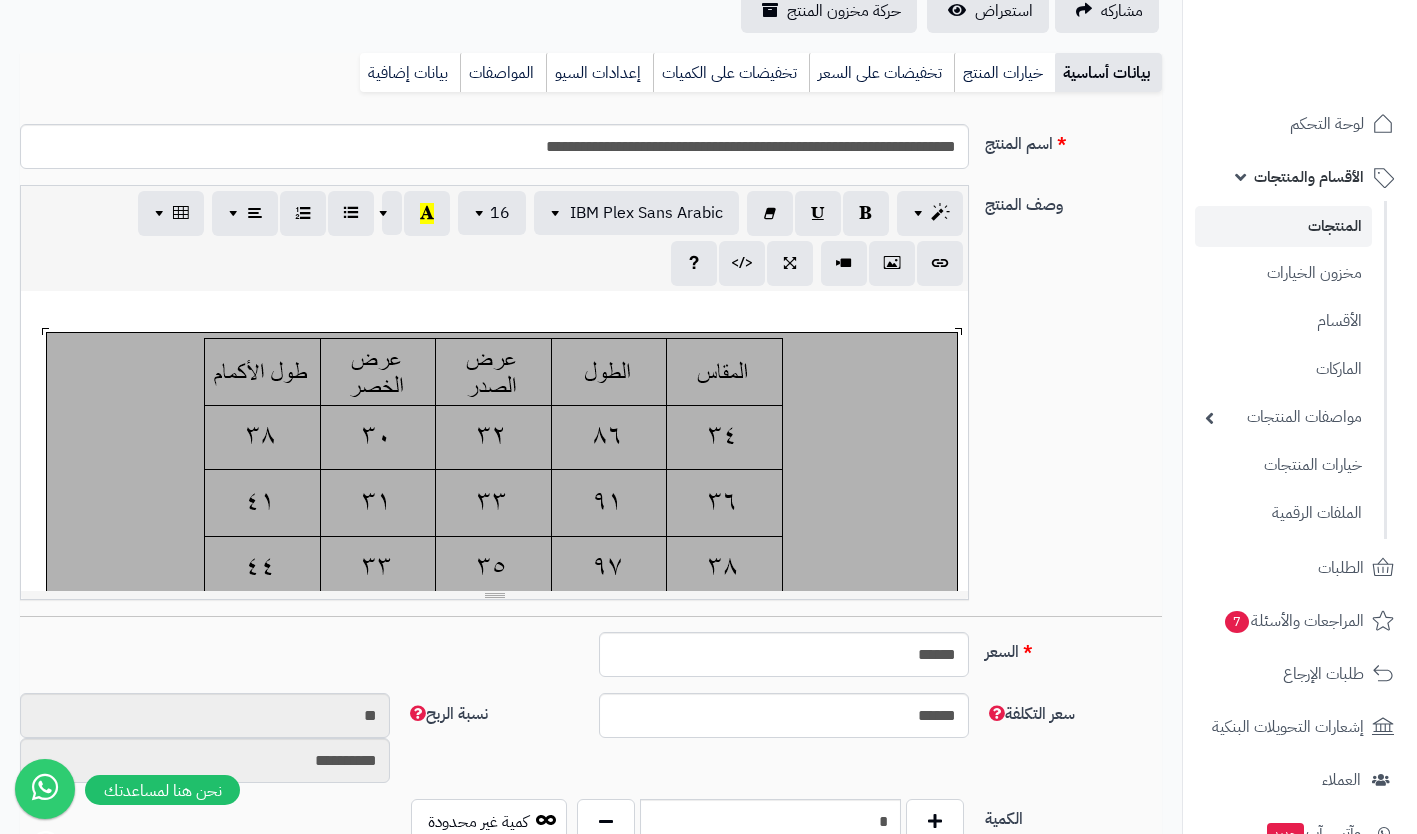 click at bounding box center (502, 695) 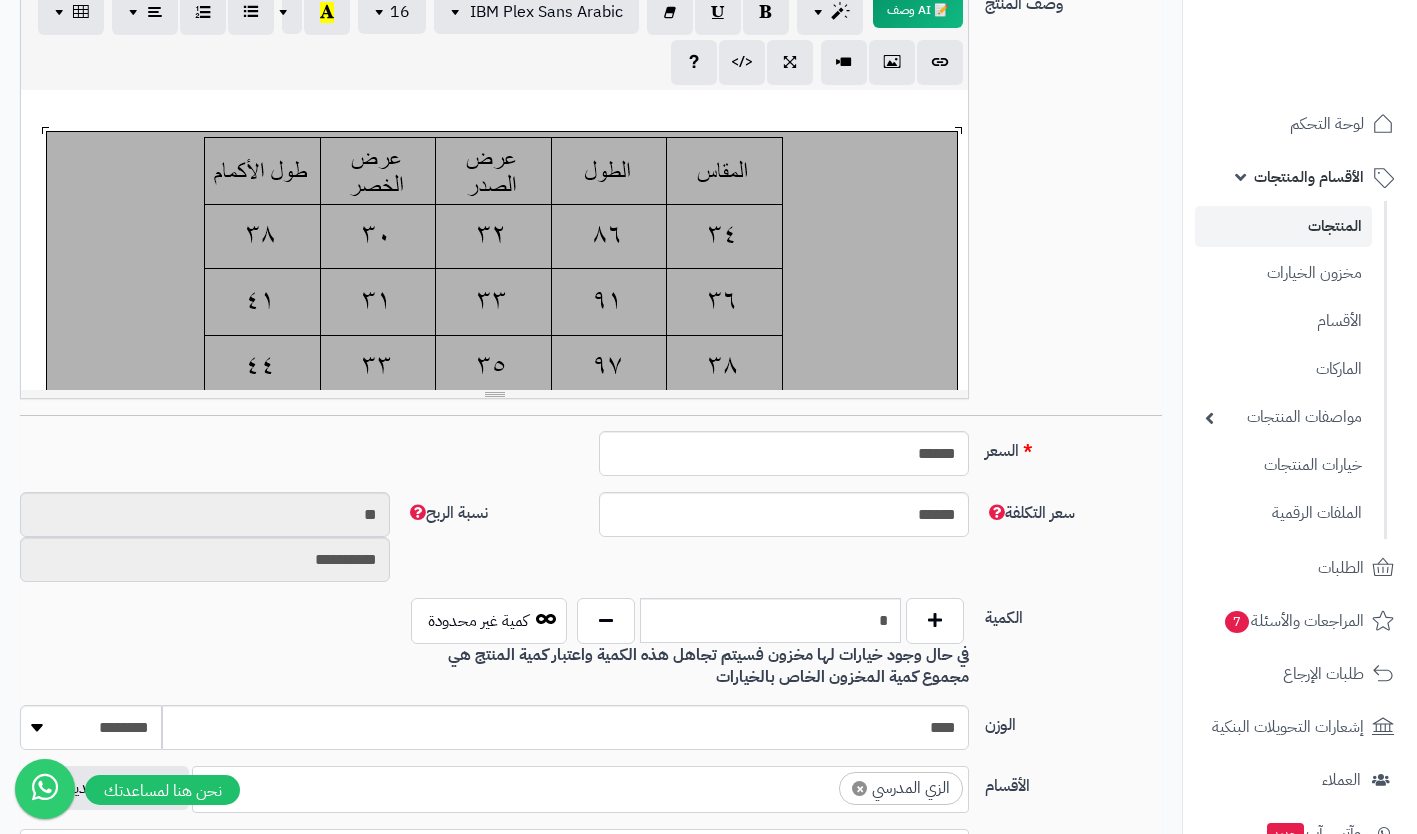 scroll, scrollTop: 432, scrollLeft: 0, axis: vertical 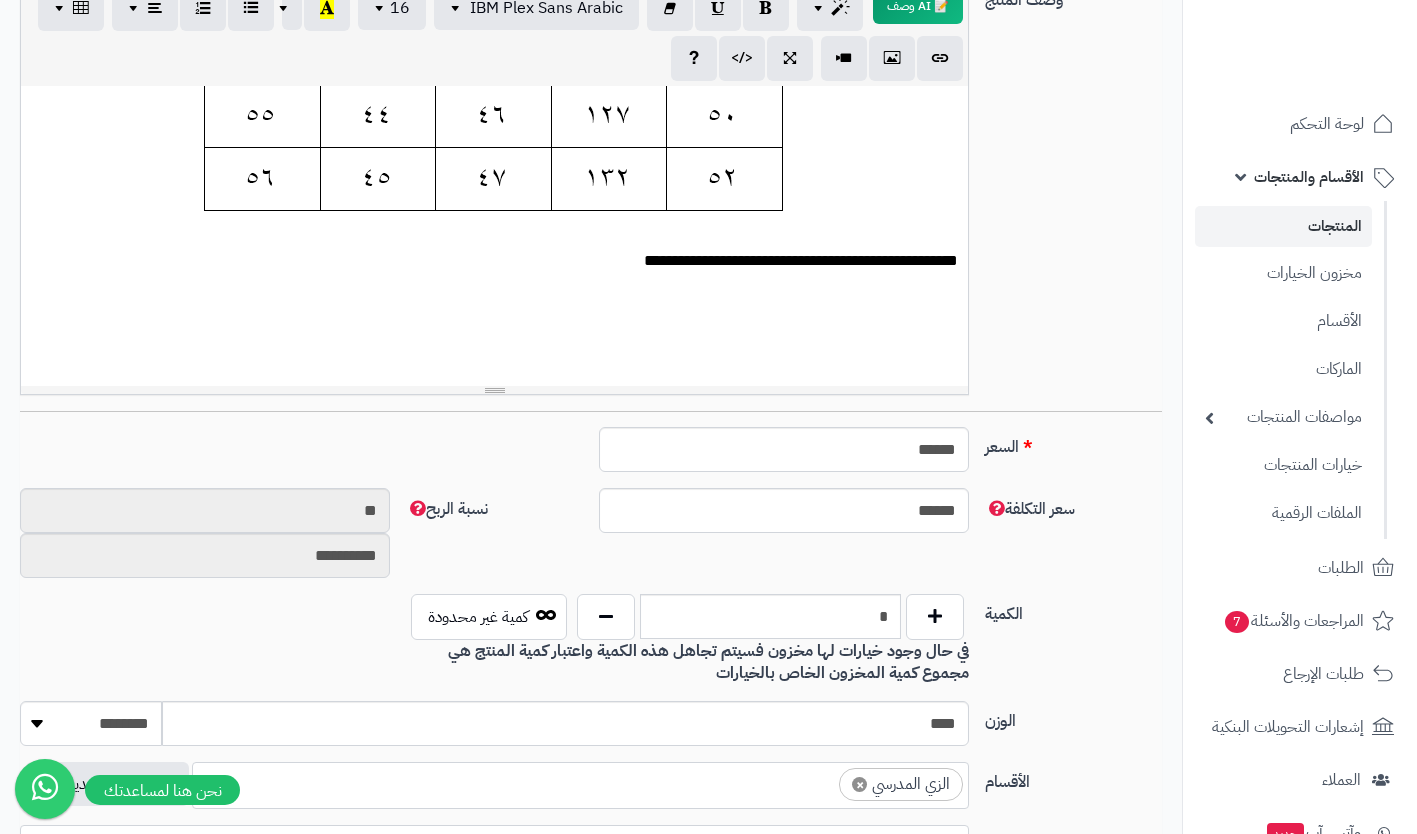 click on "**********" at bounding box center [502, 261] 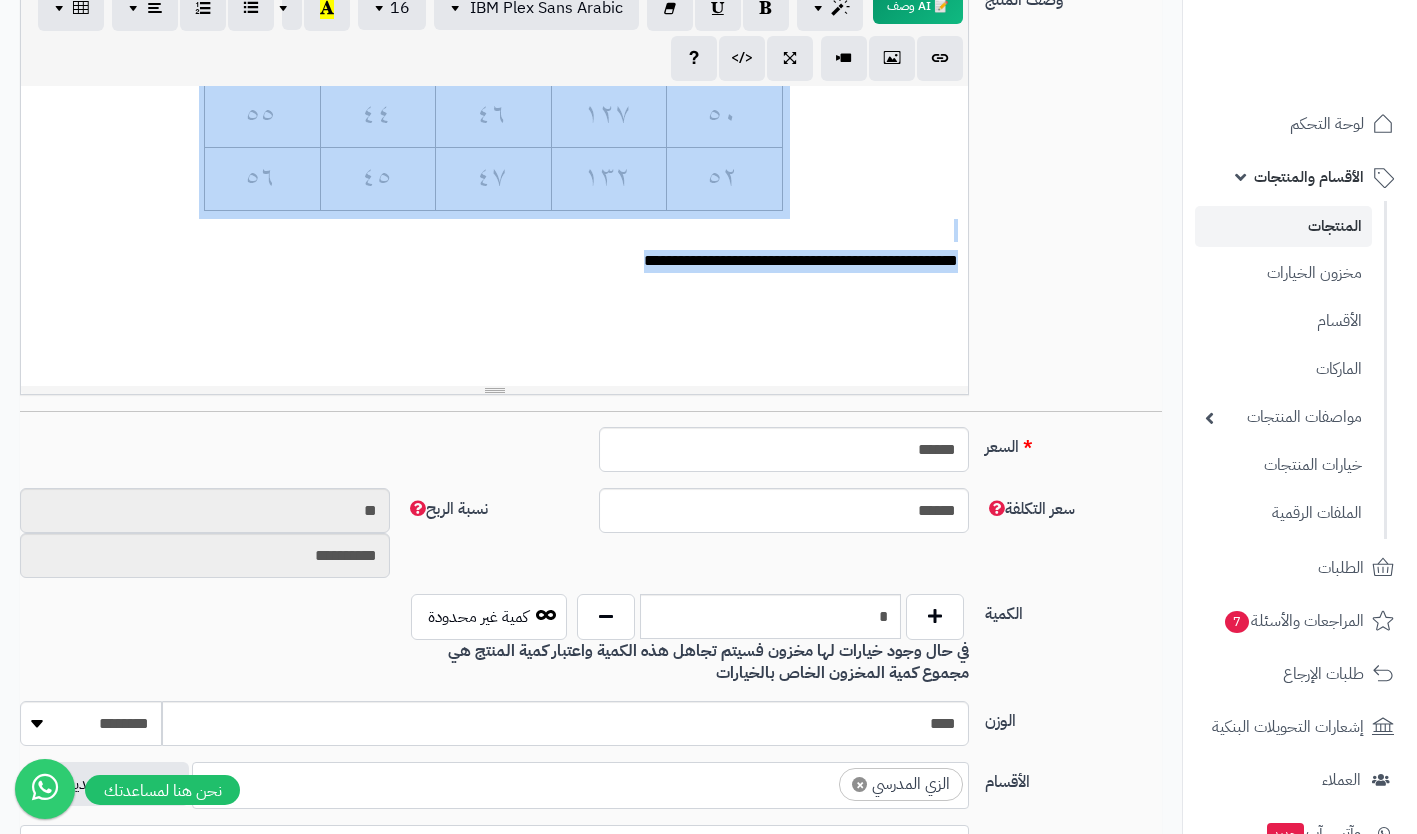 scroll, scrollTop: 468, scrollLeft: 0, axis: vertical 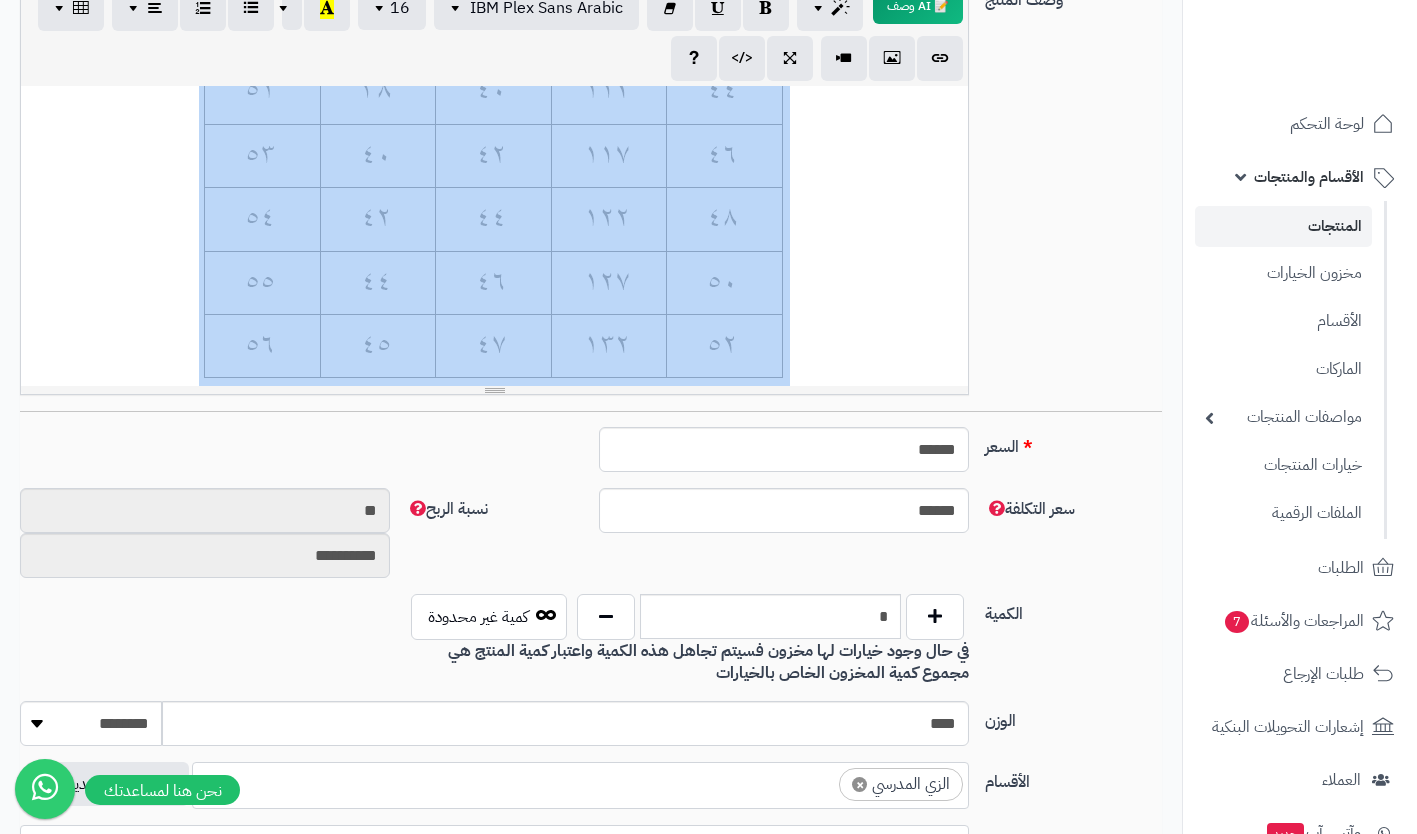 type 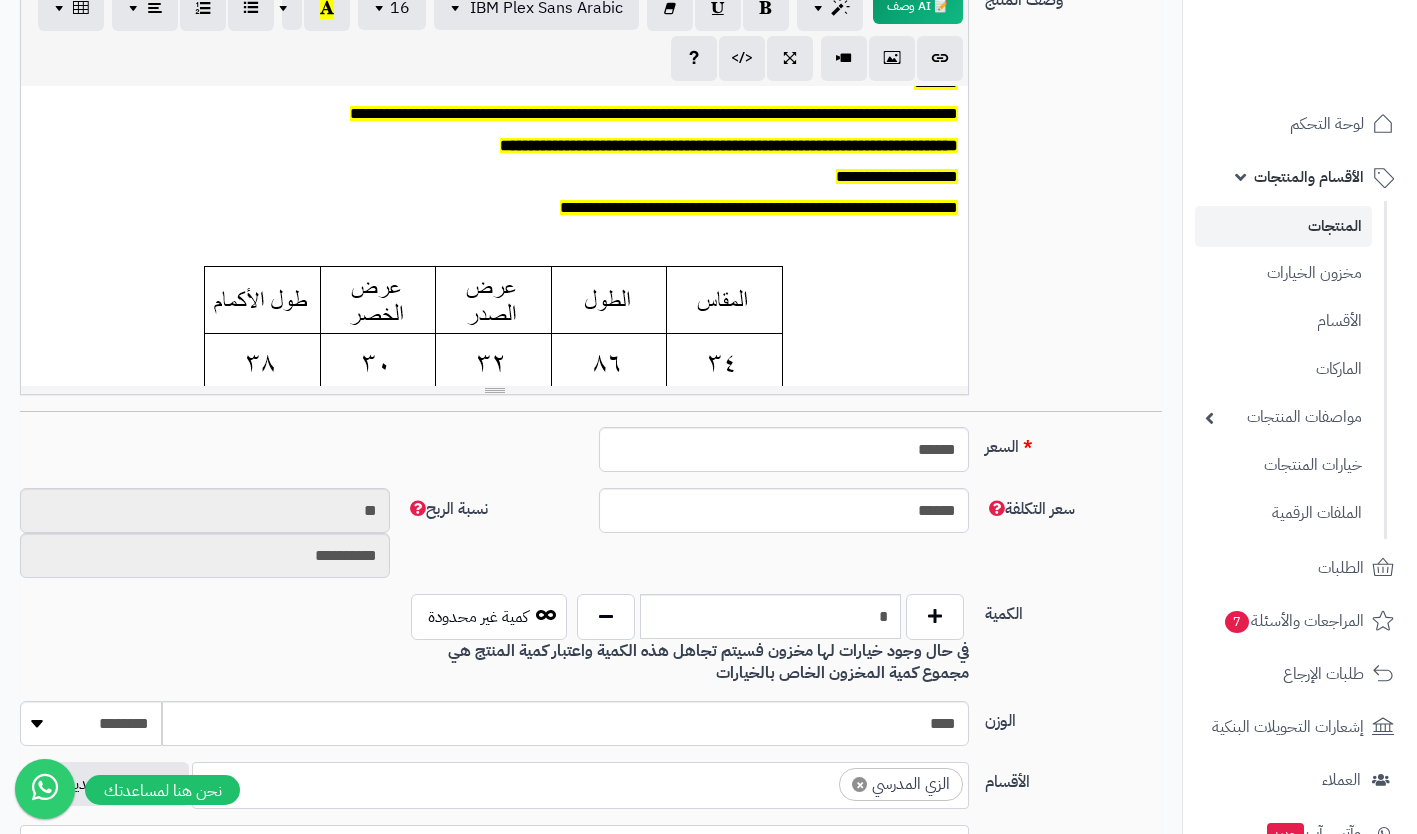 scroll, scrollTop: 0, scrollLeft: 0, axis: both 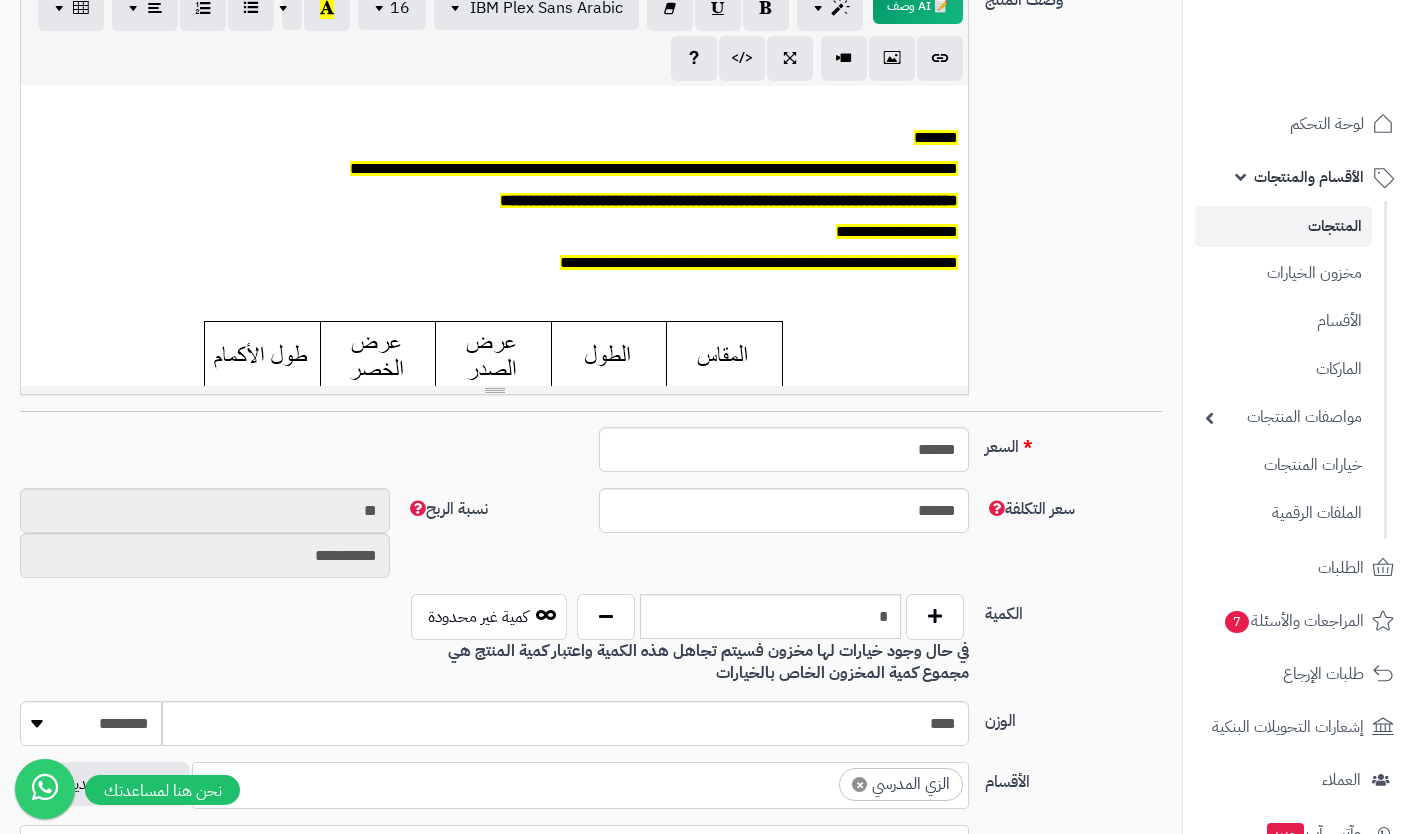 click at bounding box center [494, 107] 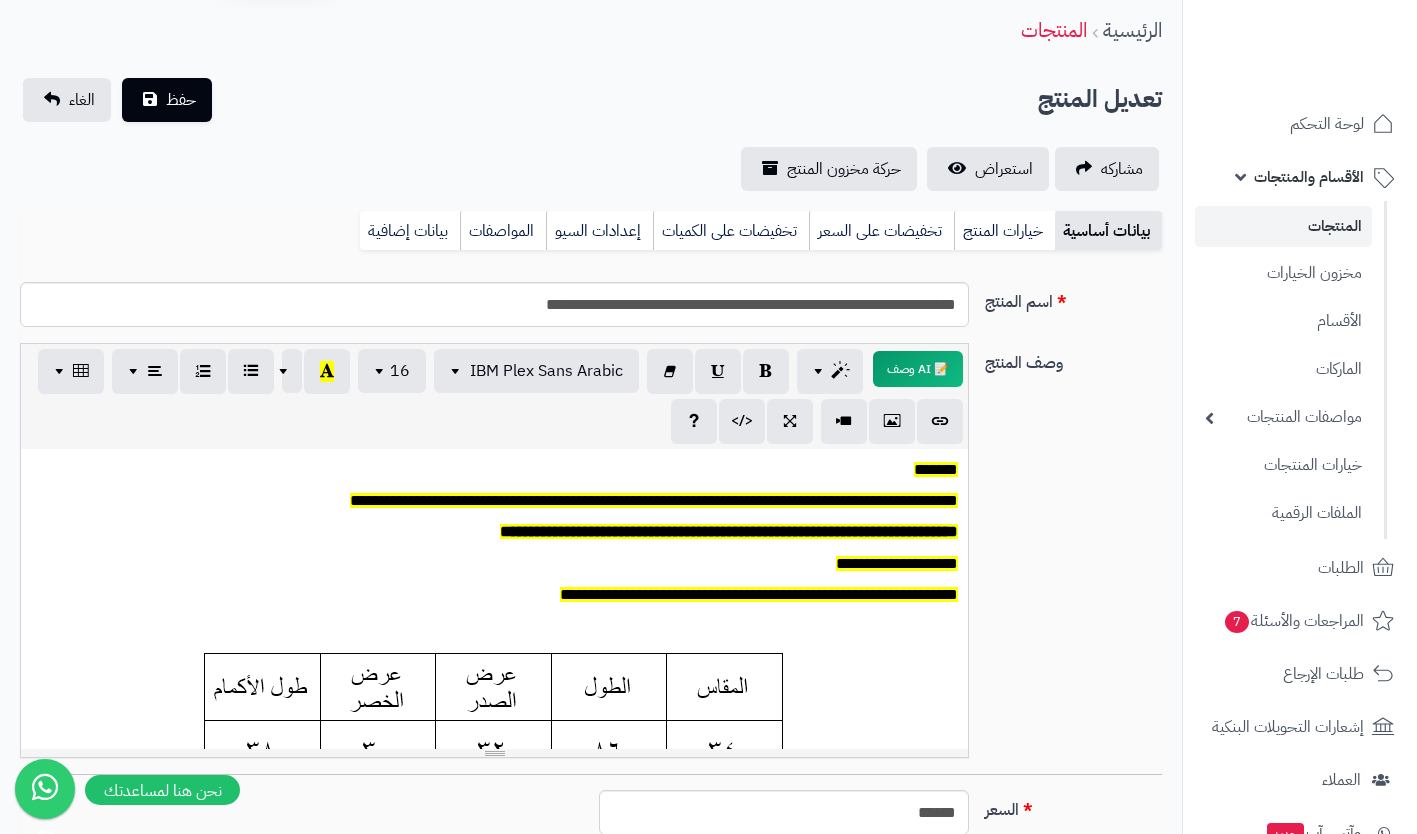 scroll, scrollTop: 0, scrollLeft: 0, axis: both 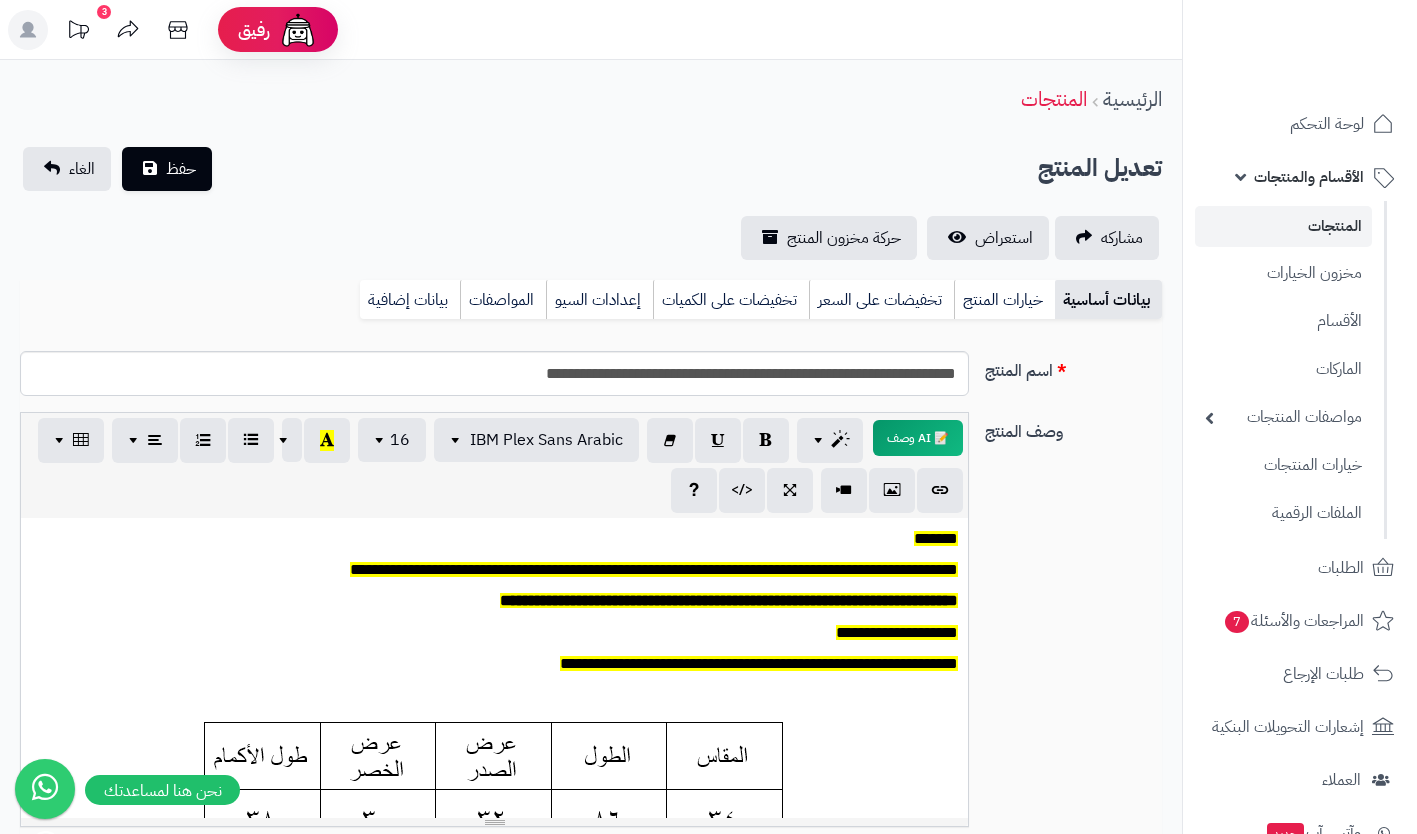 click on "خيارات المنتج" at bounding box center [1004, 300] 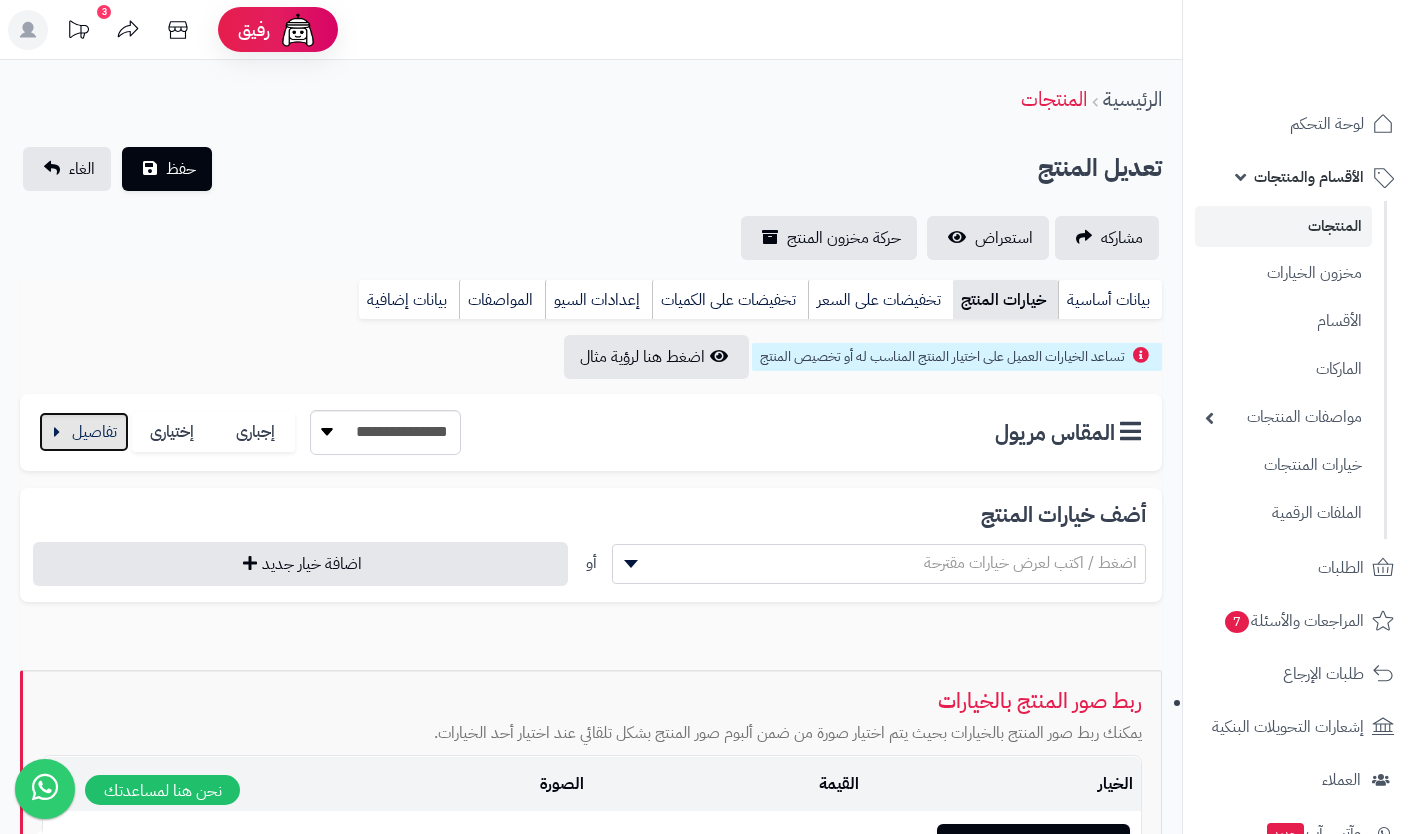 click at bounding box center (84, 432) 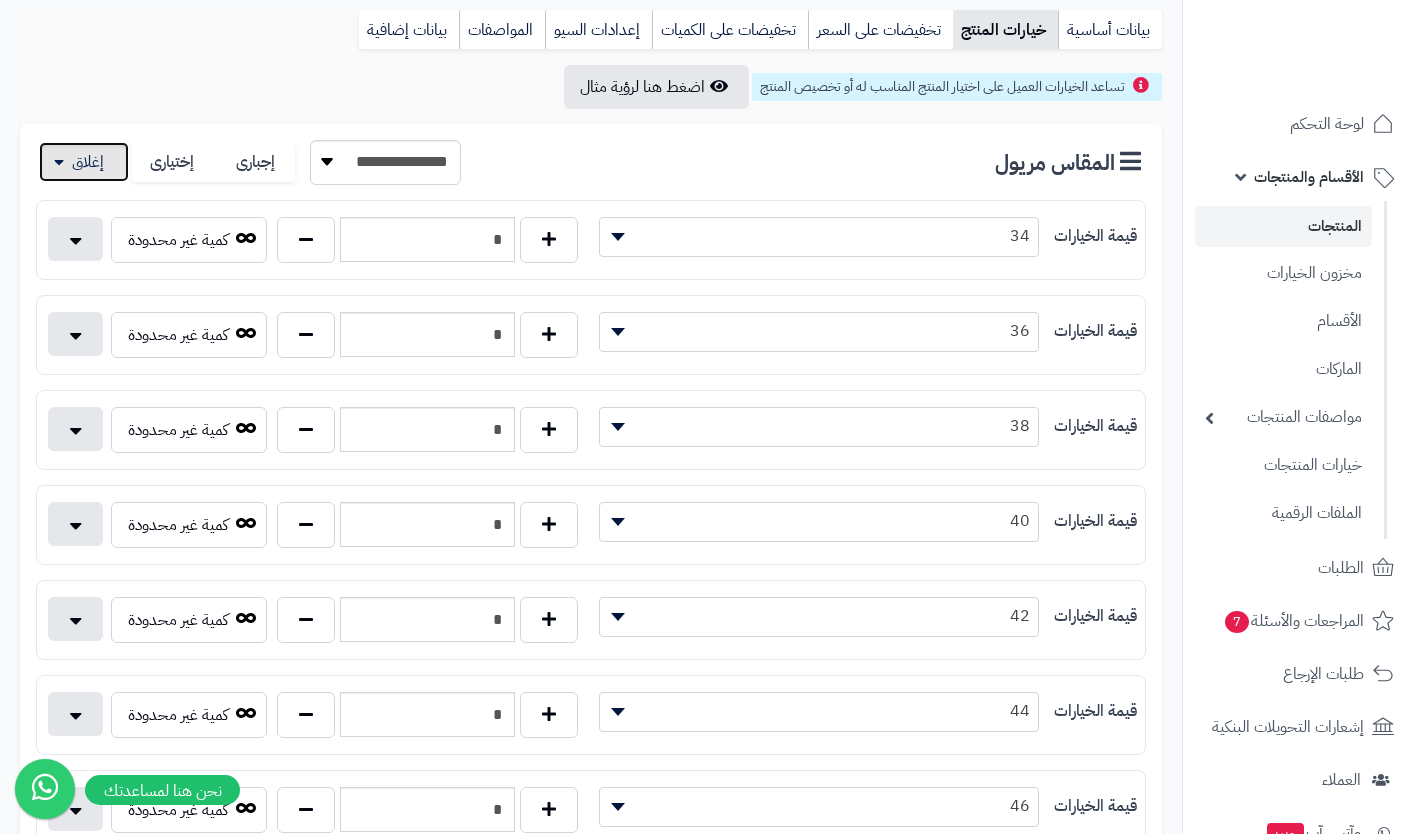 scroll, scrollTop: 270, scrollLeft: 0, axis: vertical 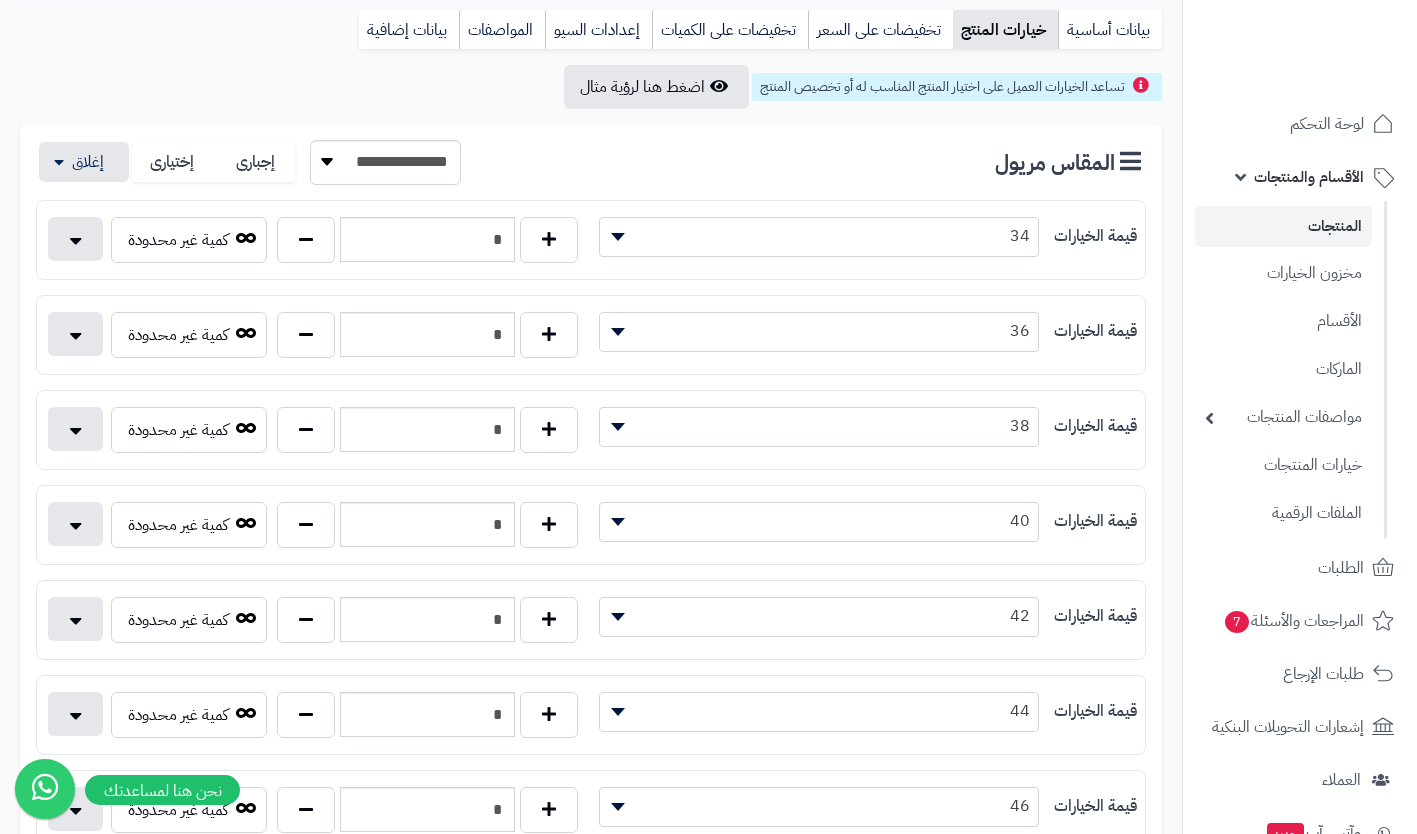 click on "34" at bounding box center (819, 236) 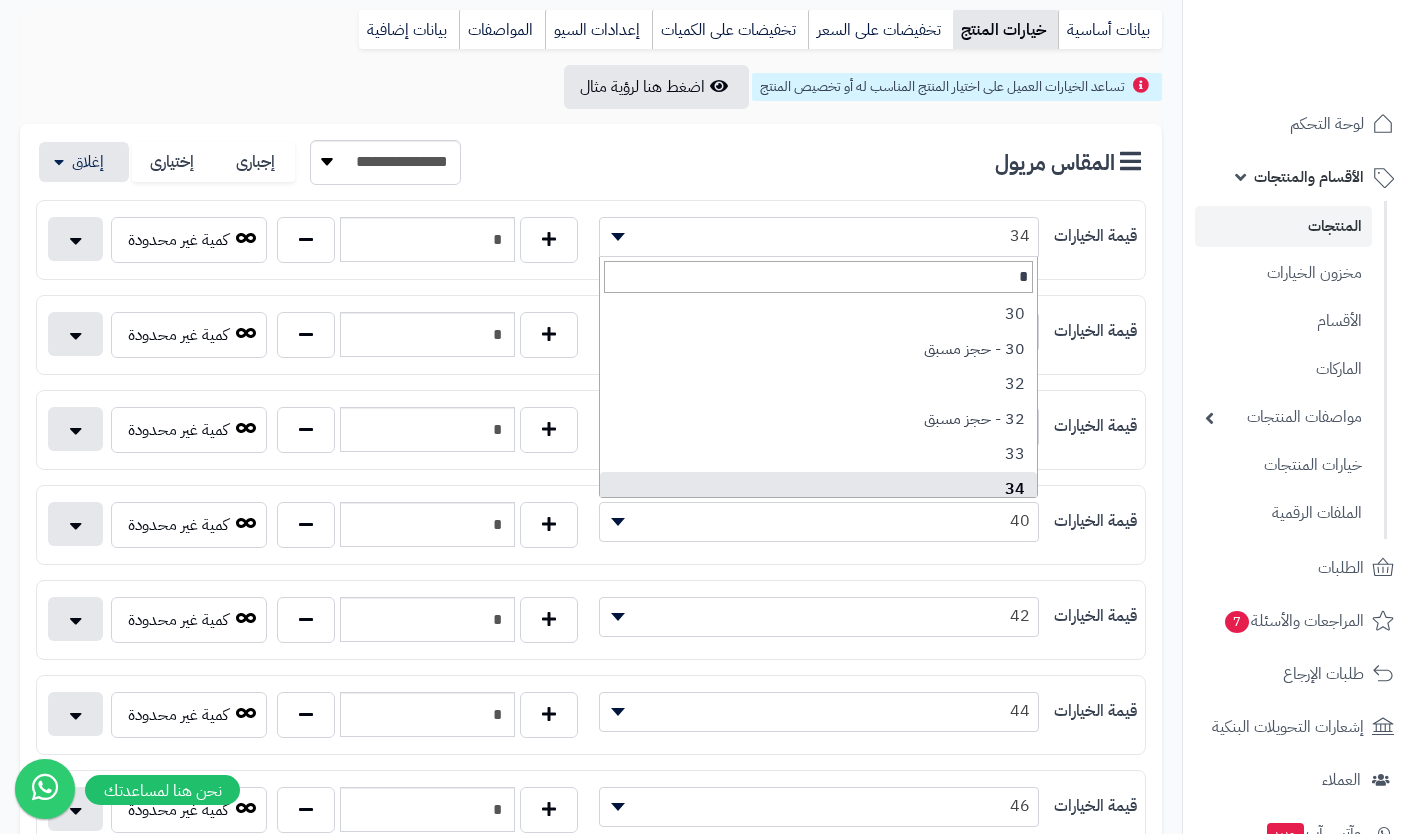 type on "**" 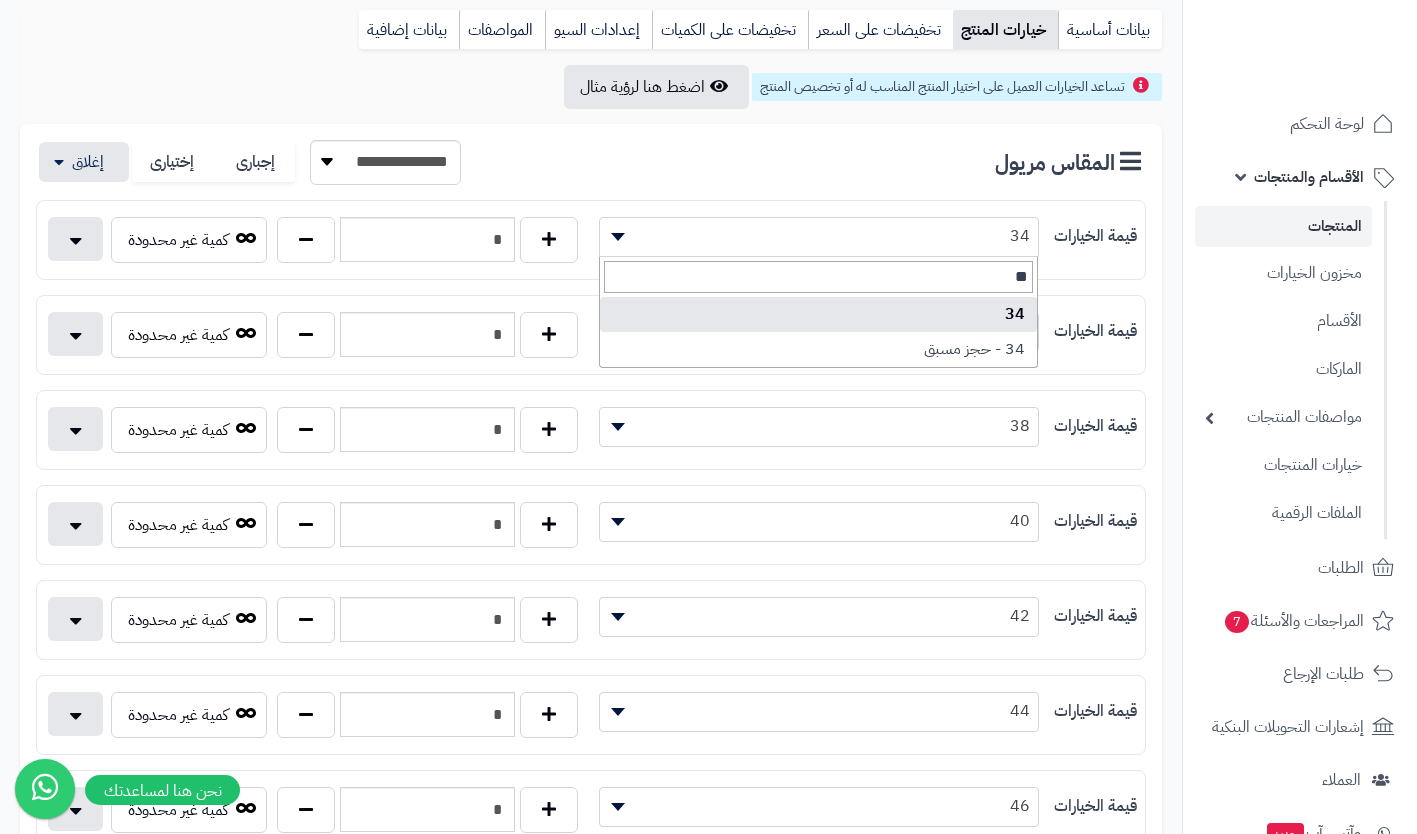 select on "***" 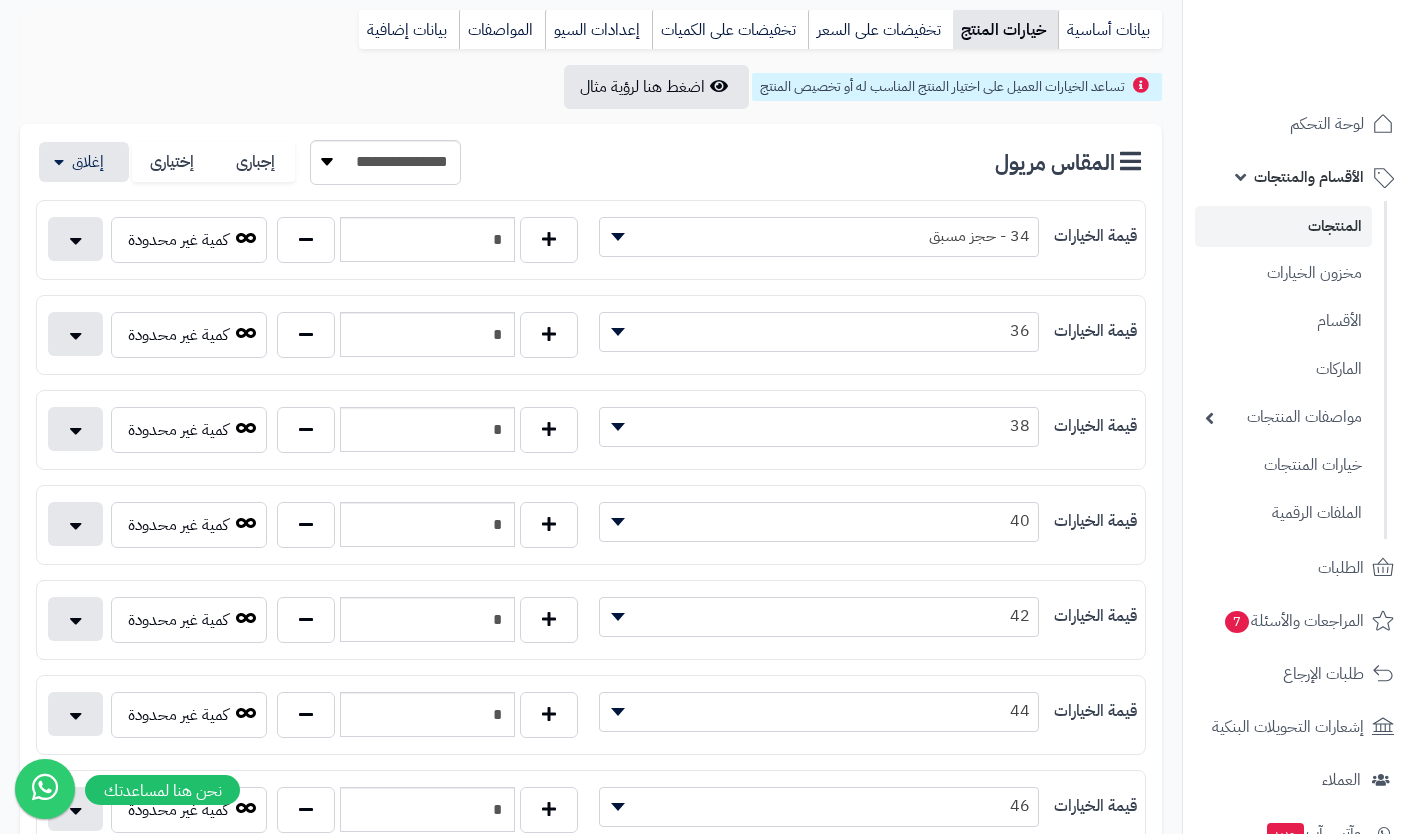 click on "36" at bounding box center (819, 331) 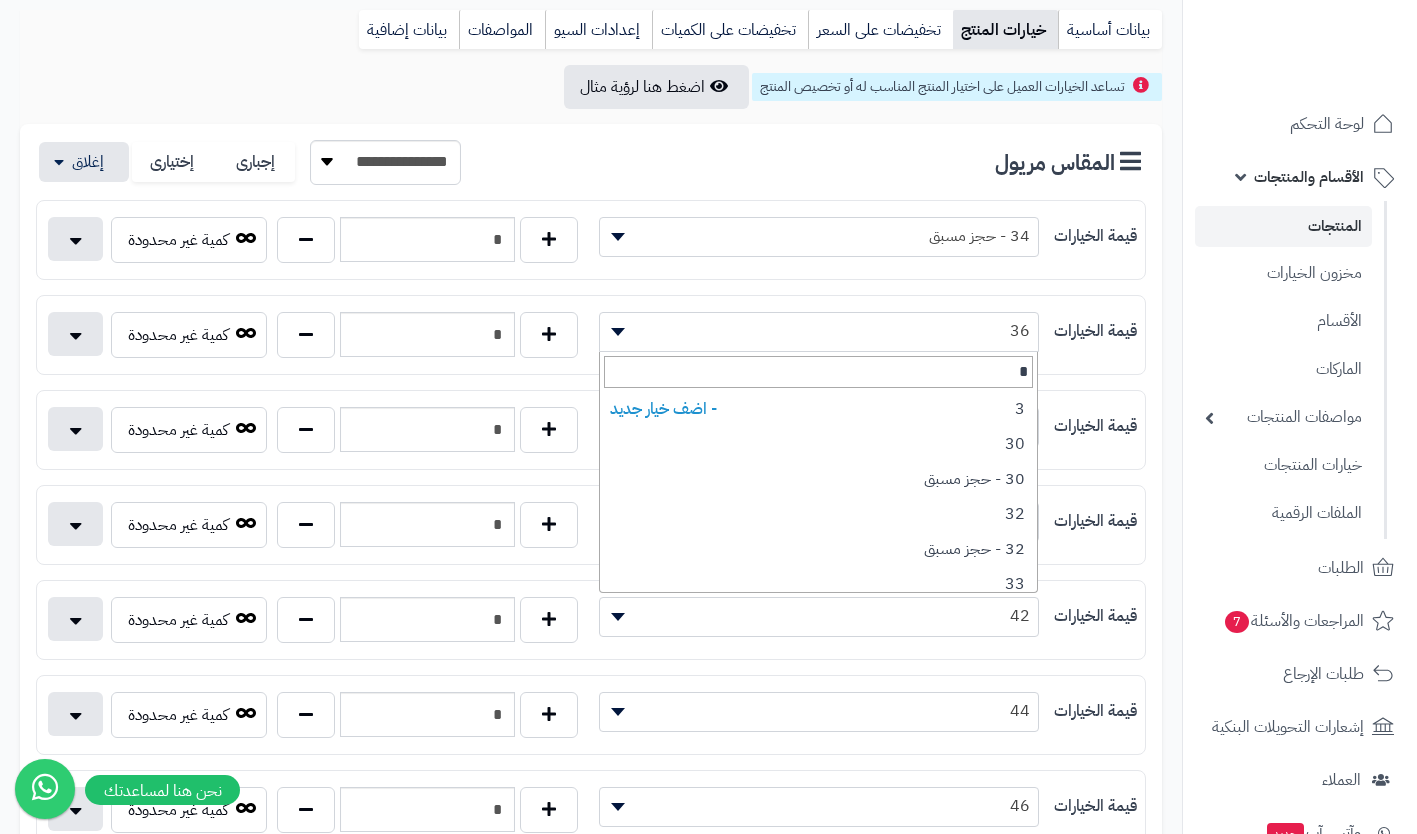 type on "**" 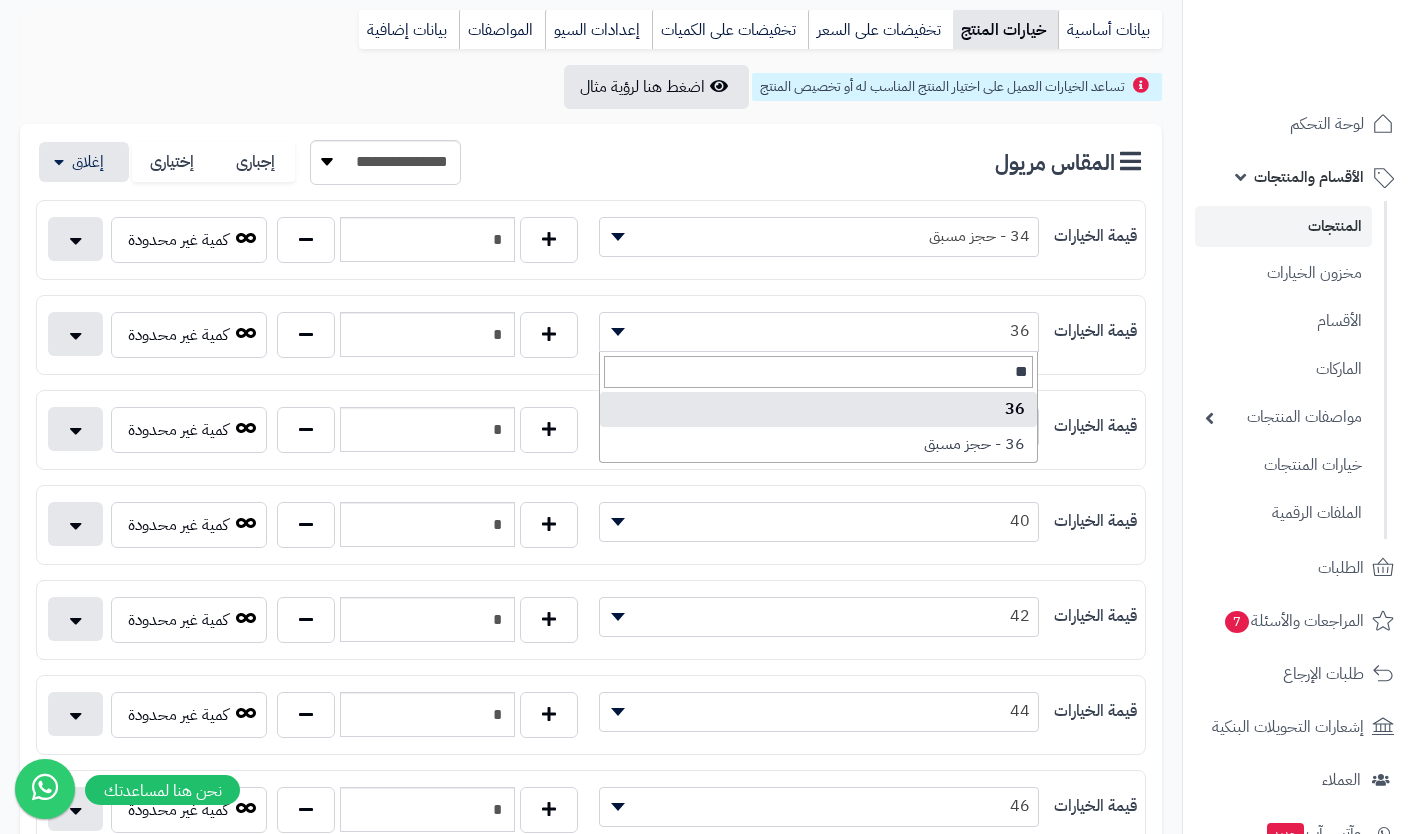 select on "***" 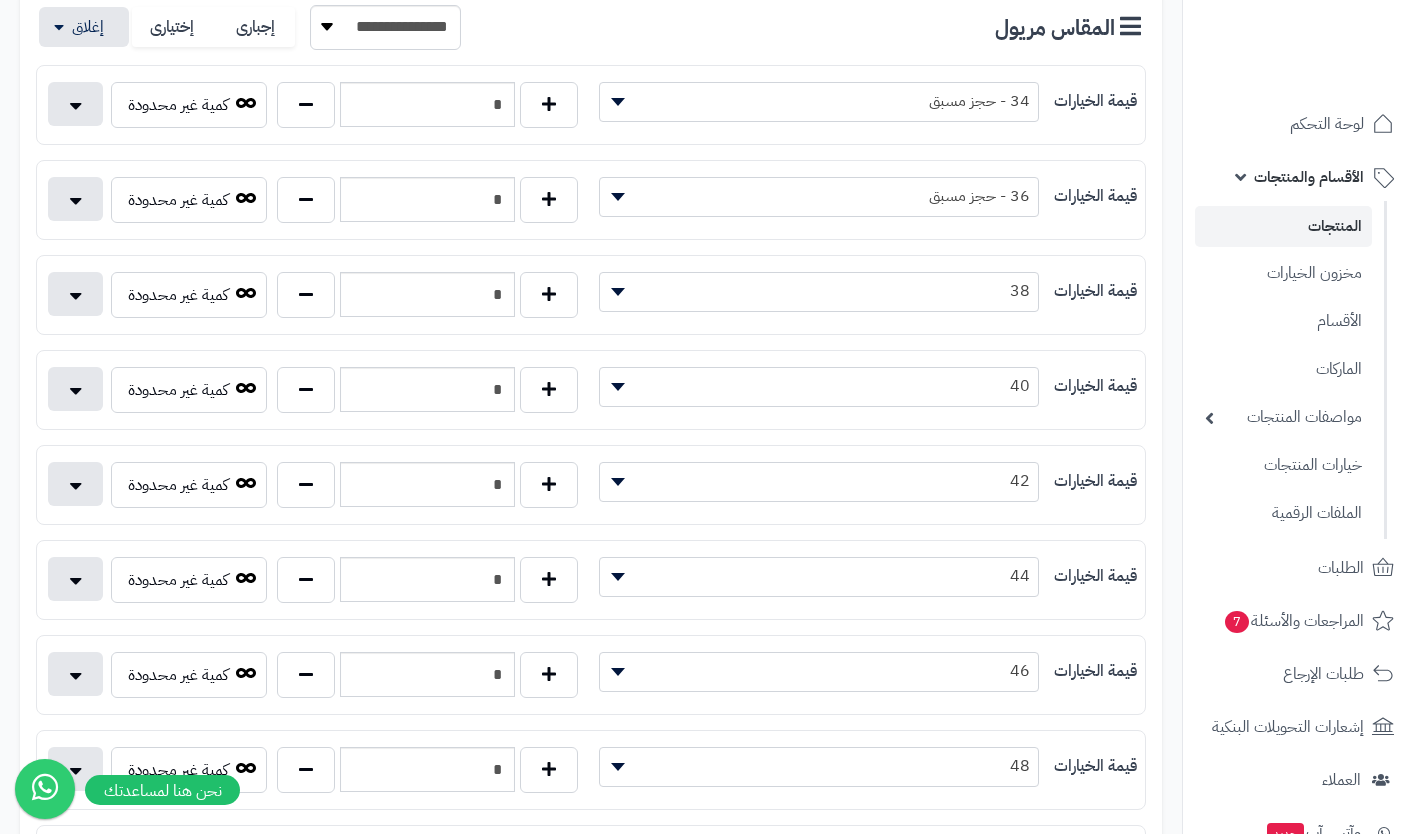 scroll, scrollTop: 409, scrollLeft: 0, axis: vertical 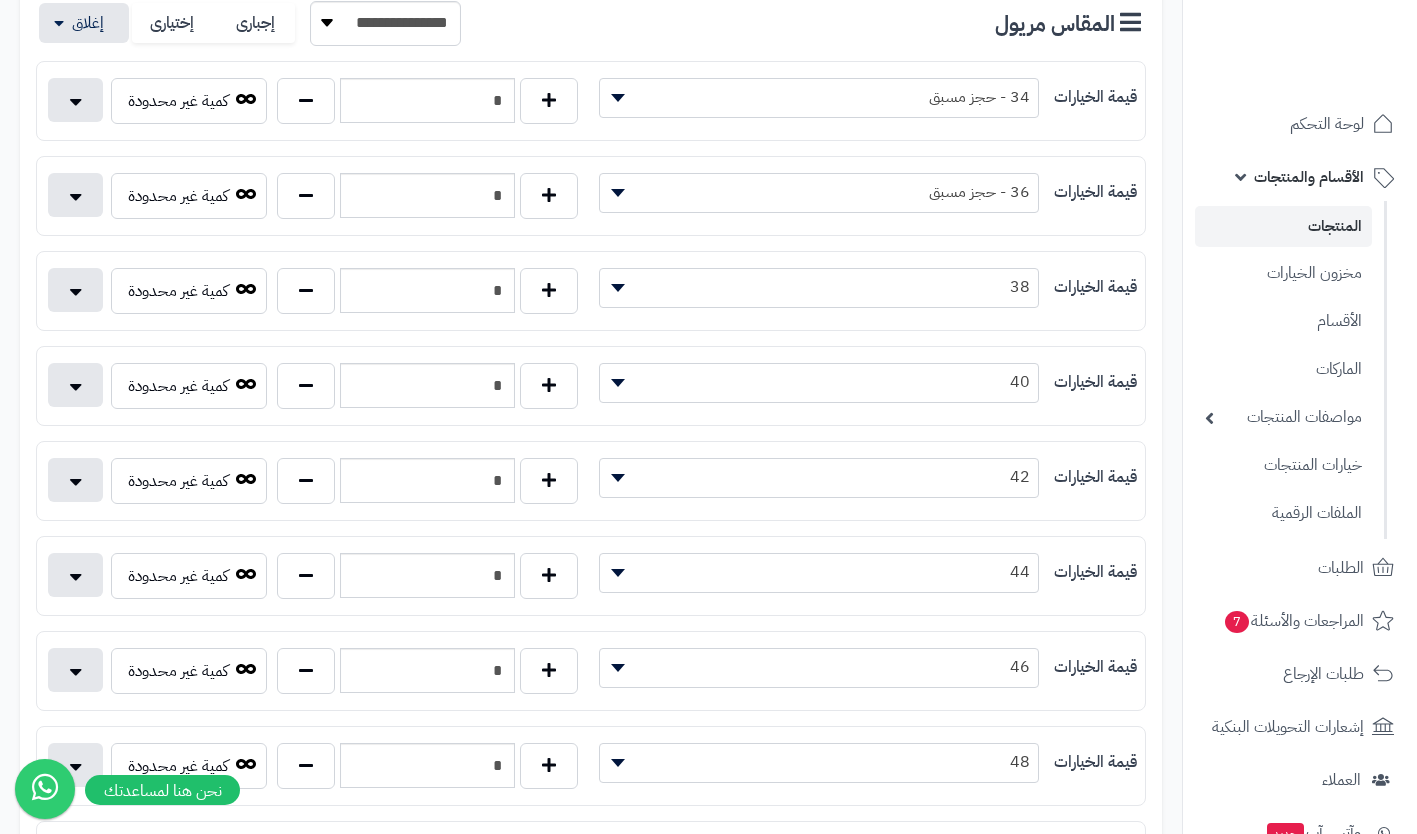 click on "38" at bounding box center (819, 287) 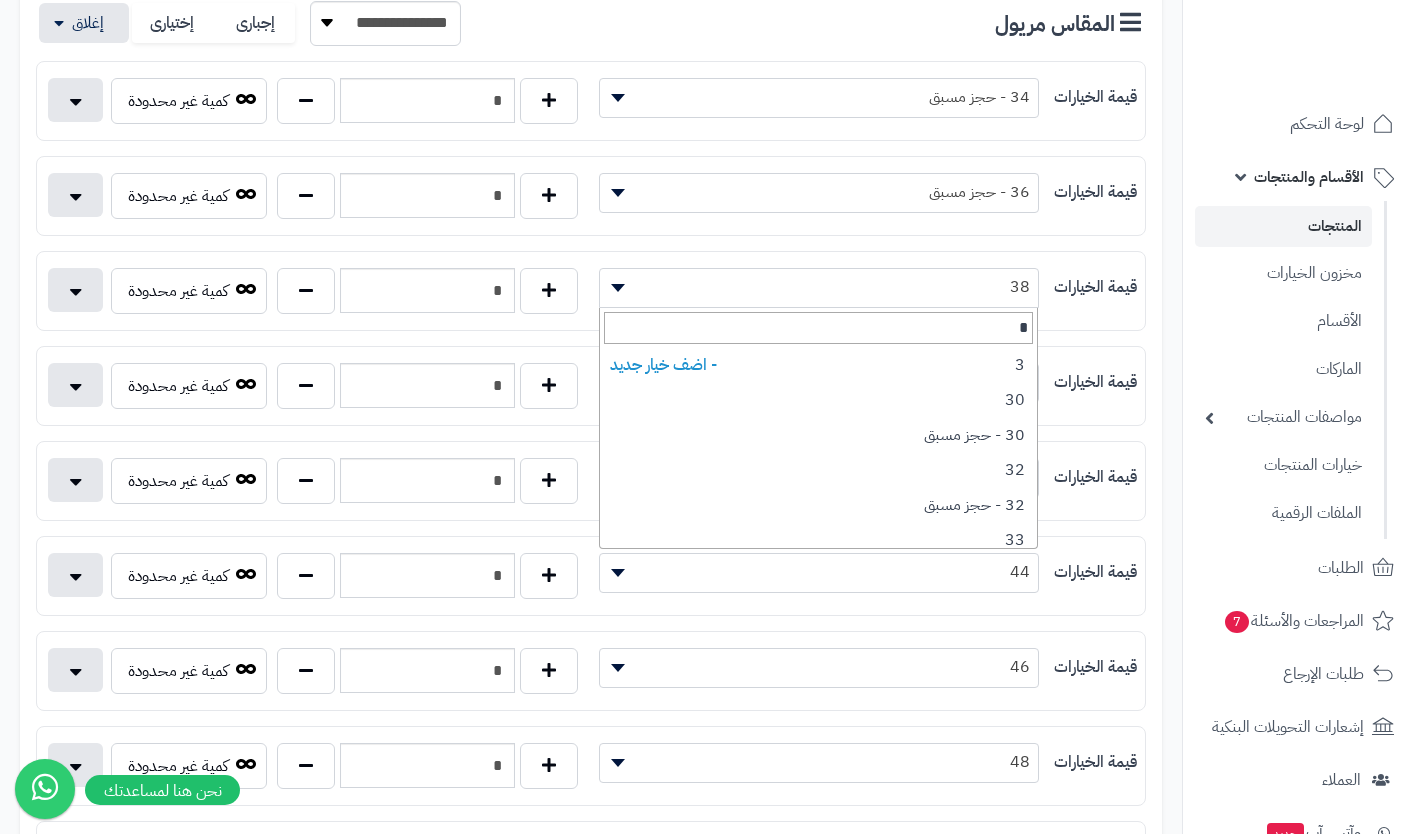 type on "**" 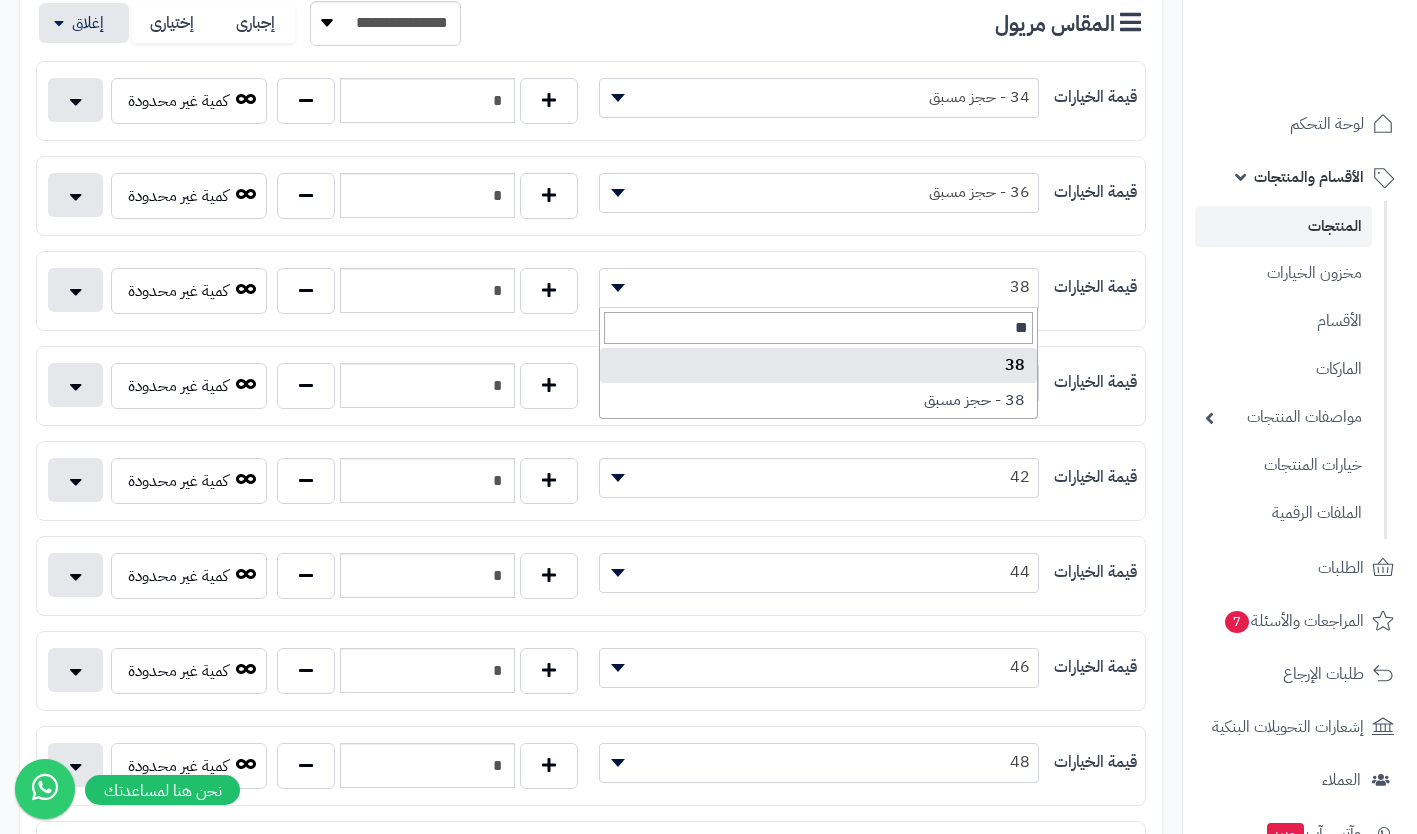 select on "***" 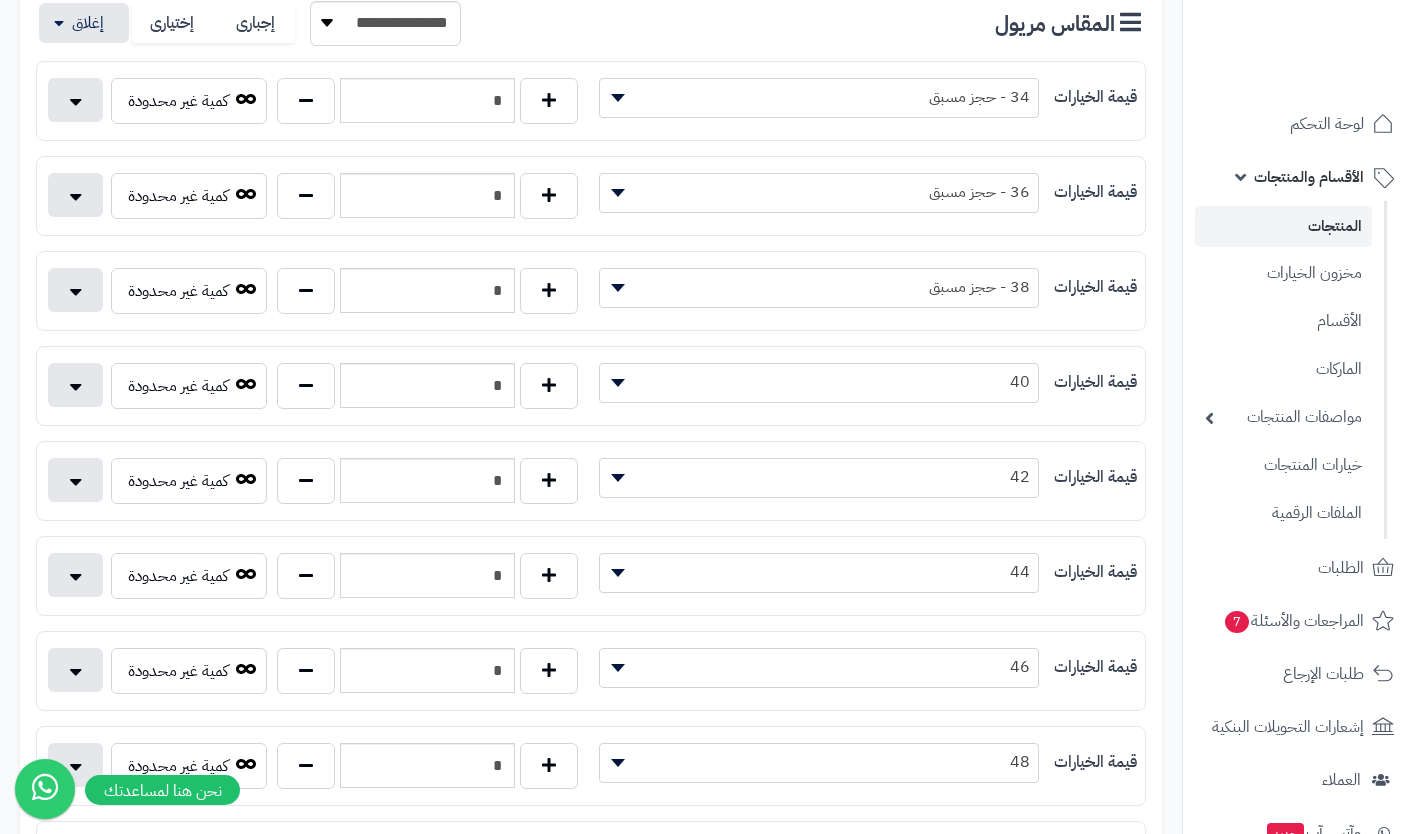 click on "40" at bounding box center (819, 382) 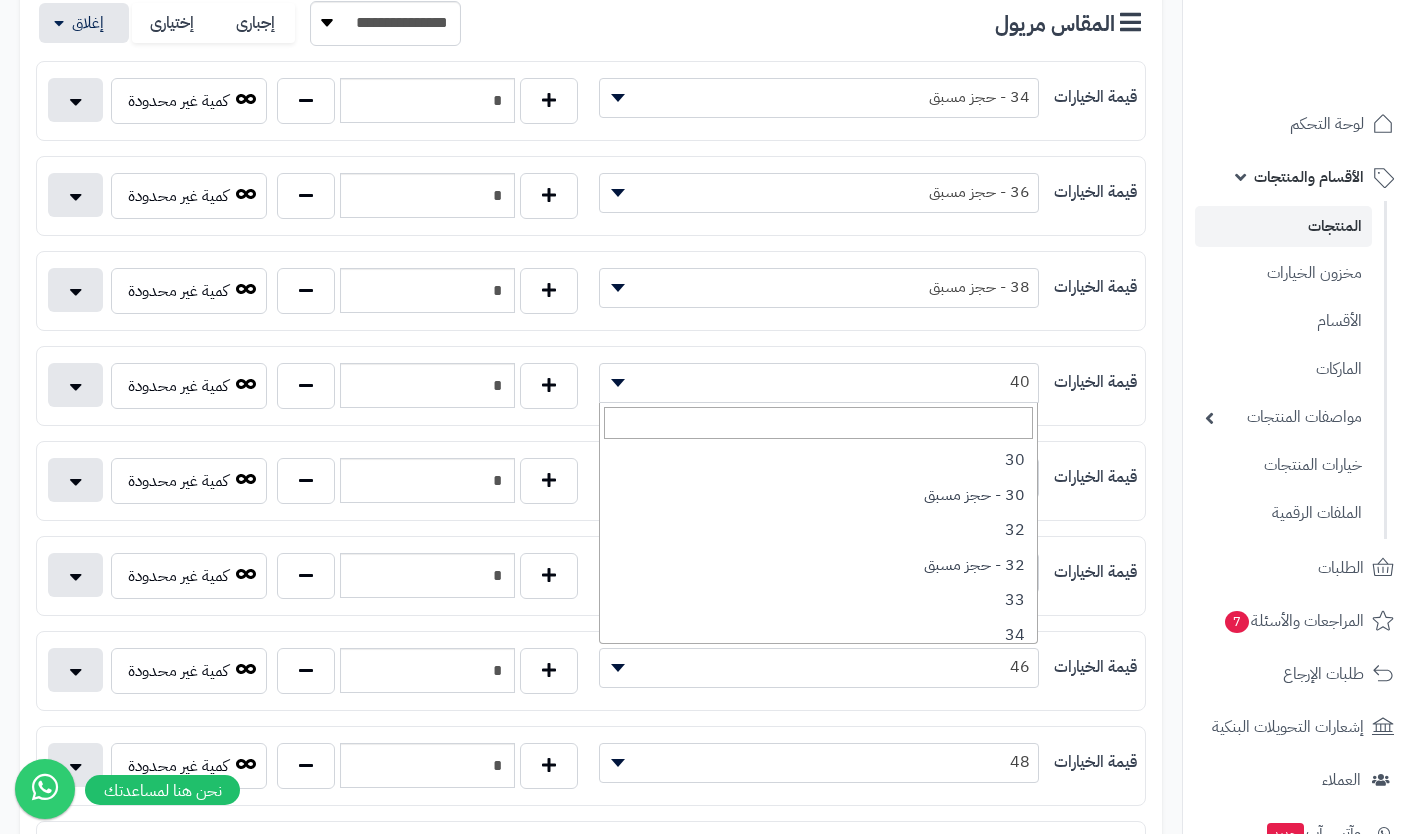 type on "*" 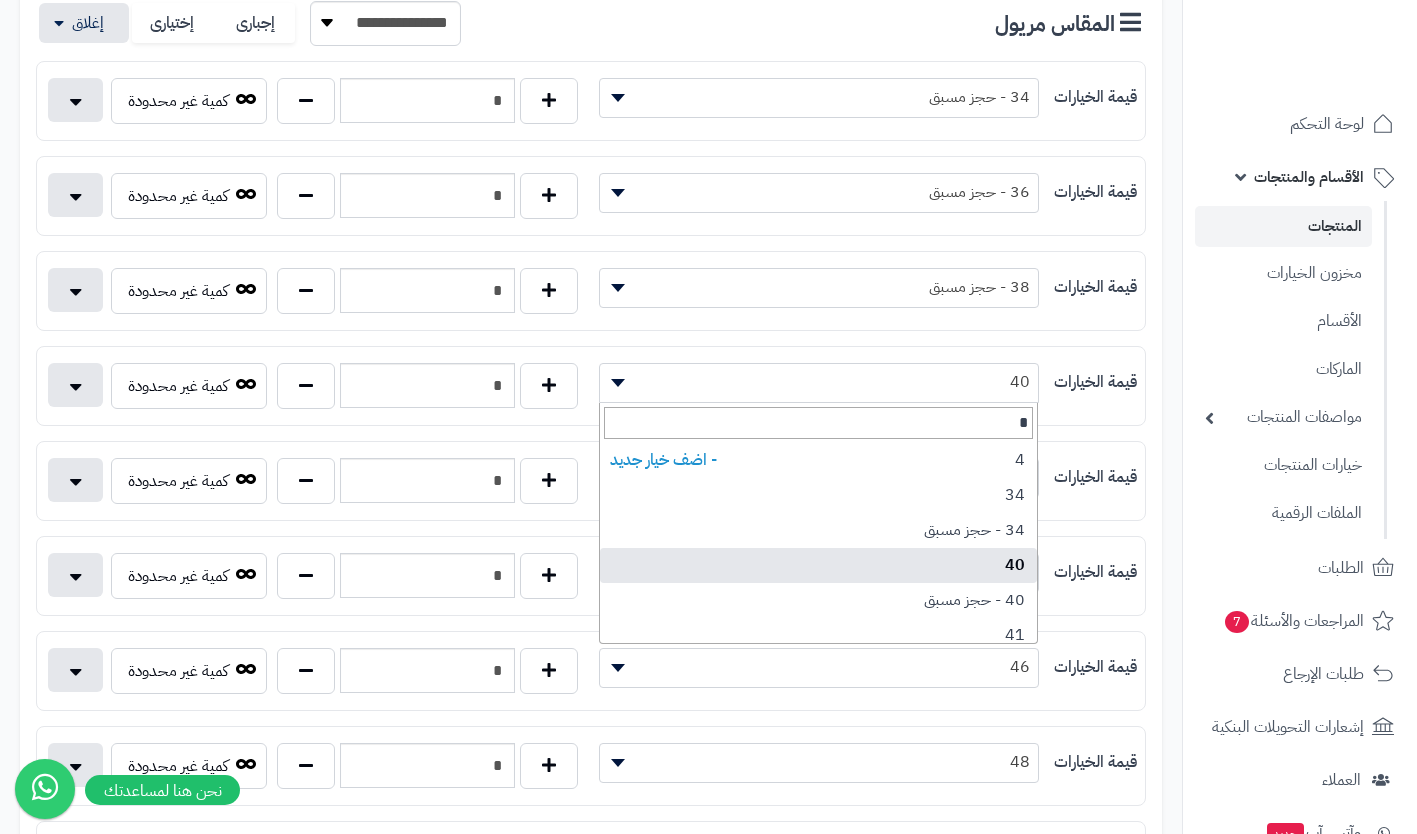 type on "**" 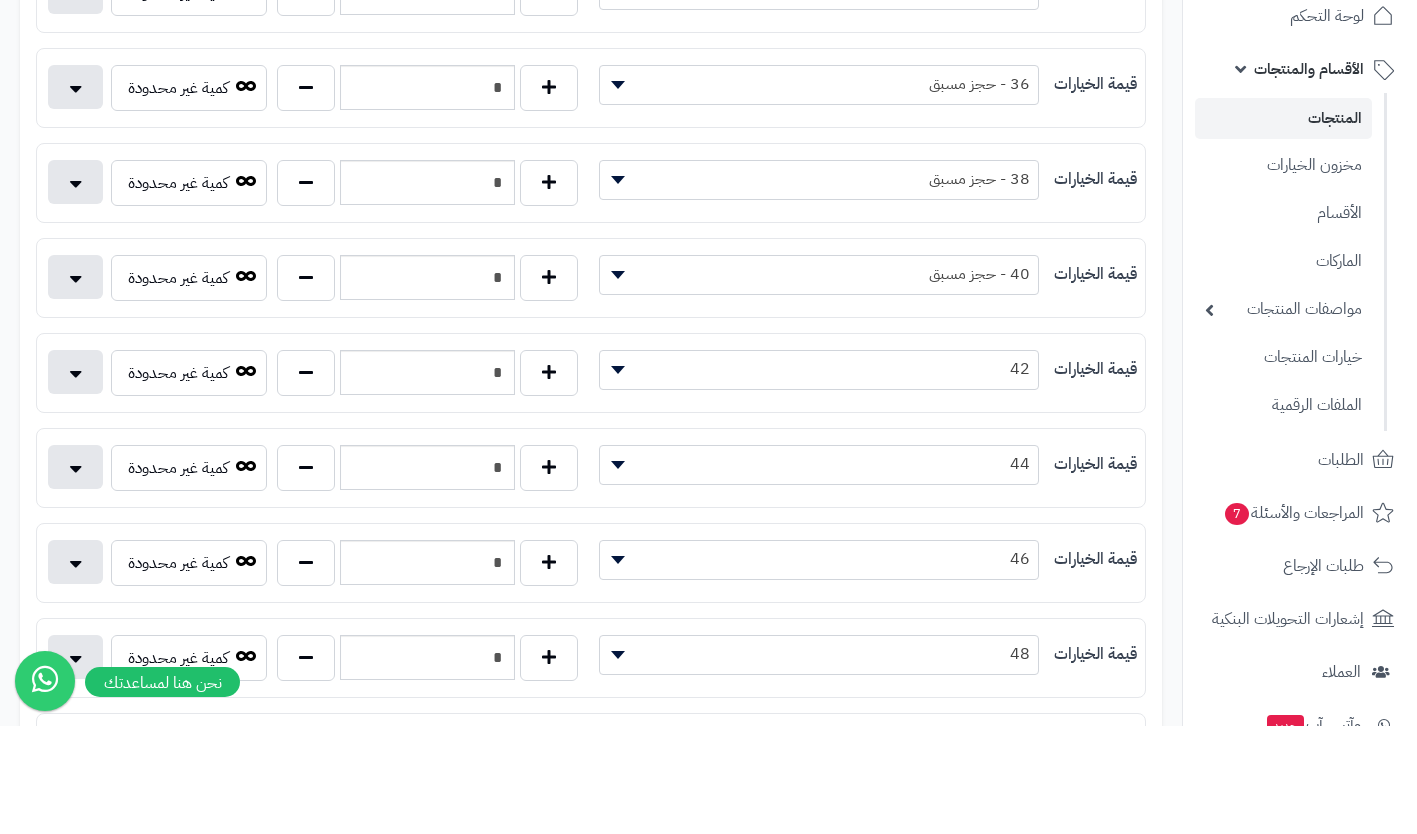 select on "***" 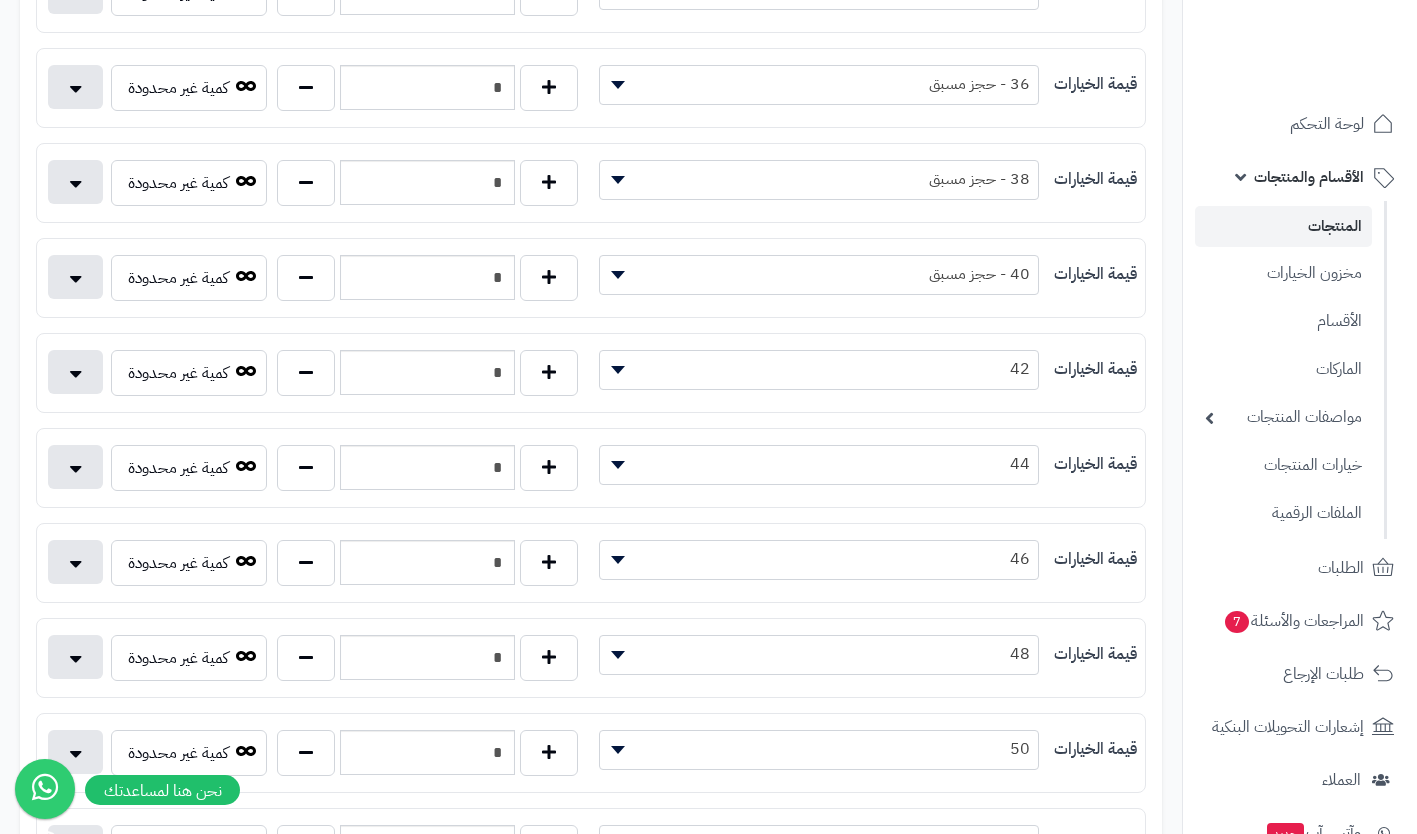 scroll, scrollTop: 529, scrollLeft: 0, axis: vertical 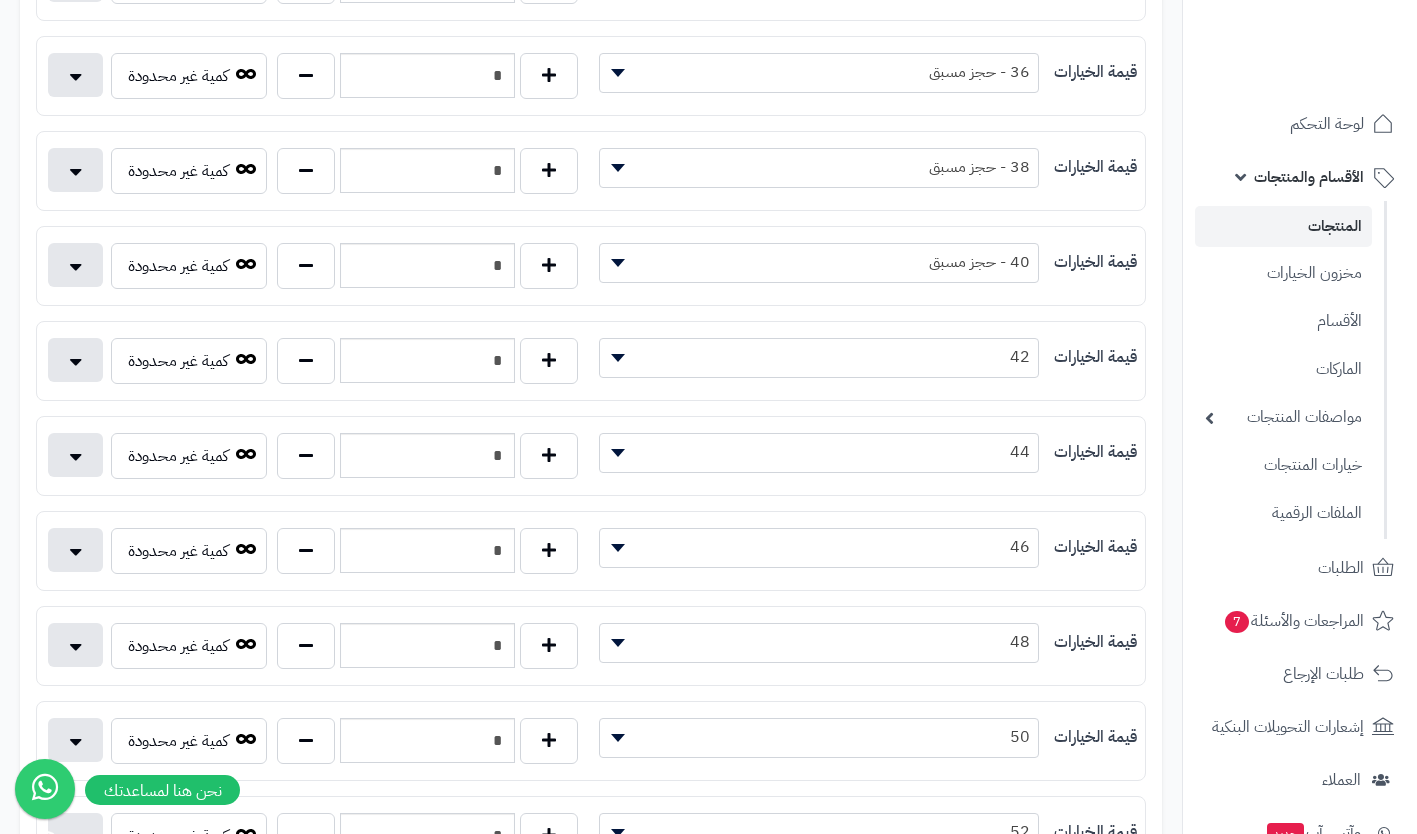 click on "42" at bounding box center (819, 357) 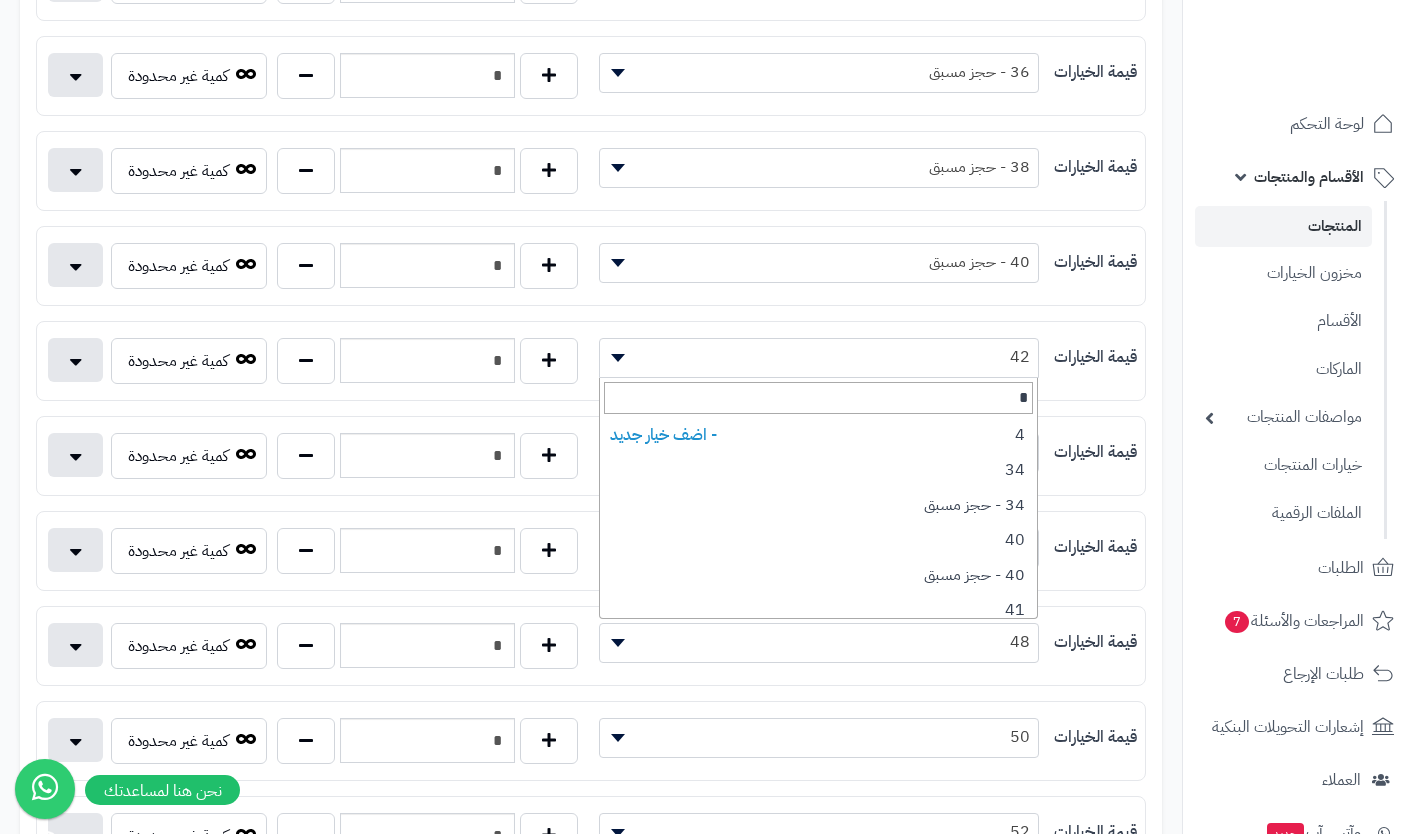 type on "**" 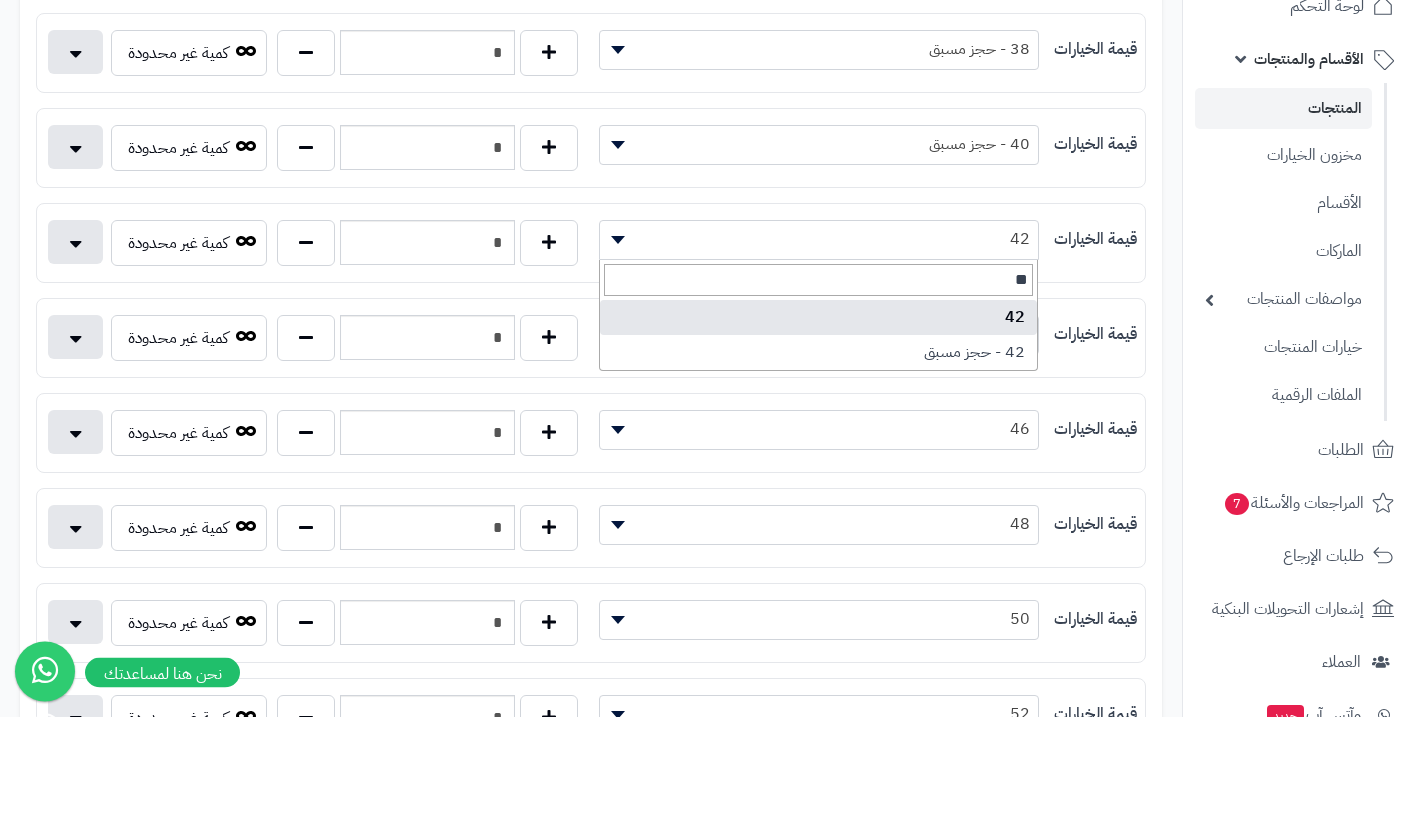 select on "***" 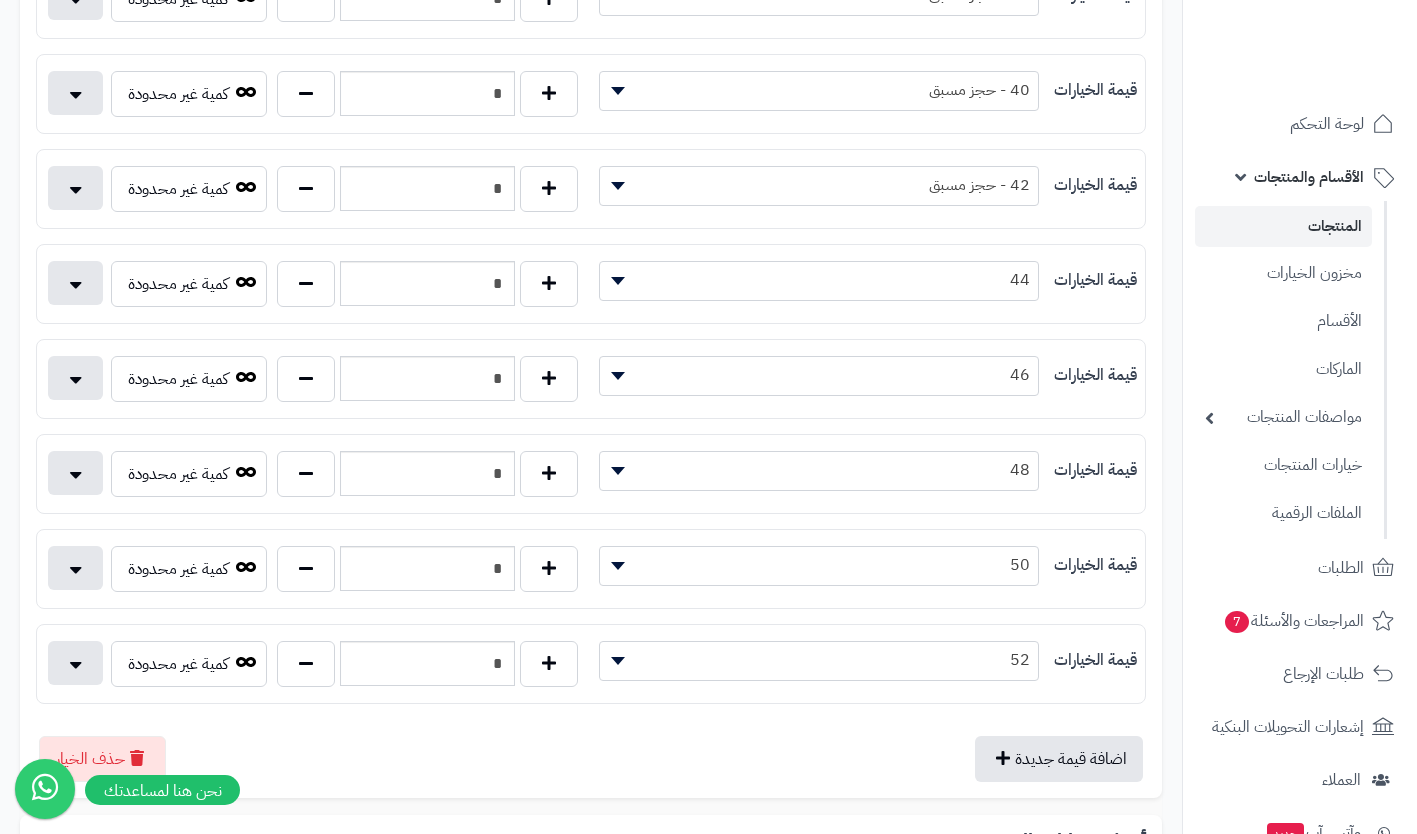 scroll, scrollTop: 759, scrollLeft: 0, axis: vertical 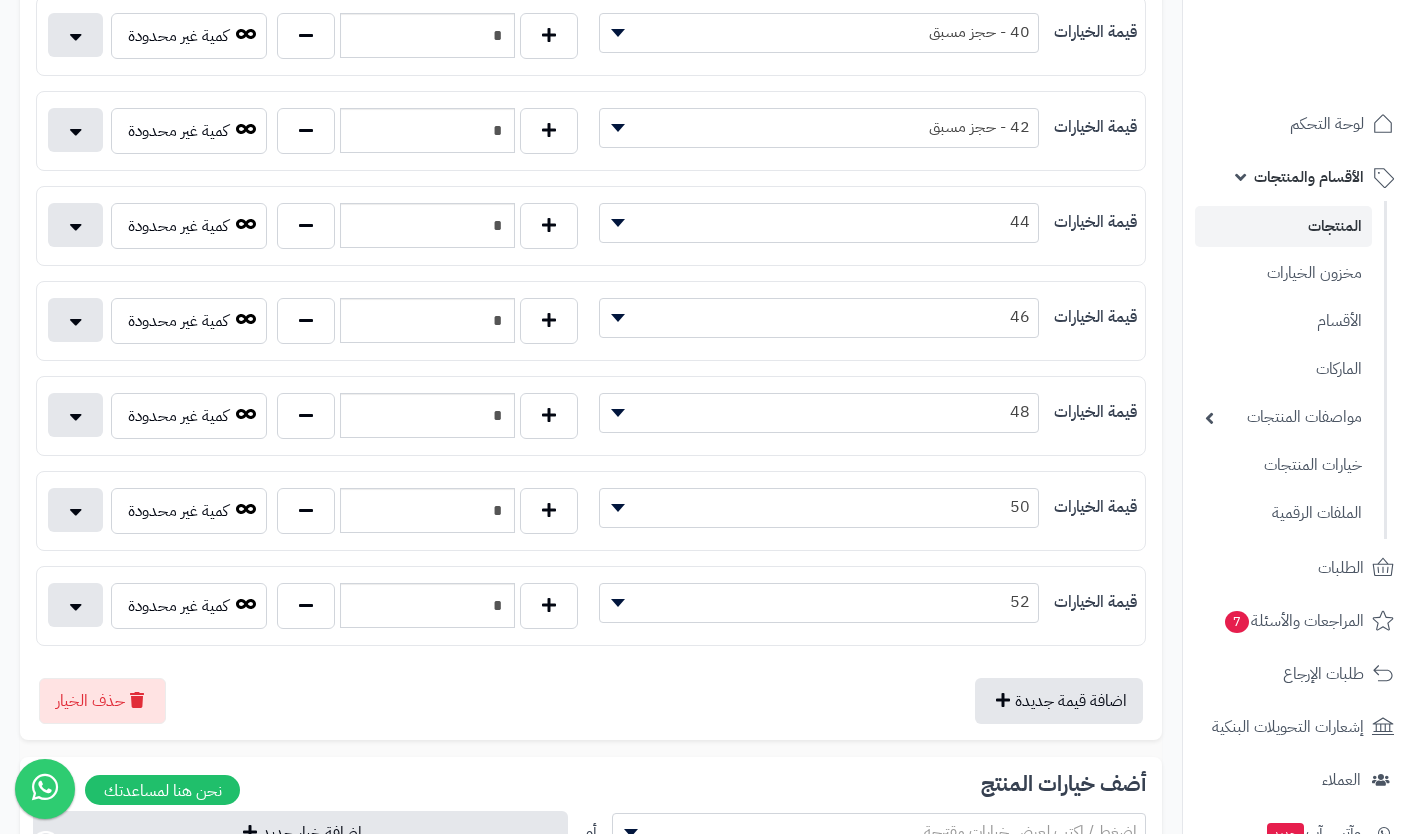 click on "48" at bounding box center (819, 412) 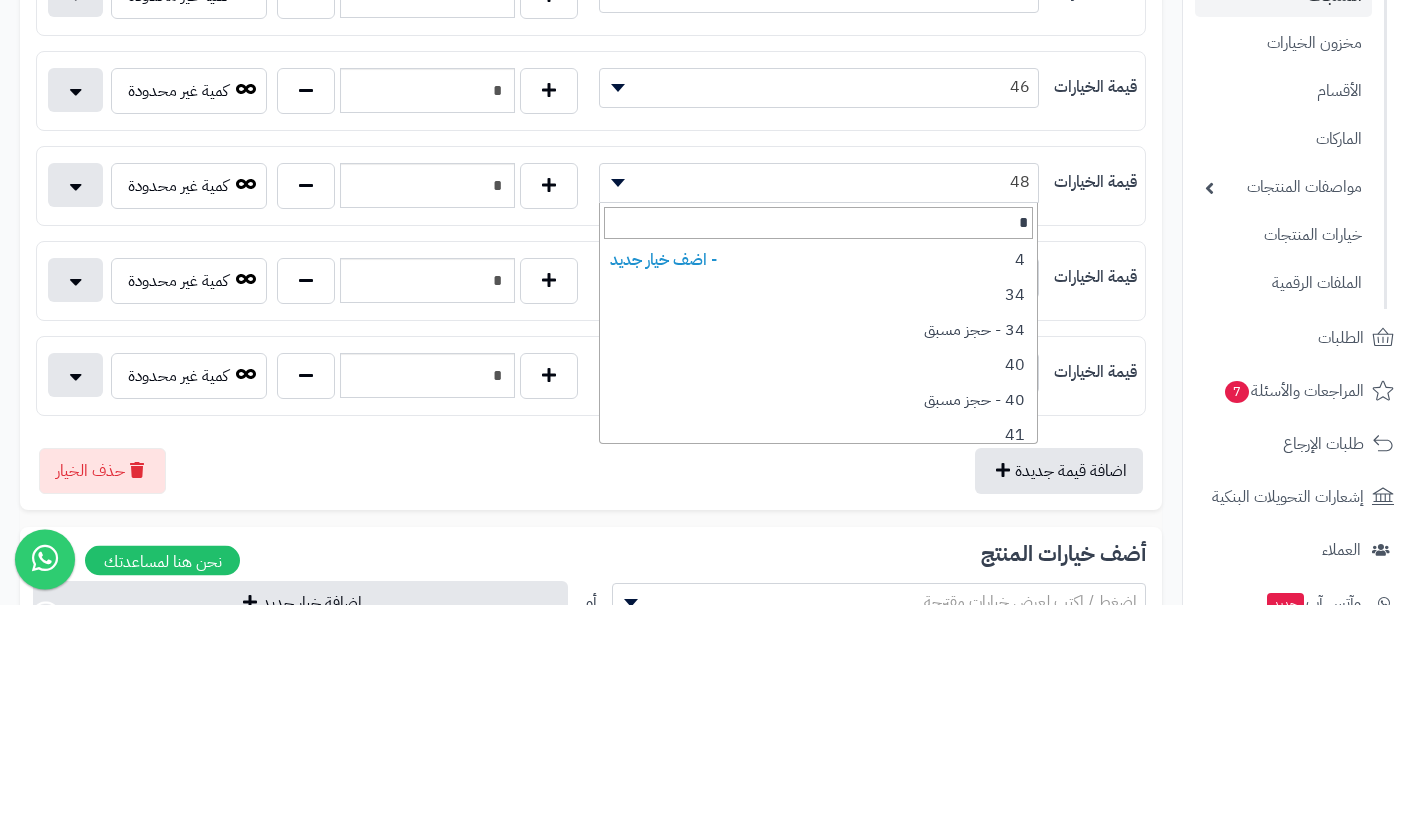 type on "**" 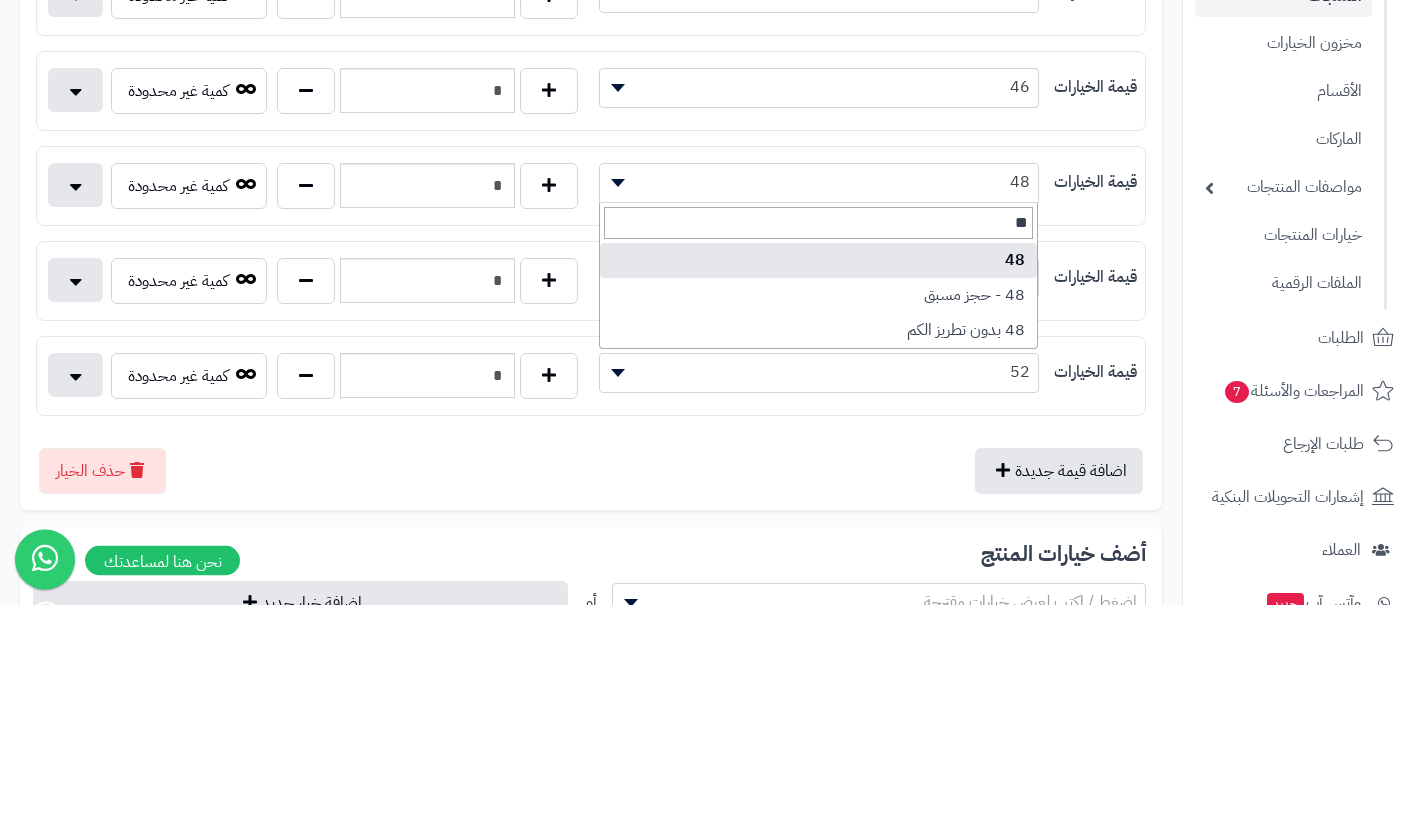 select on "***" 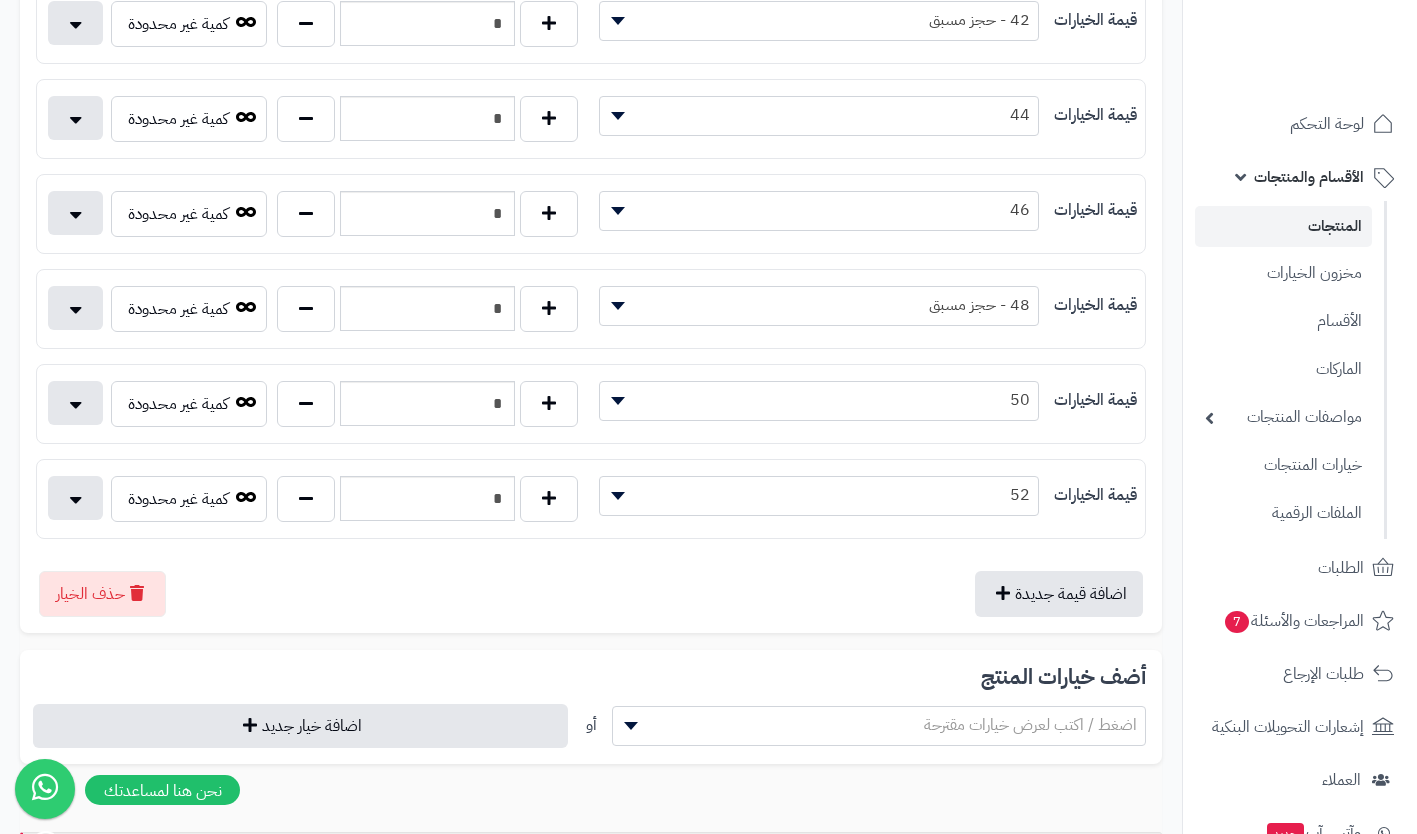 scroll, scrollTop: 874, scrollLeft: 0, axis: vertical 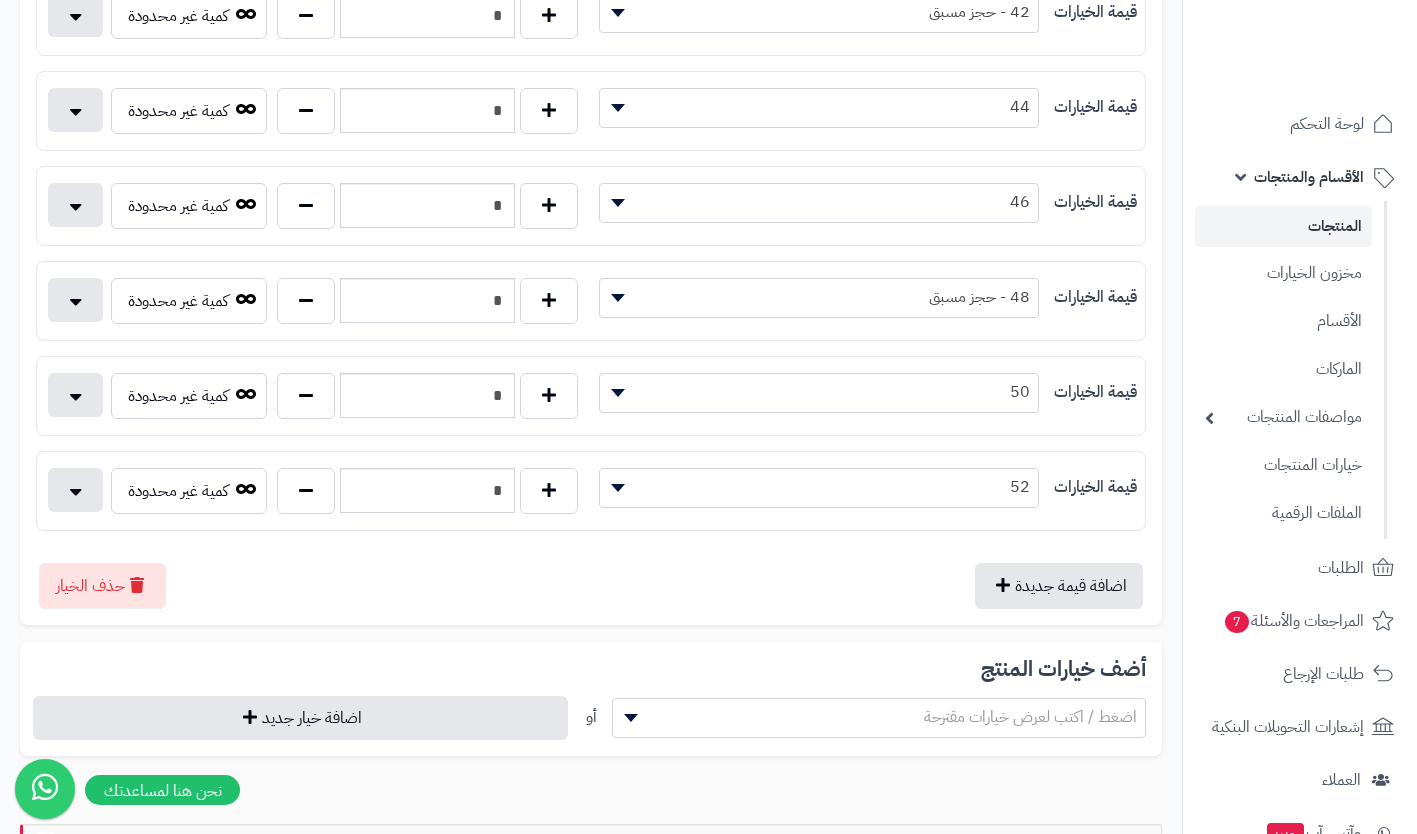 click on "50" at bounding box center (819, 392) 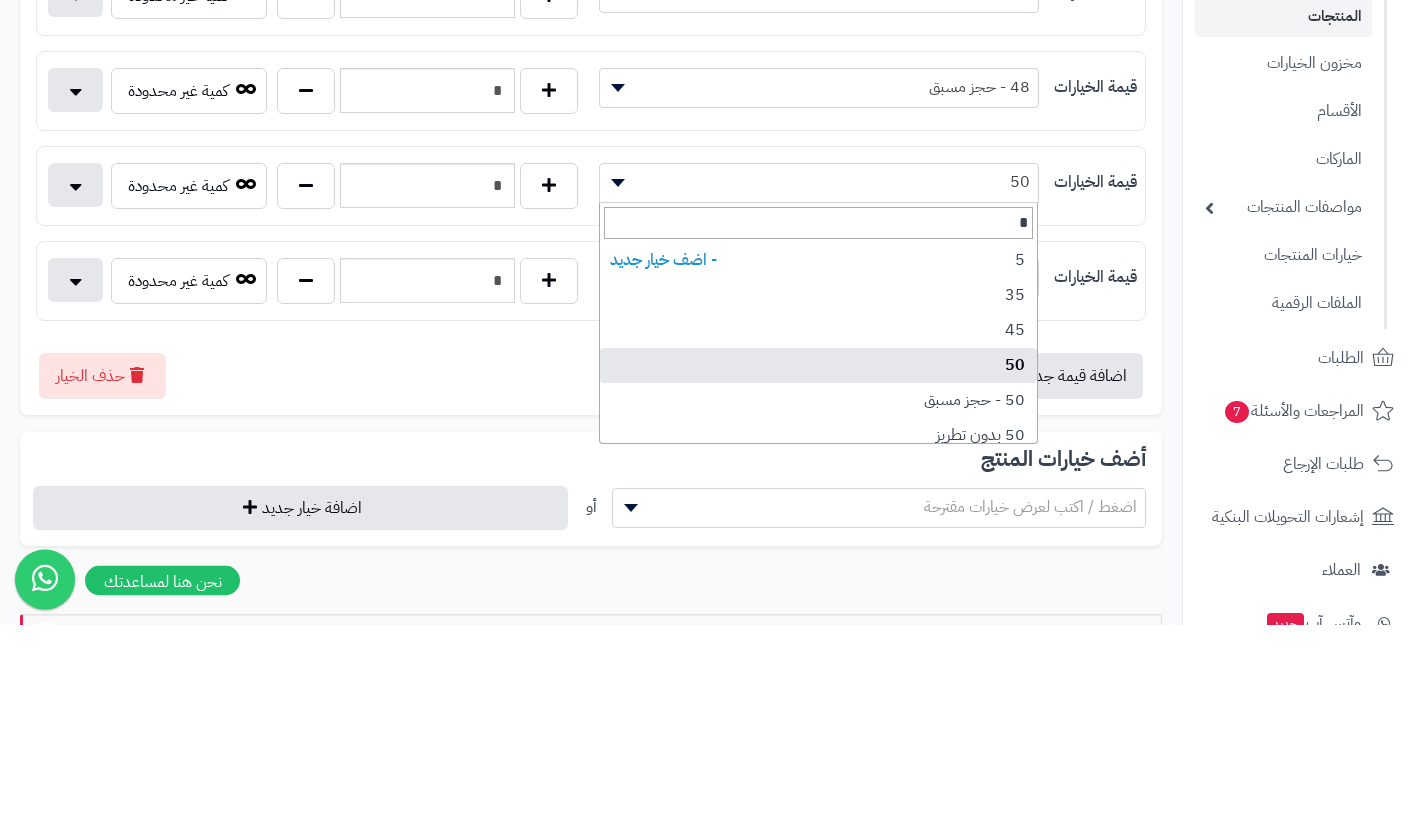 type on "**" 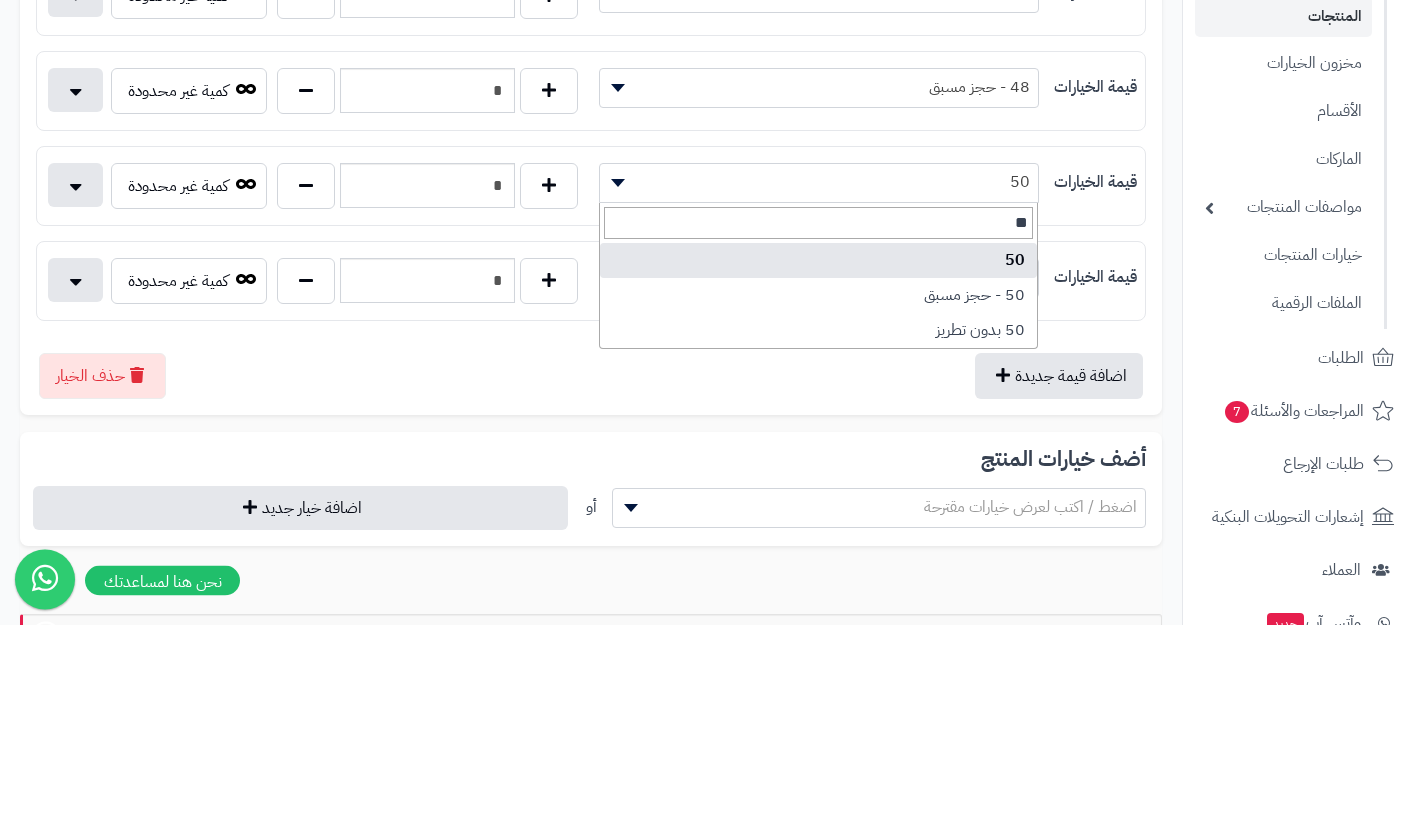 select on "***" 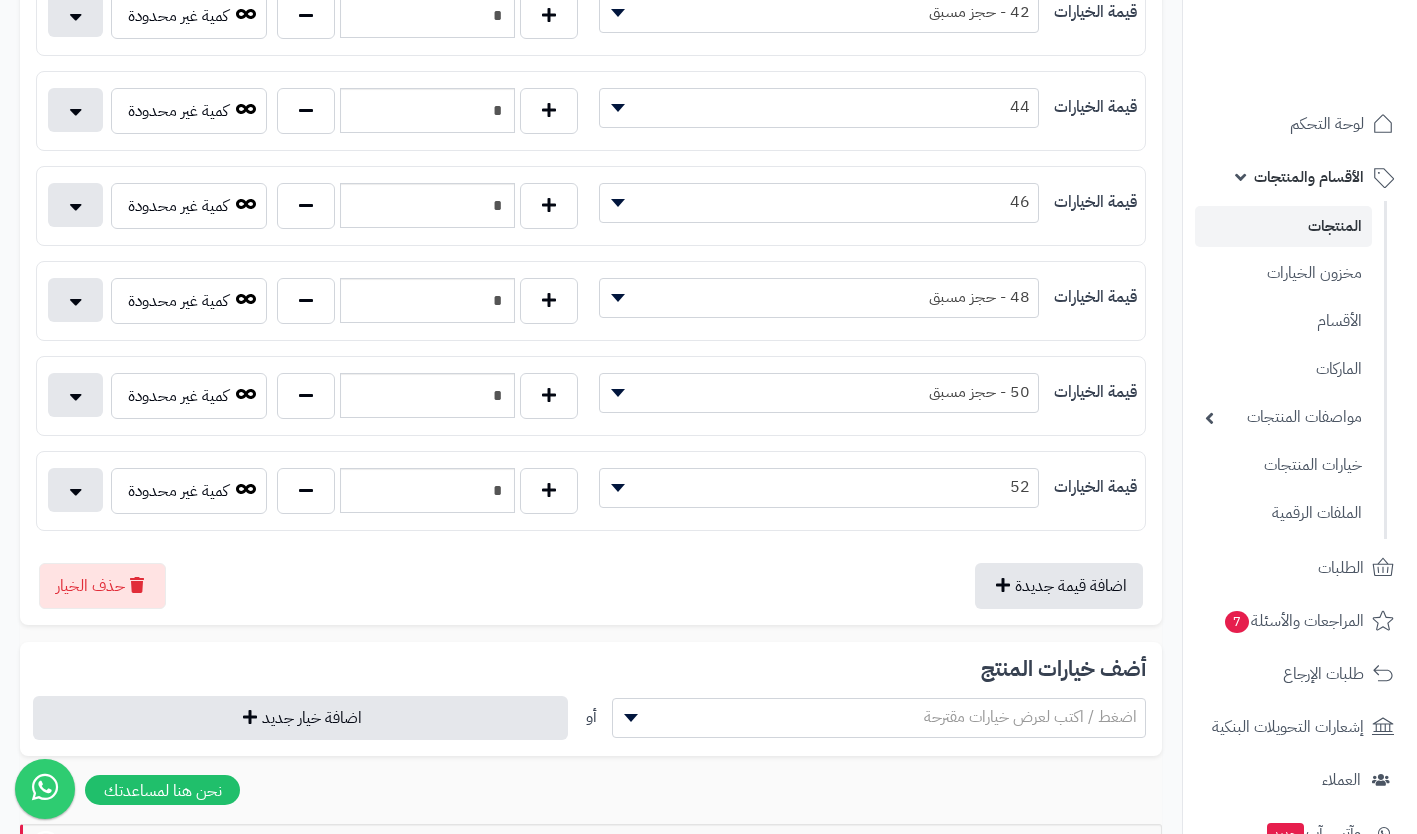 click on "52" at bounding box center (819, 487) 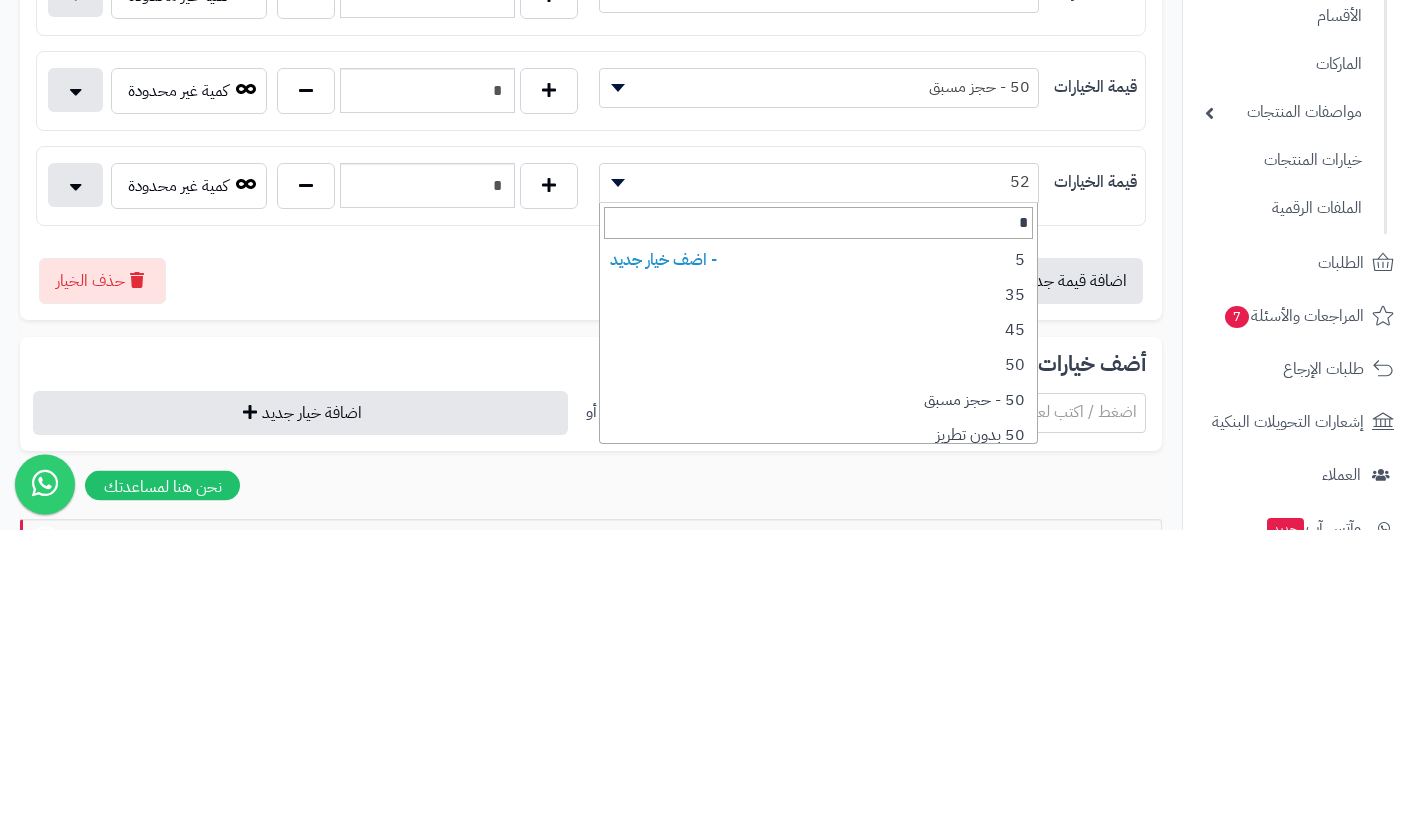 type on "**" 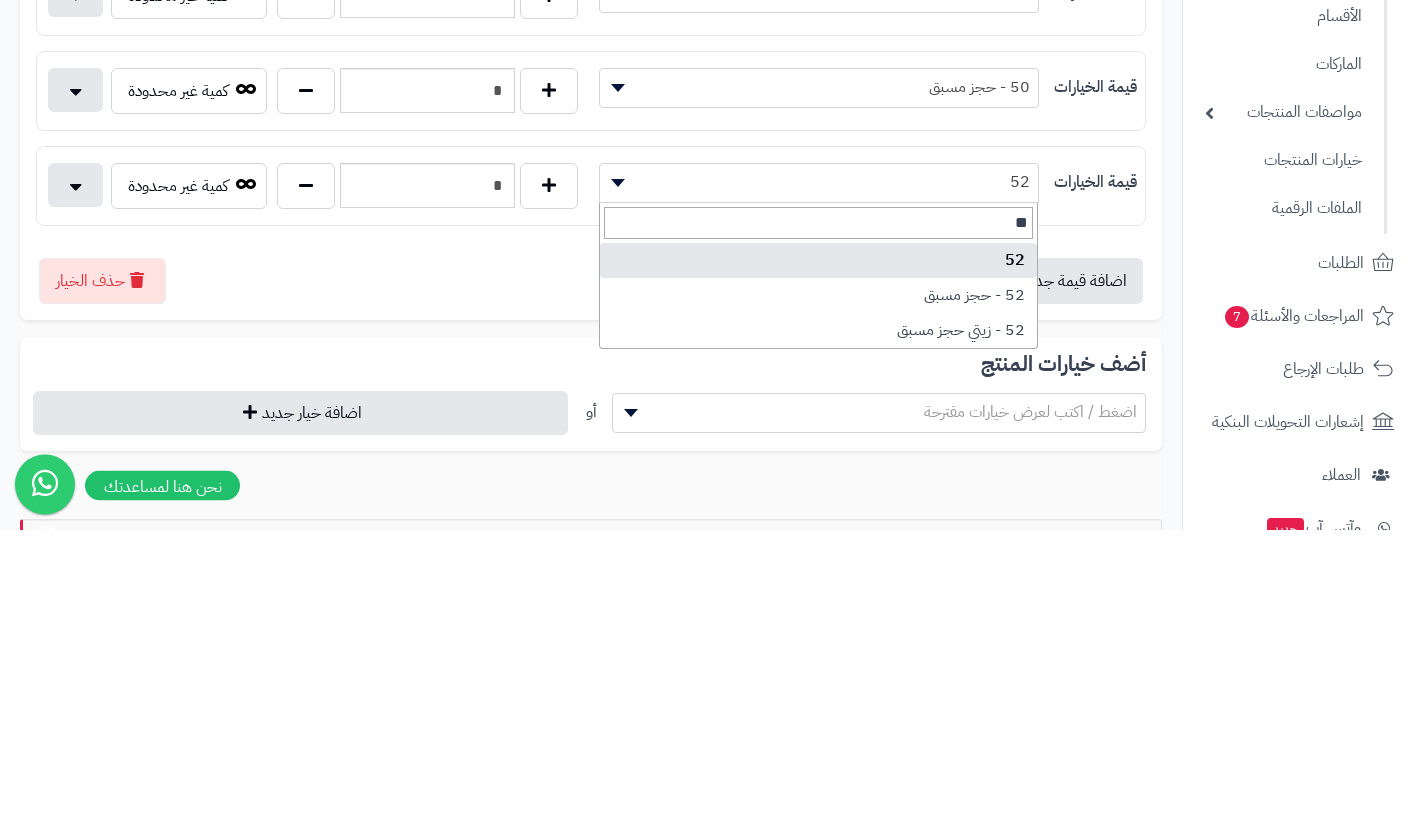 select on "***" 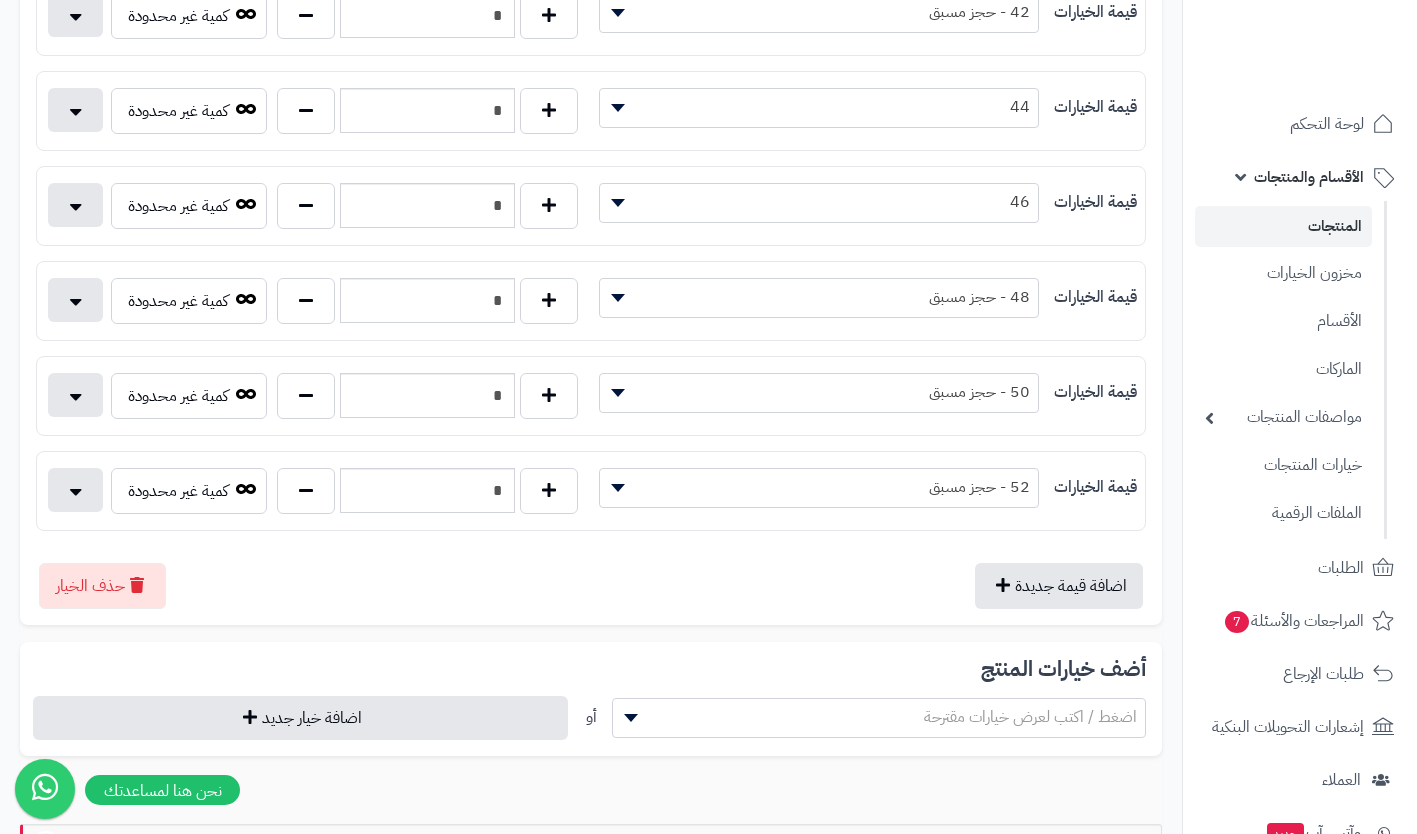 click at bounding box center (306, 491) 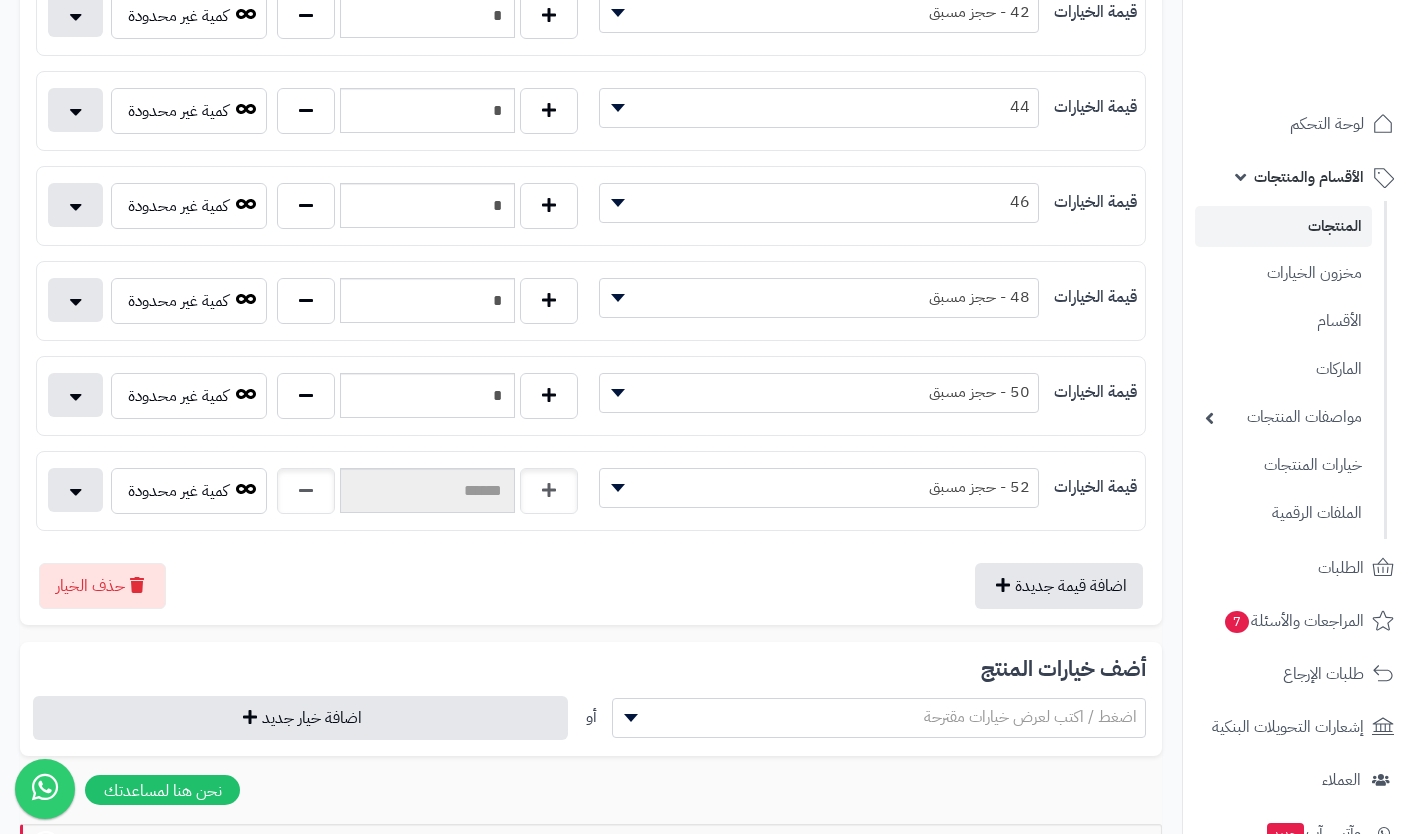 type 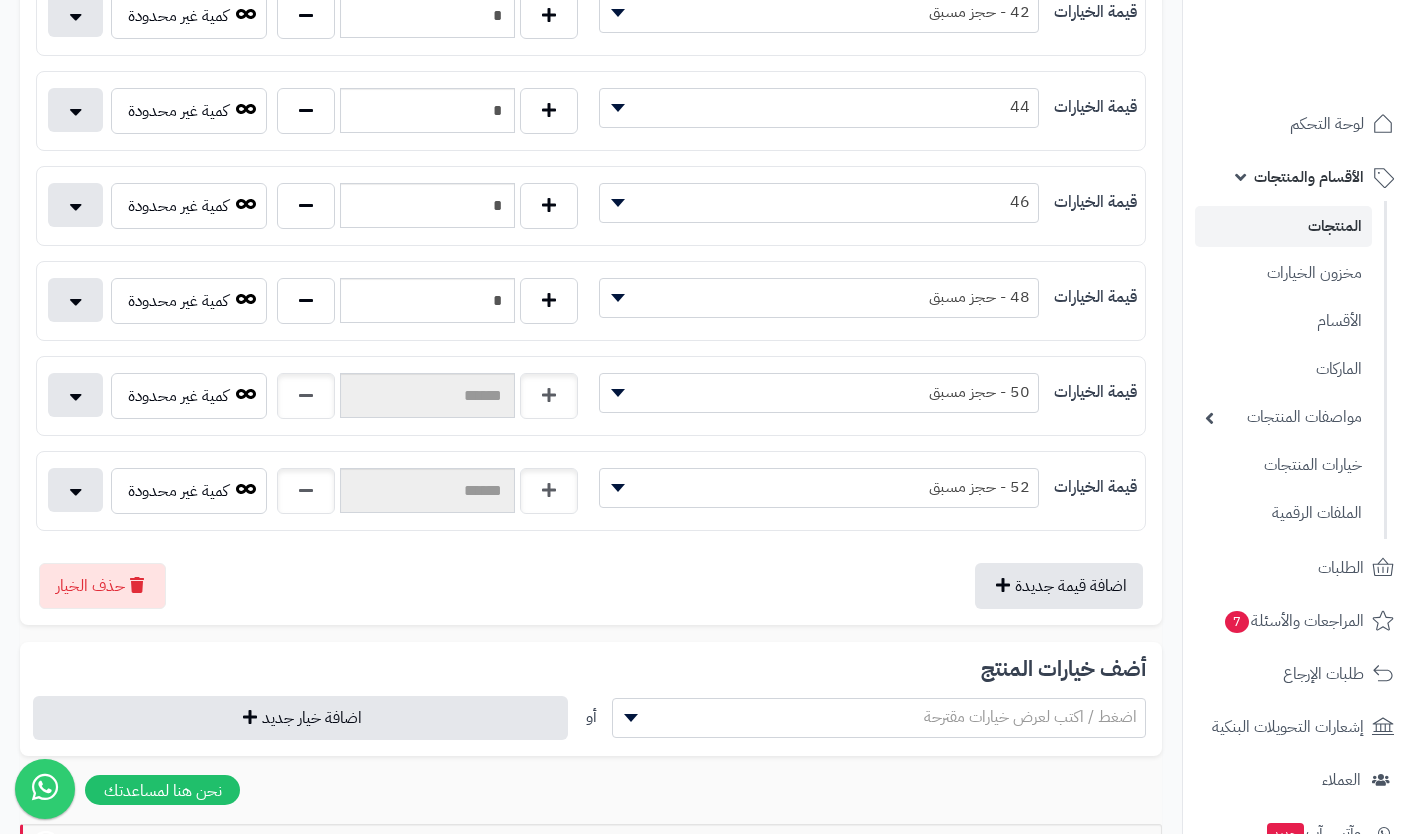 type 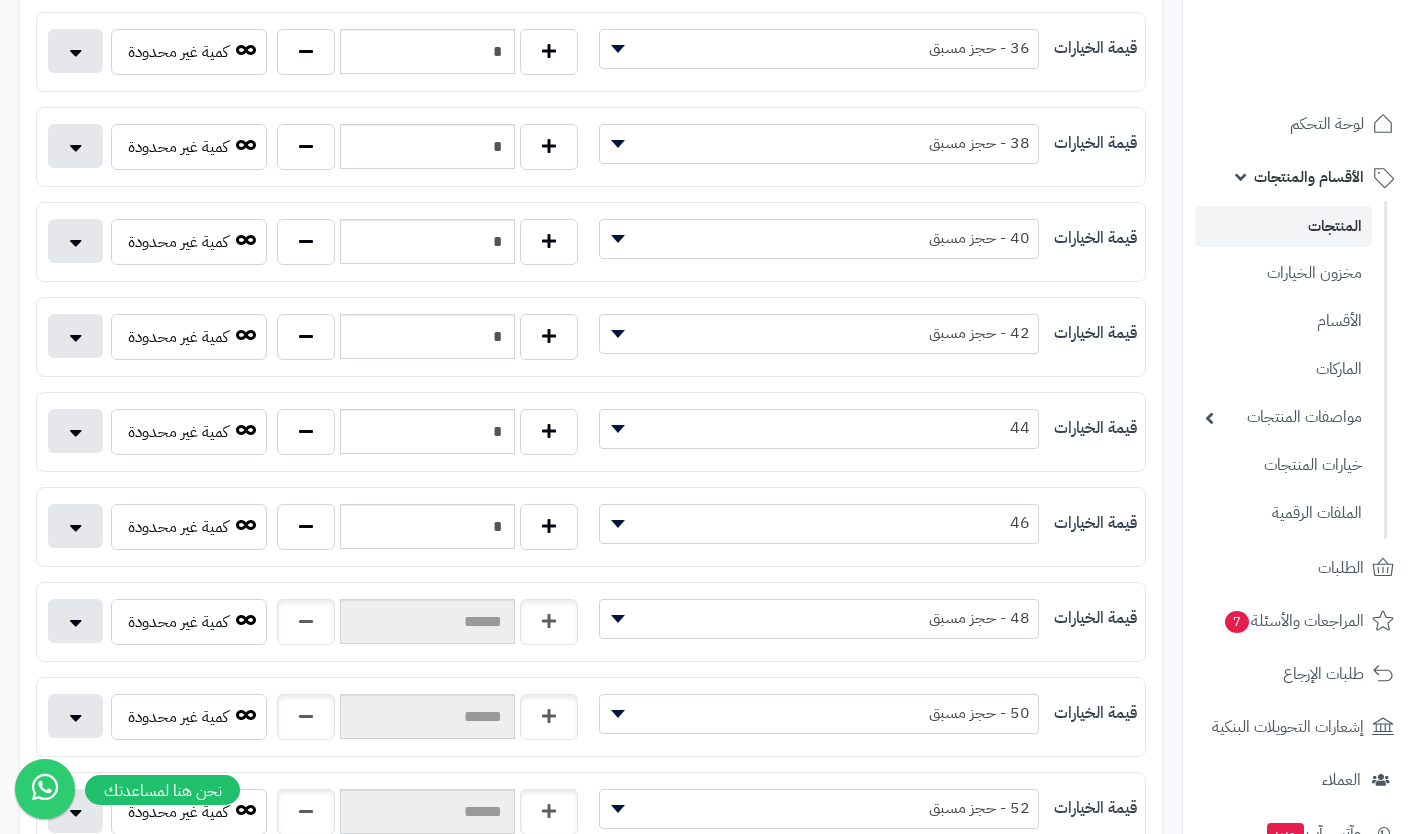 scroll, scrollTop: 550, scrollLeft: 0, axis: vertical 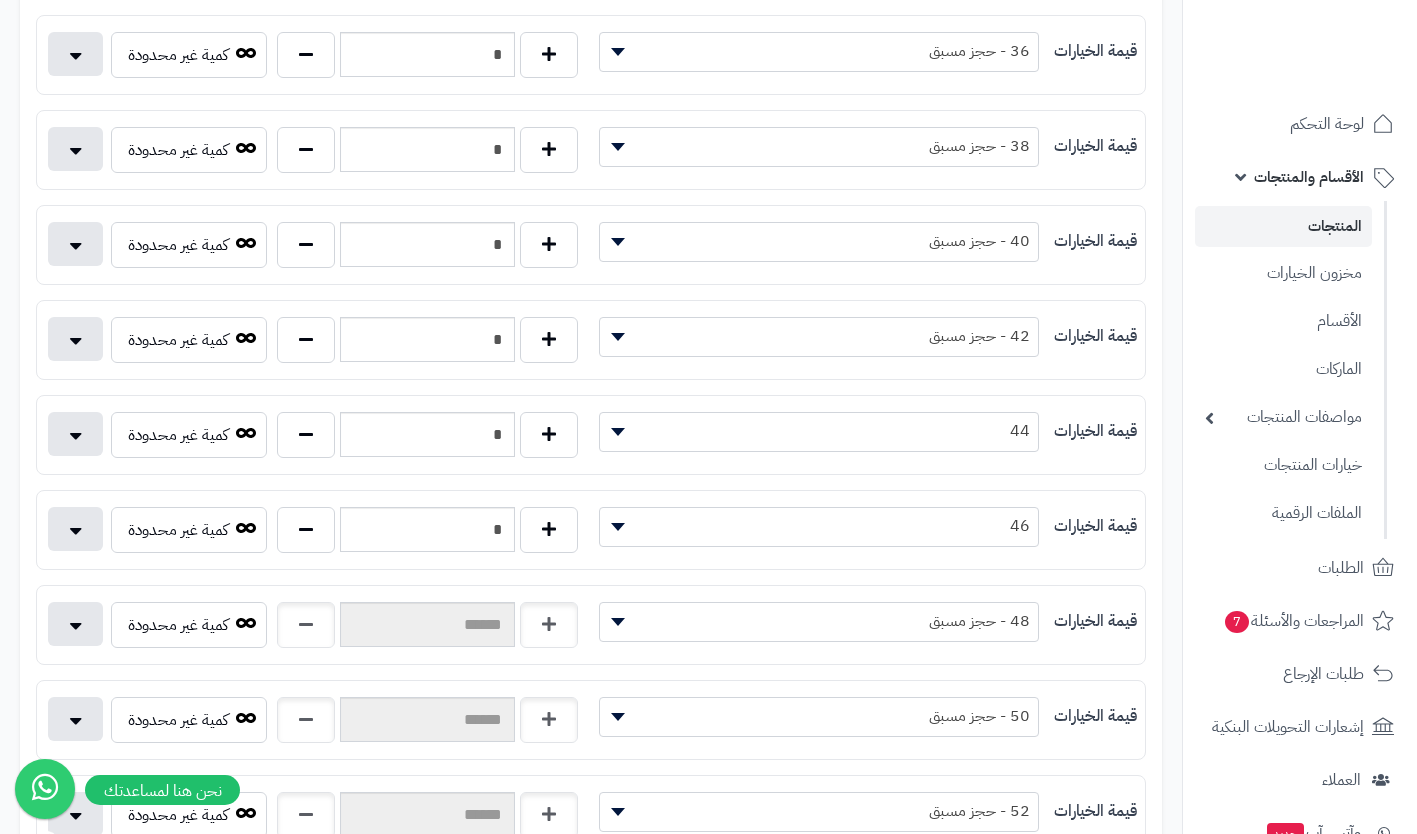 type 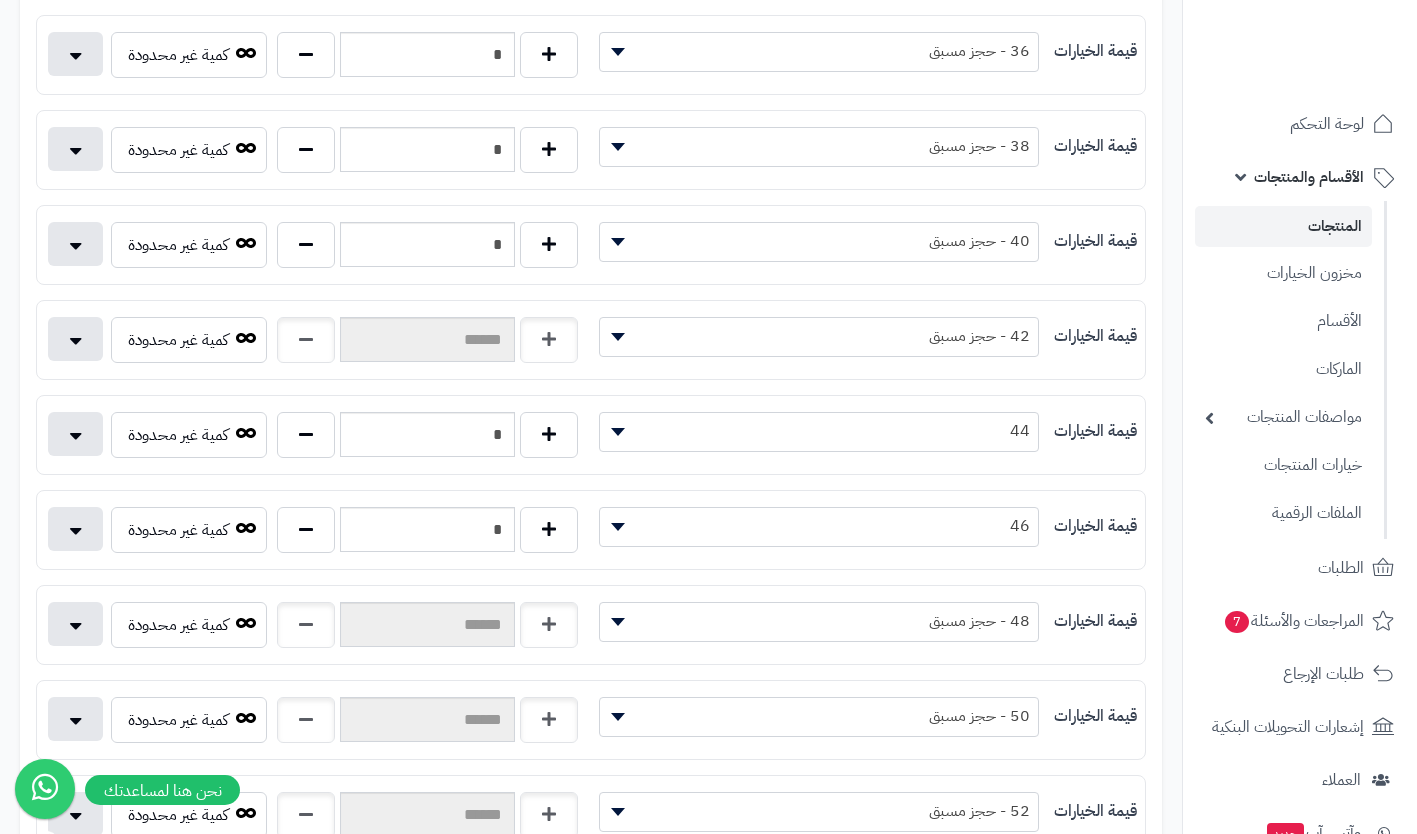 type 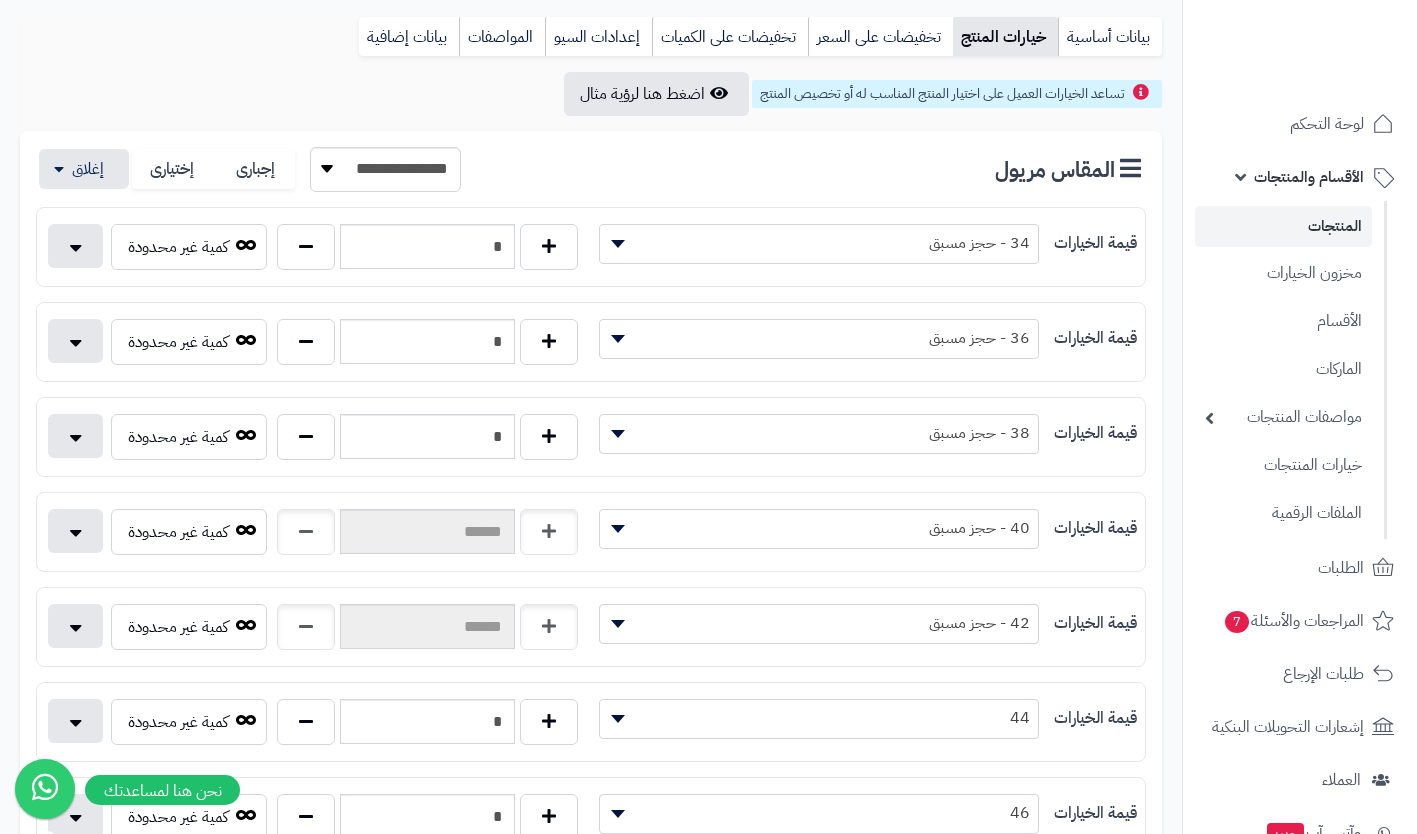 scroll, scrollTop: 272, scrollLeft: 0, axis: vertical 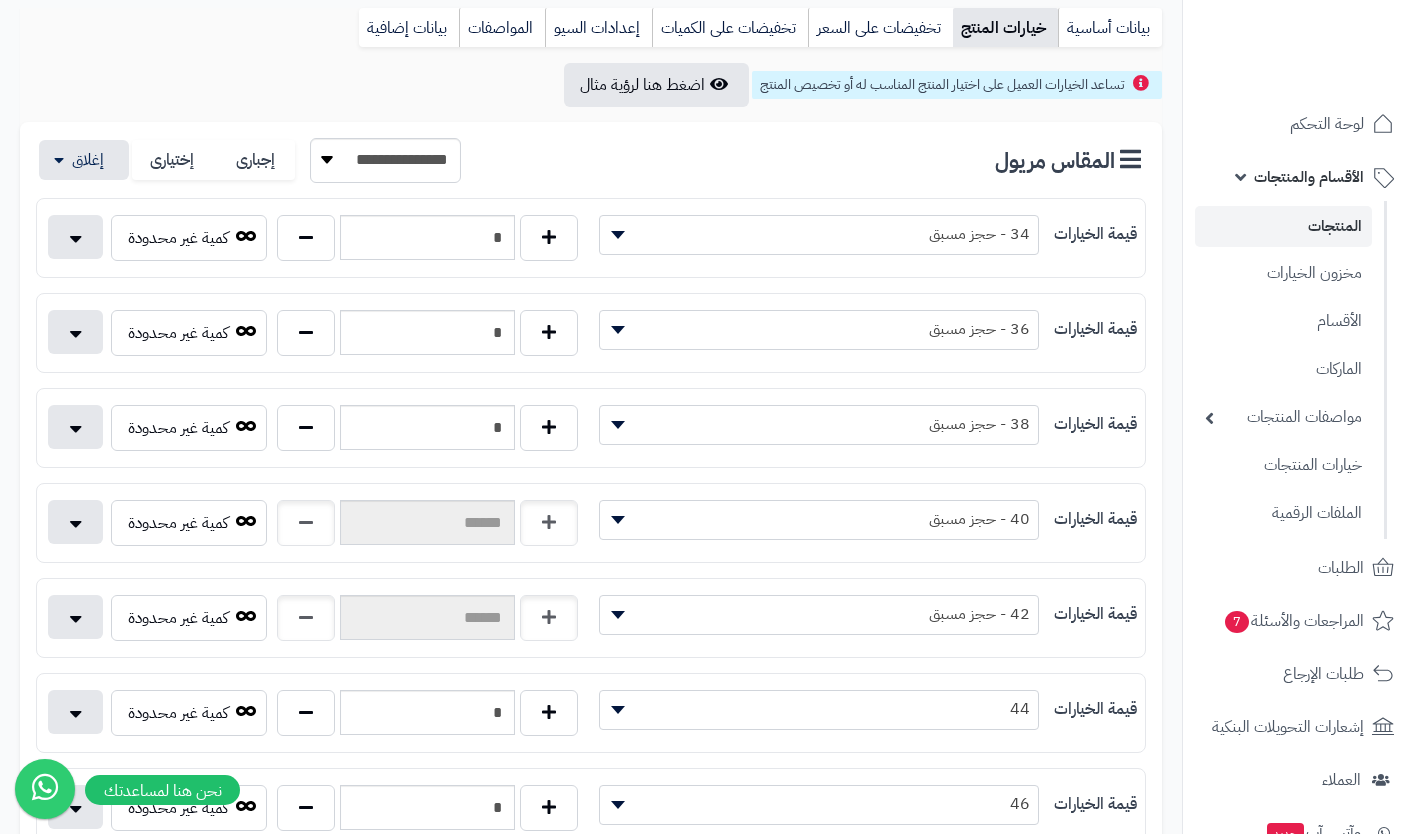 type 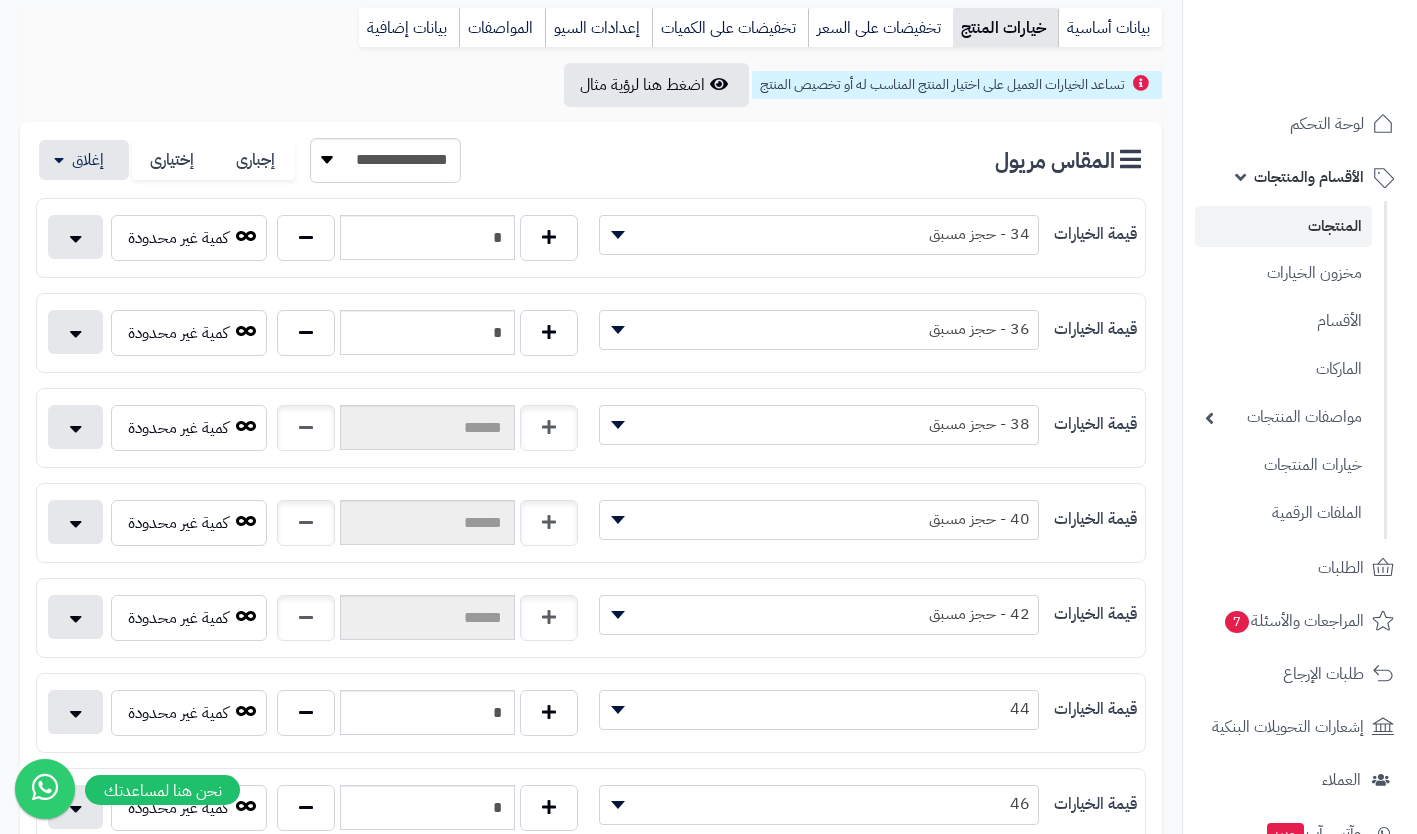 type 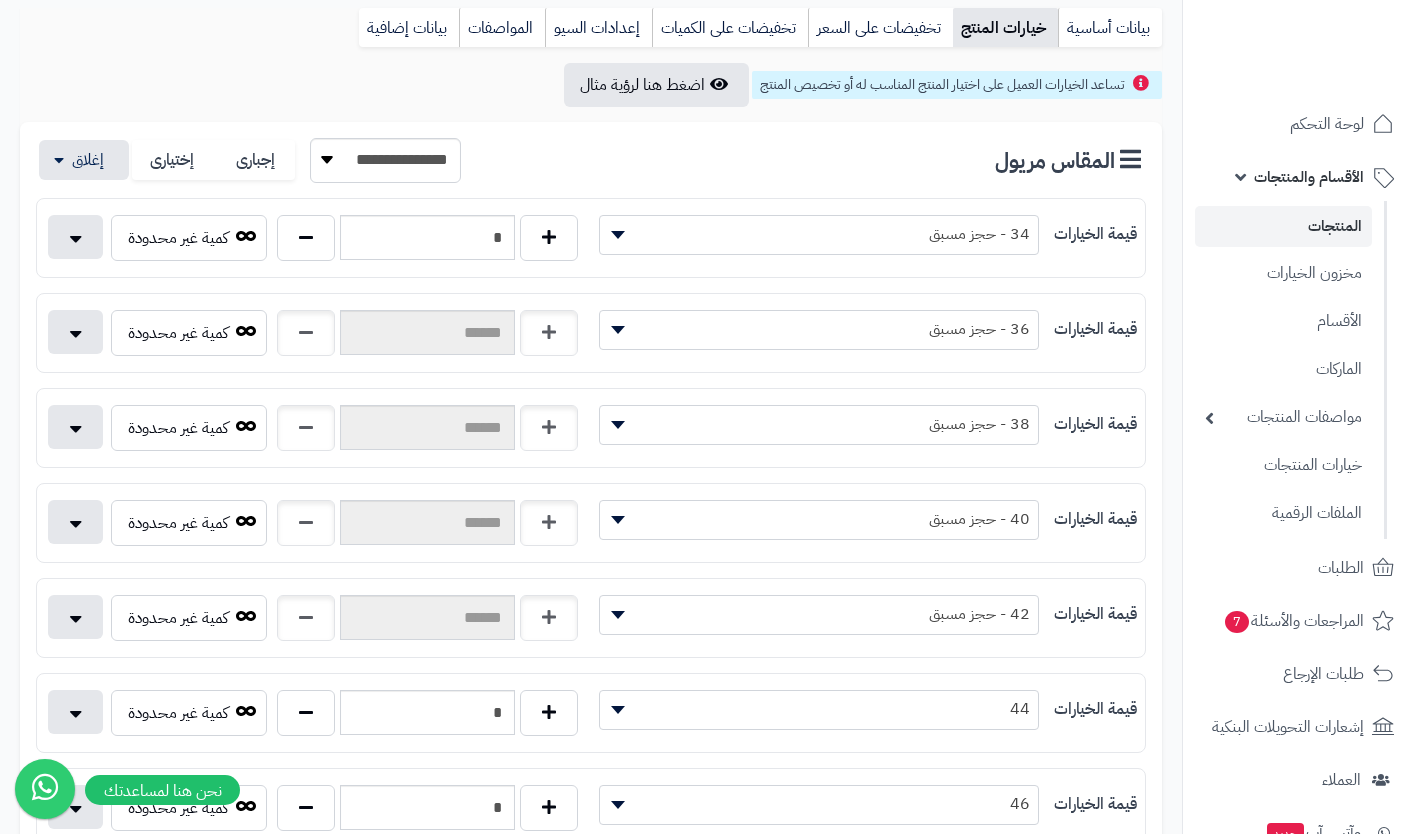 type 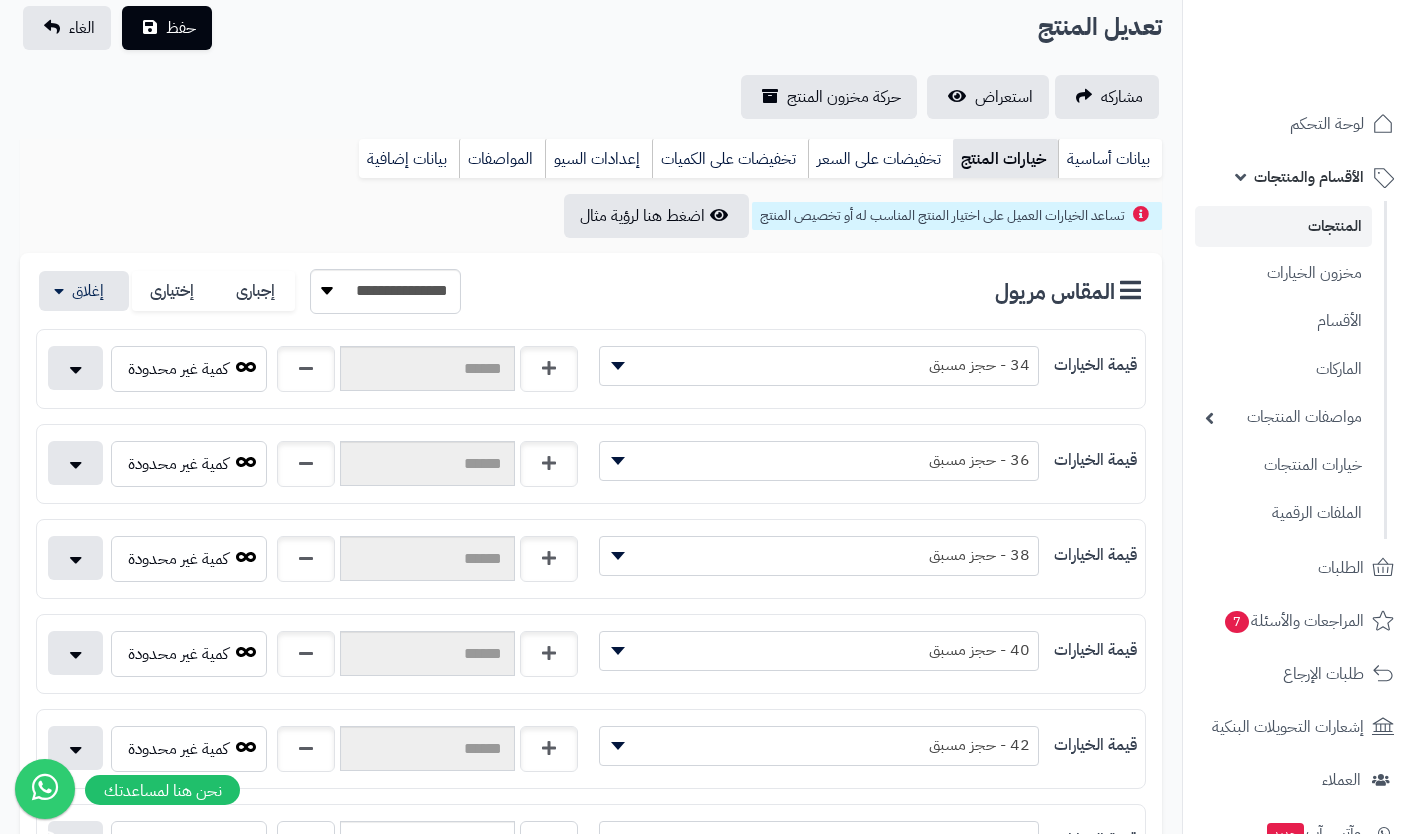 scroll, scrollTop: 0, scrollLeft: 0, axis: both 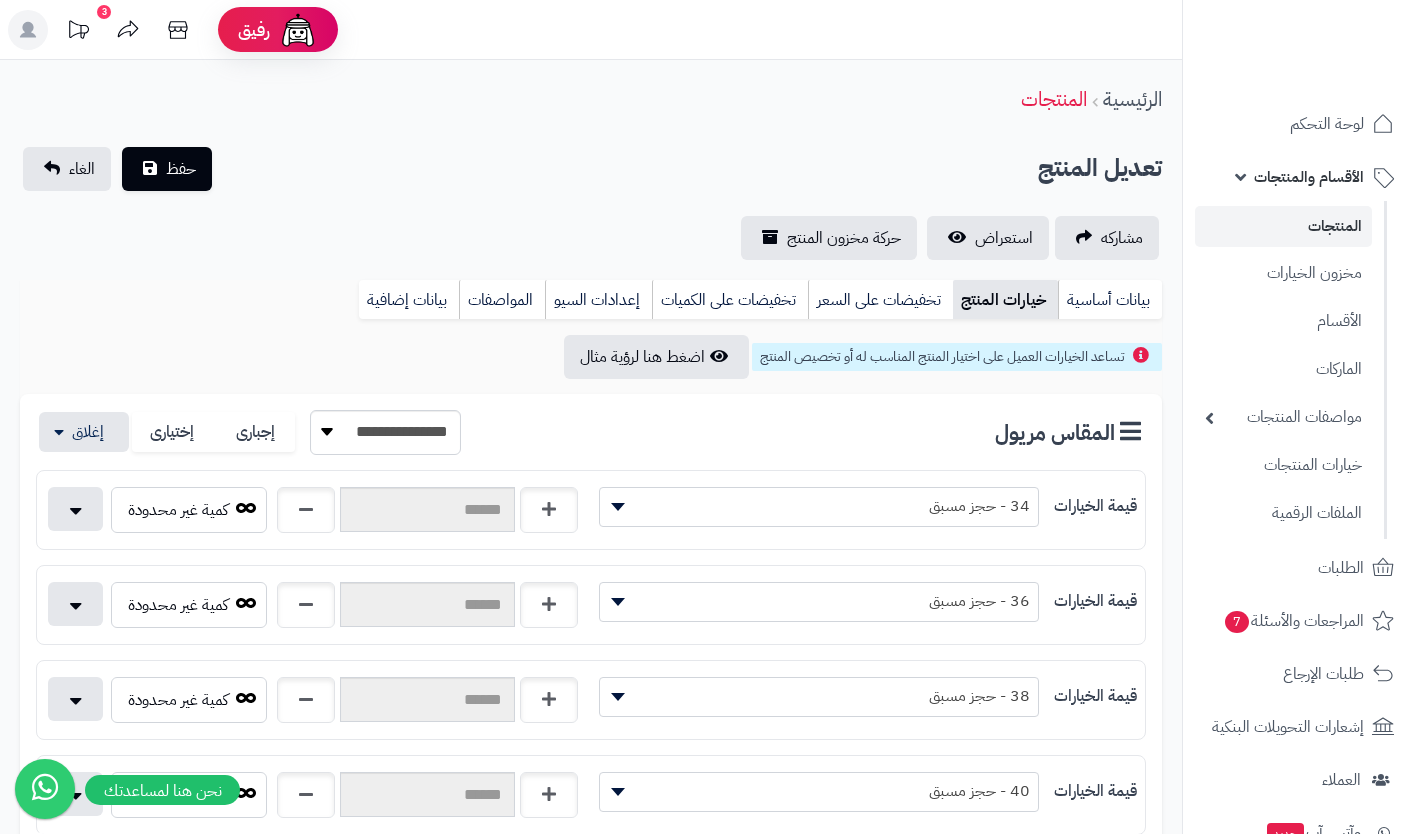 click on "بيانات أساسية" at bounding box center [1110, 300] 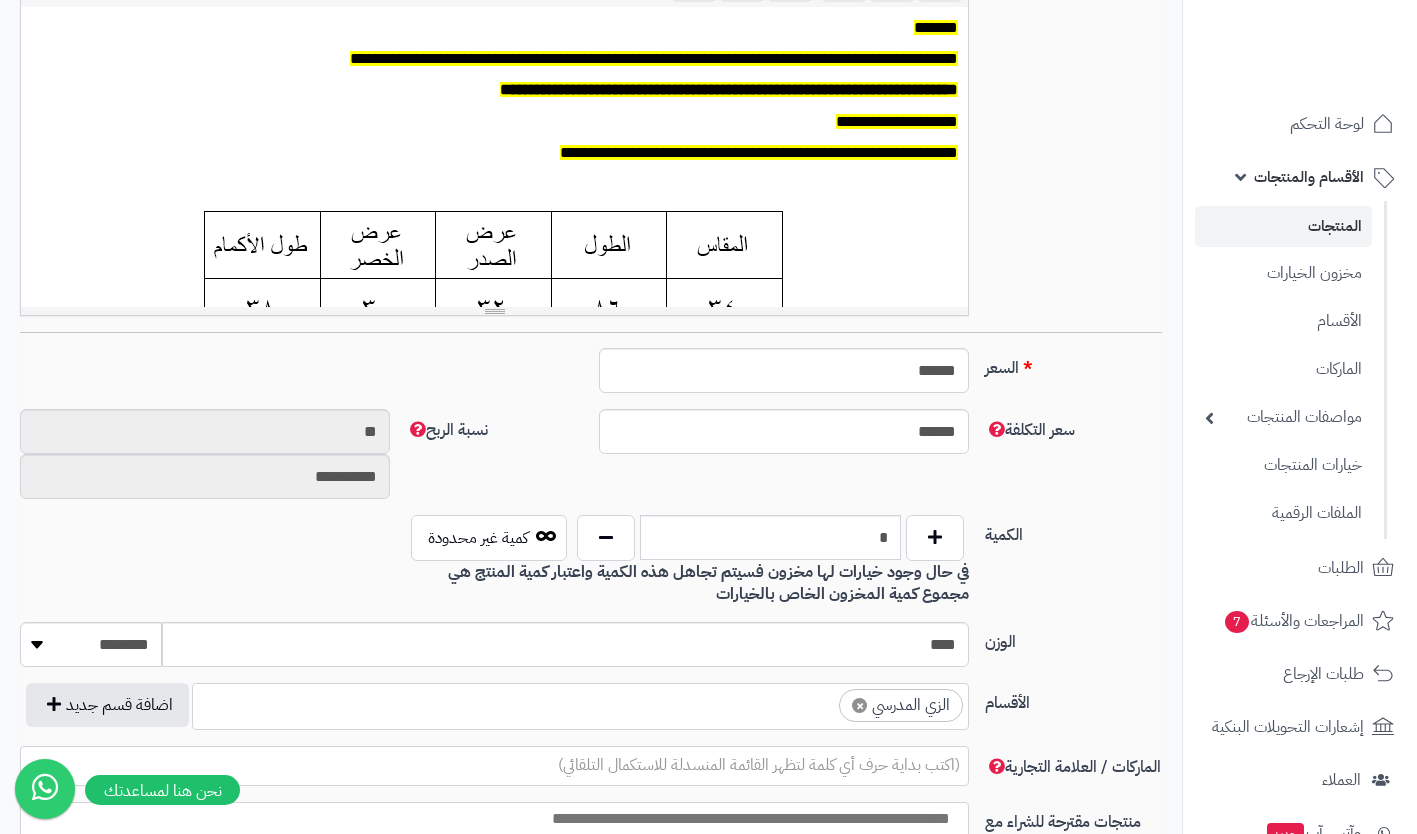 scroll, scrollTop: 511, scrollLeft: 0, axis: vertical 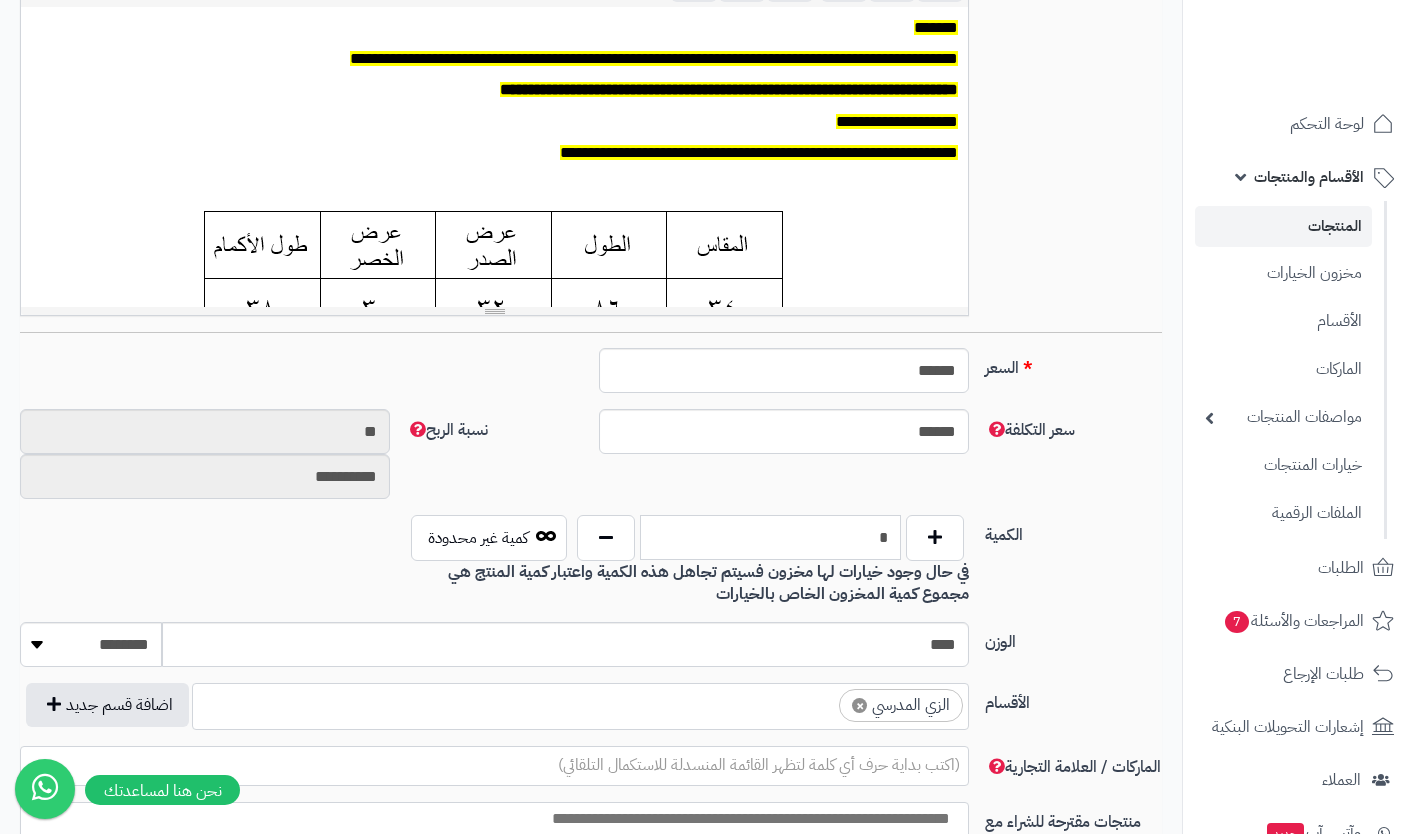 click on "*" at bounding box center (770, 537) 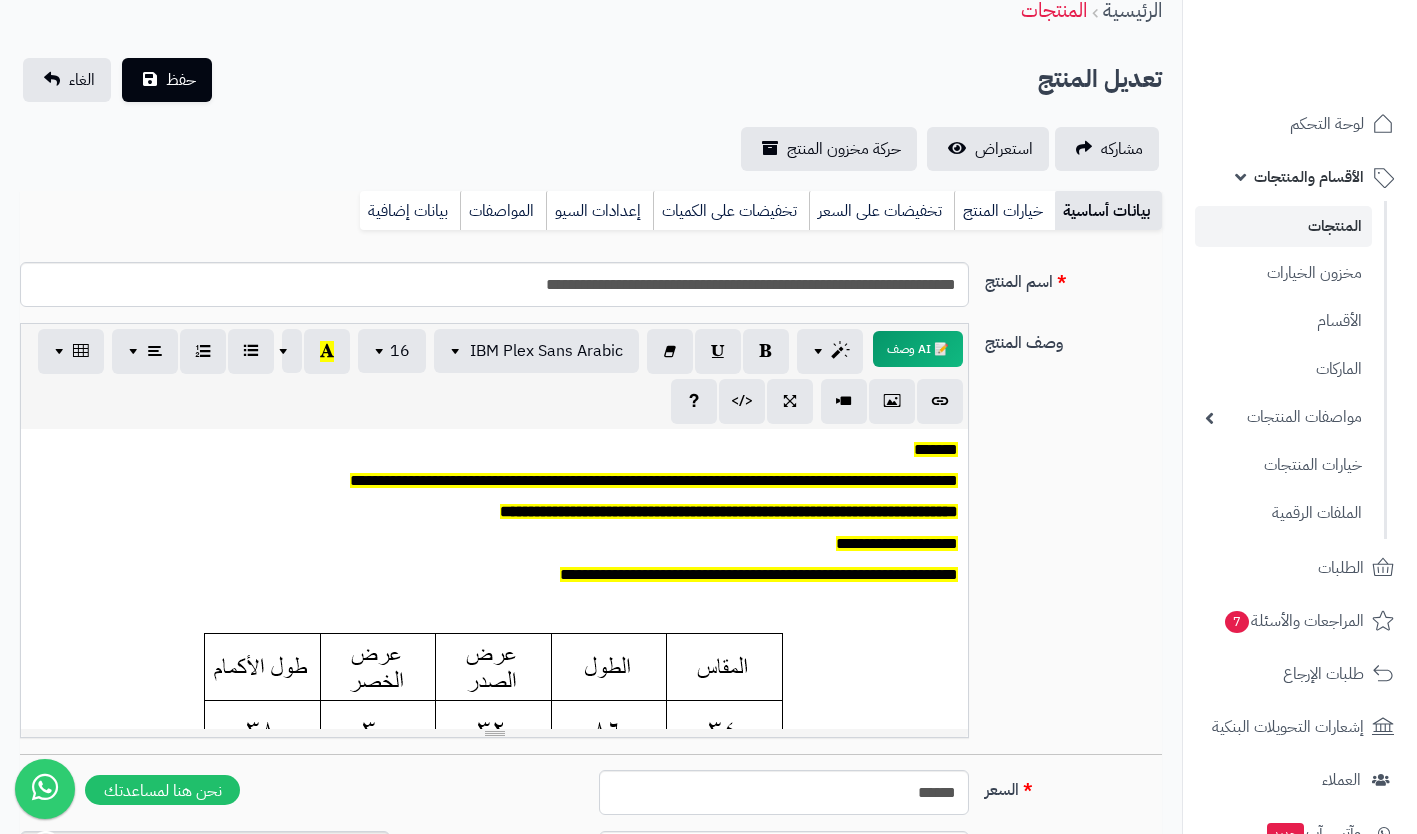 scroll, scrollTop: 0, scrollLeft: 0, axis: both 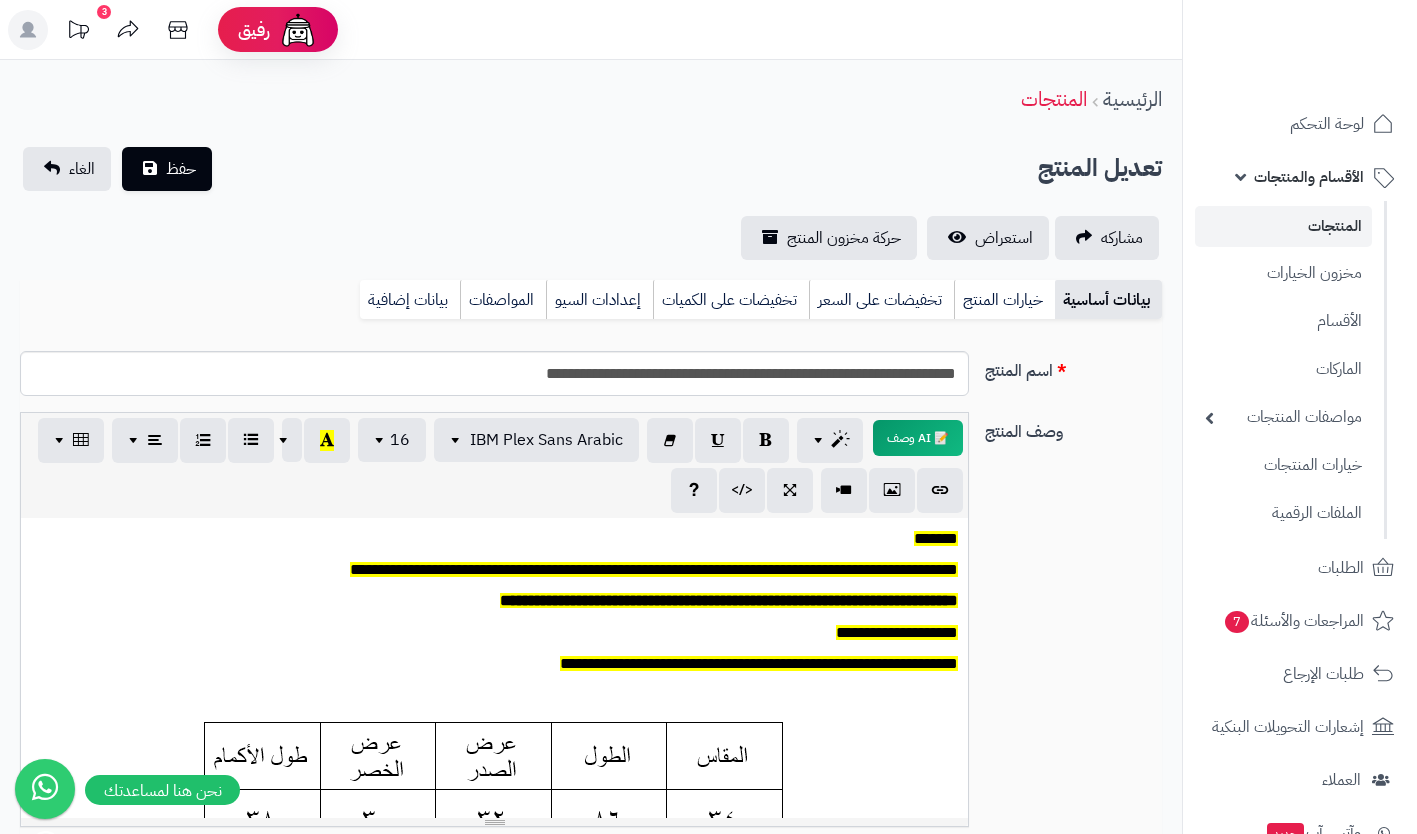 type on "**" 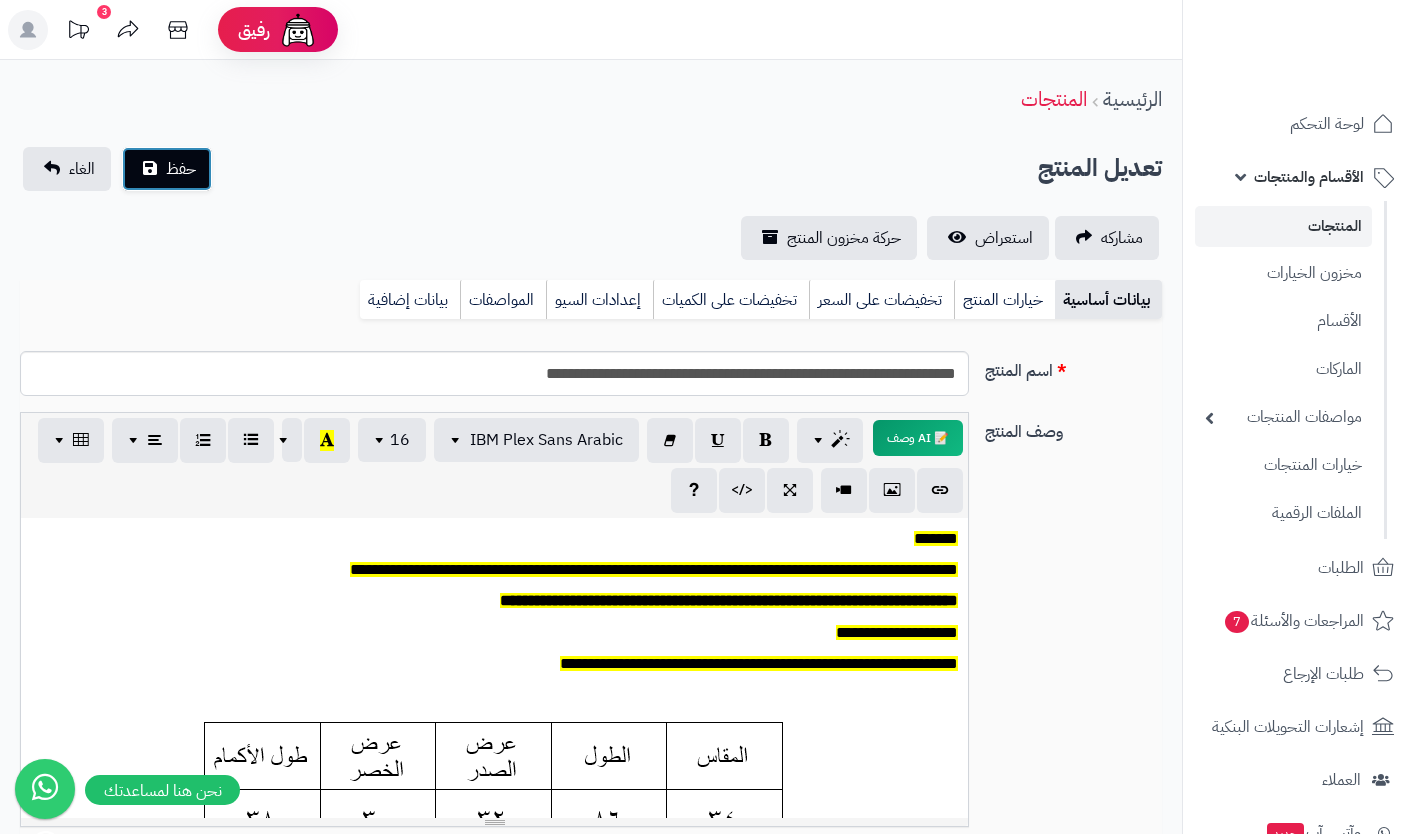 click on "حفظ" at bounding box center (181, 169) 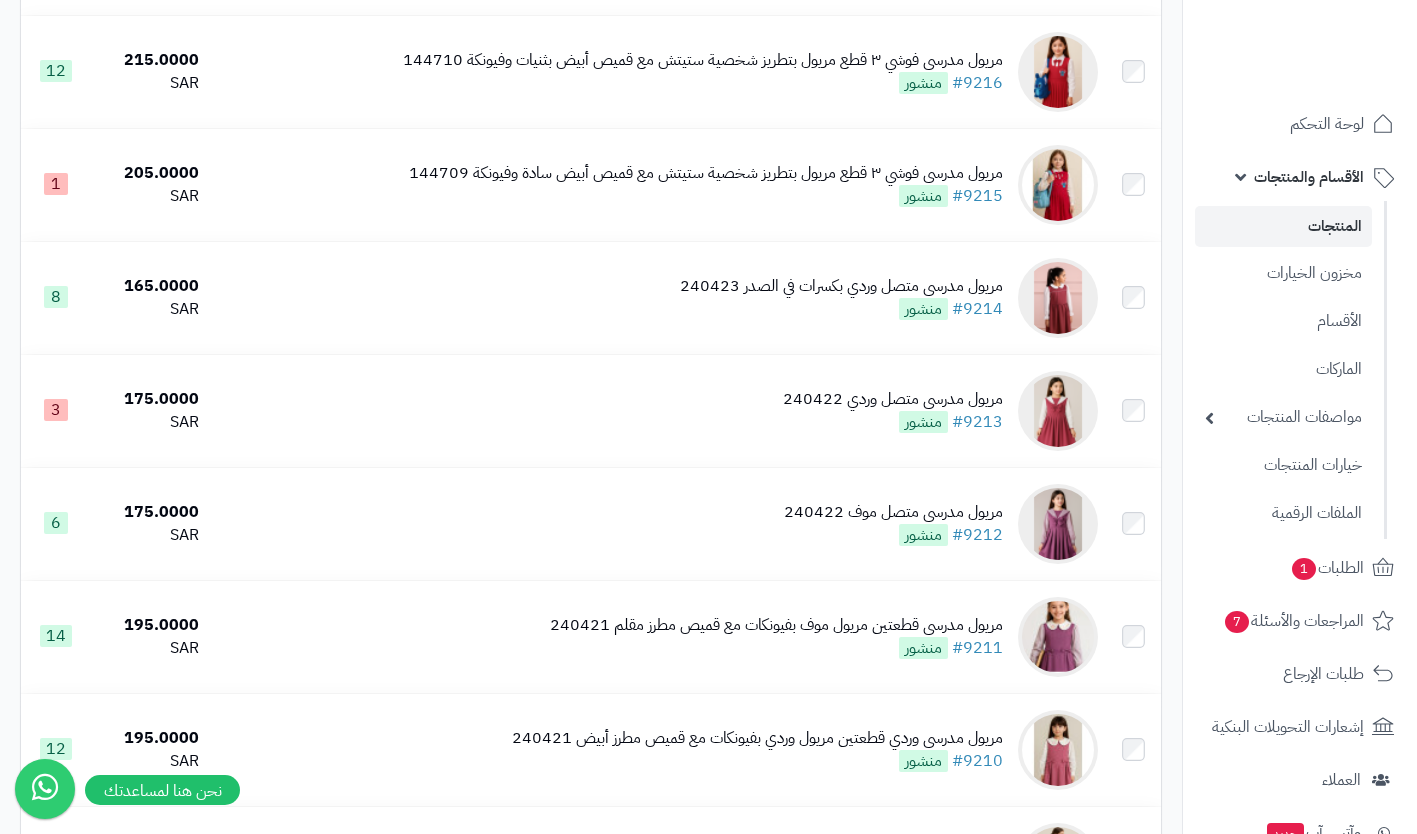 scroll, scrollTop: 2020, scrollLeft: 0, axis: vertical 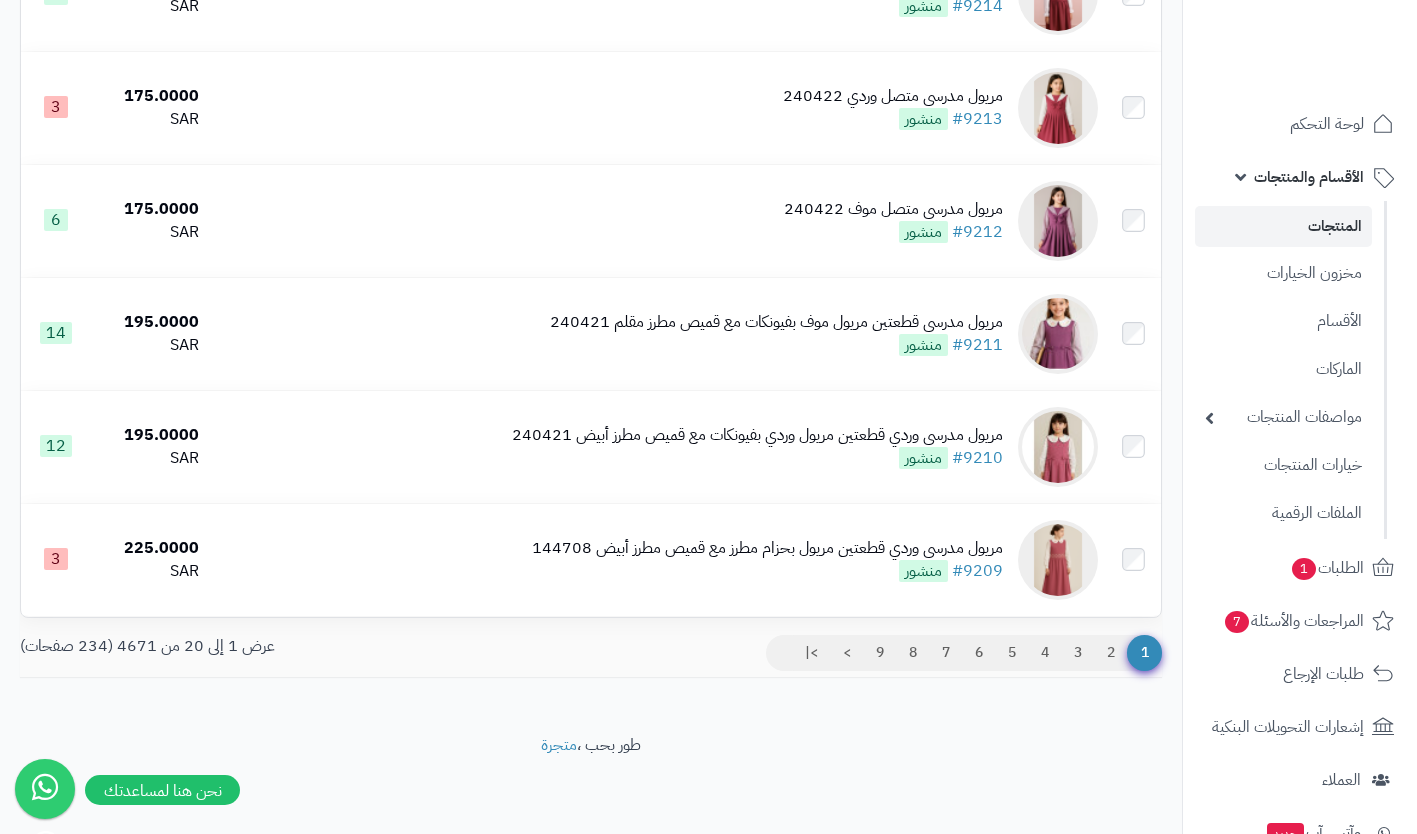 click on "مريول مدرسي وردي قطعتين مريول وردي بفيونكات مع قميص مطرز  أبيض  [DATE]
#9210
منشور" at bounding box center (757, 447) 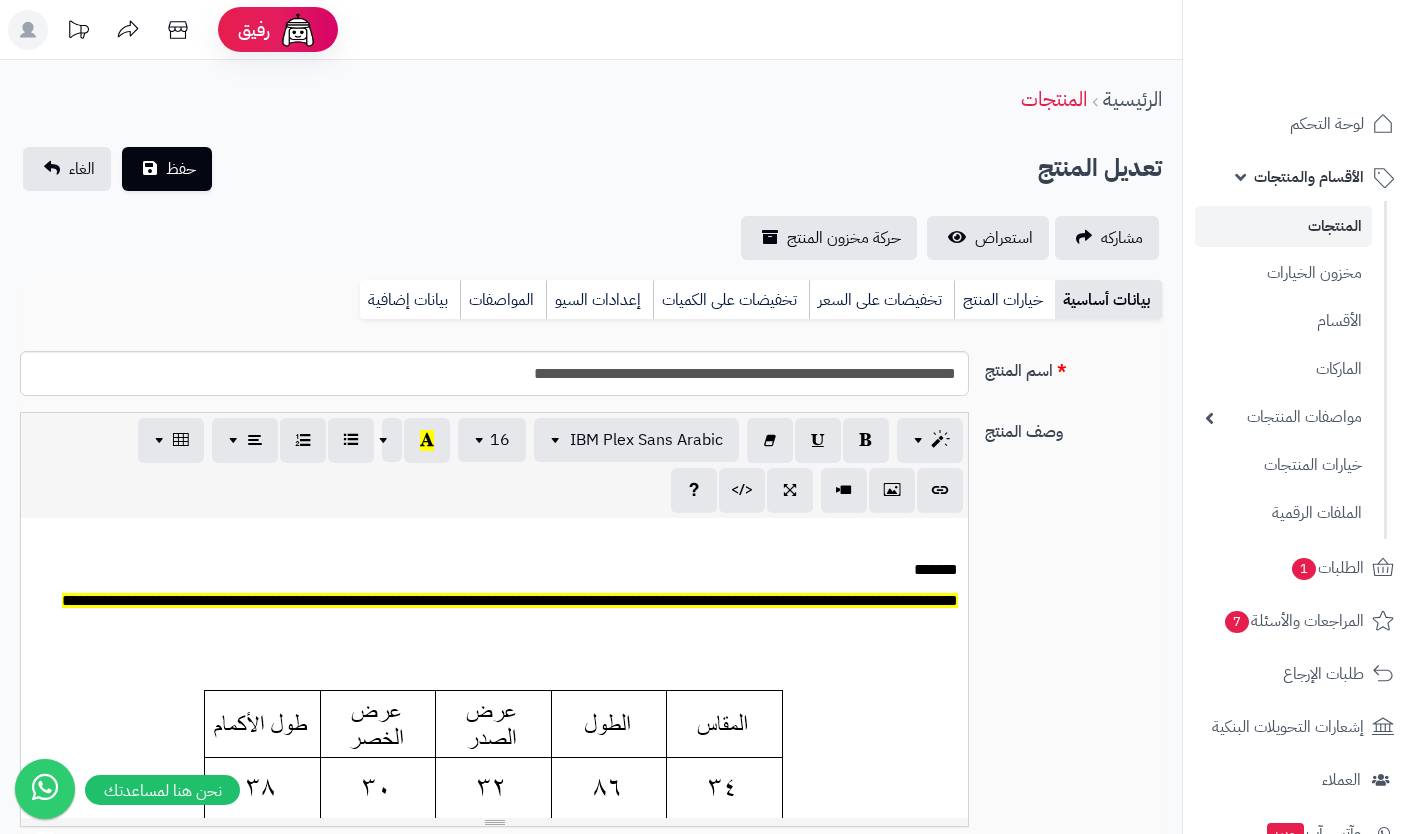 scroll, scrollTop: 0, scrollLeft: 0, axis: both 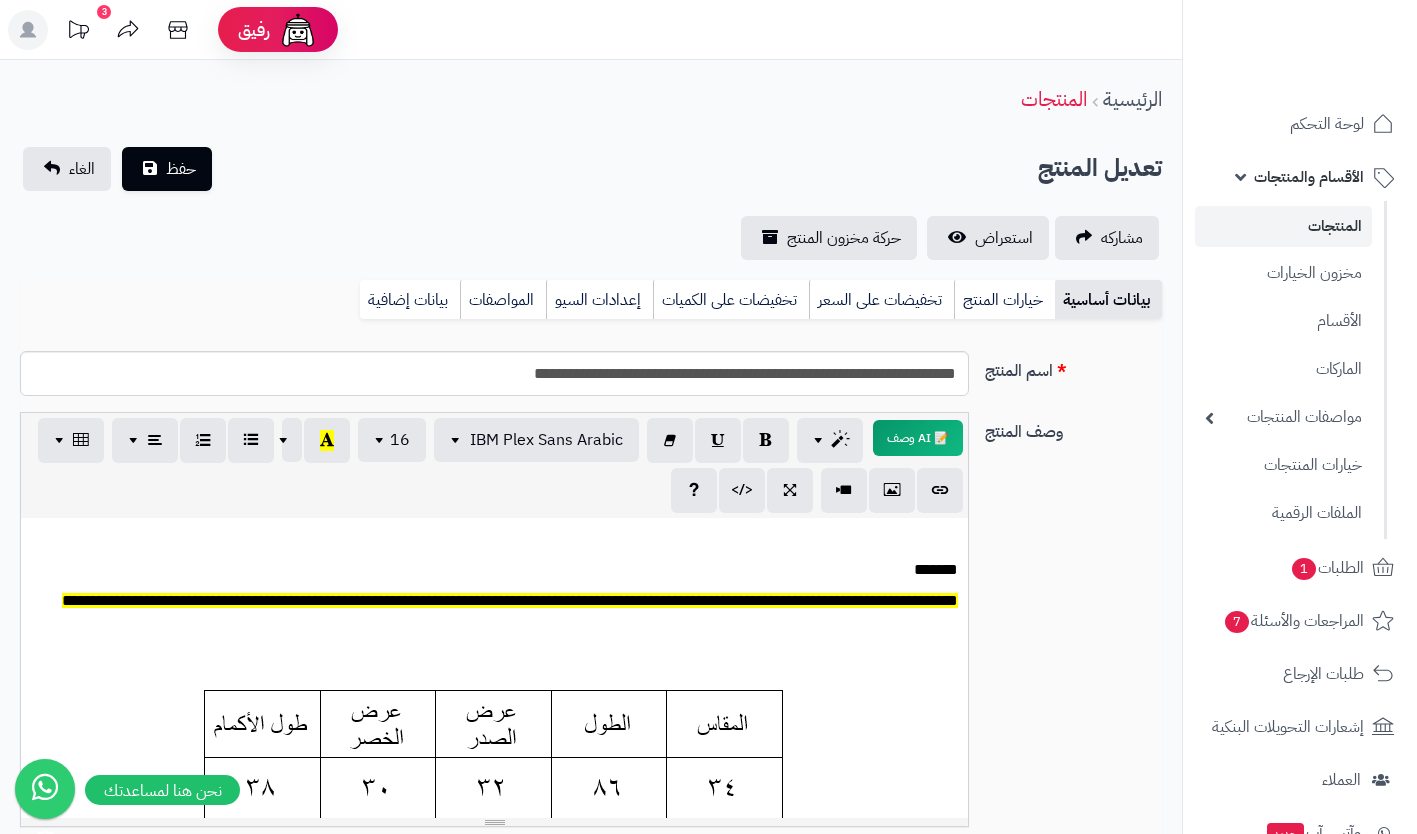 click on "خيارات المنتج" at bounding box center (1004, 300) 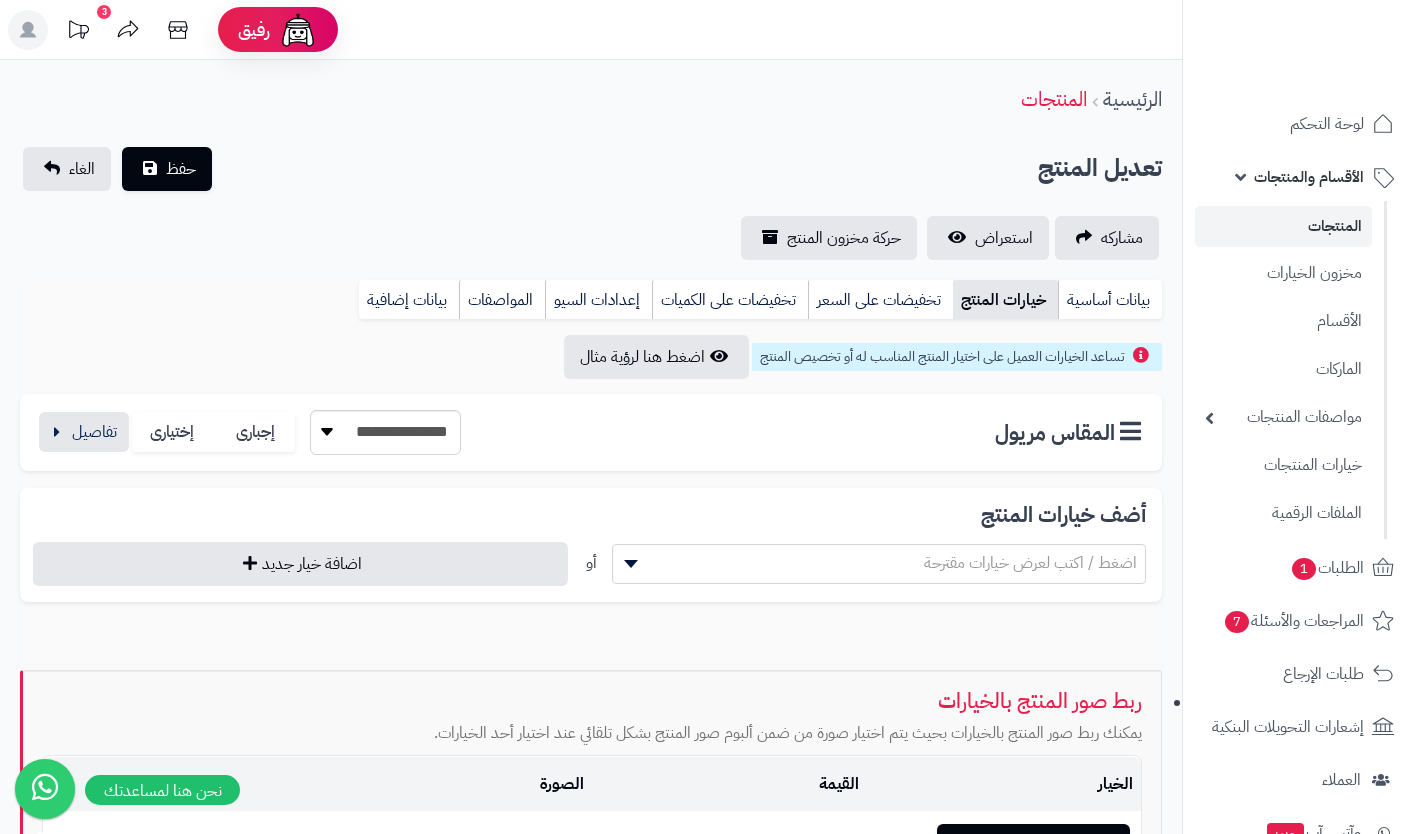 click on "بيانات أساسية" at bounding box center (1110, 300) 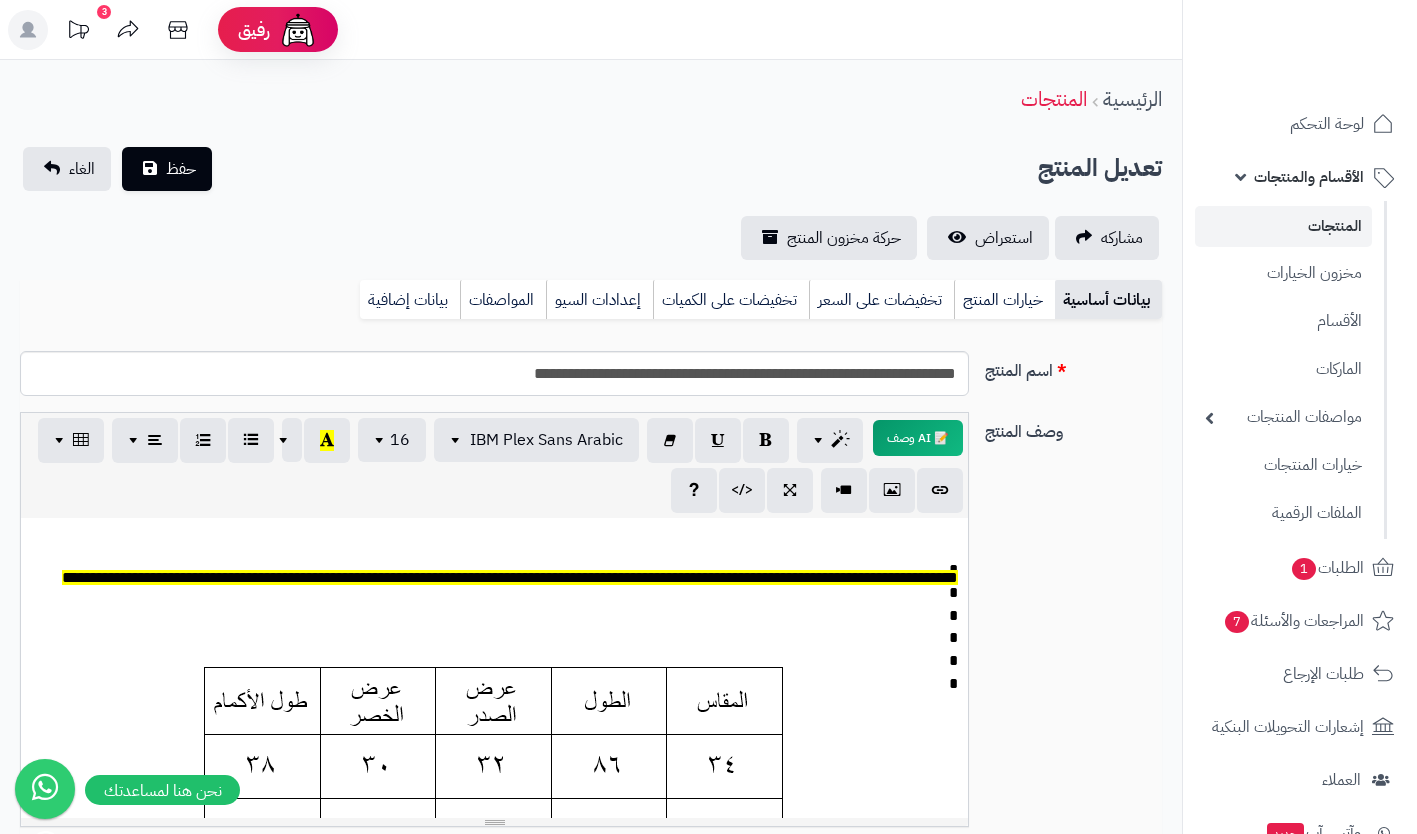 scroll, scrollTop: 0, scrollLeft: 0, axis: both 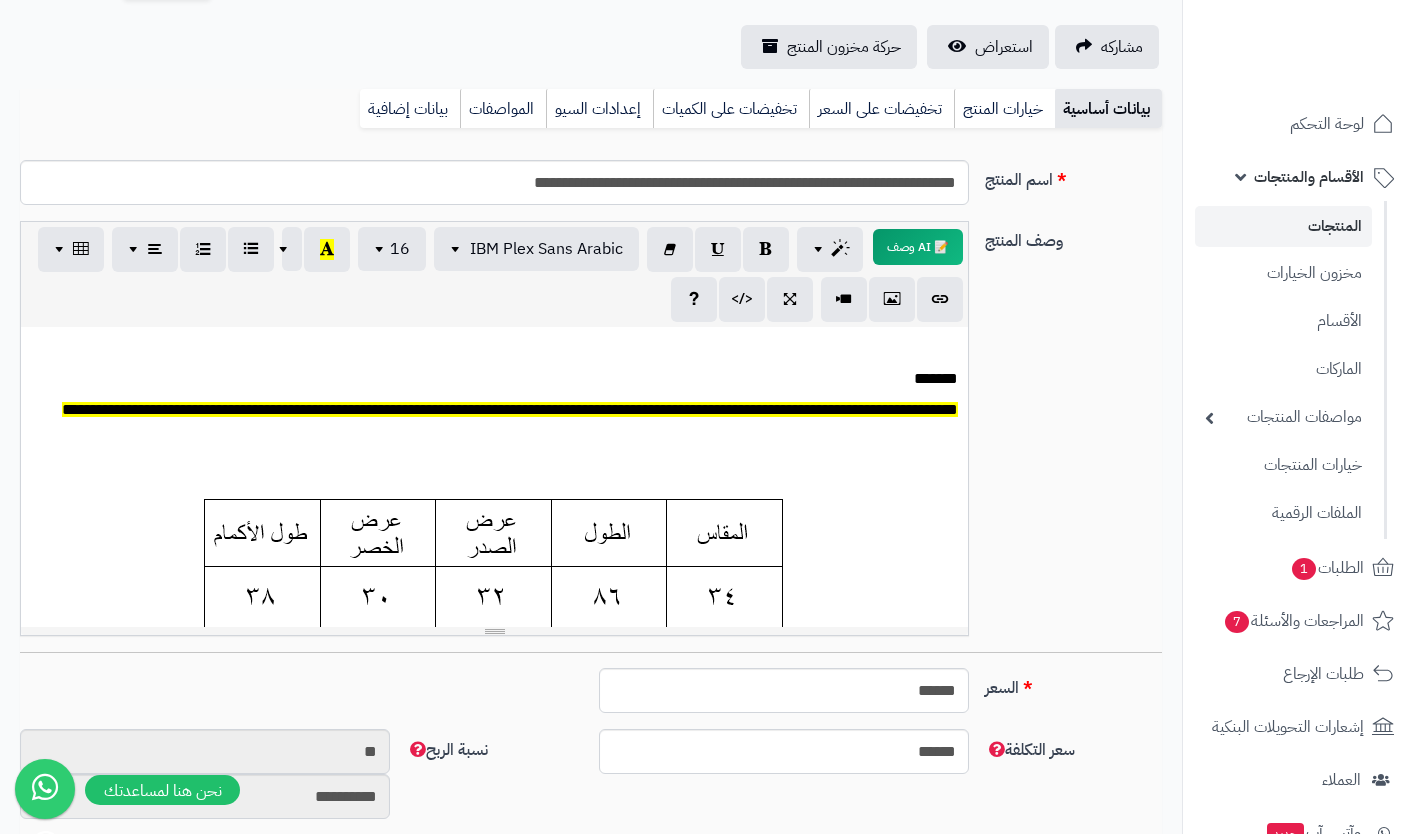 click on "*******" at bounding box center [502, 379] 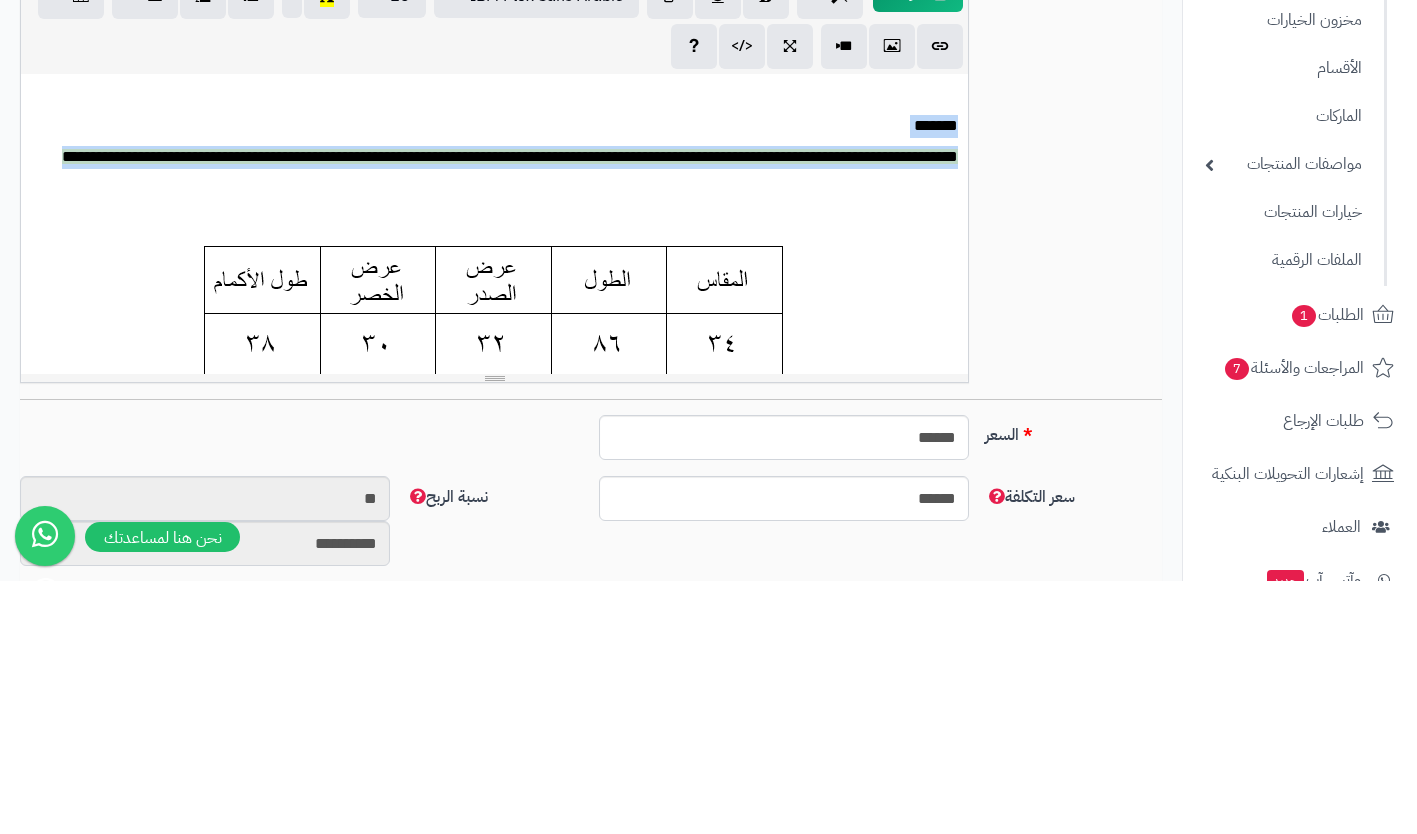 click on "**********" at bounding box center [494, 477] 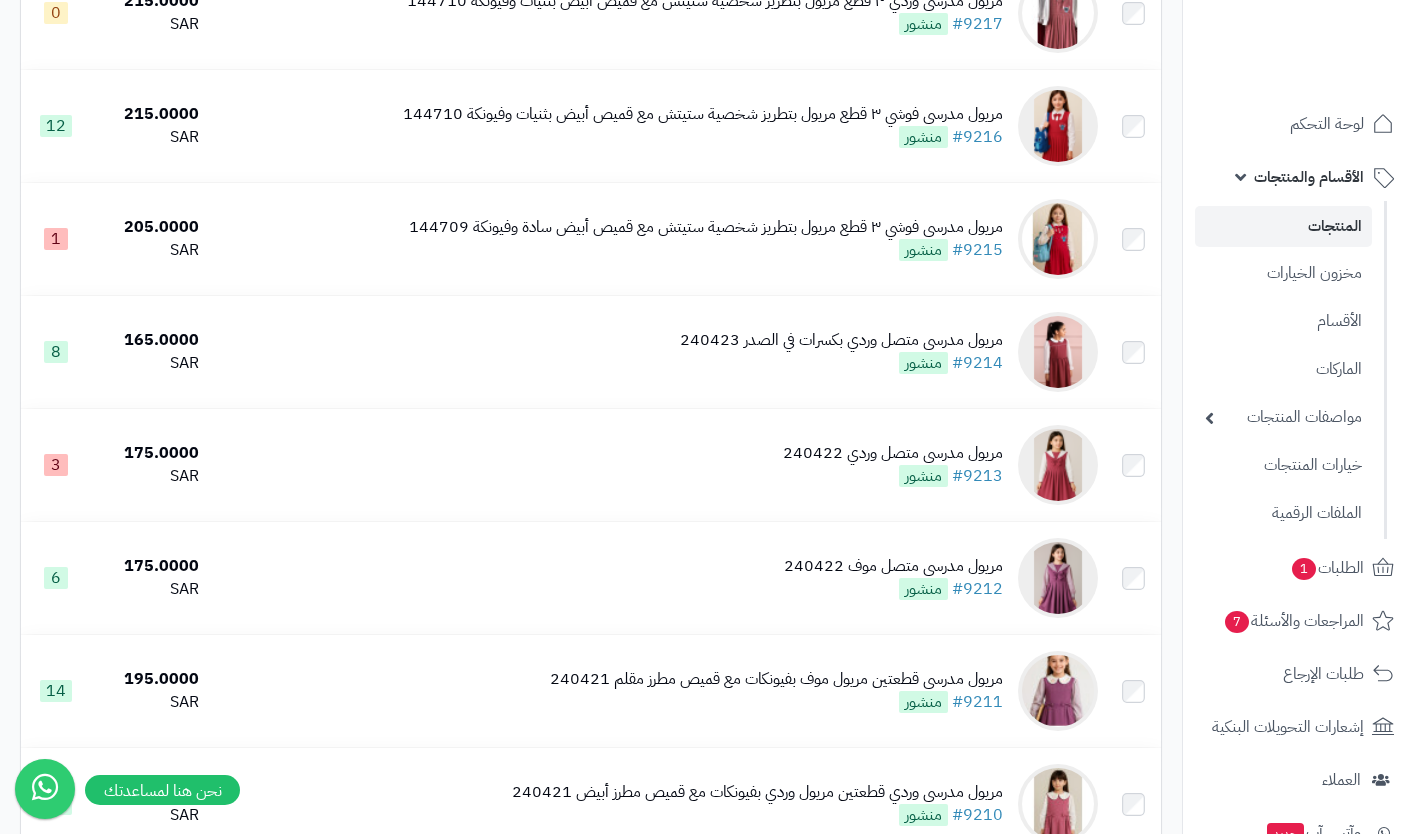 scroll, scrollTop: 1546, scrollLeft: 0, axis: vertical 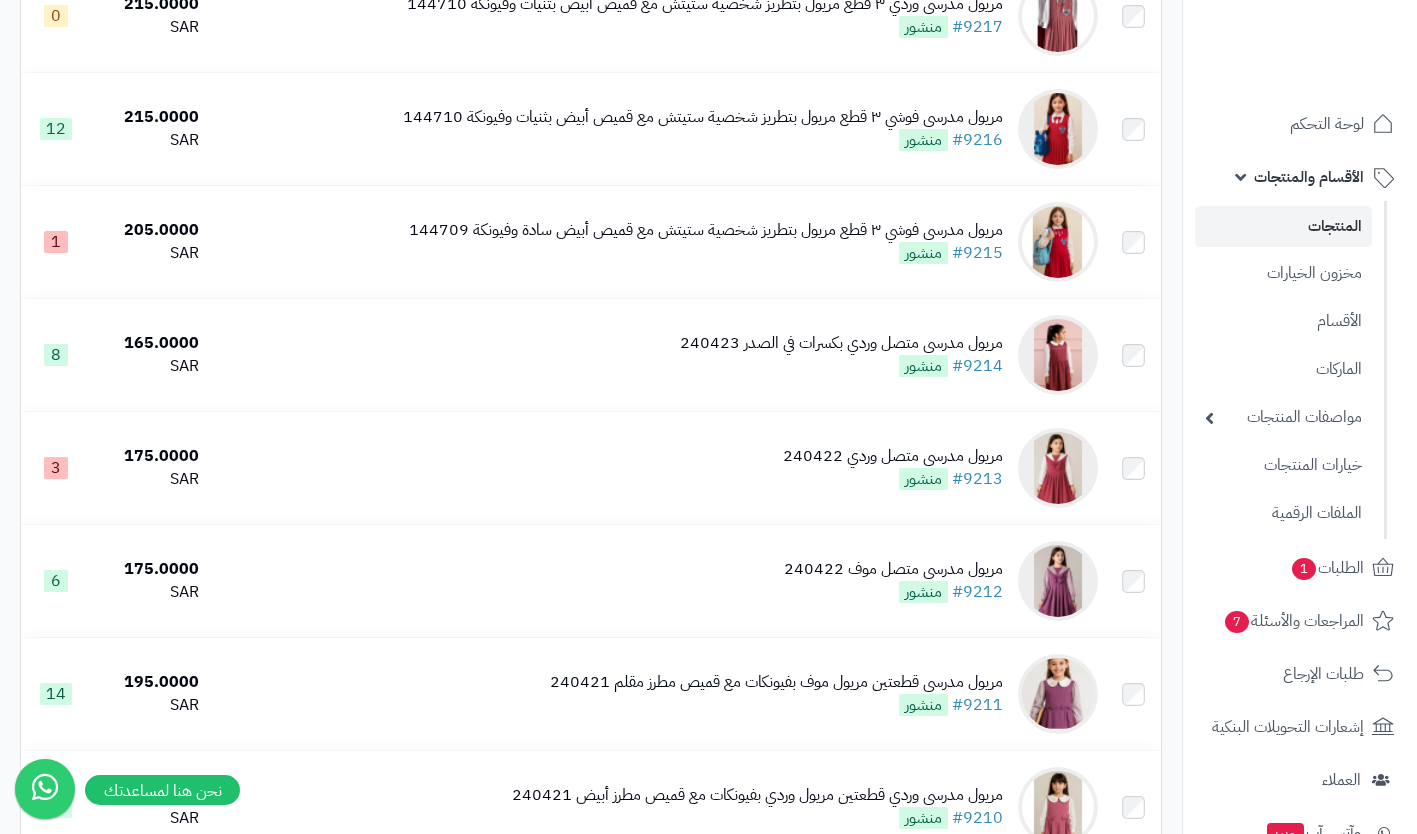 click on "مريول مدرسي متصل وردي  240422" at bounding box center (893, 456) 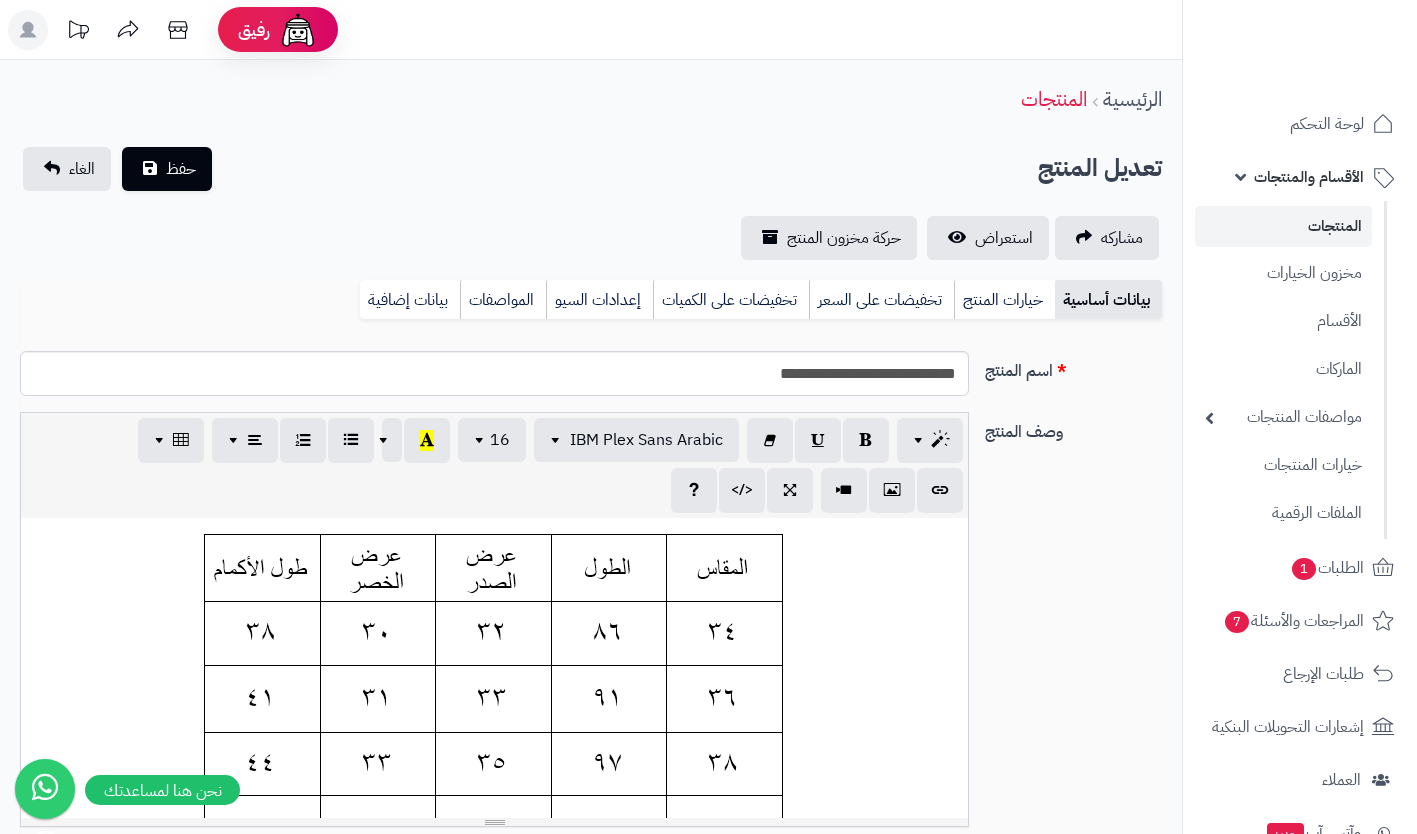 scroll, scrollTop: 0, scrollLeft: 0, axis: both 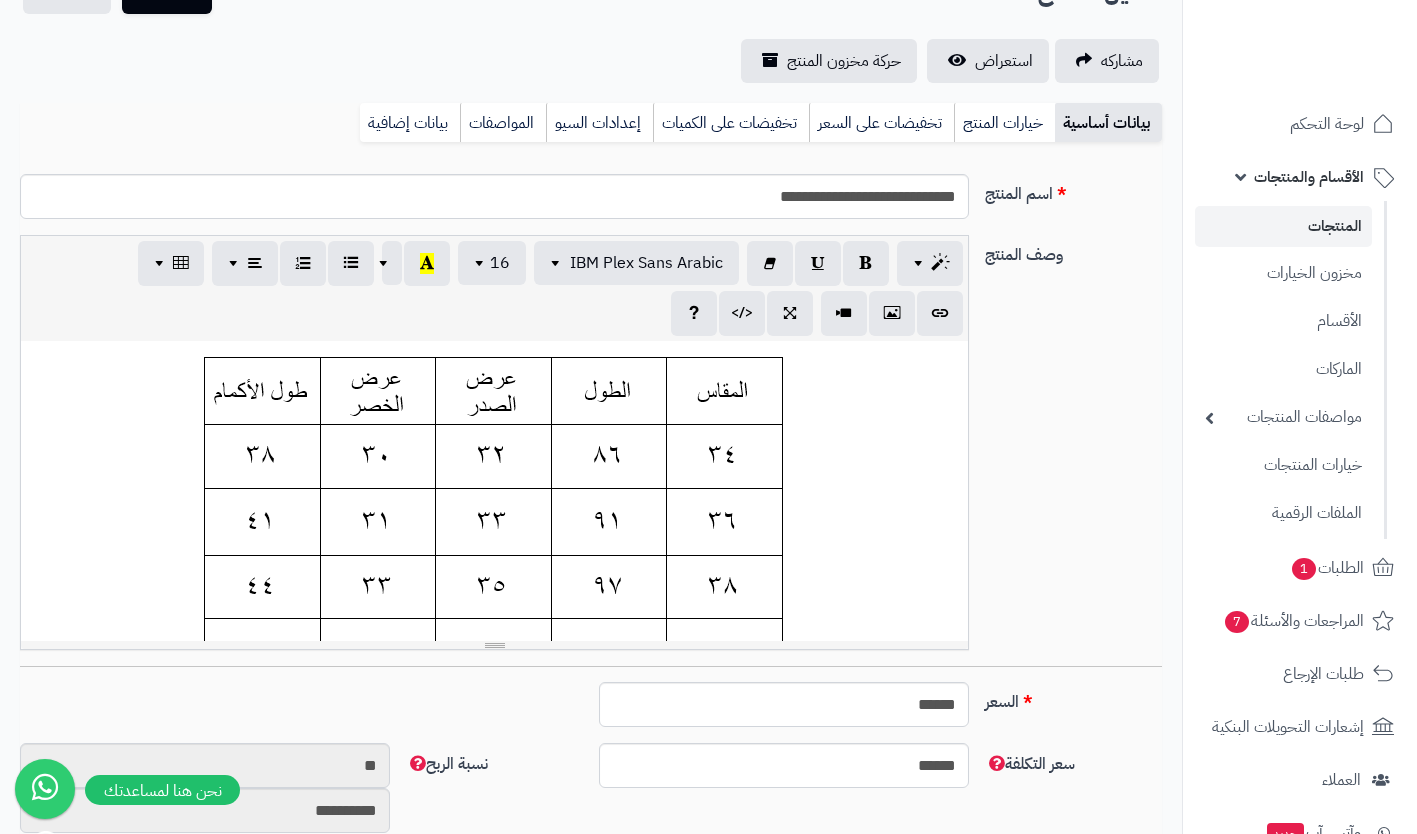 click at bounding box center (494, 726) 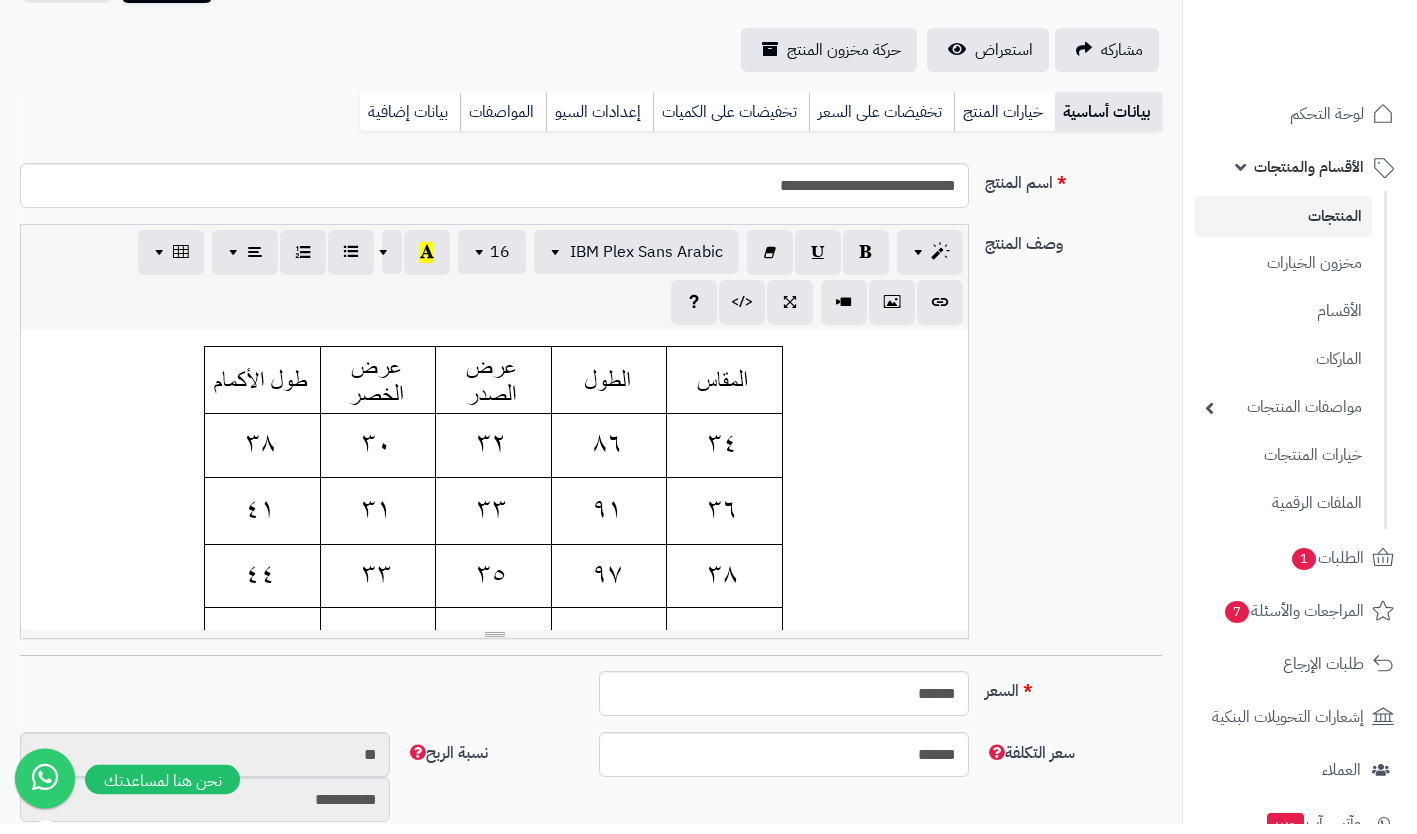 scroll, scrollTop: 10, scrollLeft: 0, axis: vertical 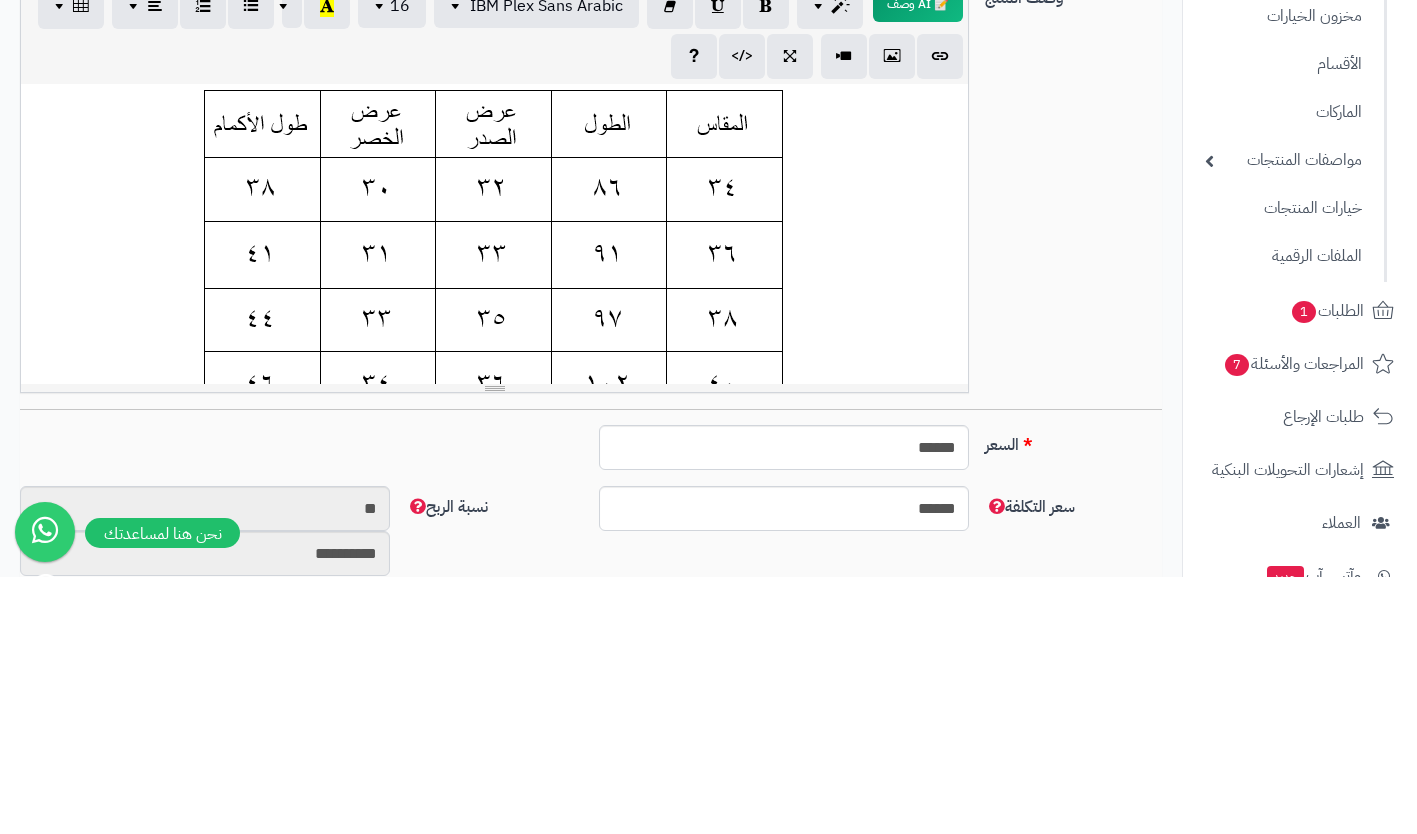 click at bounding box center (494, 716) 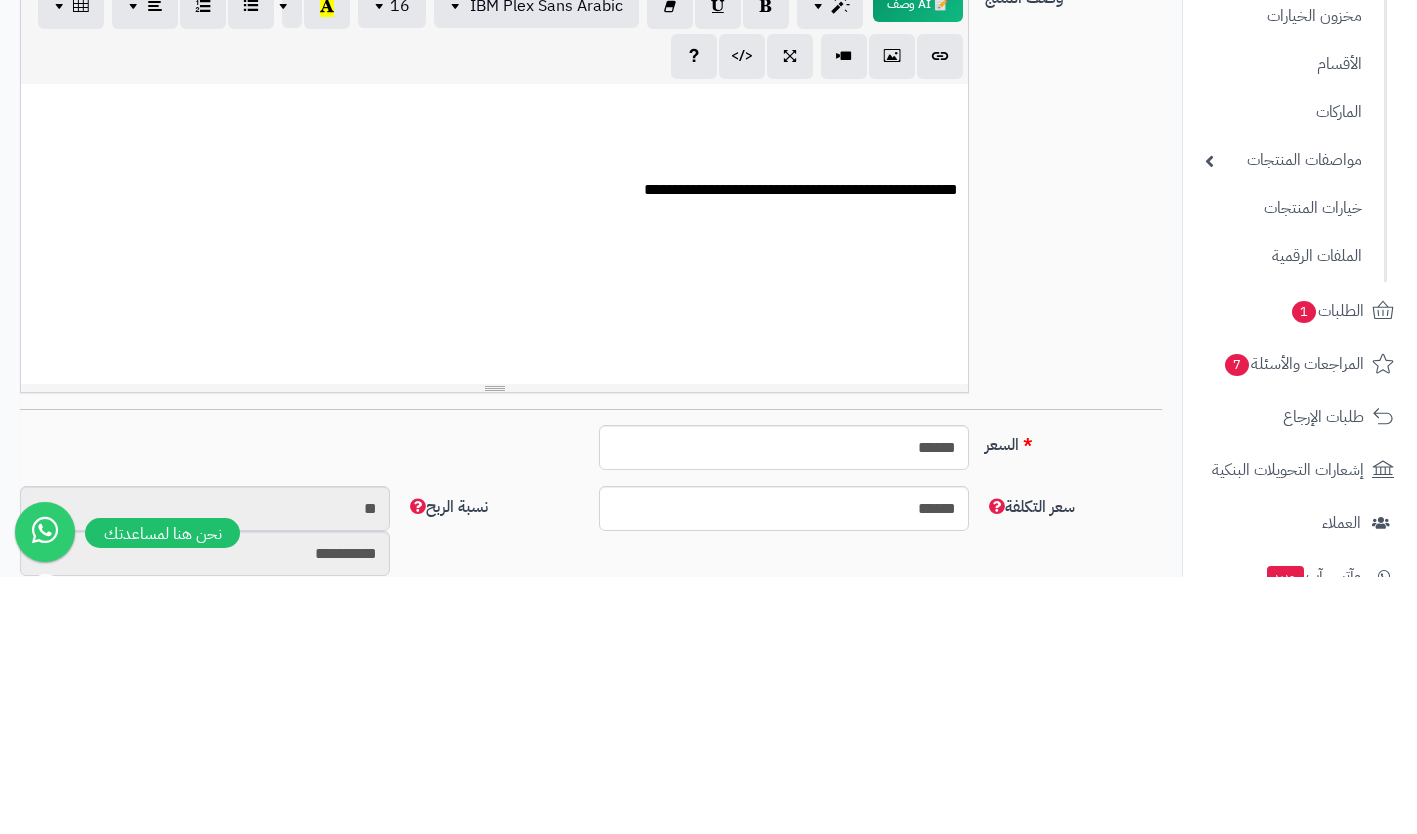 click on "**********" at bounding box center (494, 447) 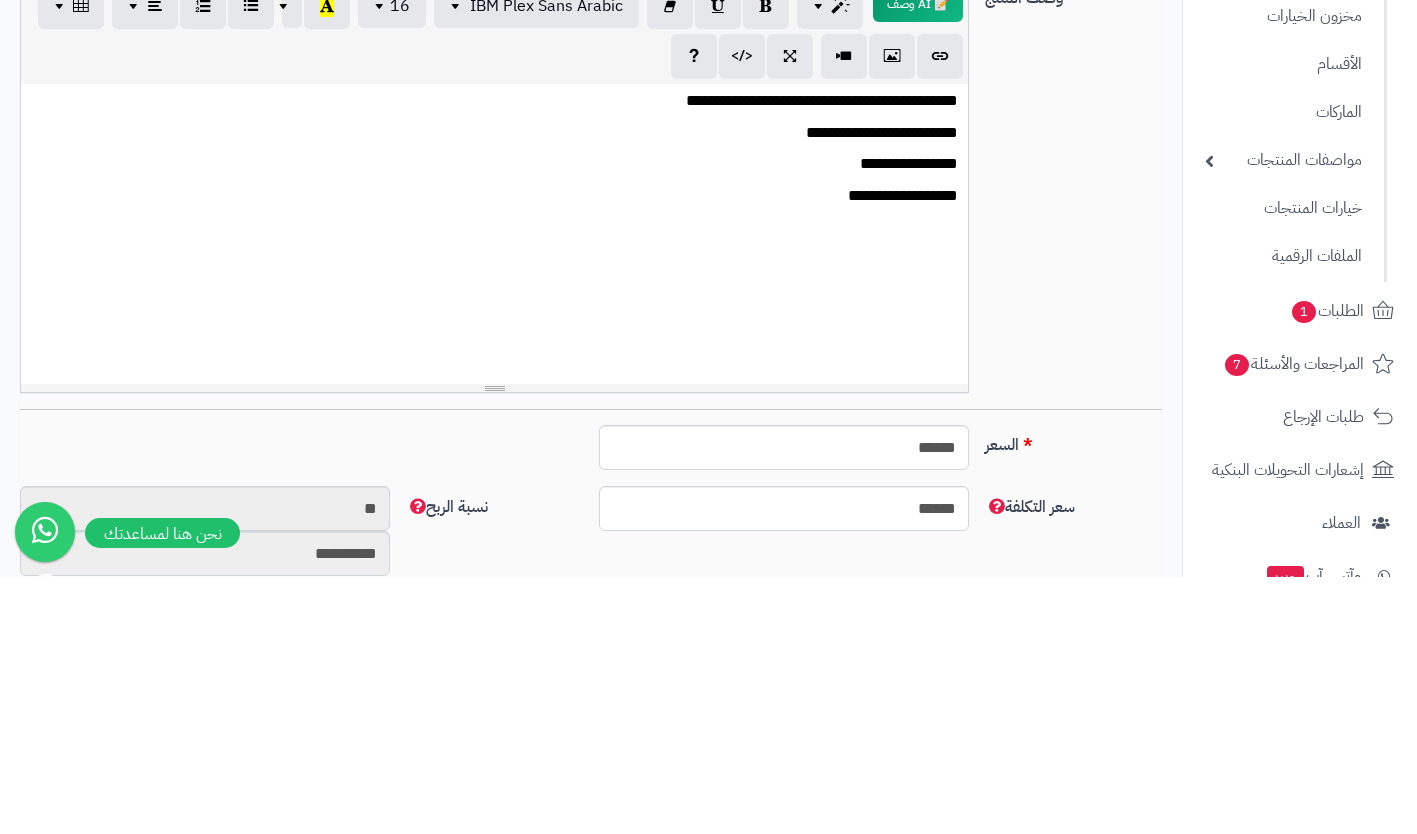 scroll, scrollTop: 988, scrollLeft: 0, axis: vertical 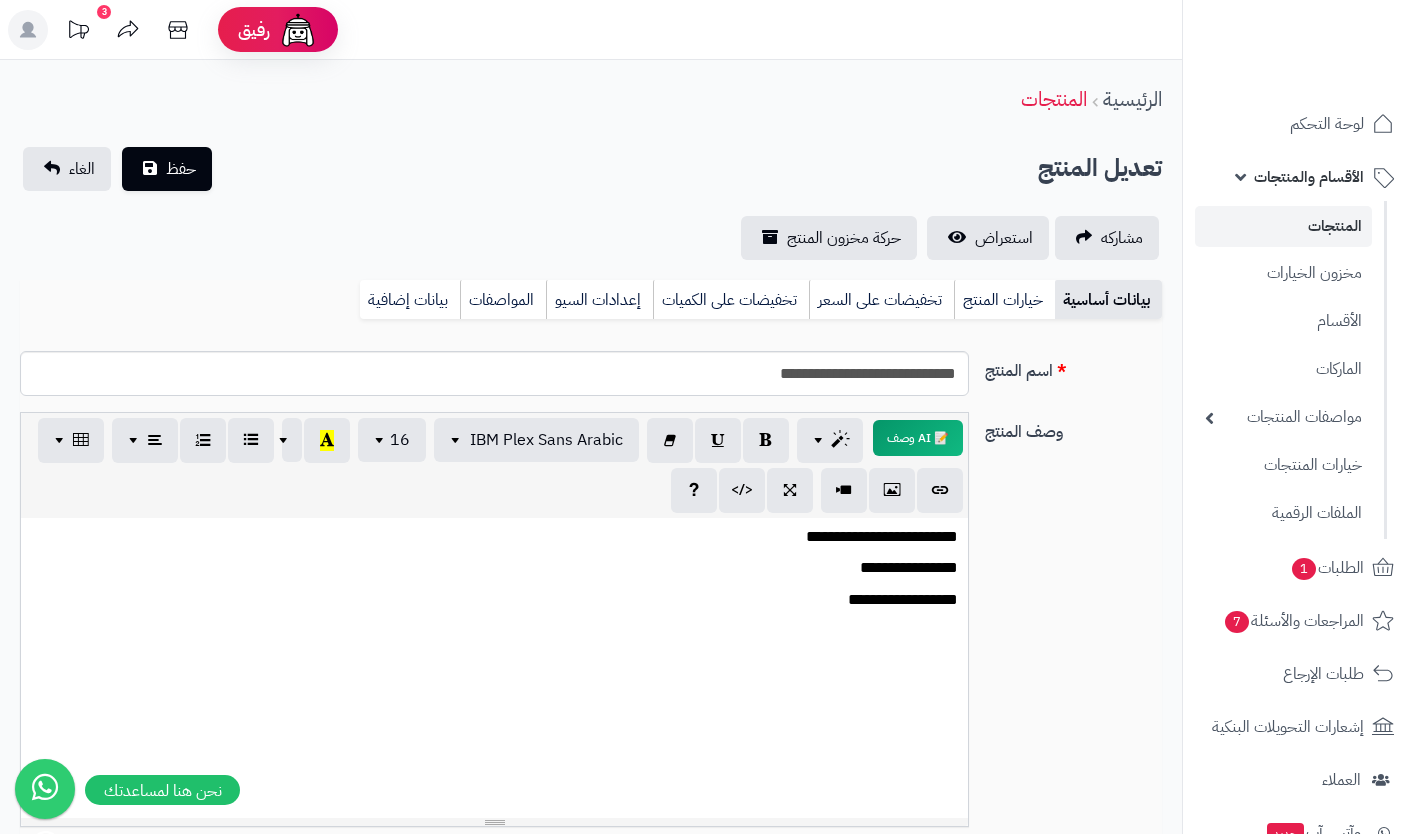 click on "خيارات المنتج" at bounding box center [1004, 300] 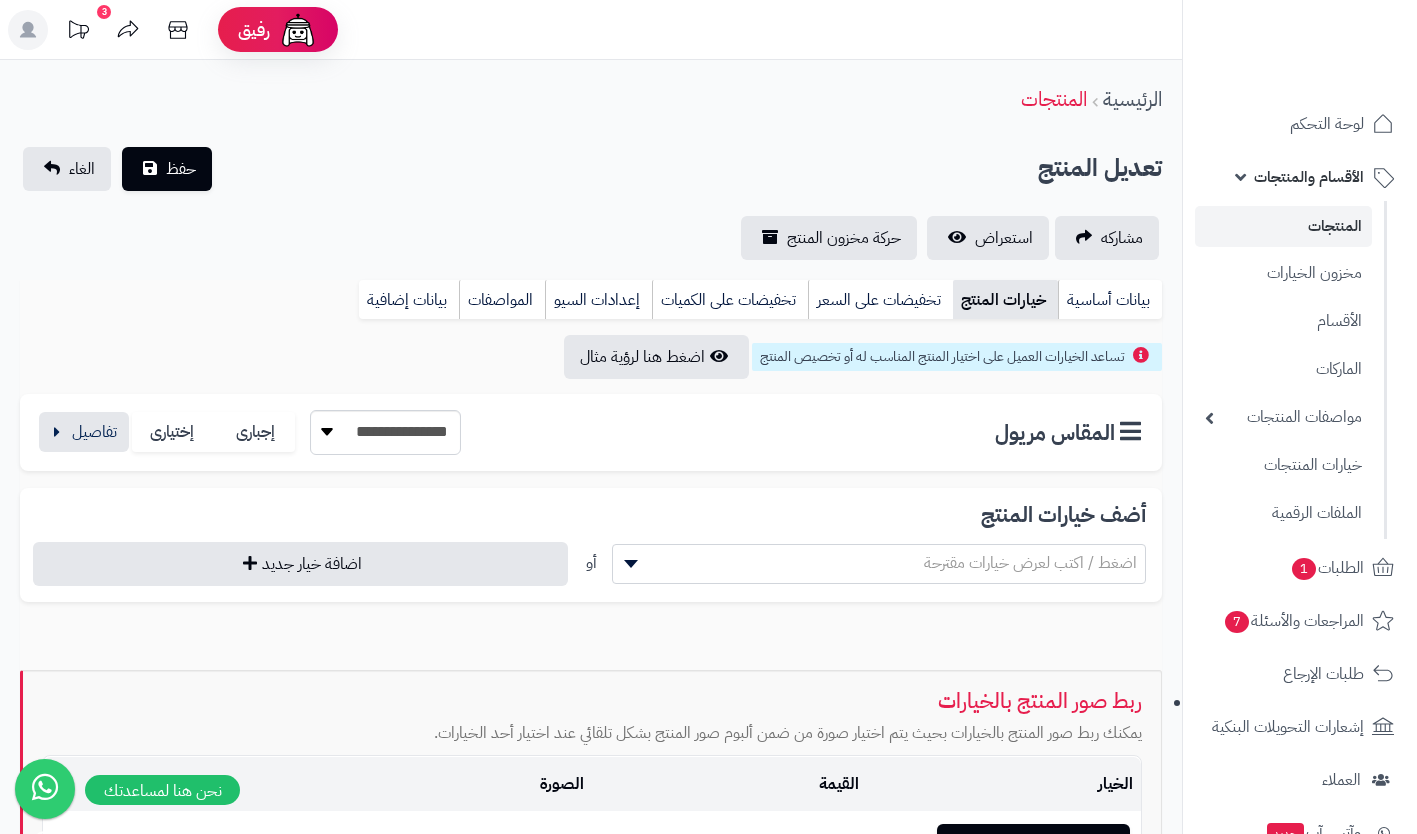 click at bounding box center [84, 432] 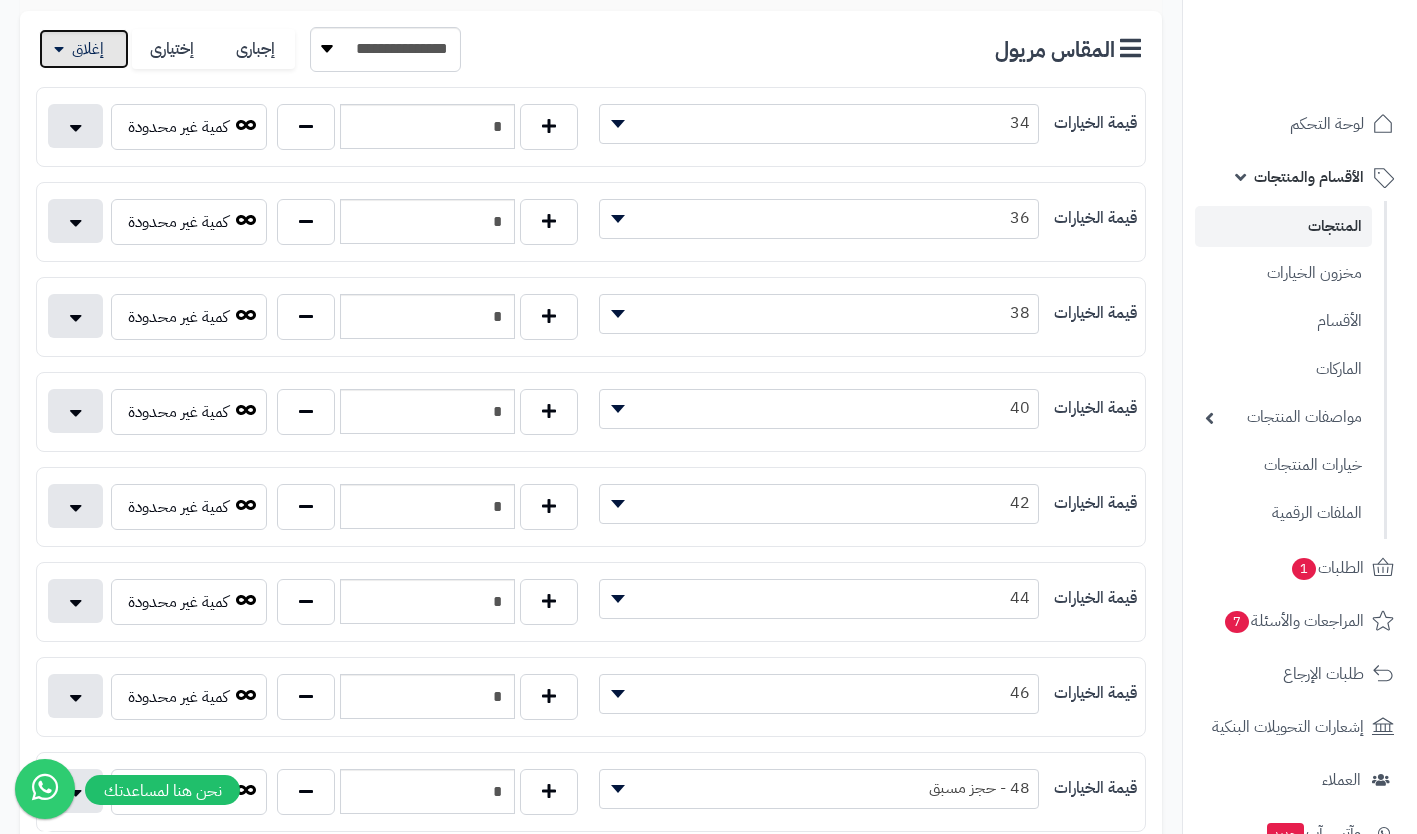 scroll, scrollTop: 386, scrollLeft: 0, axis: vertical 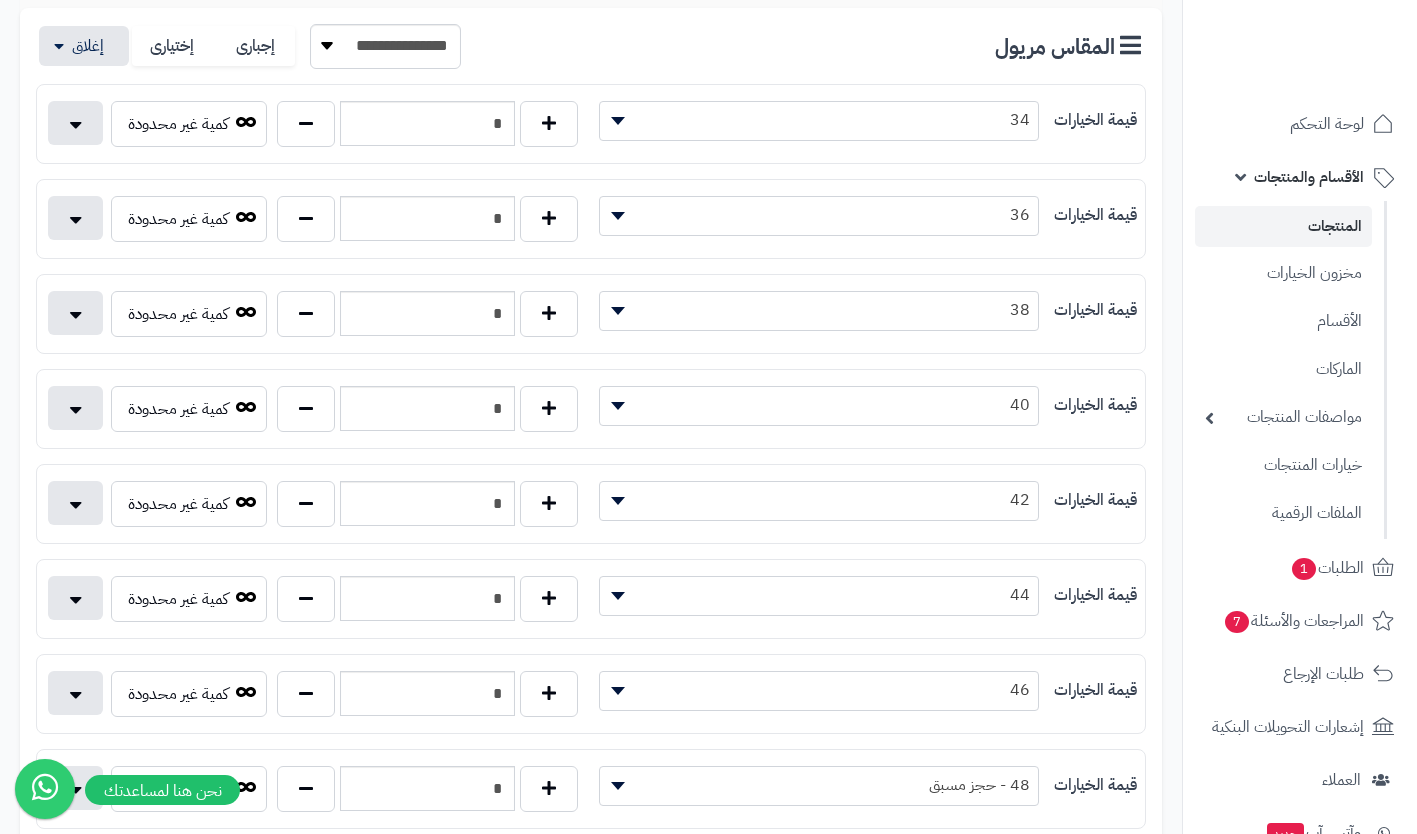 click on "34" at bounding box center (819, 120) 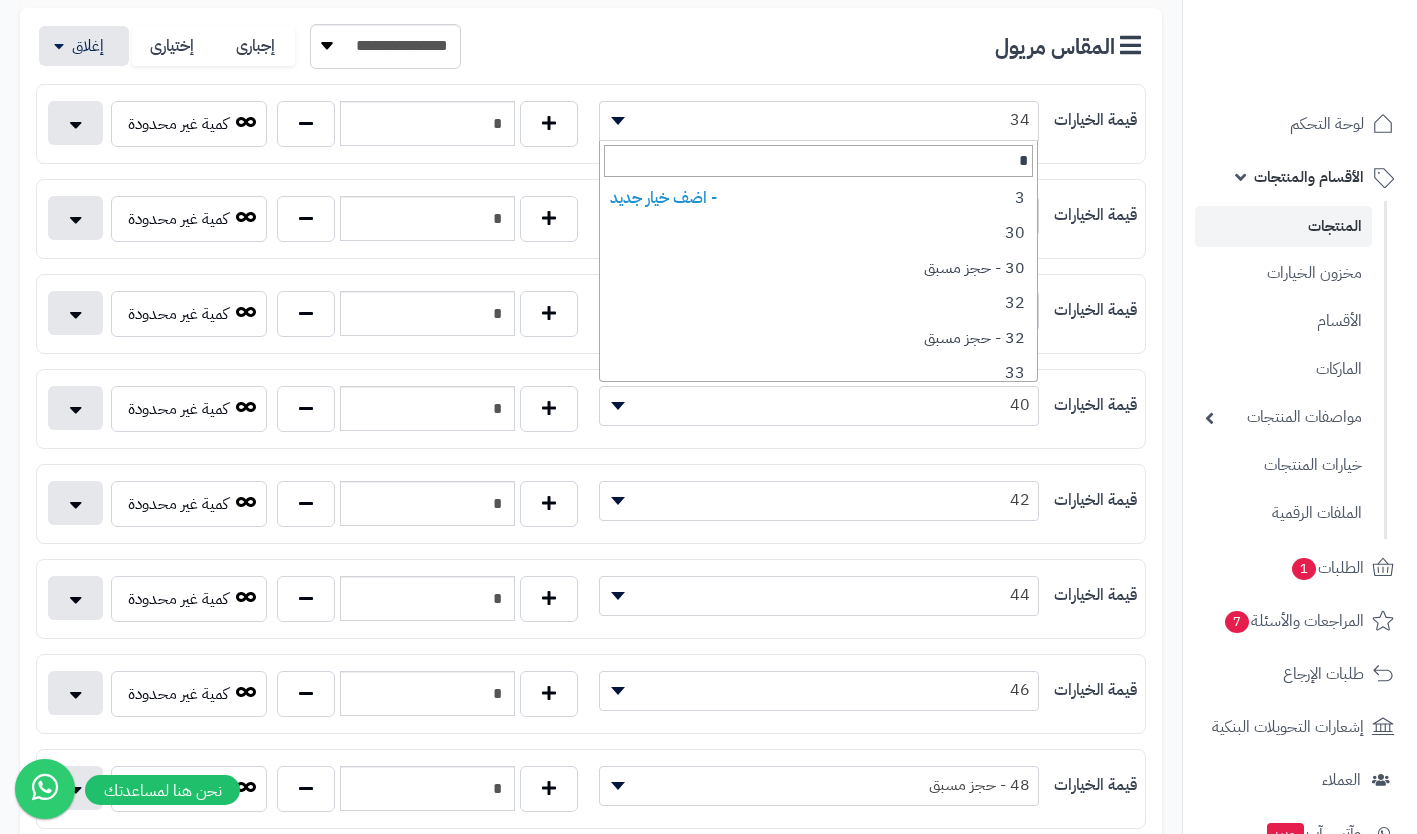 type on "**" 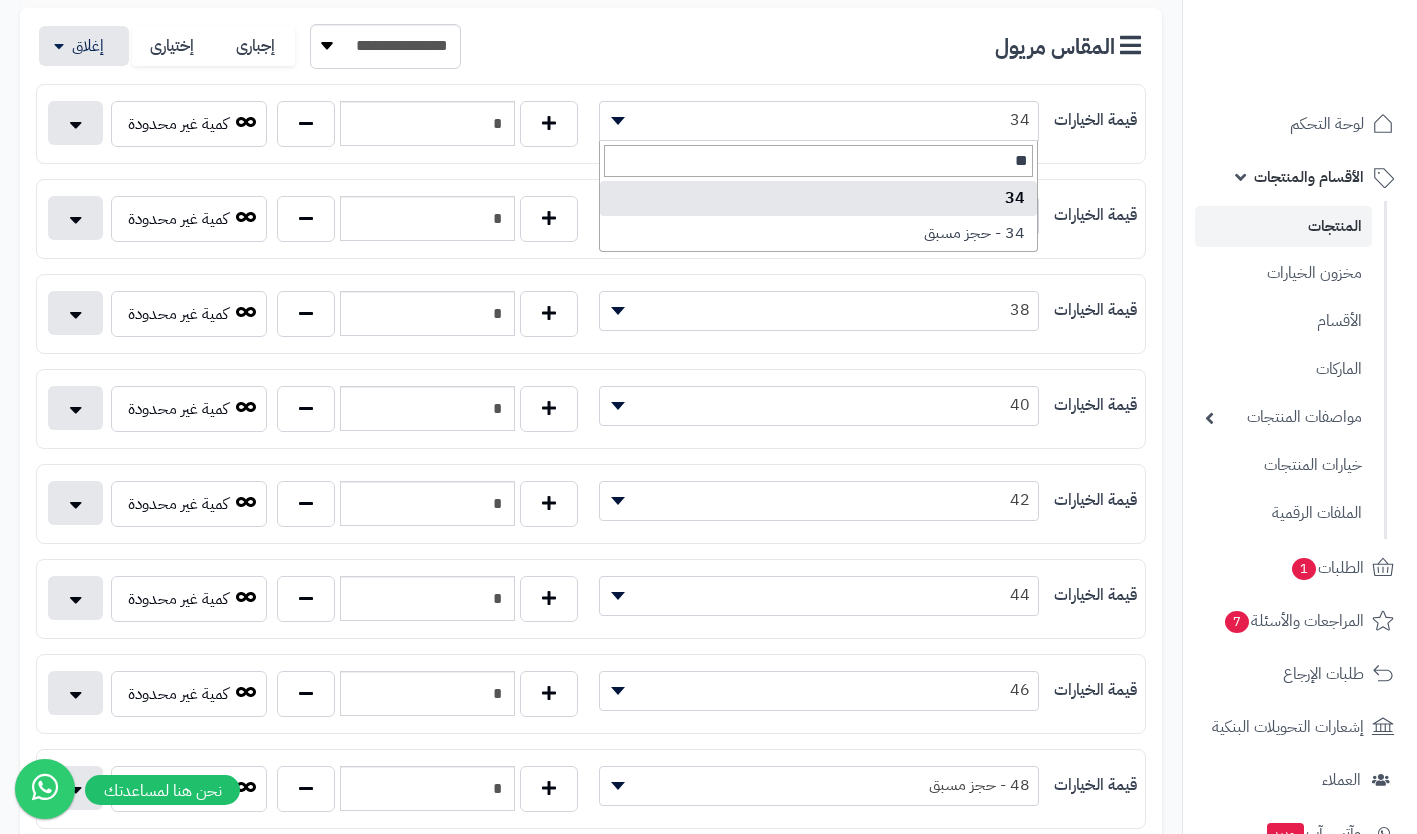 select on "***" 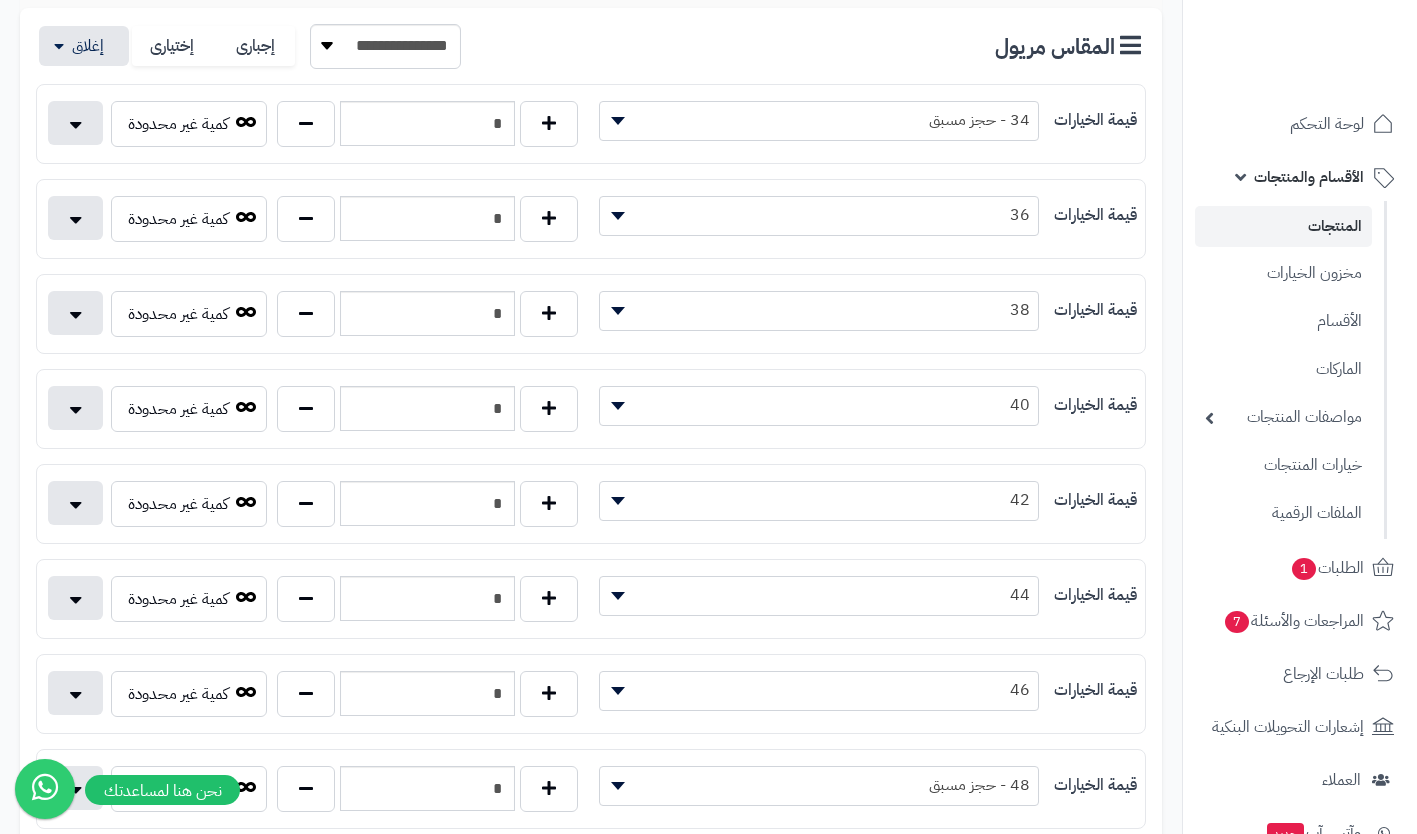 click on "36" at bounding box center (819, 215) 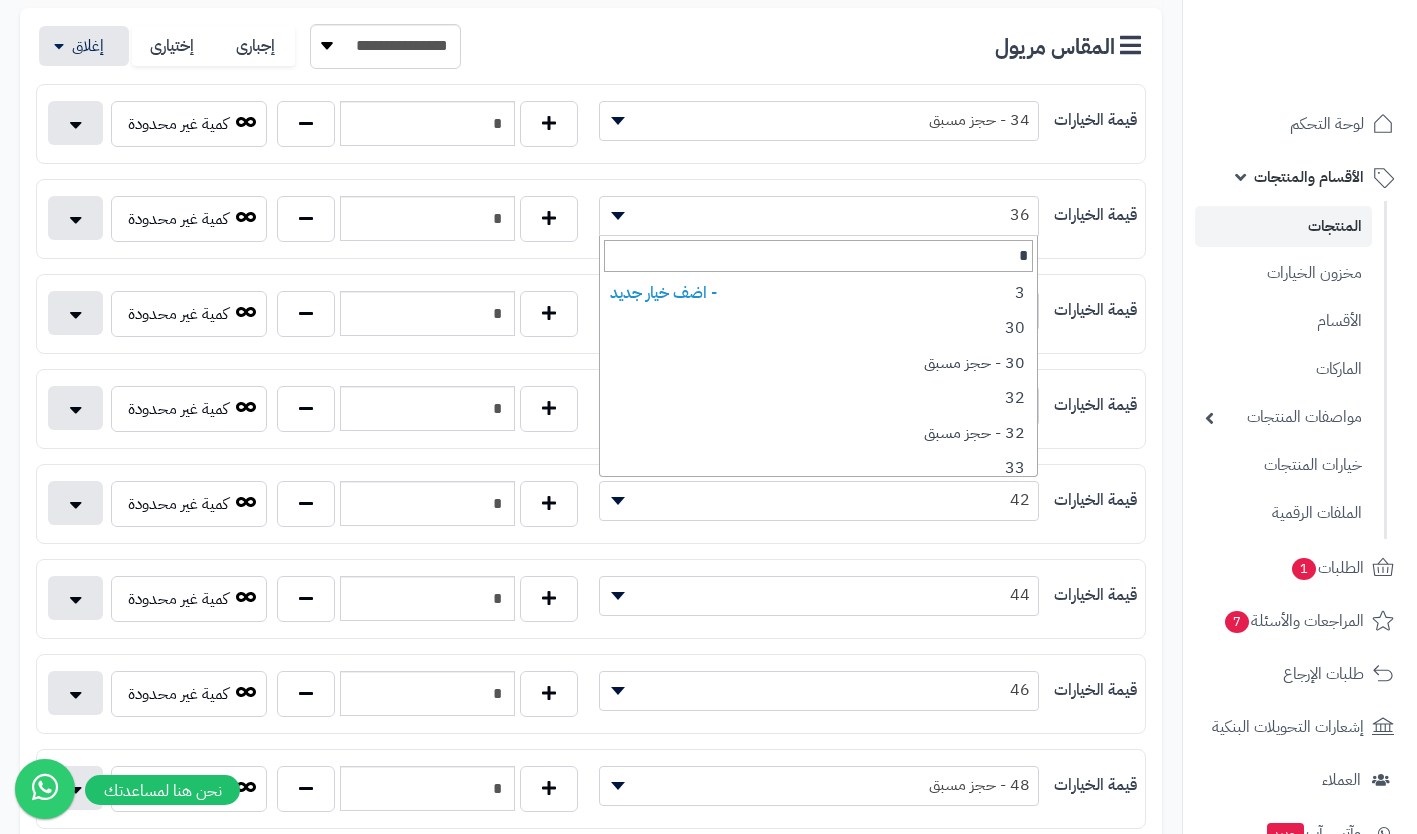type on "**" 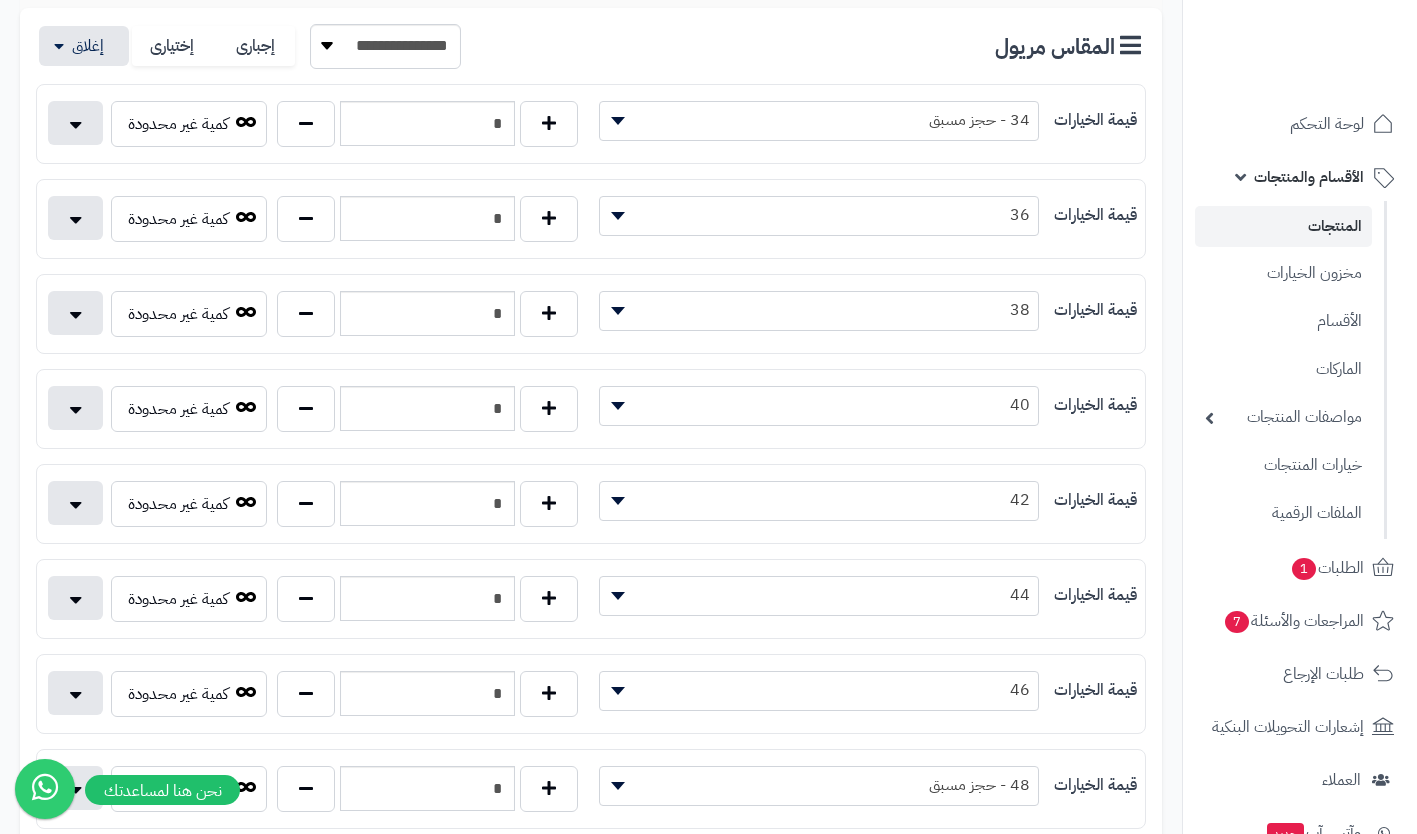 click on "40" at bounding box center [819, 405] 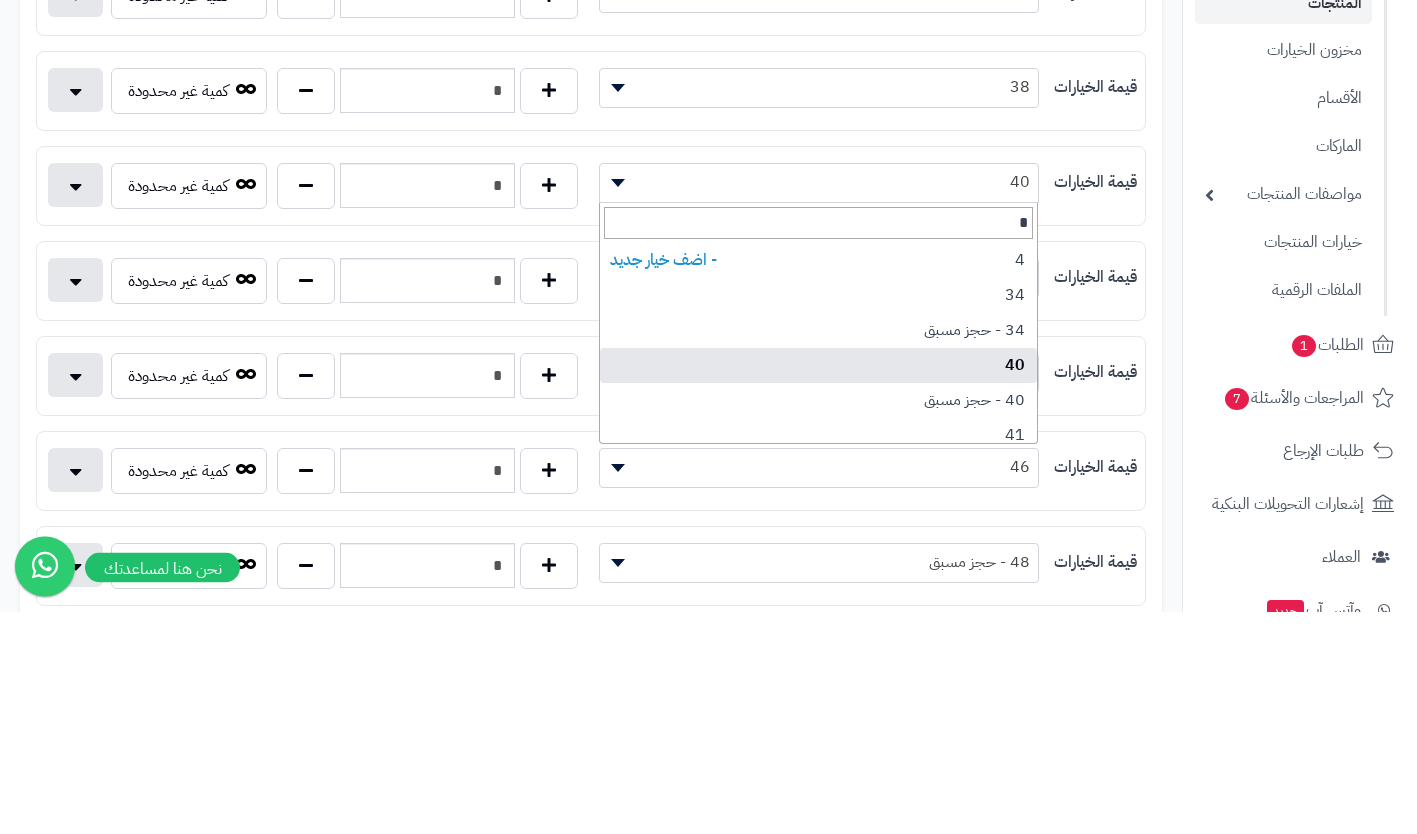 type on "**" 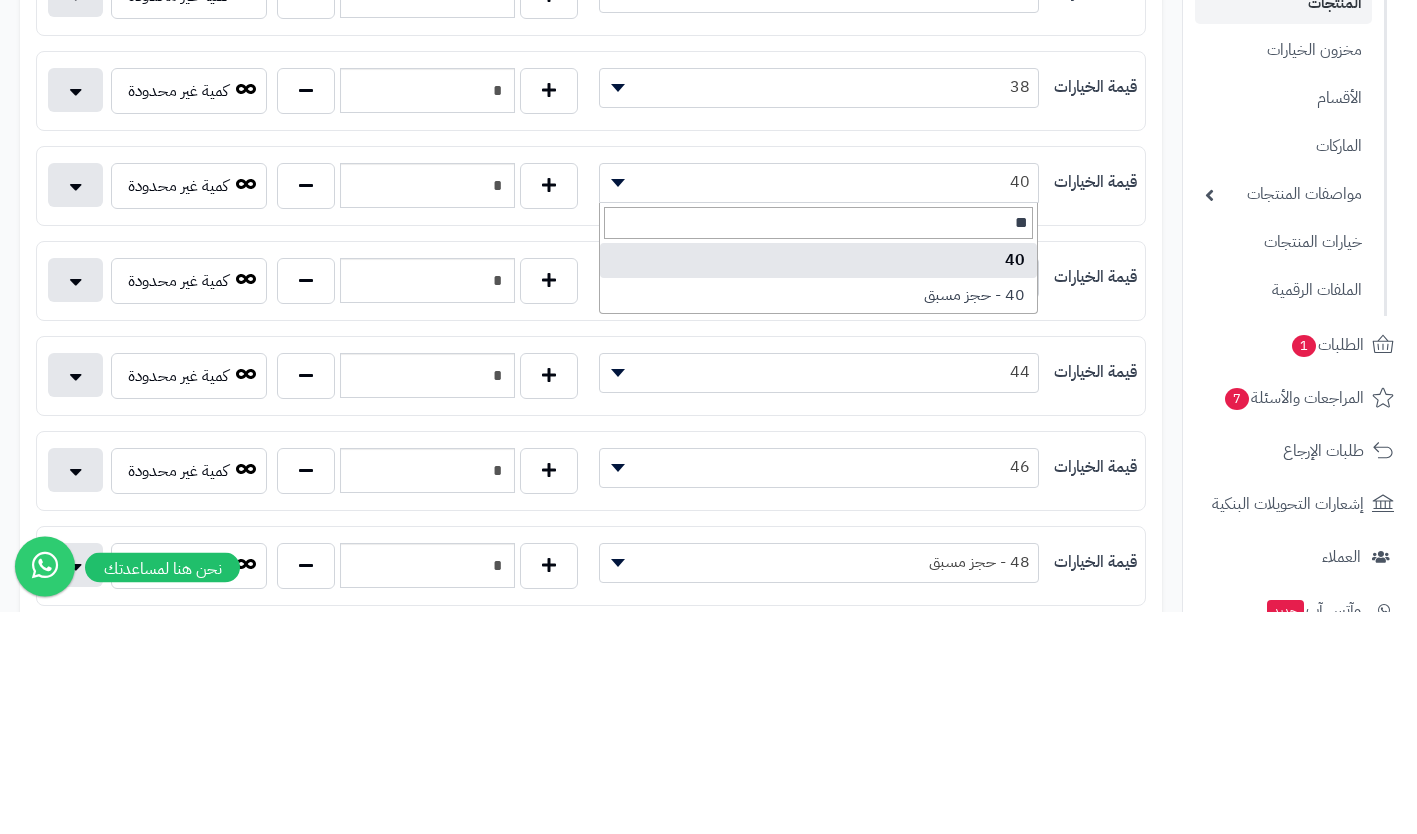 select on "***" 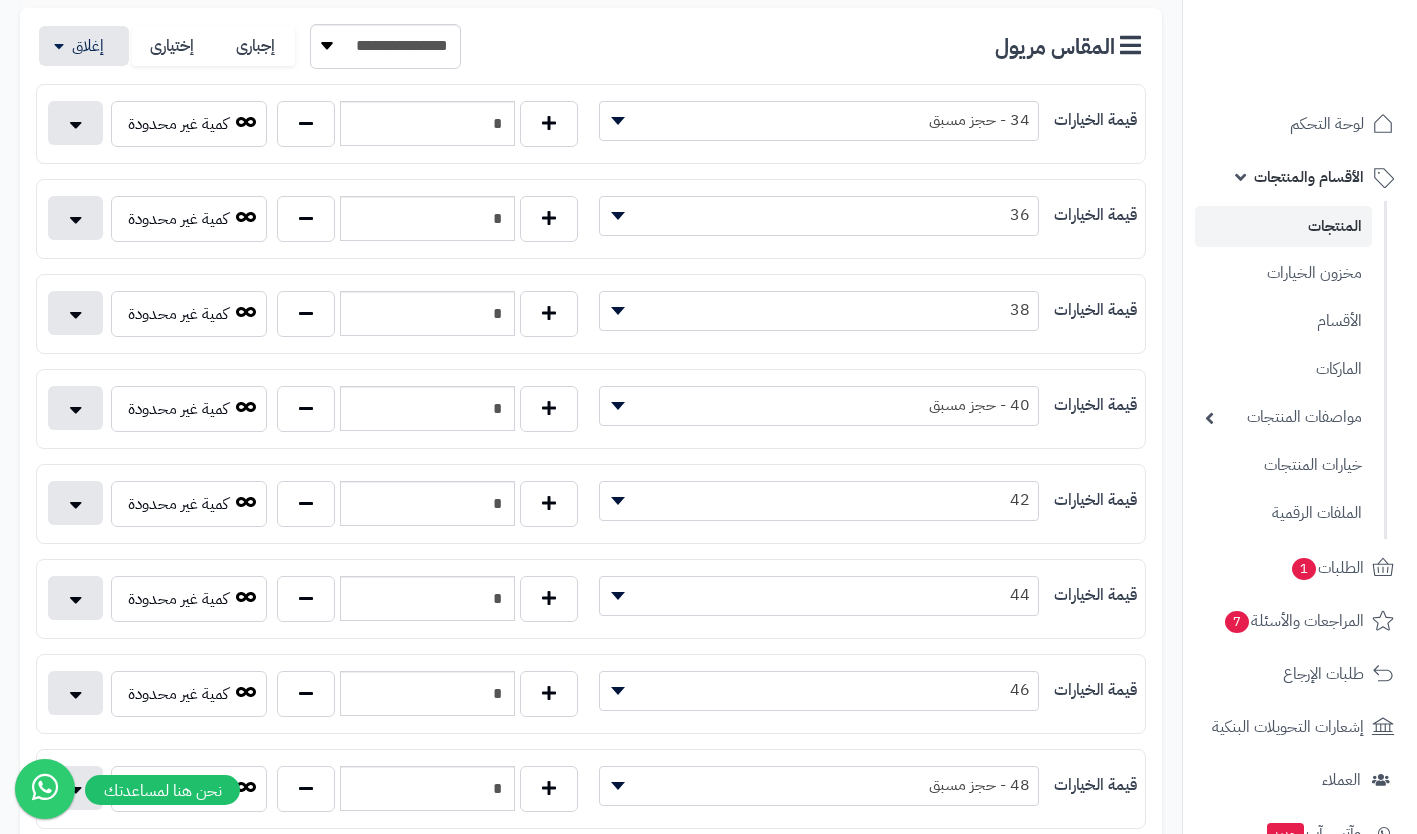 click on "38" at bounding box center (819, 310) 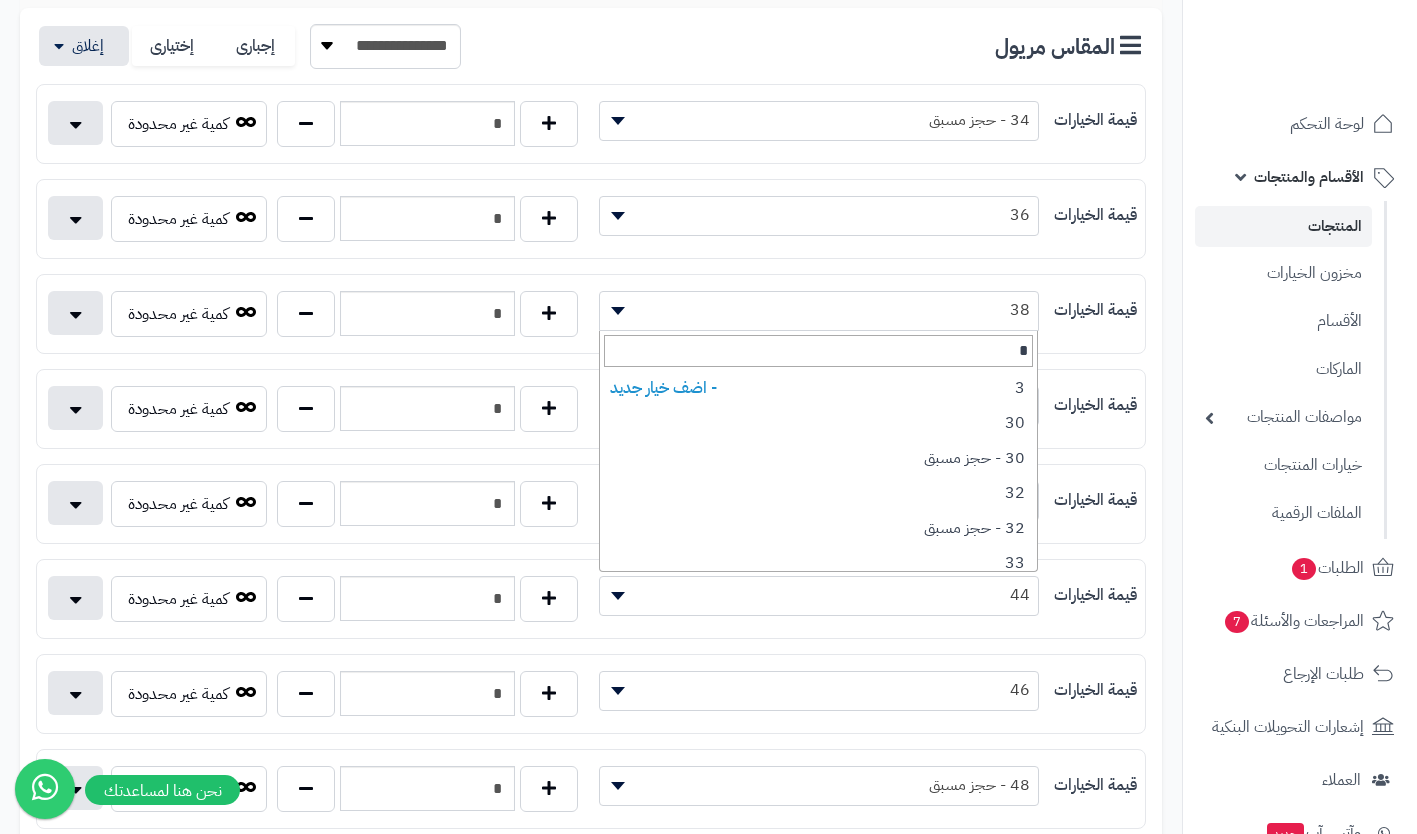 type on "**" 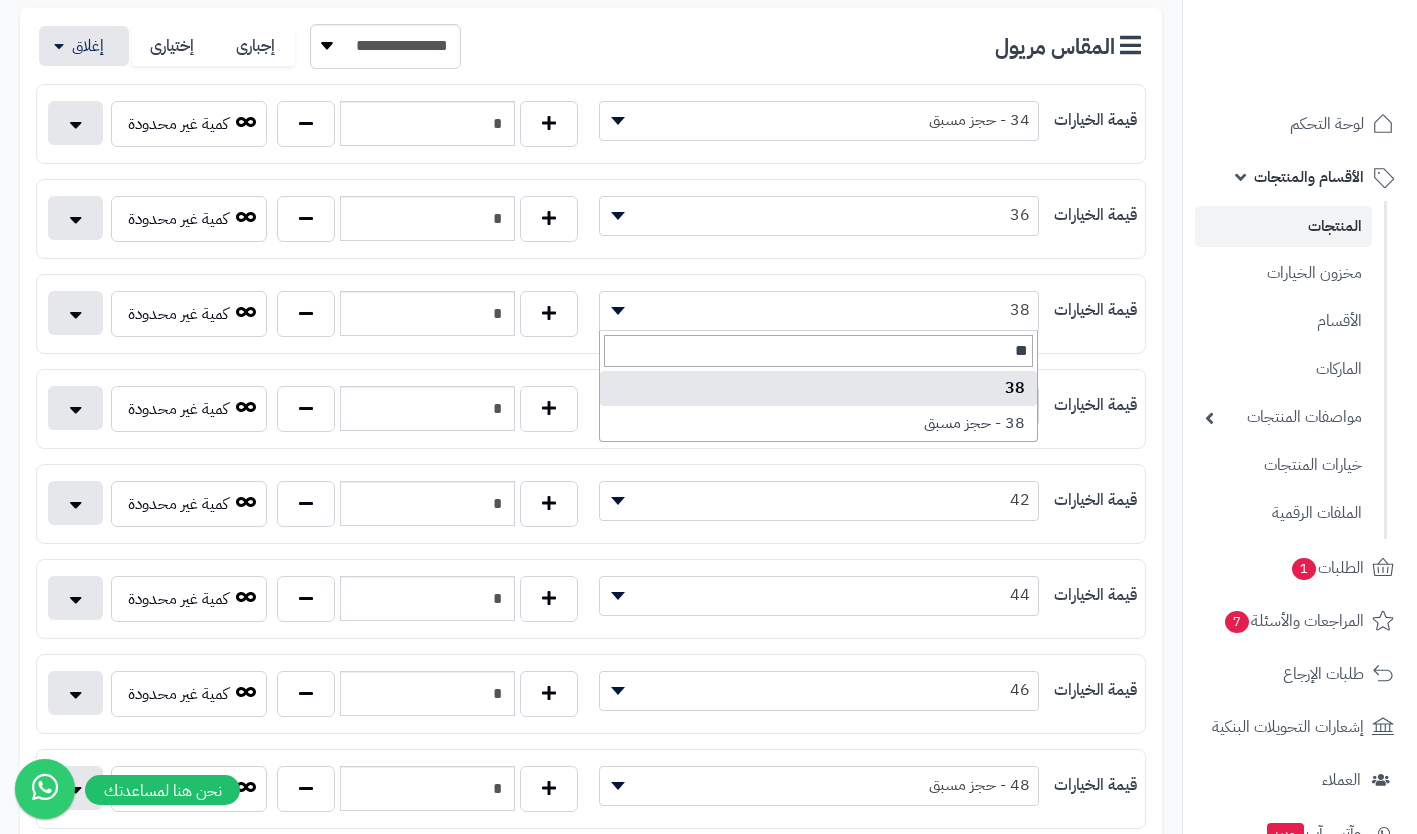 select on "***" 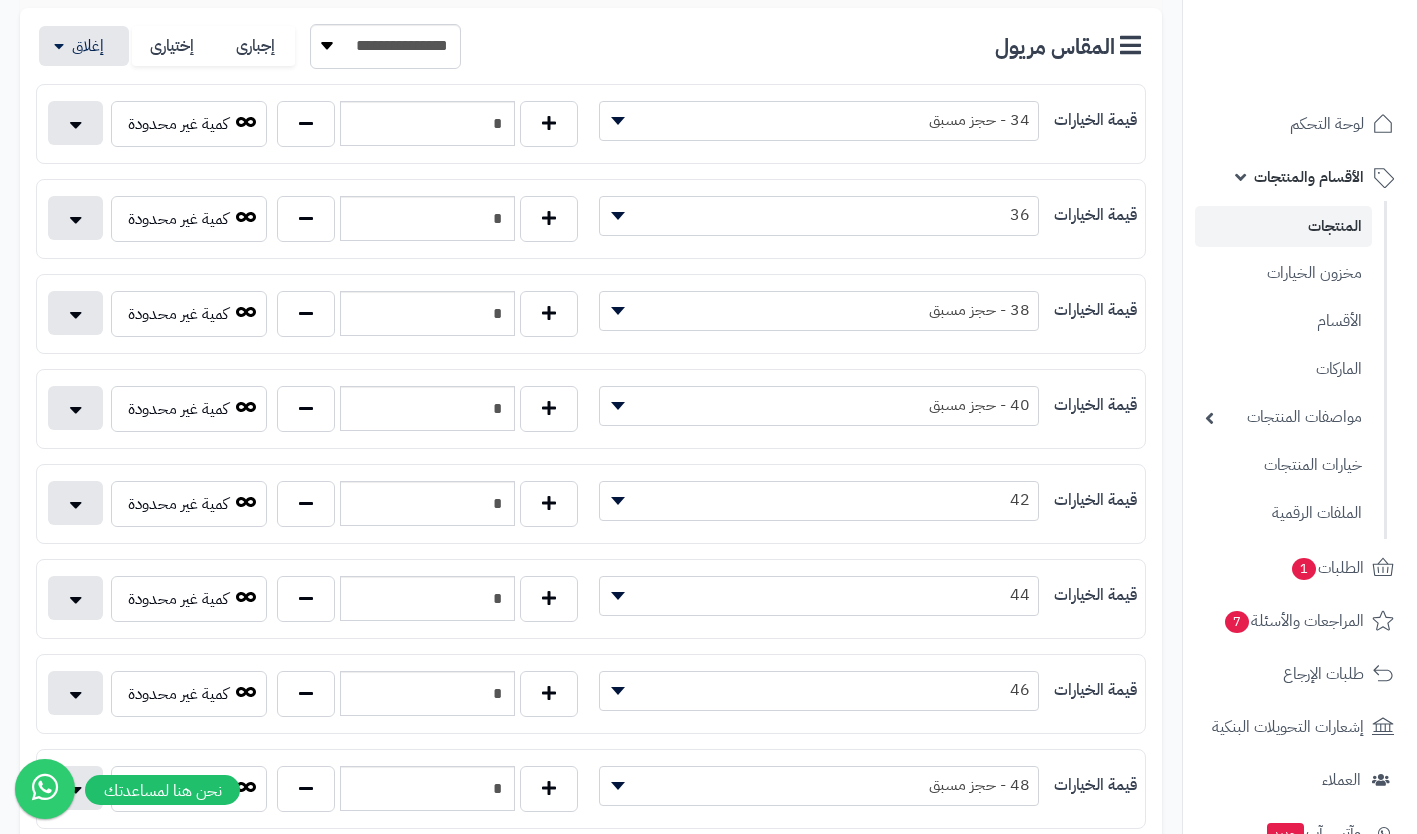 click on "36" at bounding box center [819, 215] 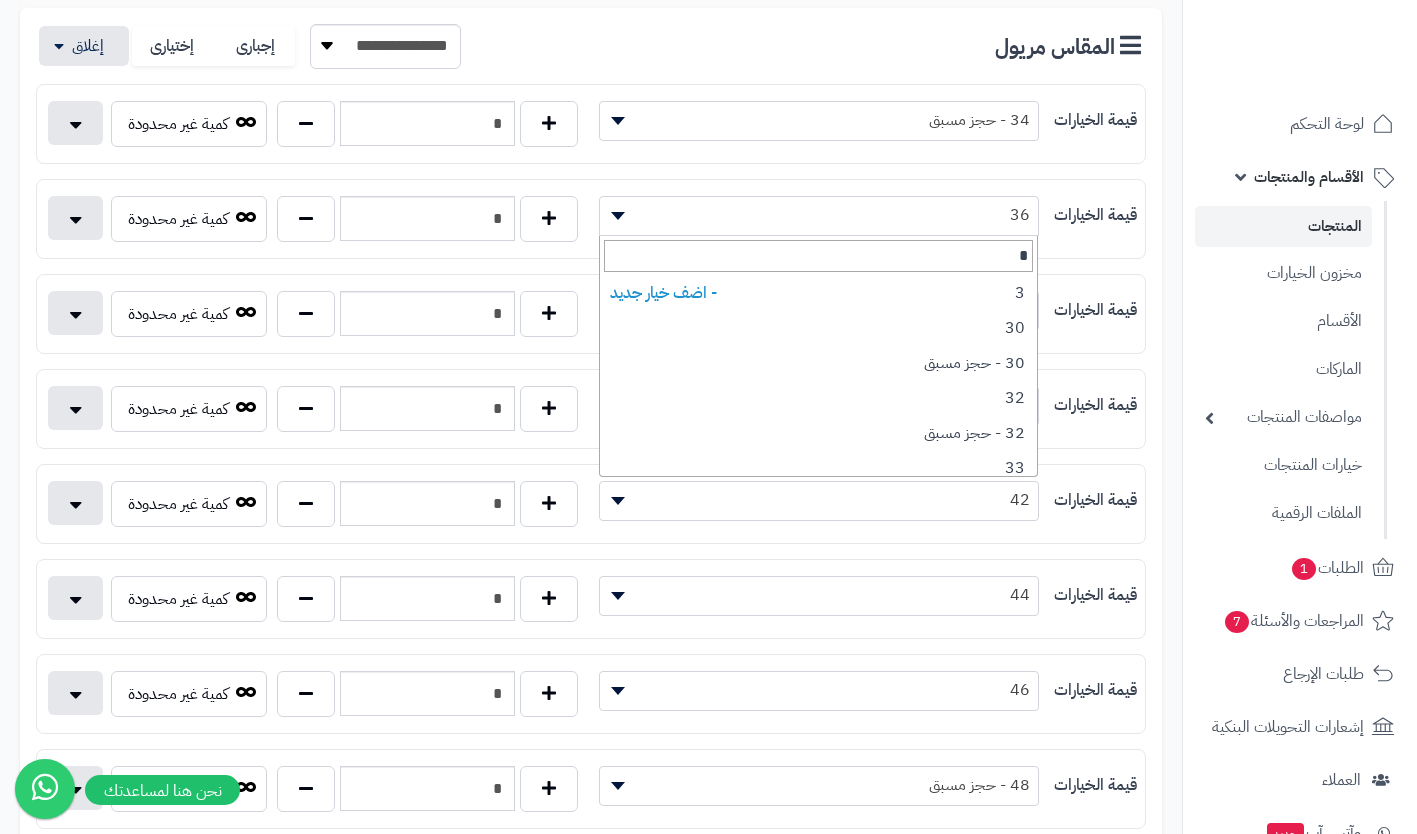 type on "**" 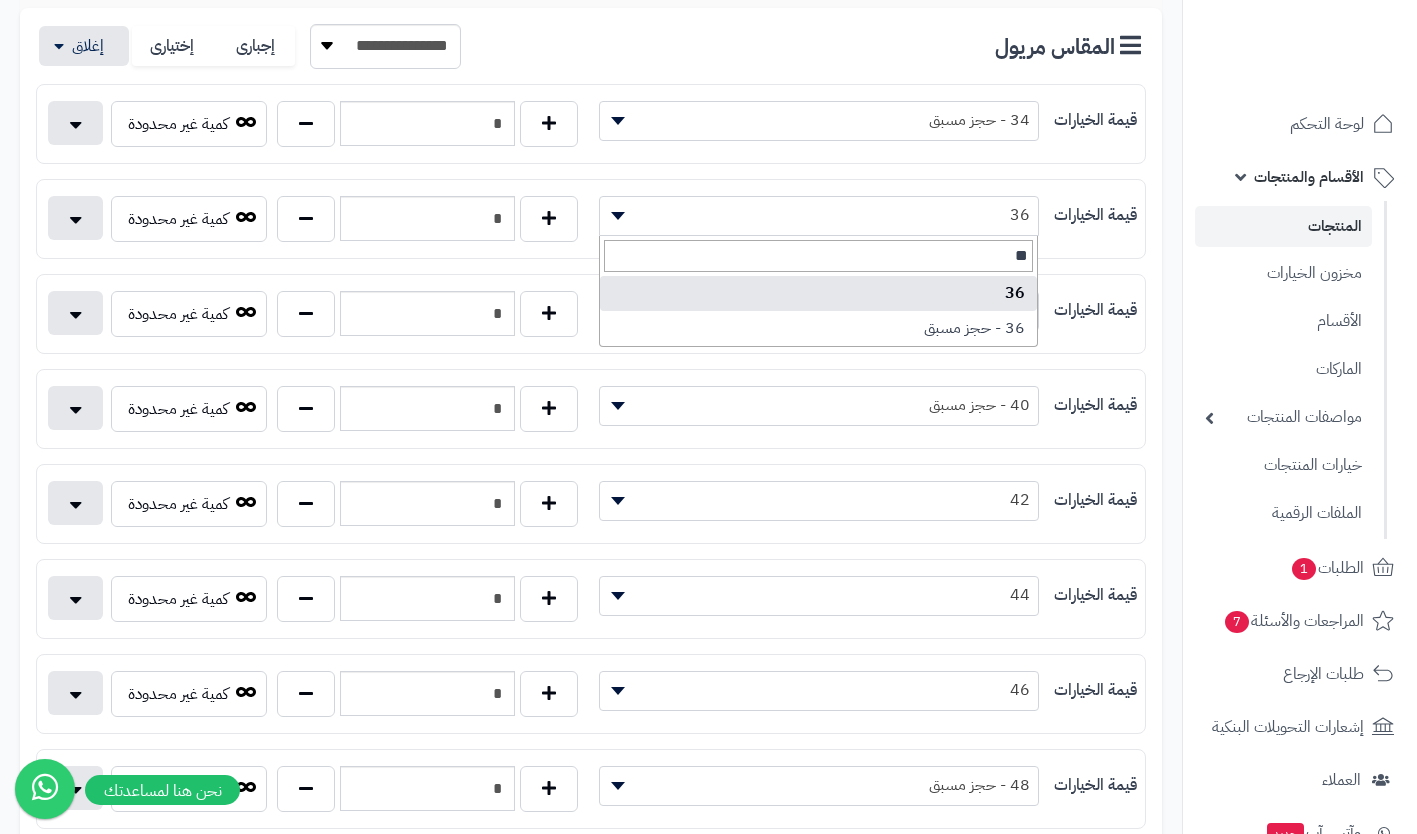 select on "***" 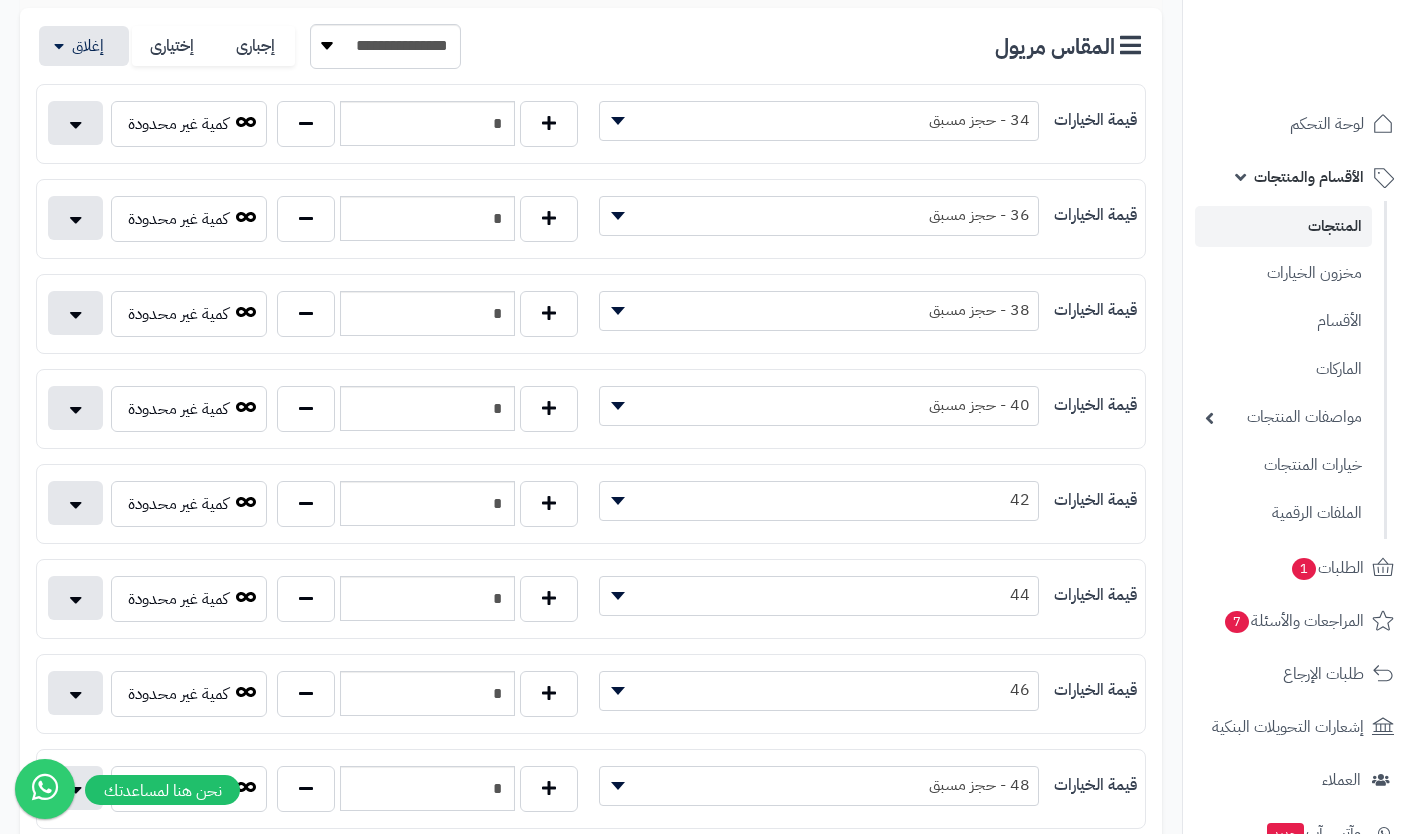 click on "42" at bounding box center (819, 500) 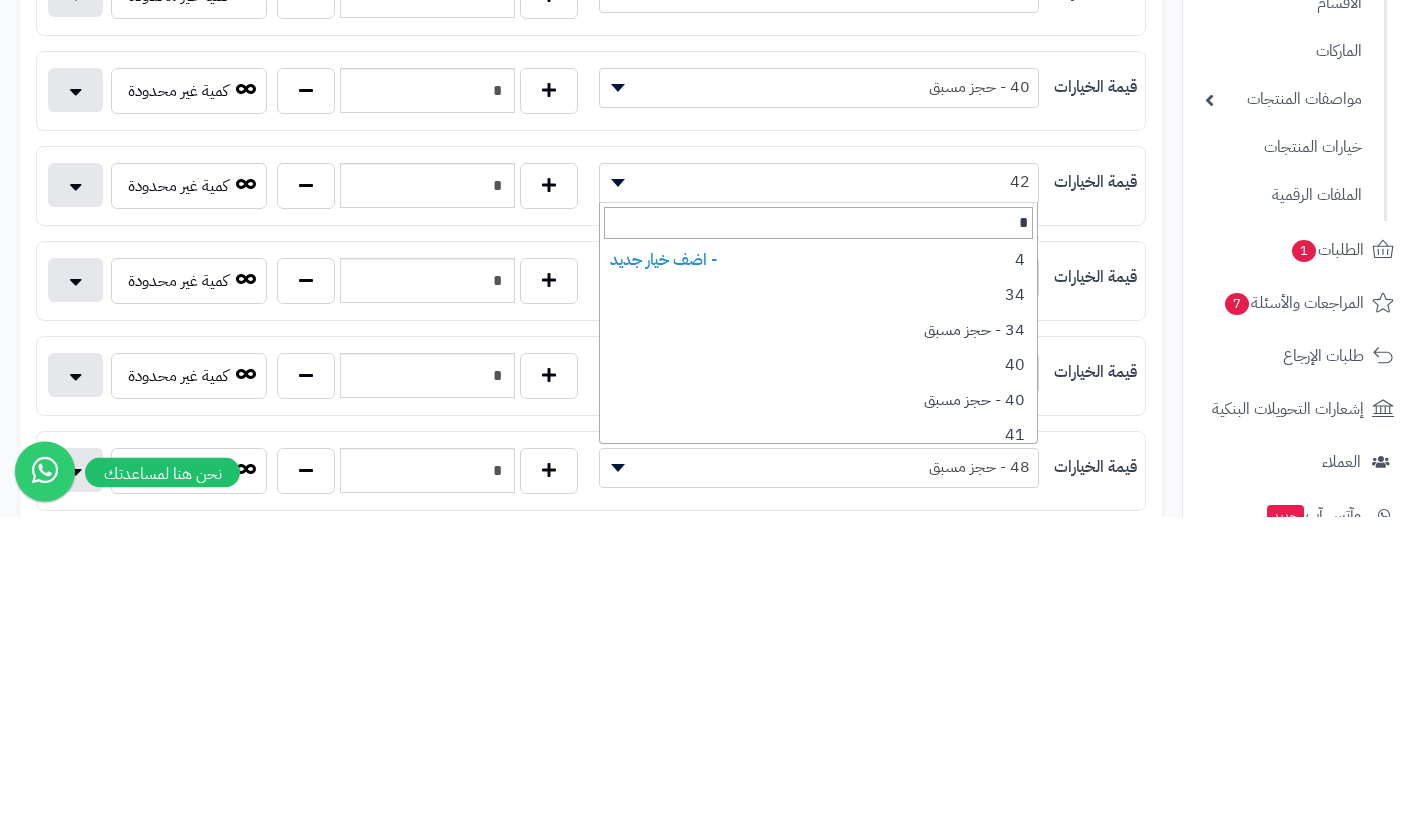 type on "**" 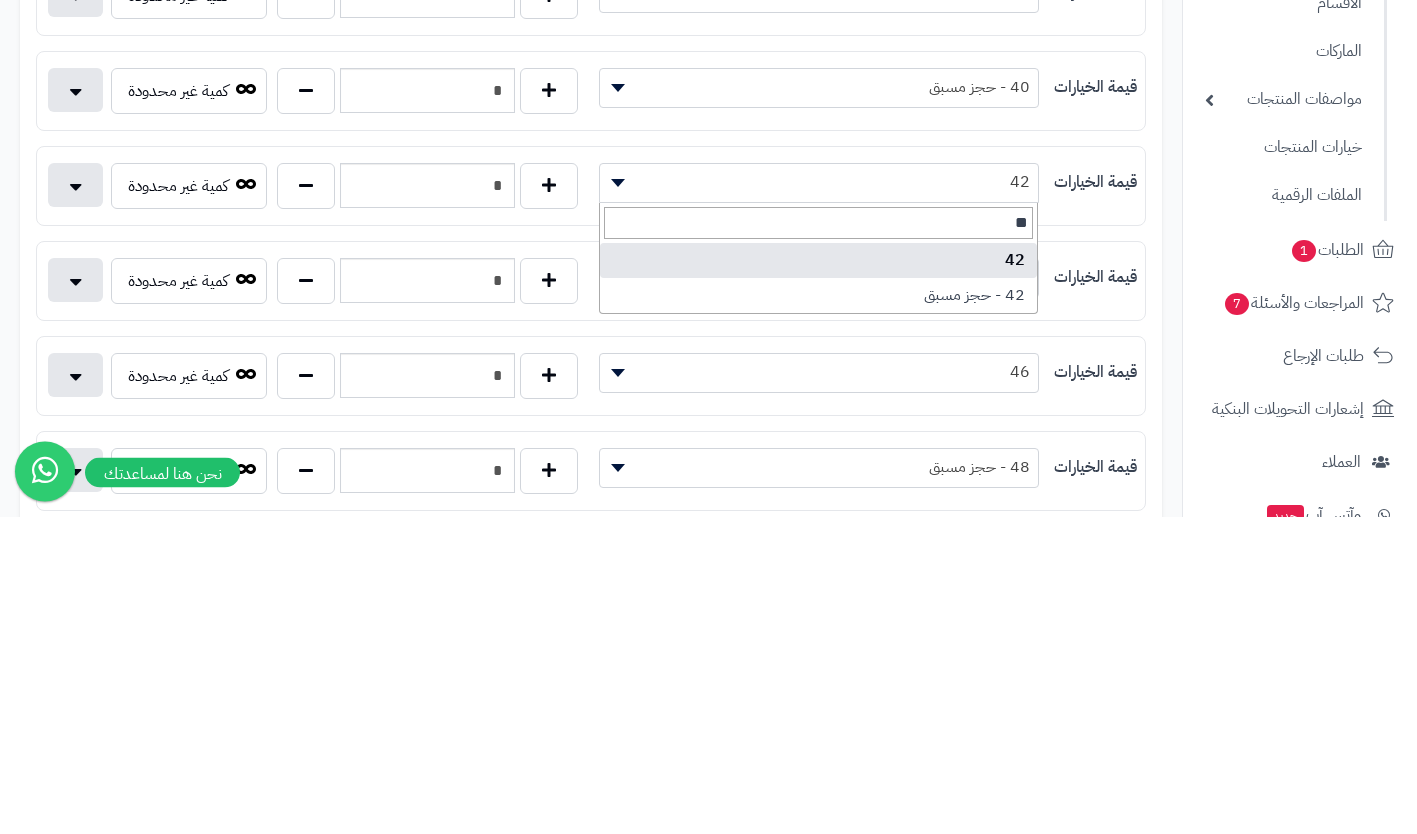 select on "***" 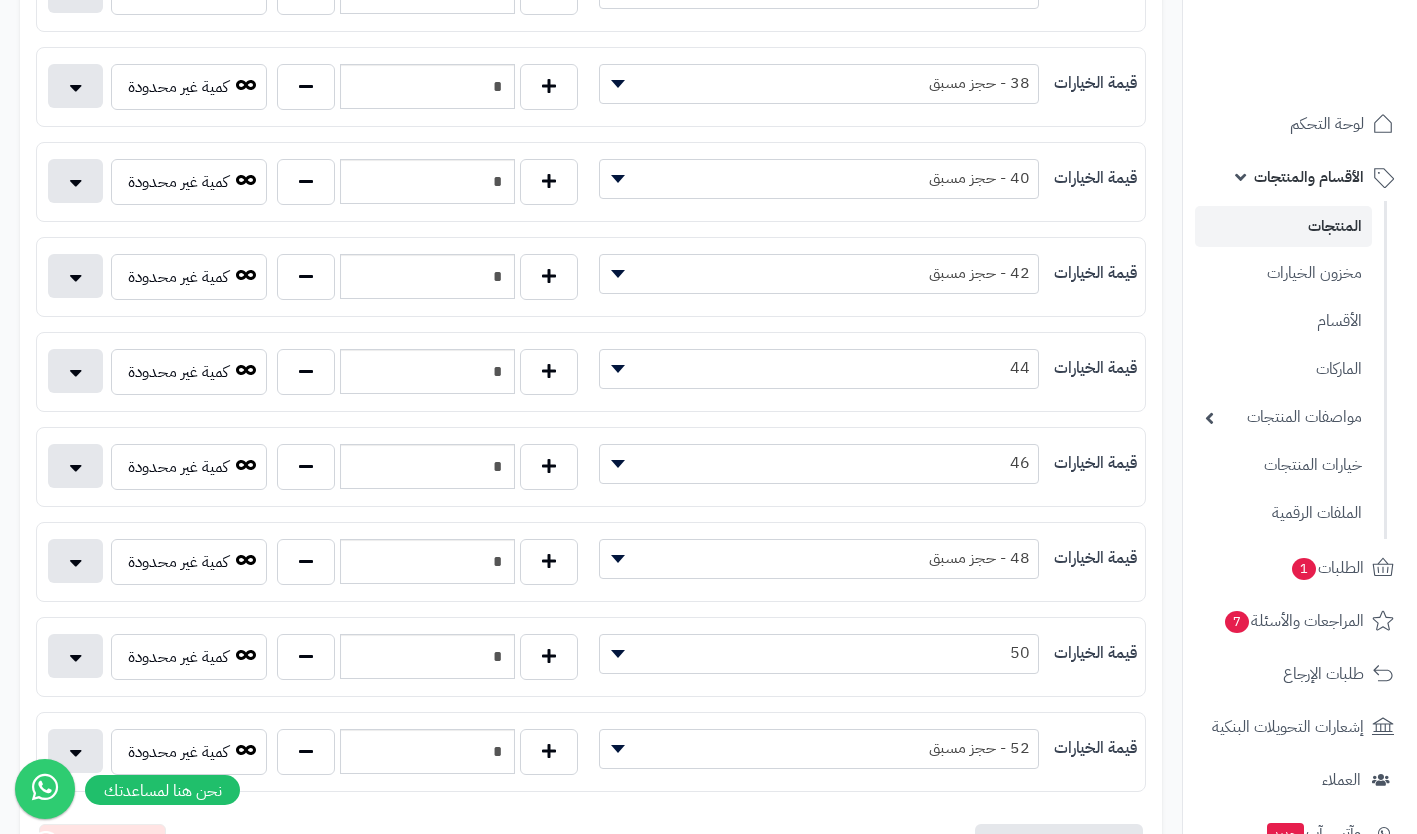 scroll, scrollTop: 616, scrollLeft: 0, axis: vertical 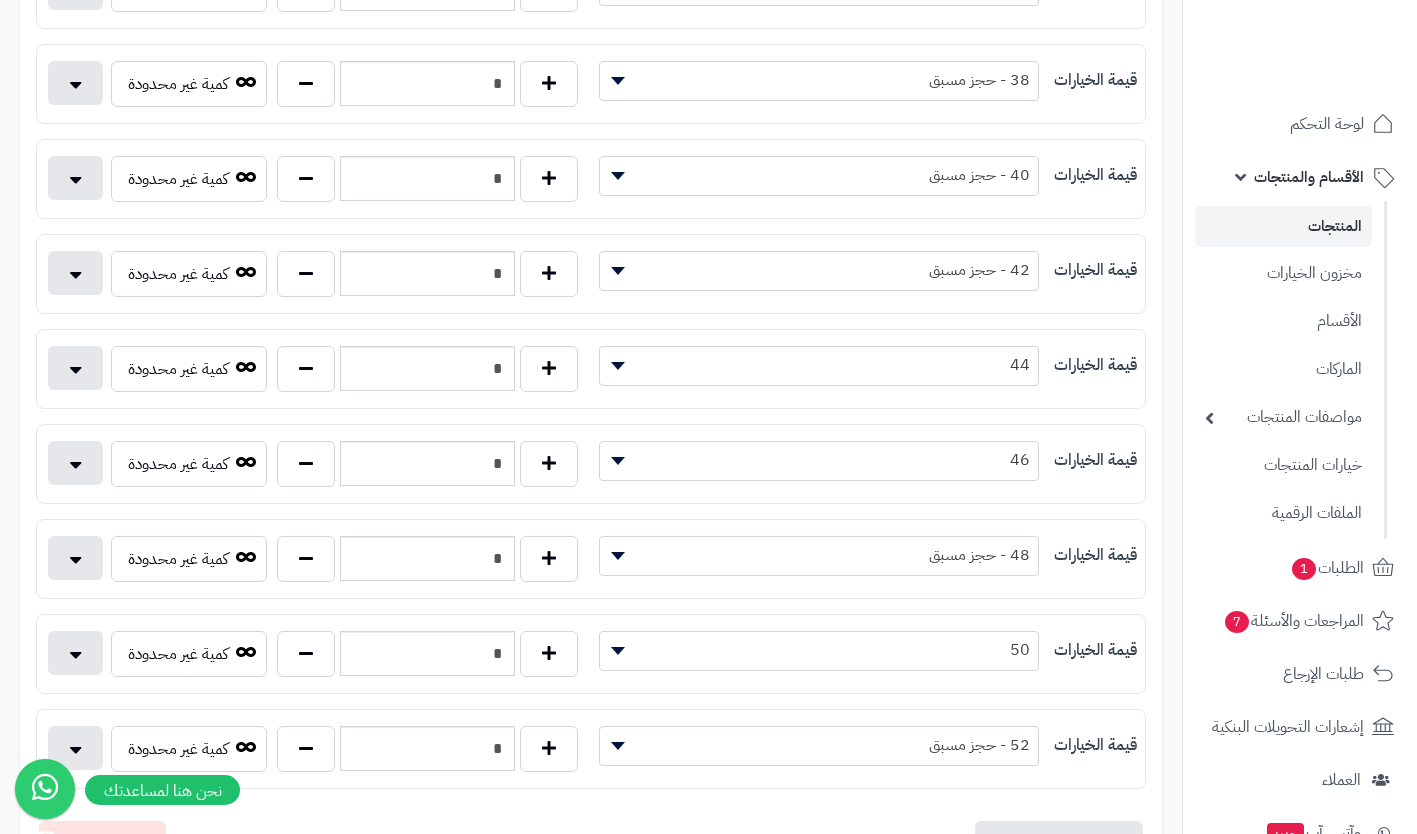 click on "46" at bounding box center (819, 460) 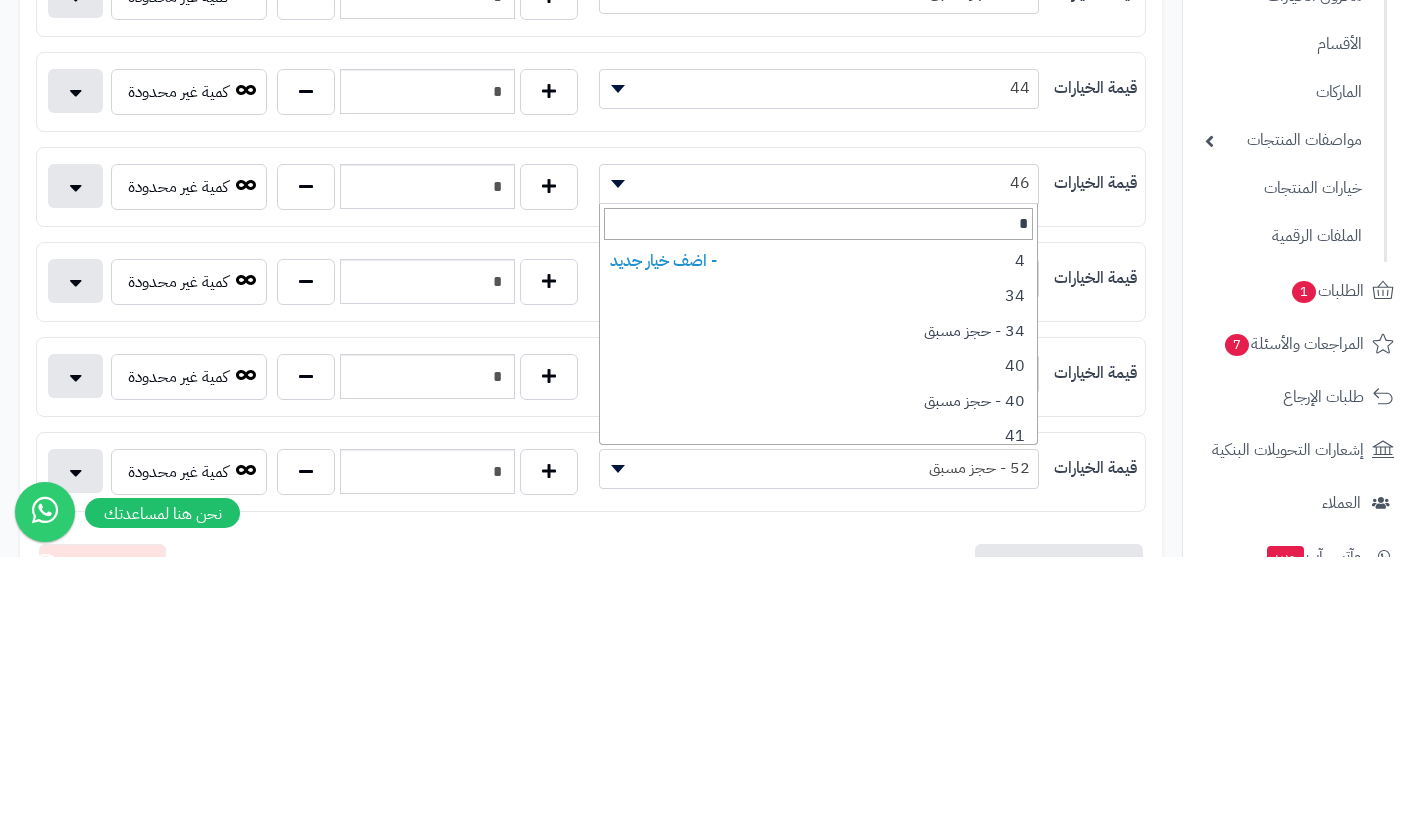 type on "**" 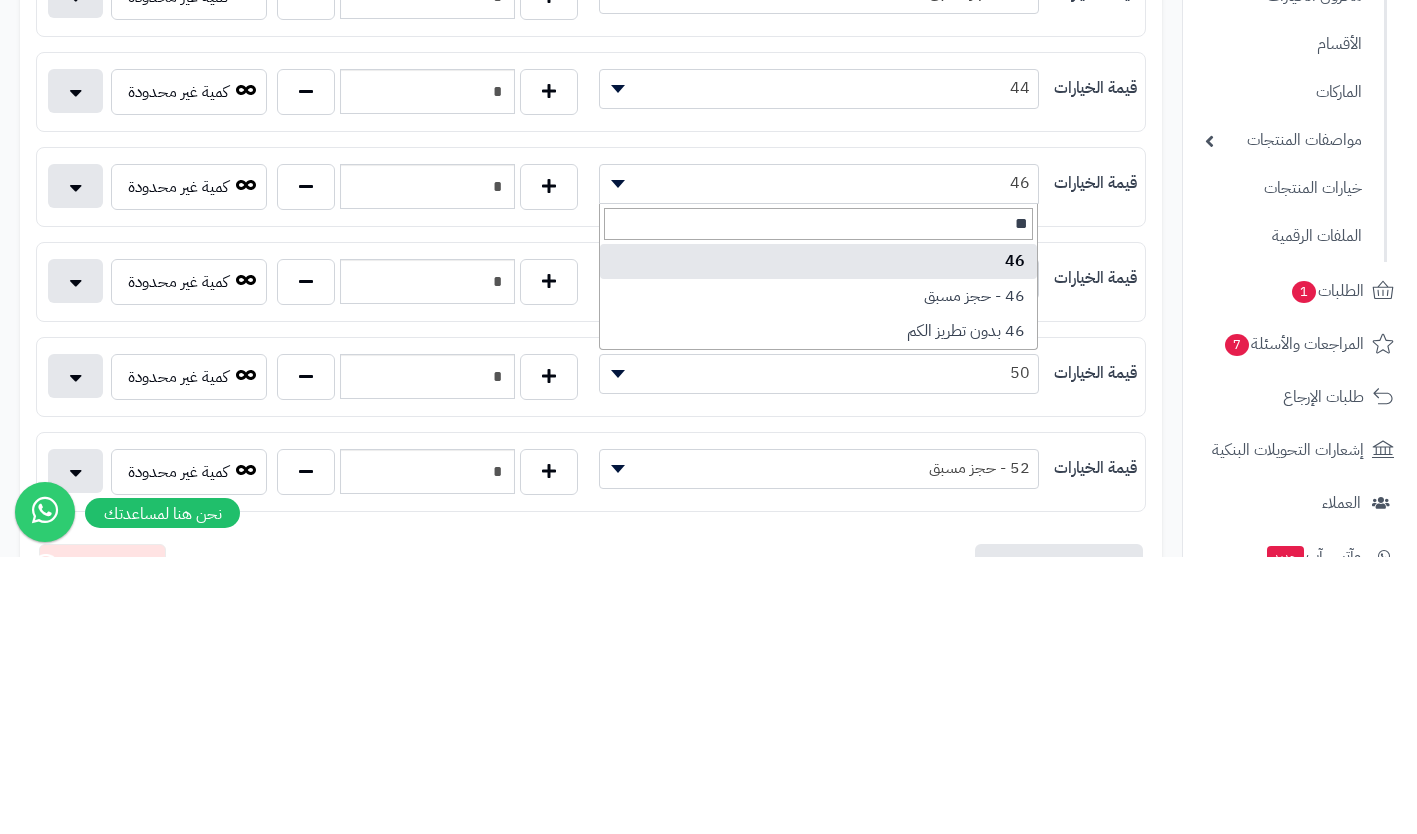 select on "***" 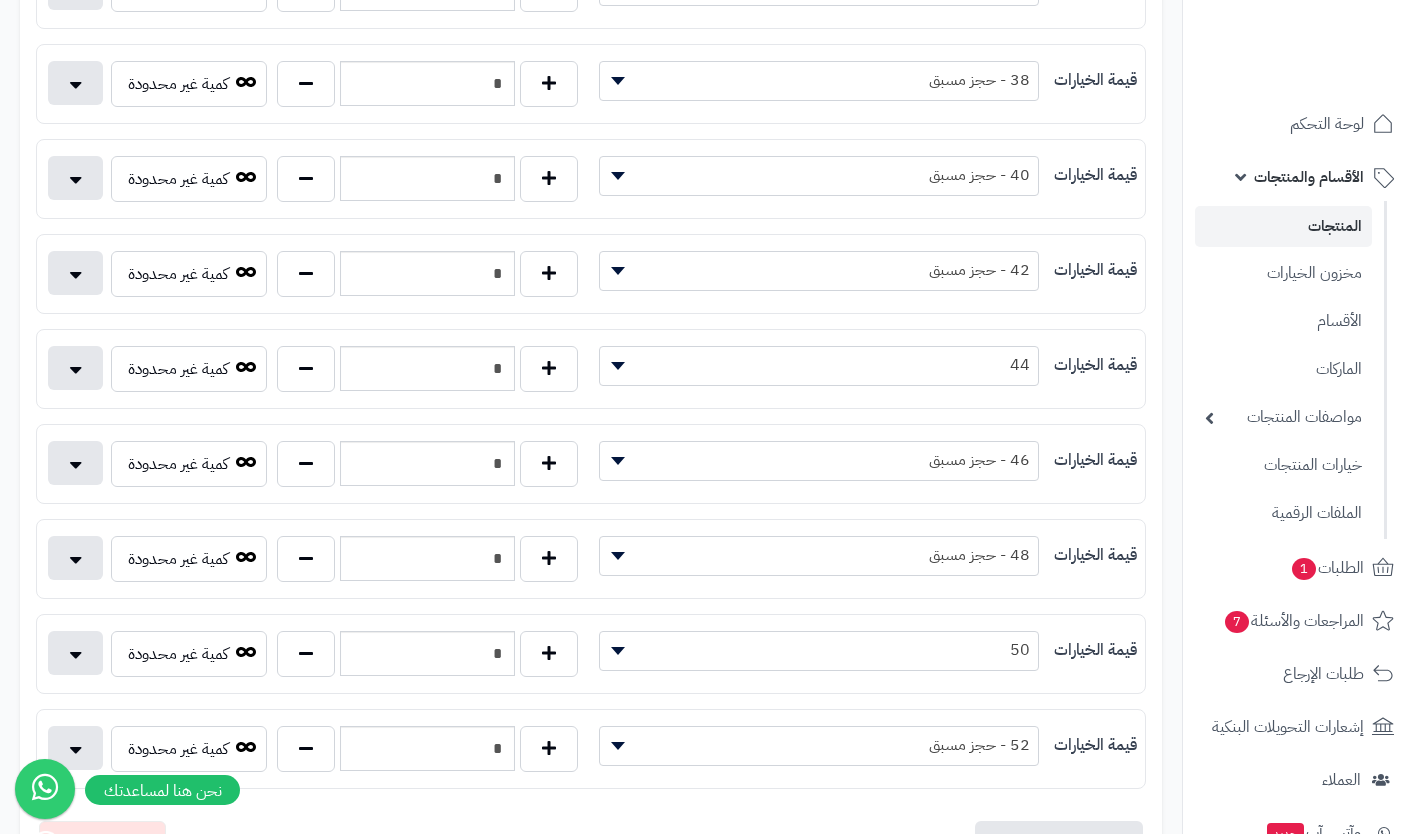 click on "50" at bounding box center [819, 650] 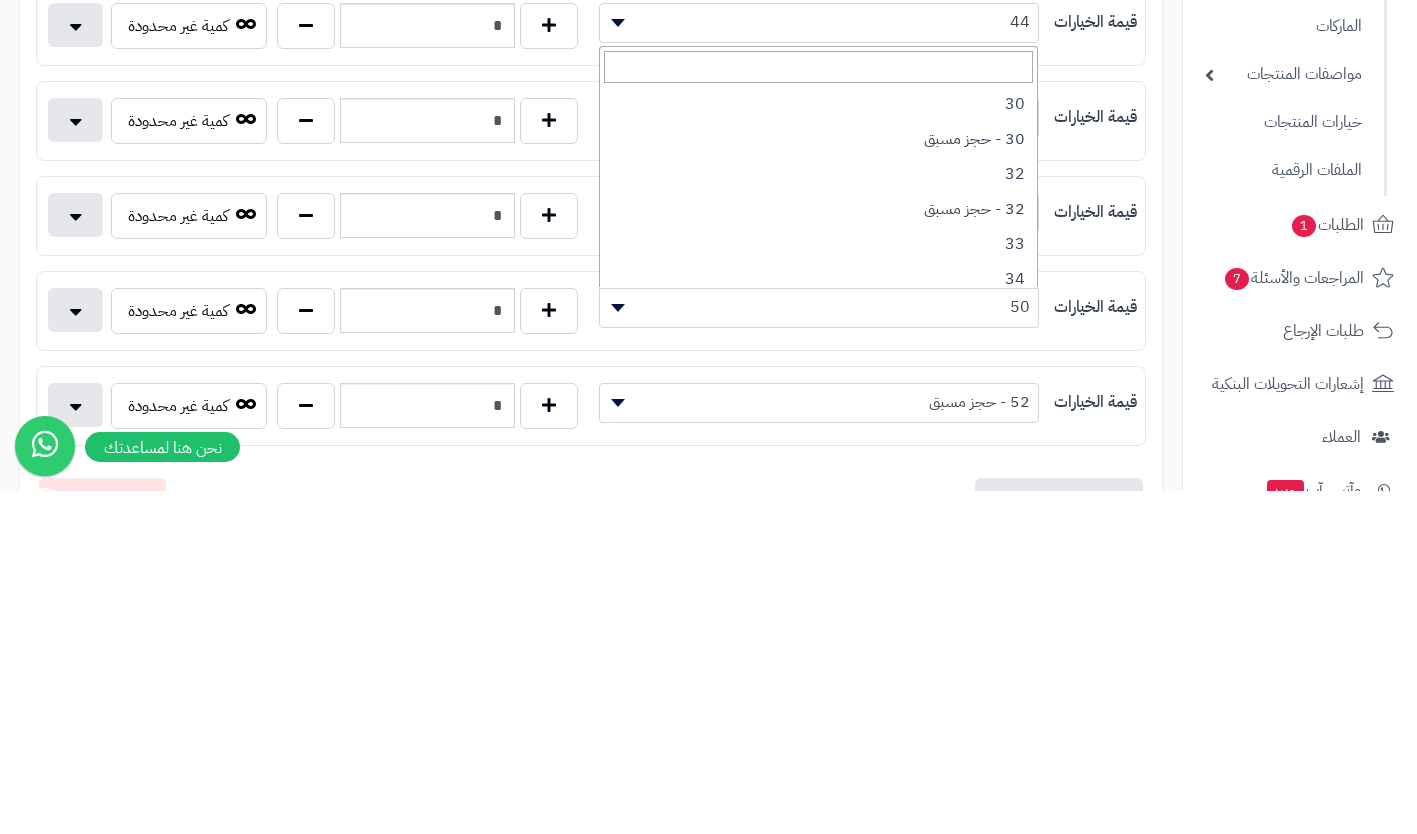 click on "52 - حجز مسبق" at bounding box center (819, 745) 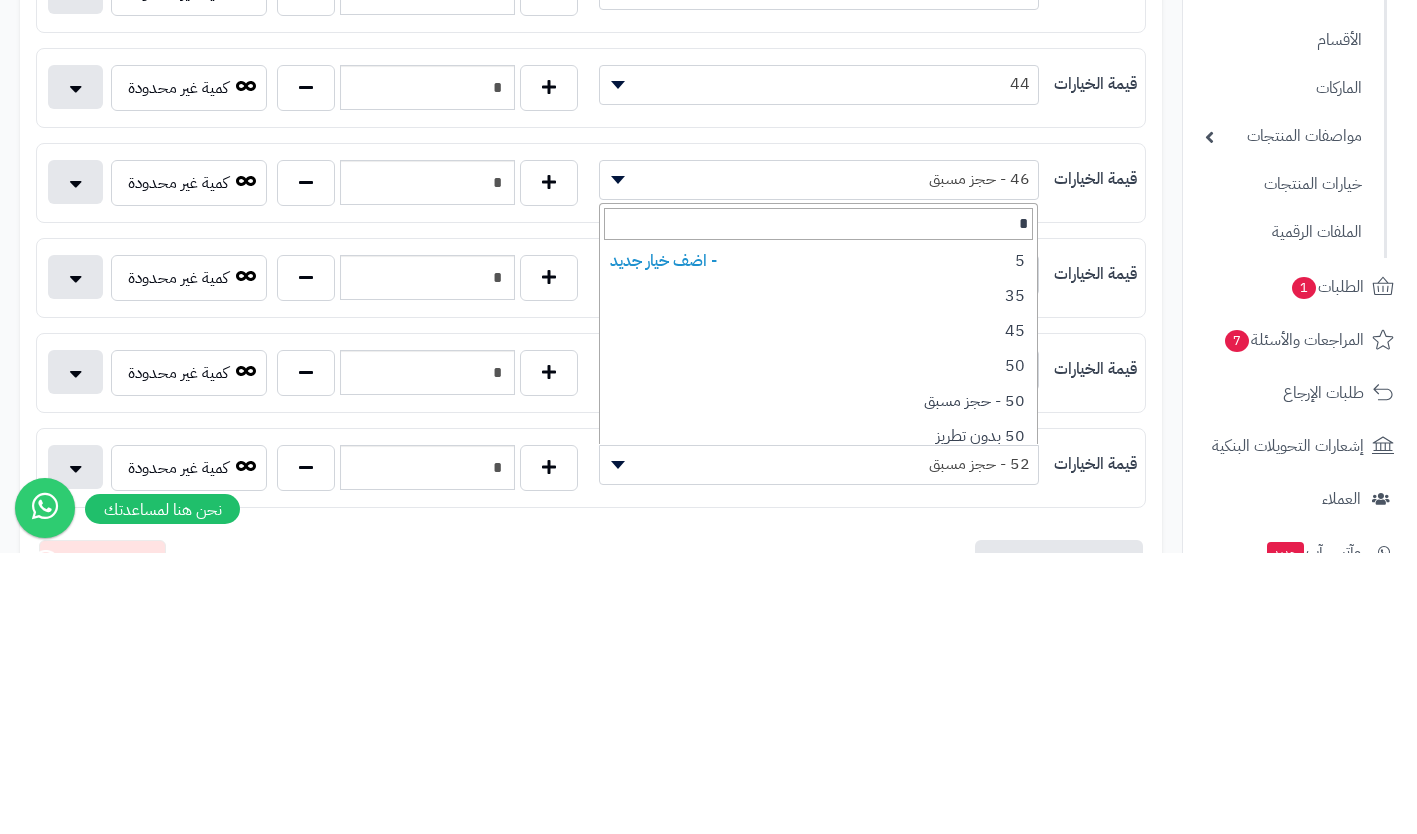 type on "**" 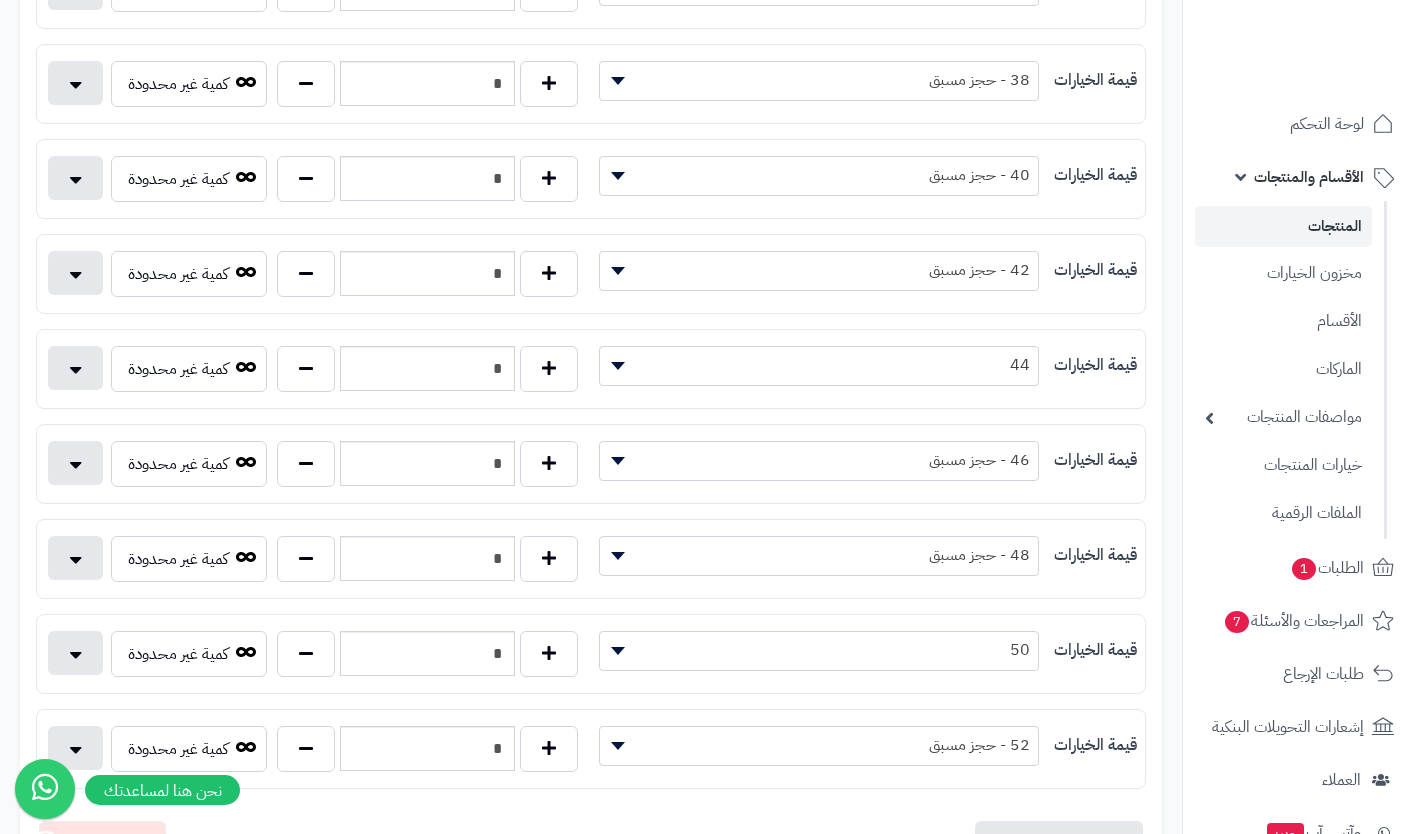 type 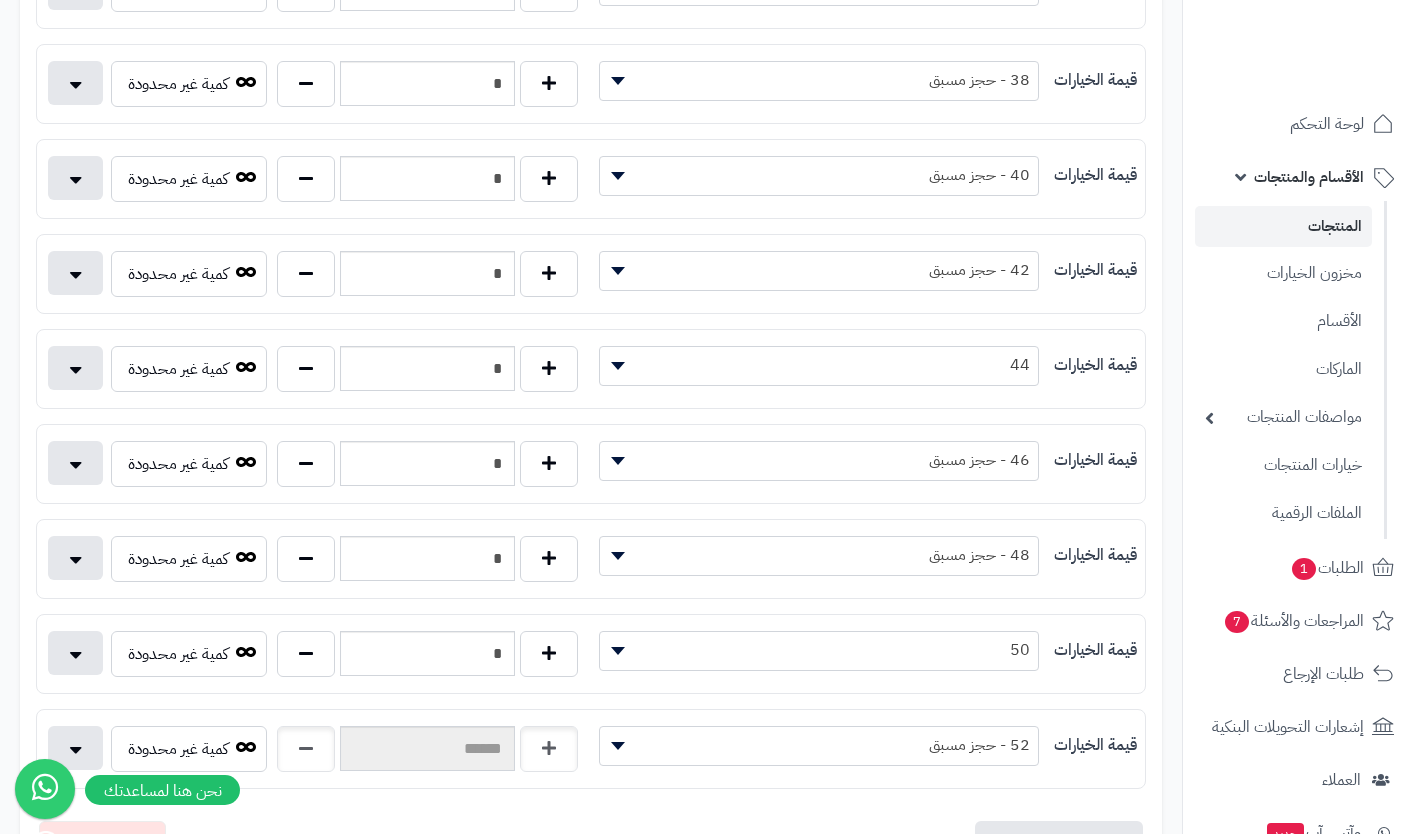 type 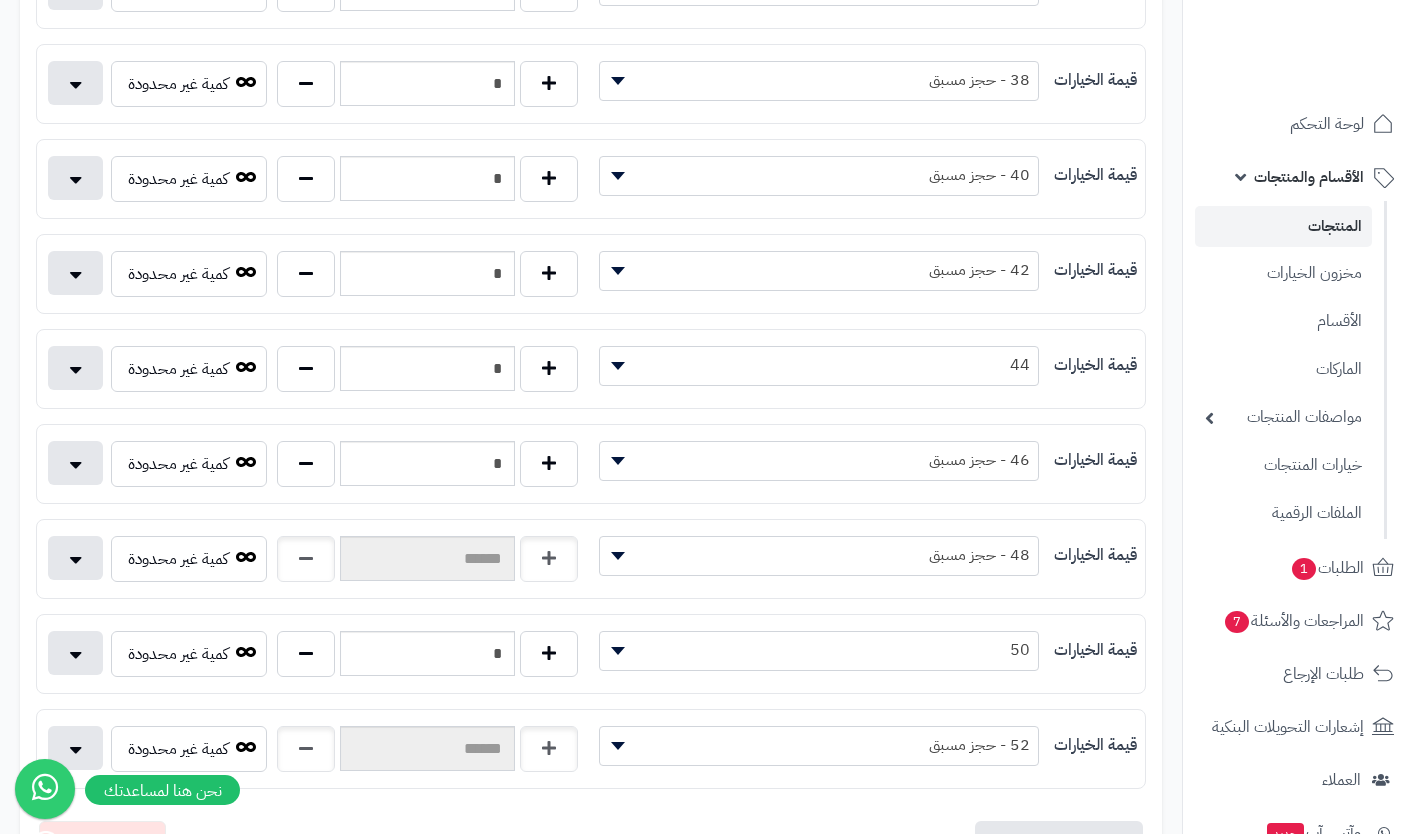 type 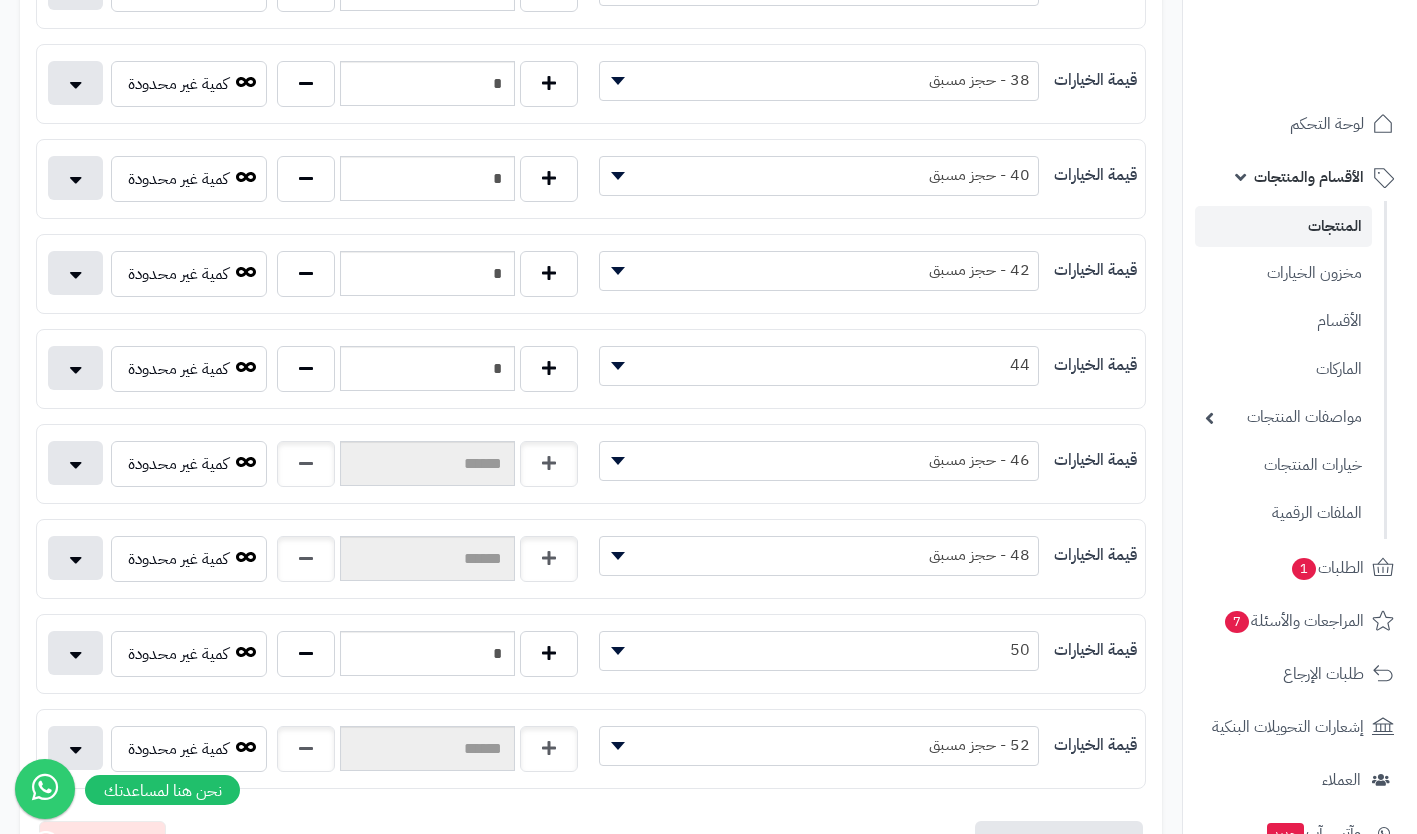 type 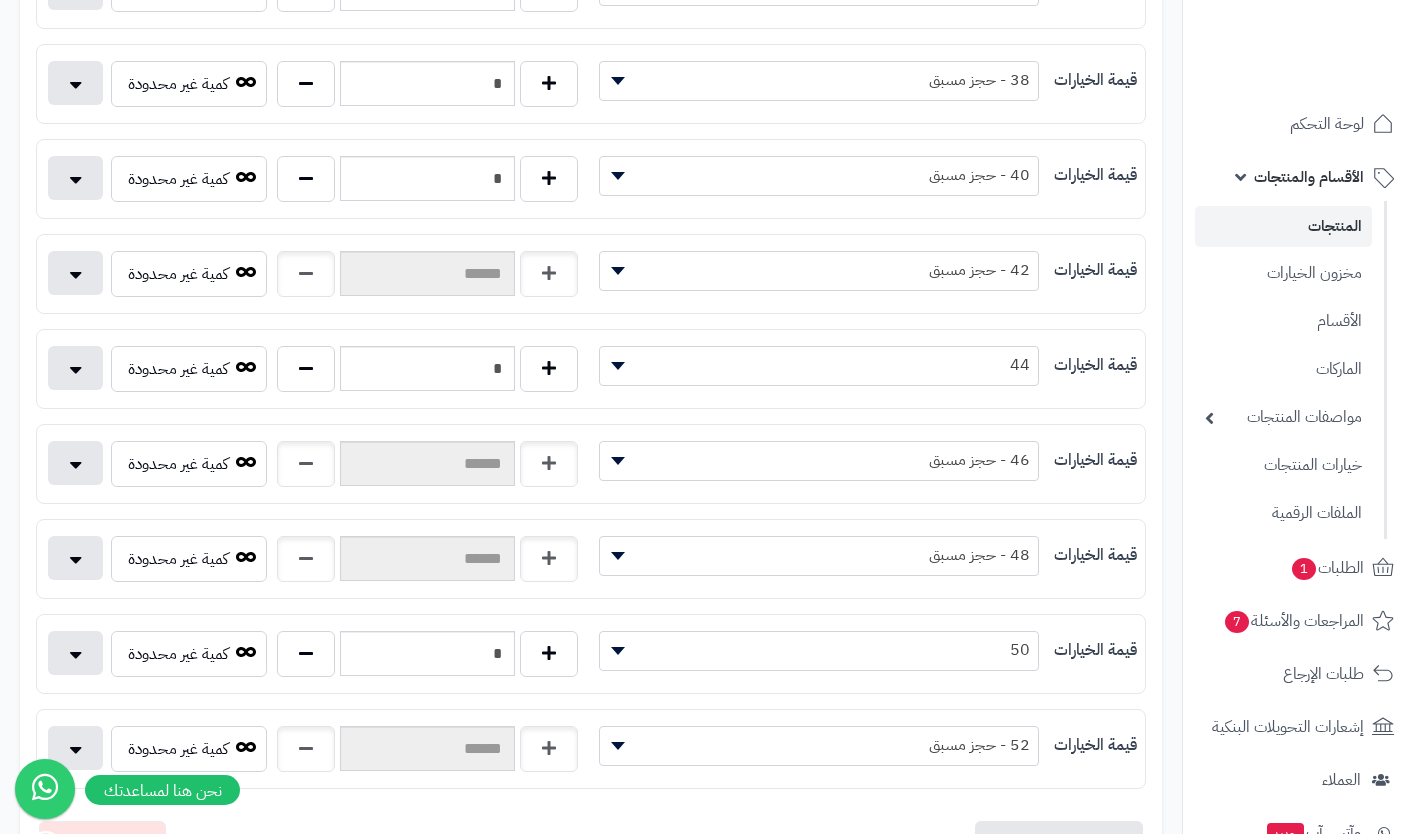type 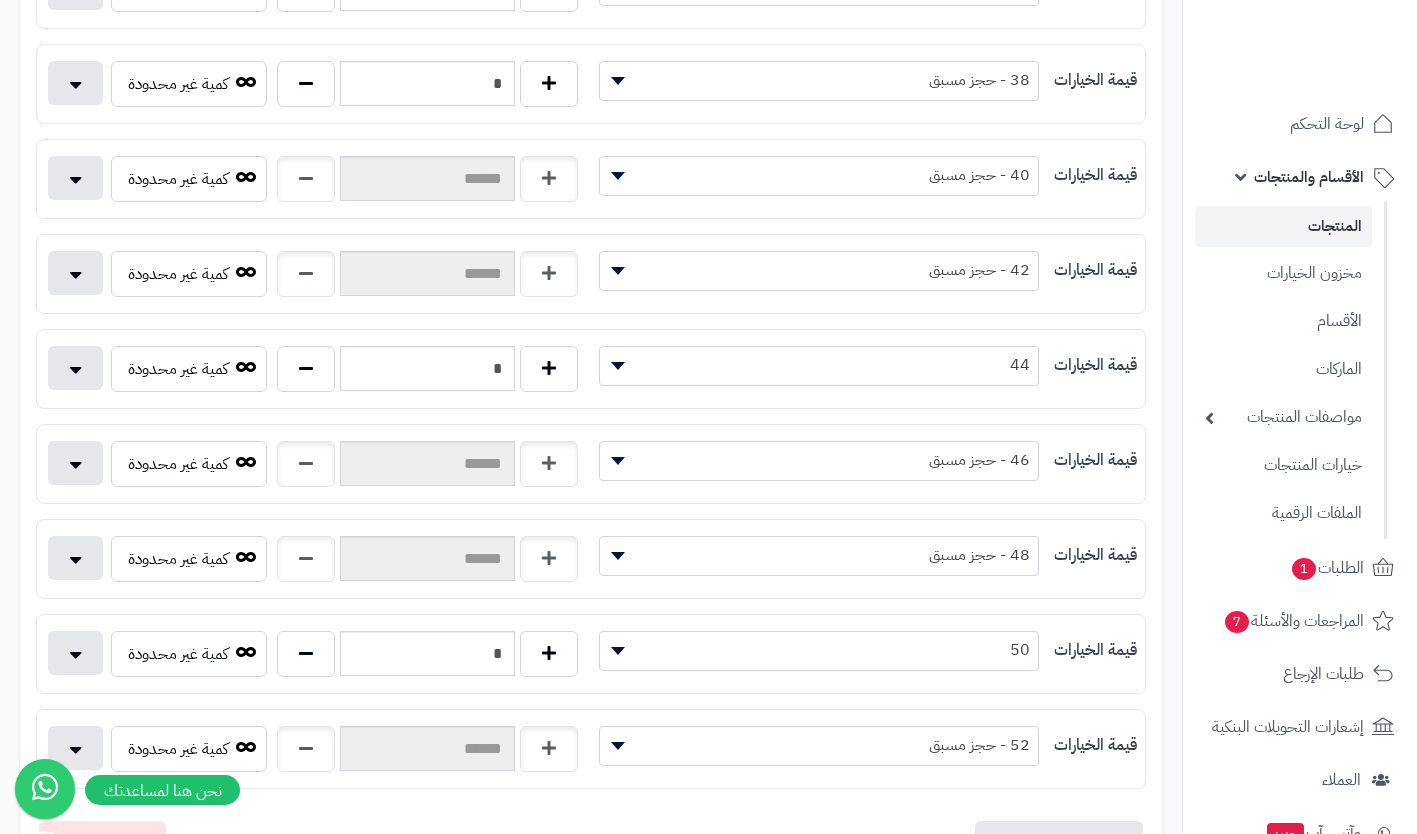 type 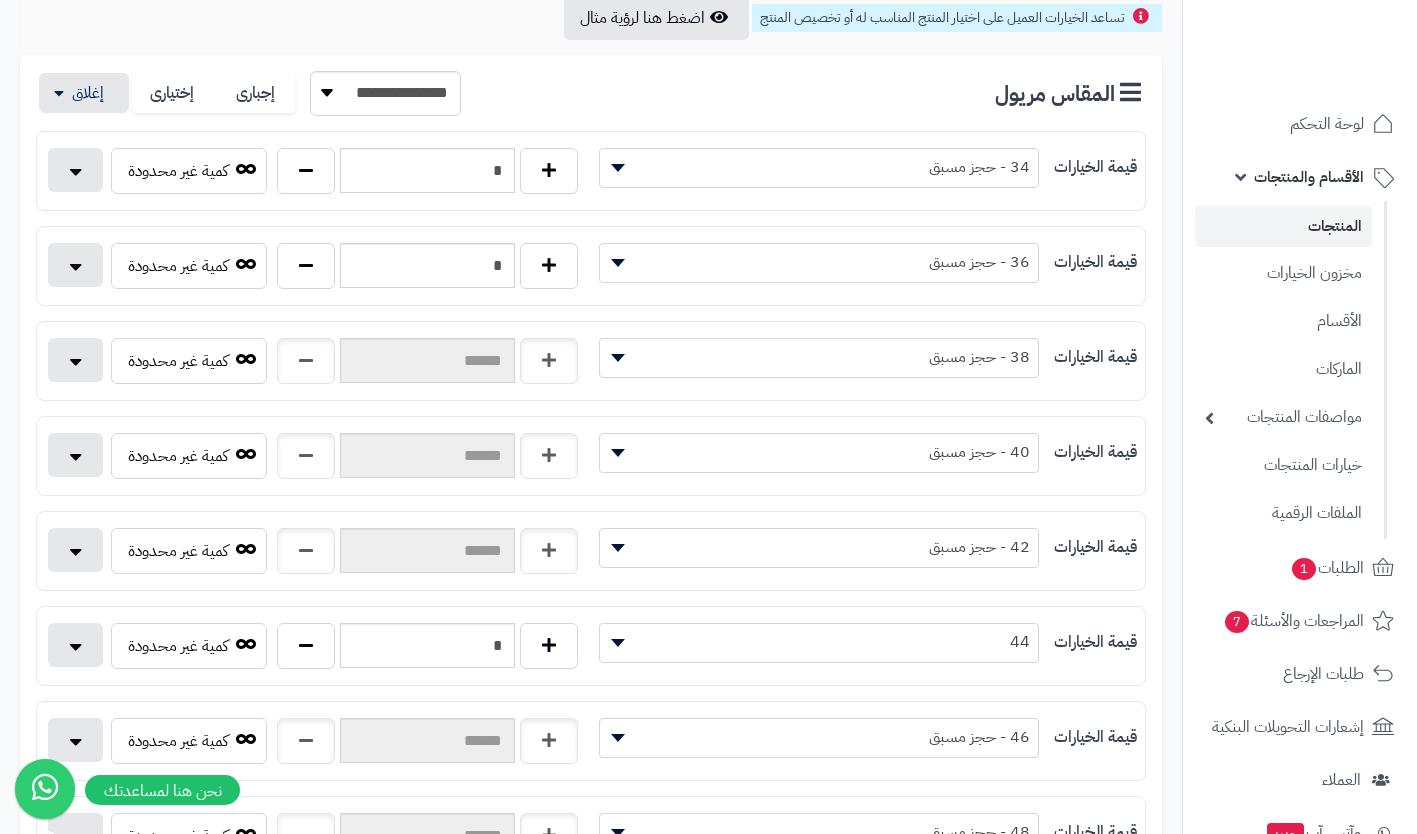 scroll, scrollTop: 340, scrollLeft: 0, axis: vertical 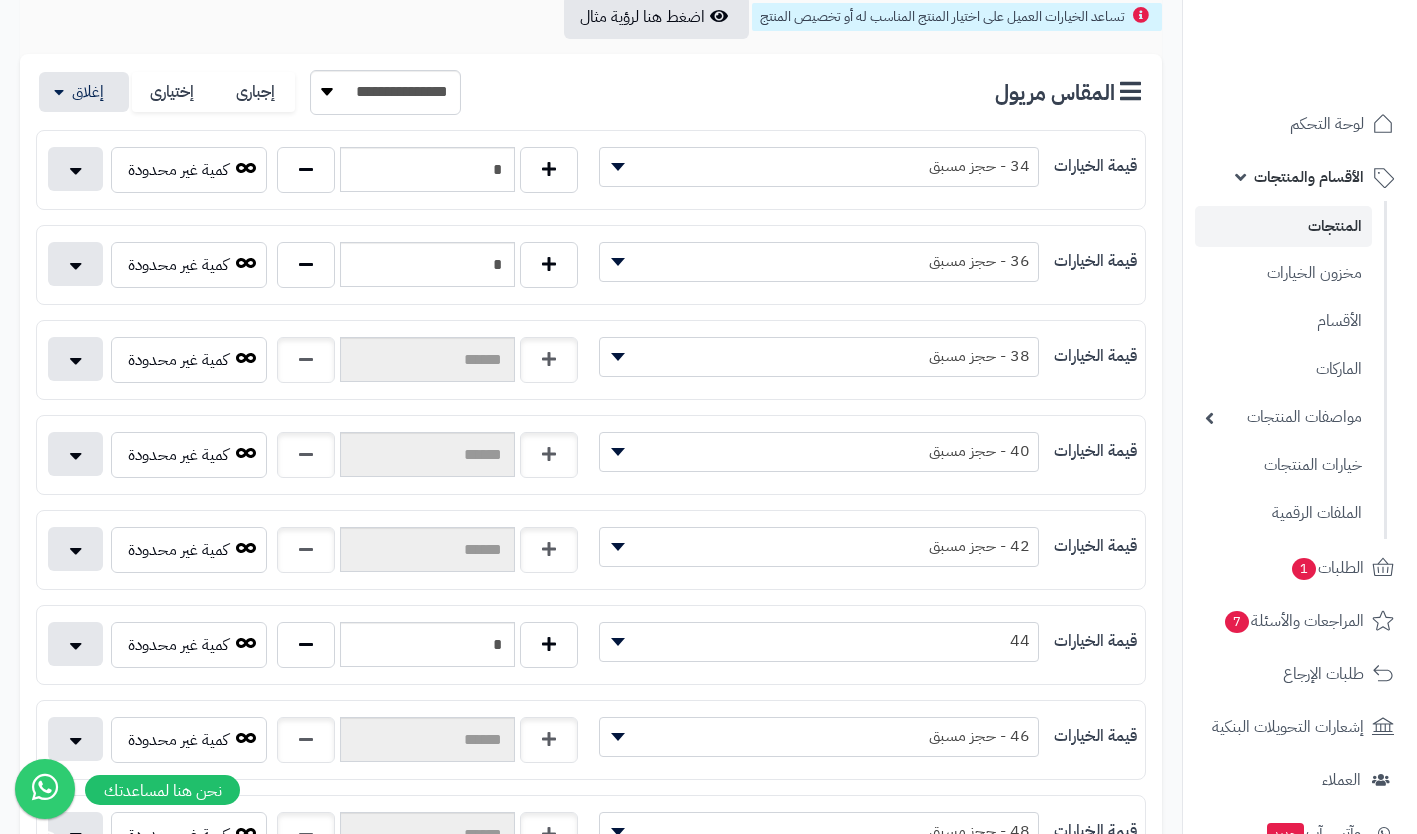 type 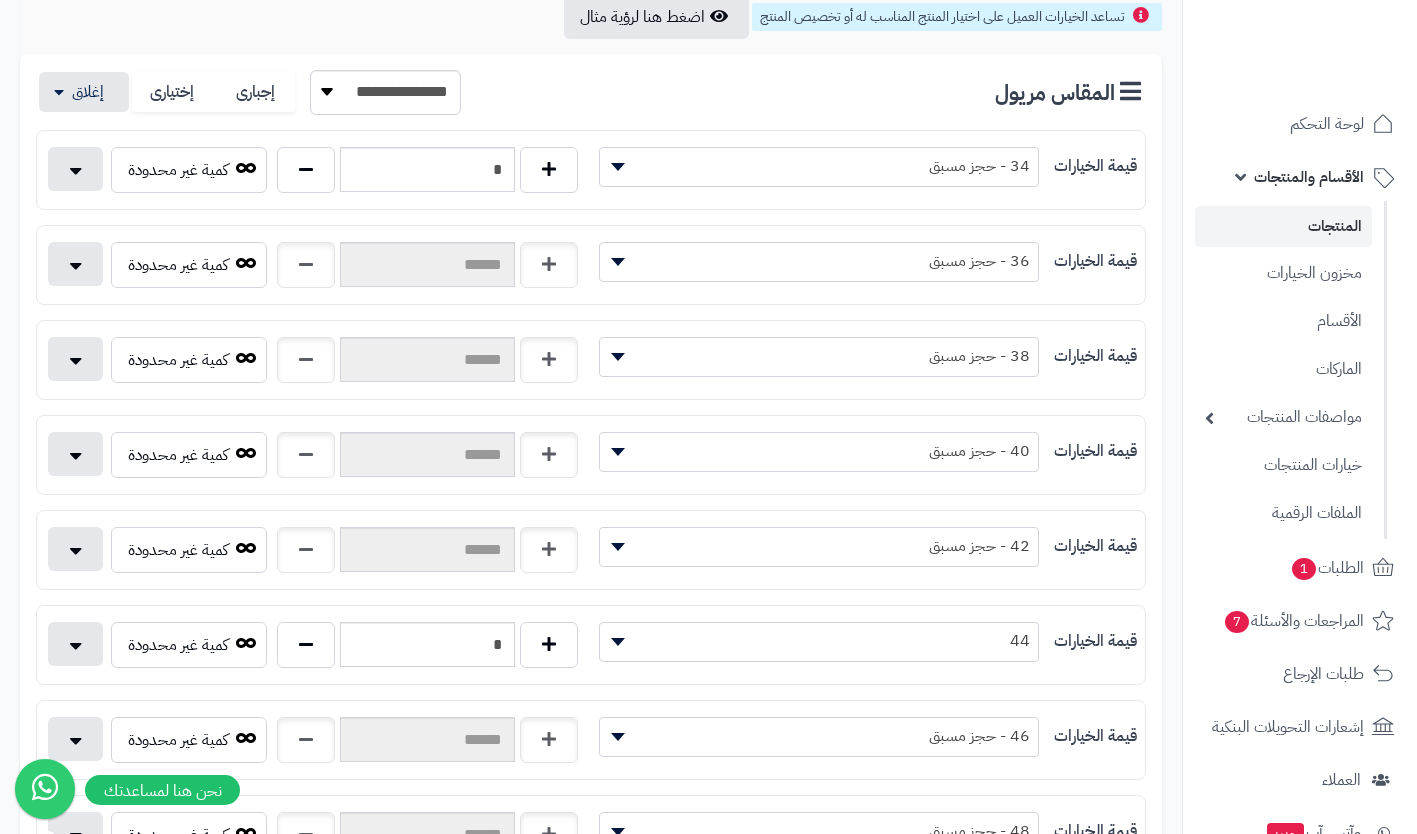 type 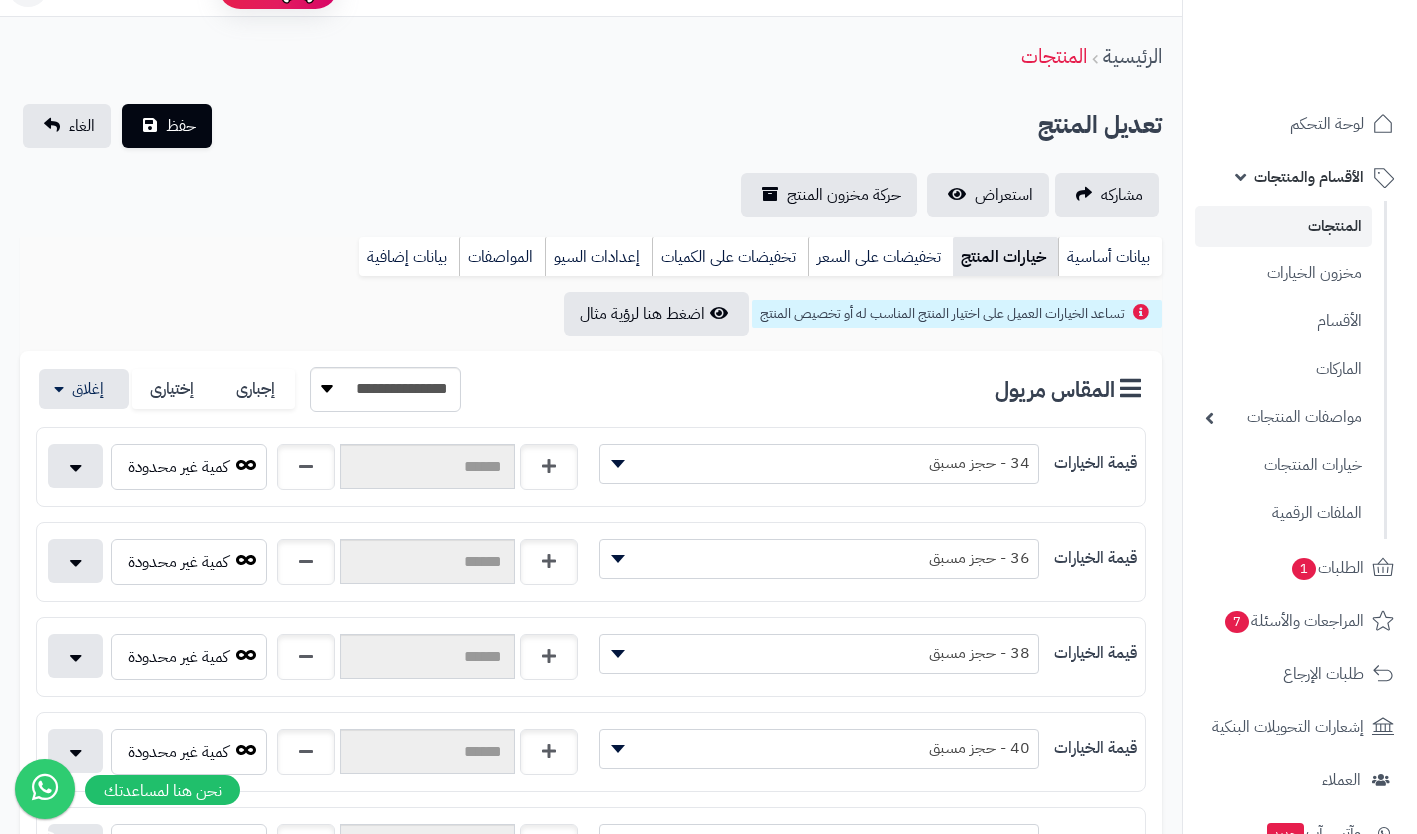 scroll, scrollTop: 0, scrollLeft: 0, axis: both 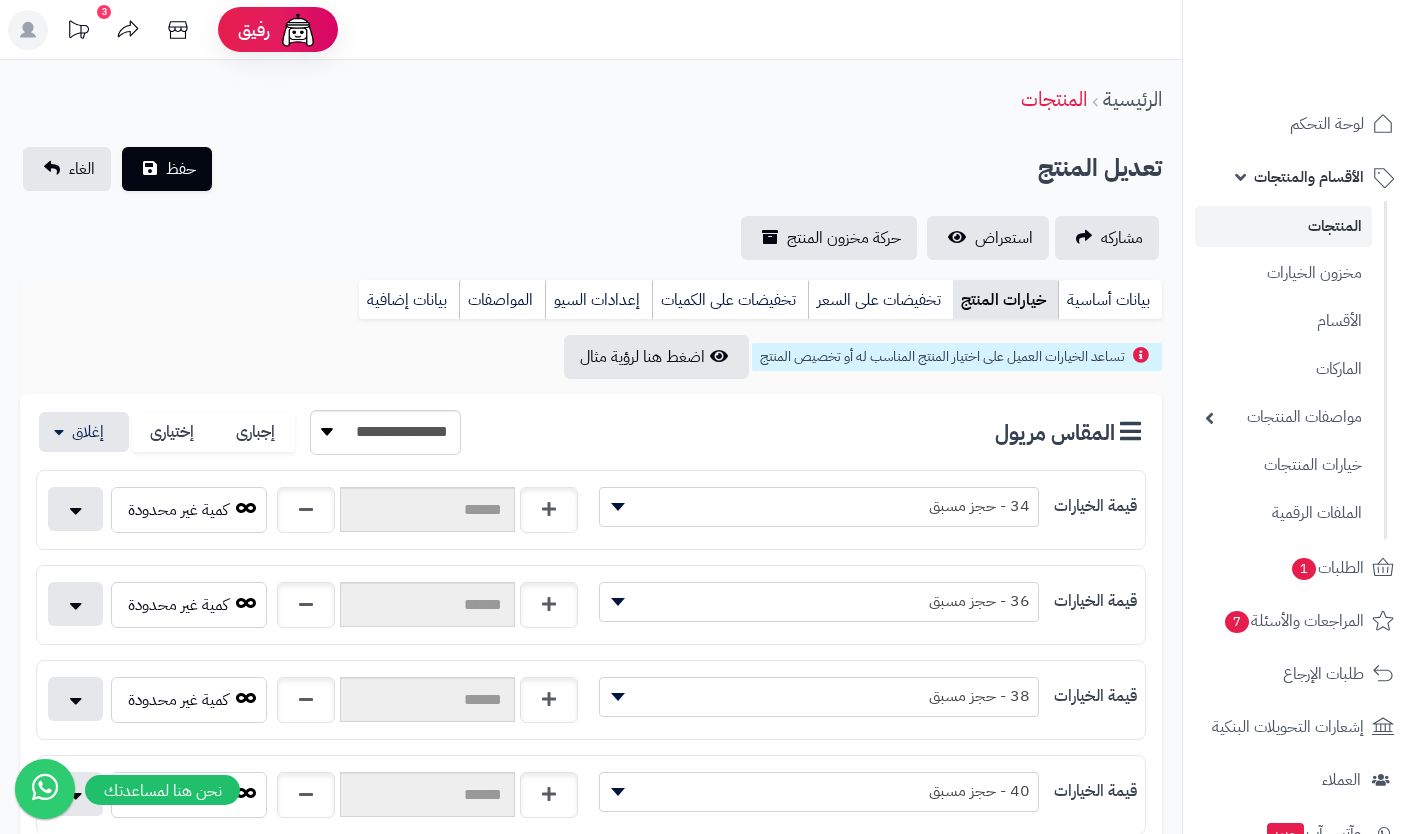 click on "حفظ" at bounding box center (181, 169) 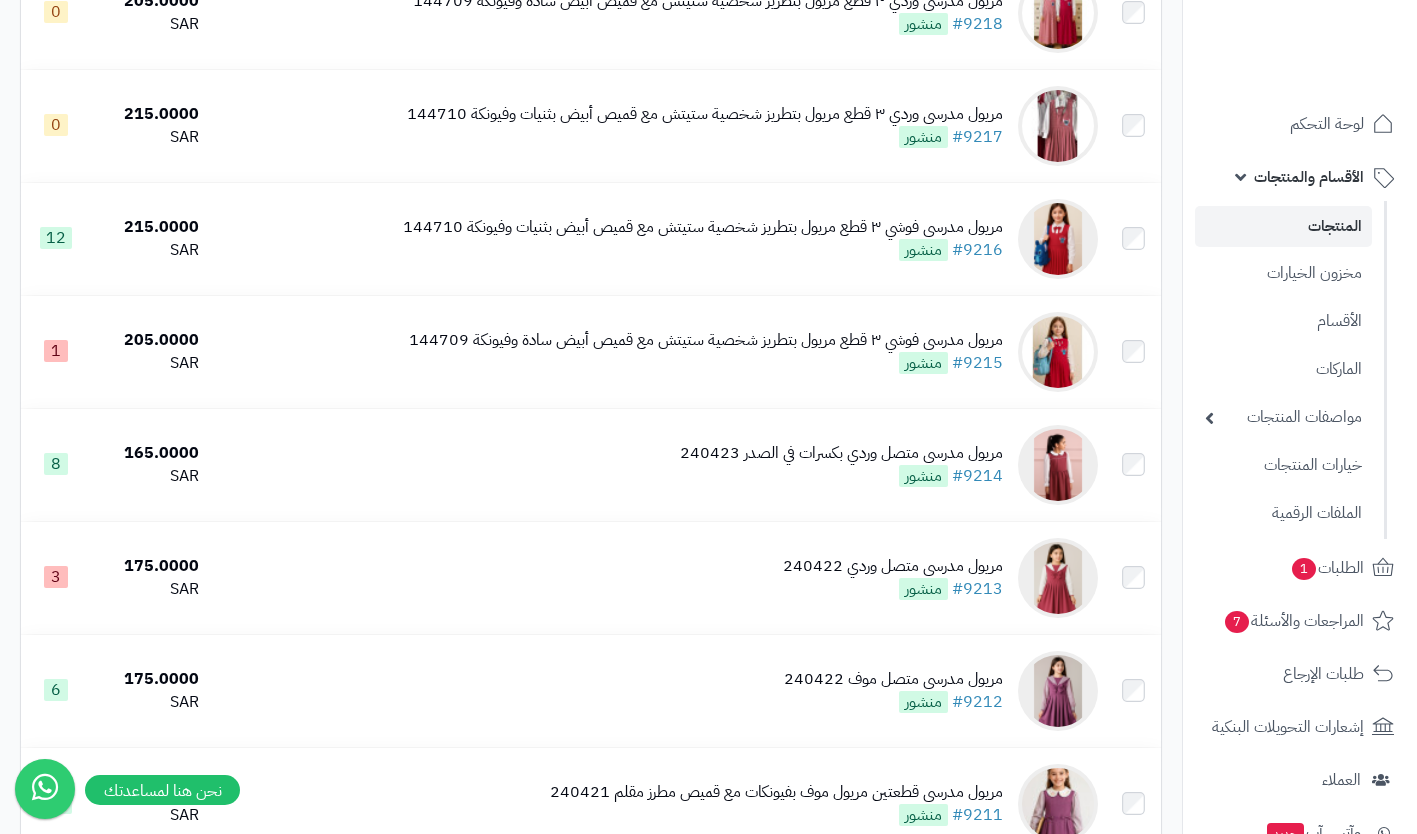 scroll, scrollTop: 1519, scrollLeft: 0, axis: vertical 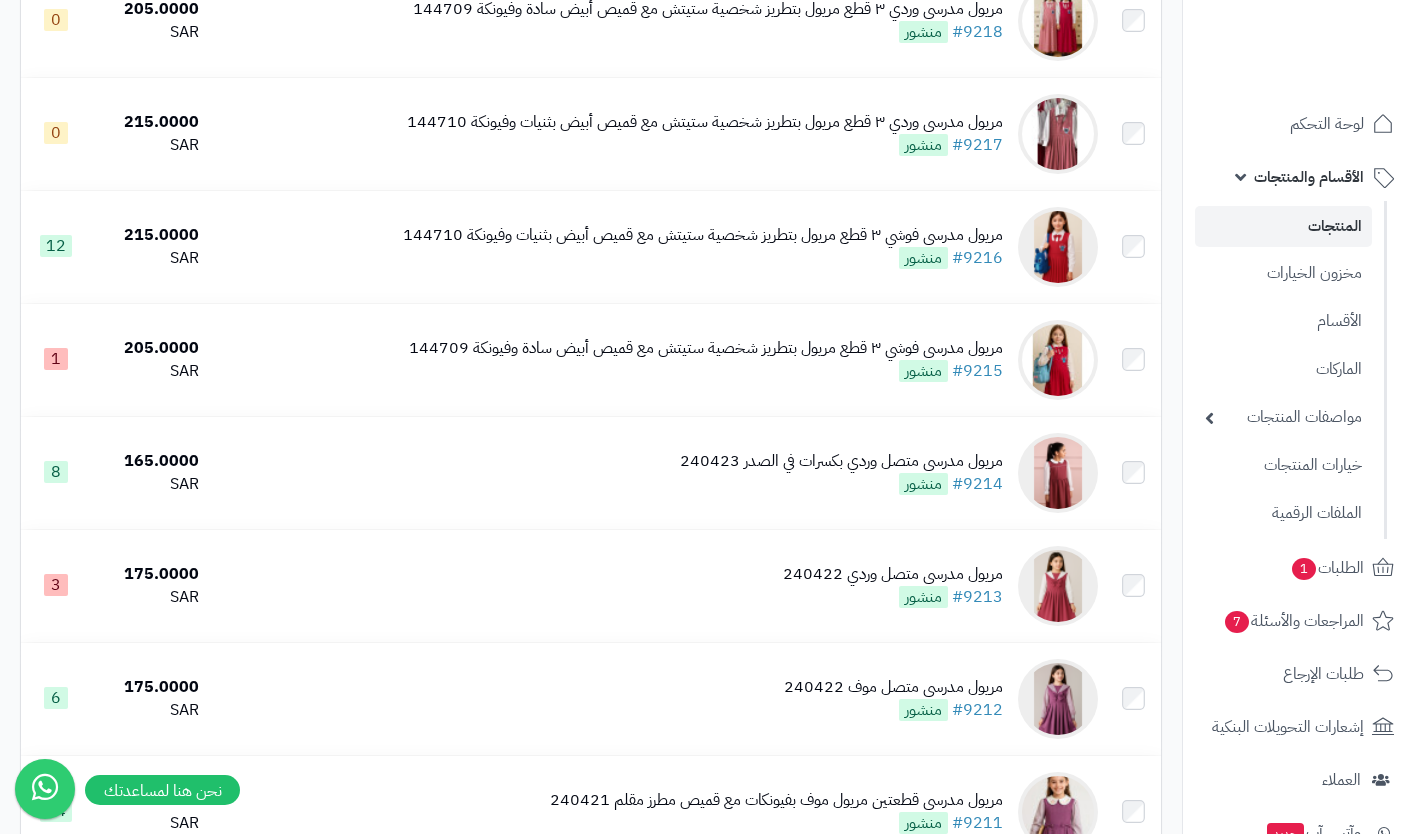 click on "مريول مدرسي متصل وردي بكسرات في الصدر    [DATE]
#[NUMBER]
منشور" at bounding box center (841, 473) 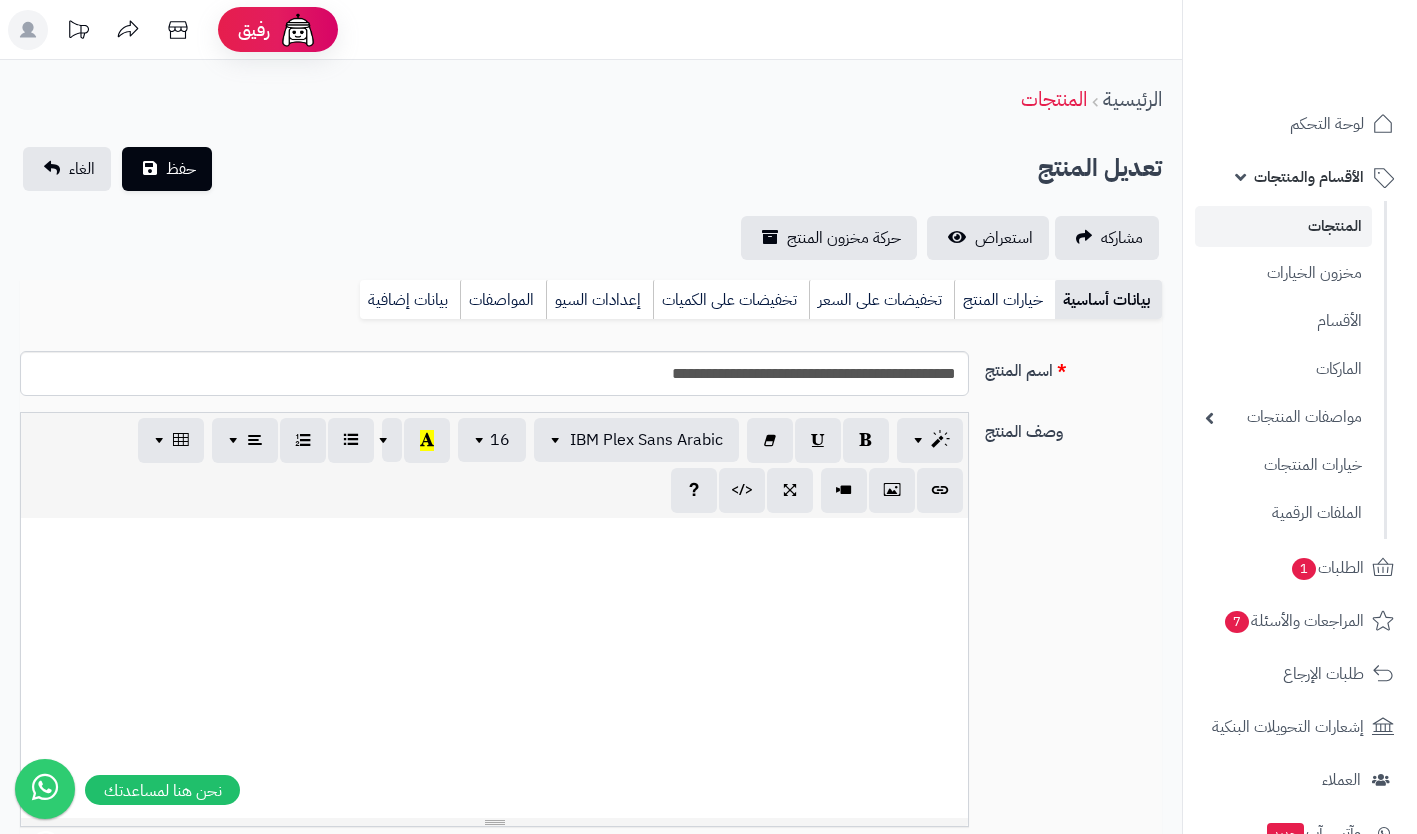 scroll, scrollTop: 0, scrollLeft: 0, axis: both 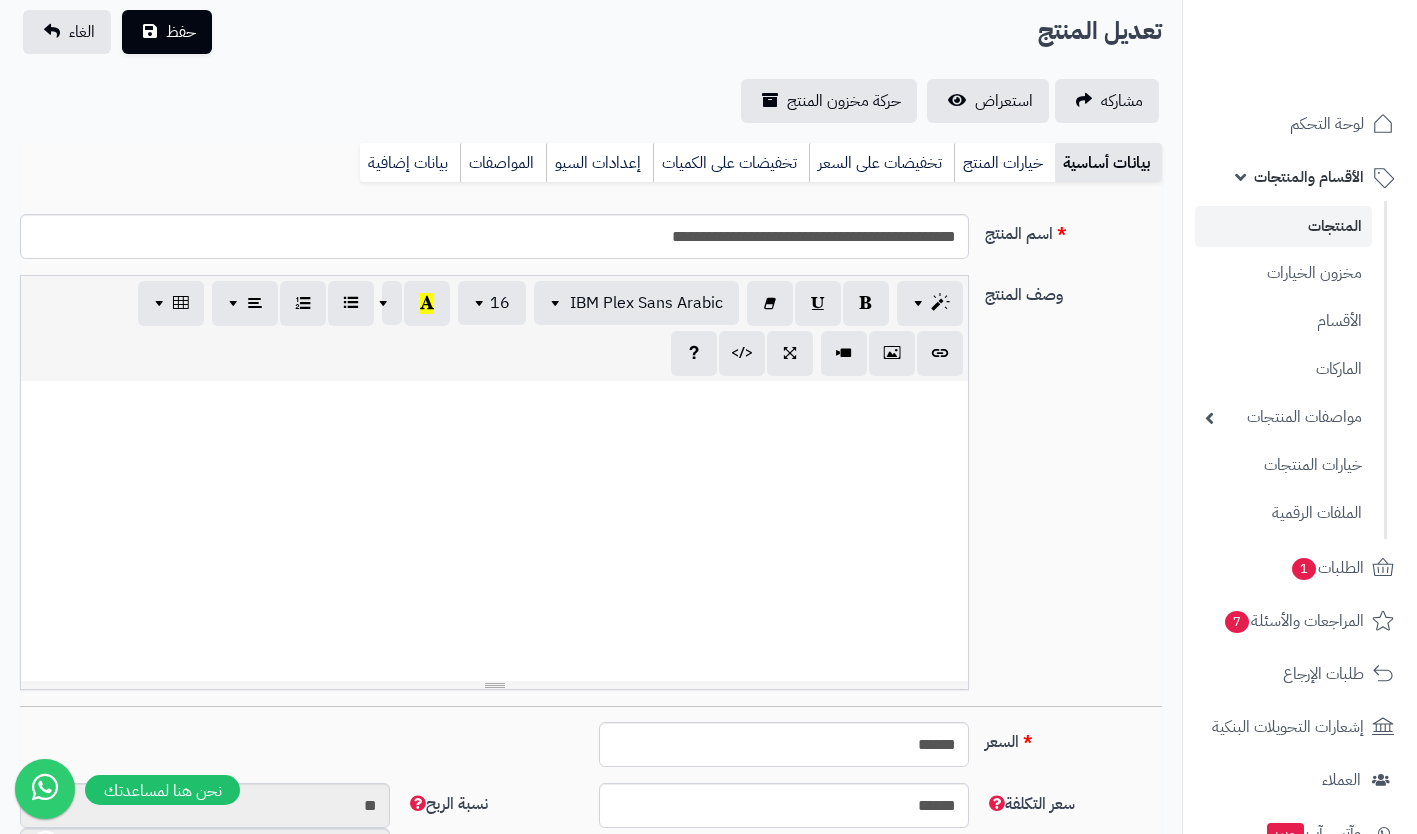 click at bounding box center (494, 433) 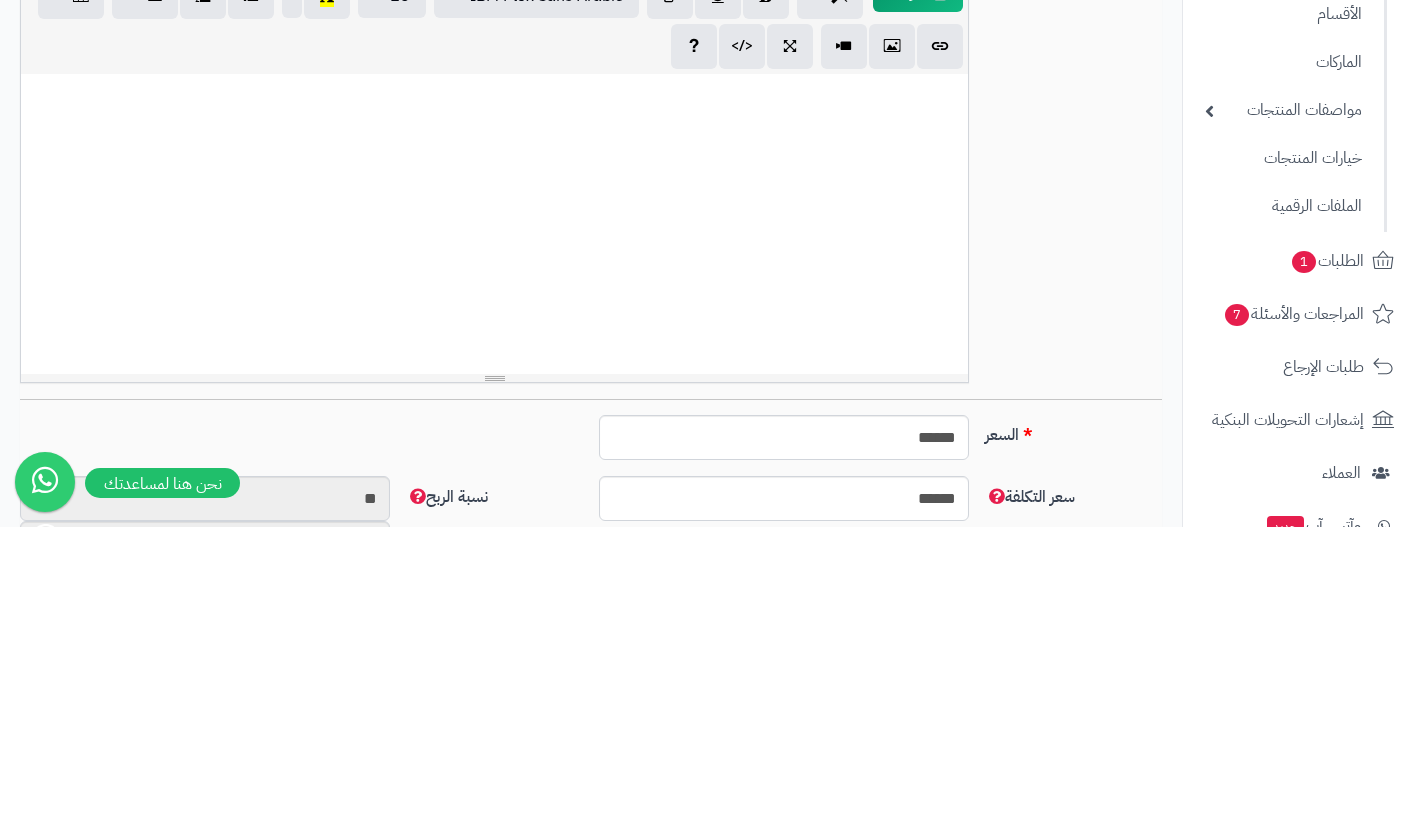 type 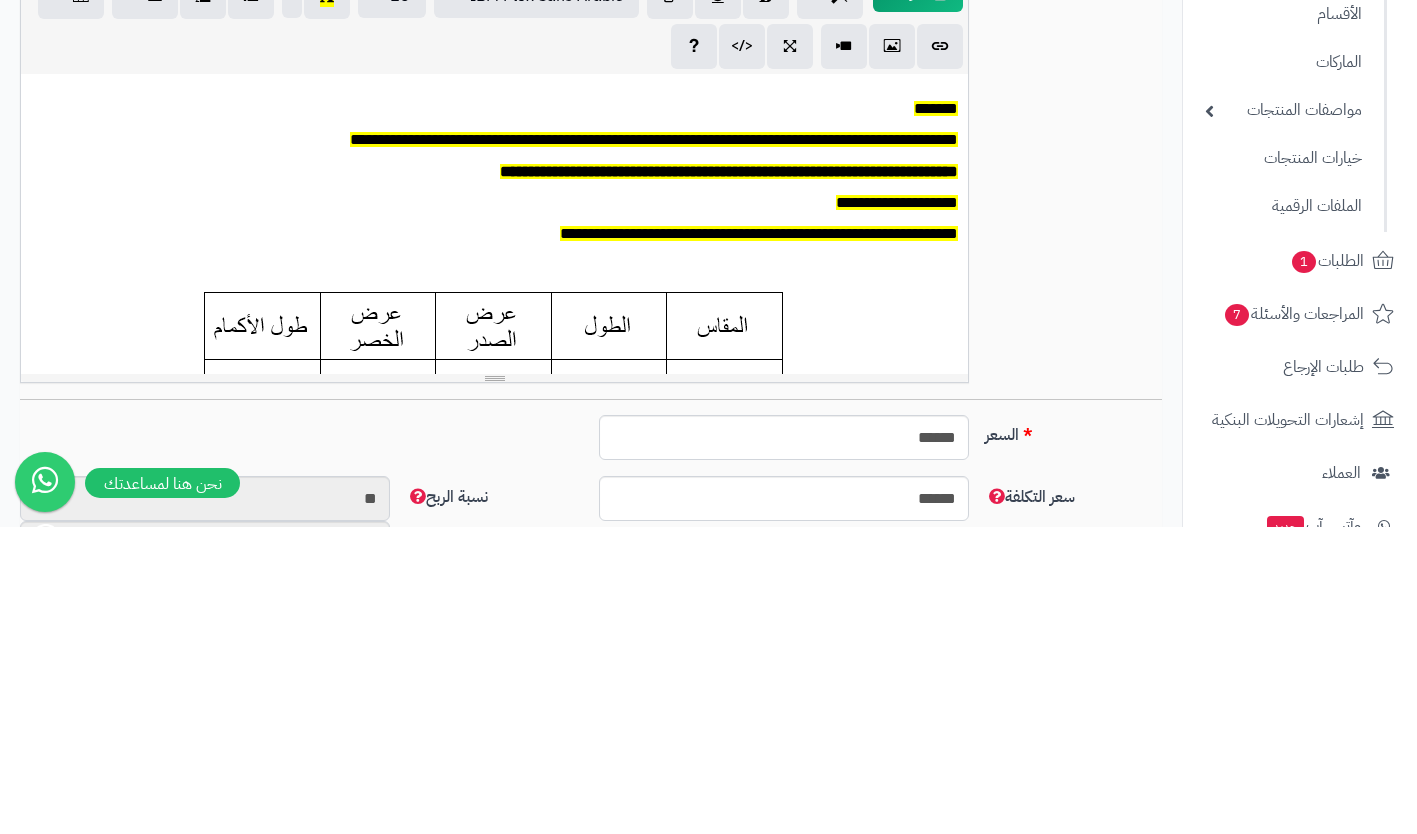 scroll, scrollTop: 0, scrollLeft: 0, axis: both 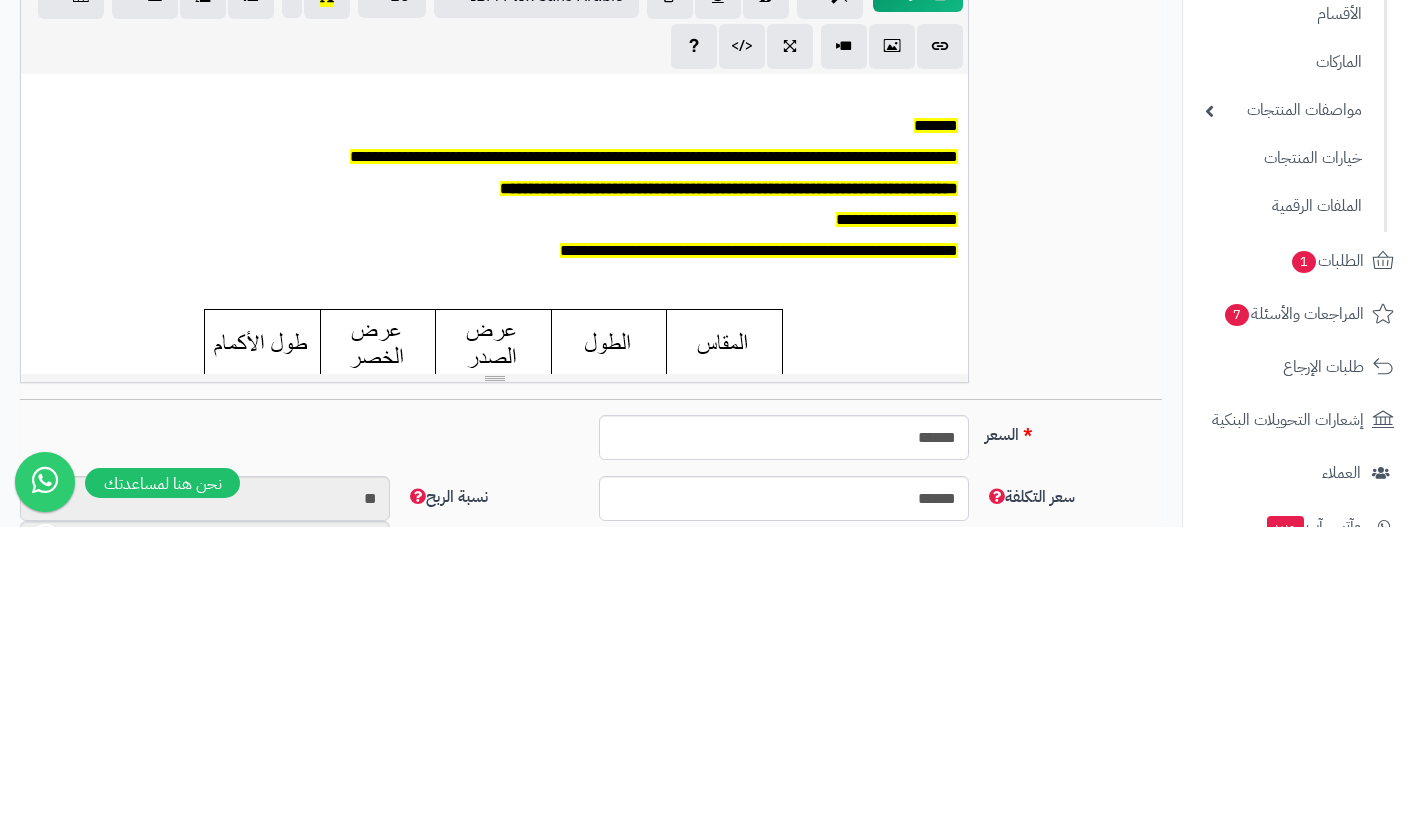 click at bounding box center (494, 402) 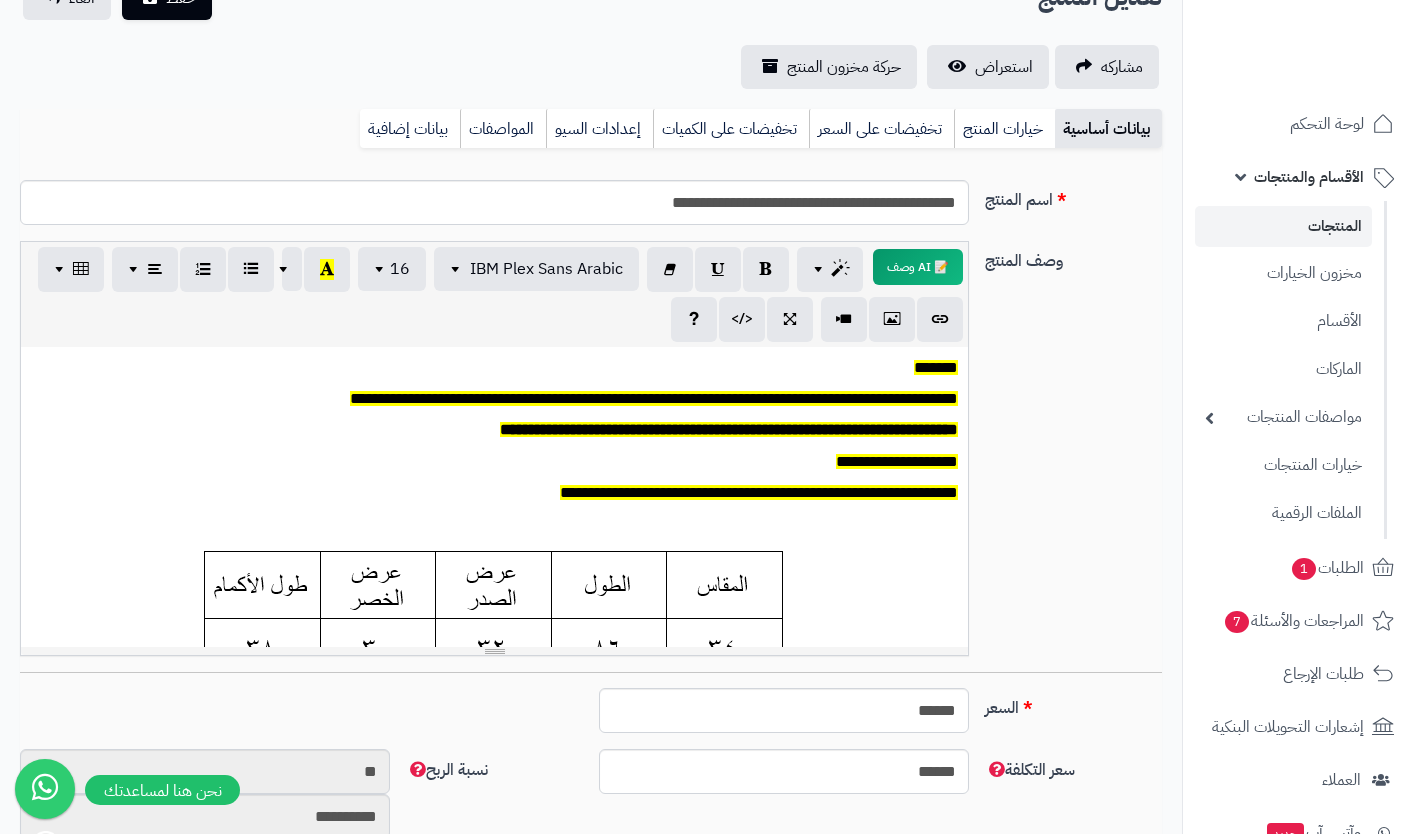 scroll, scrollTop: 169, scrollLeft: 0, axis: vertical 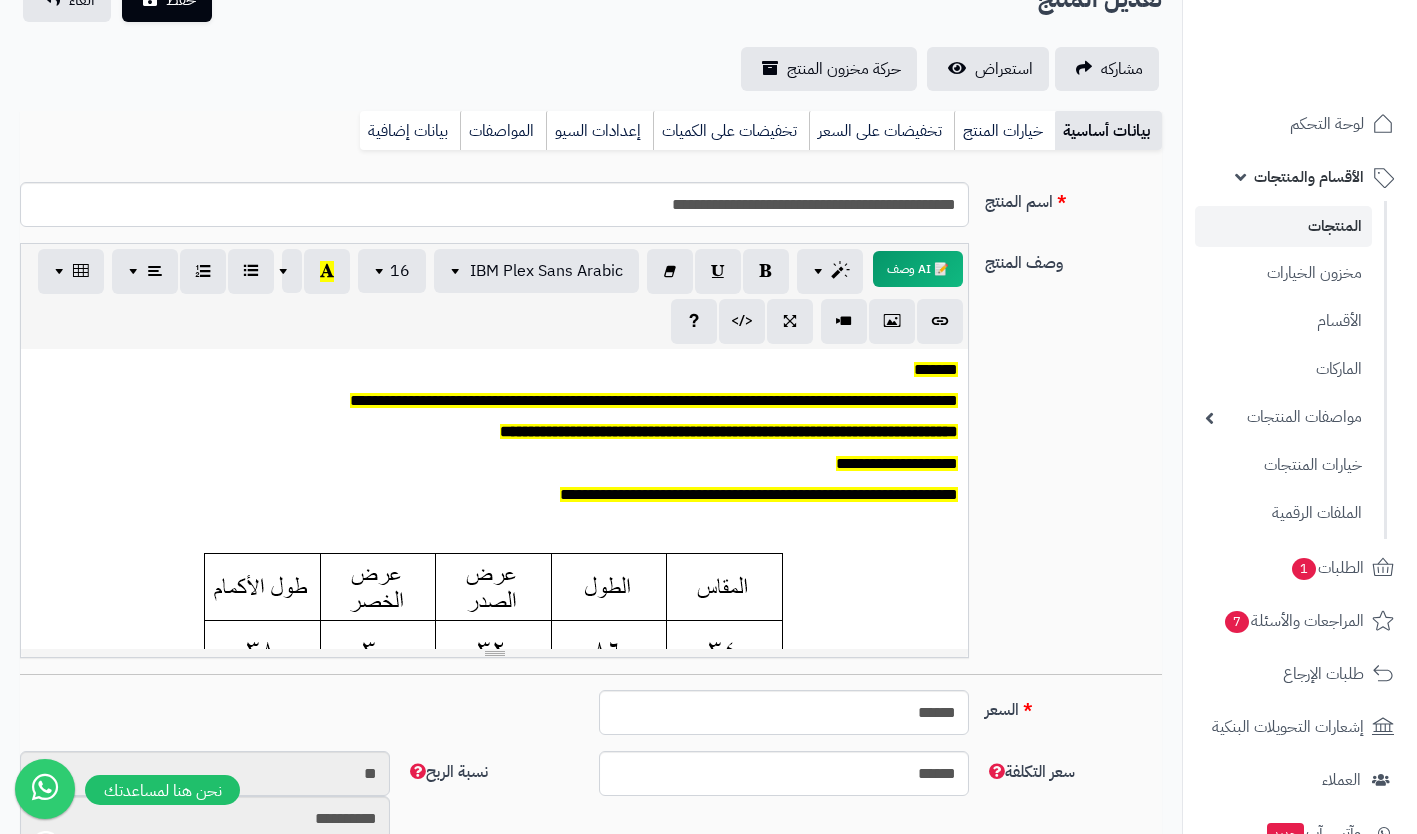 click on "خيارات المنتج" at bounding box center (1004, 131) 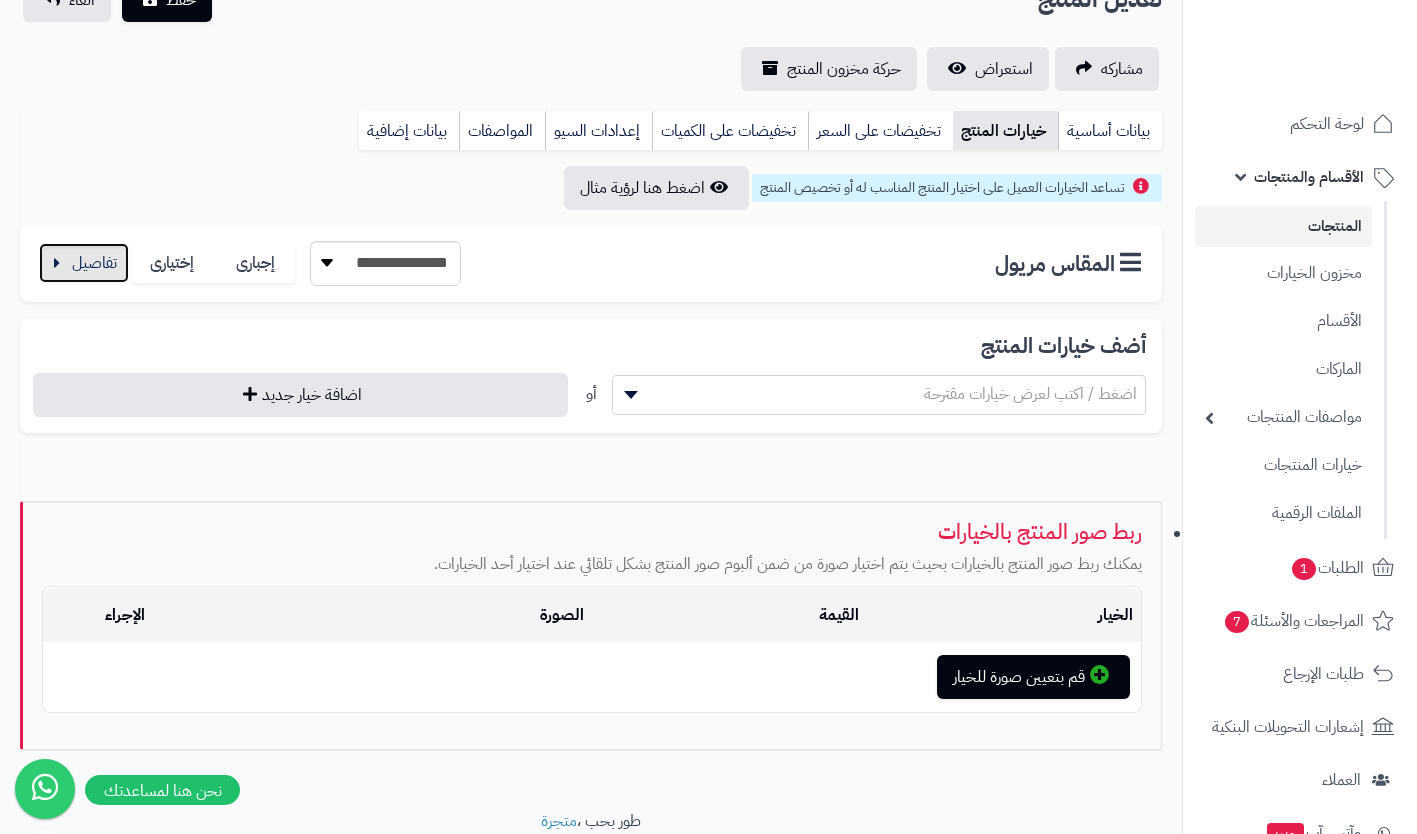 click at bounding box center (84, 263) 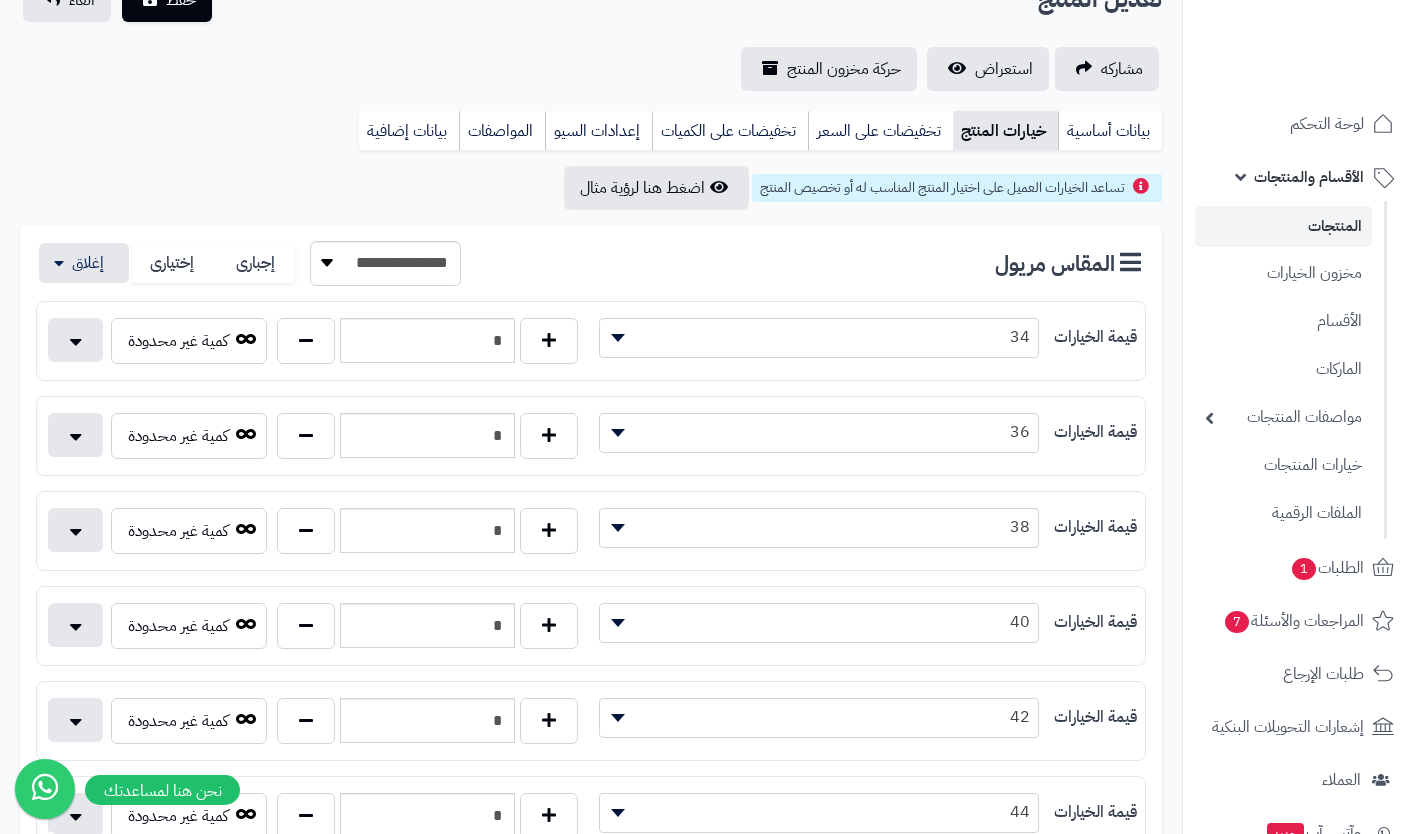 click on "34" at bounding box center [819, 337] 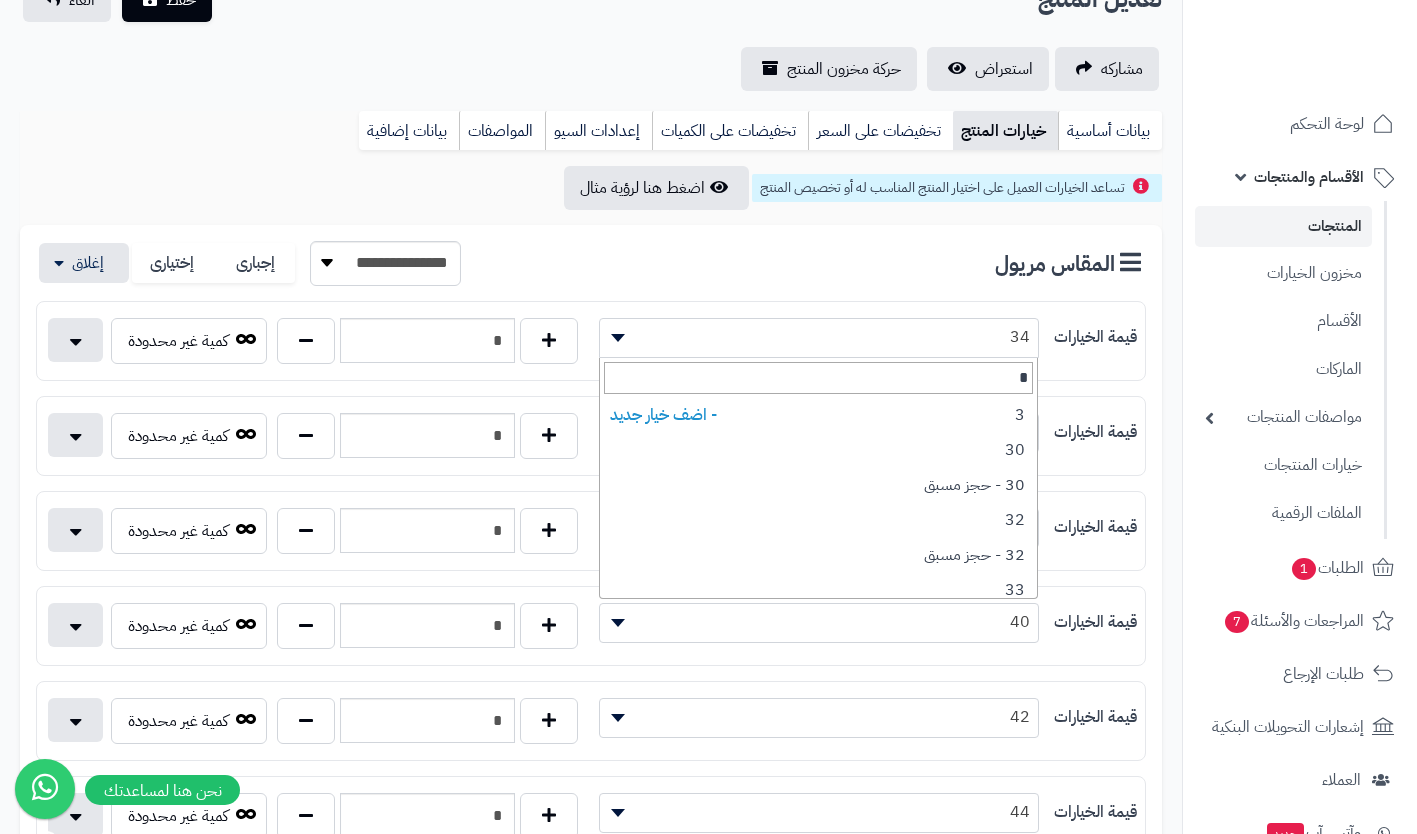 type on "**" 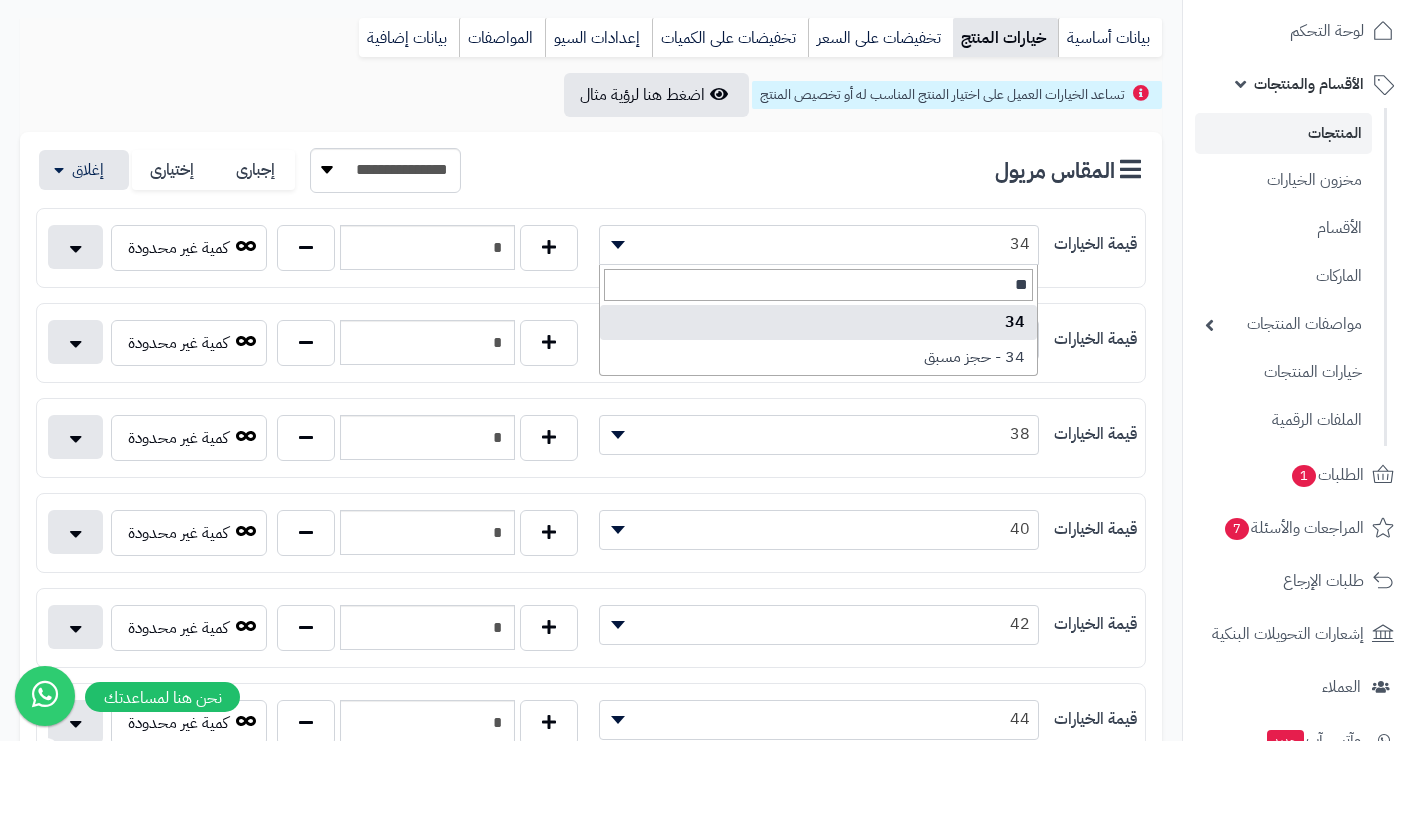 select on "***" 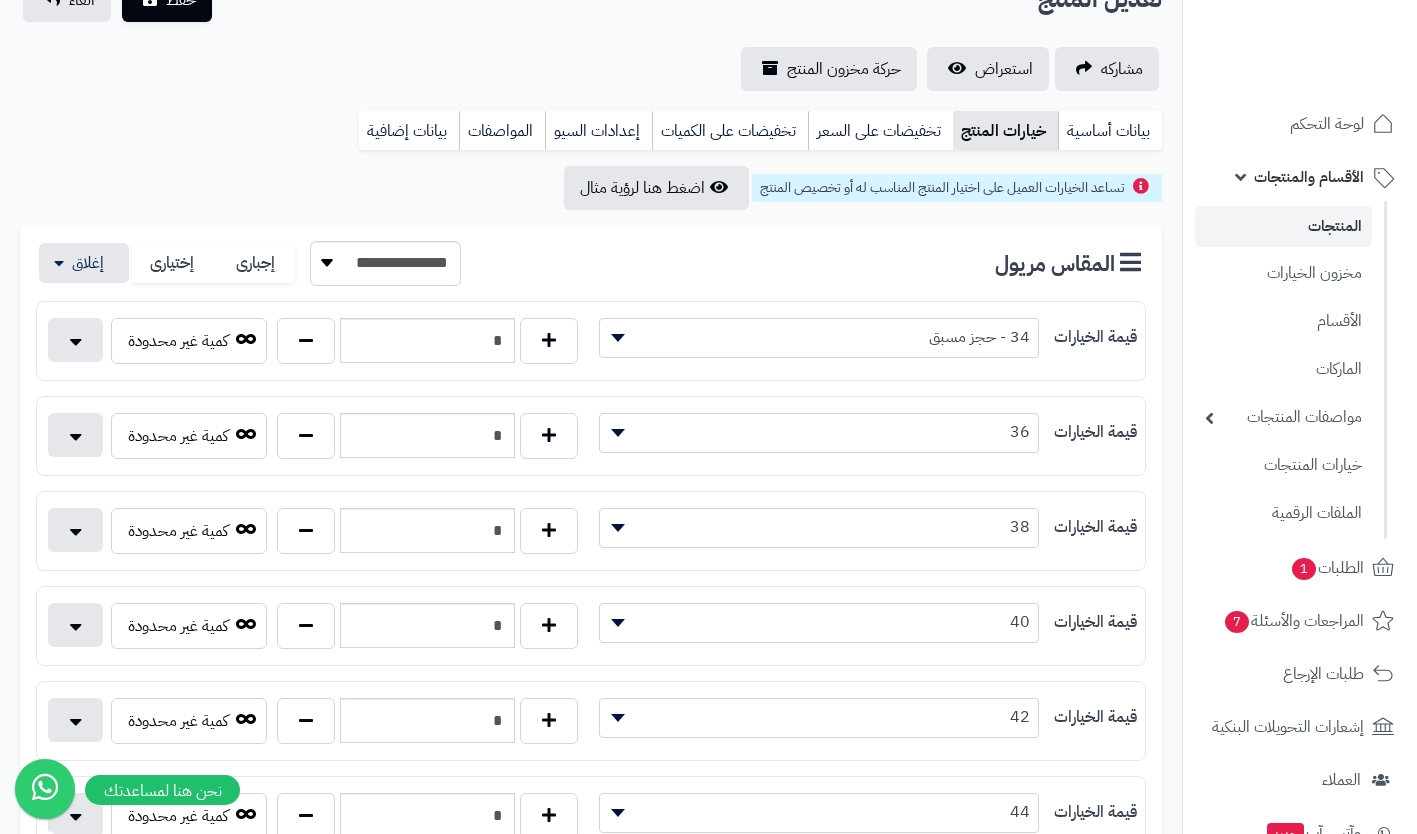 click on "36" at bounding box center (819, 432) 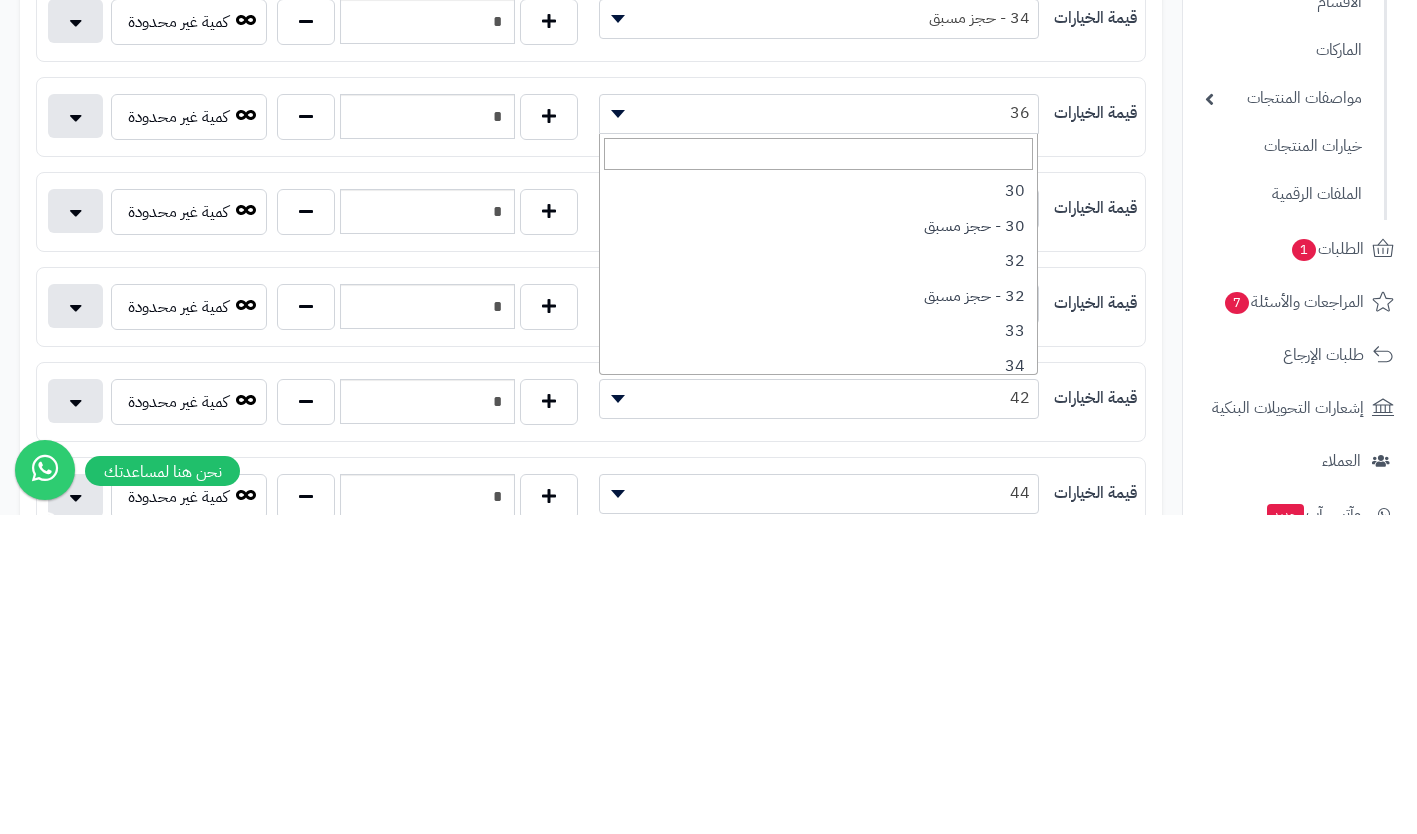 scroll, scrollTop: 225, scrollLeft: 0, axis: vertical 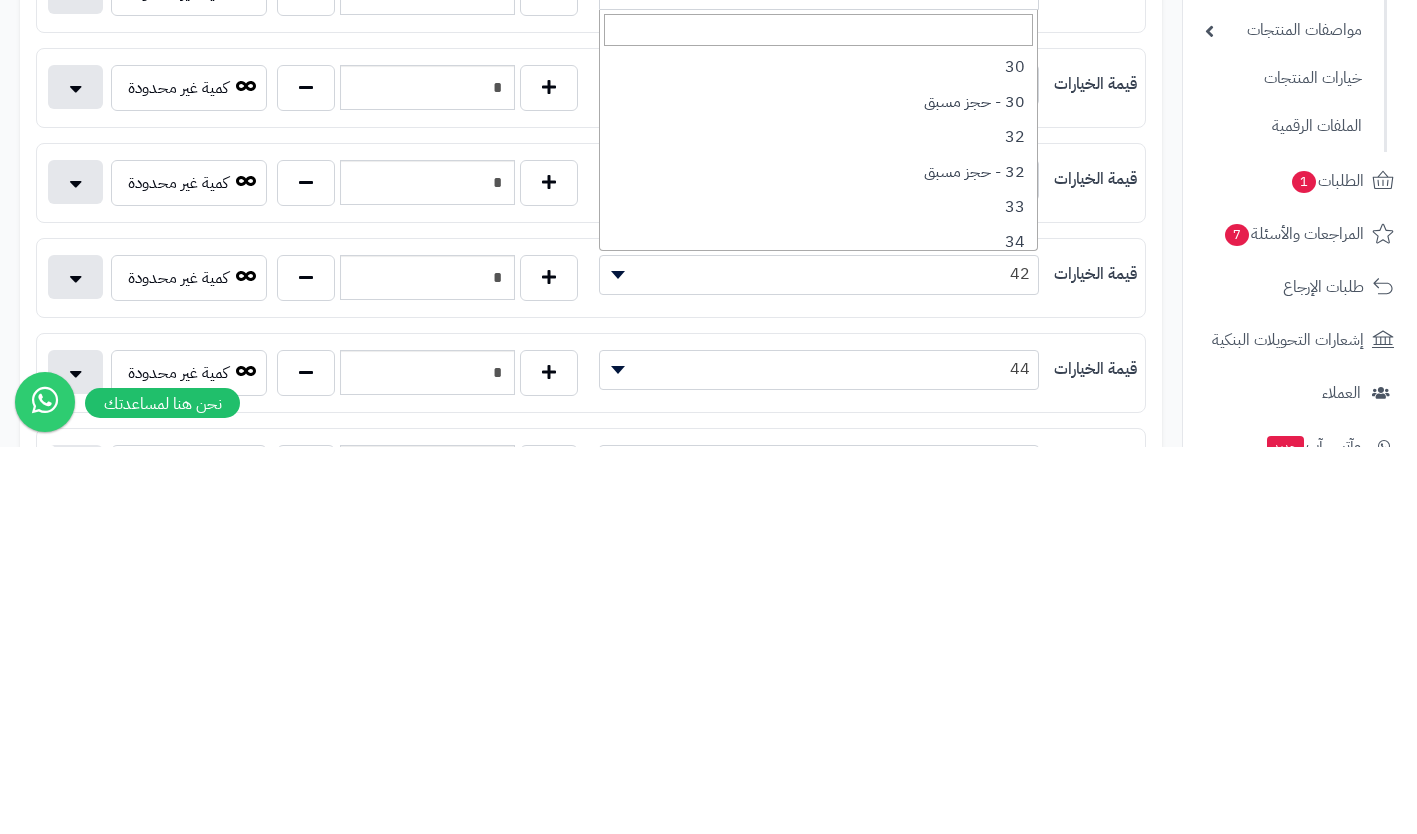 click on "**********" at bounding box center (591, 570) 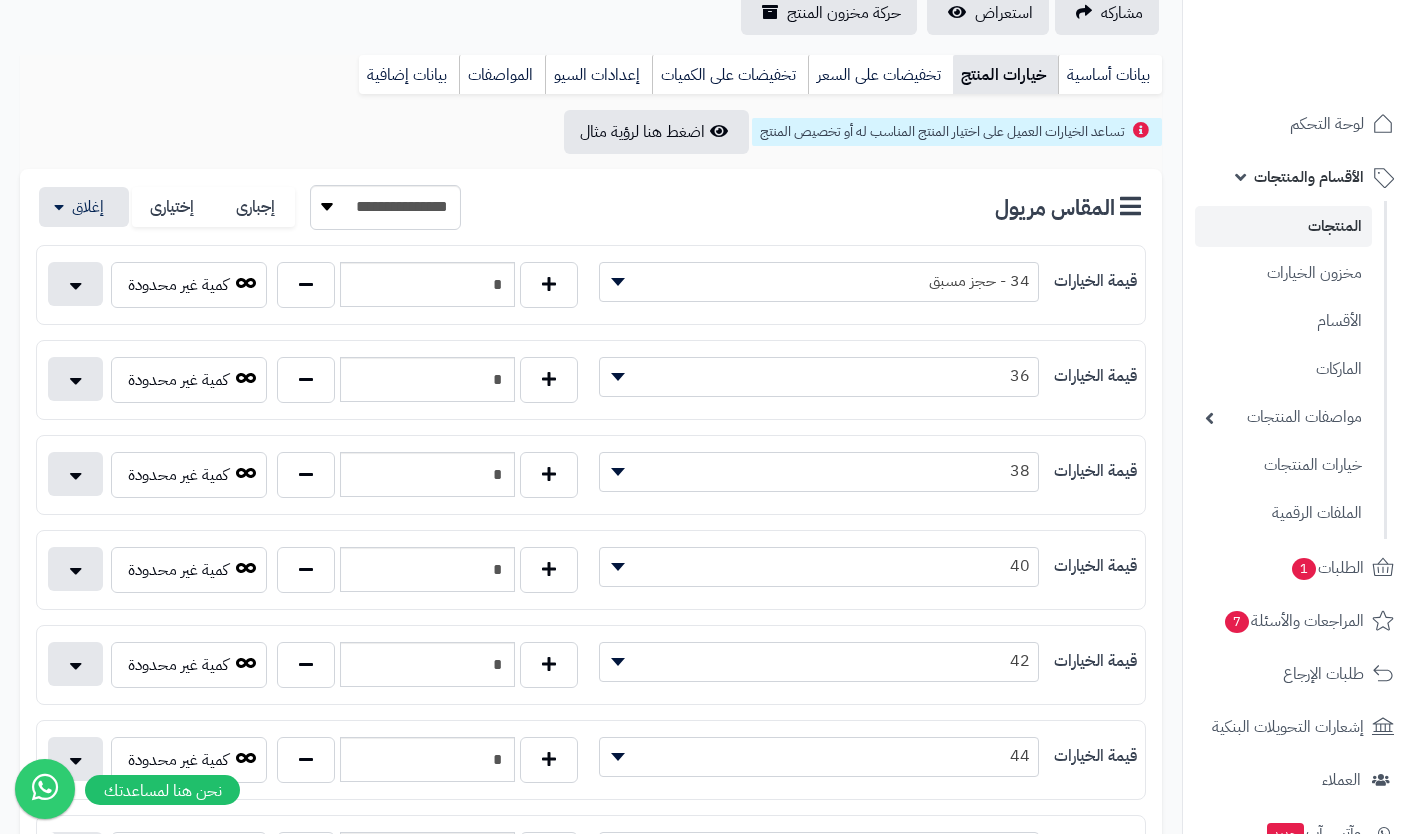 click on "38" at bounding box center [819, 471] 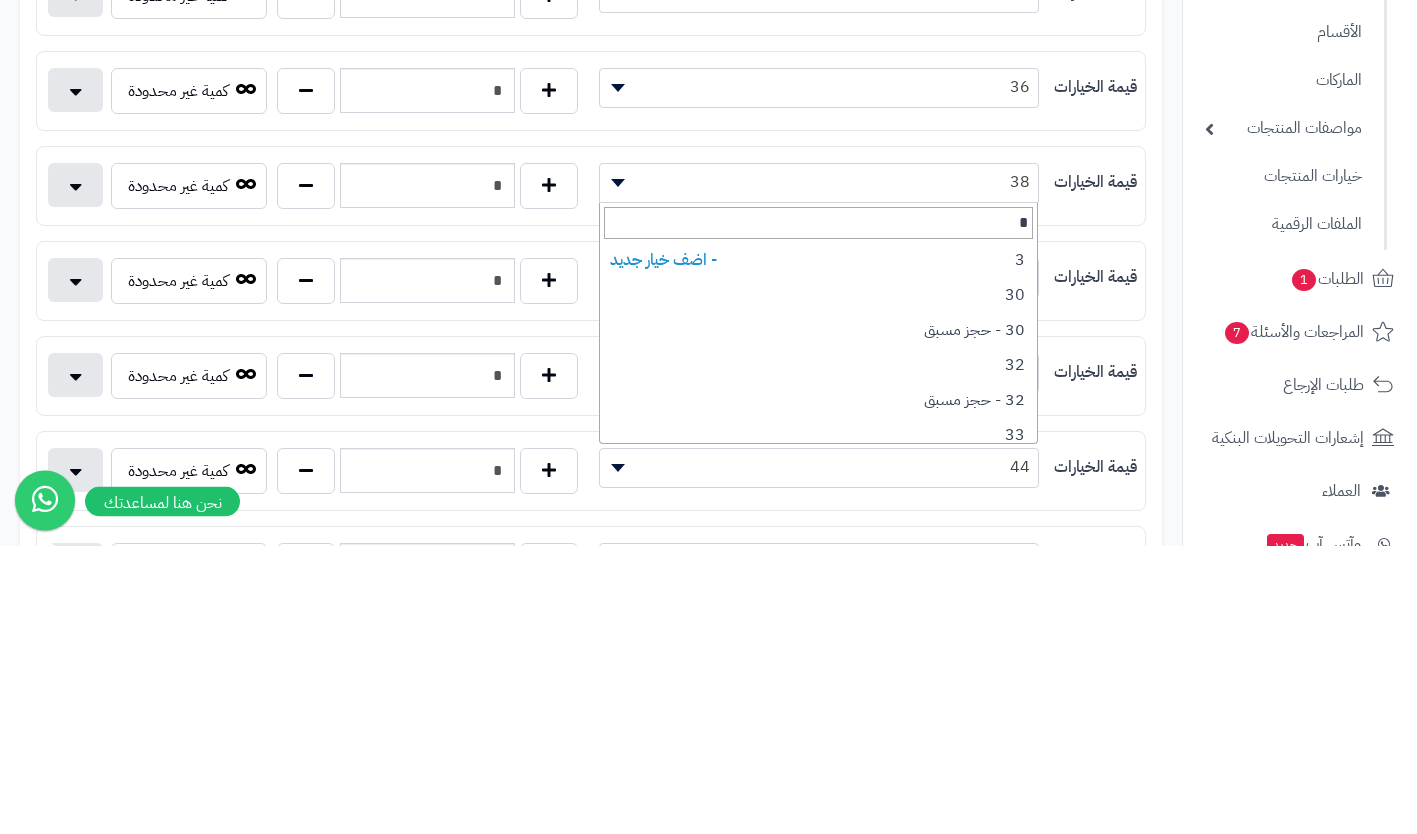 type on "**" 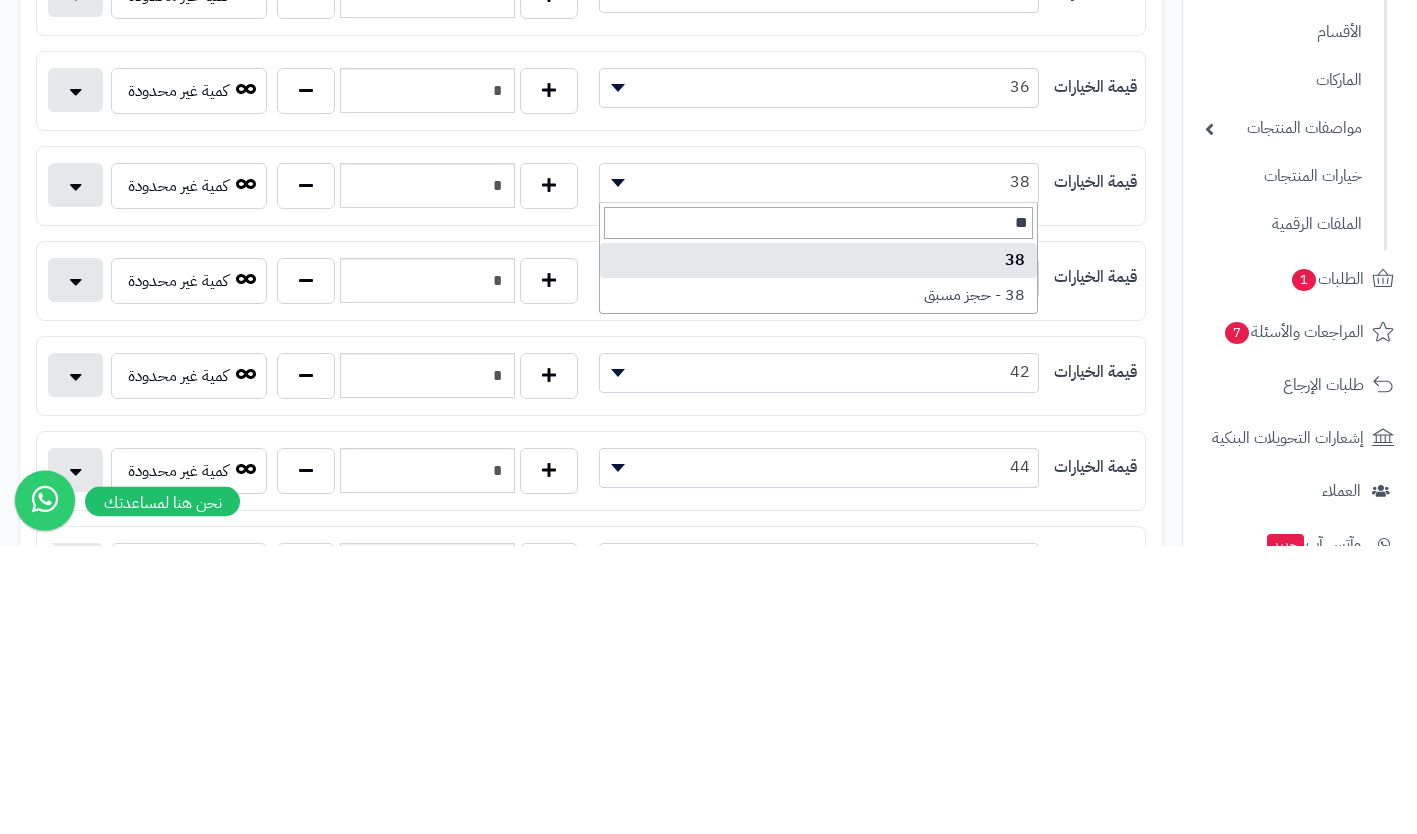 select on "***" 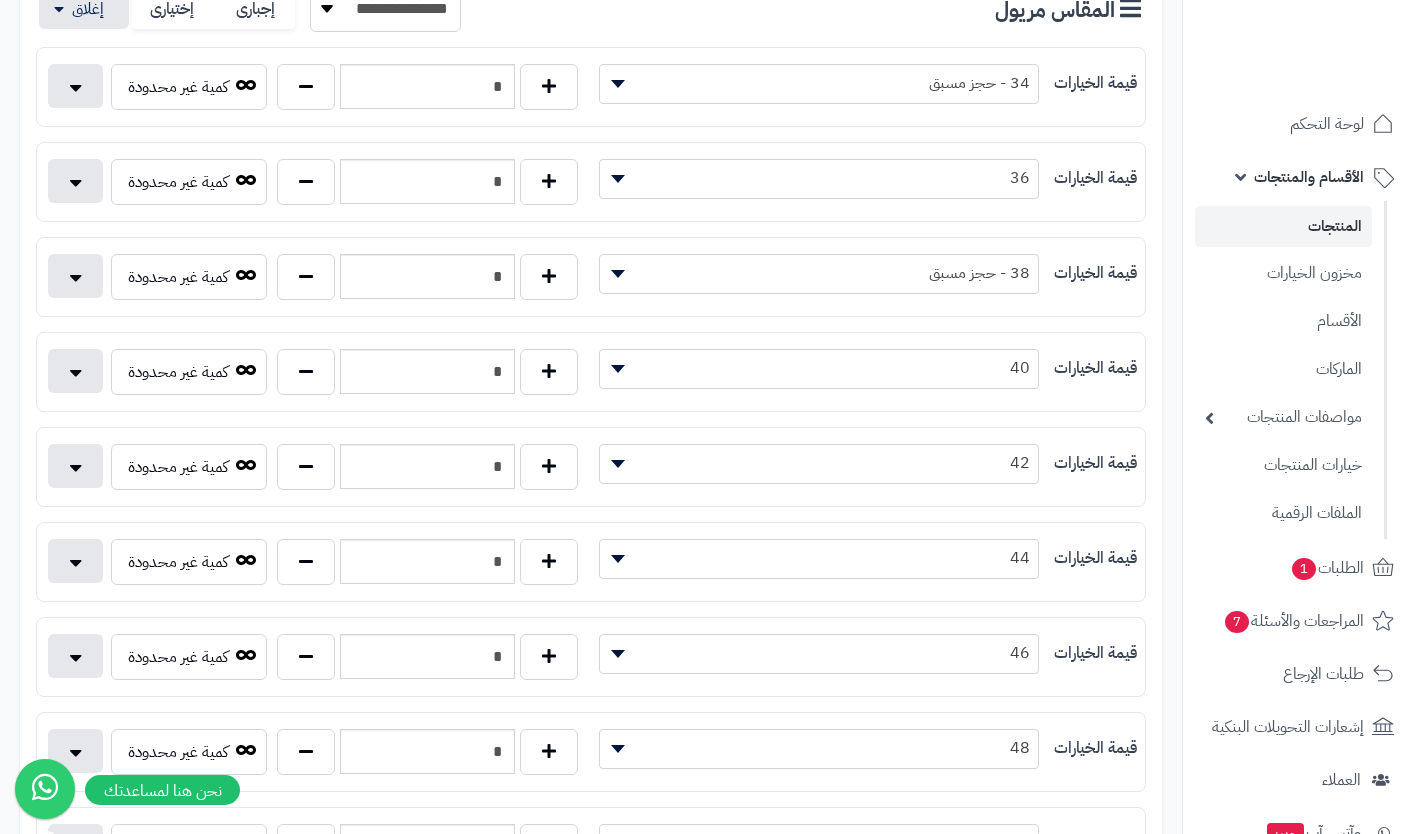 scroll, scrollTop: 427, scrollLeft: 0, axis: vertical 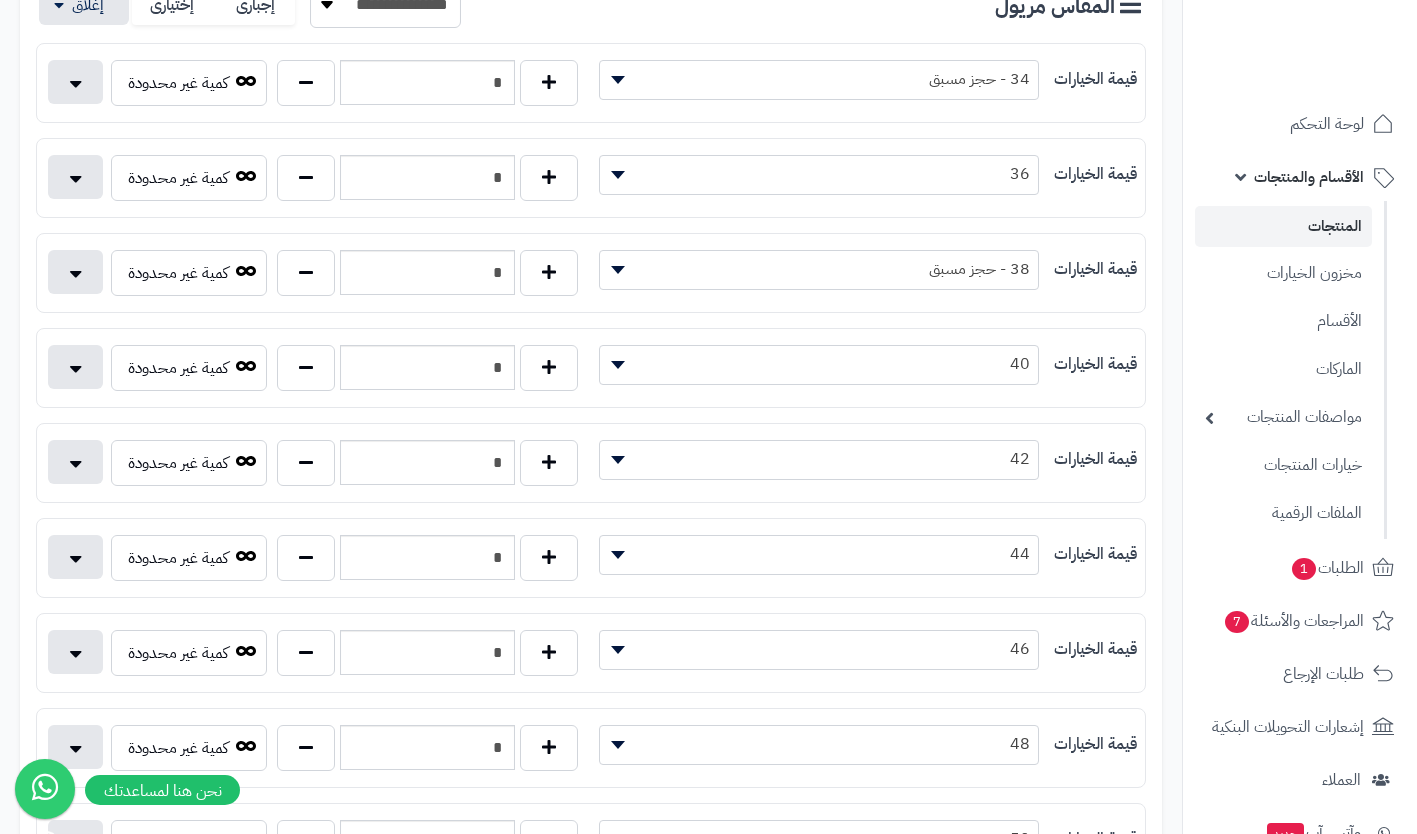 click on "44" at bounding box center (819, 554) 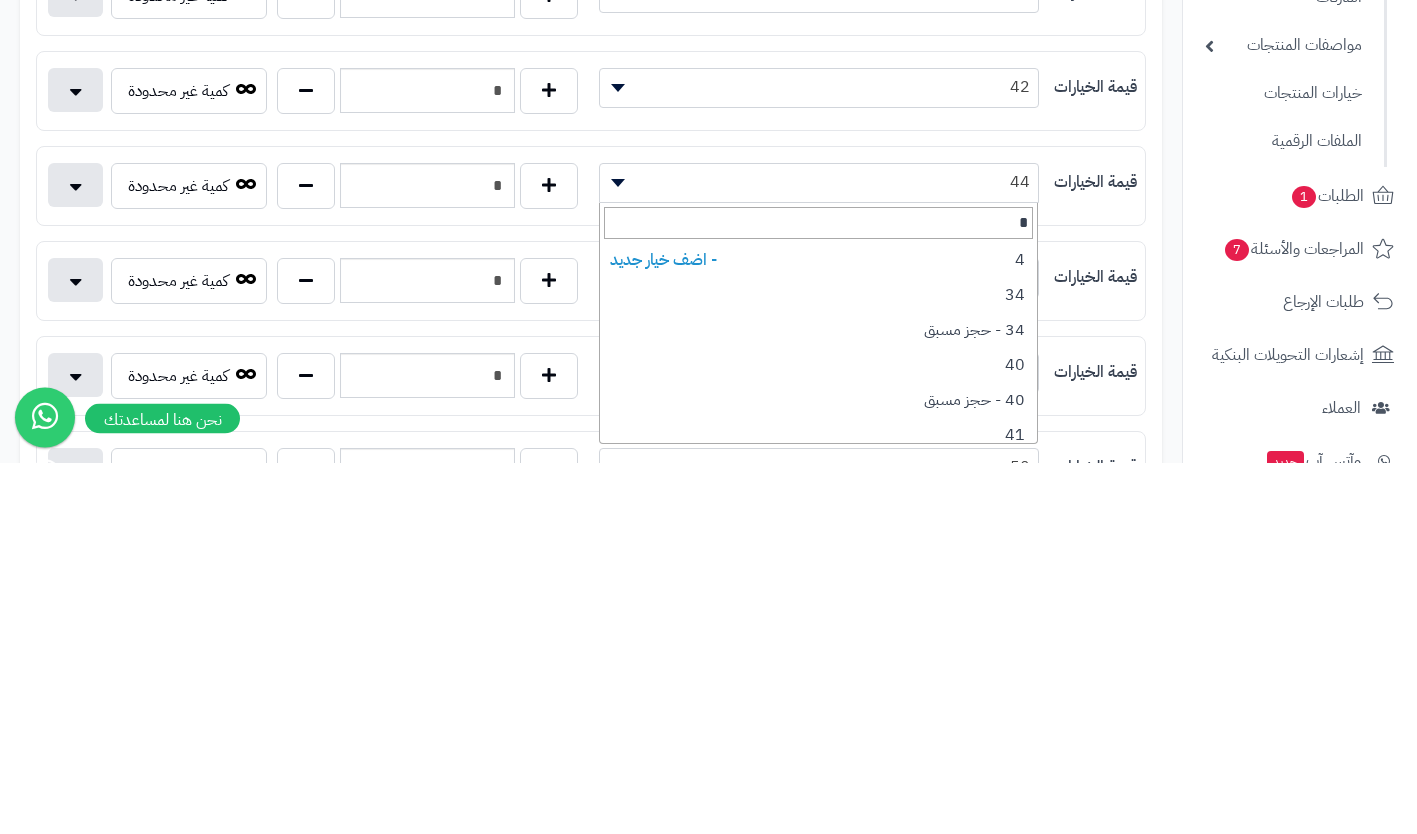 type on "**" 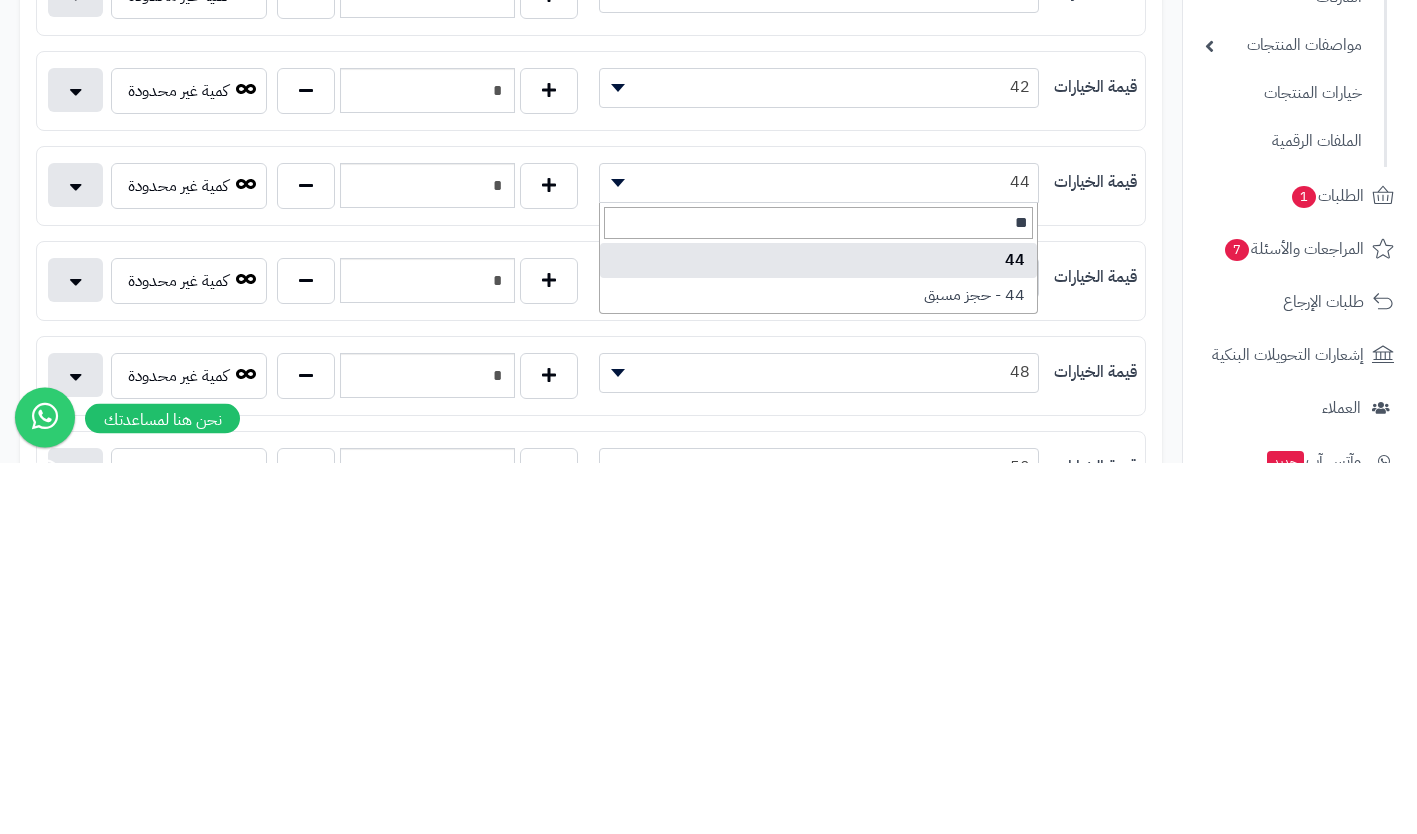 select on "***" 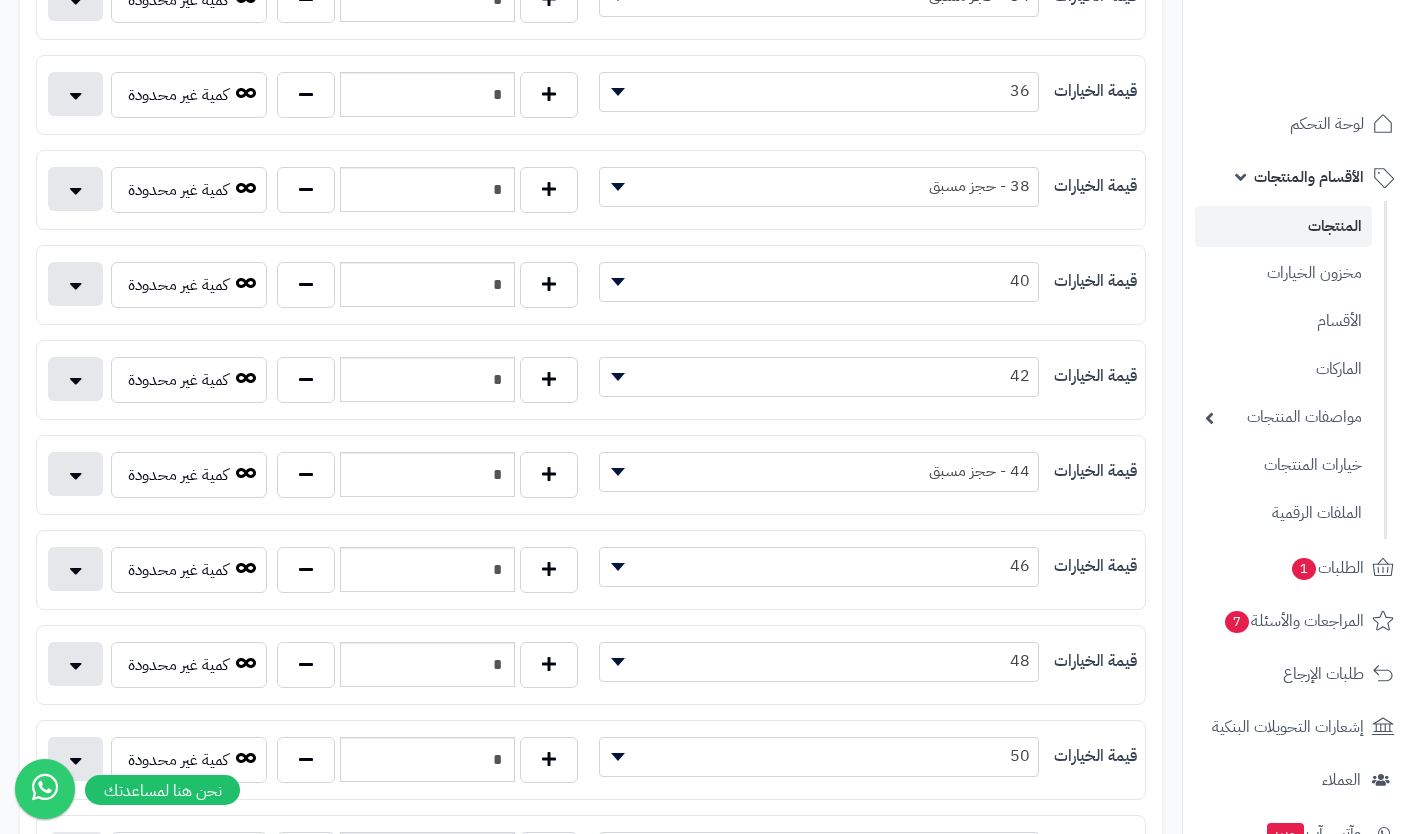 scroll, scrollTop: 553, scrollLeft: 0, axis: vertical 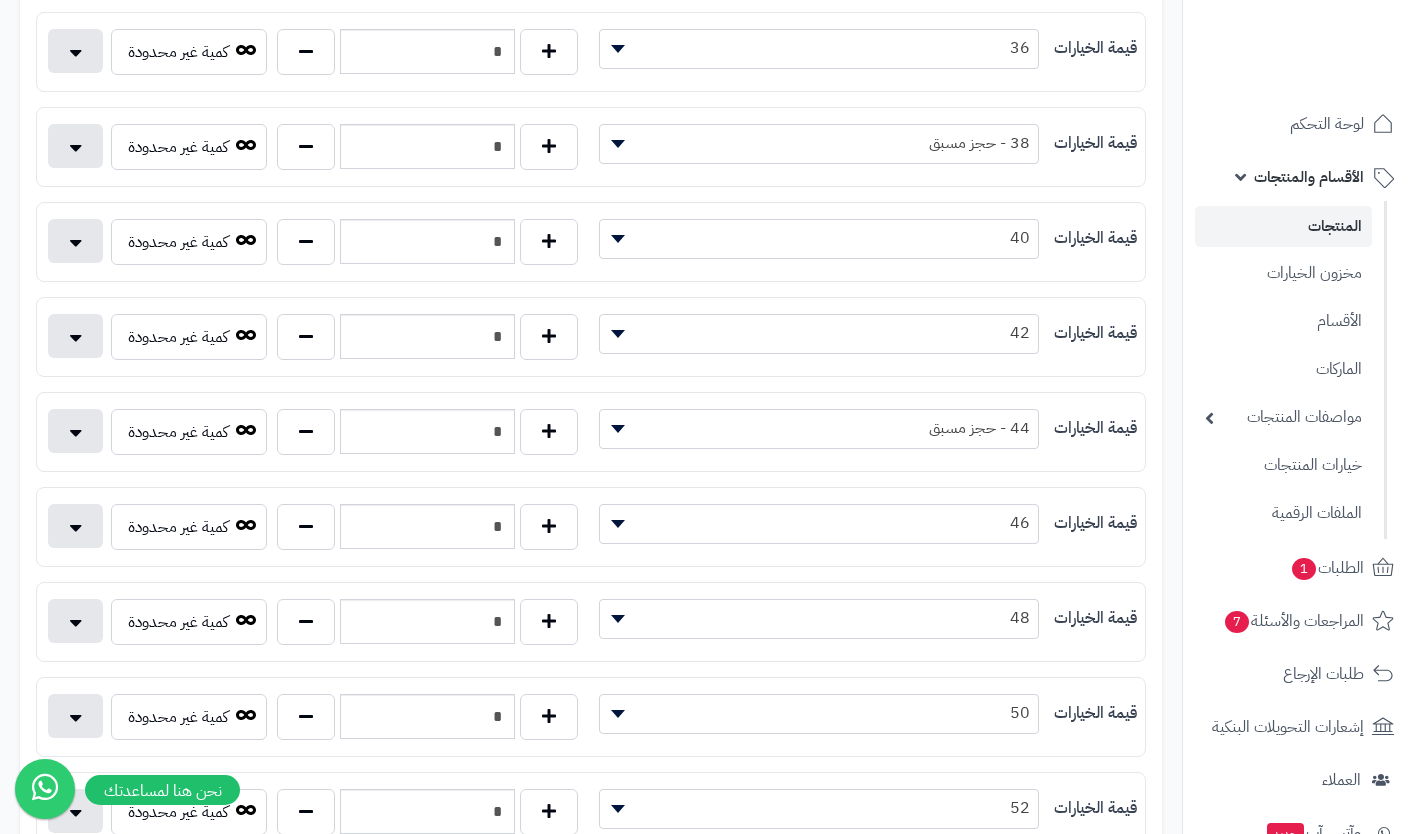 click on "46" at bounding box center [819, 523] 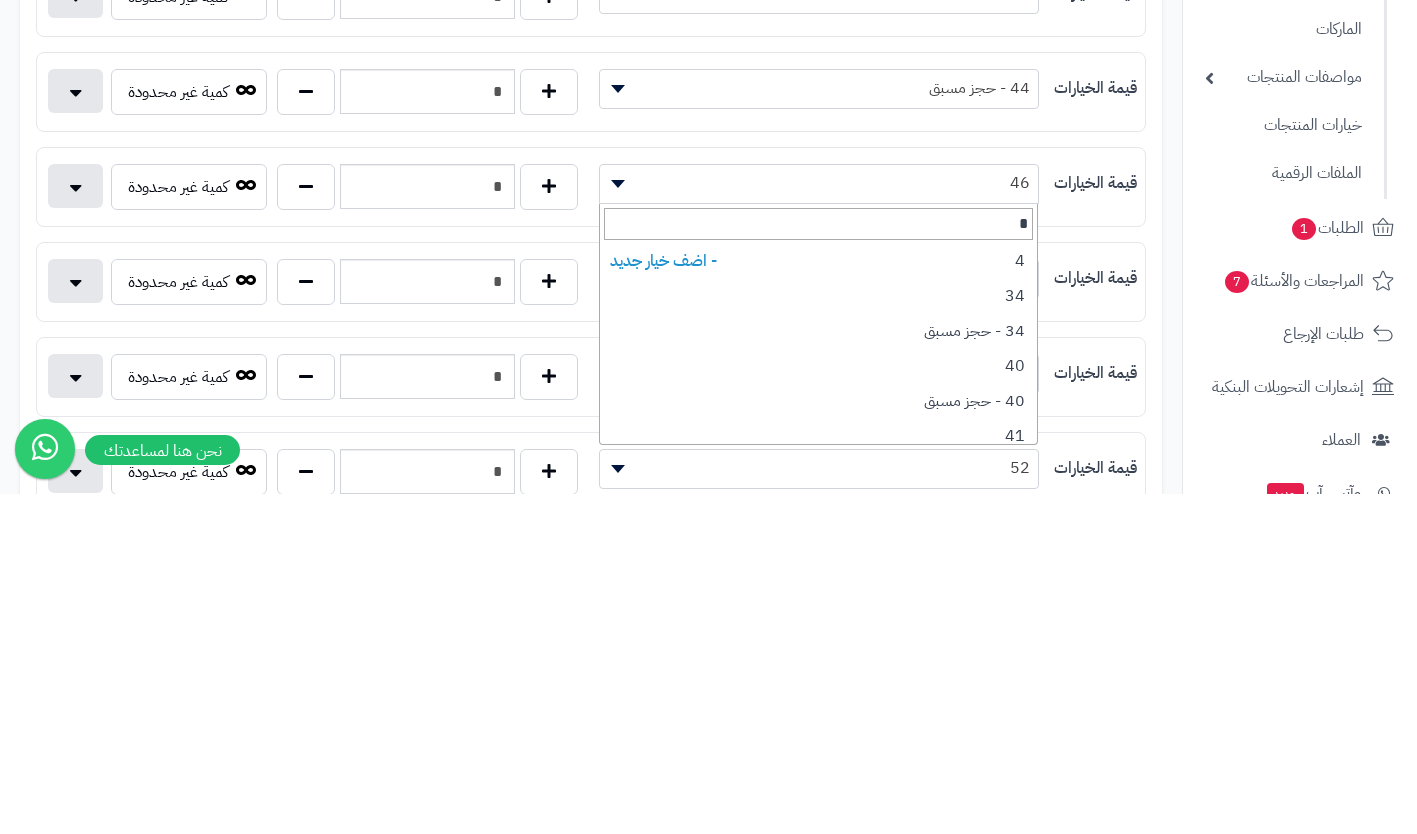 type on "**" 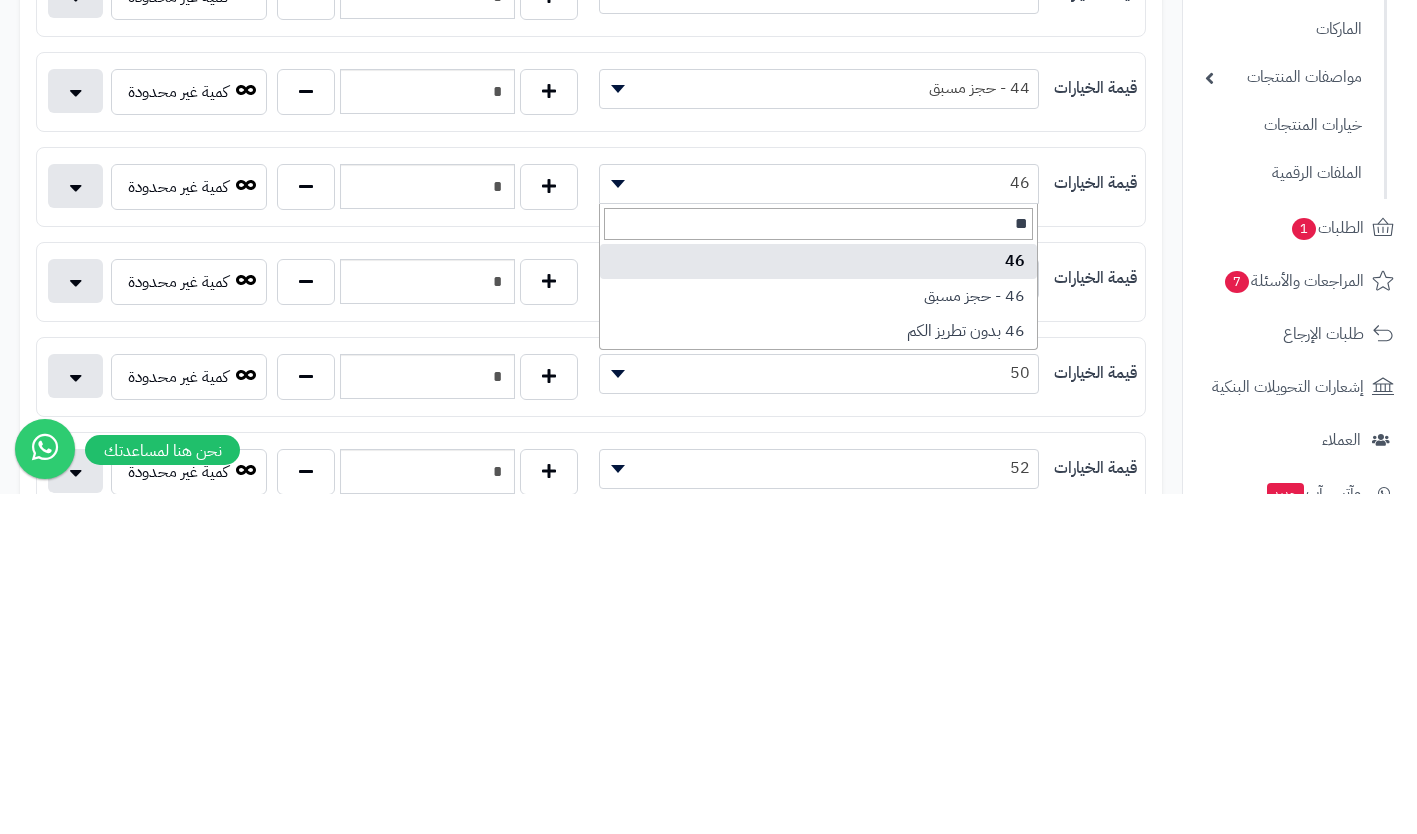 select on "***" 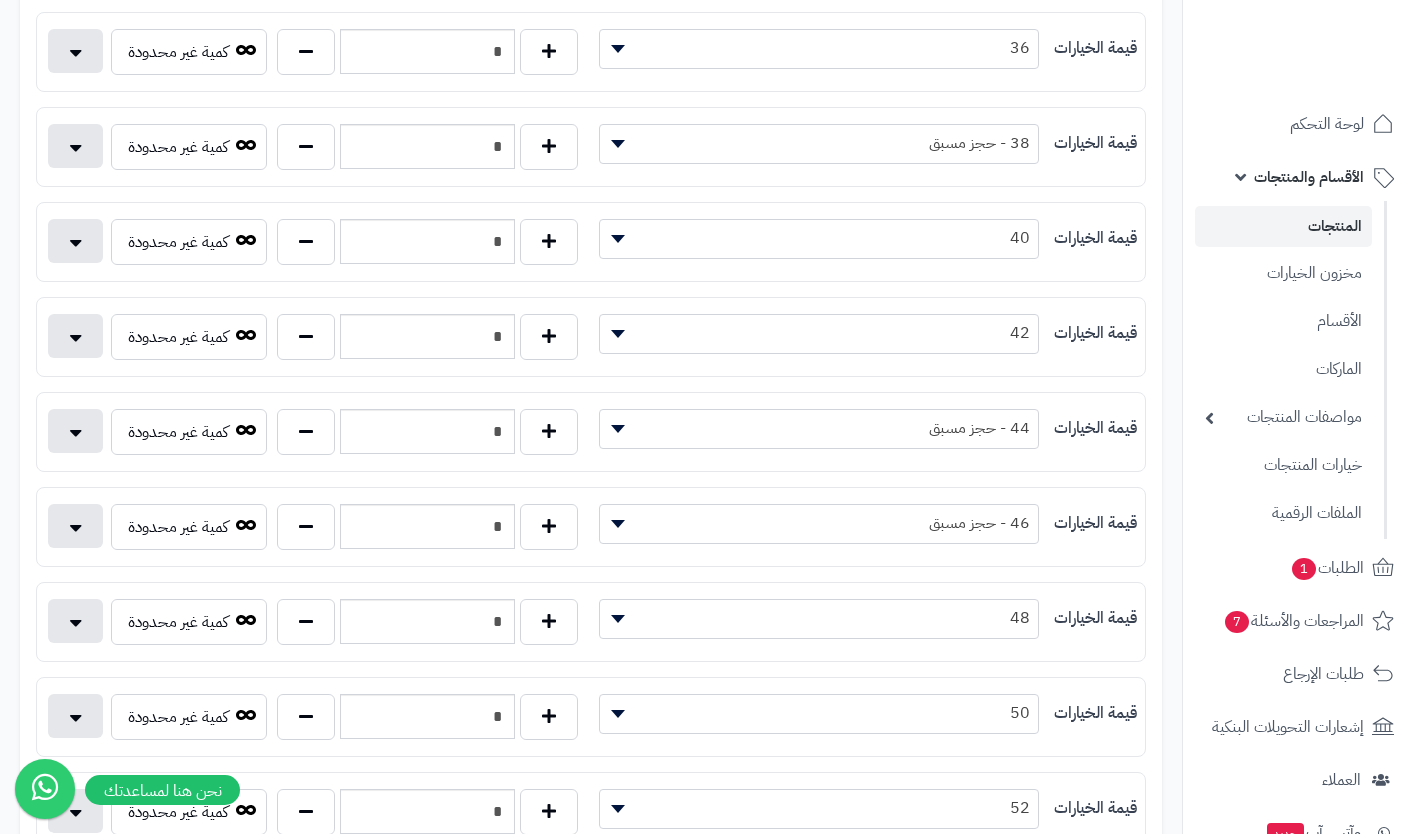 click on "48" at bounding box center (819, 618) 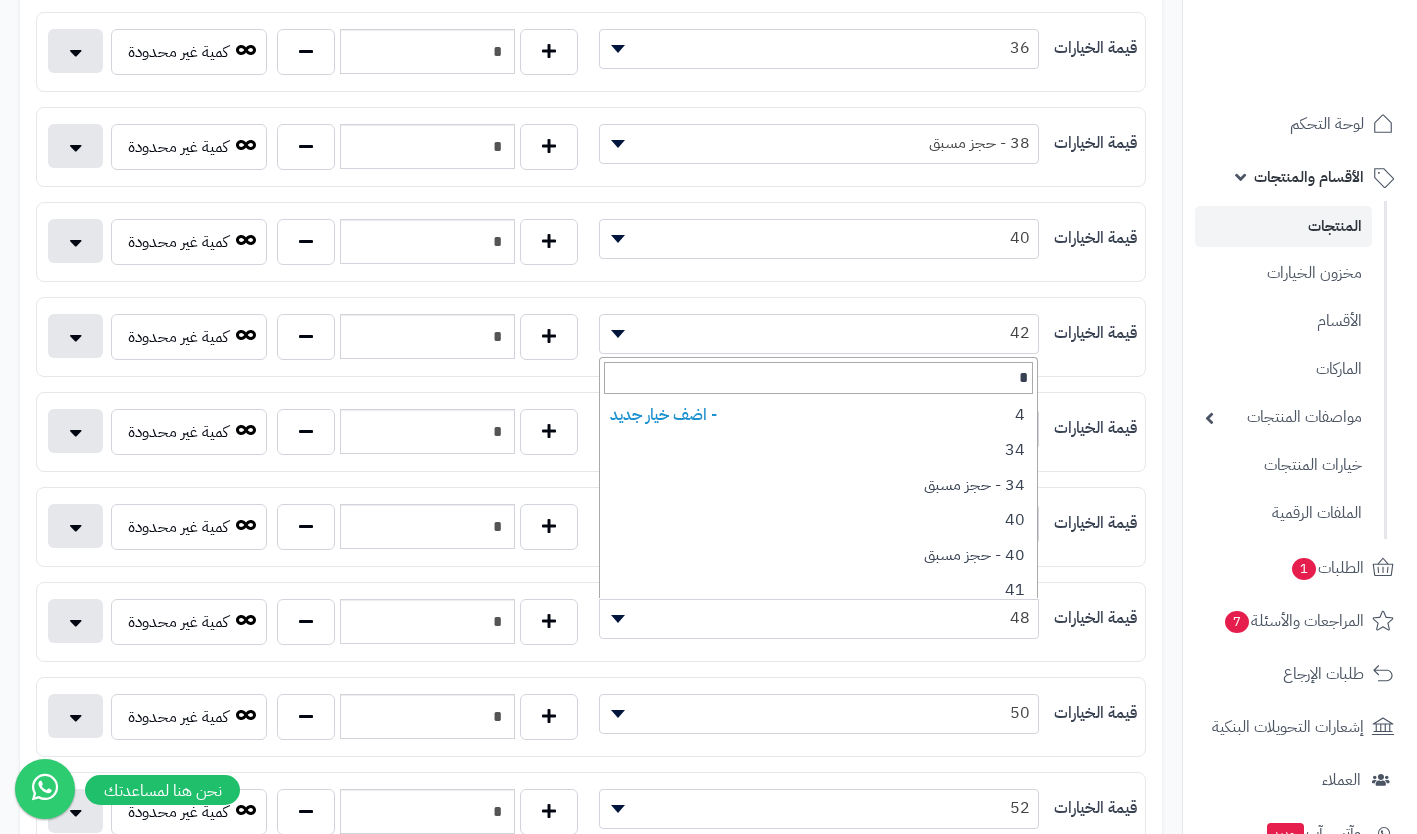 type on "**" 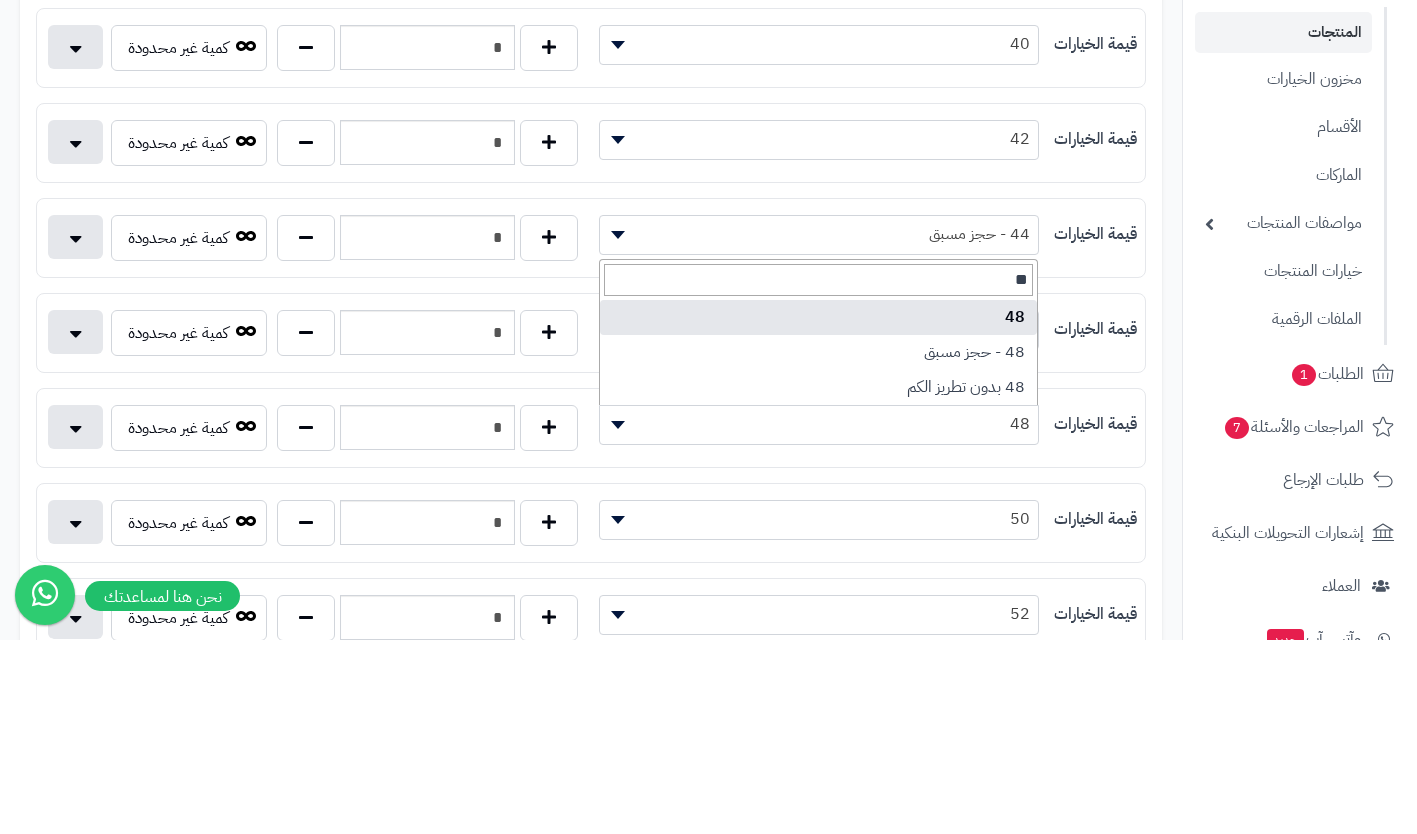 select on "***" 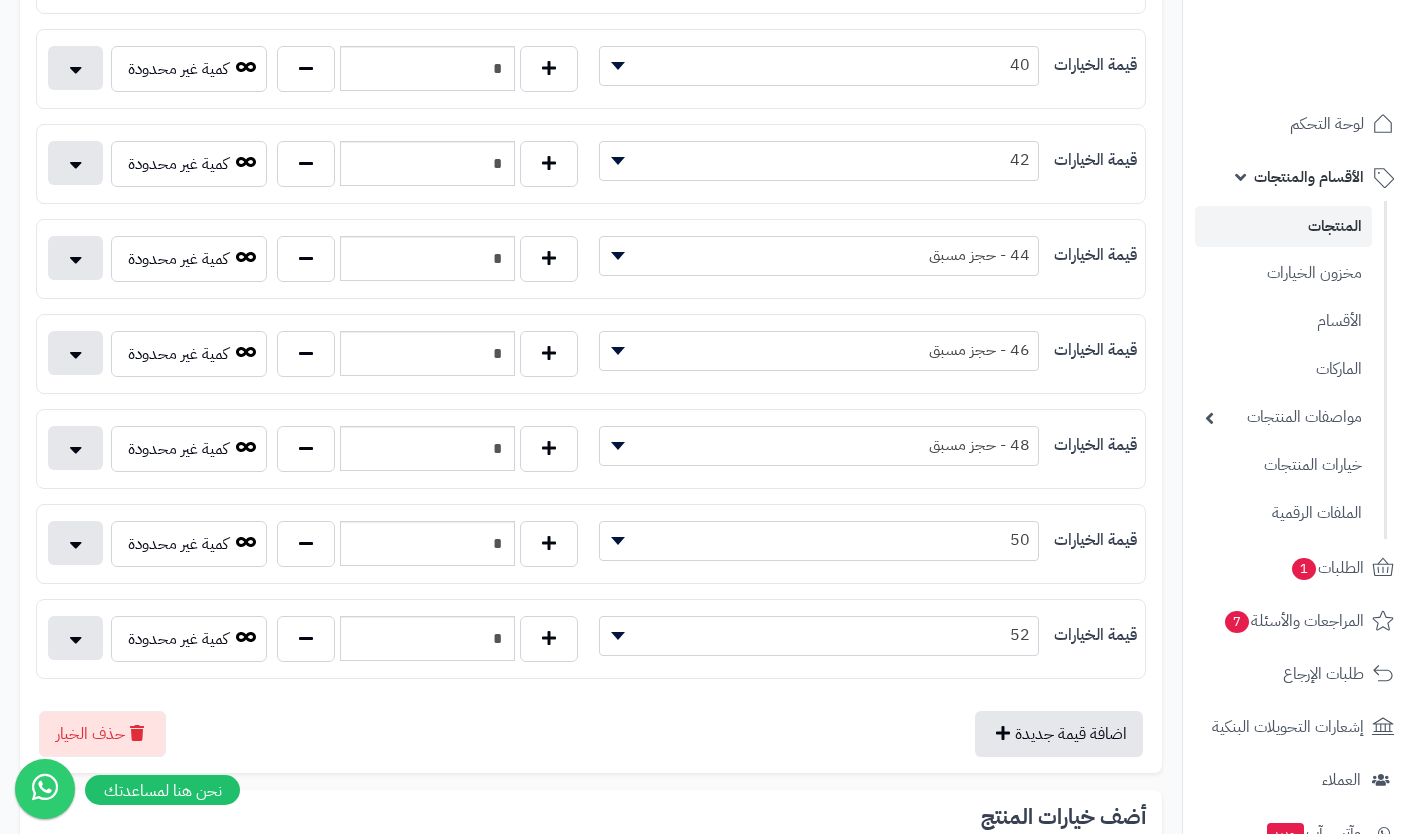 scroll, scrollTop: 727, scrollLeft: 0, axis: vertical 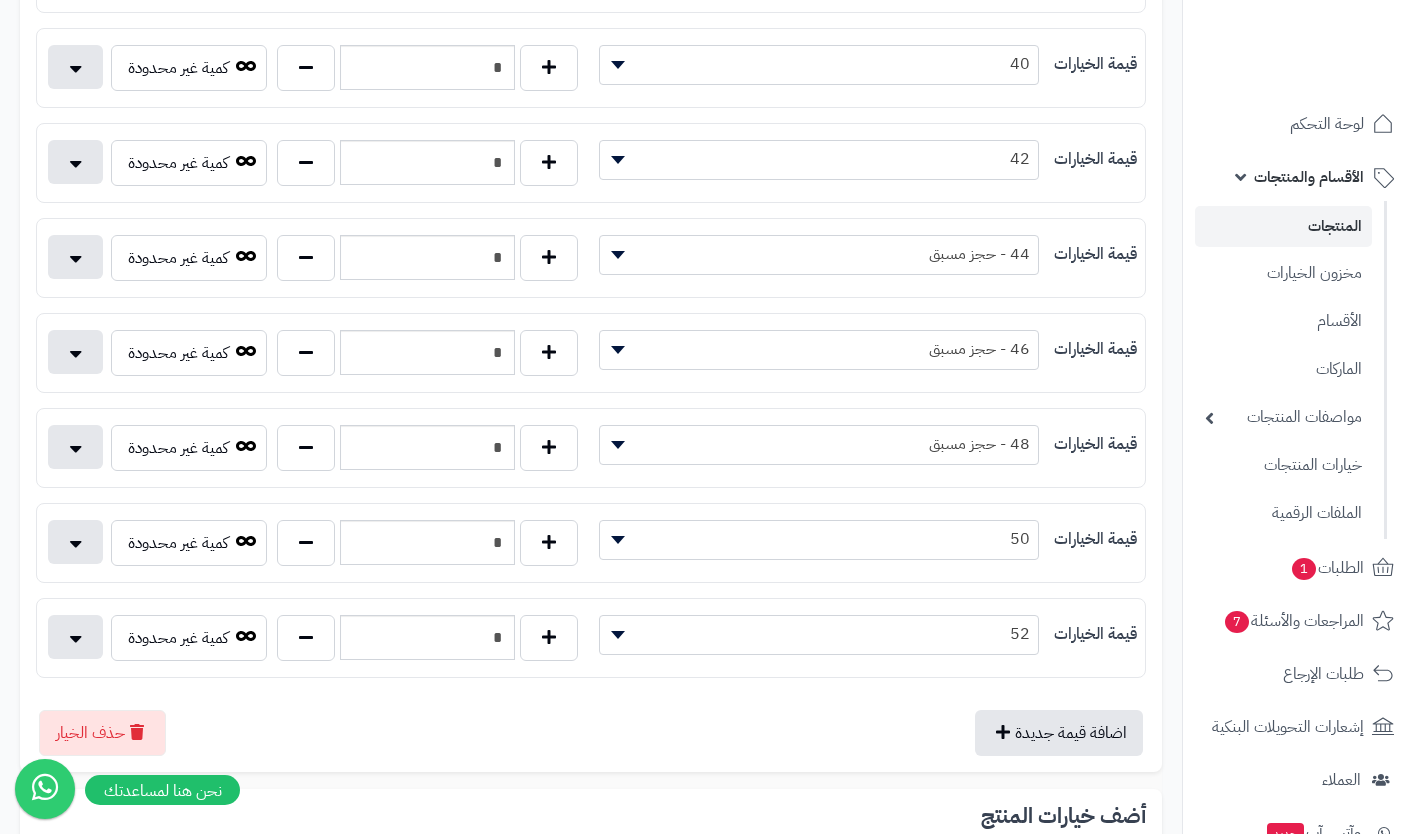 click on "50" at bounding box center (819, 539) 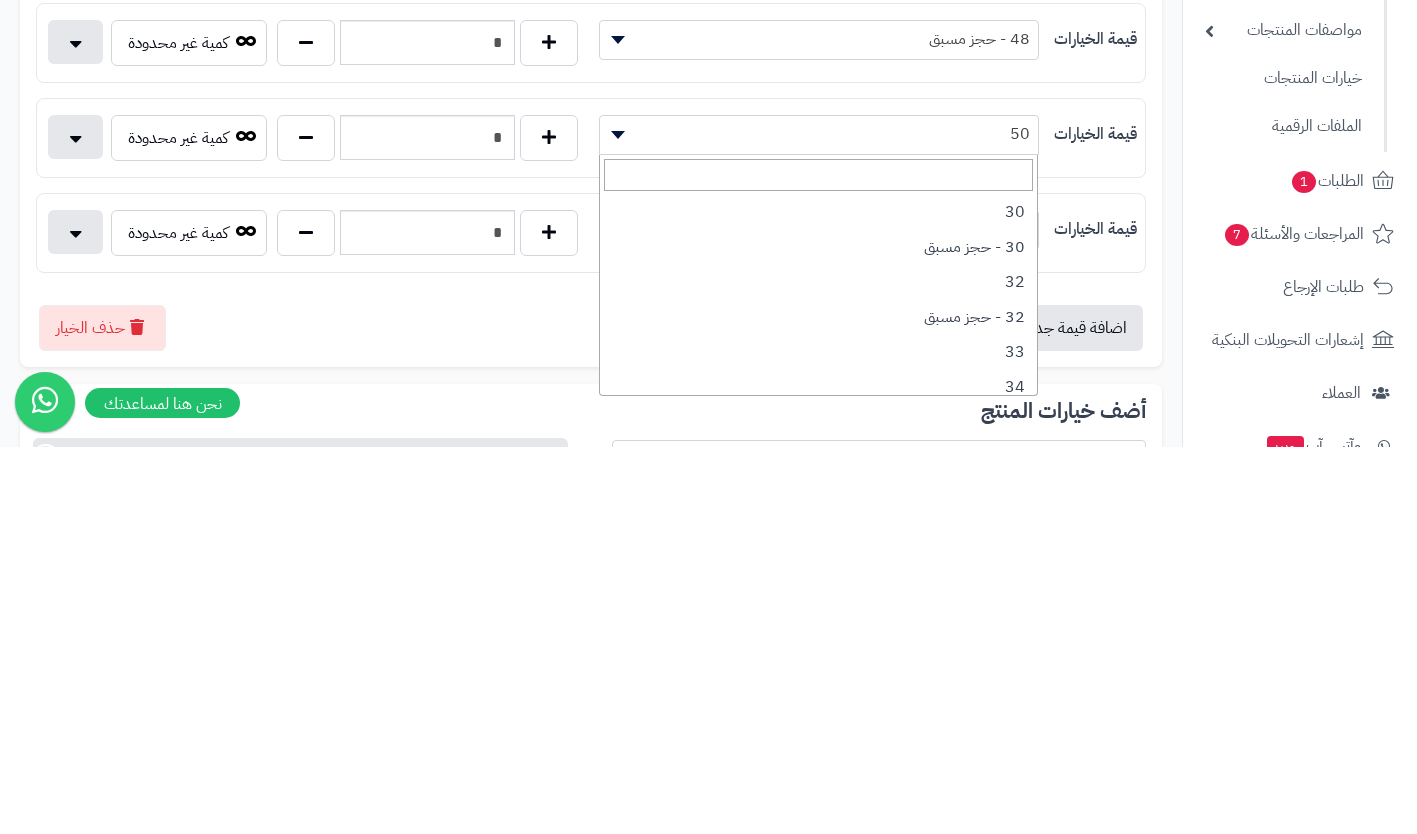 scroll, scrollTop: 782, scrollLeft: 0, axis: vertical 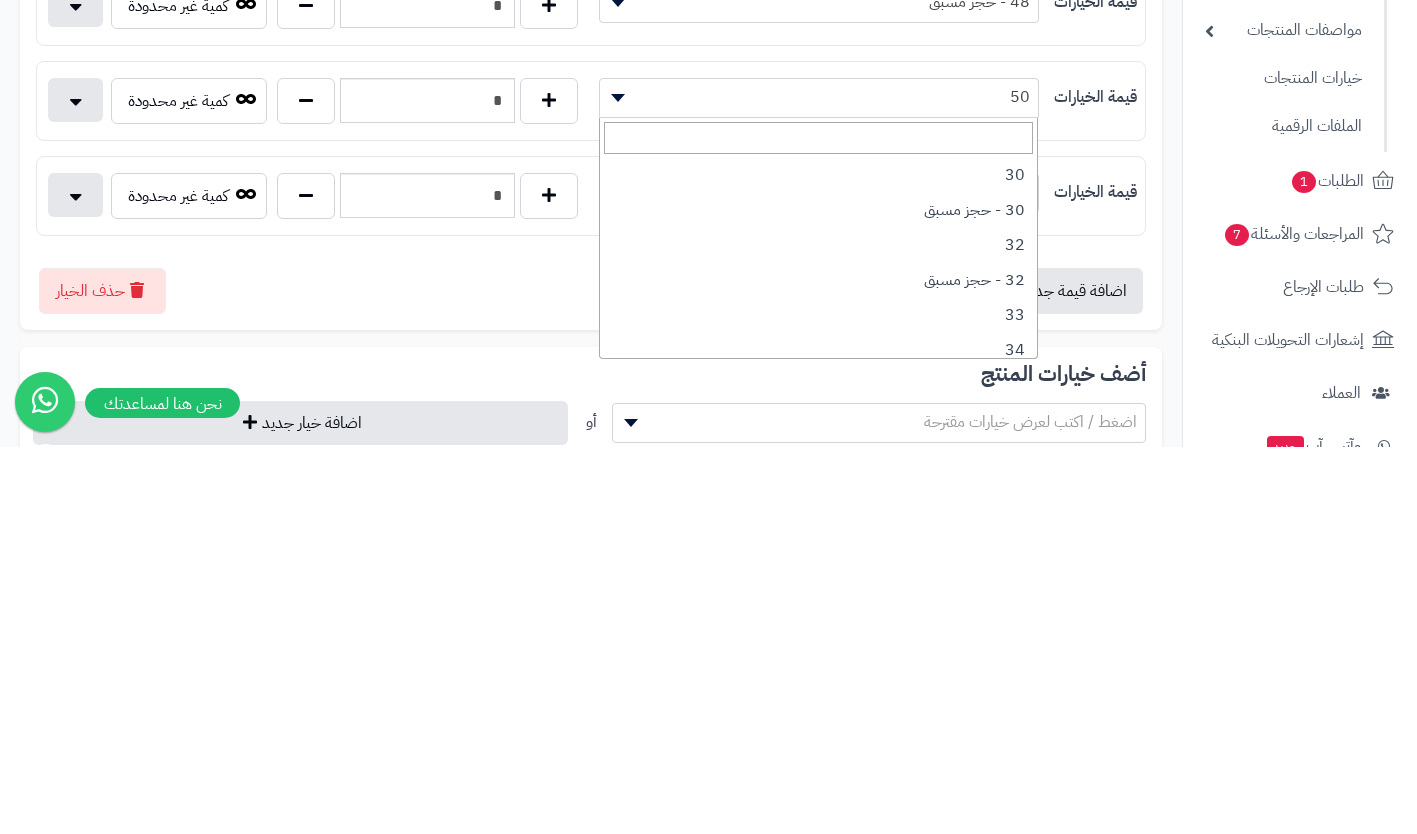click on "**********" at bounding box center [591, 583] 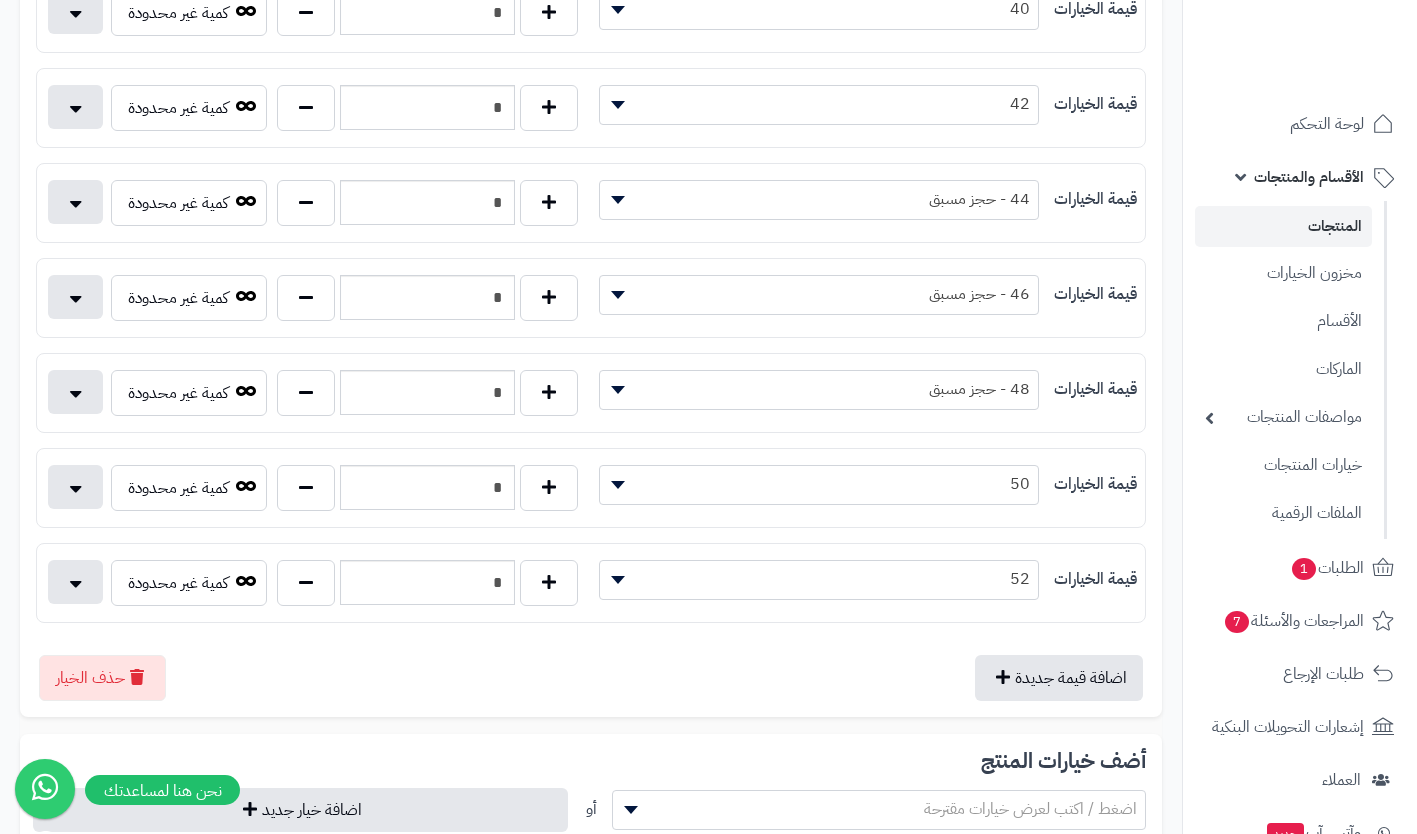 click on "52" at bounding box center (819, 579) 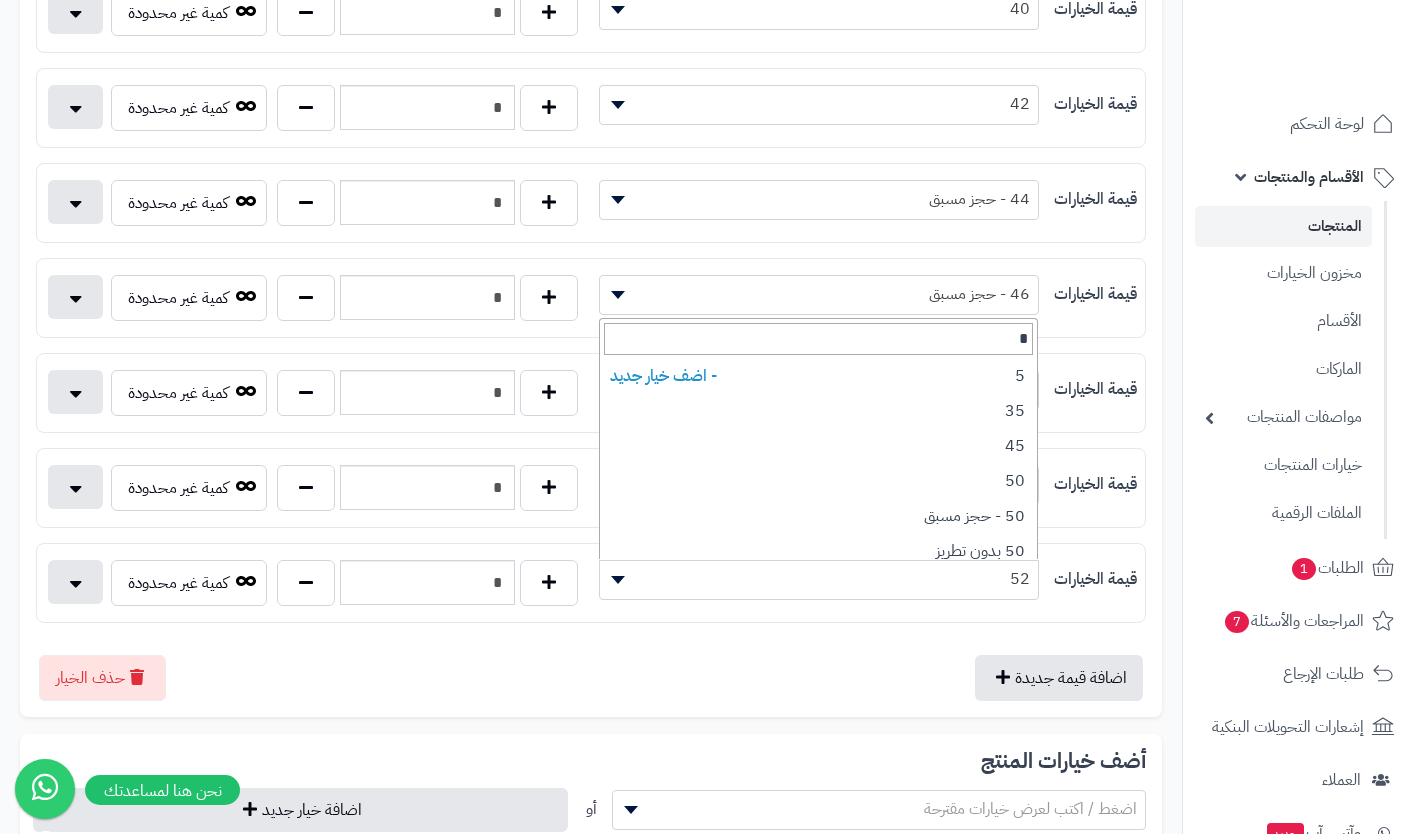 type on "**" 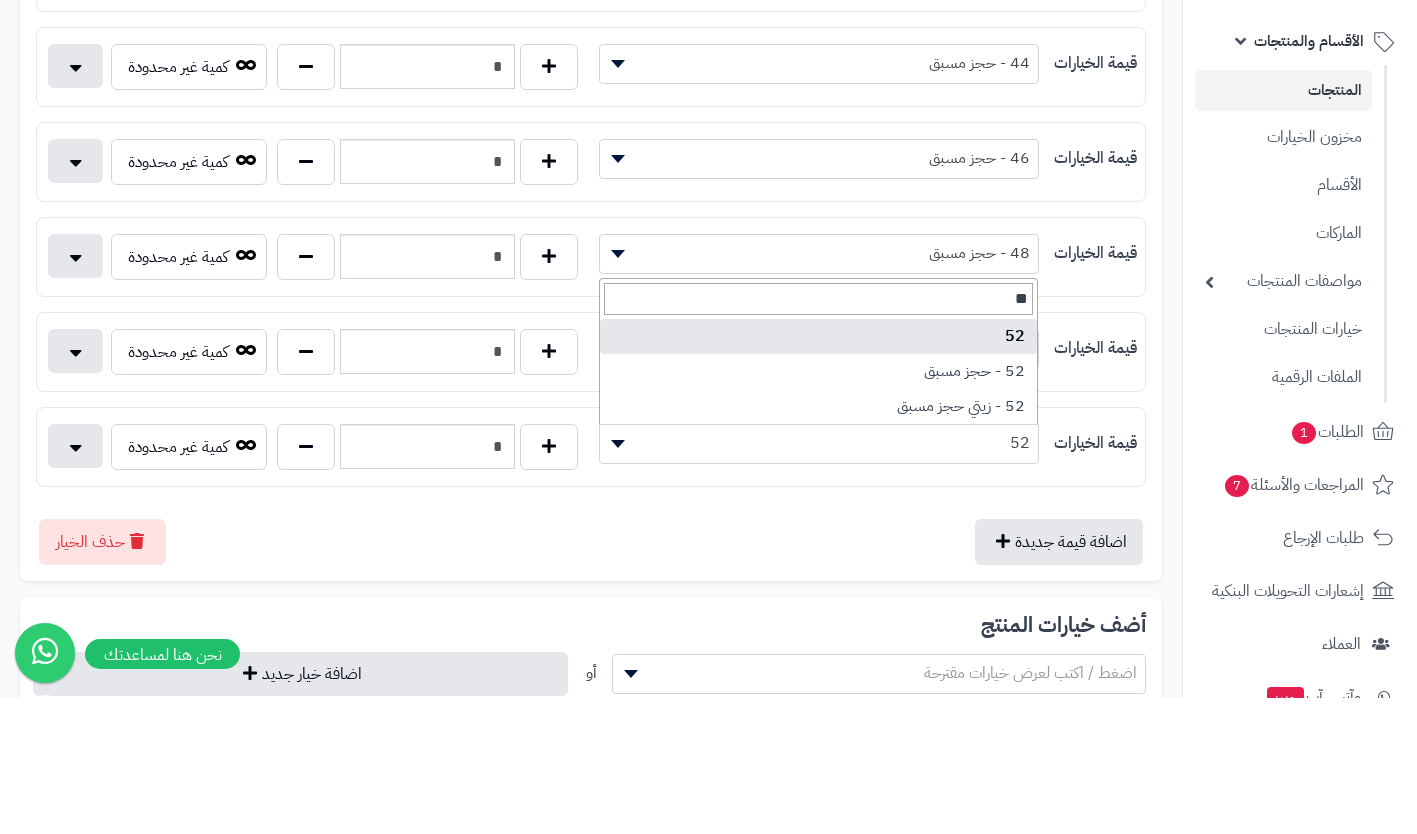 select on "***" 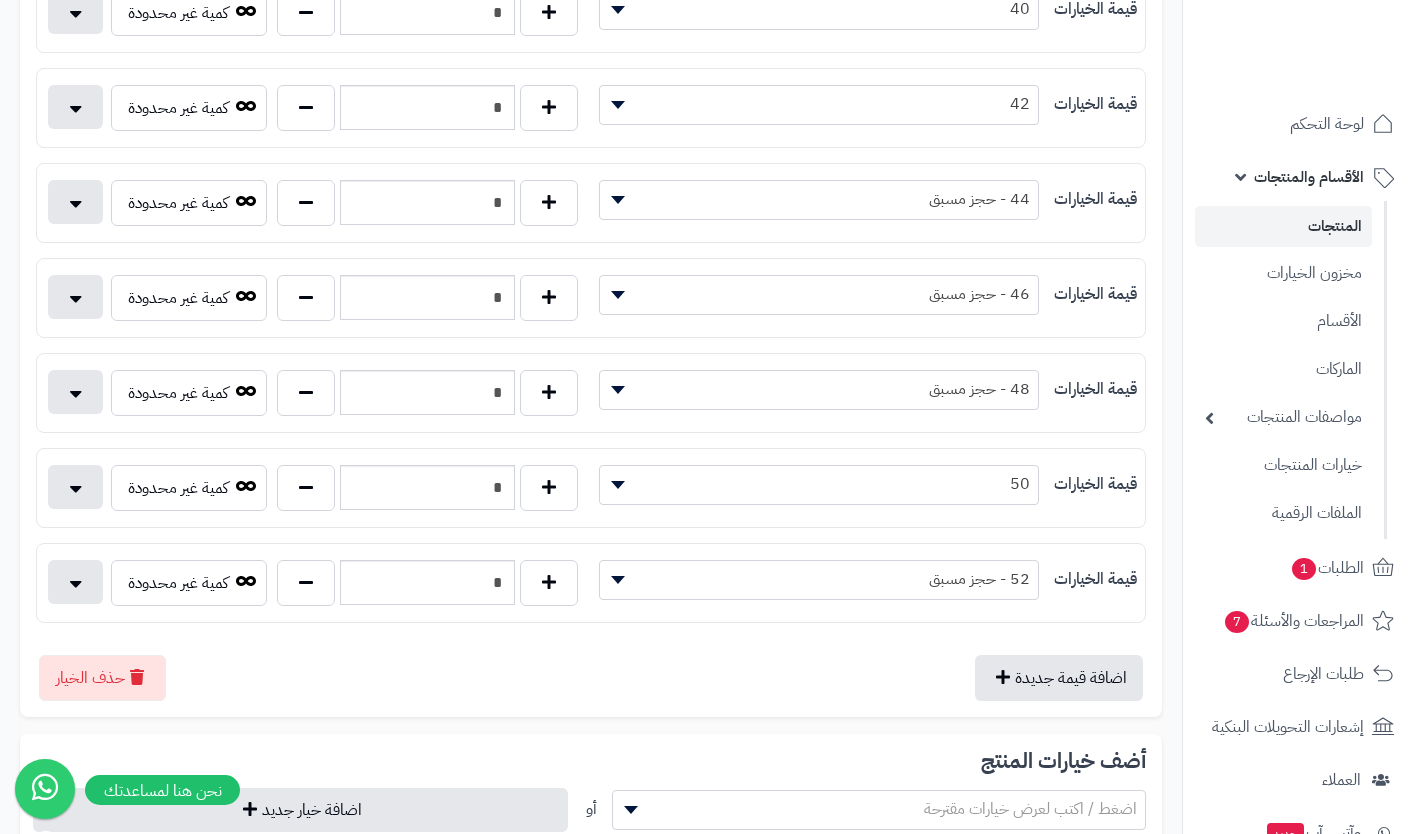 type 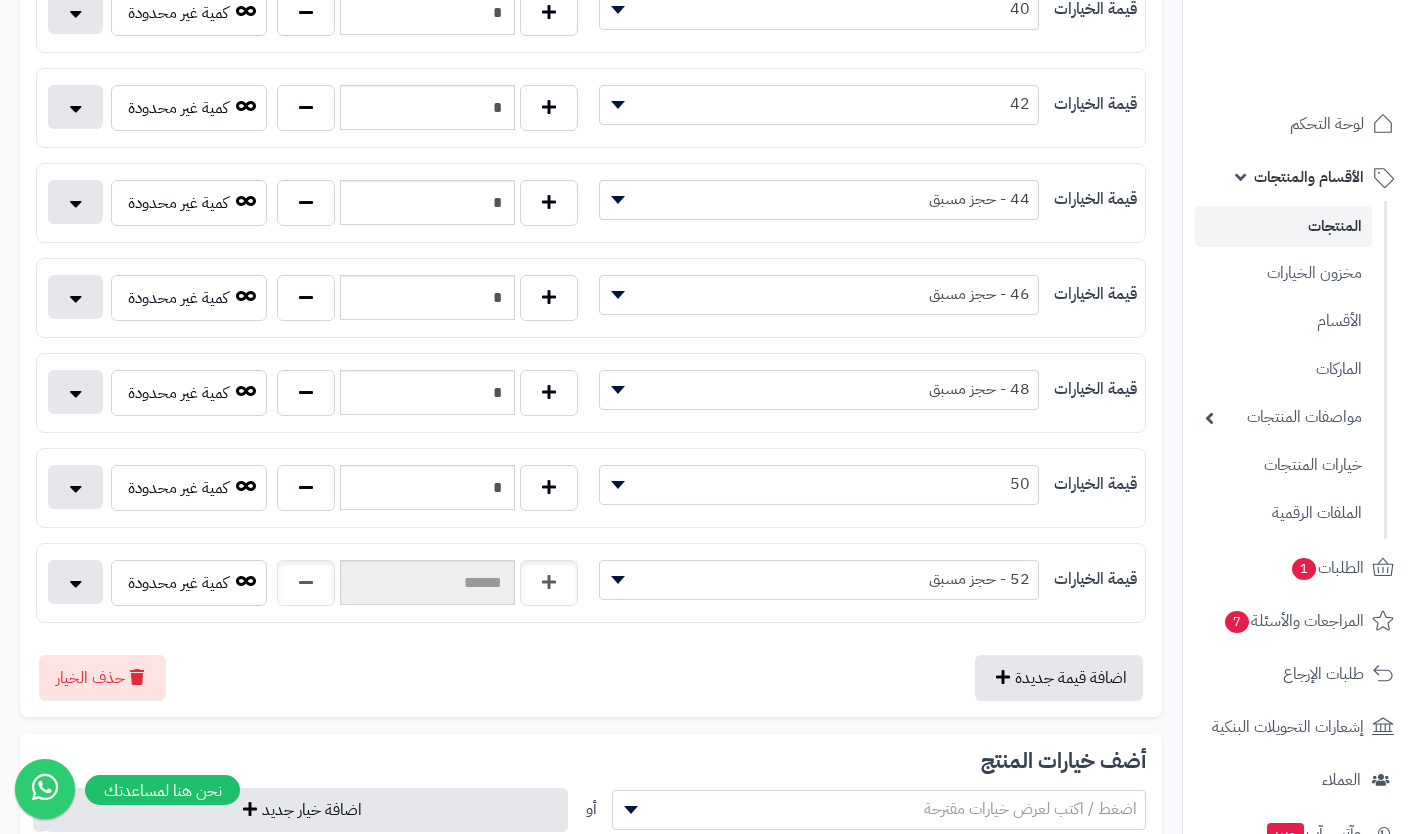 type 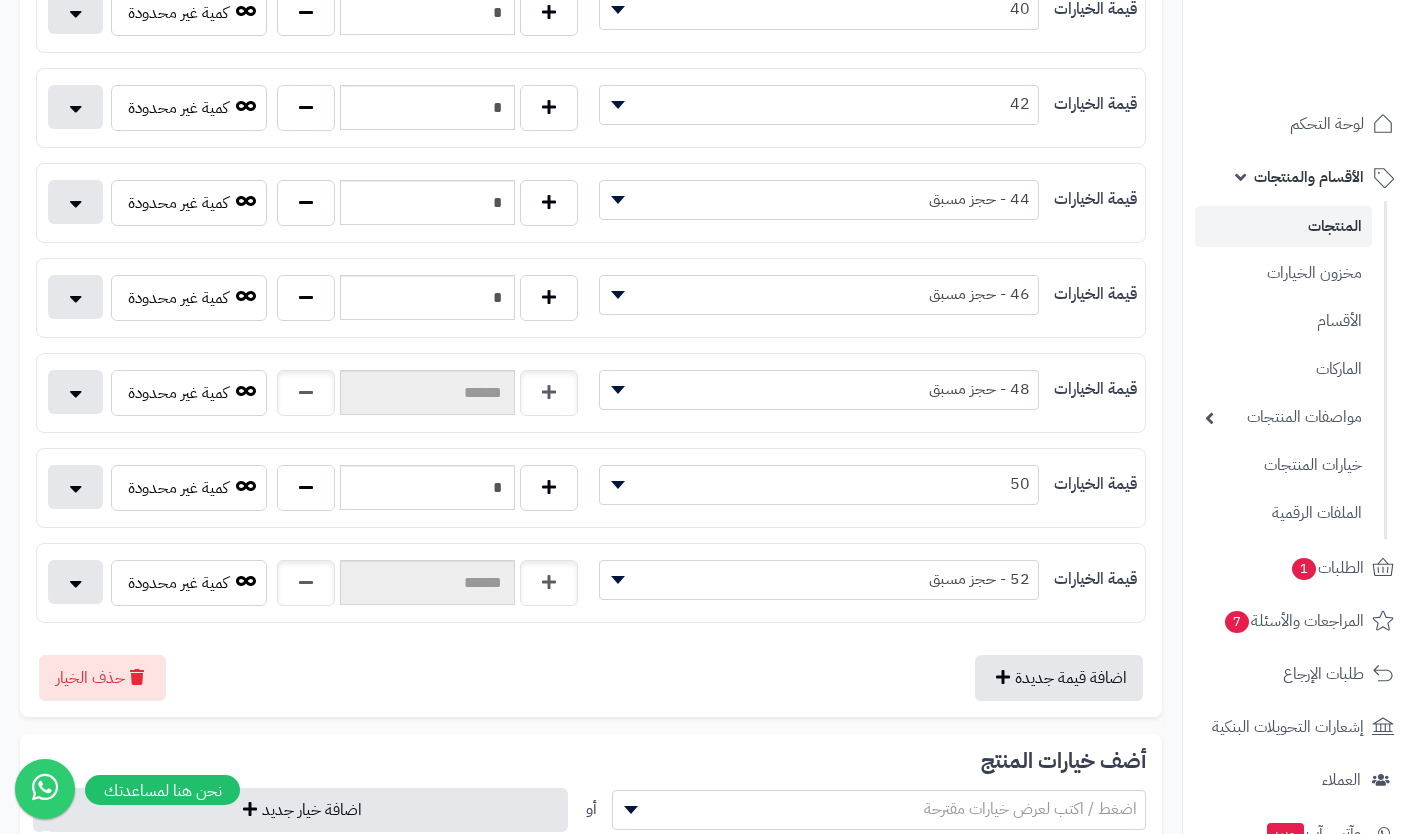 type 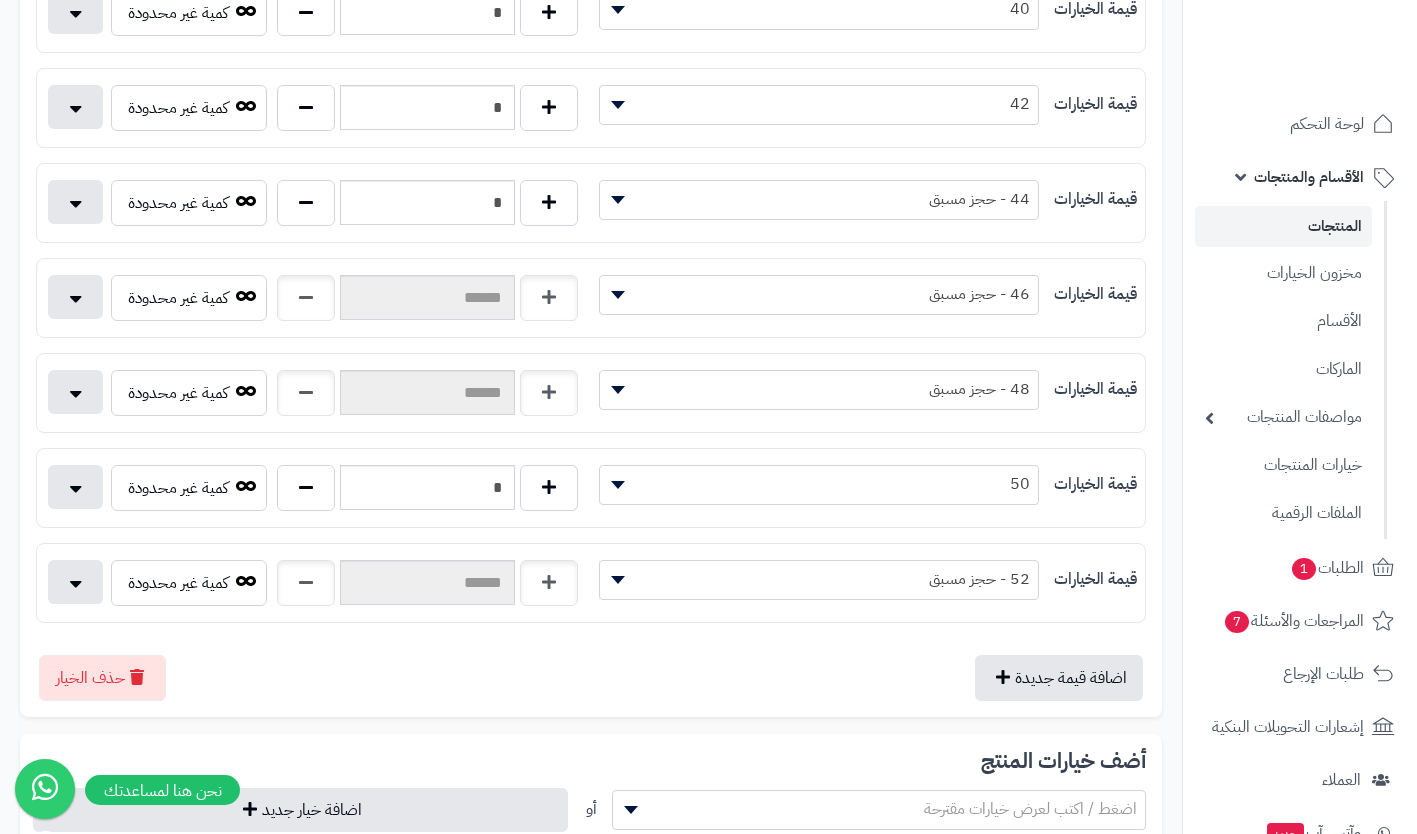 type 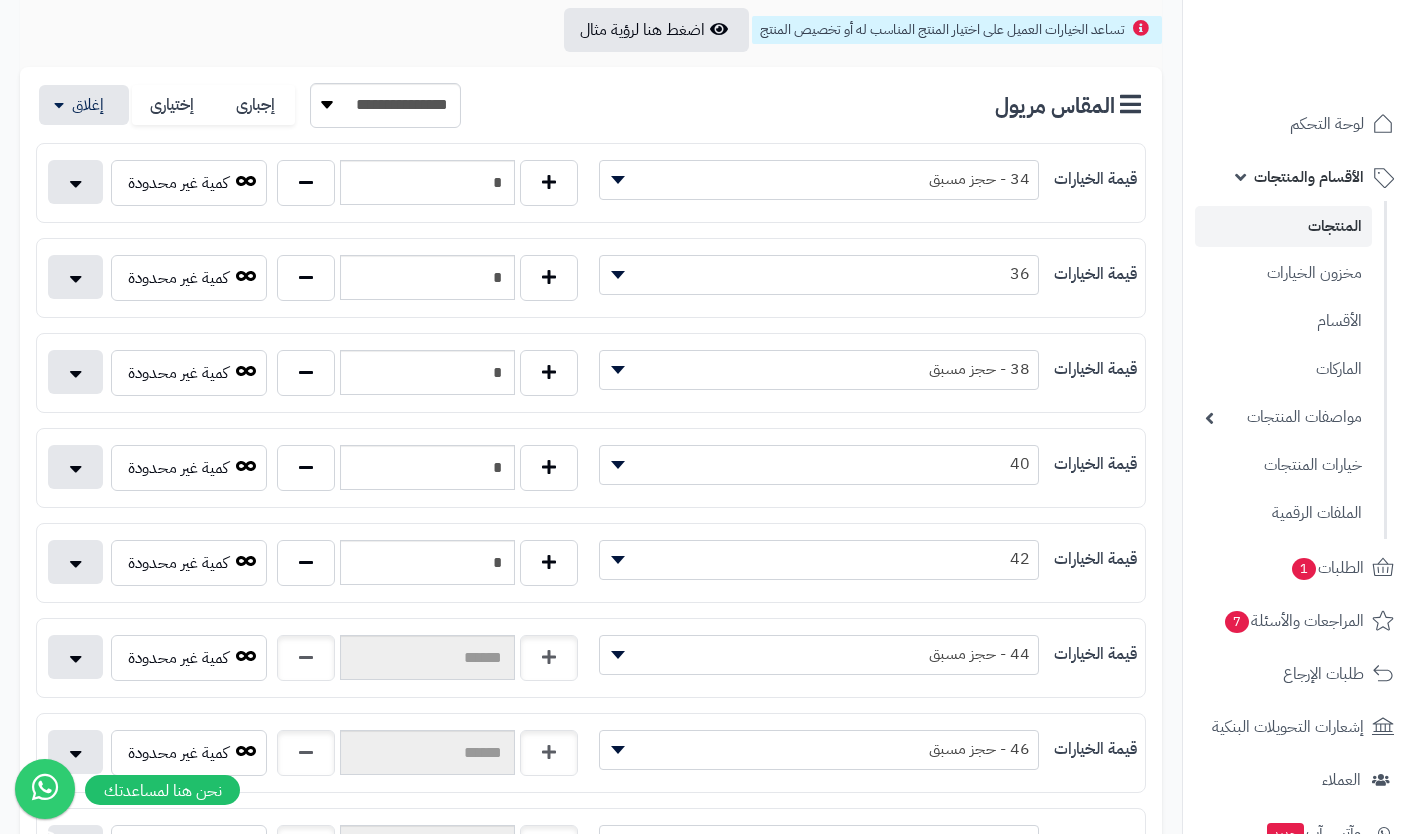 scroll, scrollTop: 331, scrollLeft: 0, axis: vertical 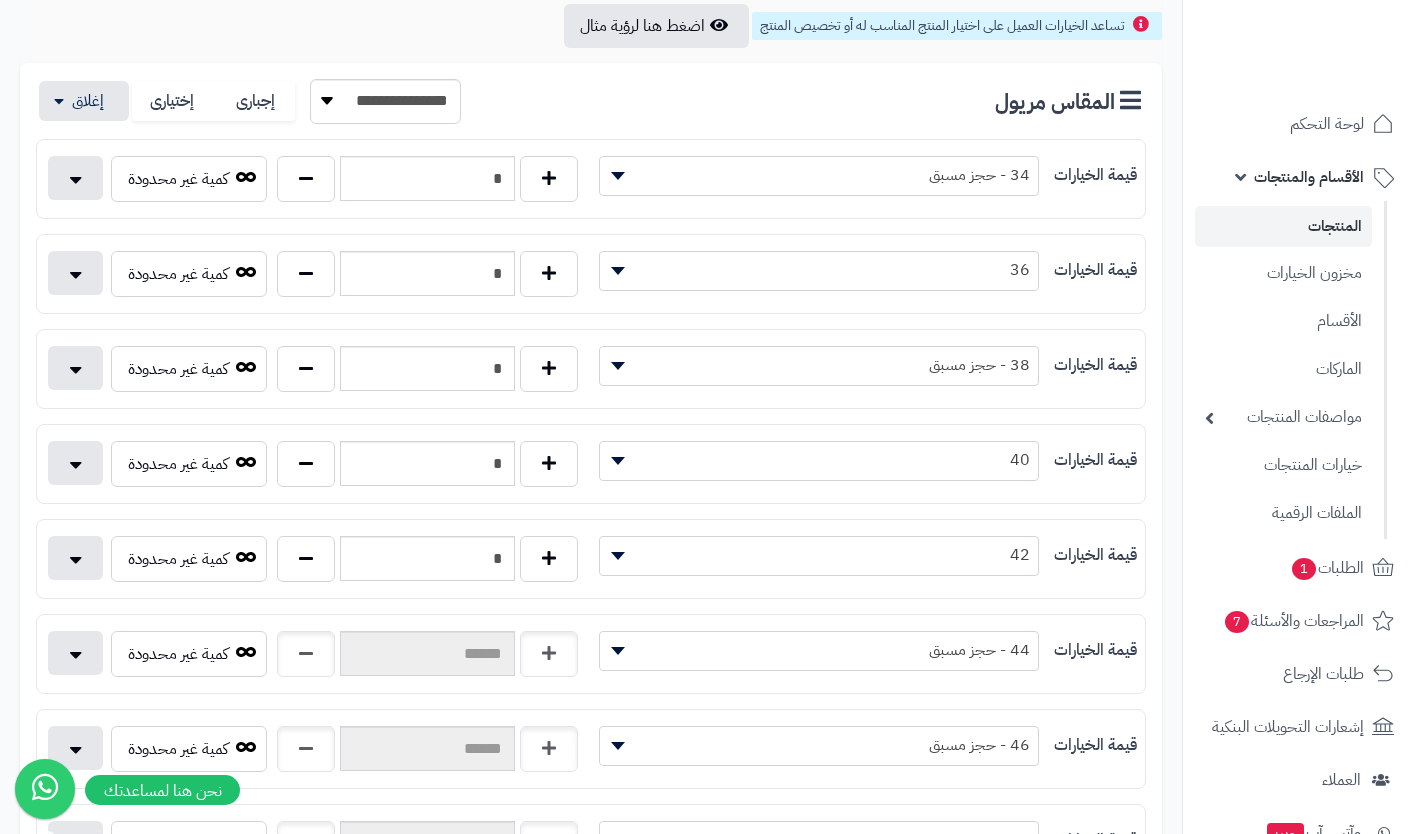 type 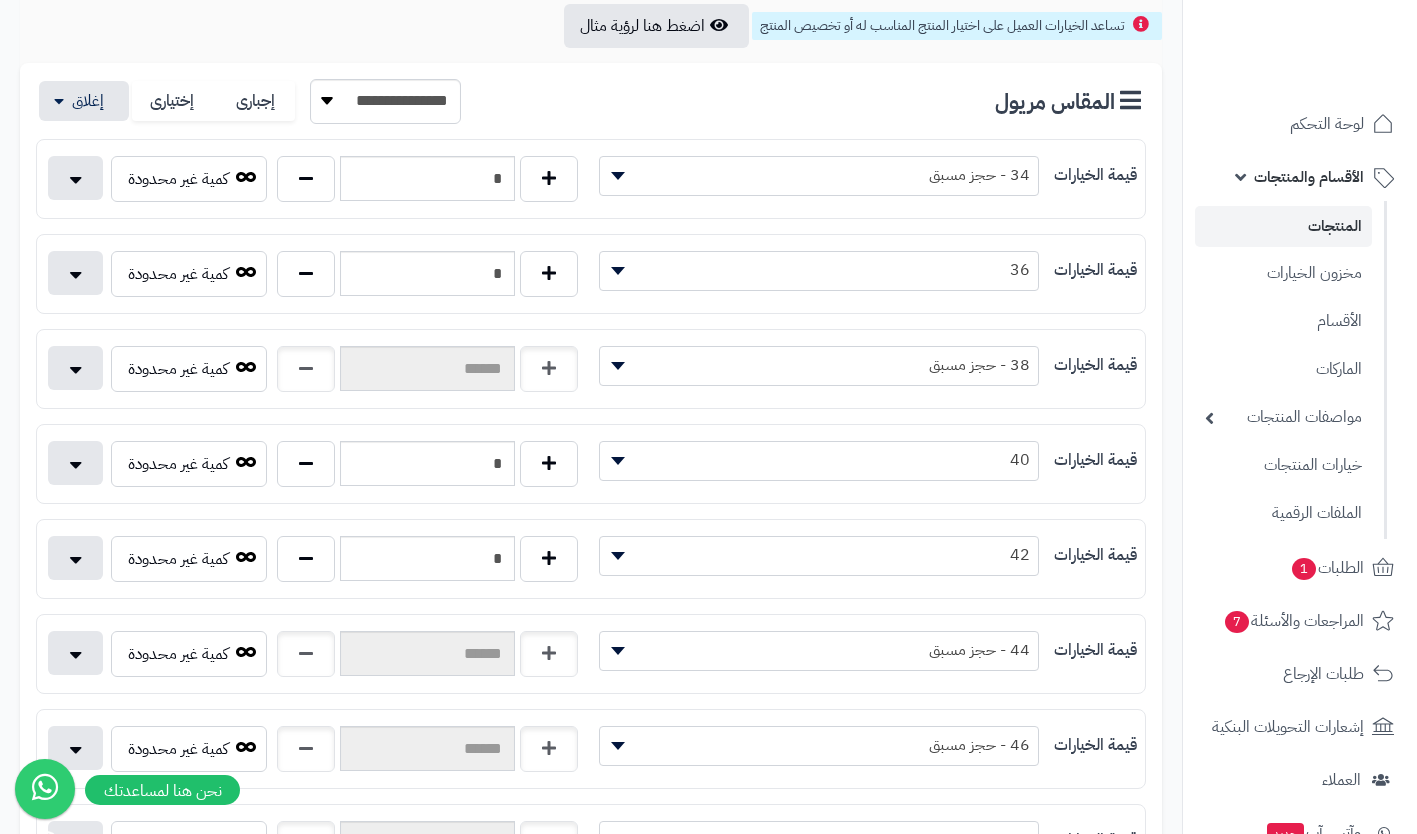 type 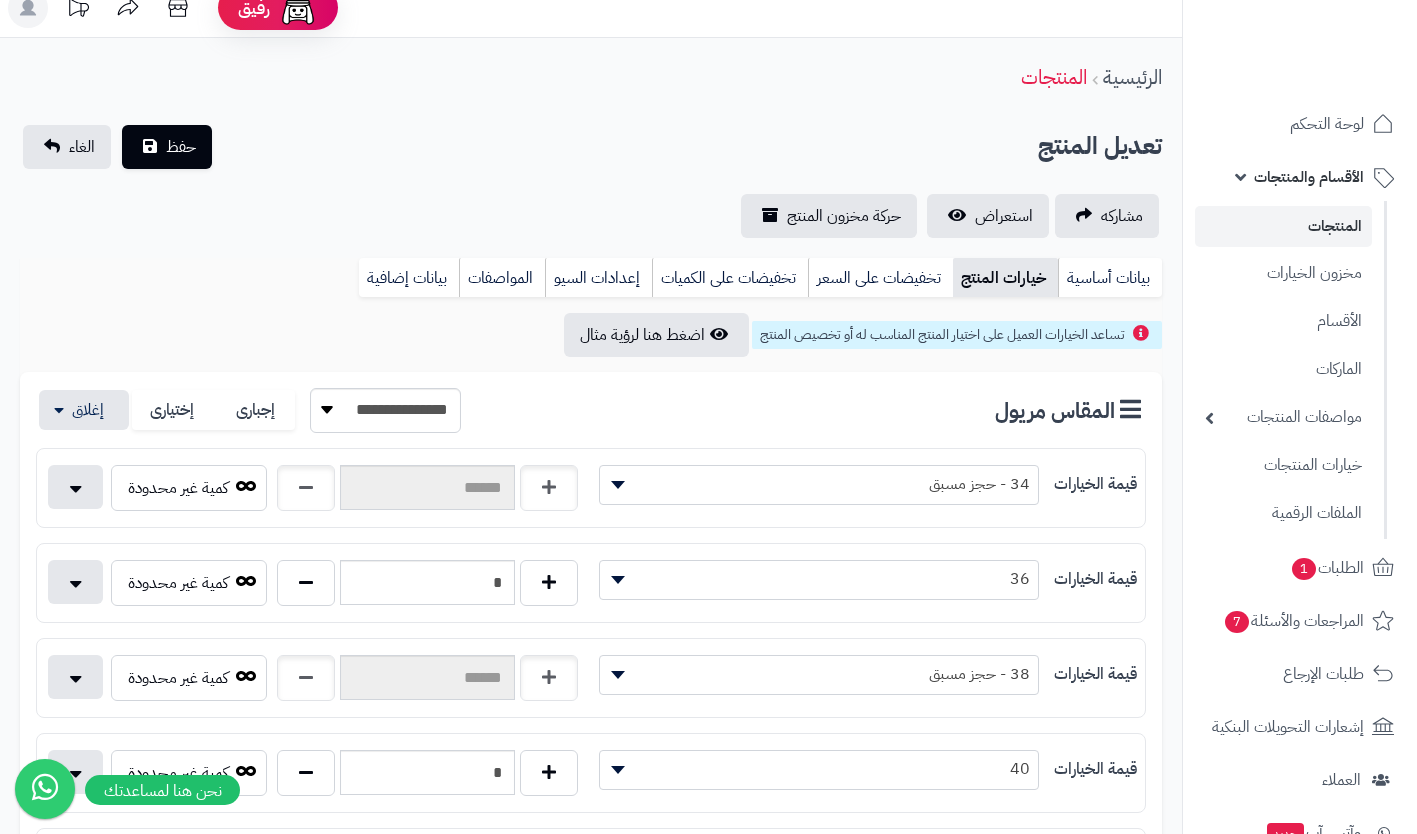 scroll, scrollTop: 0, scrollLeft: 0, axis: both 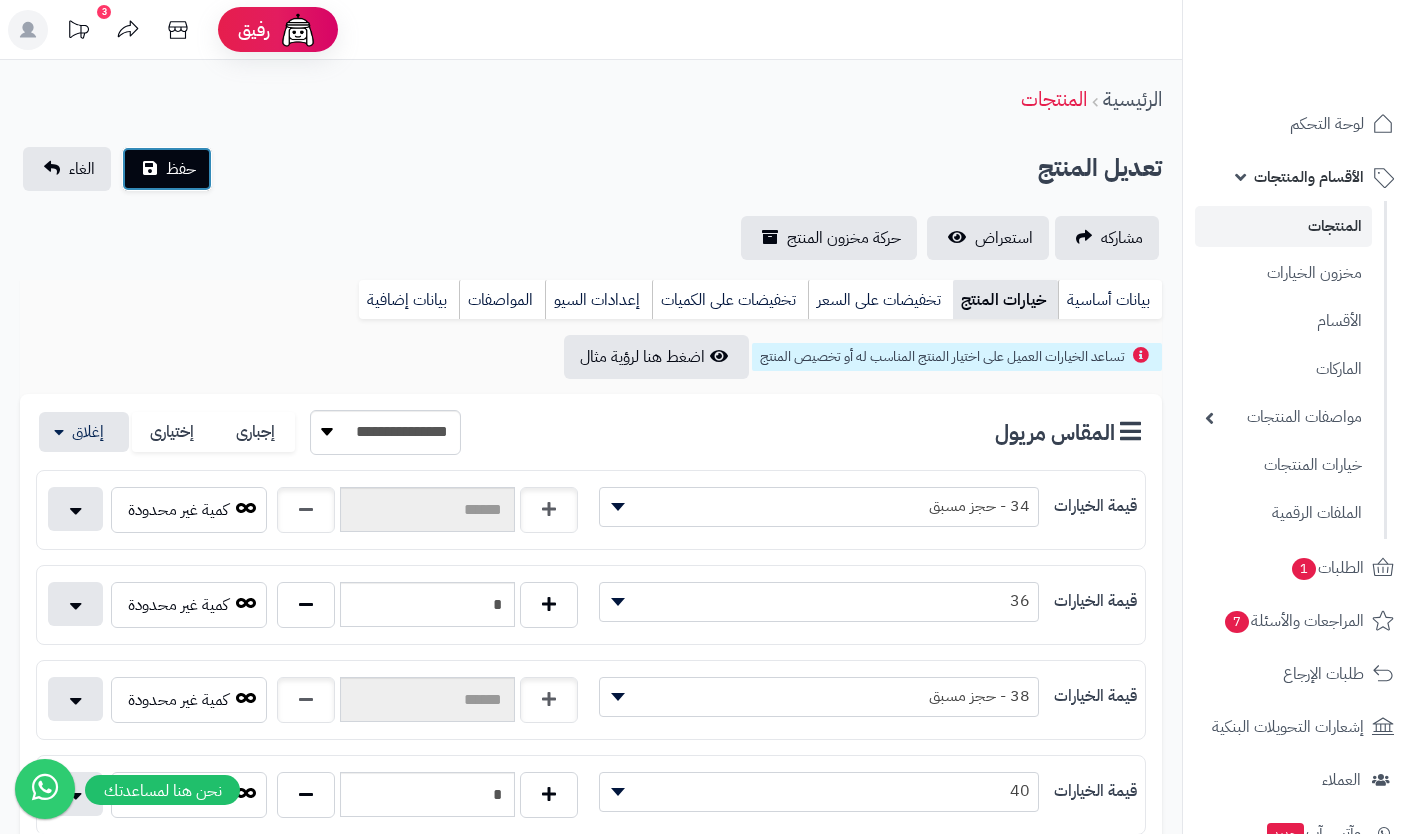 click on "حفظ" at bounding box center (181, 169) 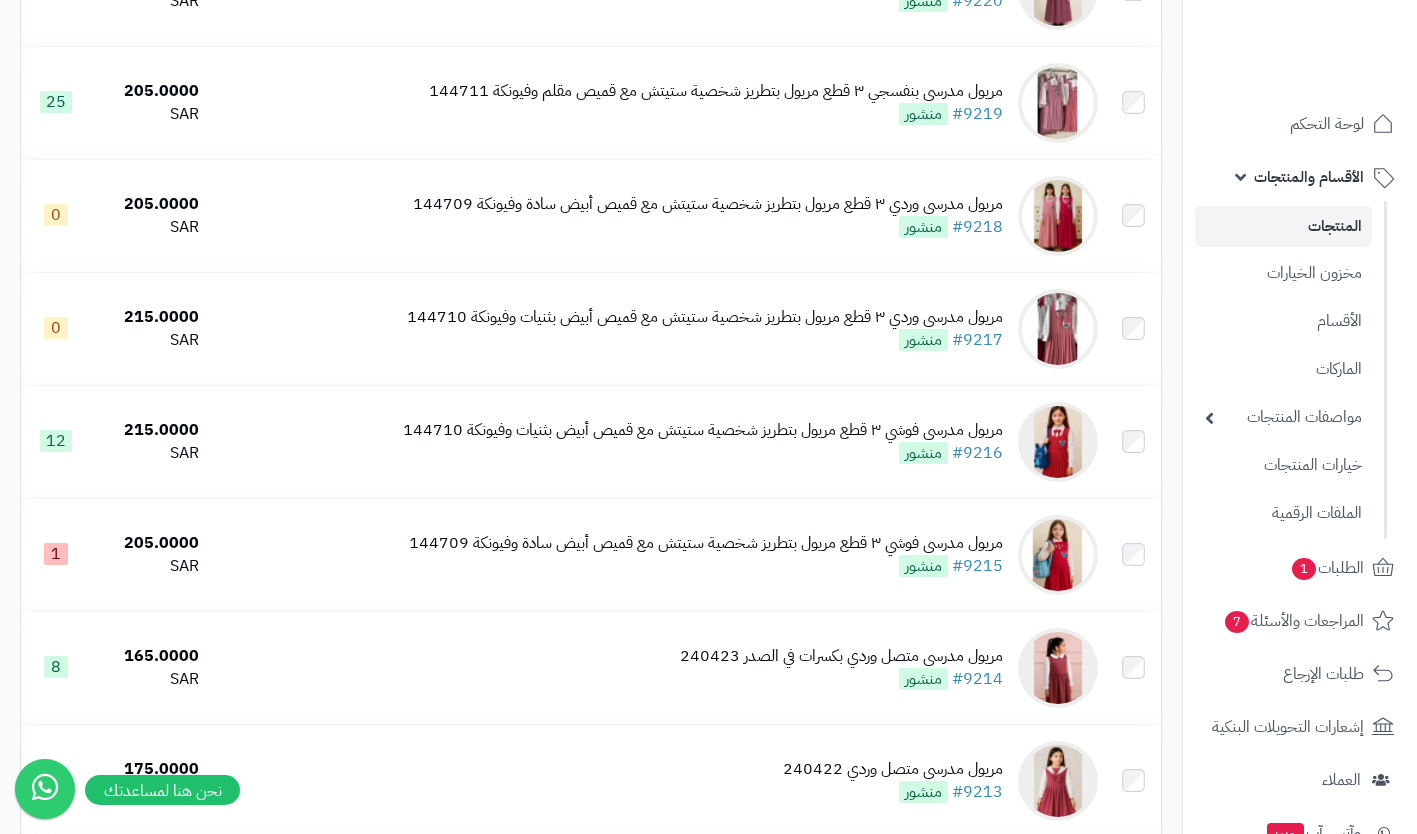 scroll, scrollTop: 1325, scrollLeft: 0, axis: vertical 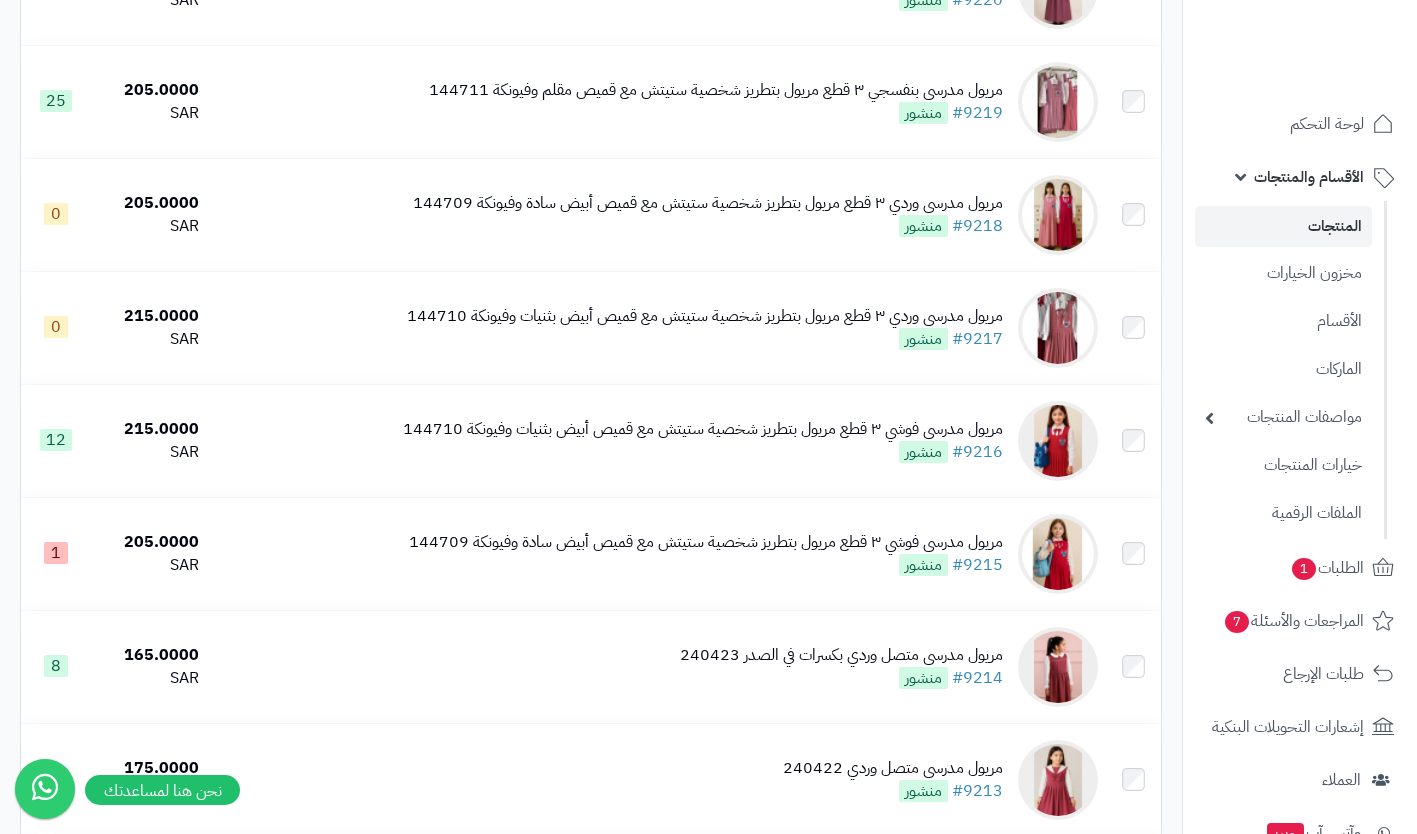 click on "مريول مدرسي وردي ٣ قطع مريول بتطريز شخصية ستيتش مع قميص أبيض بثنيات وفيونكة 144710" at bounding box center [705, 316] 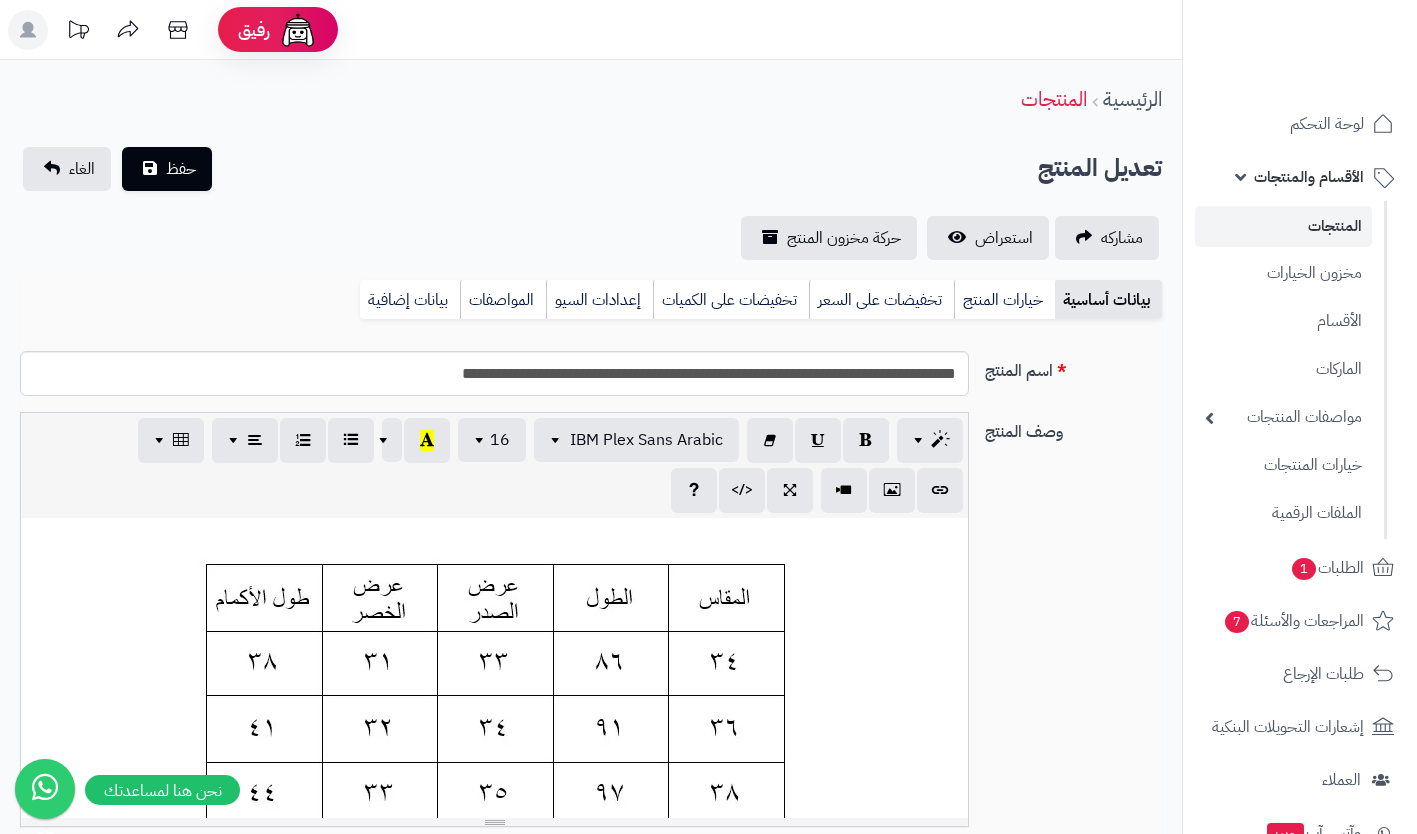 scroll, scrollTop: 108, scrollLeft: 0, axis: vertical 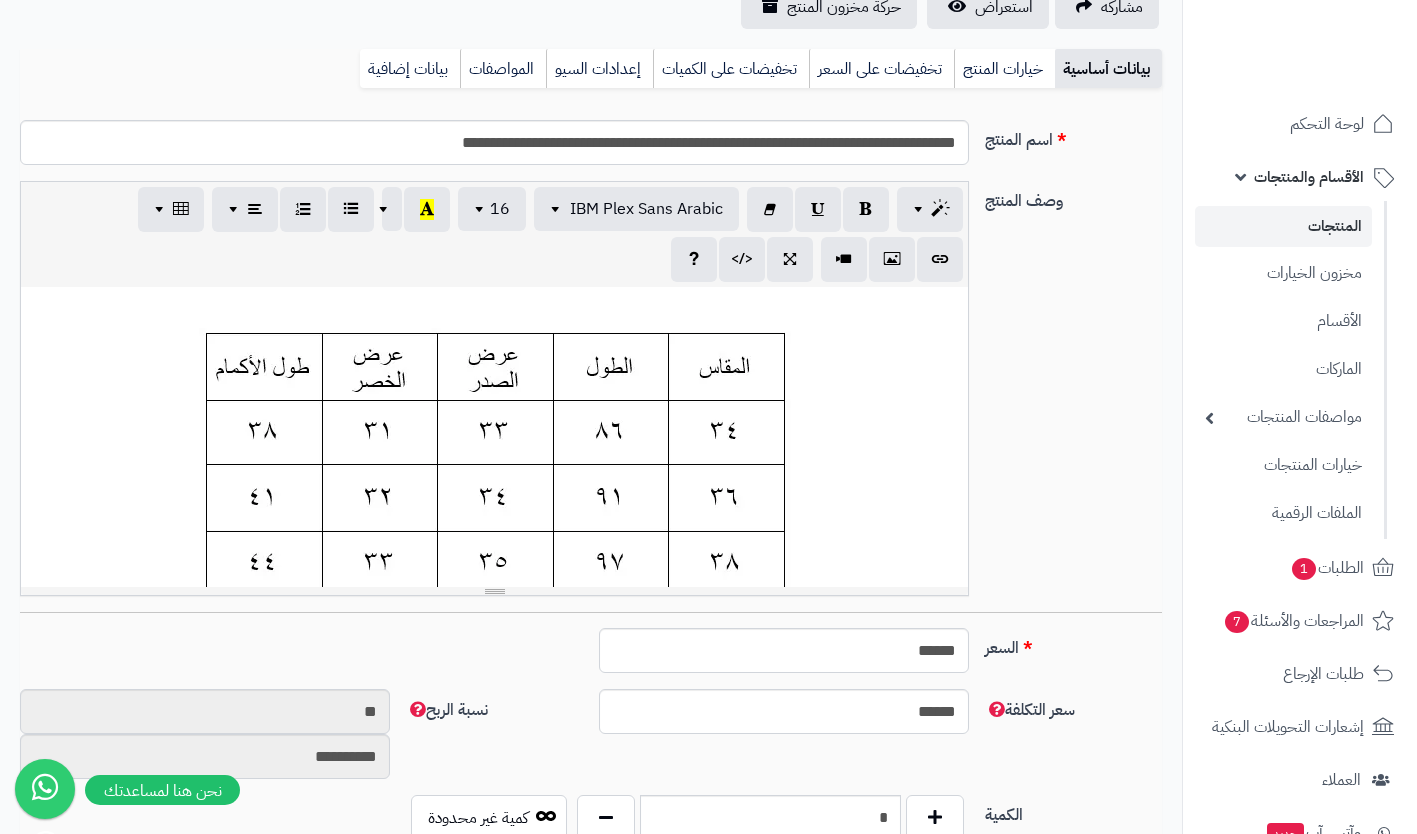 click on "**********" at bounding box center [494, 437] 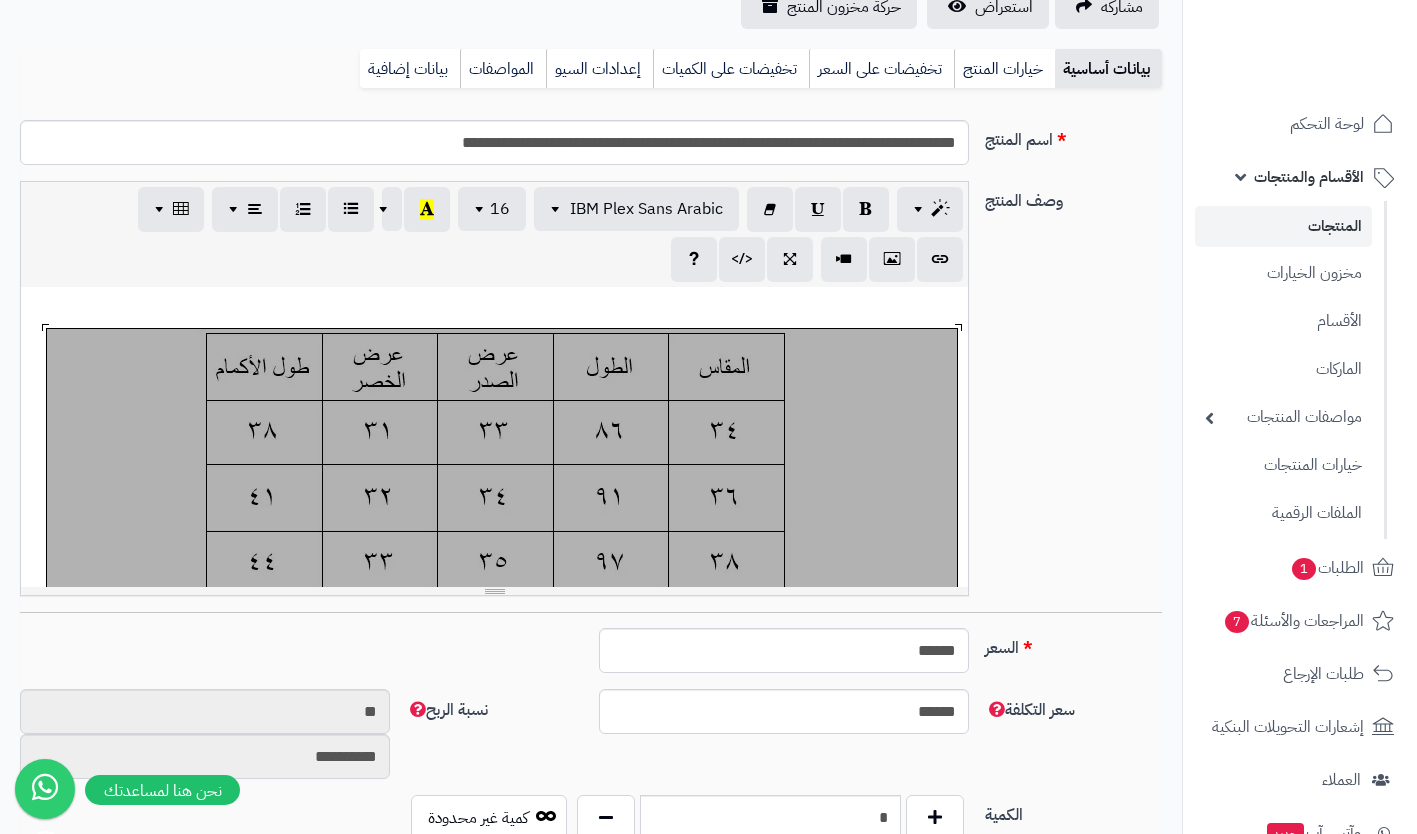 click at bounding box center (502, 689) 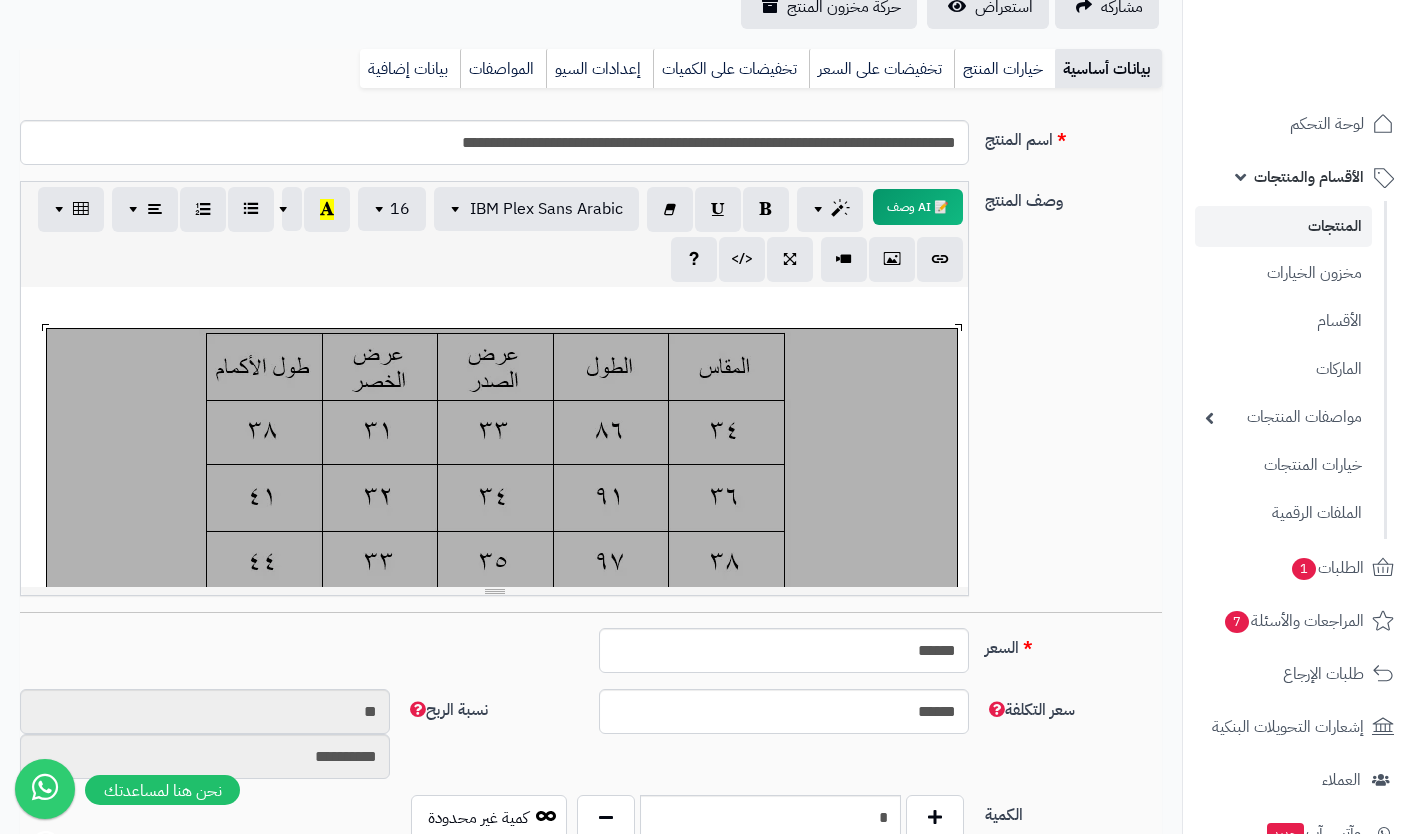 click at bounding box center [494, 308] 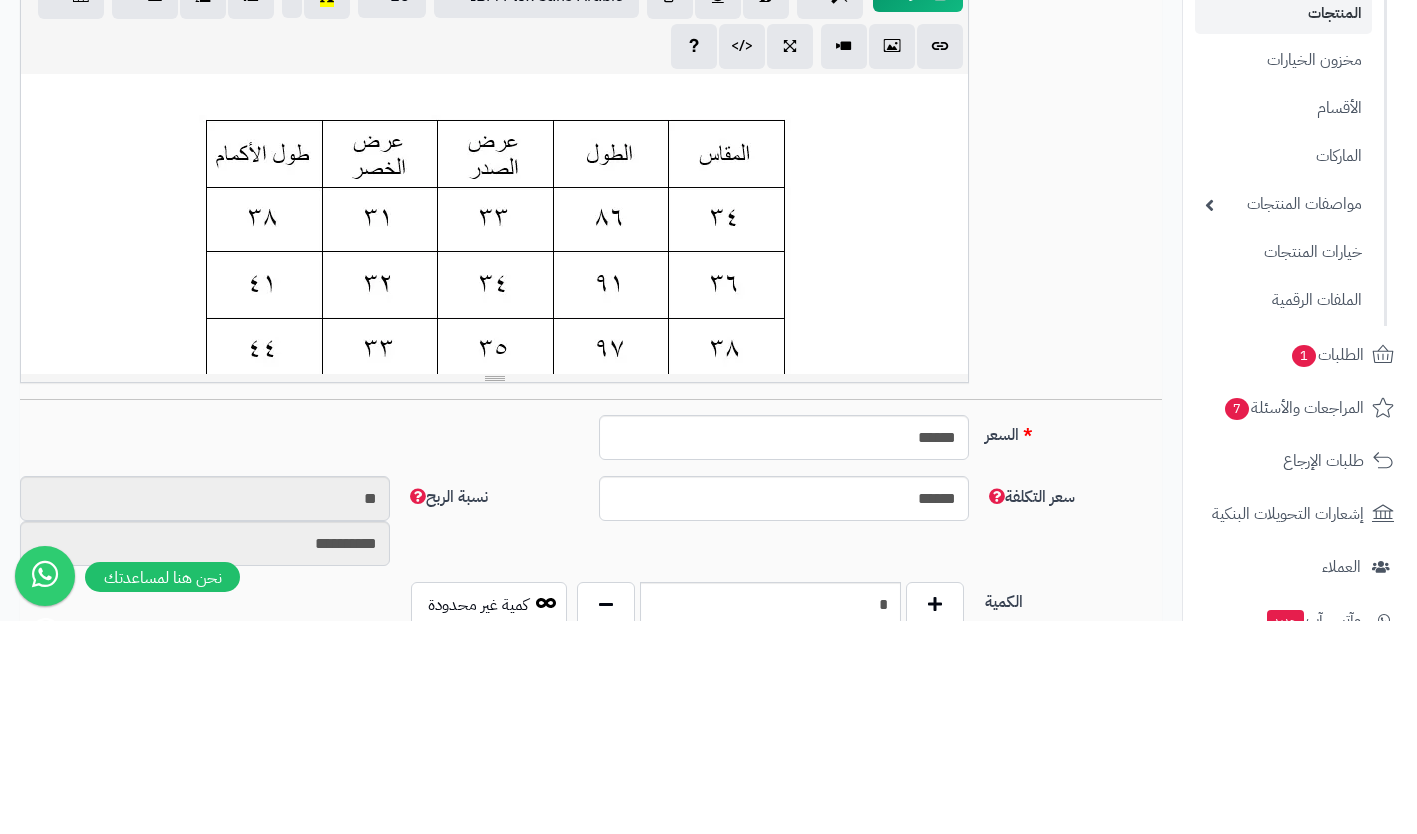 click on "**********" at bounding box center [494, 437] 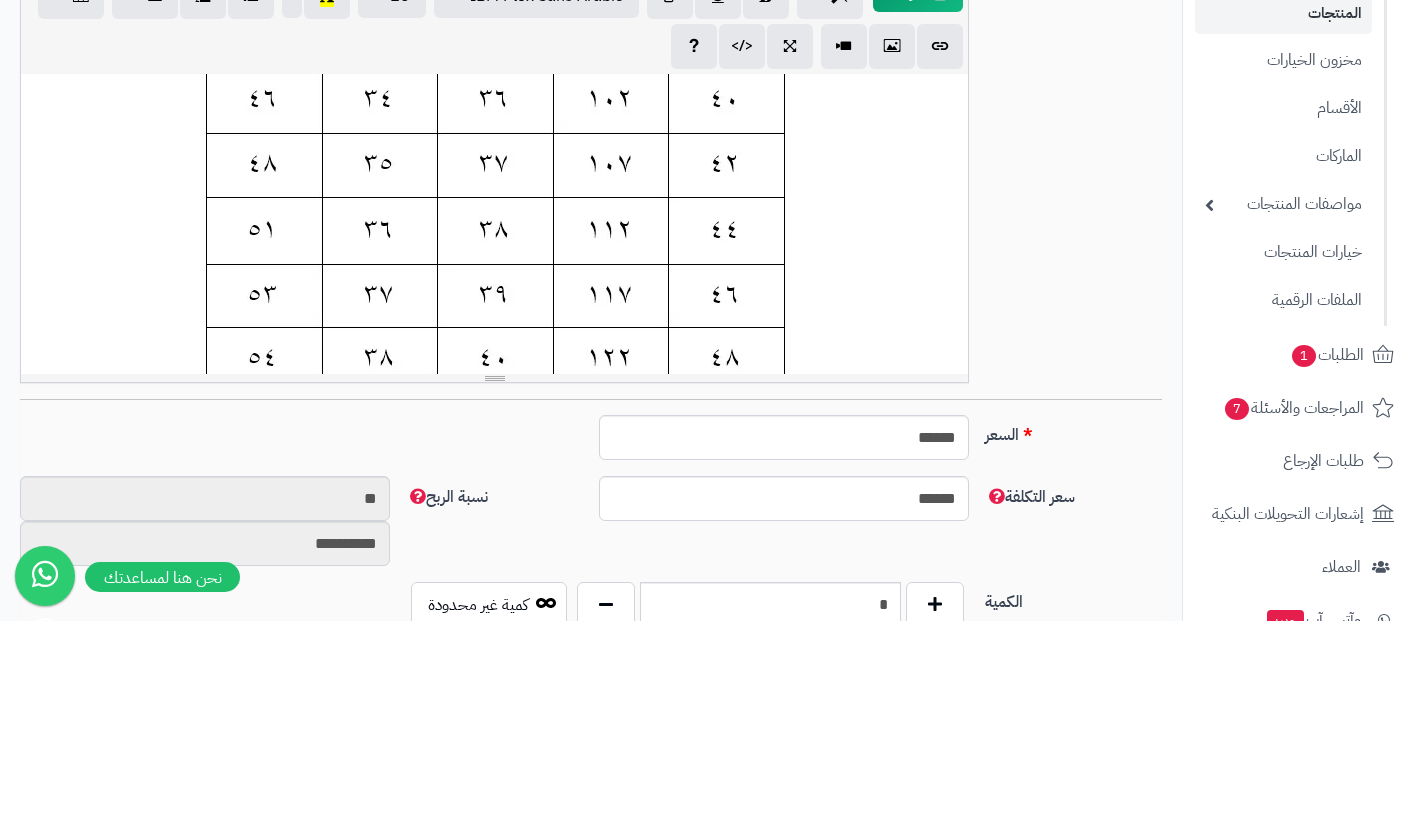 scroll, scrollTop: 631, scrollLeft: 0, axis: vertical 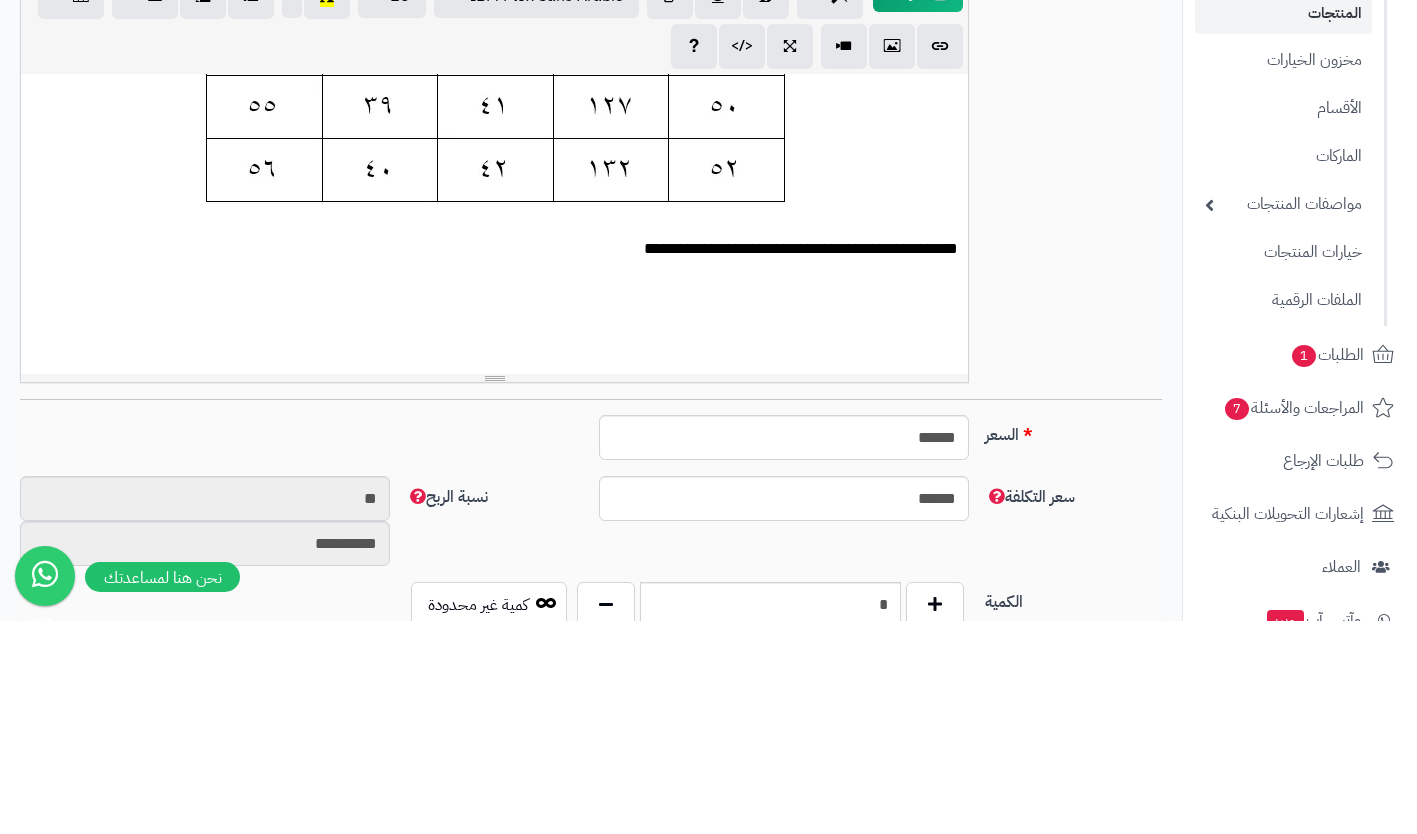 click on "**********" at bounding box center [502, 462] 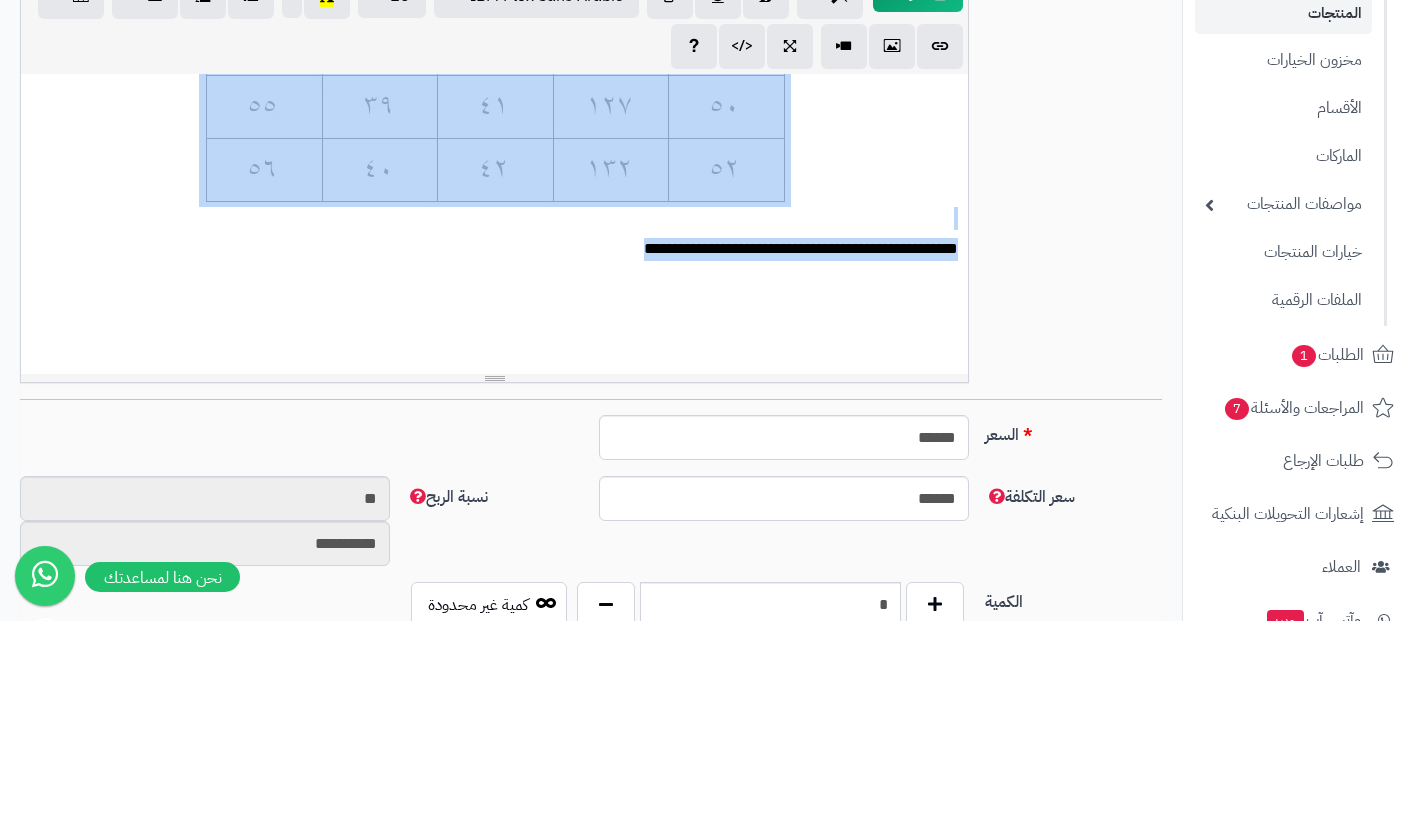 scroll, scrollTop: 464, scrollLeft: 0, axis: vertical 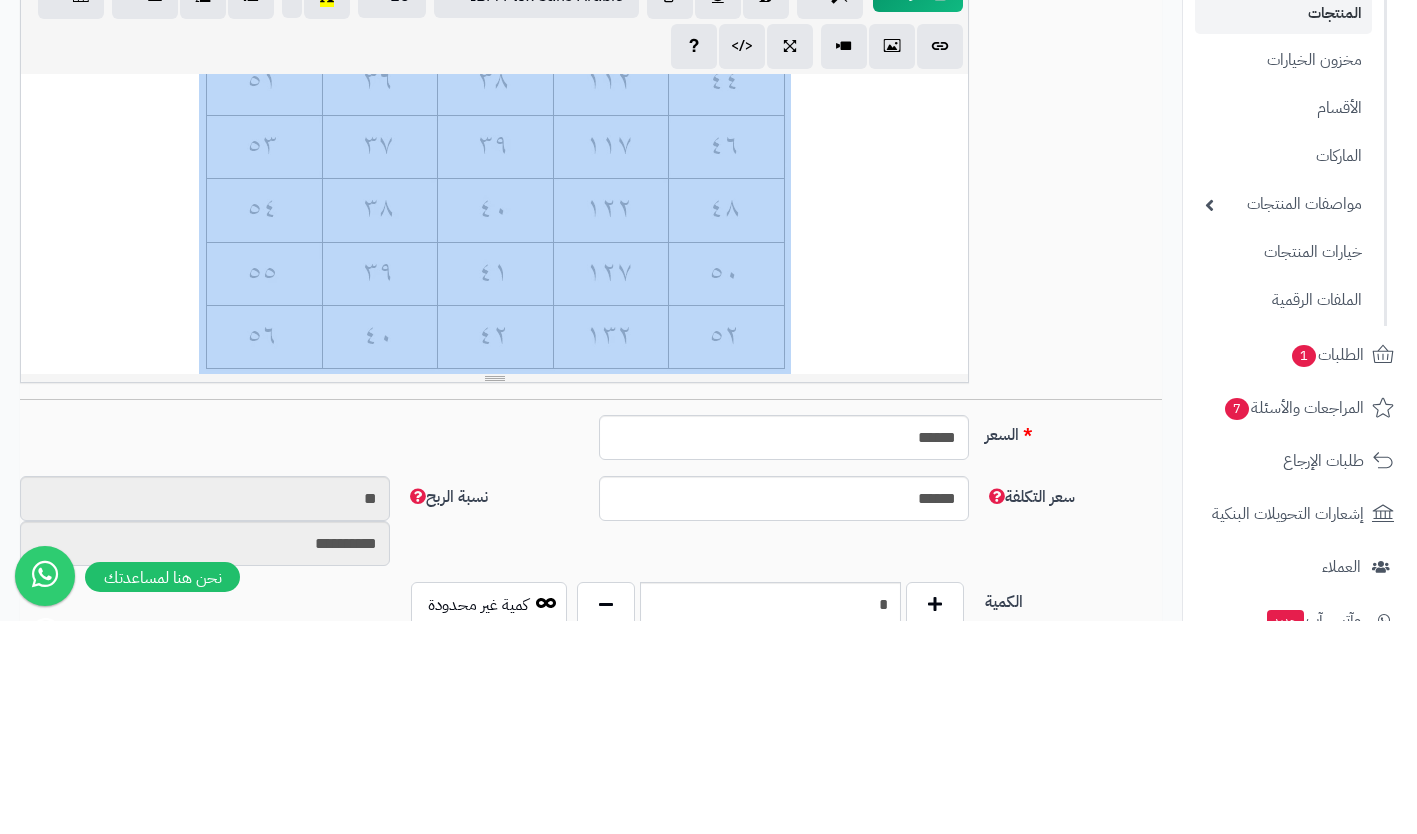 type 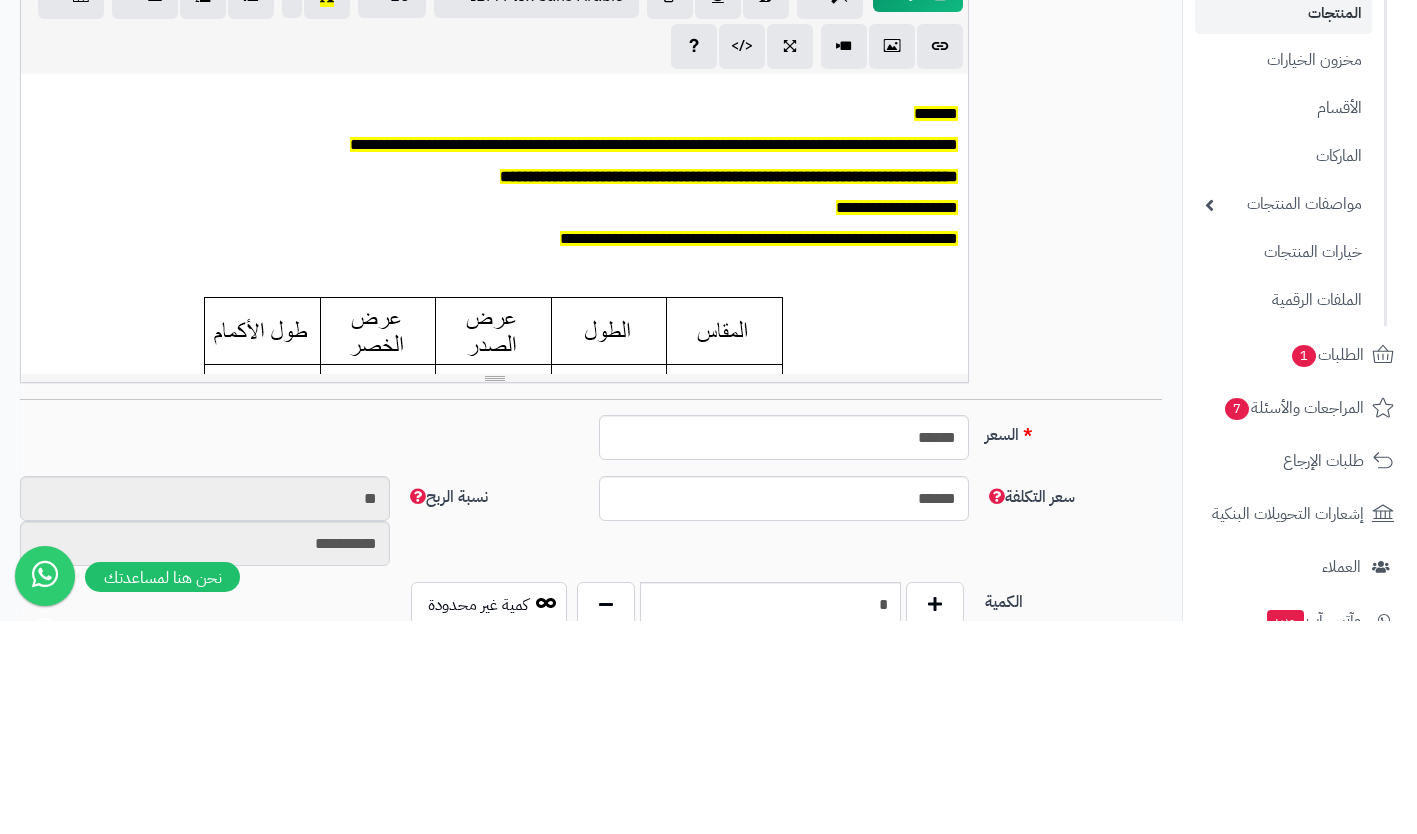 scroll, scrollTop: 0, scrollLeft: 0, axis: both 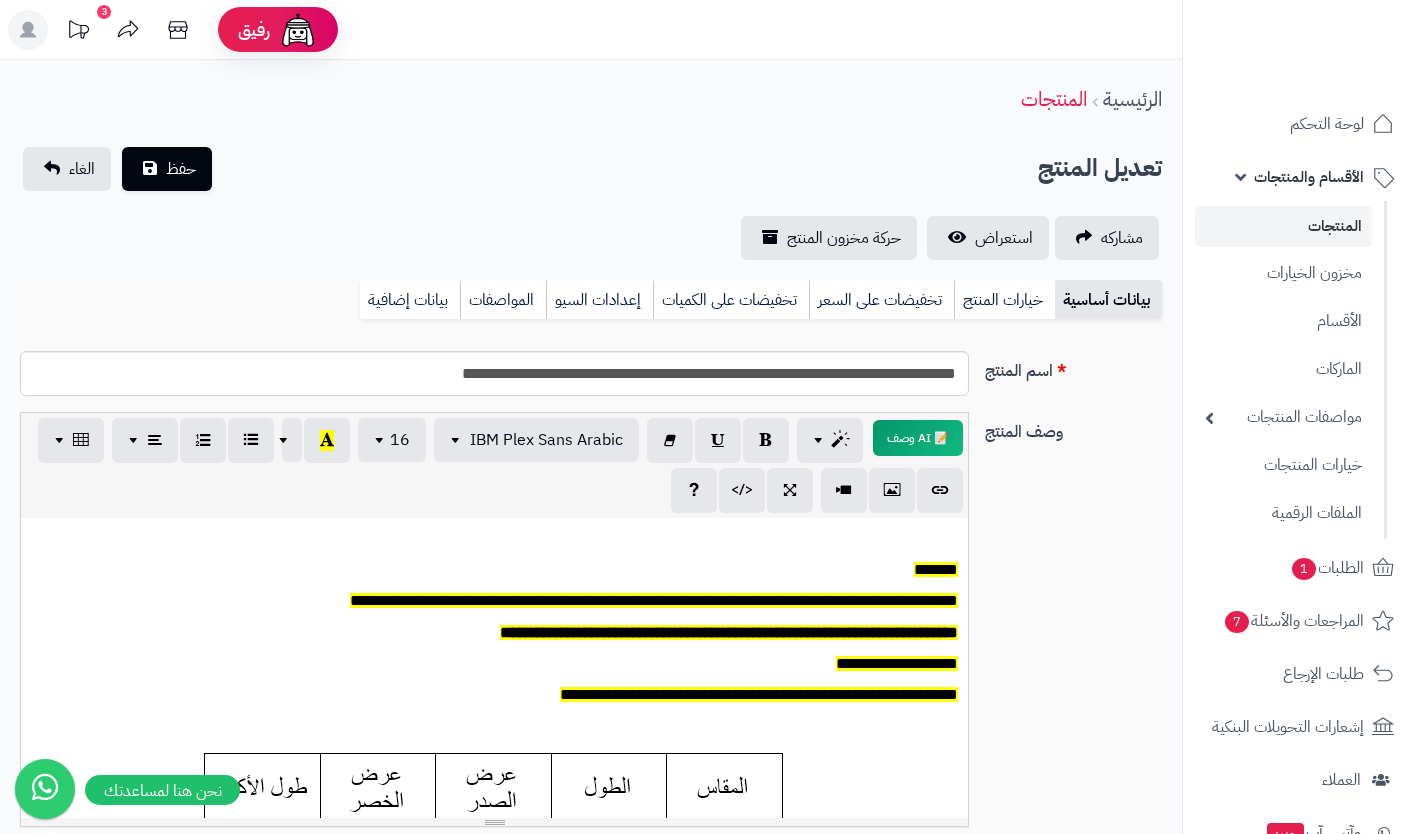 click on "خيارات المنتج" at bounding box center [1004, 300] 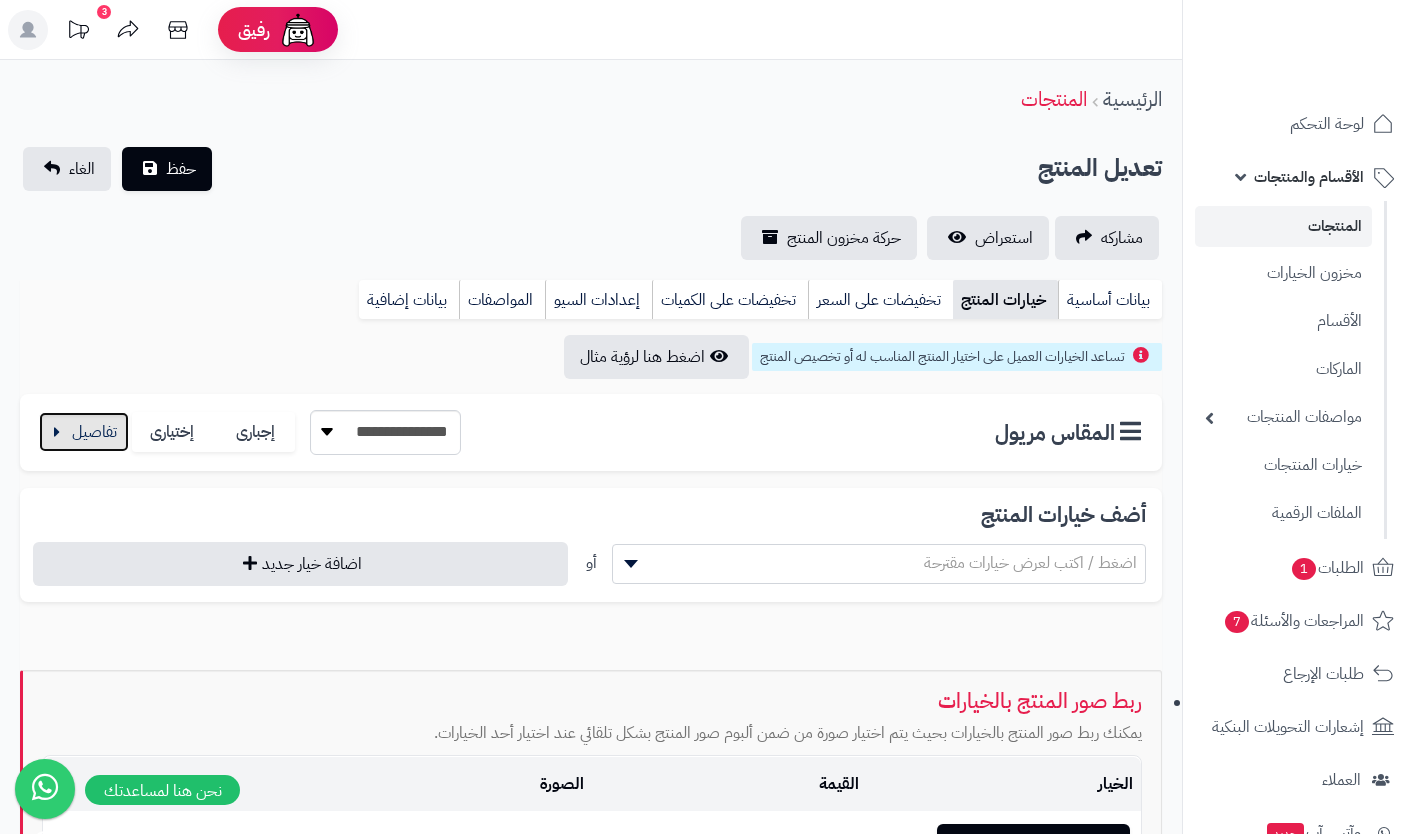 click at bounding box center [84, 432] 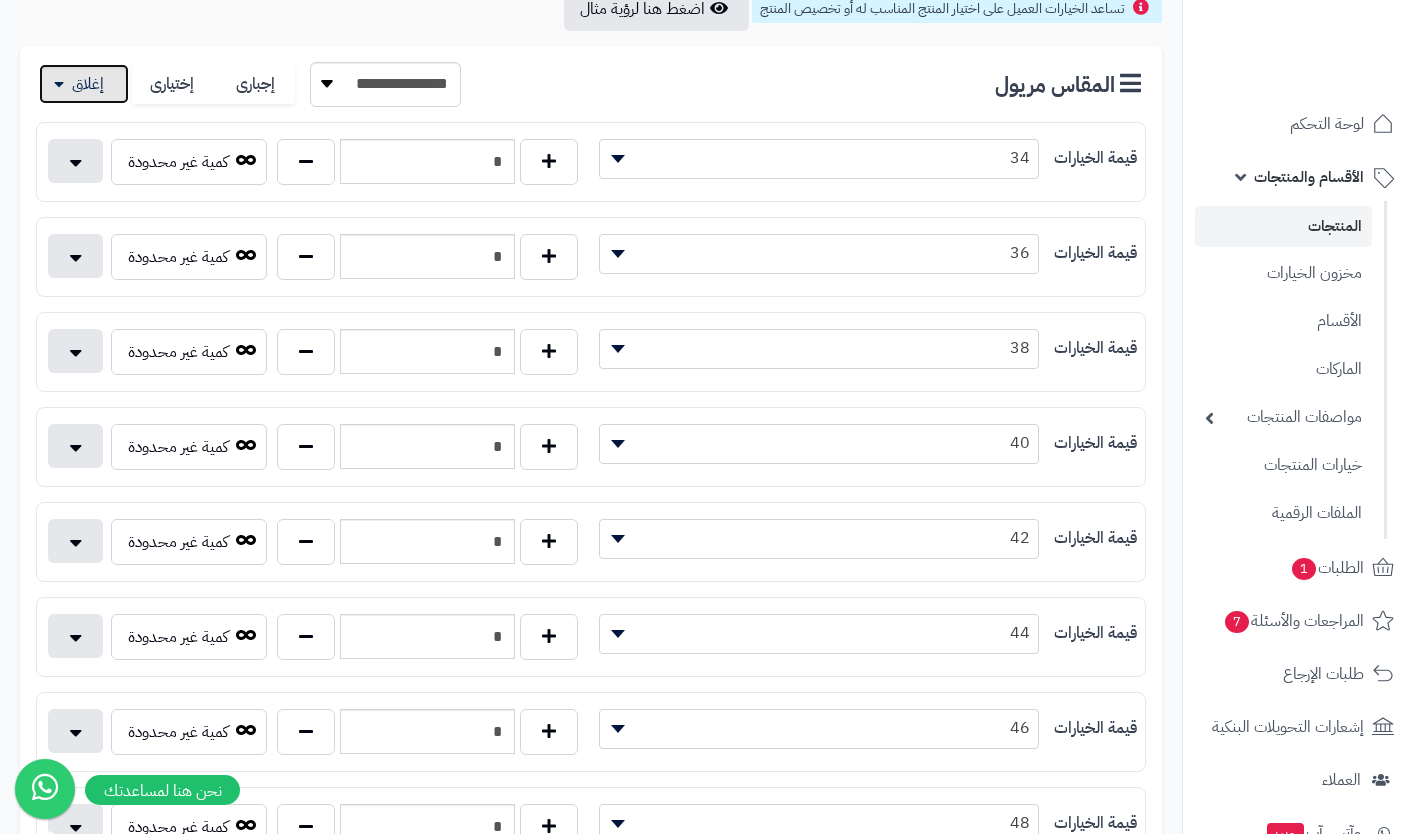 scroll, scrollTop: 375, scrollLeft: 0, axis: vertical 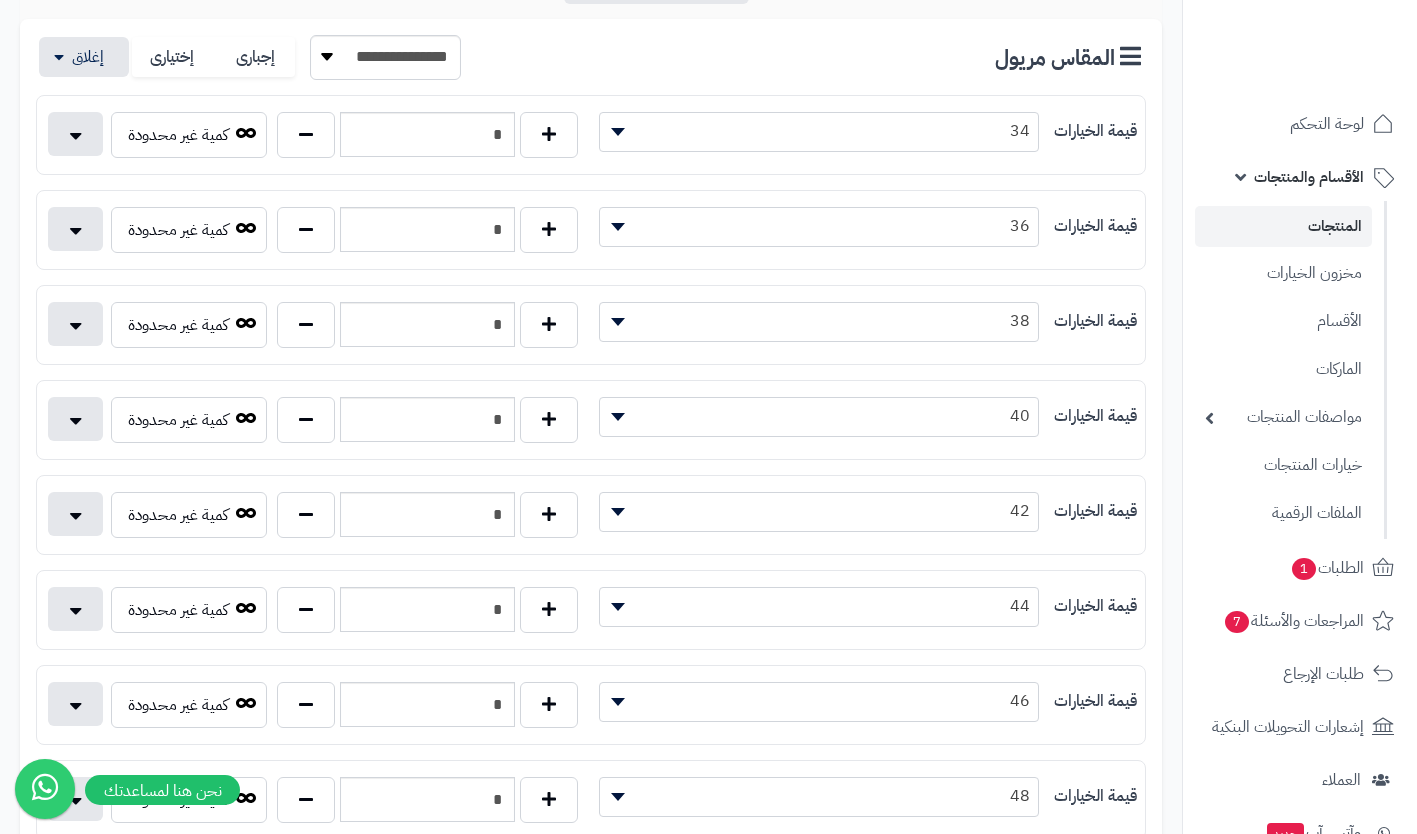click on "34" at bounding box center (819, 131) 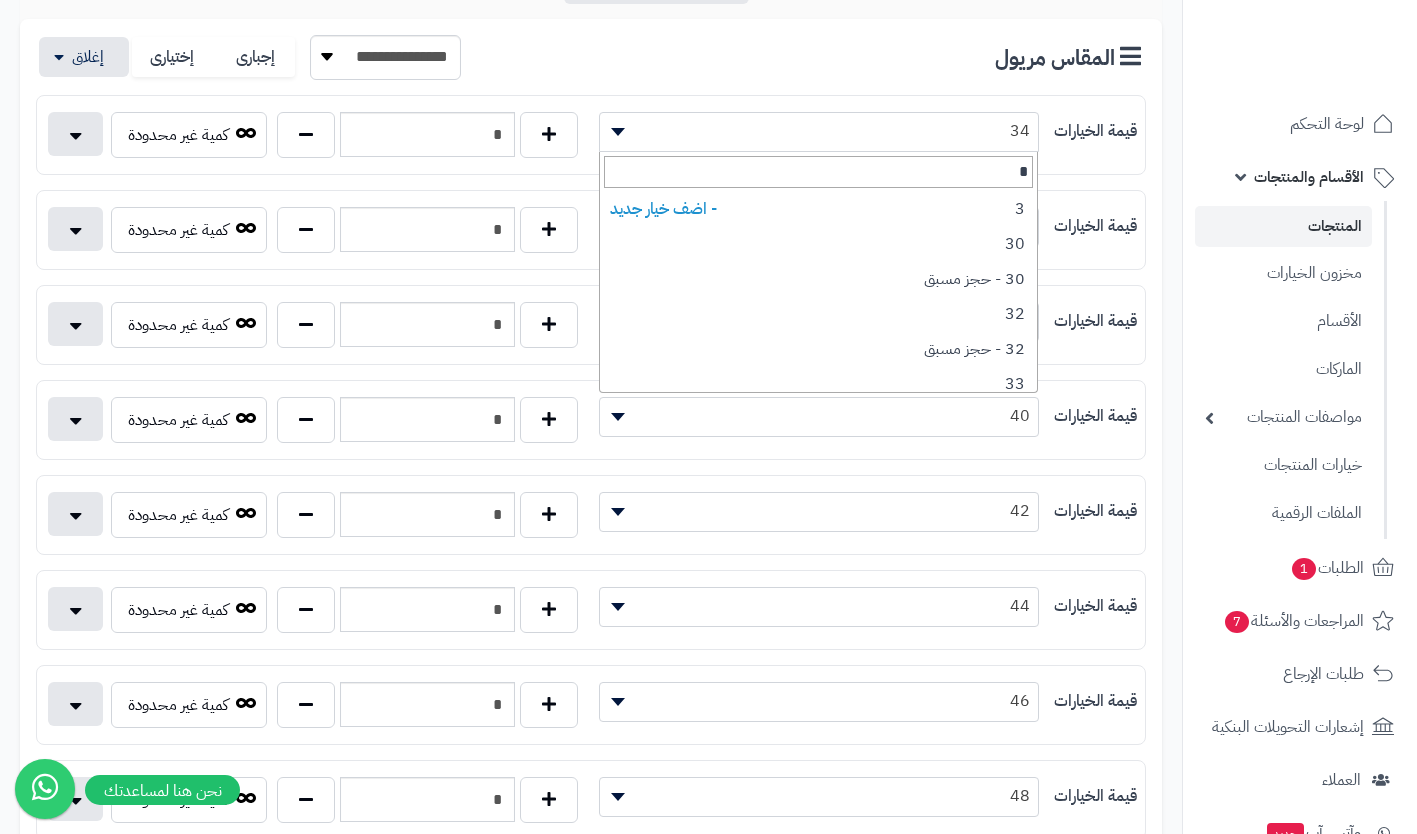type on "**" 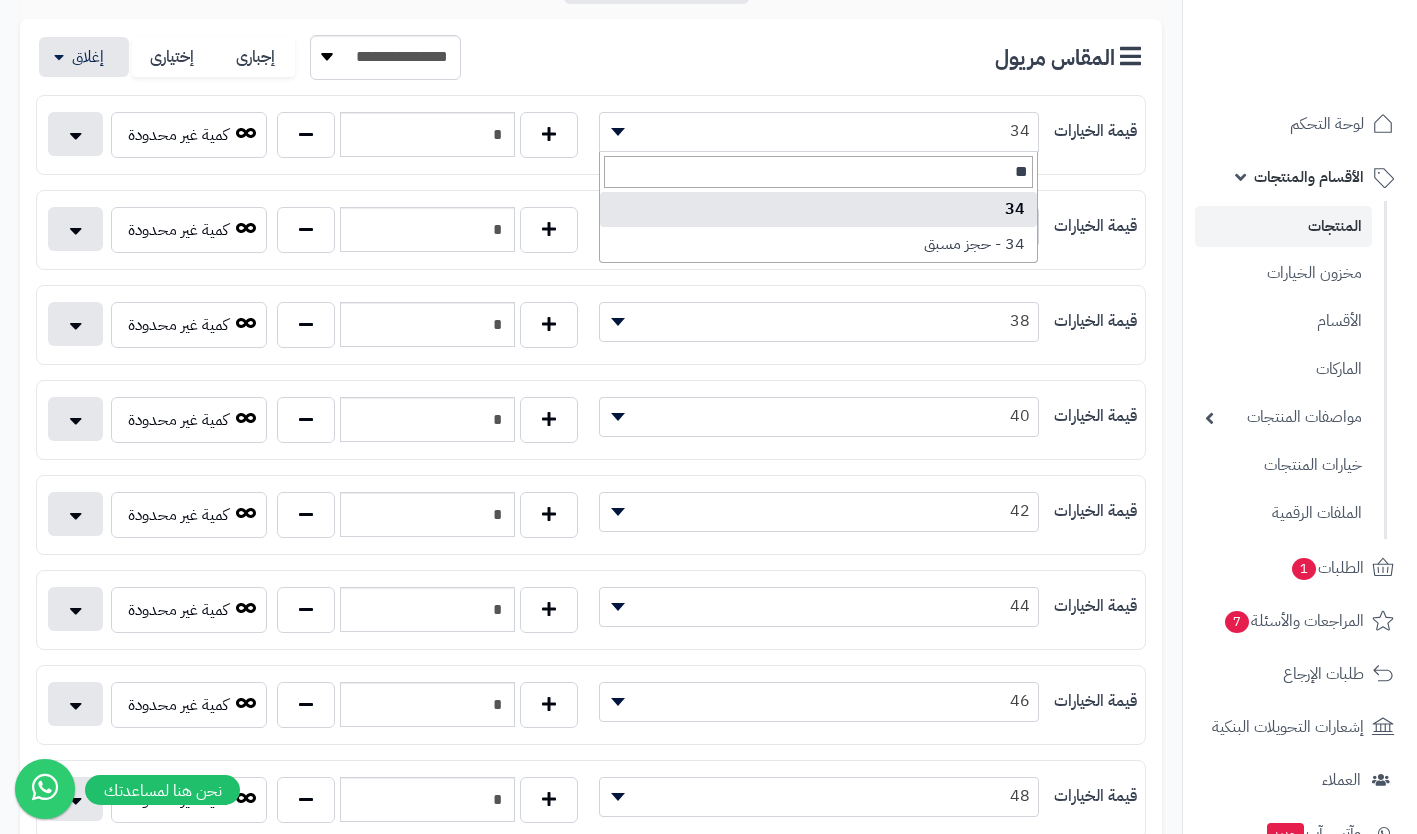 select on "***" 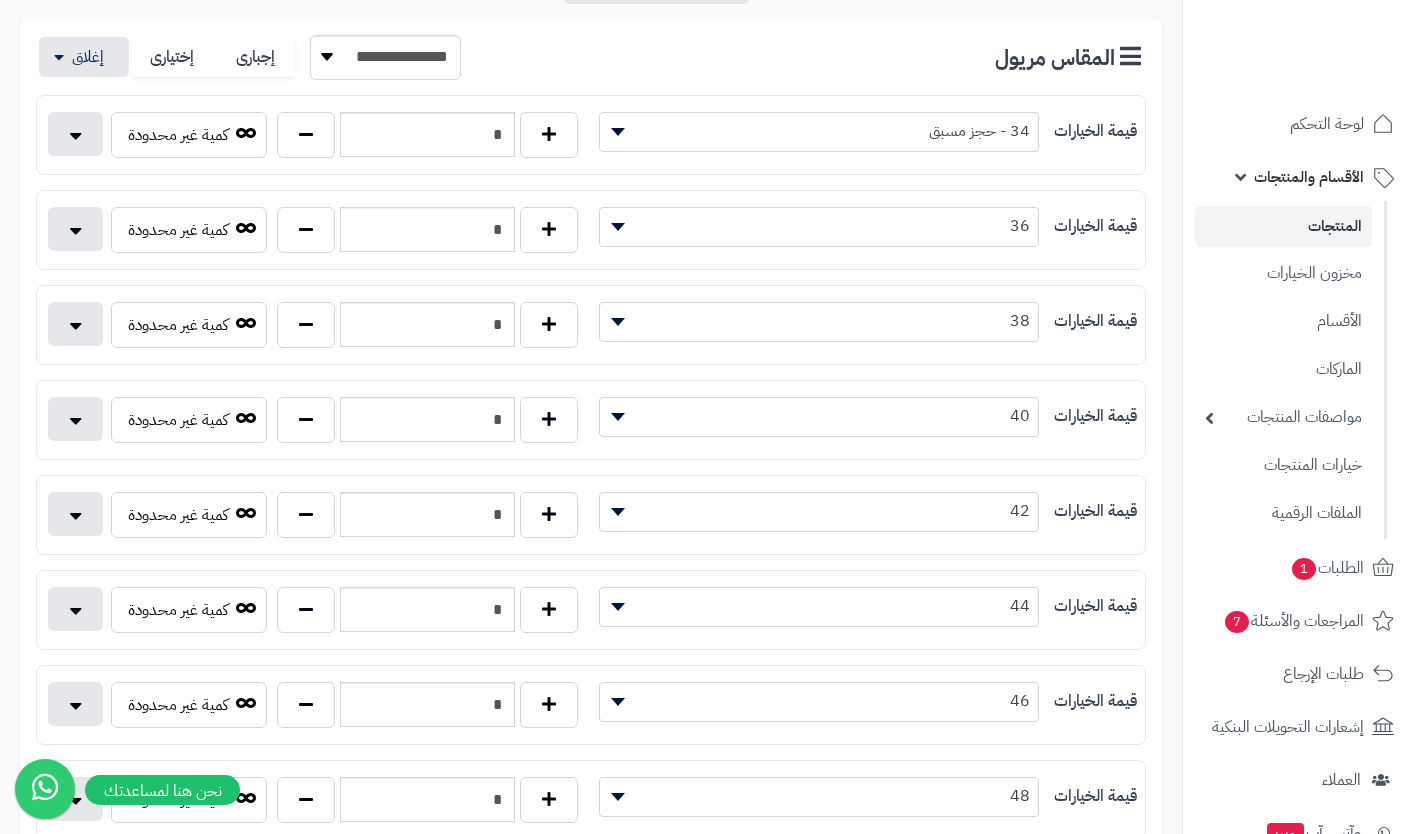 click on "36" at bounding box center (819, 226) 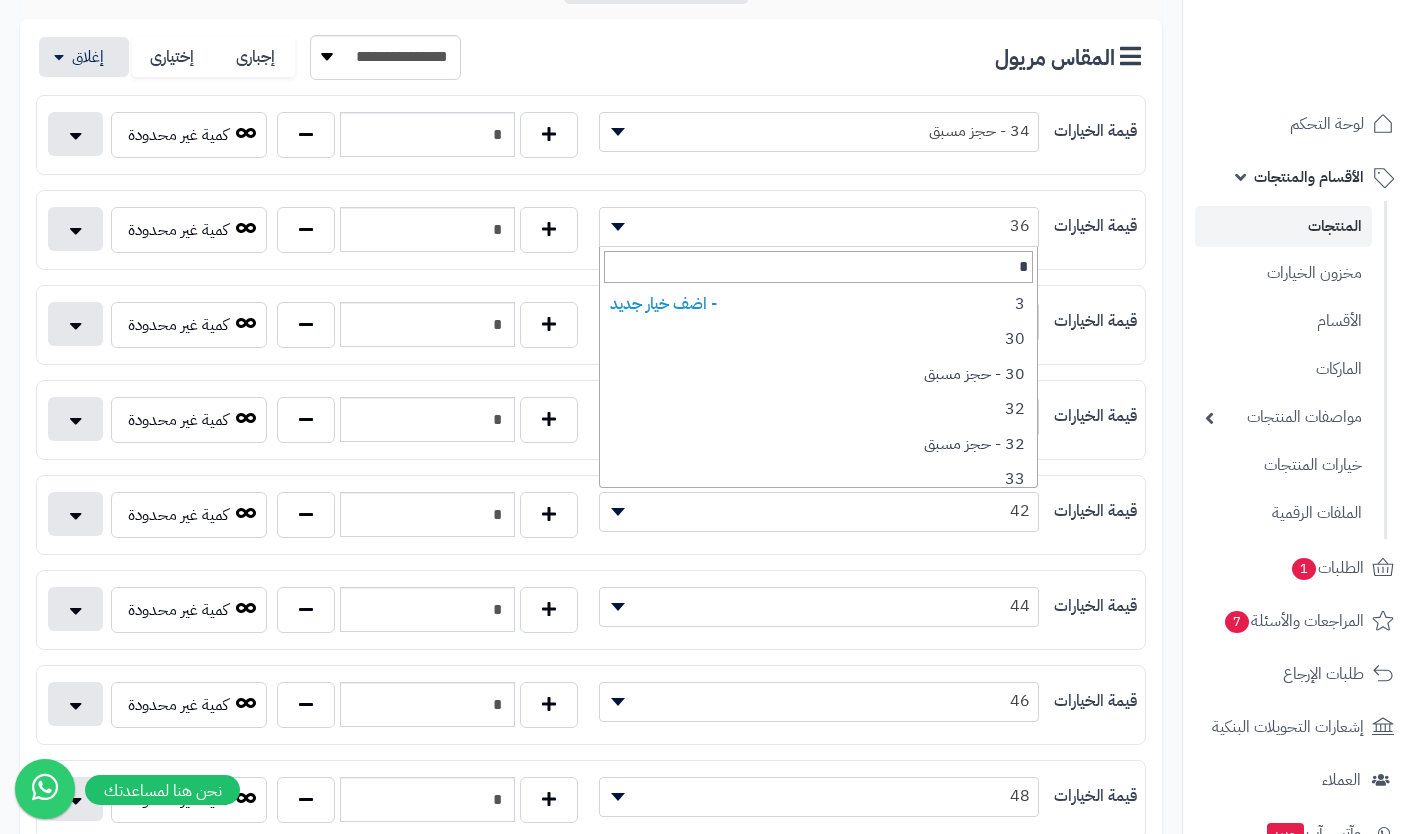 type on "**" 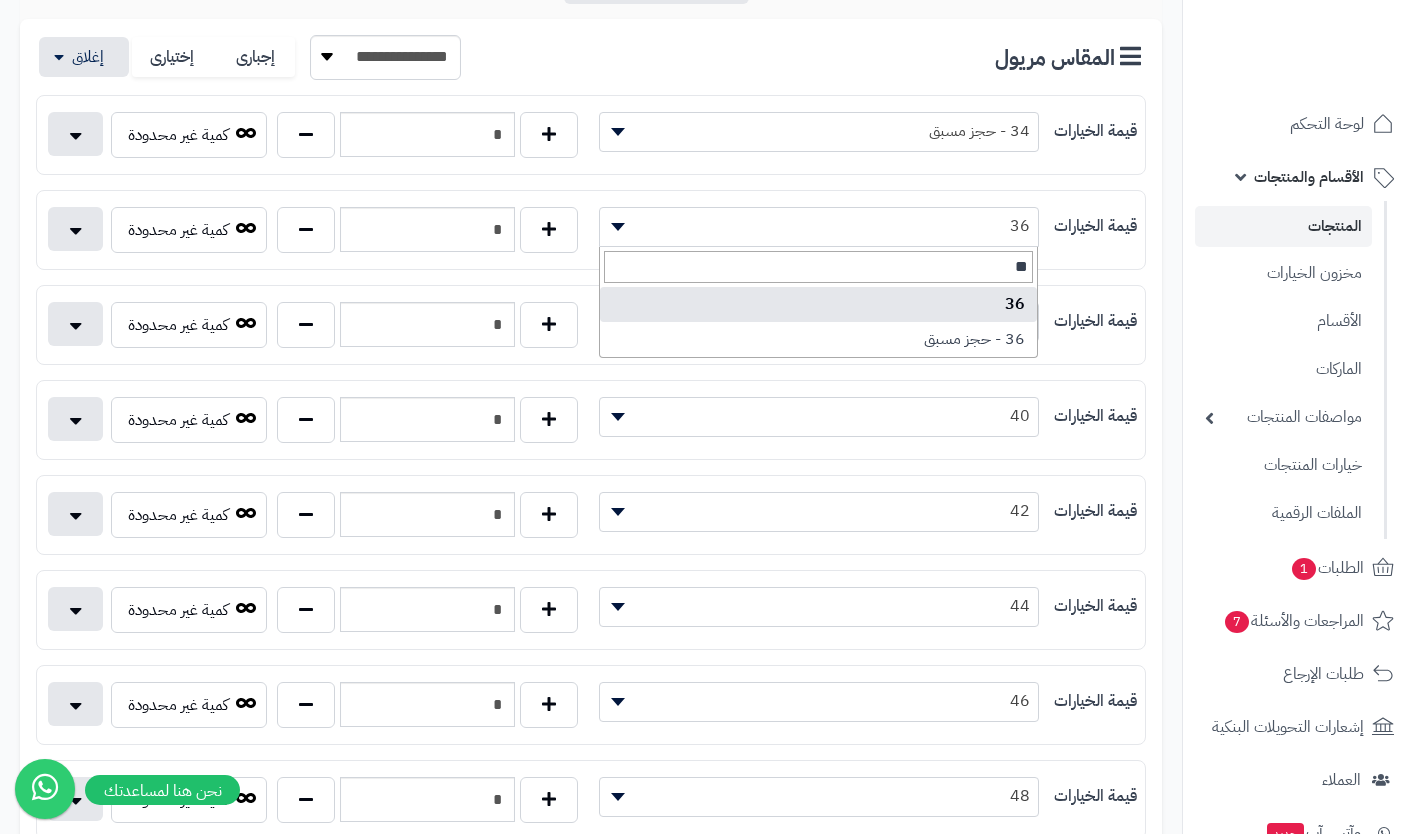 select on "***" 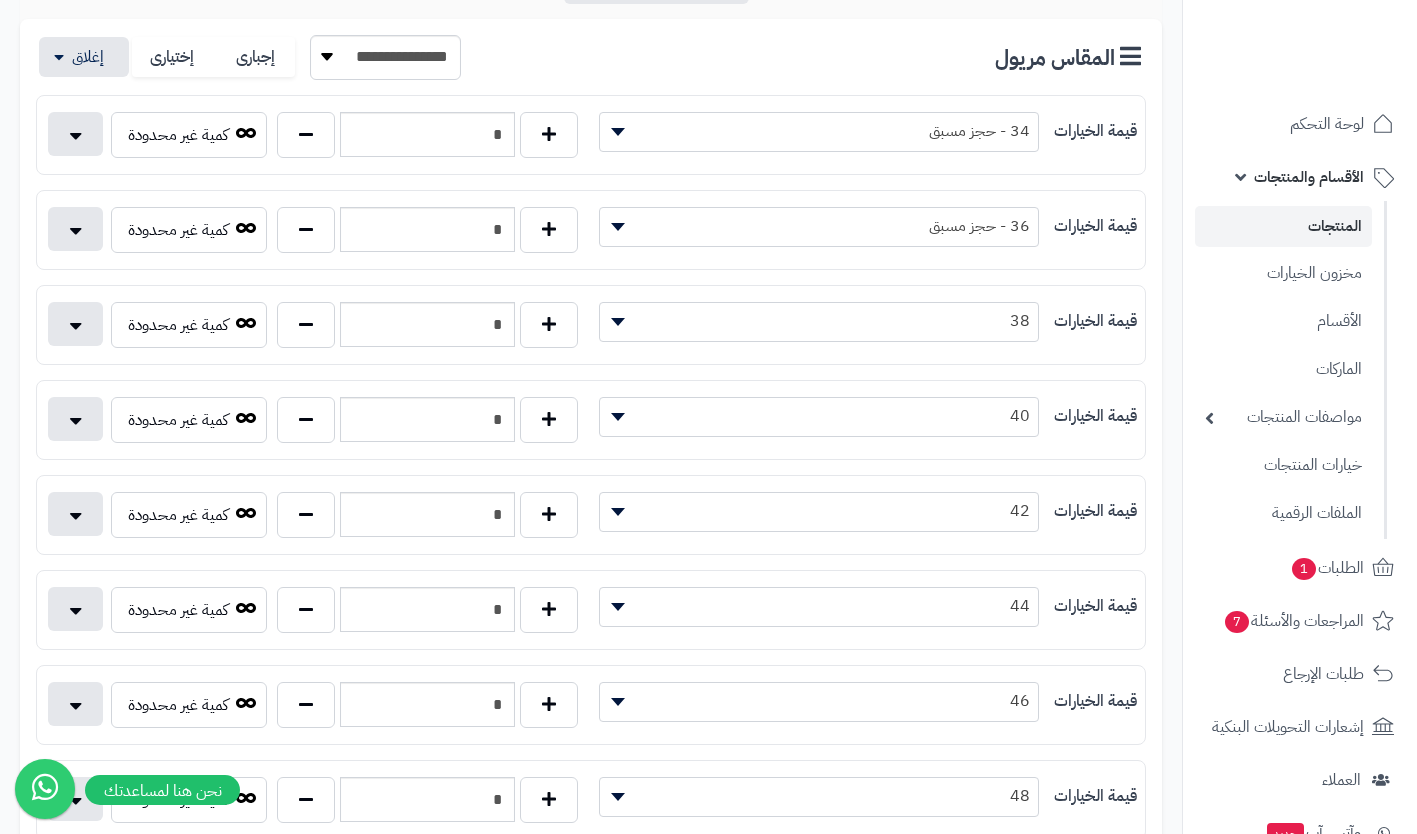 click on "38" at bounding box center (819, 321) 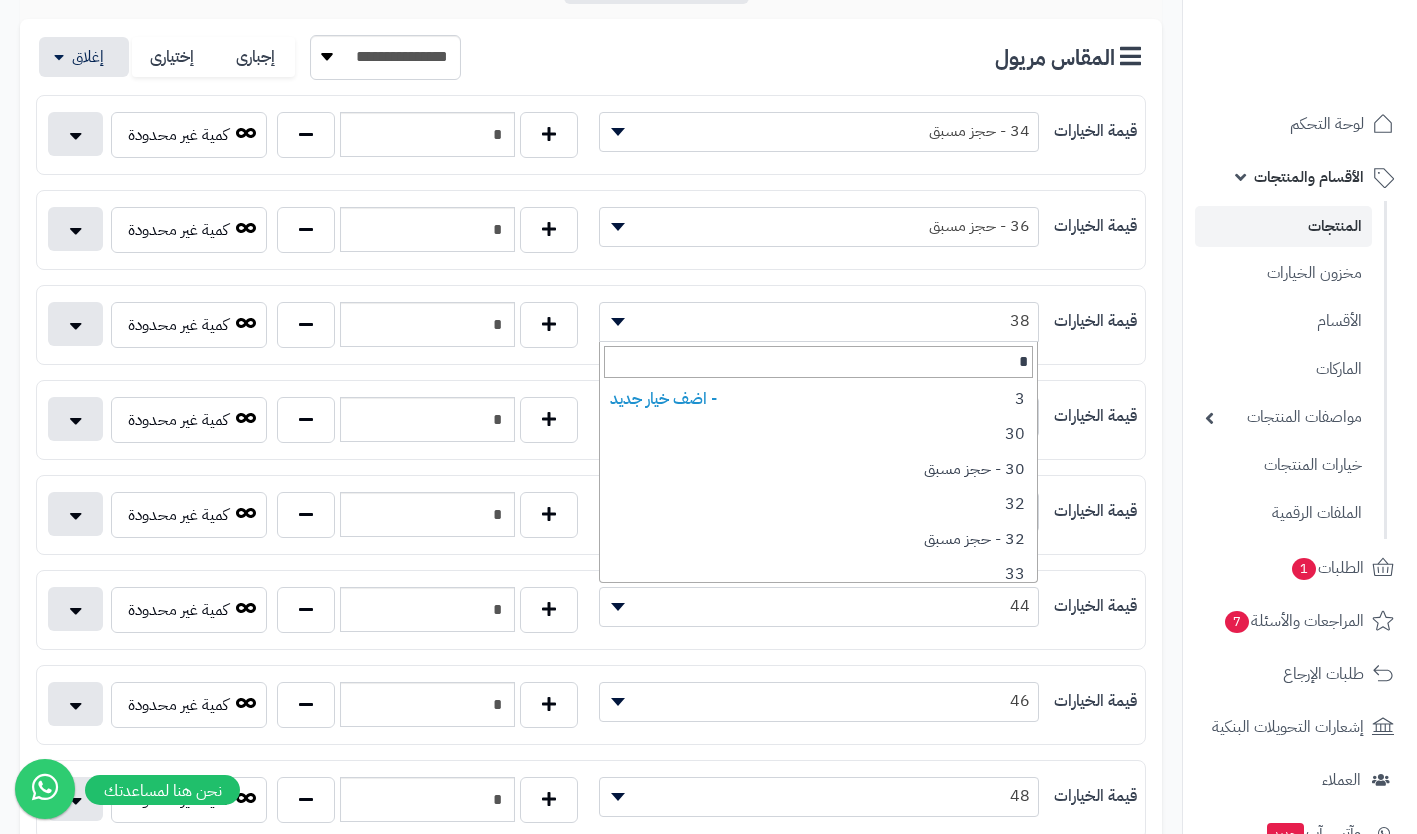type on "**" 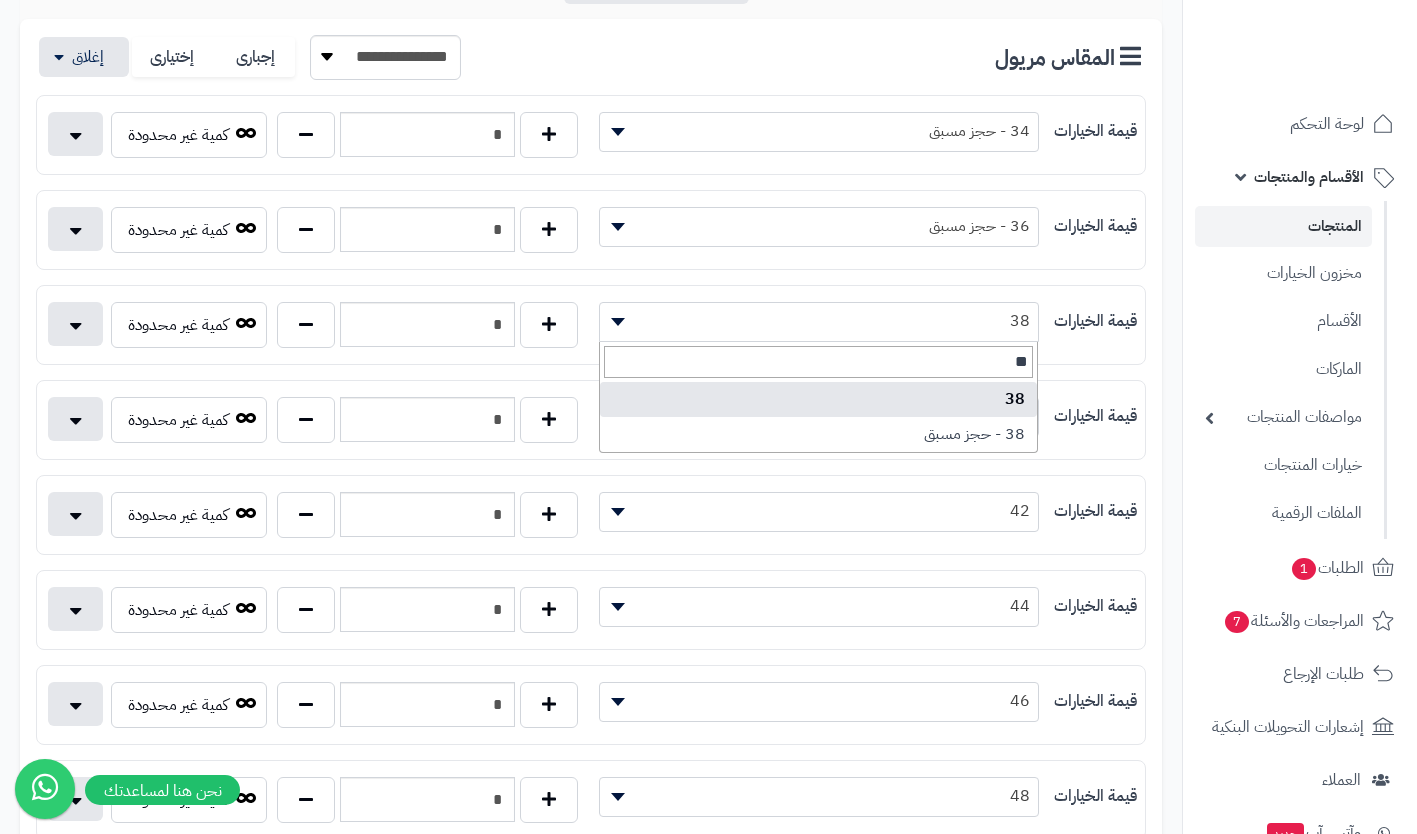 select on "***" 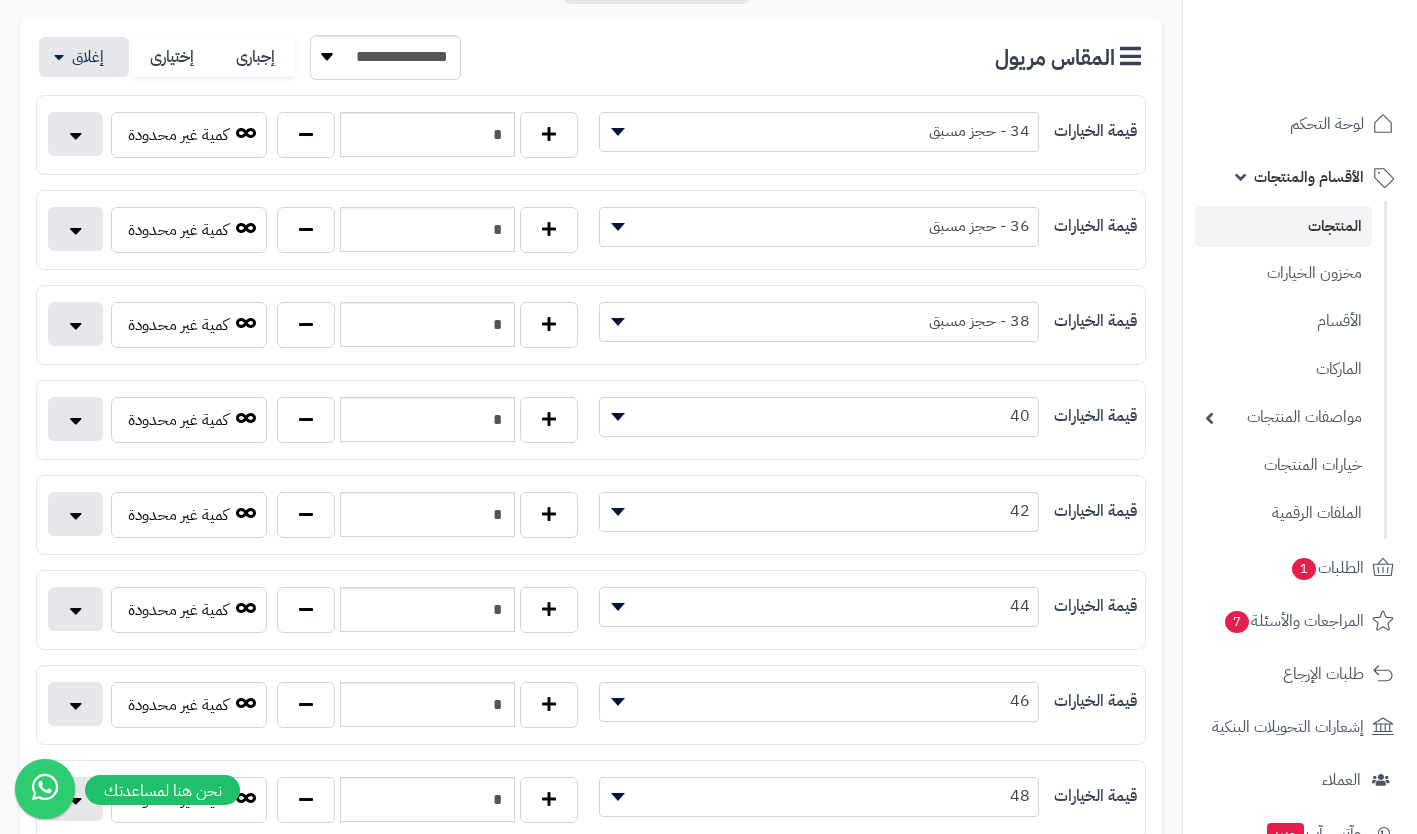 click on "40" at bounding box center [819, 416] 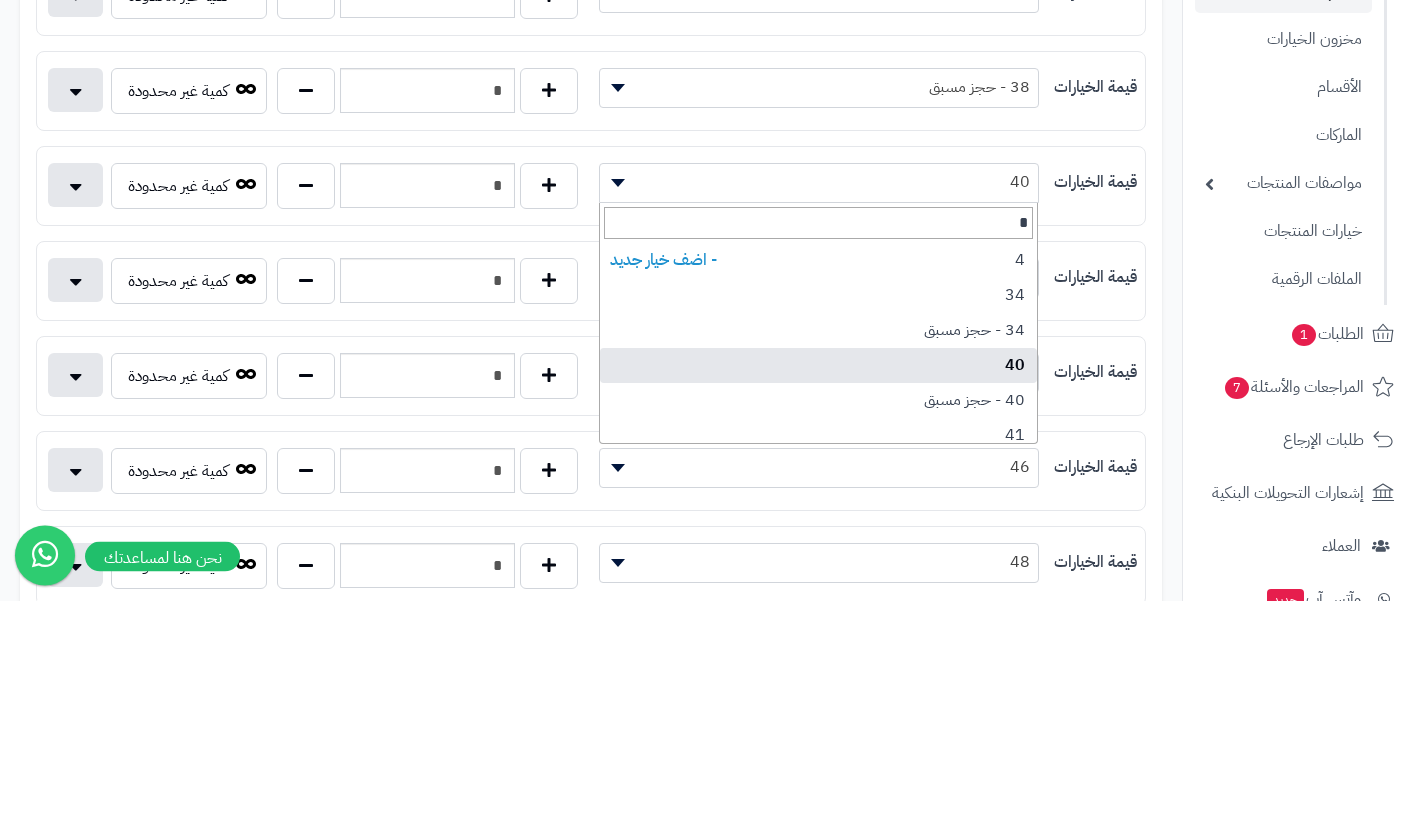 type on "**" 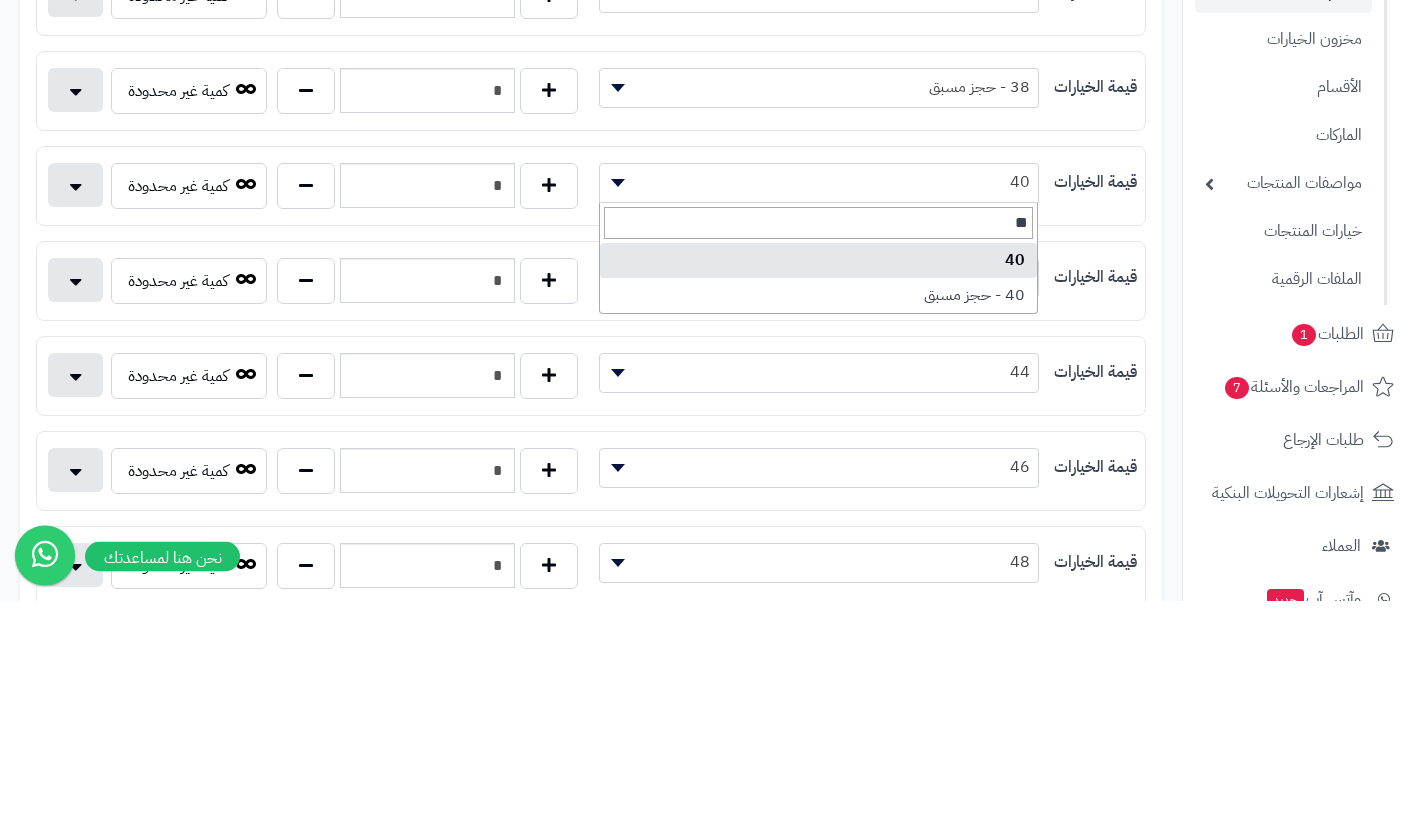 select on "***" 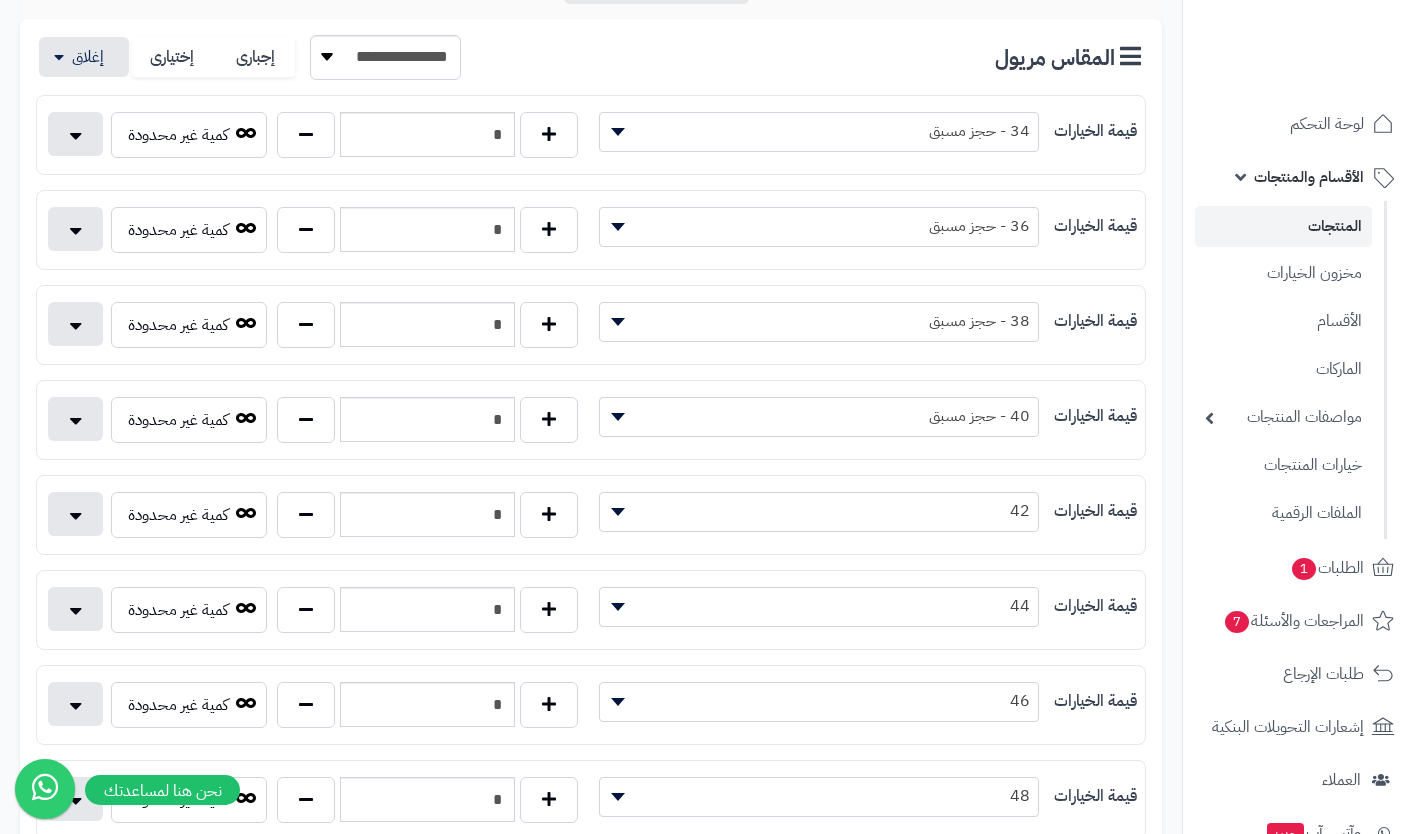 click on "42" at bounding box center (819, 511) 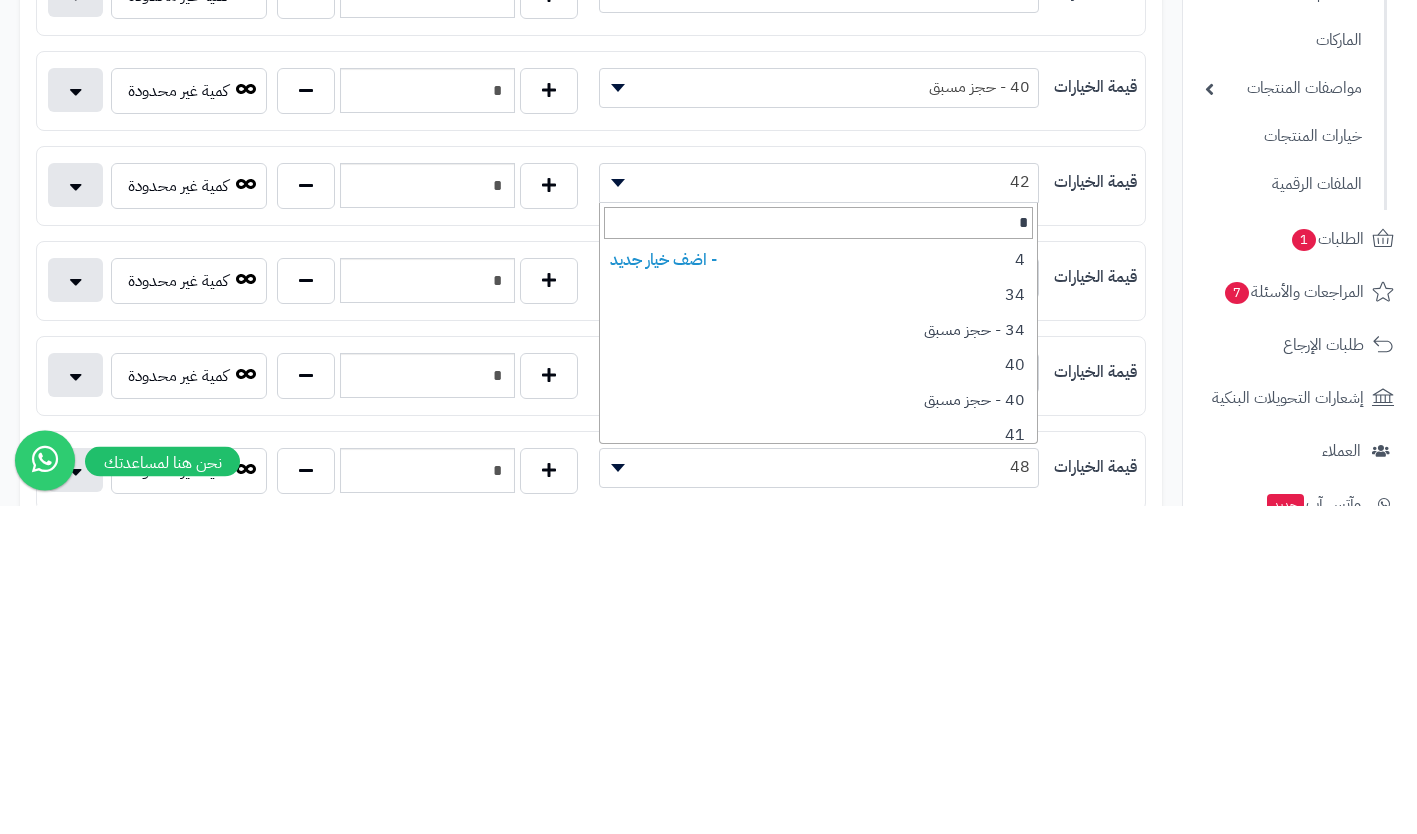 type on "**" 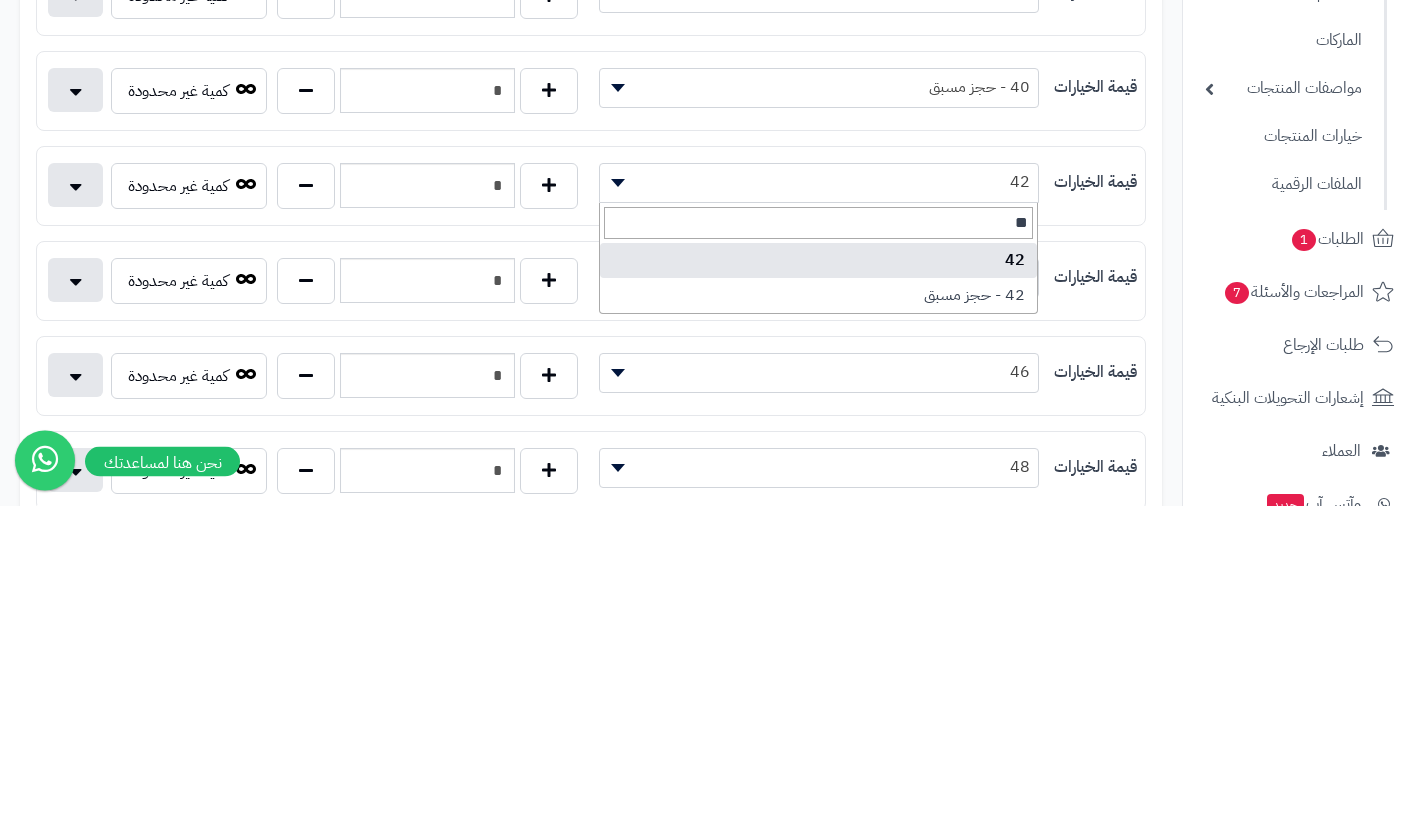 select on "***" 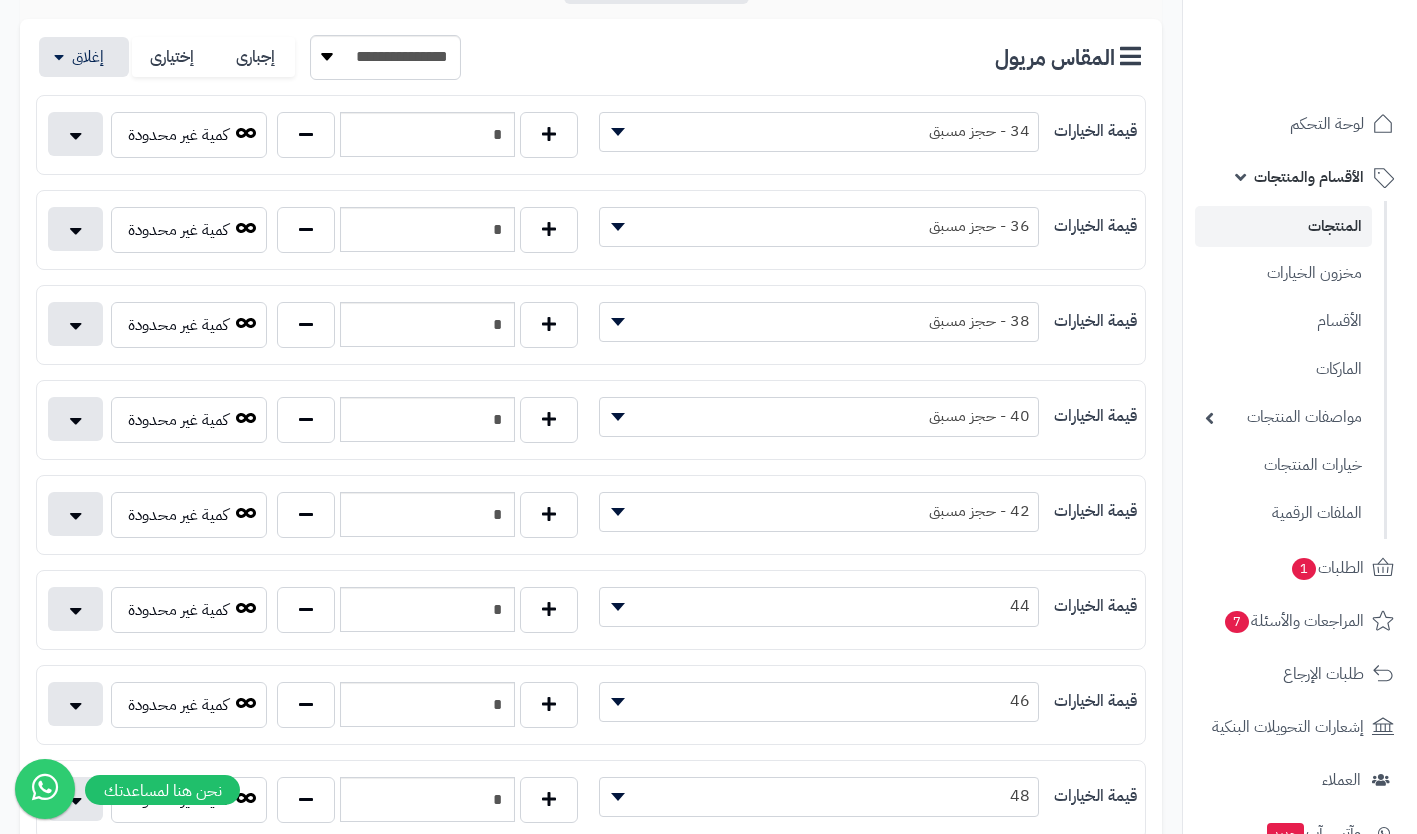 click on "44" at bounding box center [819, 606] 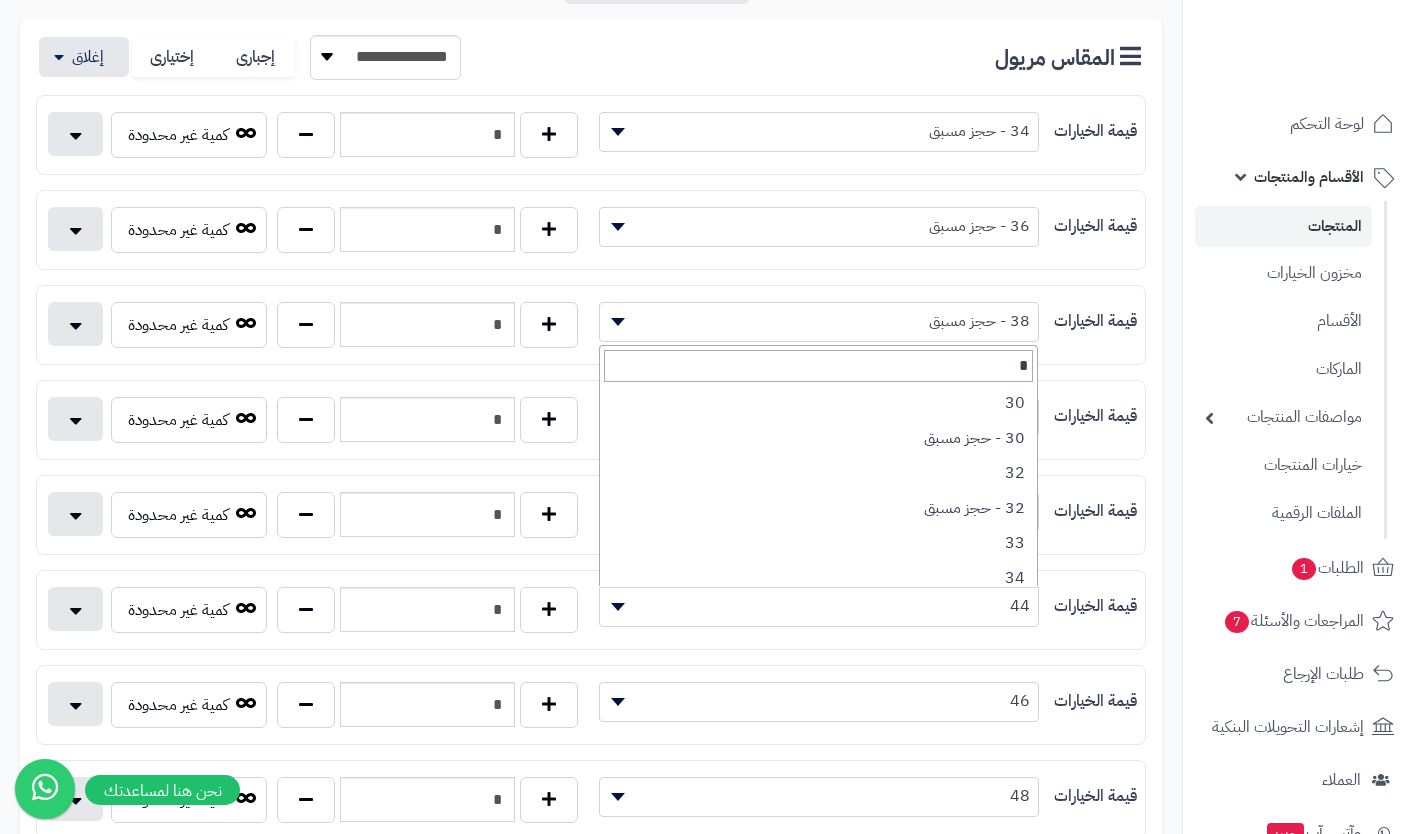 type on "**" 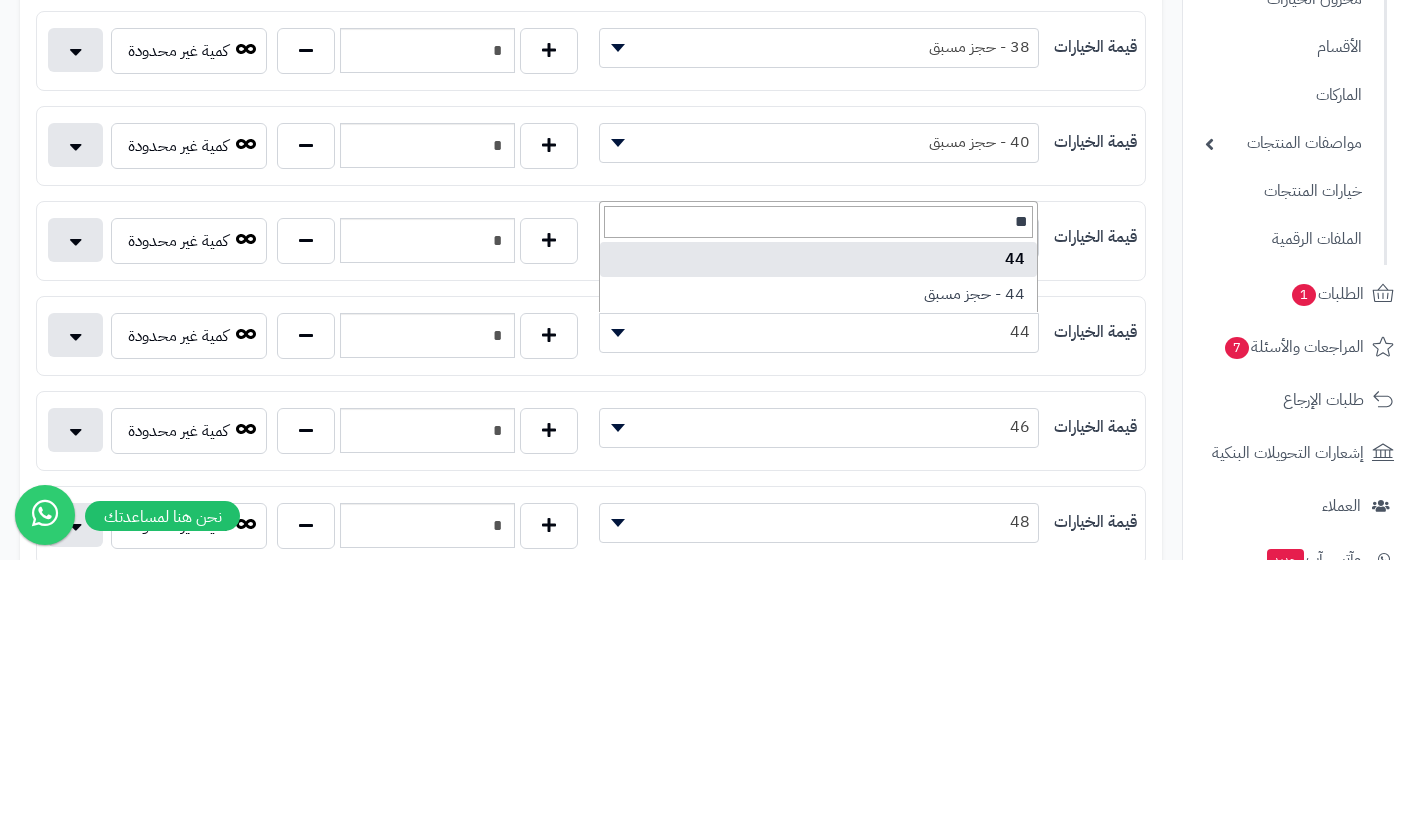 select on "***" 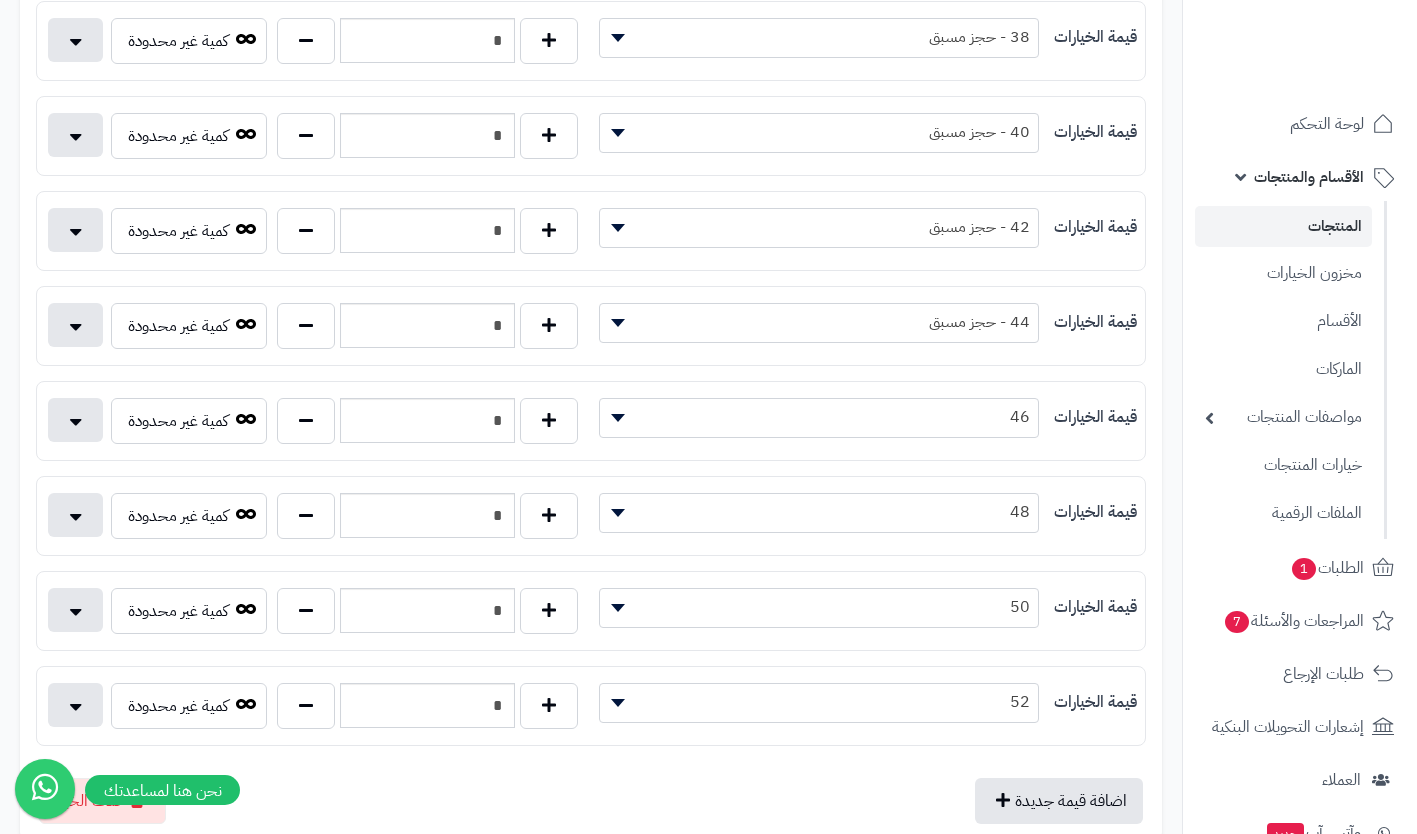 scroll, scrollTop: 664, scrollLeft: 0, axis: vertical 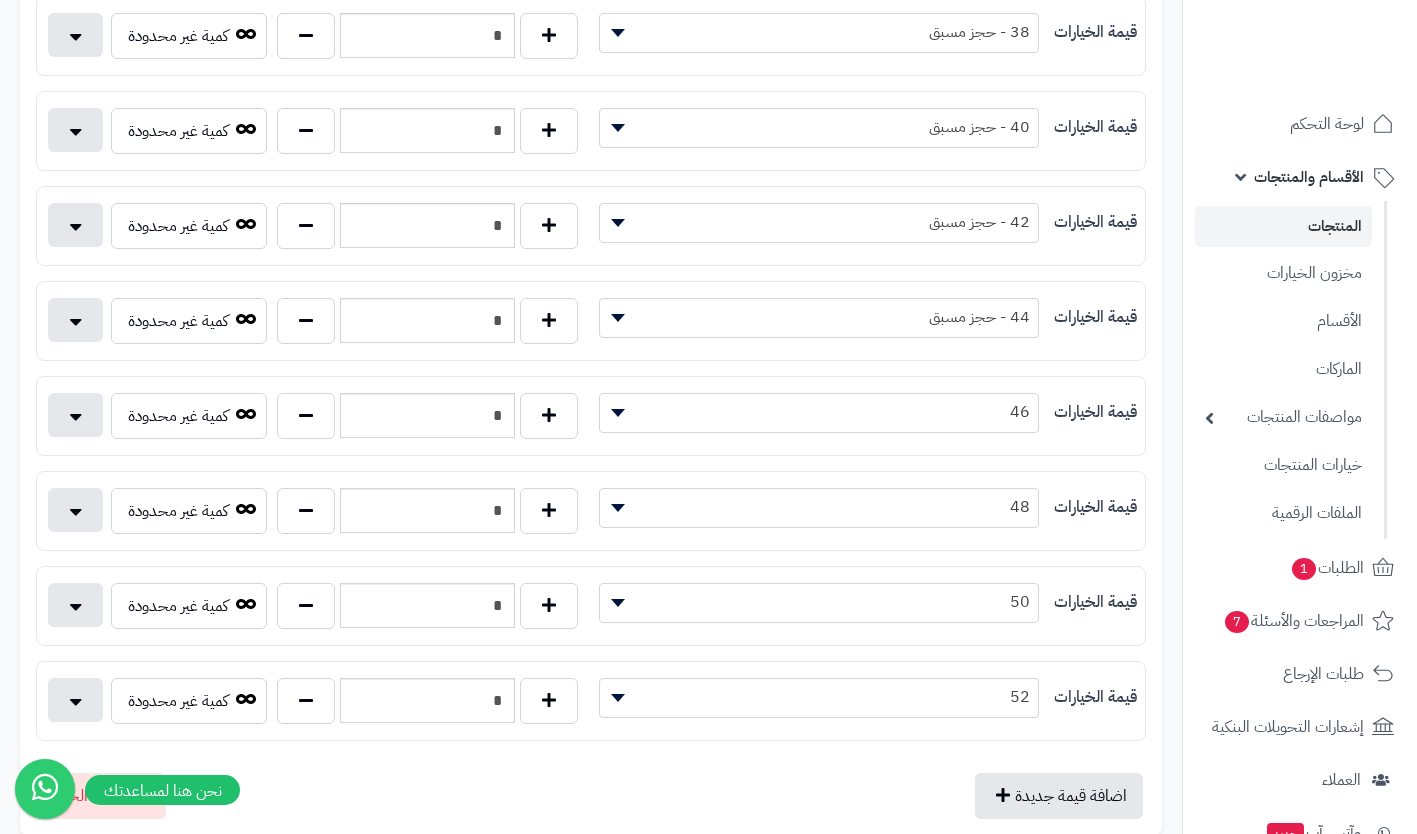 click on "46" at bounding box center [819, 412] 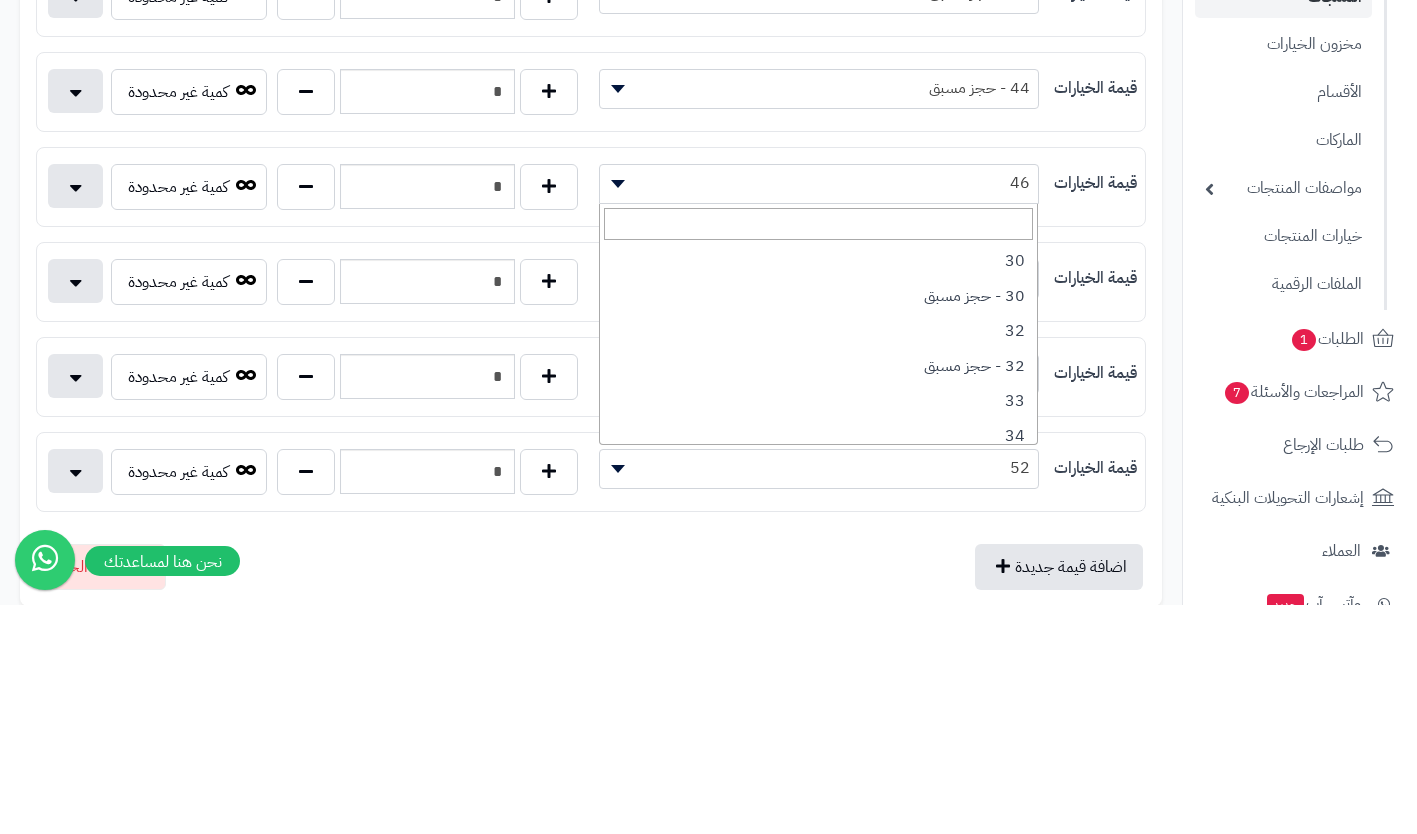 type on "*" 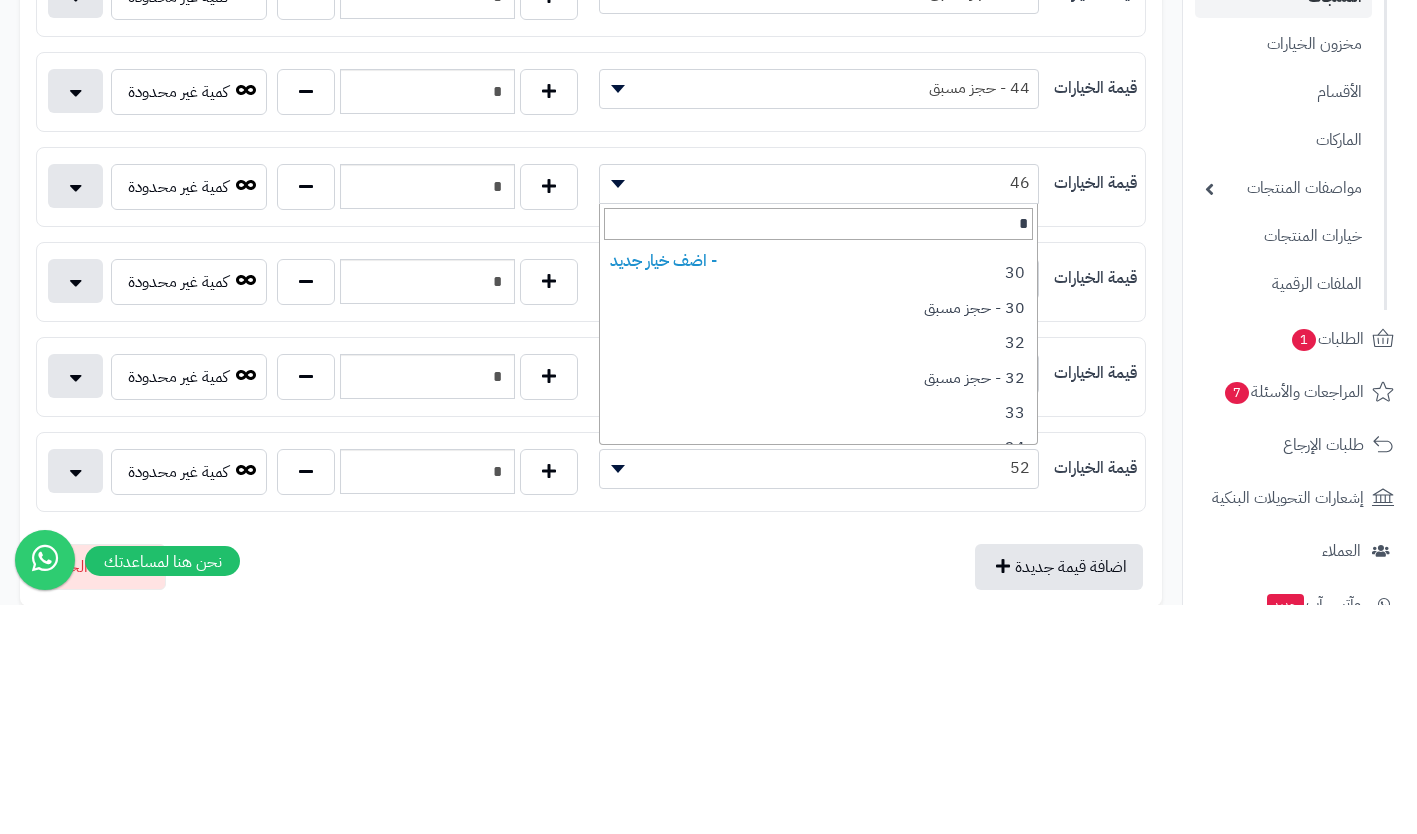 type on "**" 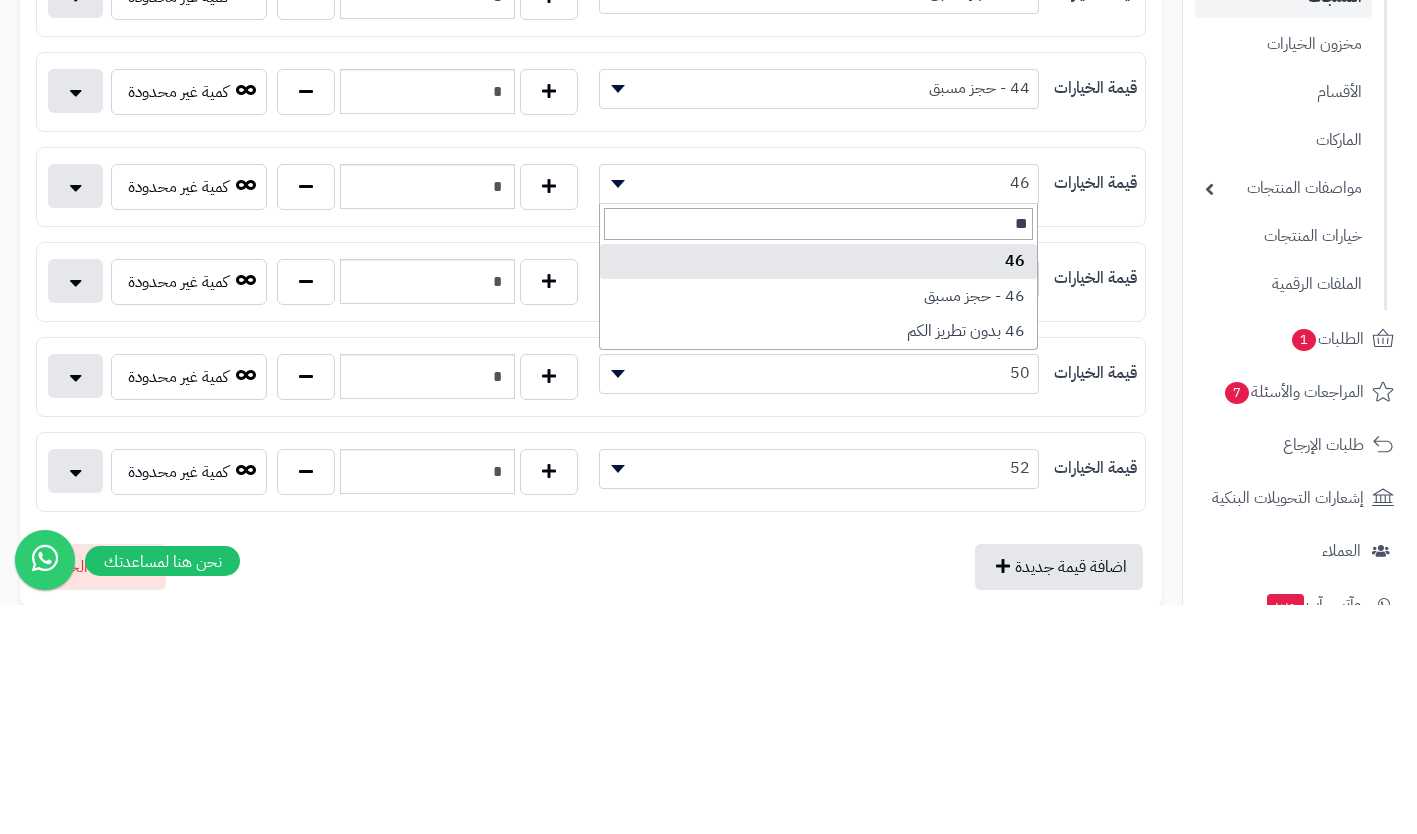 select on "***" 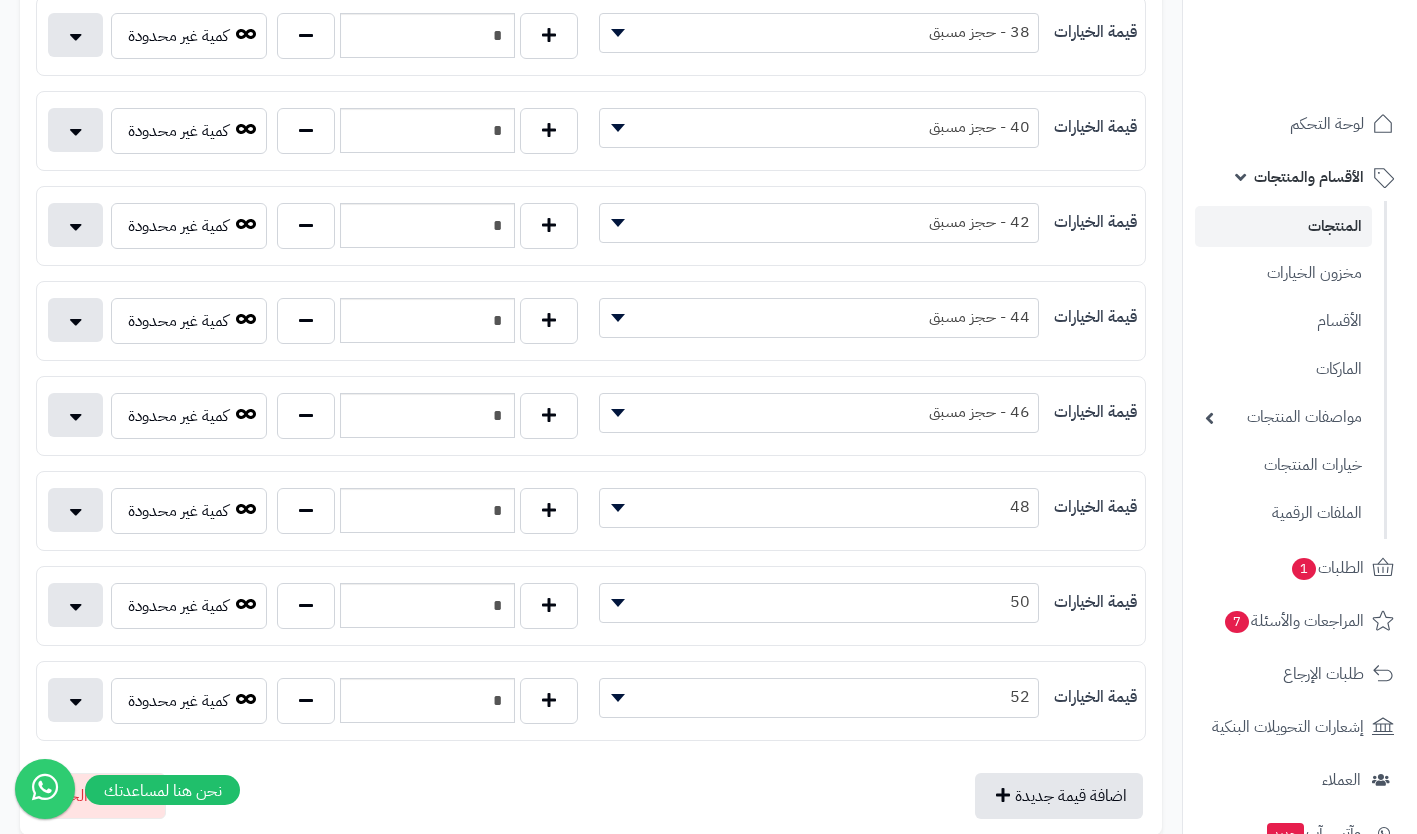 click on "48" at bounding box center [819, 507] 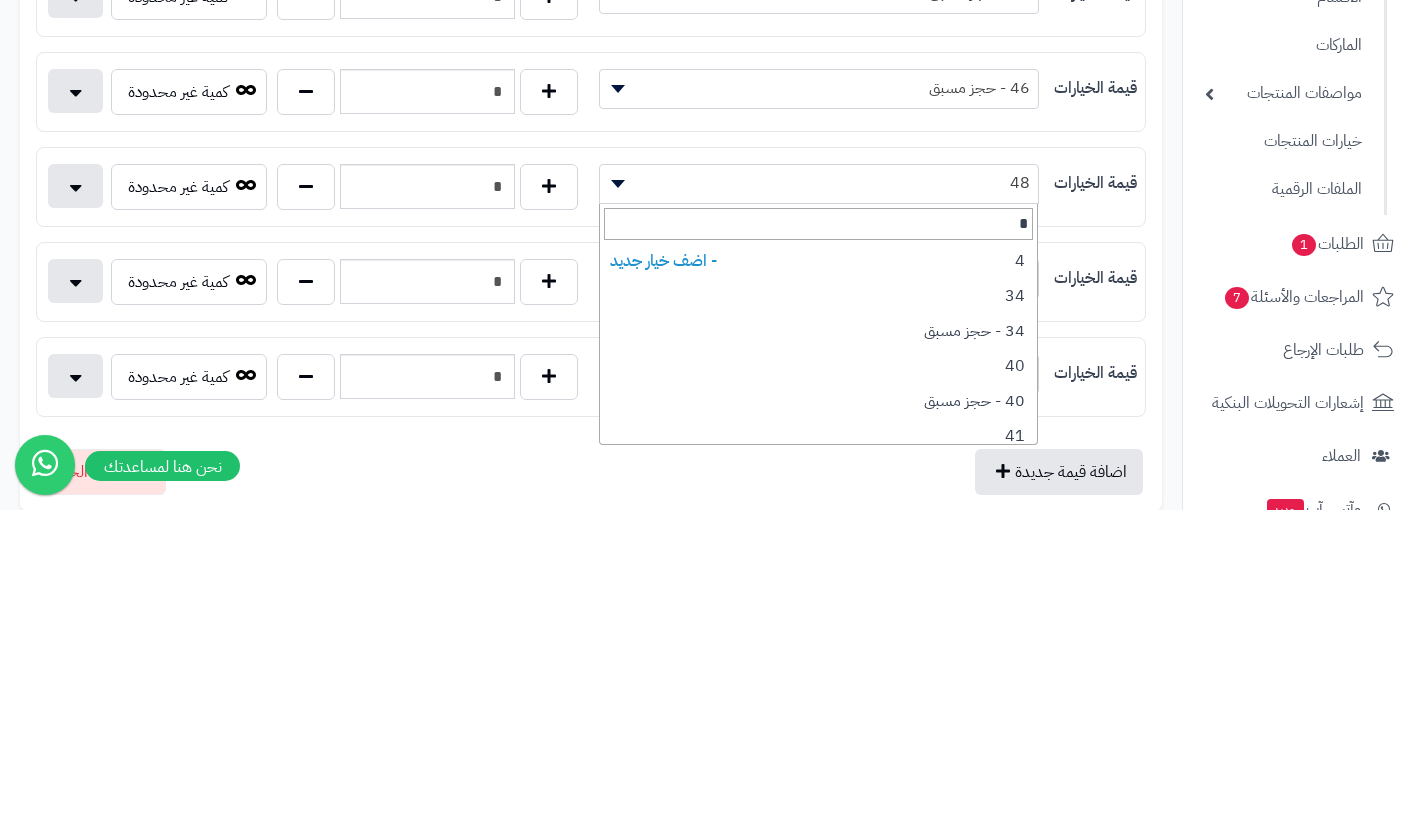 type on "**" 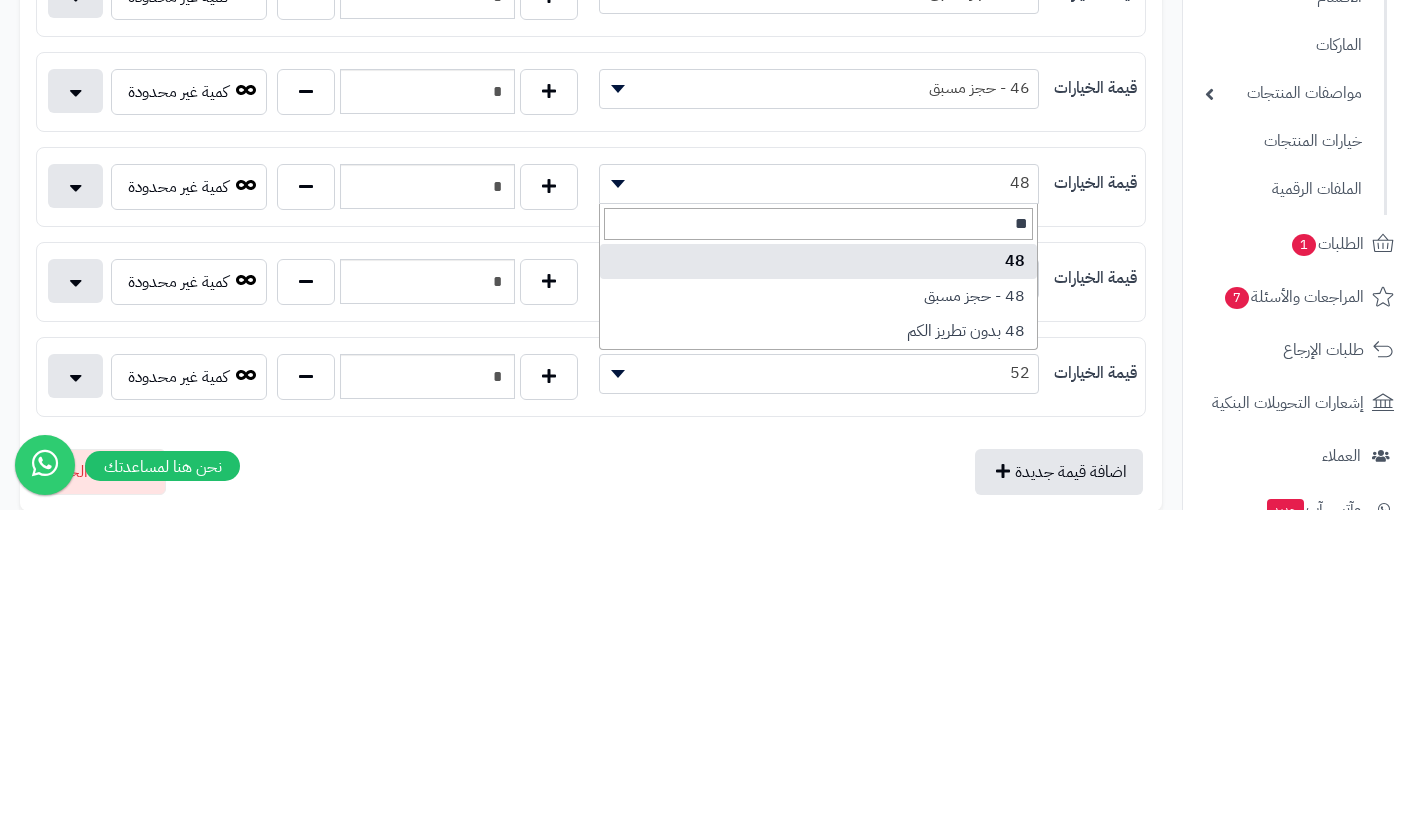 select on "***" 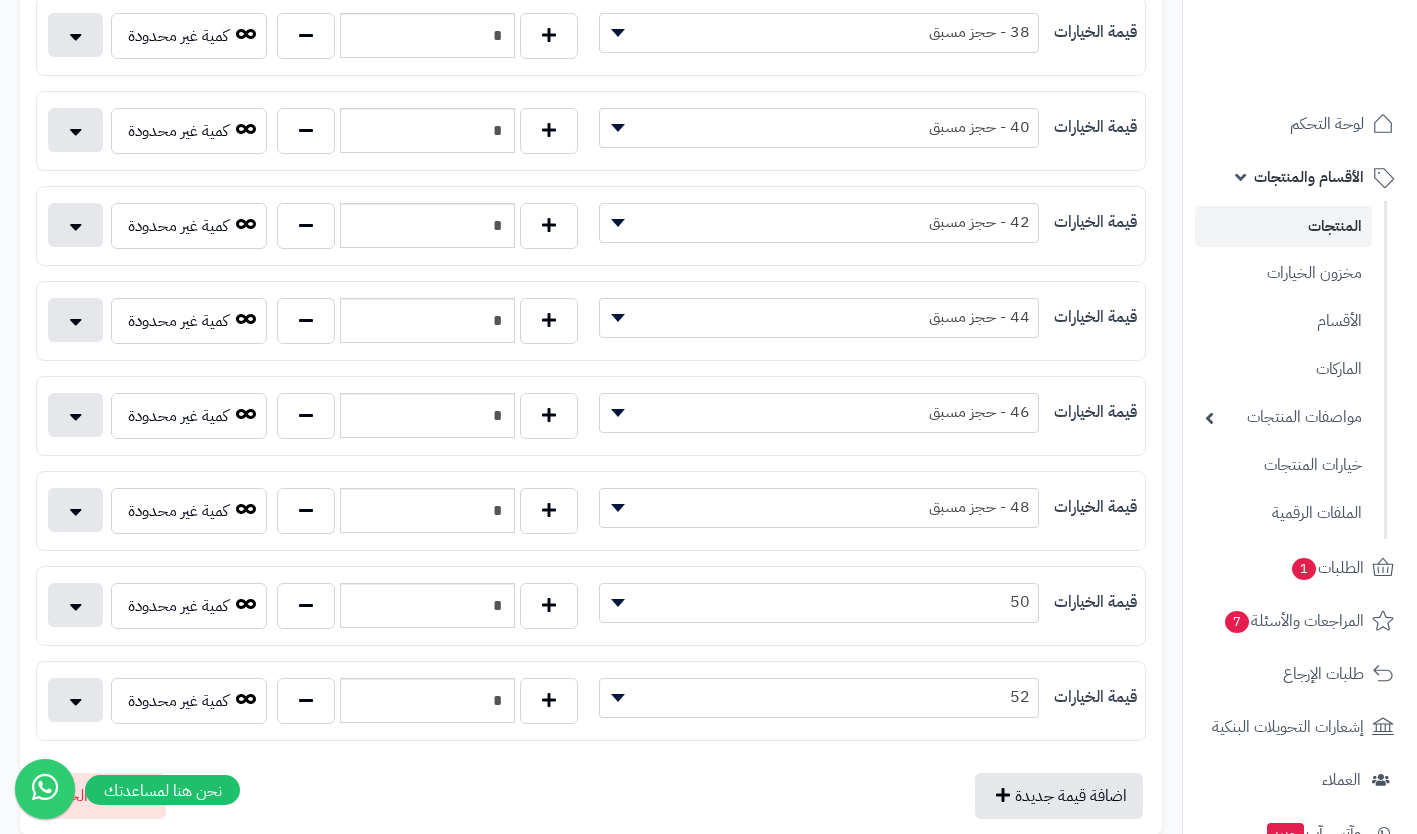 click on "50" at bounding box center (819, 602) 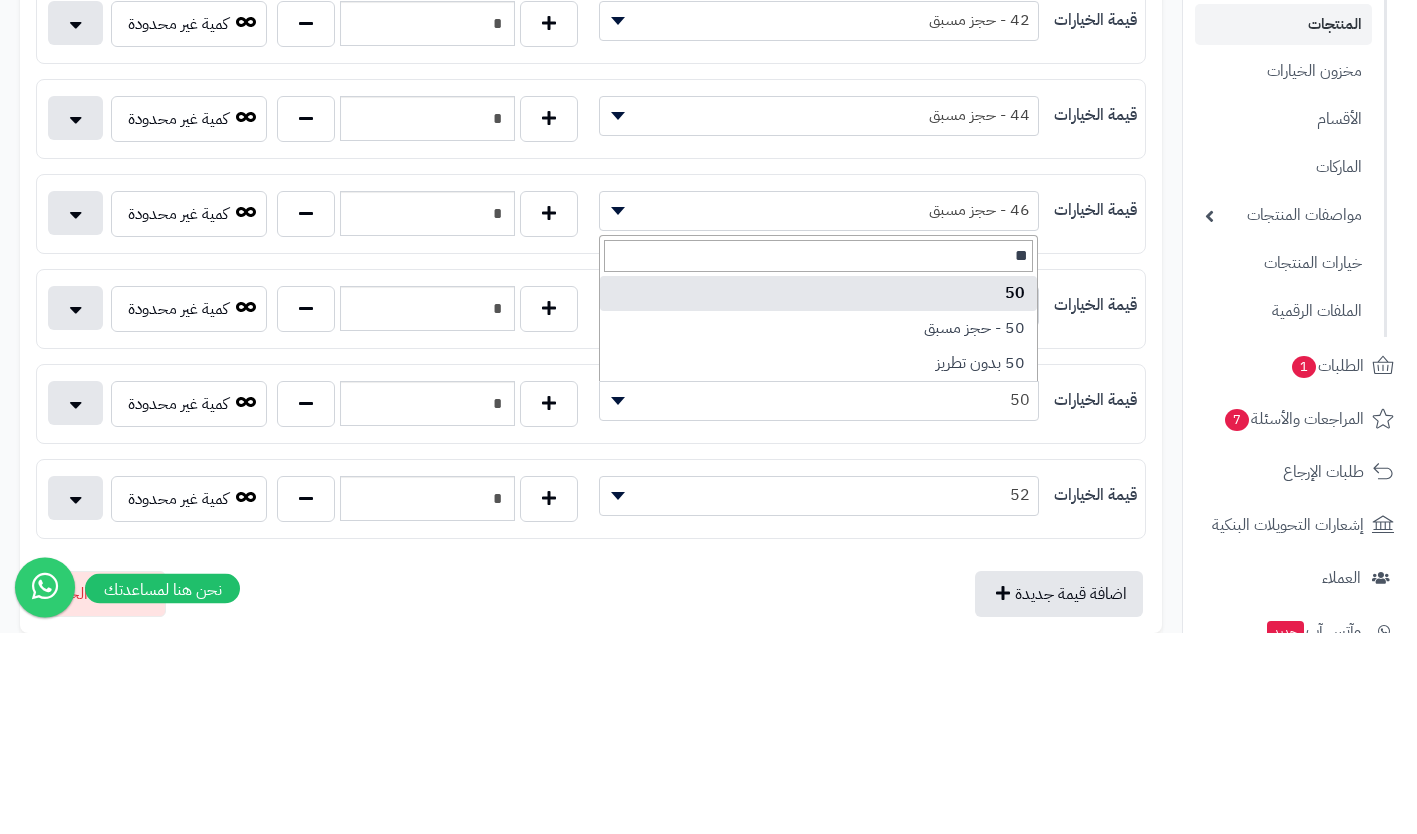 type on "**" 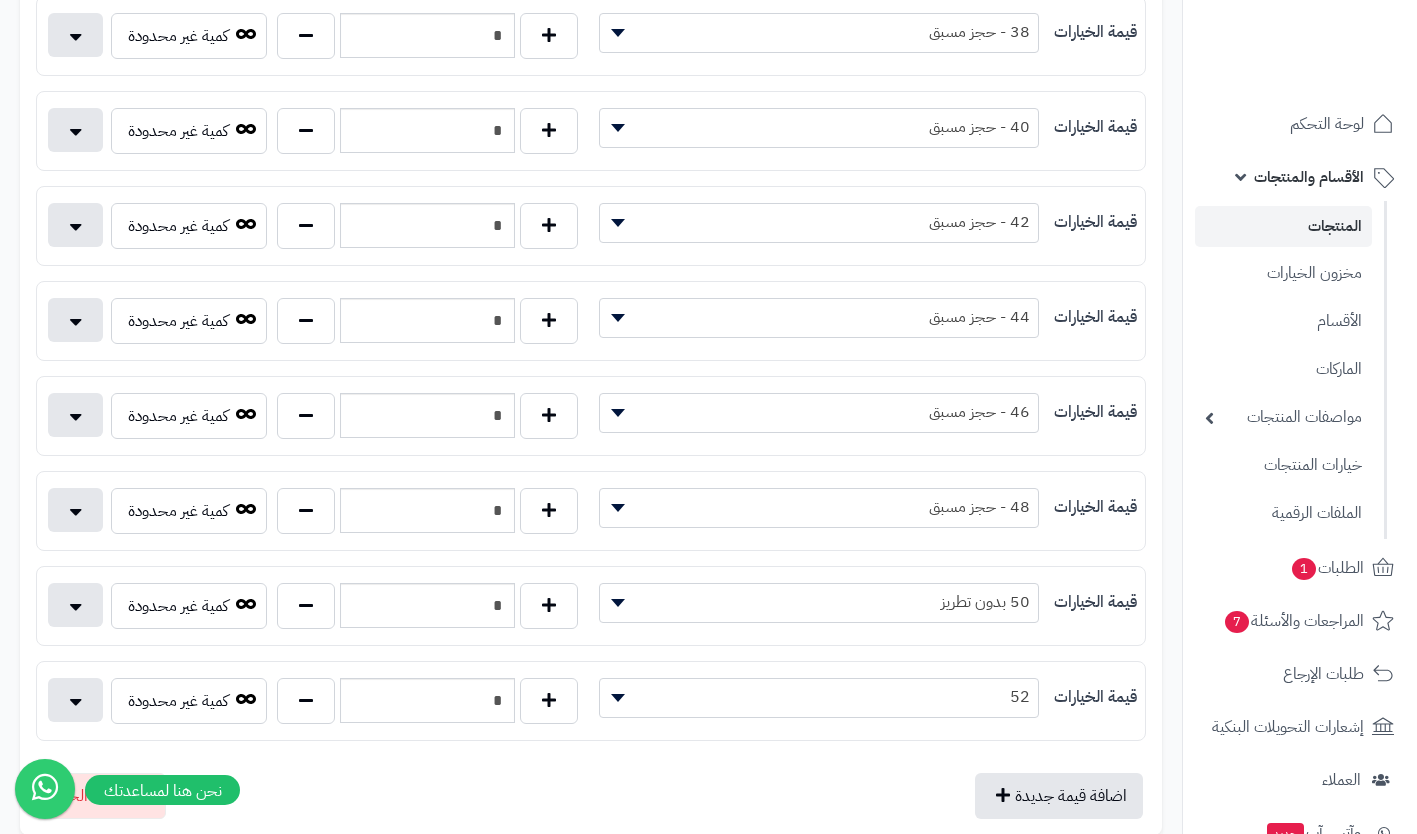 click on "50 بدون تطريز" at bounding box center (819, 602) 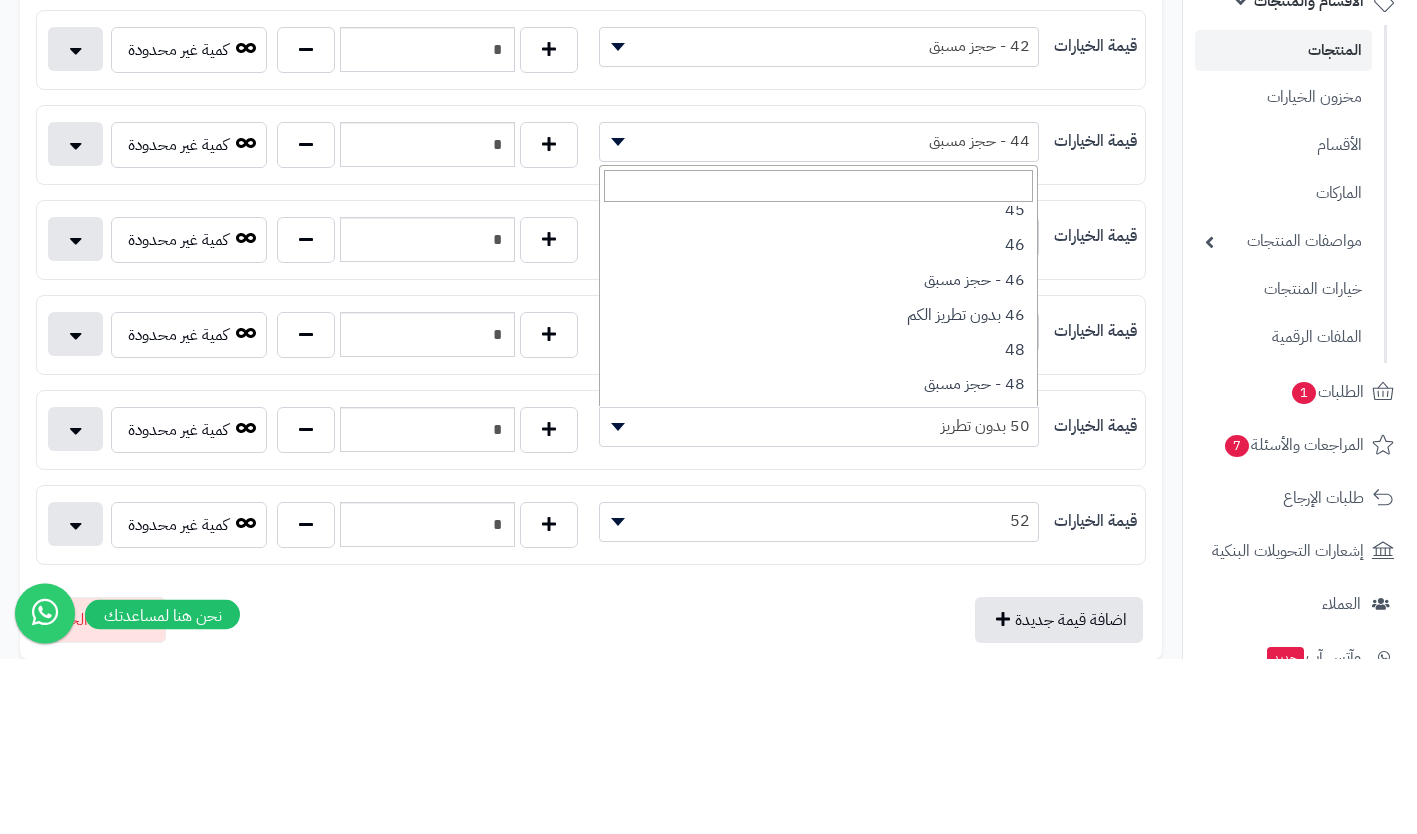 scroll, scrollTop: 1054, scrollLeft: 0, axis: vertical 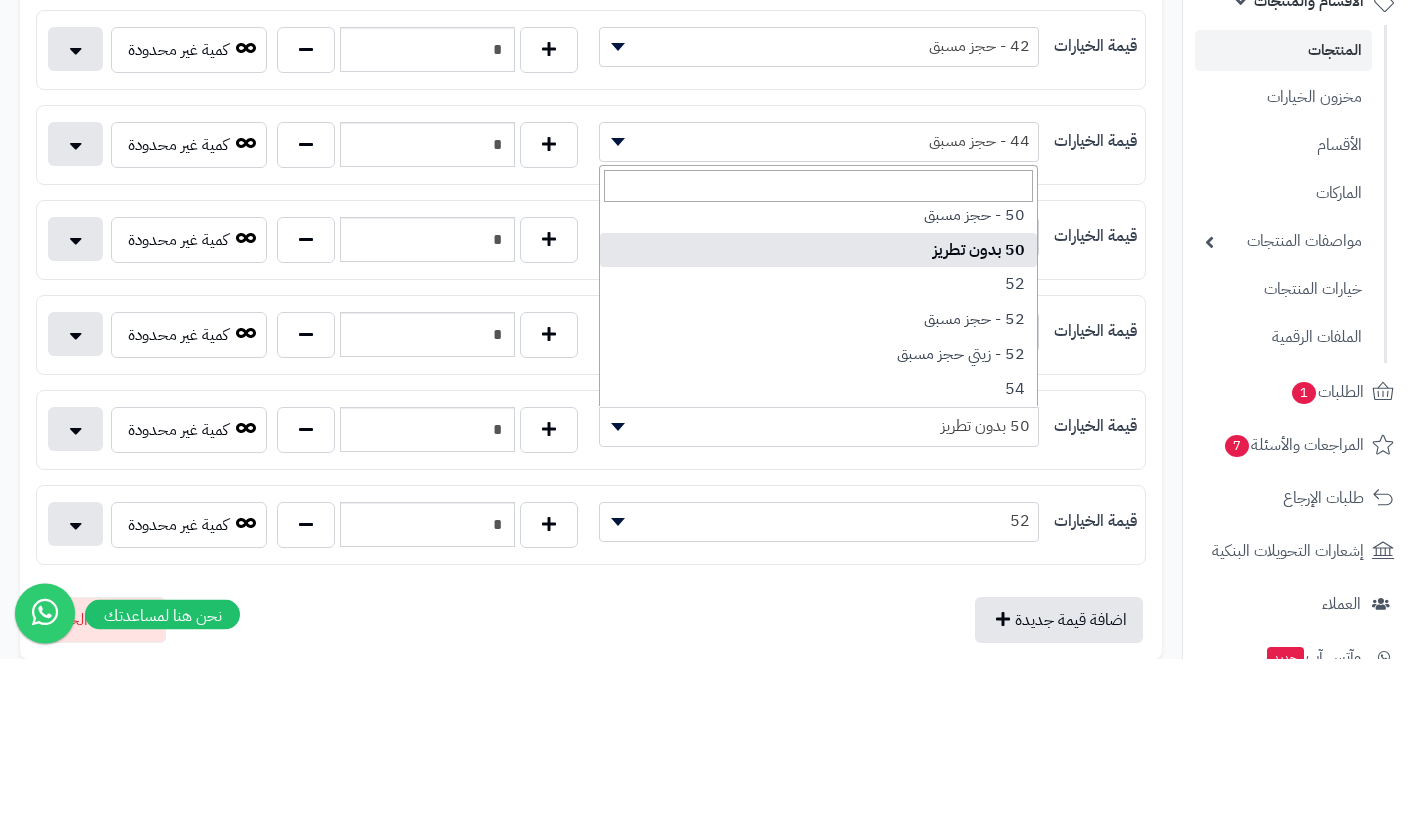 select on "***" 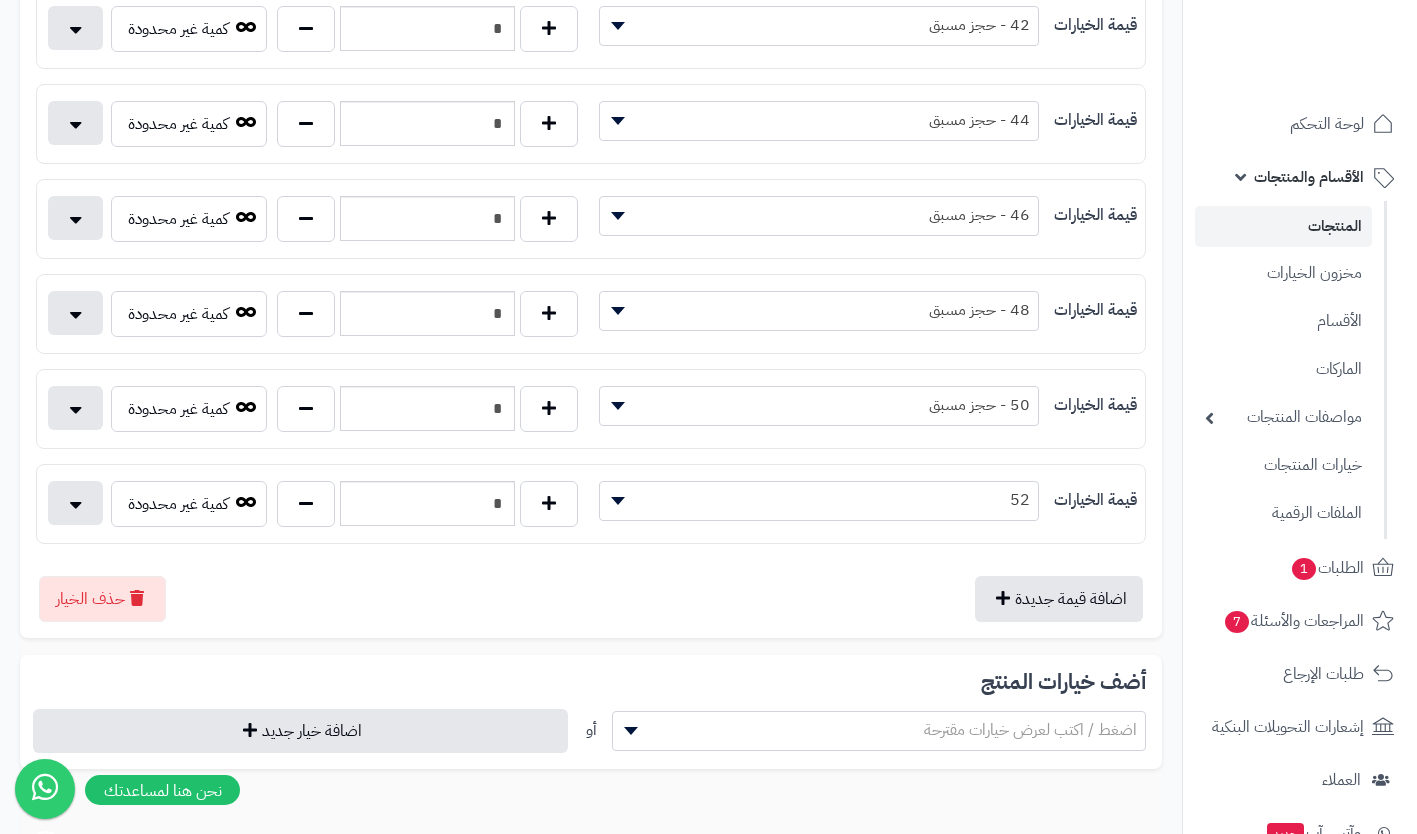 scroll, scrollTop: 863, scrollLeft: 0, axis: vertical 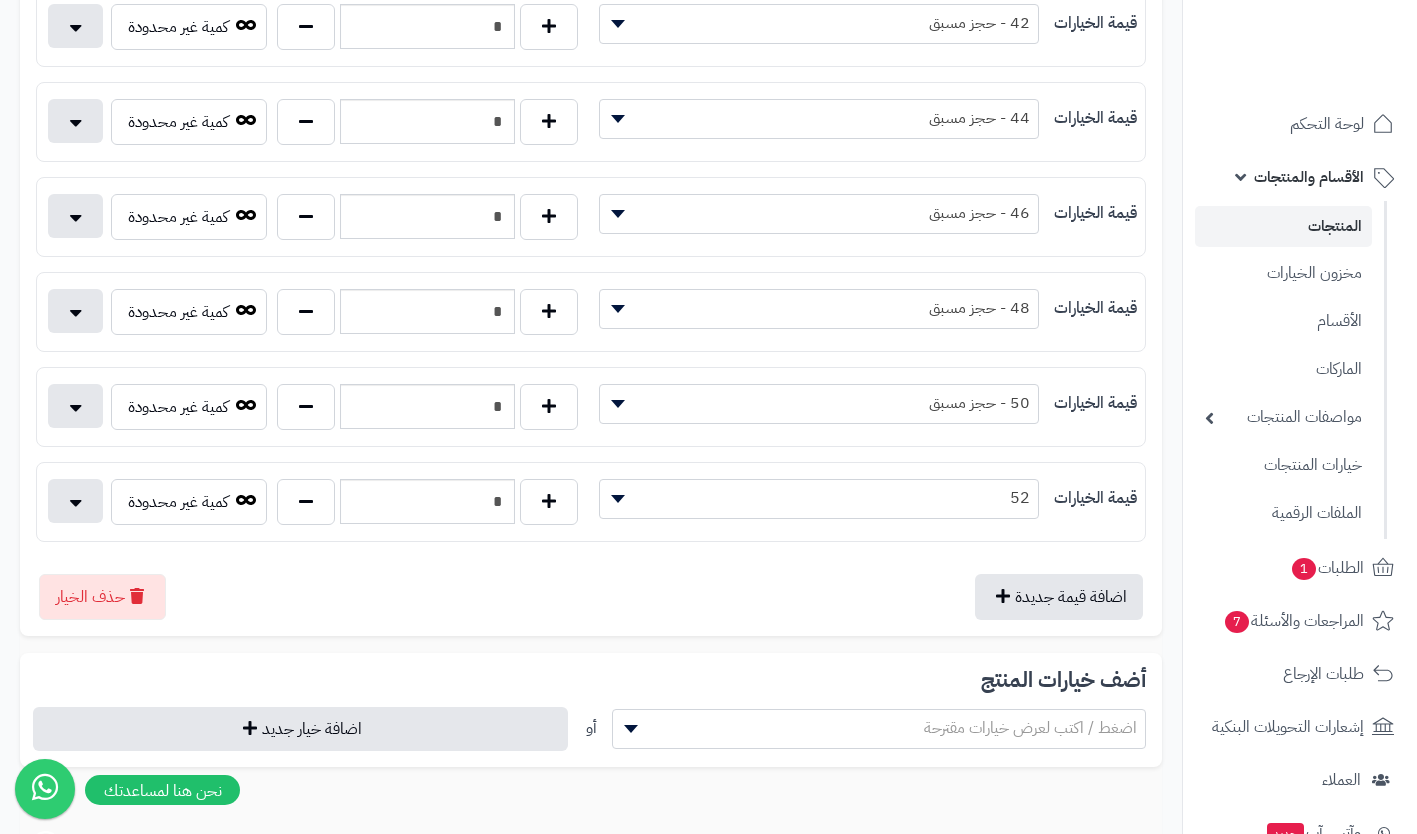 click on "52" at bounding box center [819, 498] 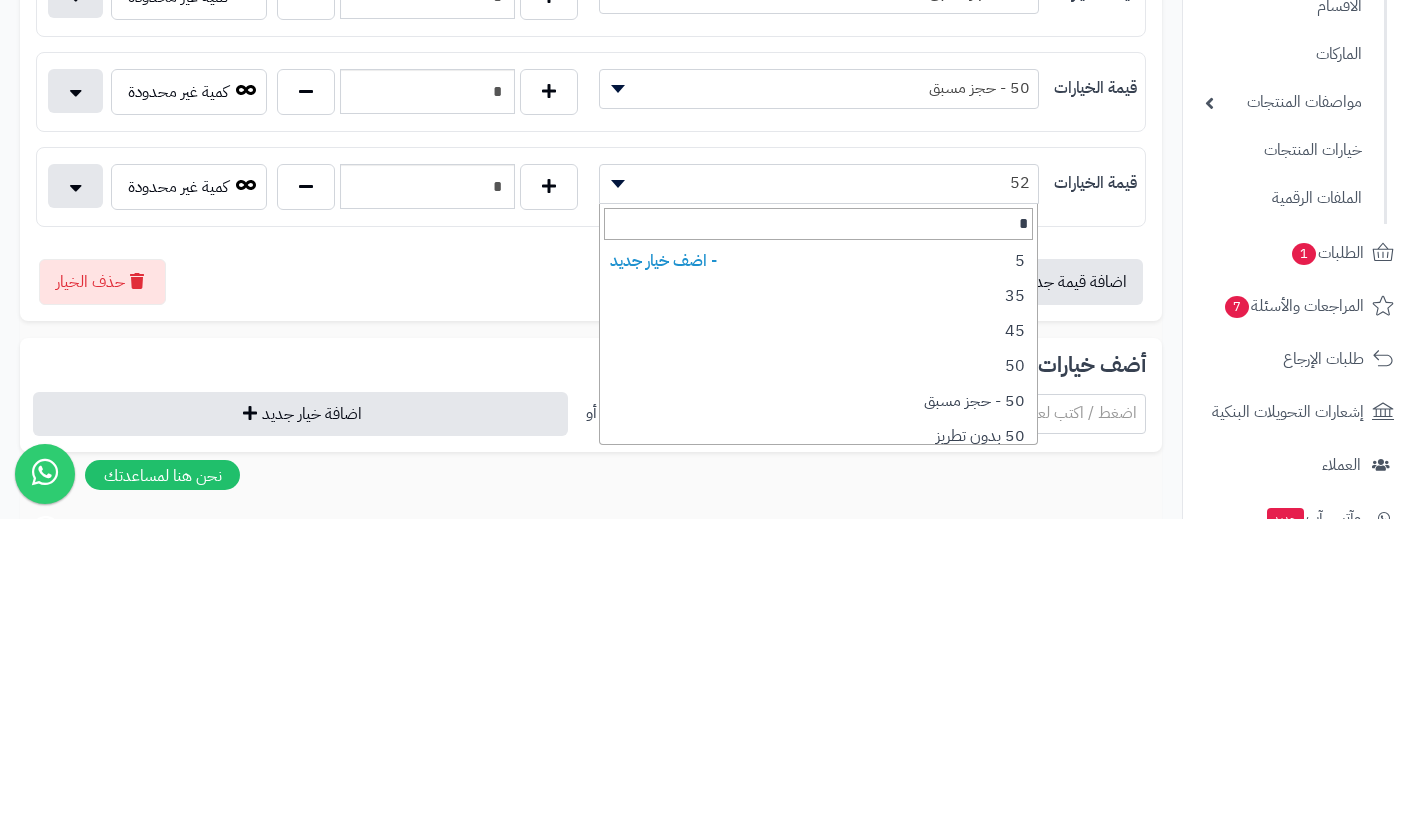 type on "**" 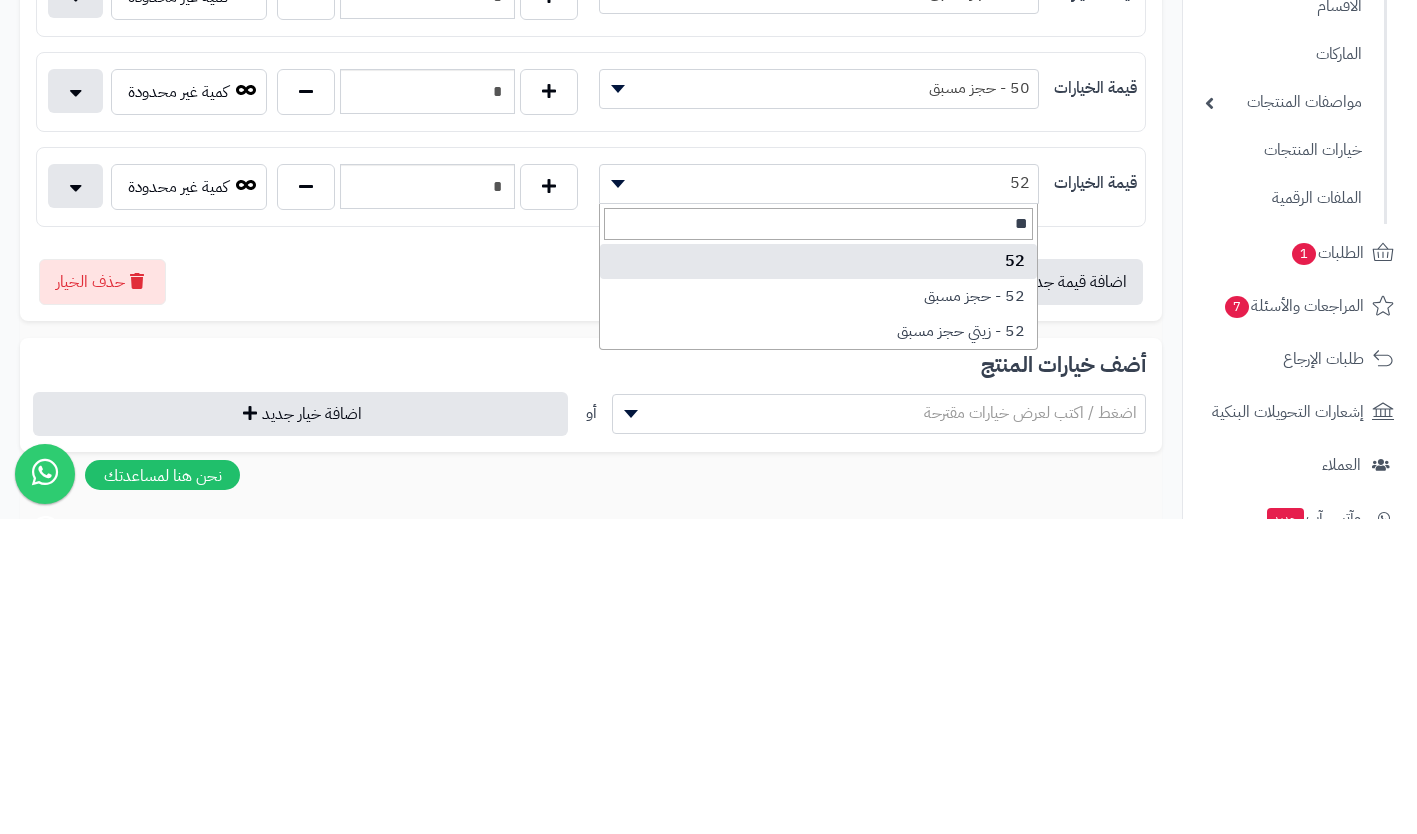 select on "***" 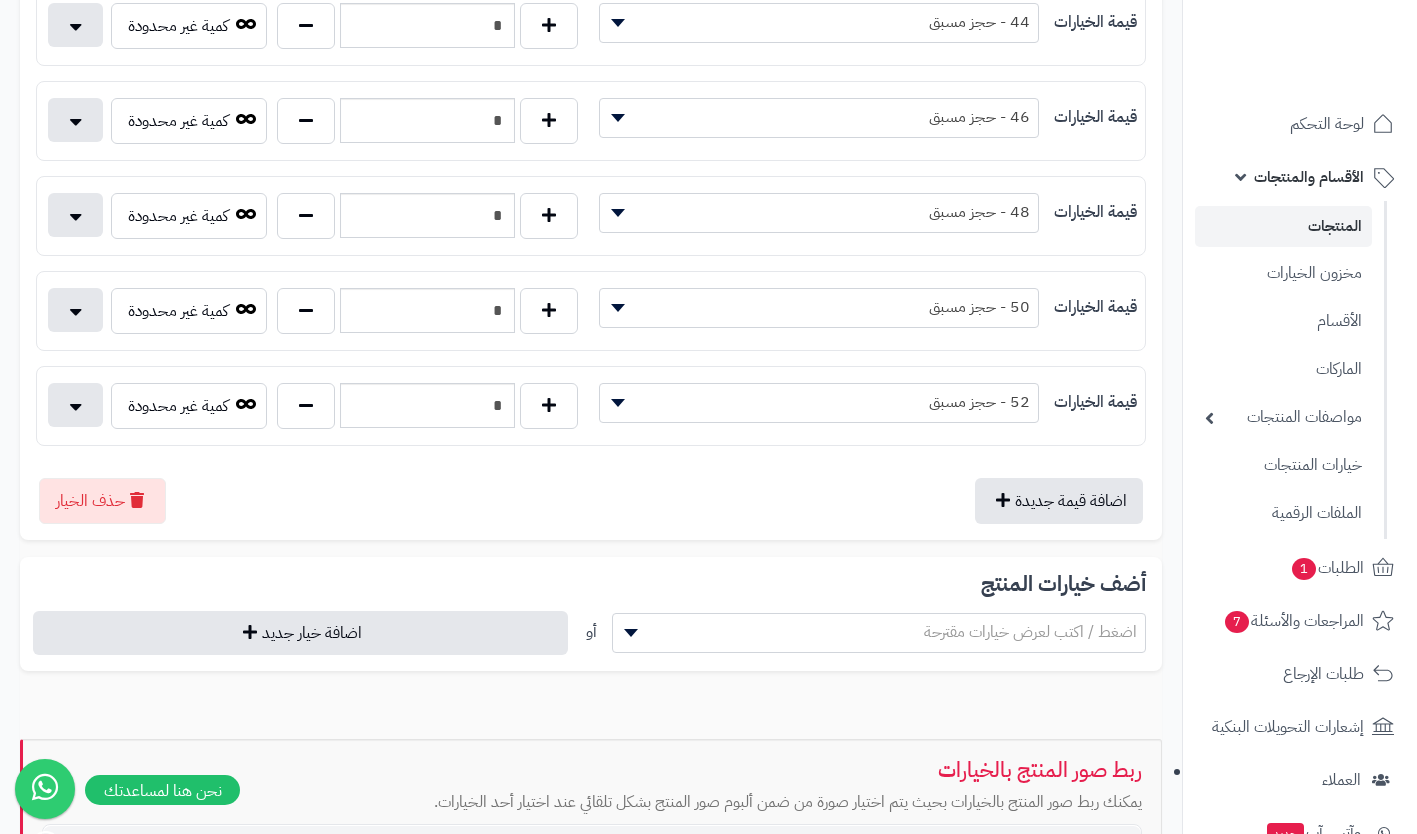 scroll, scrollTop: 993, scrollLeft: 0, axis: vertical 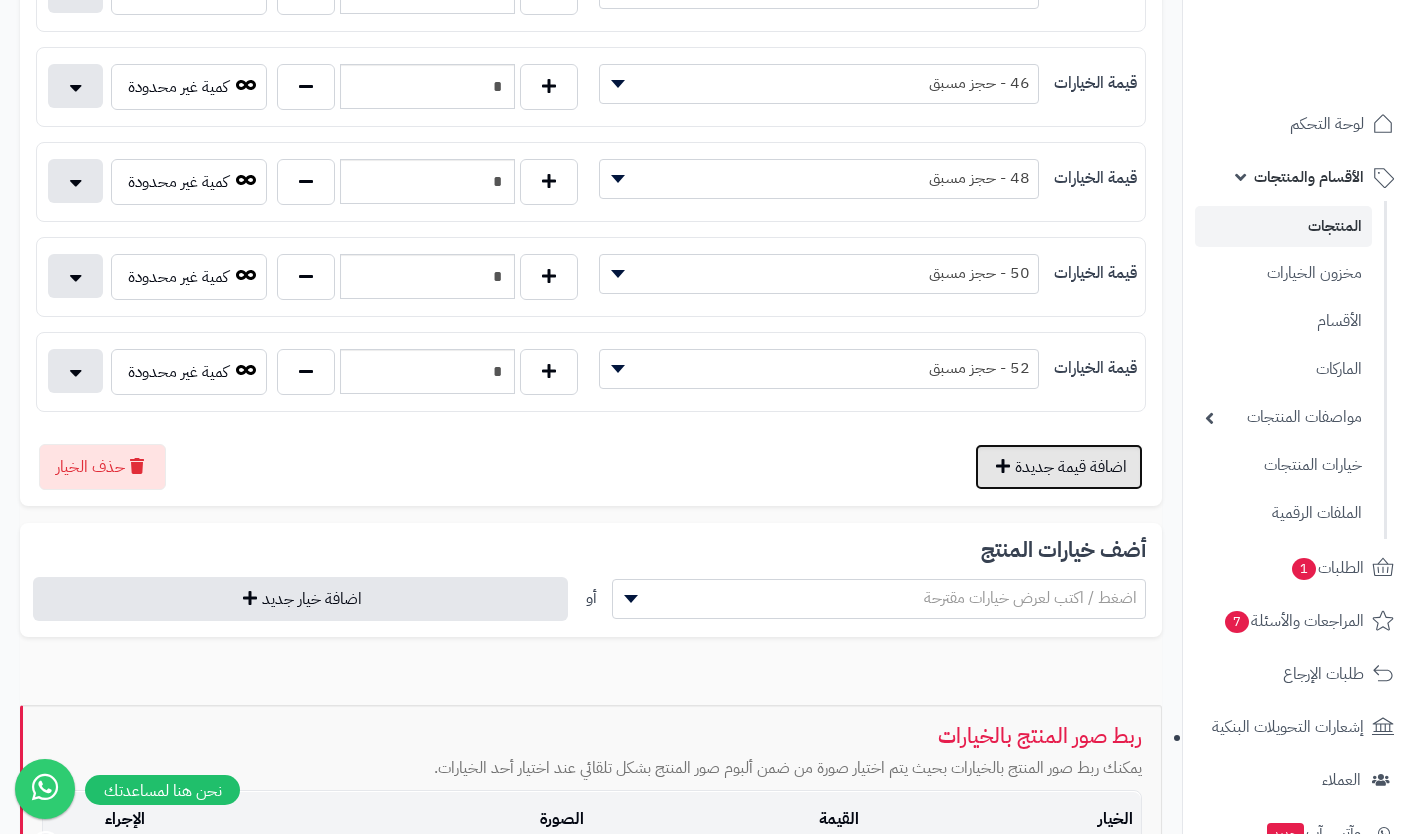 click on "اضافة قيمة جديدة" at bounding box center [1059, 467] 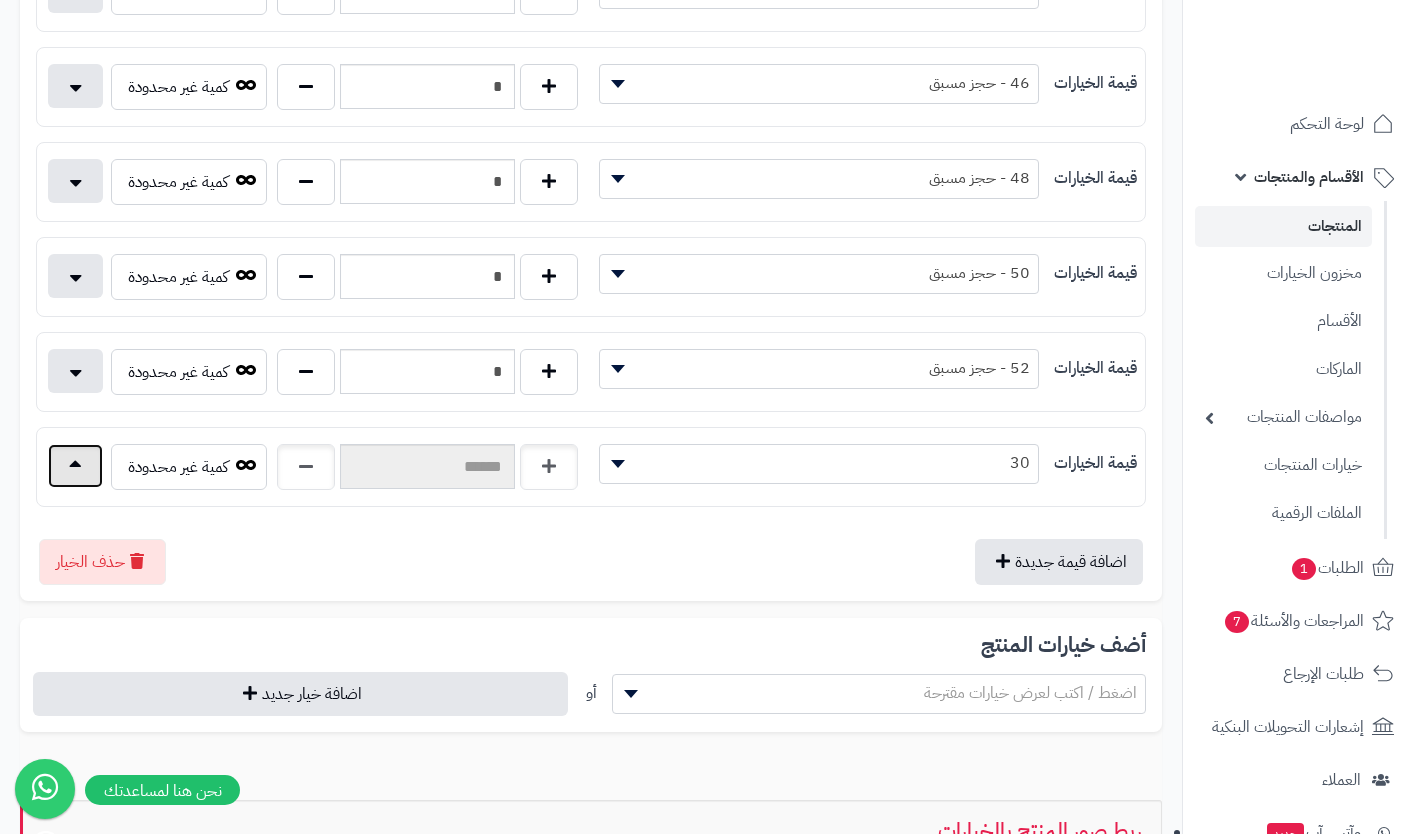 click at bounding box center (75, 466) 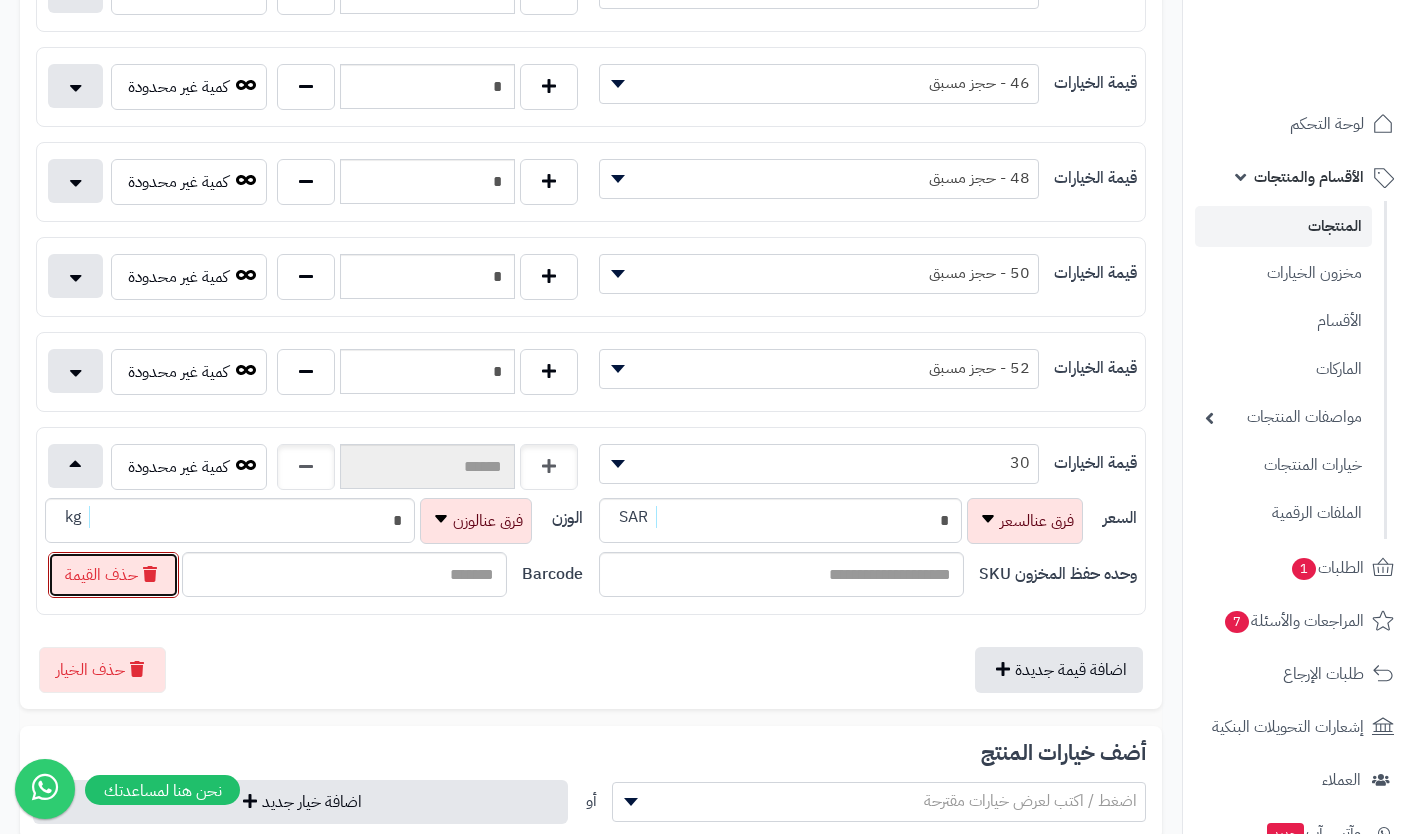 click on "حذف القيمة" at bounding box center [113, 575] 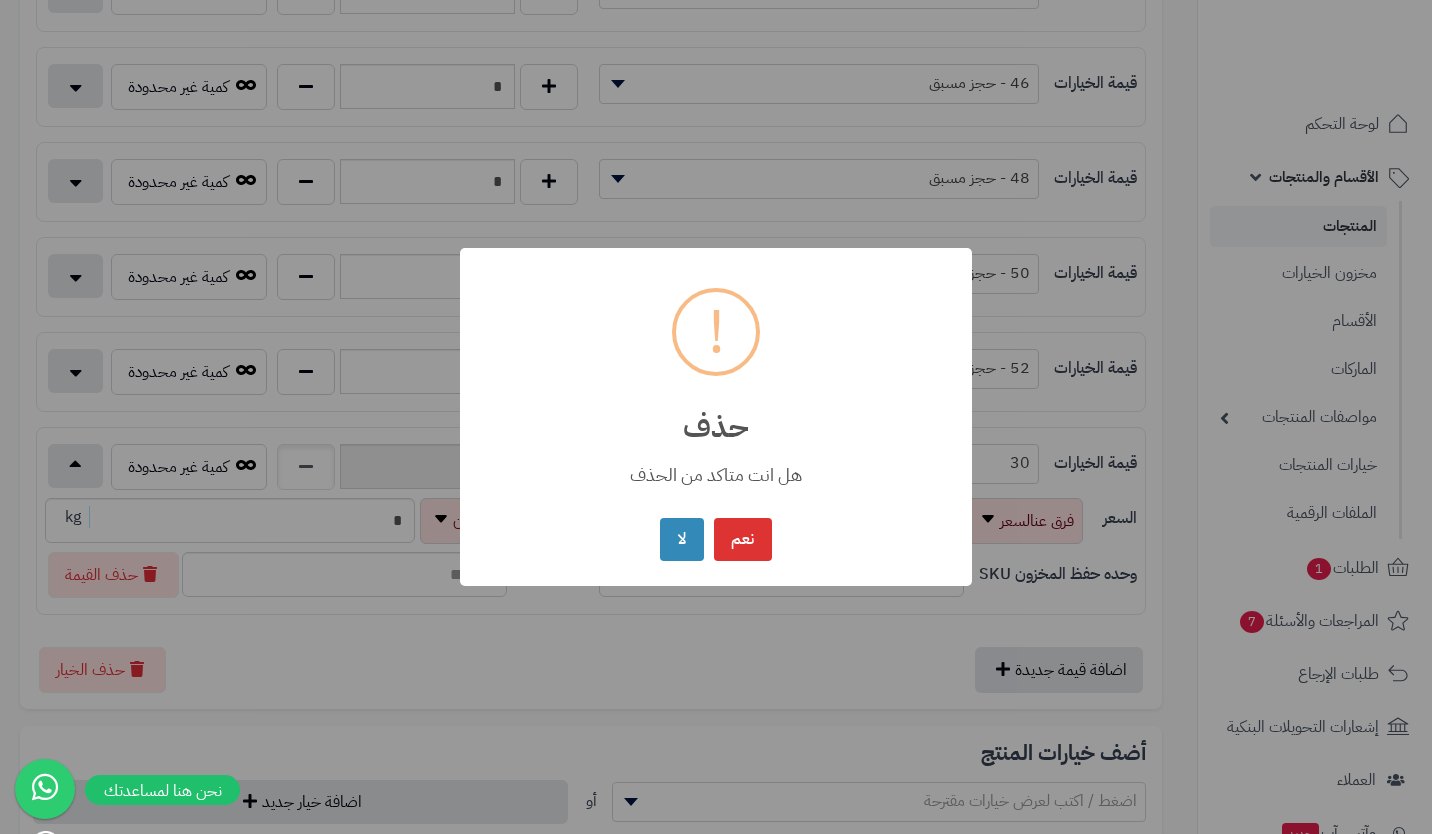 click on "نعم" at bounding box center (743, 539) 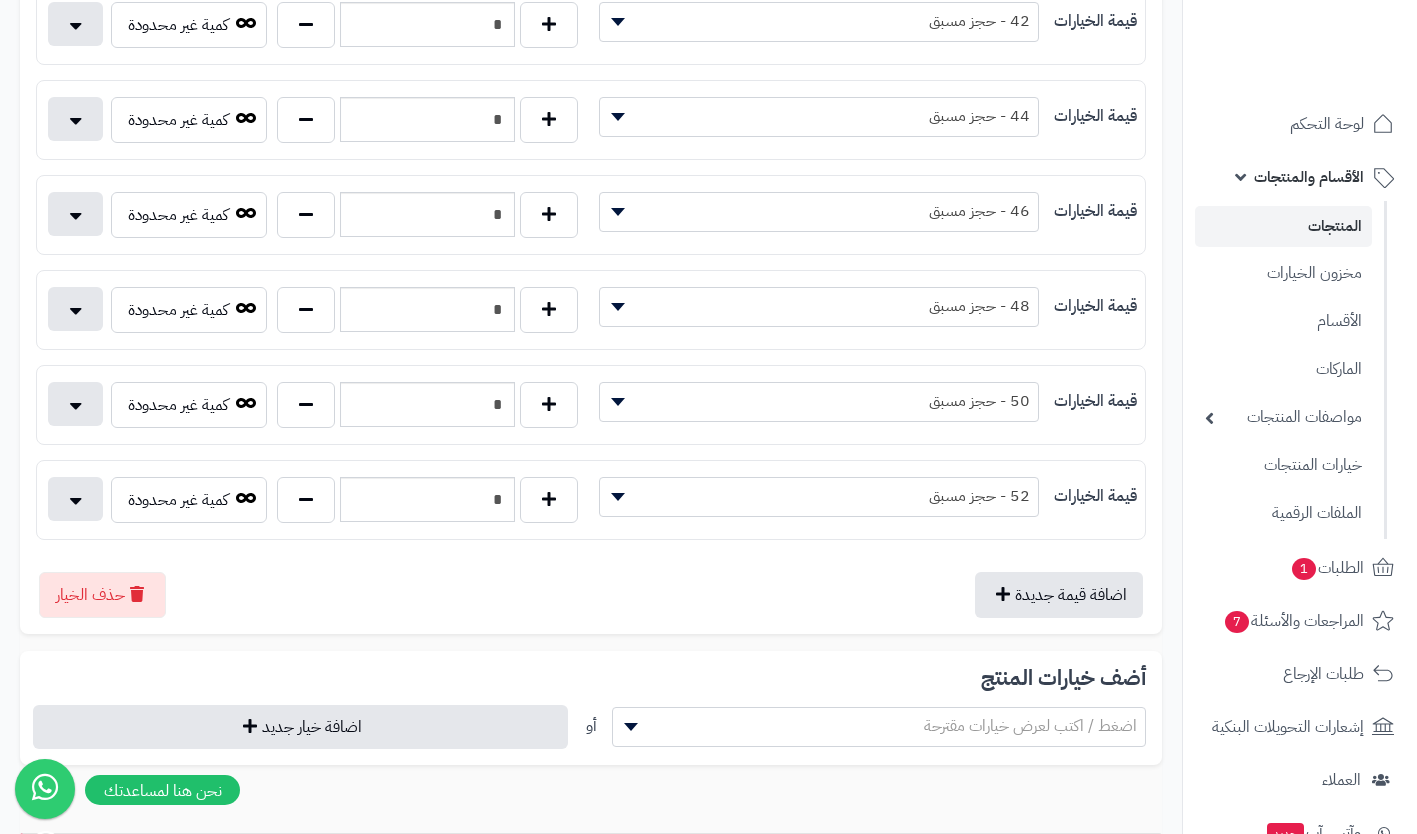 scroll, scrollTop: 856, scrollLeft: 0, axis: vertical 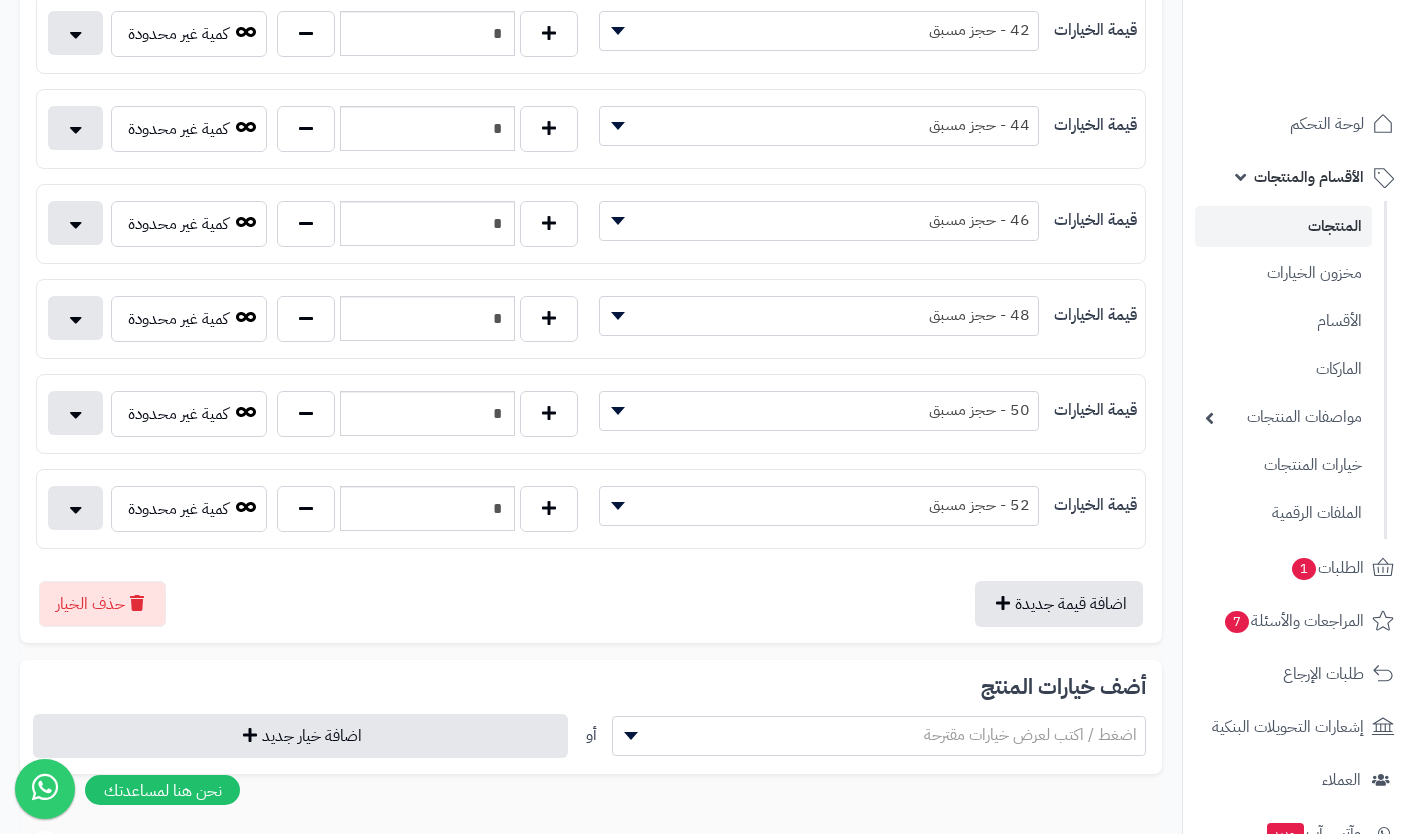 type 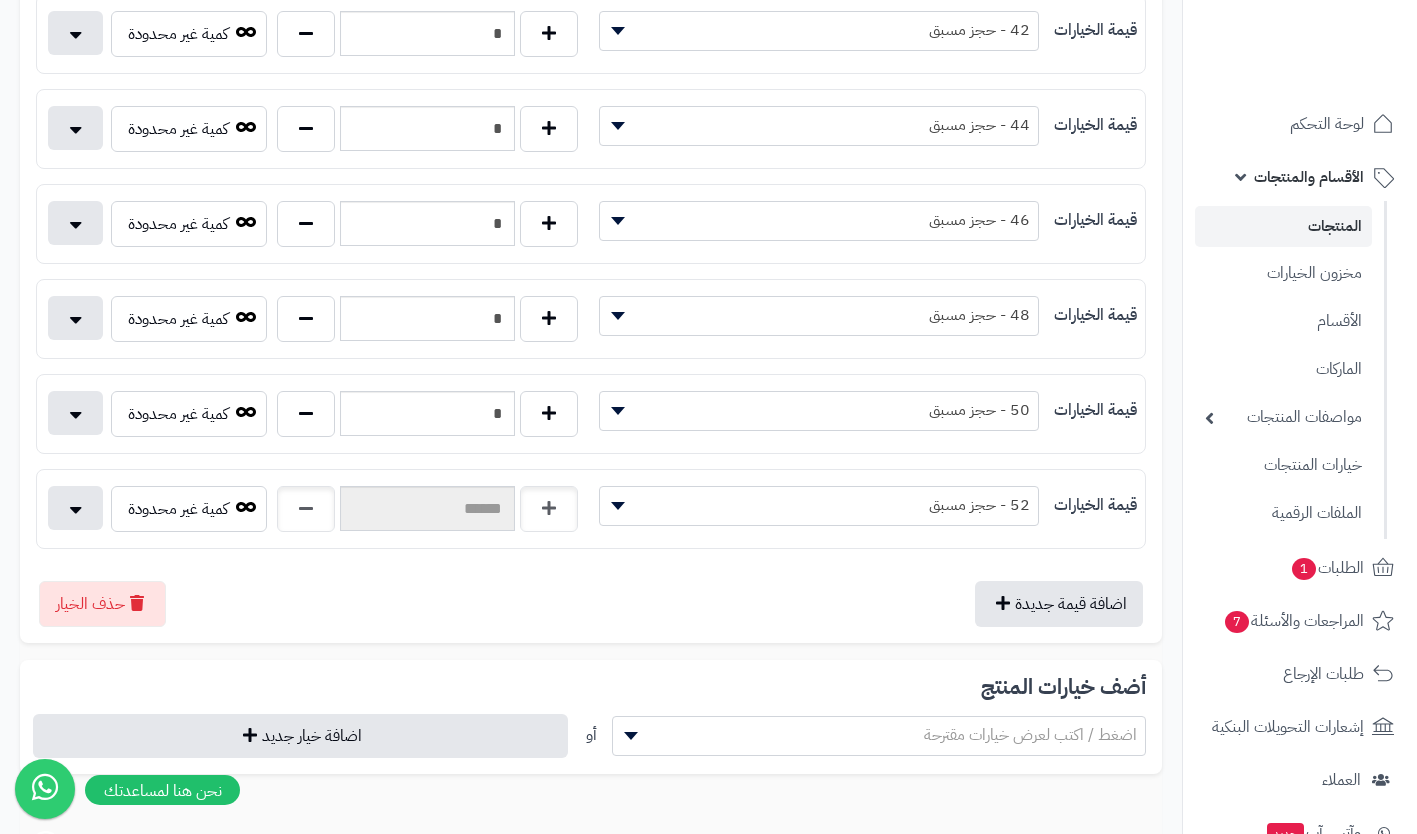 type 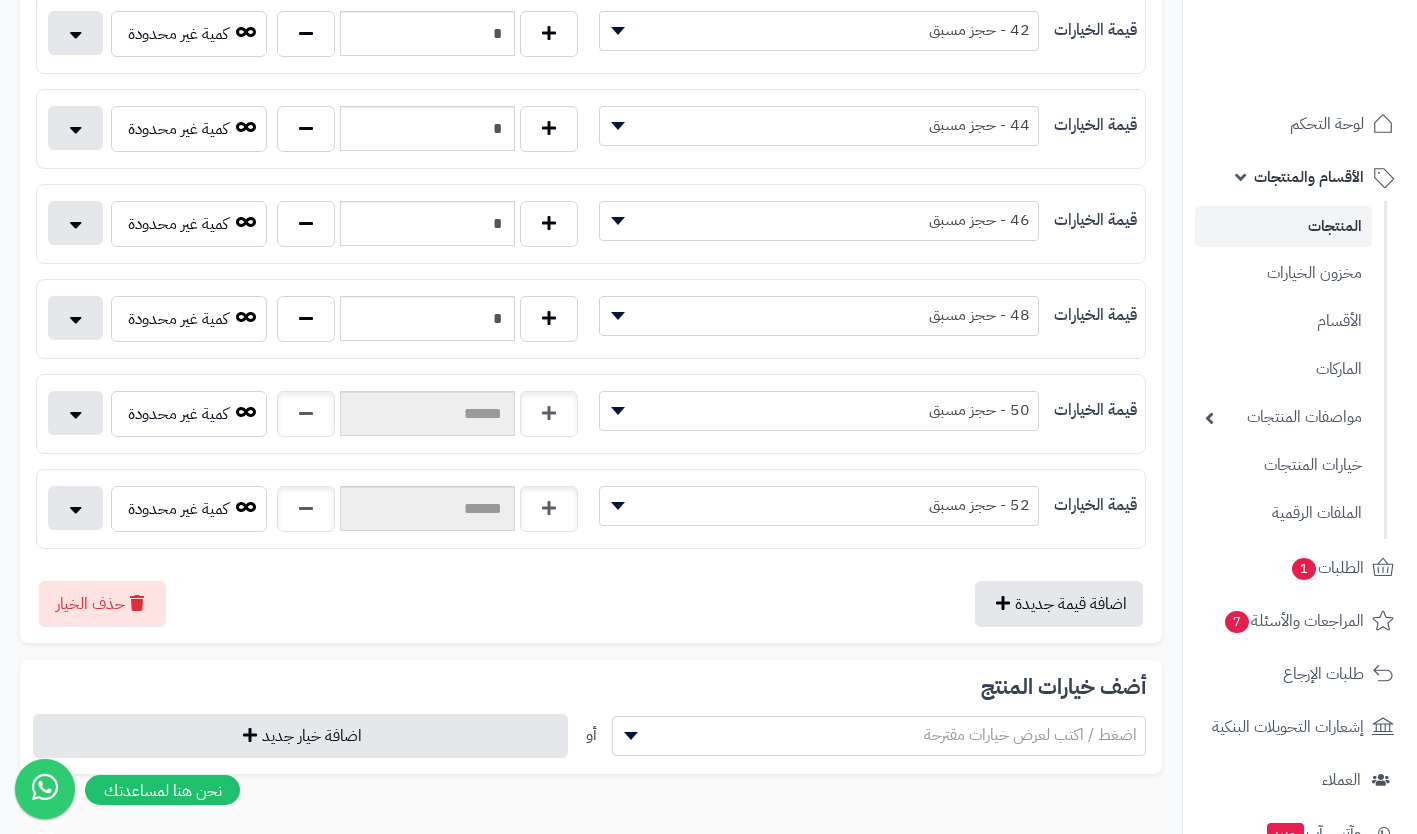 type 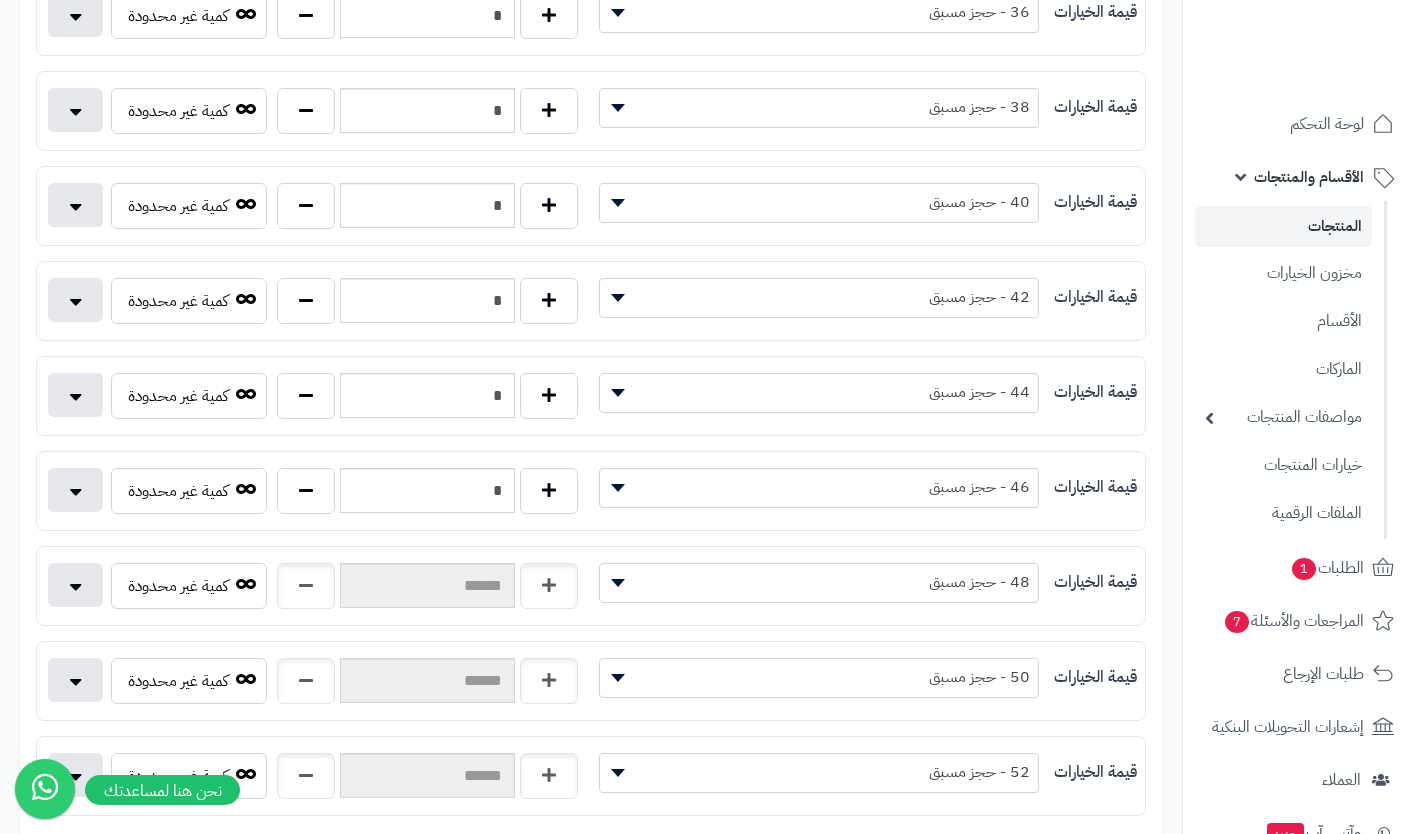 type 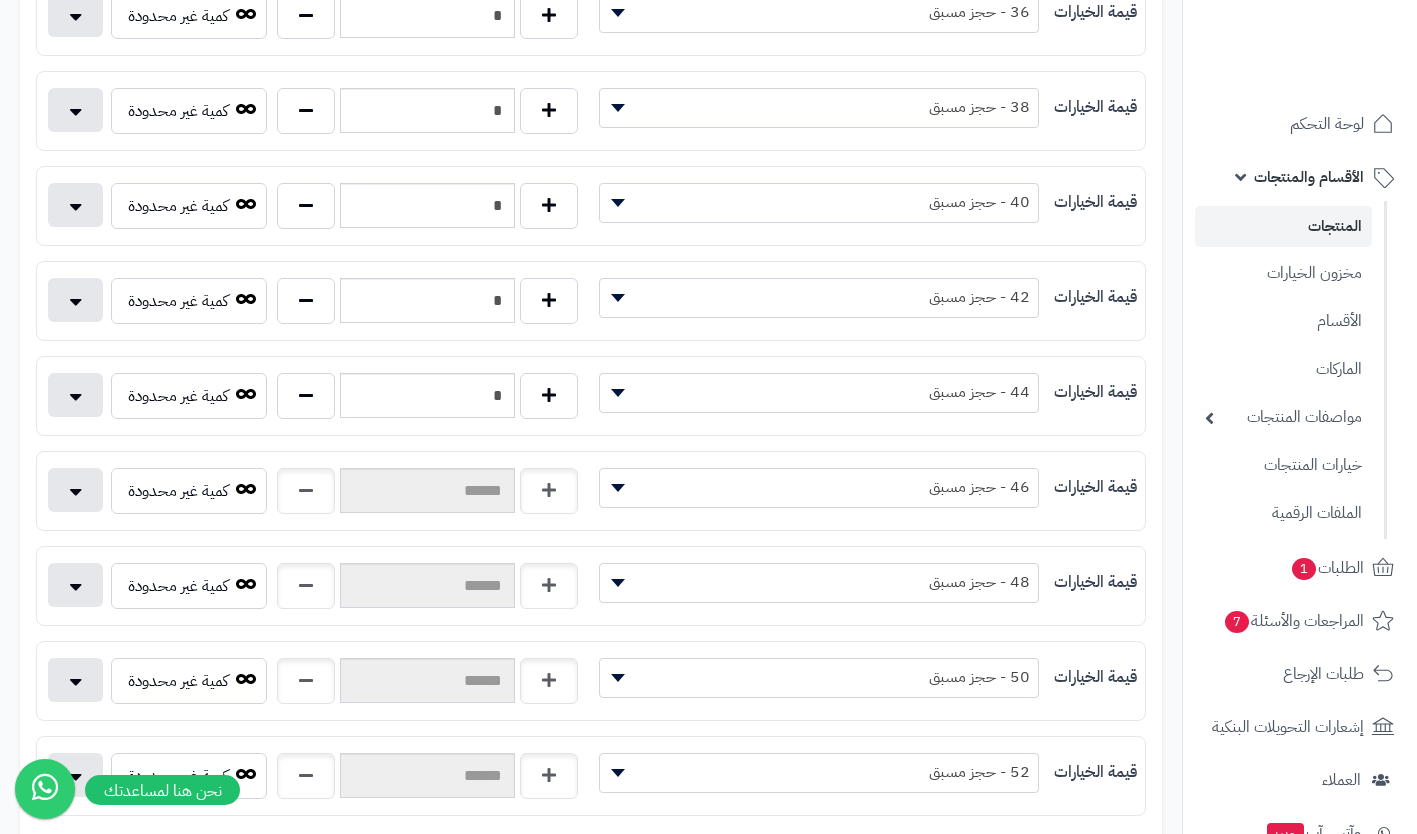 type 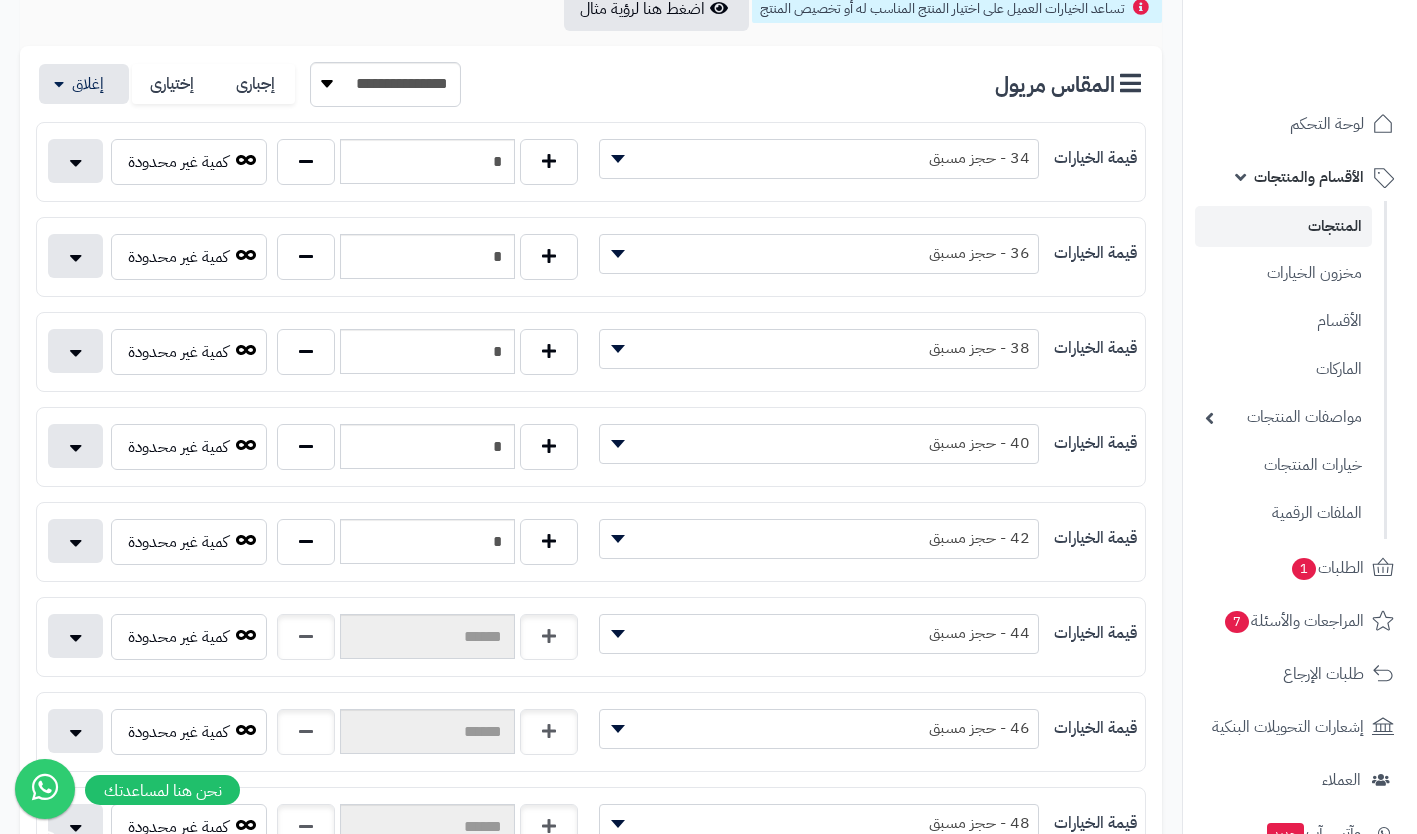 scroll, scrollTop: 356, scrollLeft: 0, axis: vertical 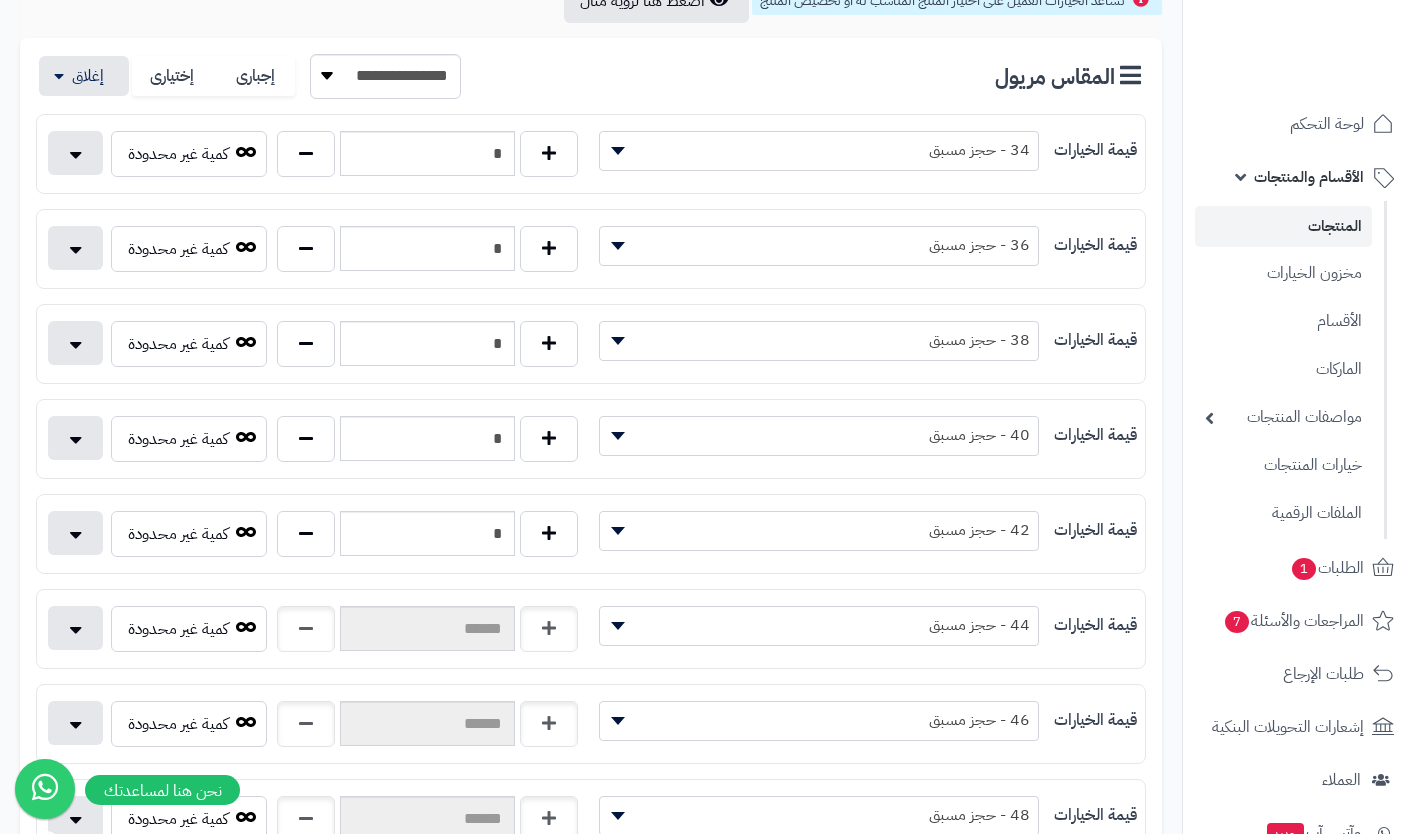 type 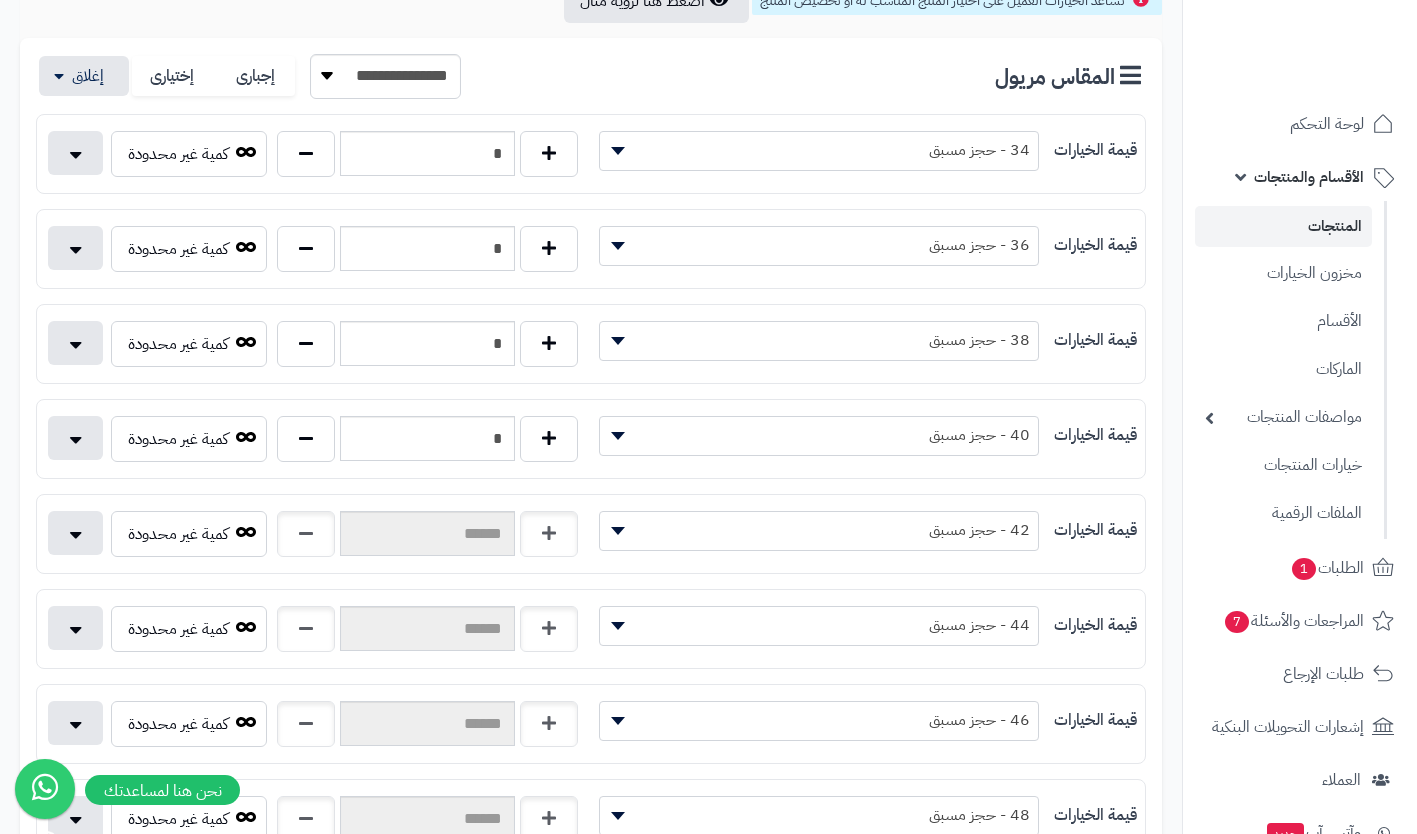 type 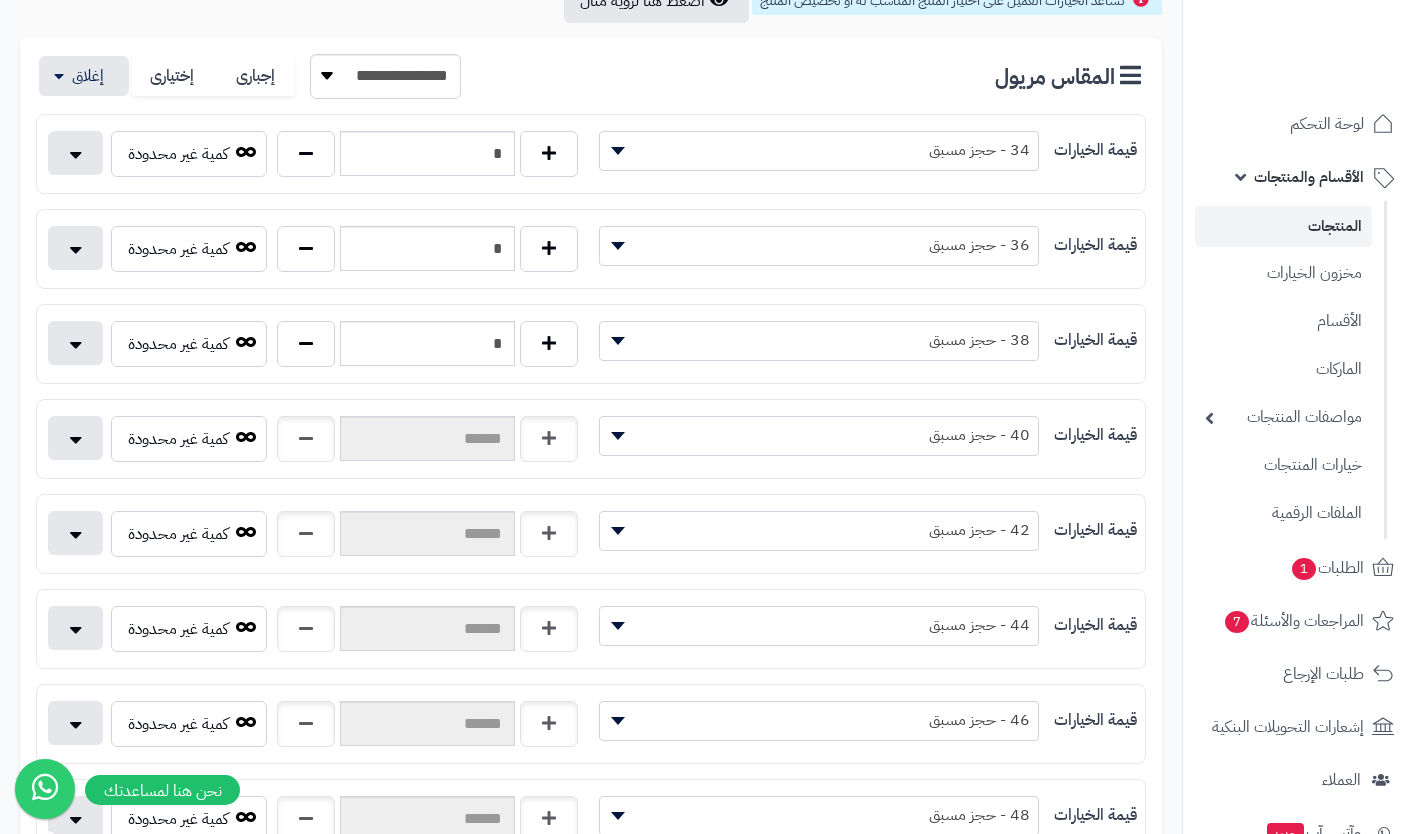 type 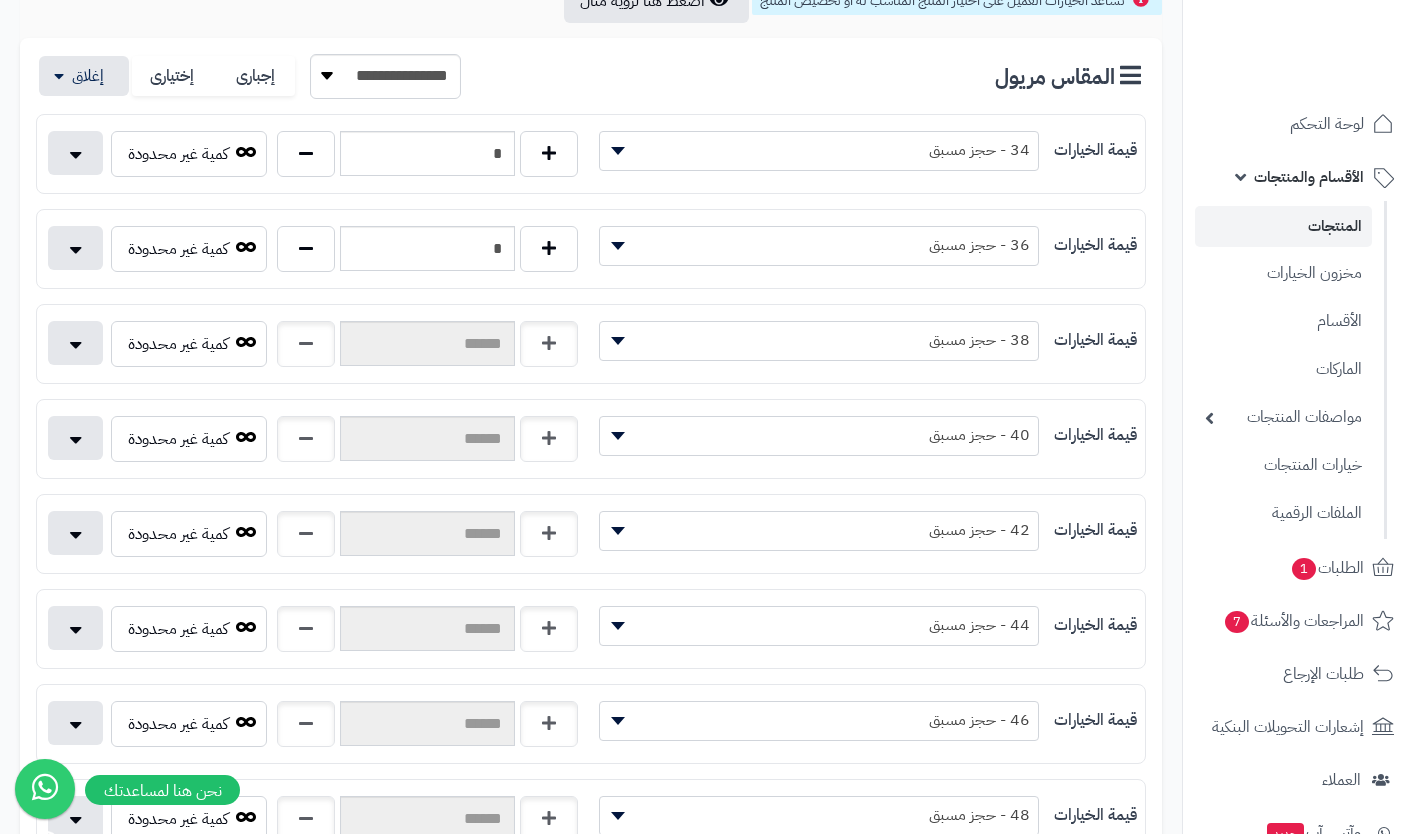 type 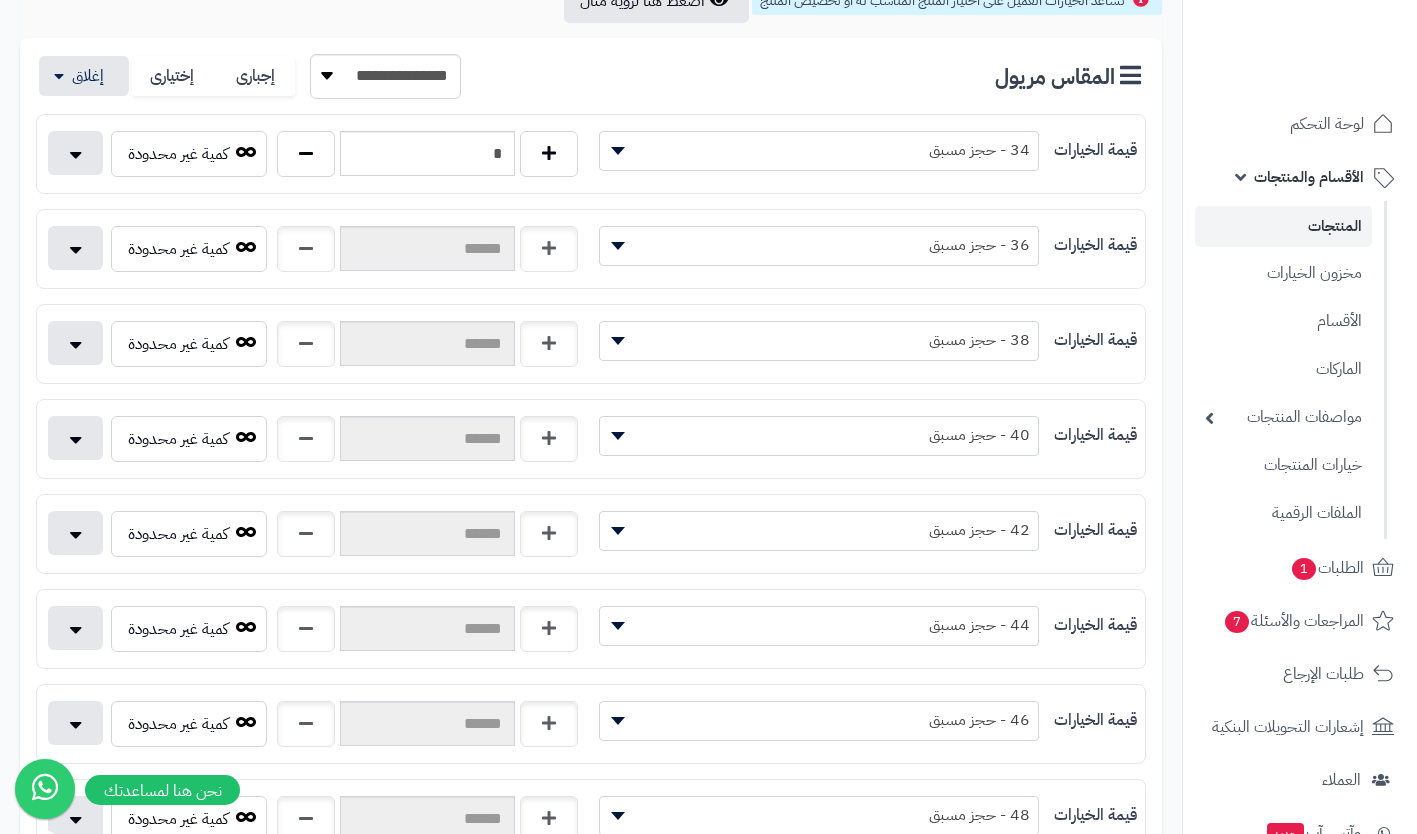 type 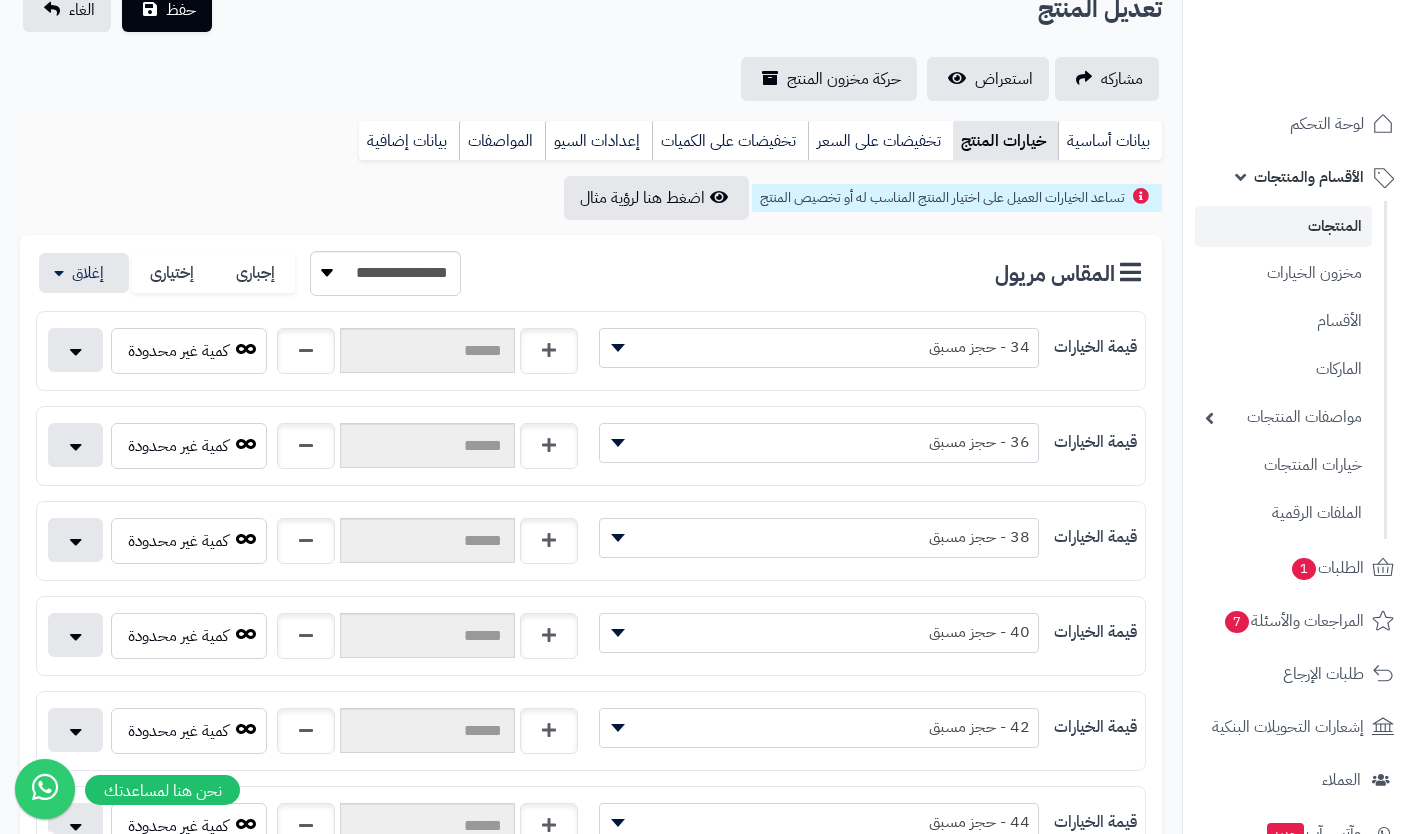 scroll, scrollTop: 166, scrollLeft: 0, axis: vertical 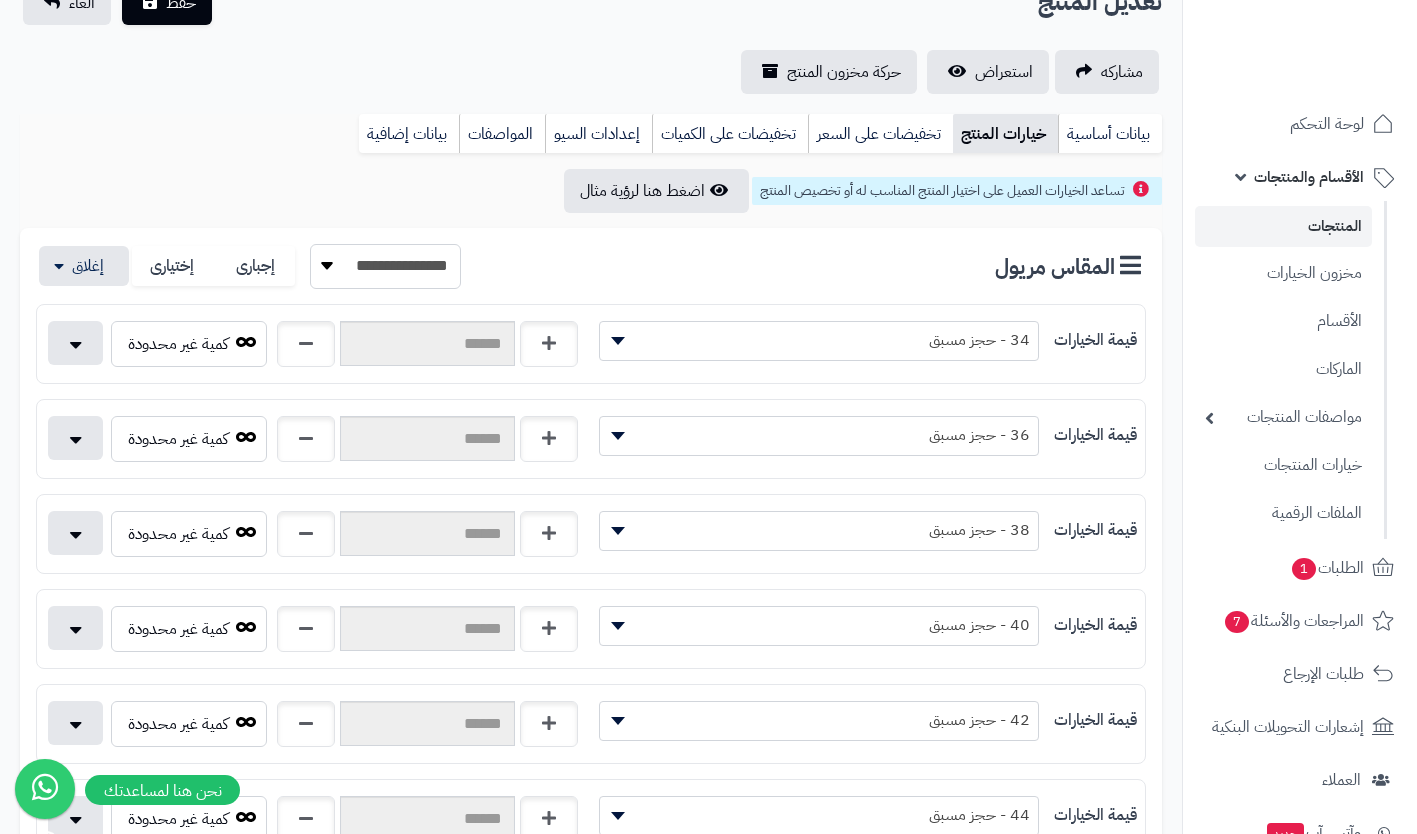 click on "**********" at bounding box center (385, 266) 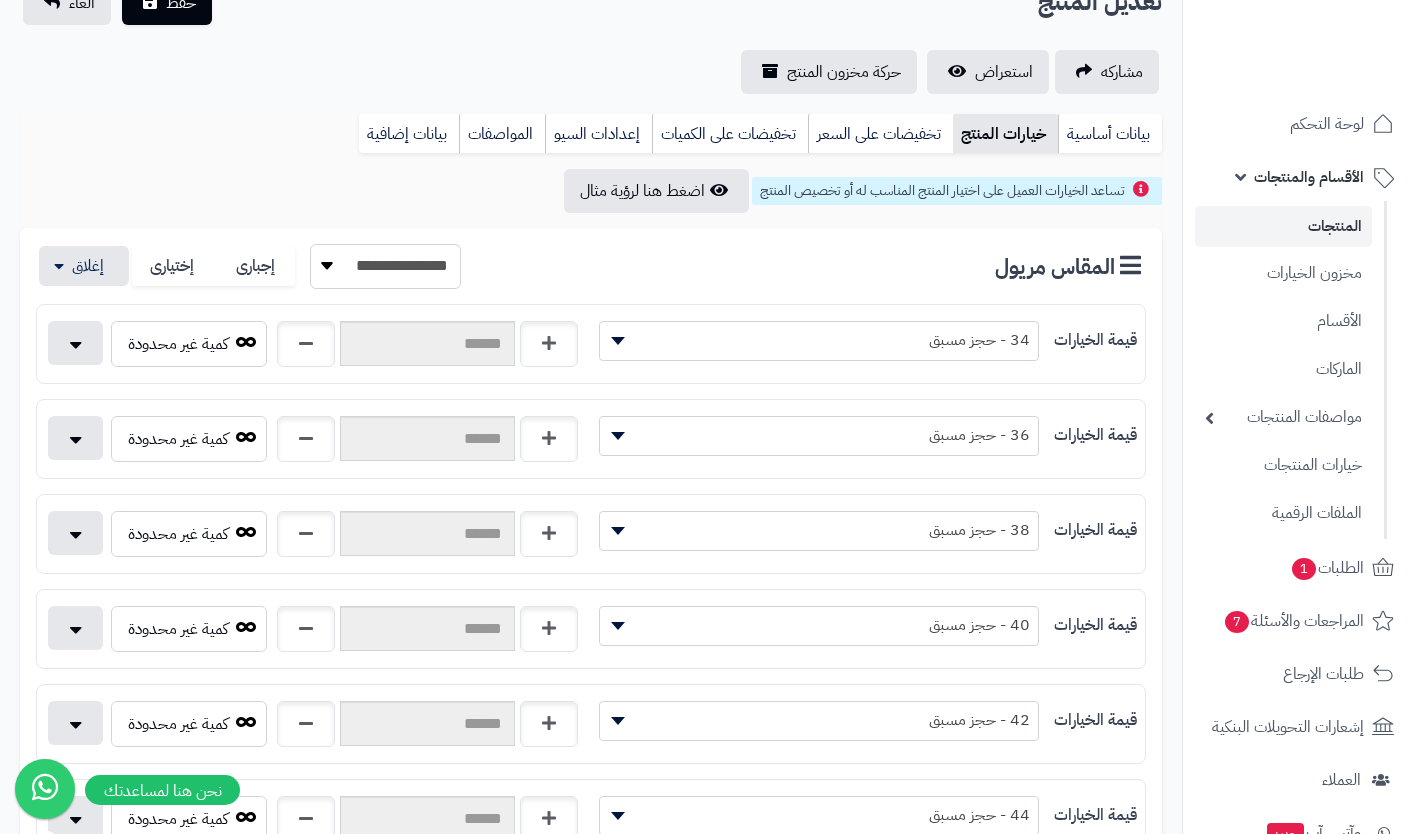 click on "**********" at bounding box center [385, 266] 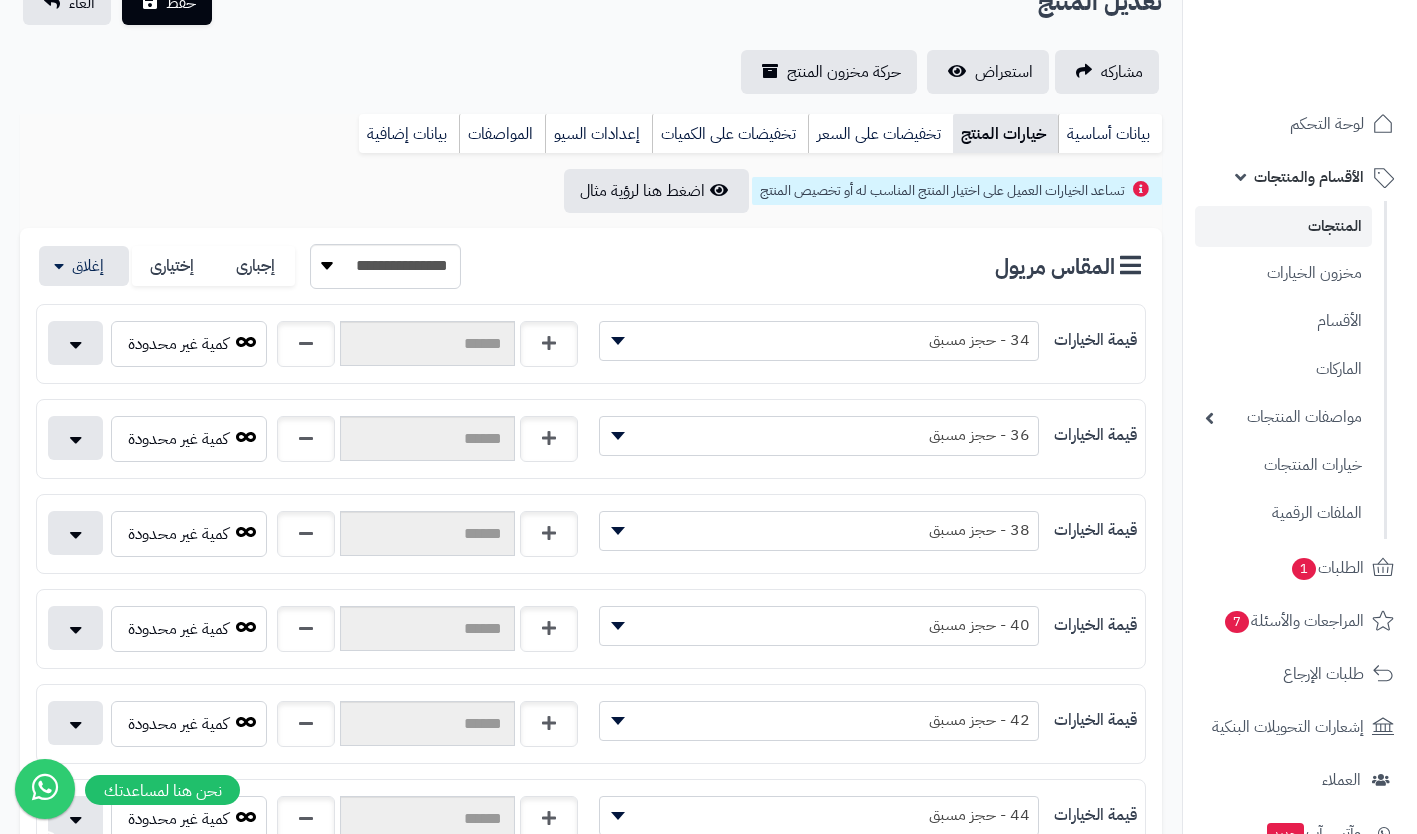 click on "إختيارى" at bounding box center [173, 266] 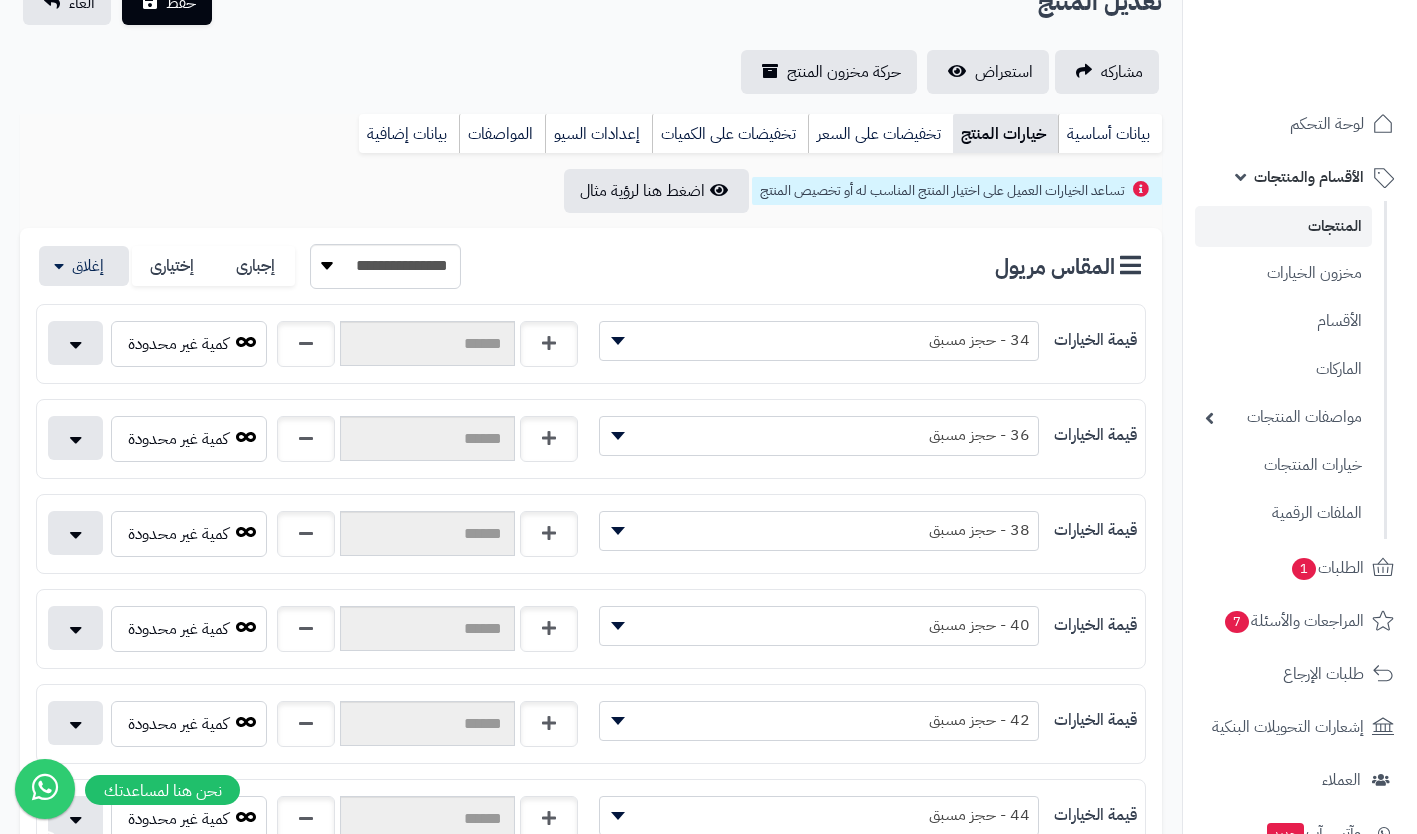click on "إجبارى" at bounding box center (255, 266) 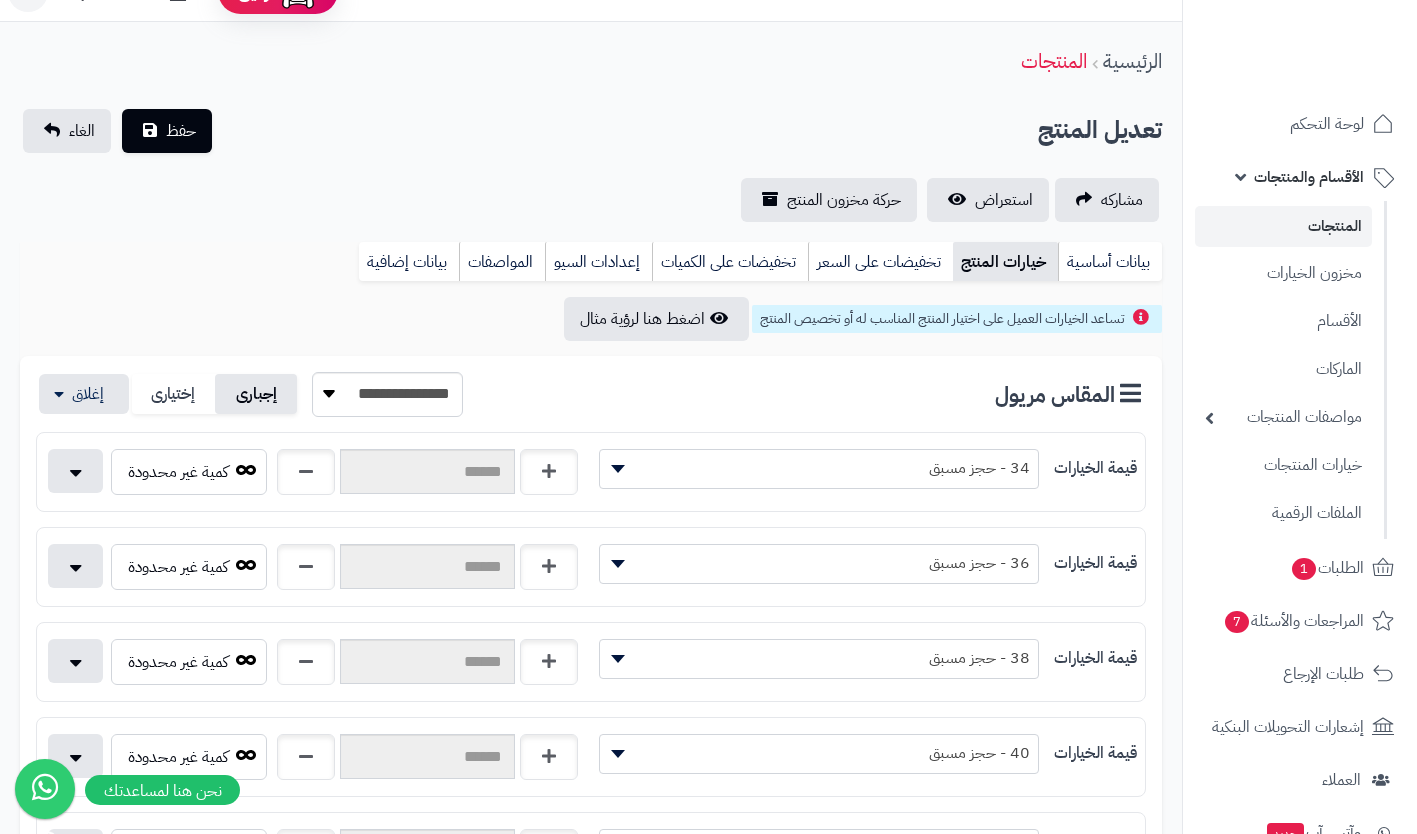 scroll, scrollTop: 38, scrollLeft: 0, axis: vertical 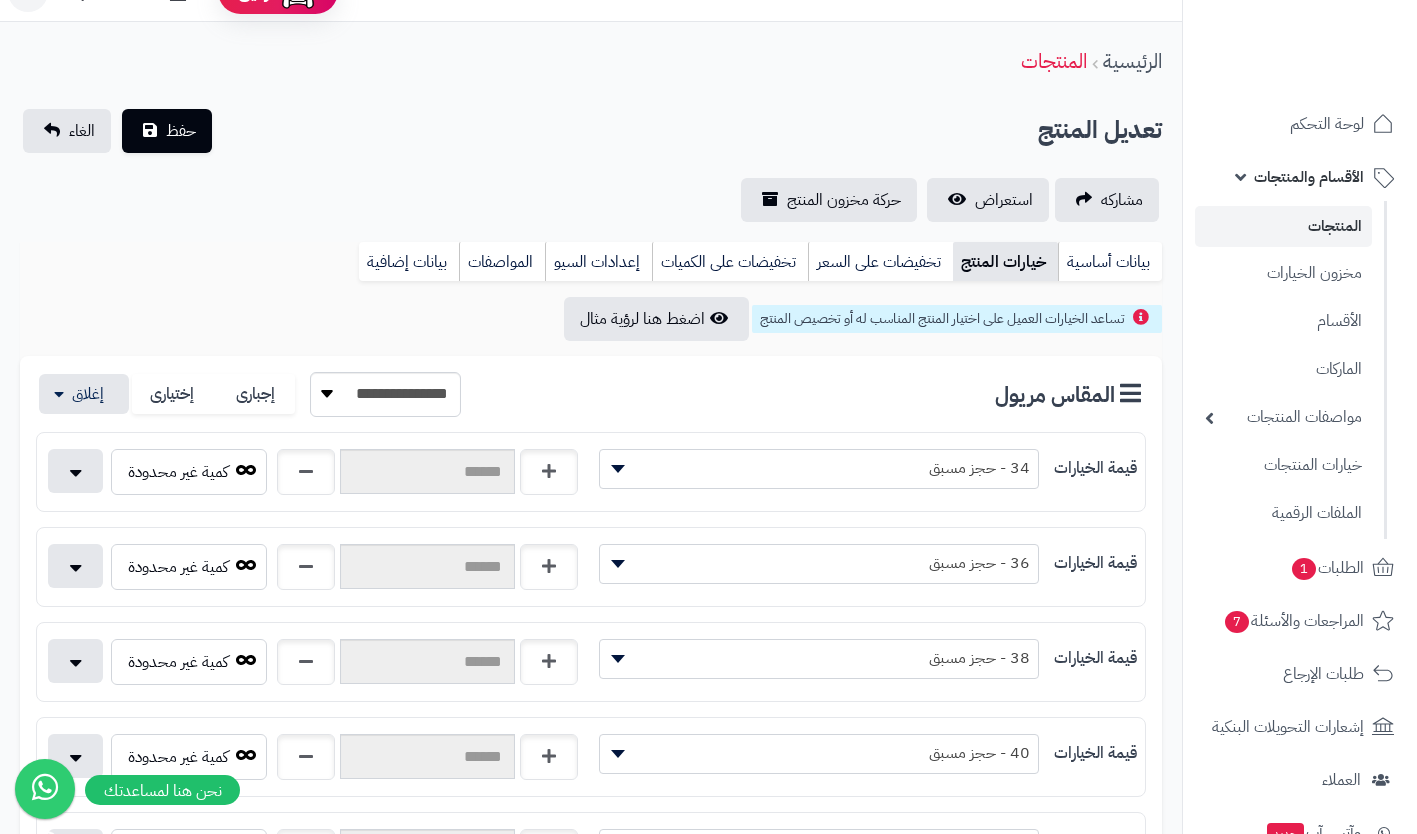 click on "المقاس مريول" at bounding box center [1070, 394] 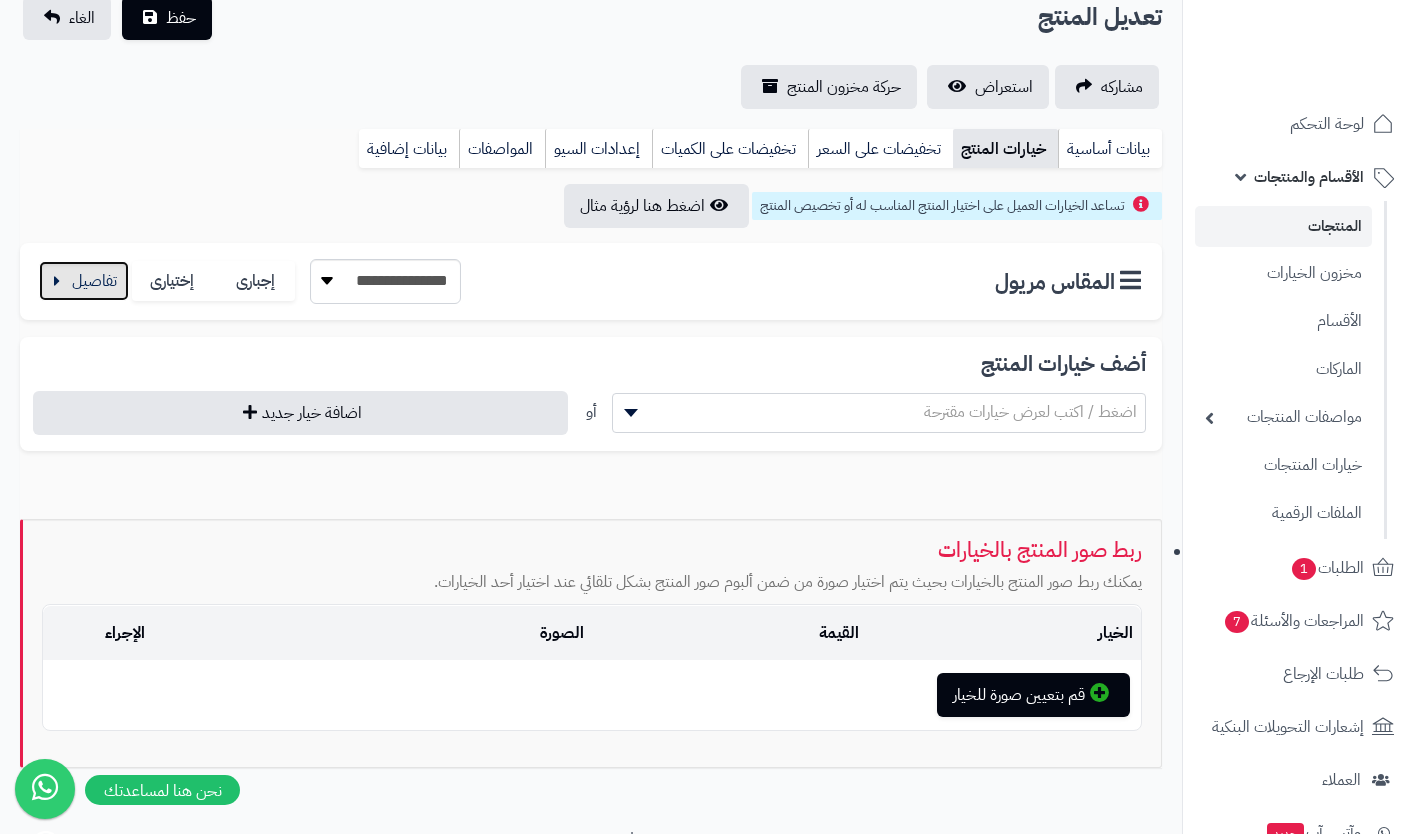 scroll, scrollTop: 183, scrollLeft: 0, axis: vertical 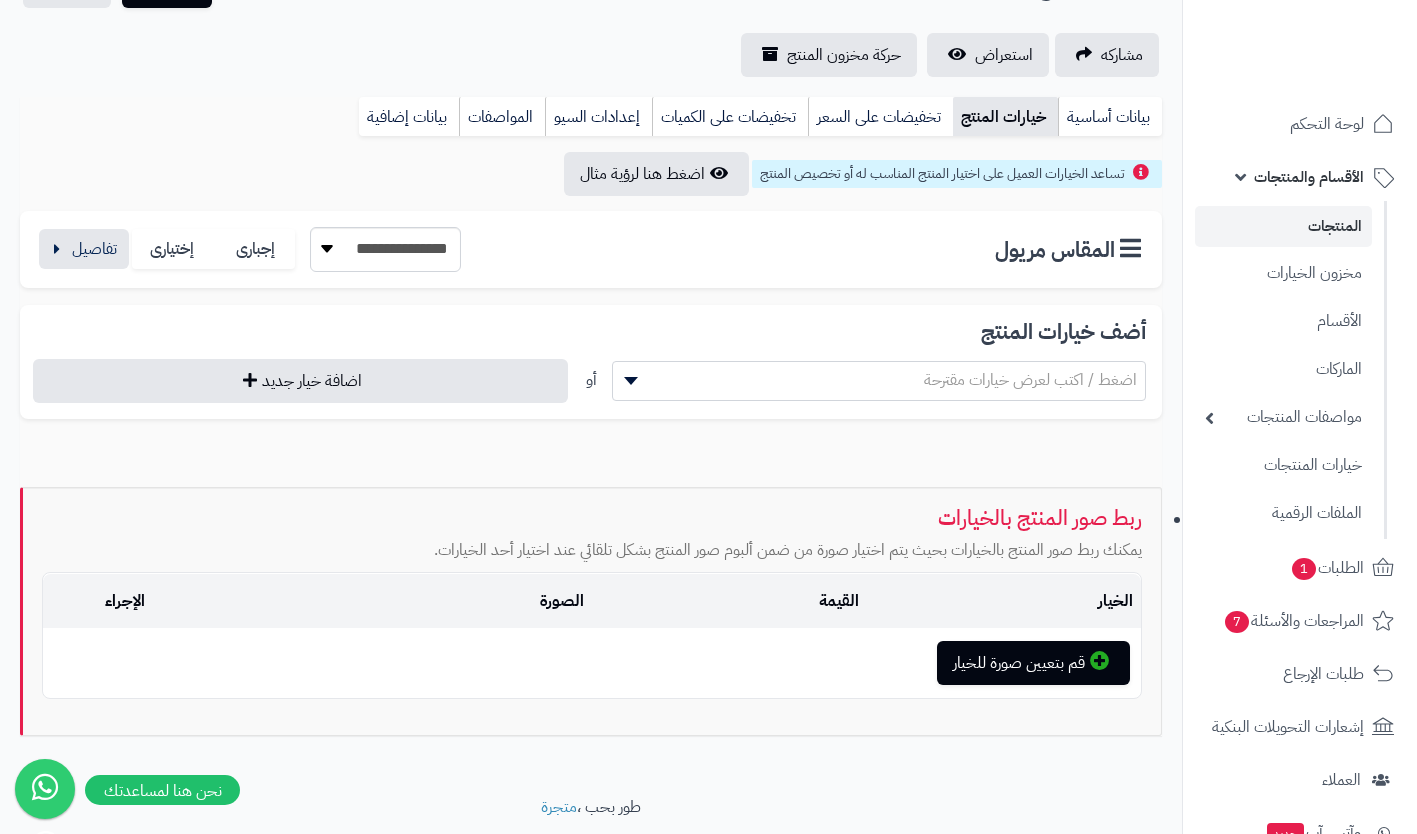 click on "اضغط / اكتب لعرض خيارات مقترحة" at bounding box center (1030, 380) 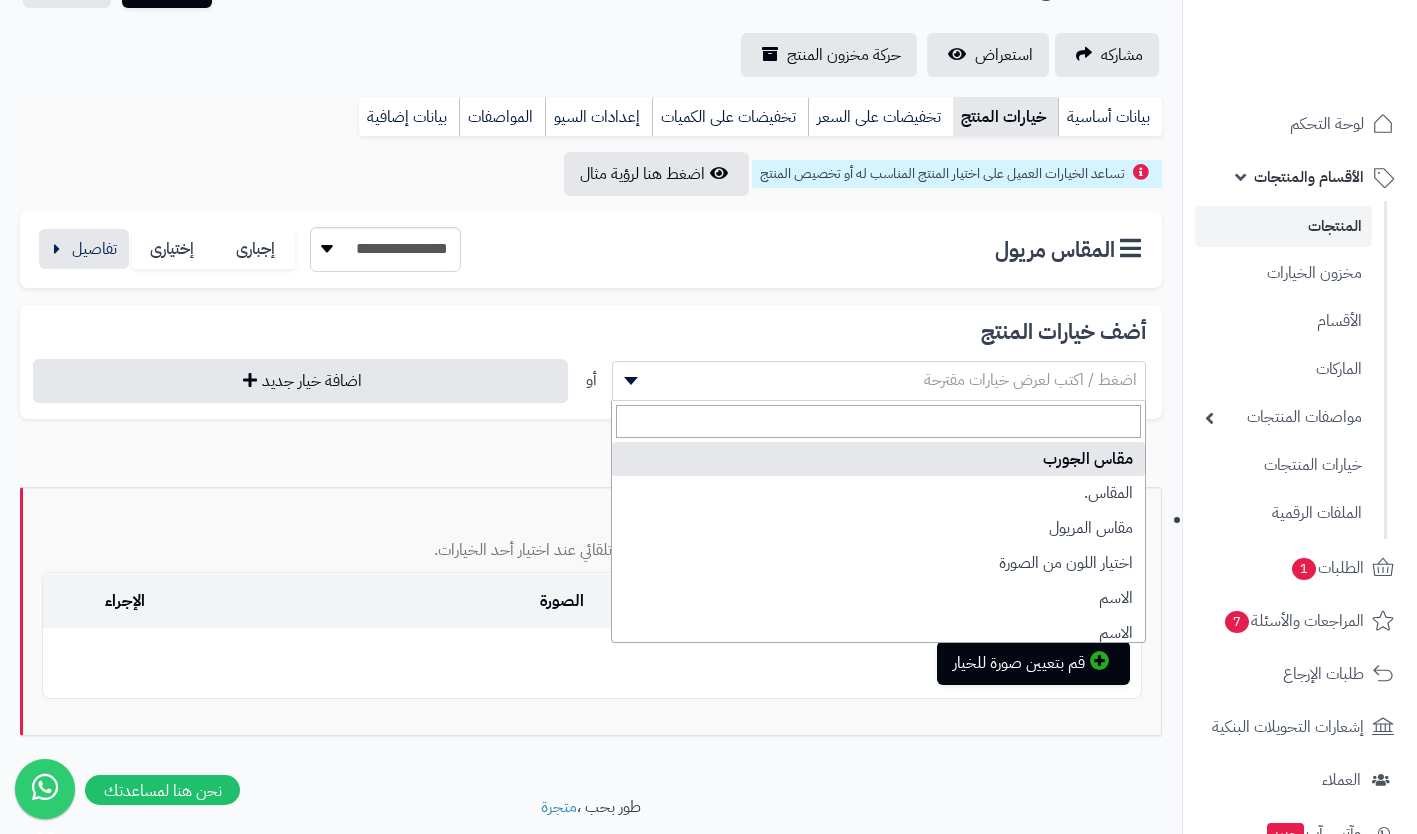 click on "أضف خيارات المنتج
اضغط / اكتب لعرض خيارات مقترحة  أو
اضافة خيار جديد" at bounding box center [591, 362] 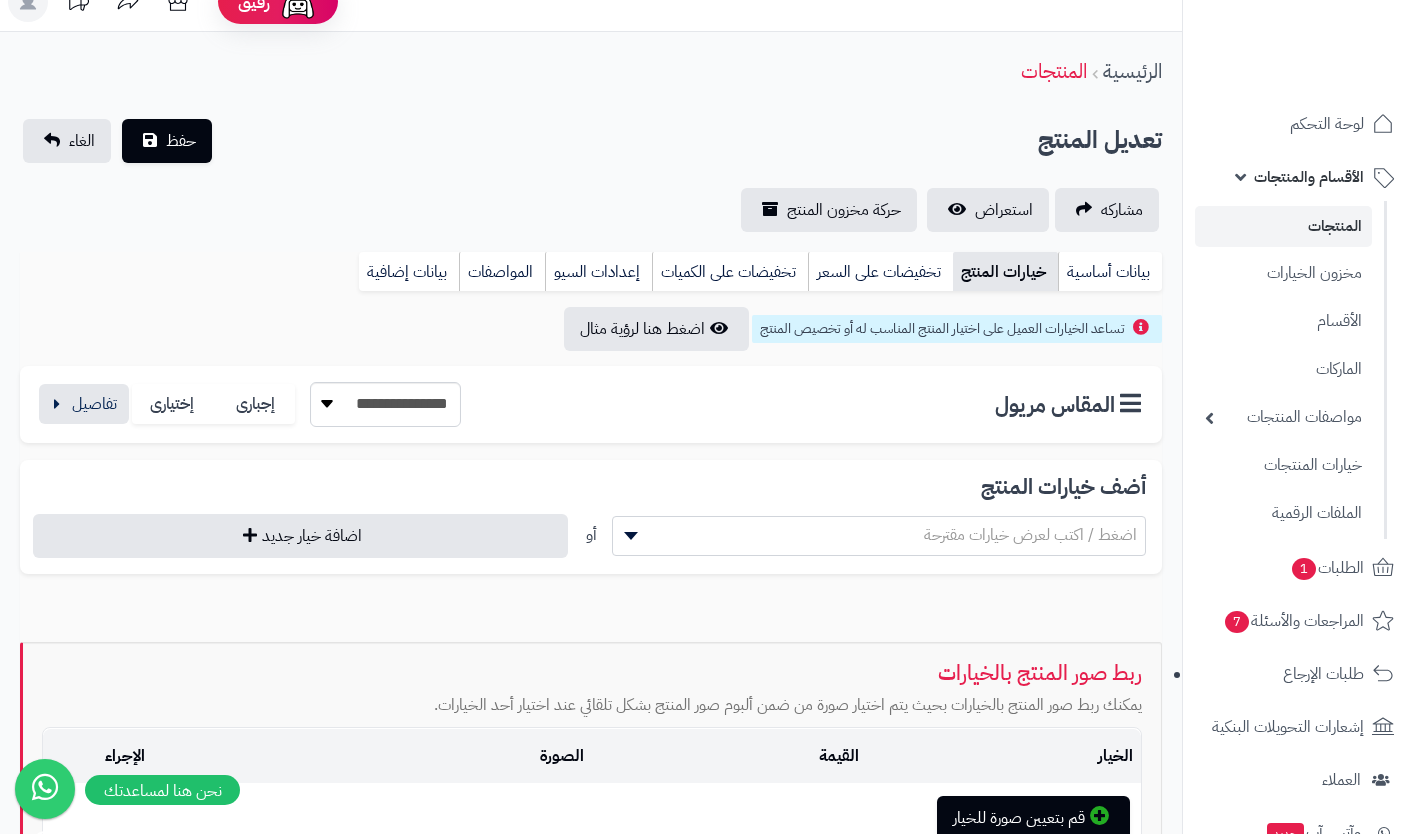 scroll, scrollTop: 21, scrollLeft: 0, axis: vertical 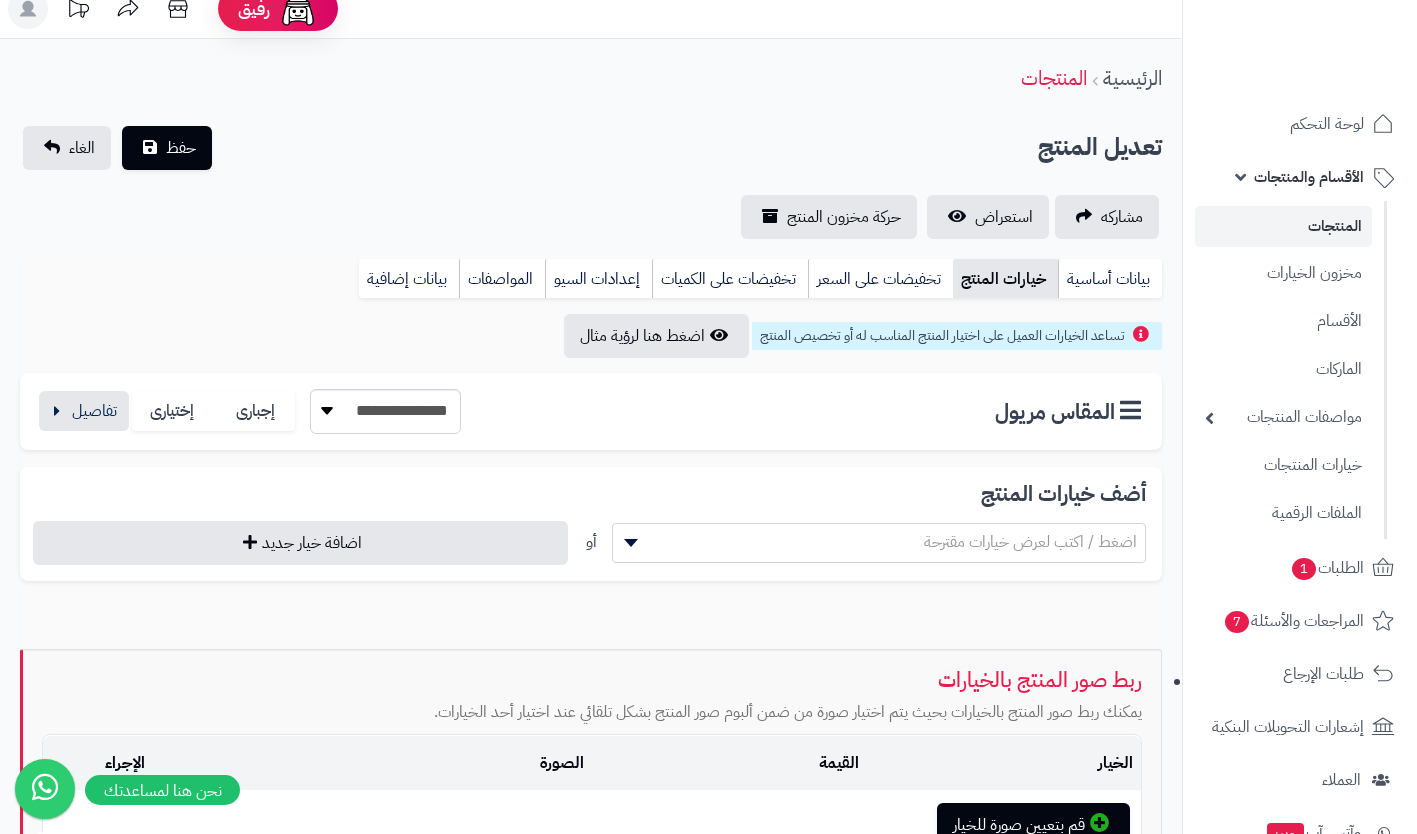 click on "إختيارى" at bounding box center (173, 411) 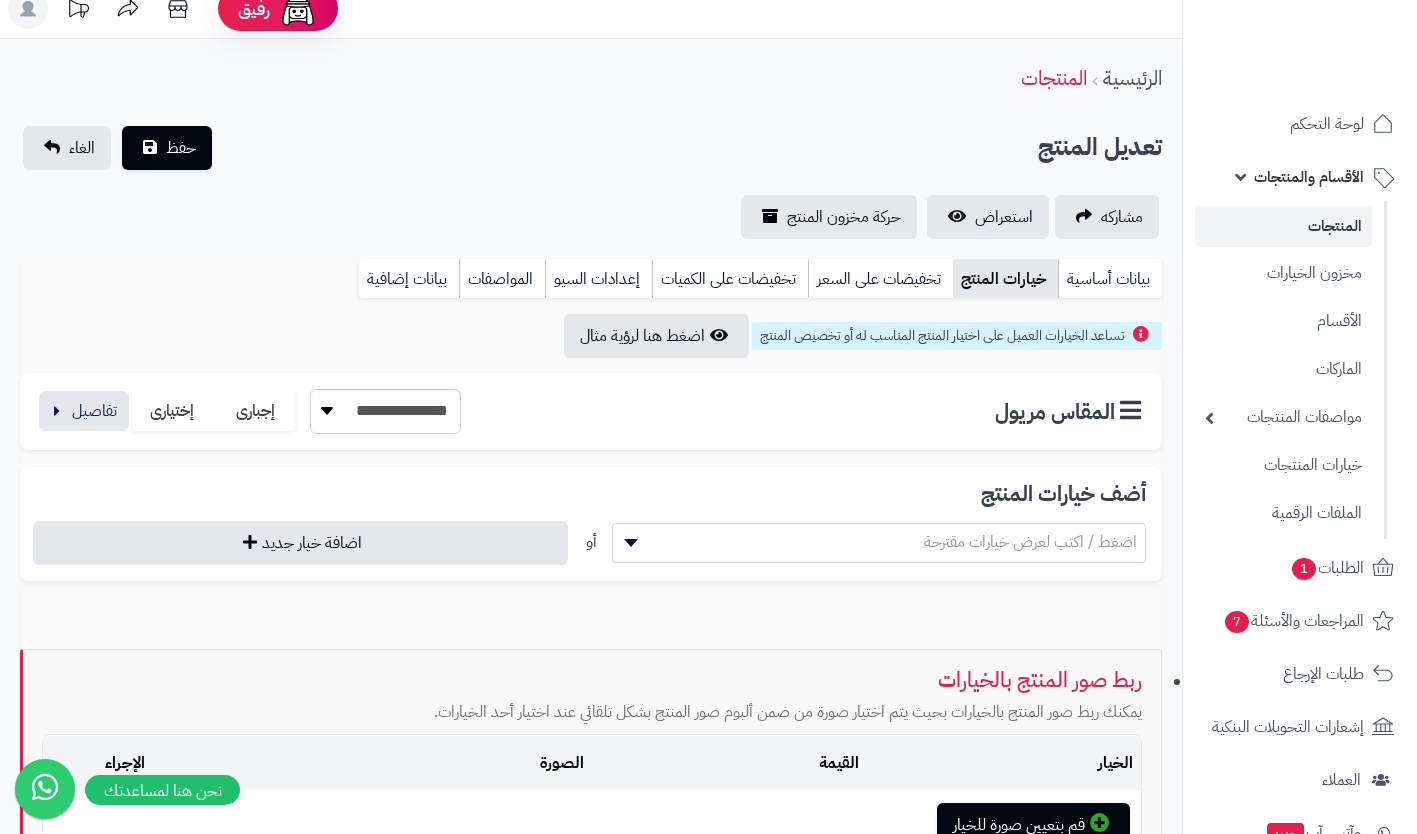 click on "حفظ" at bounding box center (181, 148) 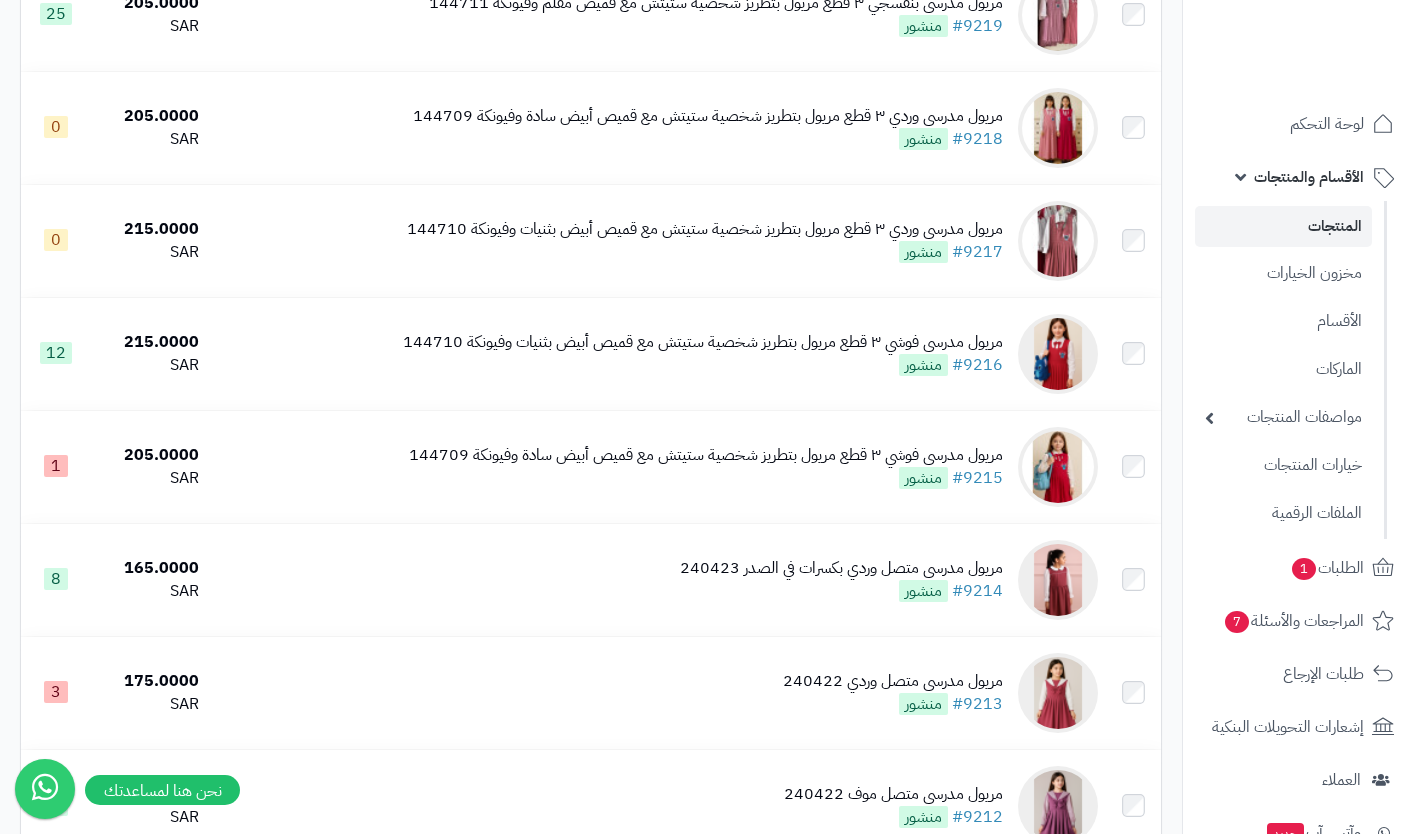 scroll, scrollTop: 1388, scrollLeft: 0, axis: vertical 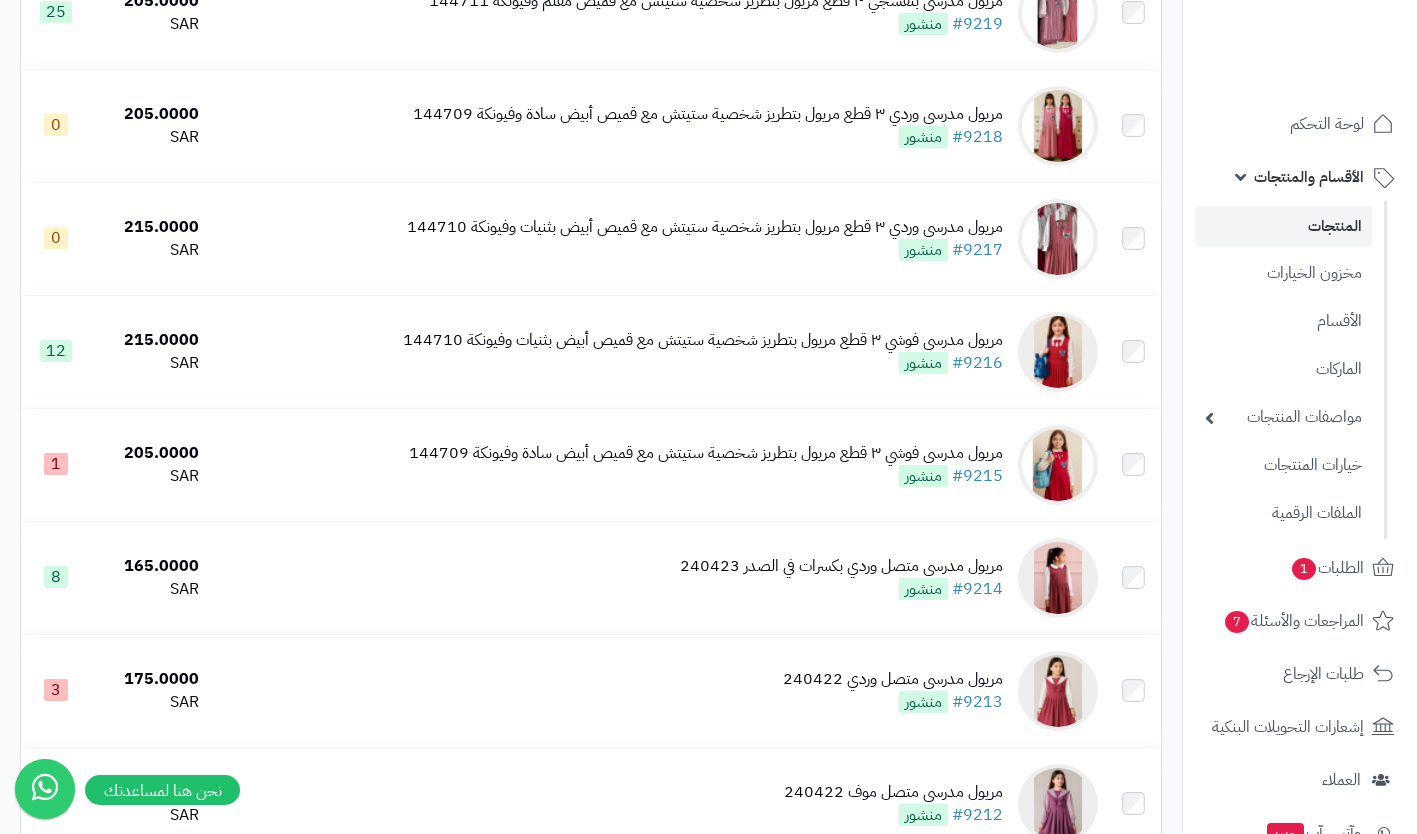 click on "مريول مدرسي وردي ٣ قطع مريول بتطريز شخصية ستيتش مع قميص أبيض بثنيات وفيونكة 144710
#9217
منشور" at bounding box center (705, 239) 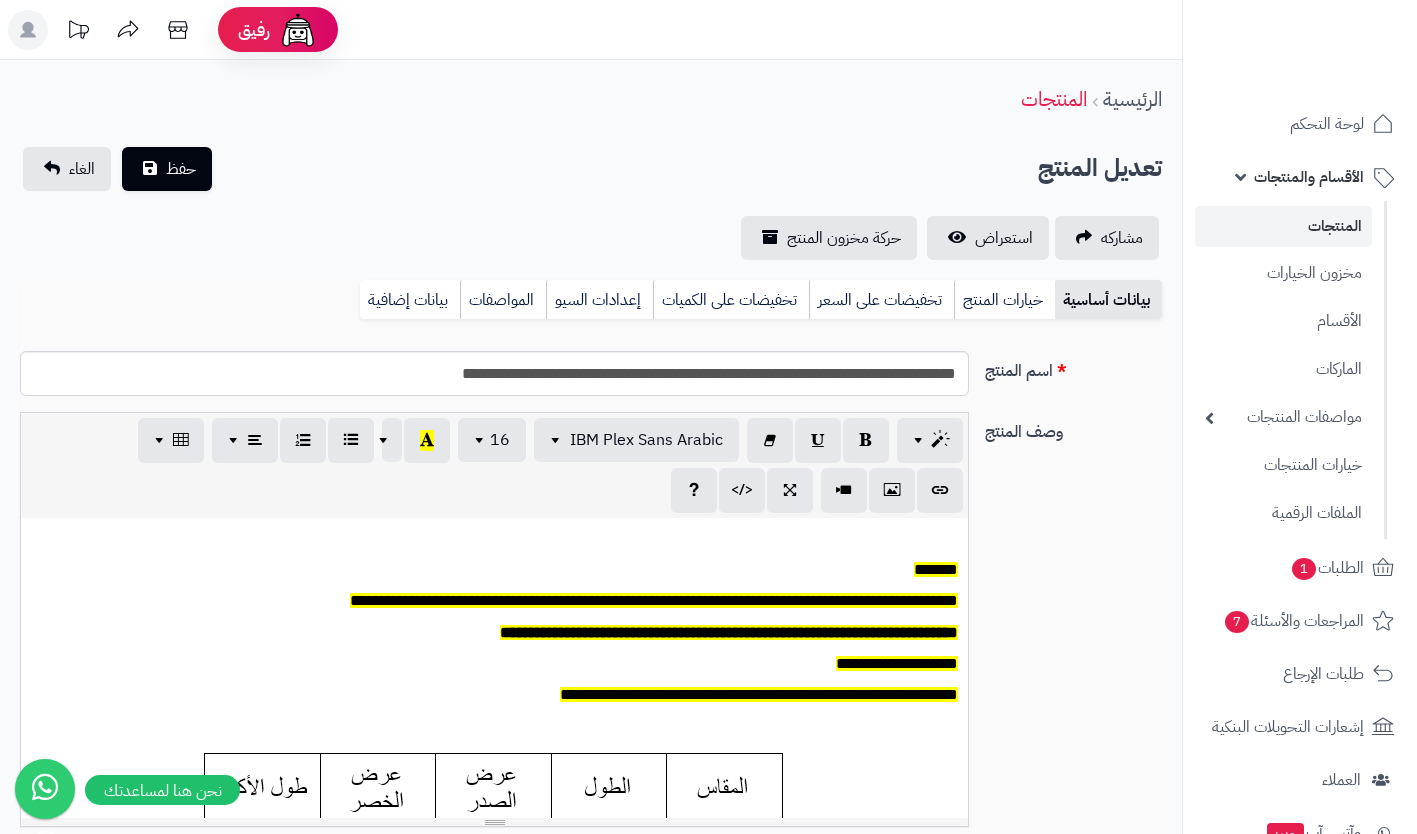 scroll, scrollTop: 398, scrollLeft: 0, axis: vertical 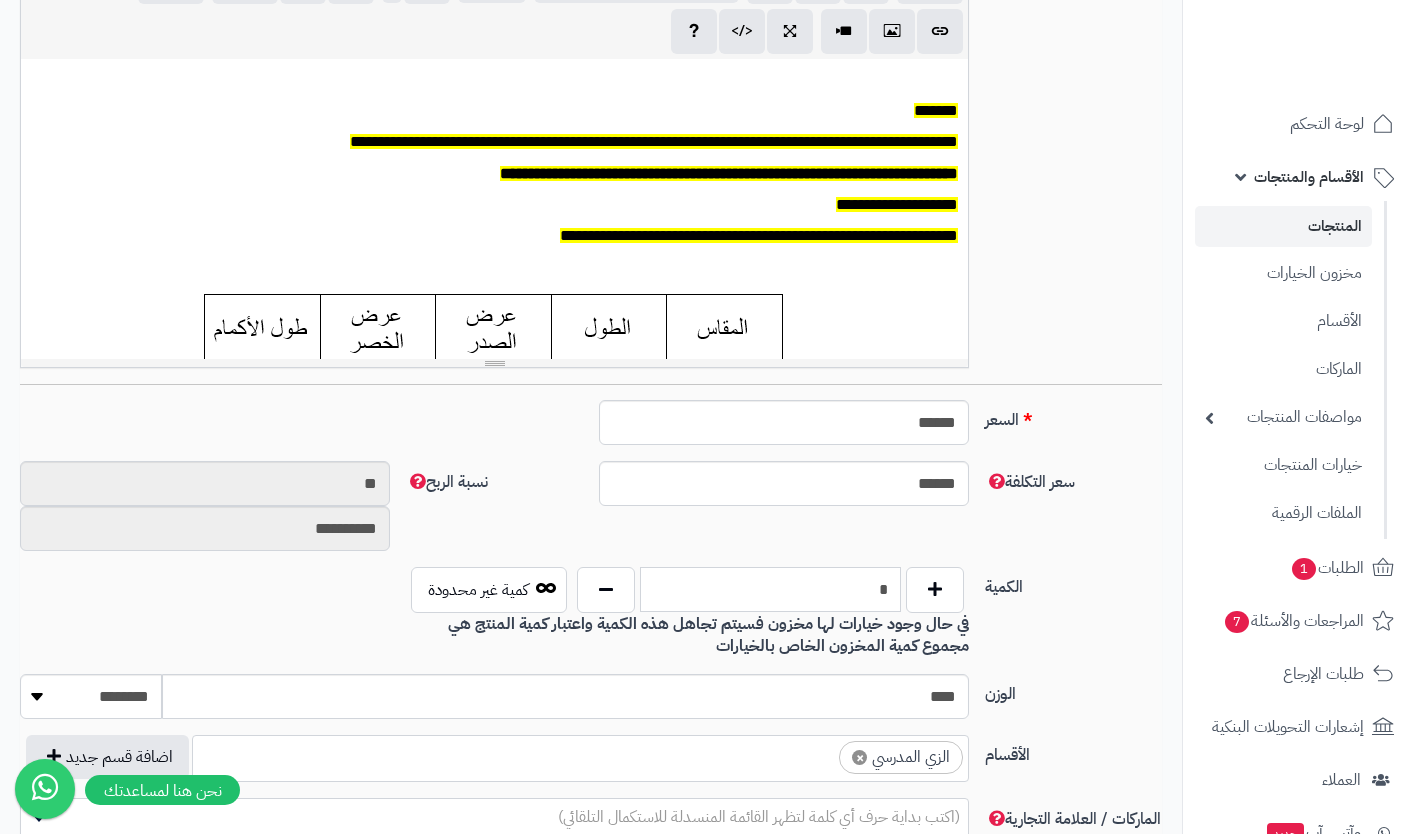 click on "*" at bounding box center [770, 589] 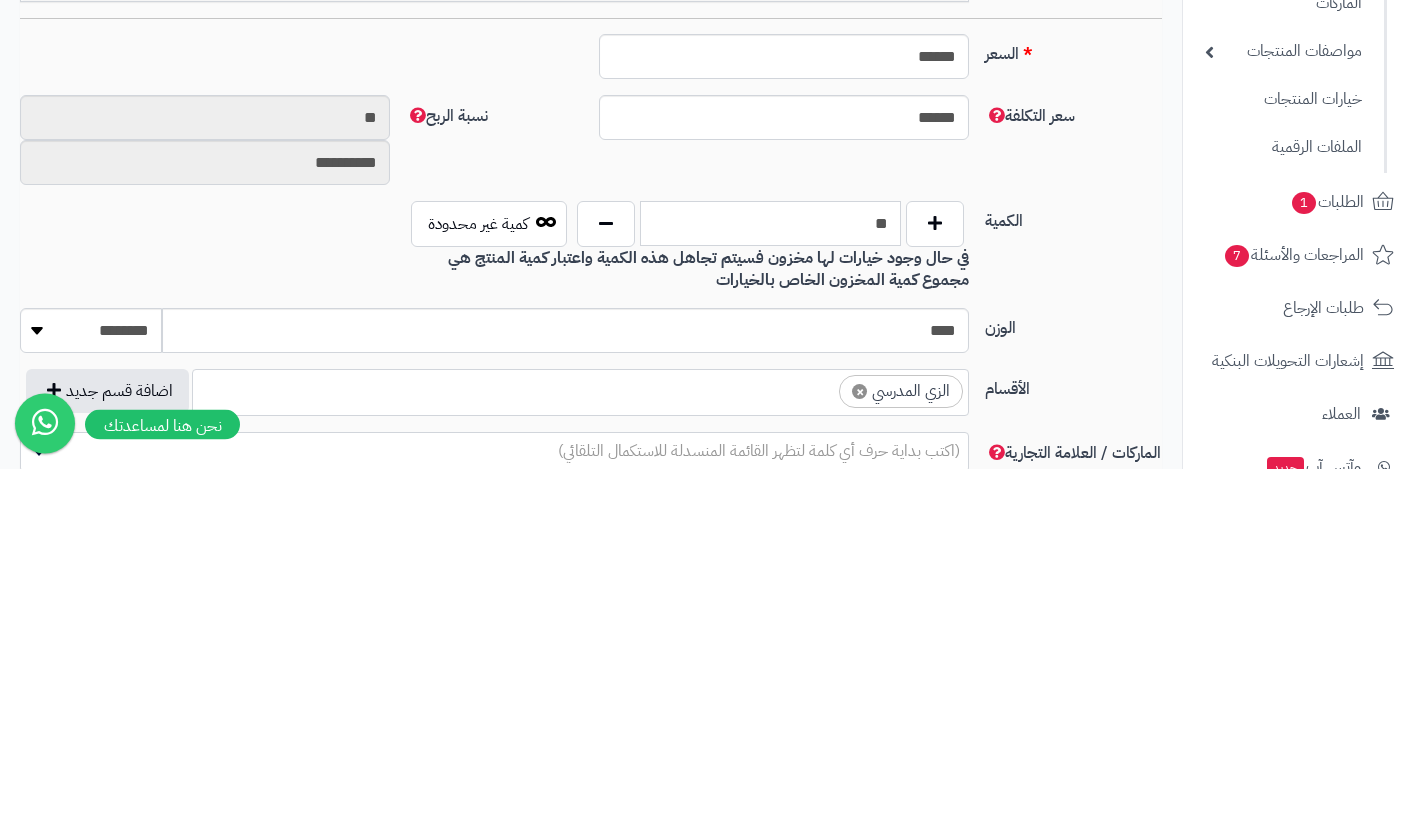 type on "**" 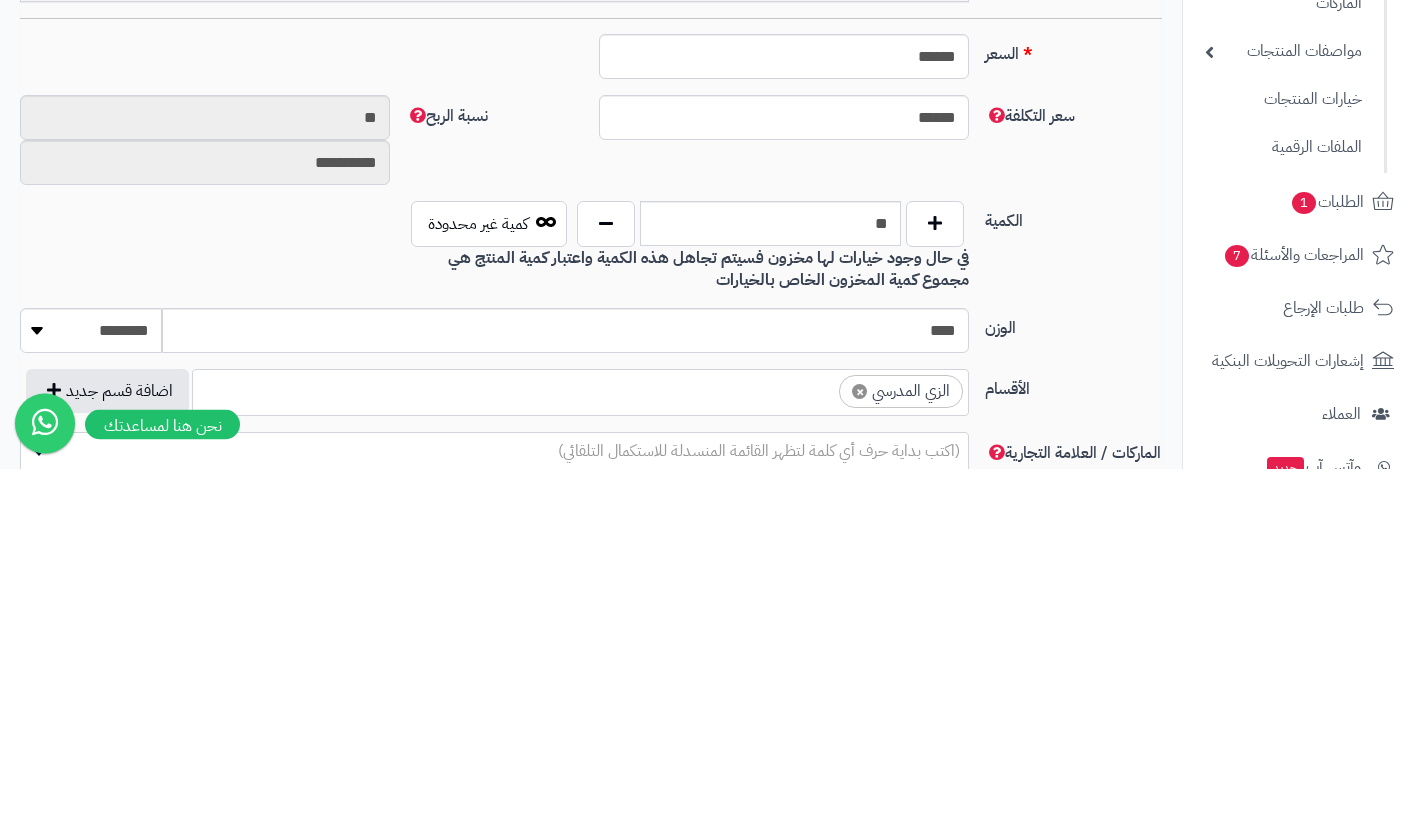 click on "الكمية
**
كمية غير محدودة في حال وجود خيارات لها مخزون فسيتم تجاهل هذه الكمية واعتبار كمية المنتج هي مجموع كمية المخزون الخاص بالخيارات" at bounding box center (591, 621) 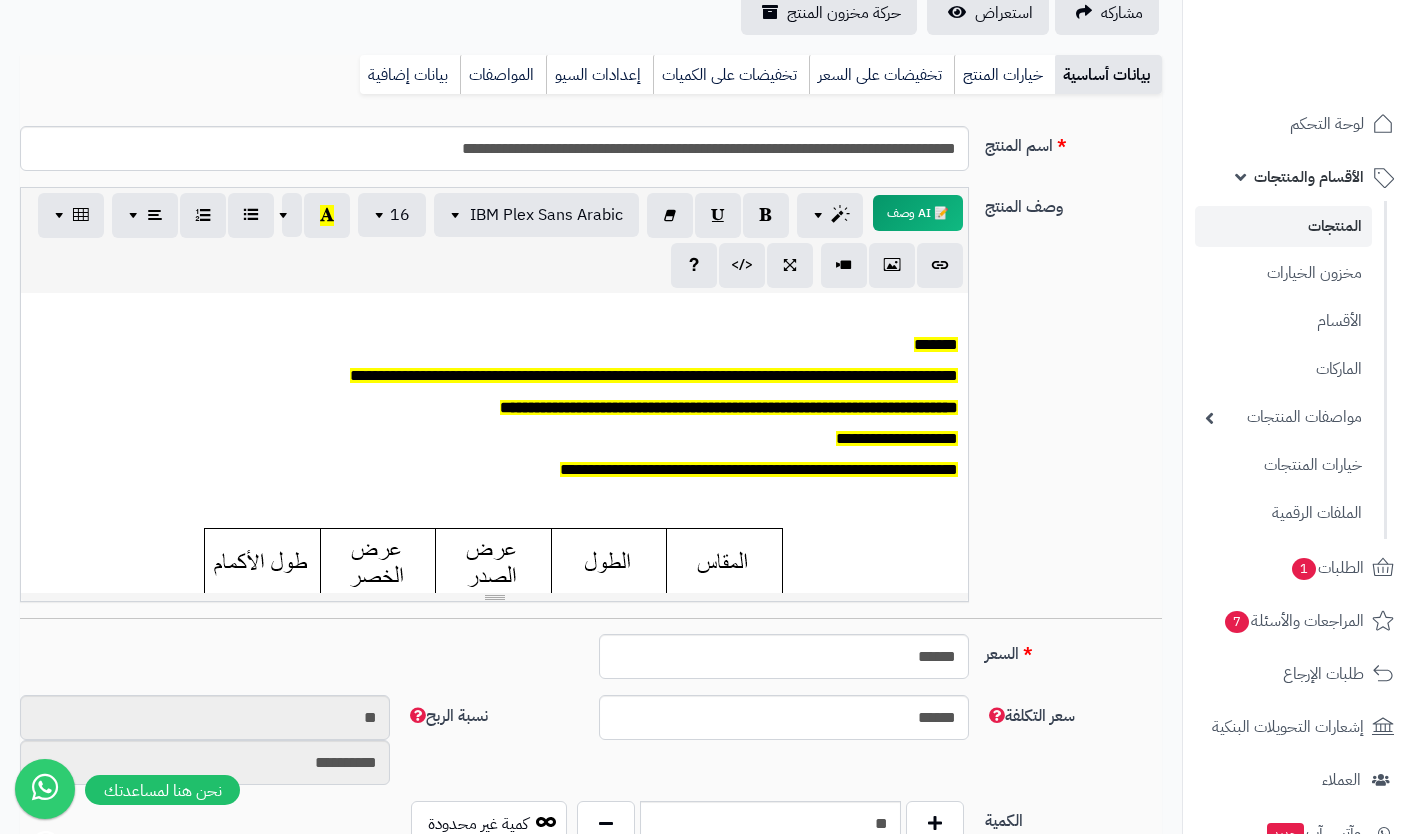scroll, scrollTop: 0, scrollLeft: 0, axis: both 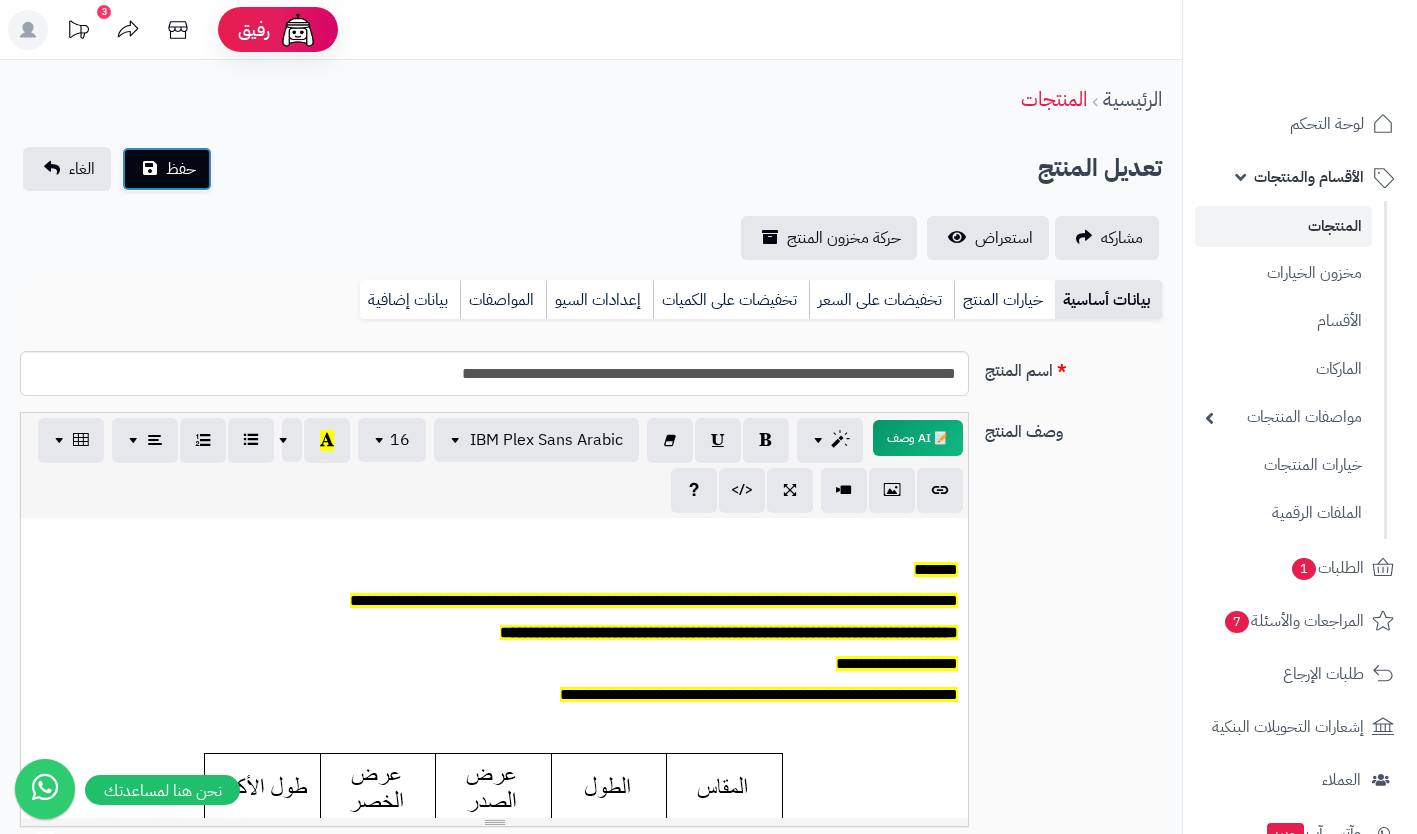 click on "حفظ" at bounding box center (181, 169) 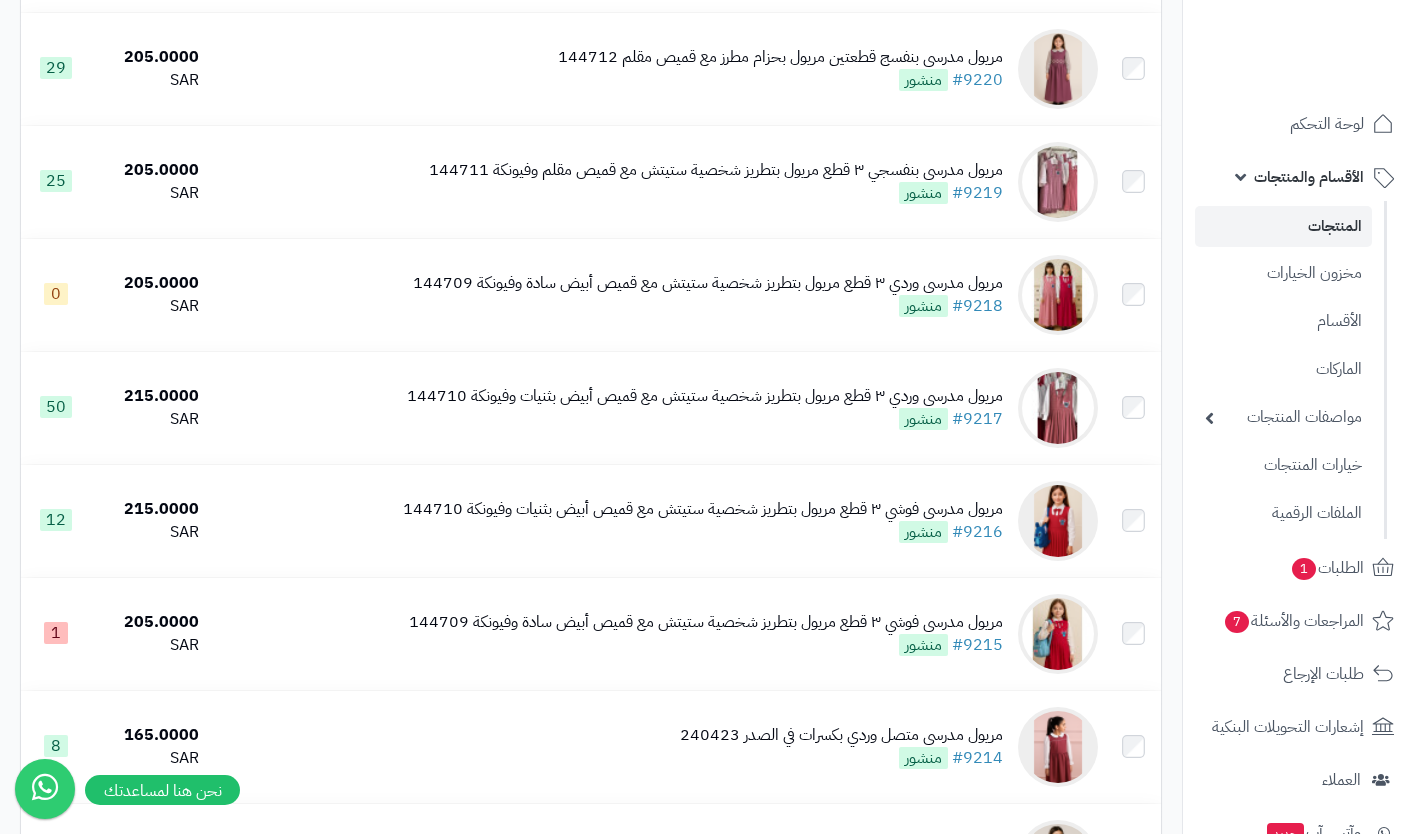 scroll, scrollTop: 1221, scrollLeft: 0, axis: vertical 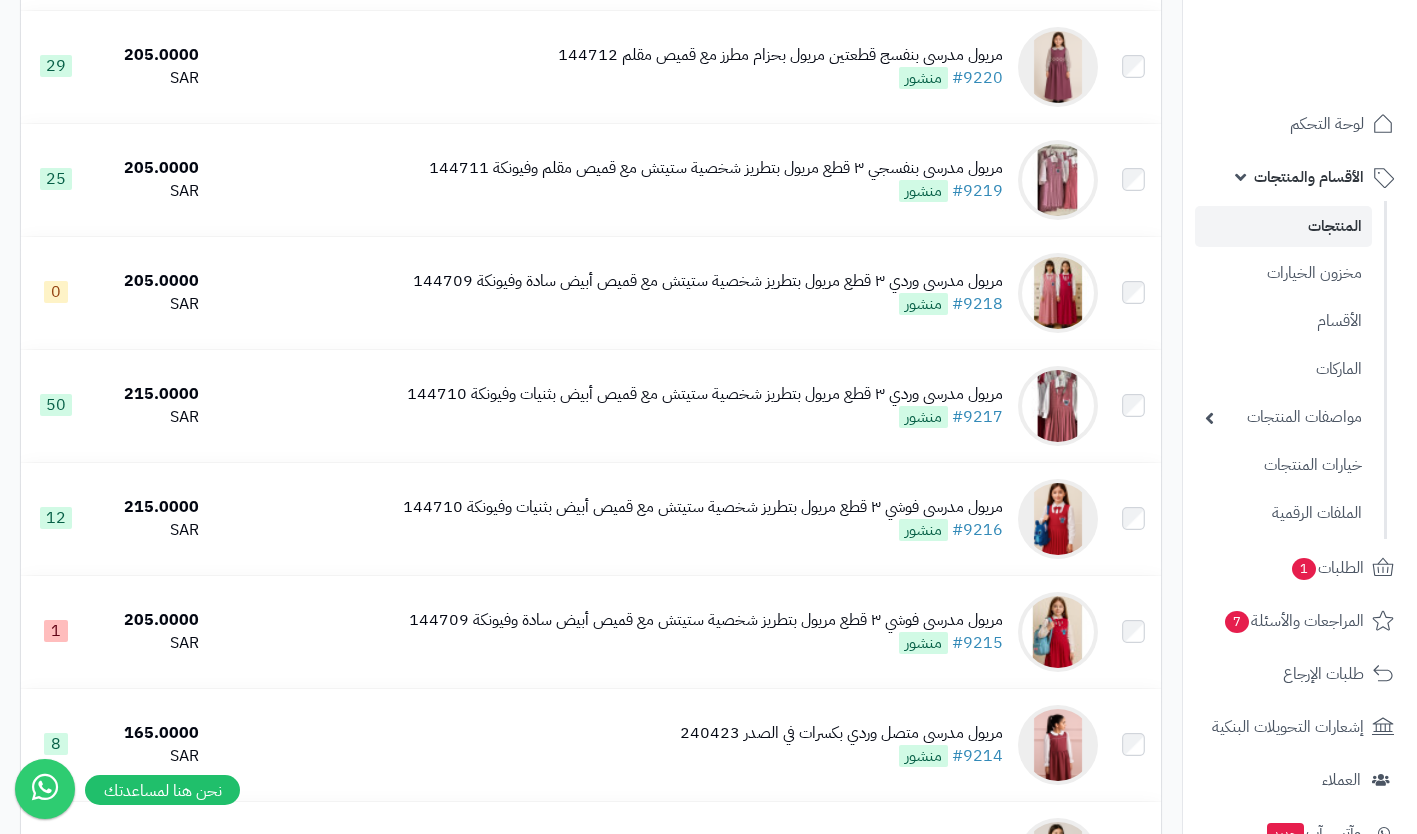 click on "مريول مدرسي وردي ٣ قطع مريول بتطريز شخصية ستيتش مع قميص أبيض سادة وفيونكة 144709
#[NUMBER]
منشور" at bounding box center [708, 293] 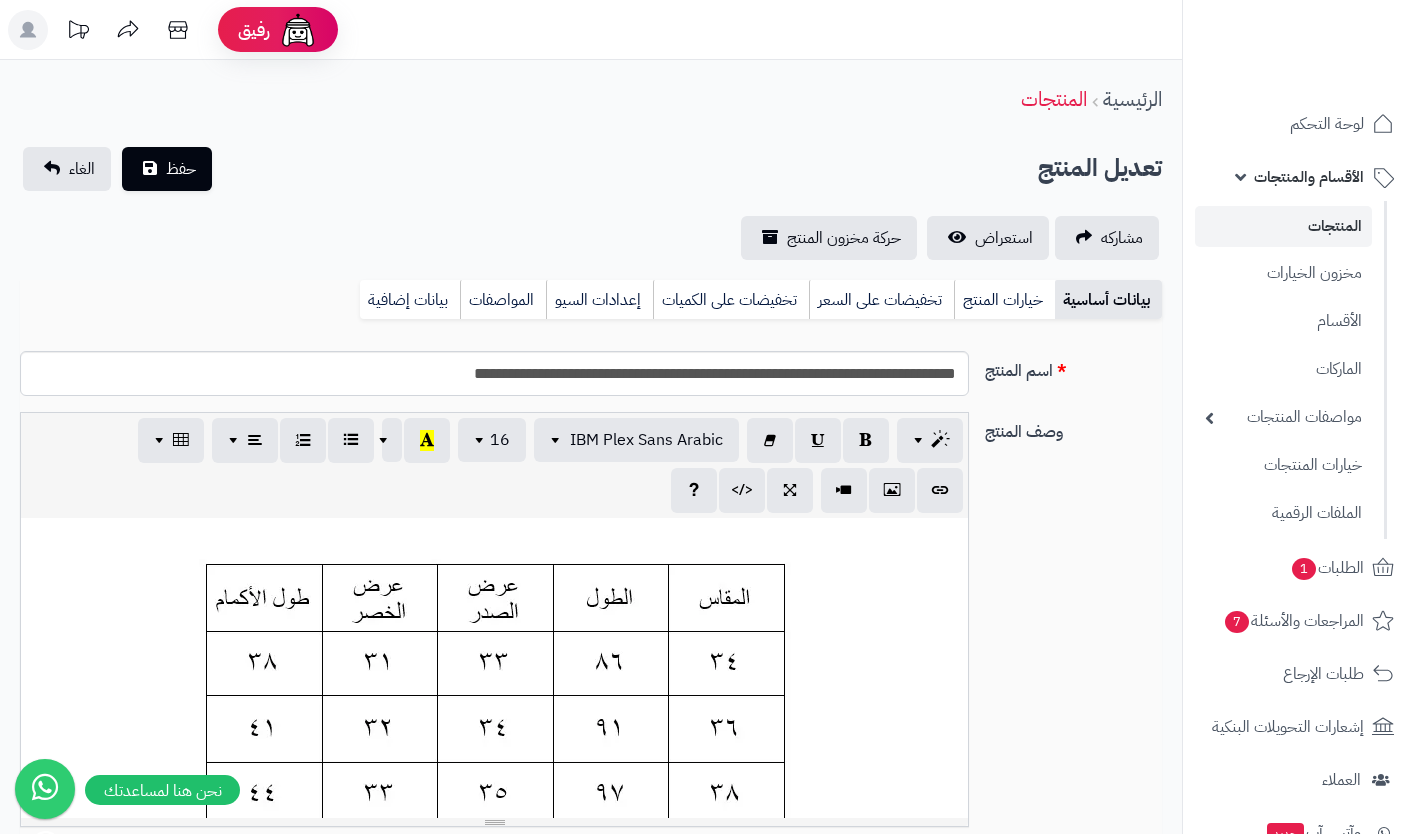 scroll, scrollTop: 0, scrollLeft: 0, axis: both 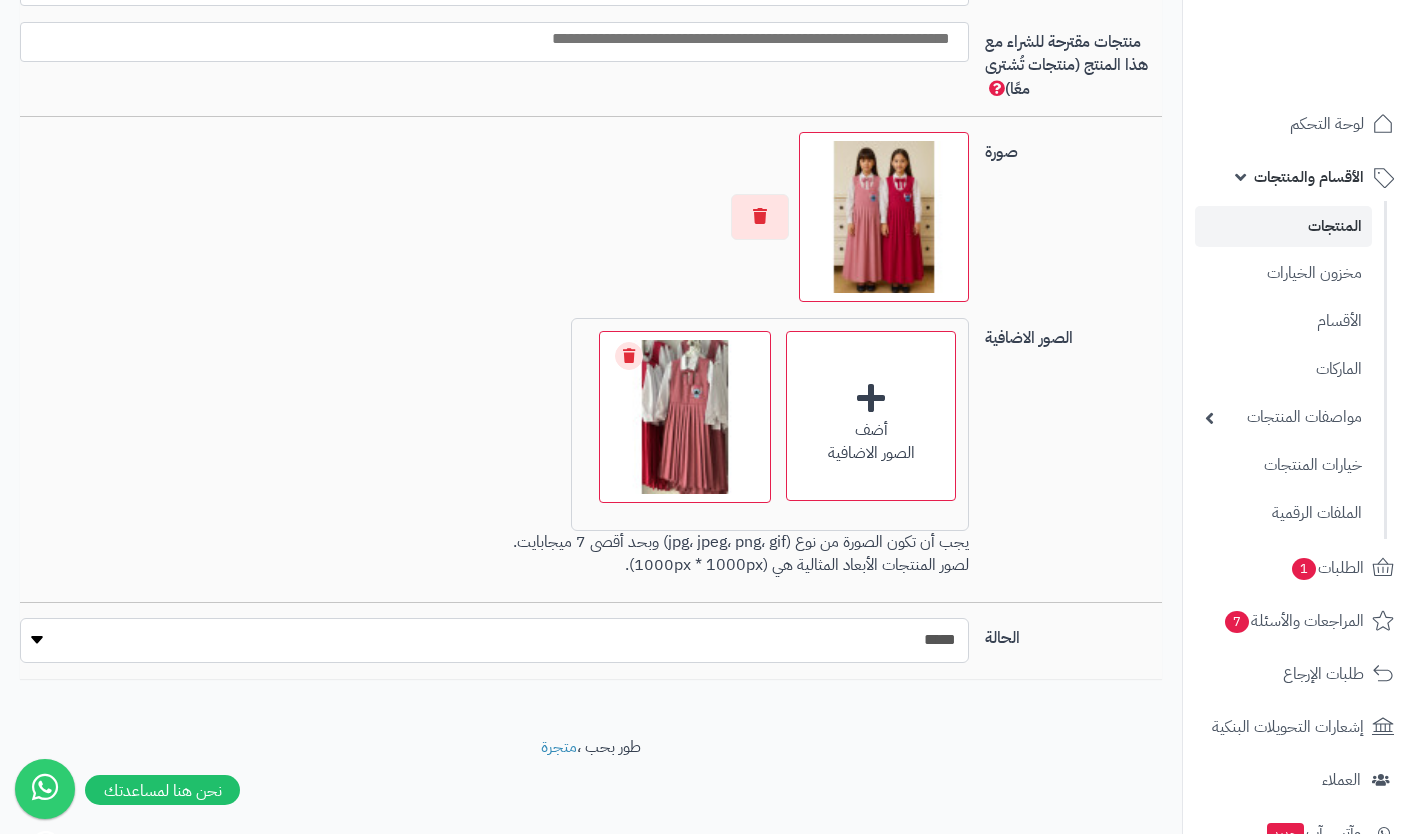 click on "***** ****" at bounding box center (494, 640) 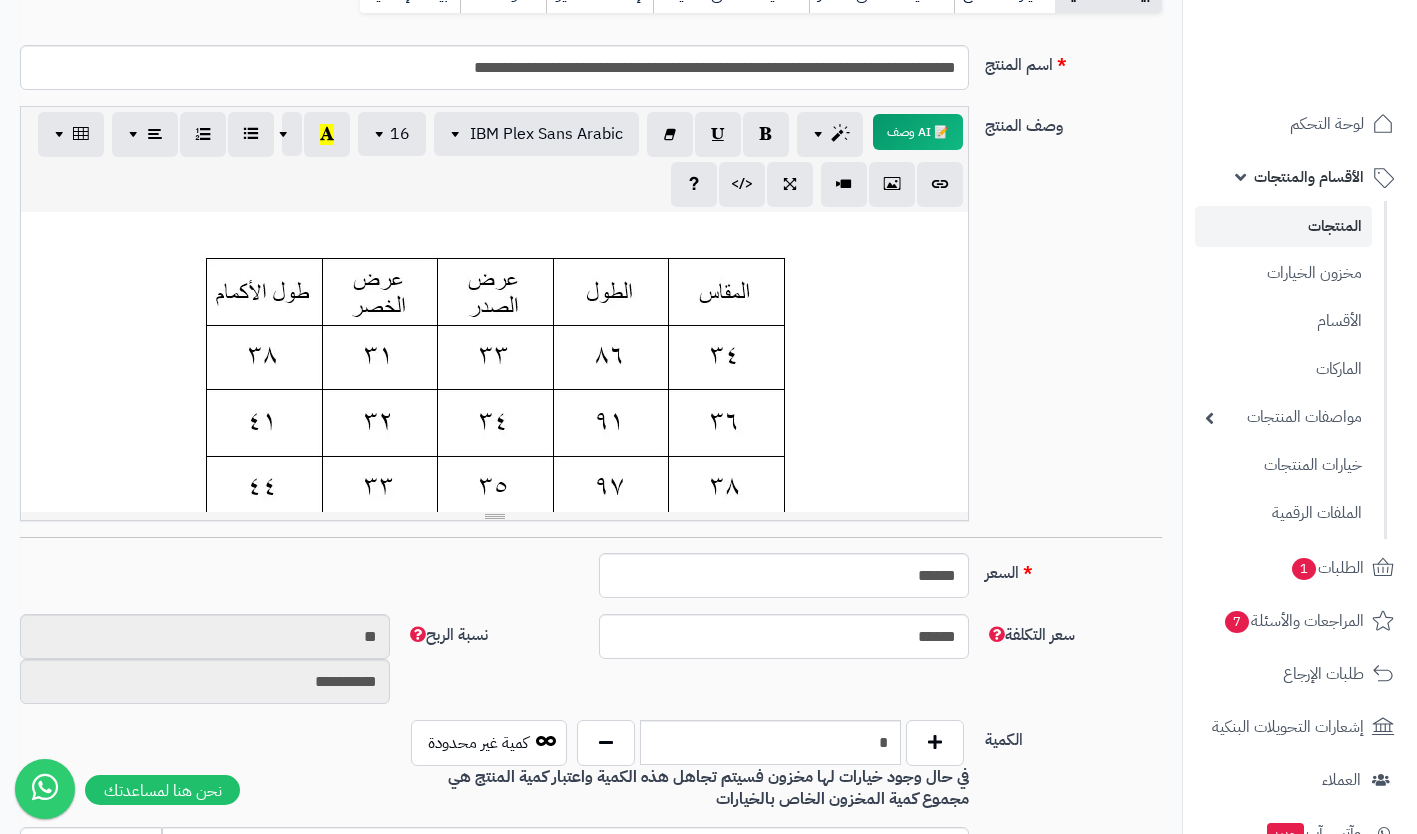 scroll, scrollTop: 0, scrollLeft: 0, axis: both 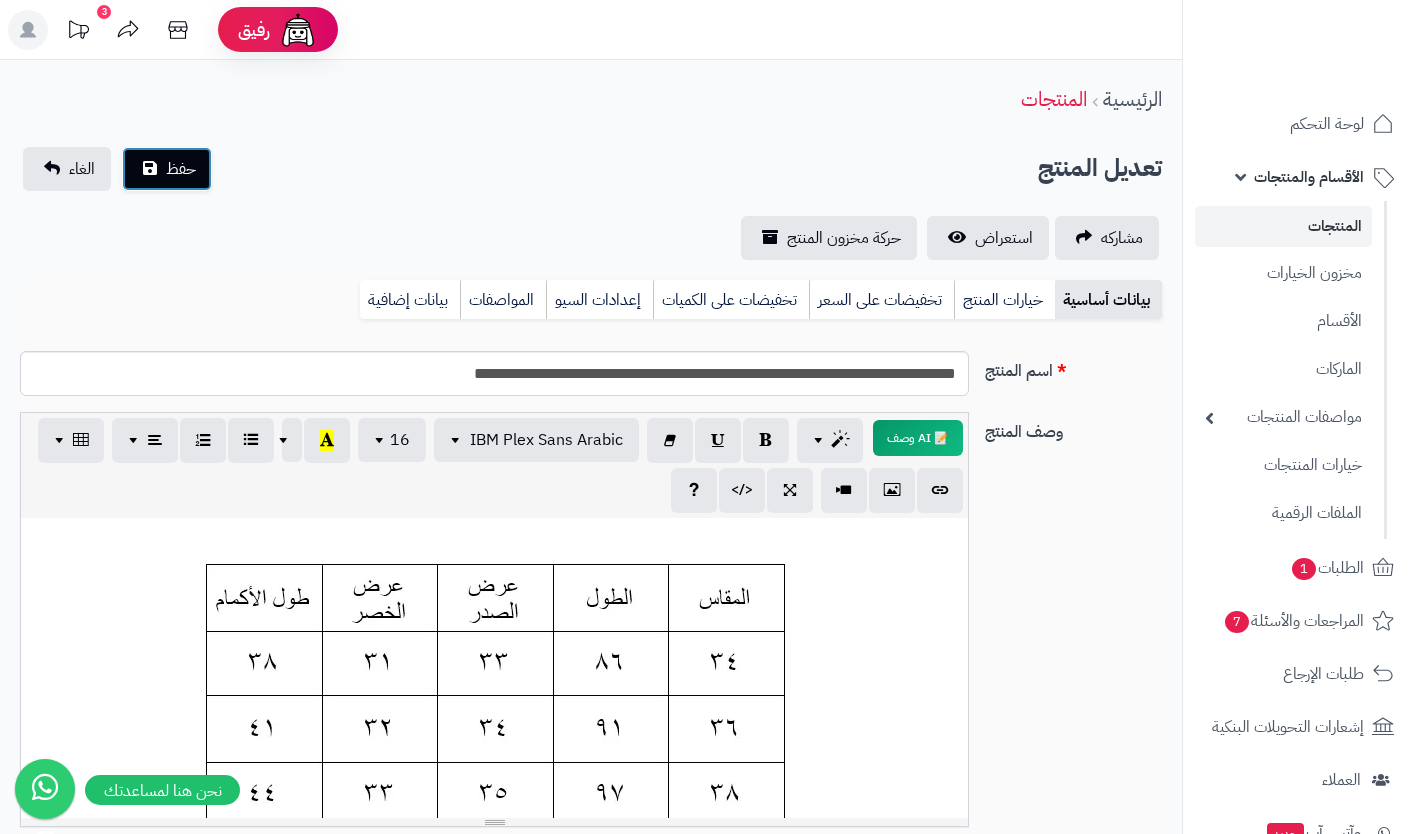 click on "حفظ" at bounding box center [181, 169] 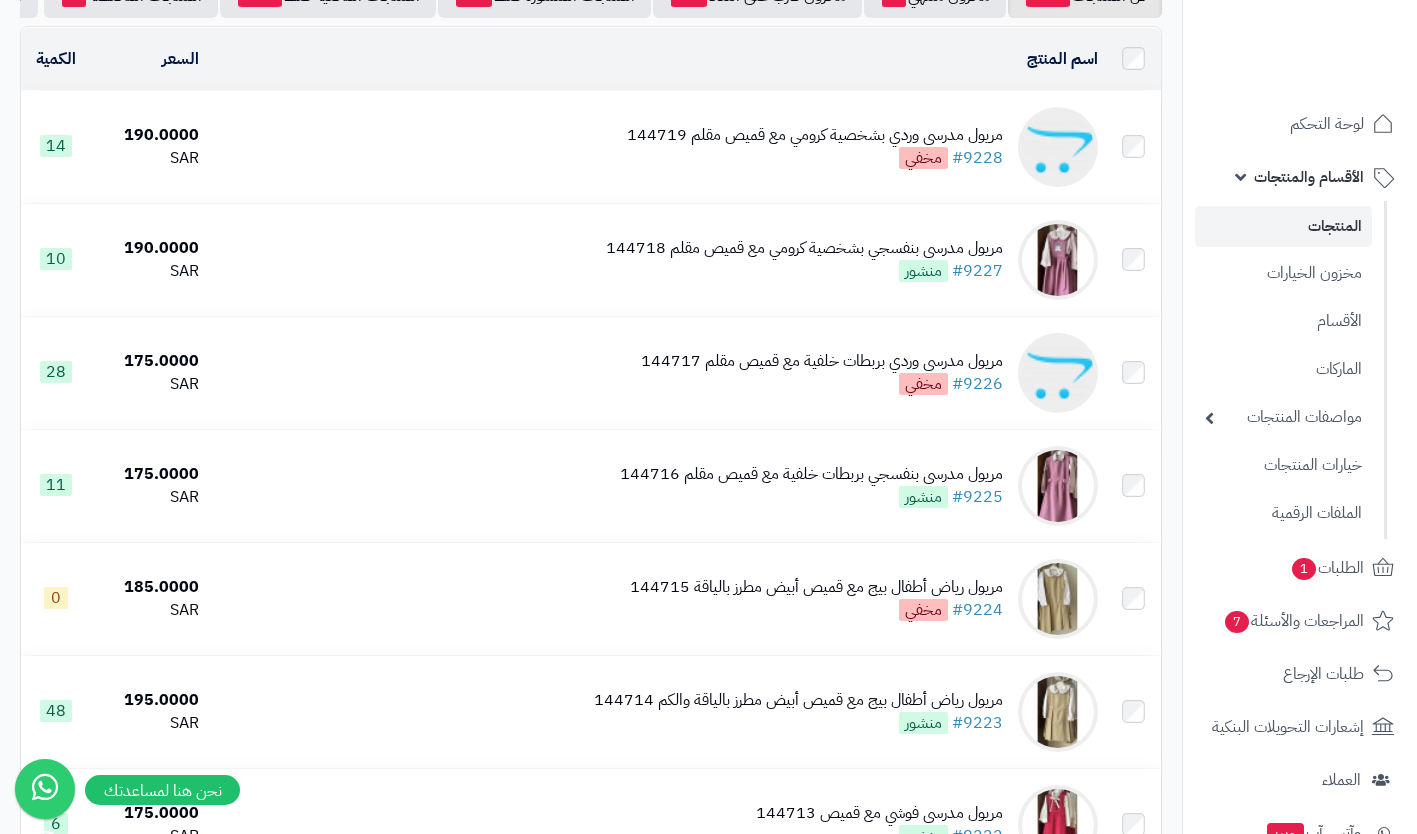 scroll, scrollTop: 251, scrollLeft: 0, axis: vertical 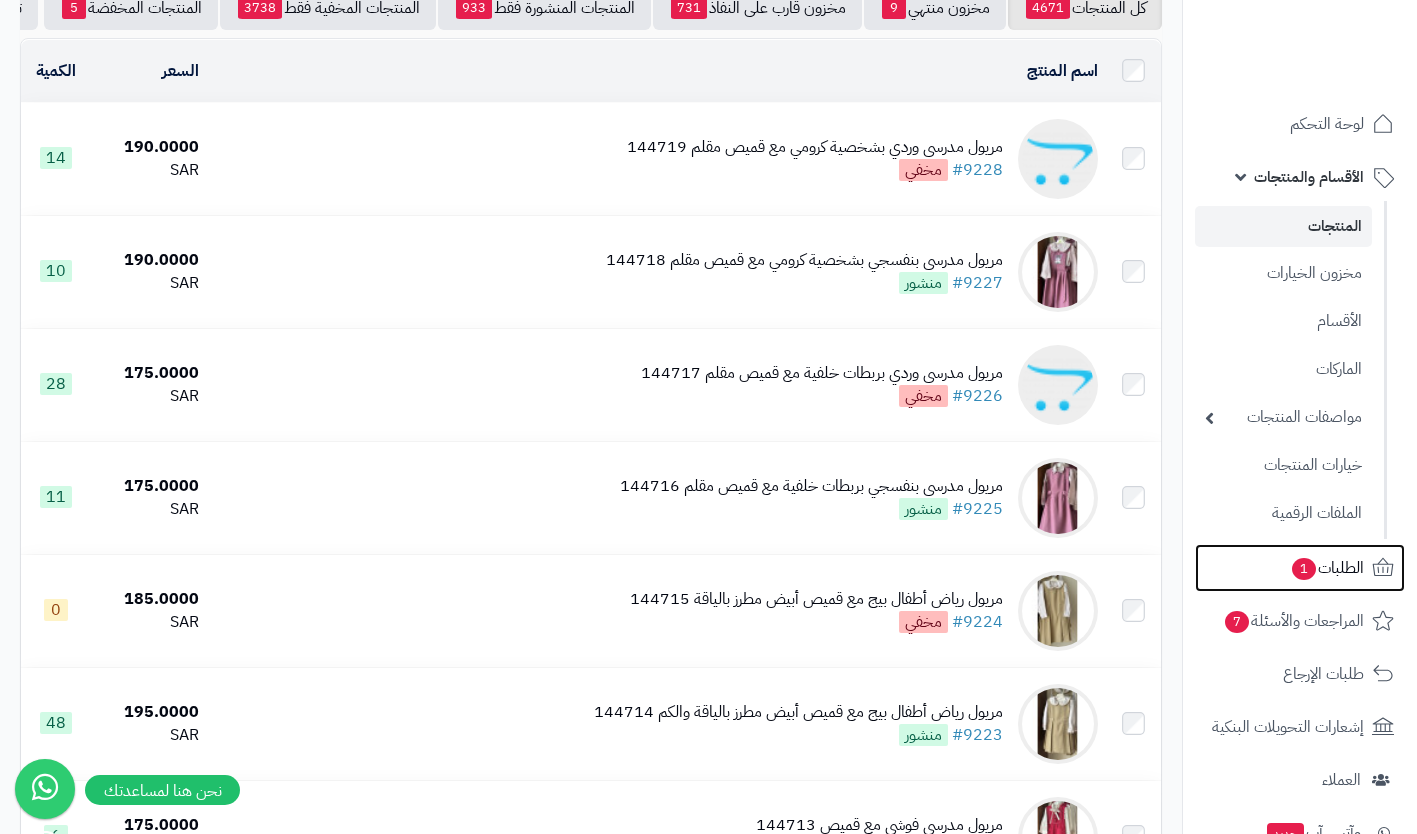 click on "الطلبات  1" at bounding box center [1327, 568] 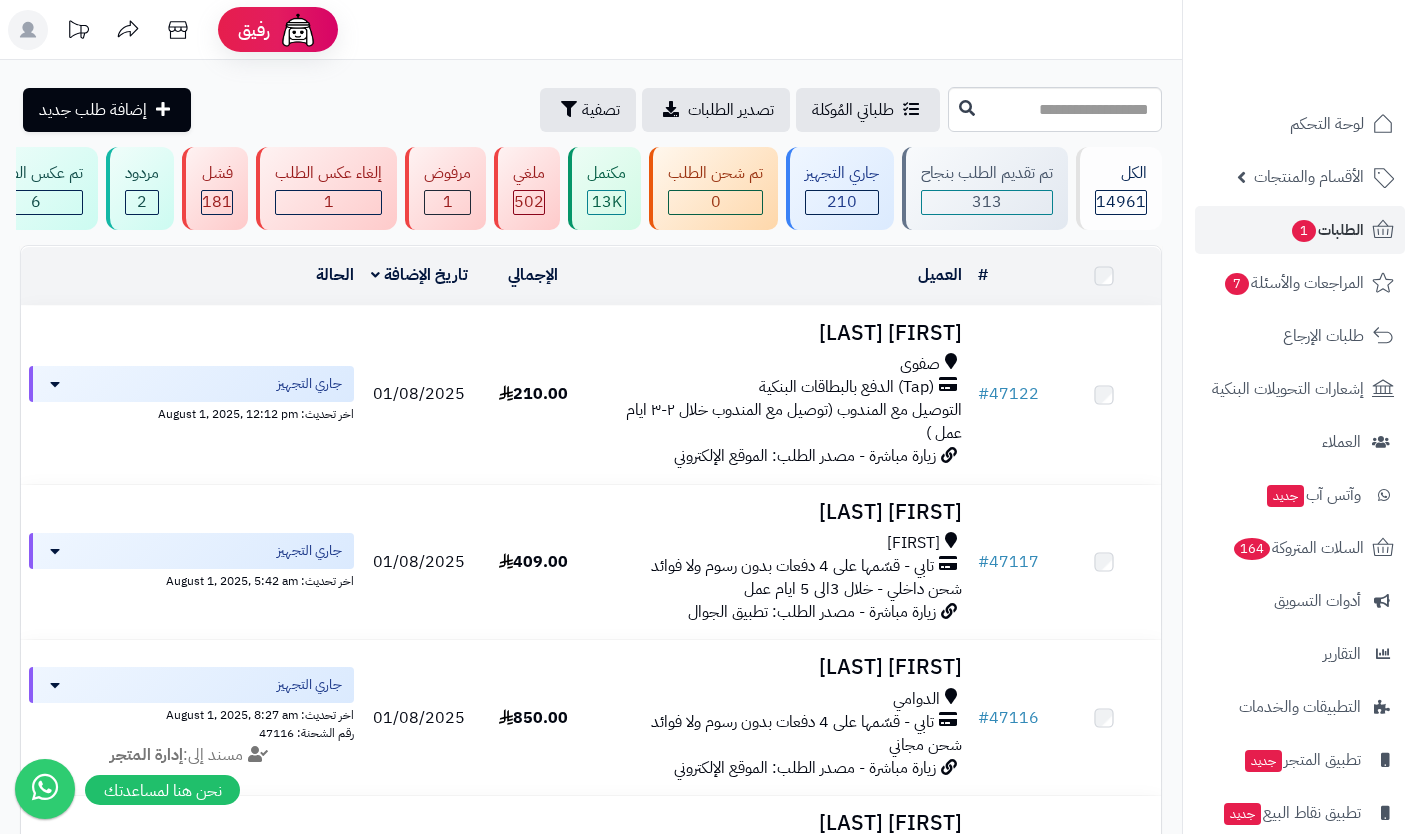 scroll, scrollTop: 0, scrollLeft: 0, axis: both 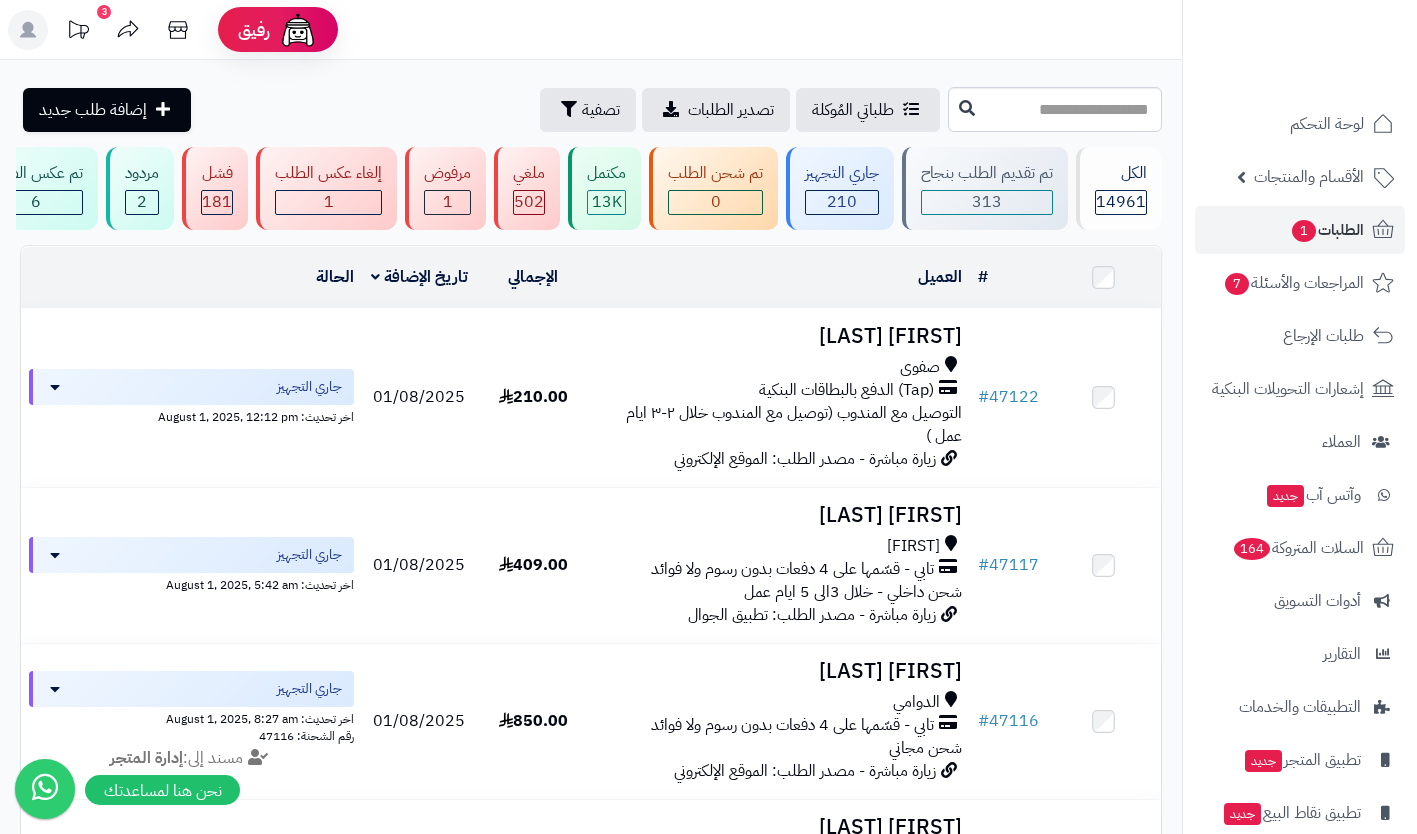 click on "التوصيل مع المندوب  (توصيل مع المندوب خلال ٢-٣ ايام عمل )" at bounding box center (794, 424) 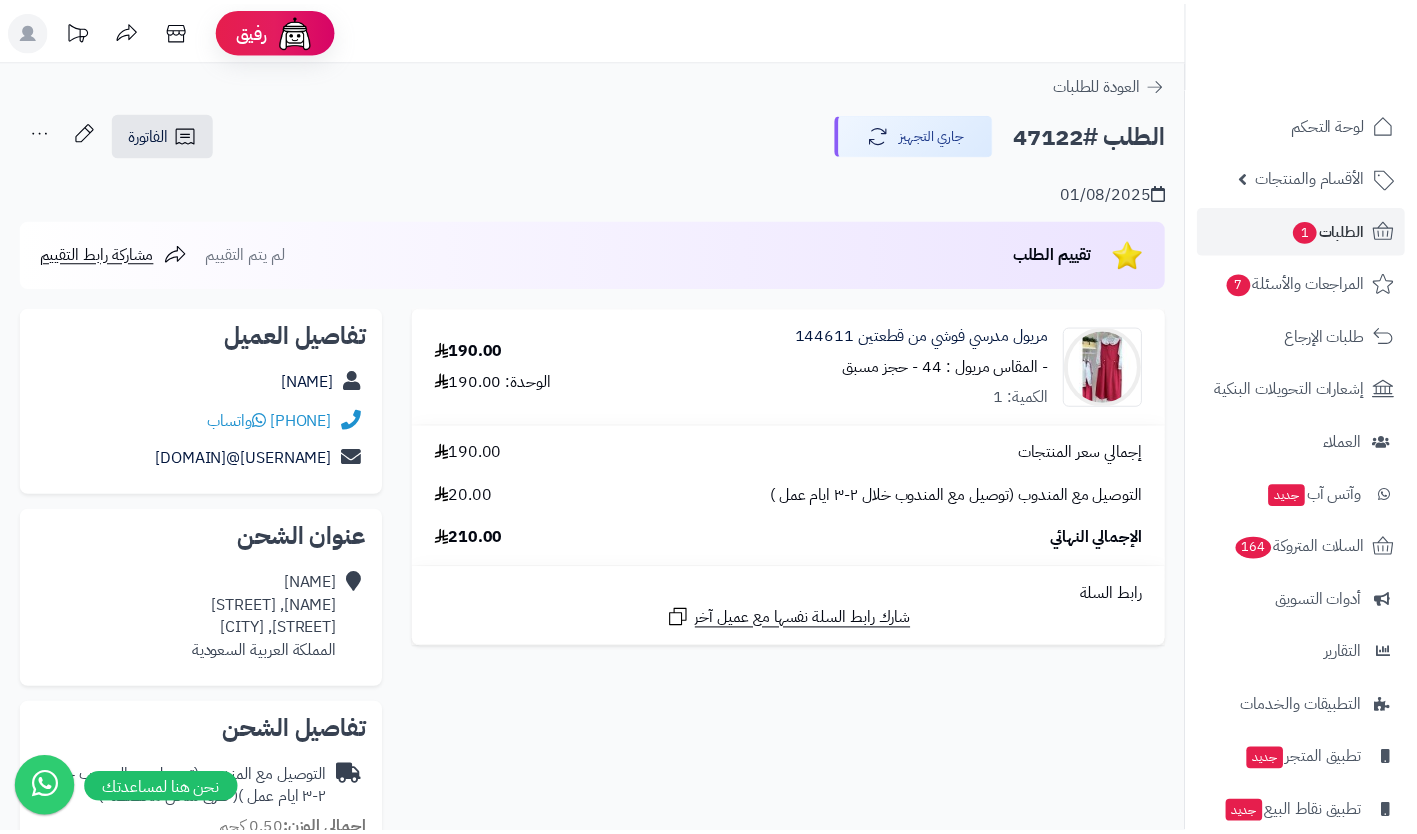scroll, scrollTop: 0, scrollLeft: 0, axis: both 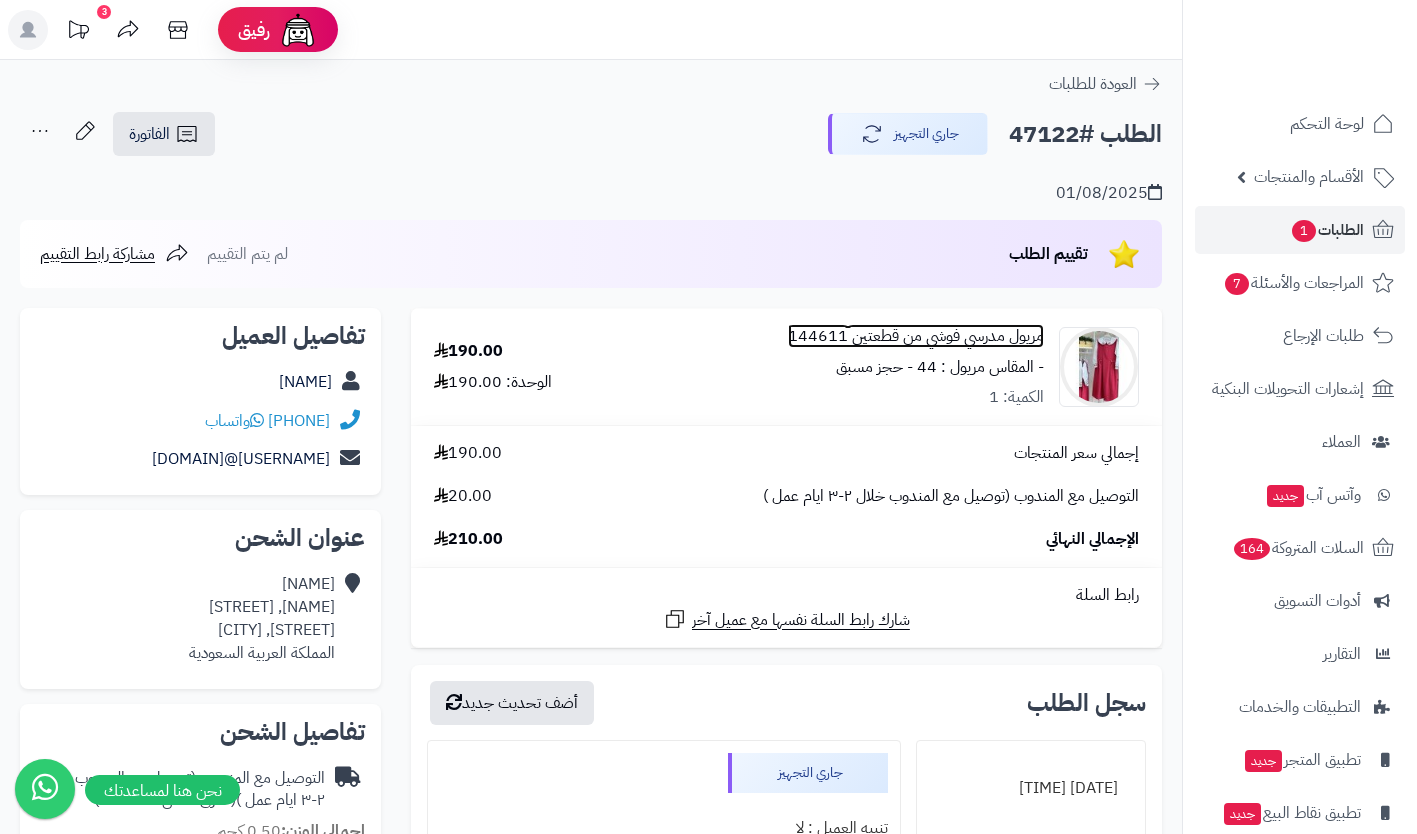 click on "مريول مدرسي فوشي من قطعتين 144611" at bounding box center (916, 336) 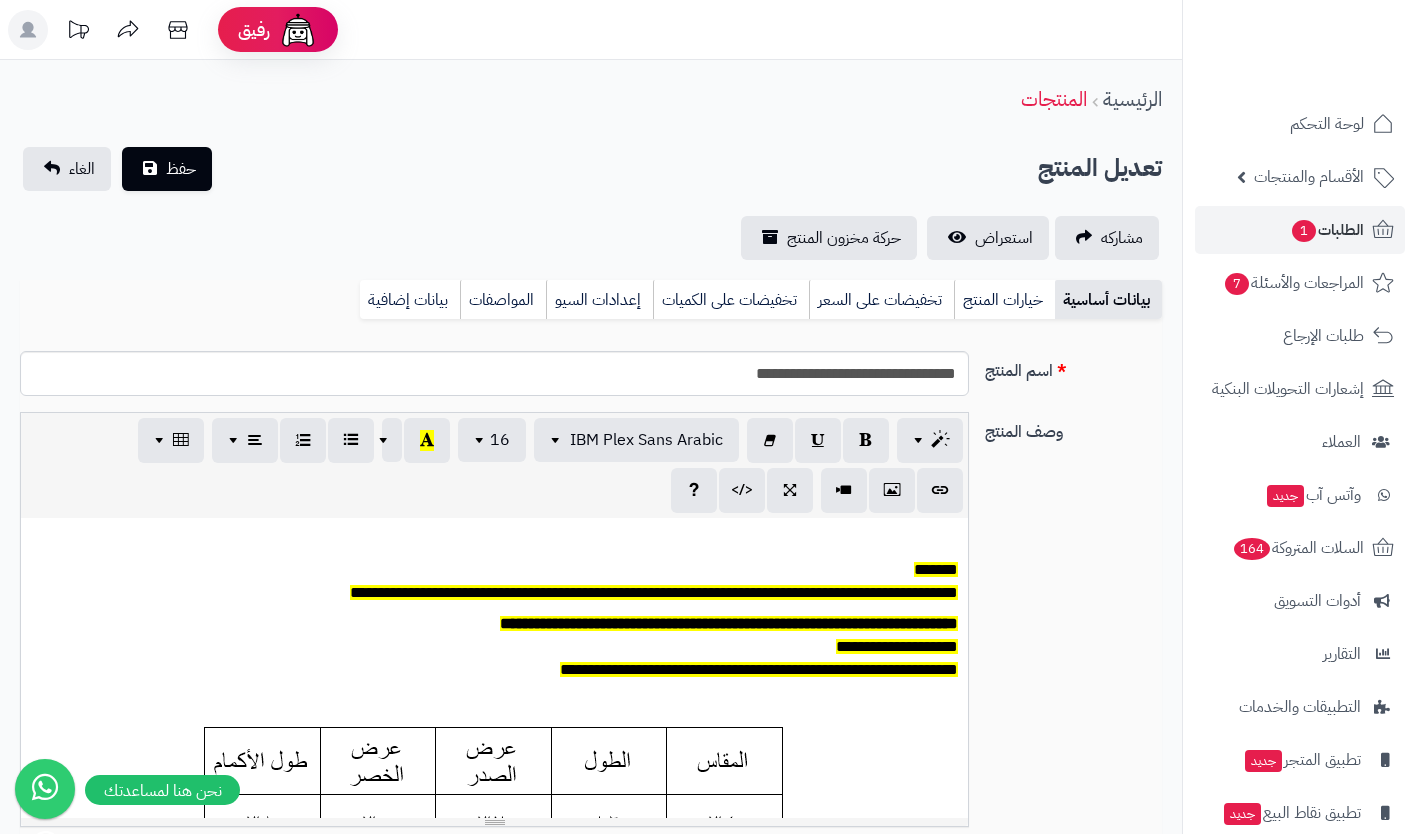 scroll, scrollTop: 0, scrollLeft: 0, axis: both 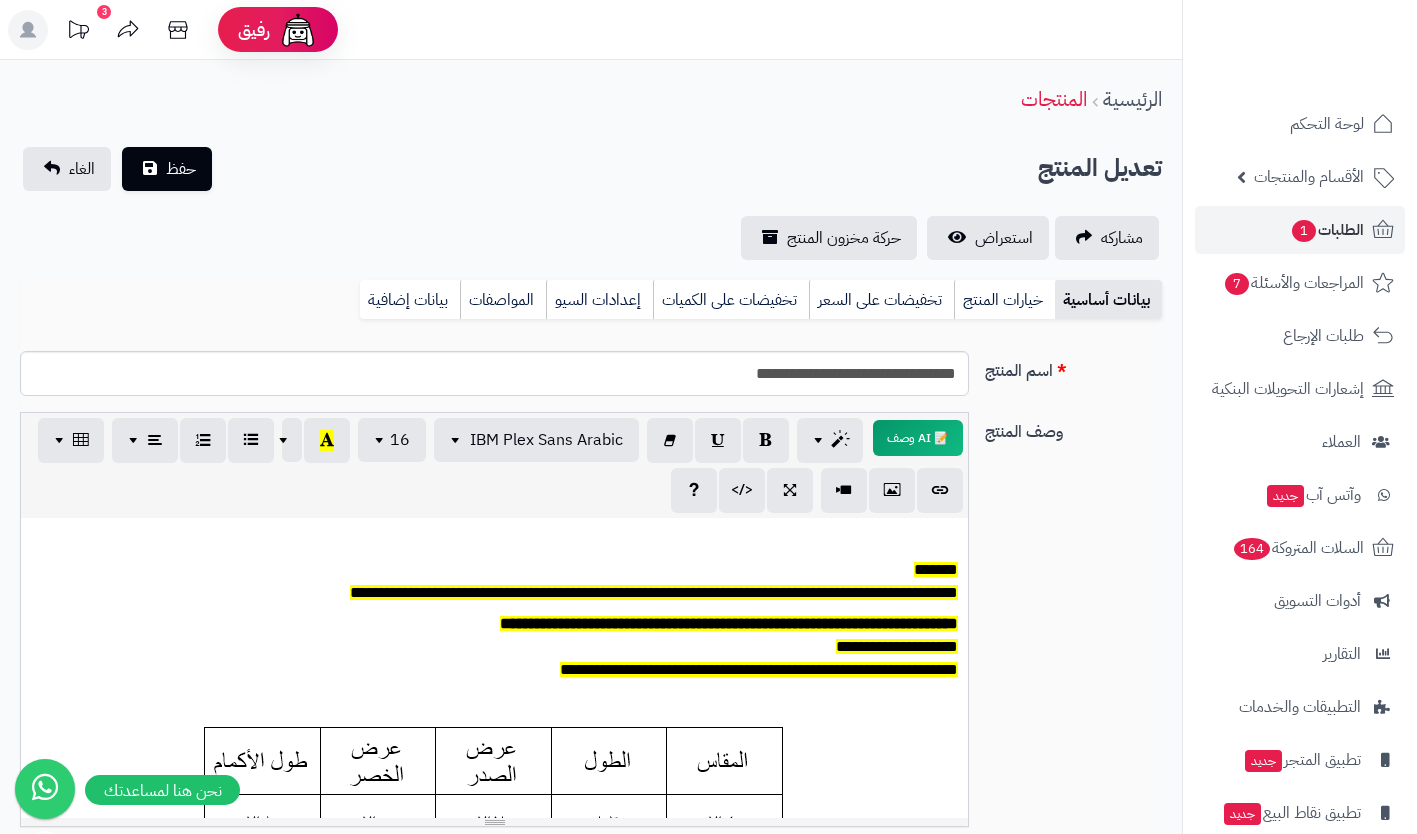 click on "الطلبات  1" at bounding box center (1327, 230) 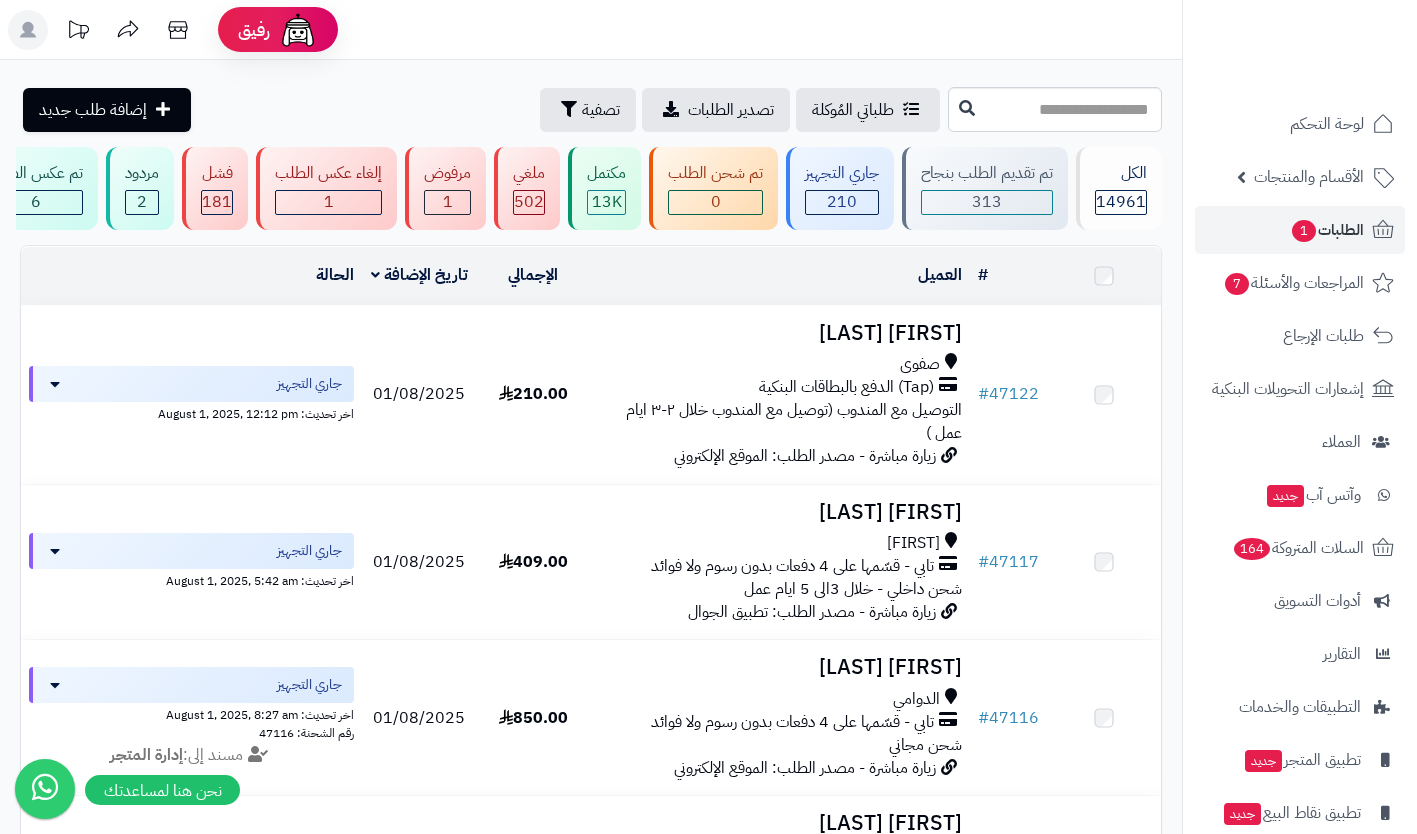 scroll, scrollTop: 0, scrollLeft: 0, axis: both 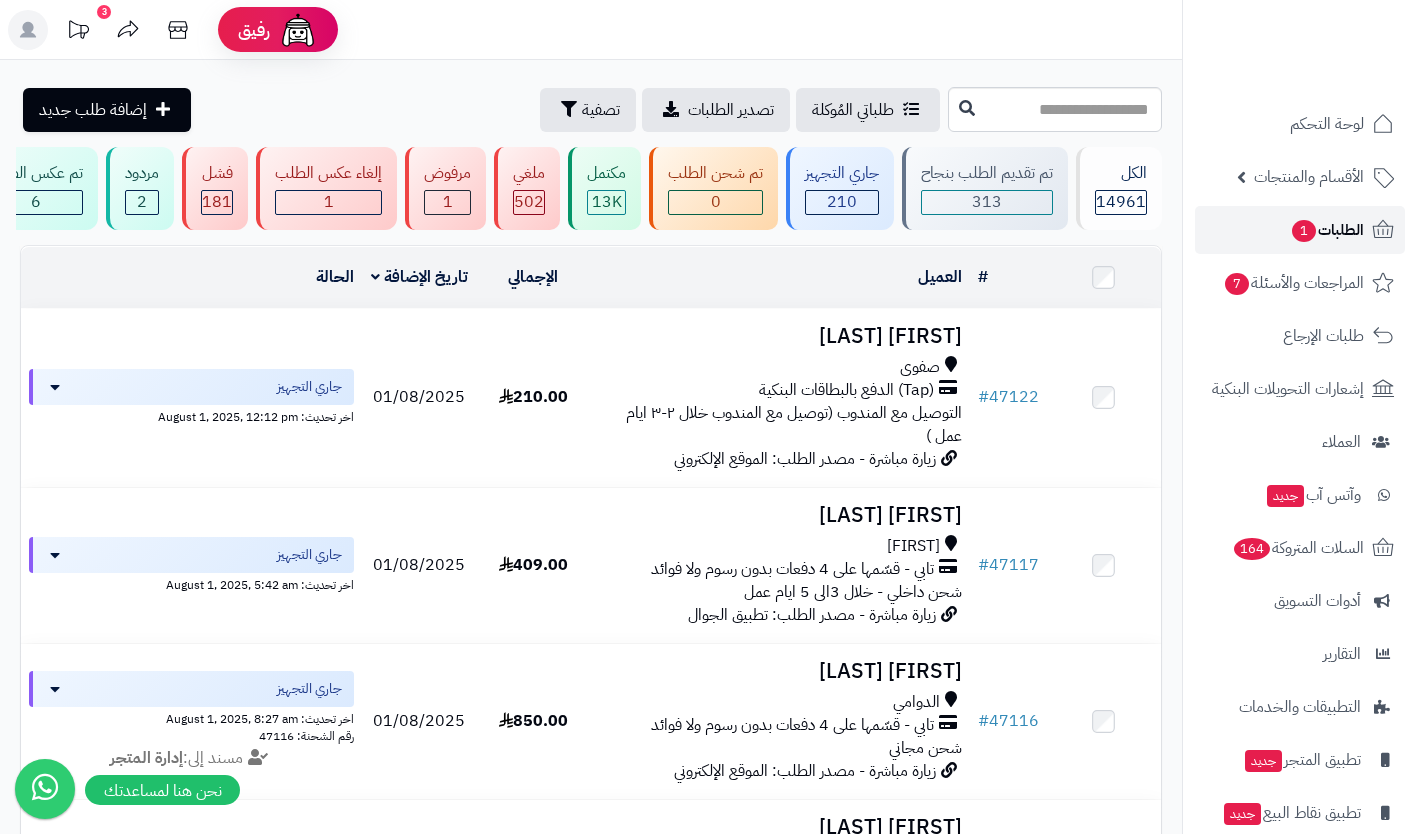 click on "الطلبات  1" at bounding box center [1327, 230] 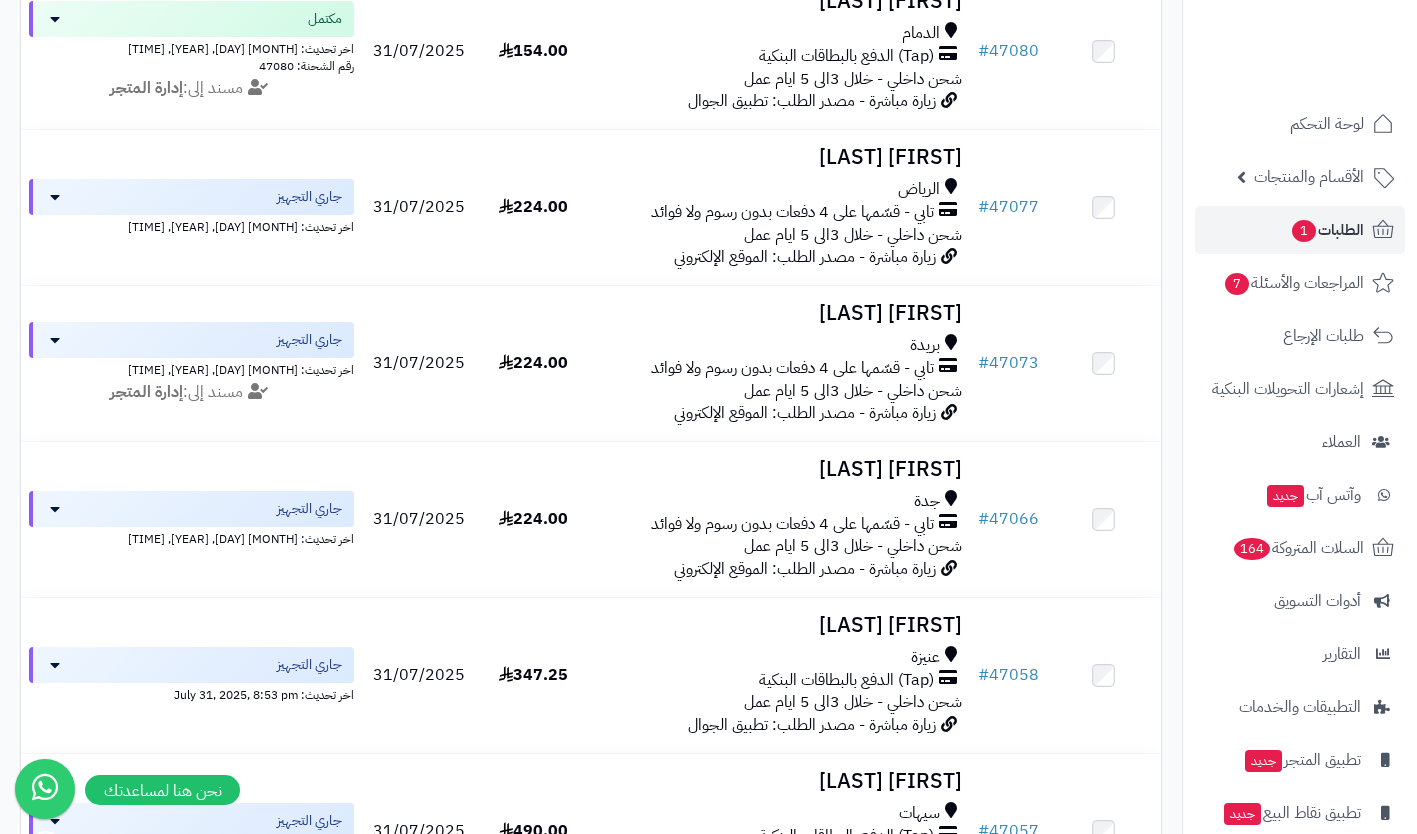 scroll, scrollTop: 2927, scrollLeft: 0, axis: vertical 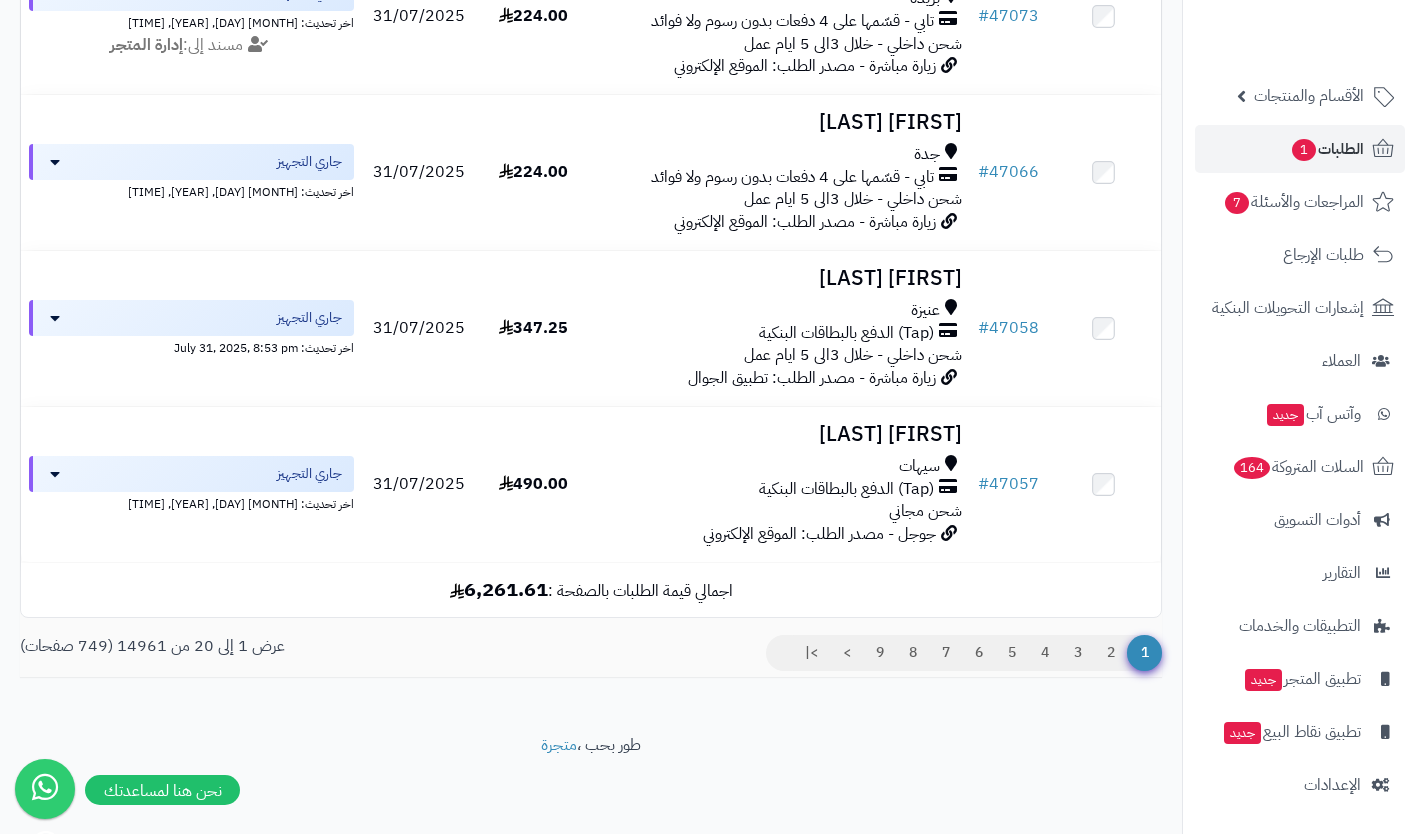 click on "الإعدادات" at bounding box center (1332, 785) 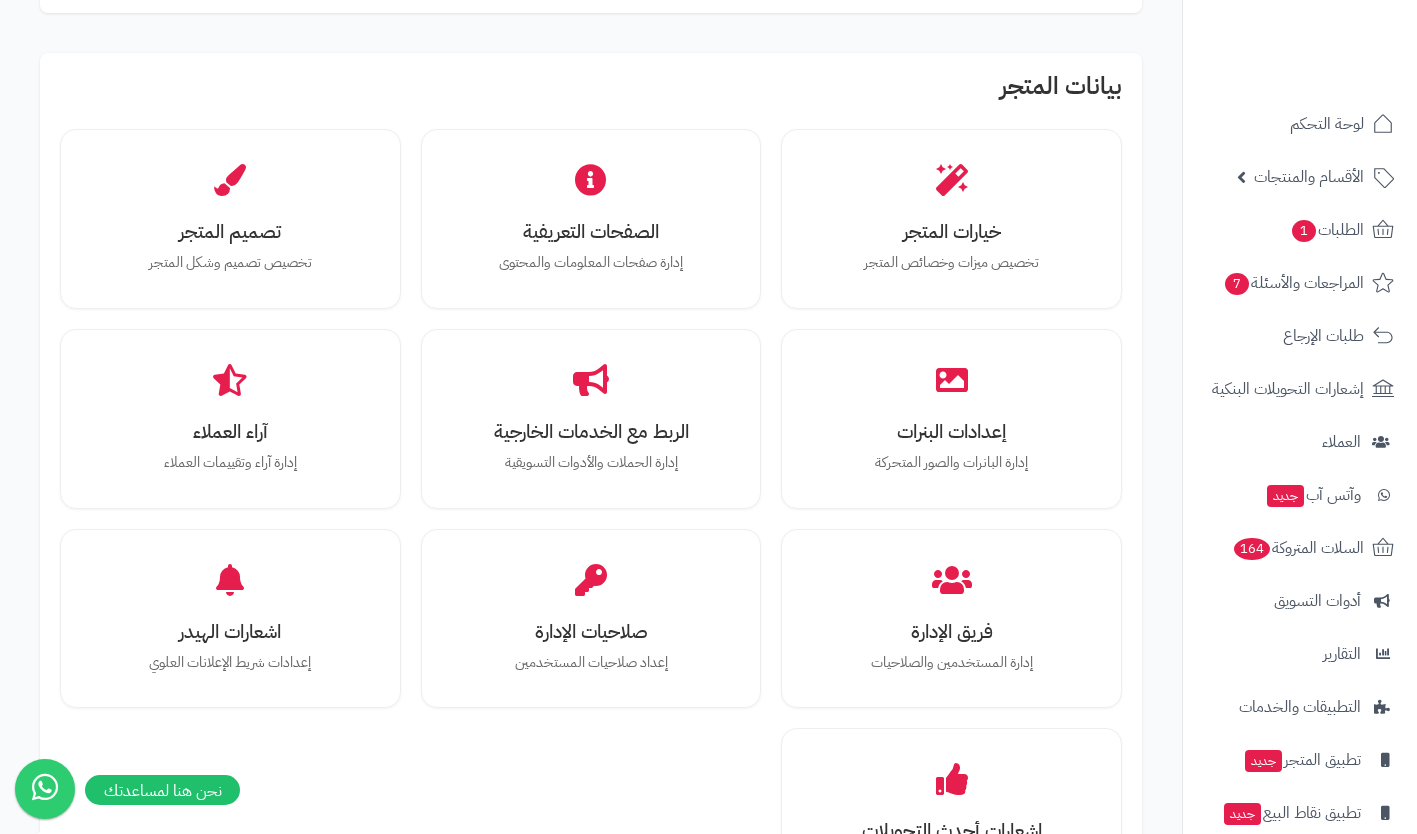 scroll, scrollTop: 585, scrollLeft: 0, axis: vertical 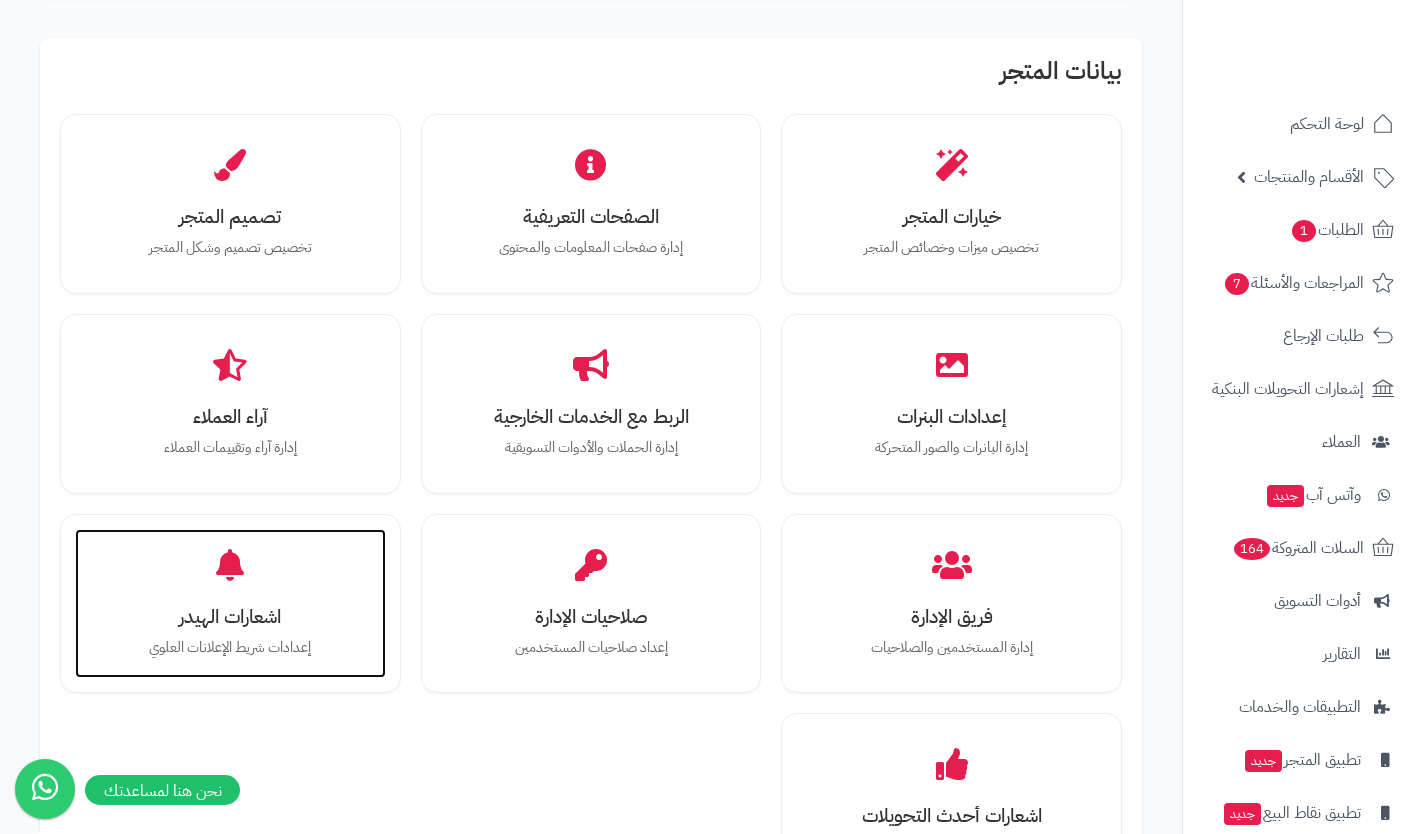 click on "إعدادات شريط الإعلانات العلوي" at bounding box center [230, 648] 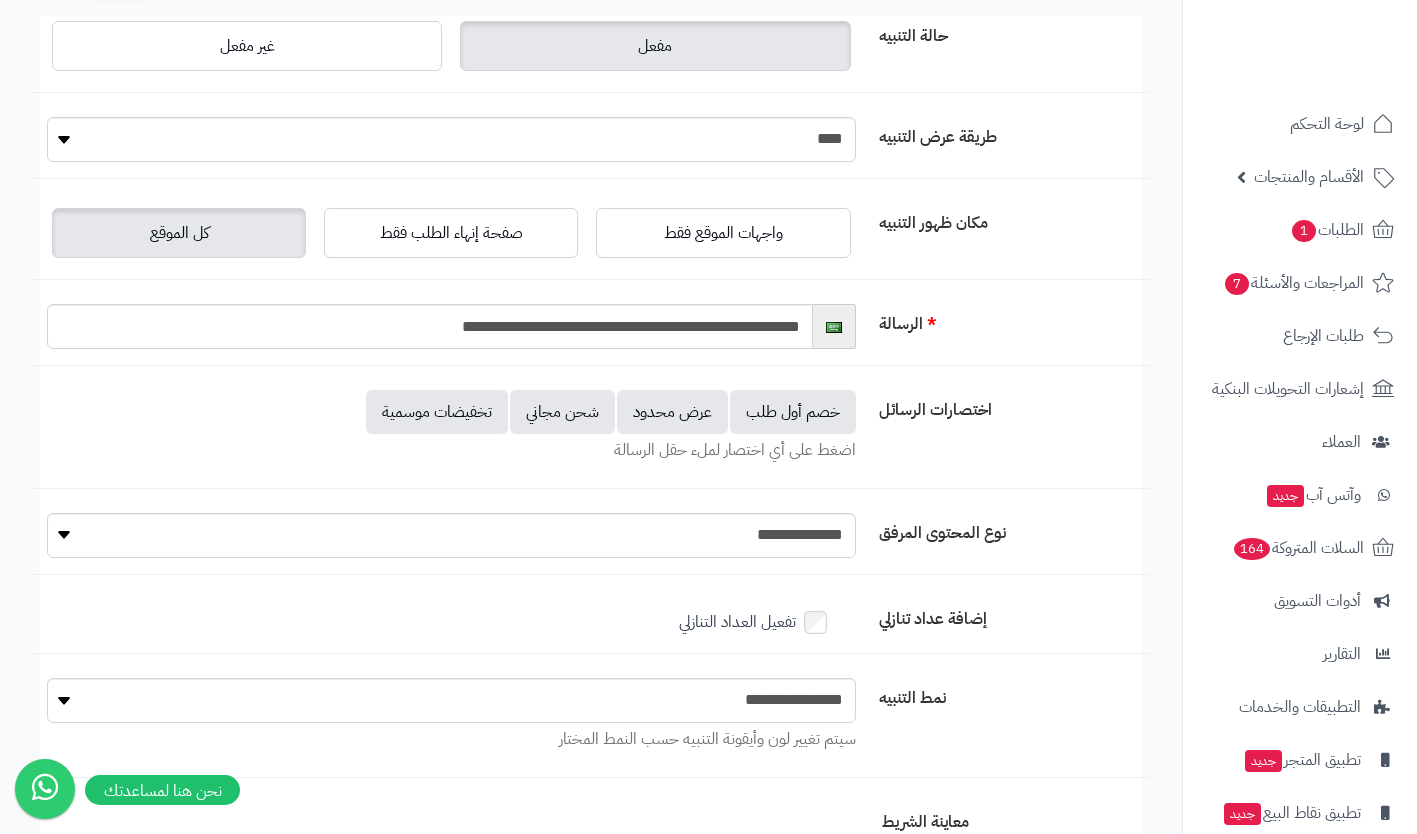 scroll, scrollTop: 0, scrollLeft: 0, axis: both 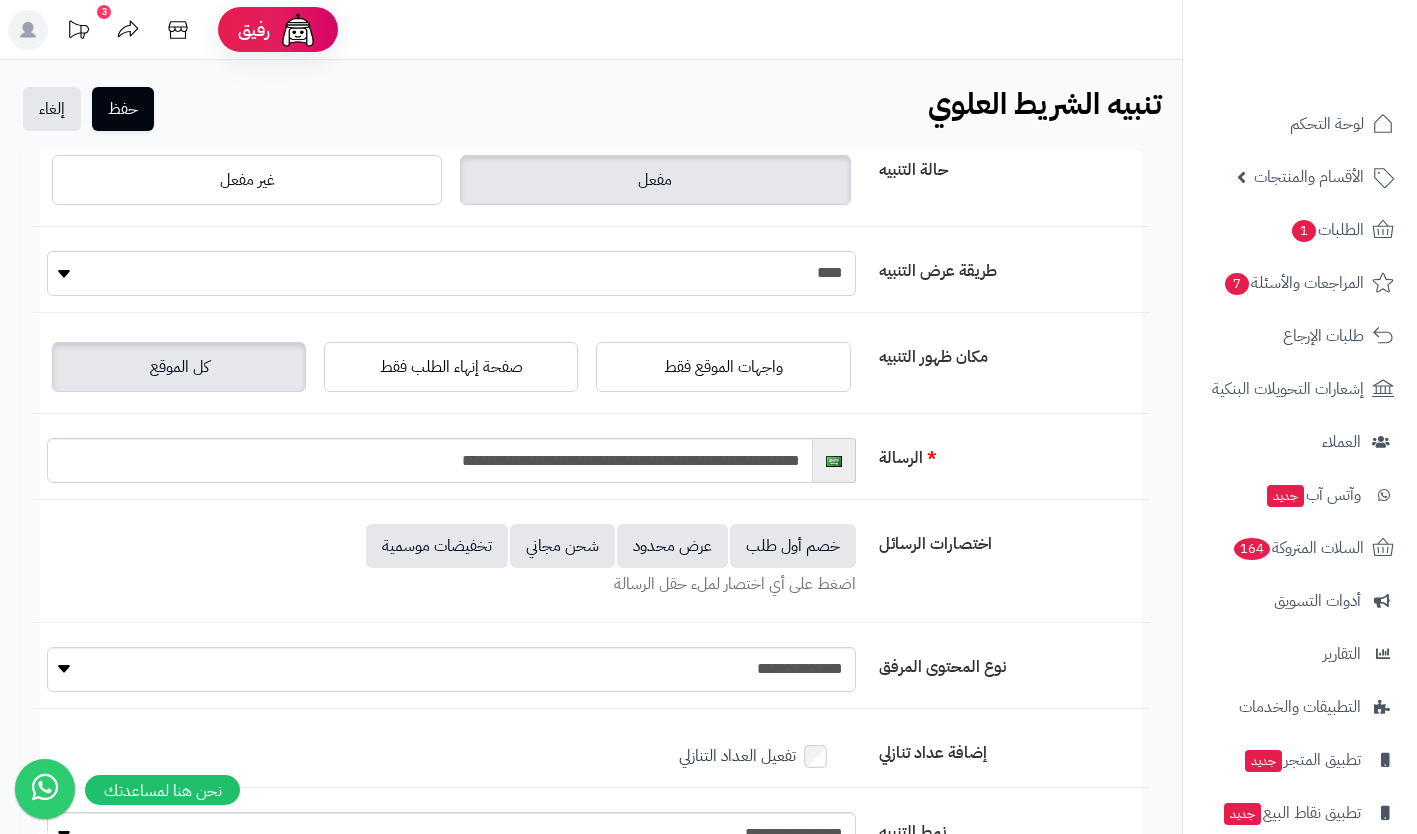 click on "**** *****" at bounding box center (451, 273) 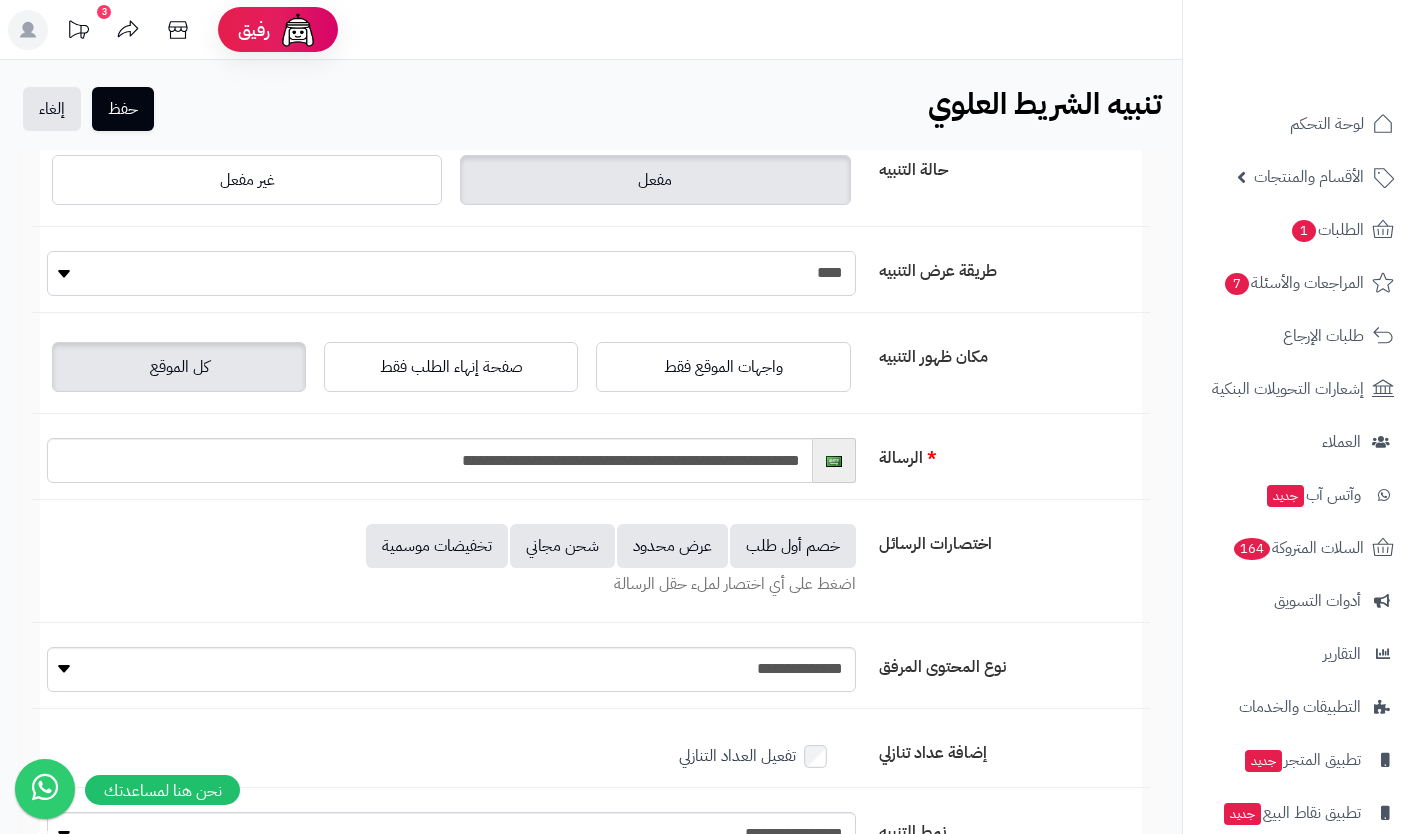 click on "**** *****" at bounding box center [451, 273] 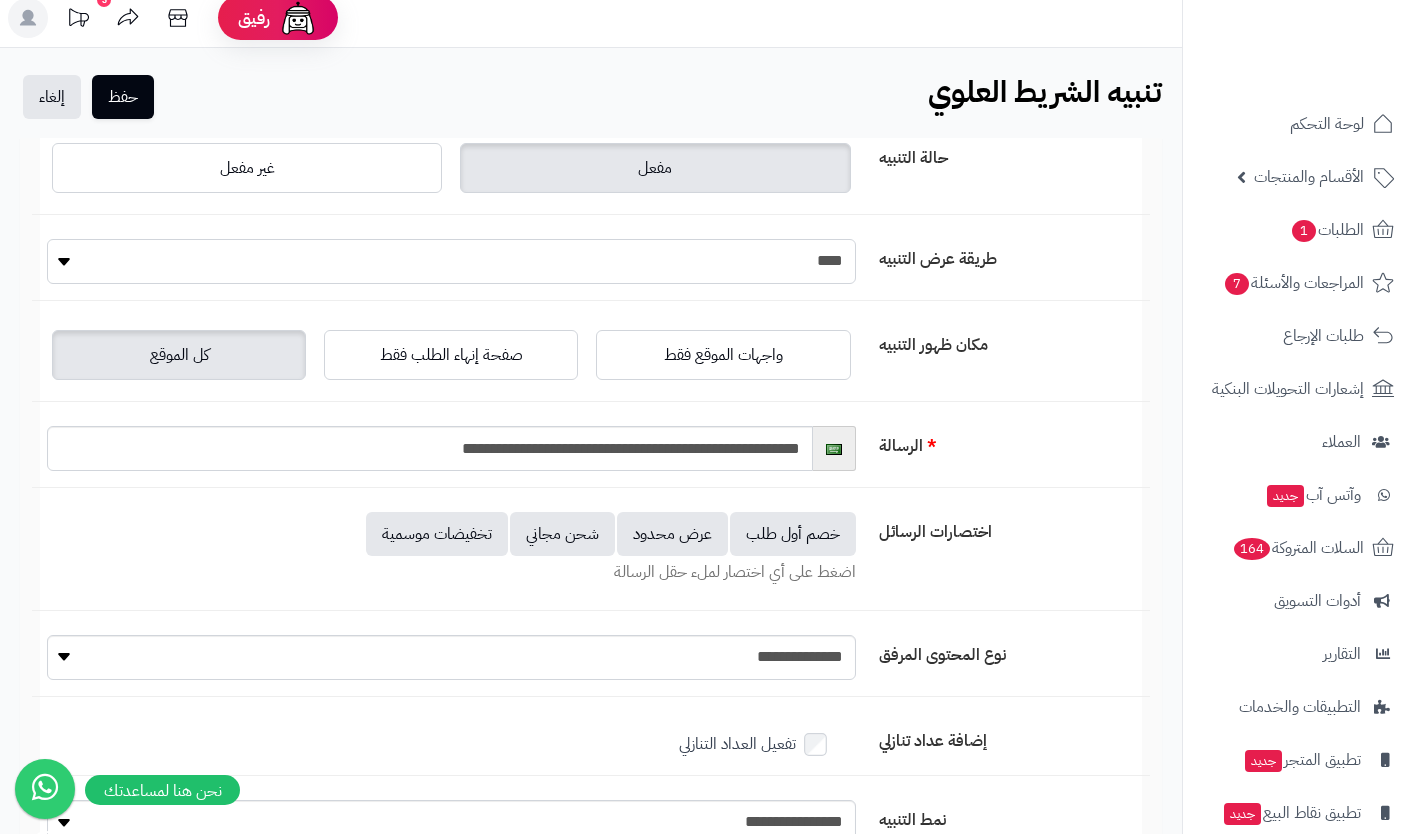 scroll, scrollTop: 0, scrollLeft: 0, axis: both 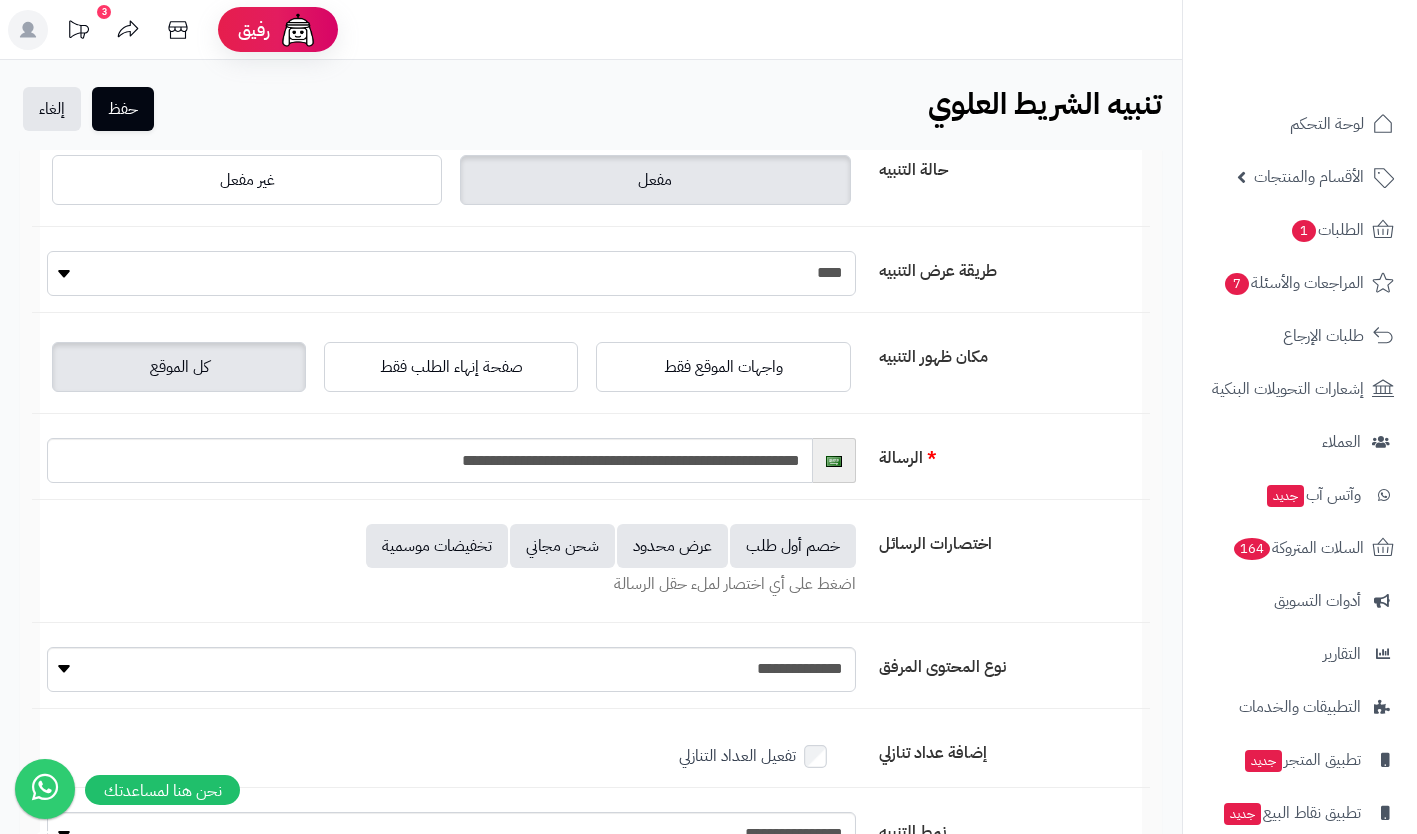 click on "**** *****" at bounding box center [451, 273] 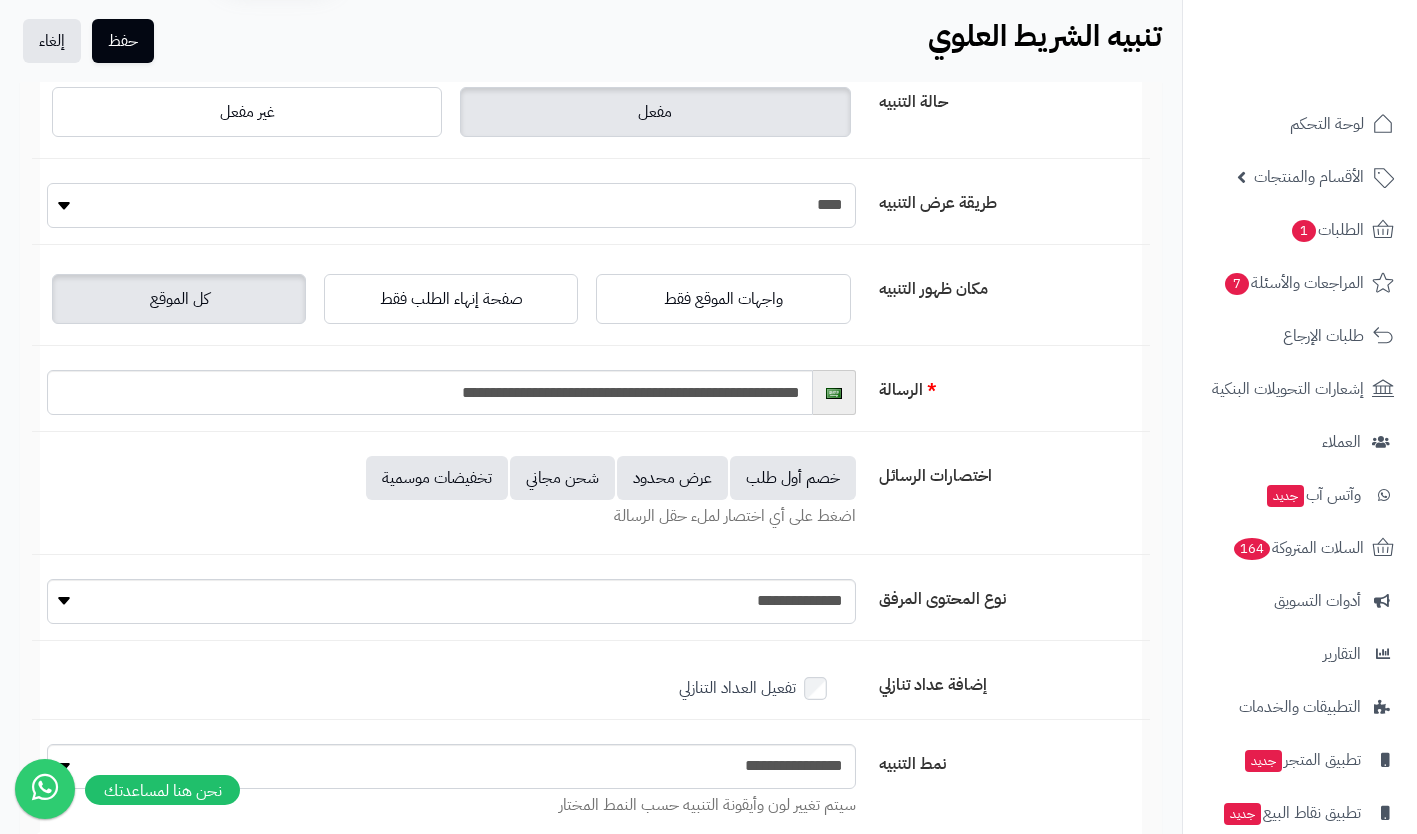 scroll, scrollTop: 73, scrollLeft: 0, axis: vertical 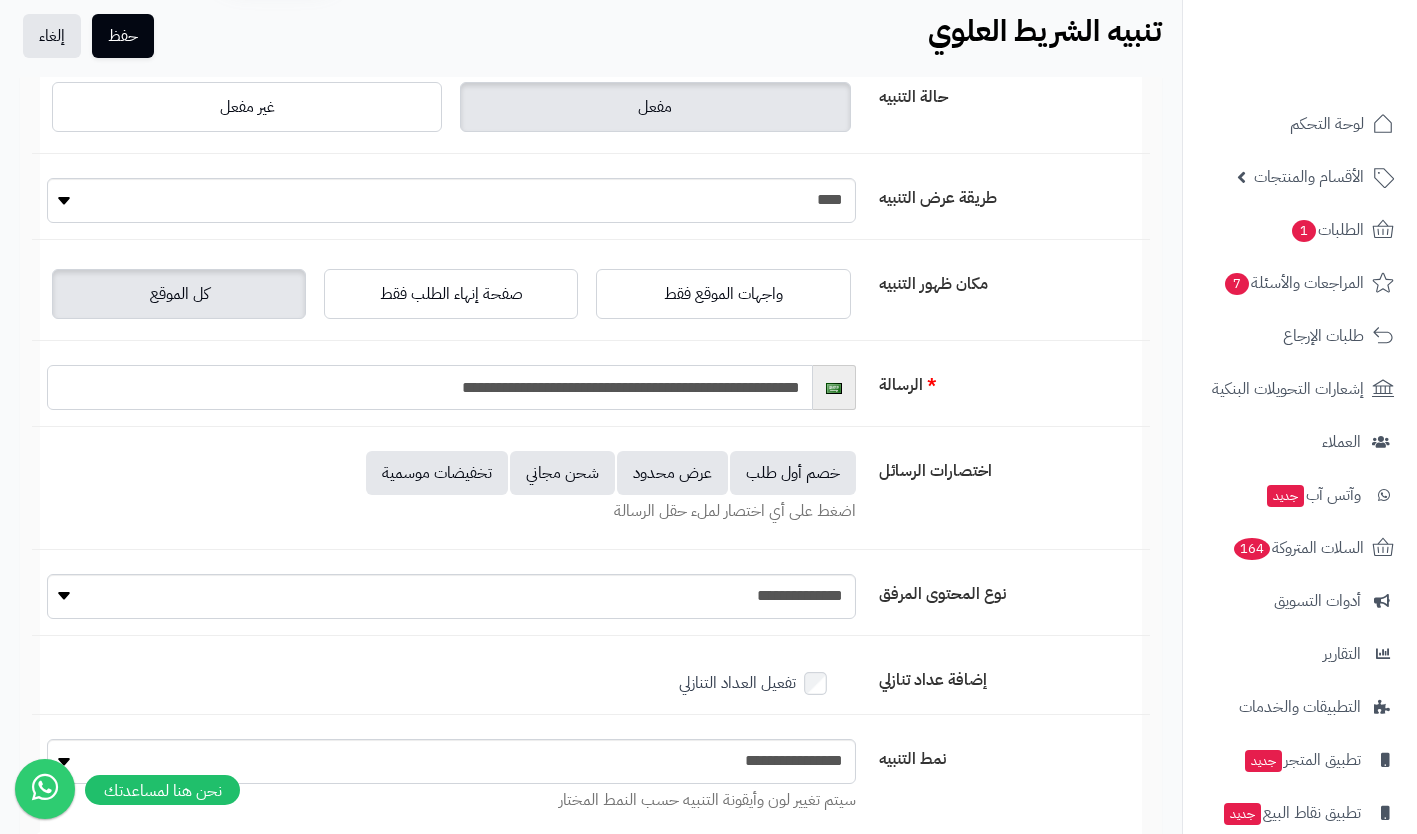 click on "**********" at bounding box center (430, 387) 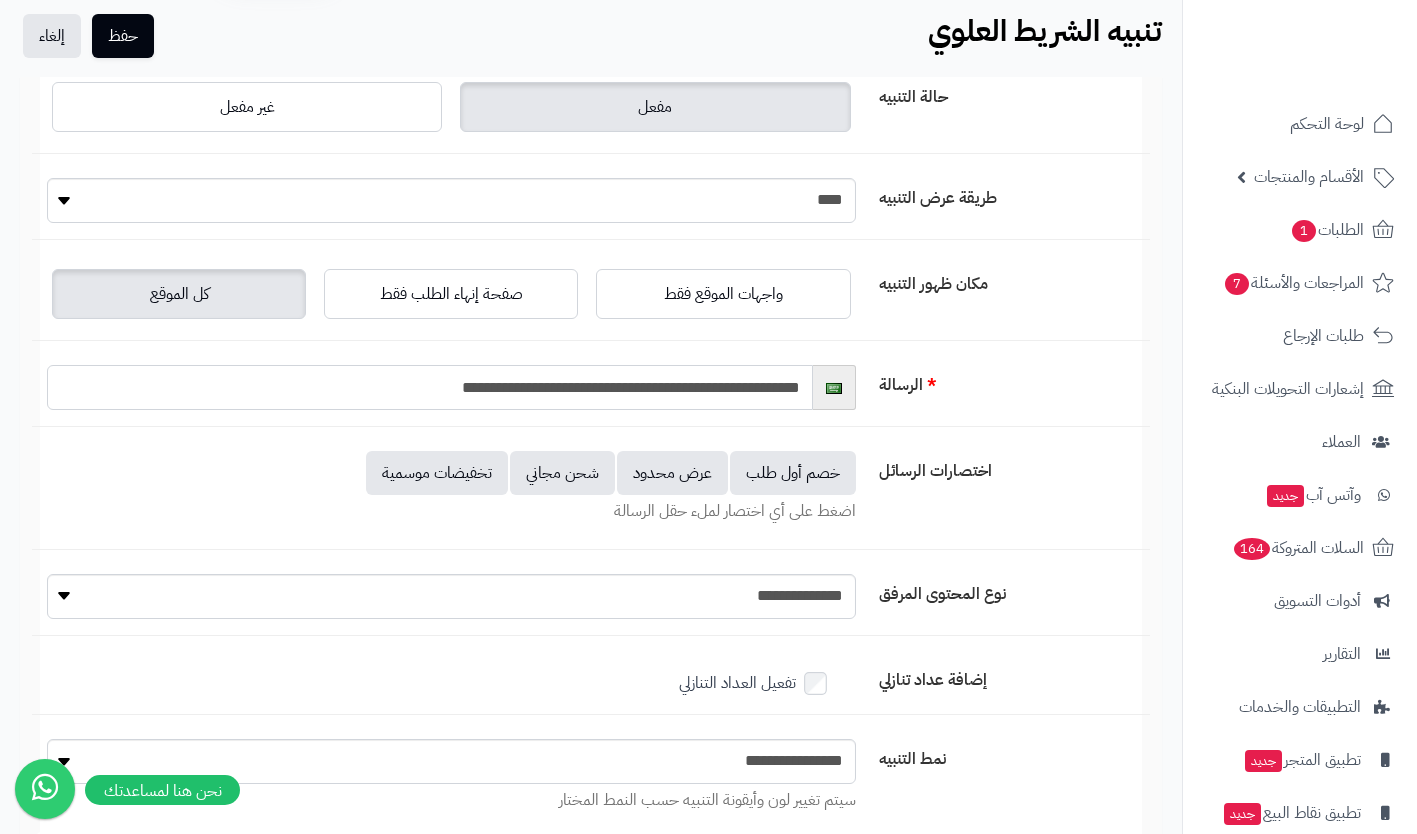 click on "**********" at bounding box center [430, 387] 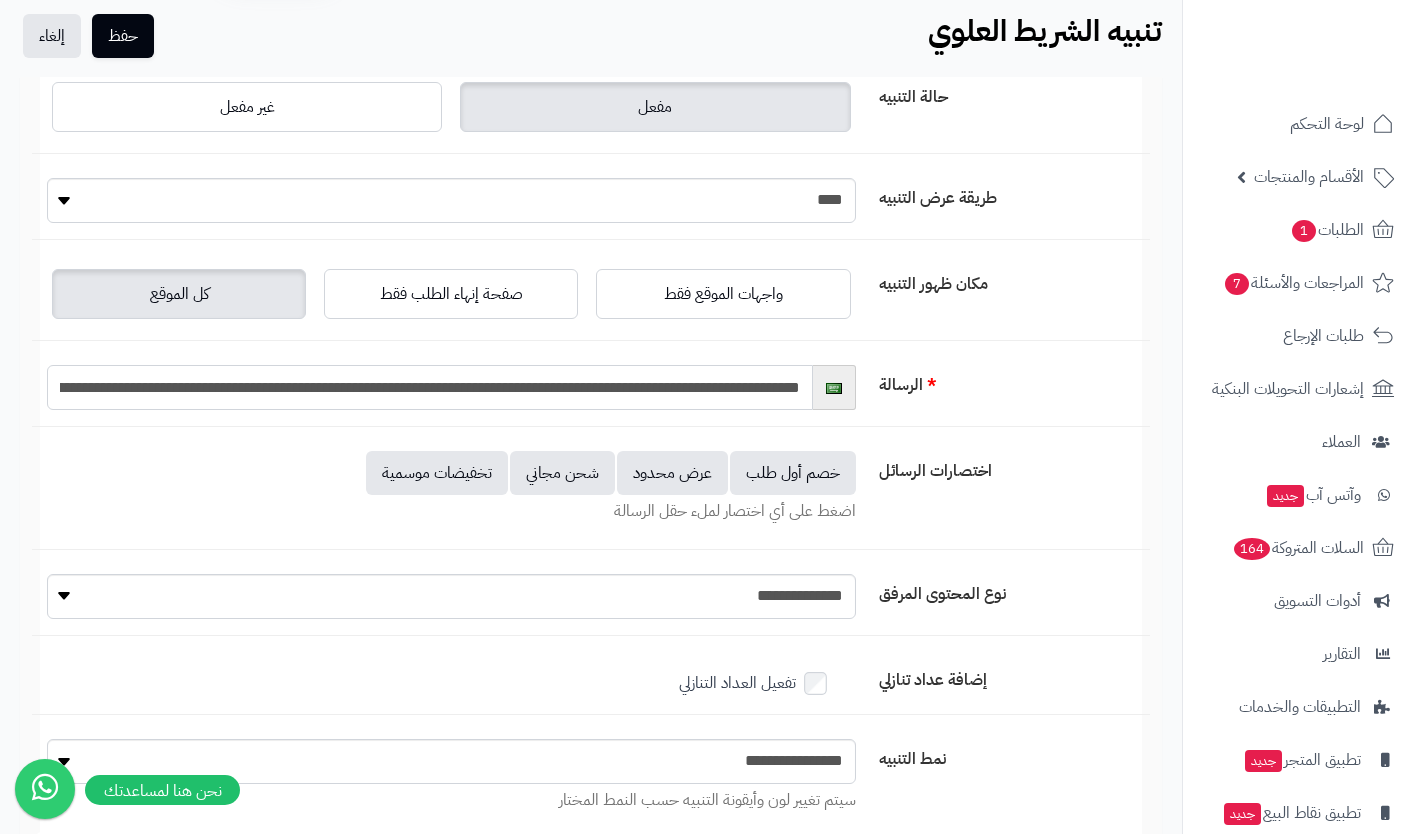 scroll, scrollTop: 0, scrollLeft: -41, axis: horizontal 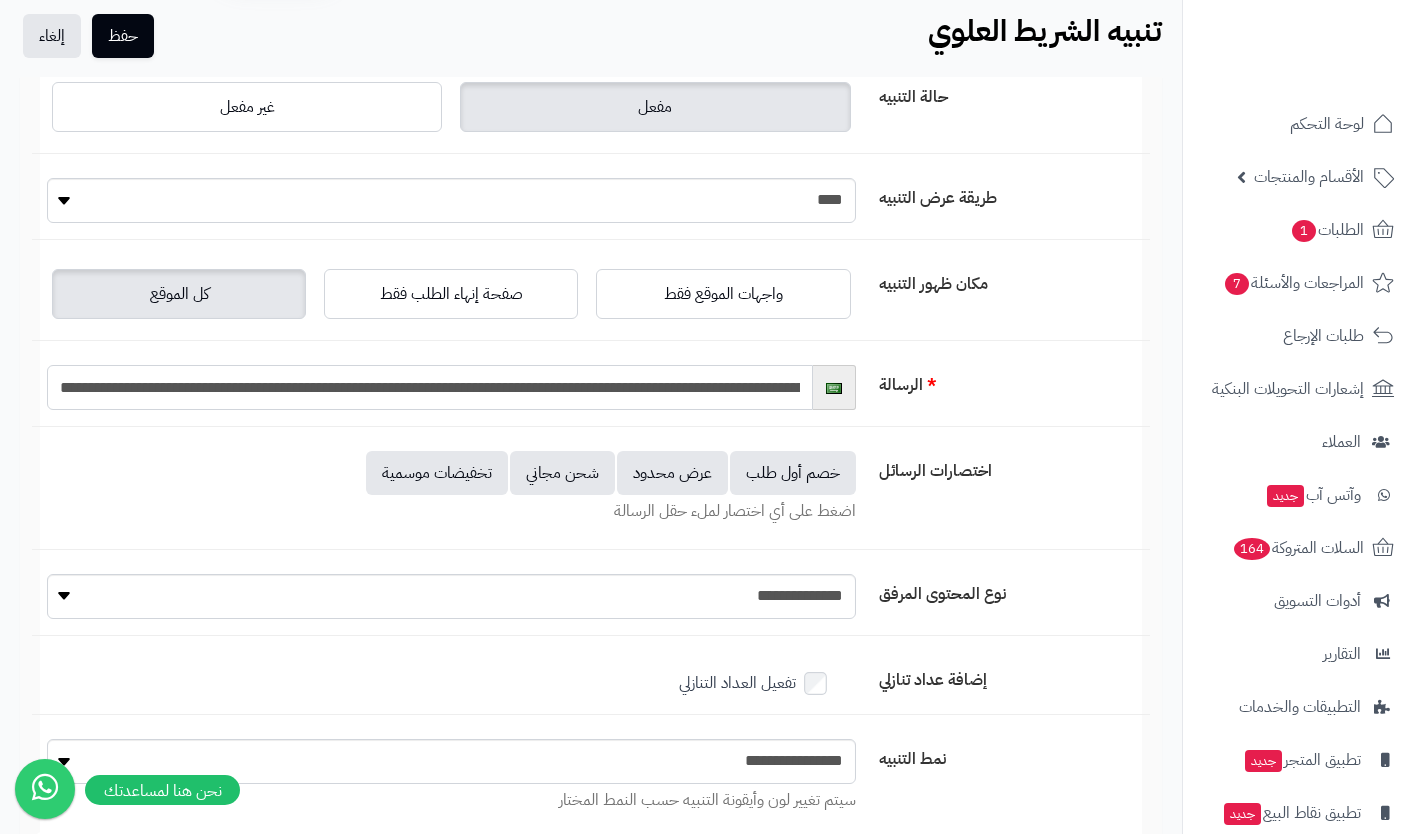 click on "**********" at bounding box center (430, 387) 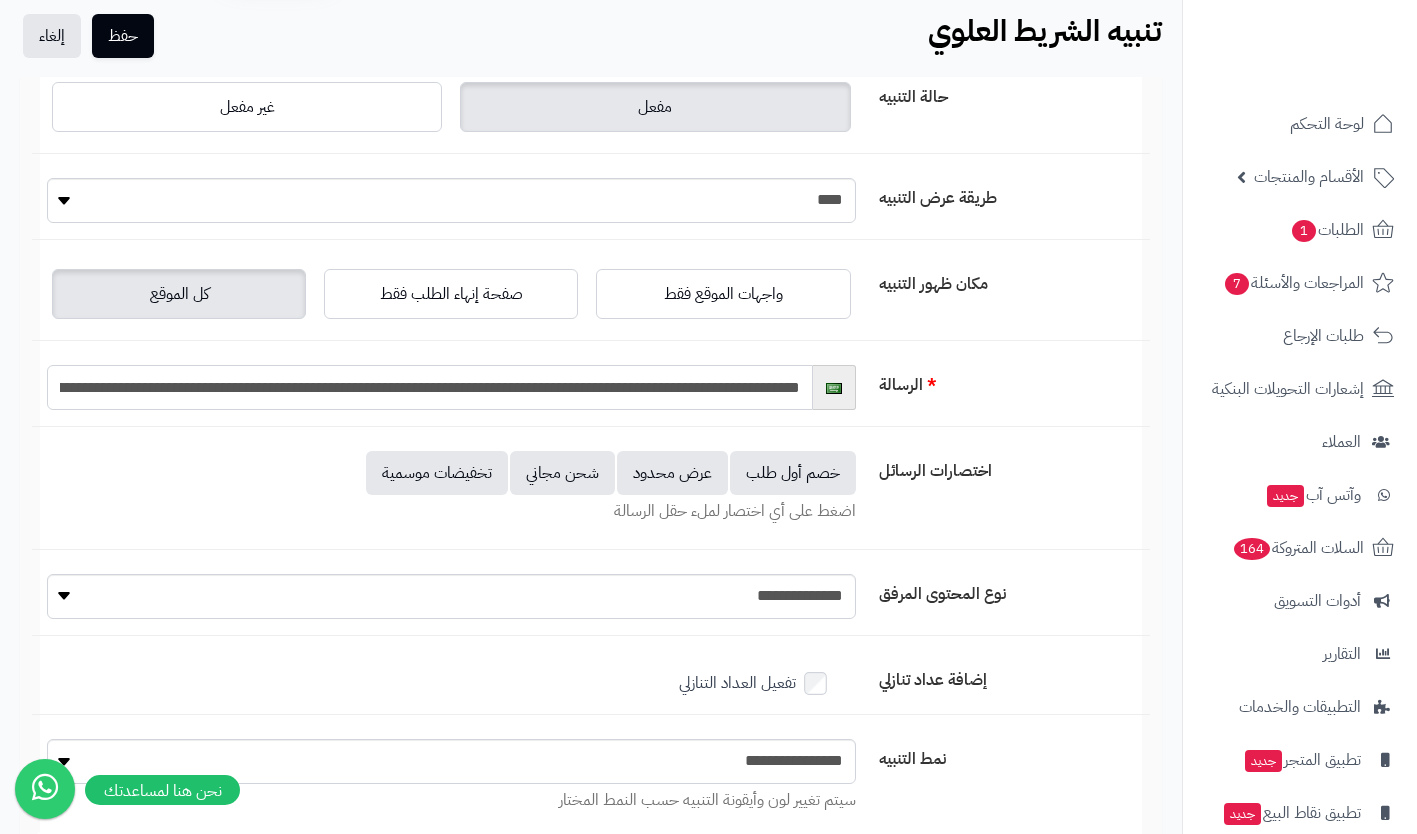 click on "**********" at bounding box center (430, 387) 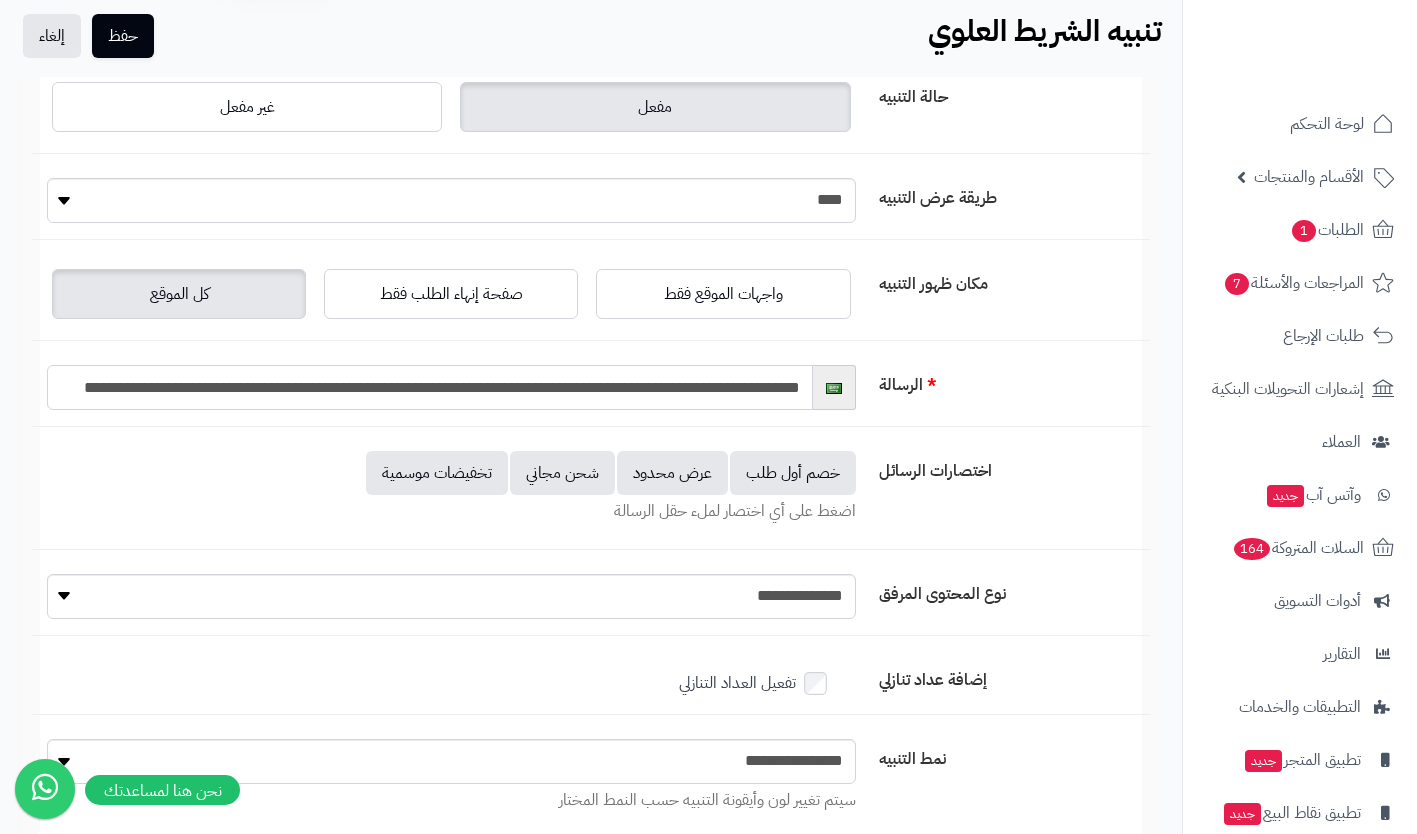 click on "**********" at bounding box center [430, 387] 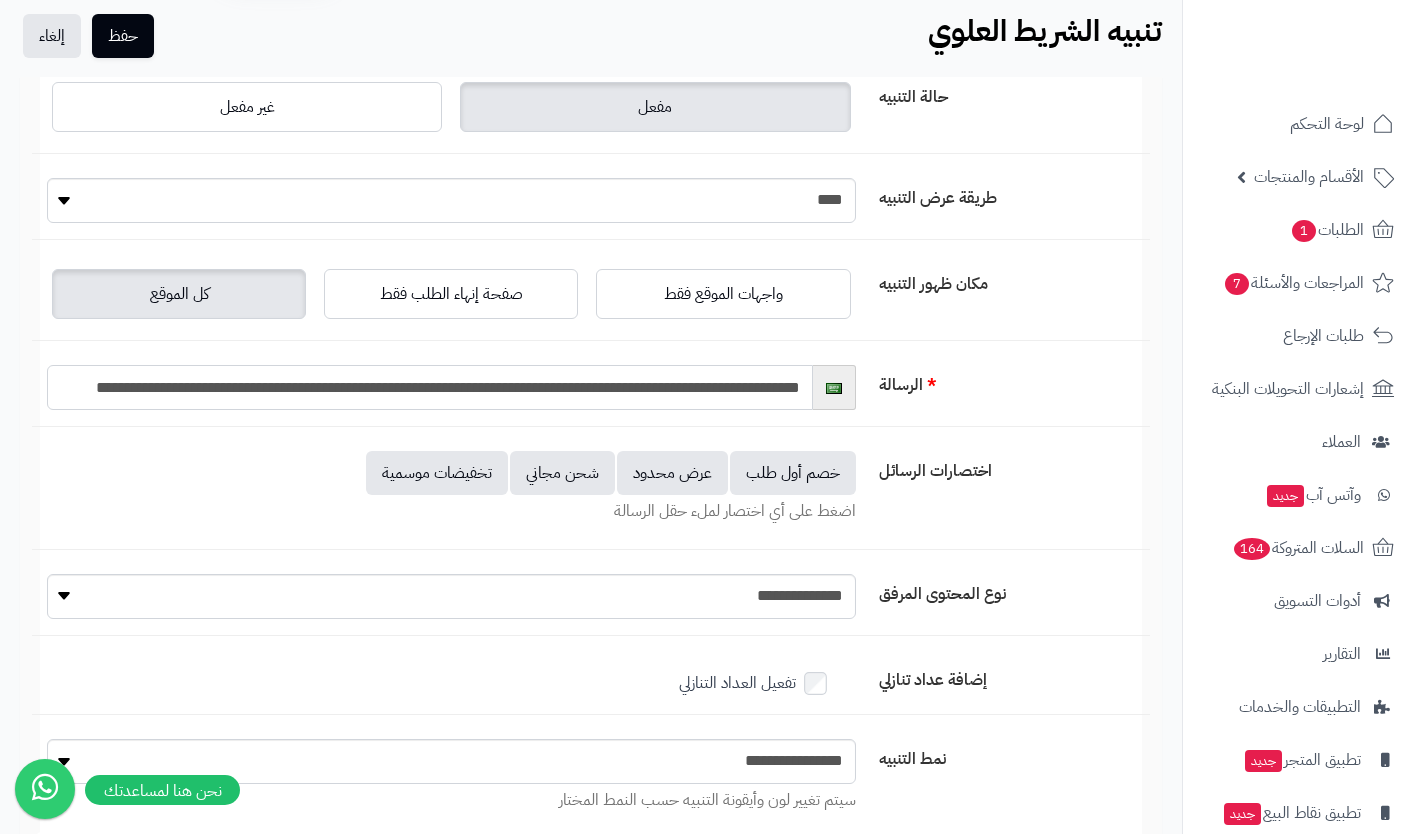 scroll, scrollTop: 0, scrollLeft: 0, axis: both 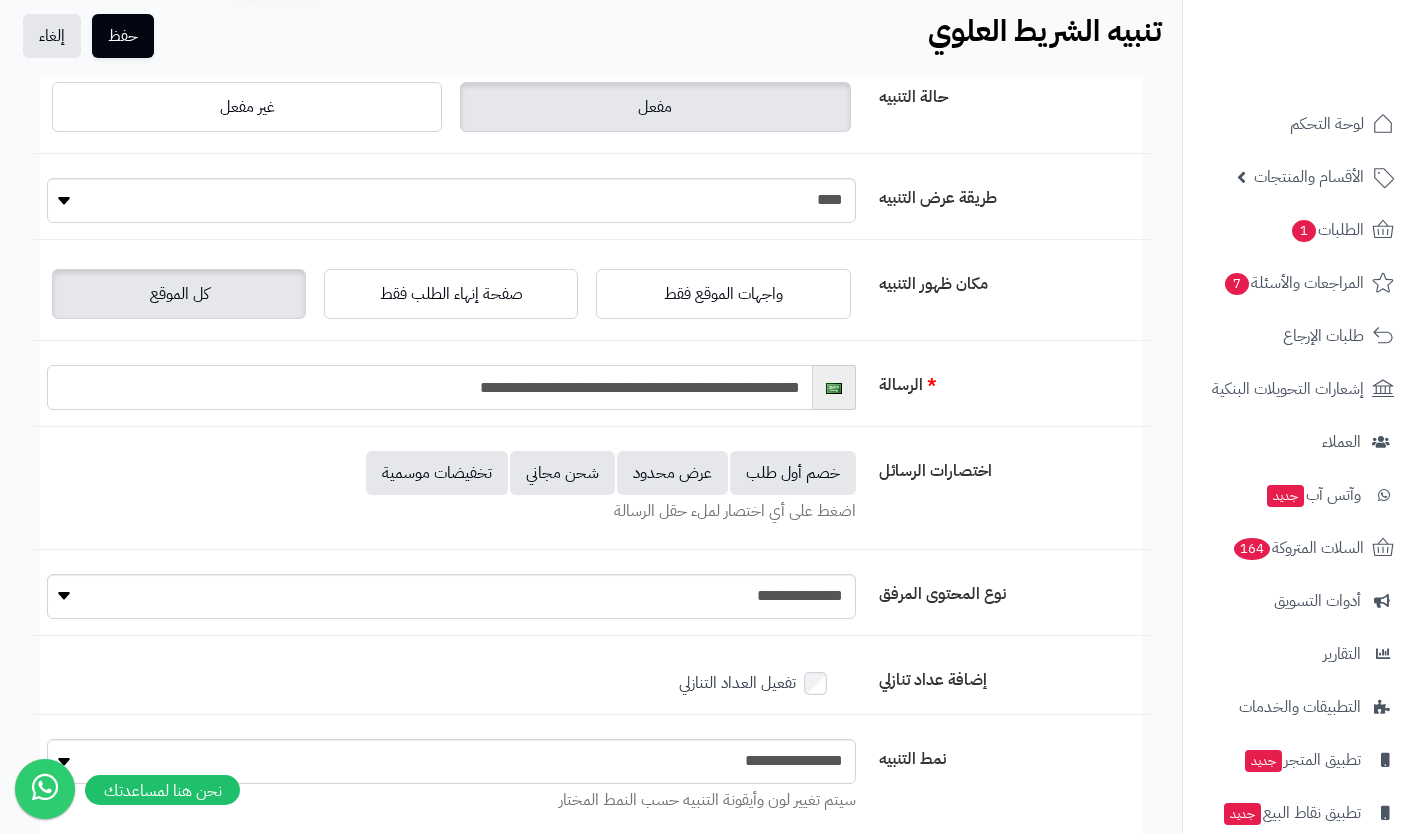 type on "**********" 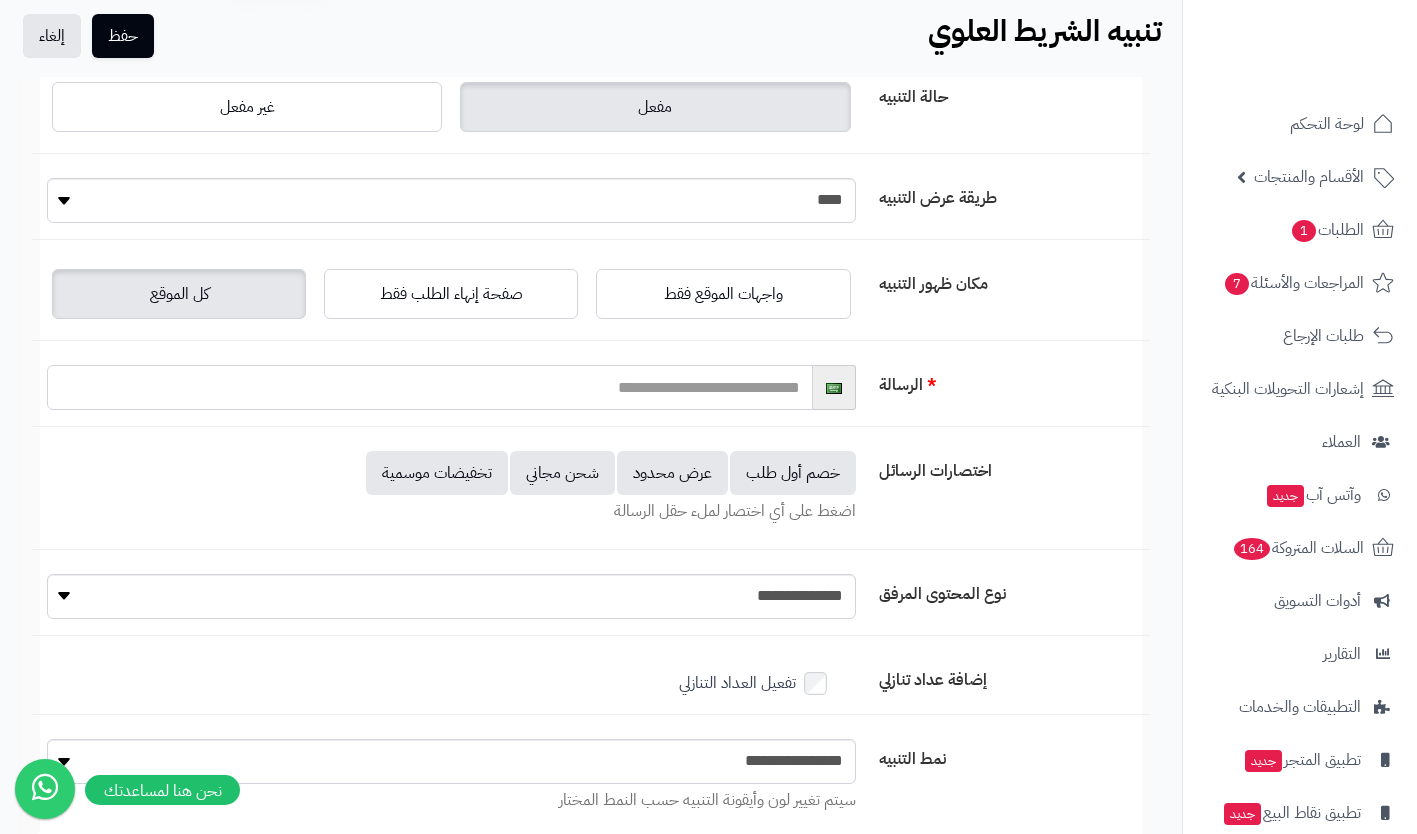 click at bounding box center [430, 387] 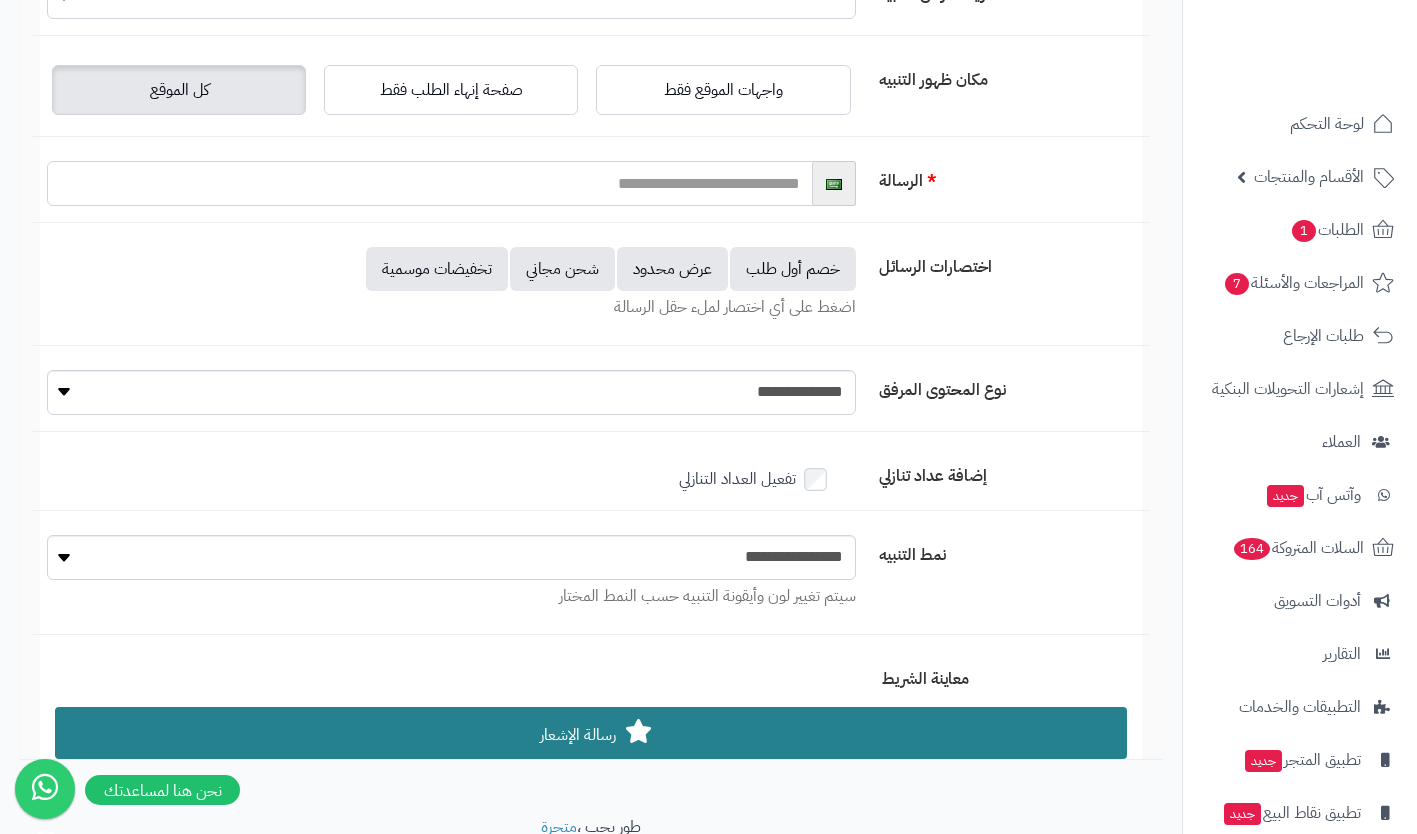 scroll, scrollTop: 277, scrollLeft: 0, axis: vertical 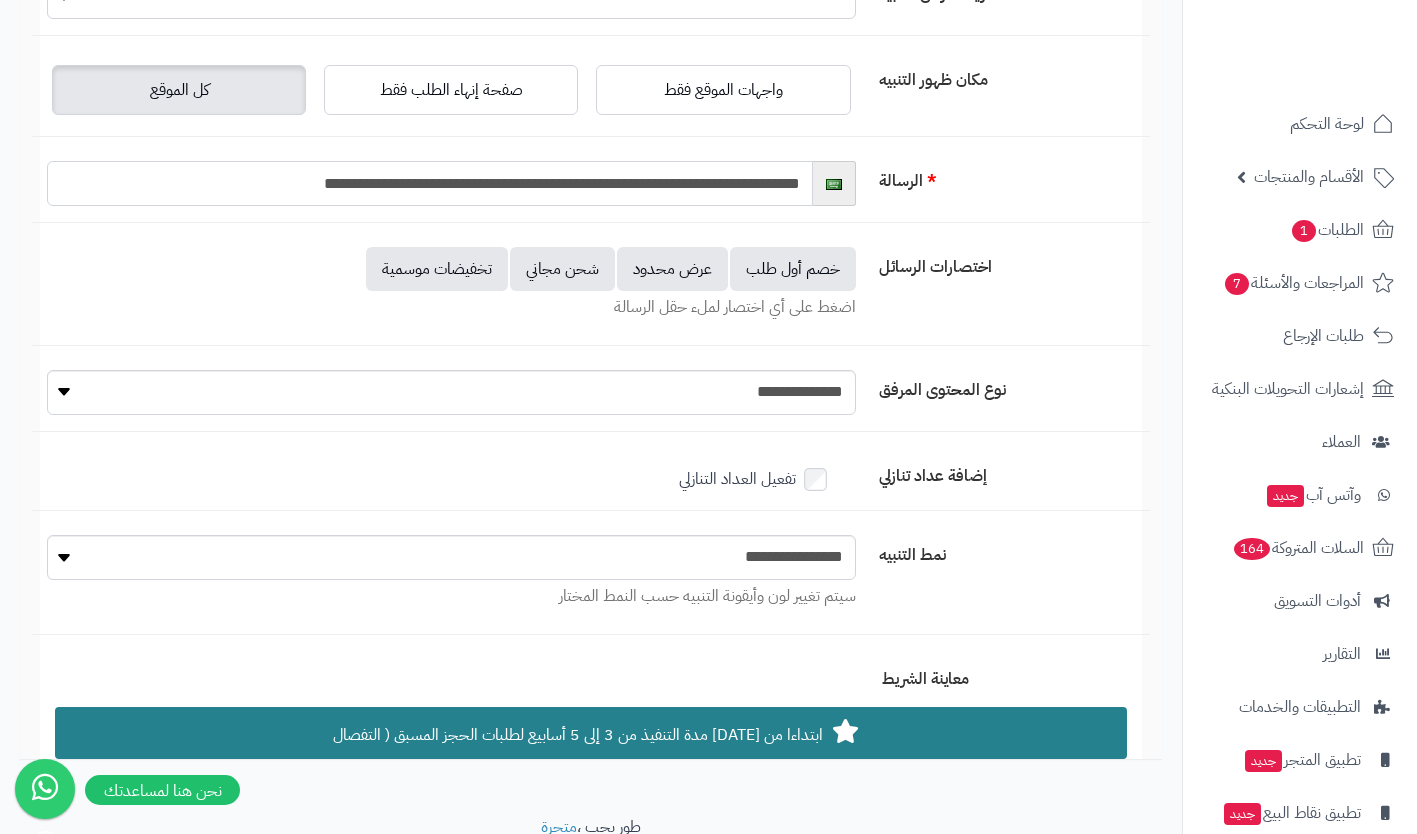 click on "**********" at bounding box center [430, 183] 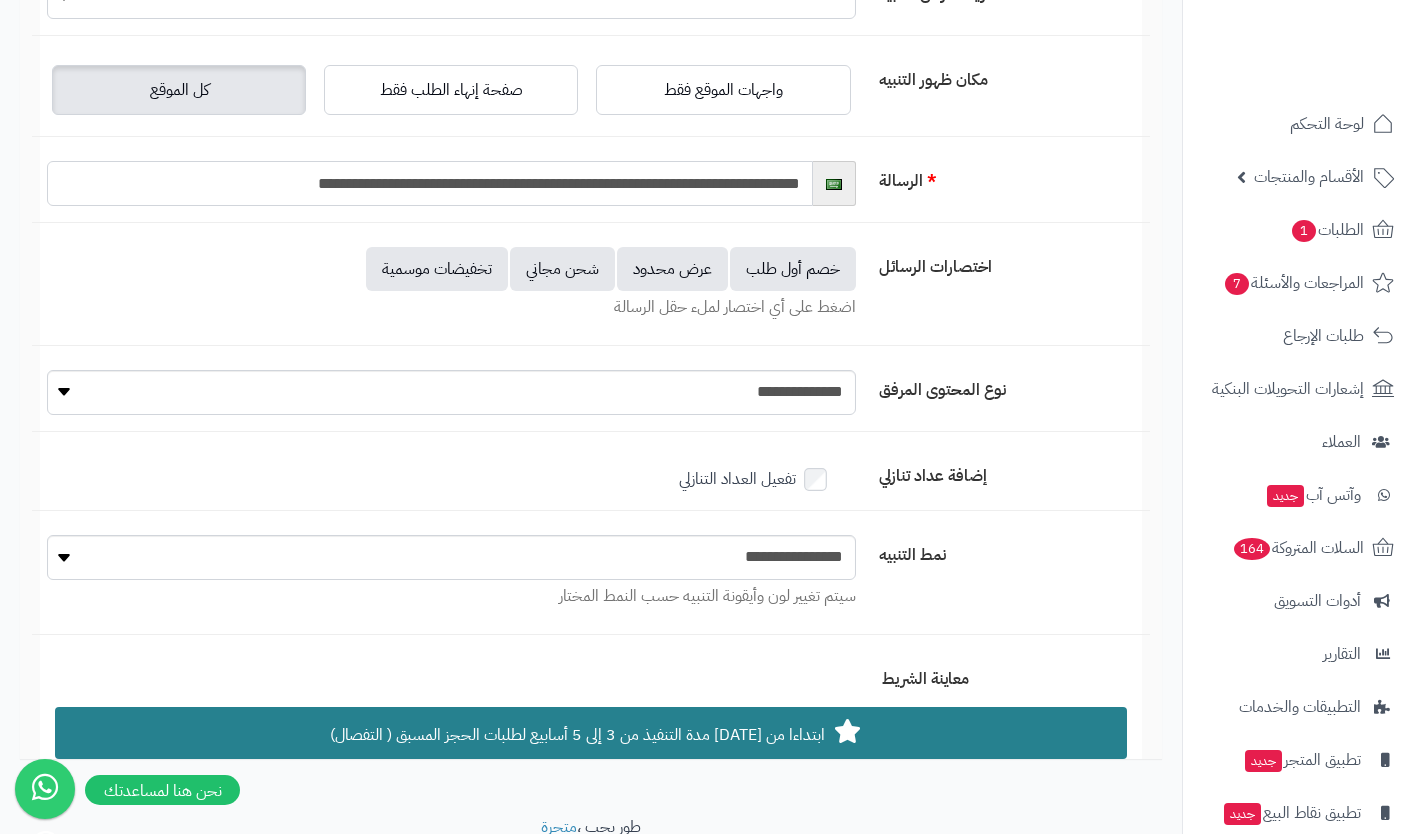 type on "**********" 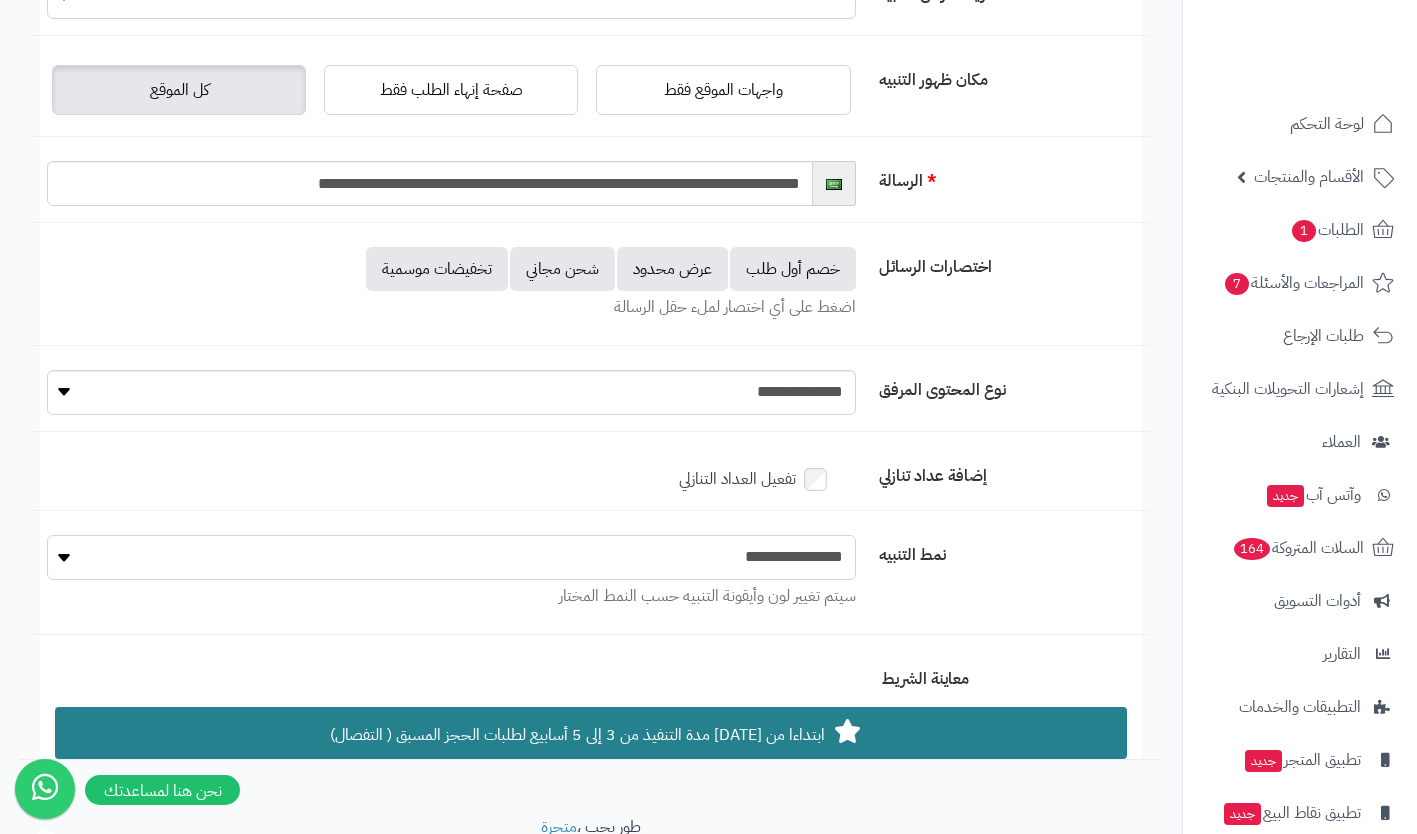 click on "**********" at bounding box center [451, 557] 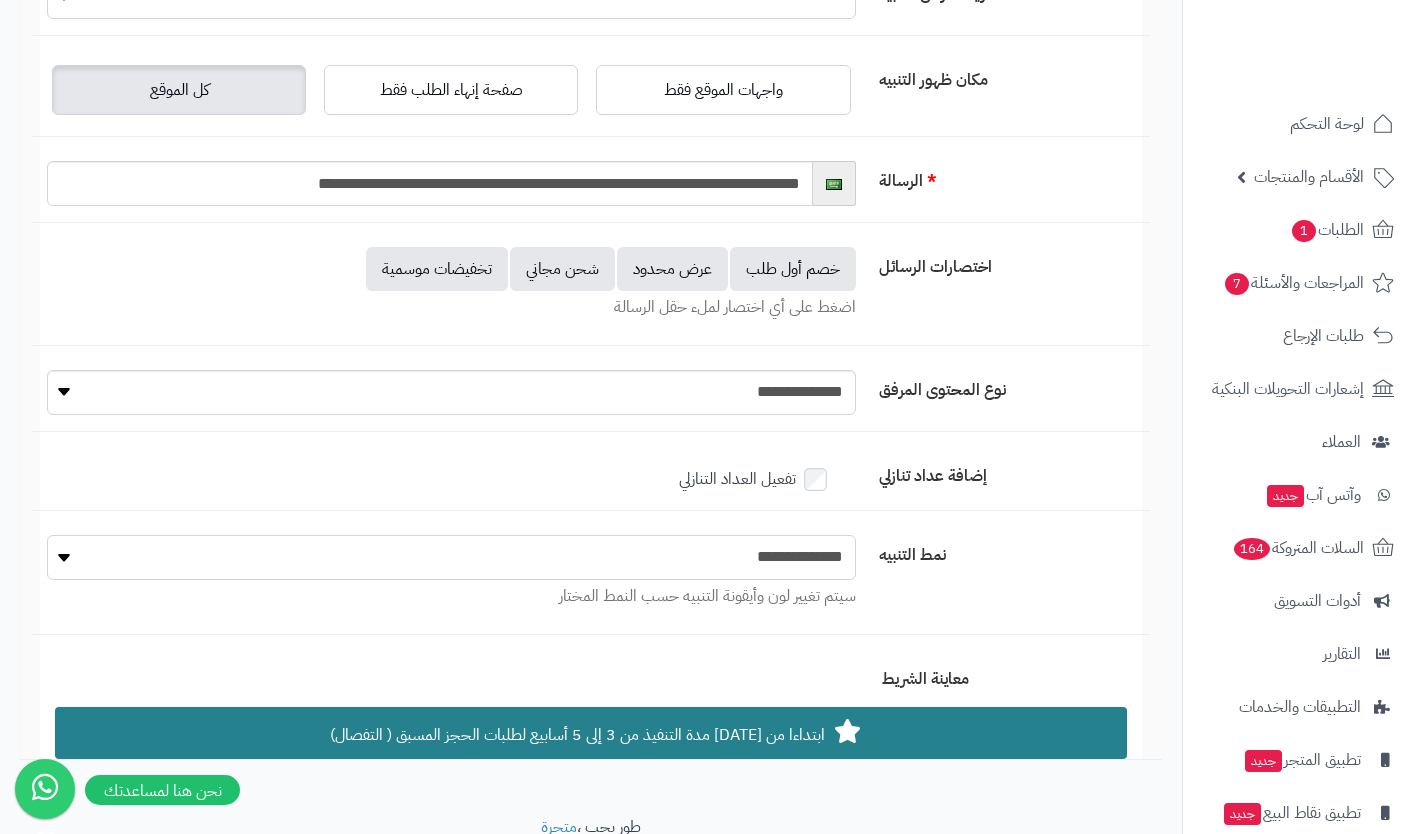 click on "**********" at bounding box center (451, 557) 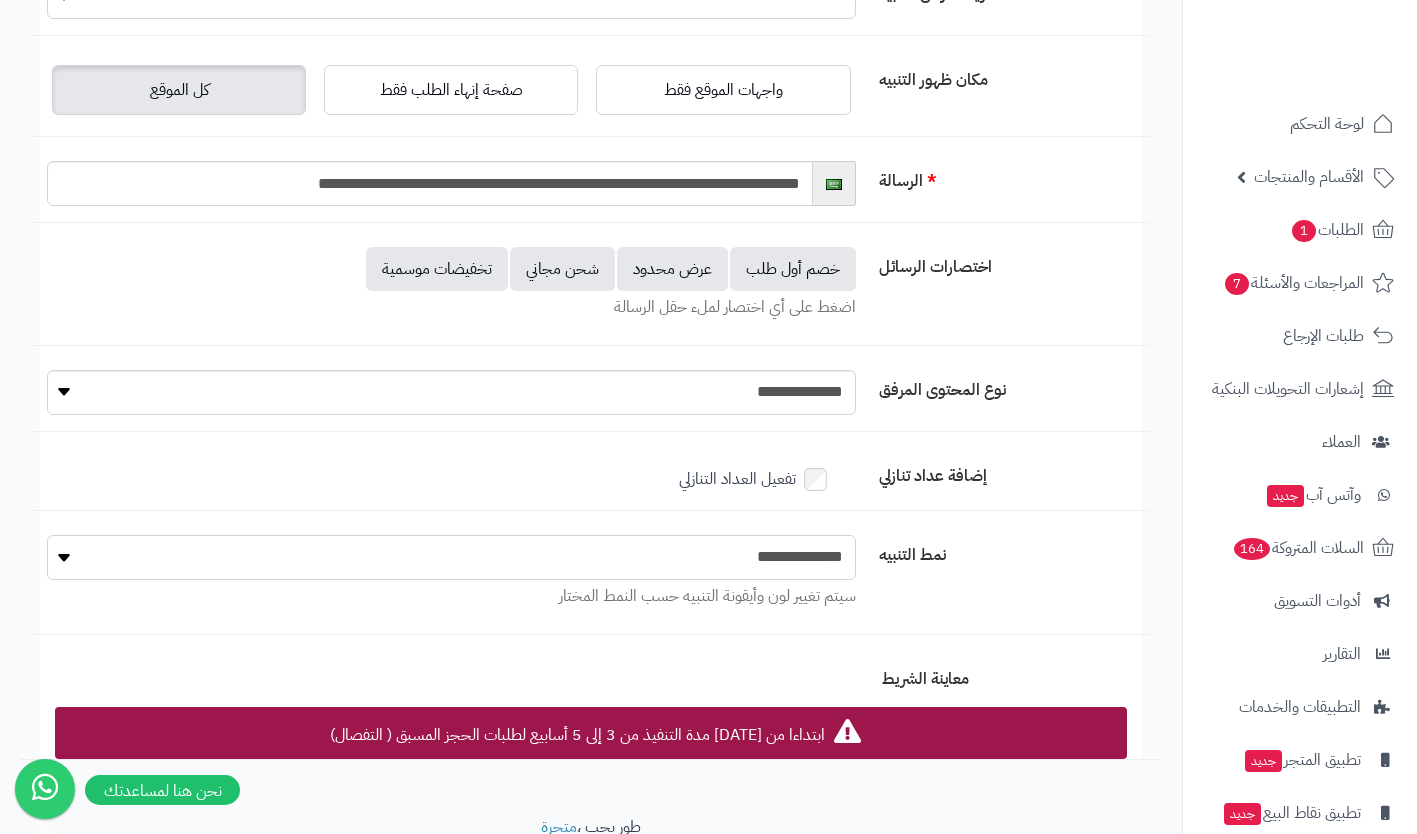 click on "**********" at bounding box center (451, 557) 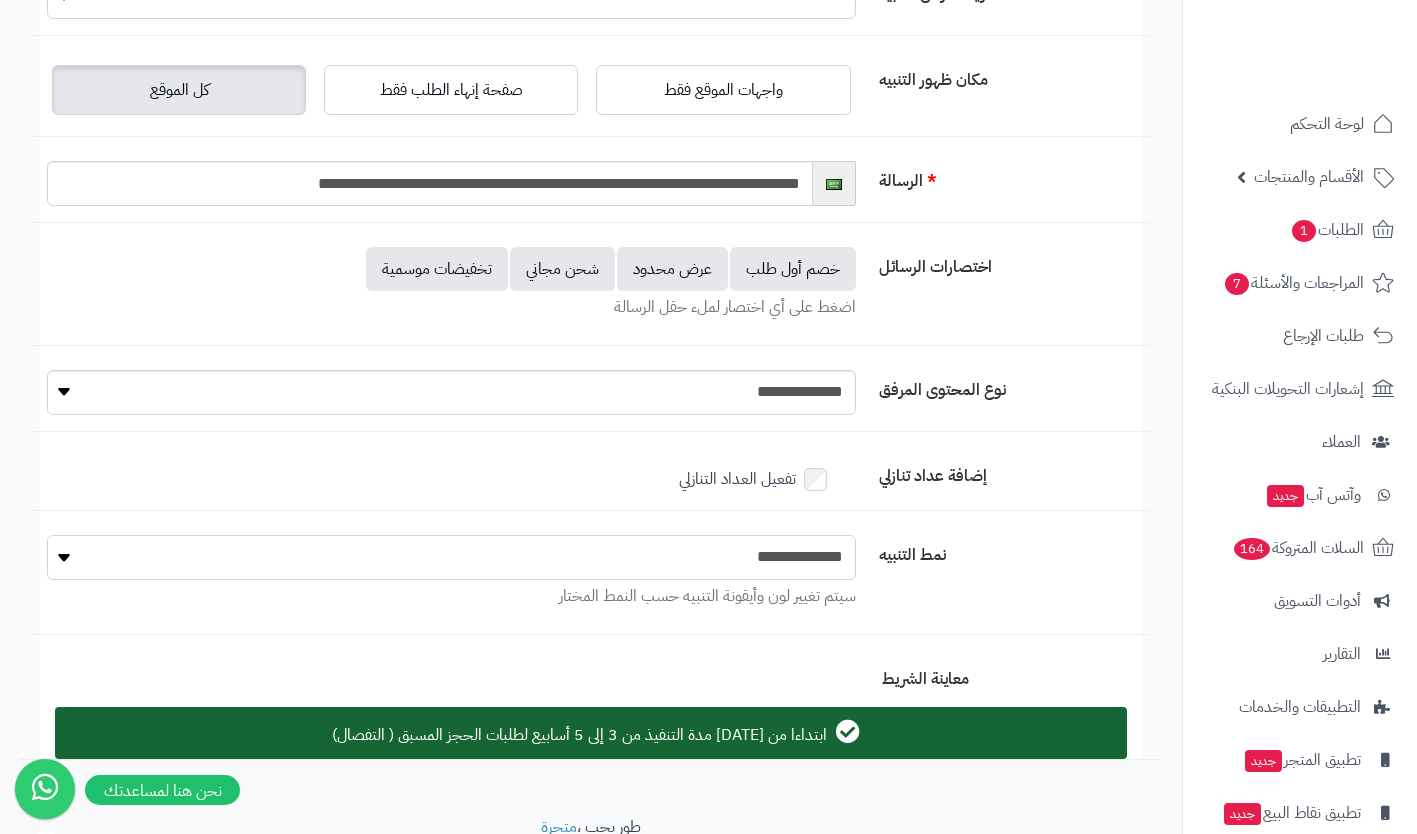 click on "**********" at bounding box center (451, 557) 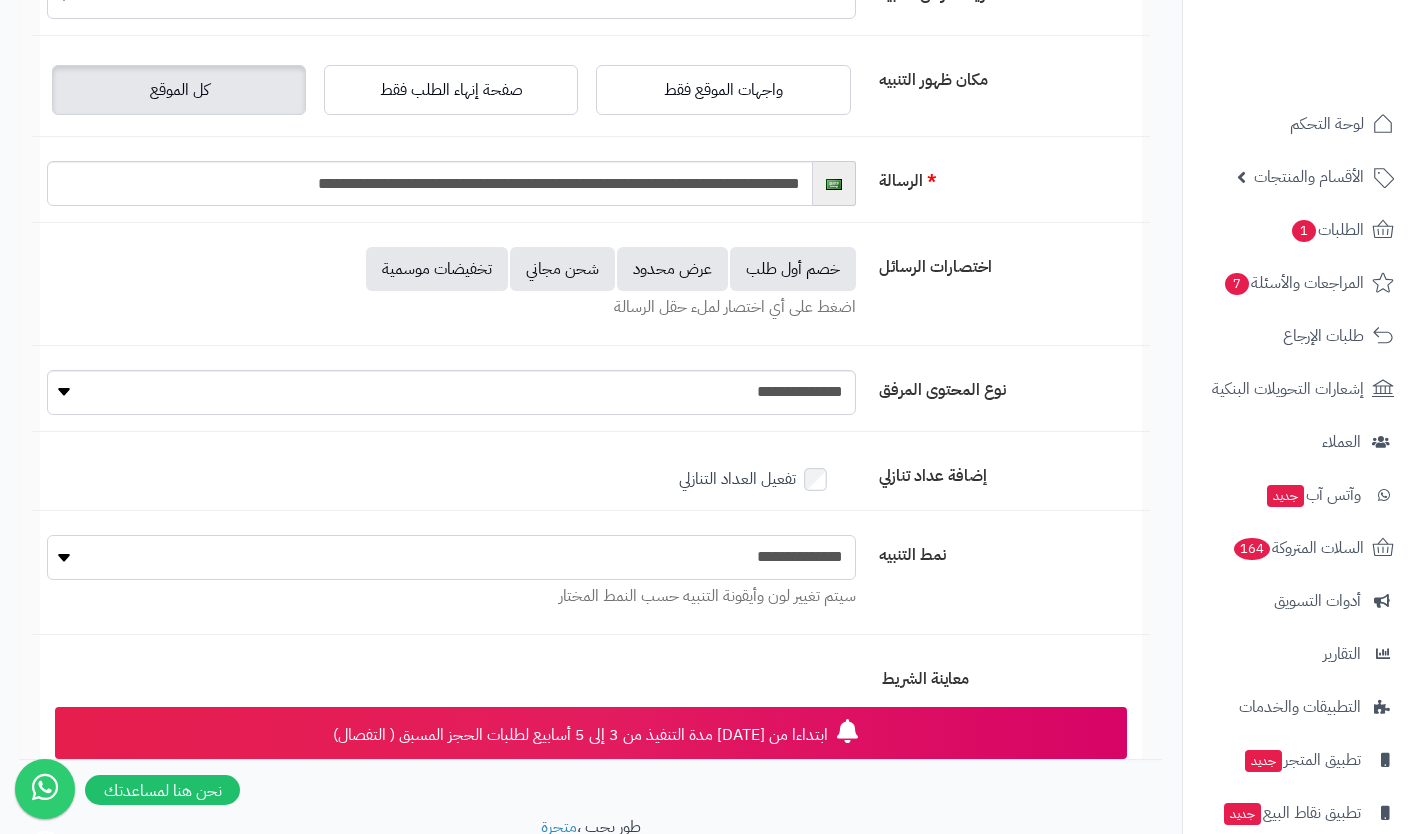 click on "**********" at bounding box center (451, 557) 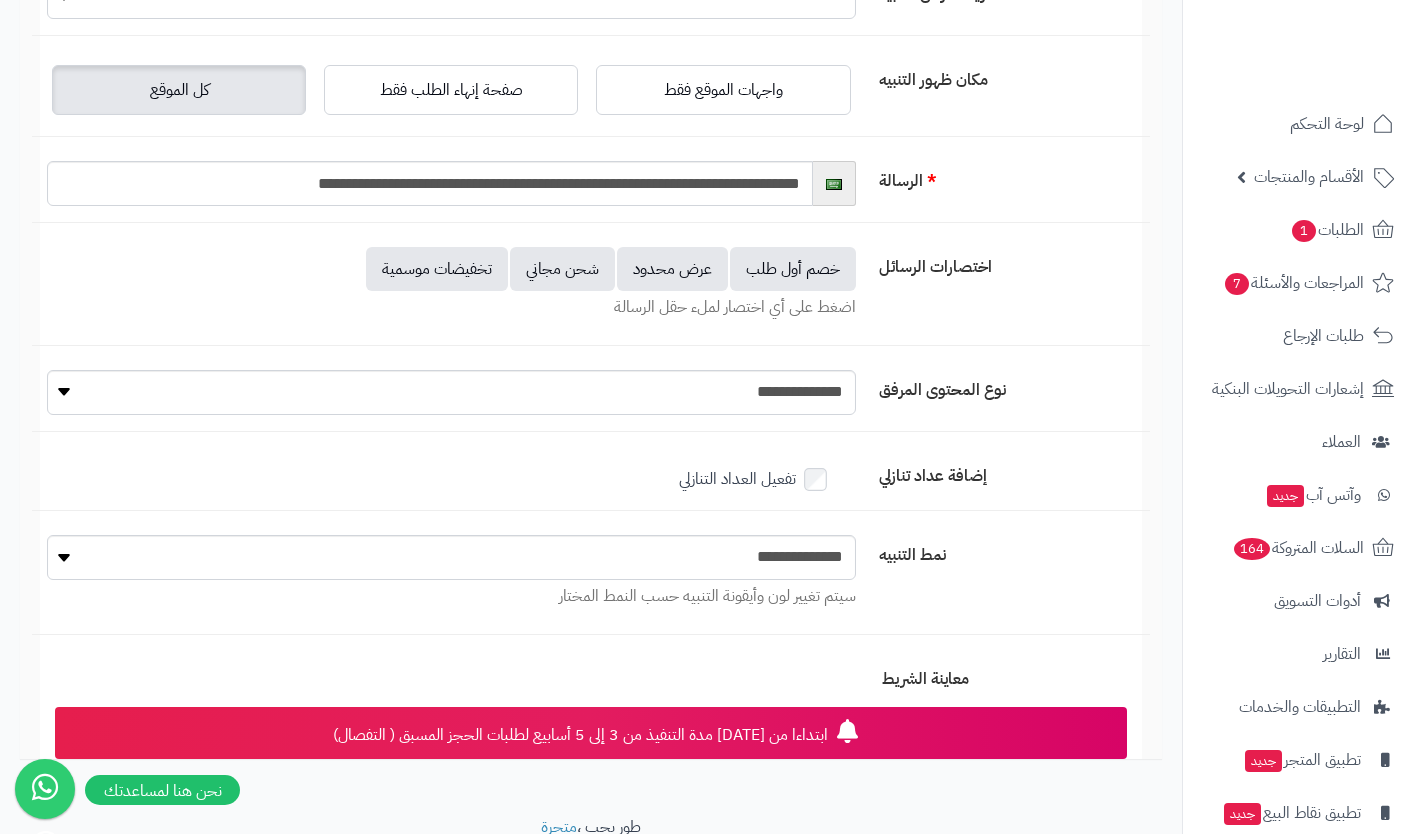 click on "نمط التنبيه" at bounding box center (1011, 551) 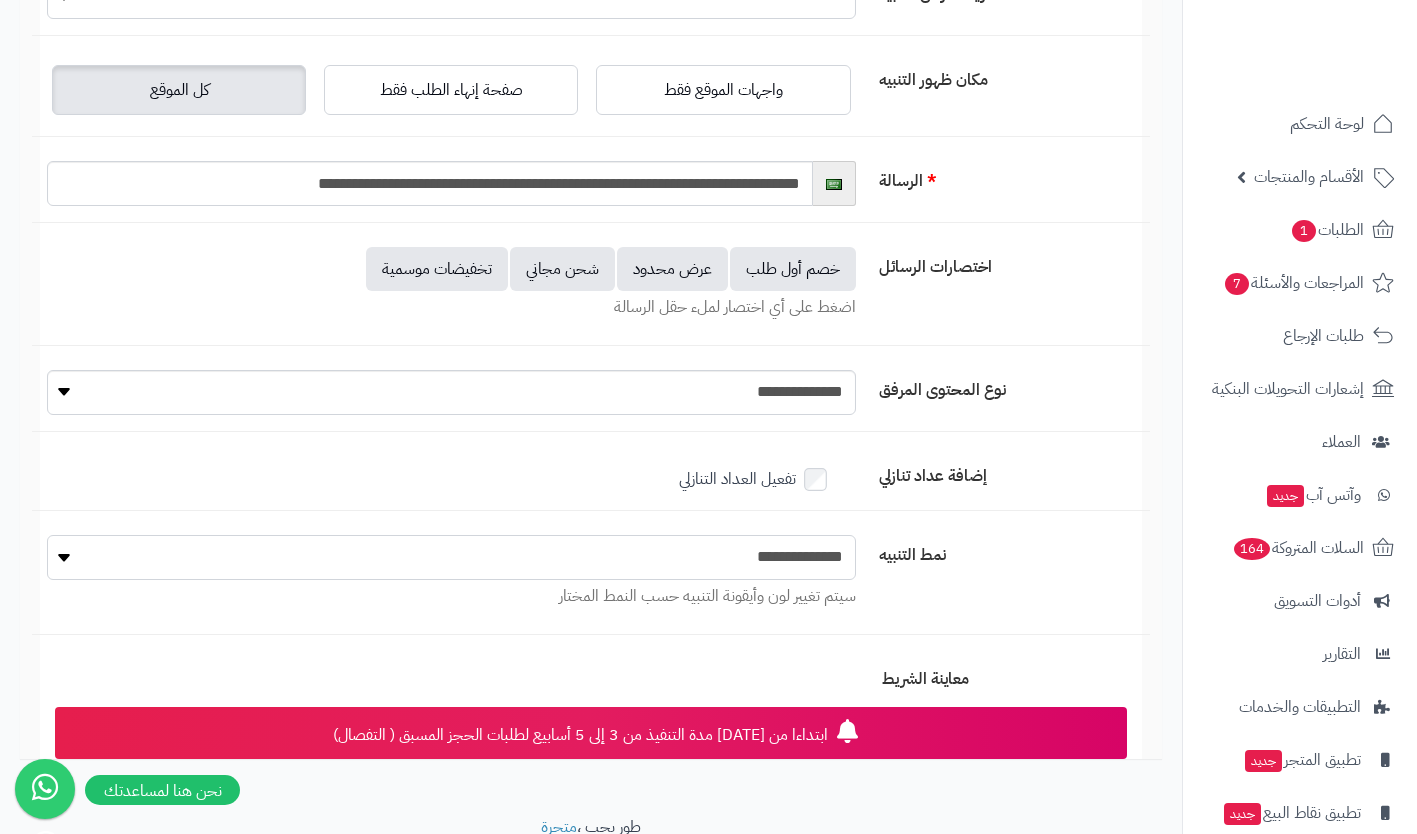 click on "**********" at bounding box center [451, 557] 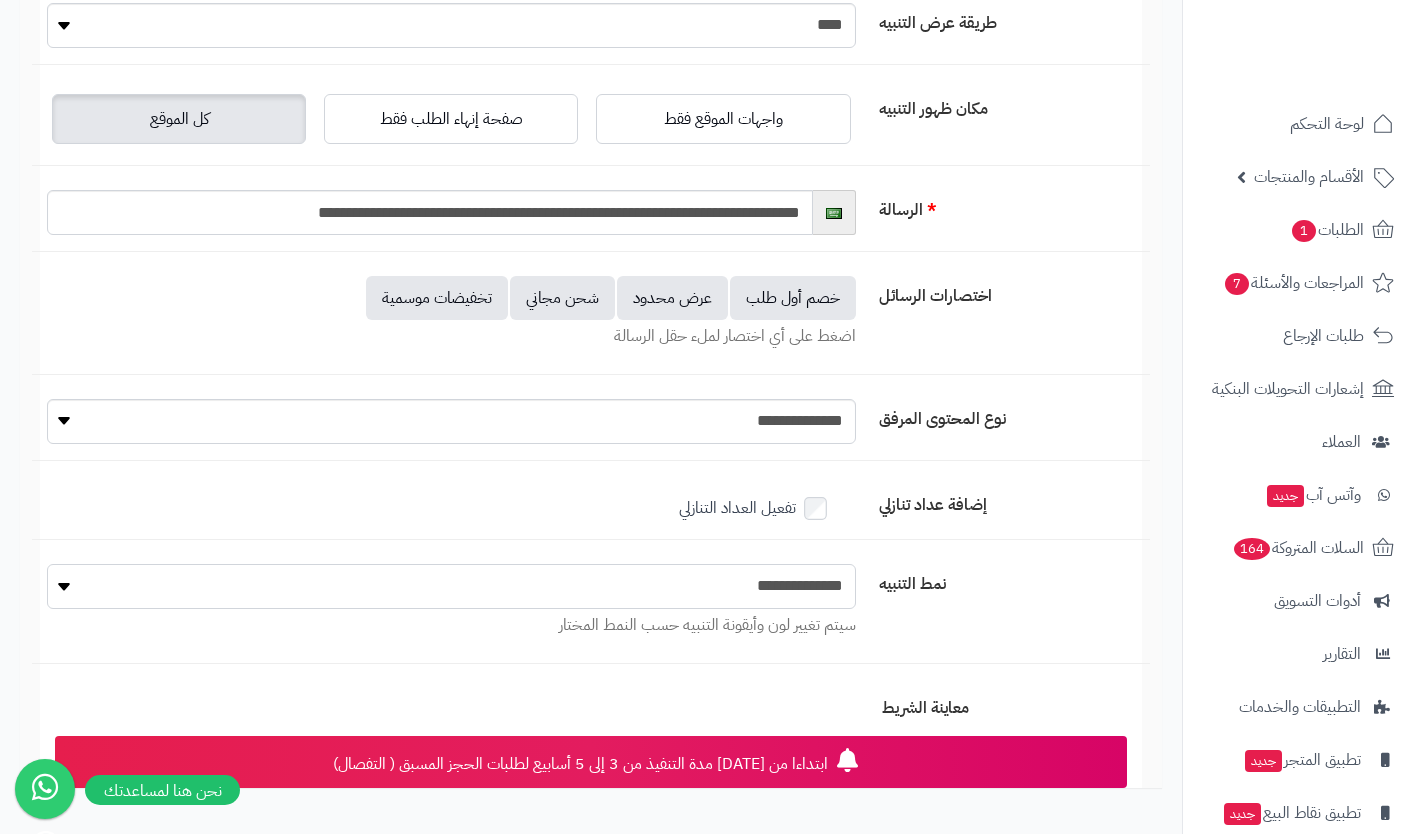 scroll, scrollTop: 0, scrollLeft: 0, axis: both 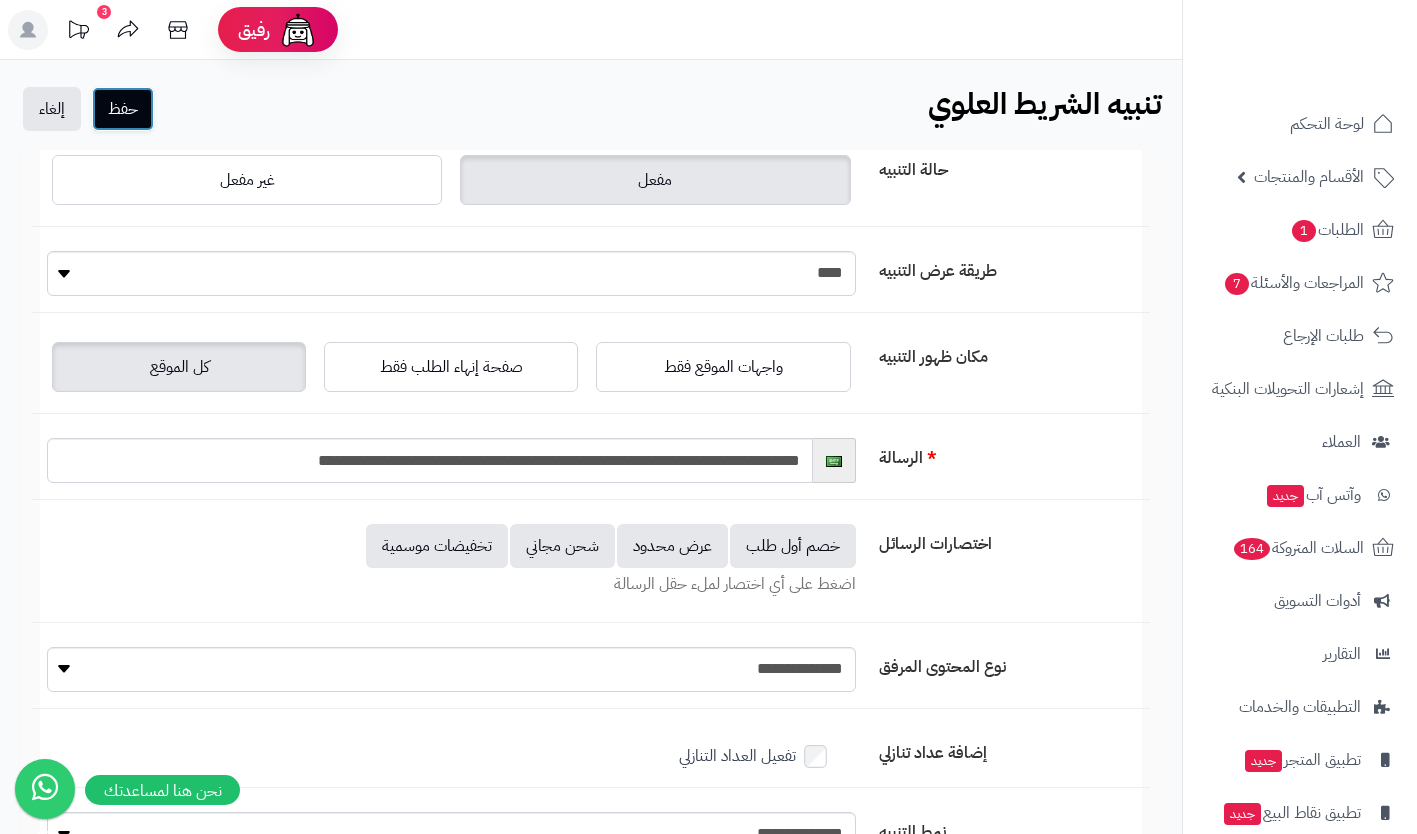 click on "حفظ" at bounding box center (123, 109) 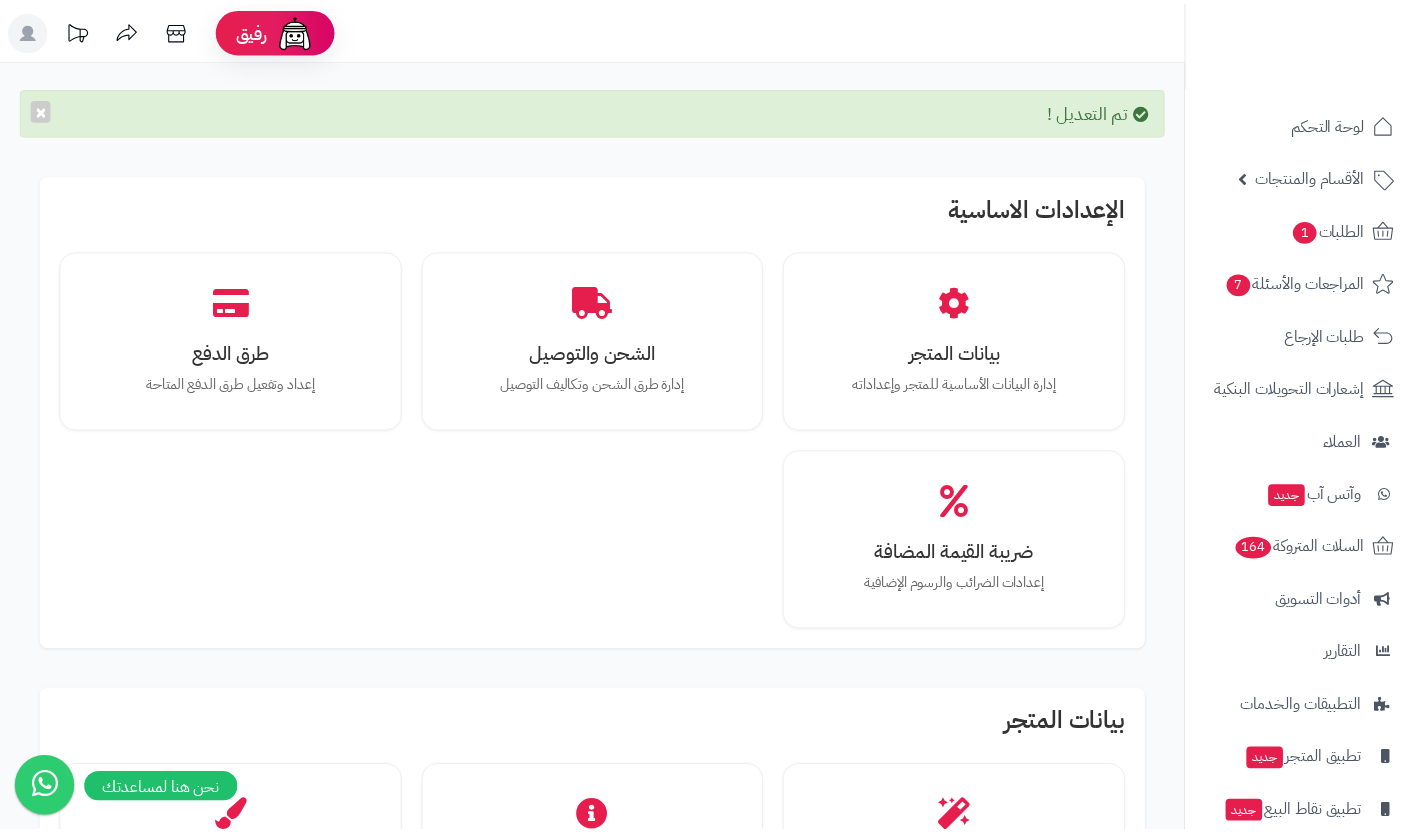 scroll, scrollTop: 0, scrollLeft: 0, axis: both 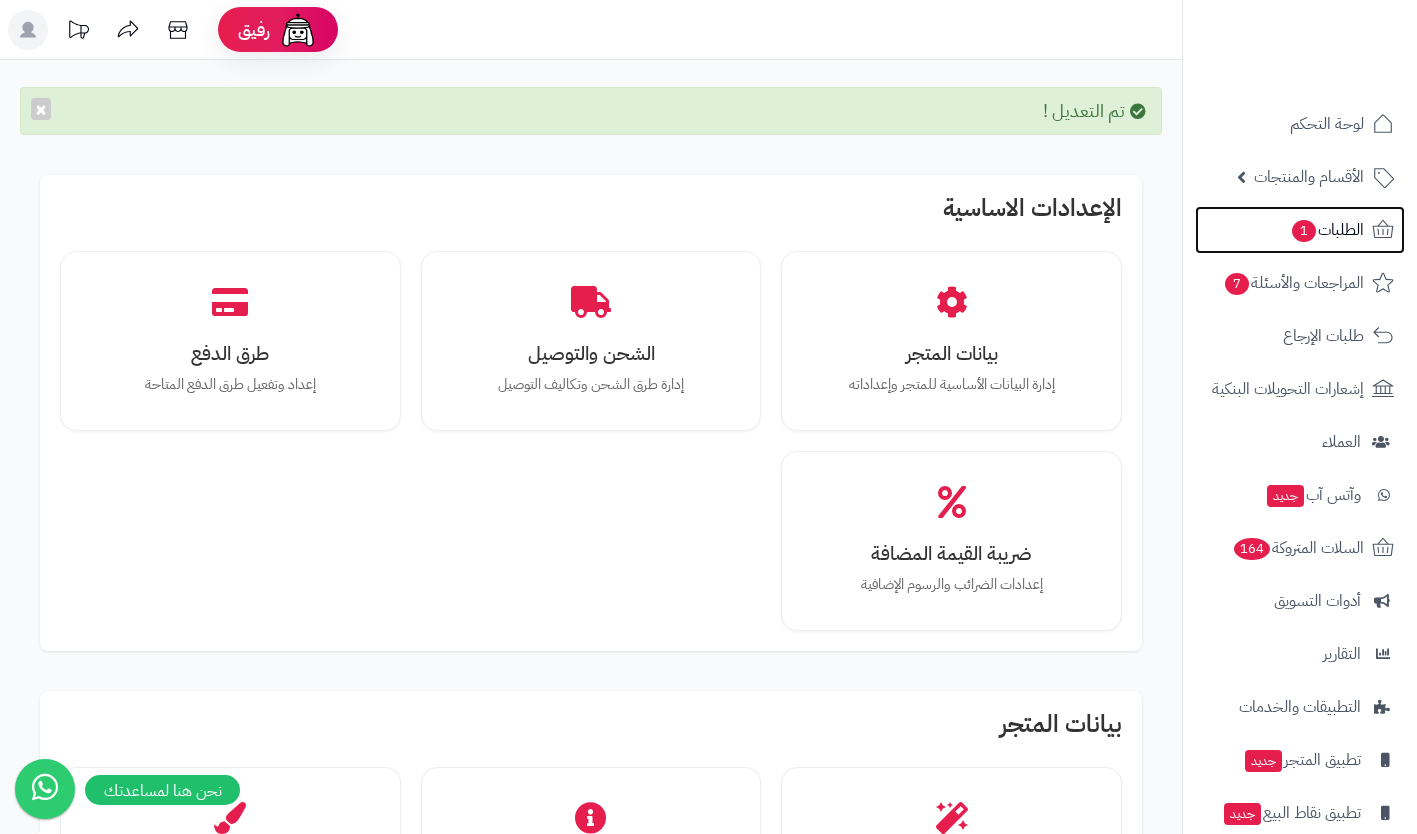 click on "1" at bounding box center [1304, 231] 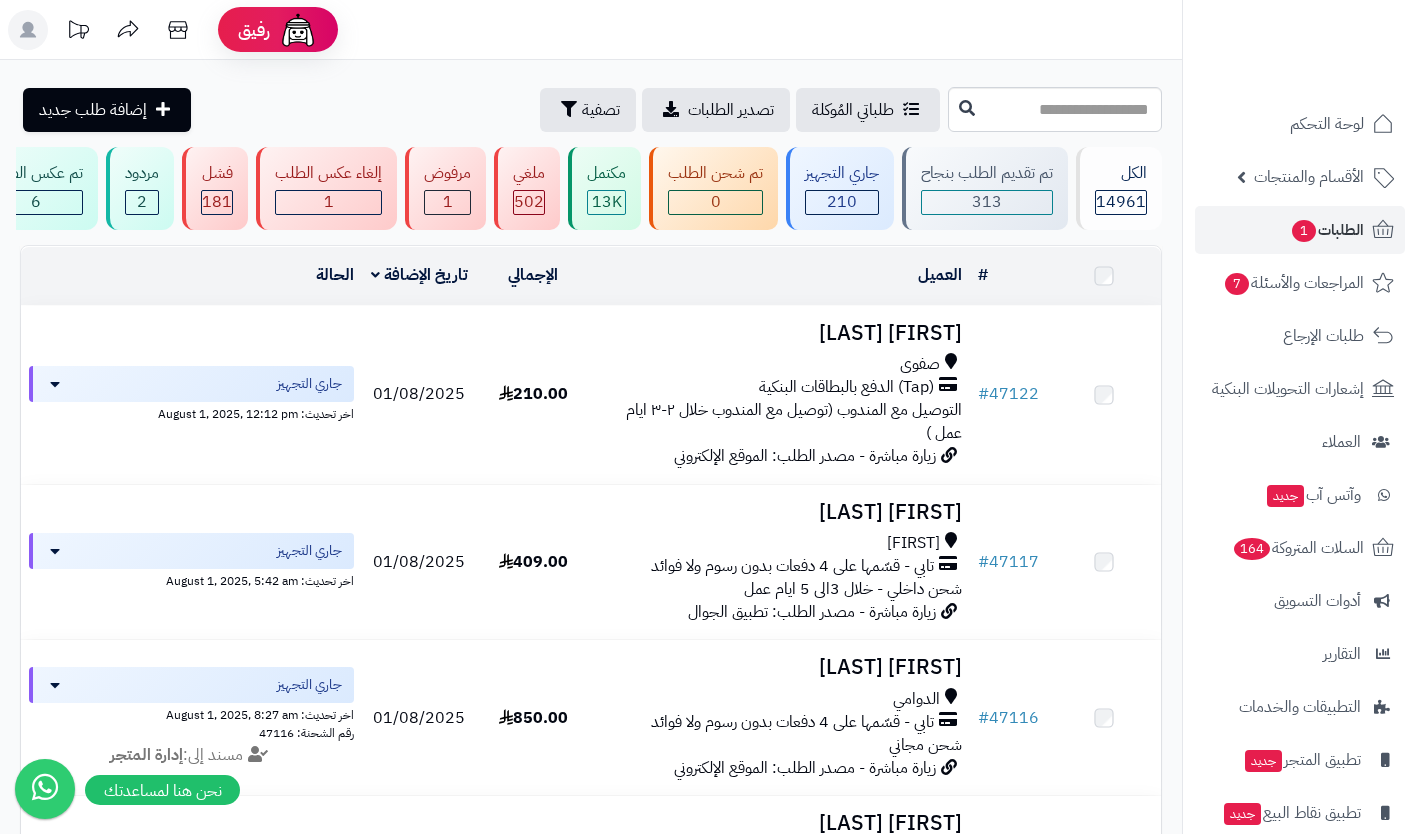 scroll, scrollTop: 0, scrollLeft: 0, axis: both 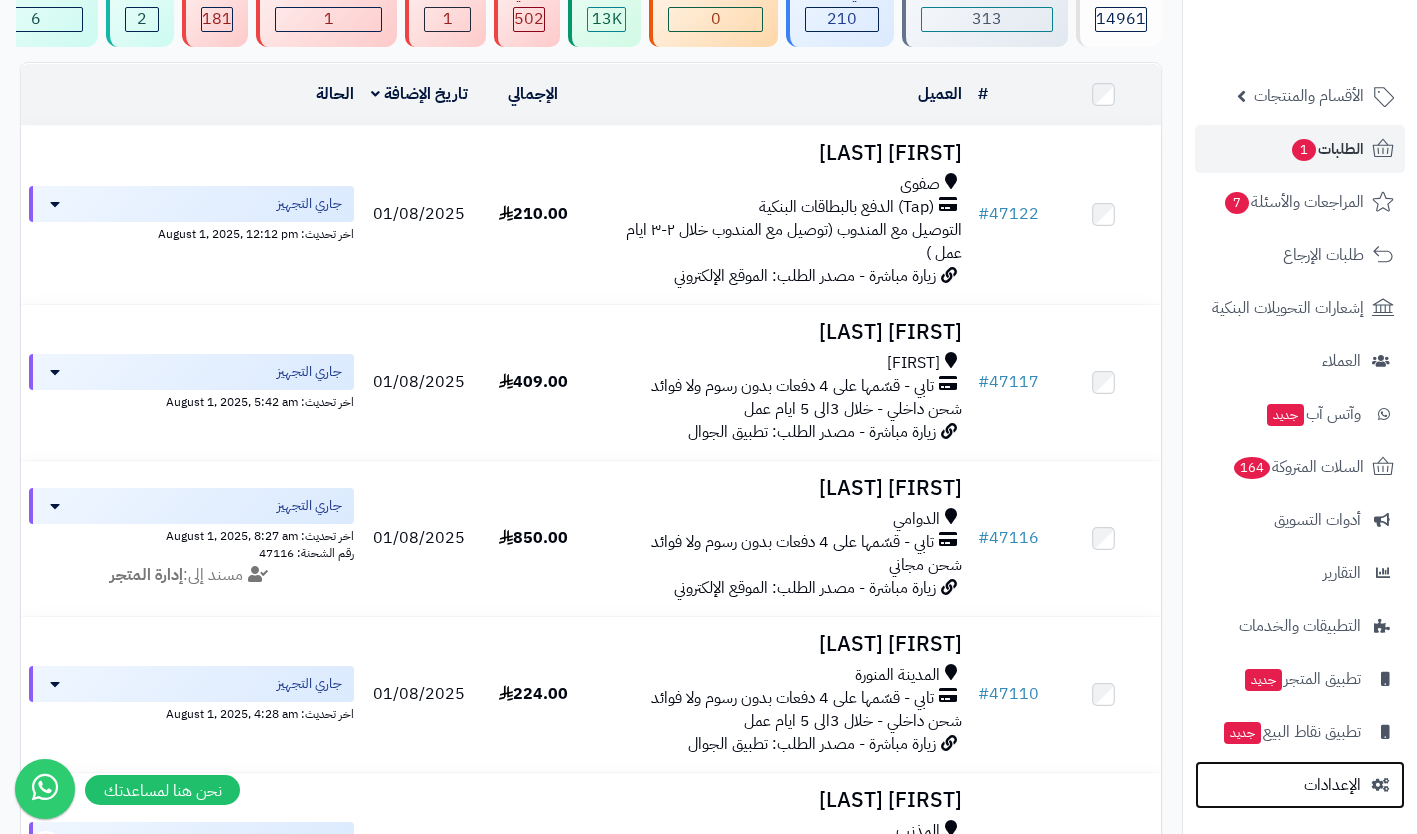 click on "الإعدادات" at bounding box center [1332, 785] 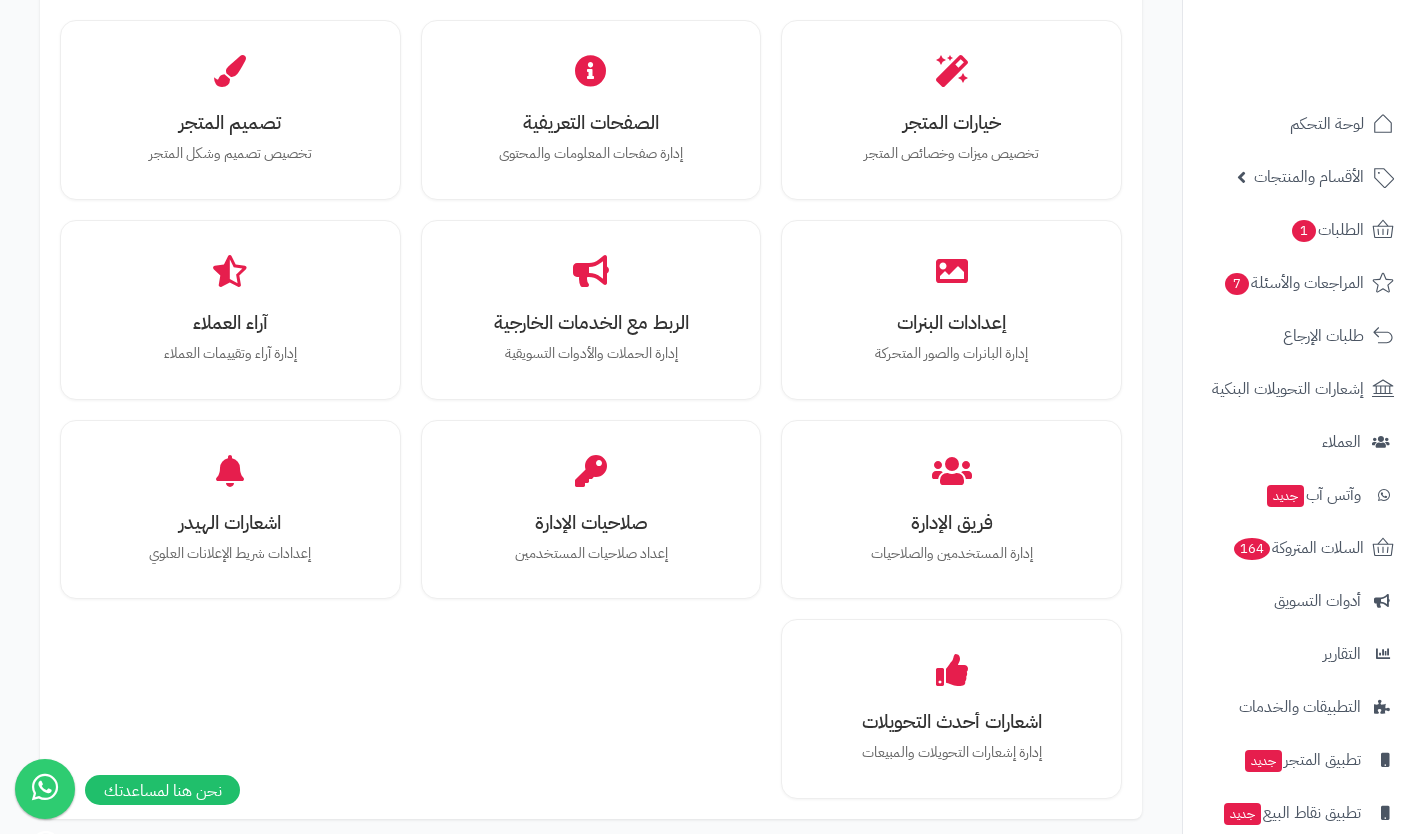scroll, scrollTop: 688, scrollLeft: 0, axis: vertical 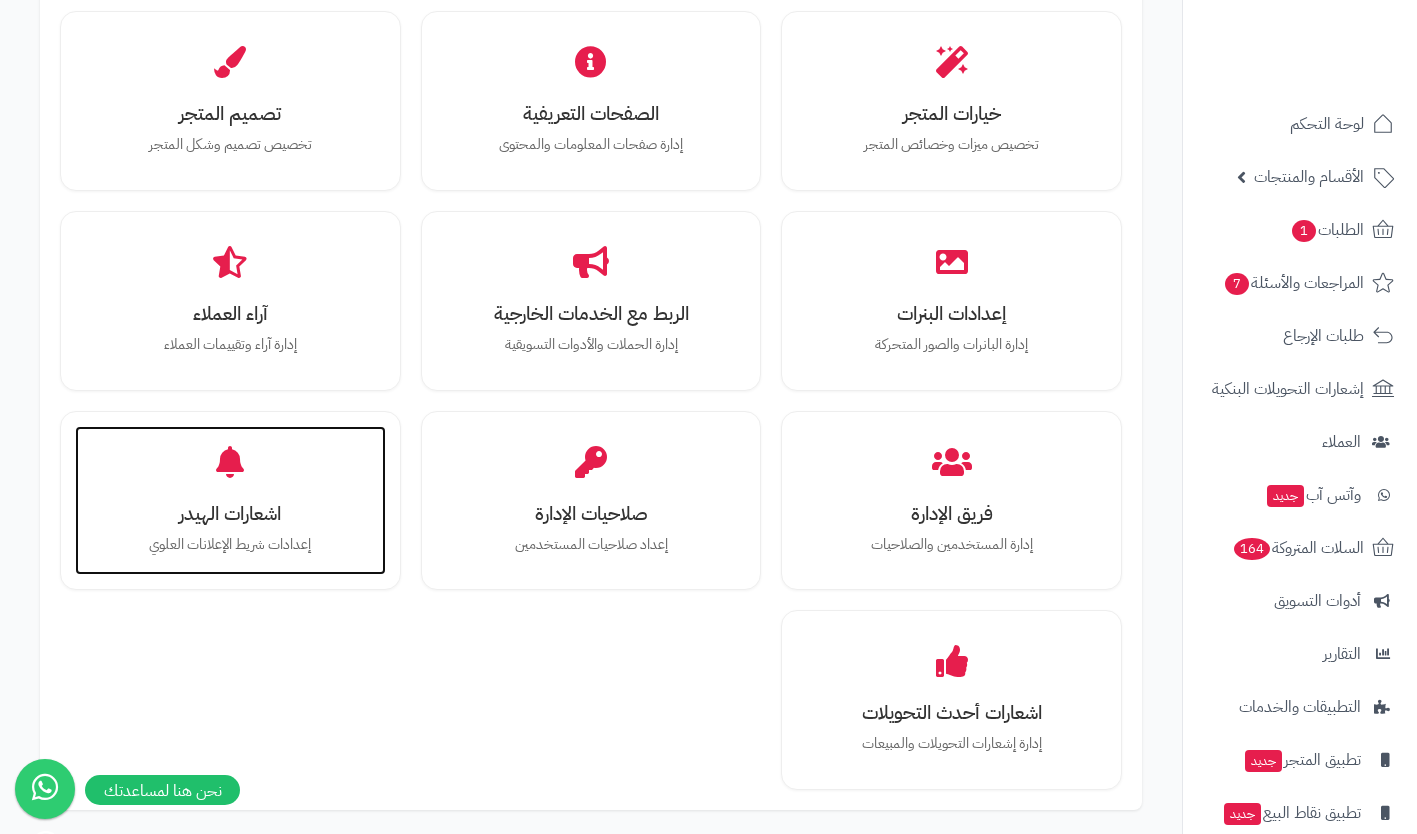 click on "اشعارات الهيدر إعدادات شريط الإعلانات العلوي" at bounding box center [230, 501] 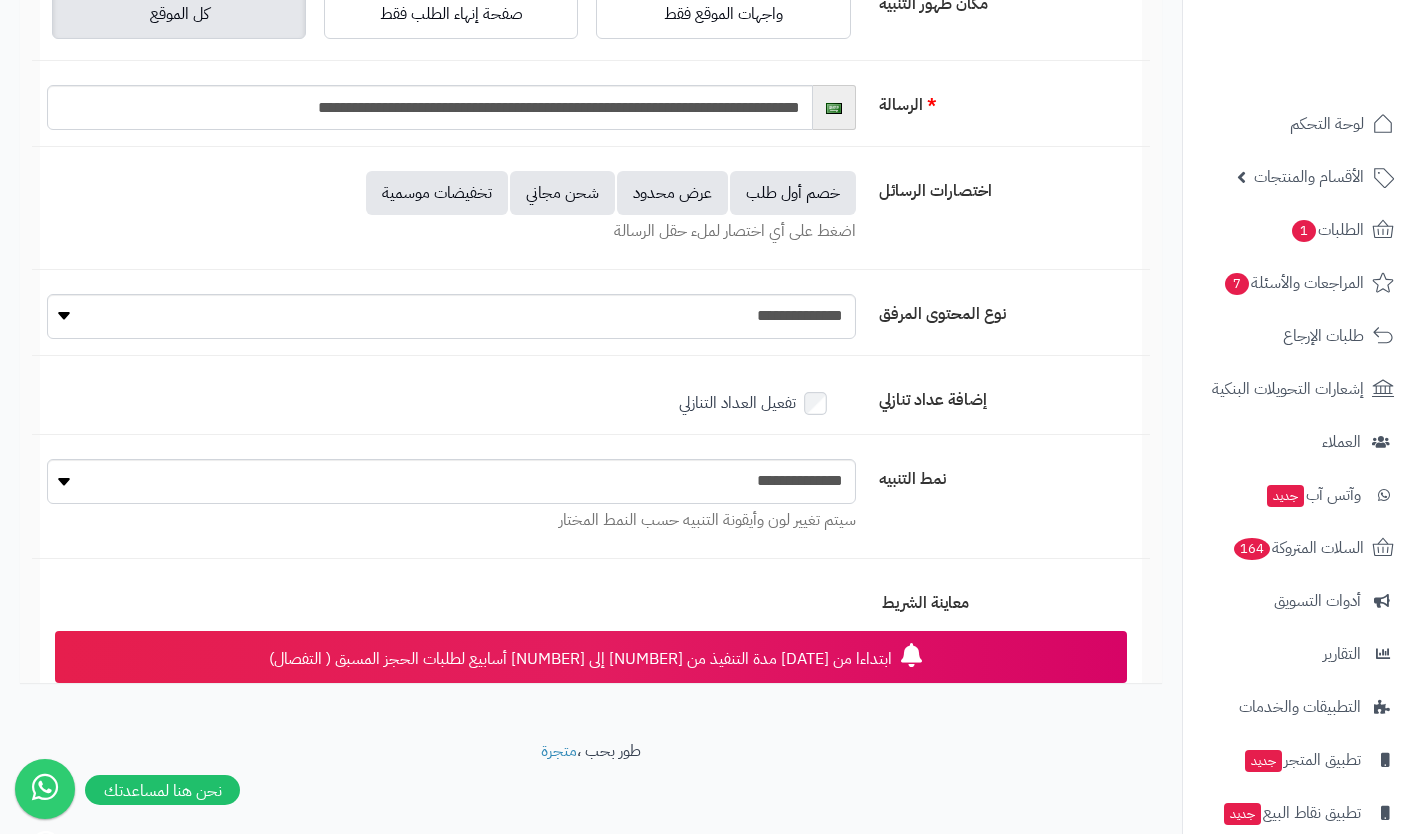 scroll, scrollTop: 355, scrollLeft: 0, axis: vertical 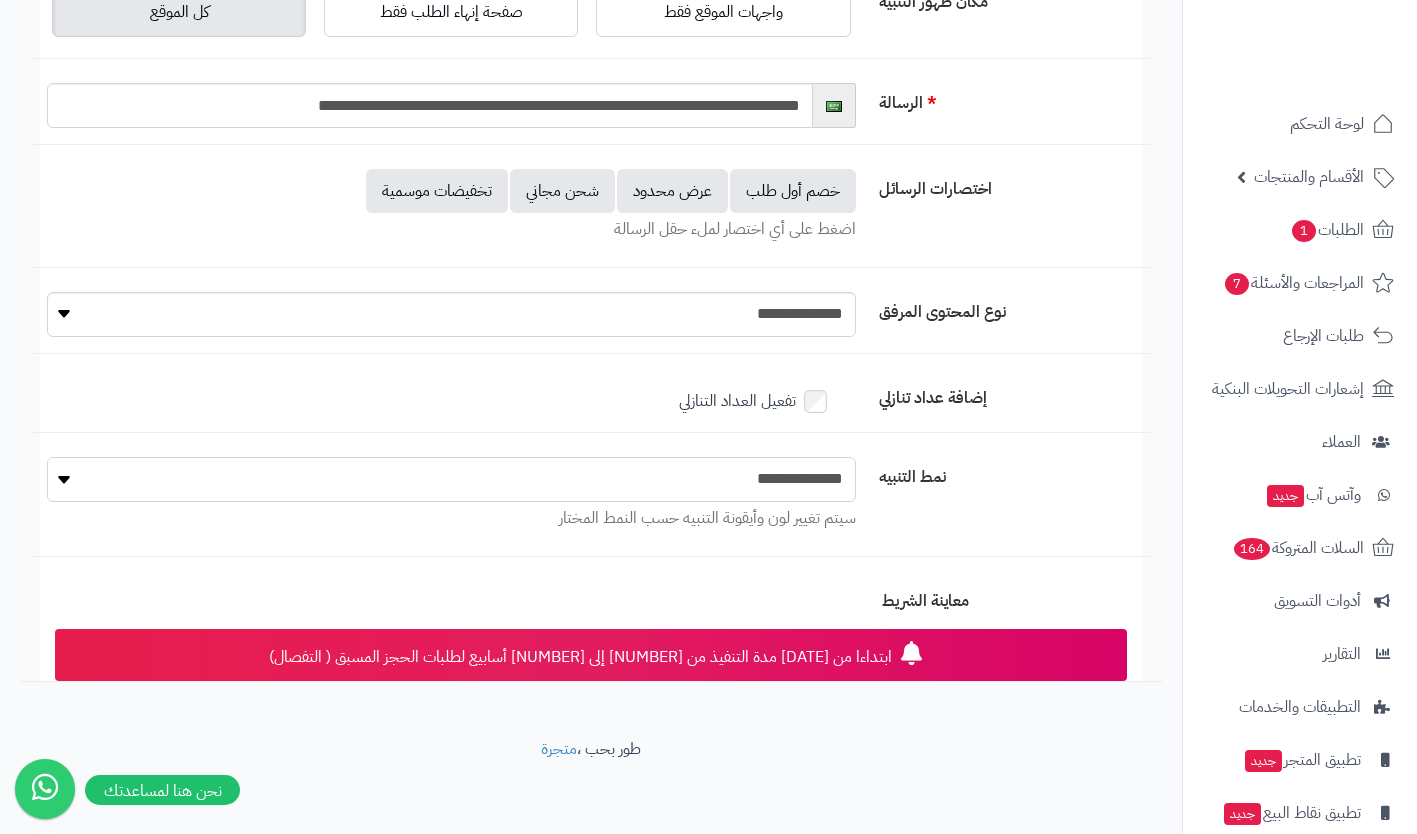 click on "**********" at bounding box center (451, 479) 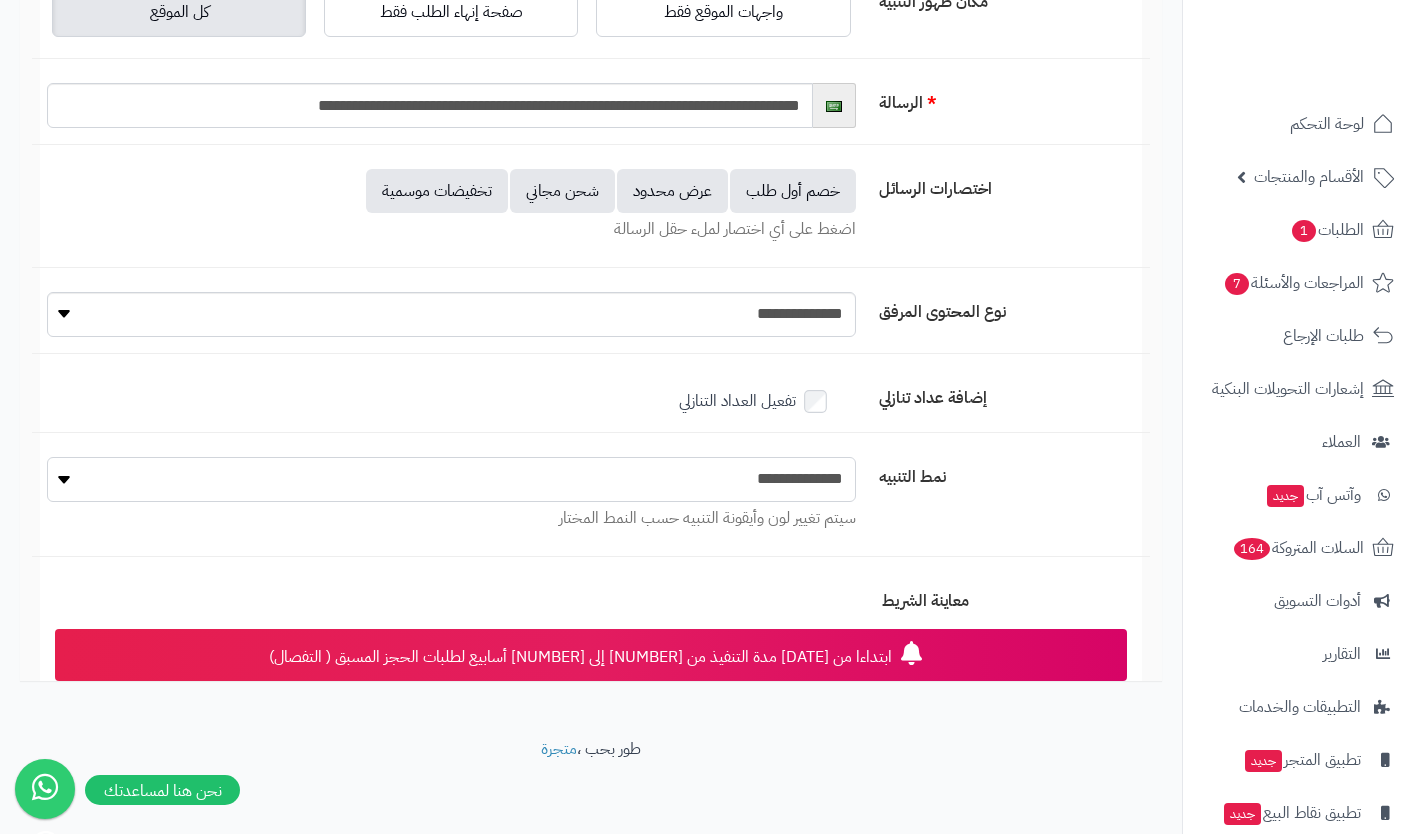 click on "**********" at bounding box center (451, 479) 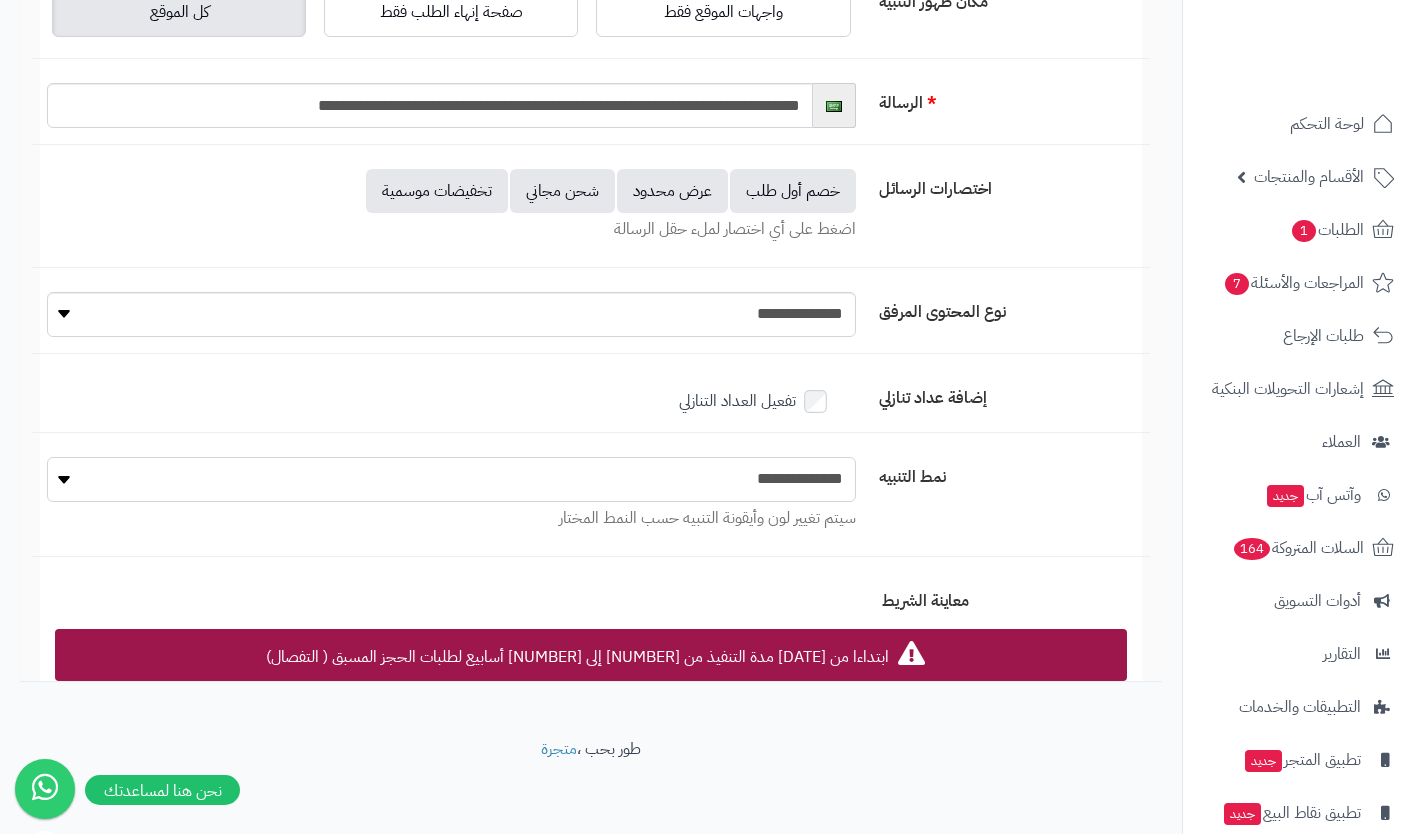 click on "**********" at bounding box center (451, 479) 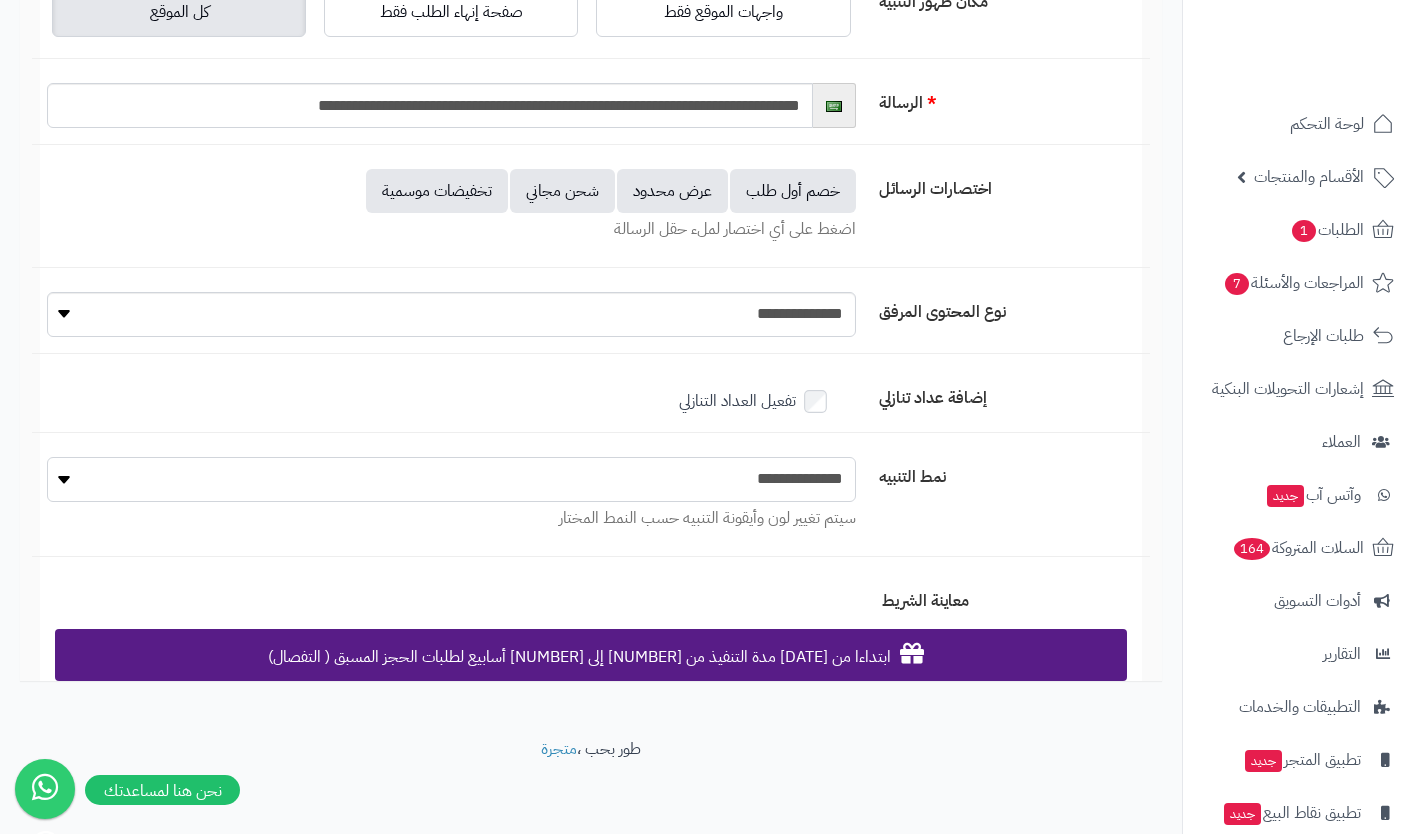 click on "**********" at bounding box center [451, 479] 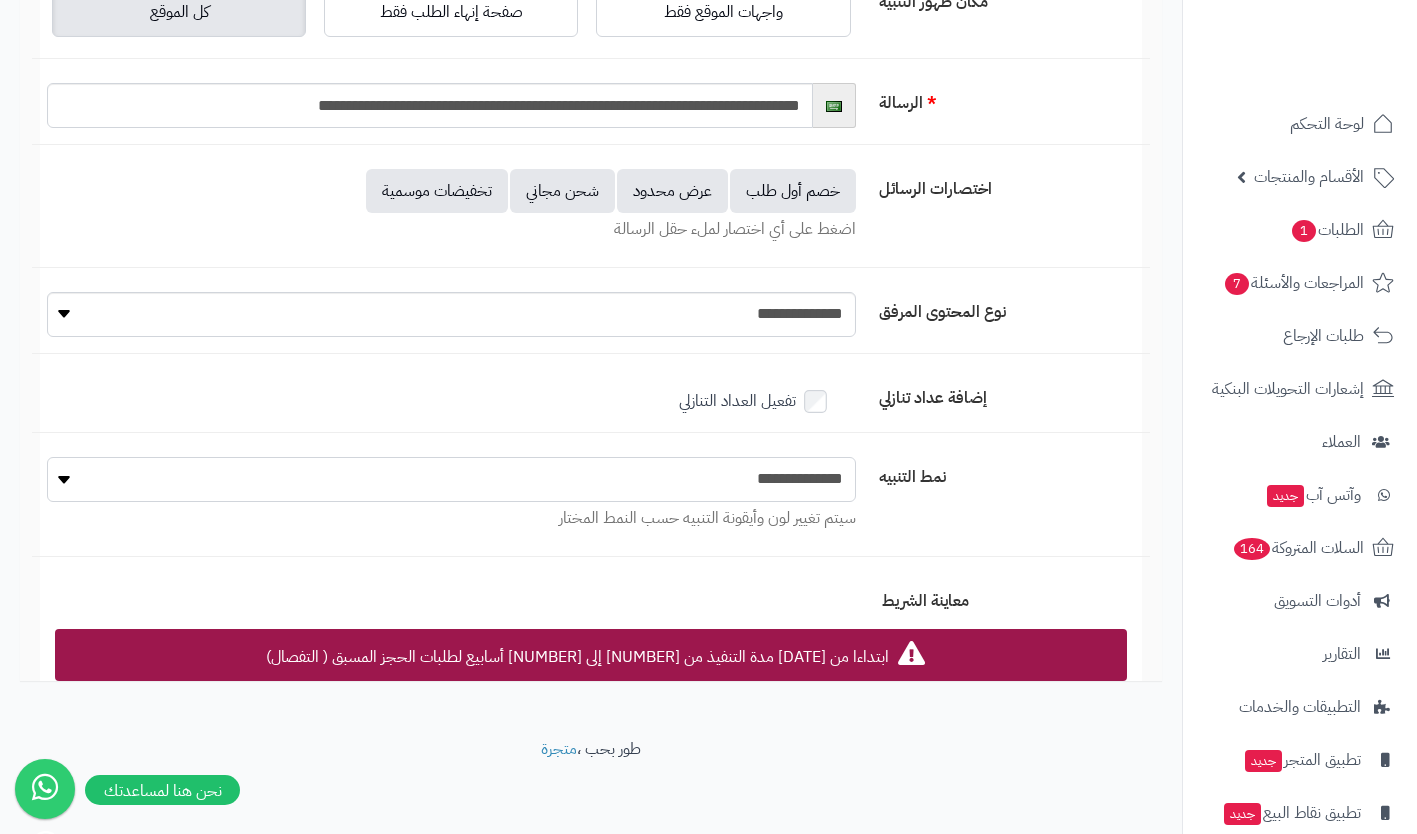 scroll, scrollTop: 0, scrollLeft: 0, axis: both 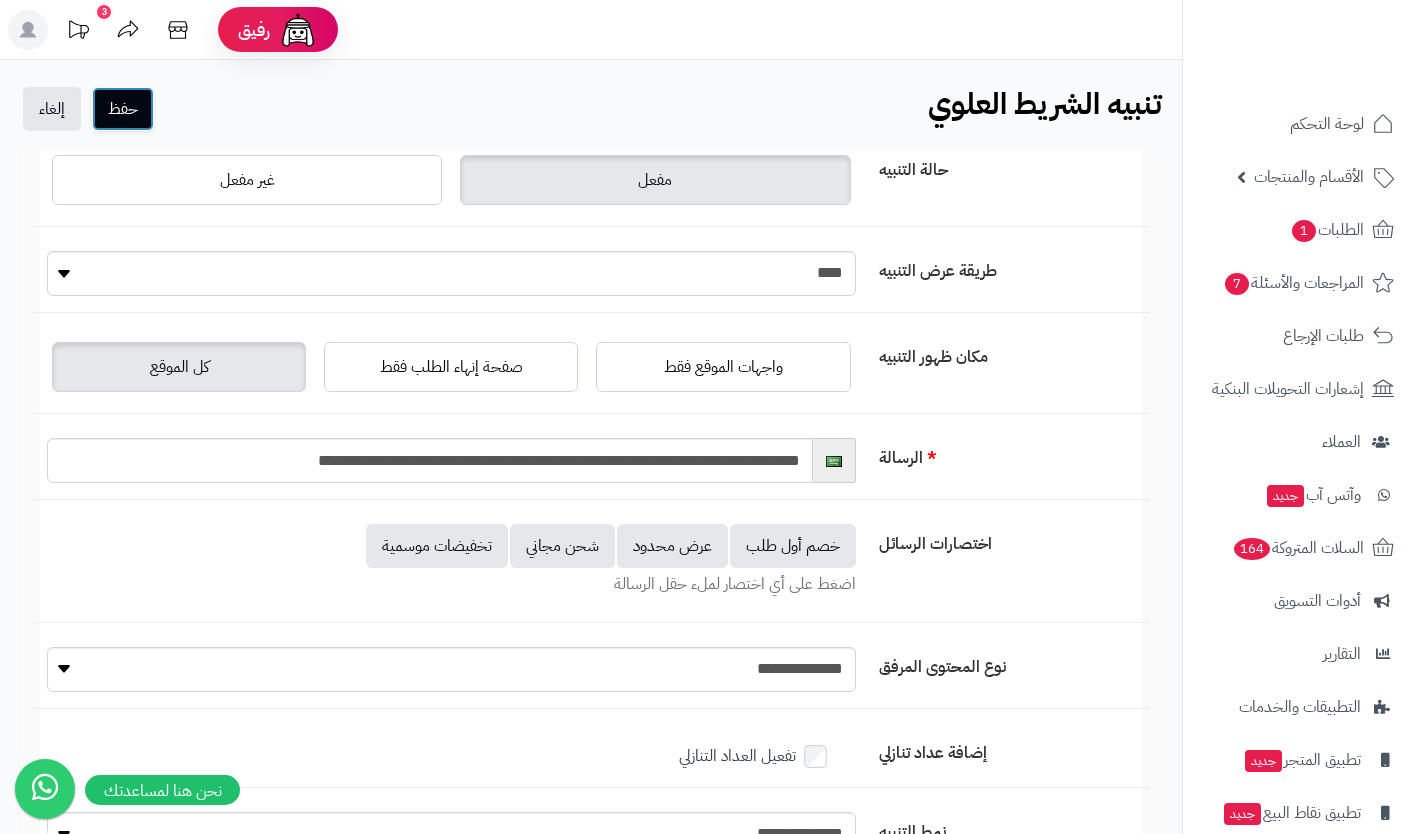 click on "حفظ" at bounding box center [123, 109] 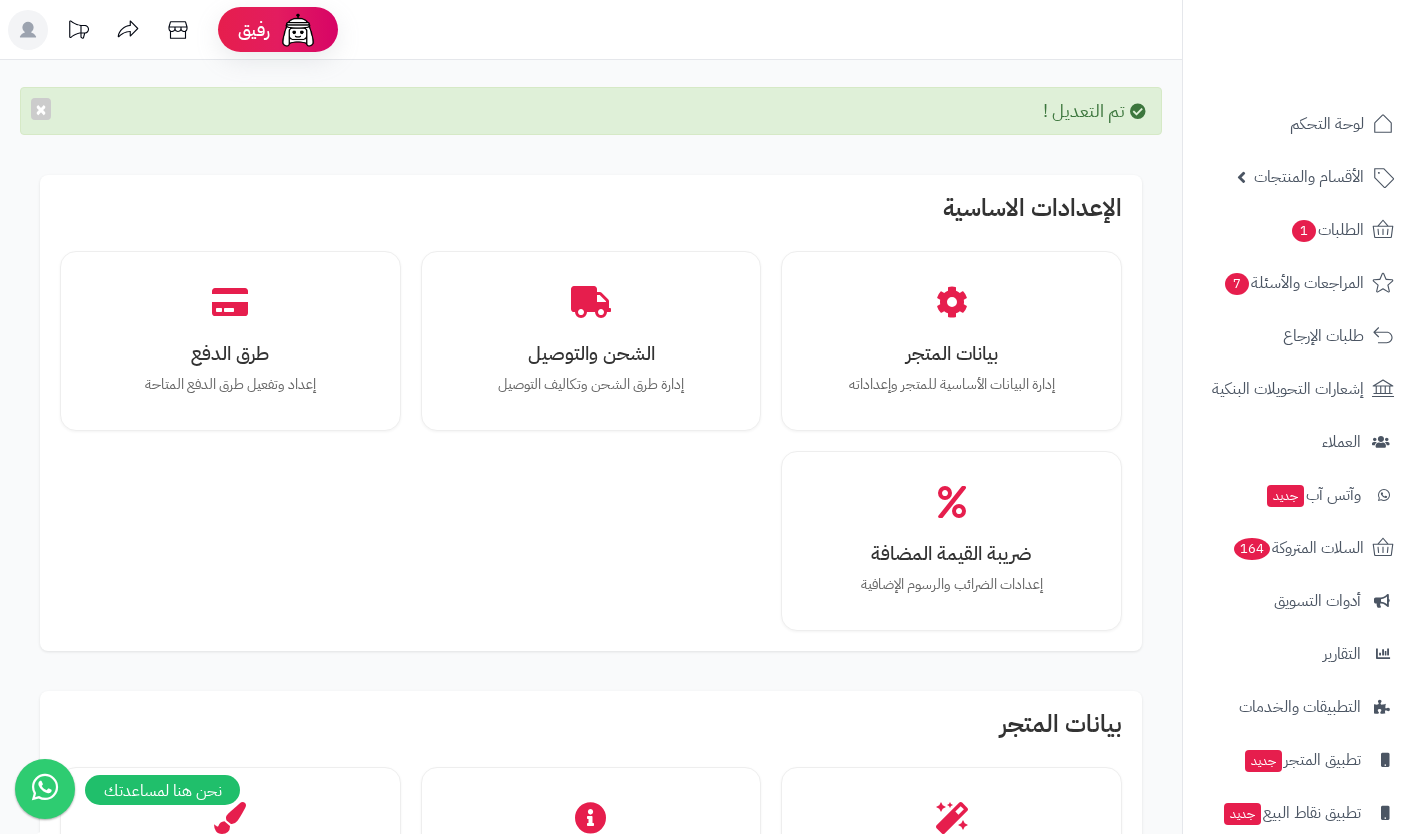scroll, scrollTop: 0, scrollLeft: 0, axis: both 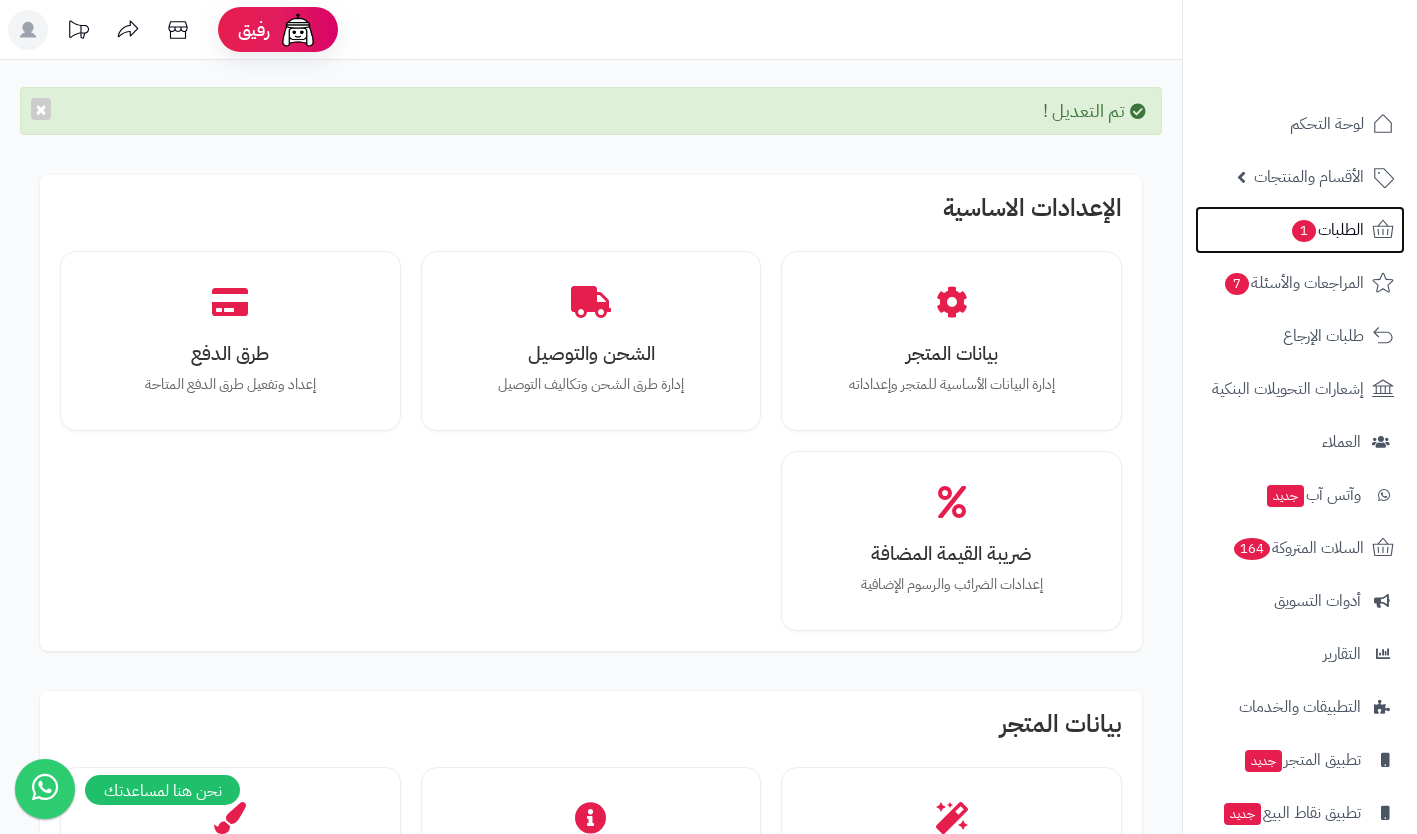 click on "الطلبات  1" at bounding box center (1327, 230) 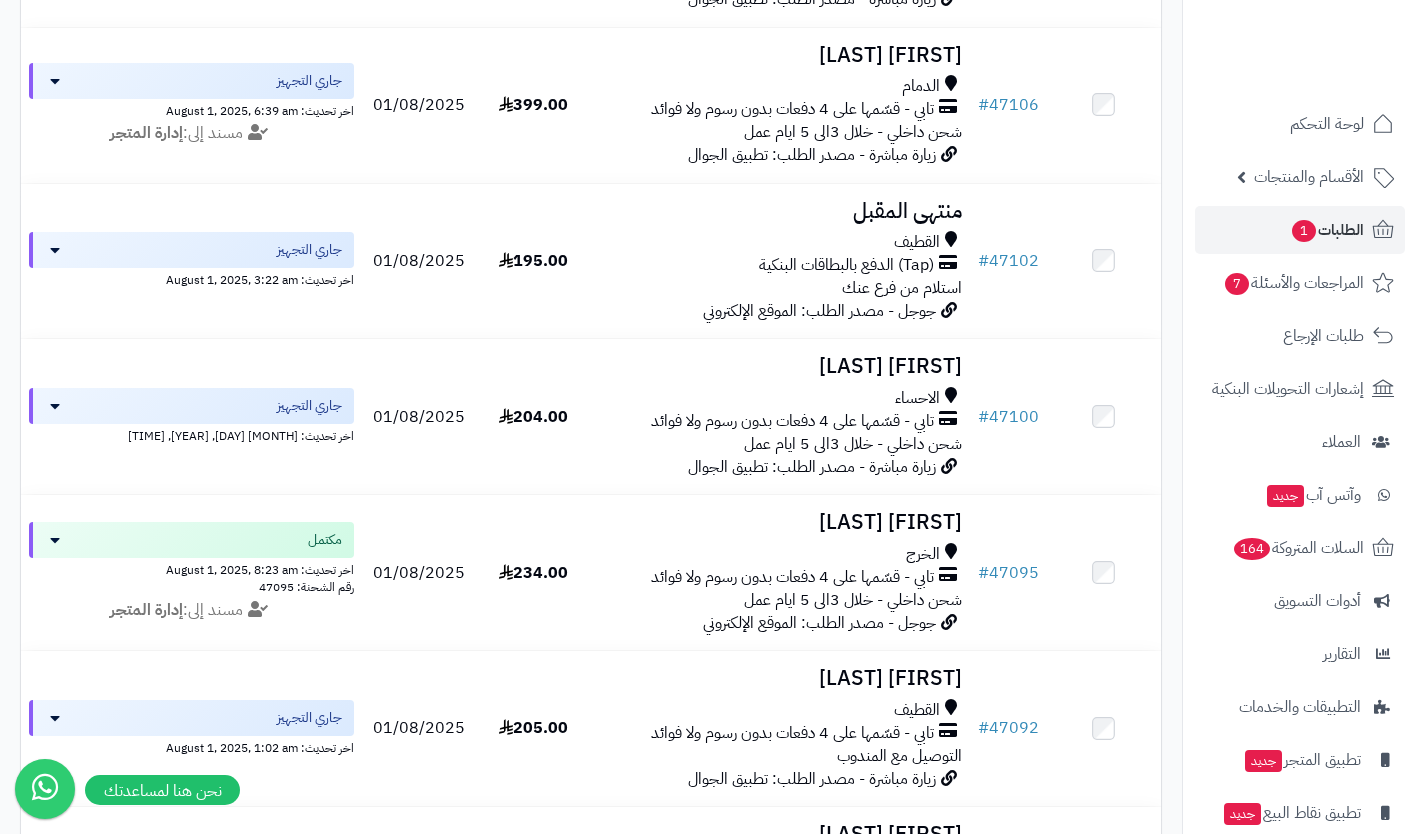 scroll, scrollTop: 1233, scrollLeft: 0, axis: vertical 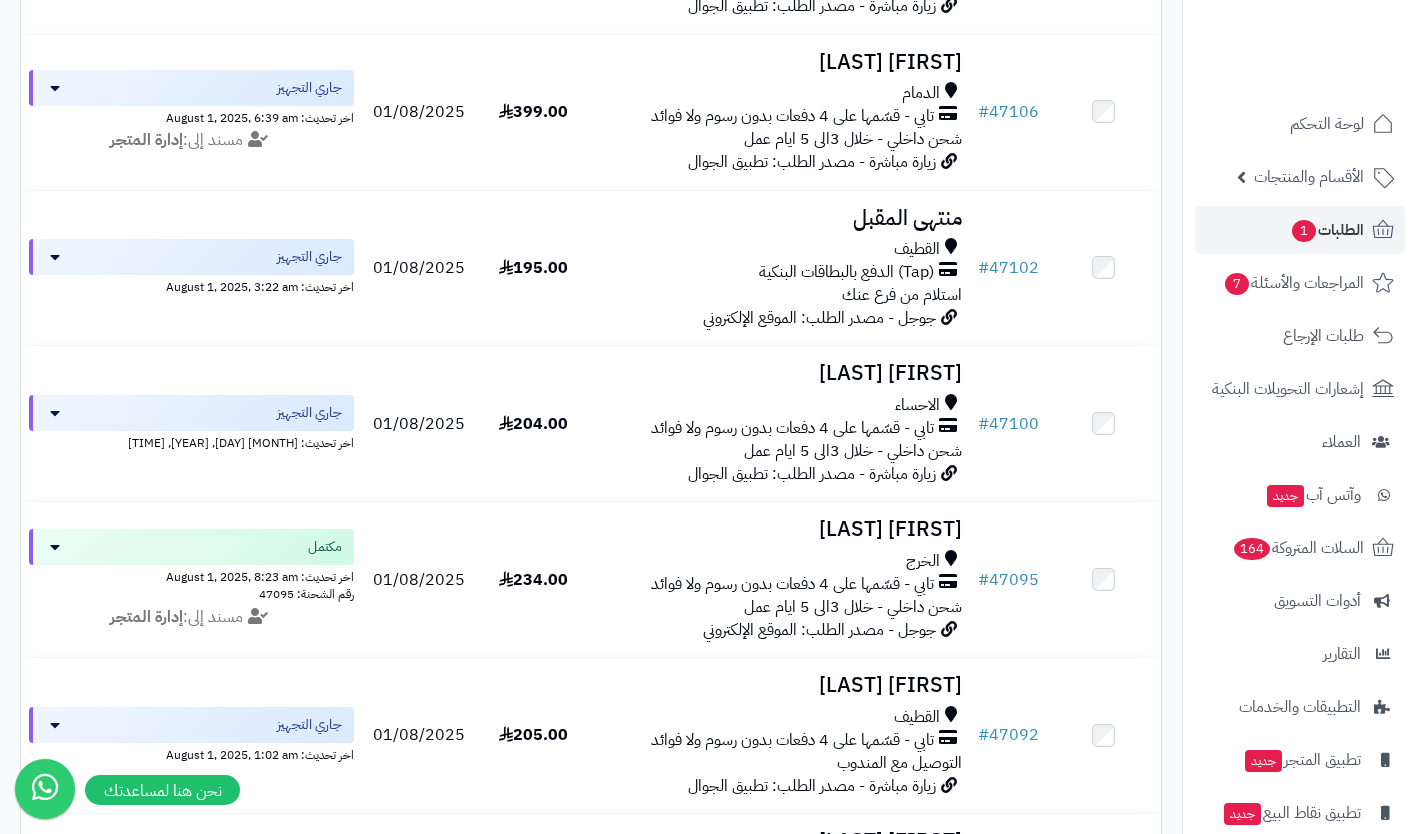 click on "زيارة مباشرة       -
مصدر الطلب:
تطبيق الجوال" at bounding box center (812, 474) 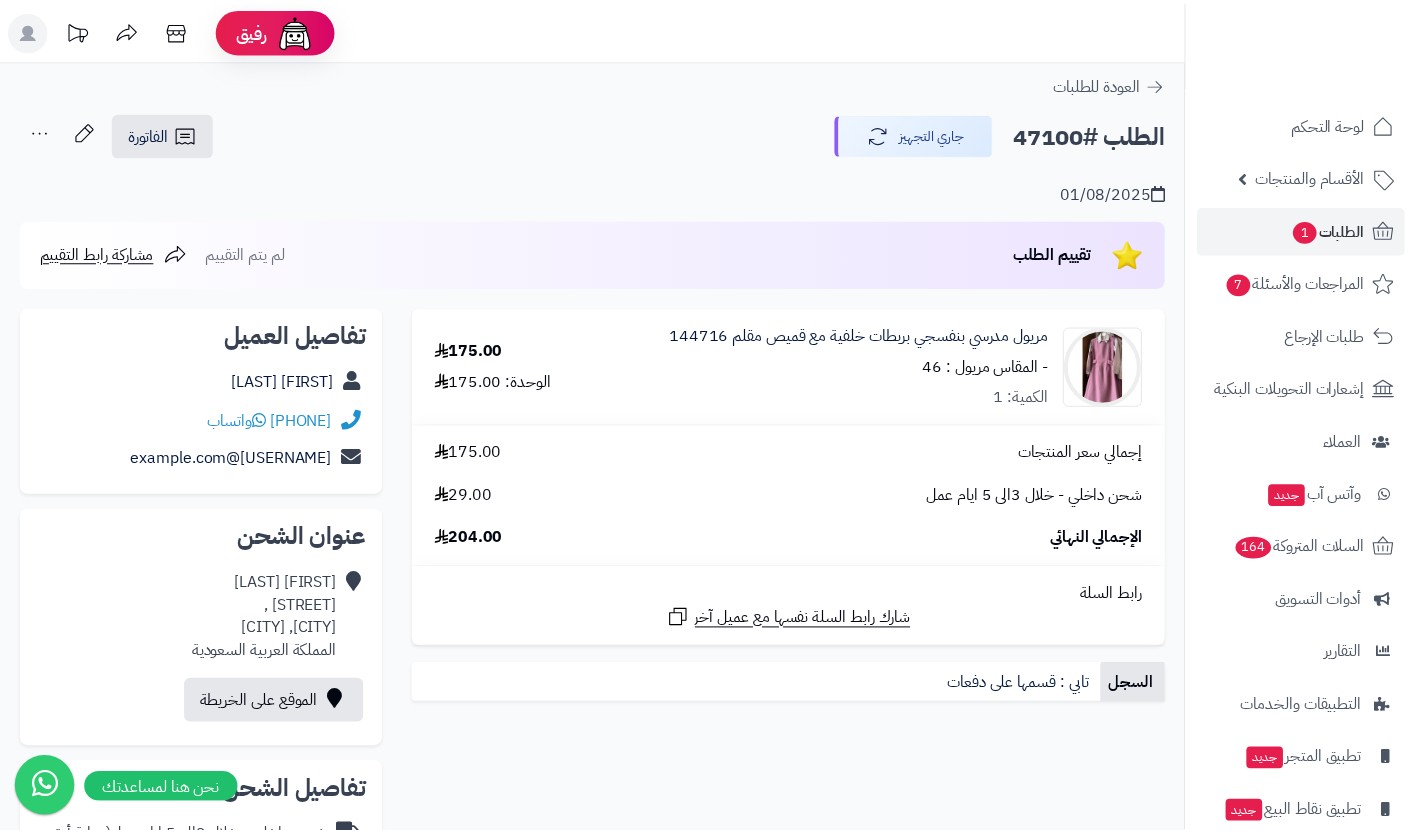 scroll, scrollTop: 0, scrollLeft: 0, axis: both 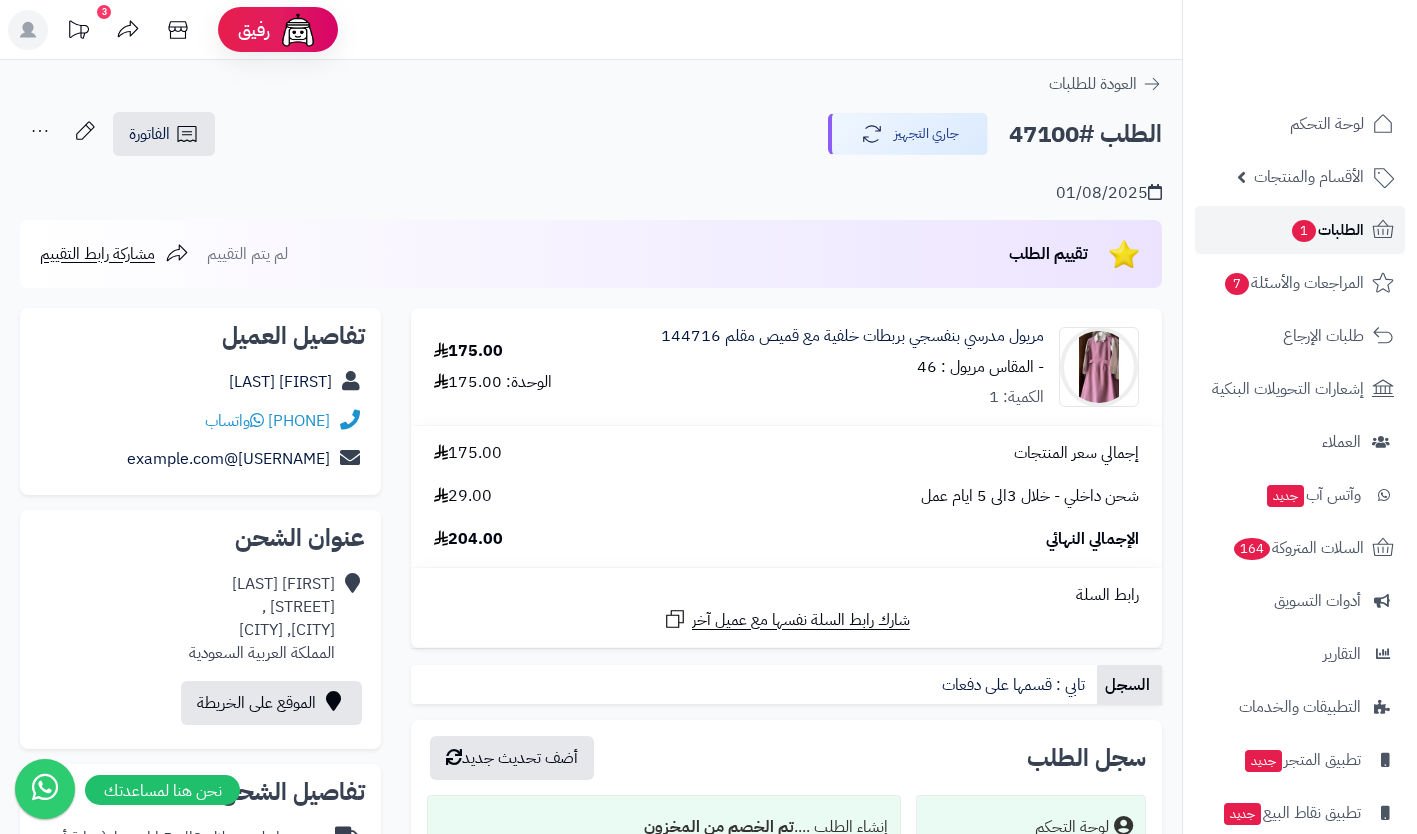 click on "الطلبات  1" at bounding box center (1327, 230) 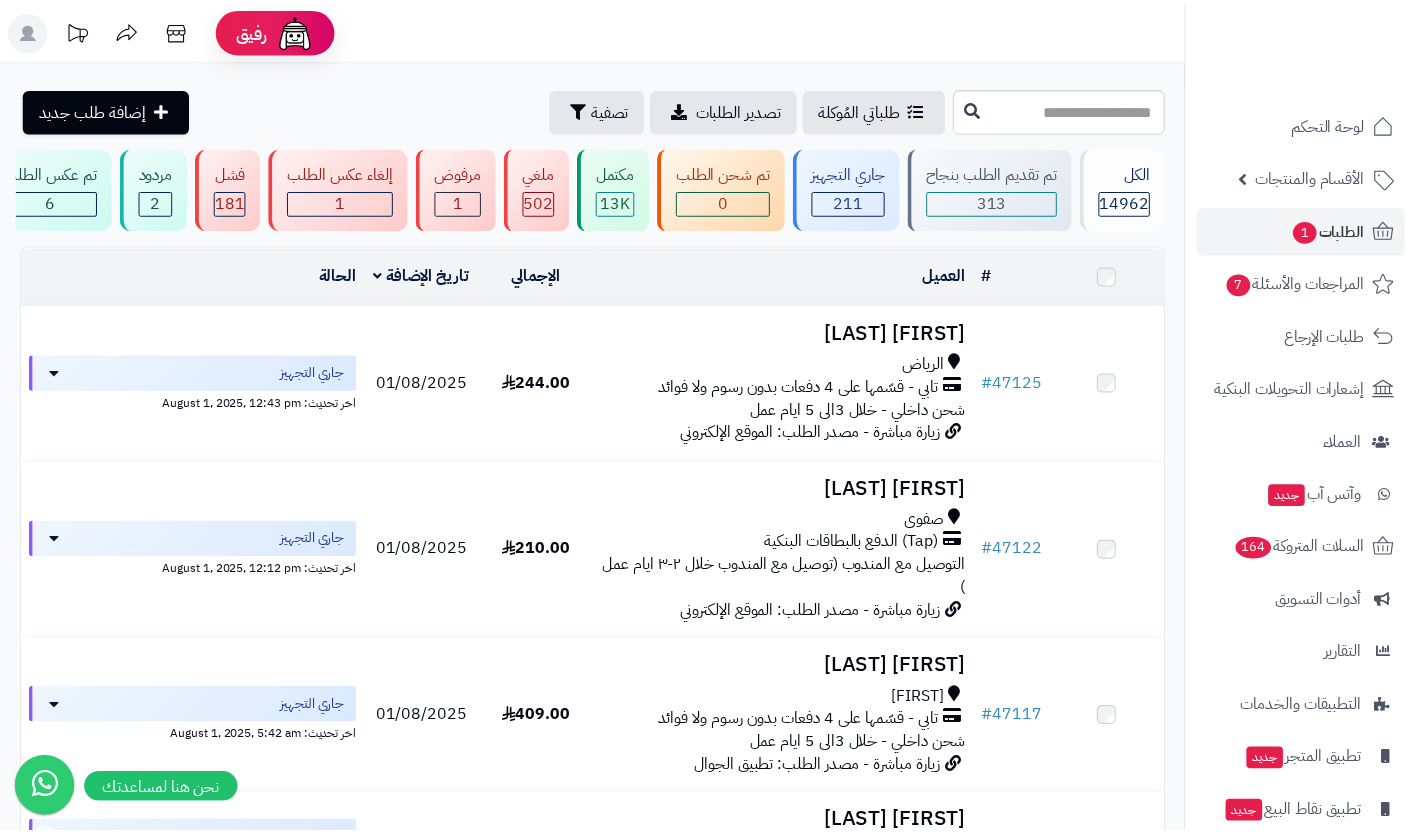 scroll, scrollTop: 0, scrollLeft: 0, axis: both 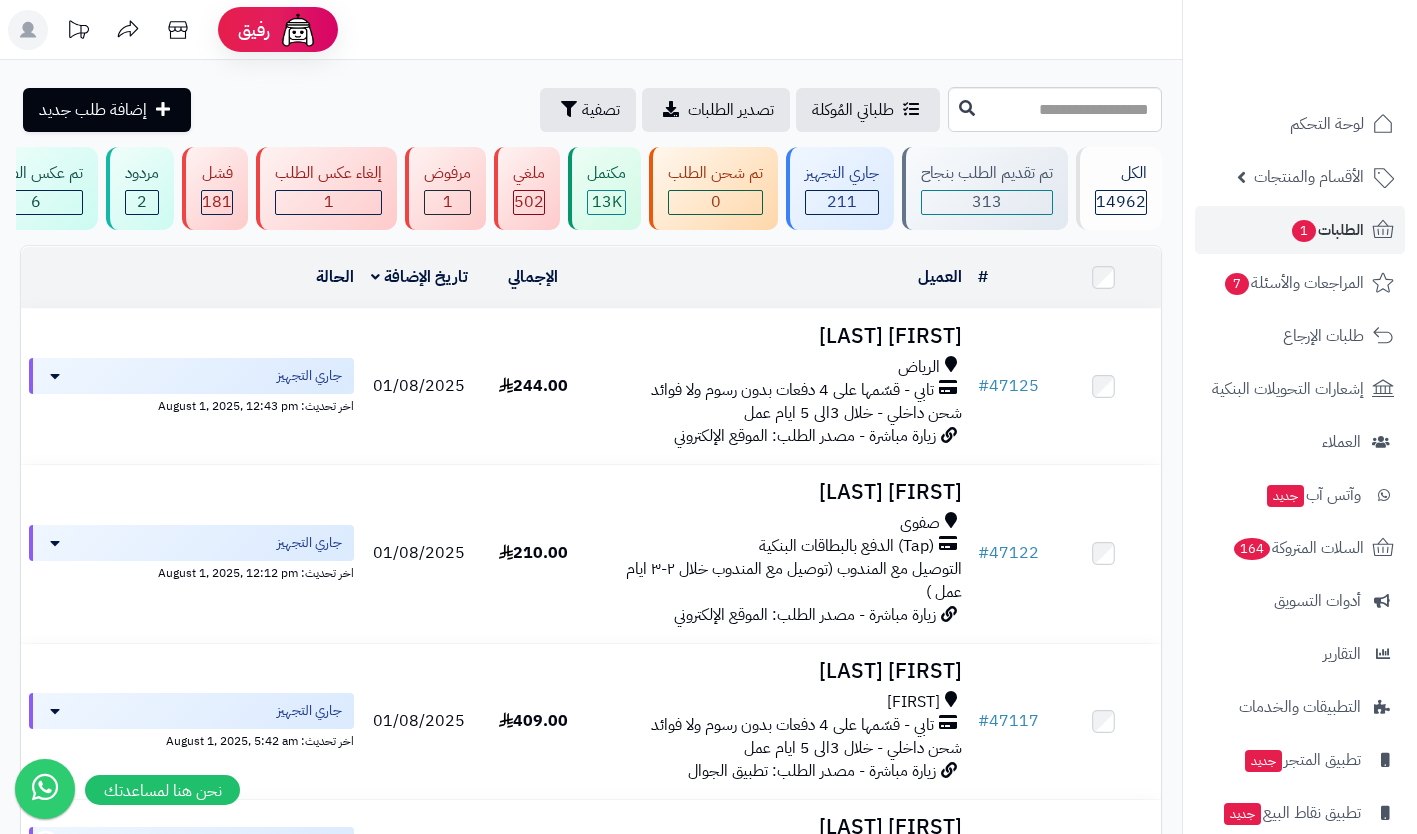 click on "الرياض" at bounding box center [919, 367] 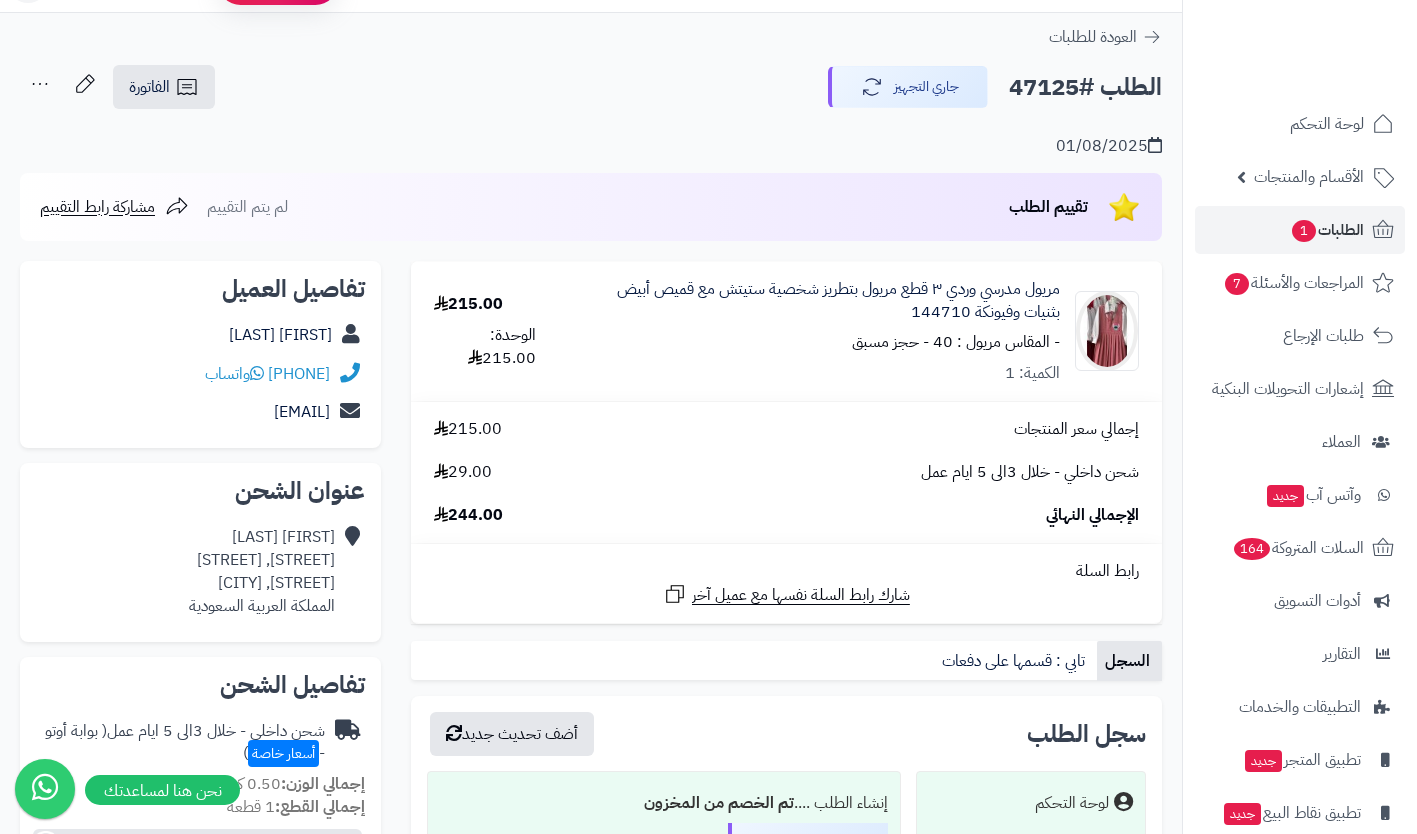 scroll, scrollTop: 47, scrollLeft: 0, axis: vertical 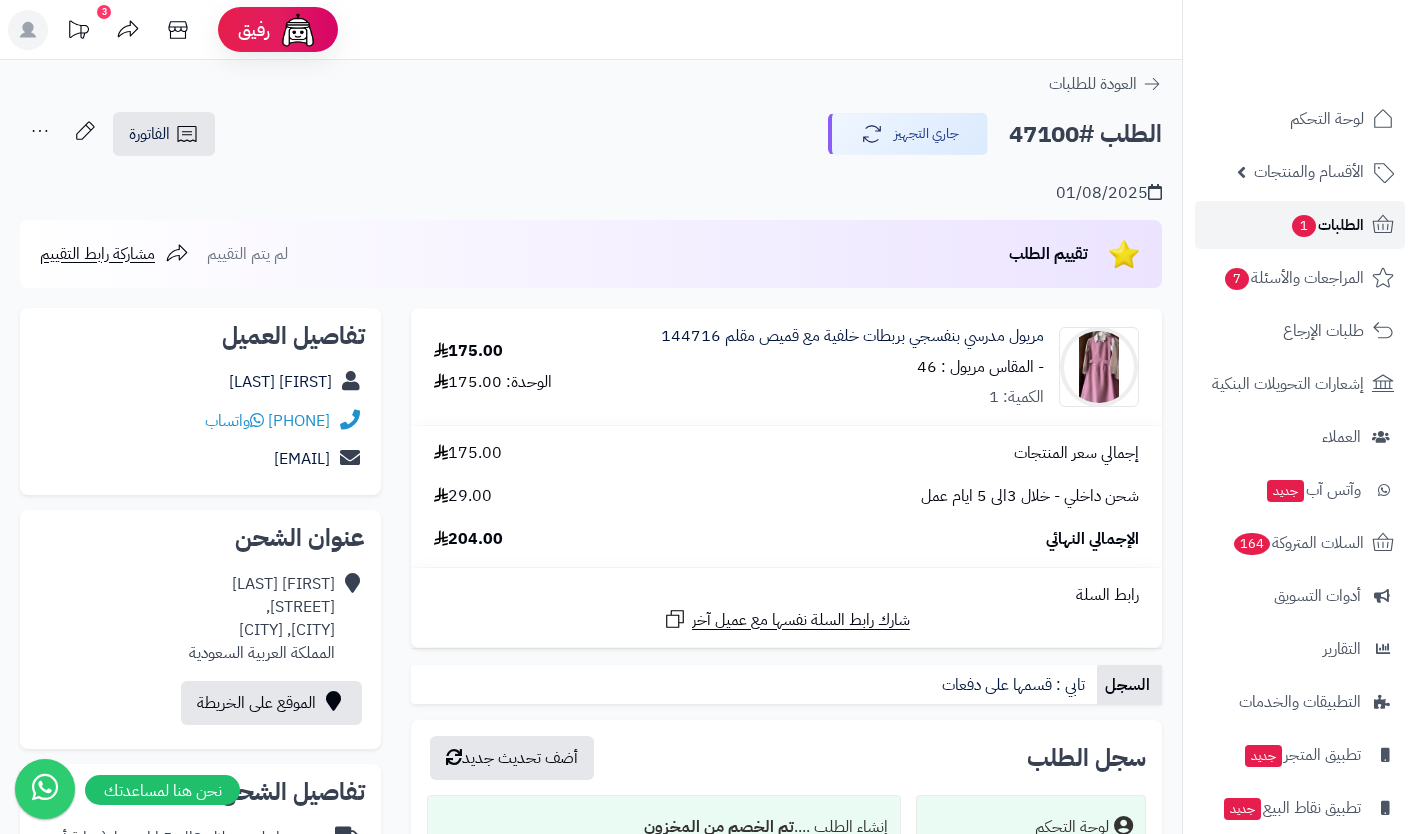 click on "1" at bounding box center [1304, 226] 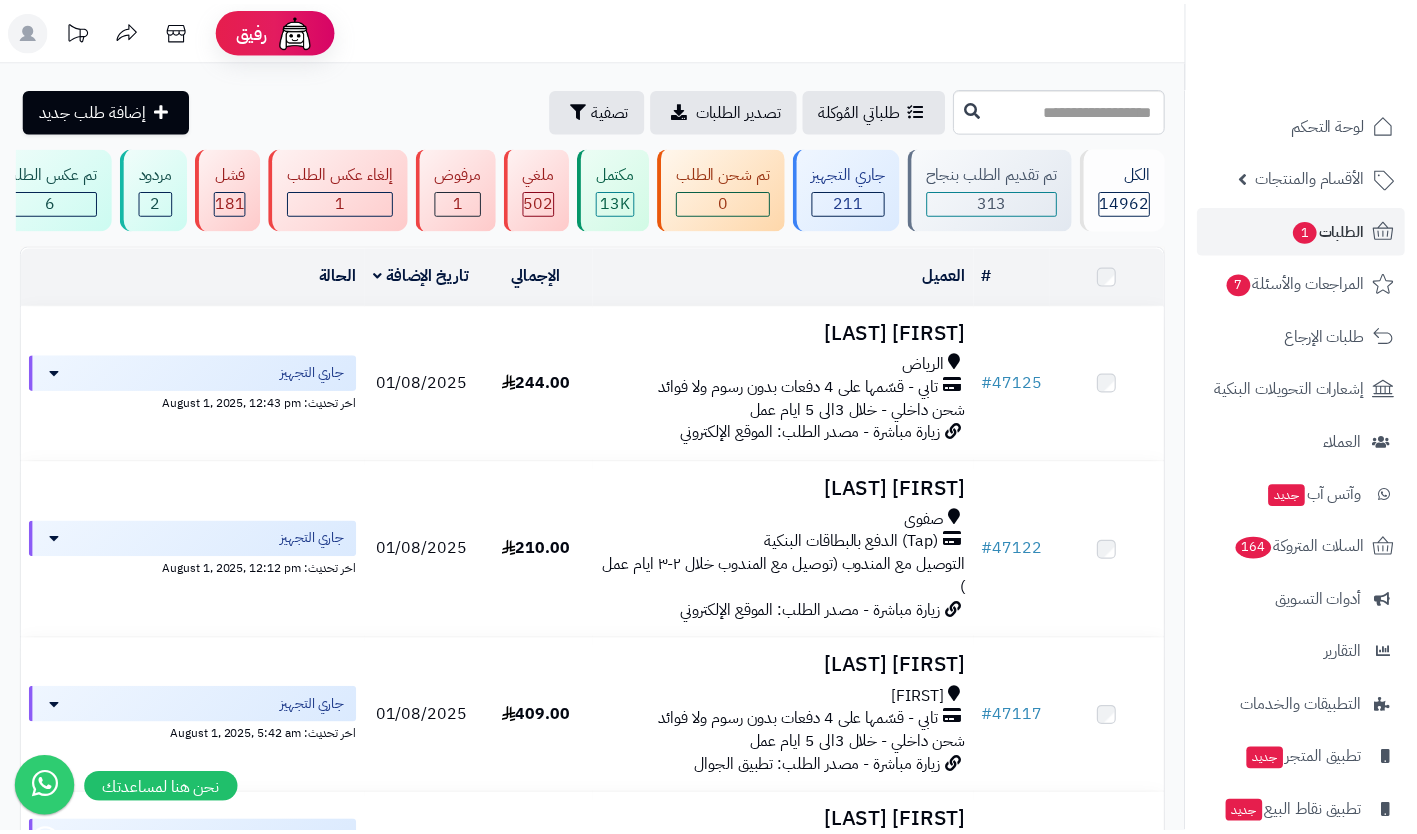 scroll, scrollTop: 0, scrollLeft: 0, axis: both 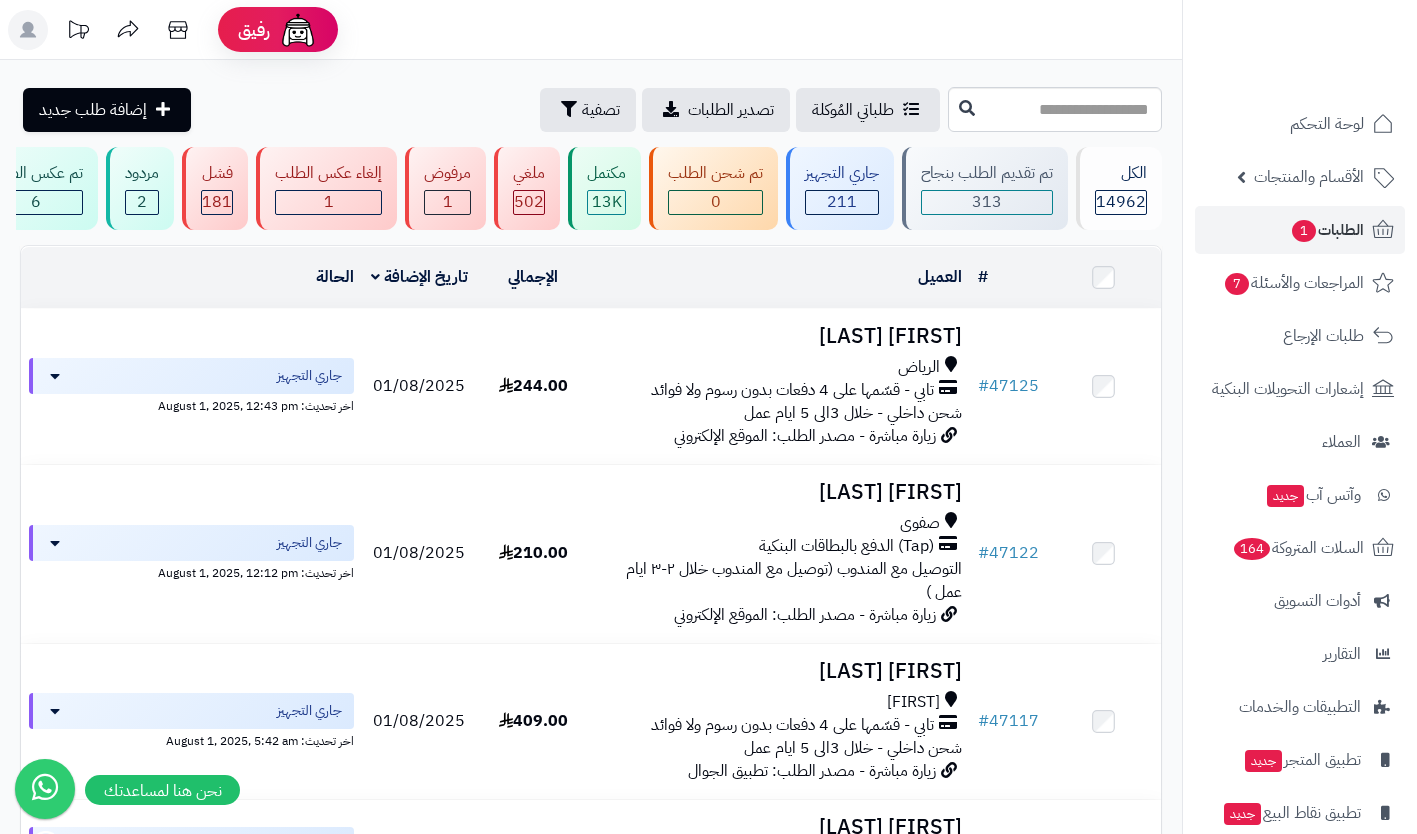 click on "شحن داخلي  - خلال 3الى 5 ايام عمل" at bounding box center [853, 413] 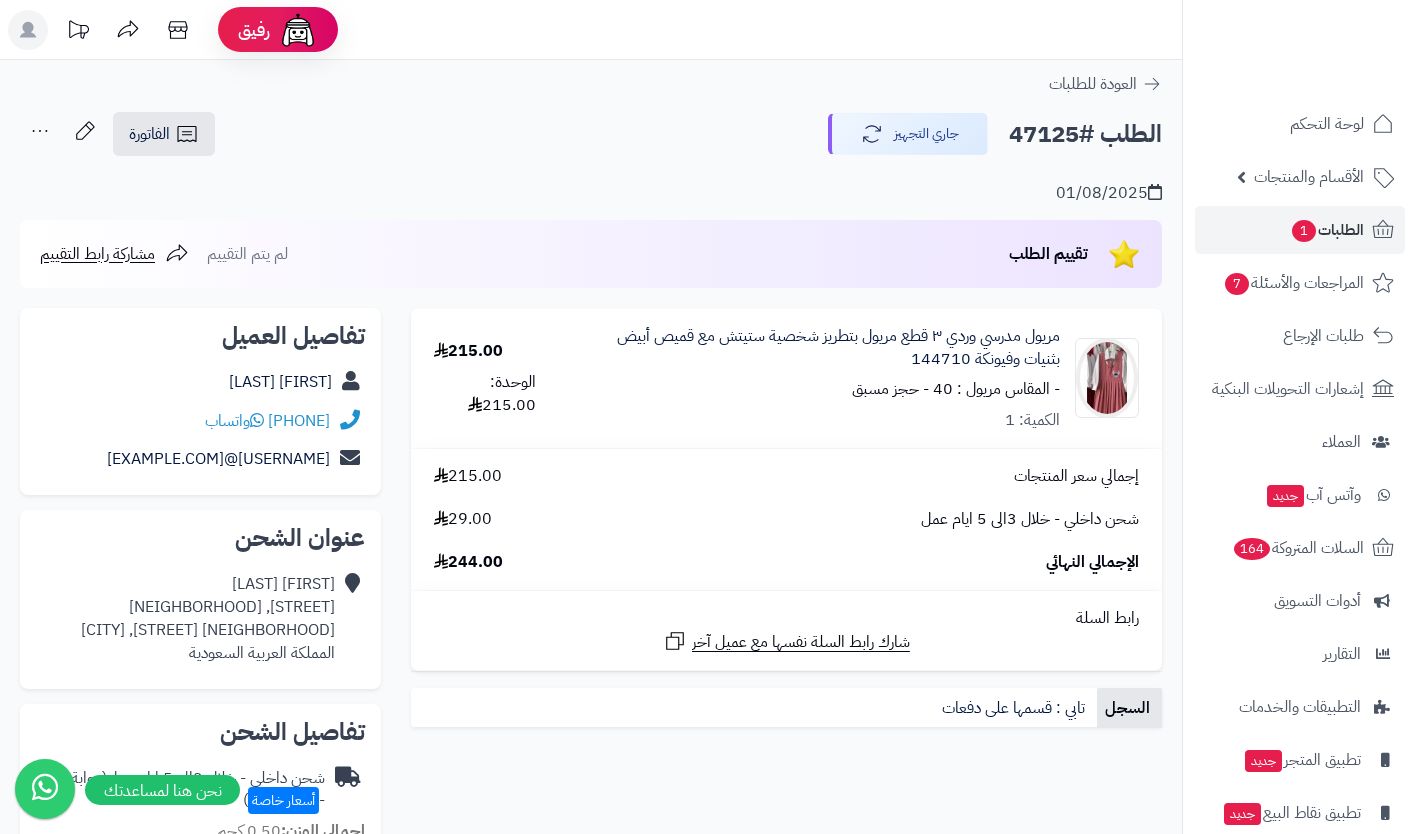 scroll, scrollTop: 0, scrollLeft: 0, axis: both 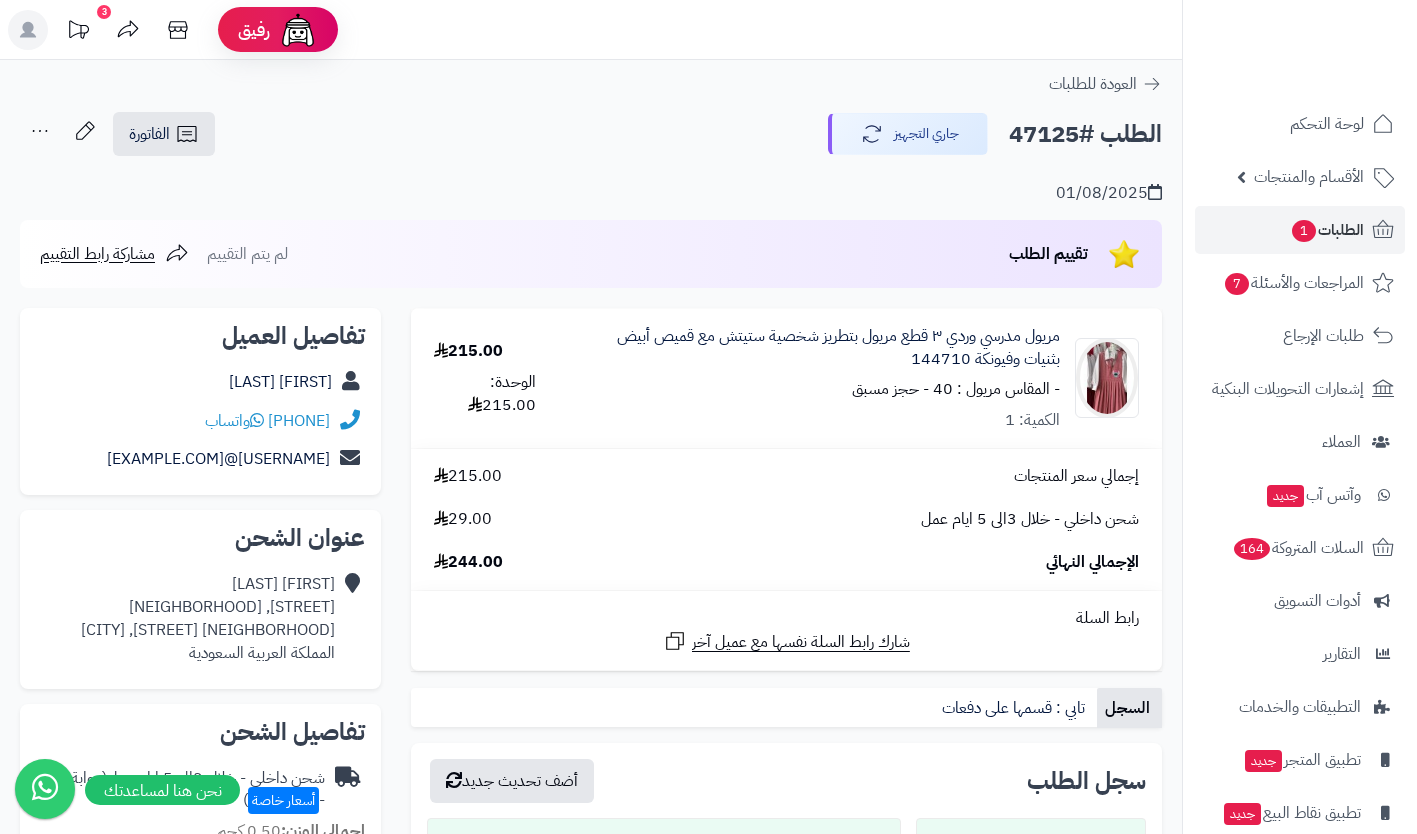 click on "الأقسام والمنتجات" at bounding box center [1309, 177] 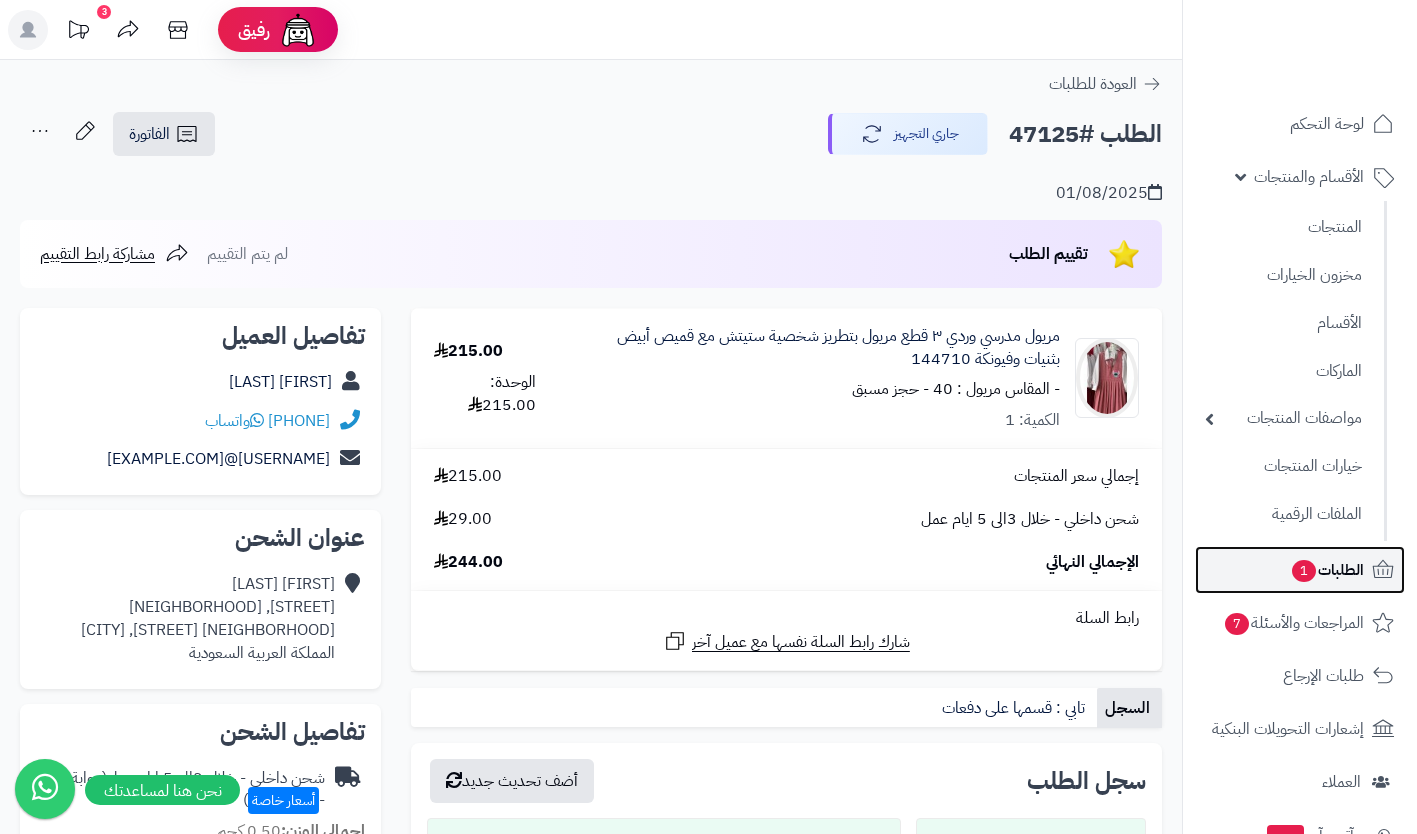 click on "الطلبات  1" at bounding box center (1327, 570) 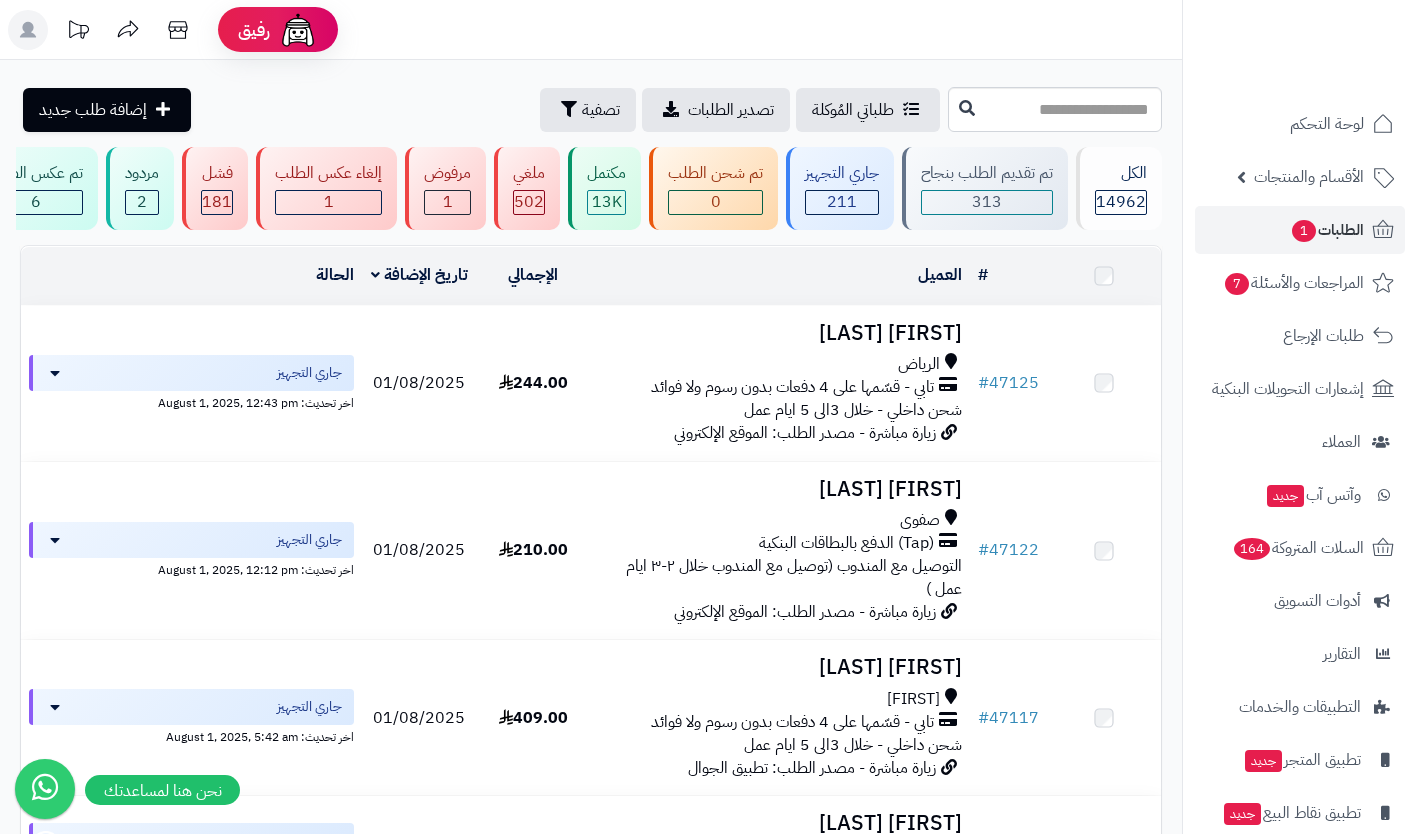 scroll, scrollTop: 0, scrollLeft: 0, axis: both 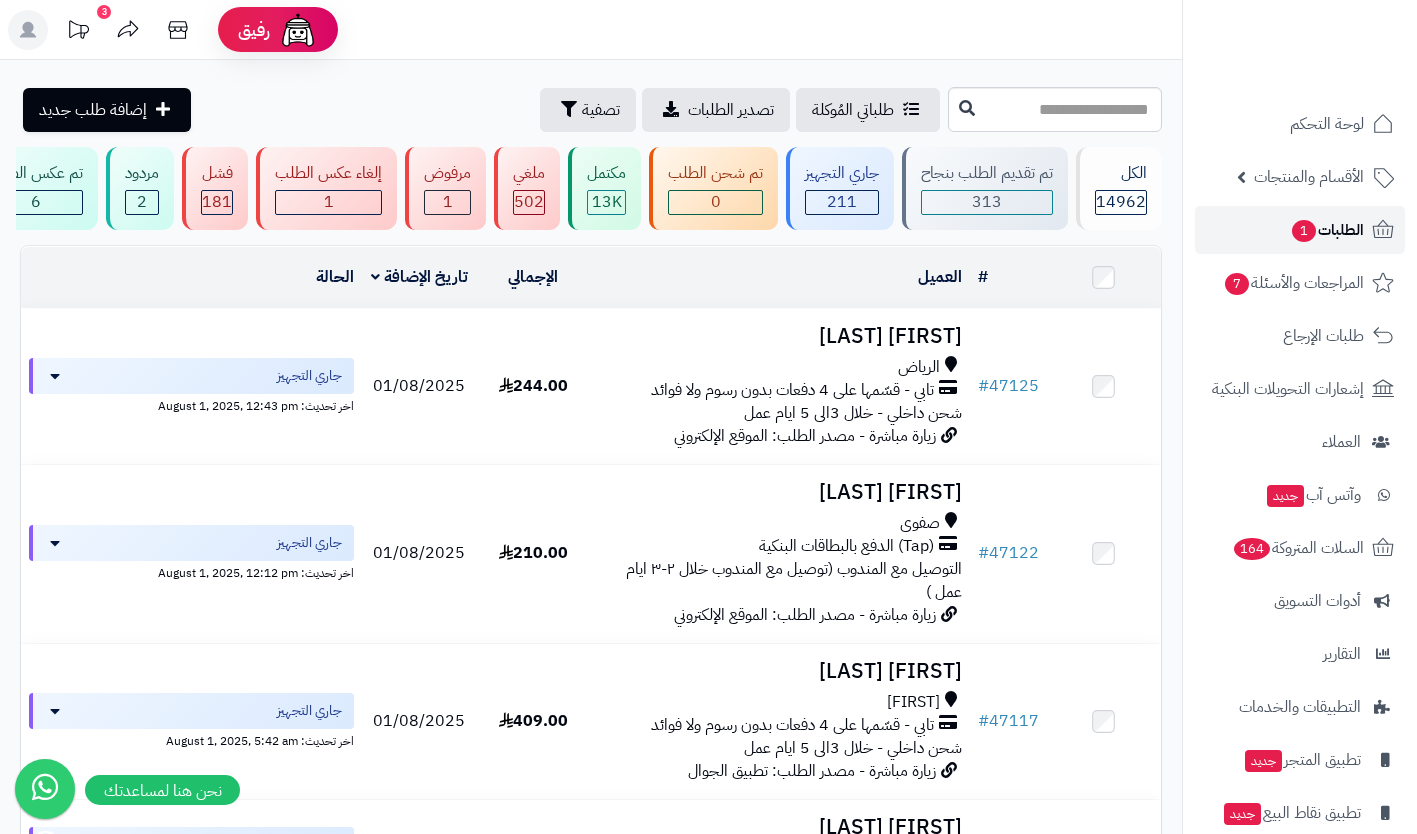click on "الطلبات  1" at bounding box center (1327, 230) 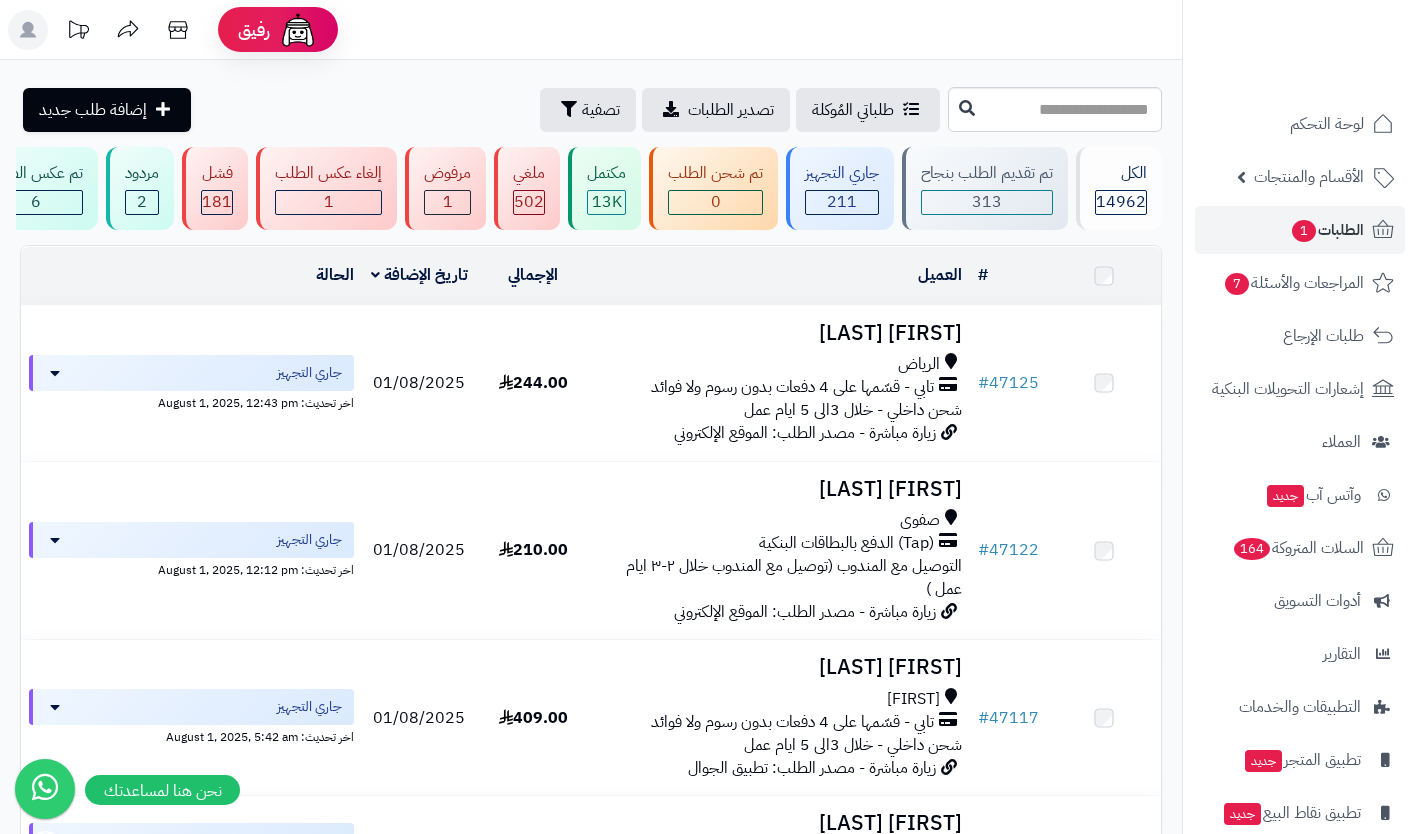 scroll, scrollTop: 0, scrollLeft: 0, axis: both 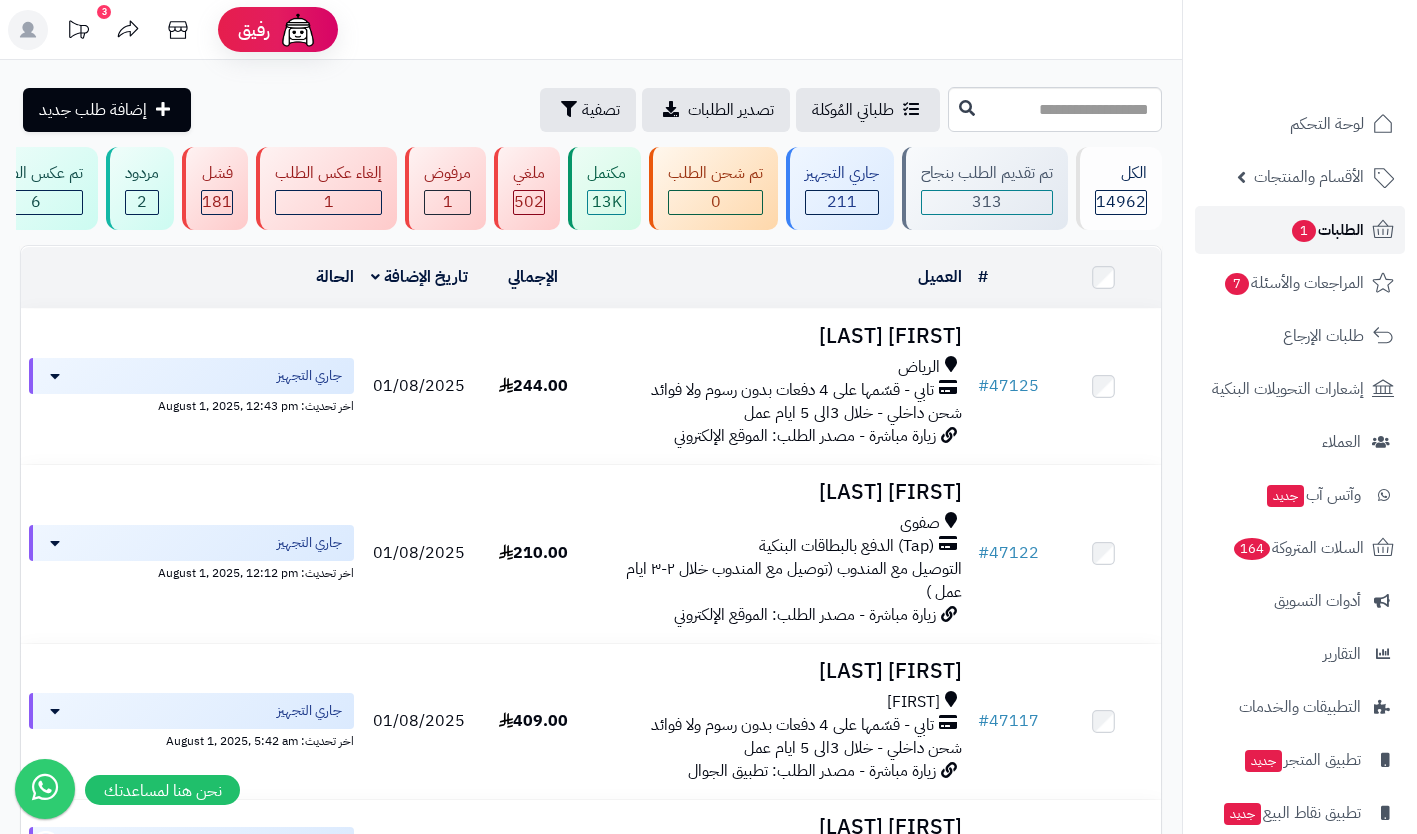 click on "الطلبات  1" at bounding box center [1327, 230] 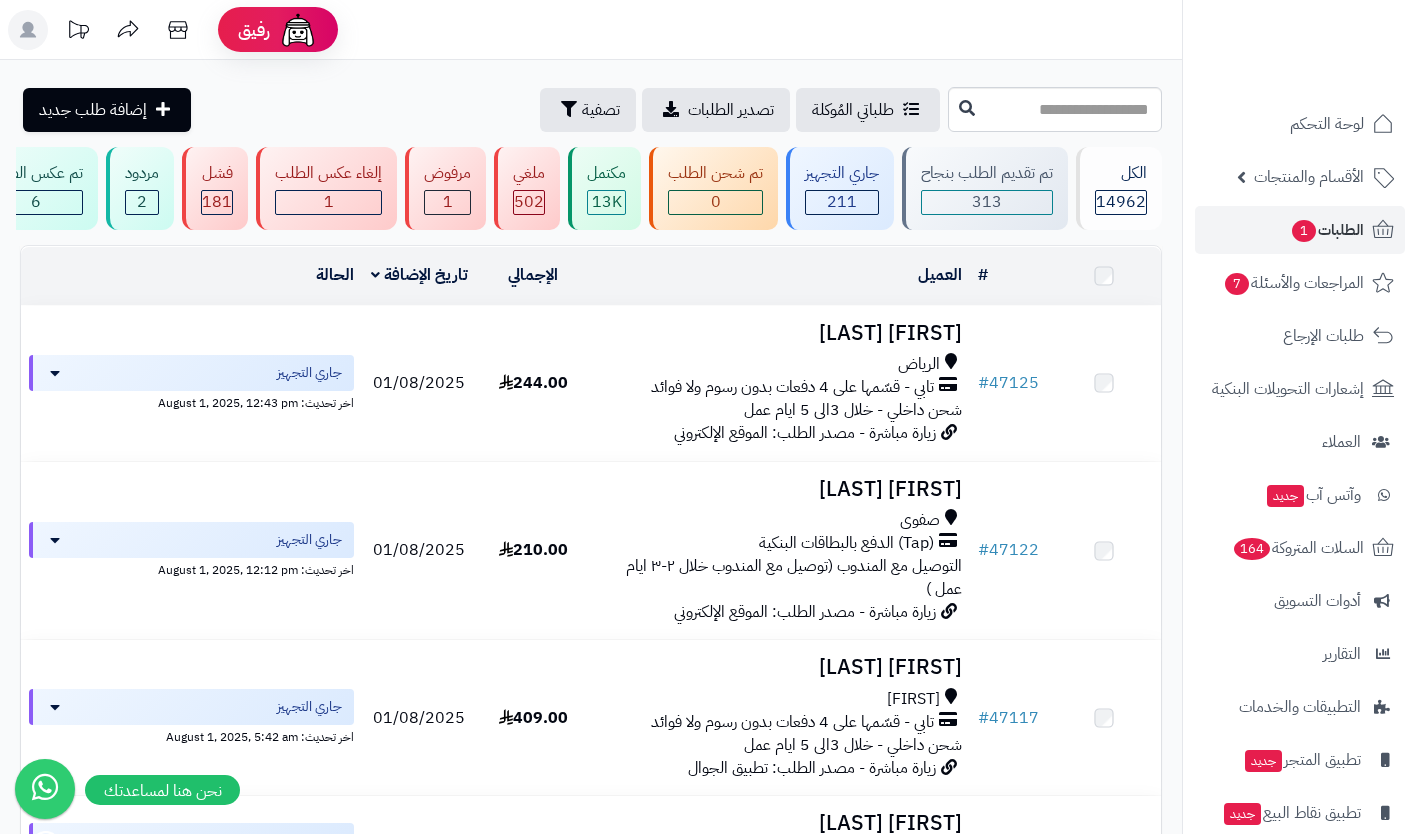 scroll, scrollTop: 0, scrollLeft: 0, axis: both 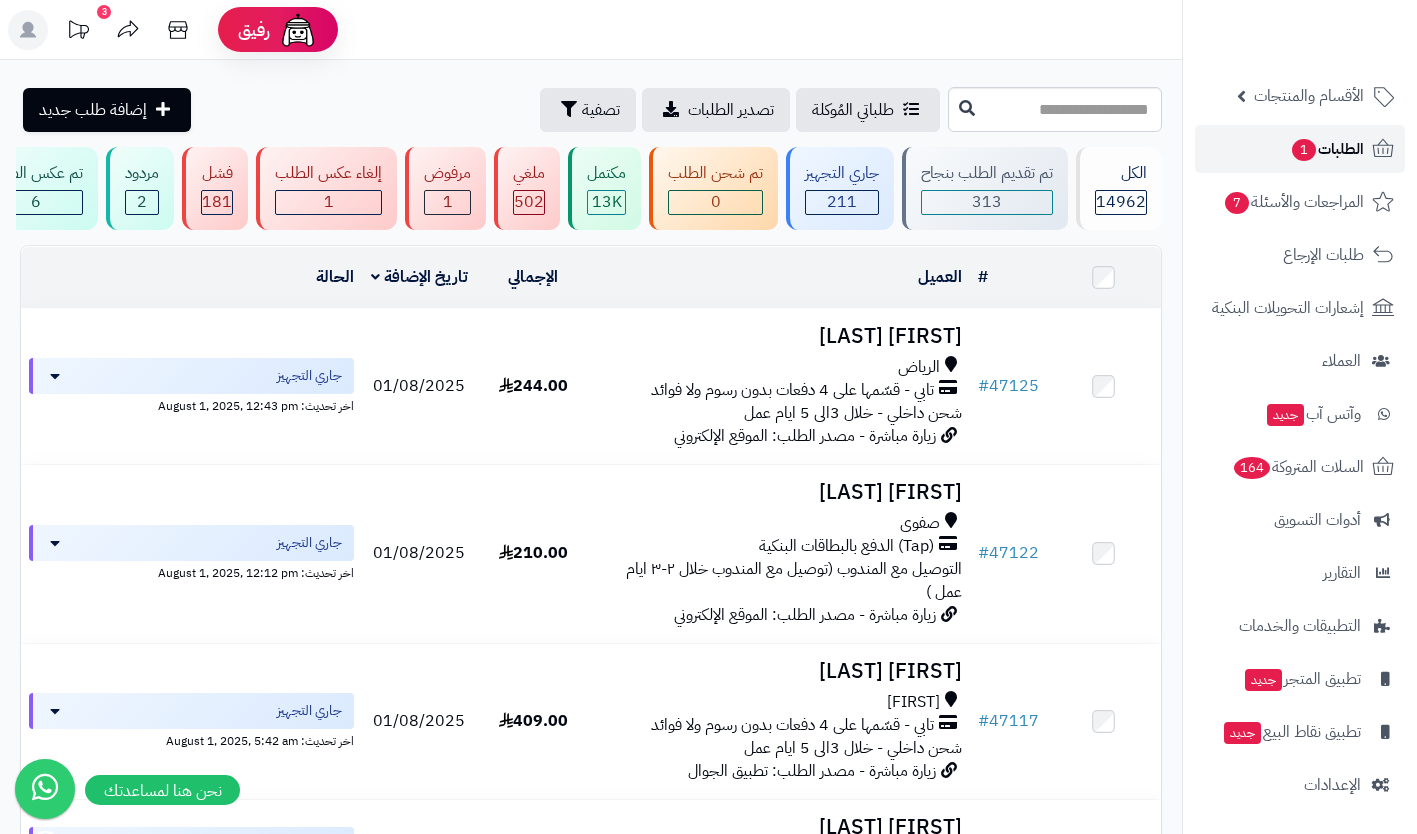 click on "الطلبات  1" at bounding box center [1327, 149] 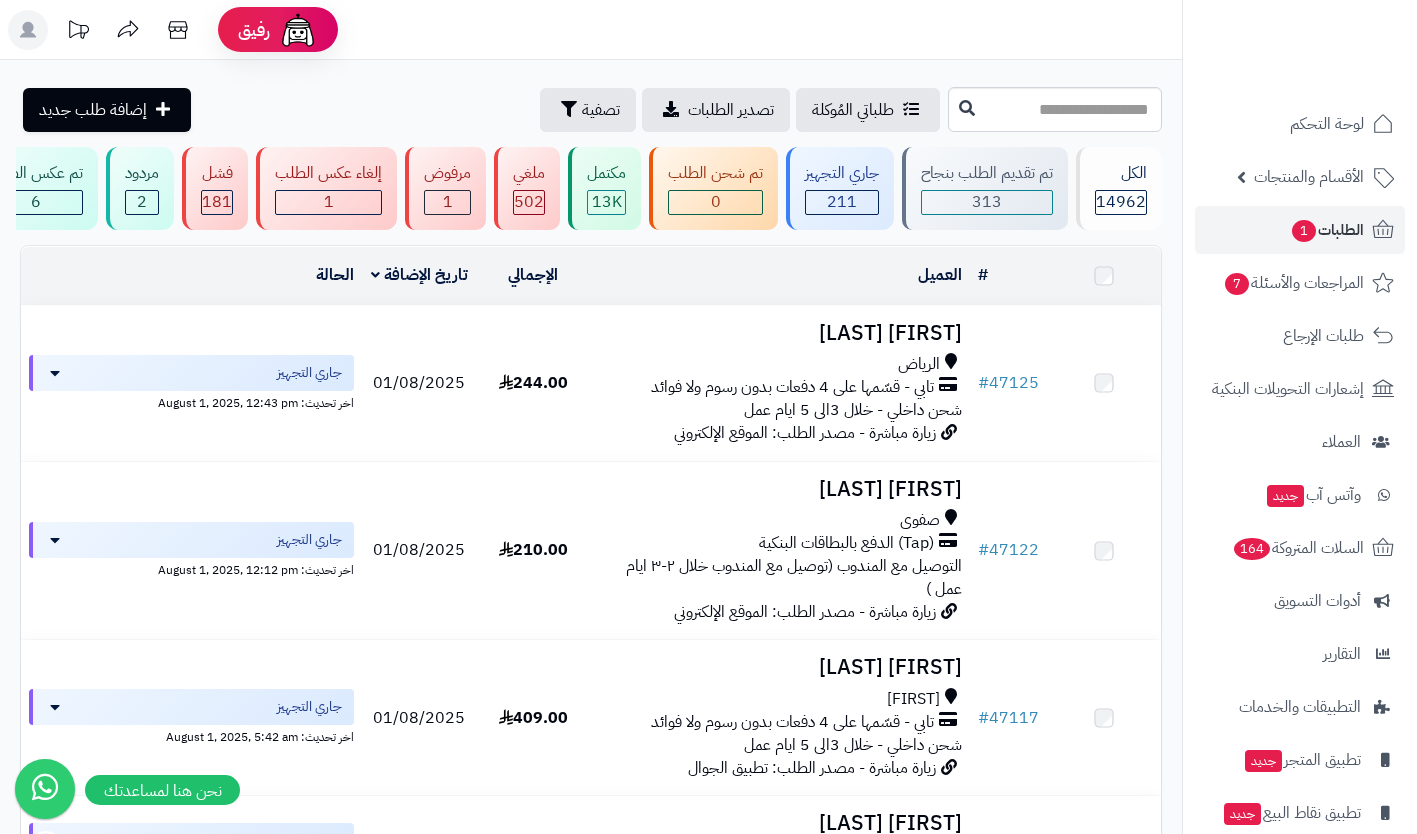 scroll, scrollTop: 0, scrollLeft: 0, axis: both 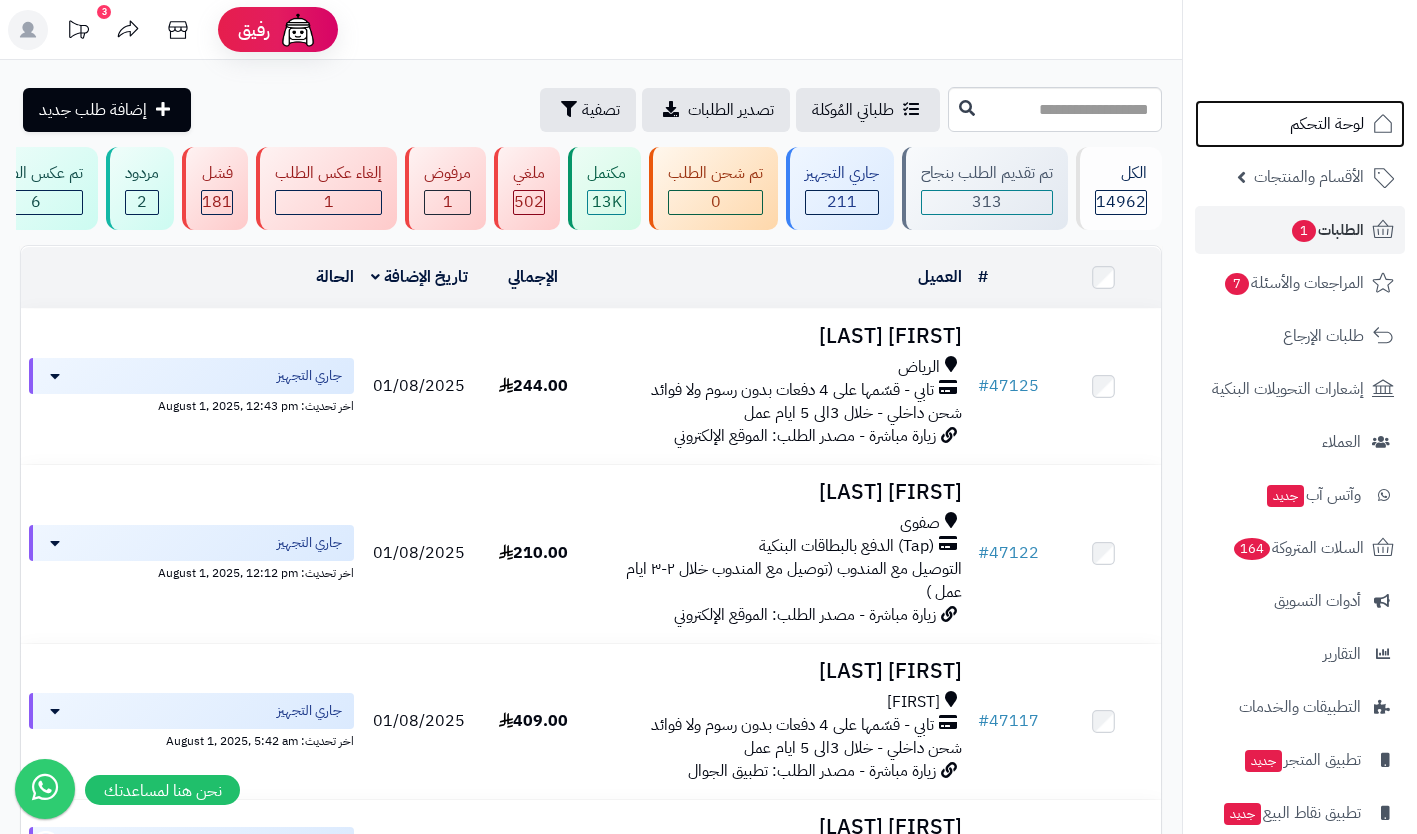 click on "لوحة التحكم" at bounding box center (1327, 124) 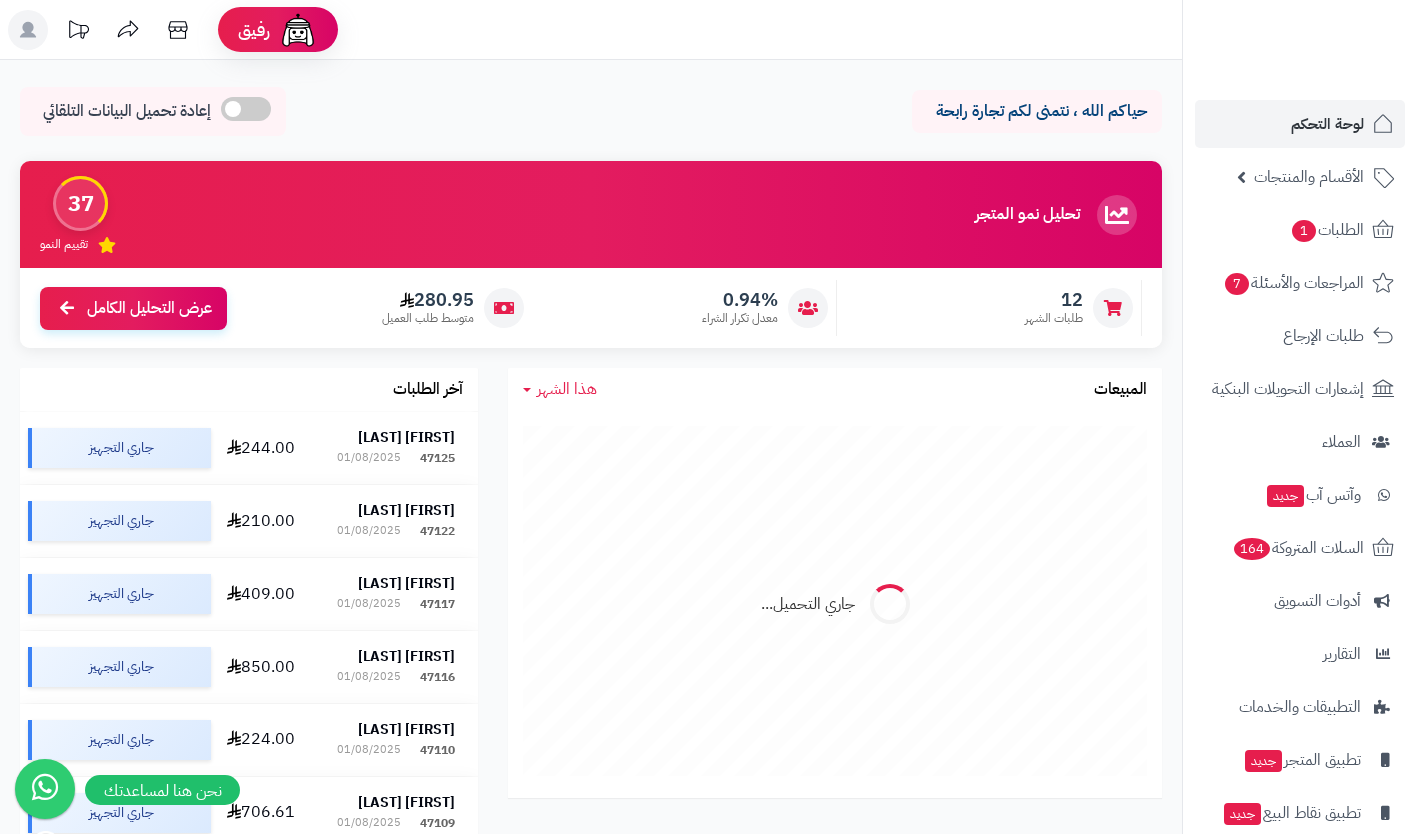 scroll, scrollTop: 0, scrollLeft: 0, axis: both 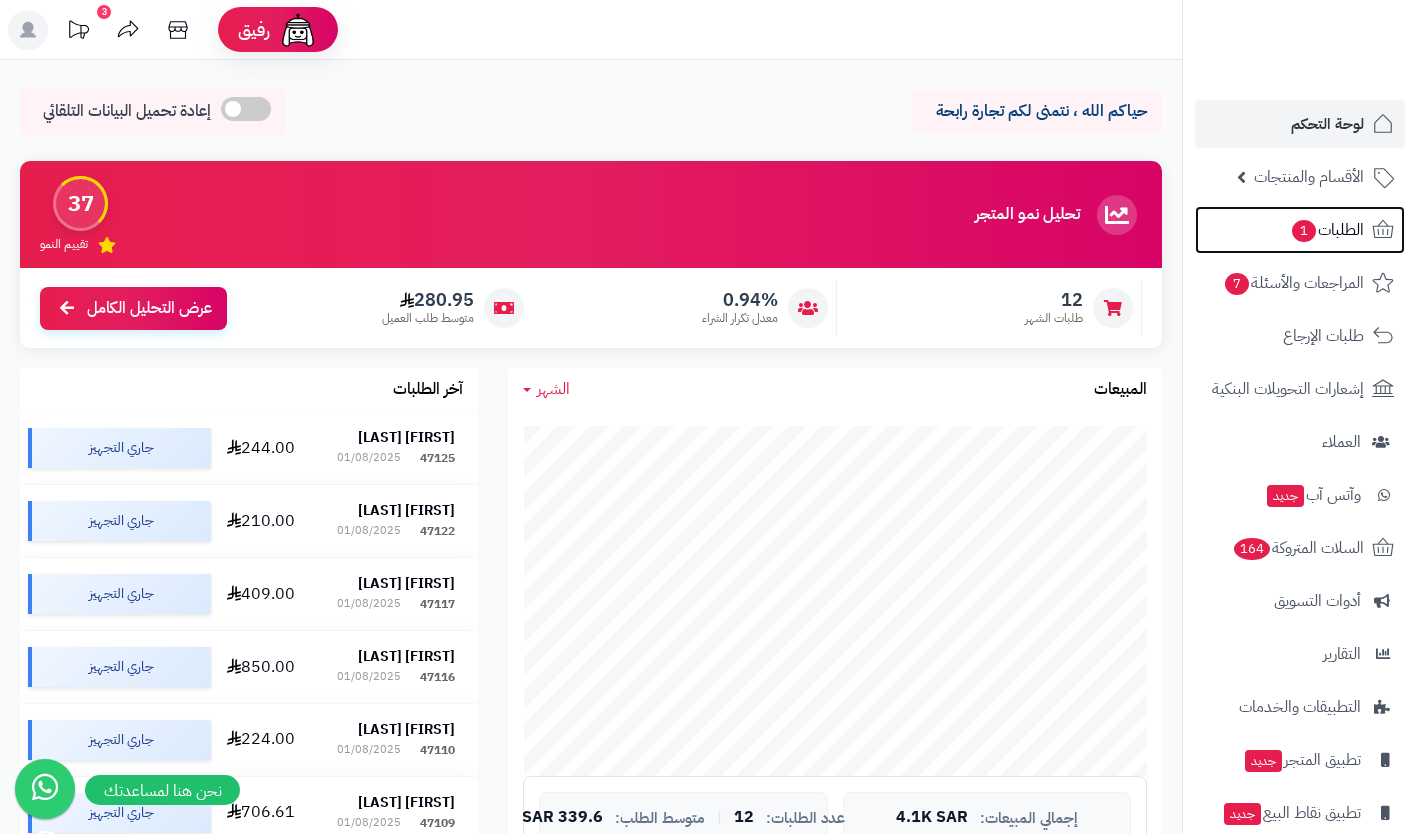 click on "الطلبات  1" at bounding box center [1327, 230] 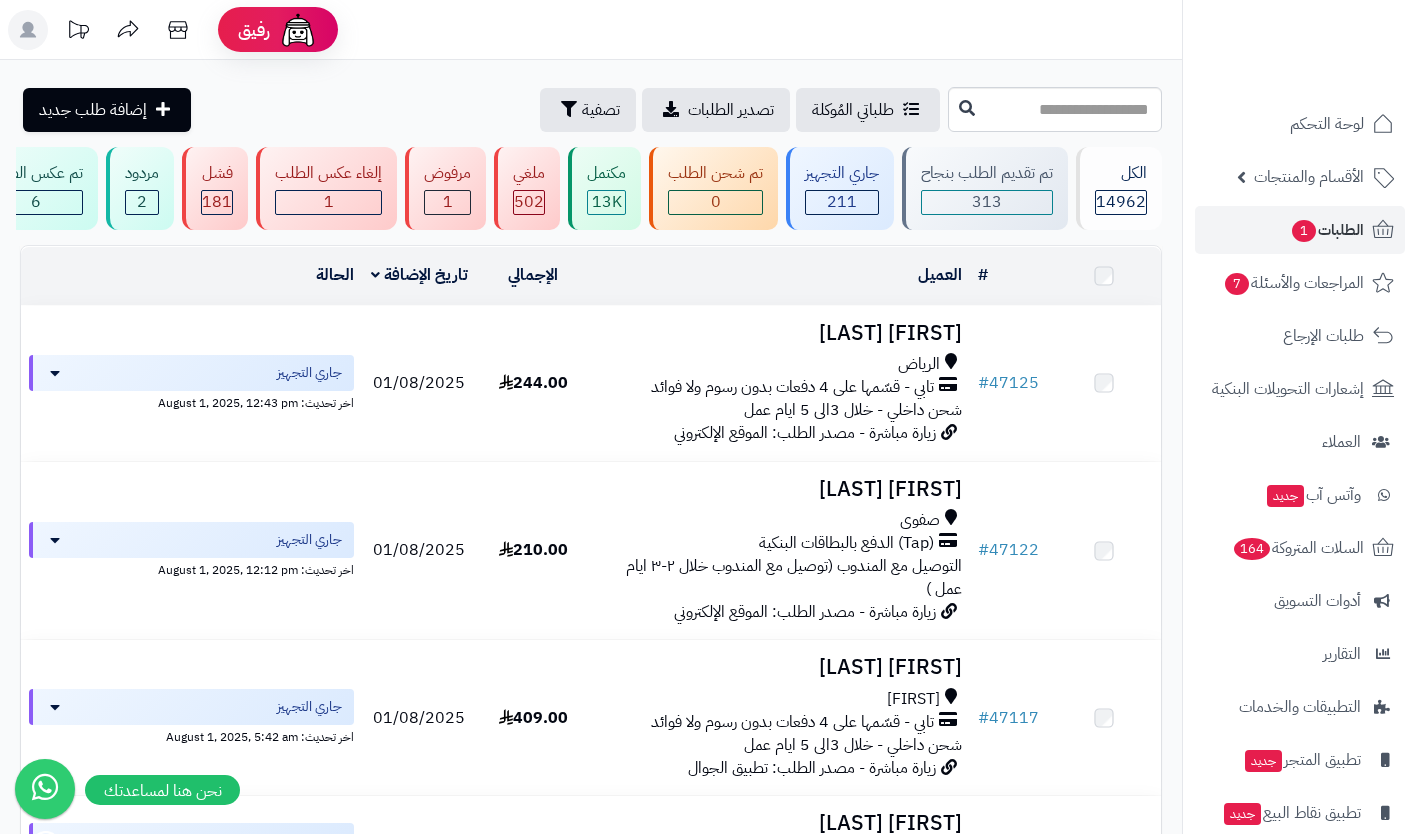 scroll, scrollTop: 0, scrollLeft: 0, axis: both 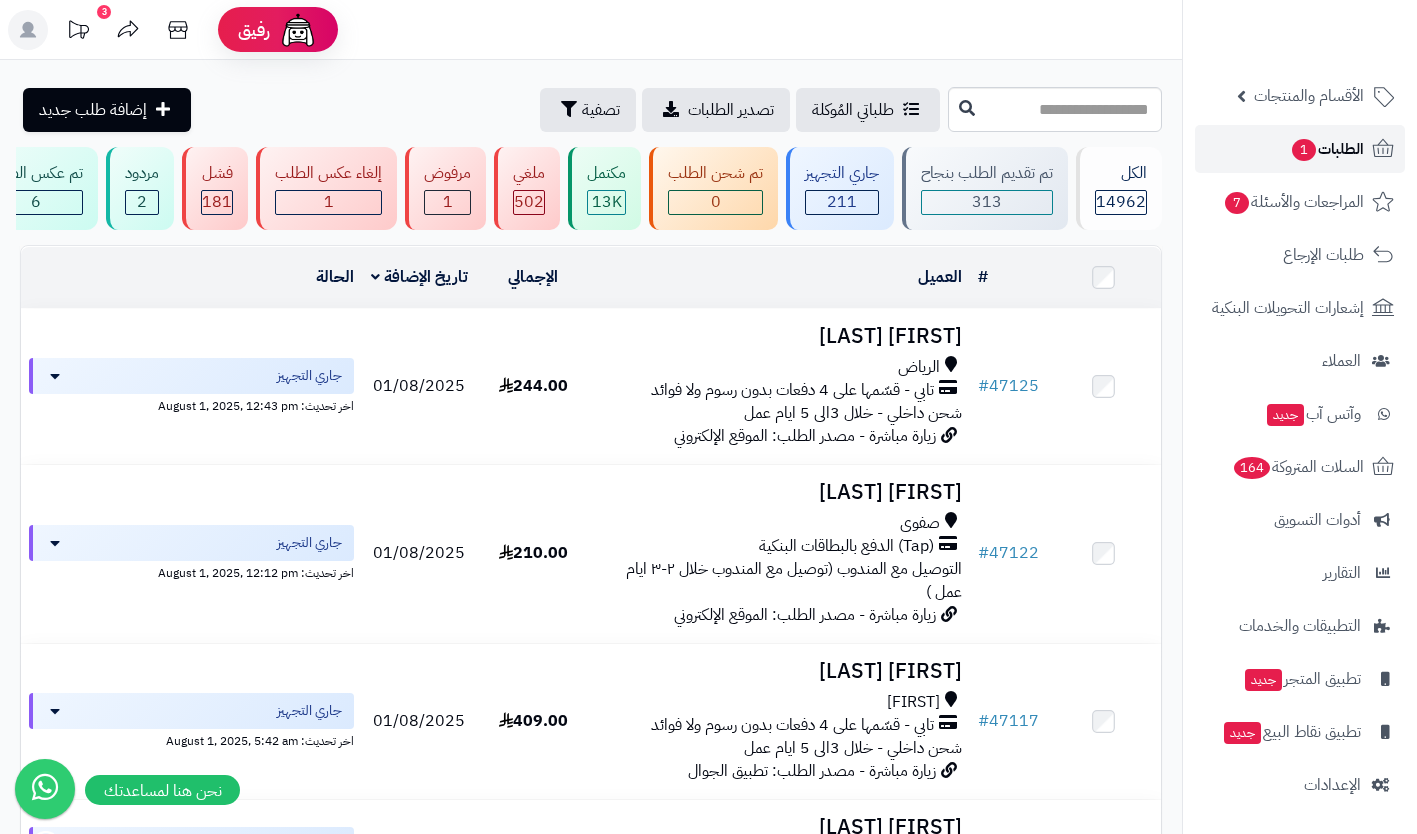 click on "الطلبات  1" at bounding box center [1327, 149] 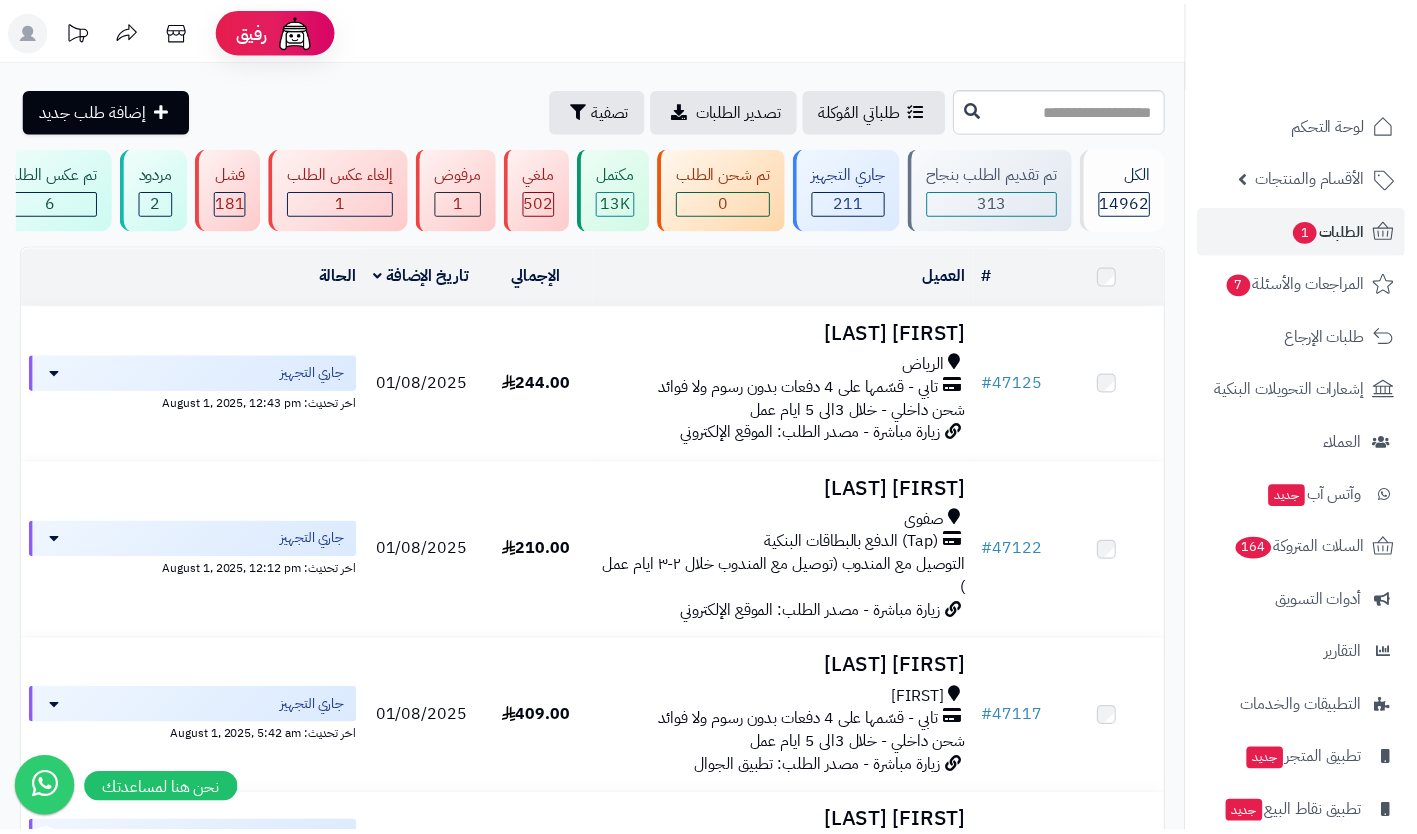 scroll, scrollTop: 0, scrollLeft: 0, axis: both 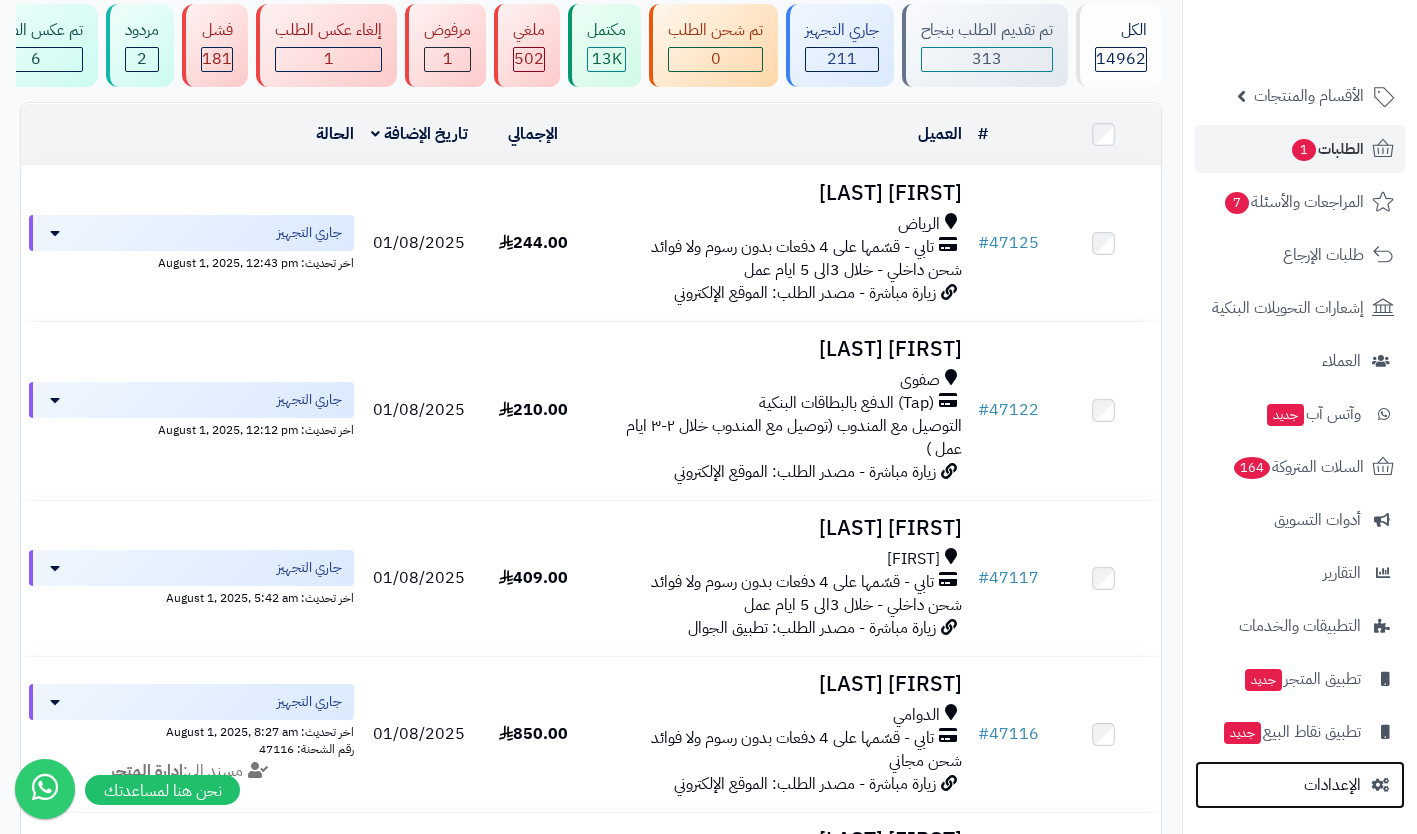 click on "الإعدادات" at bounding box center (1332, 785) 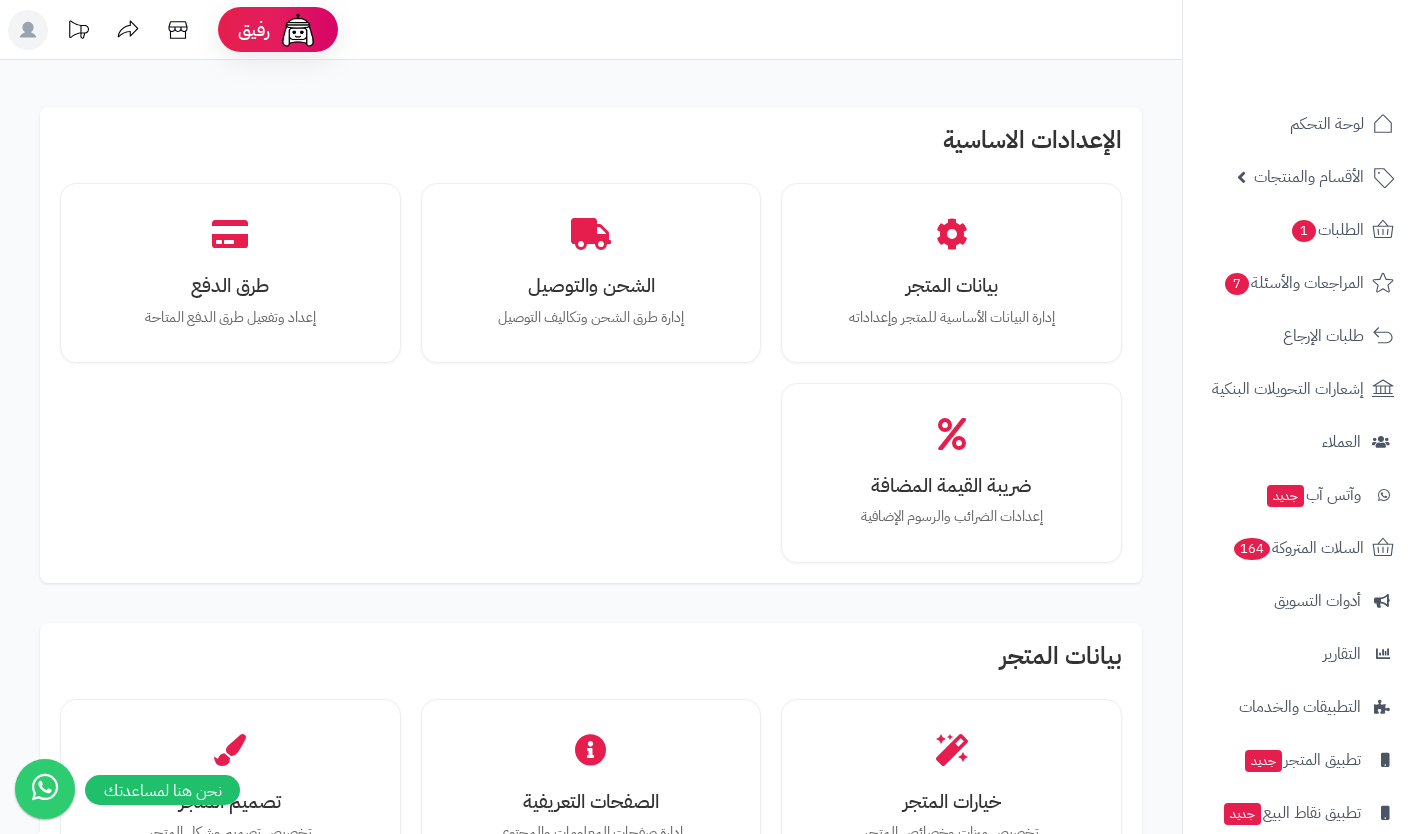 scroll, scrollTop: 0, scrollLeft: 0, axis: both 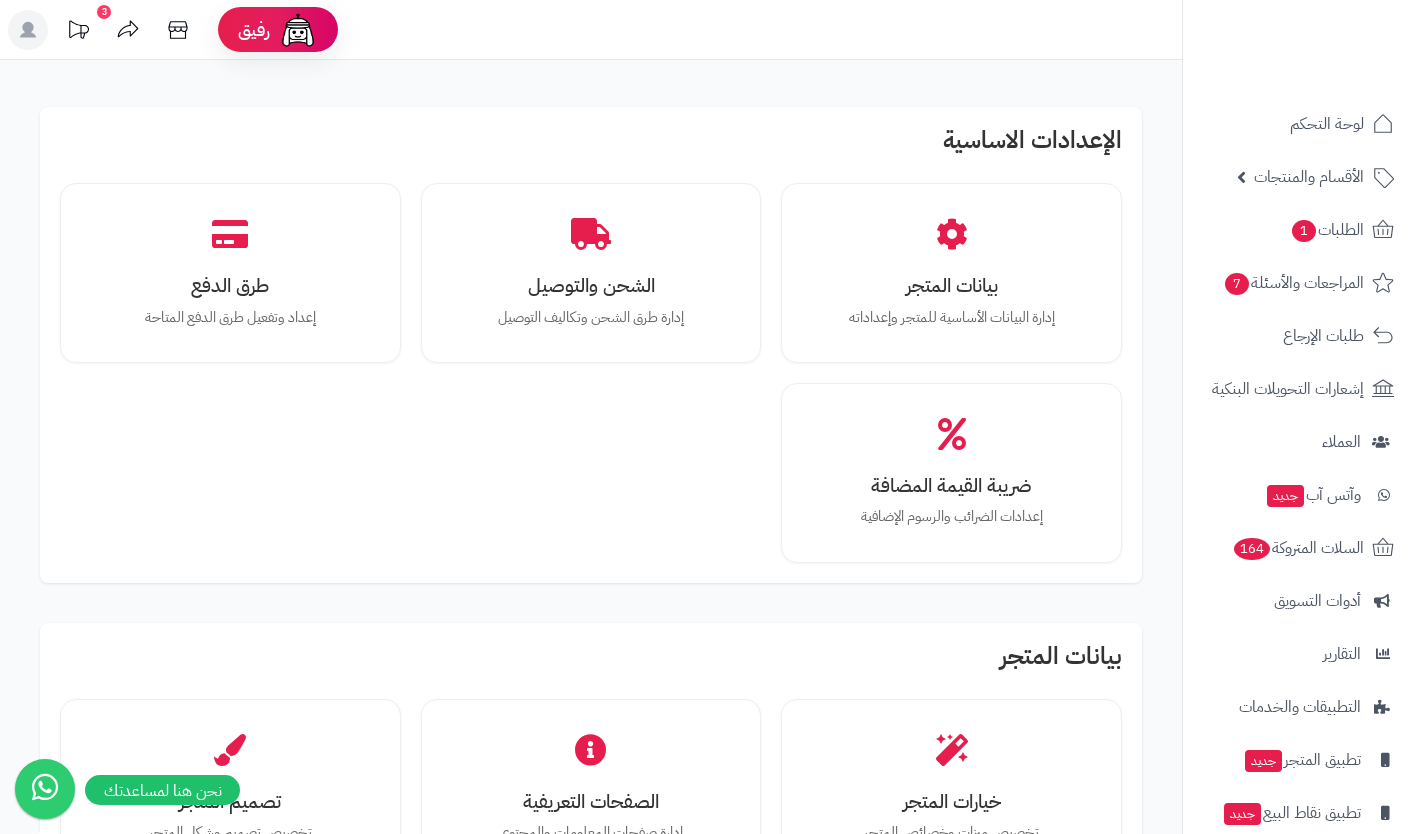 click on "طرق الدفع إعداد وتفعيل طرق الدفع المتاحة" at bounding box center (230, 273) 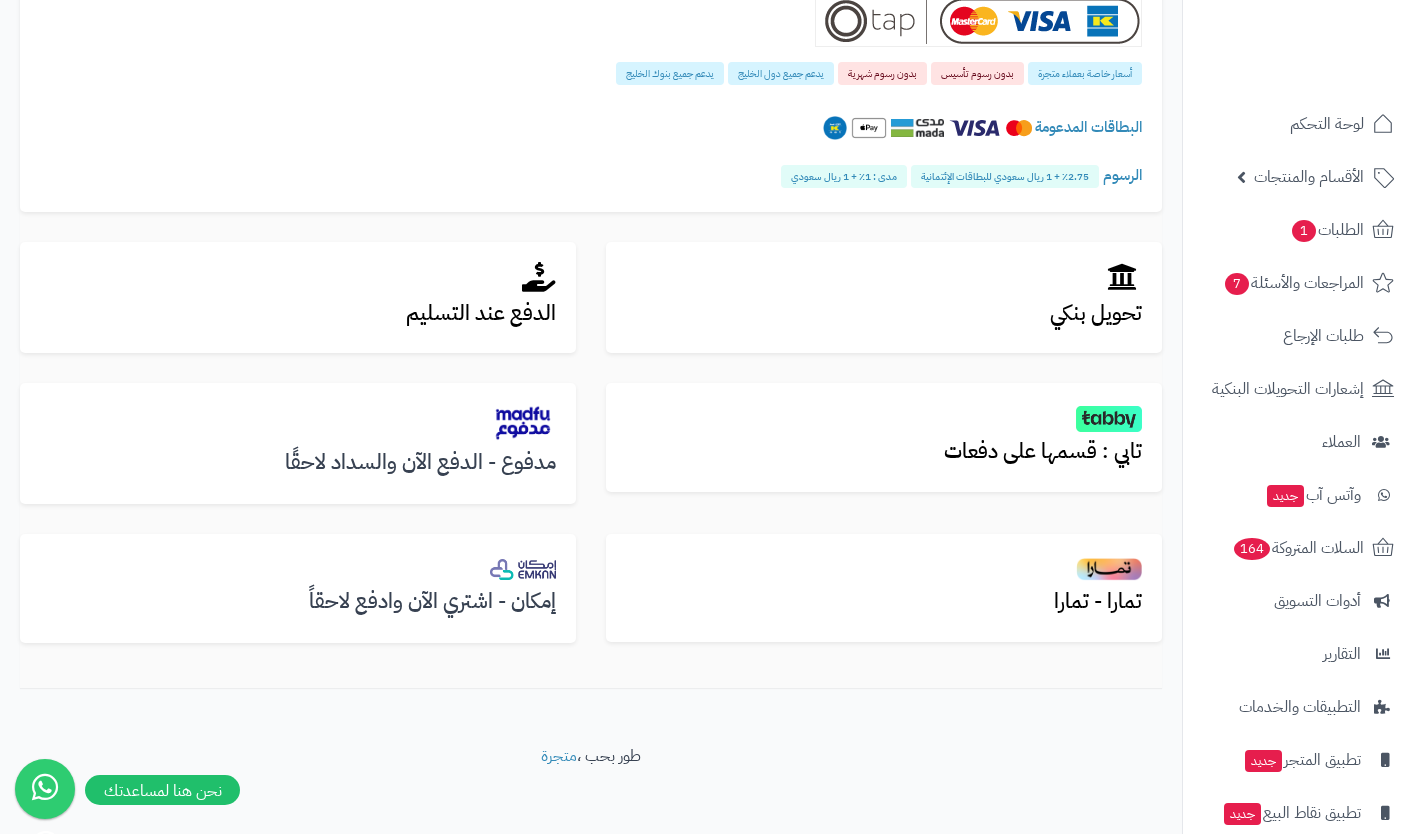 scroll, scrollTop: 512, scrollLeft: 0, axis: vertical 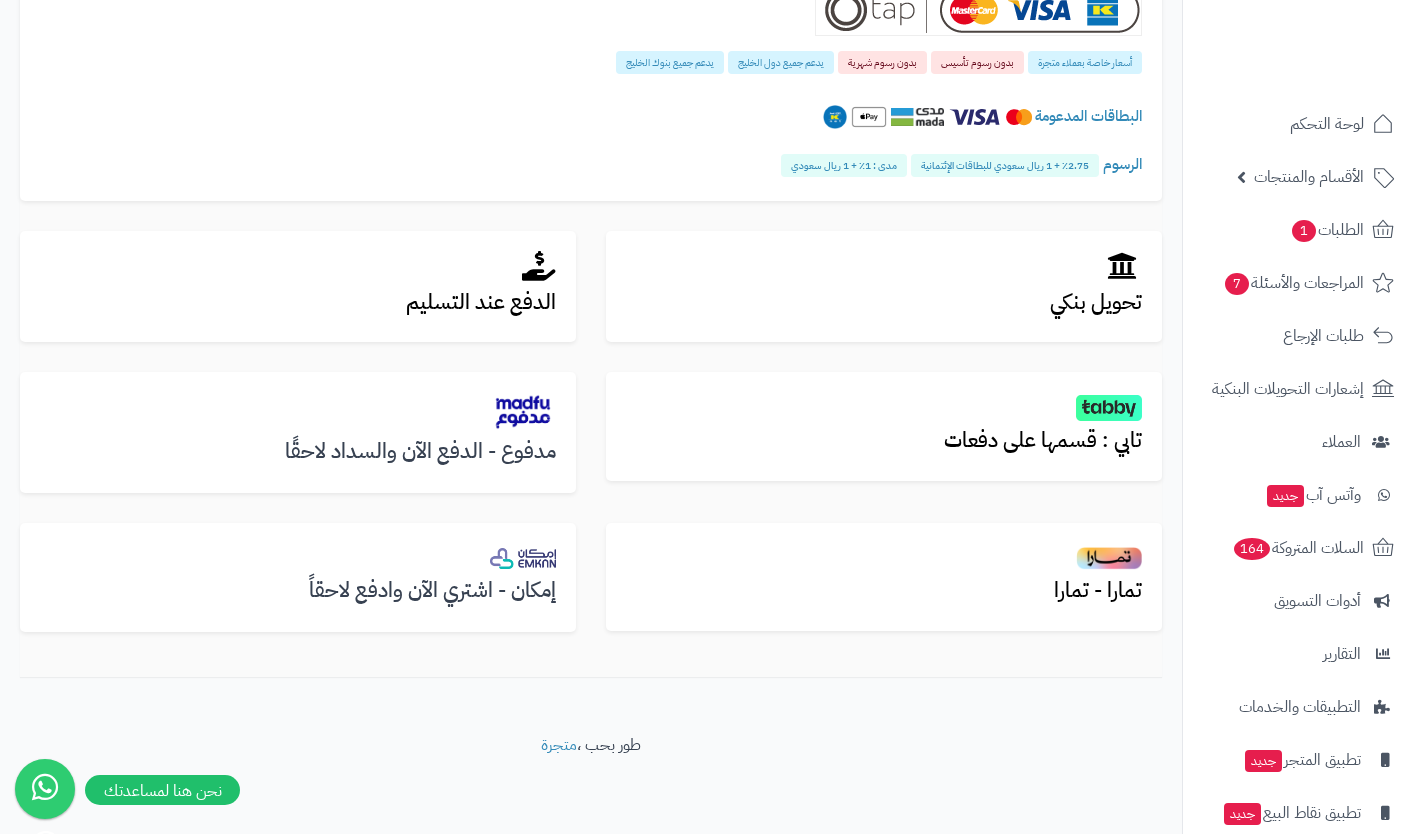 click at bounding box center [523, 411] 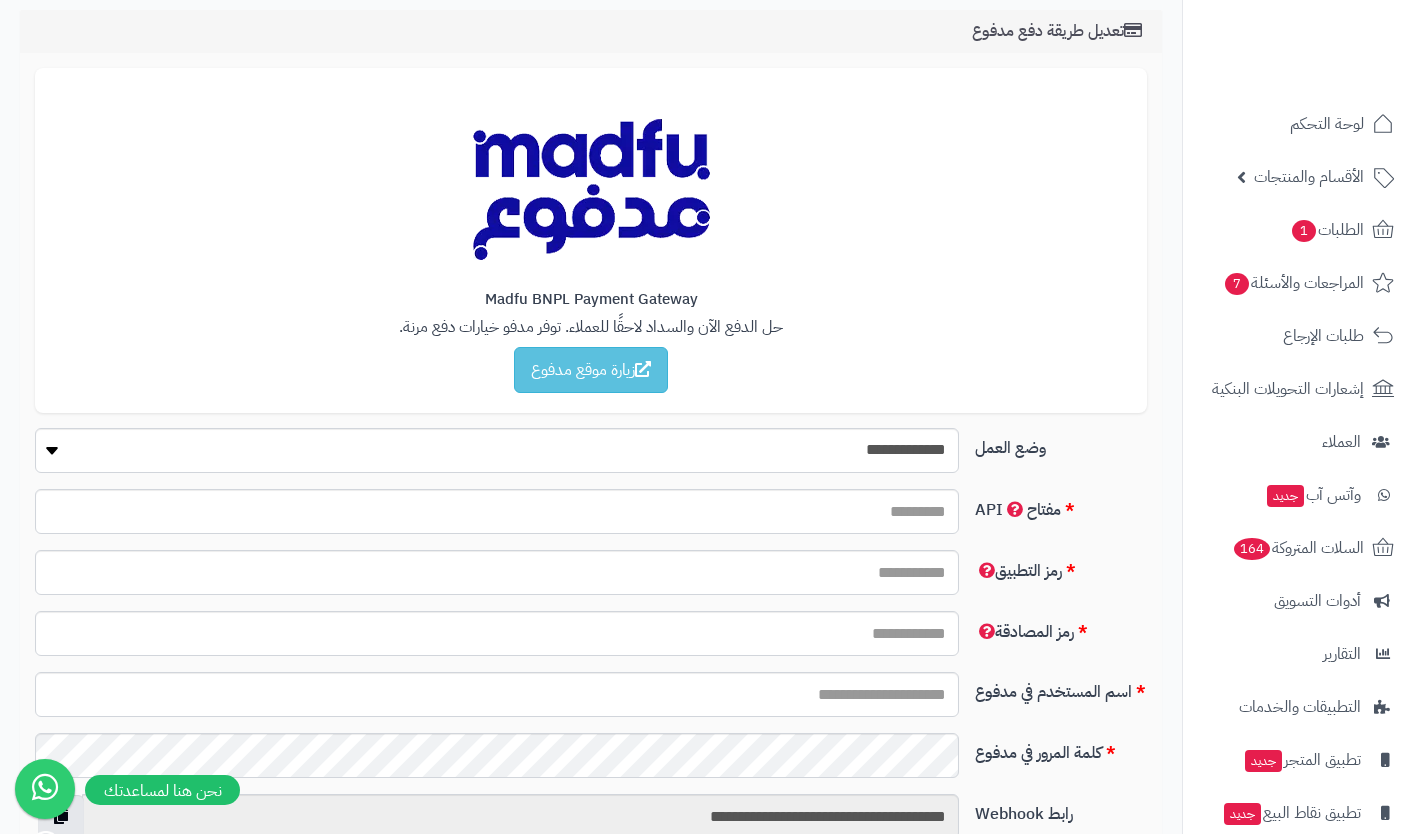 scroll, scrollTop: 134, scrollLeft: 0, axis: vertical 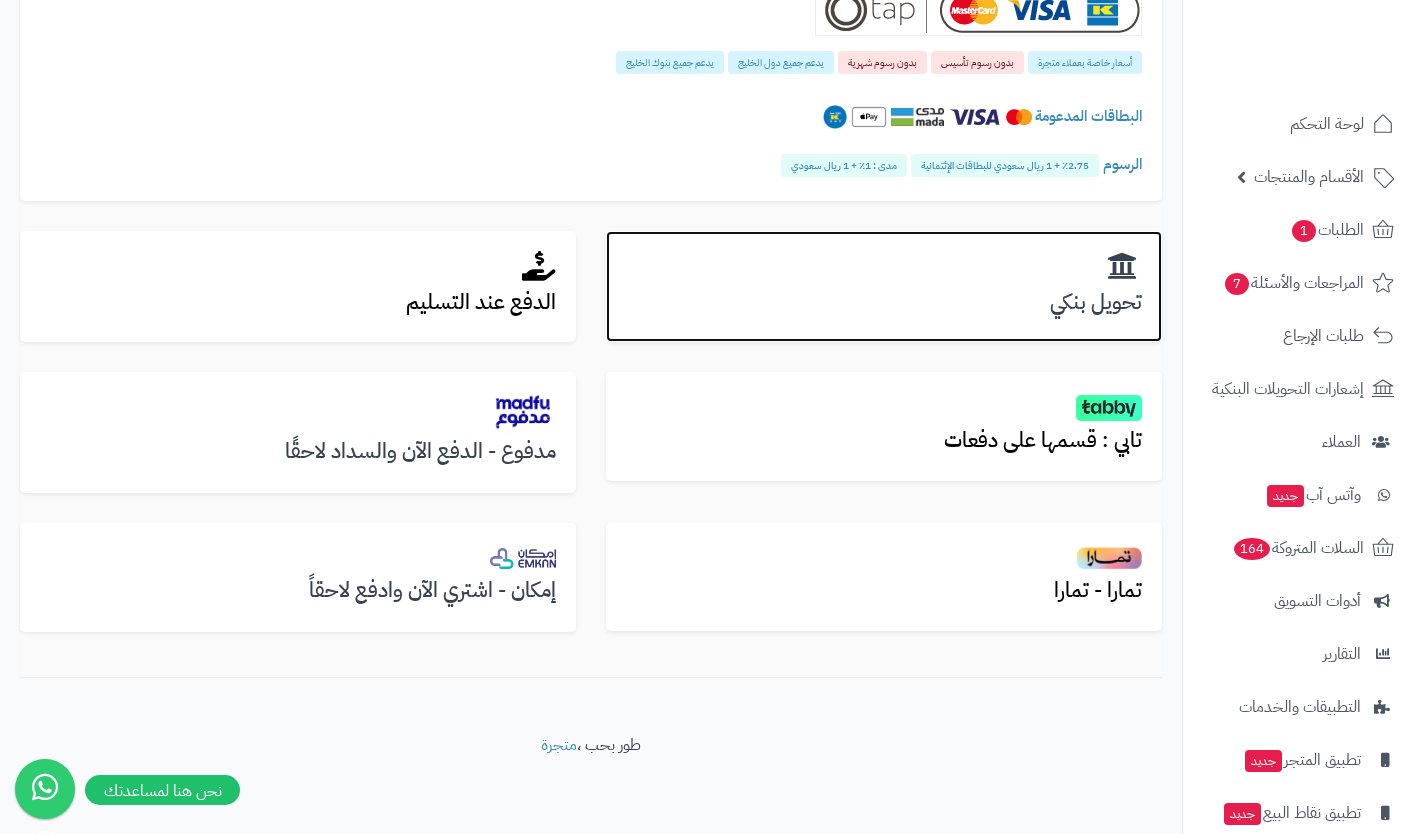 click on "تحويل بنكي" at bounding box center [884, 287] 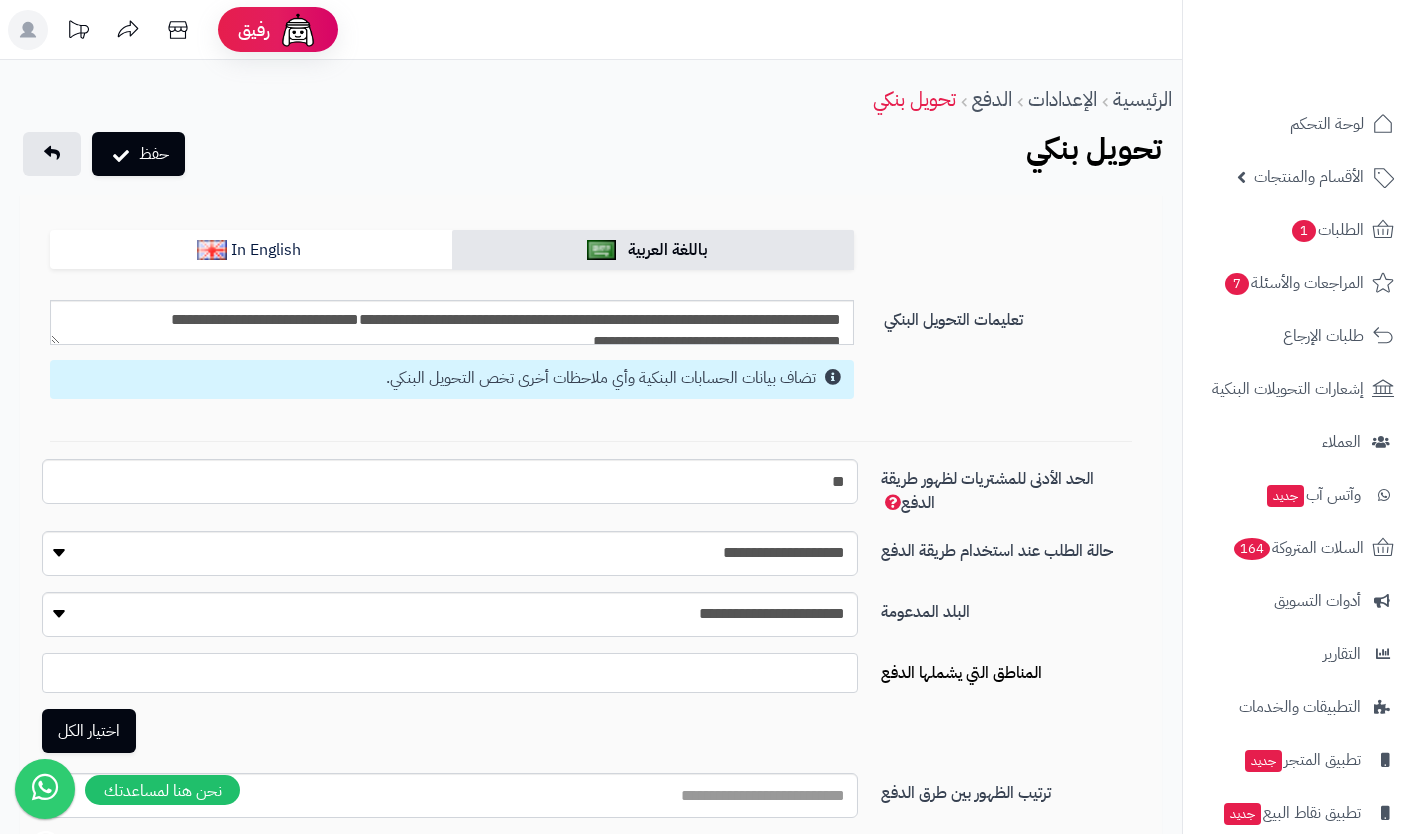 scroll, scrollTop: 0, scrollLeft: 0, axis: both 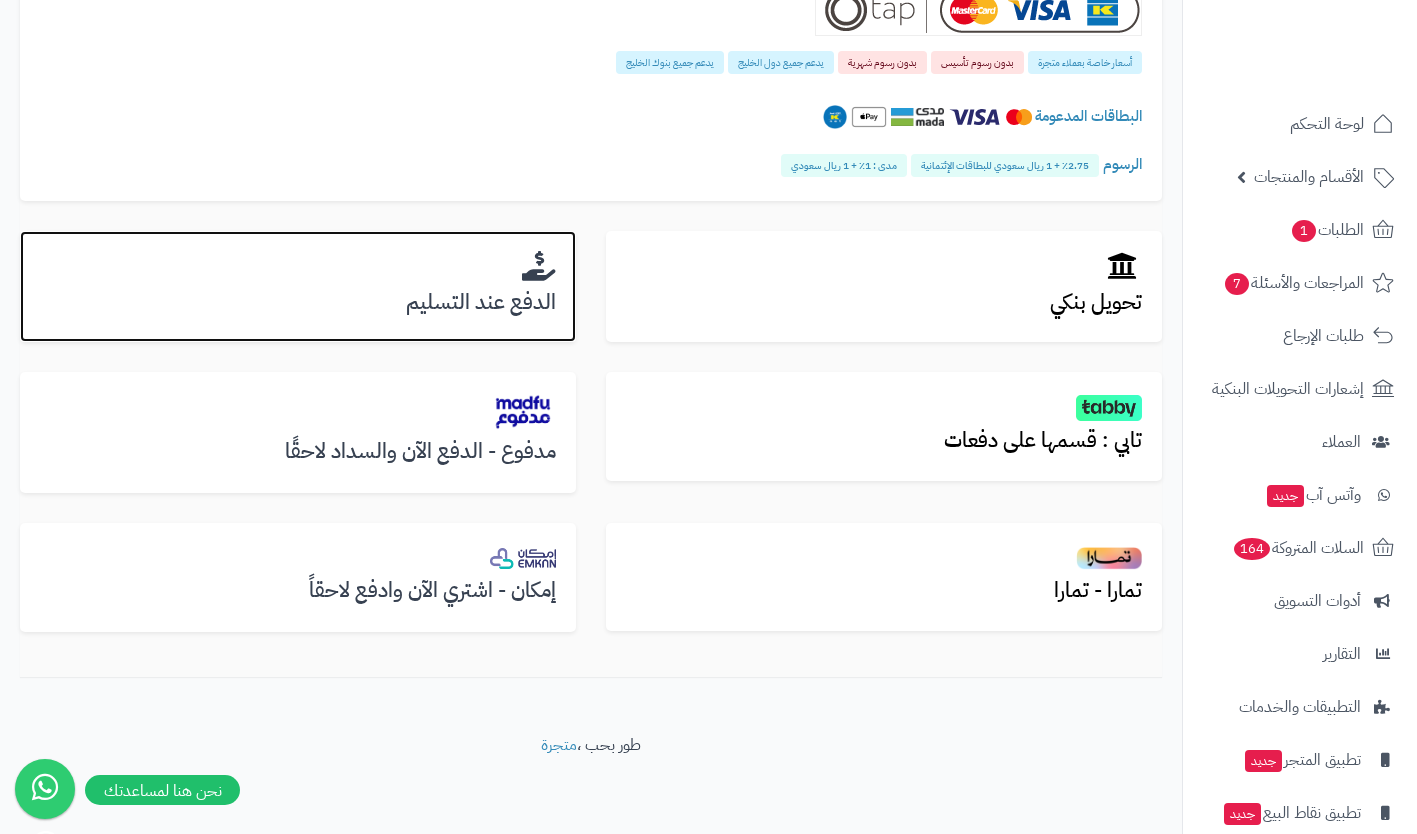 click on "الدفع عند التسليم" at bounding box center (298, 287) 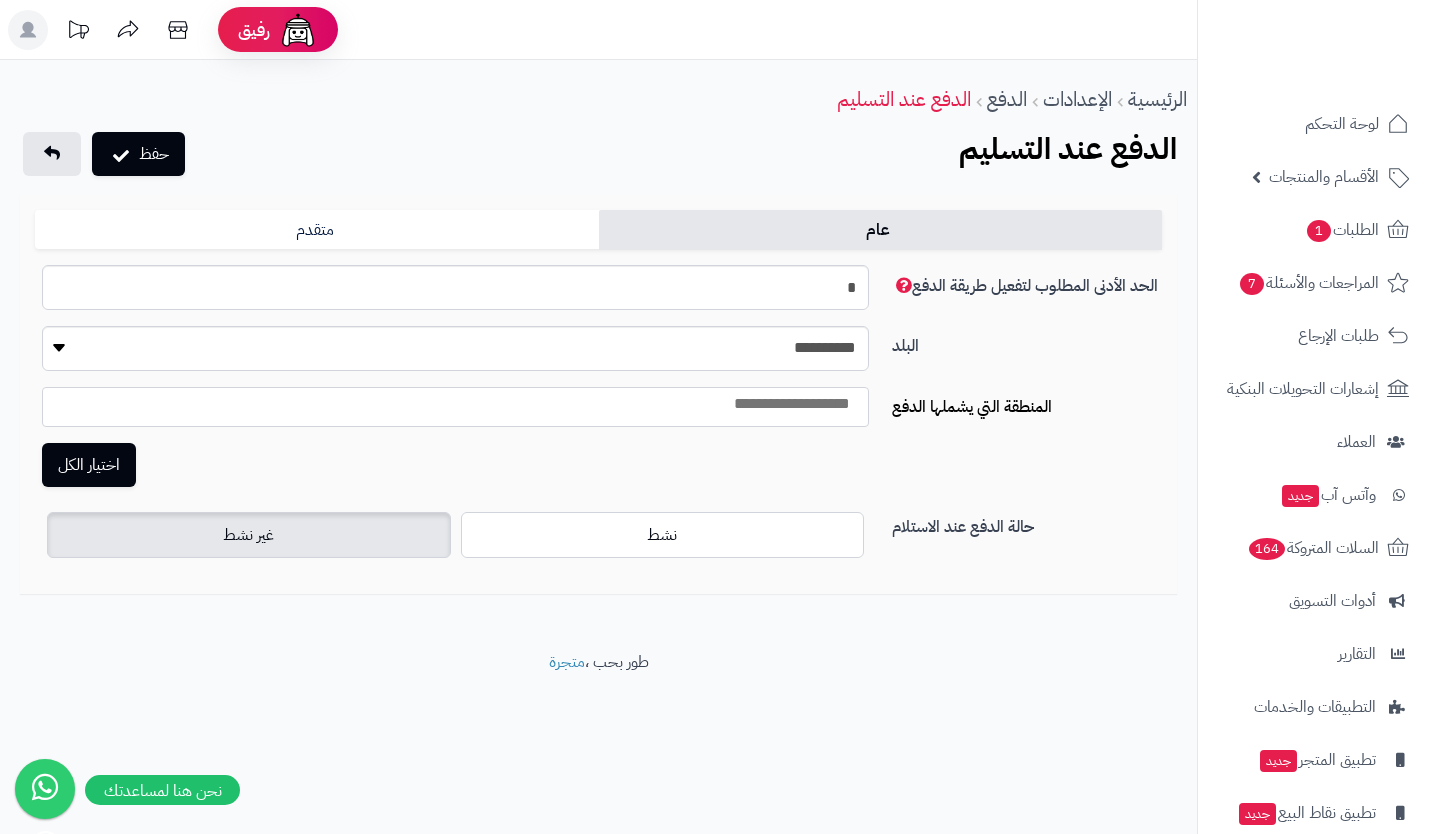 scroll, scrollTop: 0, scrollLeft: 0, axis: both 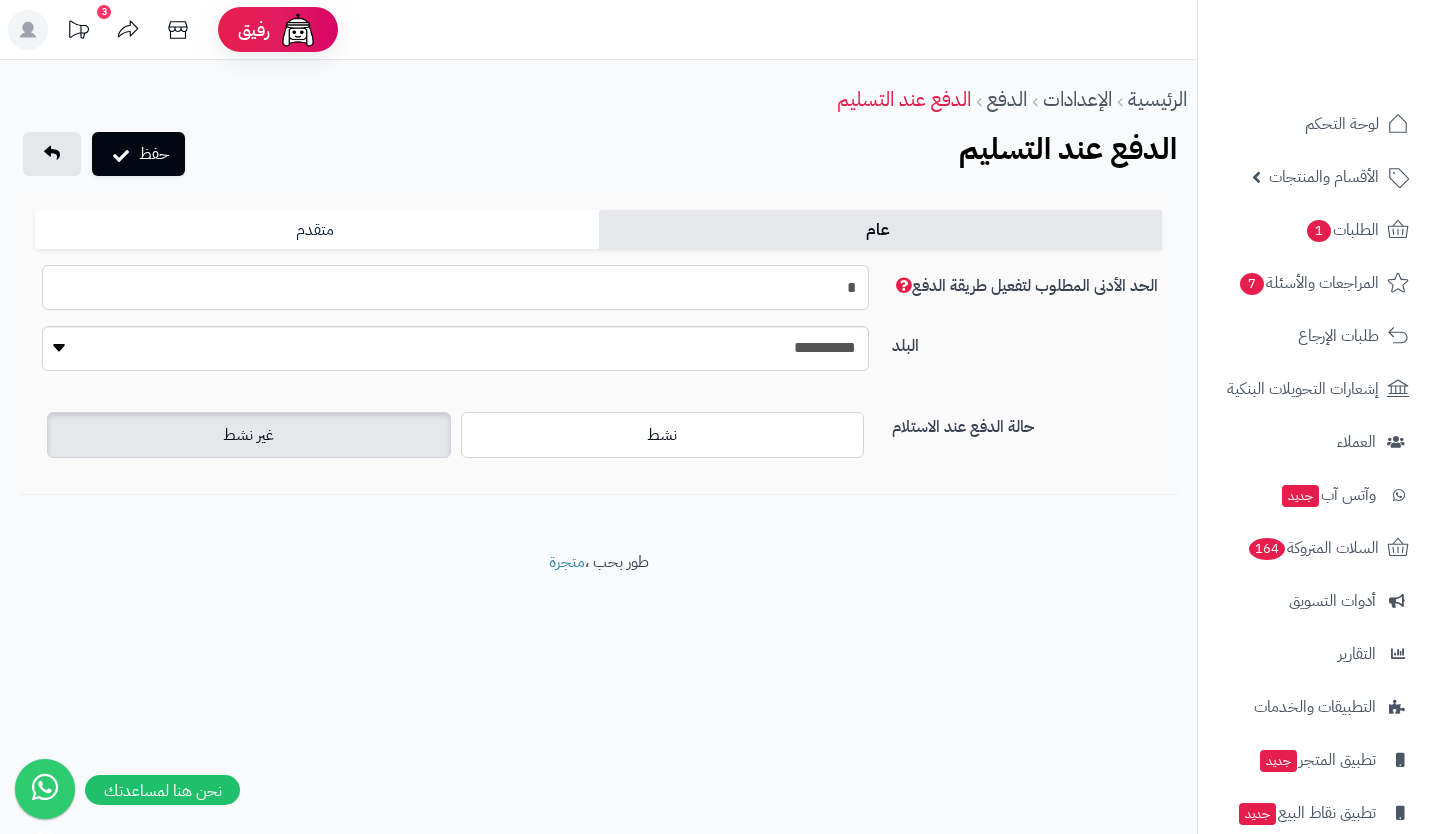 click on "*" at bounding box center (455, 287) 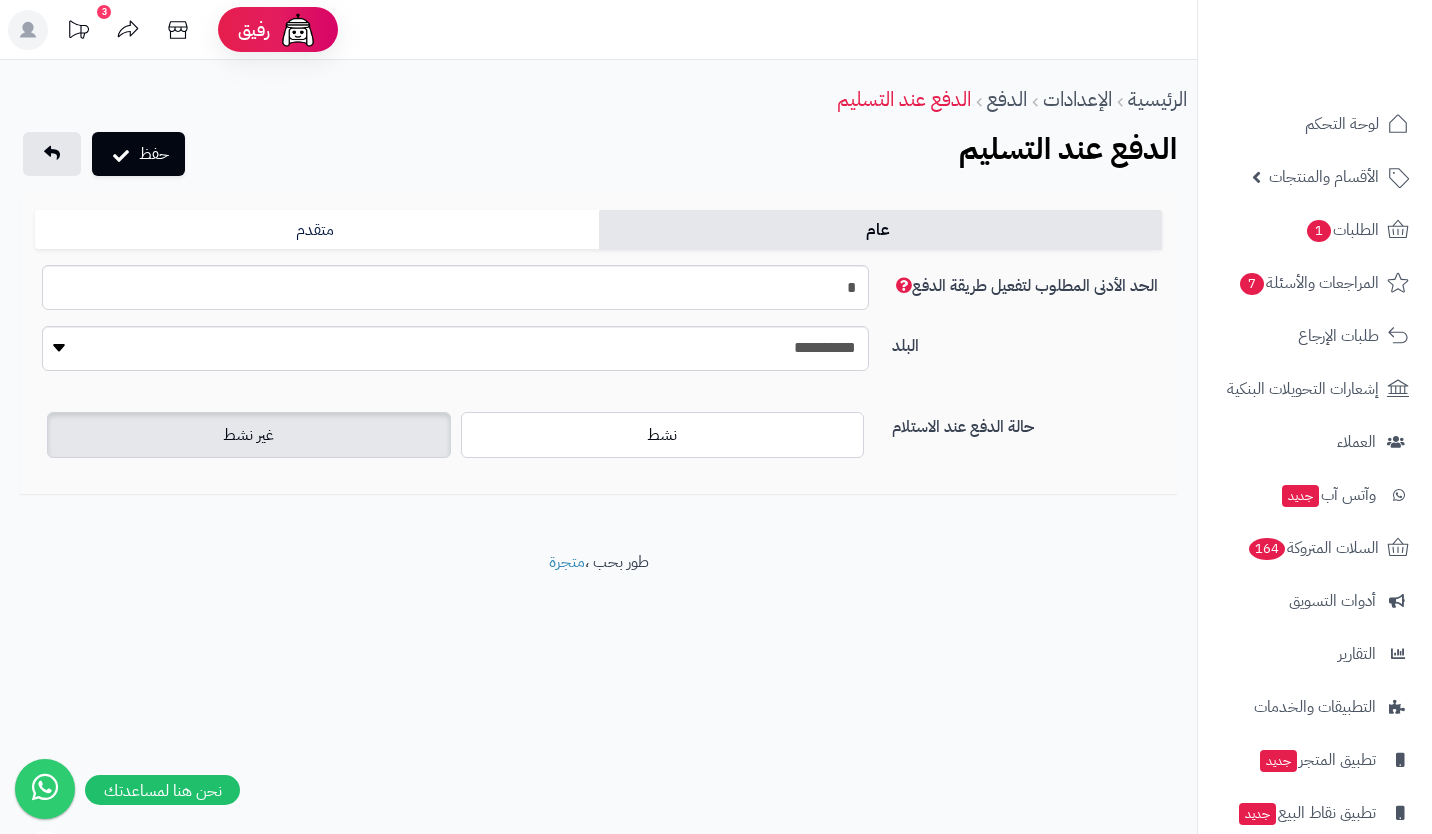 click on "**********" at bounding box center (598, 356) 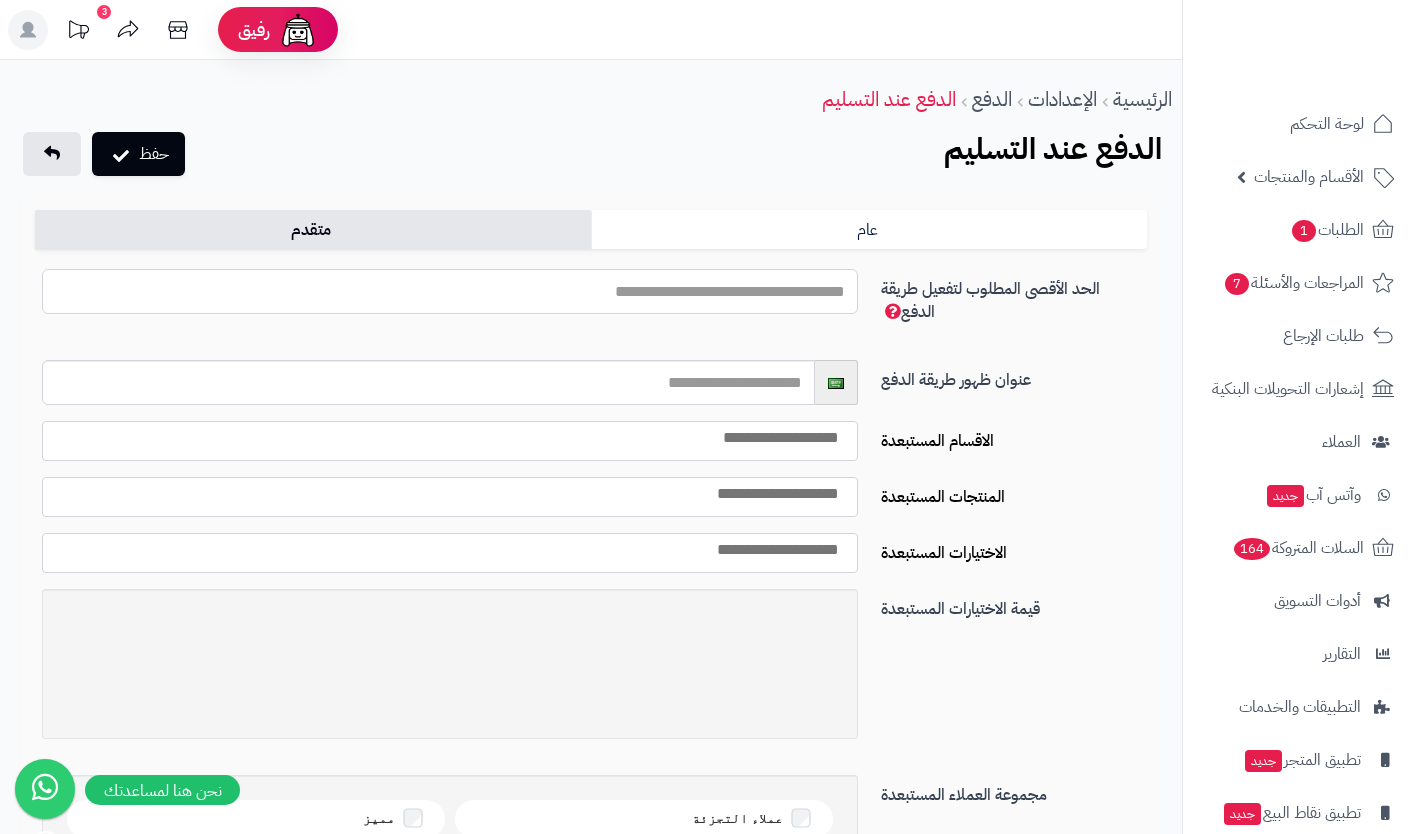 click on "الحد الأدنى المطلوب لتفعيل طريقة الدفع" at bounding box center [450, 291] 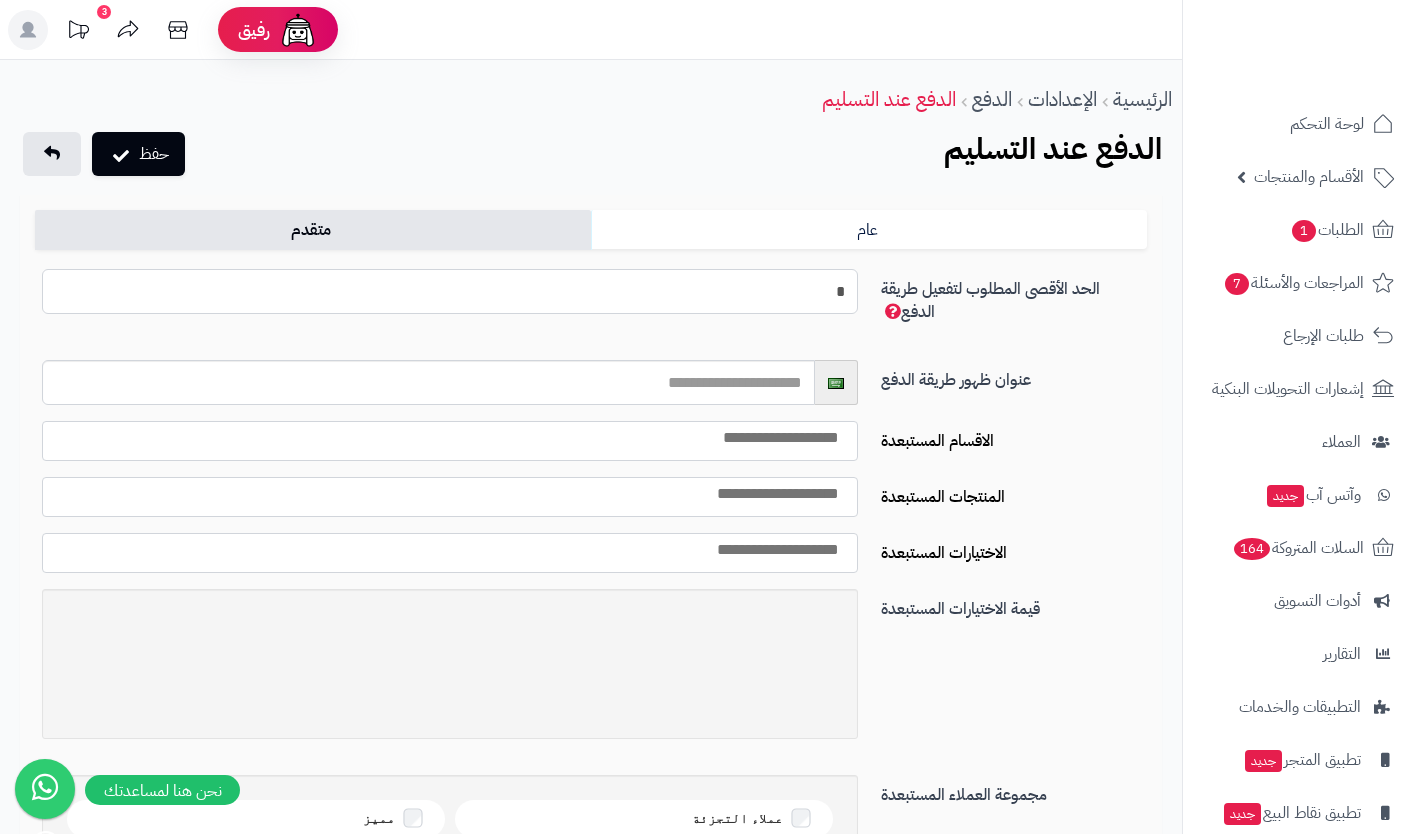 type on "*" 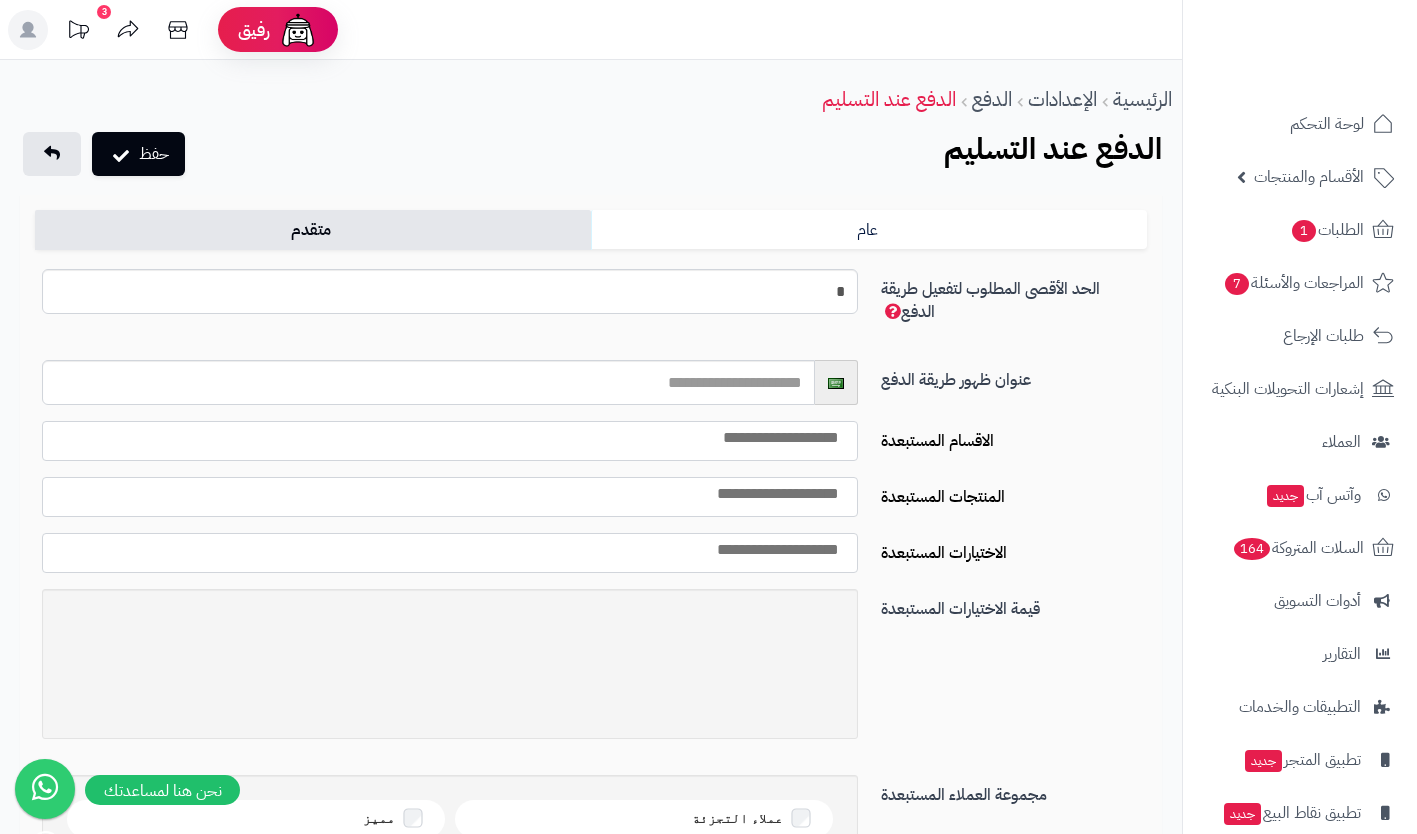 click on "عنوان ظهور طريقة الدفع" at bounding box center (1014, 376) 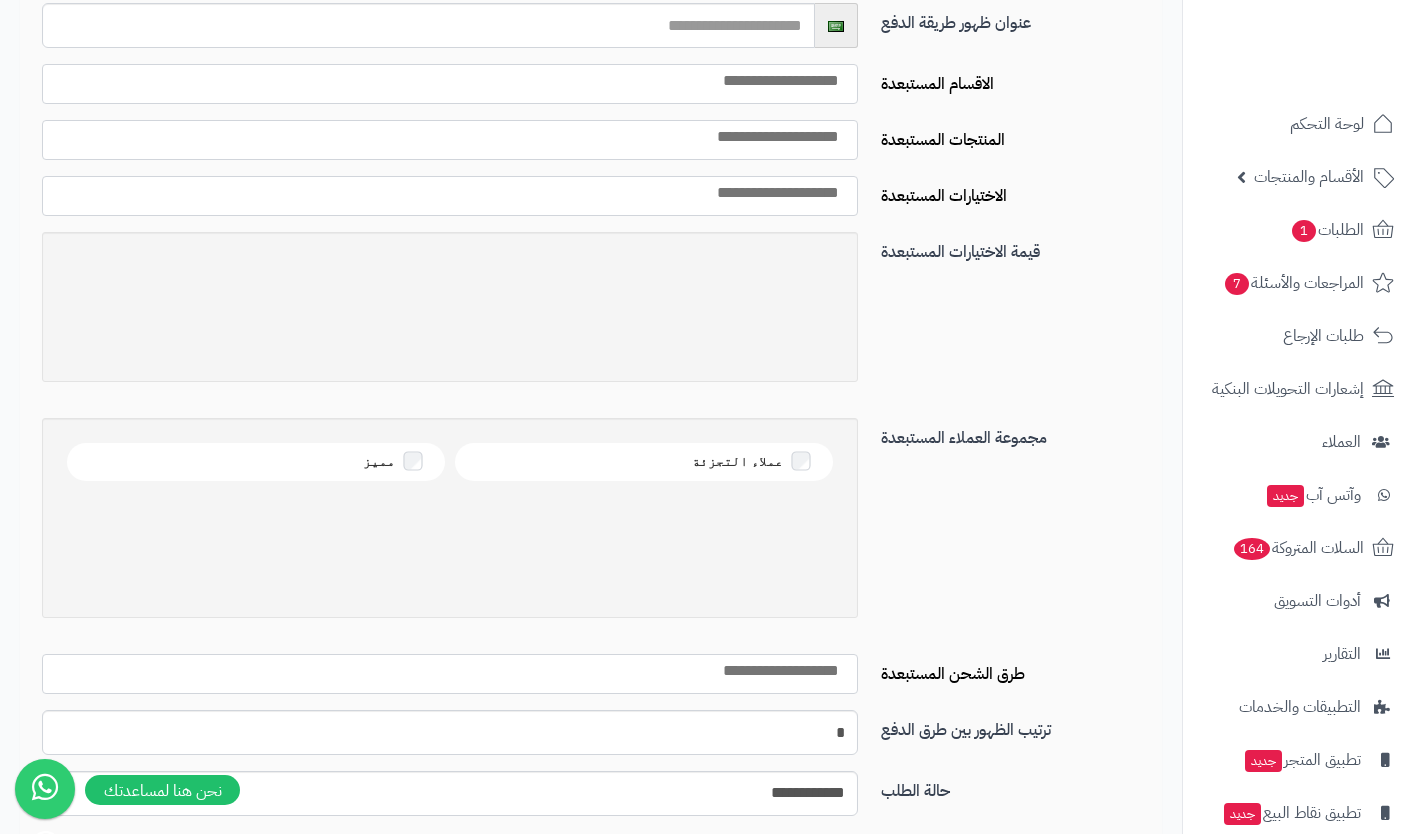 scroll, scrollTop: 366, scrollLeft: 0, axis: vertical 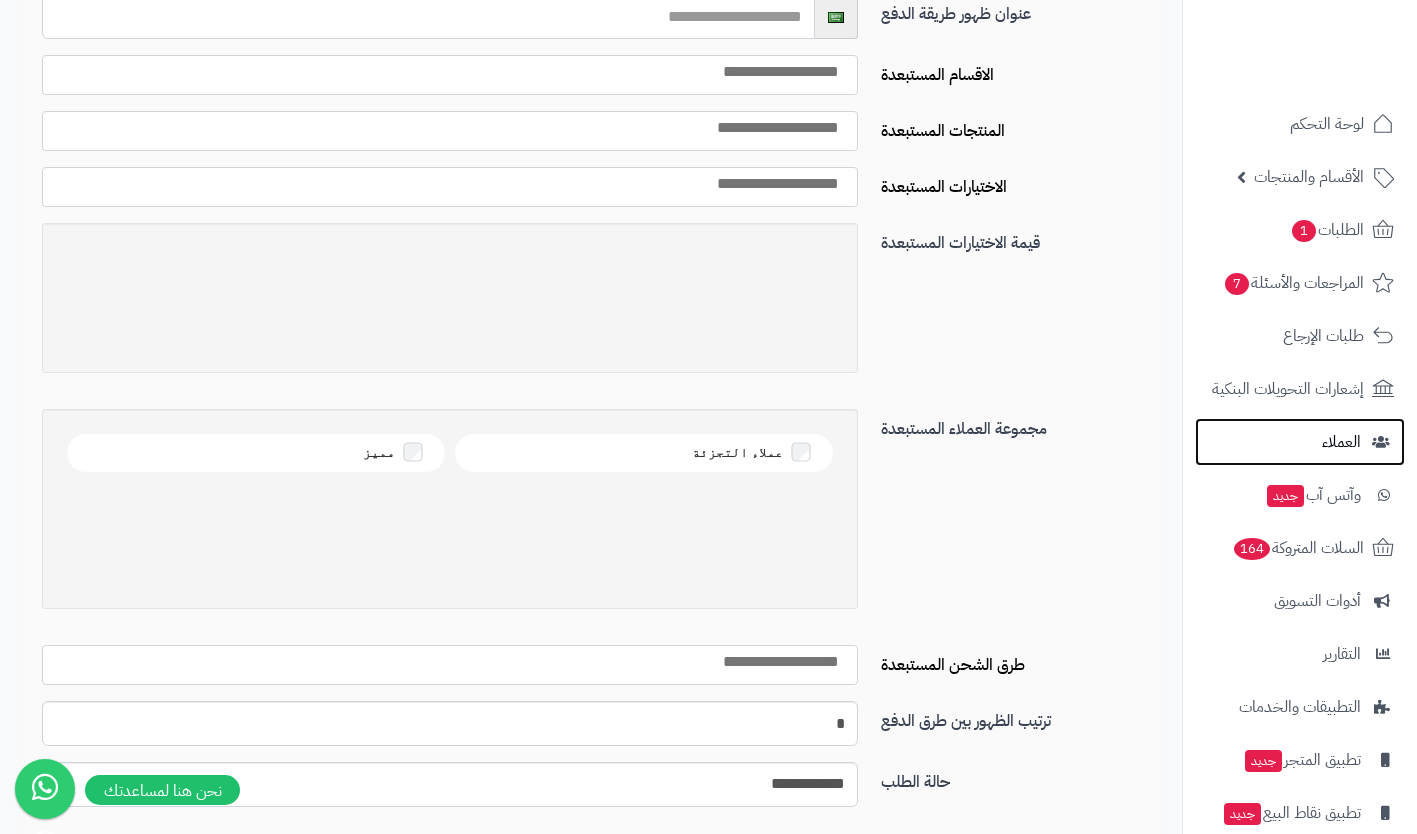click on "العملاء" at bounding box center (1341, 442) 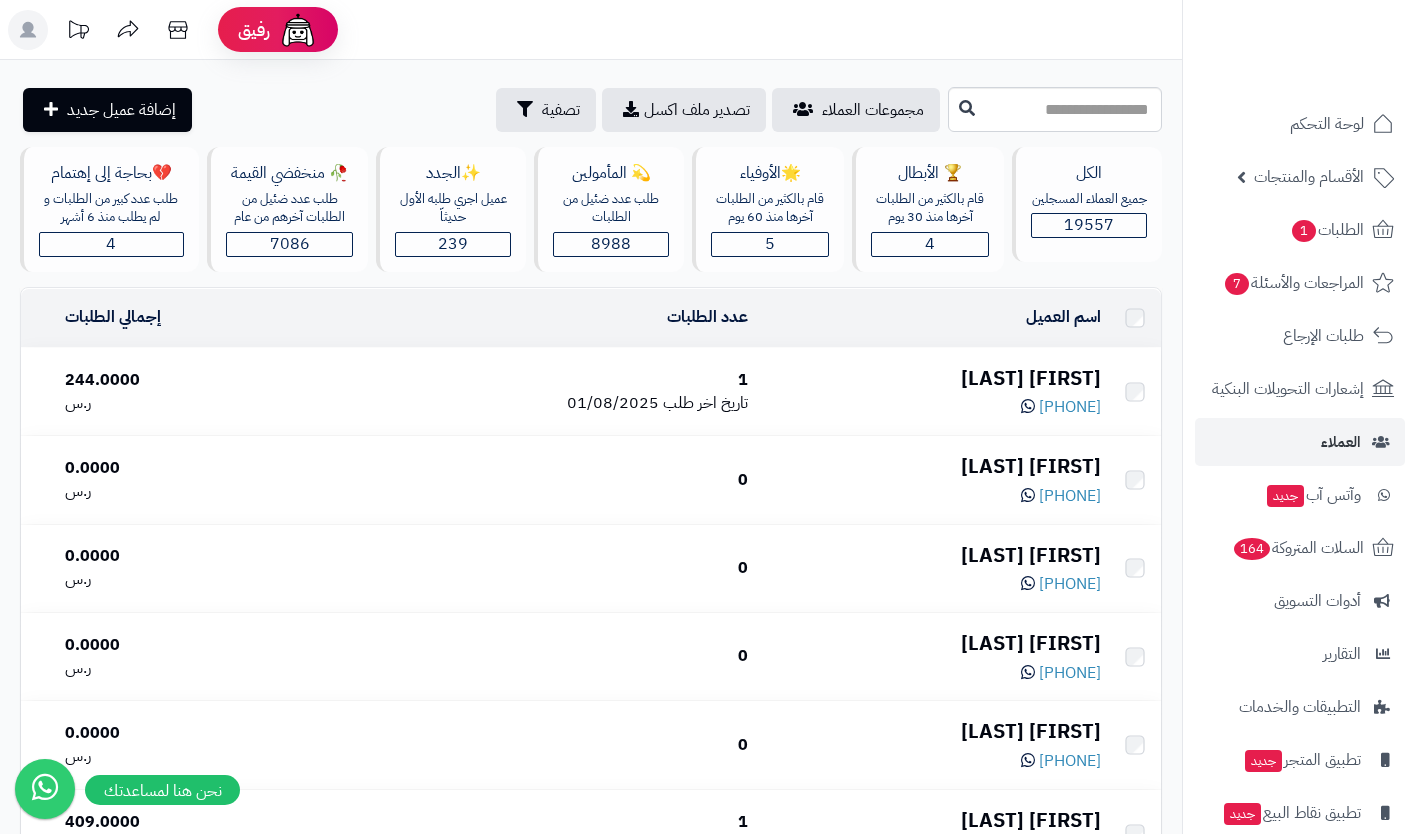 scroll, scrollTop: 0, scrollLeft: 0, axis: both 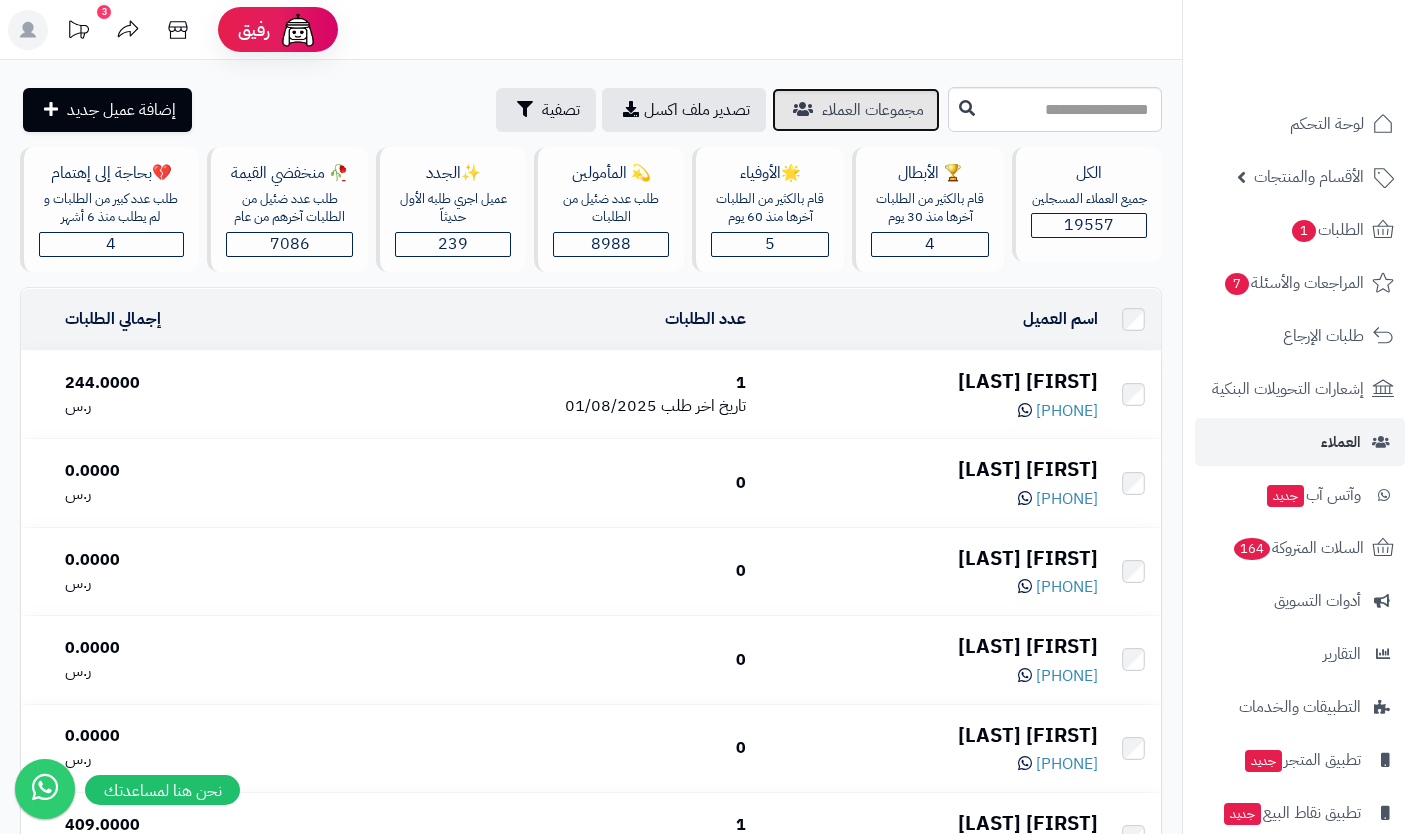 click on "مجموعات العملاء" at bounding box center [873, 110] 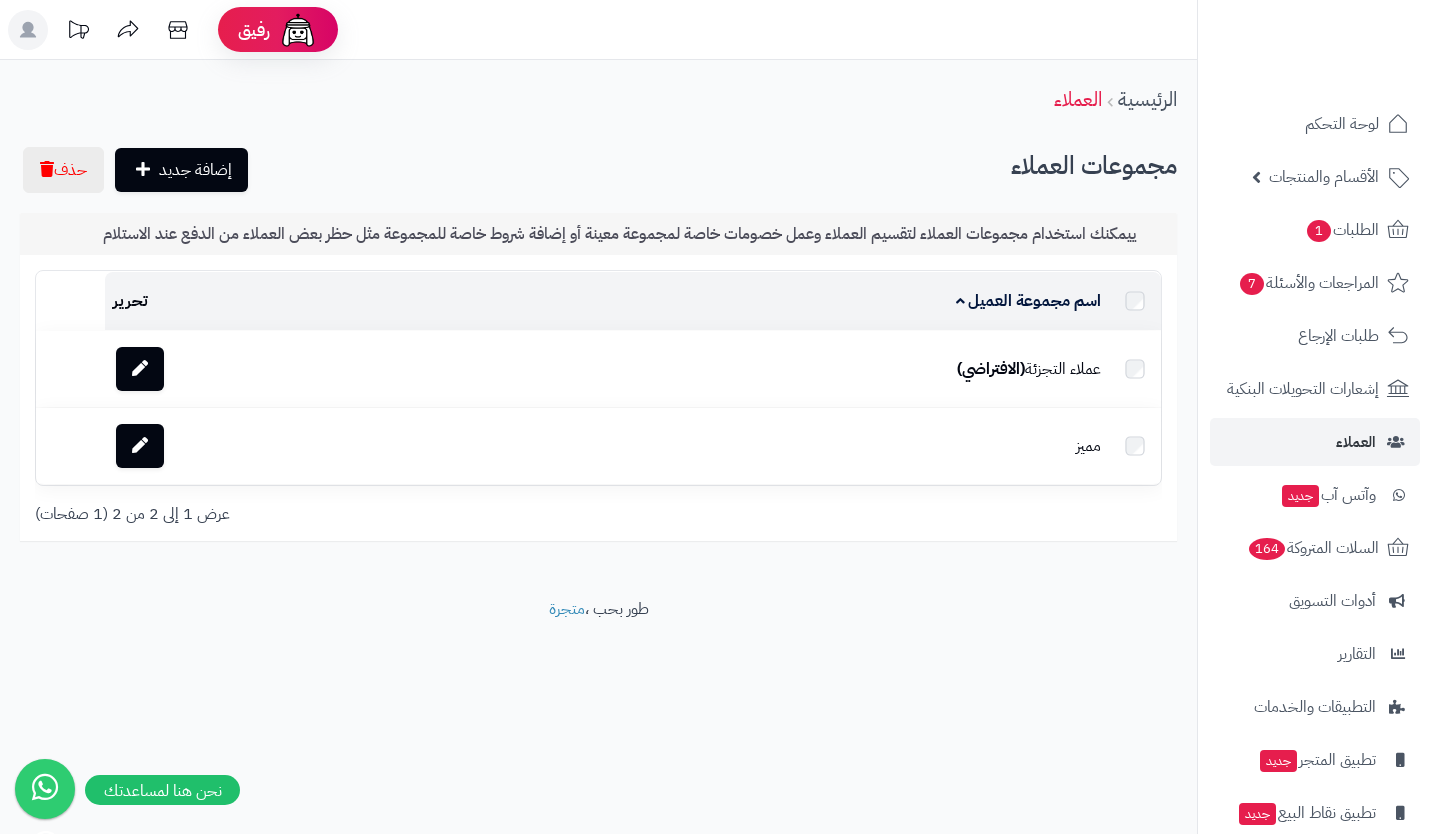scroll, scrollTop: 0, scrollLeft: 0, axis: both 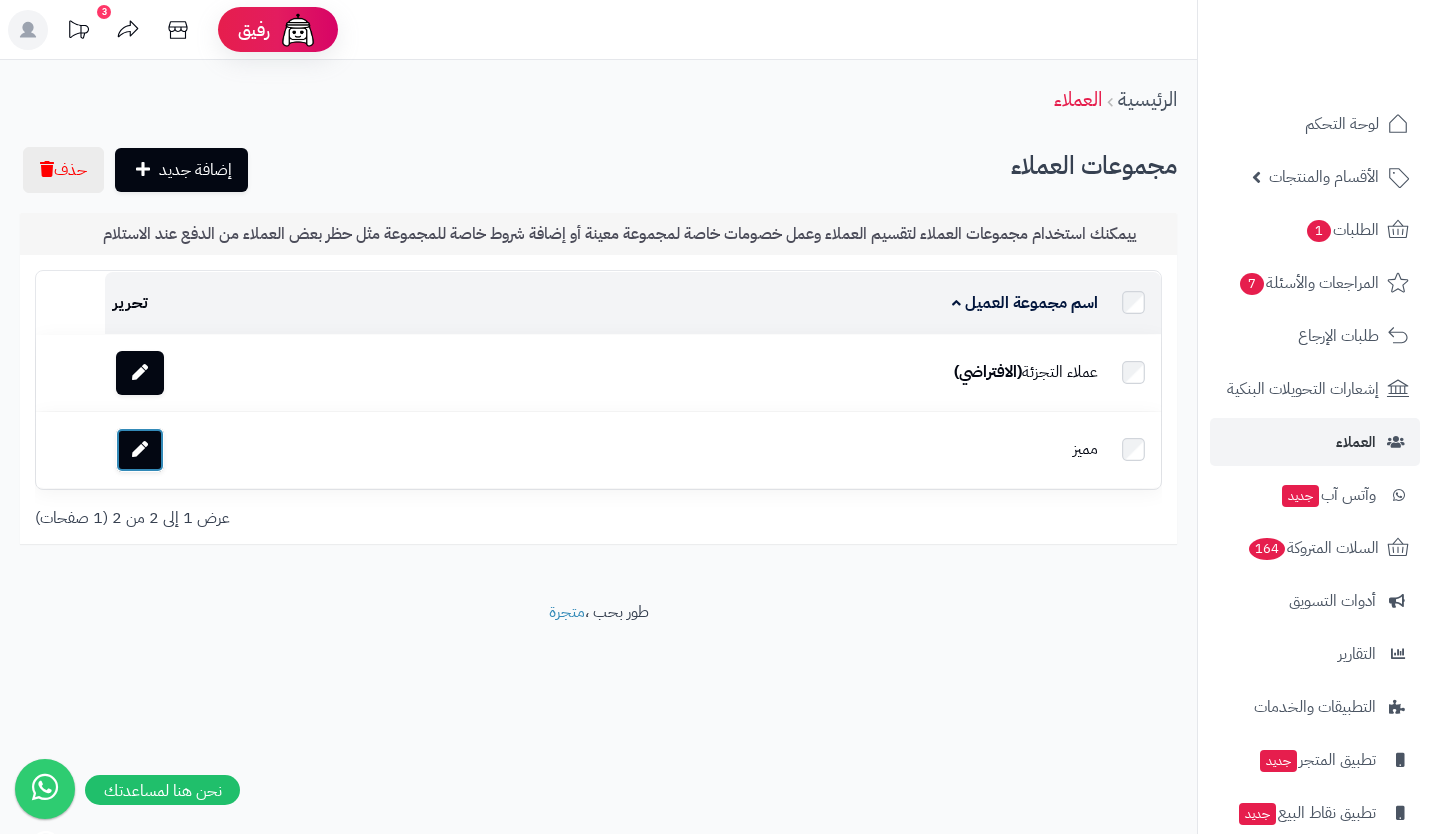 click at bounding box center (140, 450) 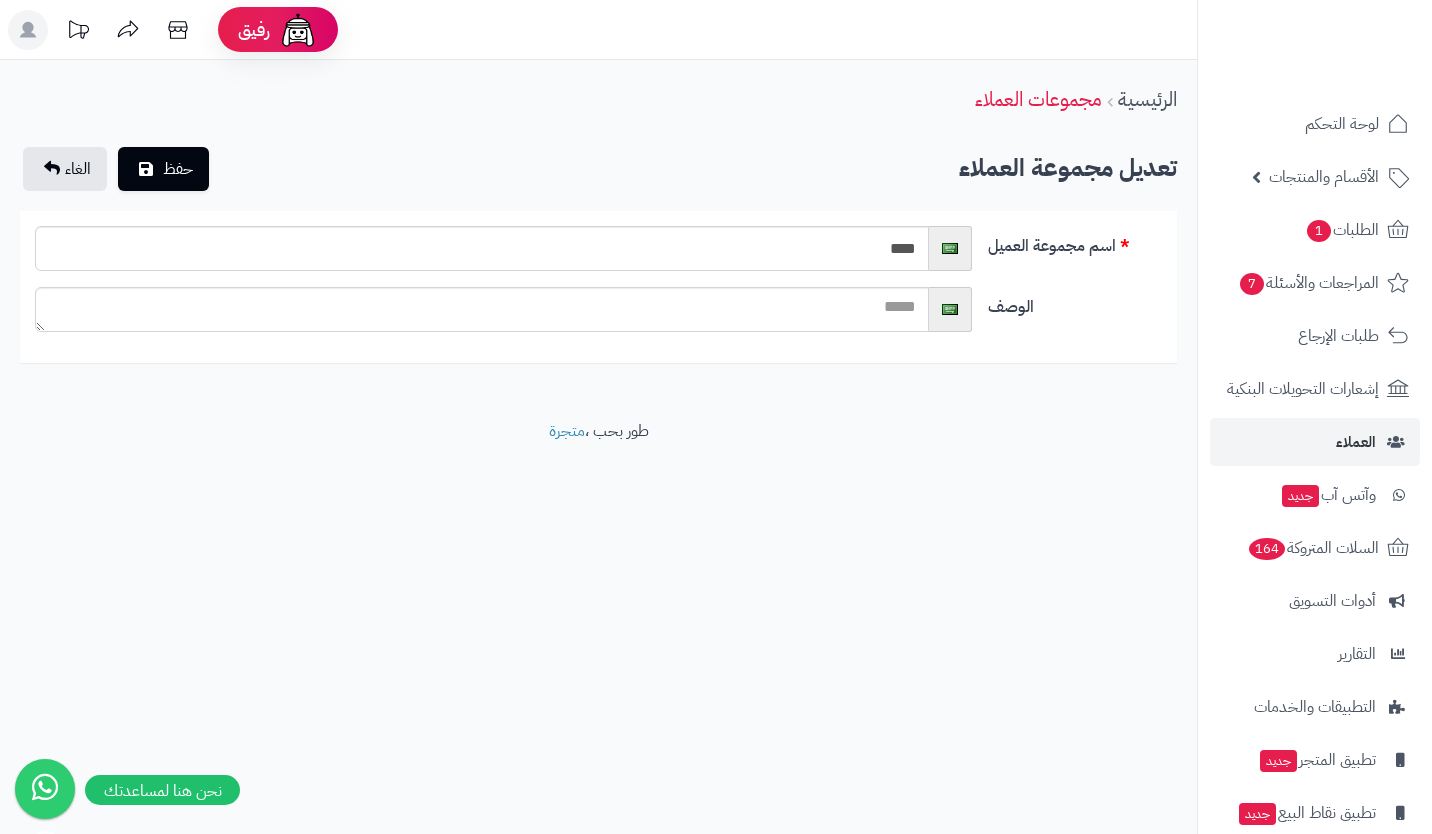 scroll, scrollTop: 0, scrollLeft: 0, axis: both 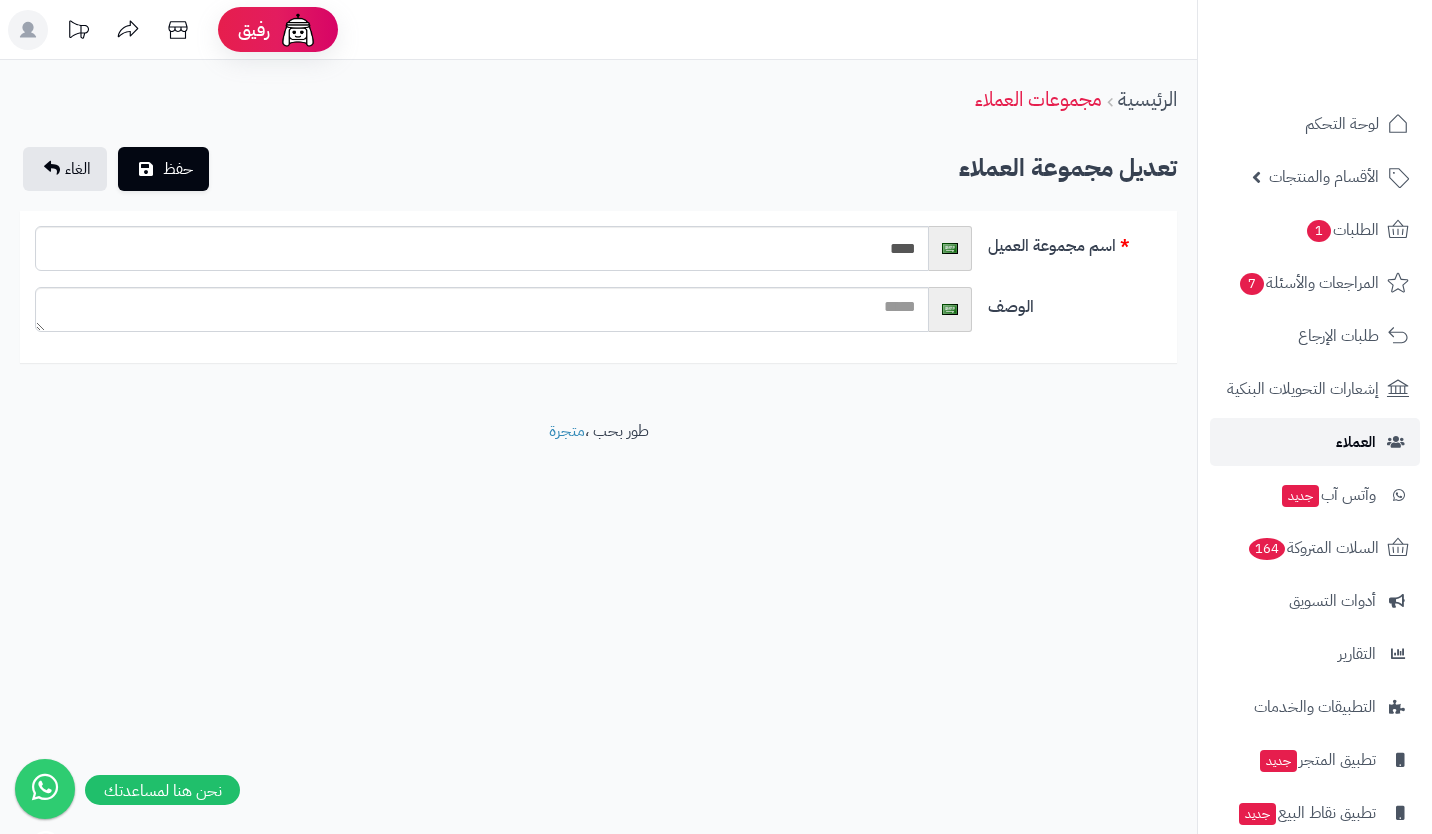 click on "العملاء" at bounding box center (1315, 442) 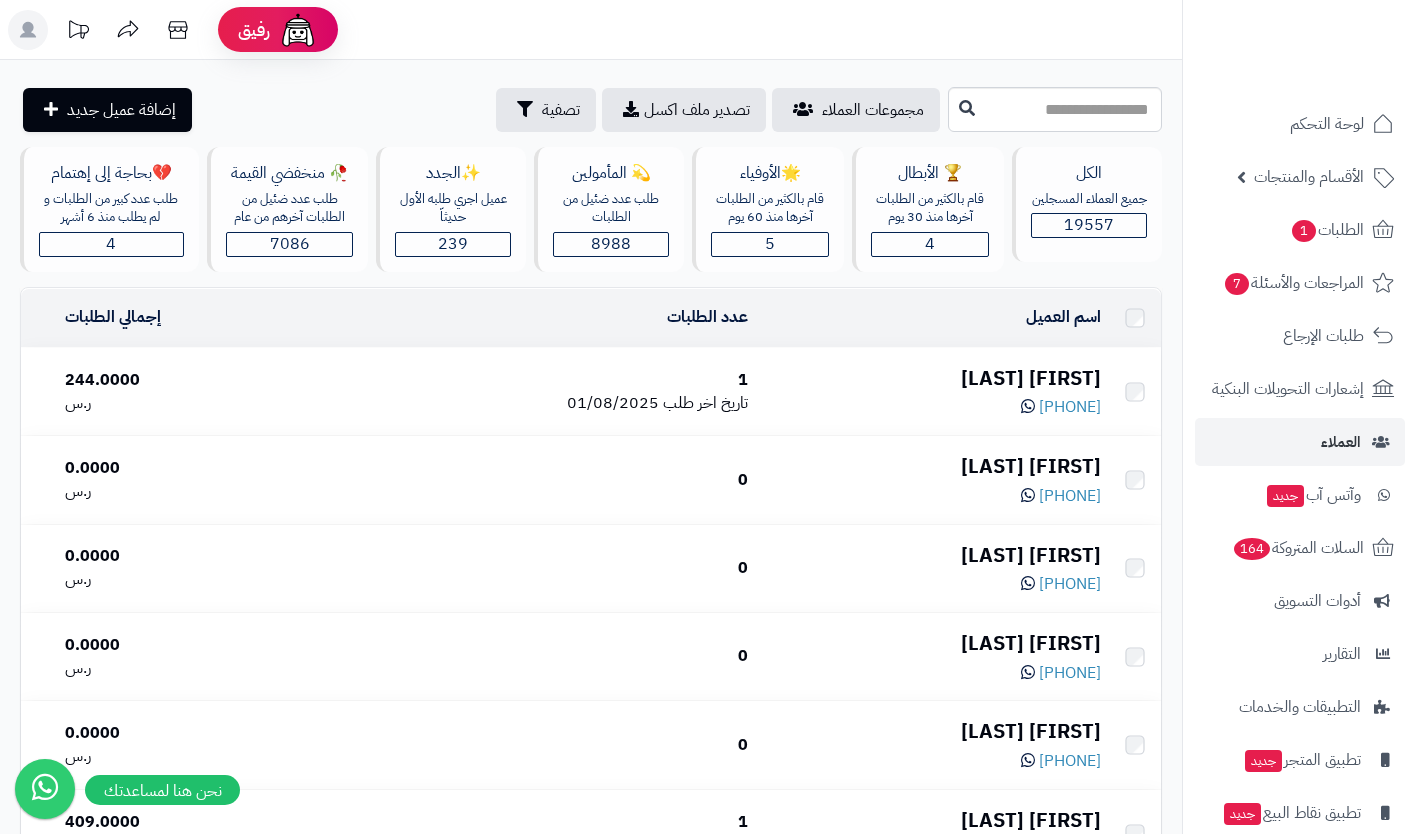scroll, scrollTop: 0, scrollLeft: 0, axis: both 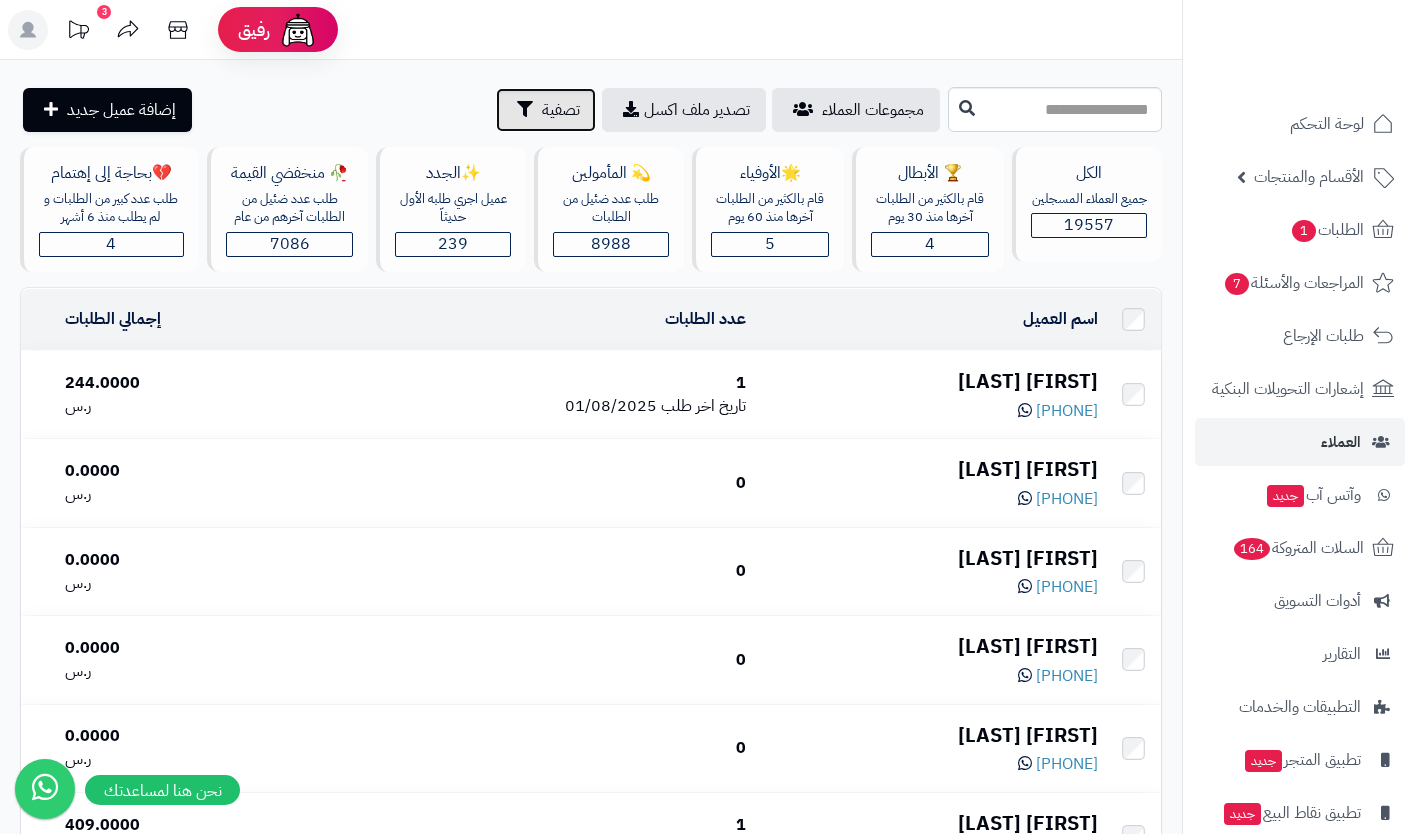 click on "تصفية" at bounding box center (561, 110) 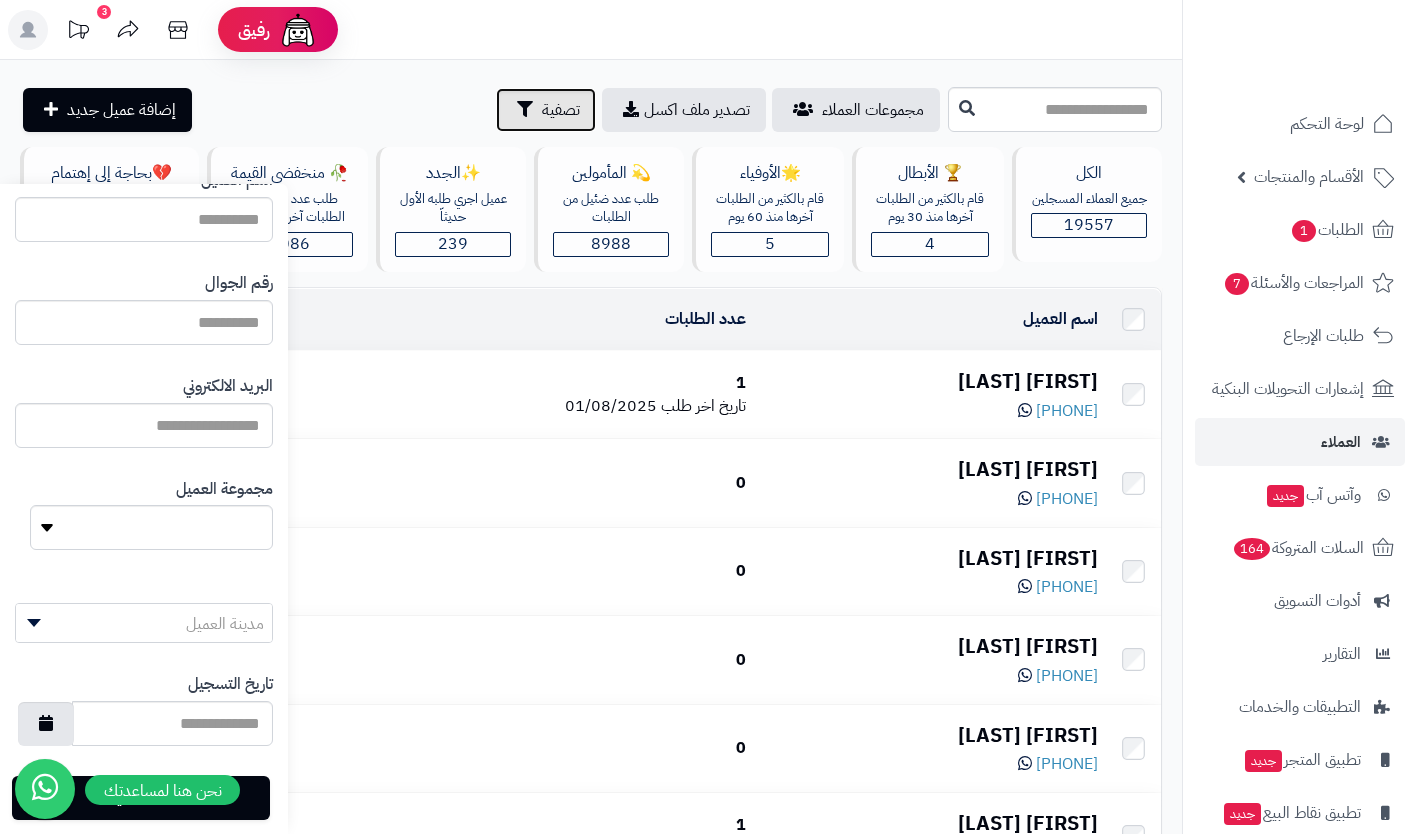 scroll, scrollTop: 128, scrollLeft: 0, axis: vertical 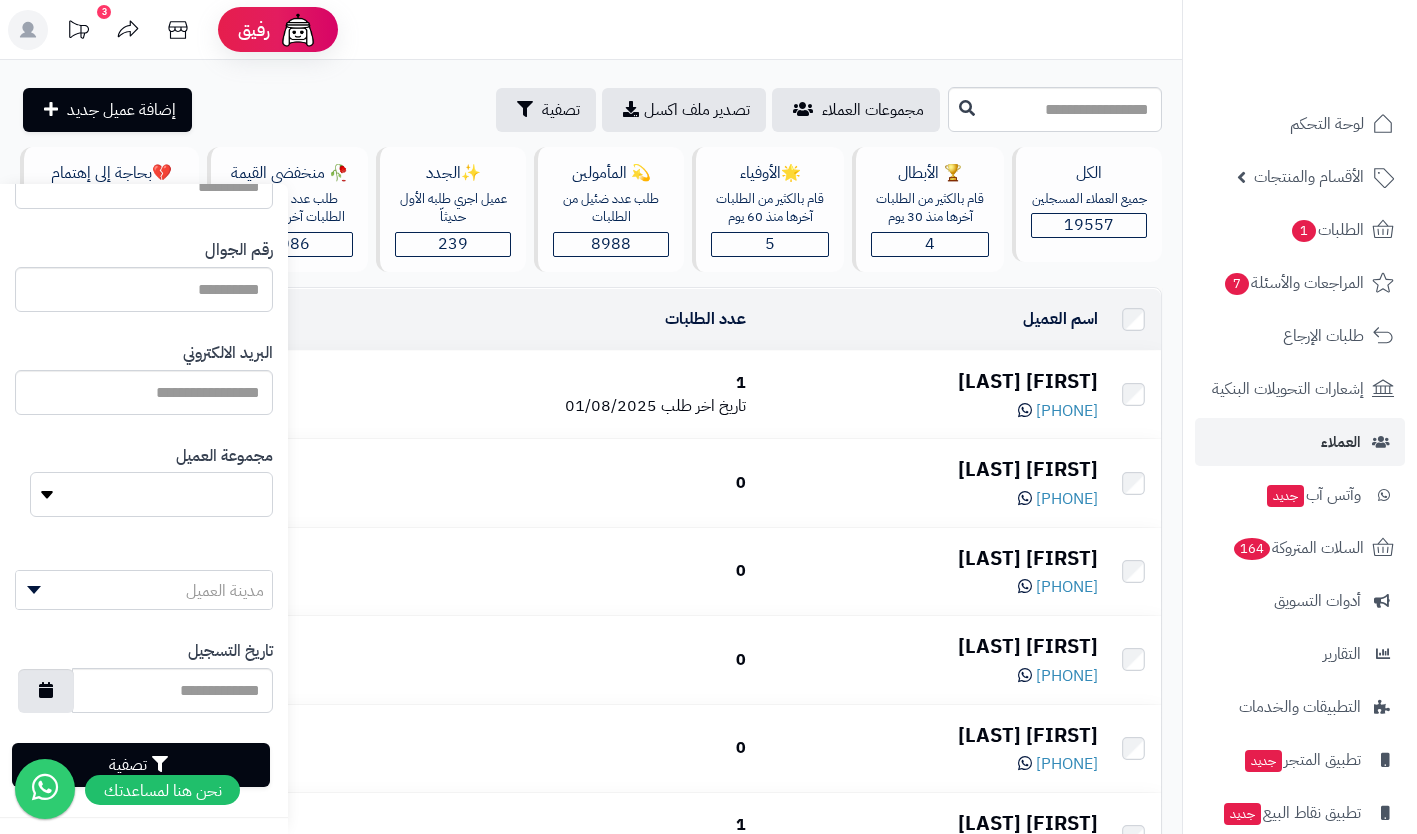 click on "**********" at bounding box center (151, 494) 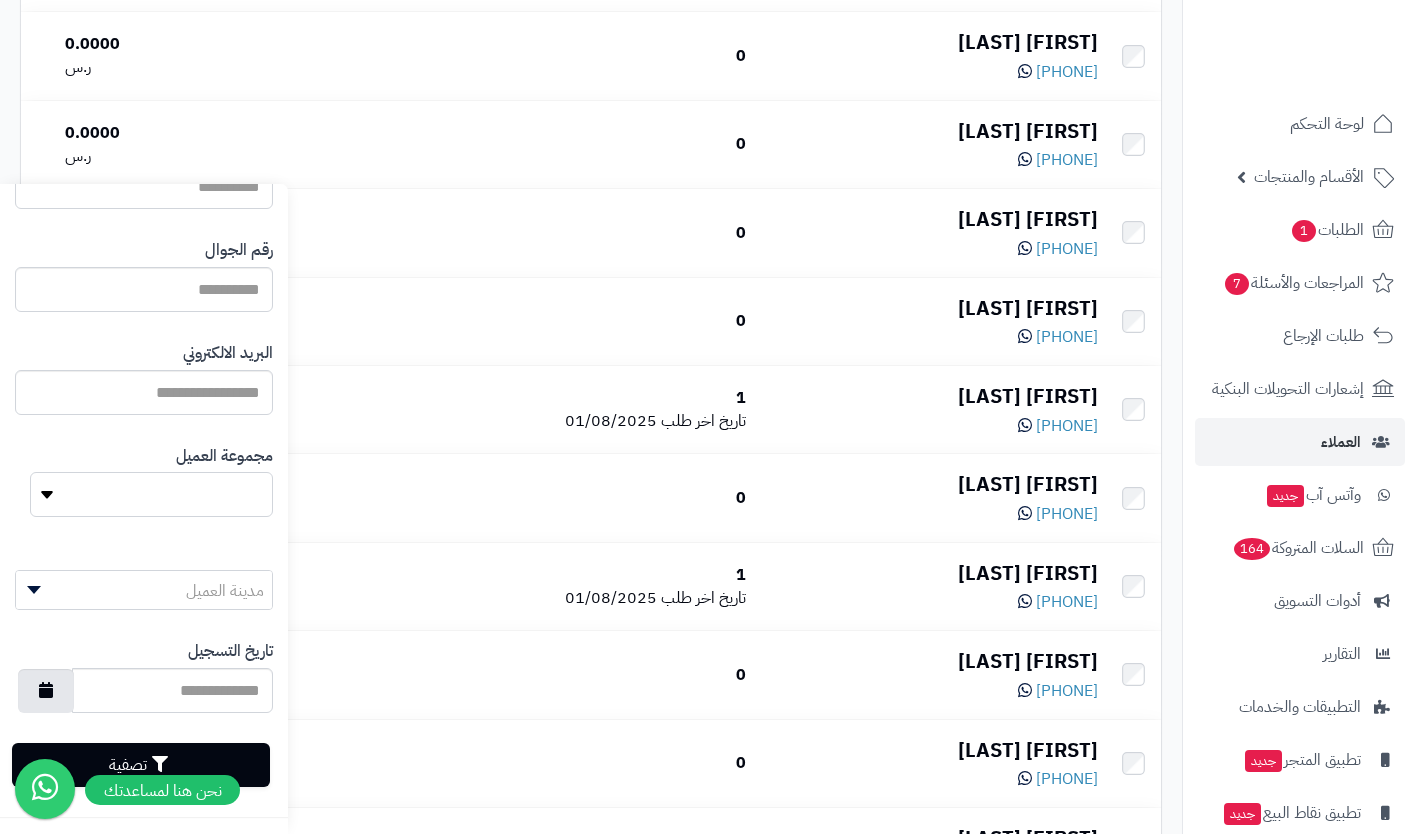 scroll, scrollTop: 432, scrollLeft: 0, axis: vertical 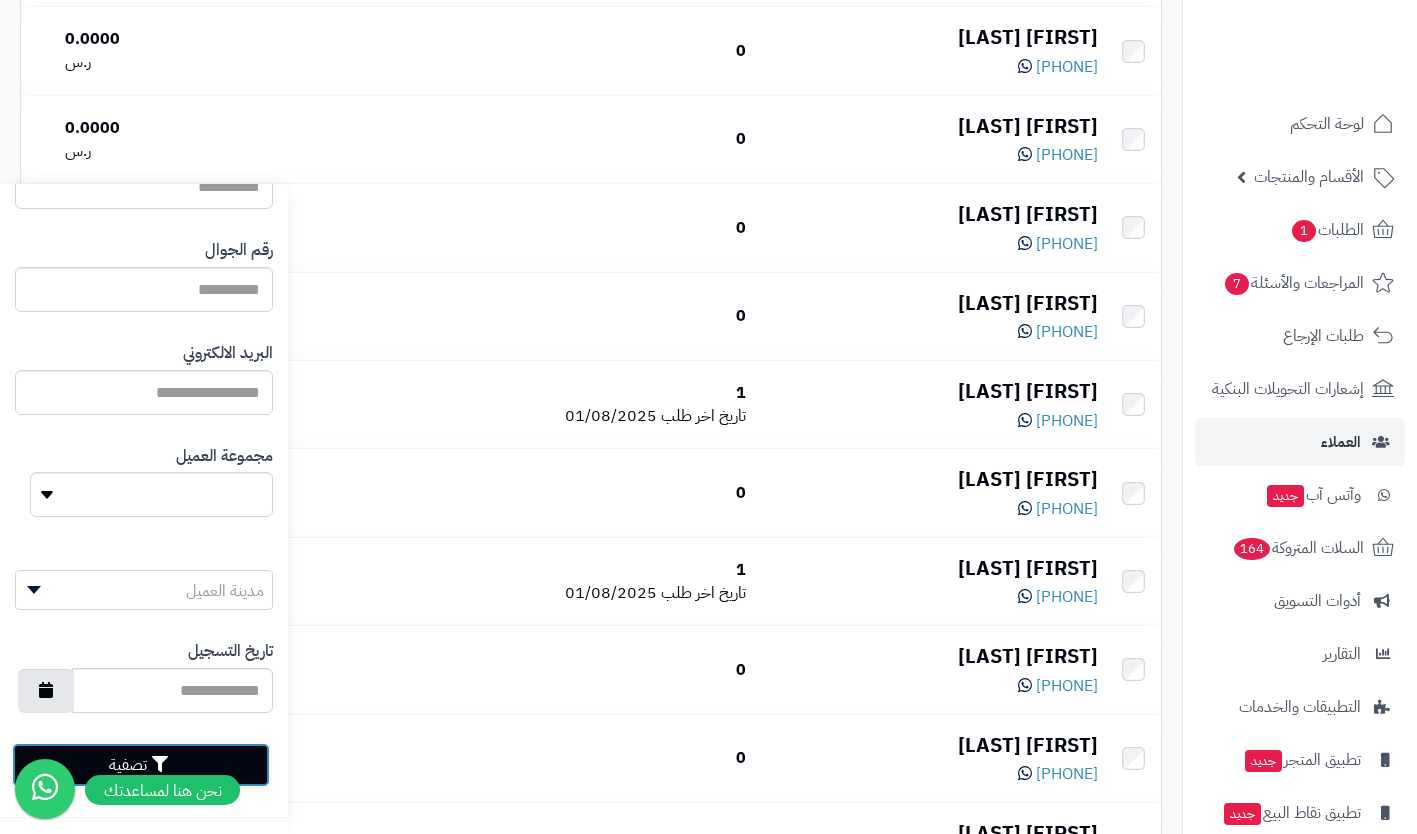 click on "تصفية" at bounding box center (141, 765) 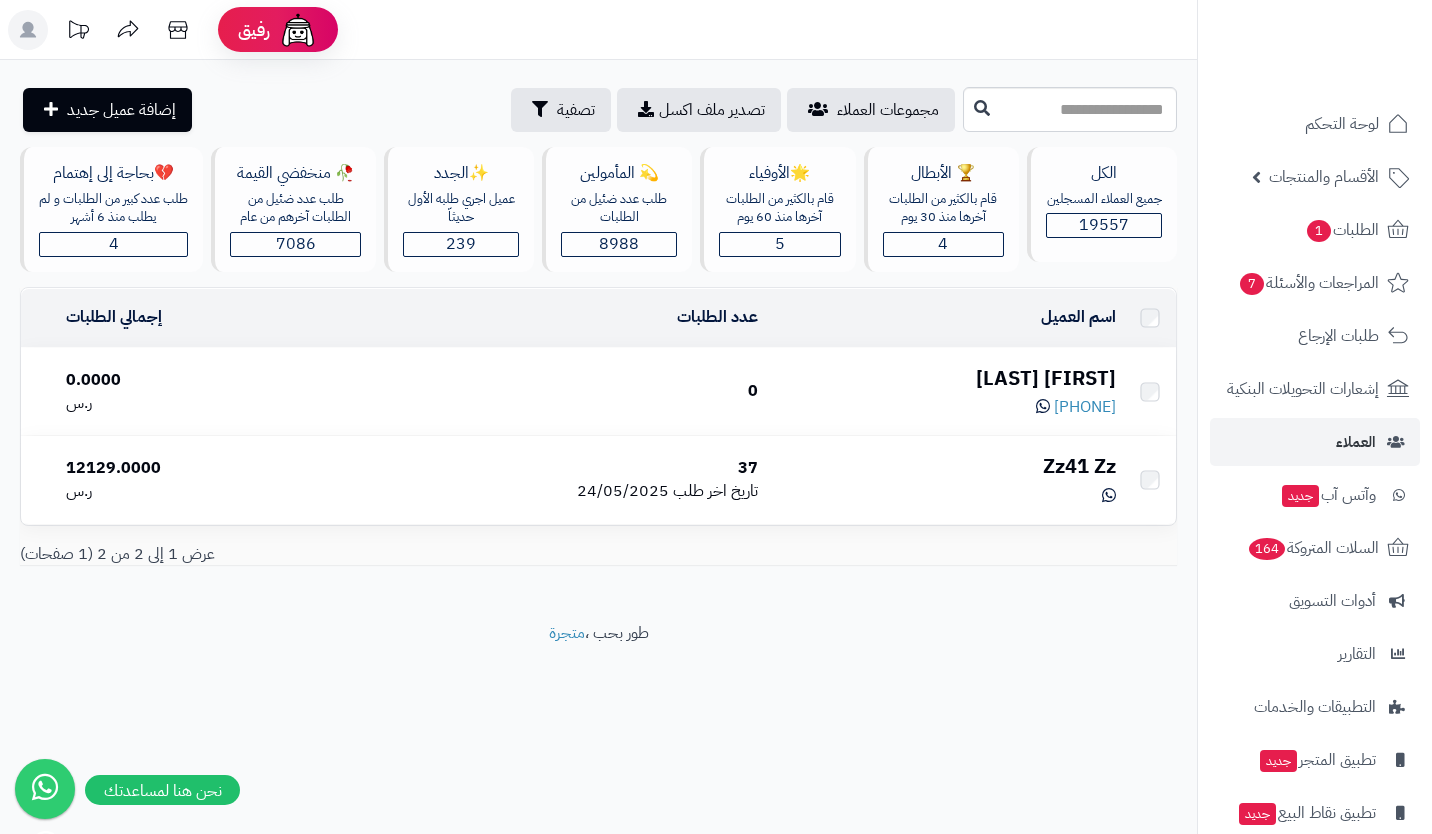 scroll, scrollTop: 0, scrollLeft: 0, axis: both 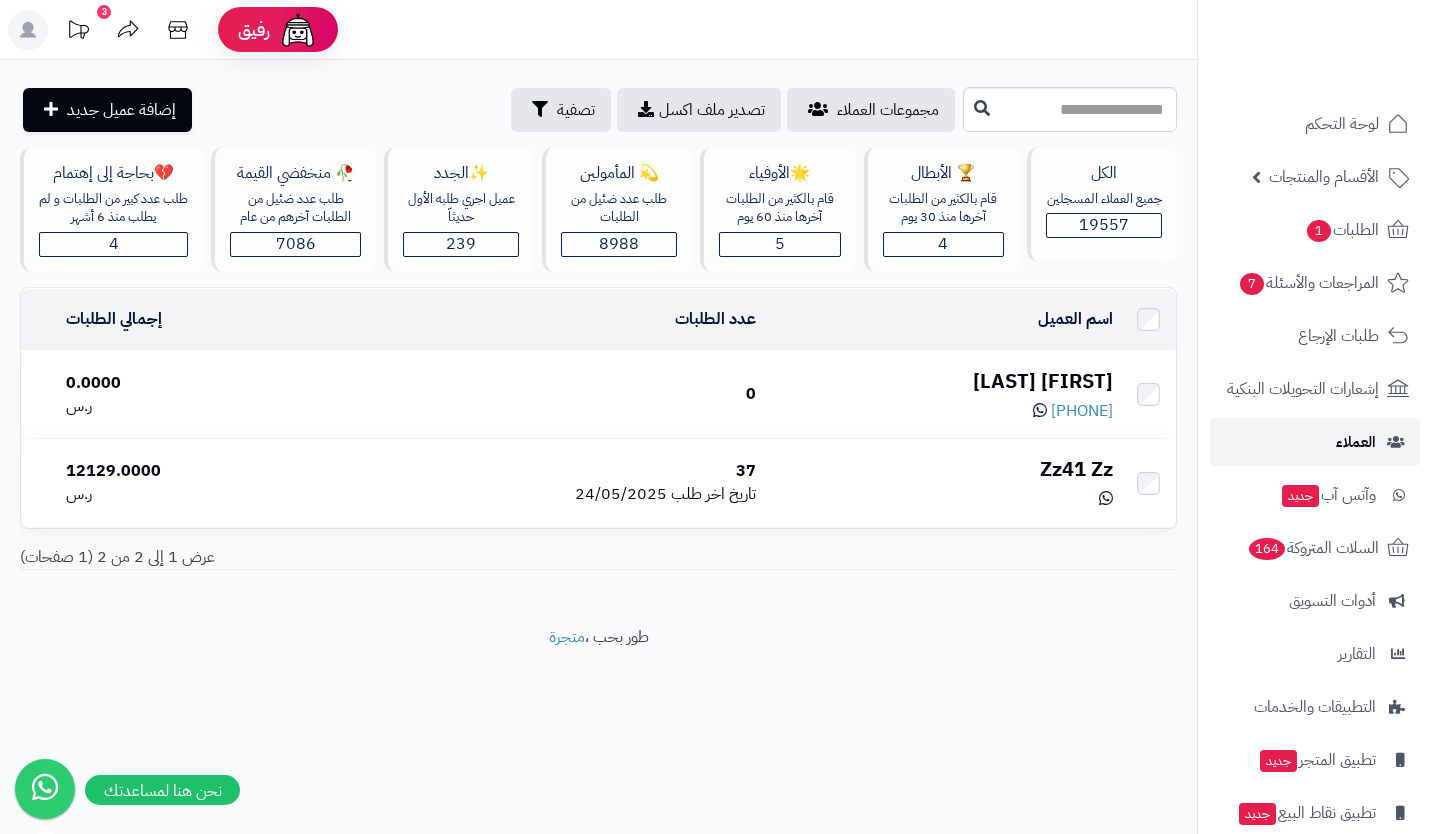 click on "العملاء" at bounding box center (1356, 442) 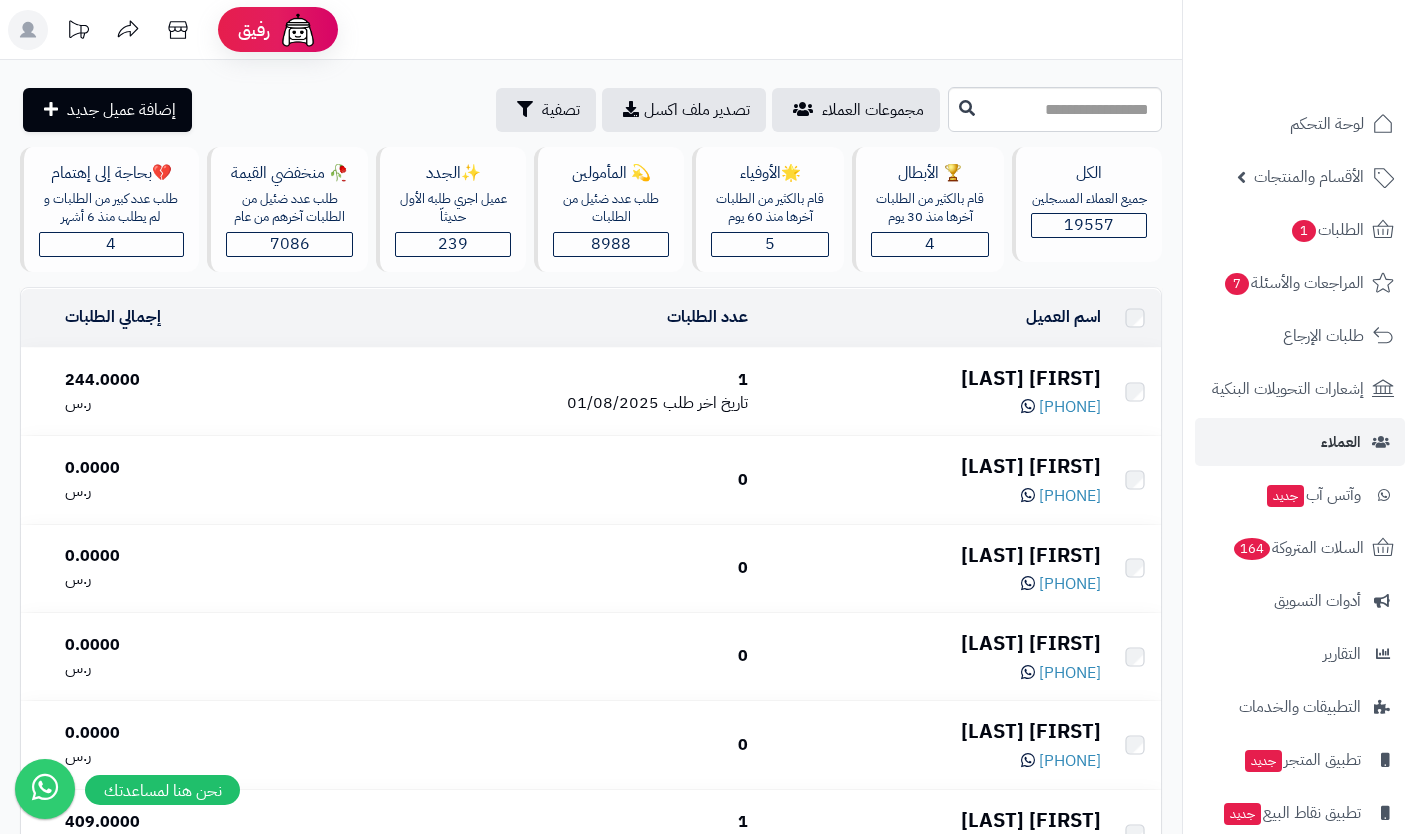 scroll, scrollTop: 0, scrollLeft: 0, axis: both 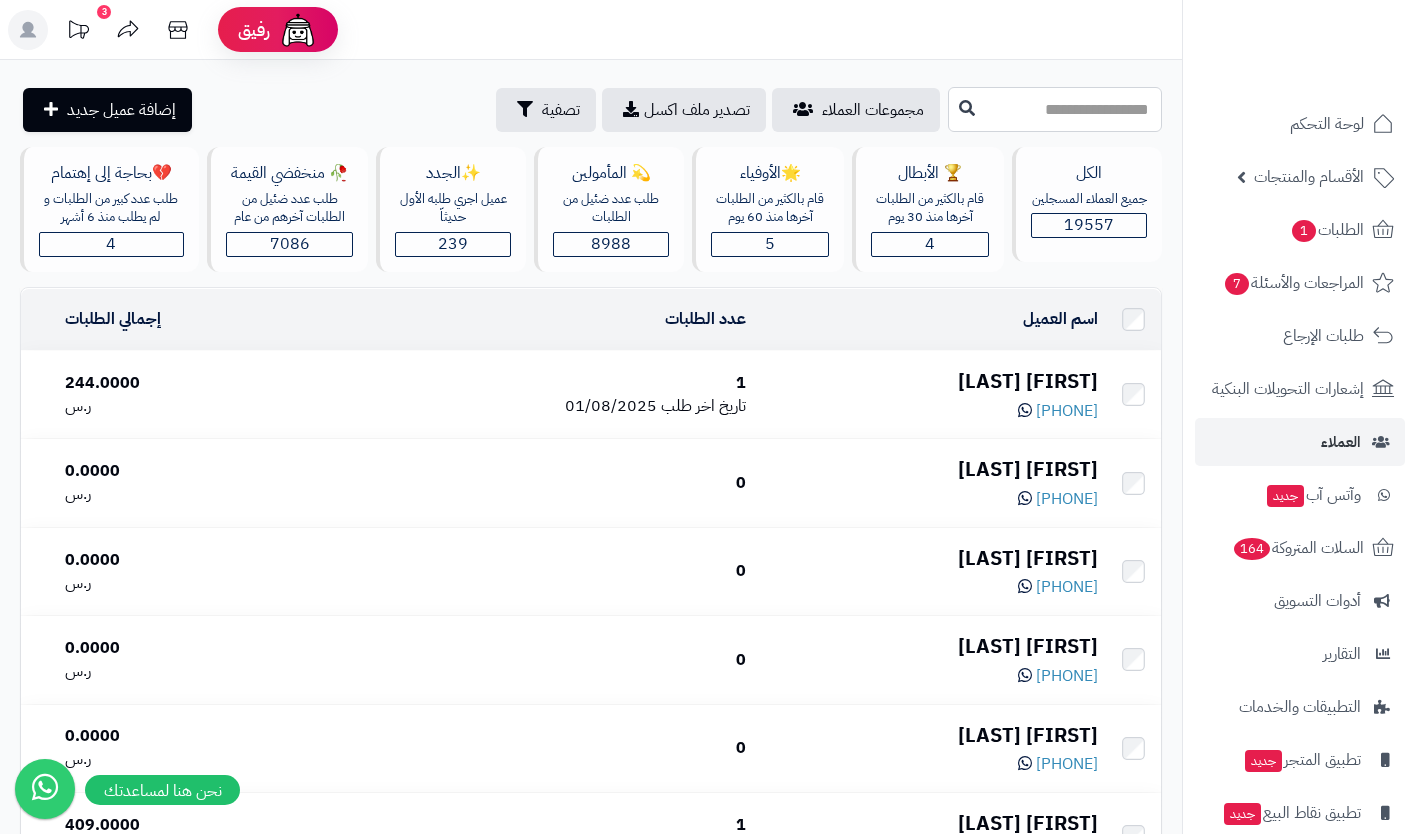 click at bounding box center [1055, 109] 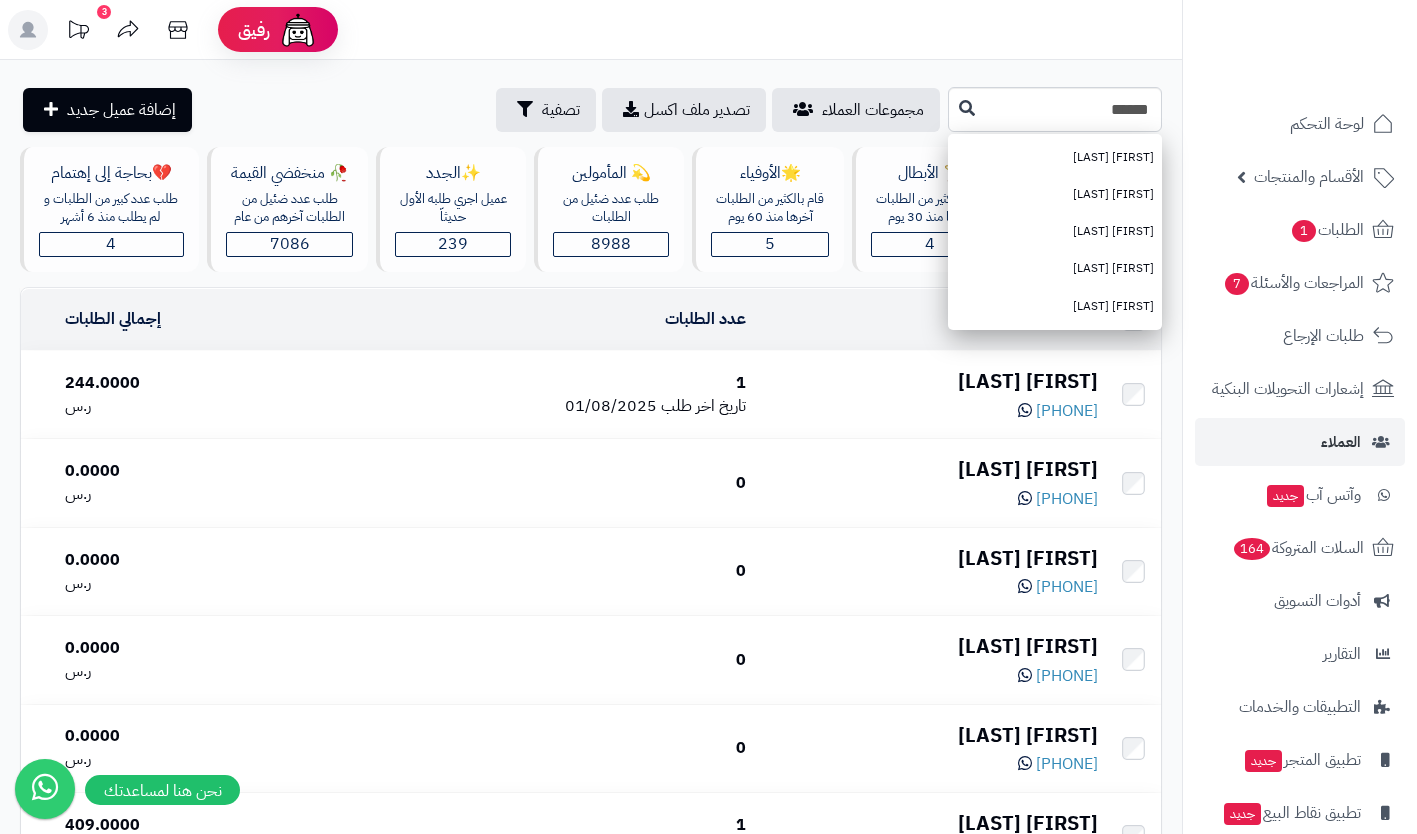 click on "mohammed alkhadrawi" at bounding box center [1055, 306] 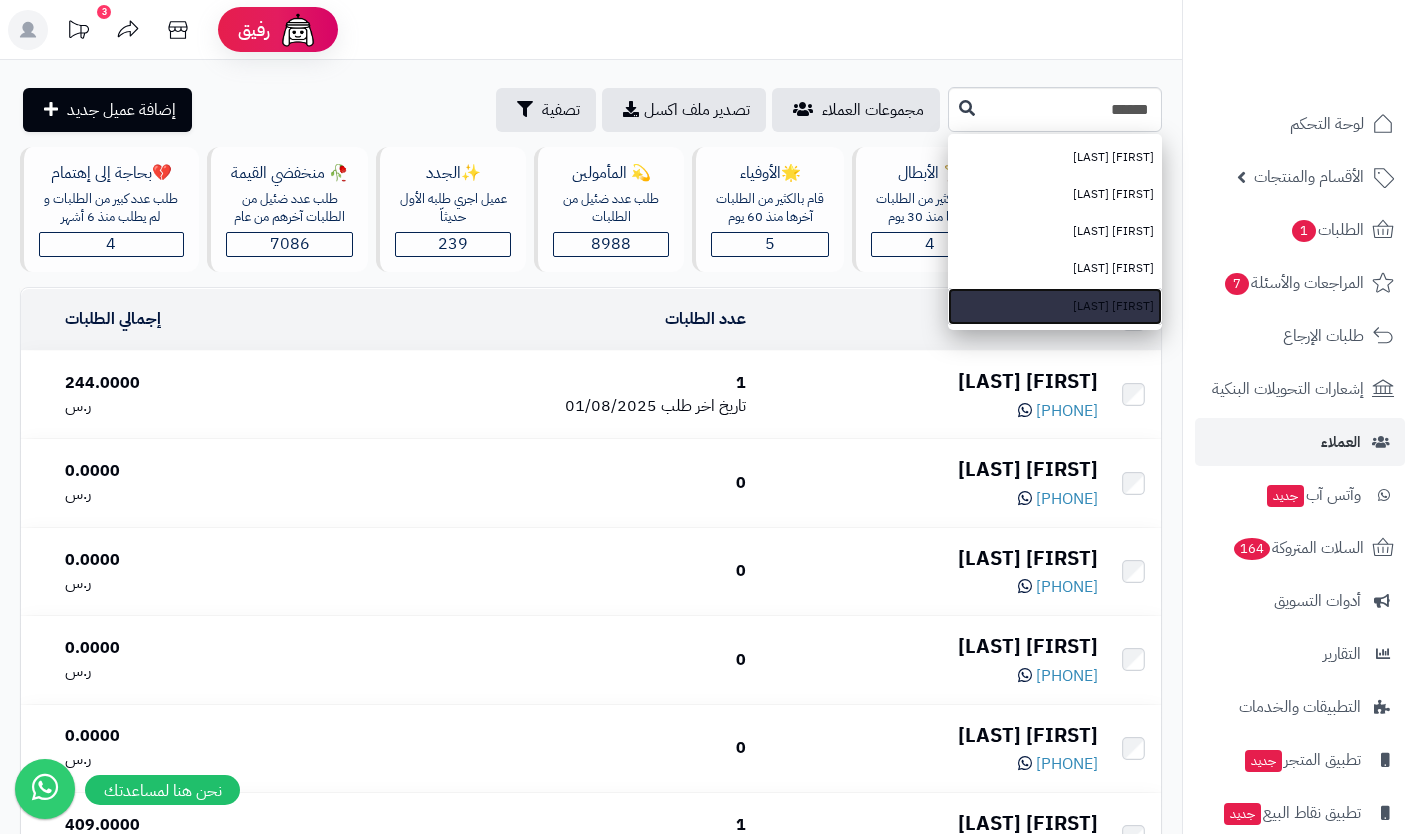 type on "**********" 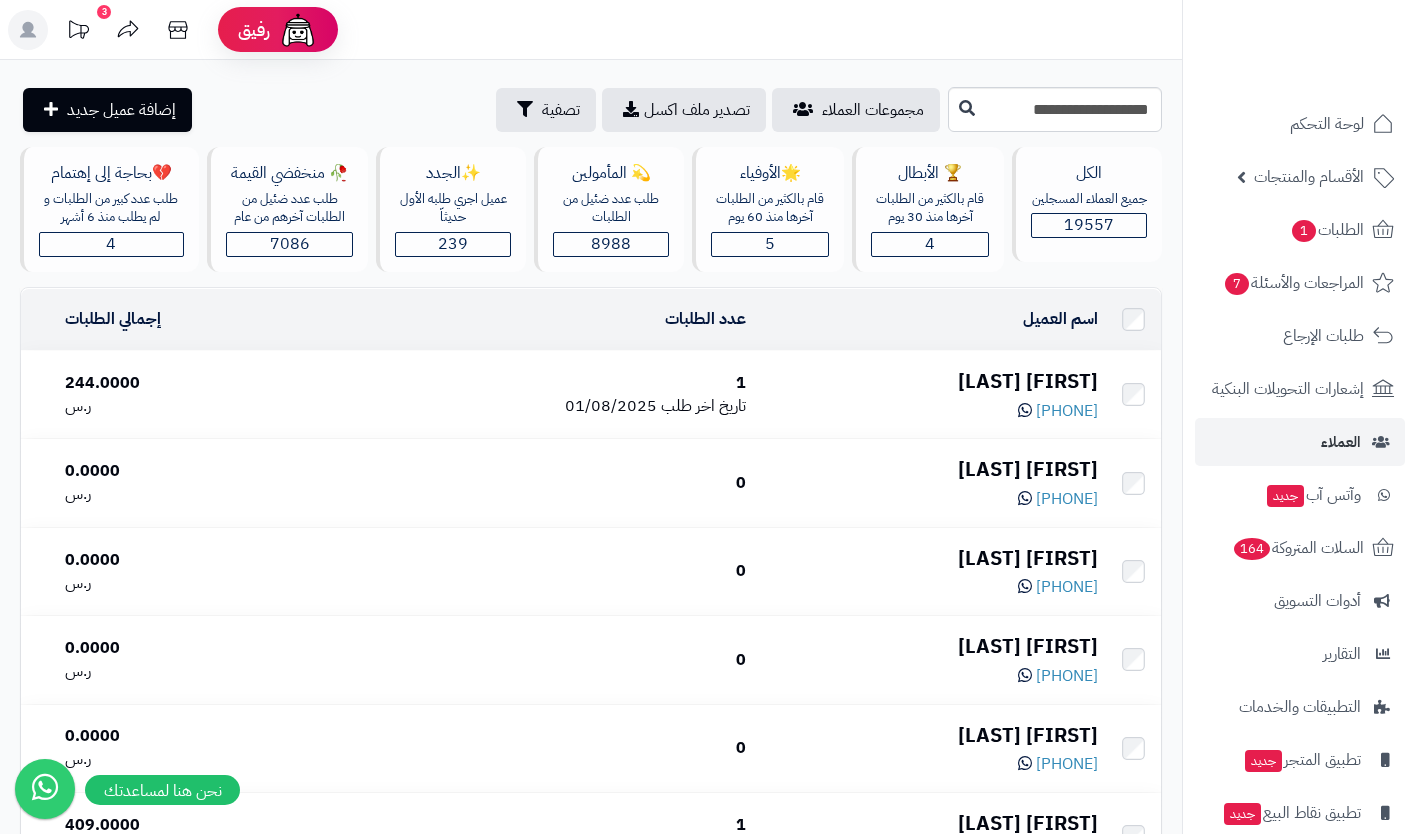 click at bounding box center [967, 109] 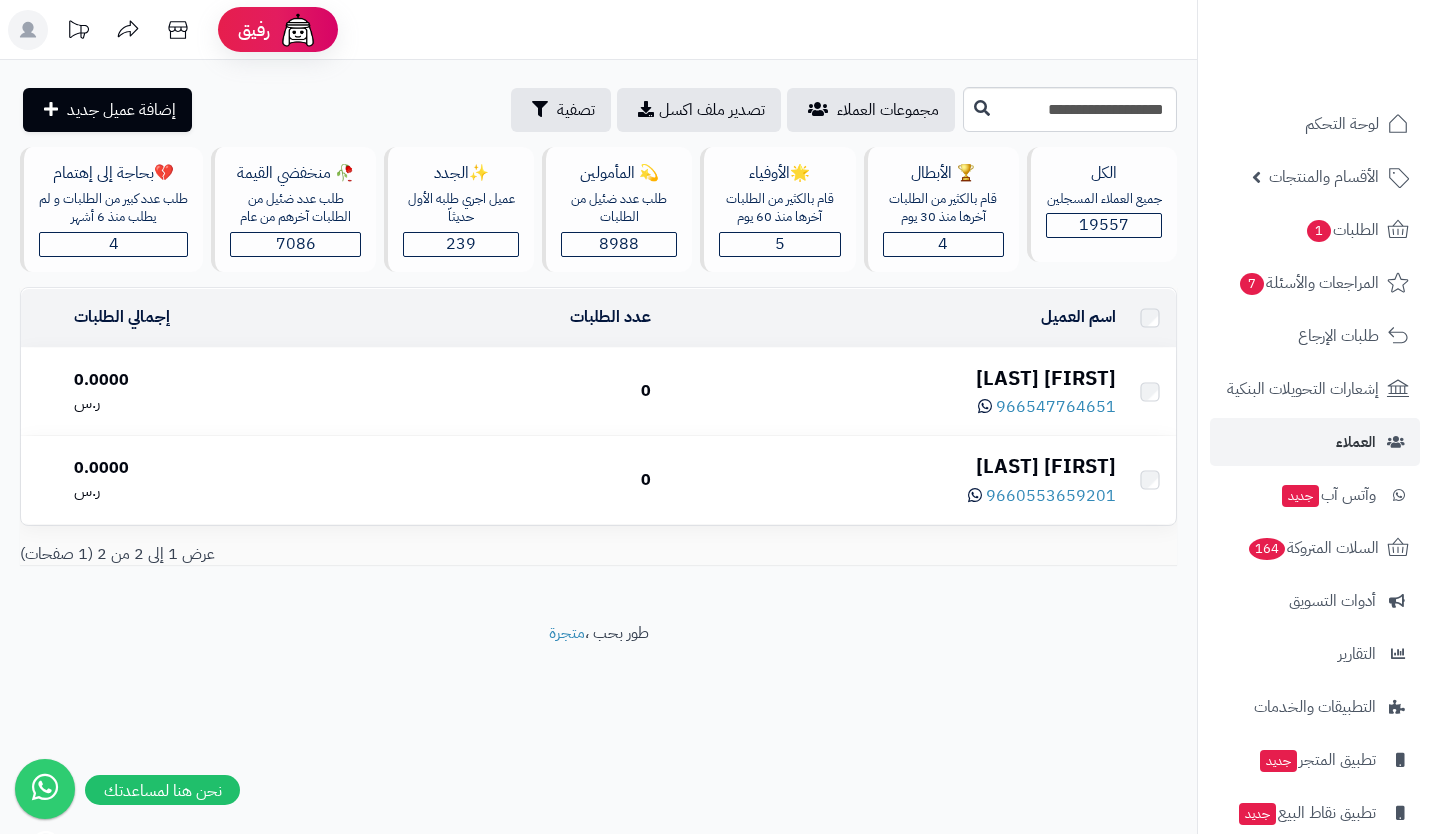 scroll, scrollTop: 0, scrollLeft: 0, axis: both 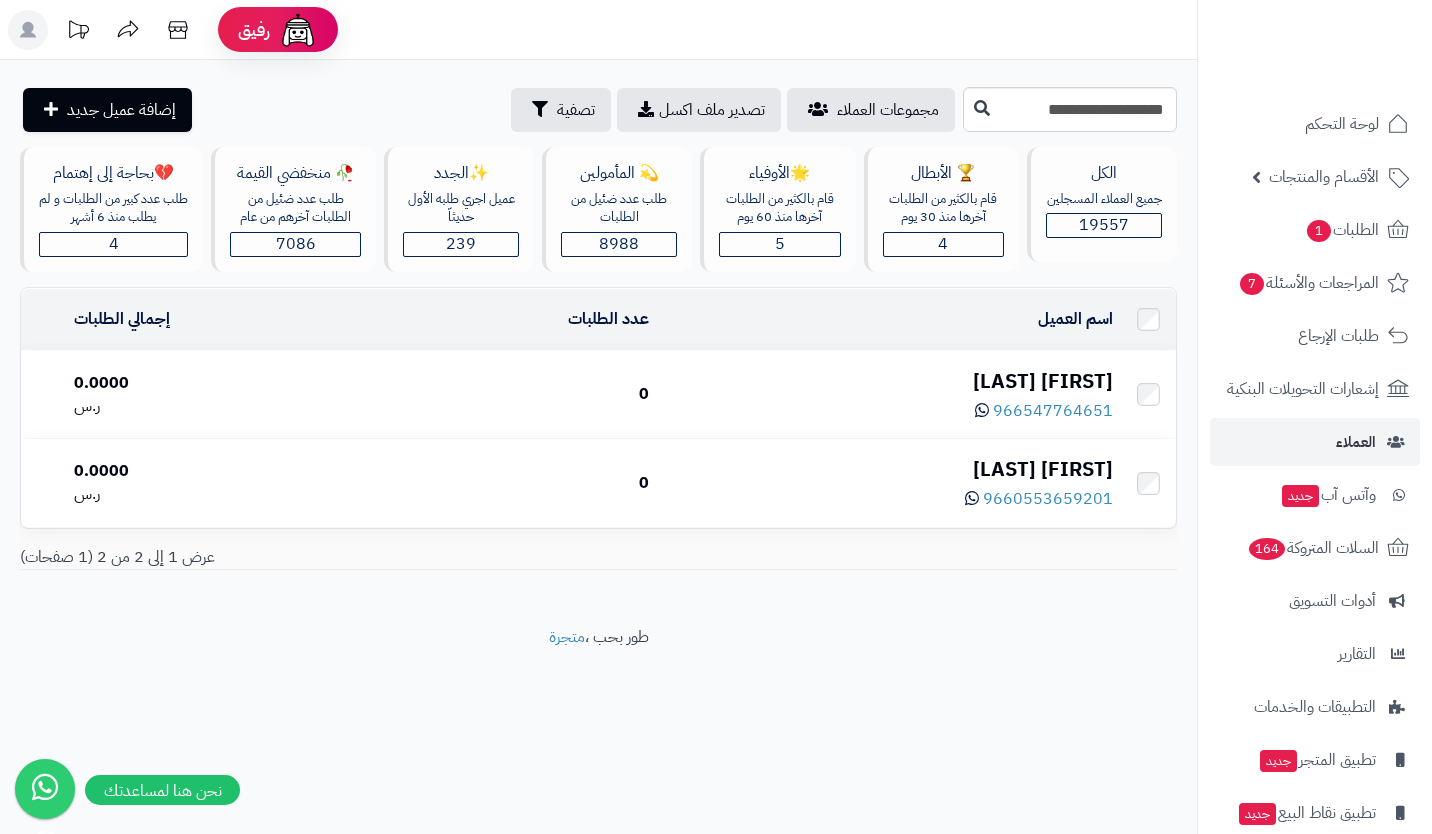 click on "[FIRST] [LAST]" at bounding box center [889, 469] 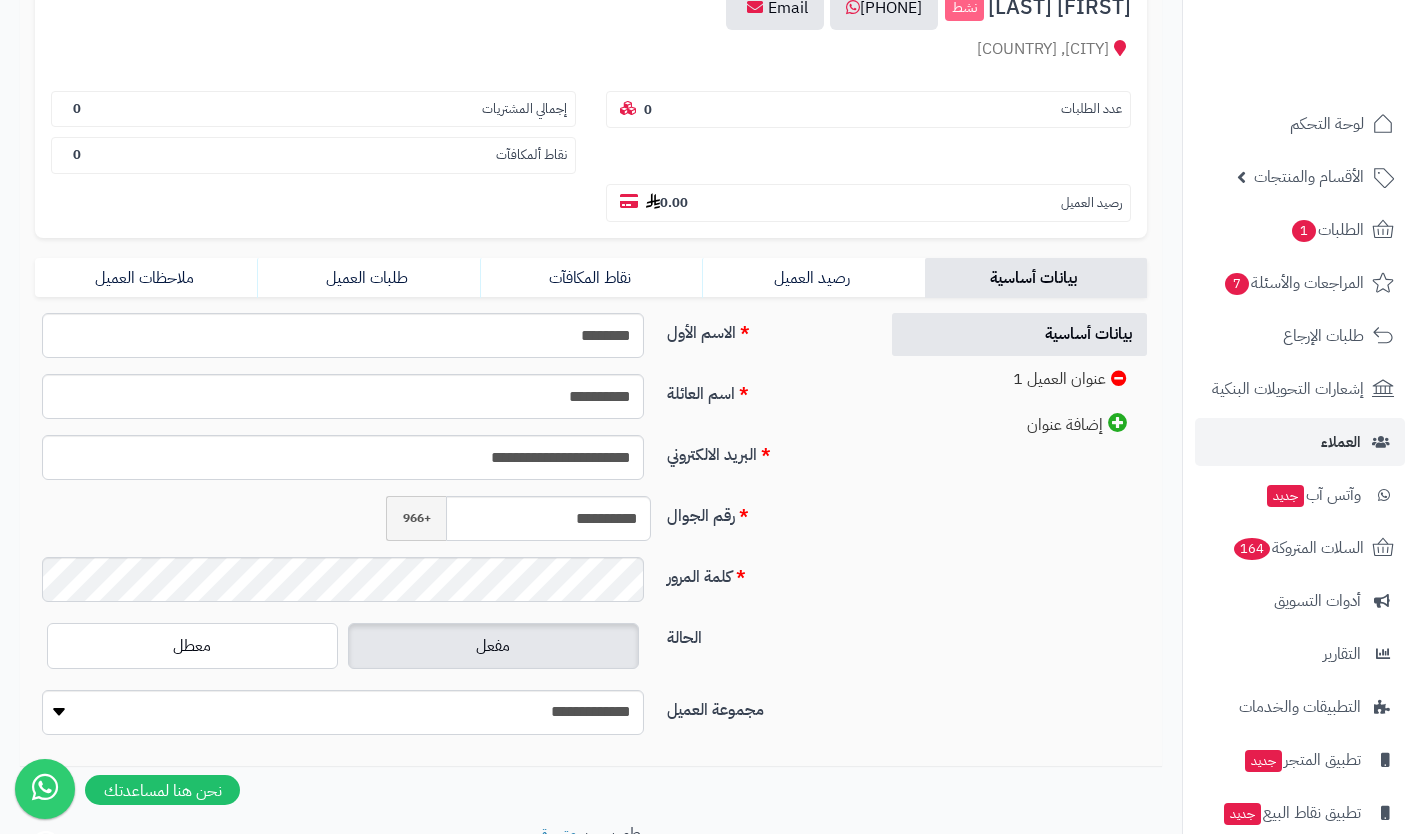 scroll, scrollTop: 257, scrollLeft: 0, axis: vertical 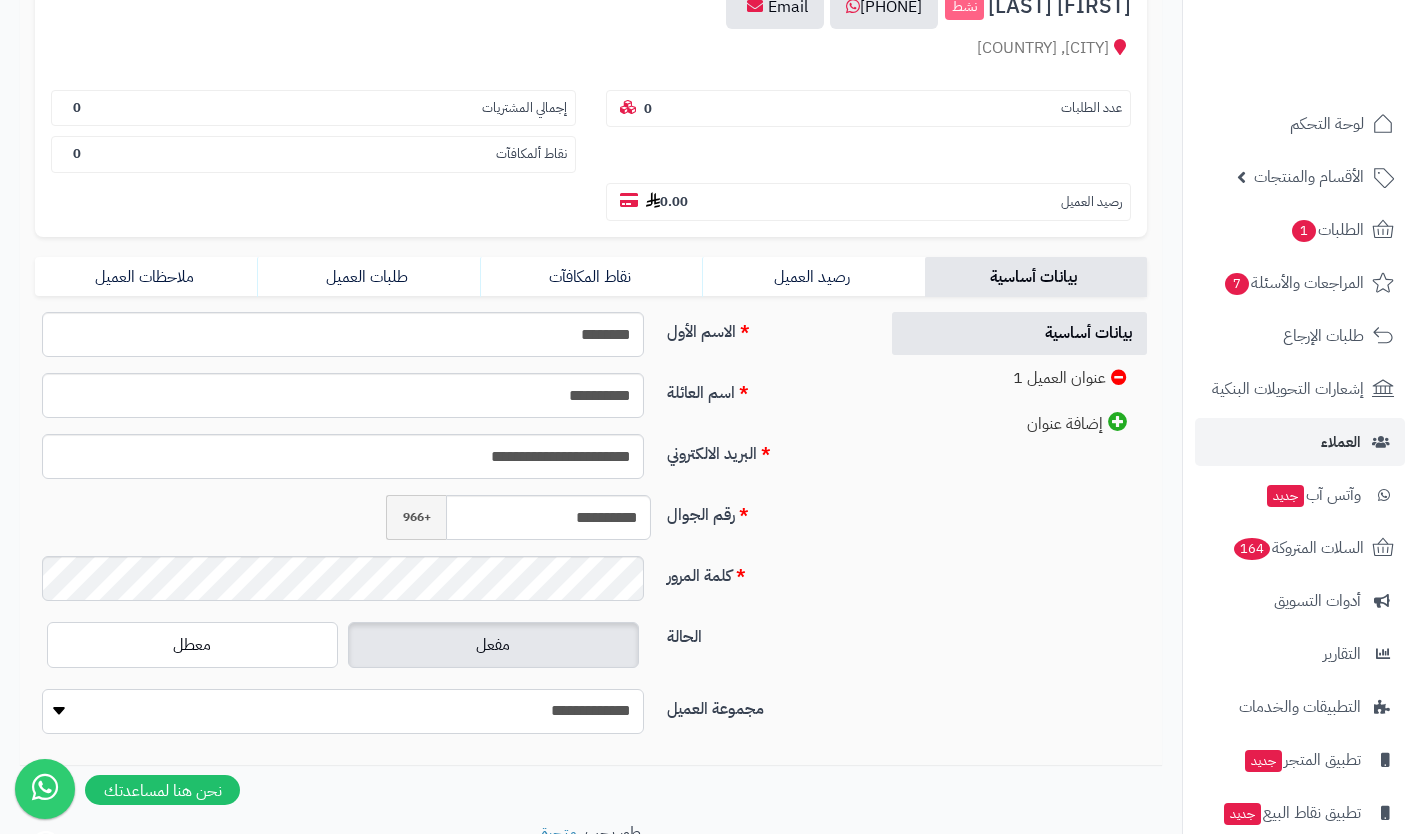 click on "**********" at bounding box center (343, 711) 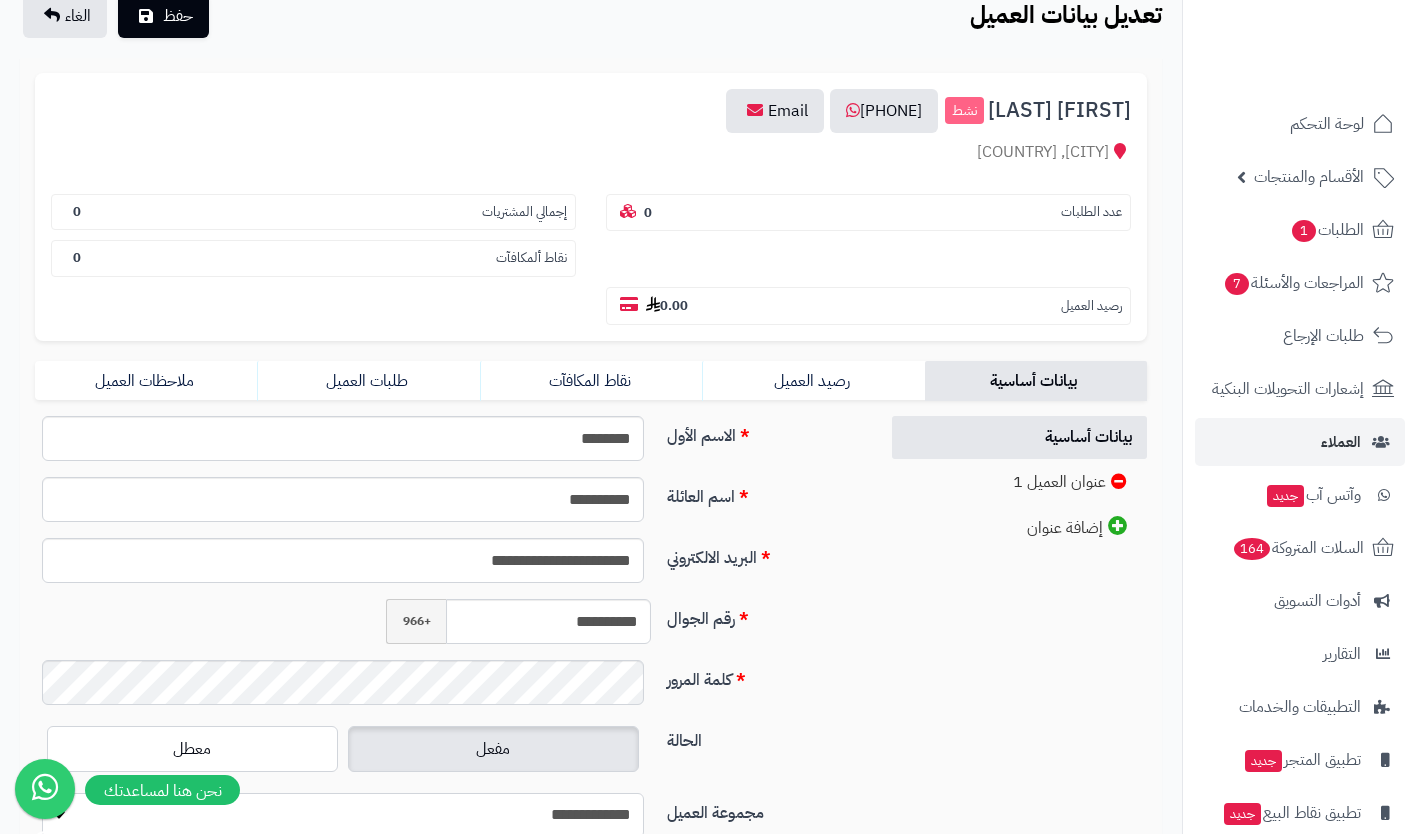 scroll, scrollTop: 0, scrollLeft: 0, axis: both 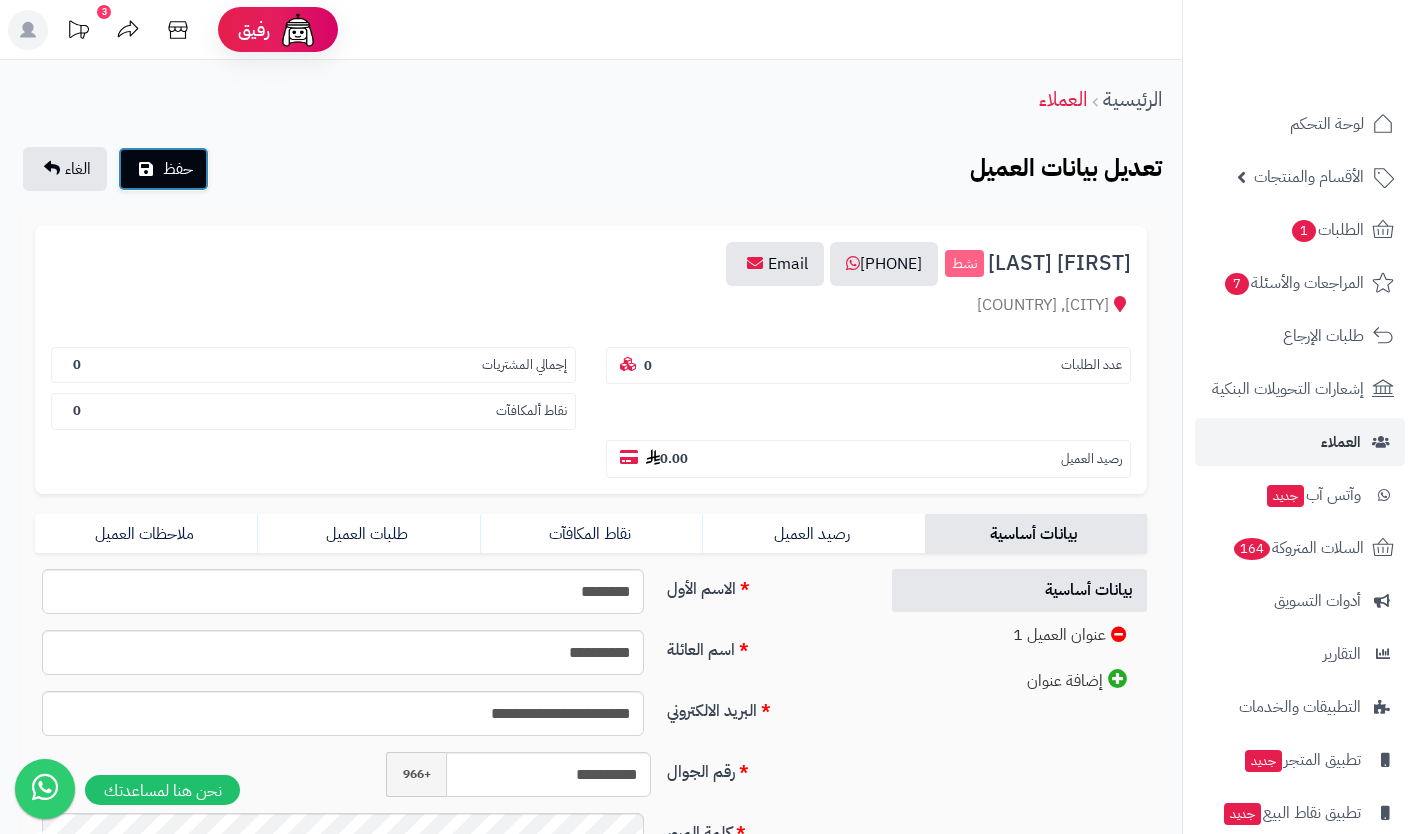 click on "حفظ" at bounding box center (178, 169) 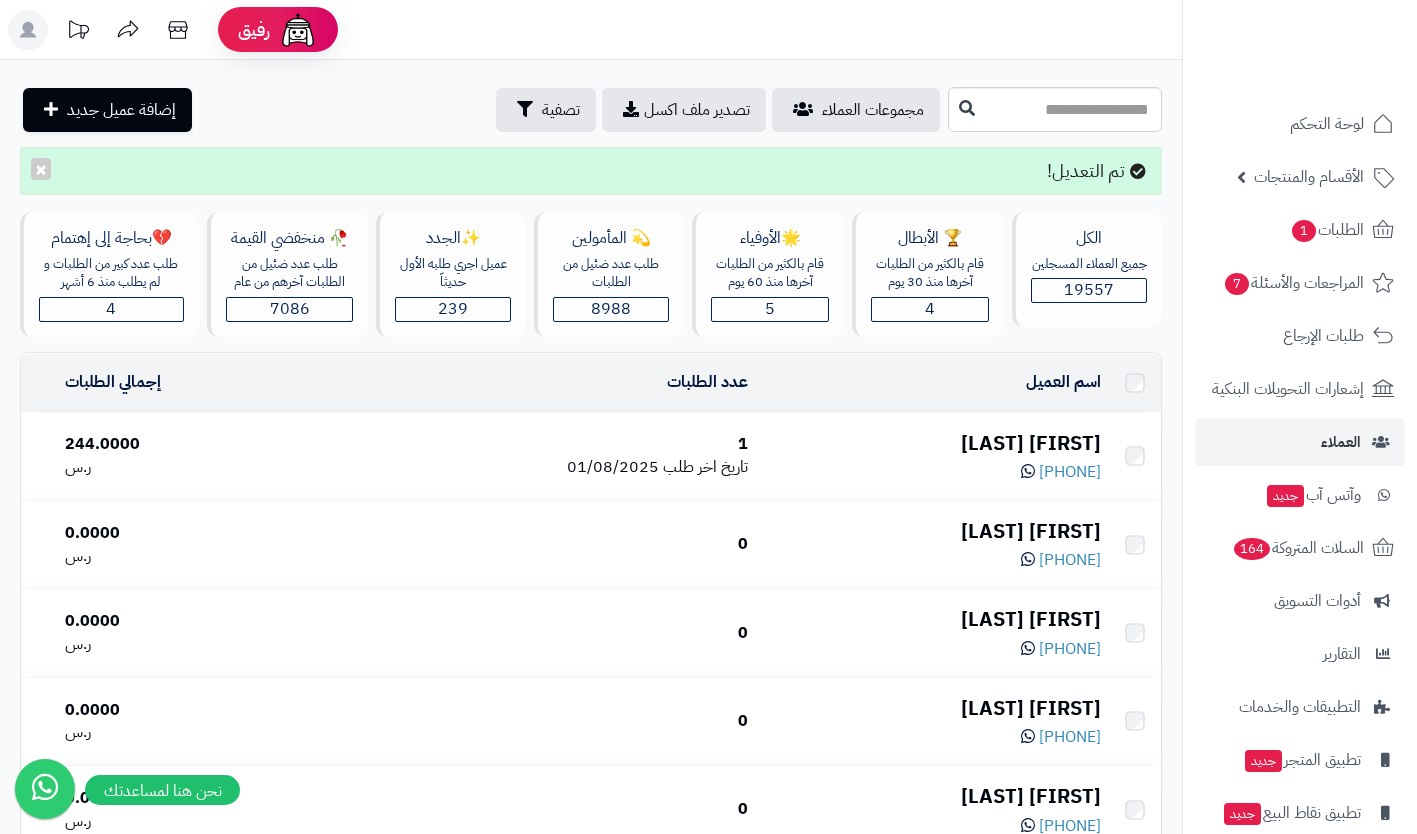 scroll, scrollTop: 0, scrollLeft: 0, axis: both 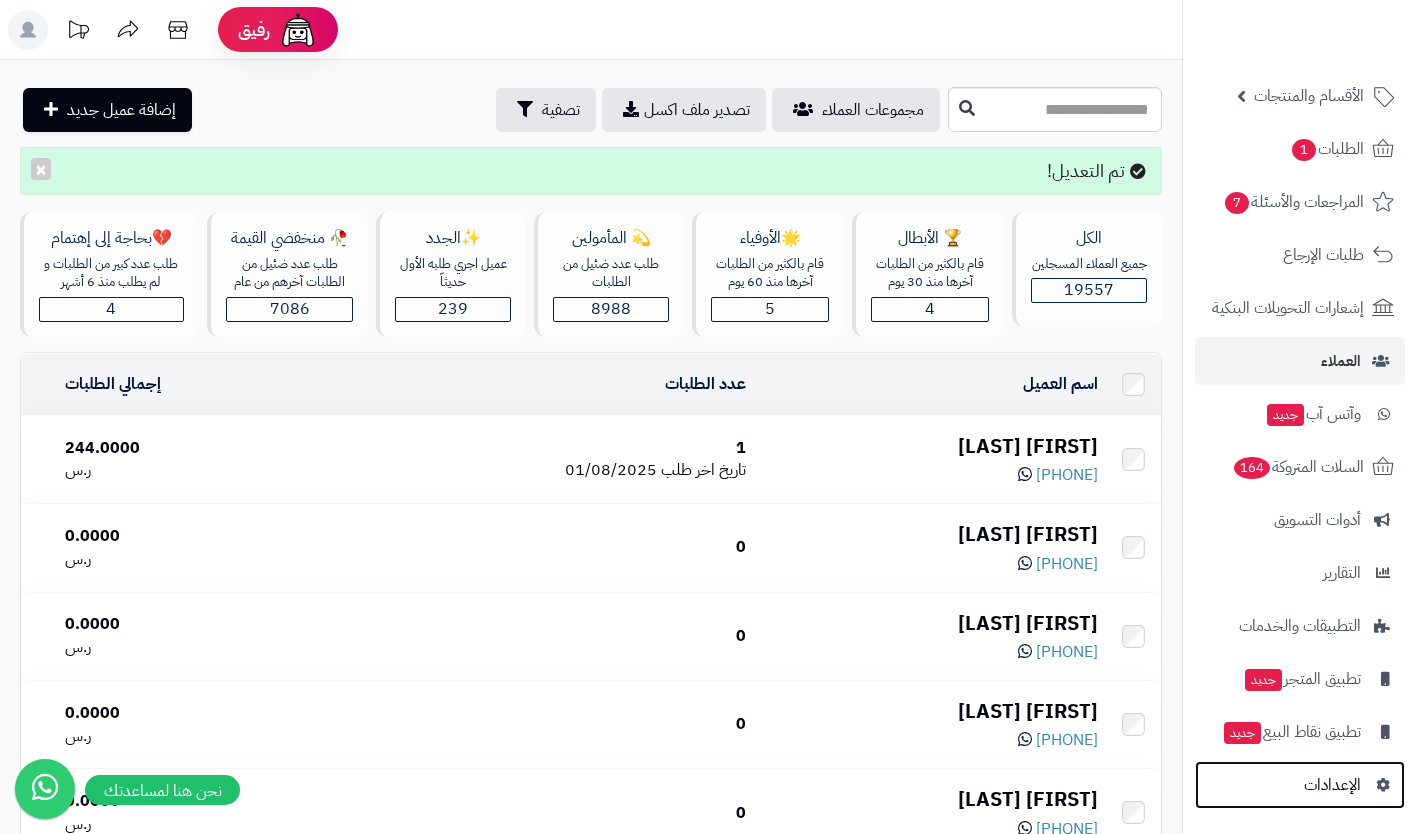 click on "الإعدادات" at bounding box center [1332, 785] 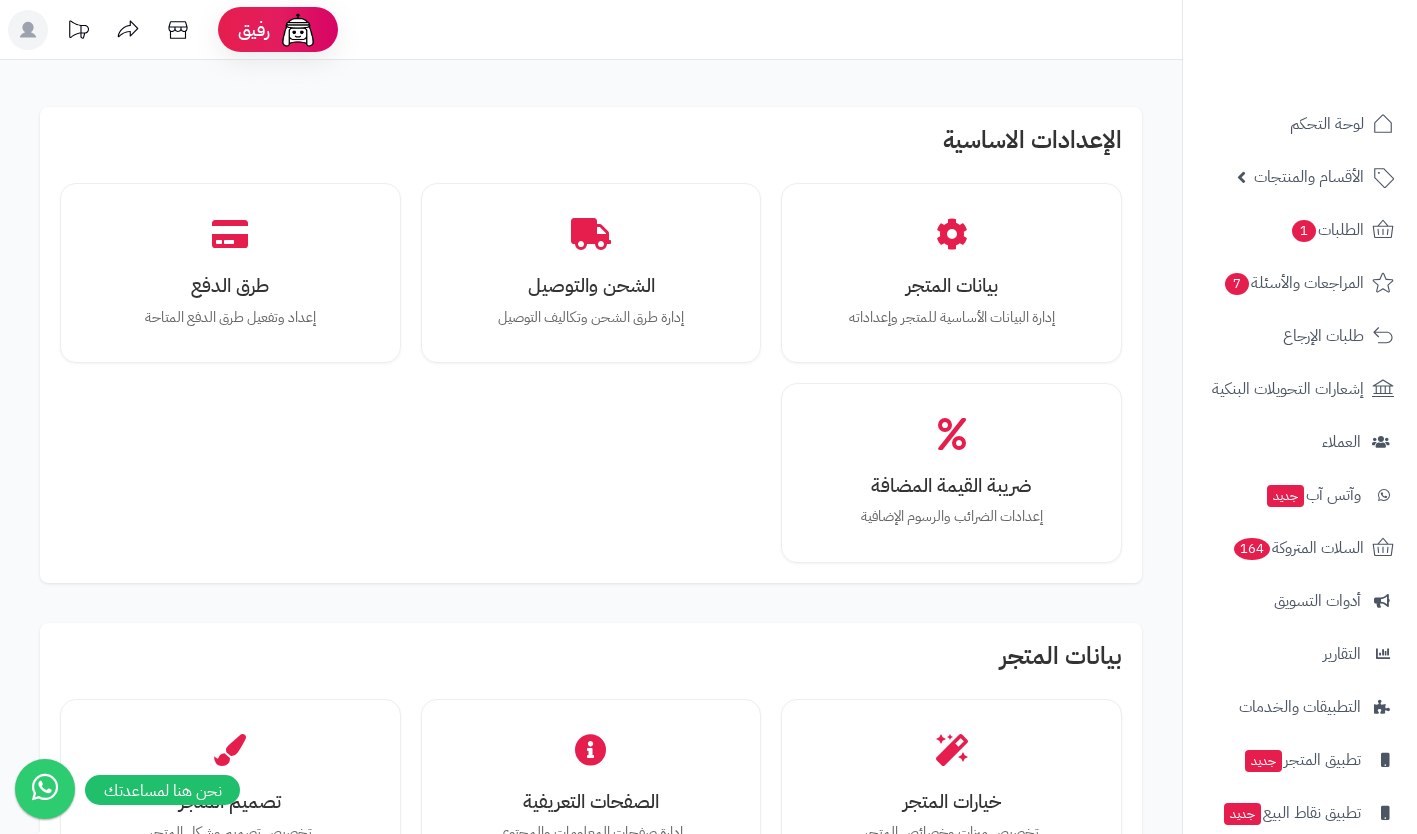 scroll, scrollTop: 0, scrollLeft: 0, axis: both 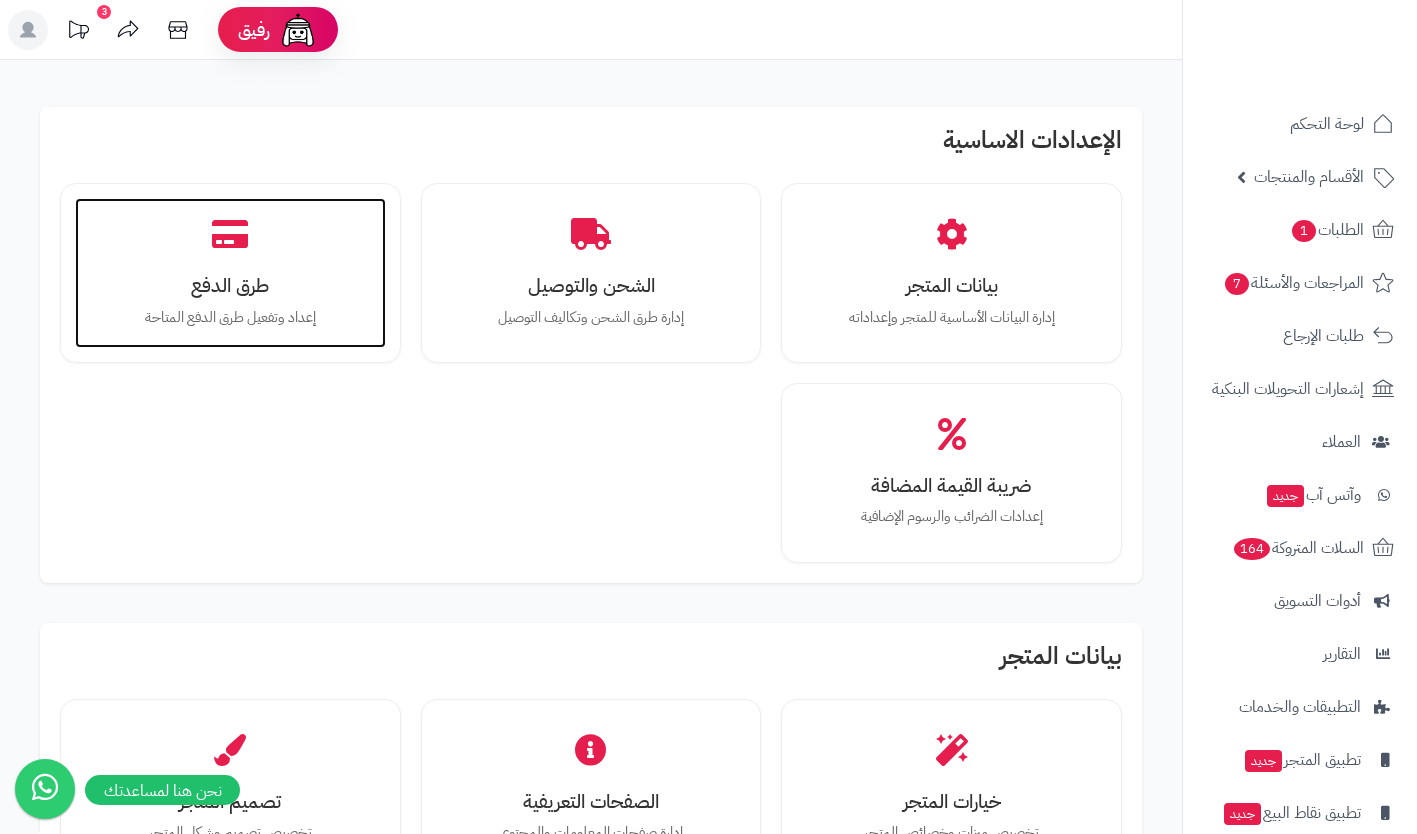 click on "طرق الدفع إعداد وتفعيل طرق الدفع المتاحة" at bounding box center (230, 273) 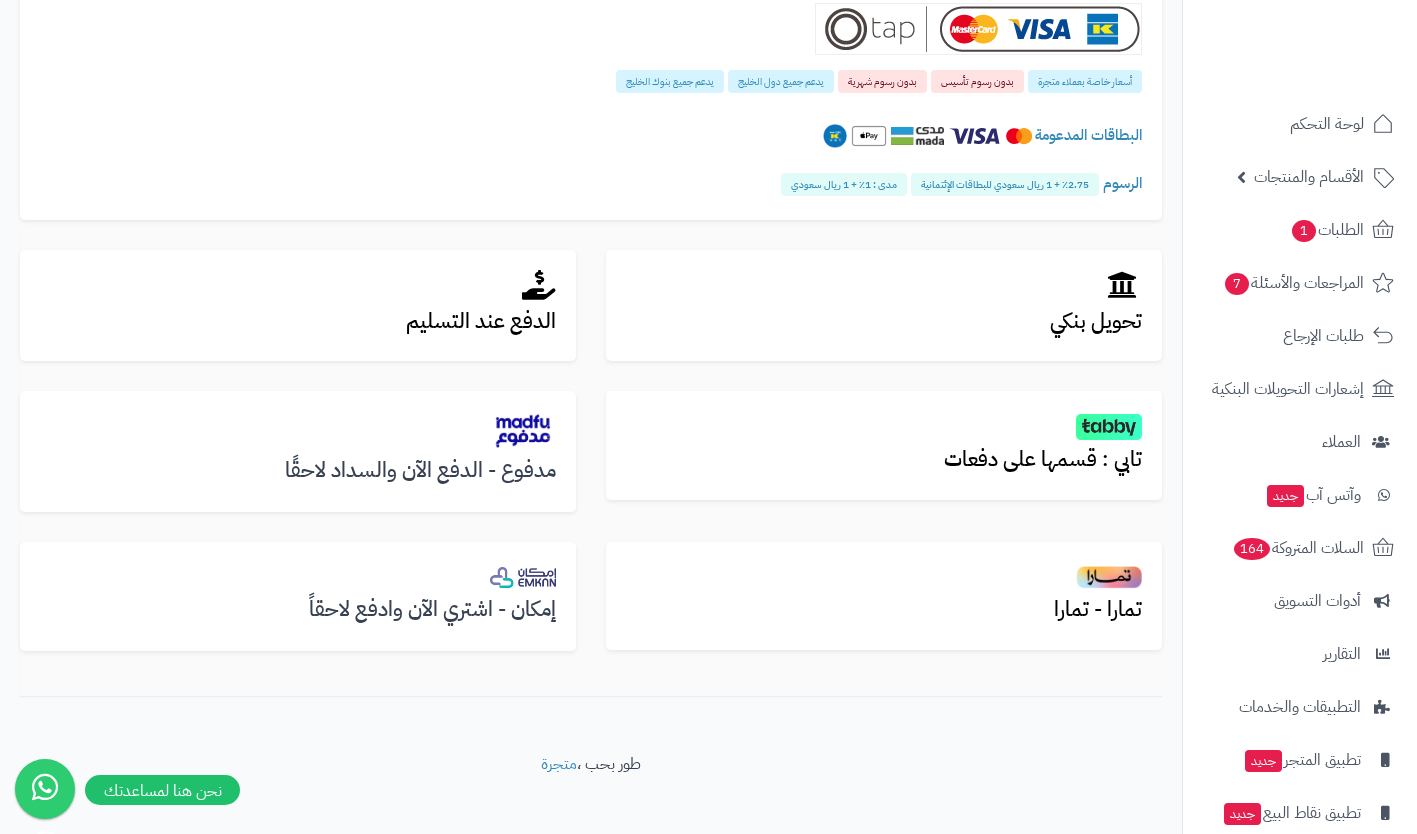 scroll, scrollTop: 495, scrollLeft: 0, axis: vertical 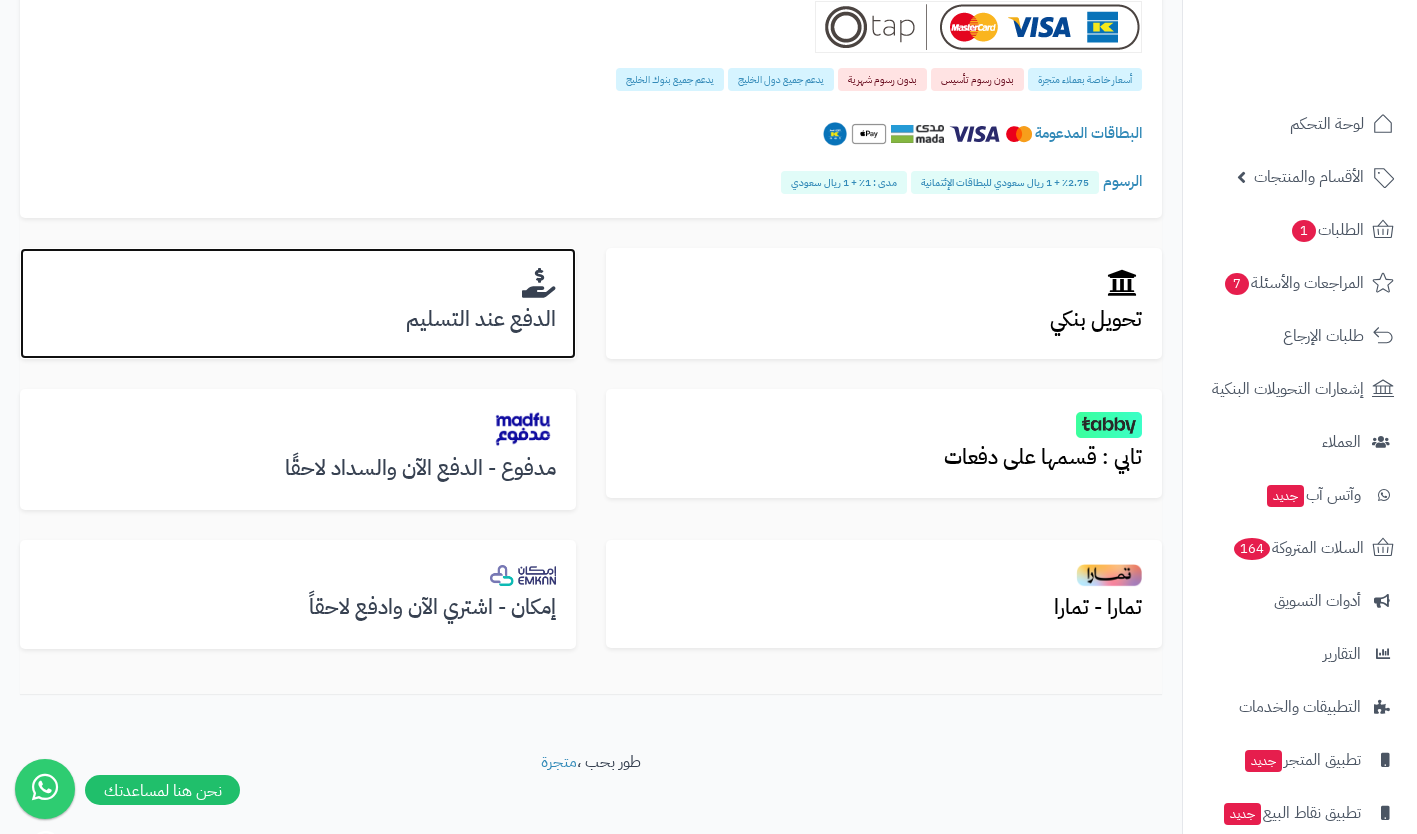 click on "الدفع عند التسليم" at bounding box center [298, 319] 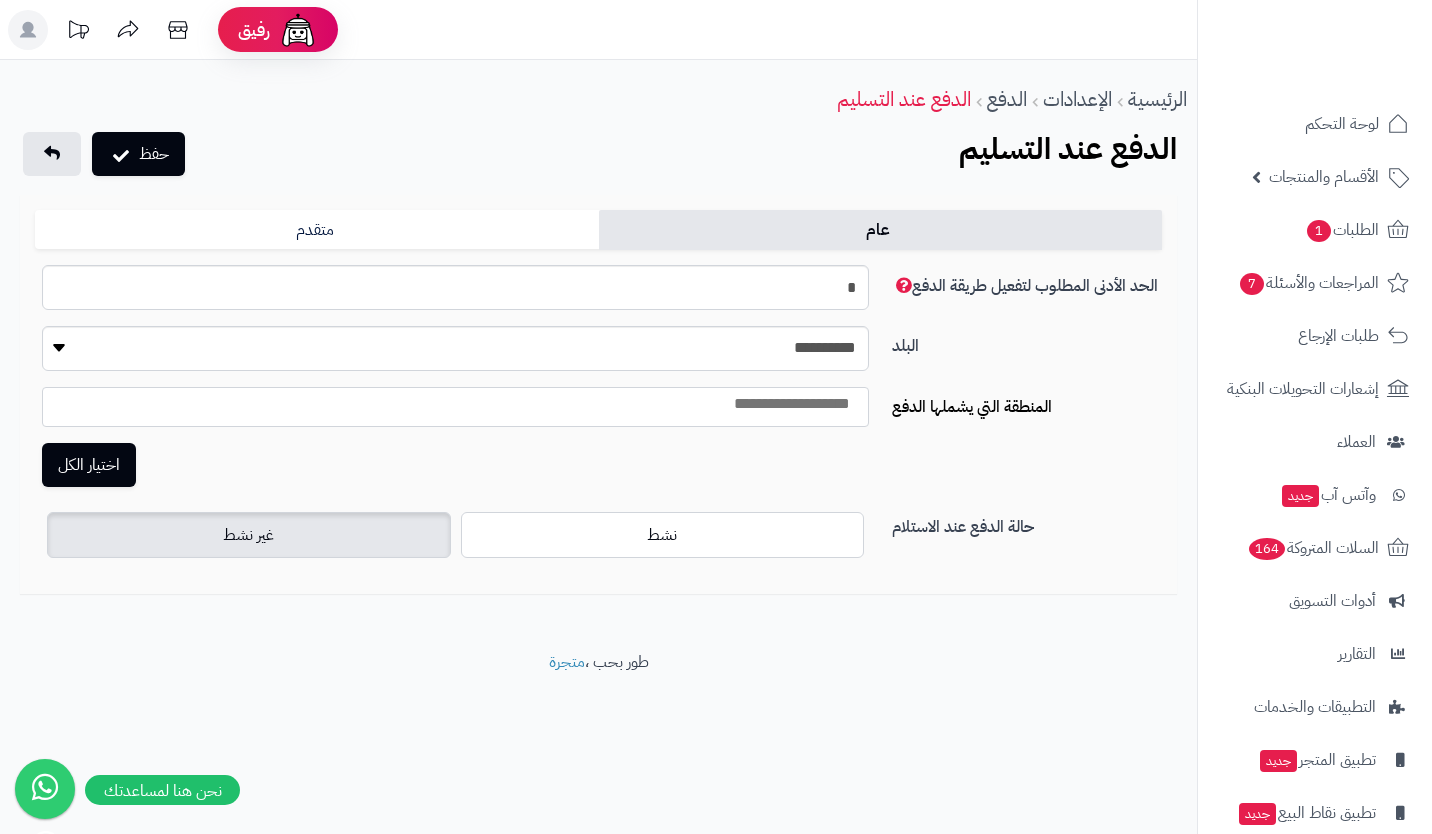 select 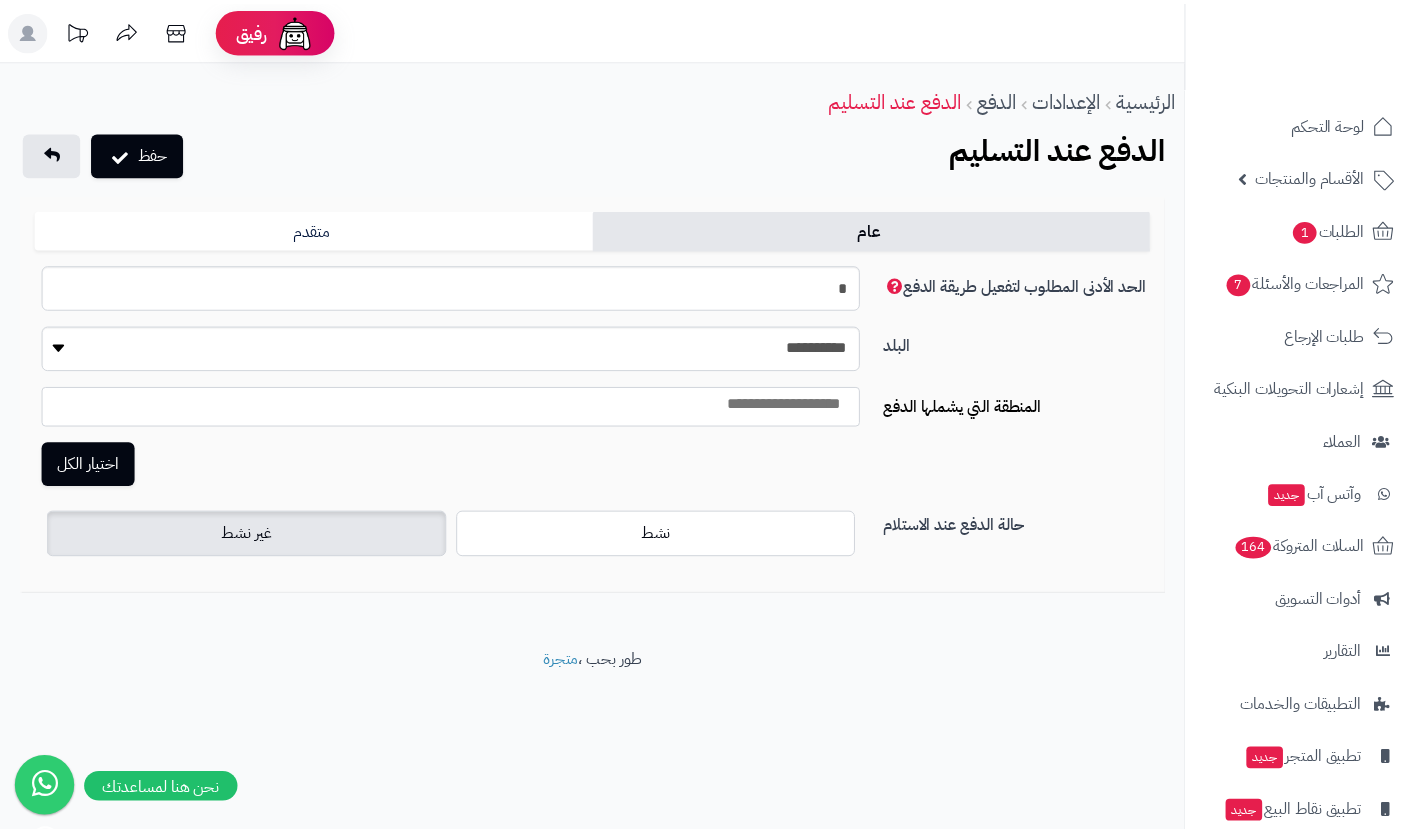 scroll, scrollTop: 0, scrollLeft: 15, axis: horizontal 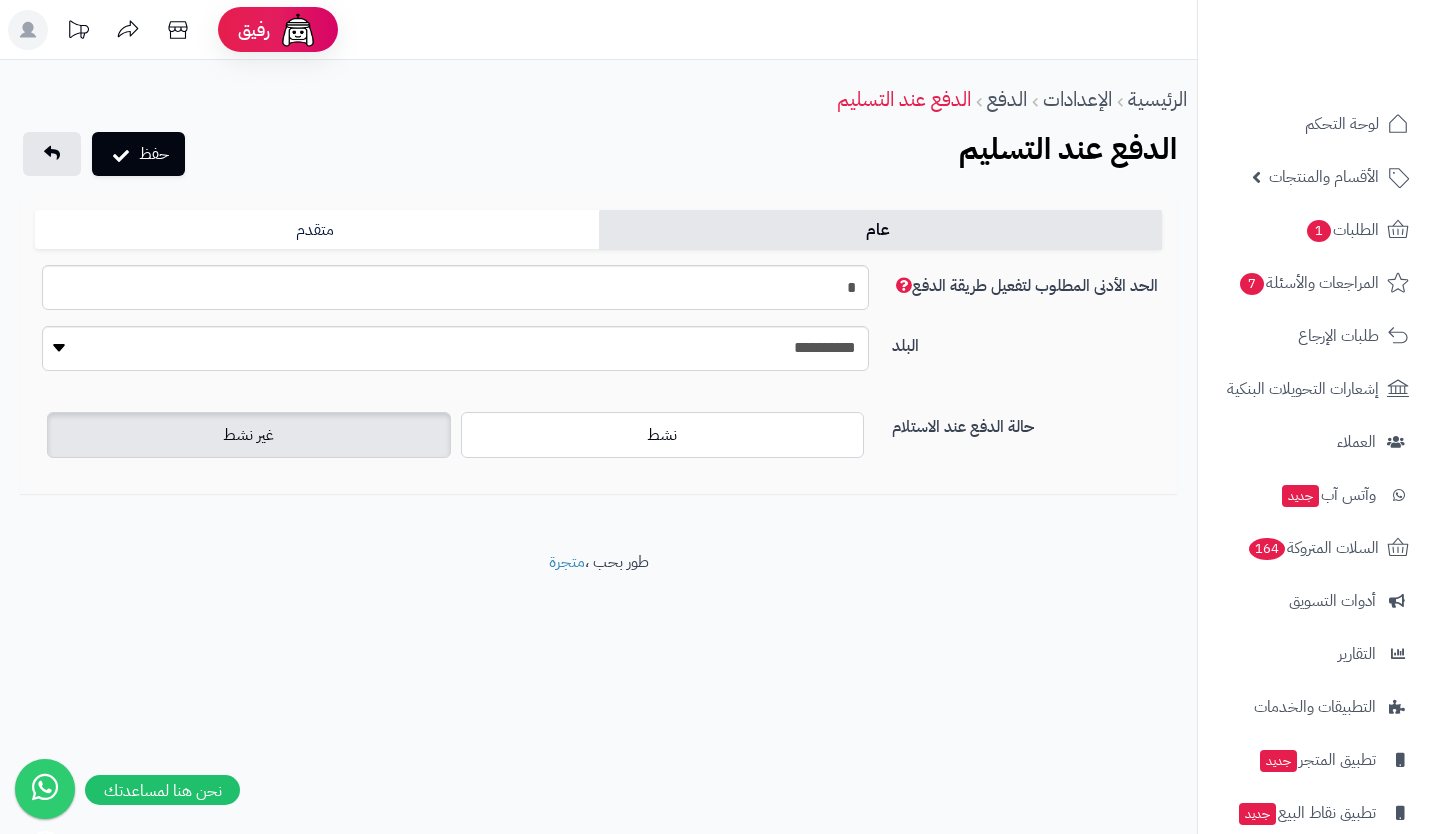 click on "متقدم" at bounding box center [317, 230] 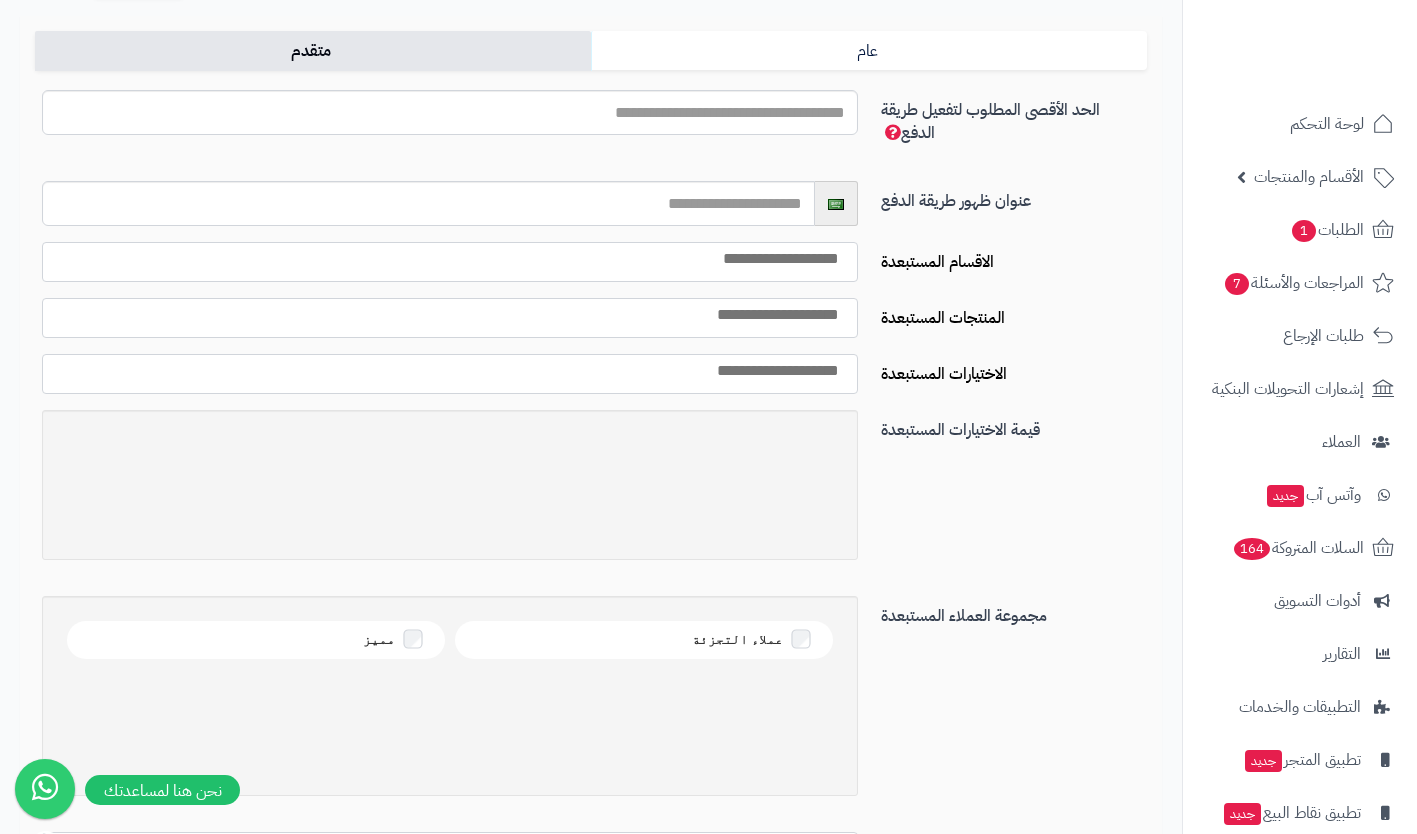 scroll, scrollTop: 527, scrollLeft: 0, axis: vertical 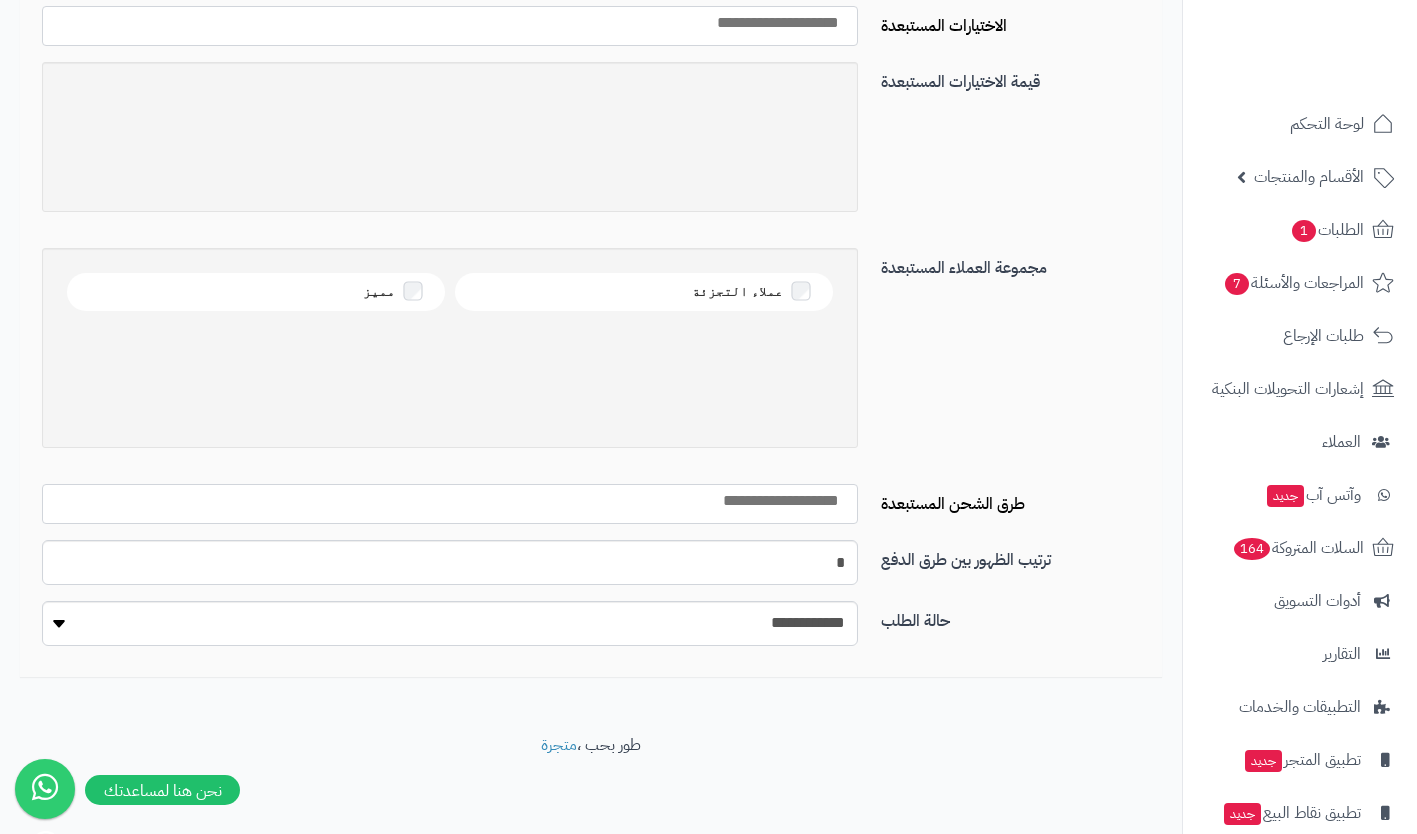 click at bounding box center [702, 501] 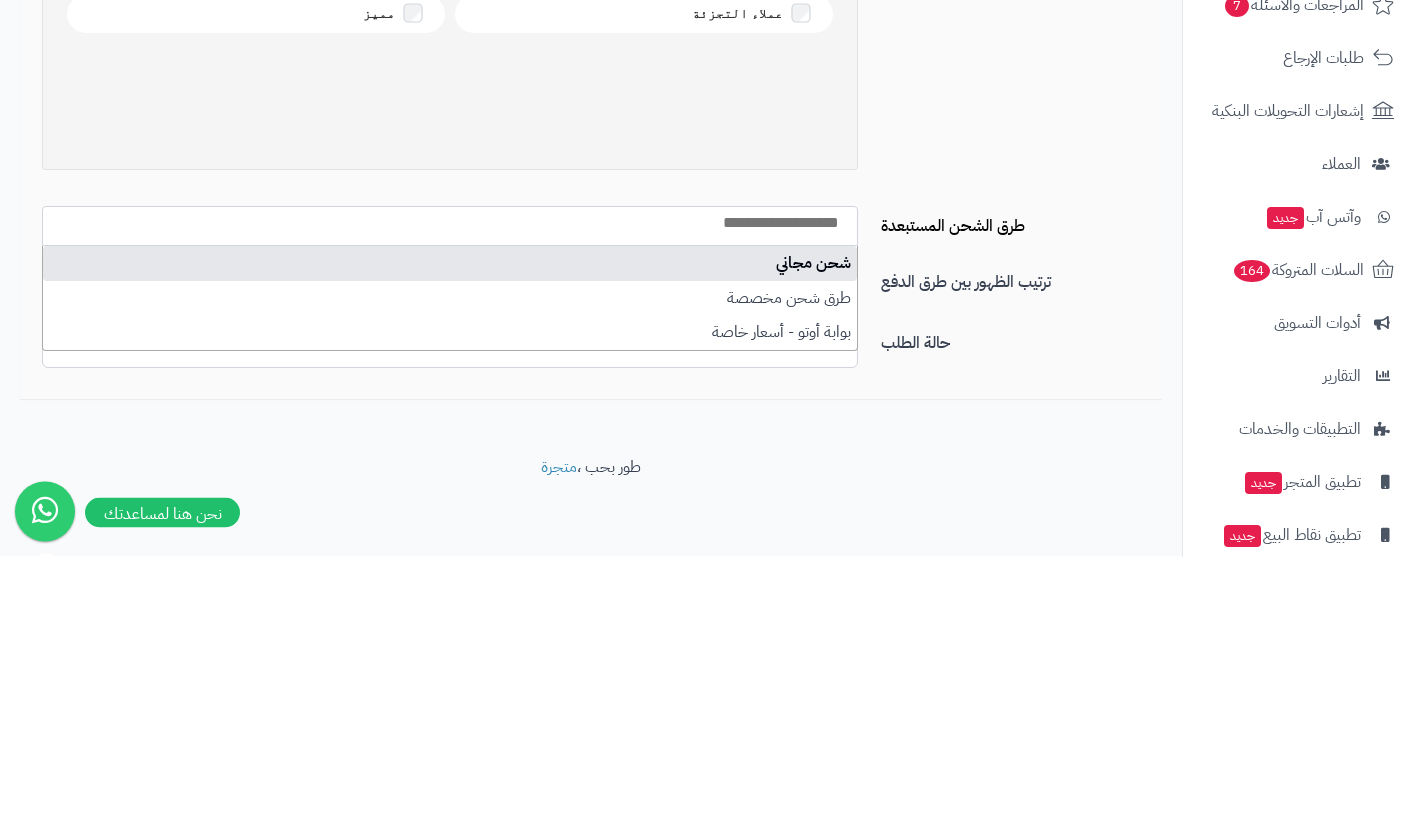 click on "حالة الطلب" at bounding box center [1014, 617] 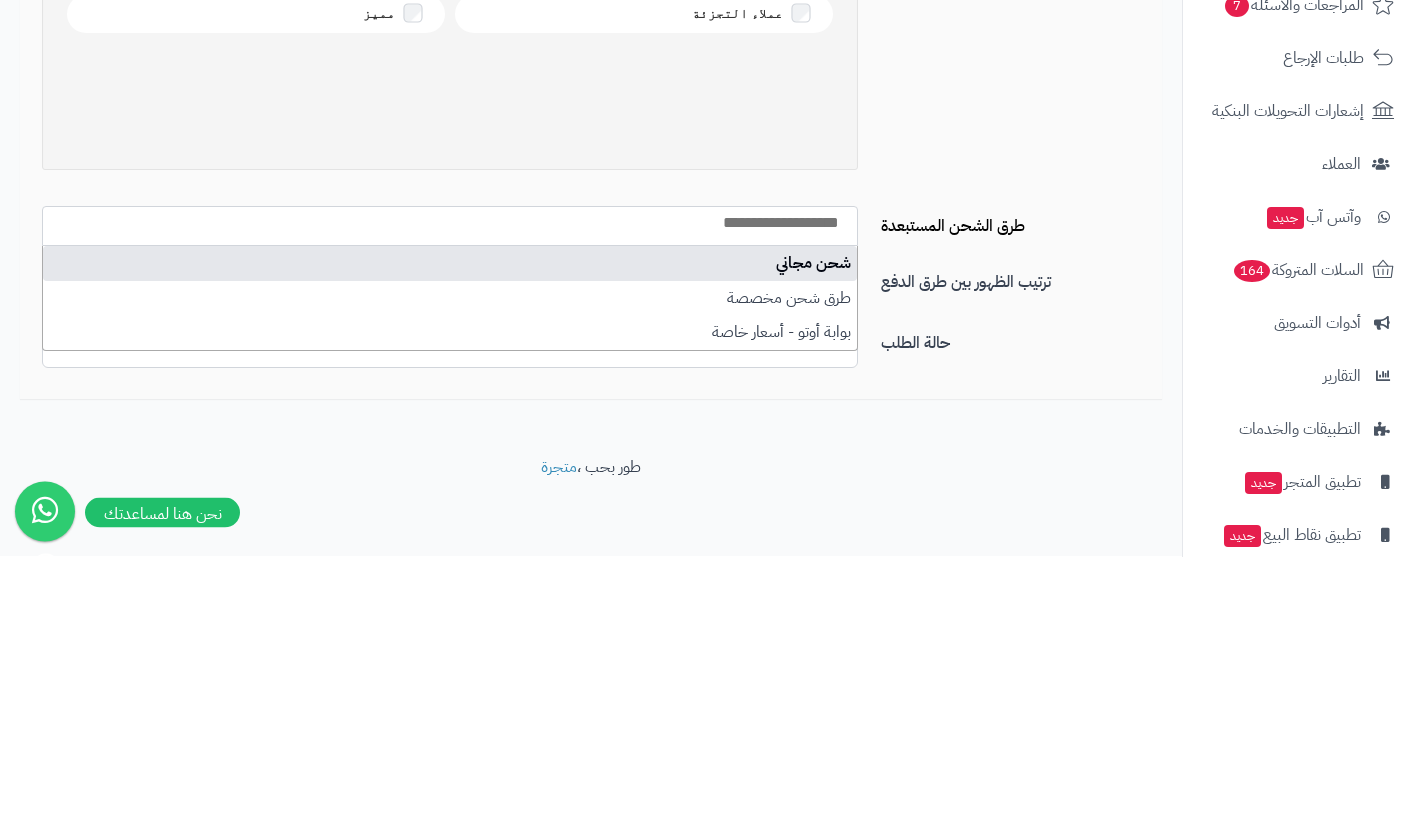 click on "**********" at bounding box center [450, 623] 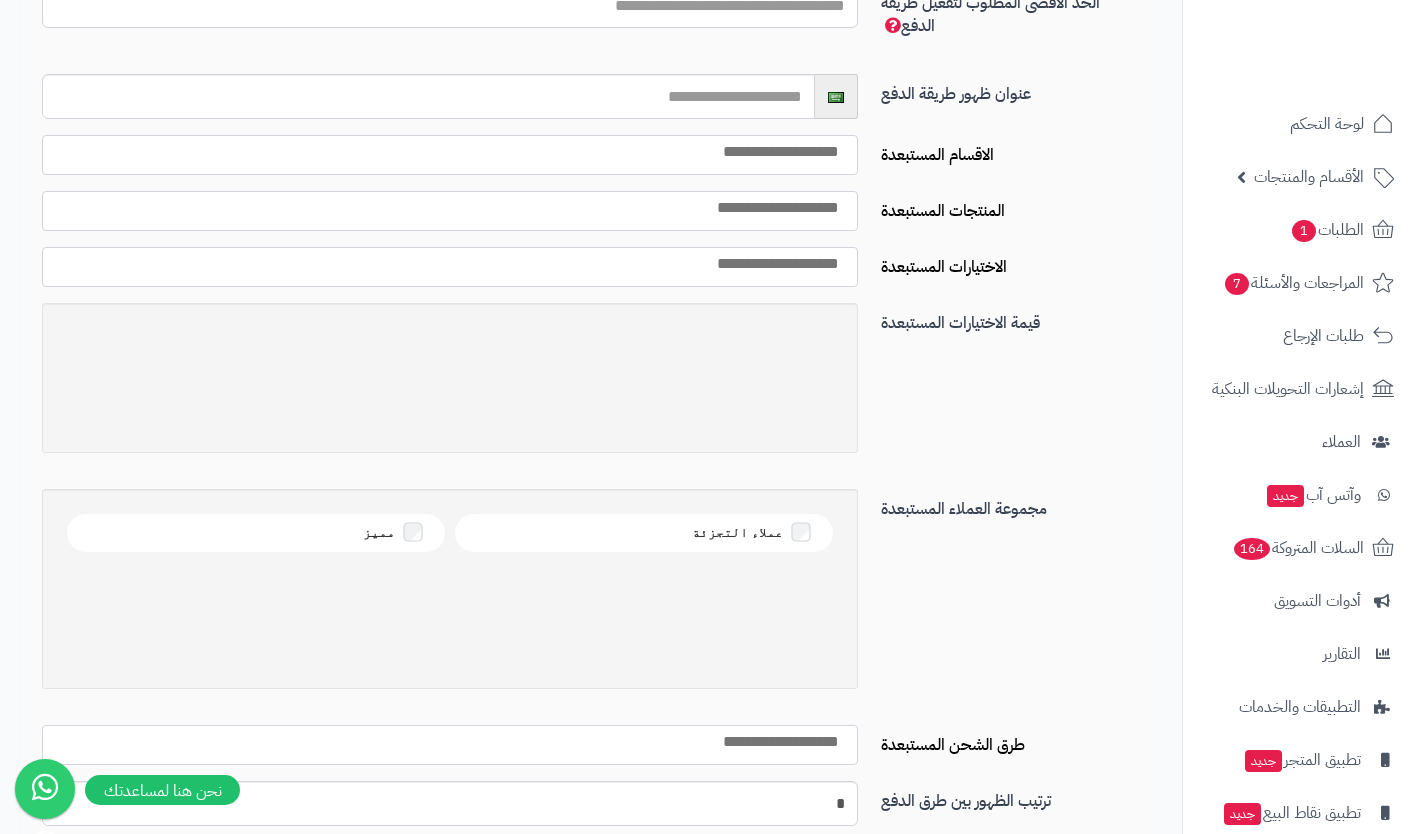scroll, scrollTop: 0, scrollLeft: 0, axis: both 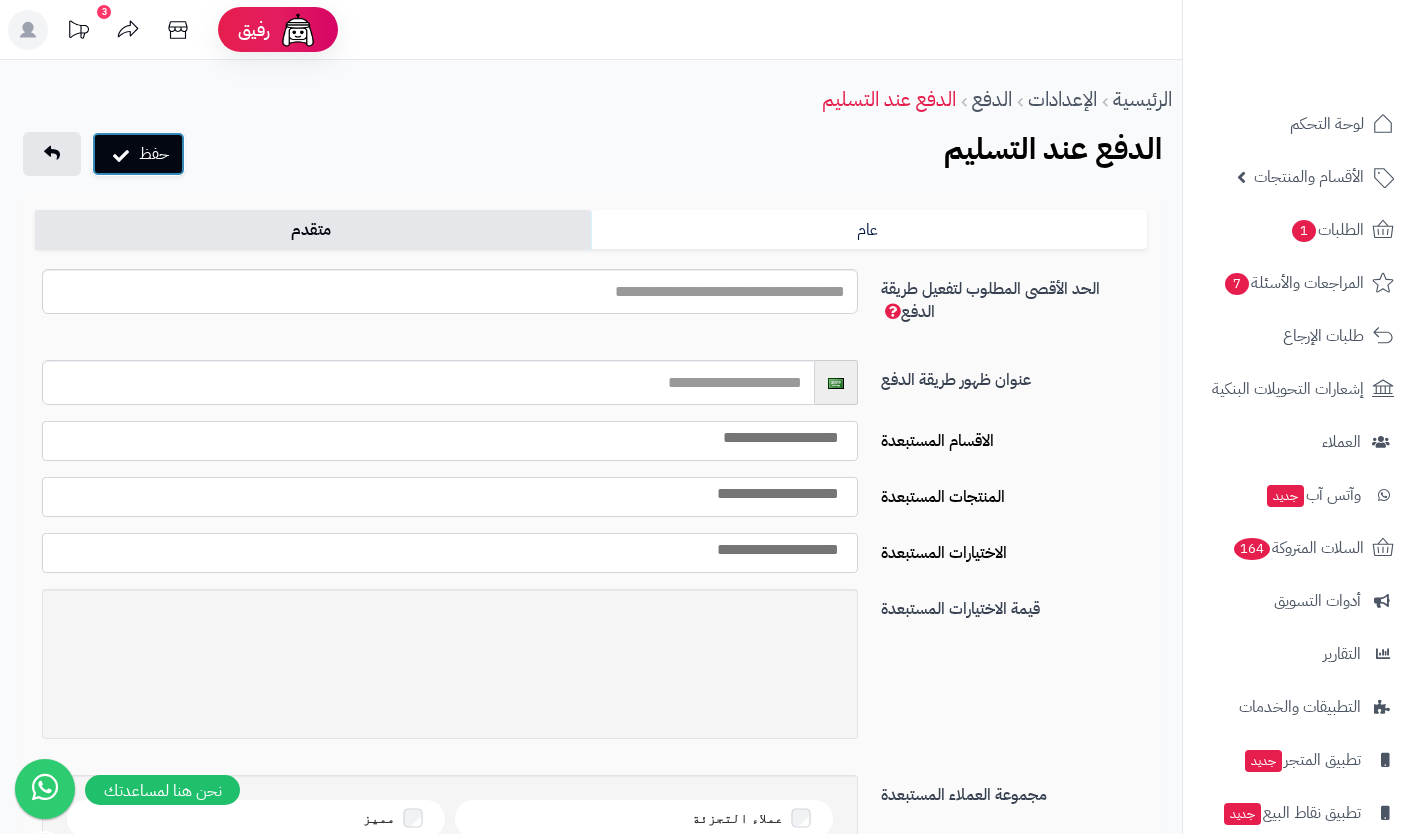 click on "حفظ" at bounding box center [138, 154] 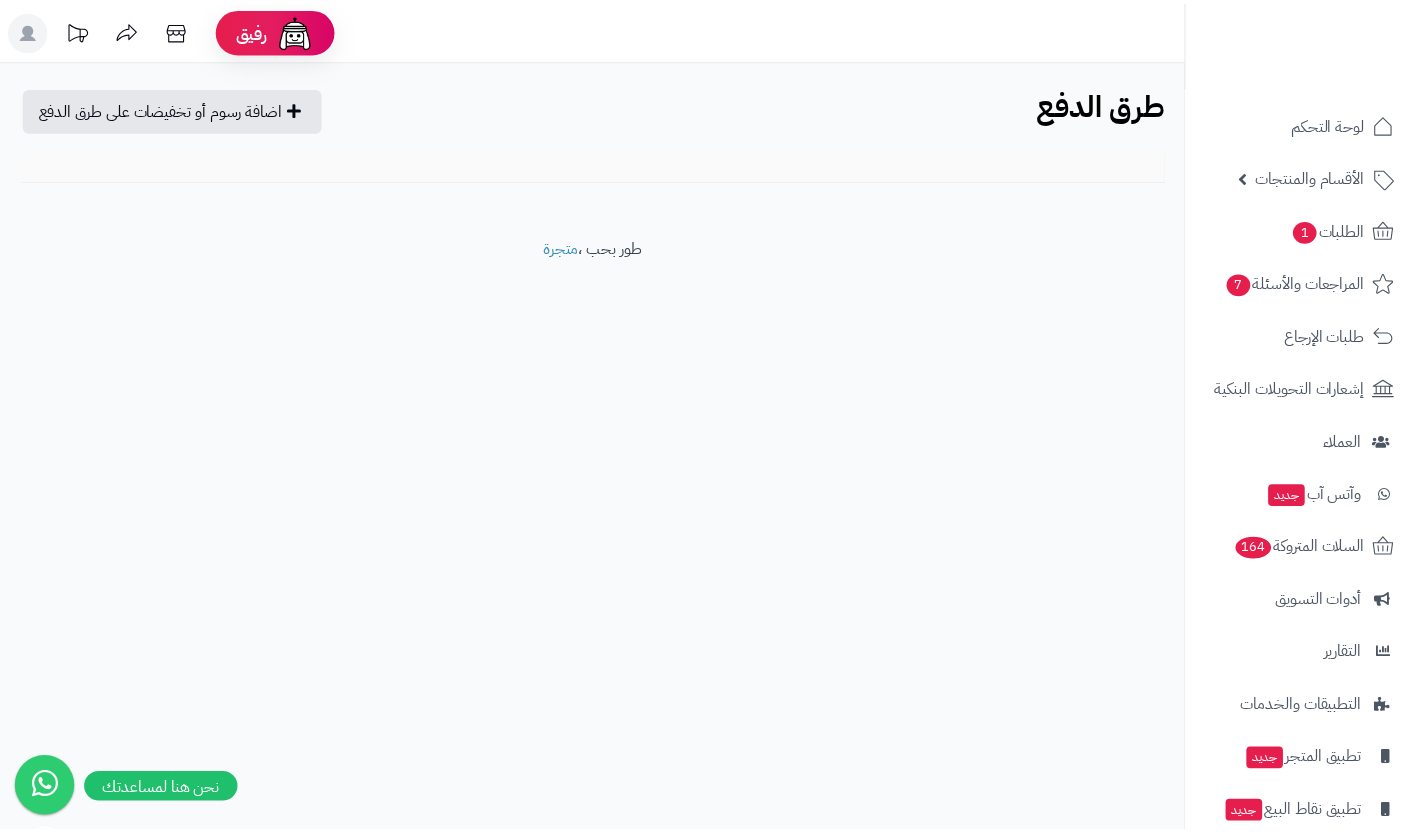 scroll, scrollTop: 0, scrollLeft: 0, axis: both 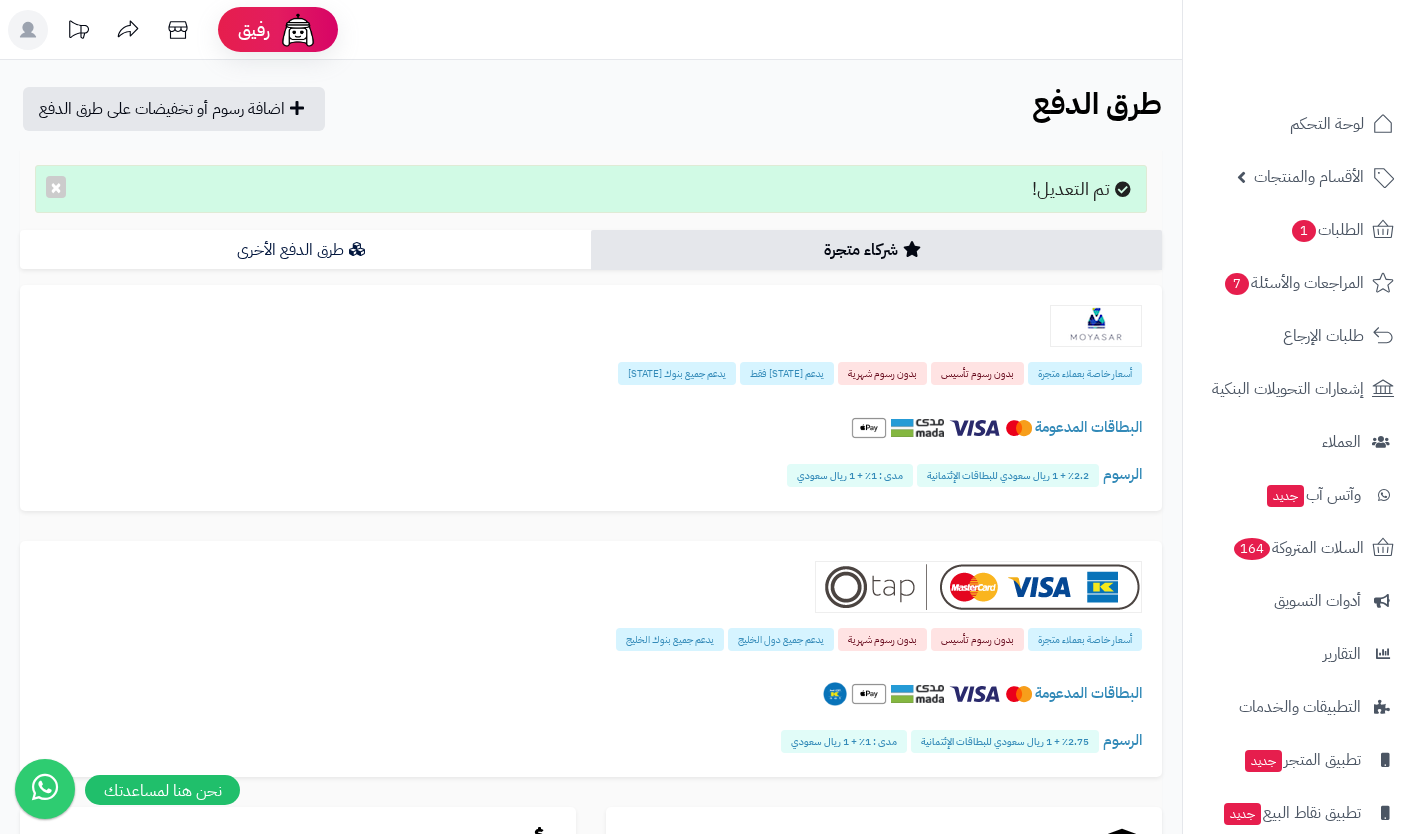 click on "الأقسام والمنتجات" at bounding box center (1309, 177) 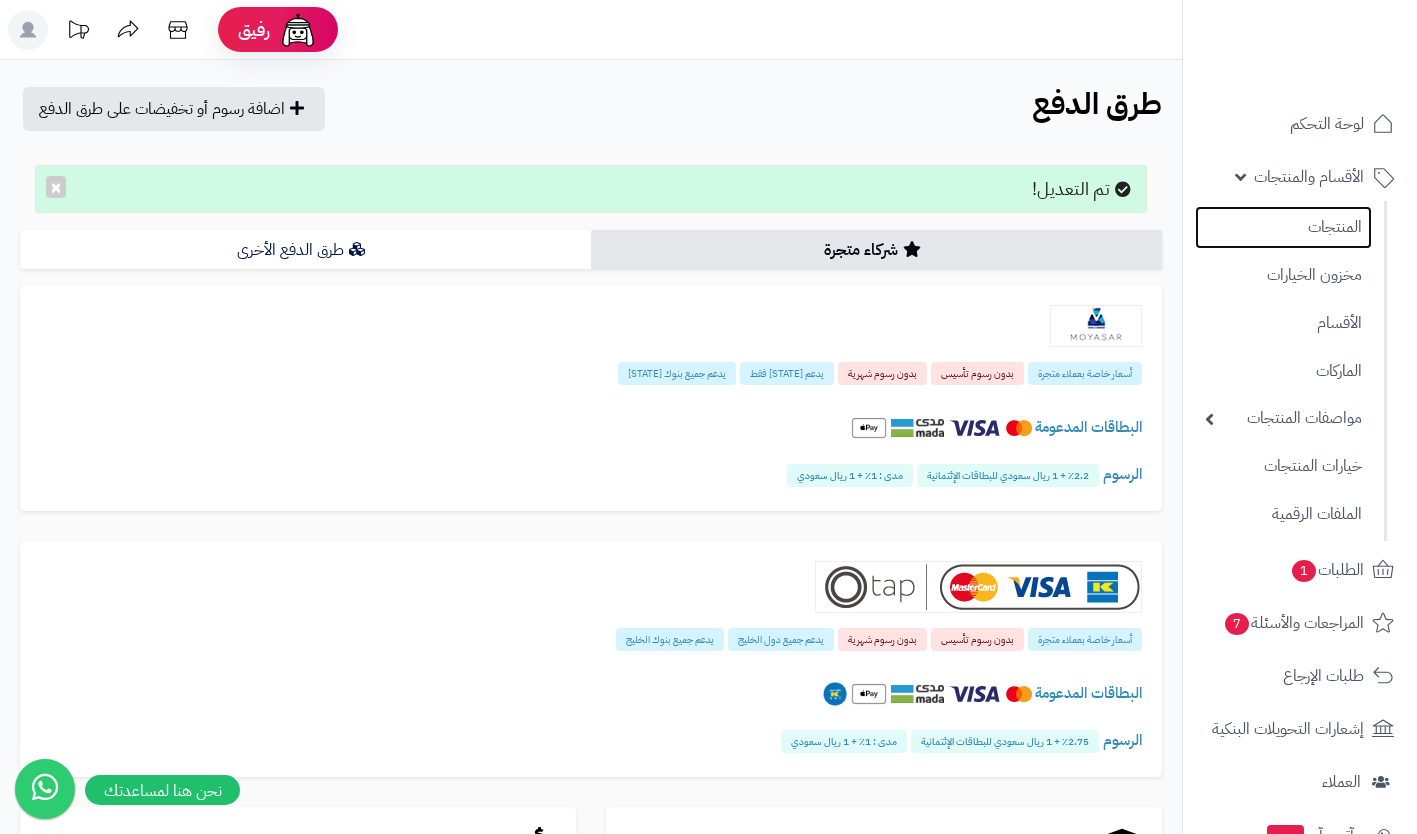 click on "المنتجات" at bounding box center [1283, 227] 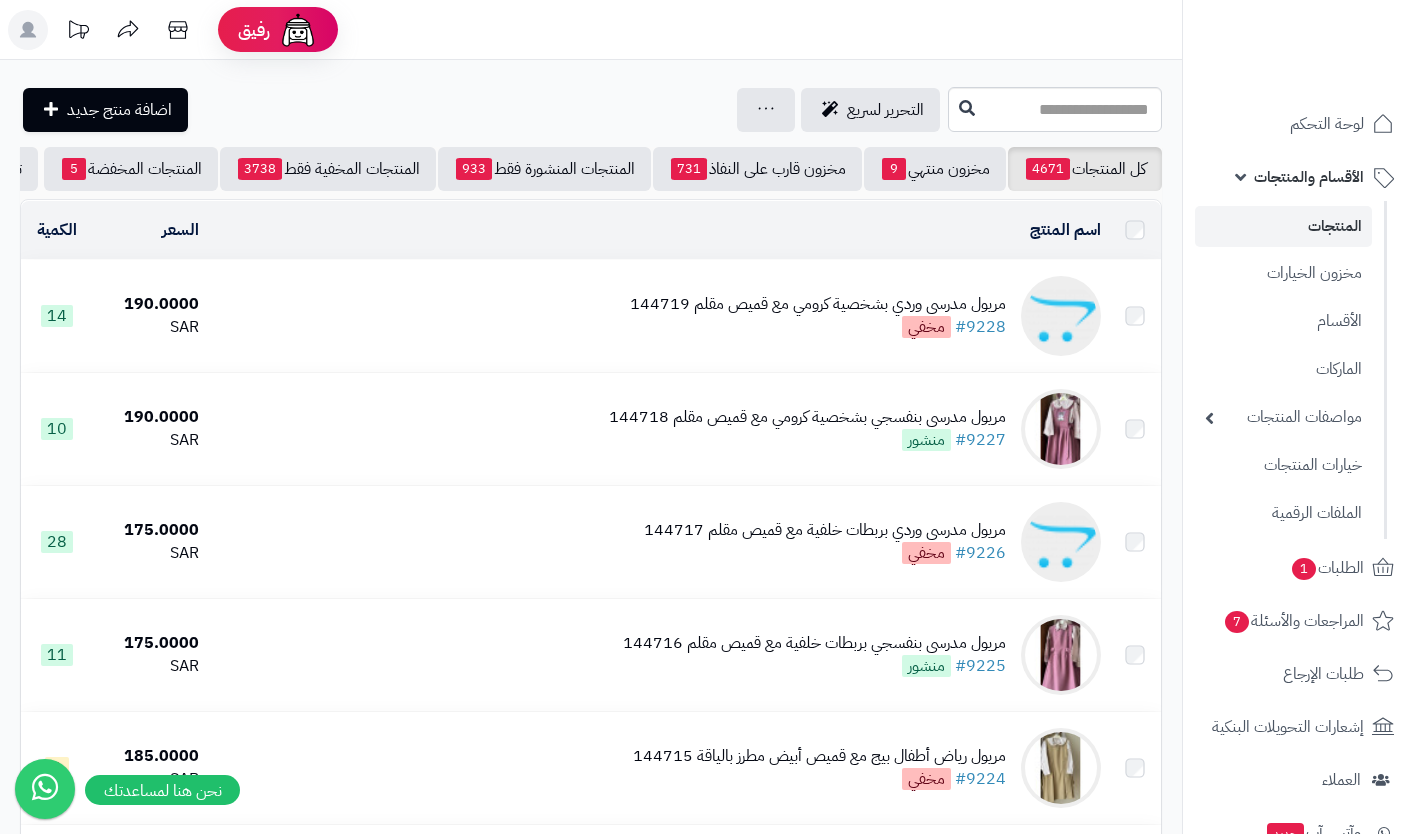 scroll, scrollTop: 0, scrollLeft: 0, axis: both 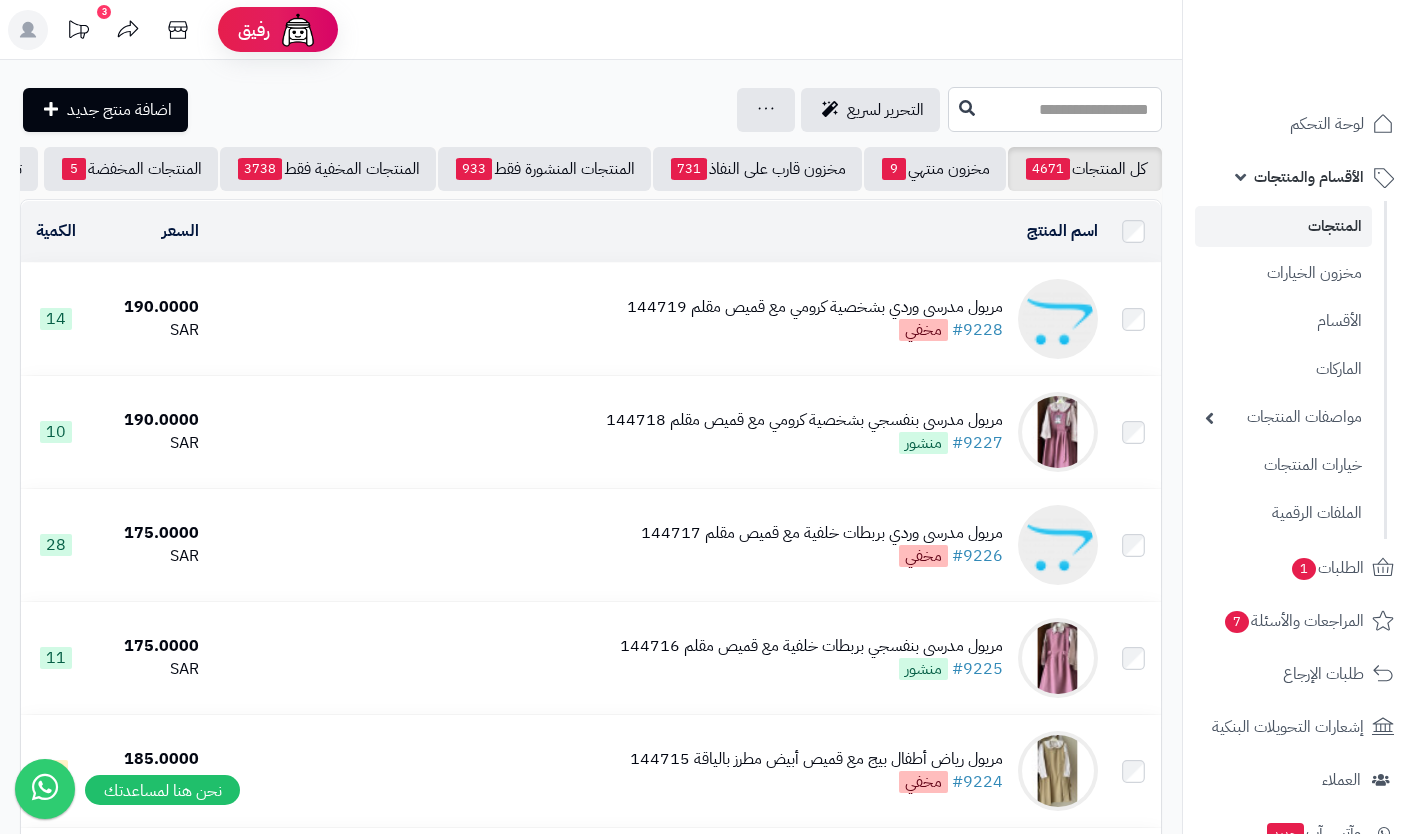 click at bounding box center (1055, 109) 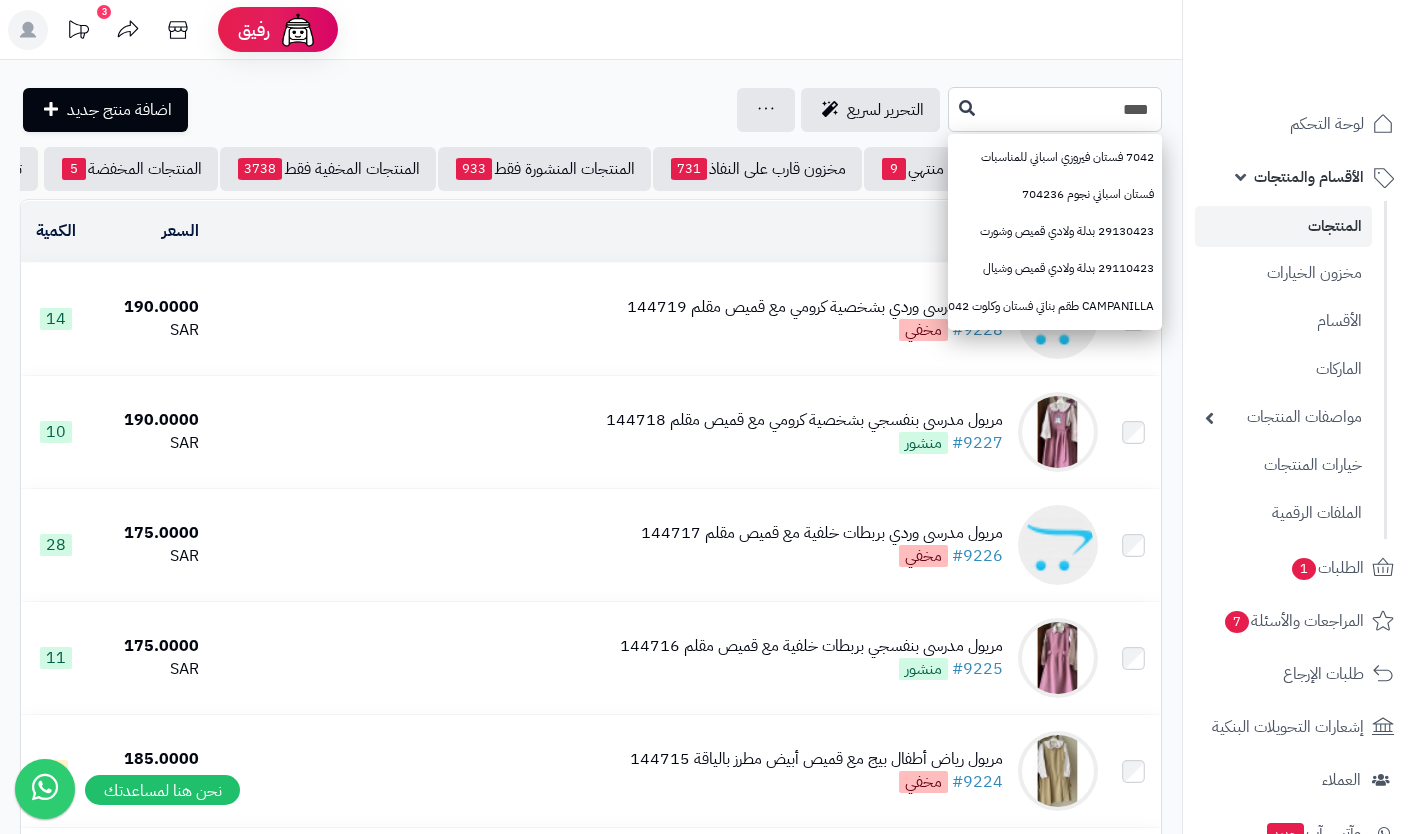 type on "****" 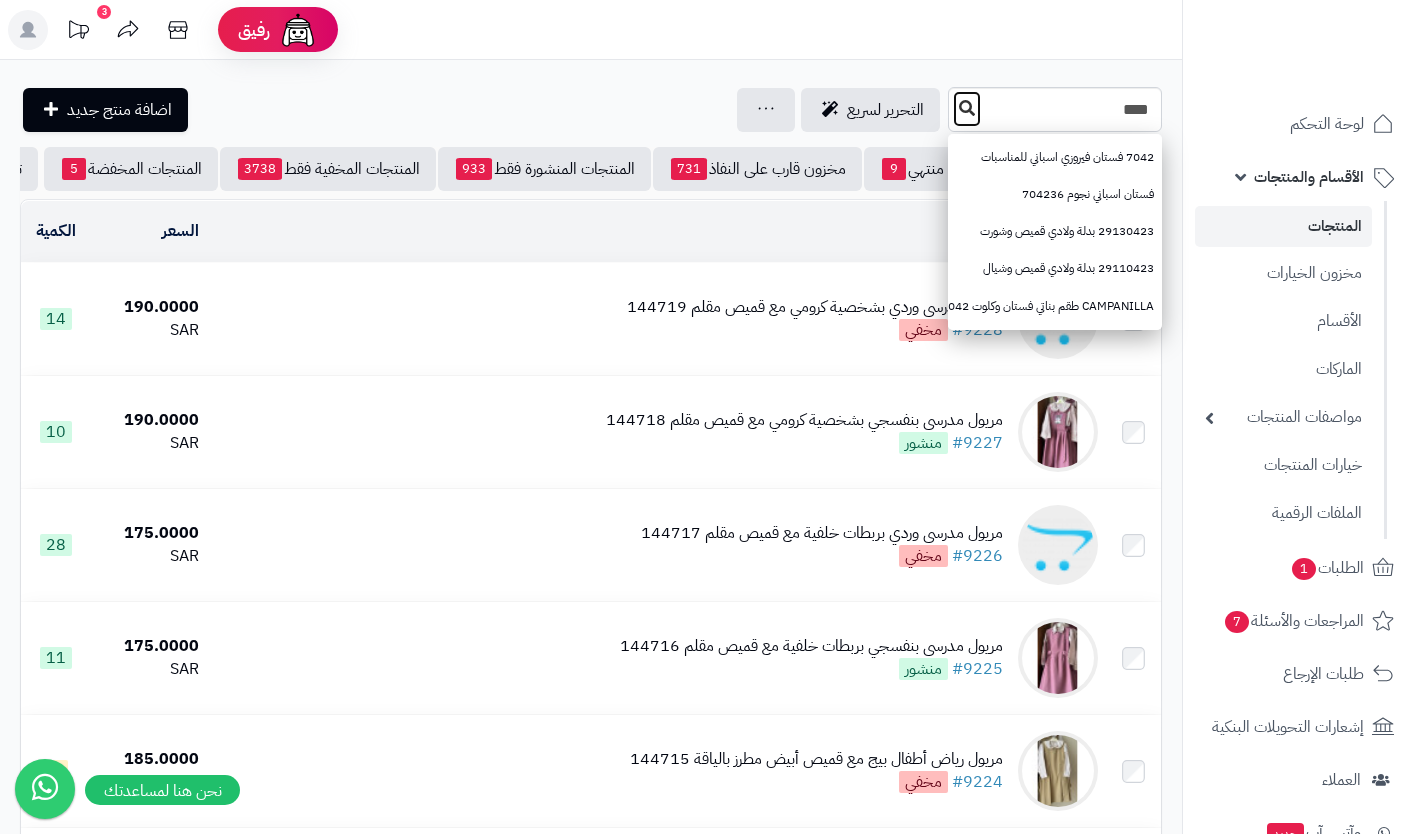 click at bounding box center [967, 108] 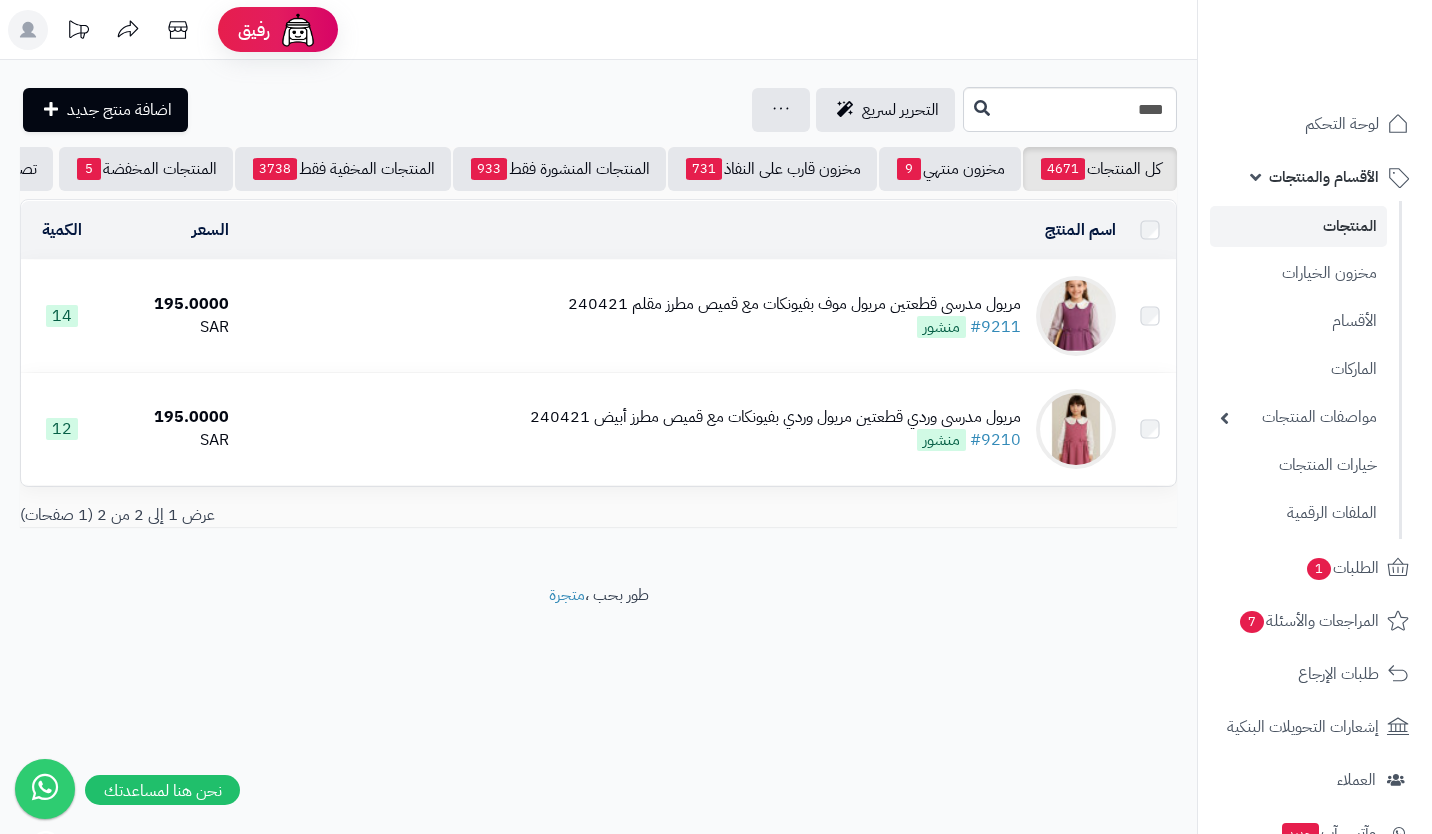 scroll, scrollTop: 0, scrollLeft: 0, axis: both 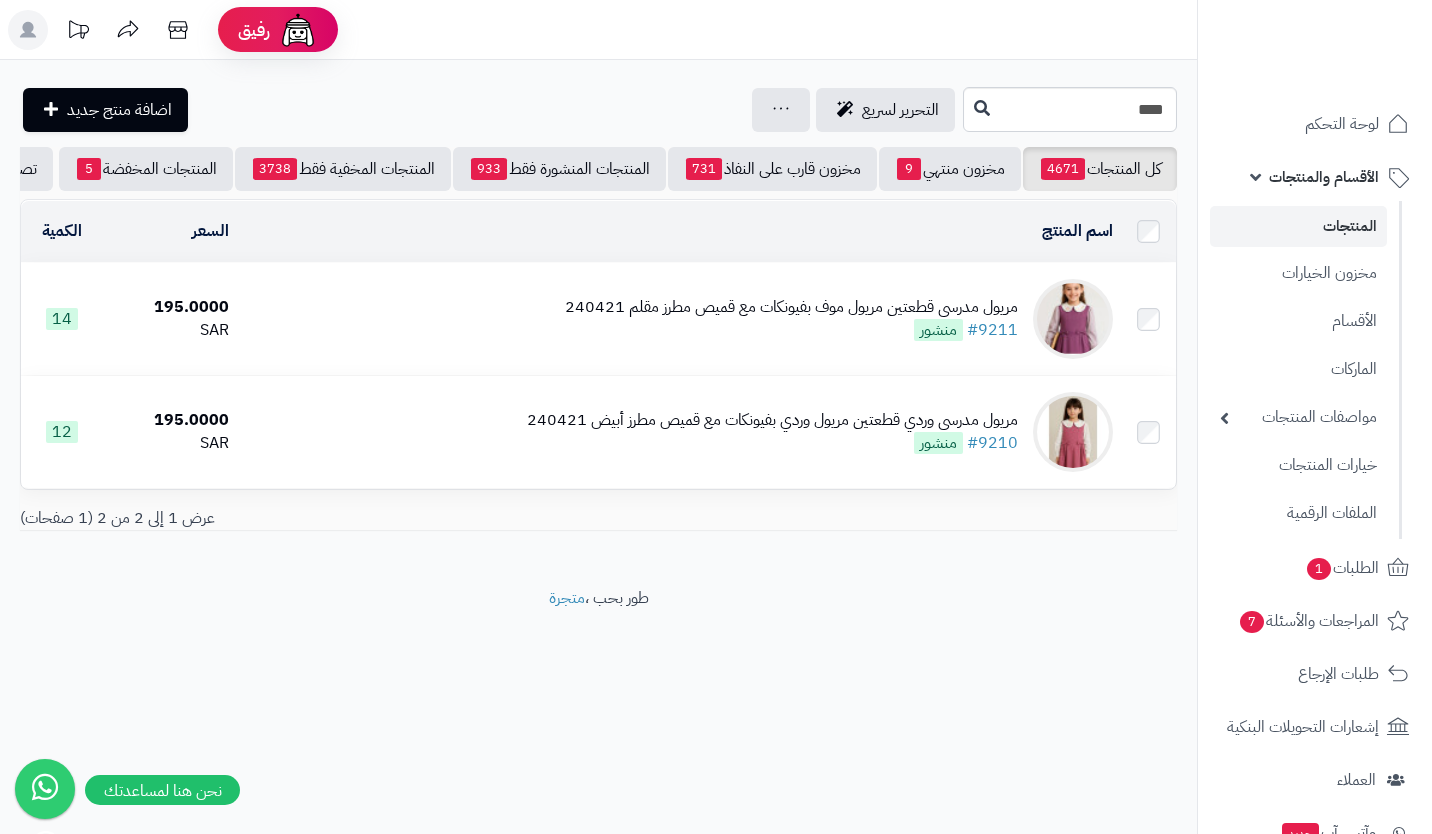 click on "مريول مدرسي وردي قطعتين مريول وردي بفيونكات مع قميص مطرز  أبيض  240421" at bounding box center (772, 420) 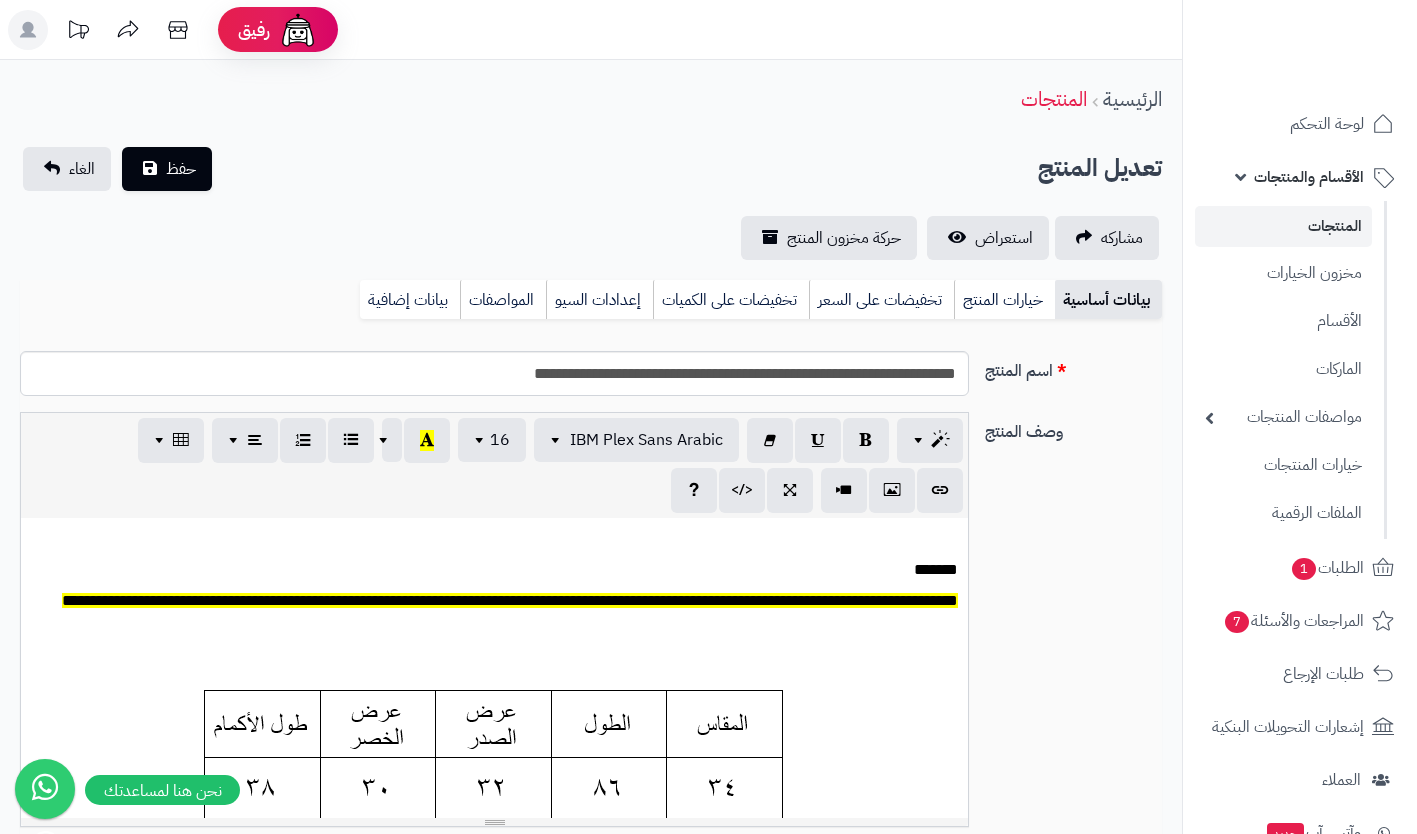 click on "خيارات المنتج" at bounding box center (1004, 300) 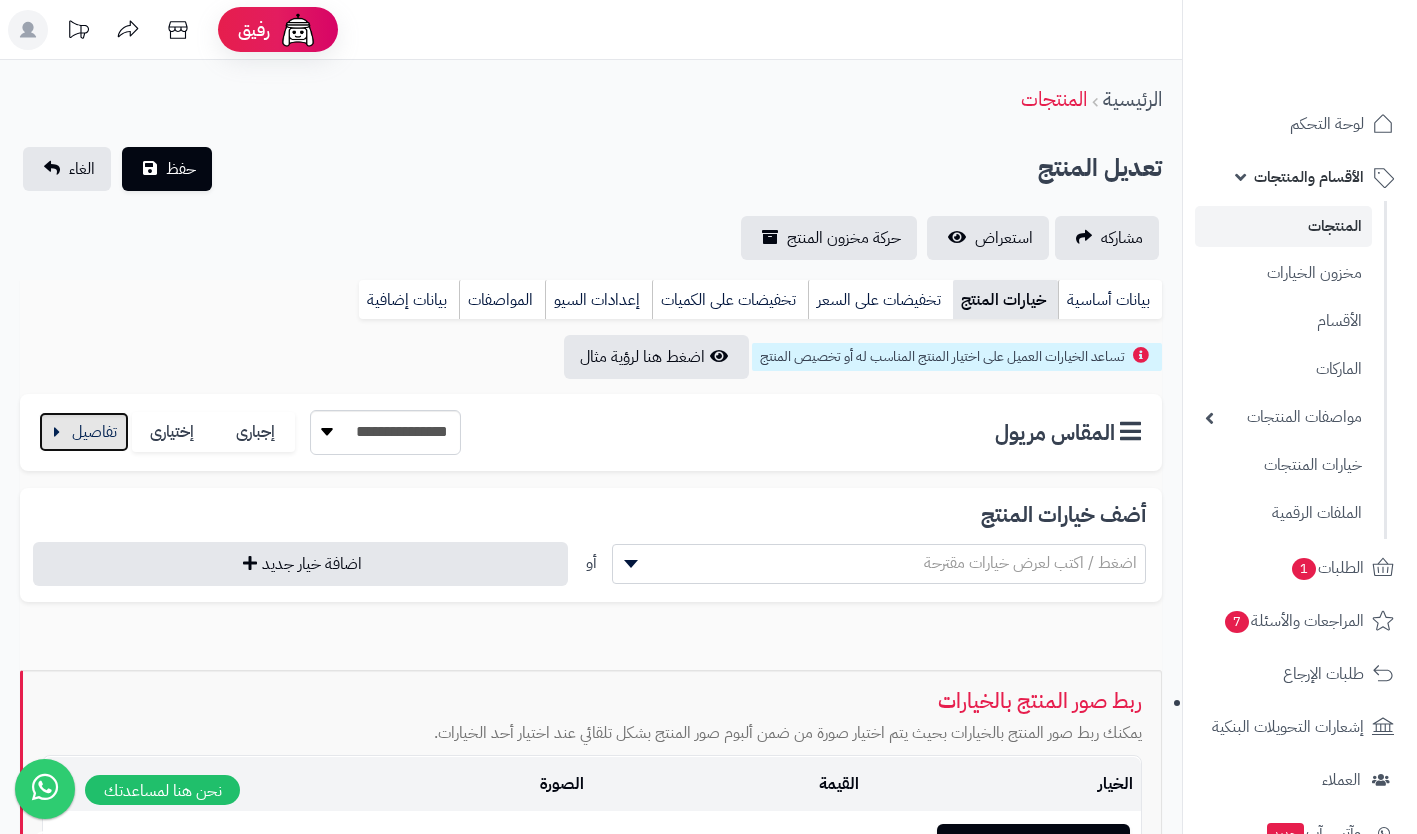 click at bounding box center [84, 432] 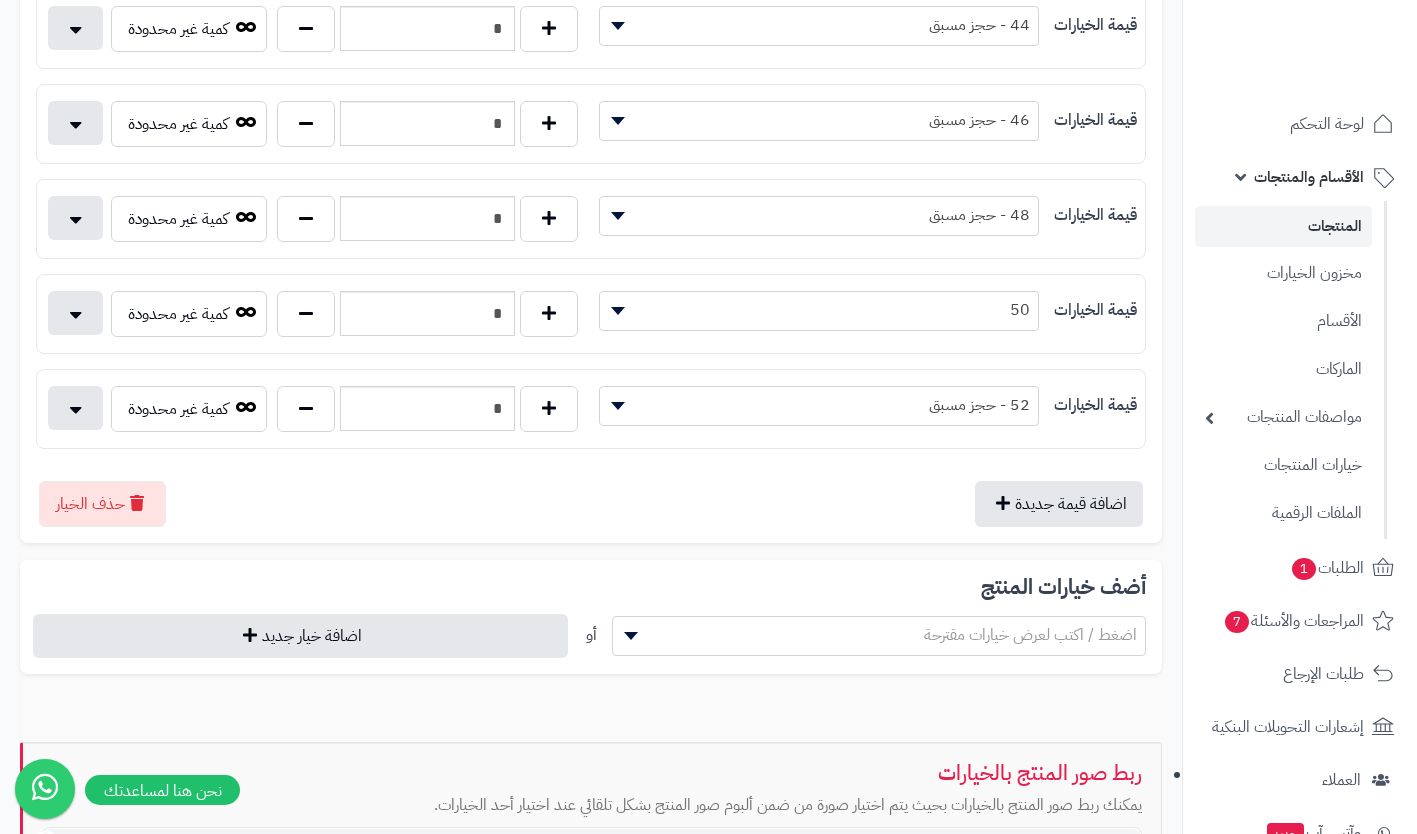 scroll, scrollTop: 959, scrollLeft: 0, axis: vertical 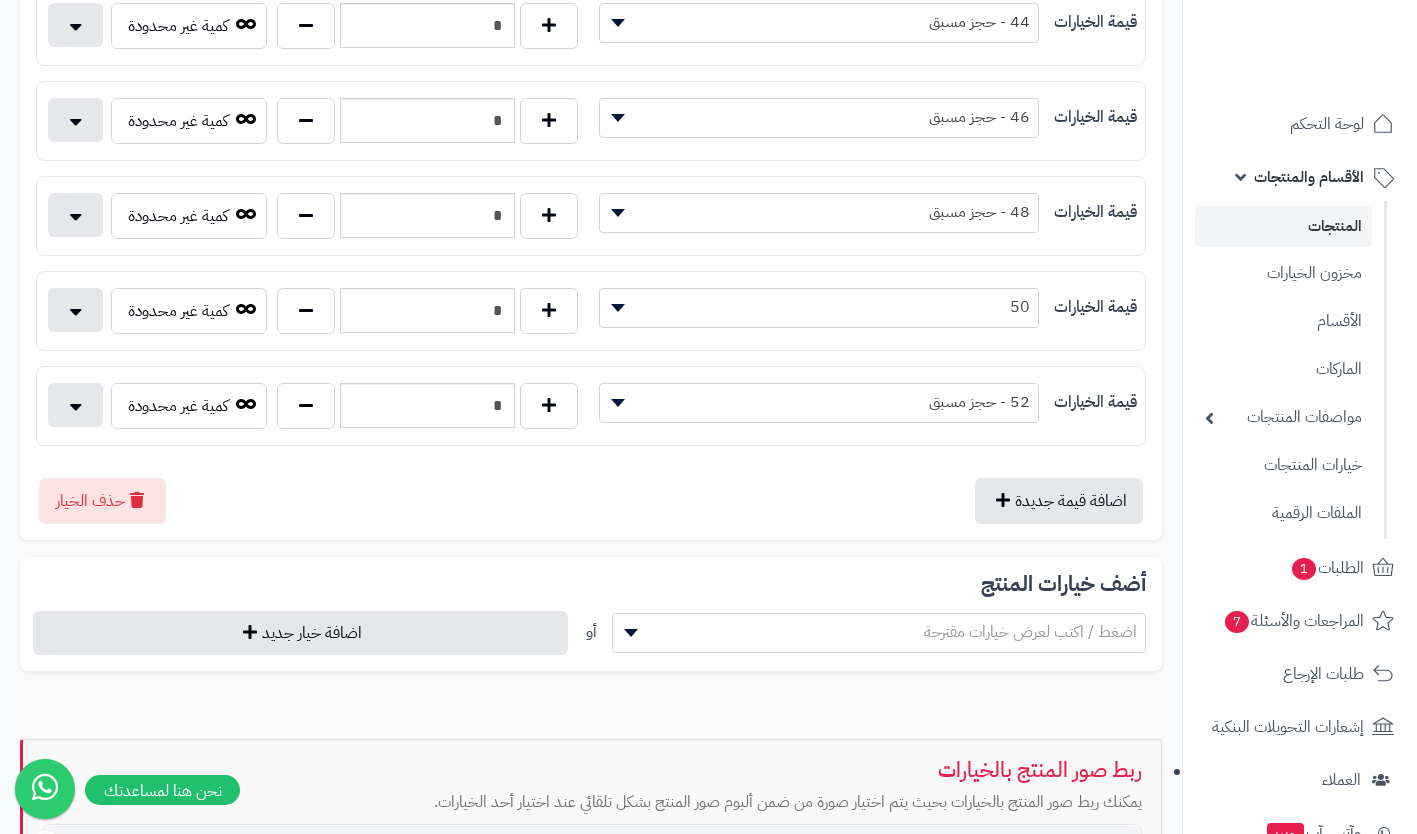 click on "50" at bounding box center [819, 307] 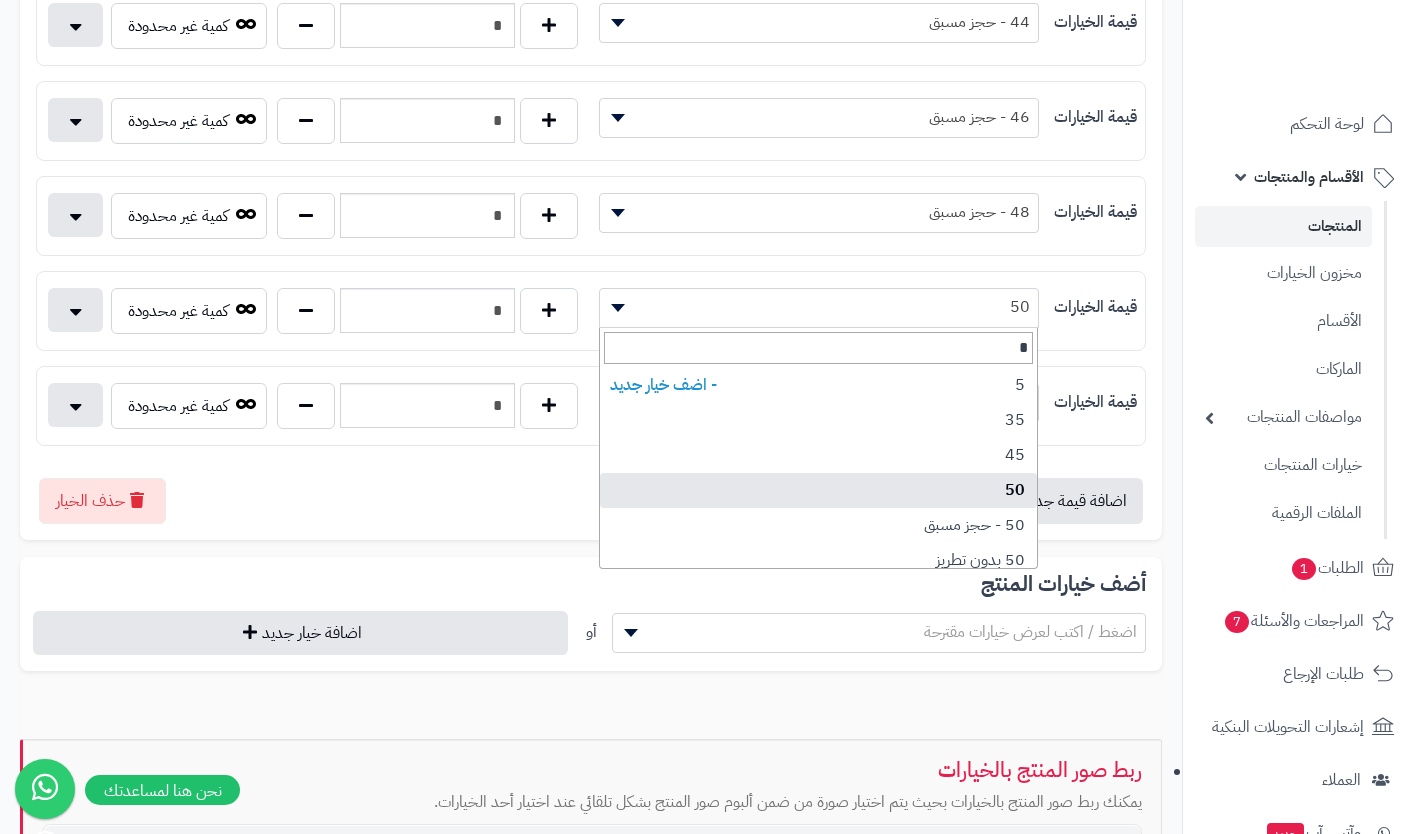 type on "**" 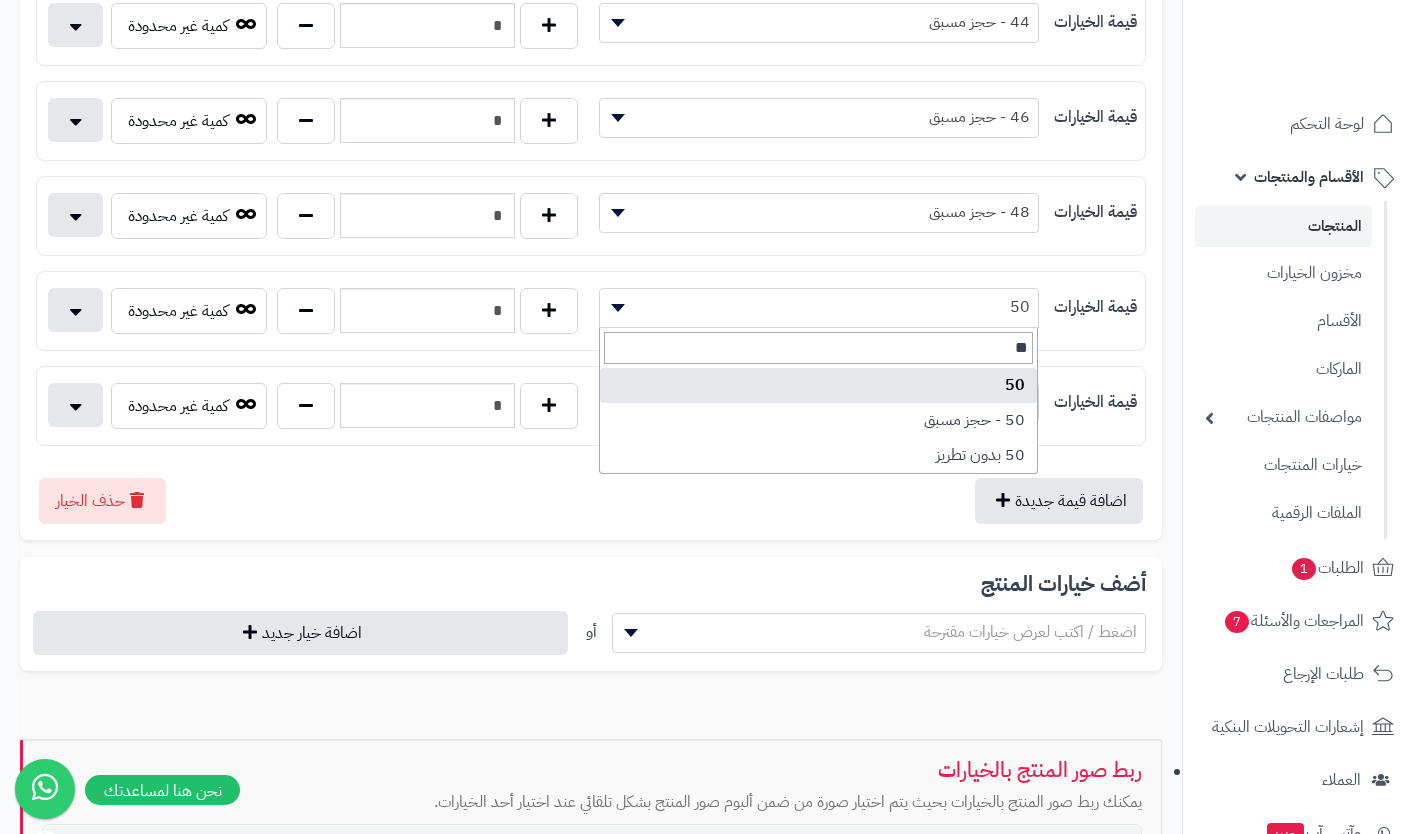 select on "***" 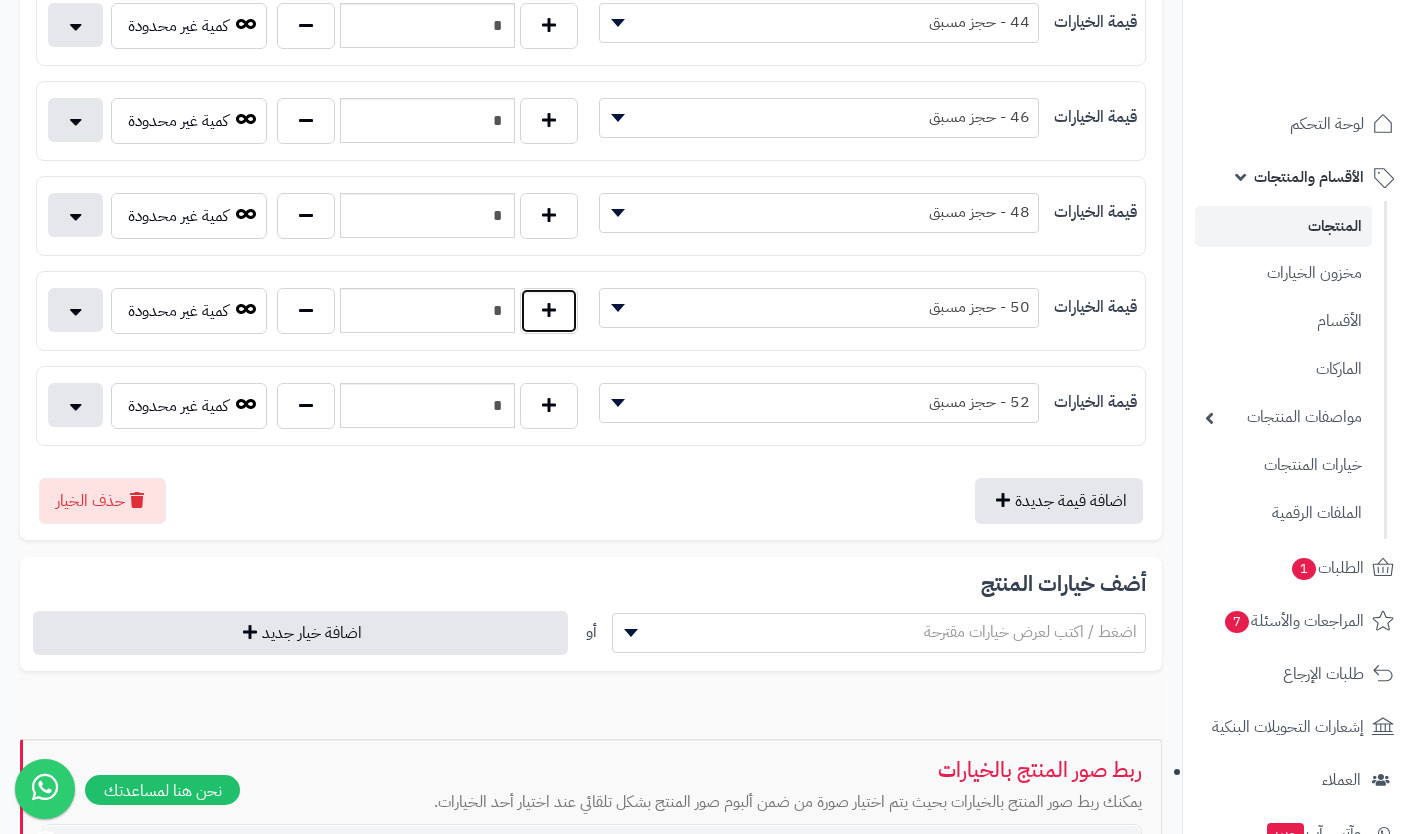 click at bounding box center (549, 311) 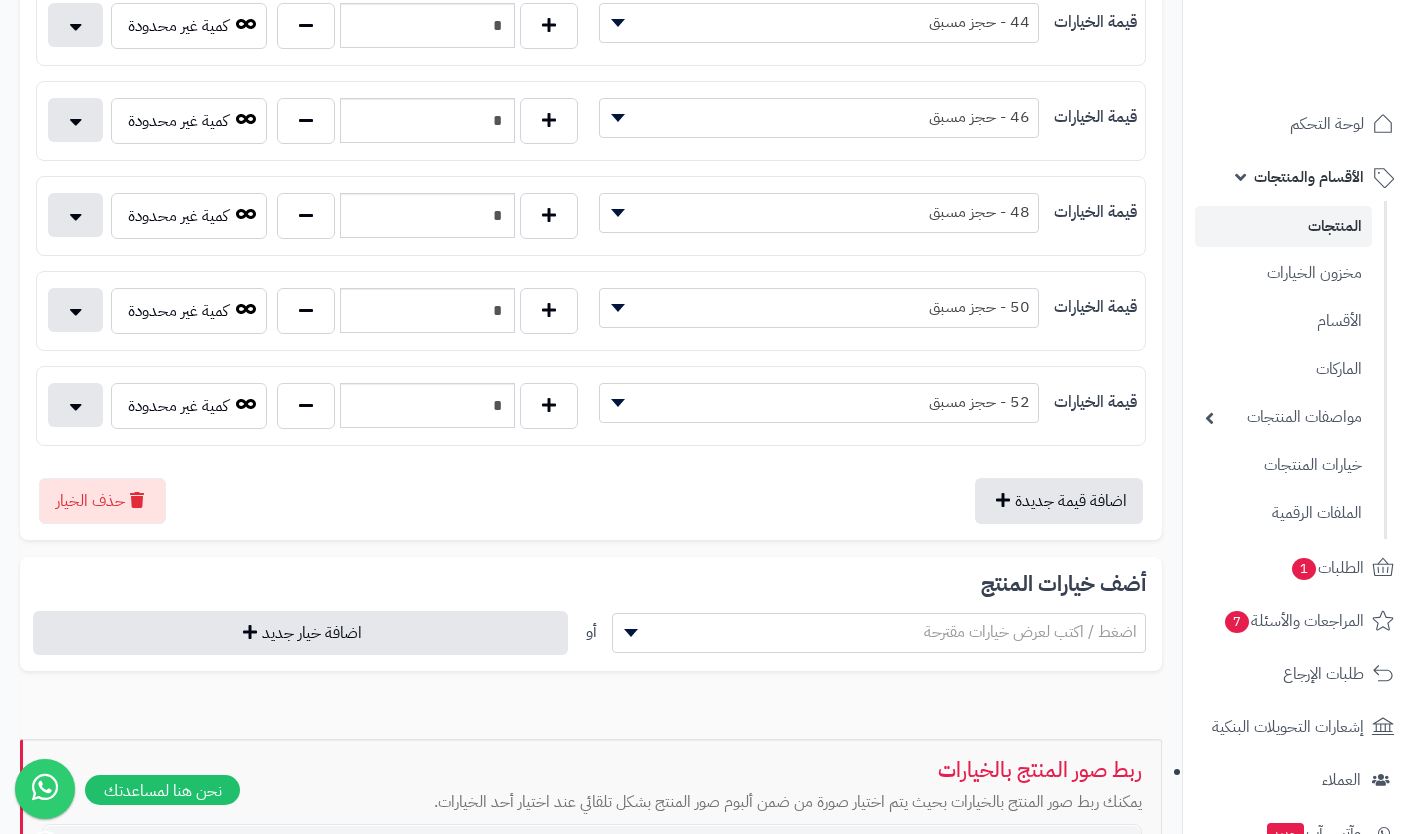 type on "*" 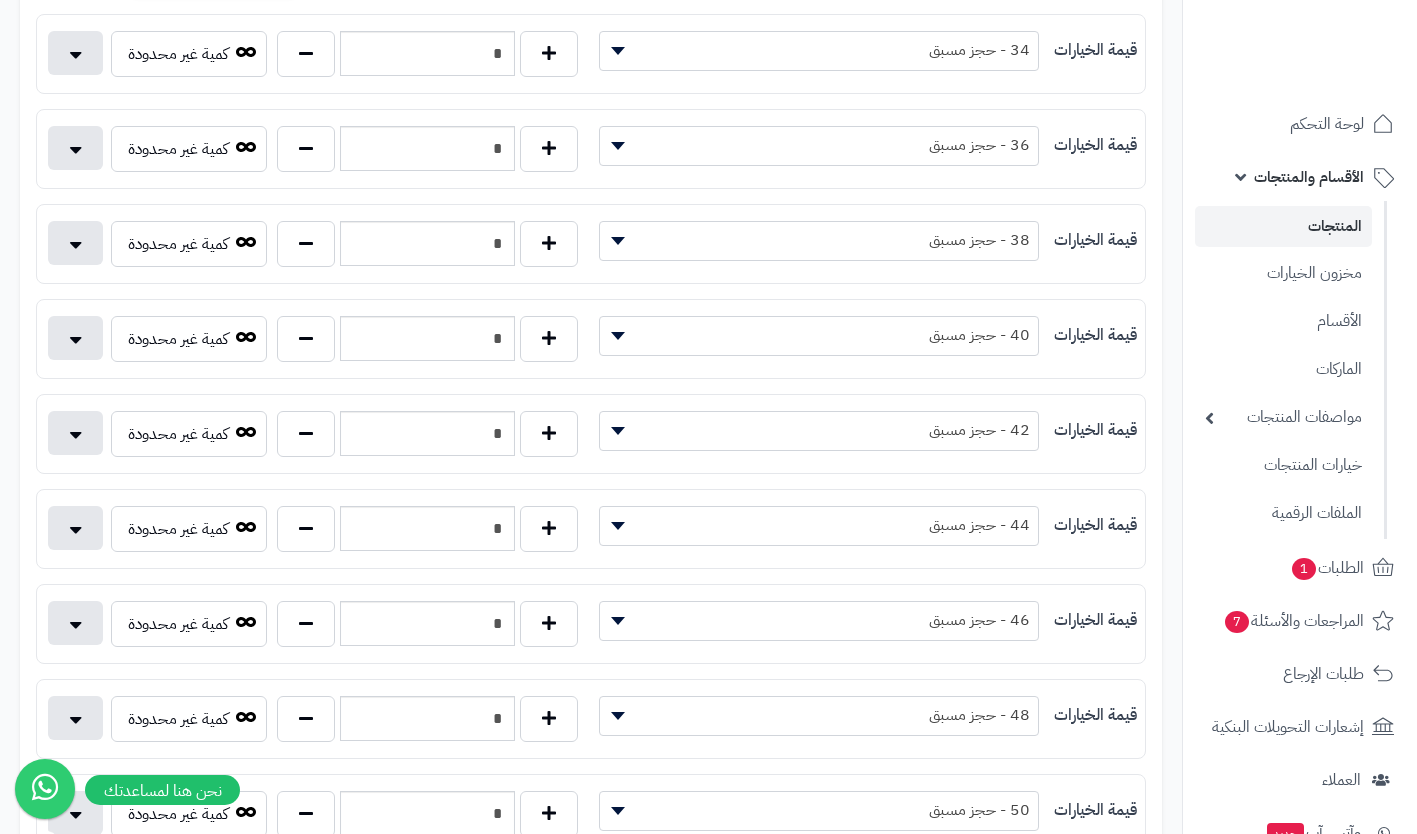 scroll, scrollTop: 0, scrollLeft: 0, axis: both 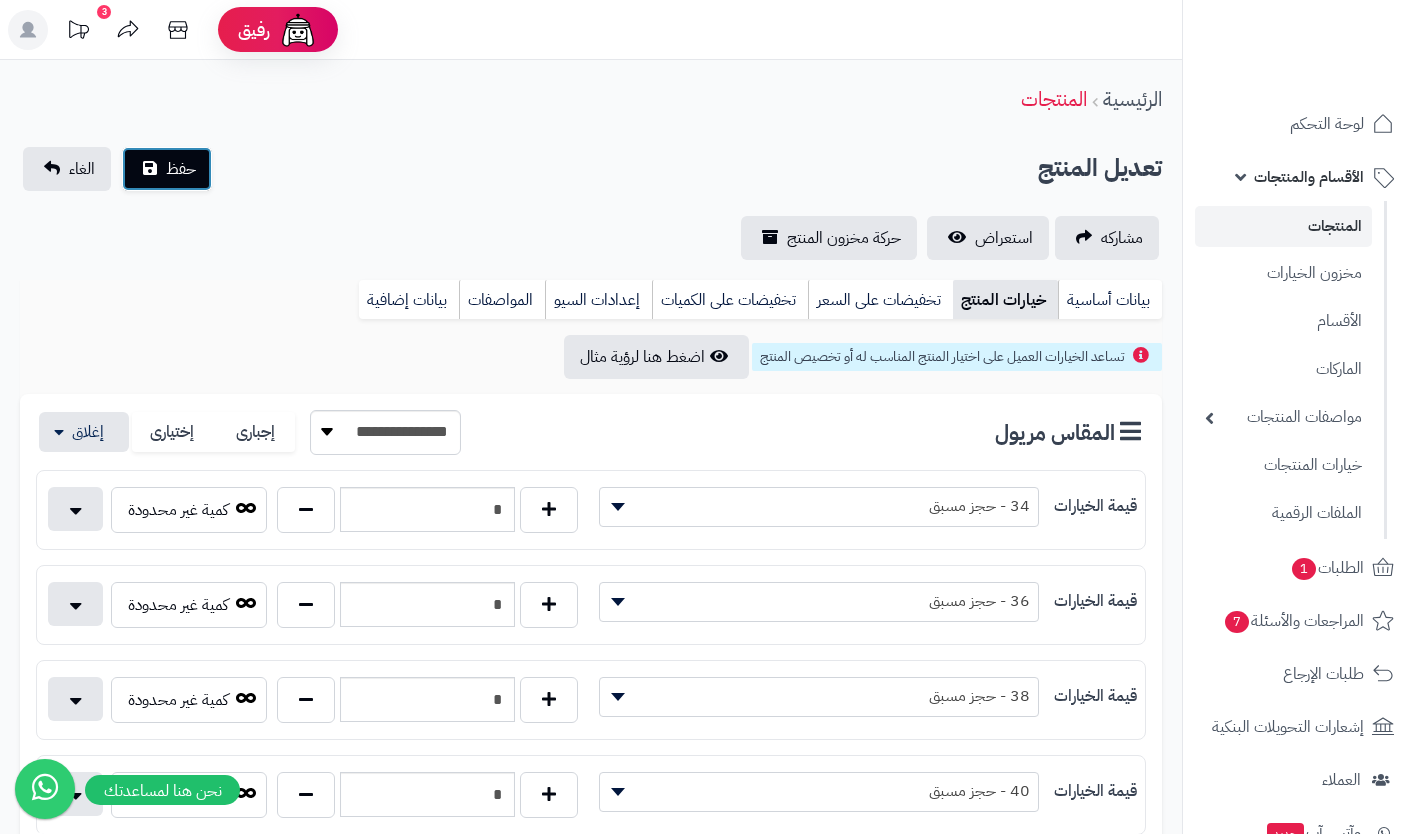 click on "حفظ" at bounding box center (181, 169) 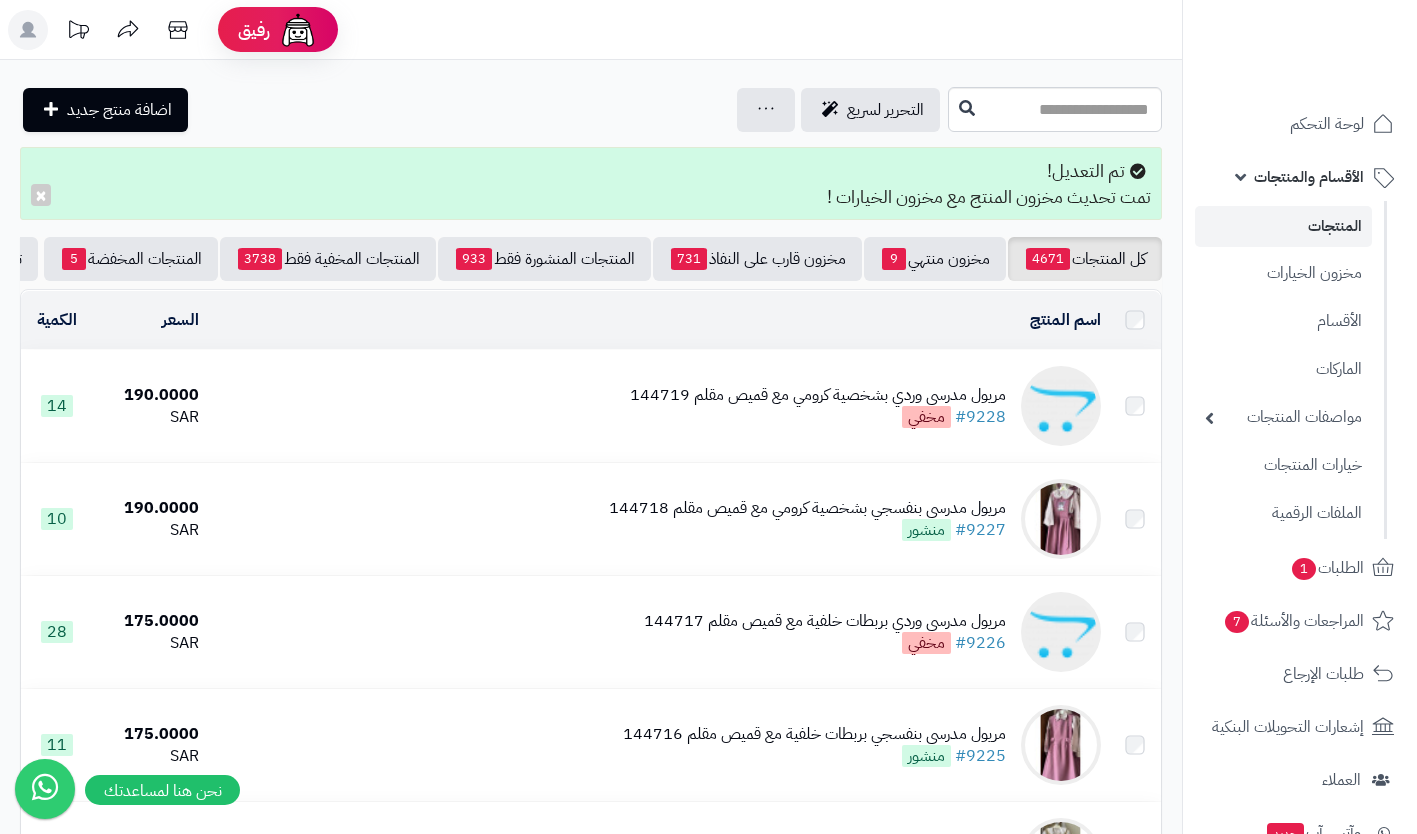 scroll, scrollTop: 0, scrollLeft: 0, axis: both 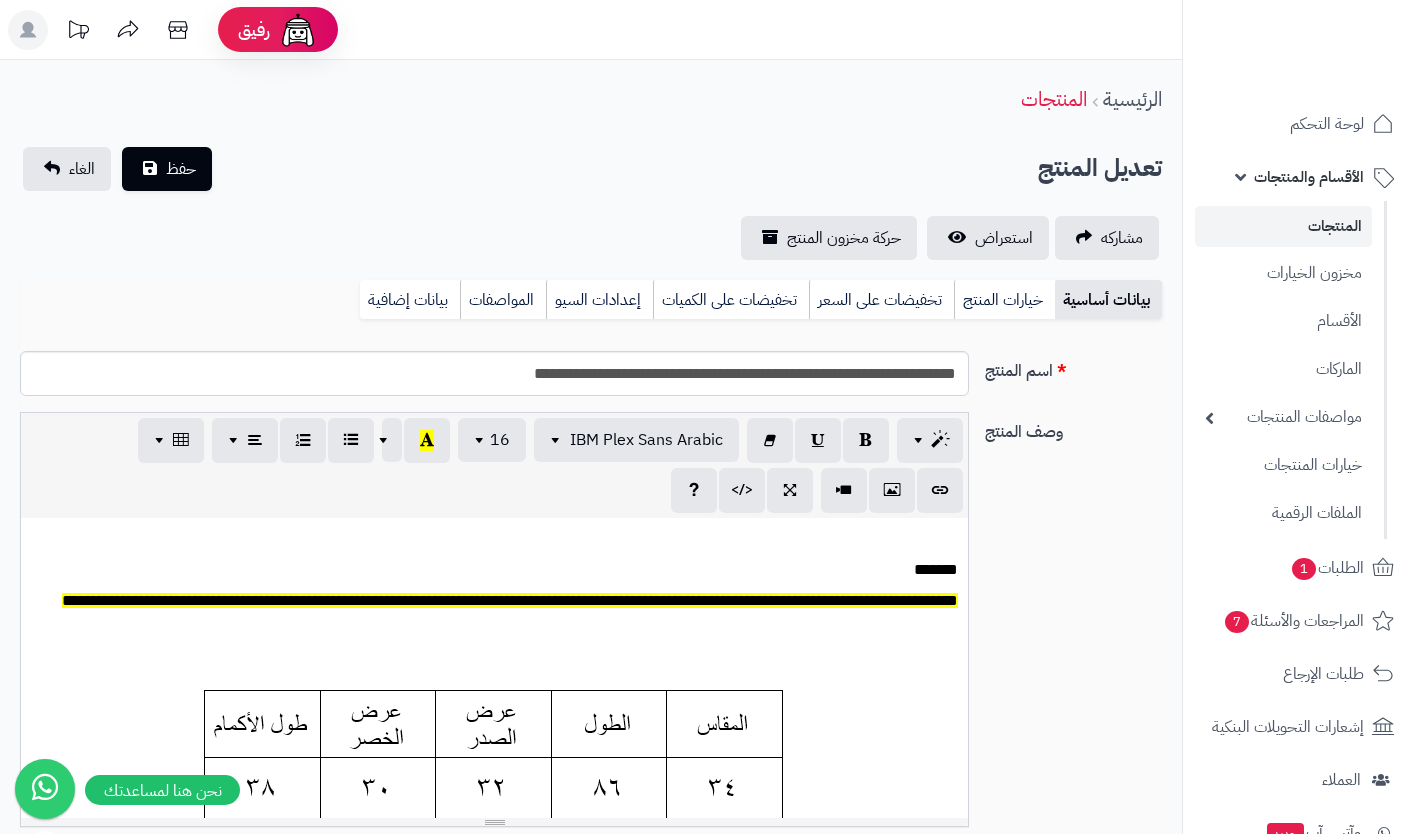 click on "خيارات المنتج" at bounding box center [1004, 300] 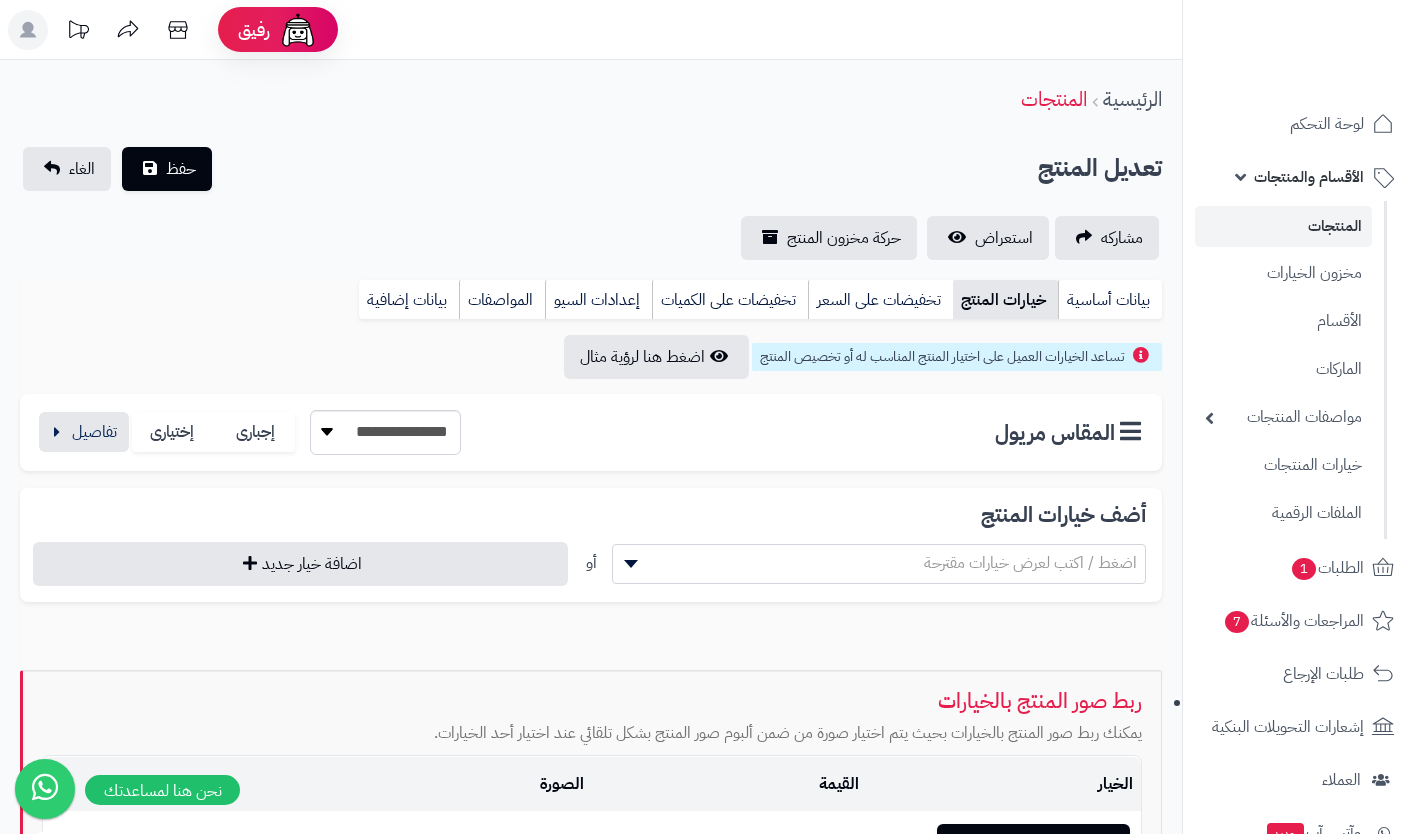 scroll, scrollTop: 247, scrollLeft: 0, axis: vertical 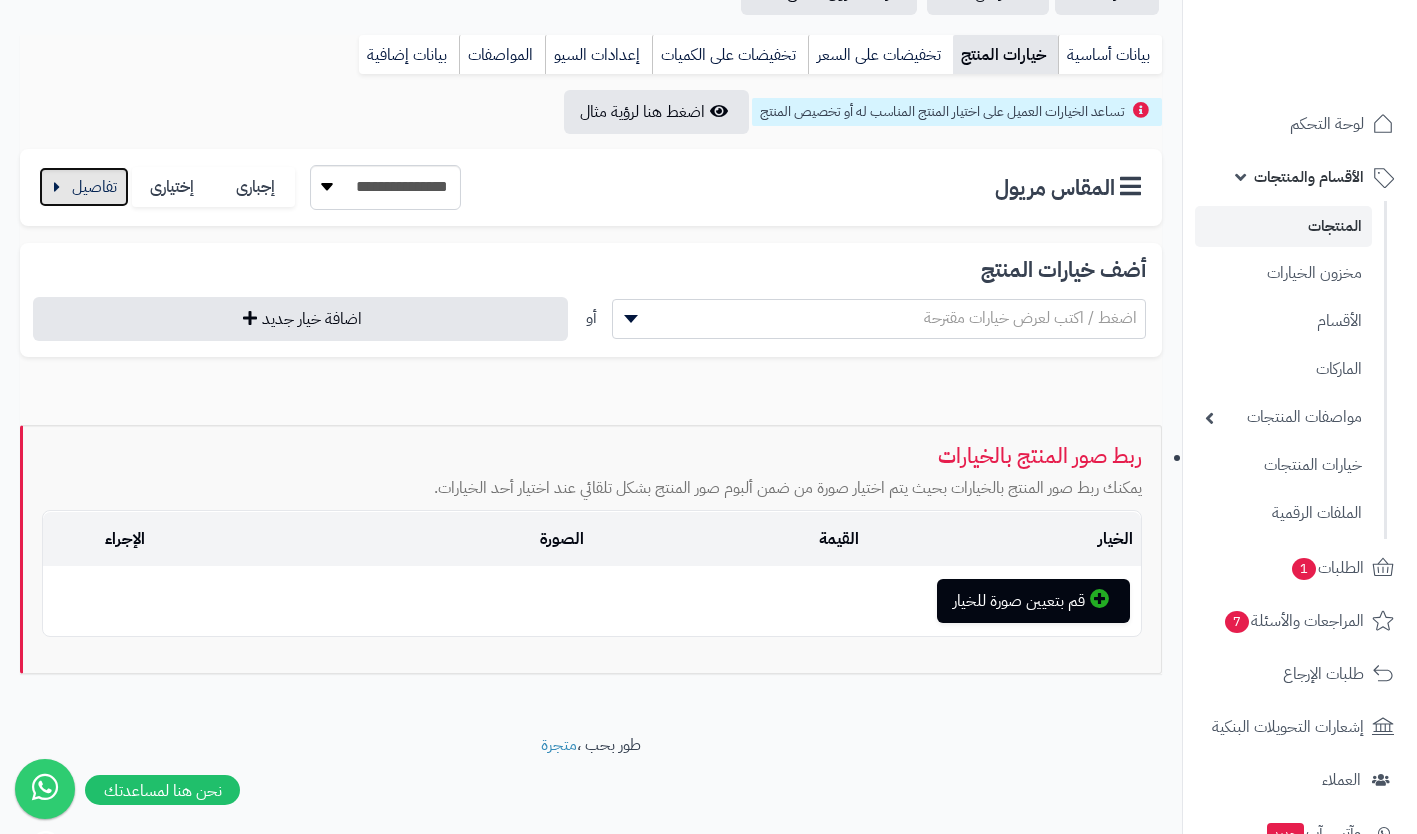 click at bounding box center (84, 187) 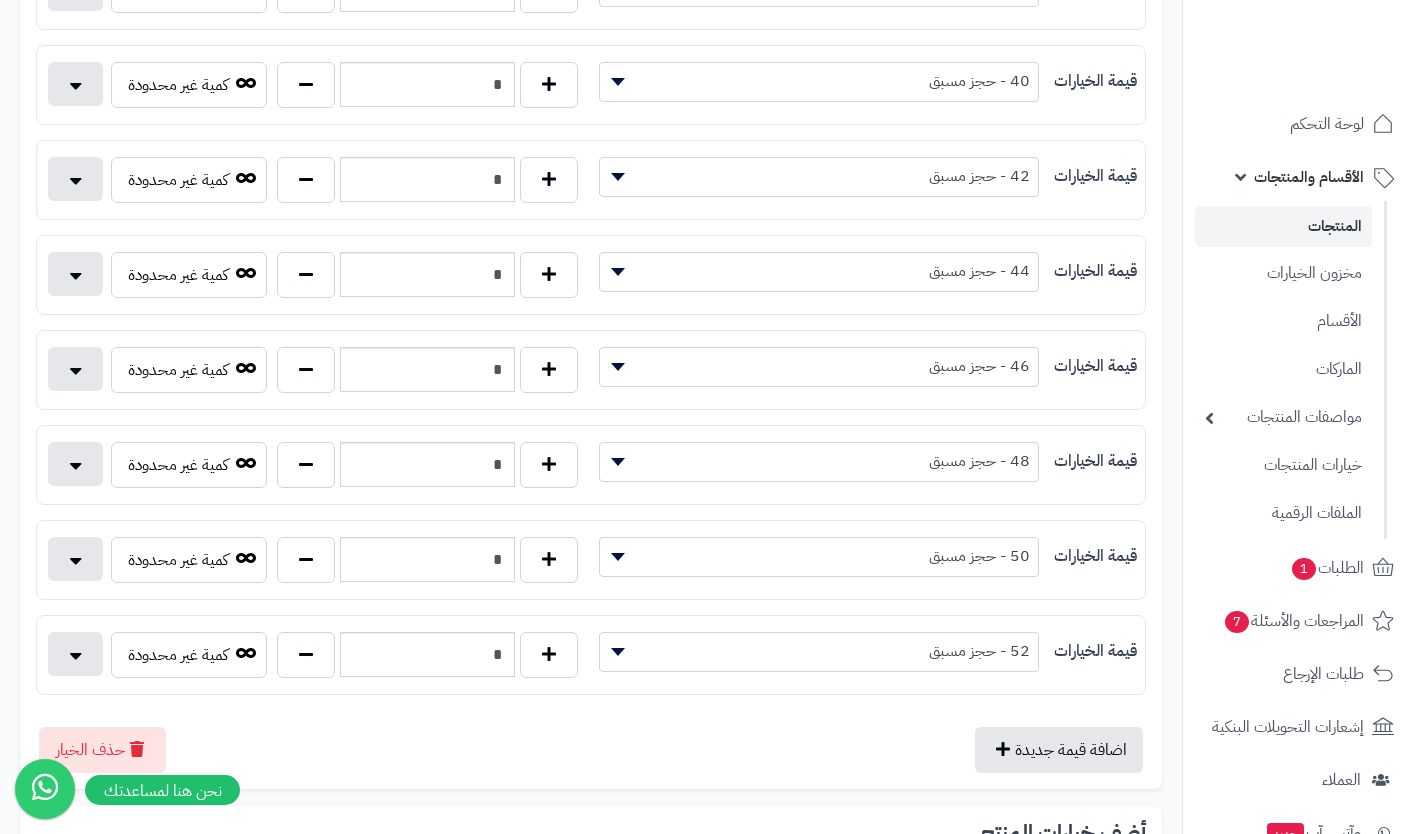 scroll, scrollTop: 718, scrollLeft: 0, axis: vertical 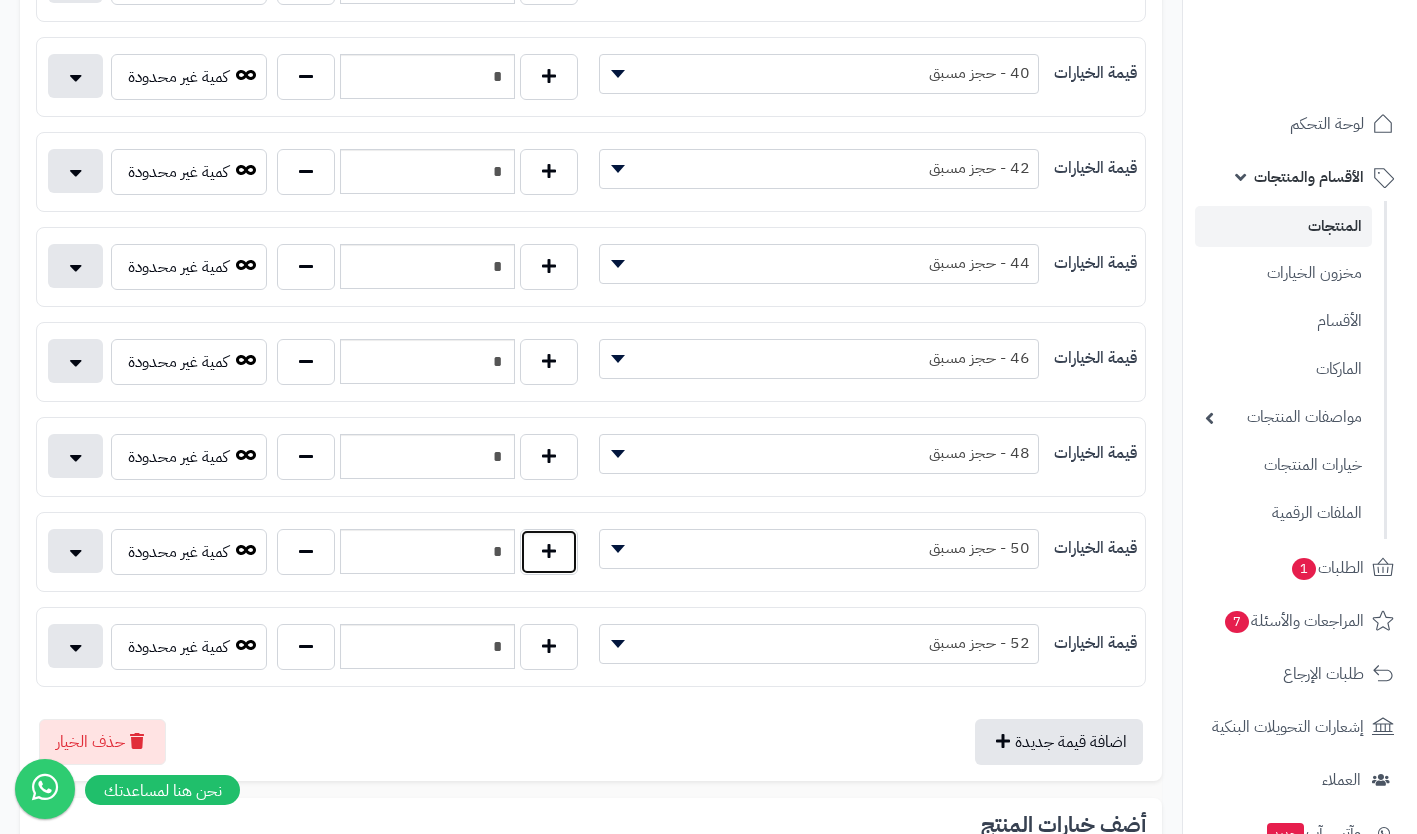 click at bounding box center [549, 552] 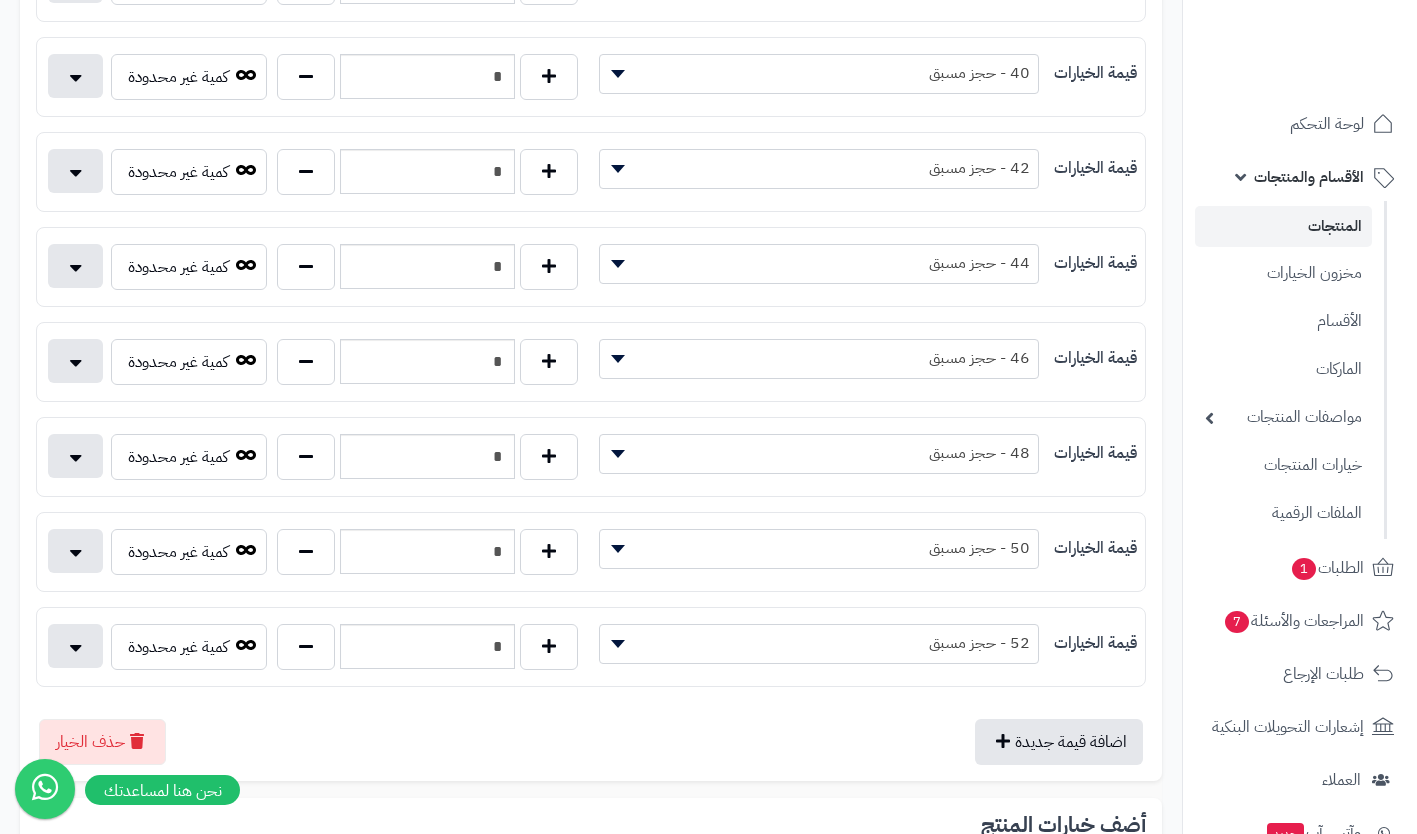 type on "*" 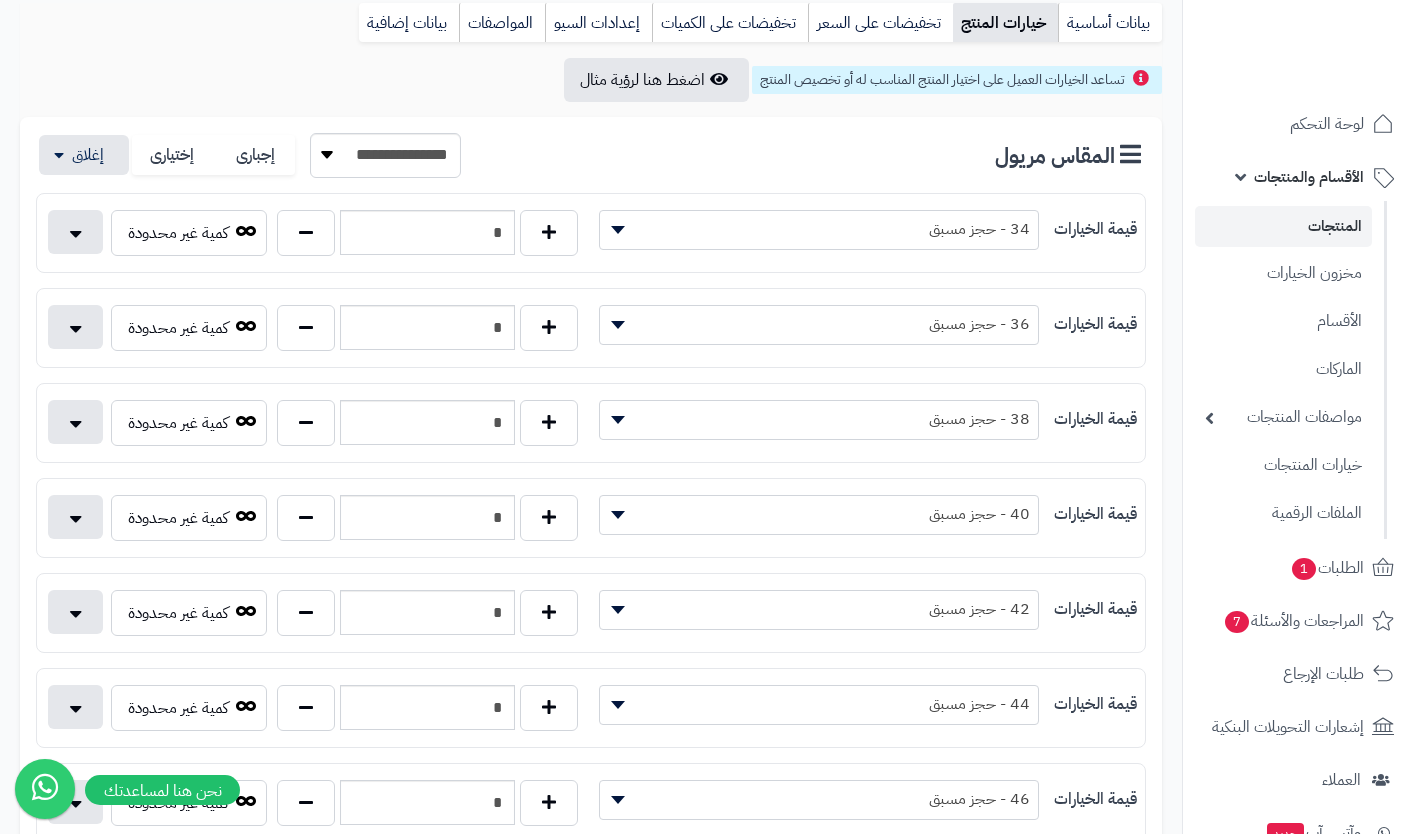 scroll, scrollTop: 0, scrollLeft: 0, axis: both 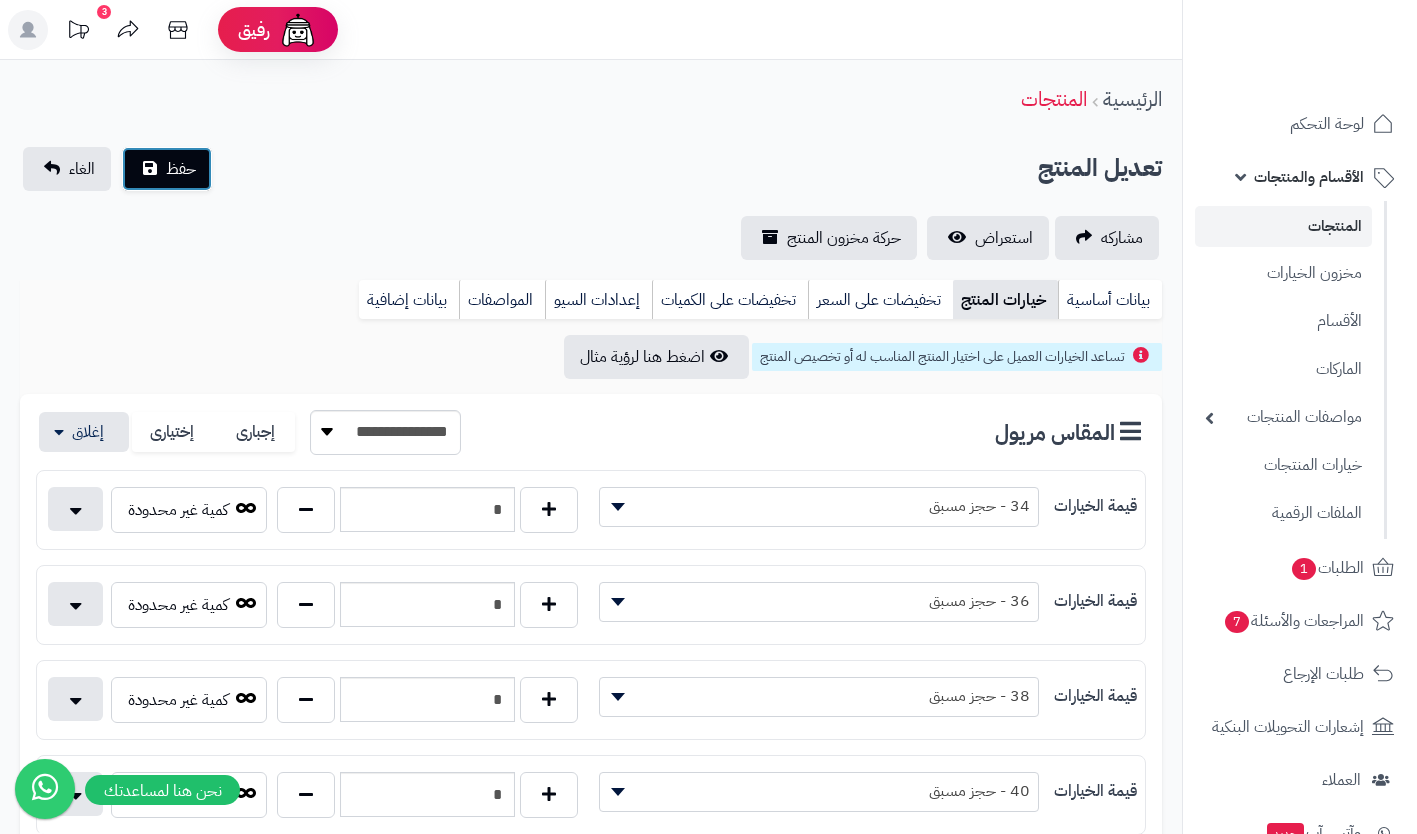 click on "حفظ" at bounding box center [181, 169] 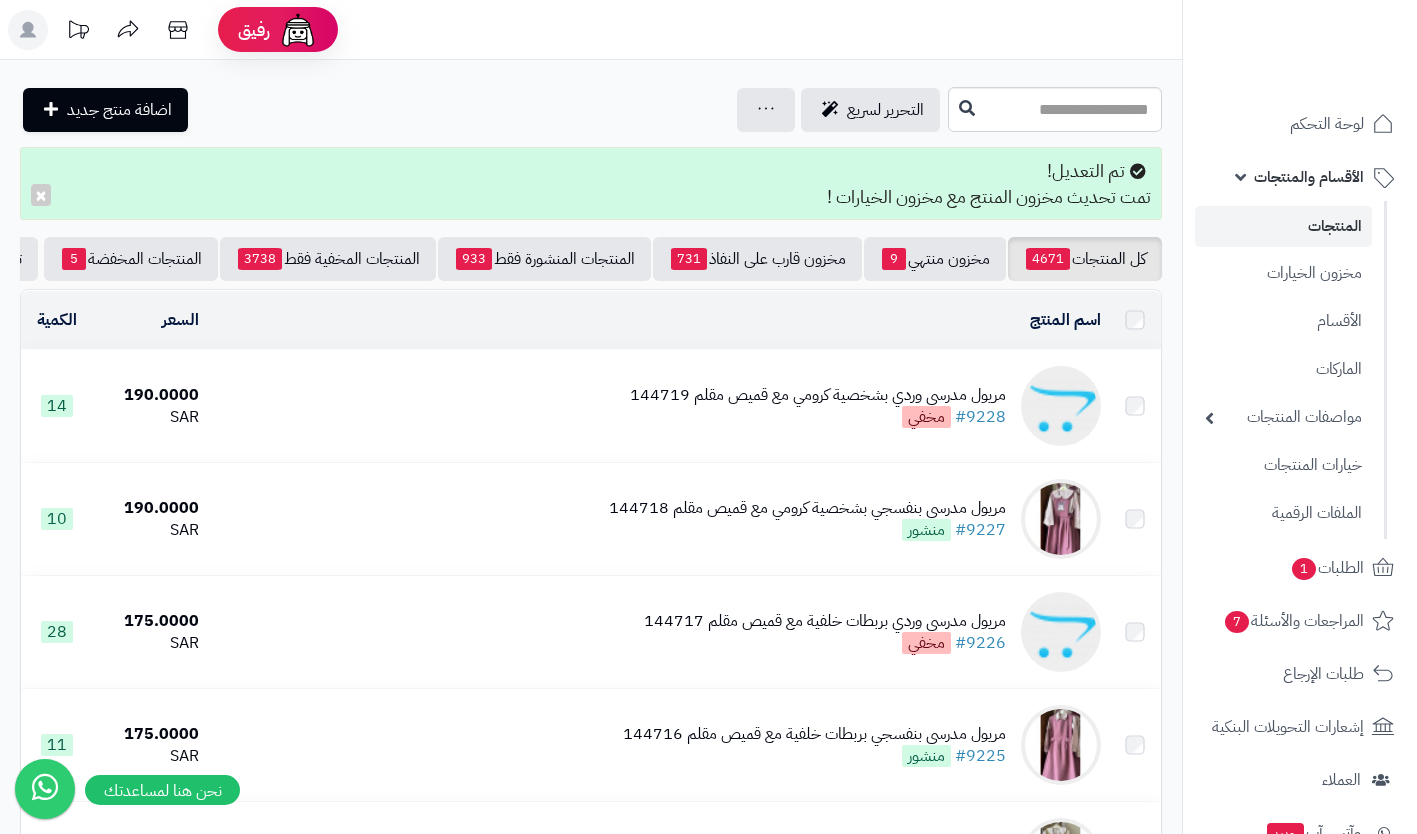 scroll, scrollTop: 0, scrollLeft: 0, axis: both 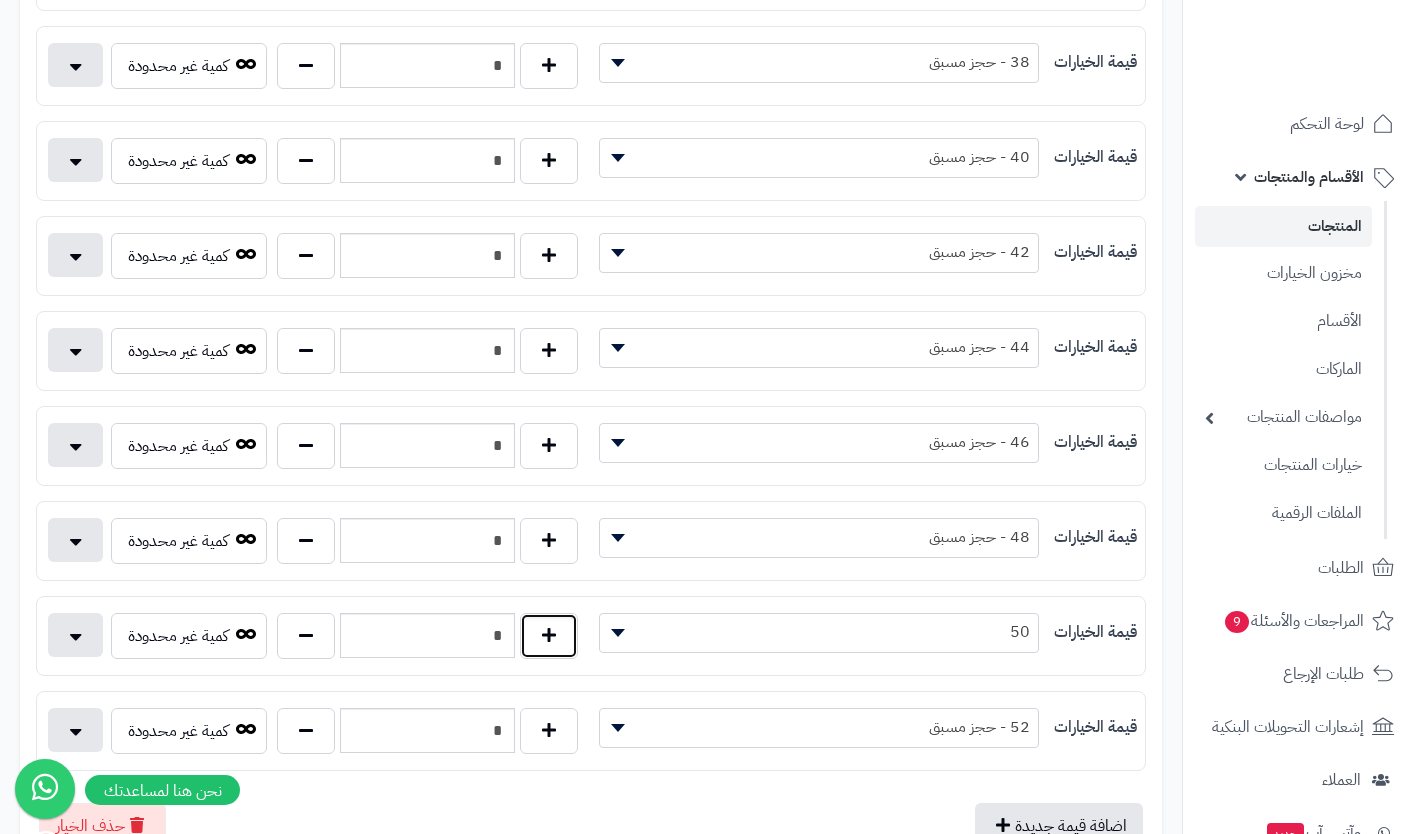 click at bounding box center [549, 636] 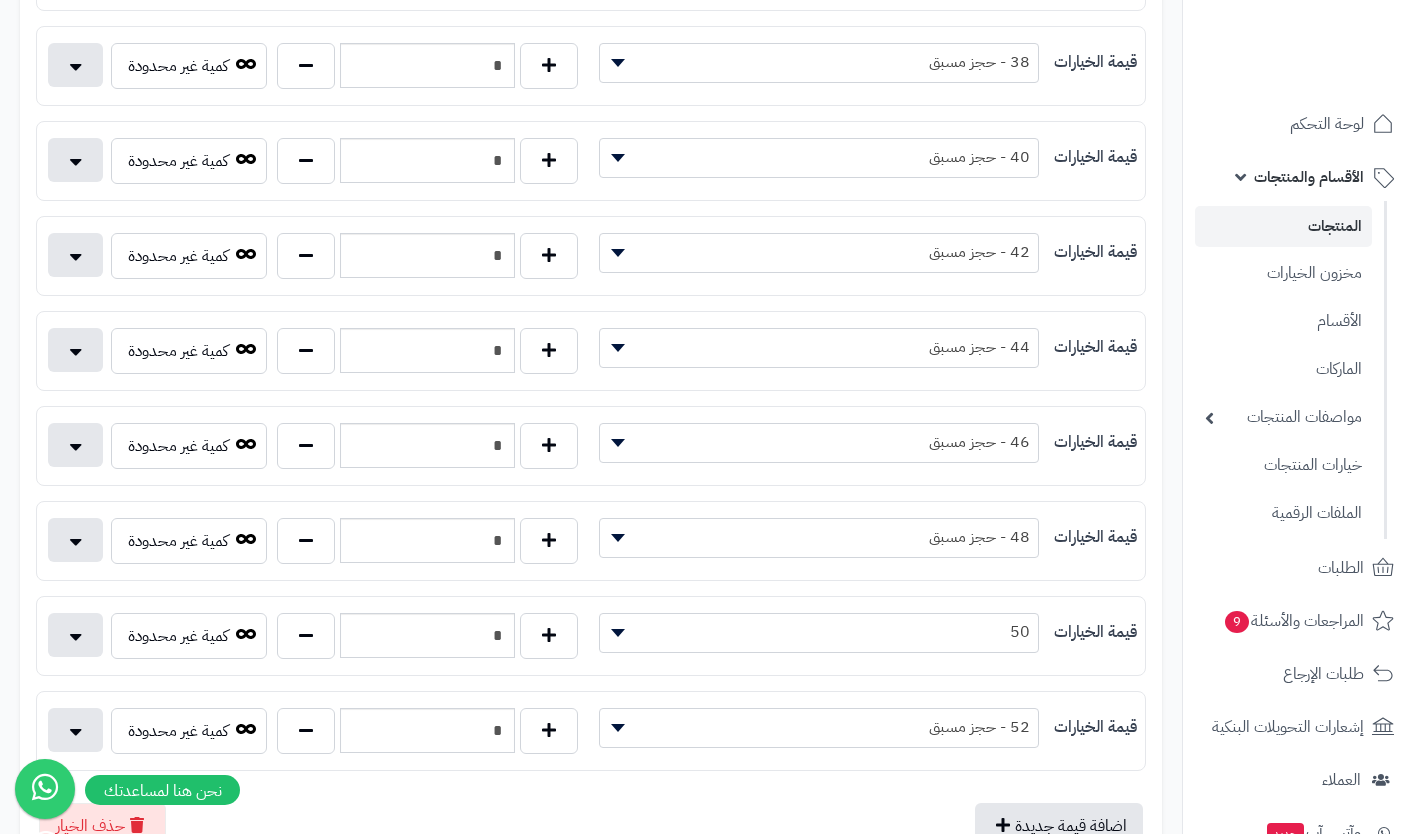 type on "*" 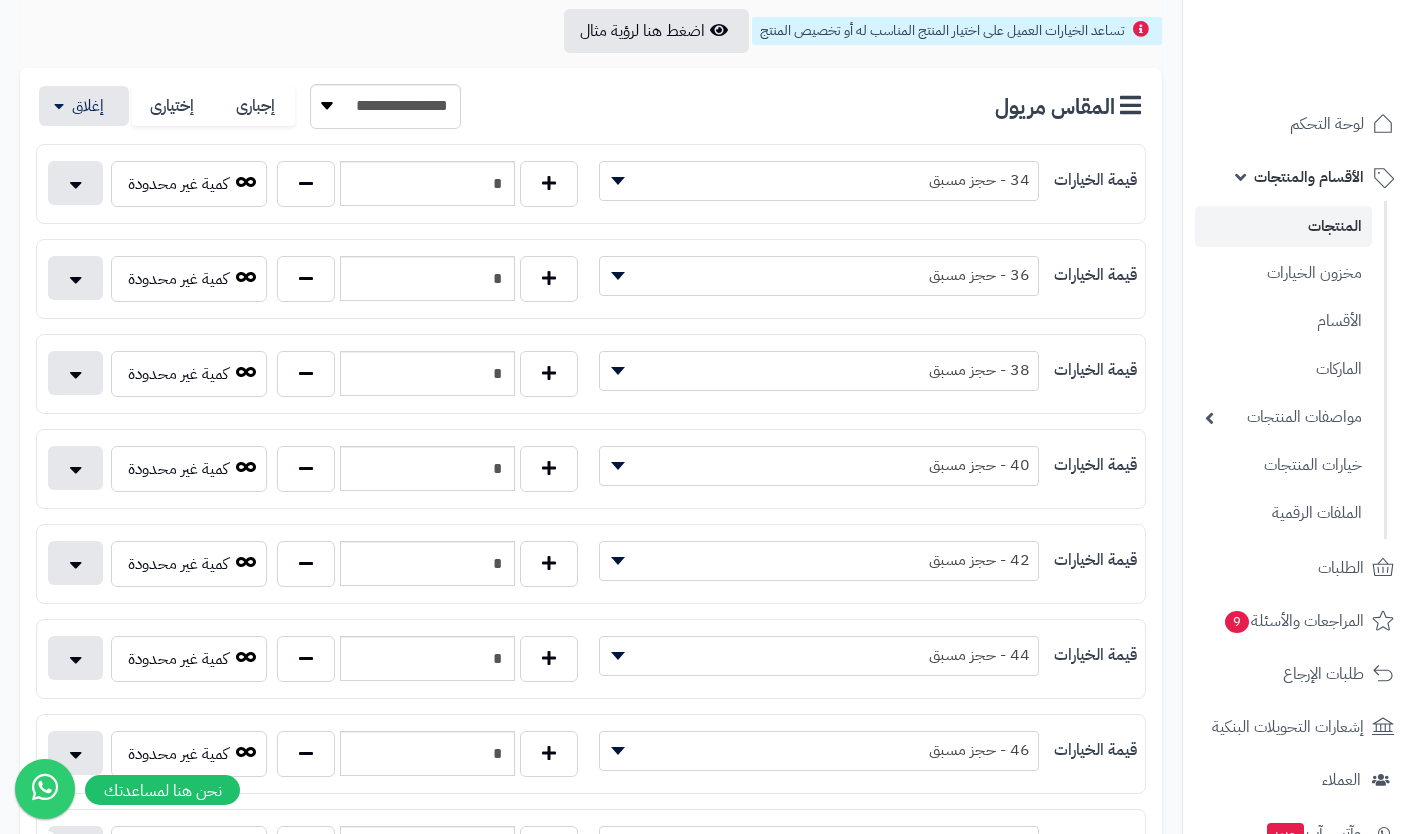 scroll, scrollTop: 0, scrollLeft: 0, axis: both 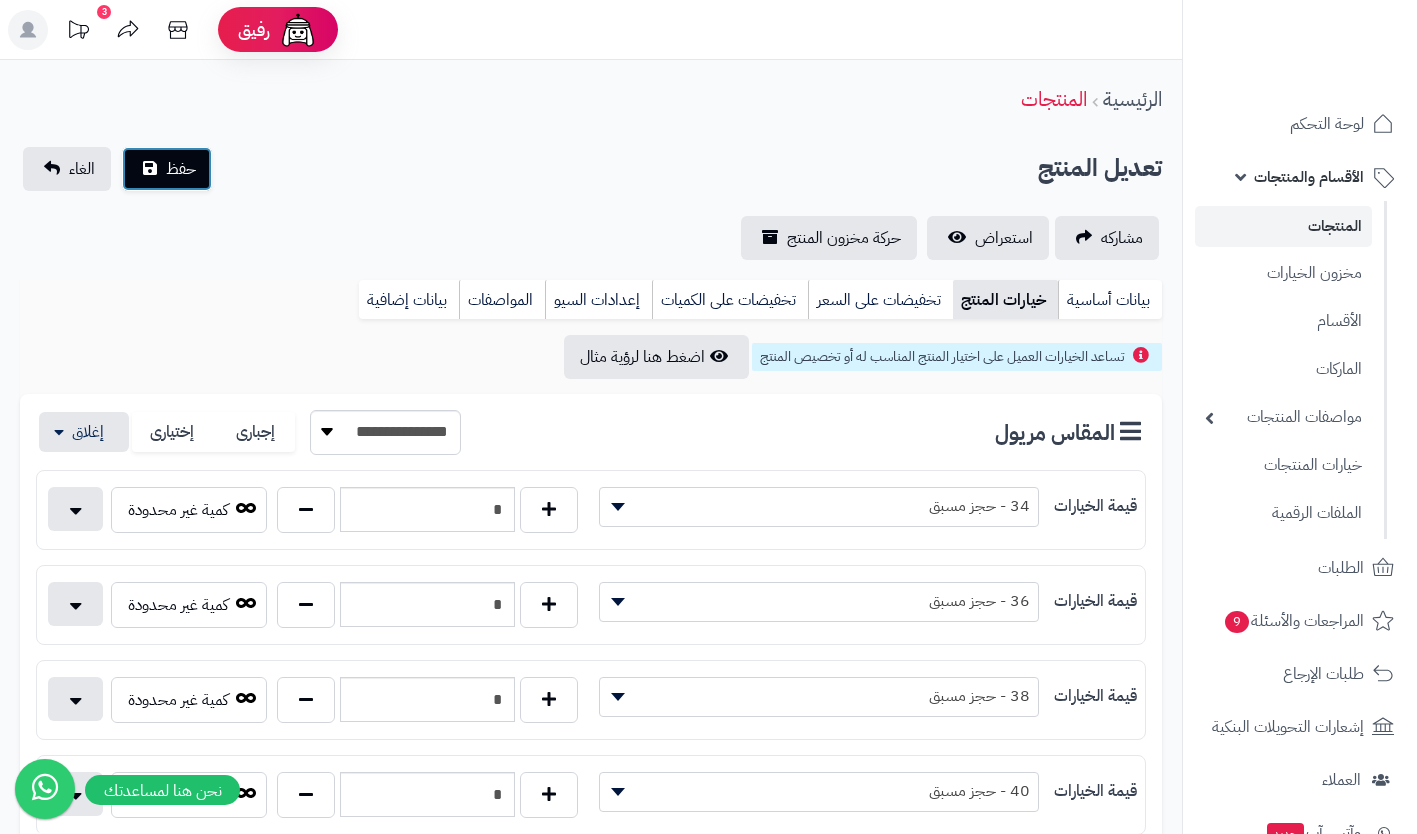 click on "حفظ" at bounding box center (181, 169) 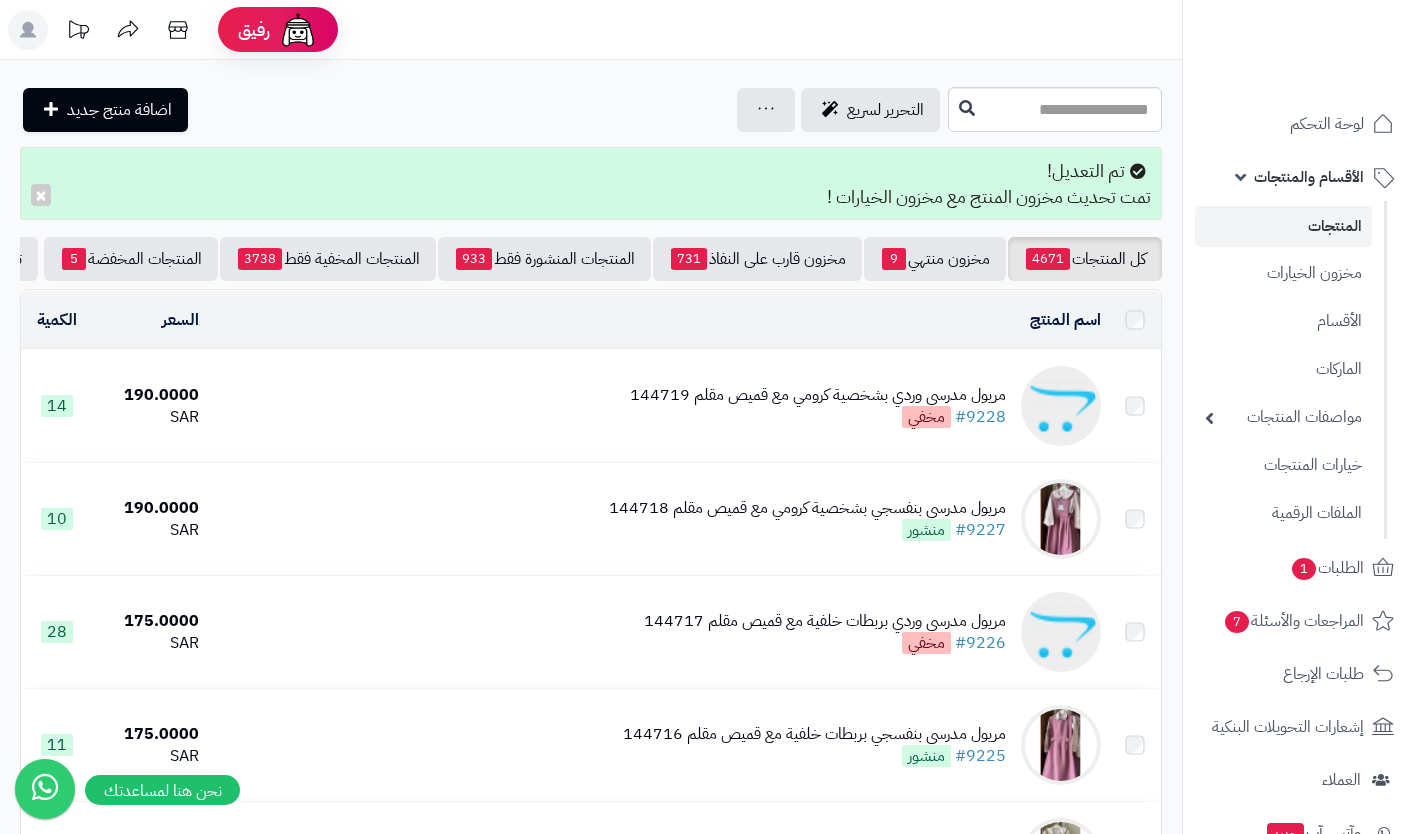 scroll, scrollTop: 0, scrollLeft: 0, axis: both 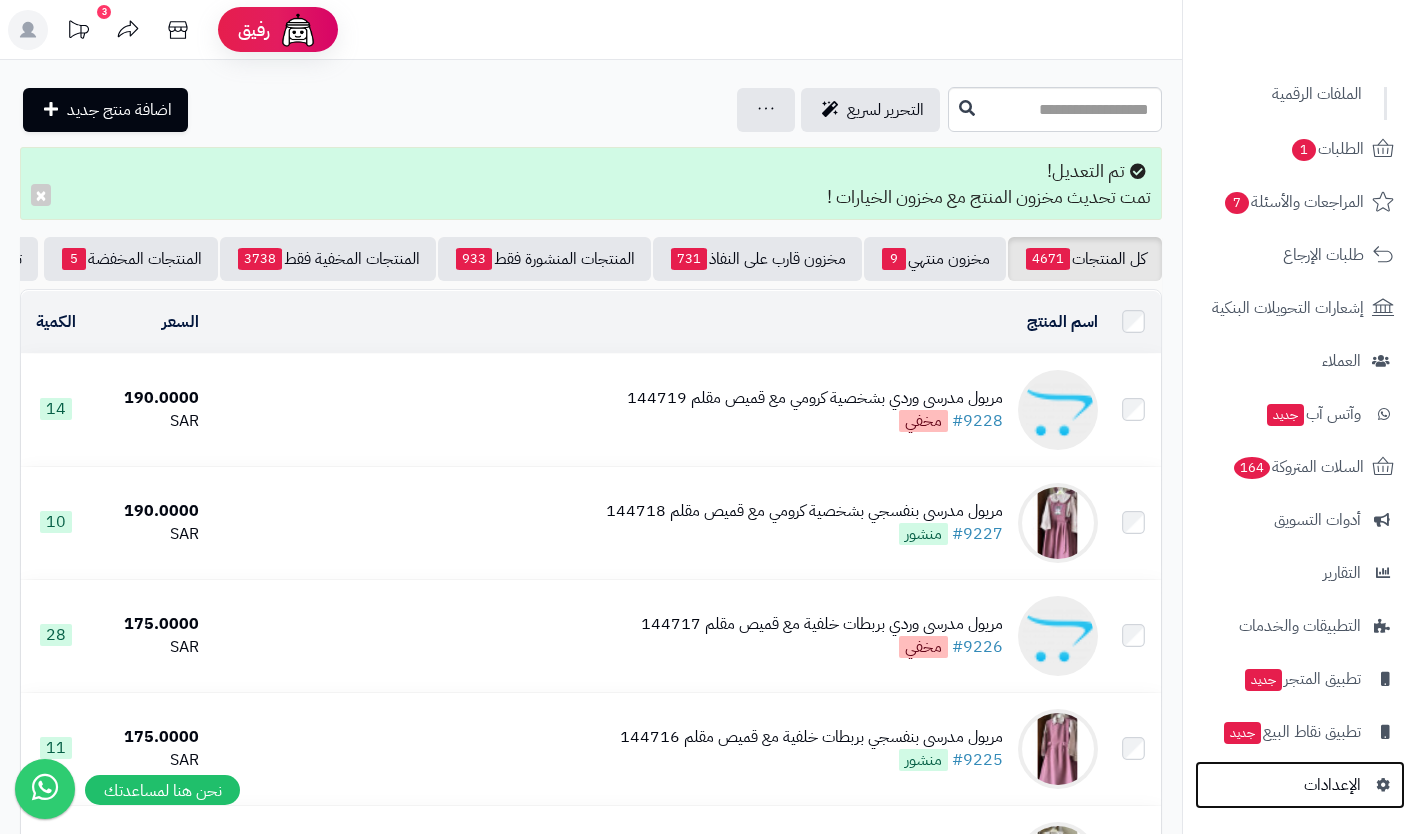 click on "الإعدادات" at bounding box center (1332, 785) 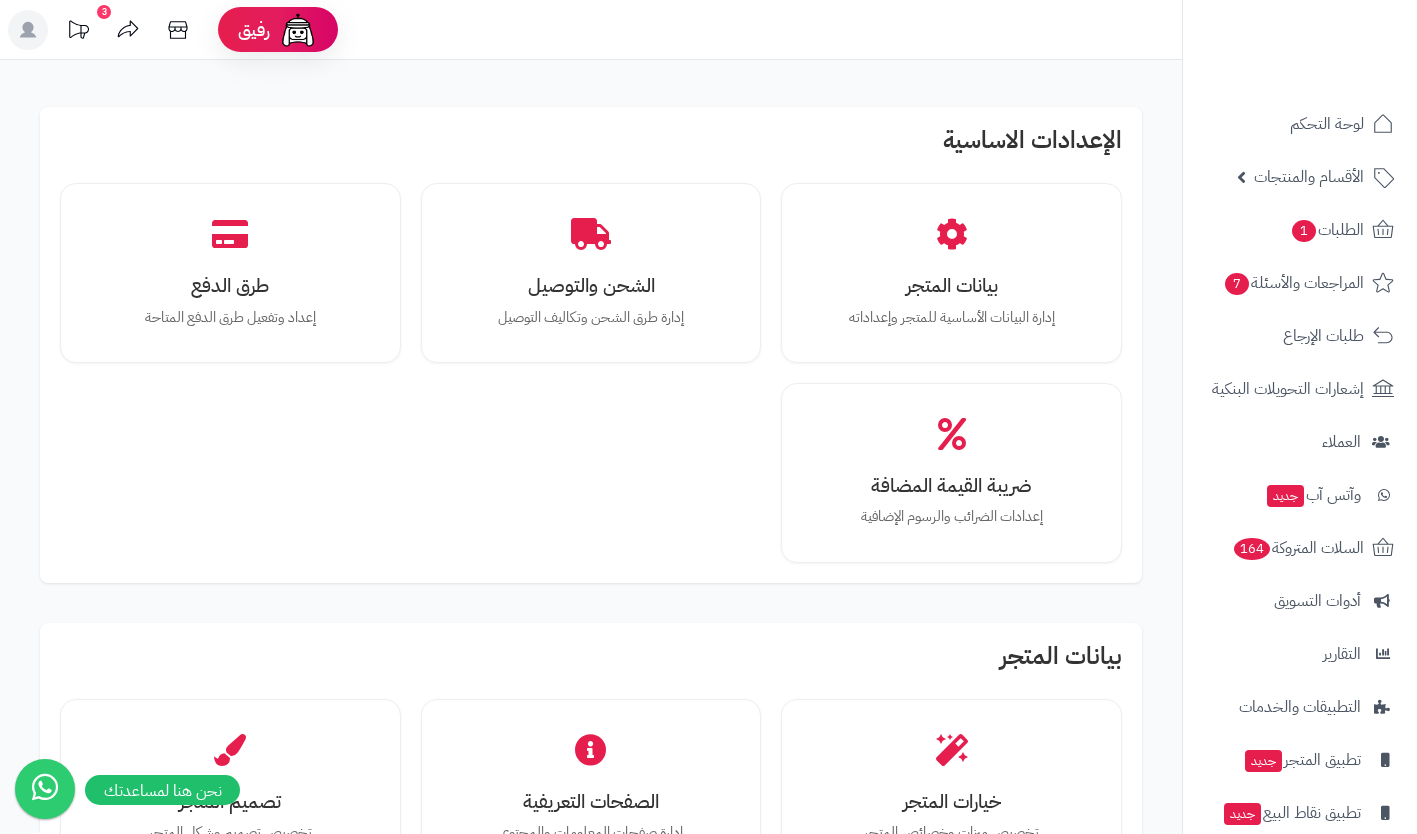 scroll, scrollTop: 9, scrollLeft: 0, axis: vertical 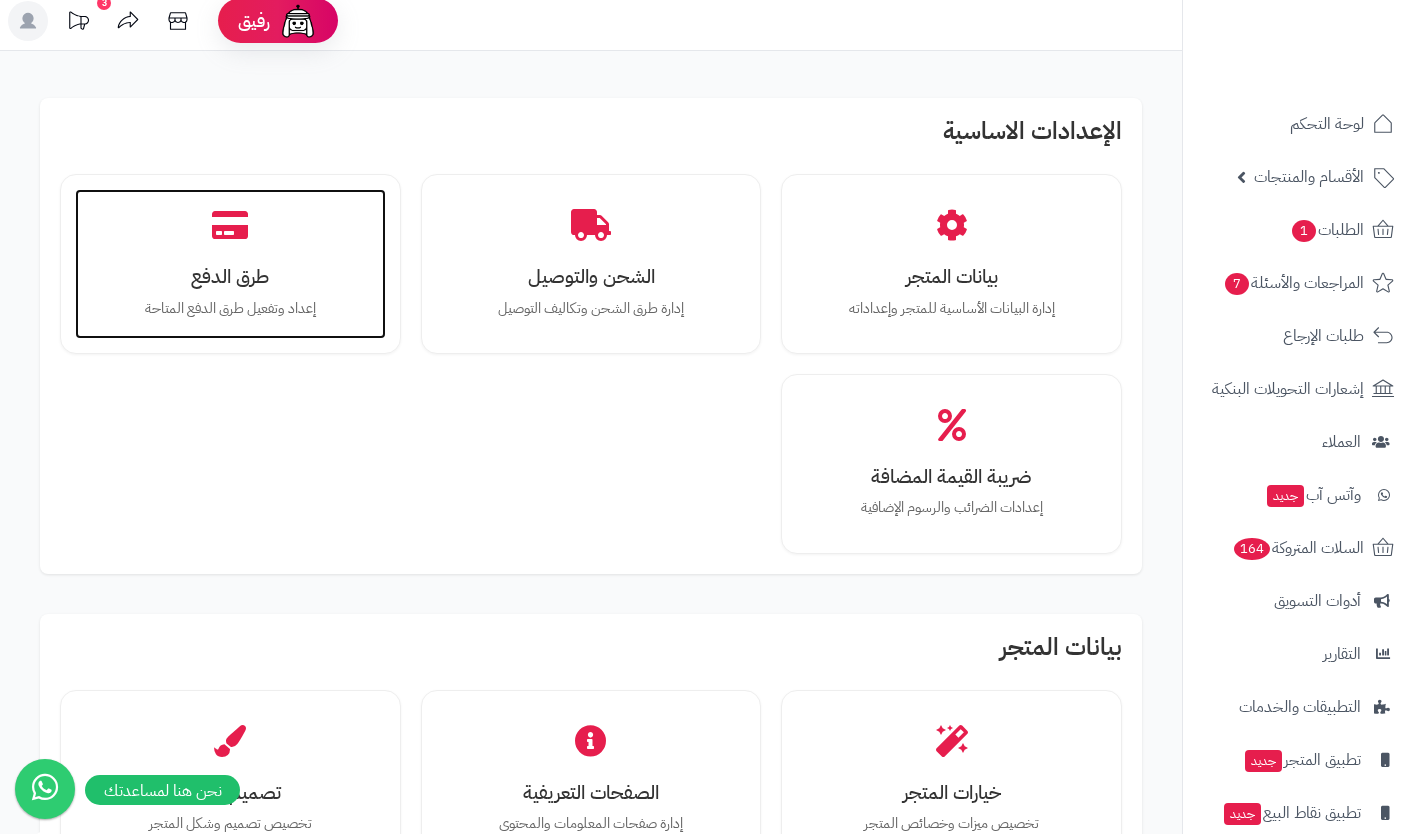 click on "طرق الدفع إعداد وتفعيل طرق الدفع المتاحة" at bounding box center (230, 264) 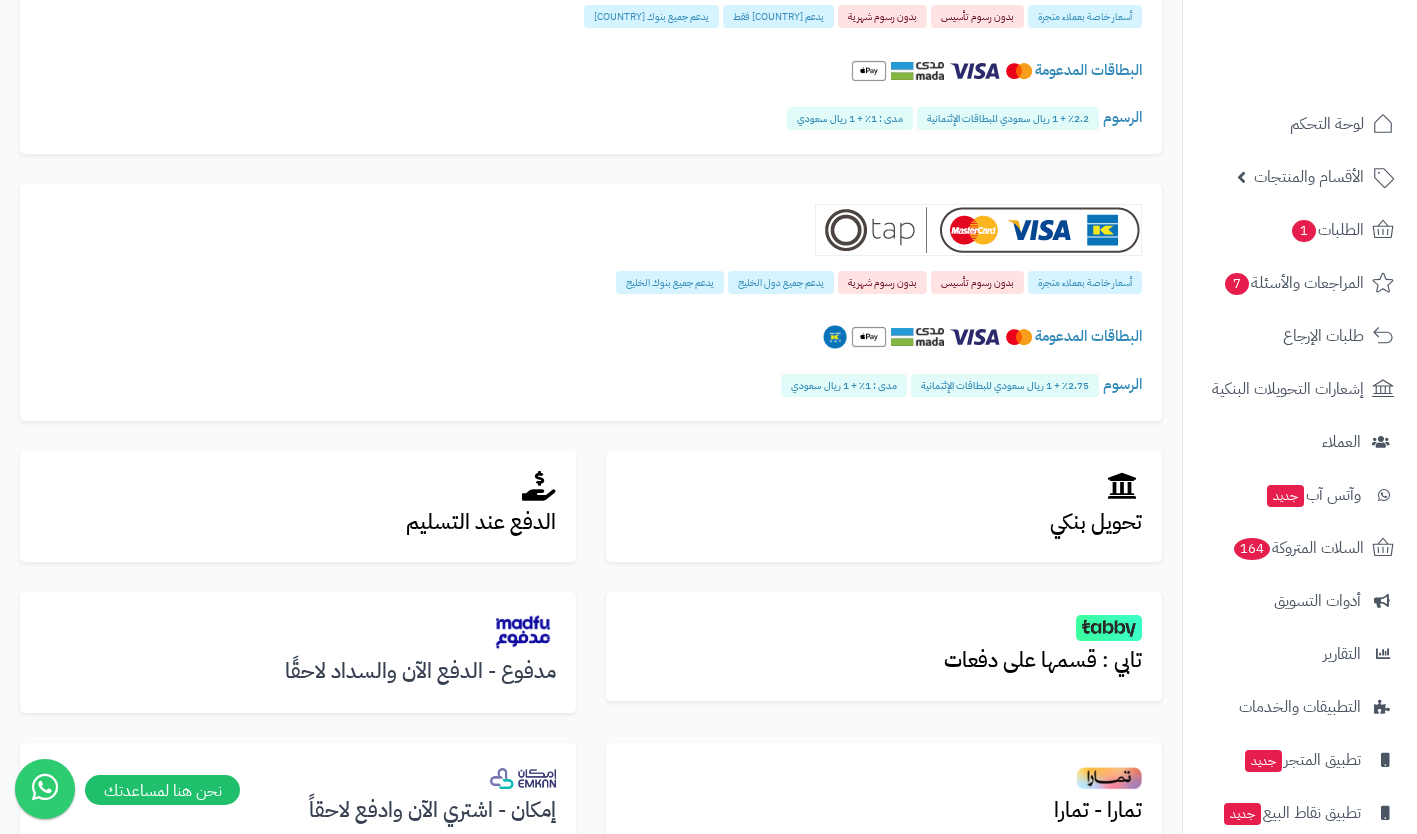 scroll, scrollTop: 296, scrollLeft: 0, axis: vertical 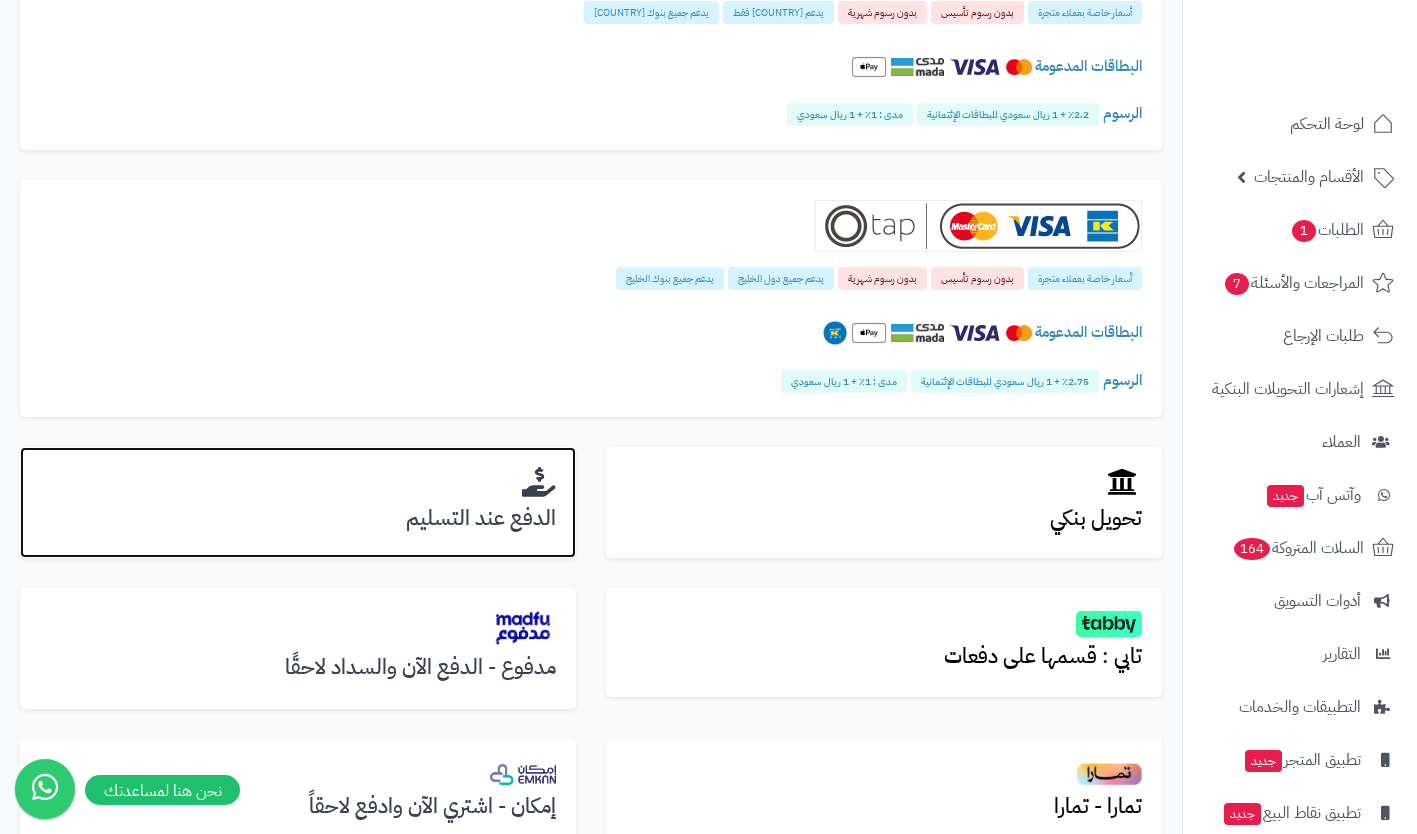 click on "الدفع عند التسليم" at bounding box center (298, 518) 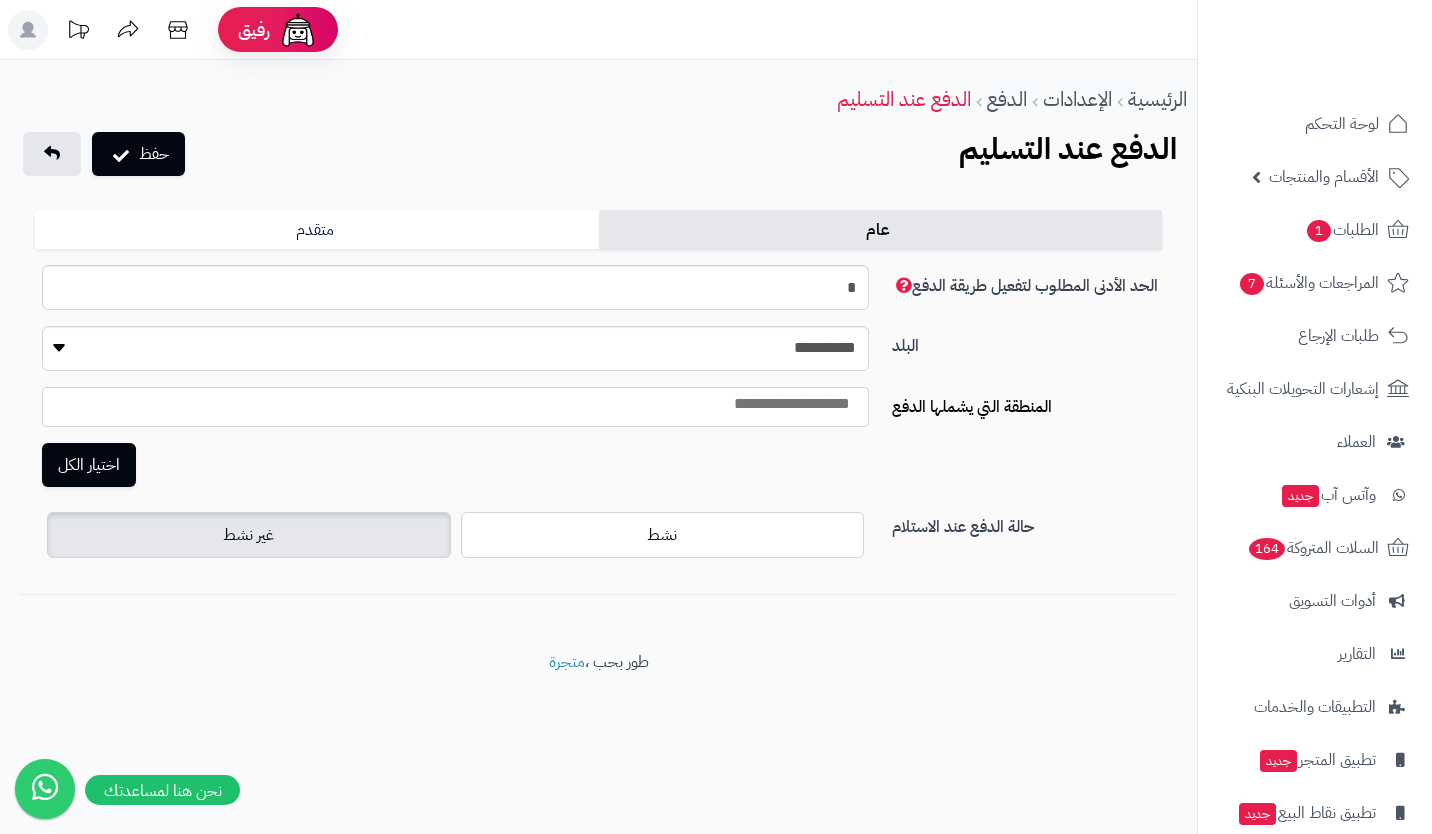 scroll, scrollTop: 0, scrollLeft: 0, axis: both 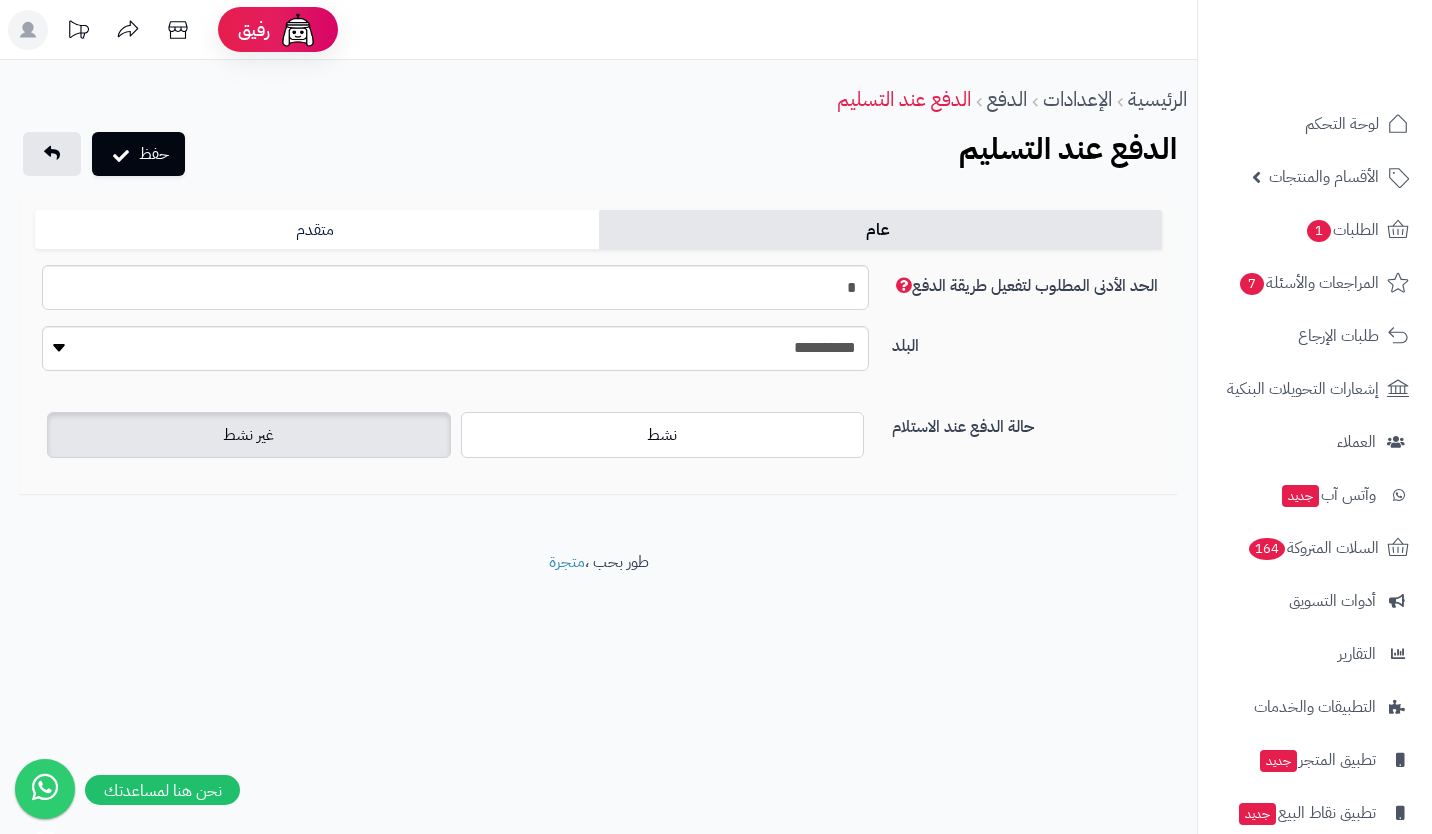 click on "نشط" at bounding box center [663, 435] 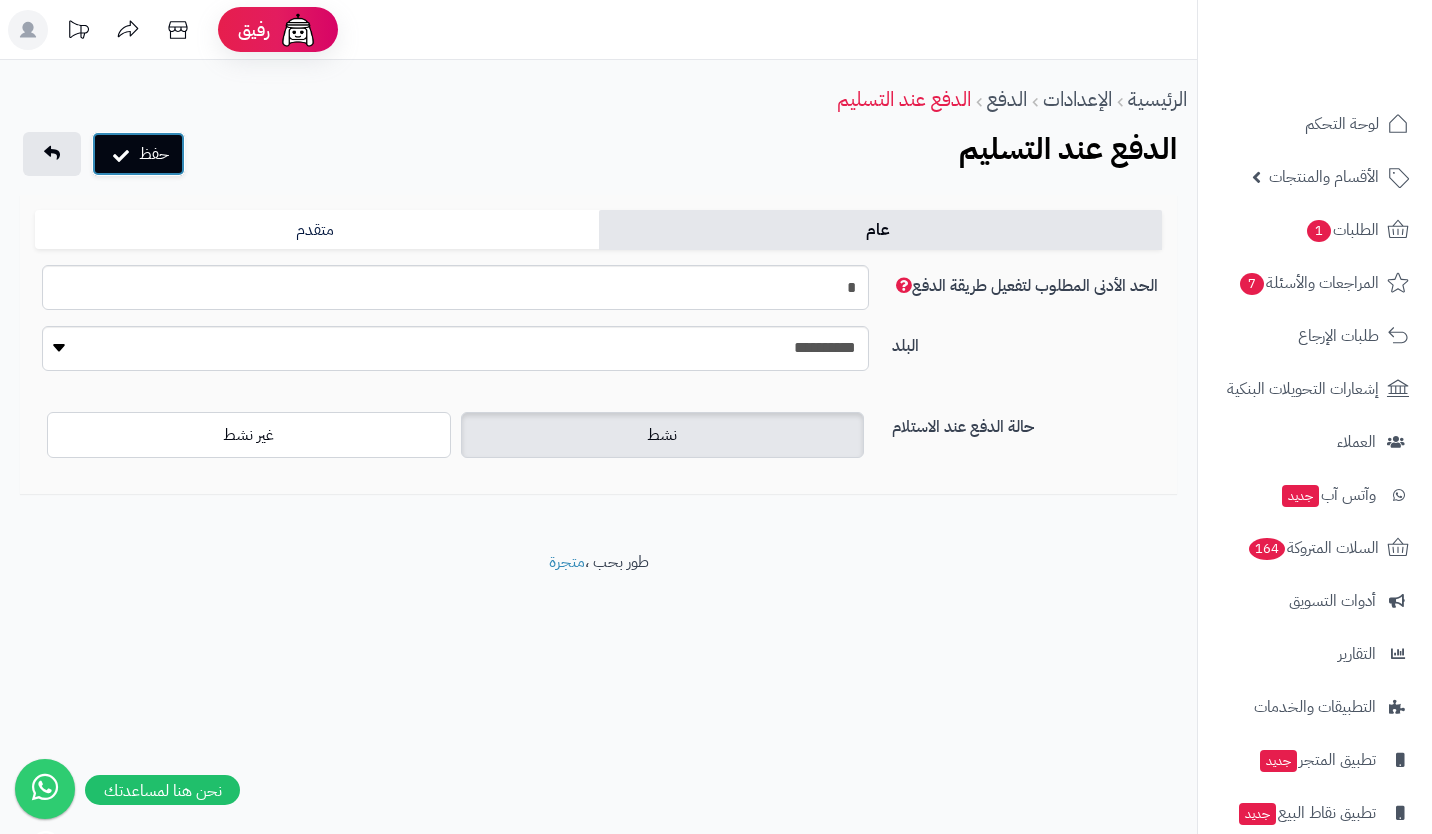 click on "حفظ" at bounding box center [138, 154] 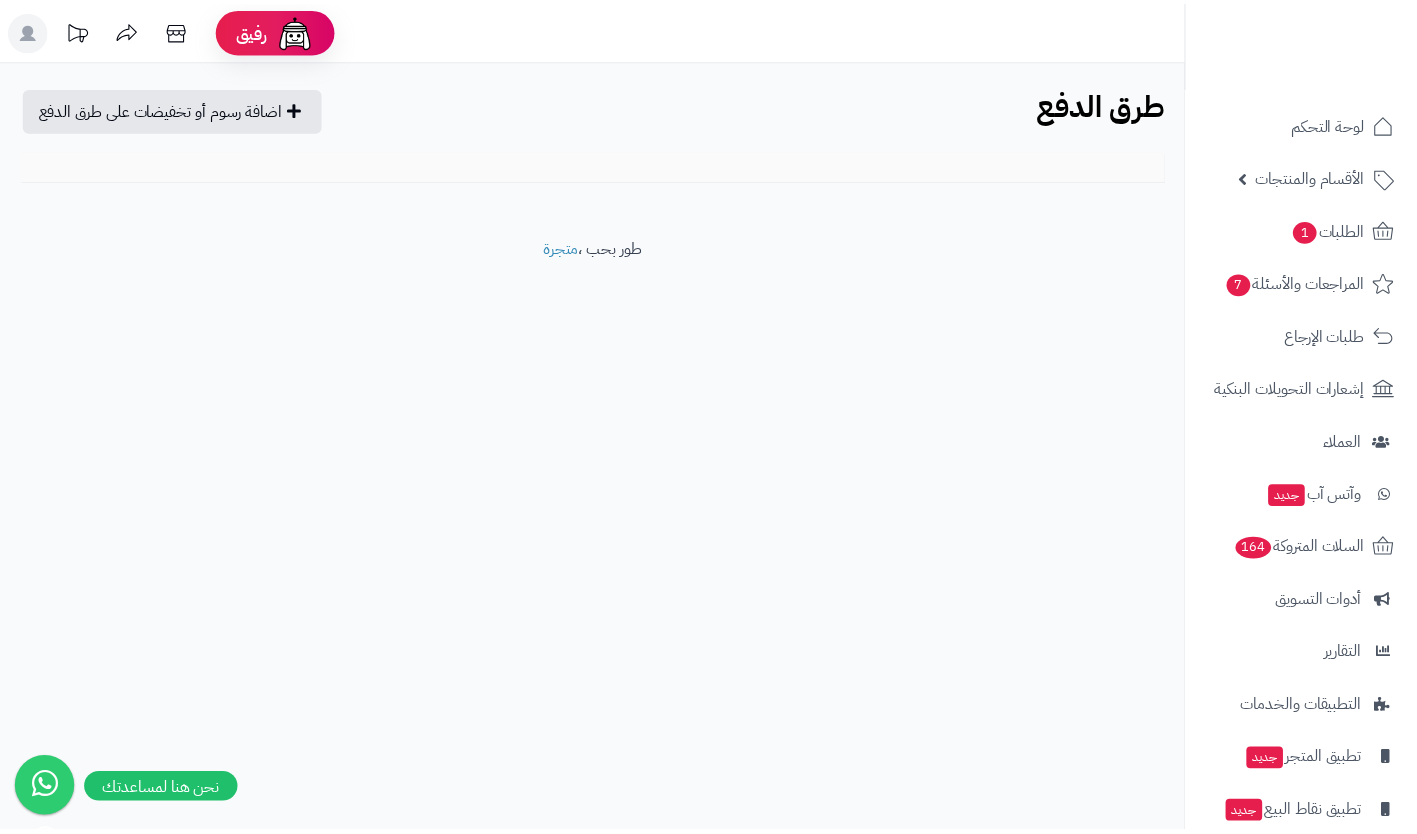 scroll, scrollTop: 0, scrollLeft: 0, axis: both 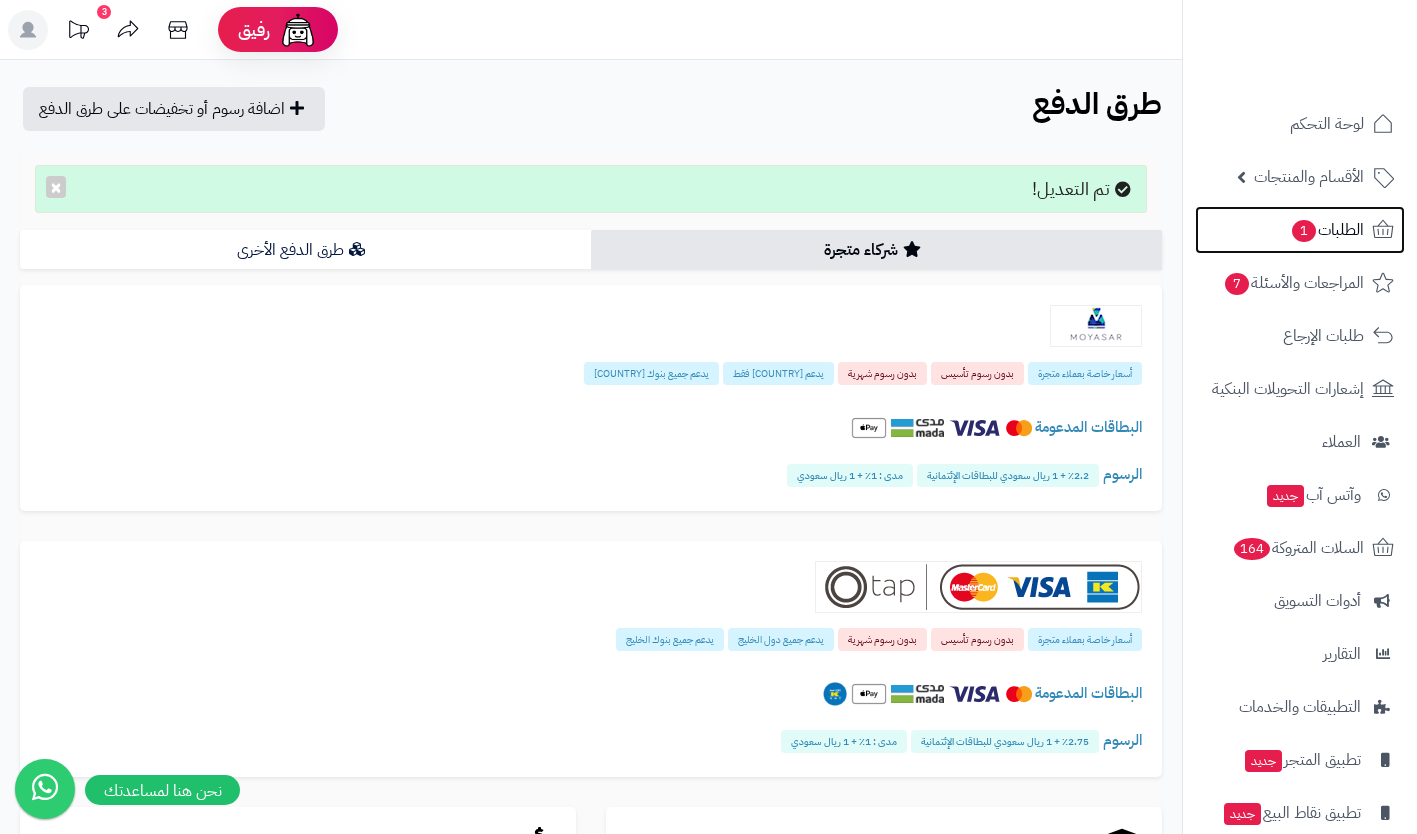 click on "الطلبات  1" at bounding box center (1327, 230) 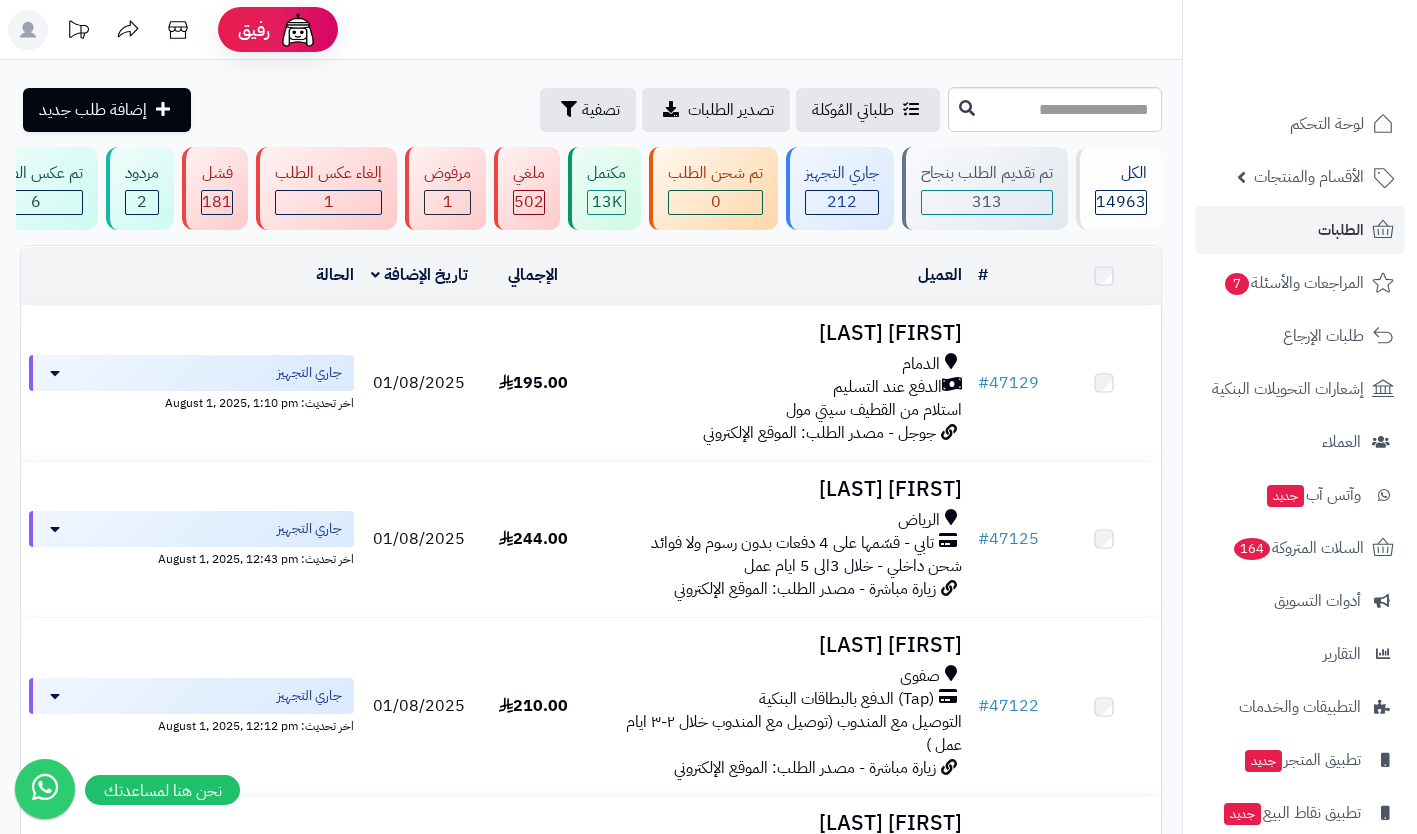scroll, scrollTop: 0, scrollLeft: 0, axis: both 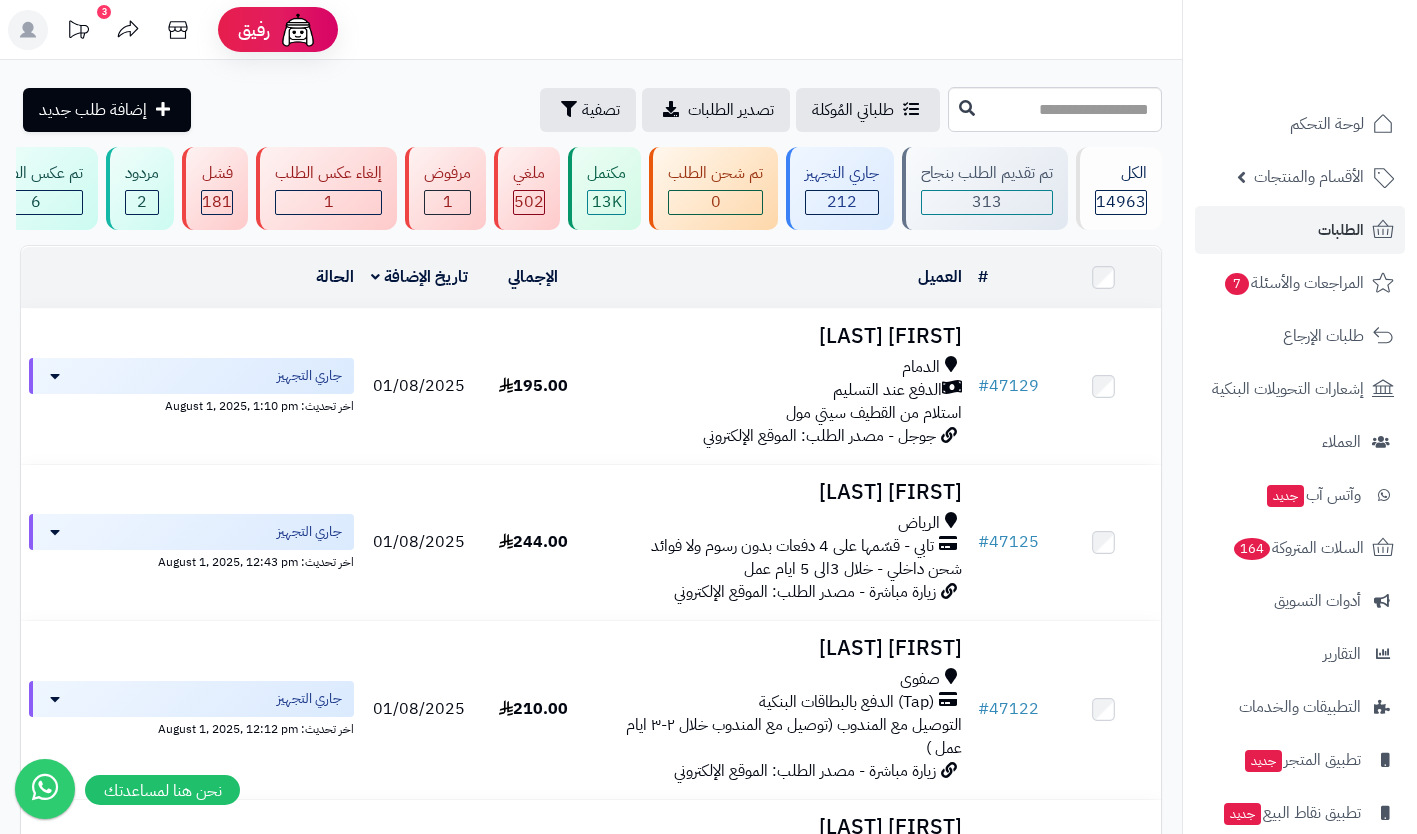 click on "الدفع عند التسليم" at bounding box center [887, 390] 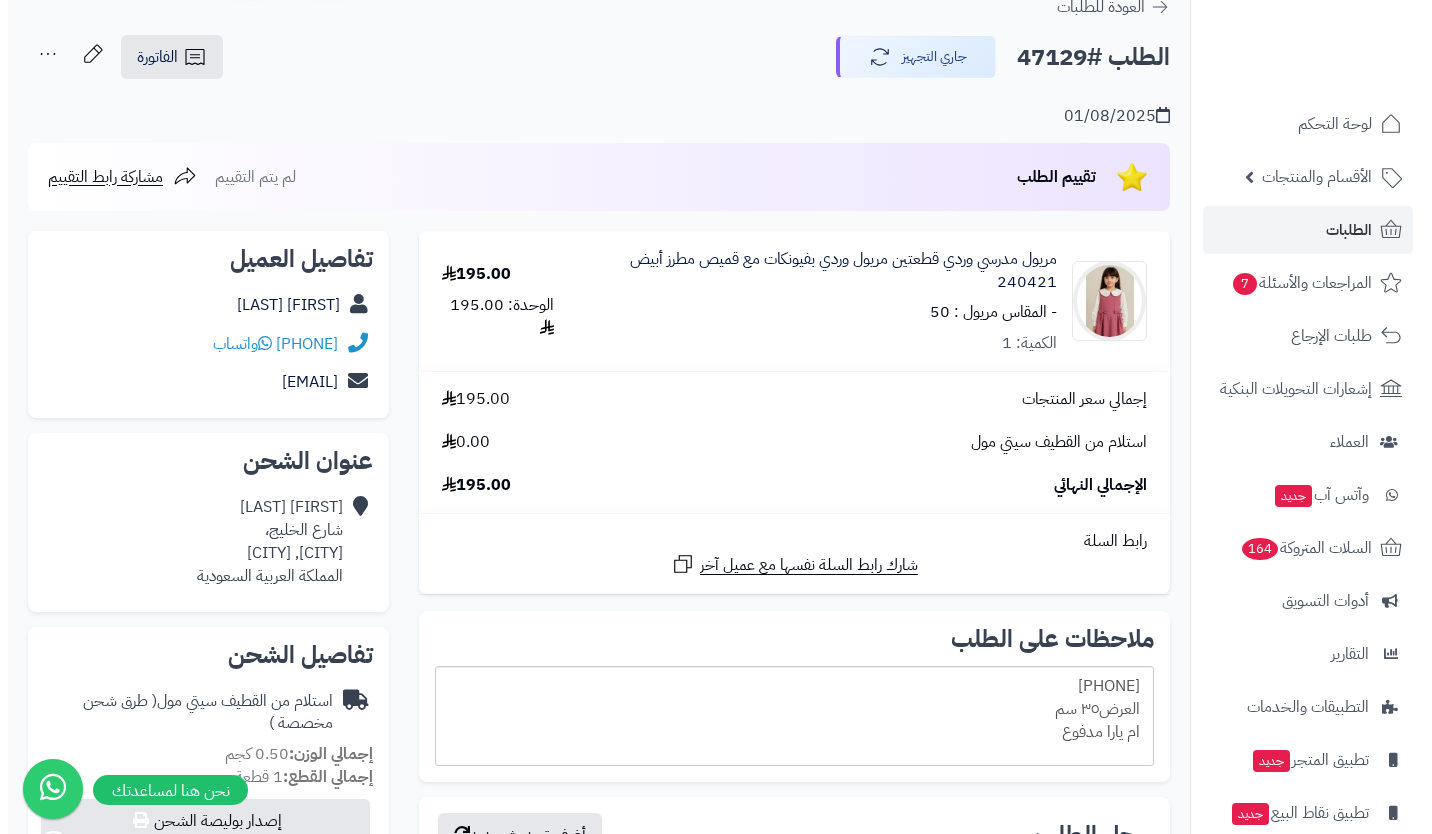 scroll, scrollTop: 0, scrollLeft: 0, axis: both 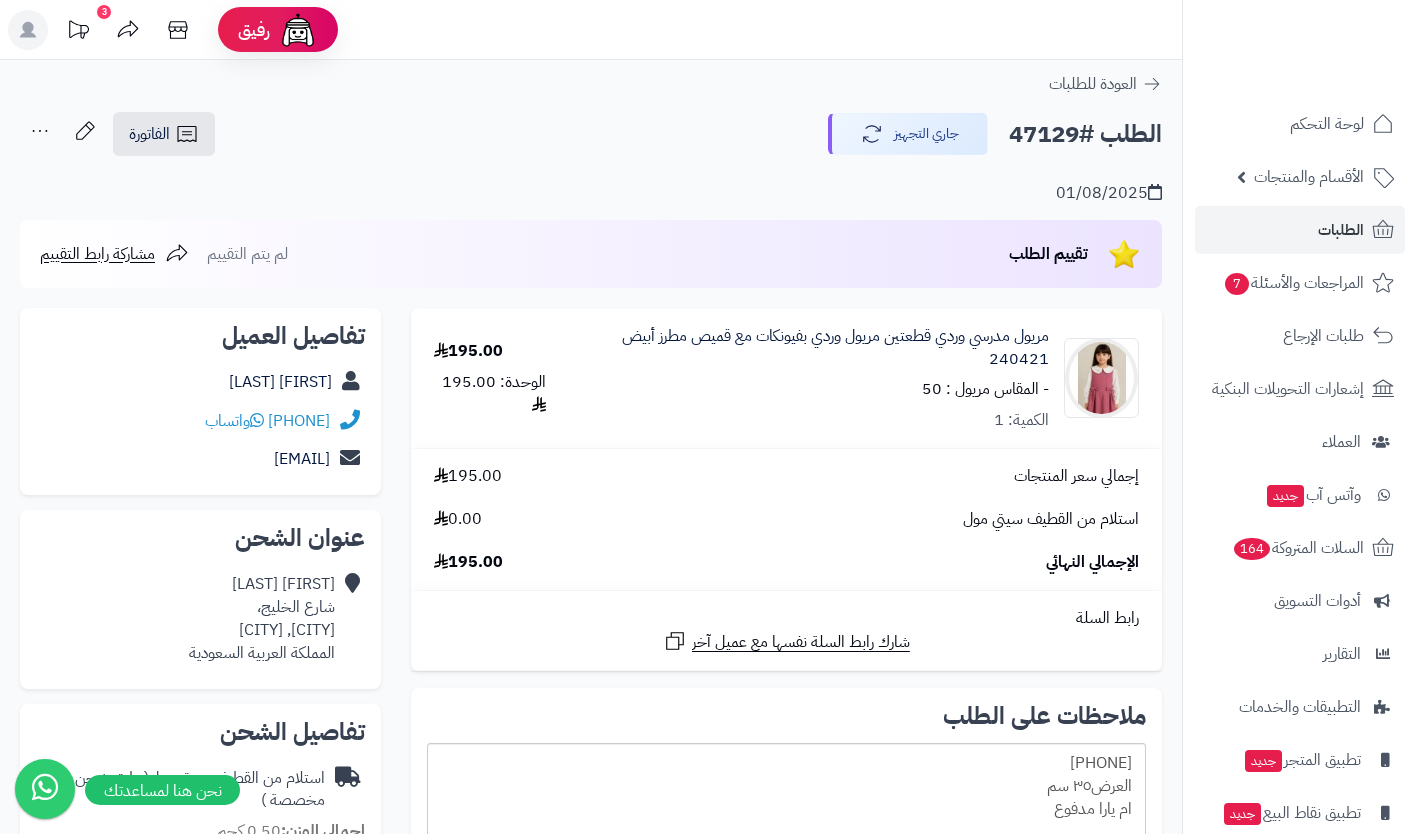 click 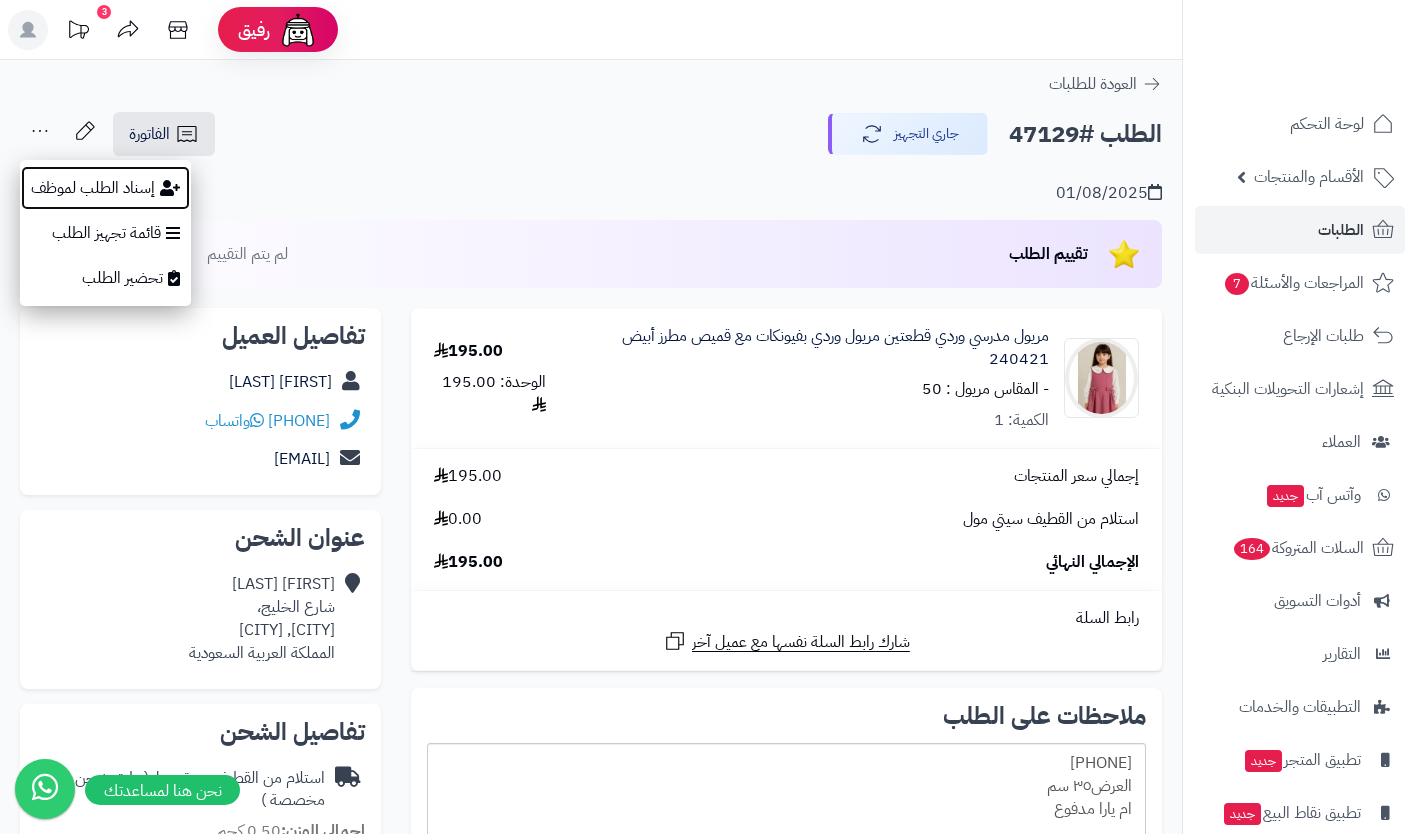 click on "إسناد الطلب لموظف" at bounding box center (105, 188) 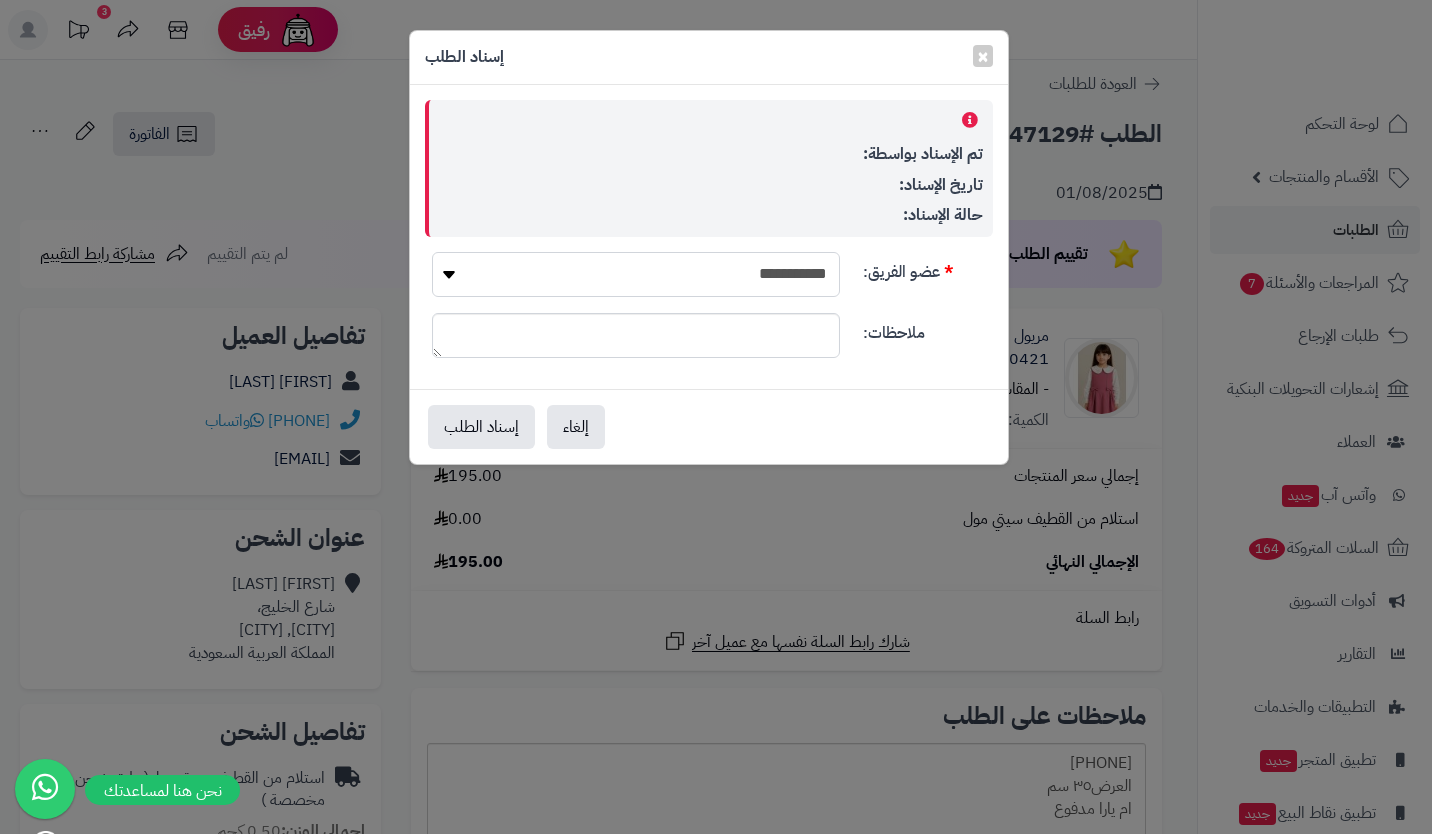 click on "**********" at bounding box center (636, 274) 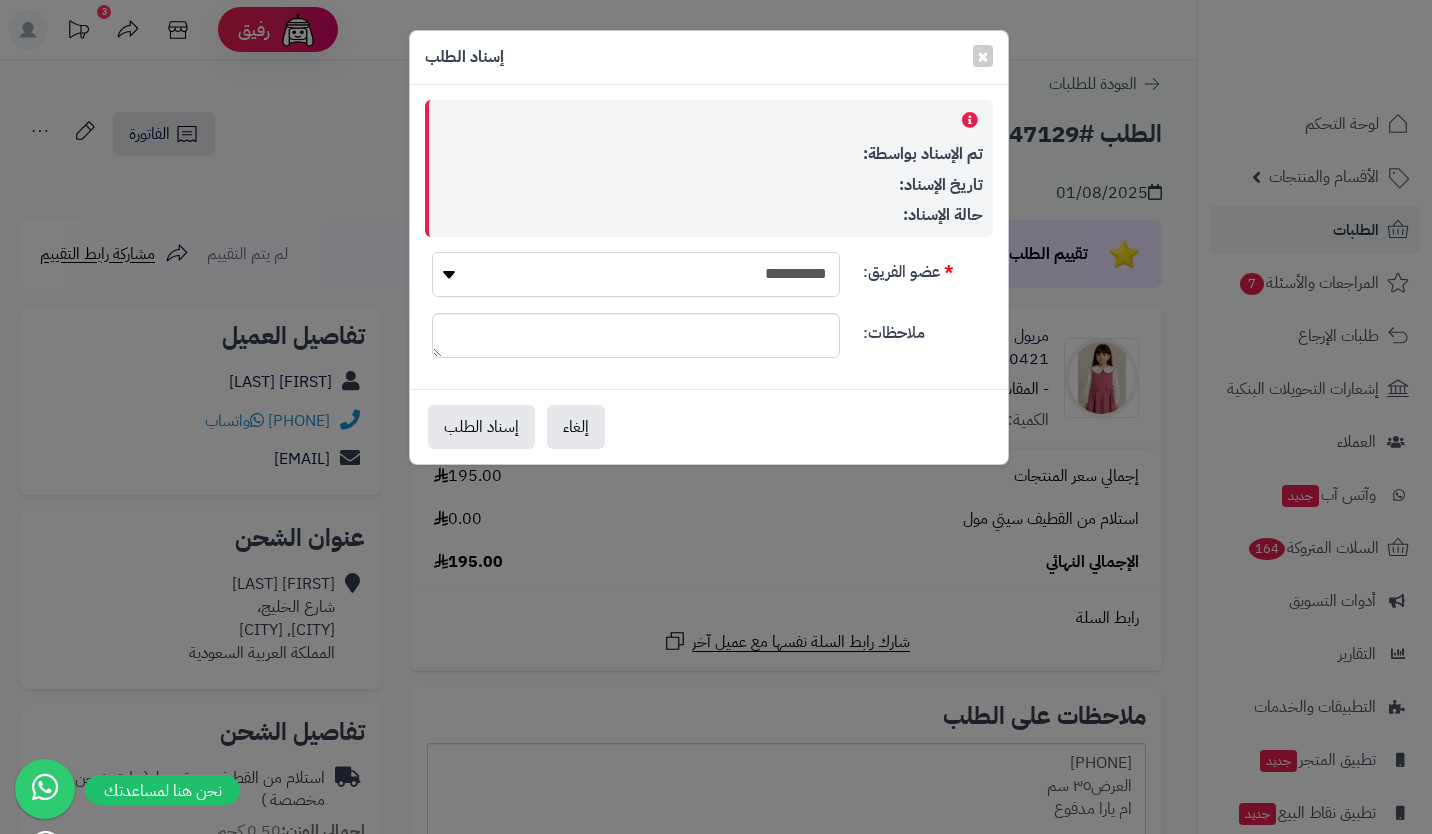 click on "**********" at bounding box center (636, 274) 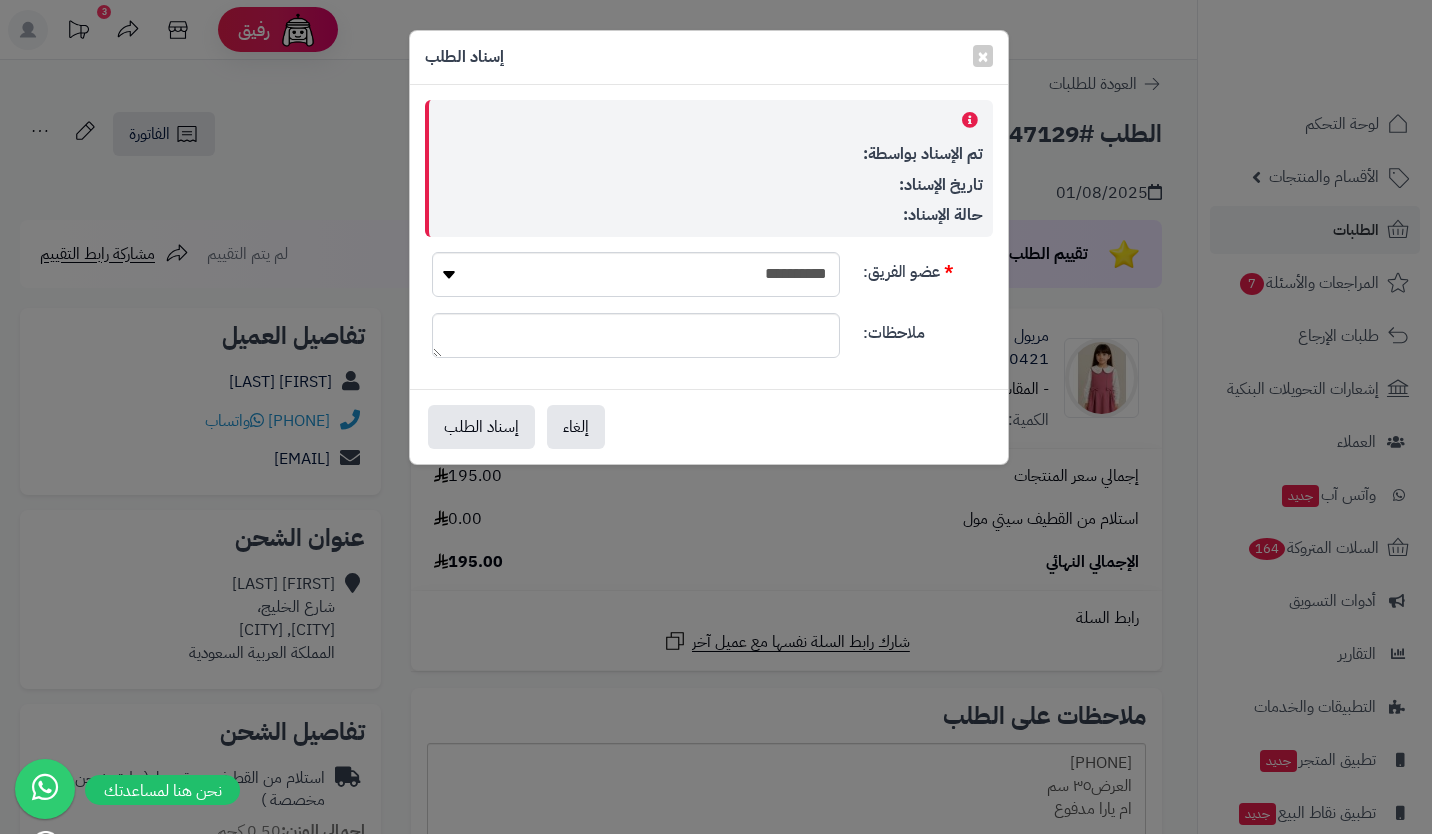 click on "إسناد الطلب" at bounding box center [481, 427] 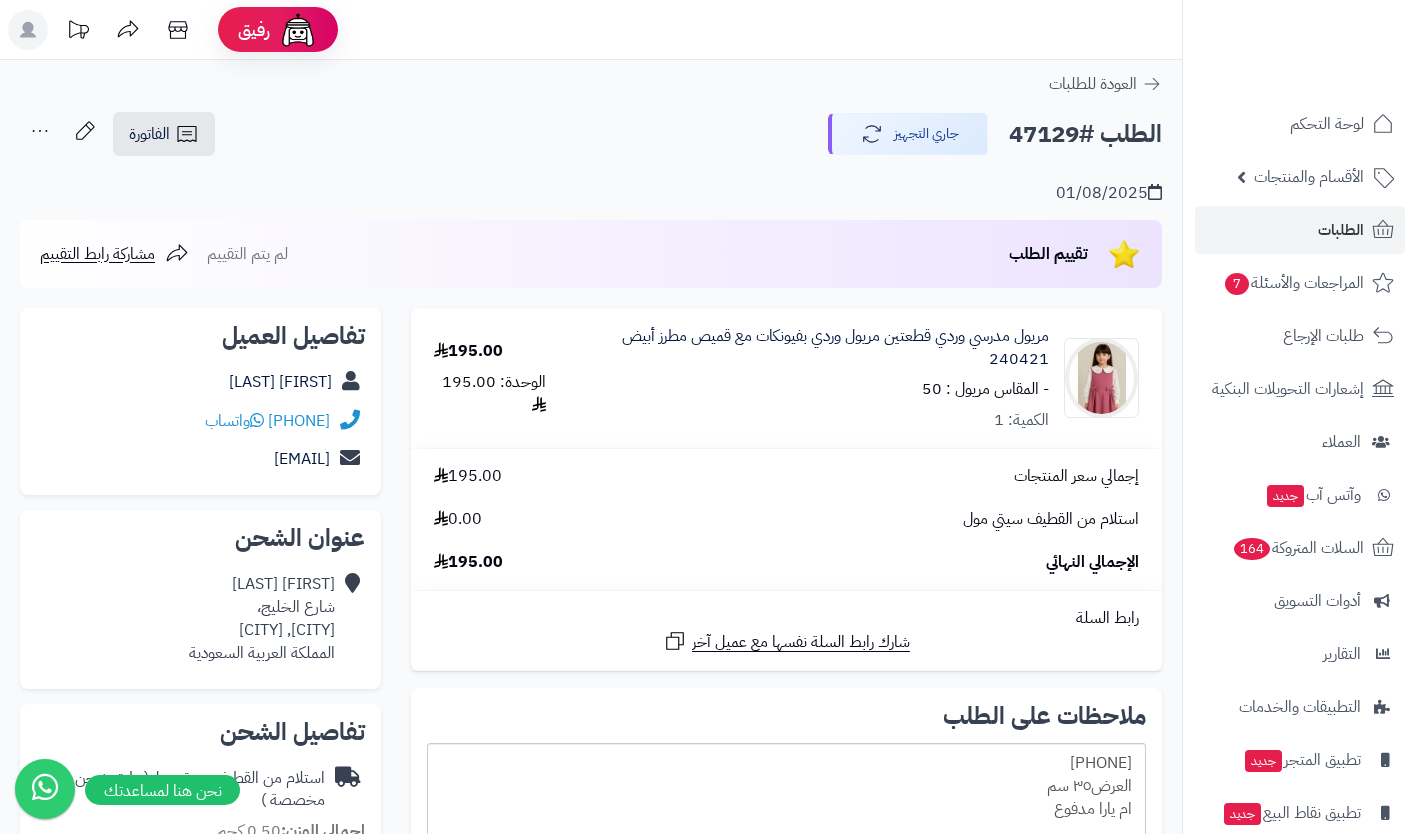 scroll, scrollTop: 0, scrollLeft: 0, axis: both 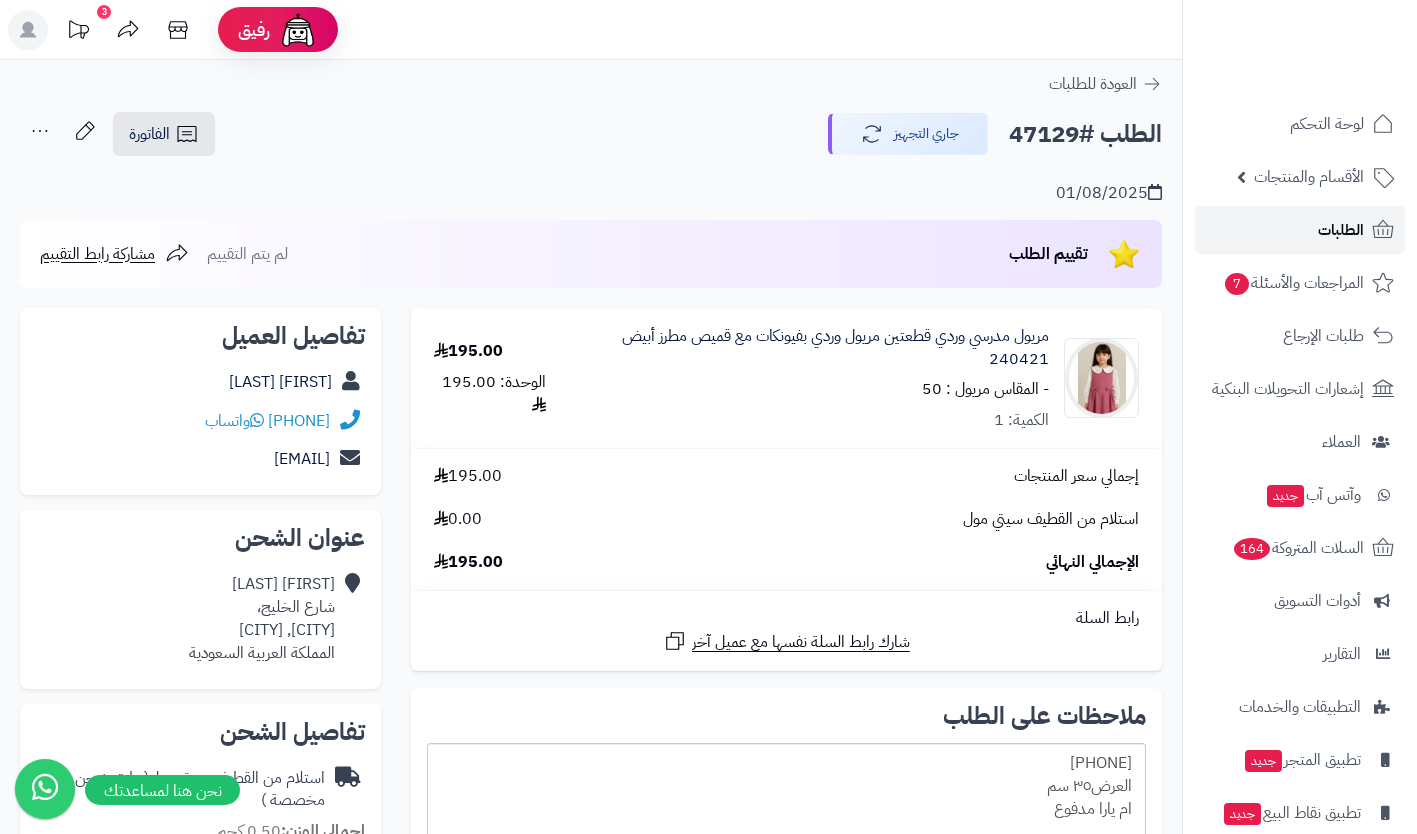 click on "الطلبات" at bounding box center [1341, 230] 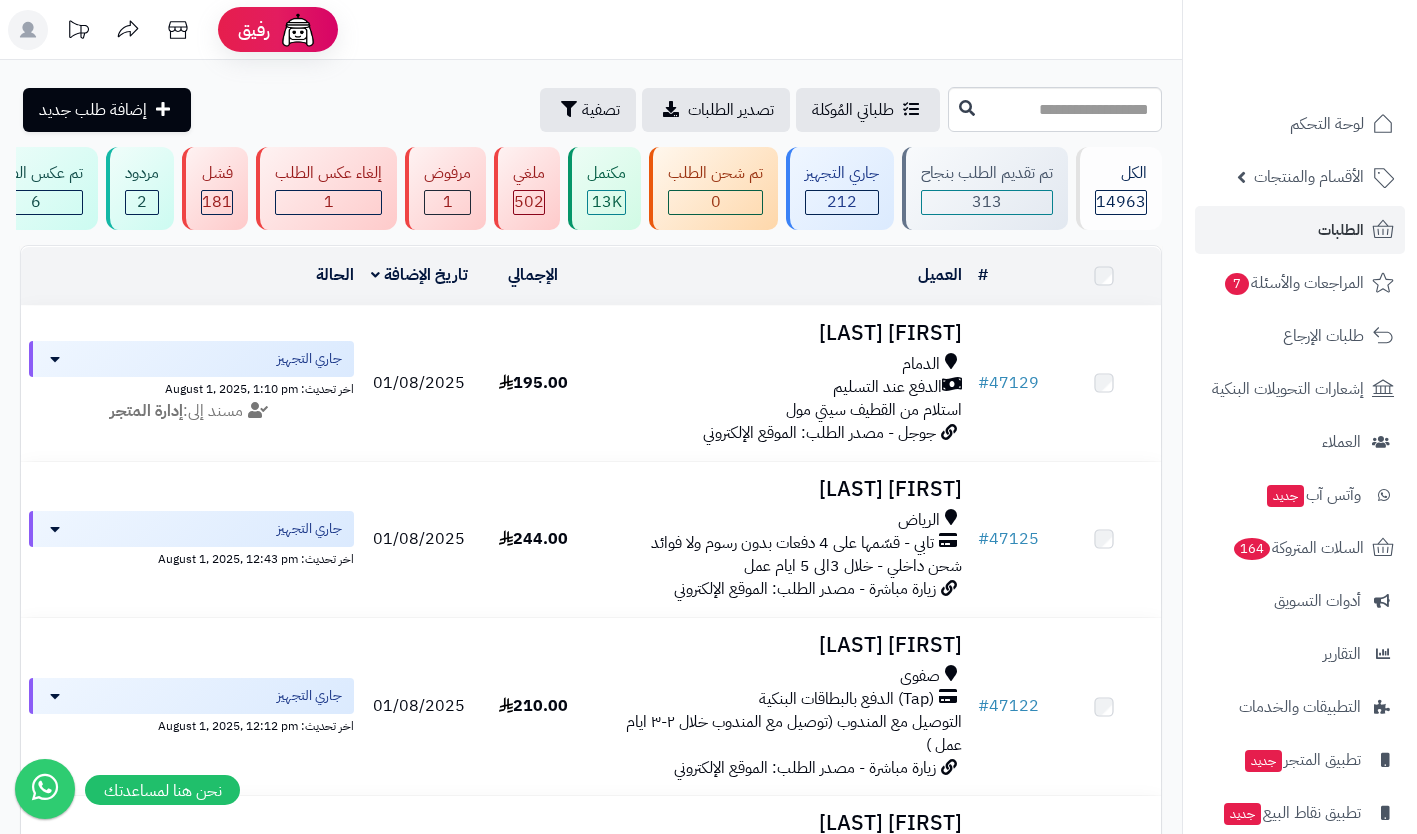 scroll, scrollTop: 0, scrollLeft: 0, axis: both 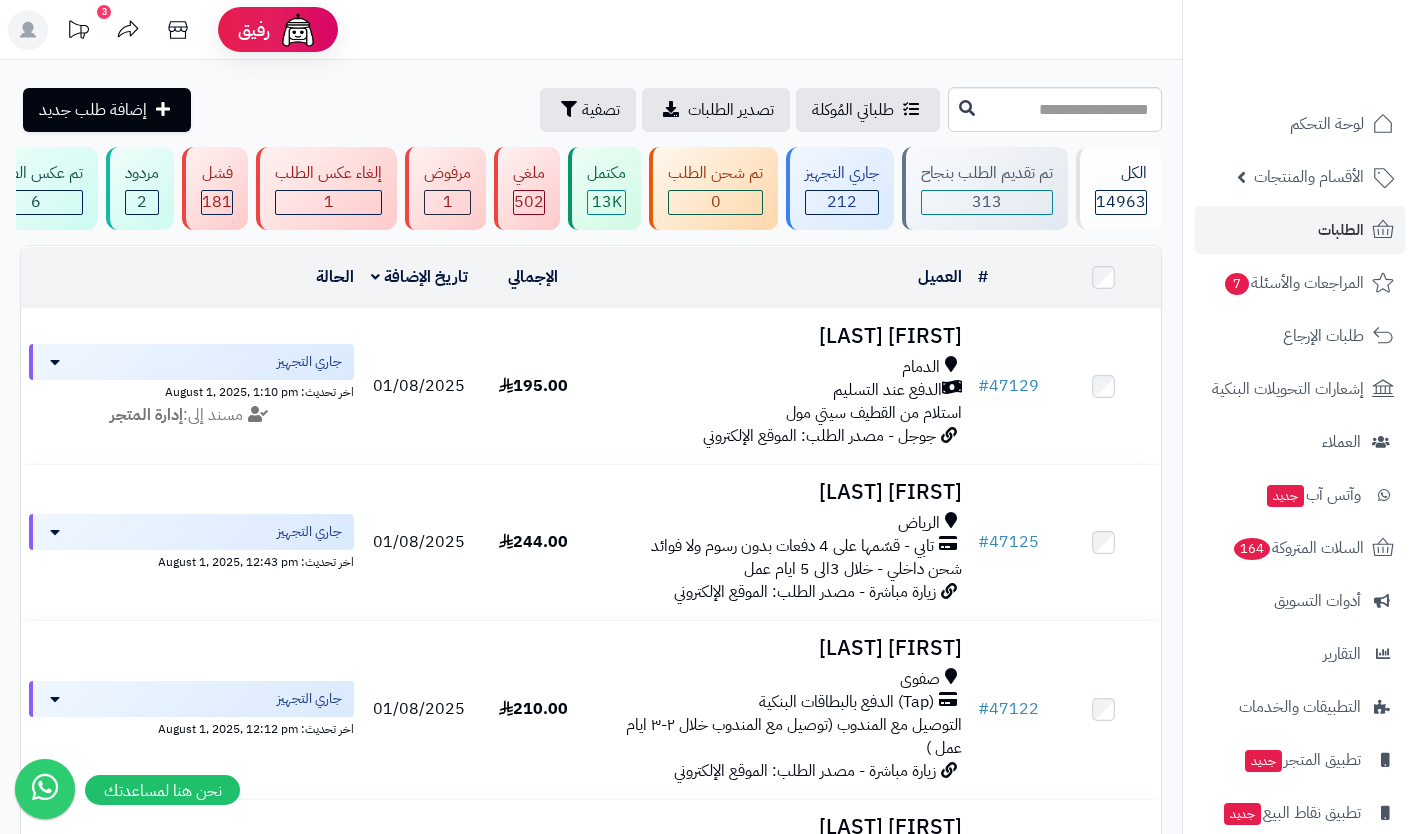 click on "استلام من القطيف  سيتي مول" at bounding box center [874, 413] 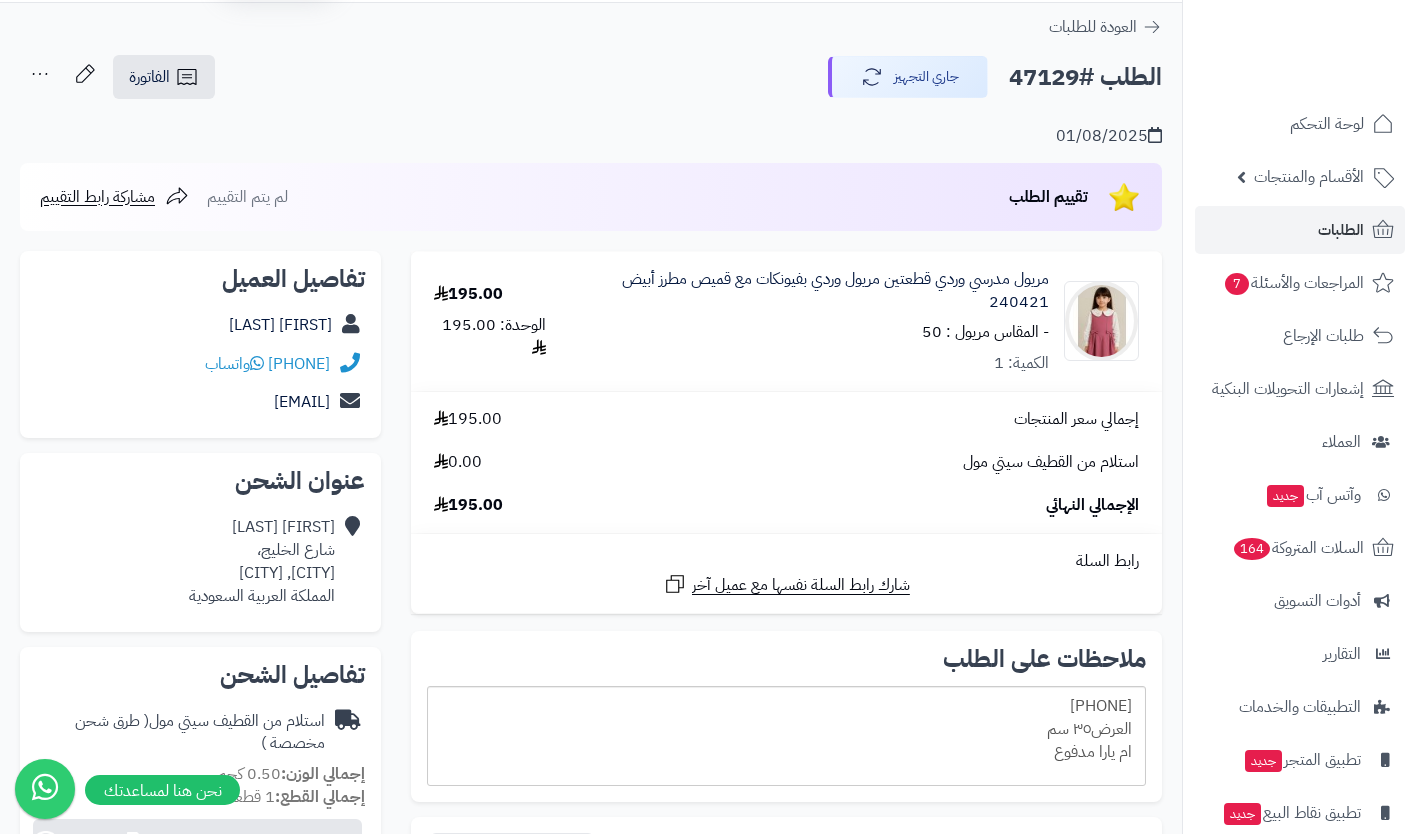 scroll, scrollTop: 0, scrollLeft: 0, axis: both 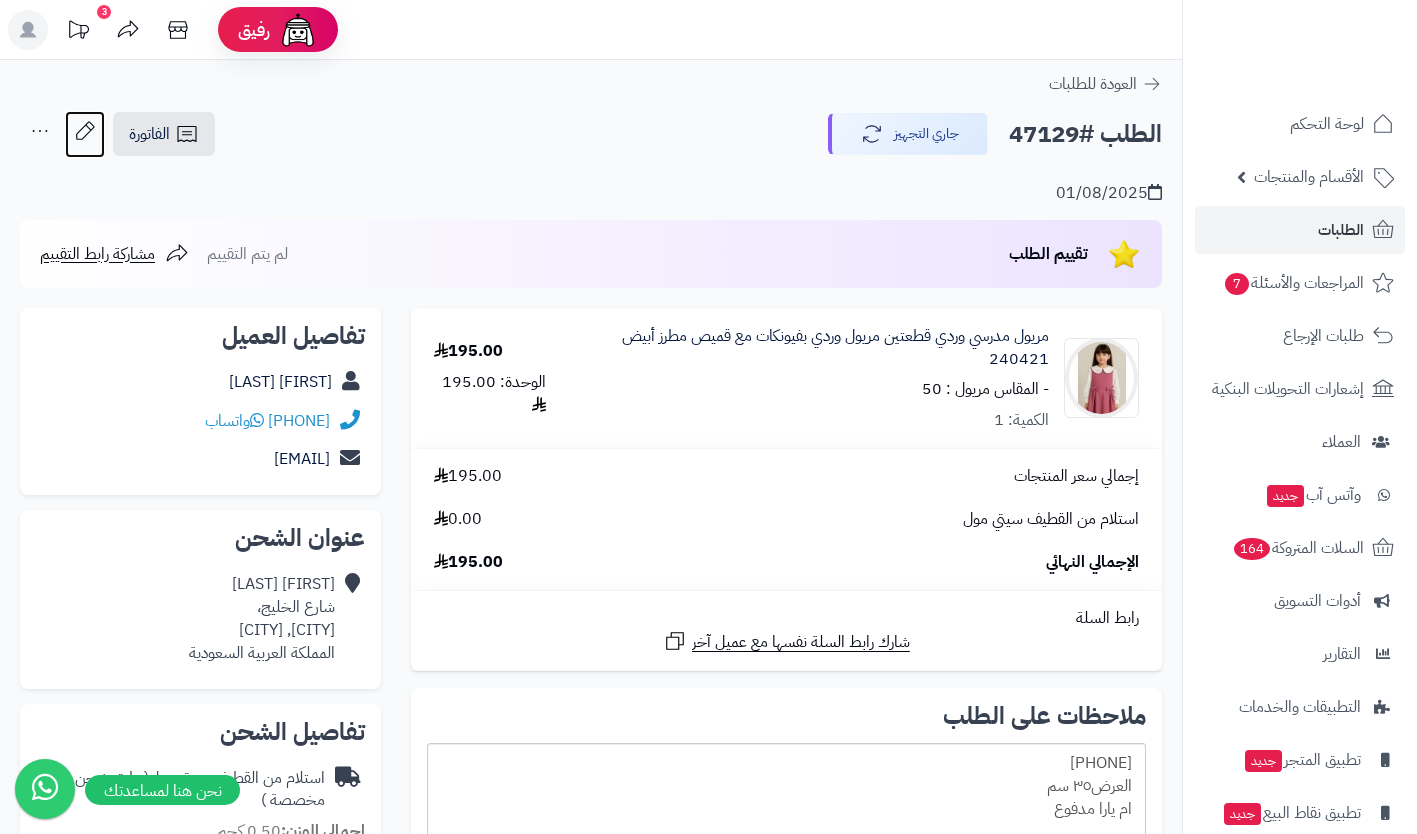 click 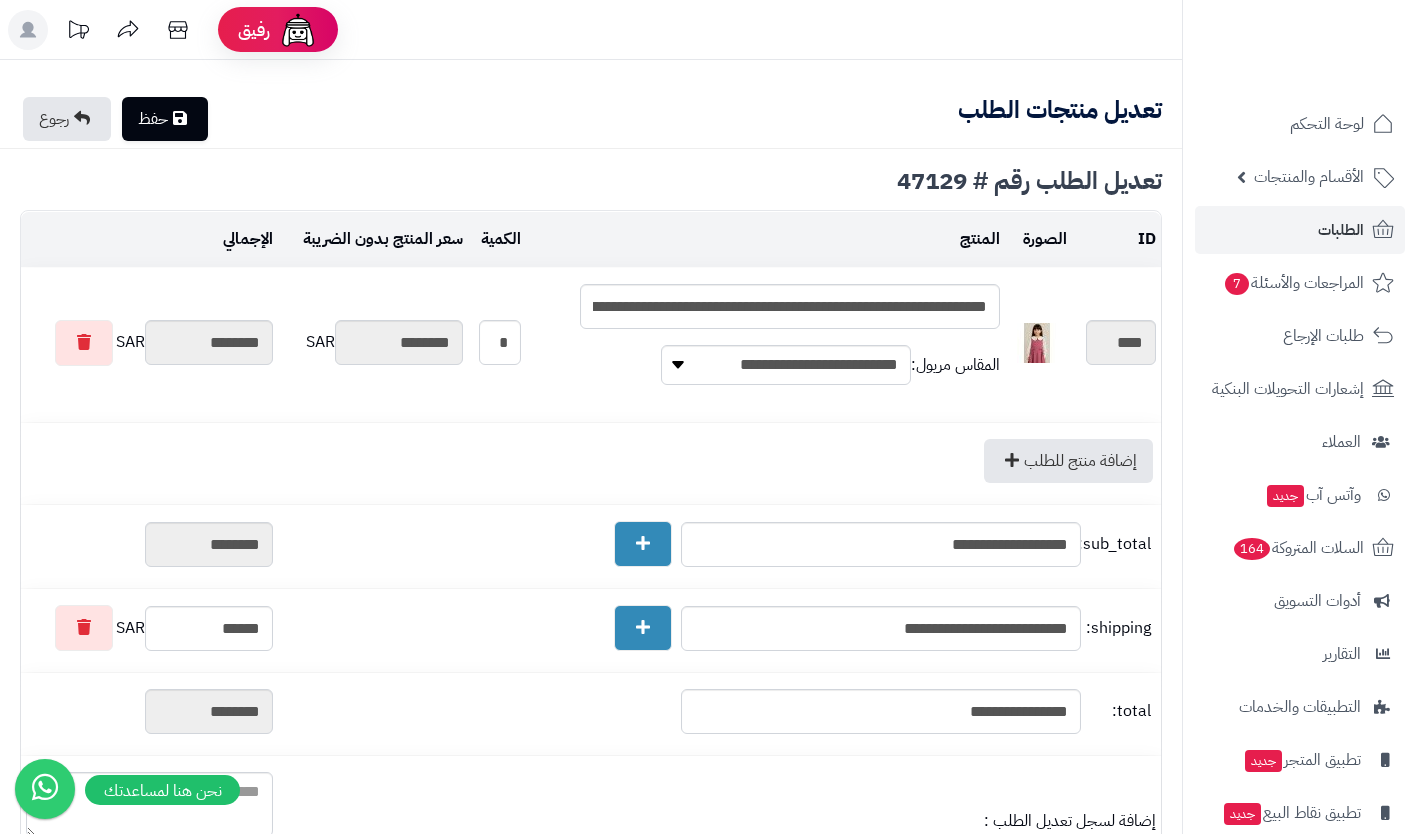 scroll, scrollTop: 0, scrollLeft: 0, axis: both 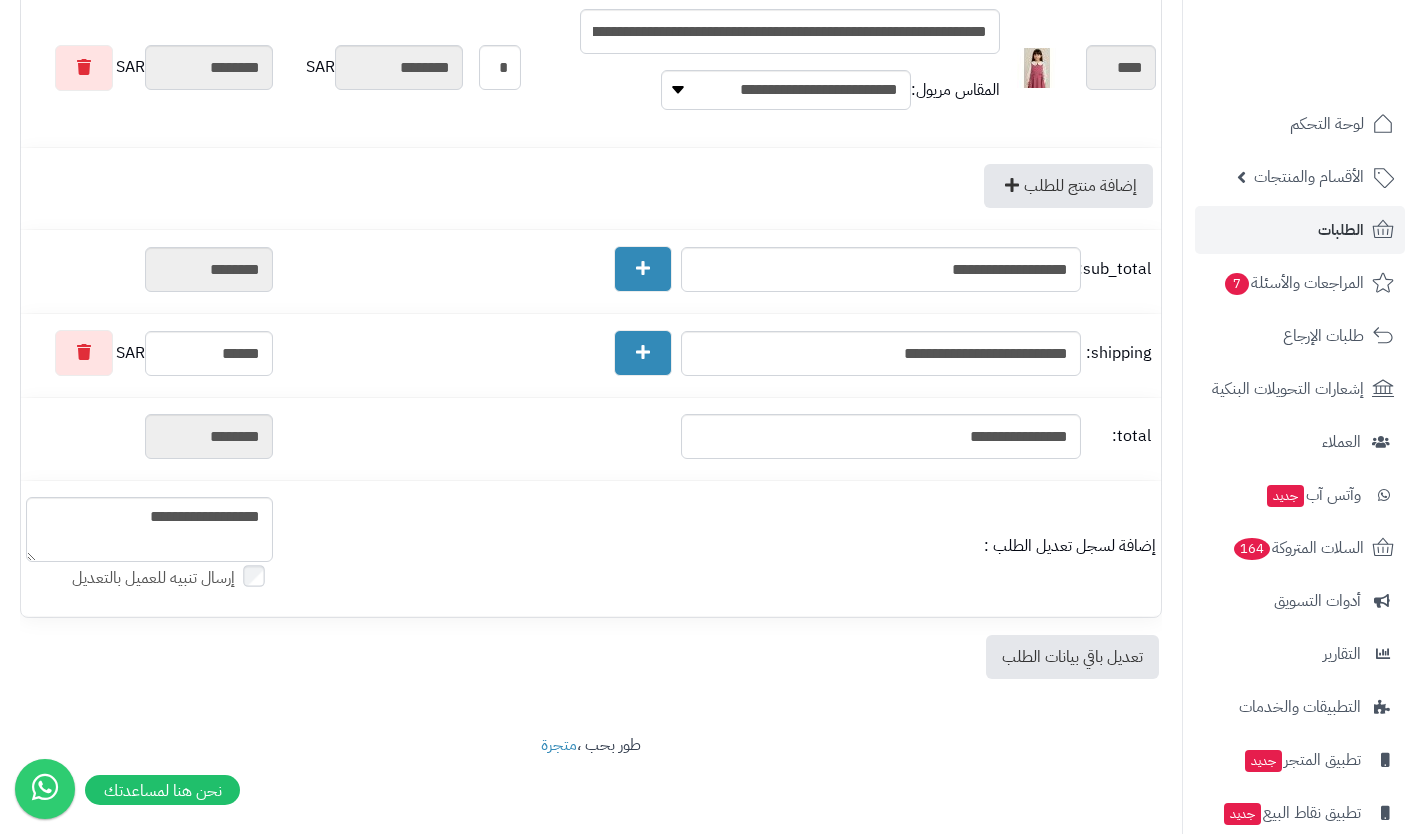 click on "تعديل باقي بيانات الطلب" at bounding box center [1072, 657] 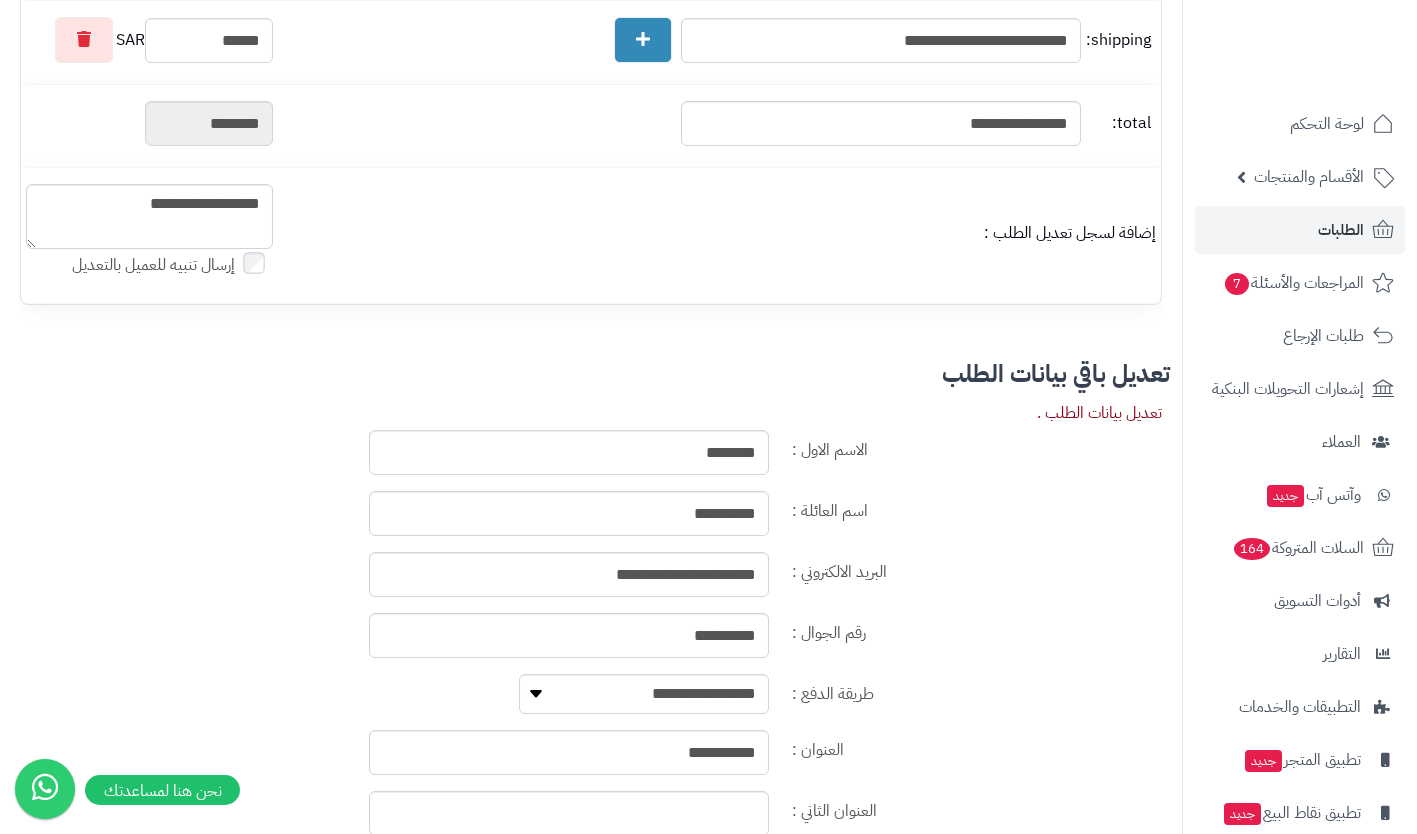 scroll, scrollTop: 661, scrollLeft: 0, axis: vertical 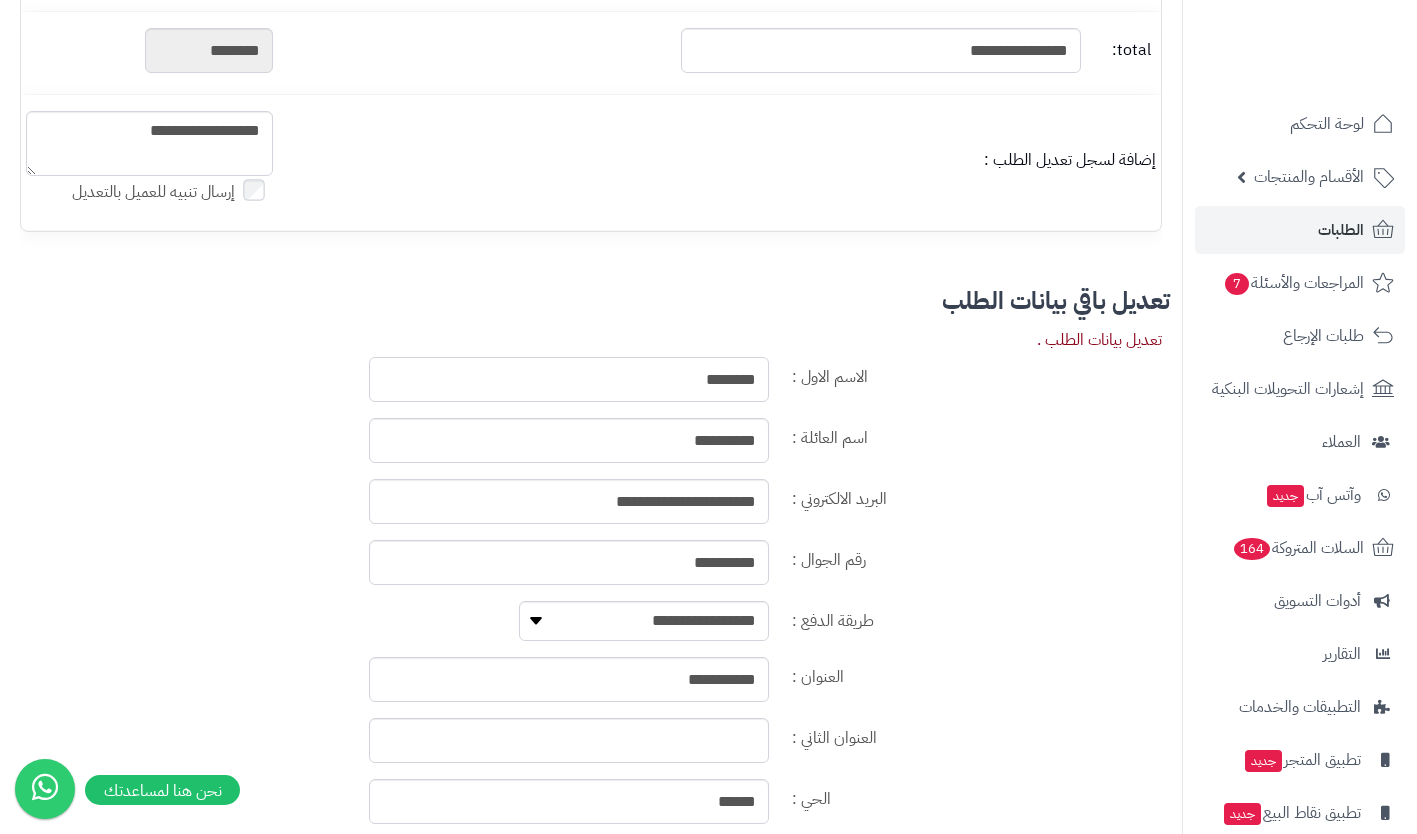 click on "********" at bounding box center (569, 379) 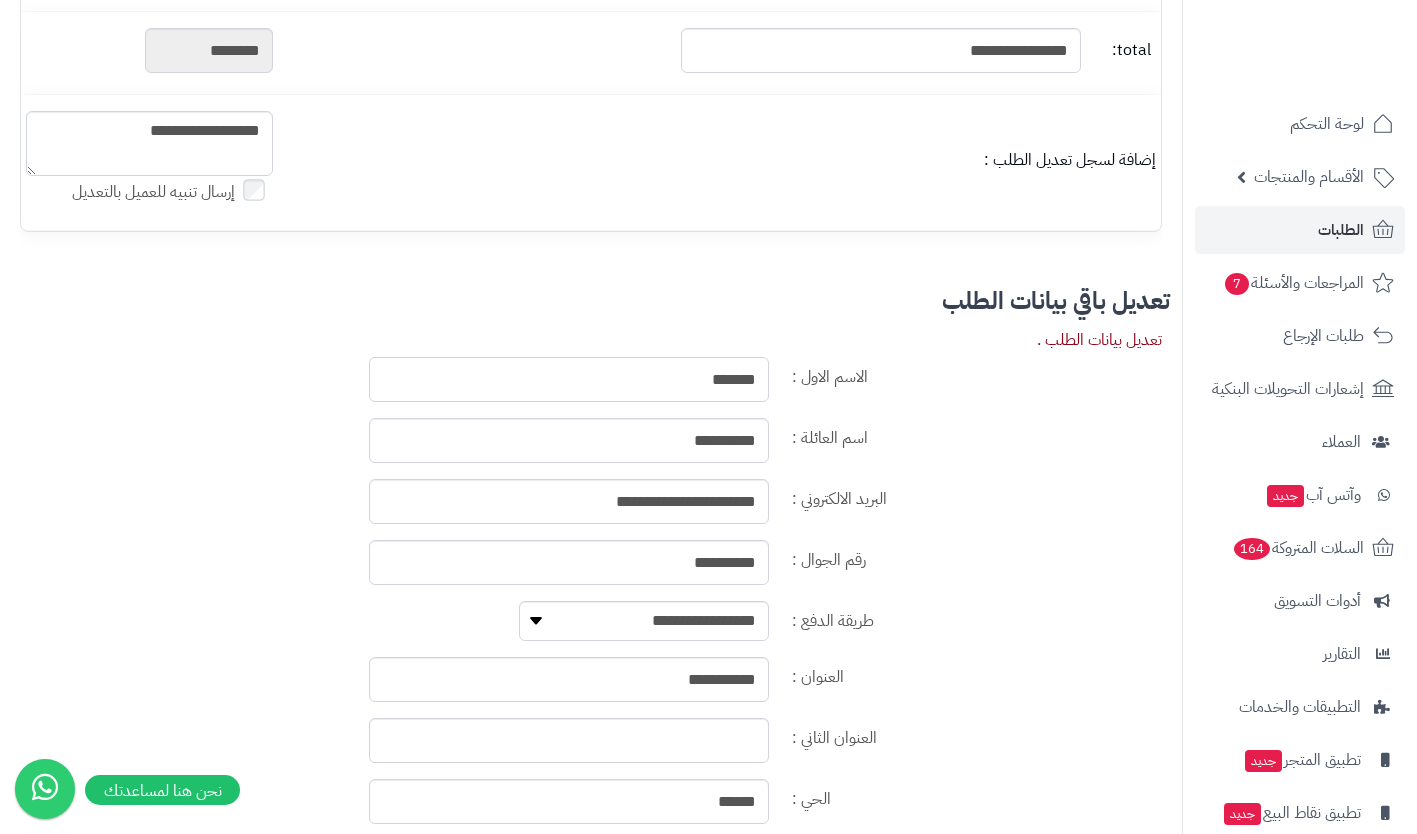 type on "*******" 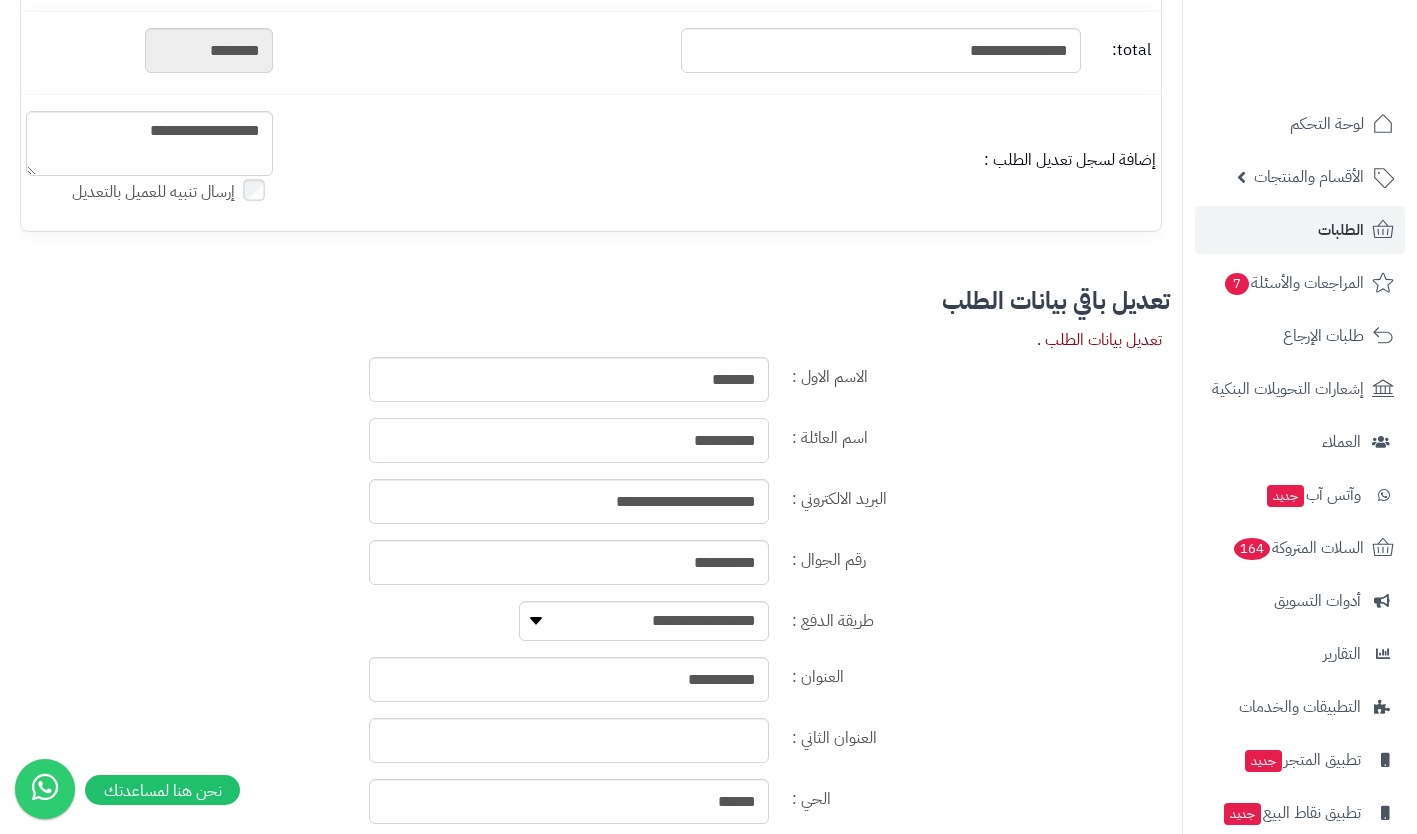 click on "**********" at bounding box center (569, 440) 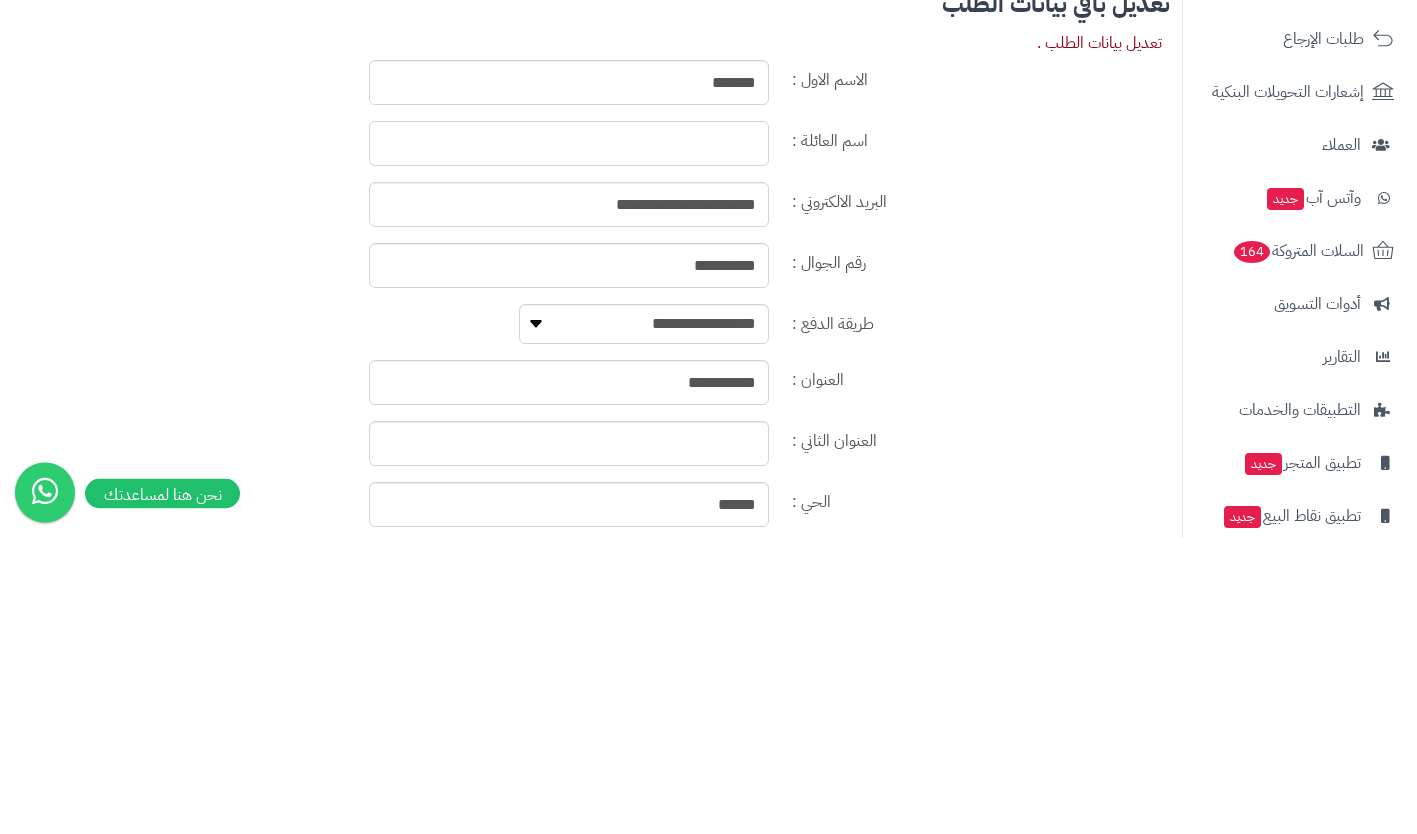 type 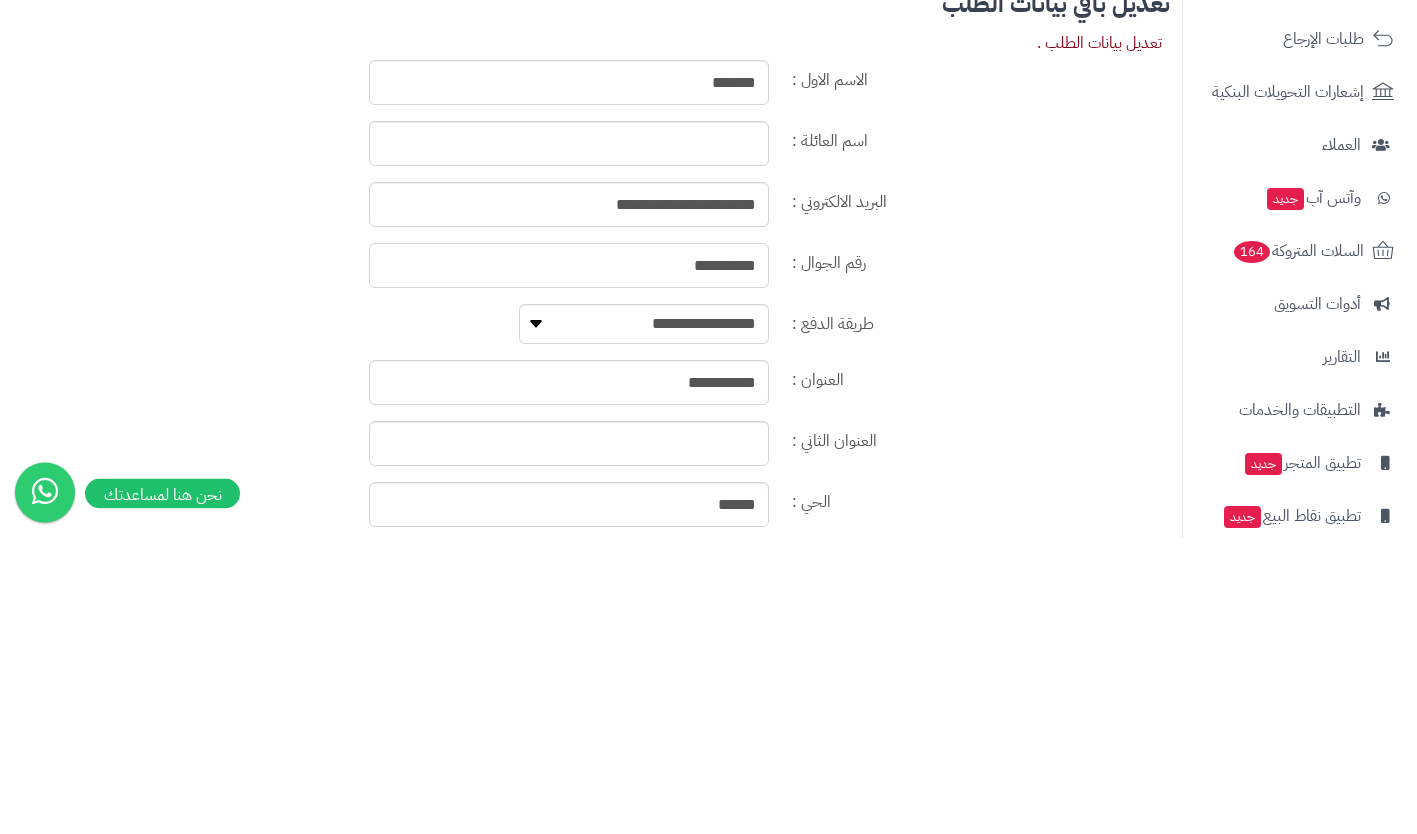 click on "**********" at bounding box center (569, 562) 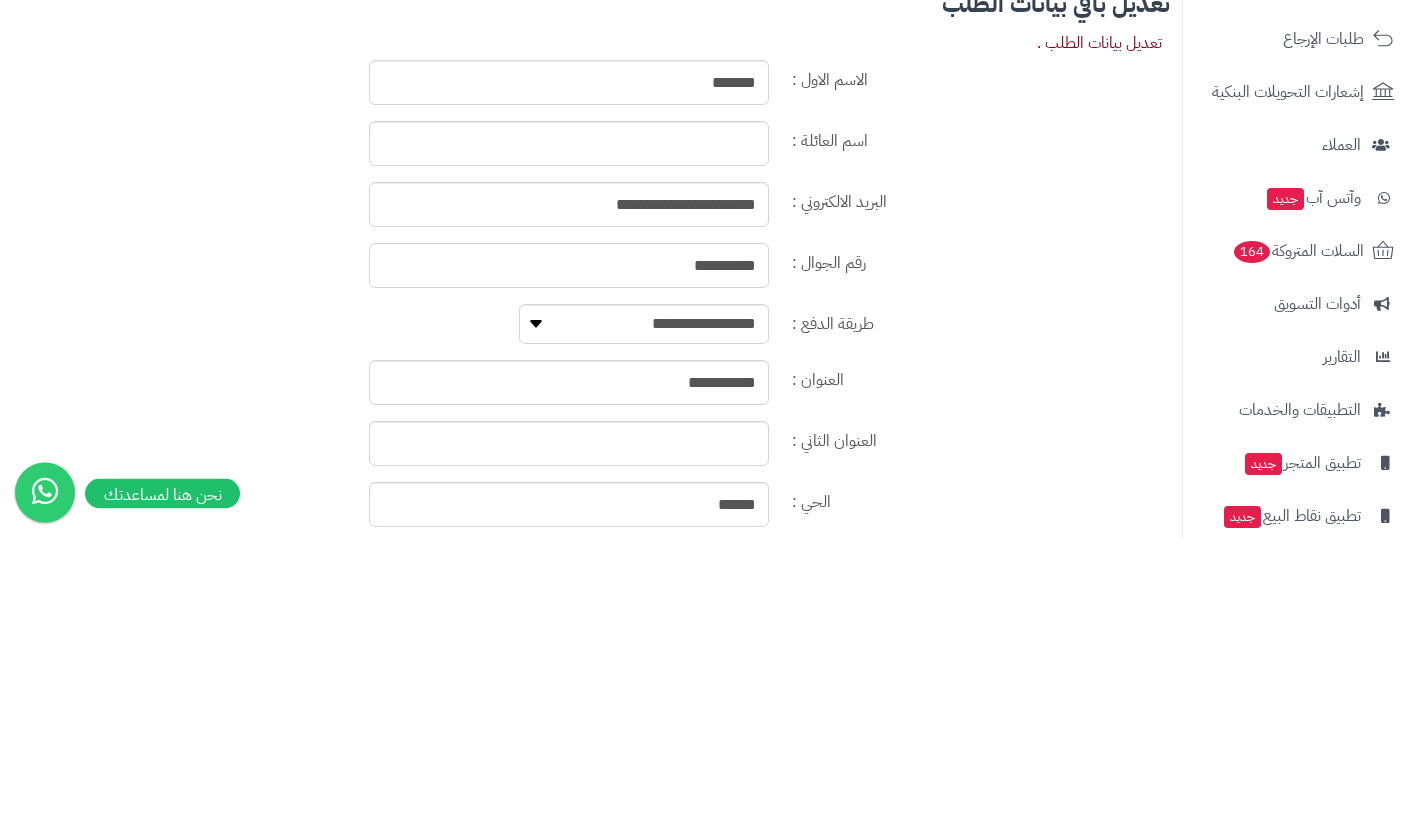 paste on "**********" 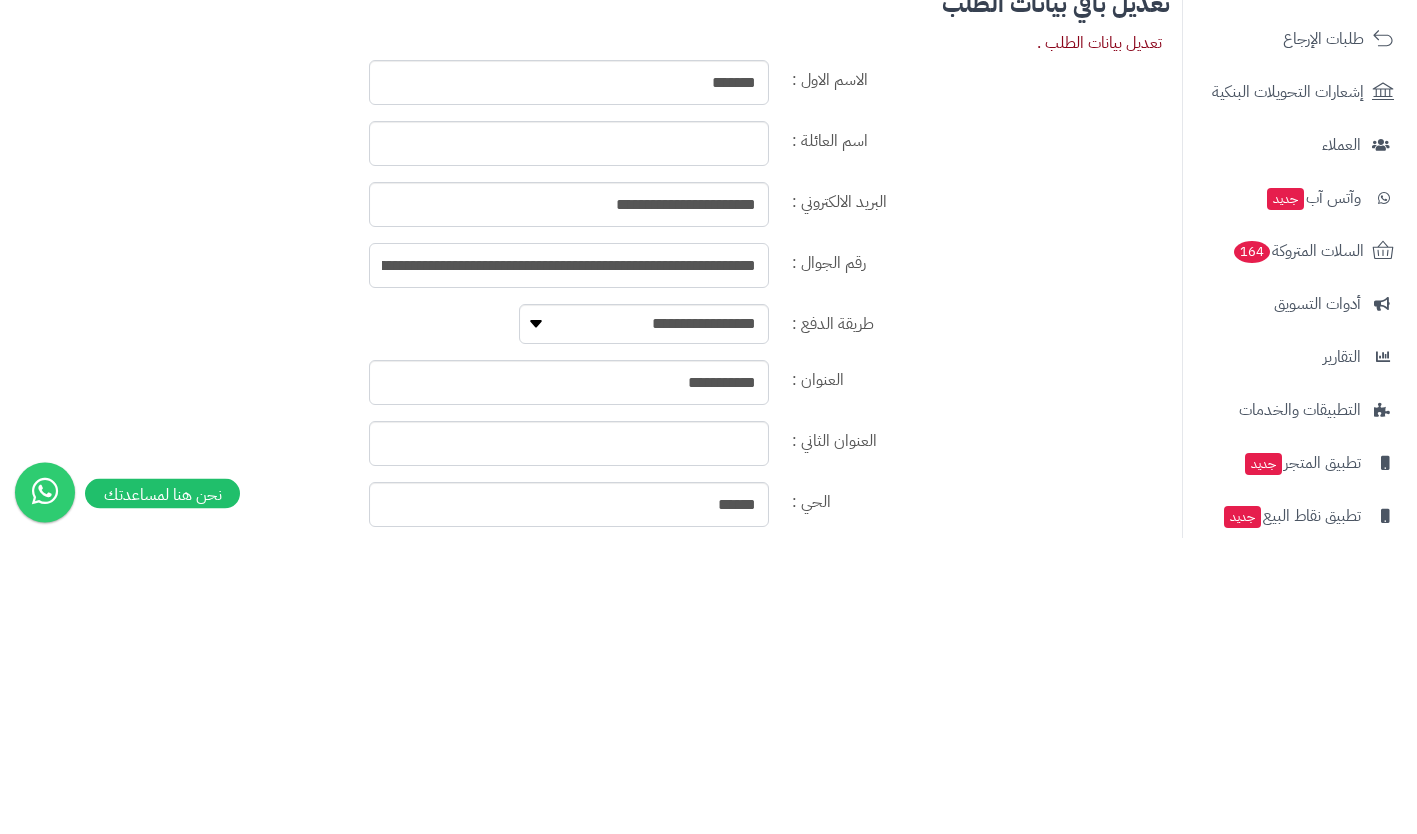 scroll, scrollTop: 0, scrollLeft: -230, axis: horizontal 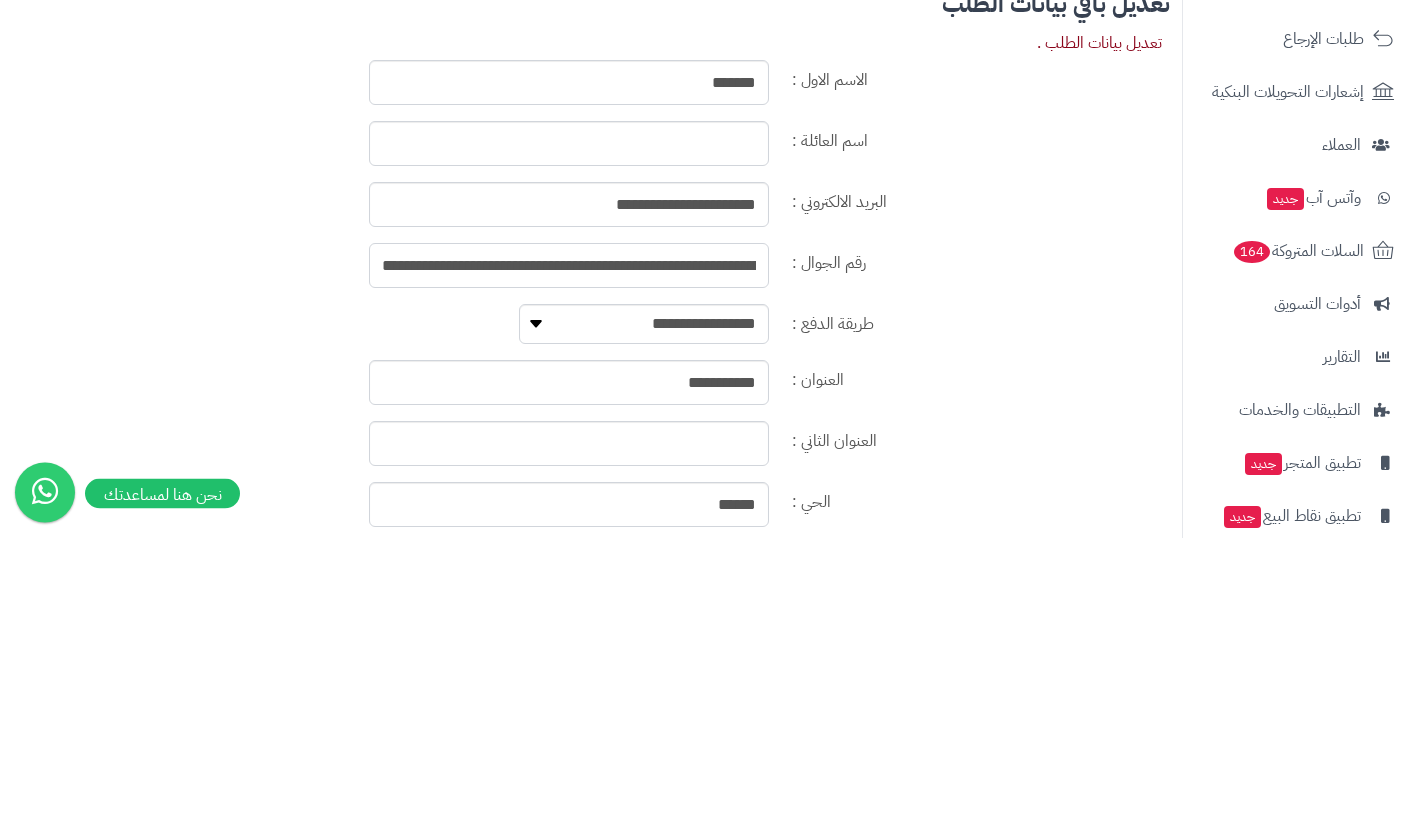 click on "**********" at bounding box center (569, 562) 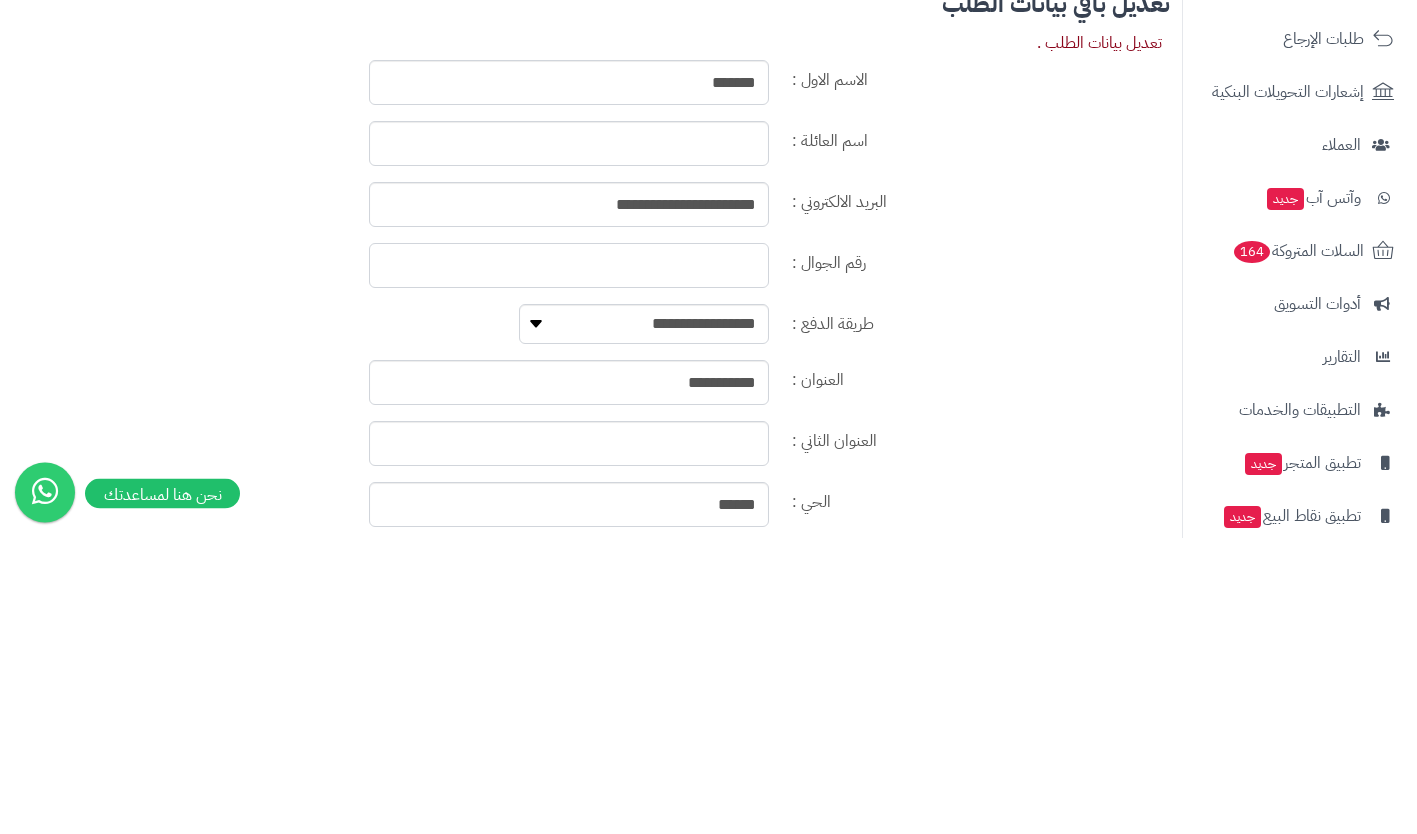 scroll, scrollTop: 0, scrollLeft: 0, axis: both 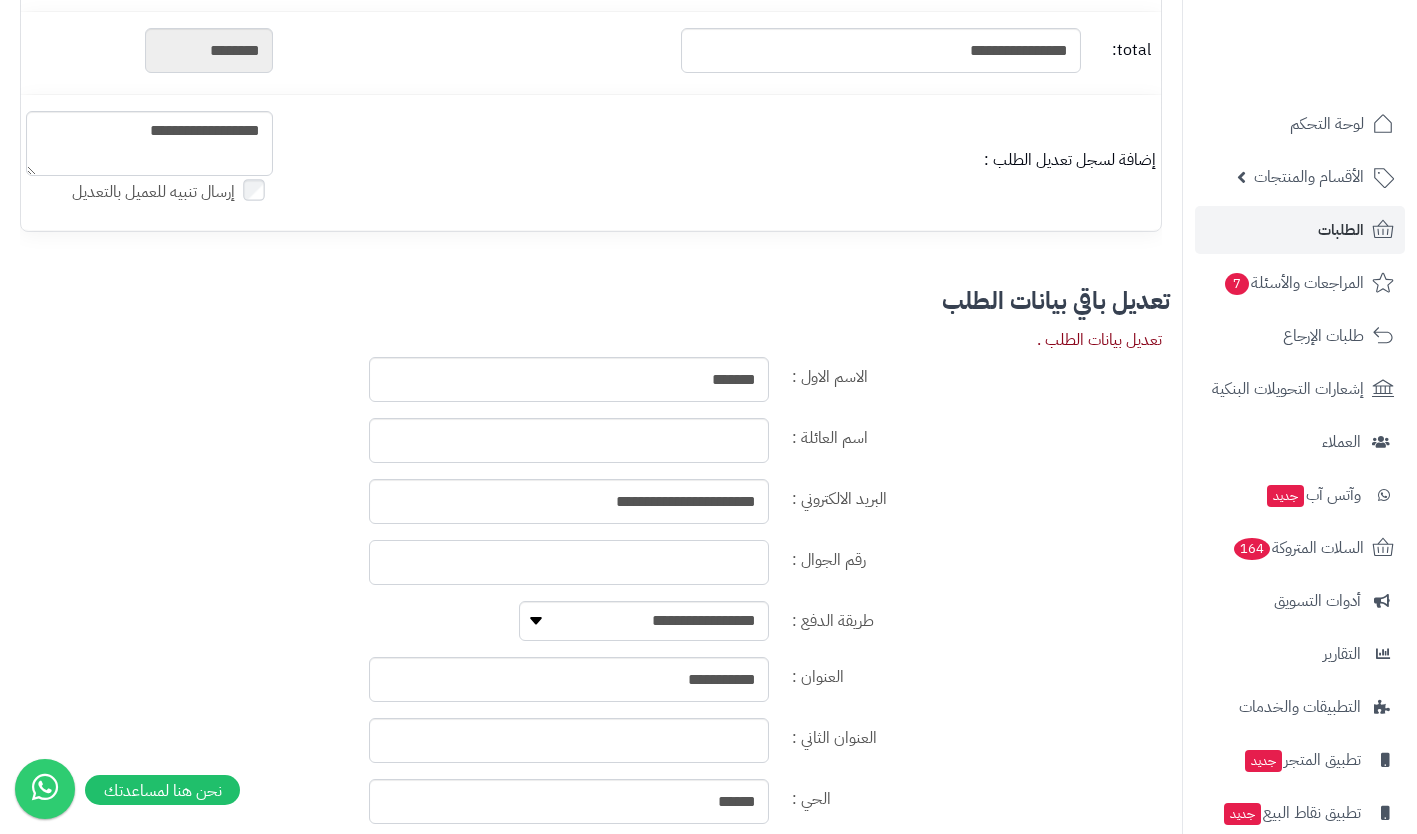 type 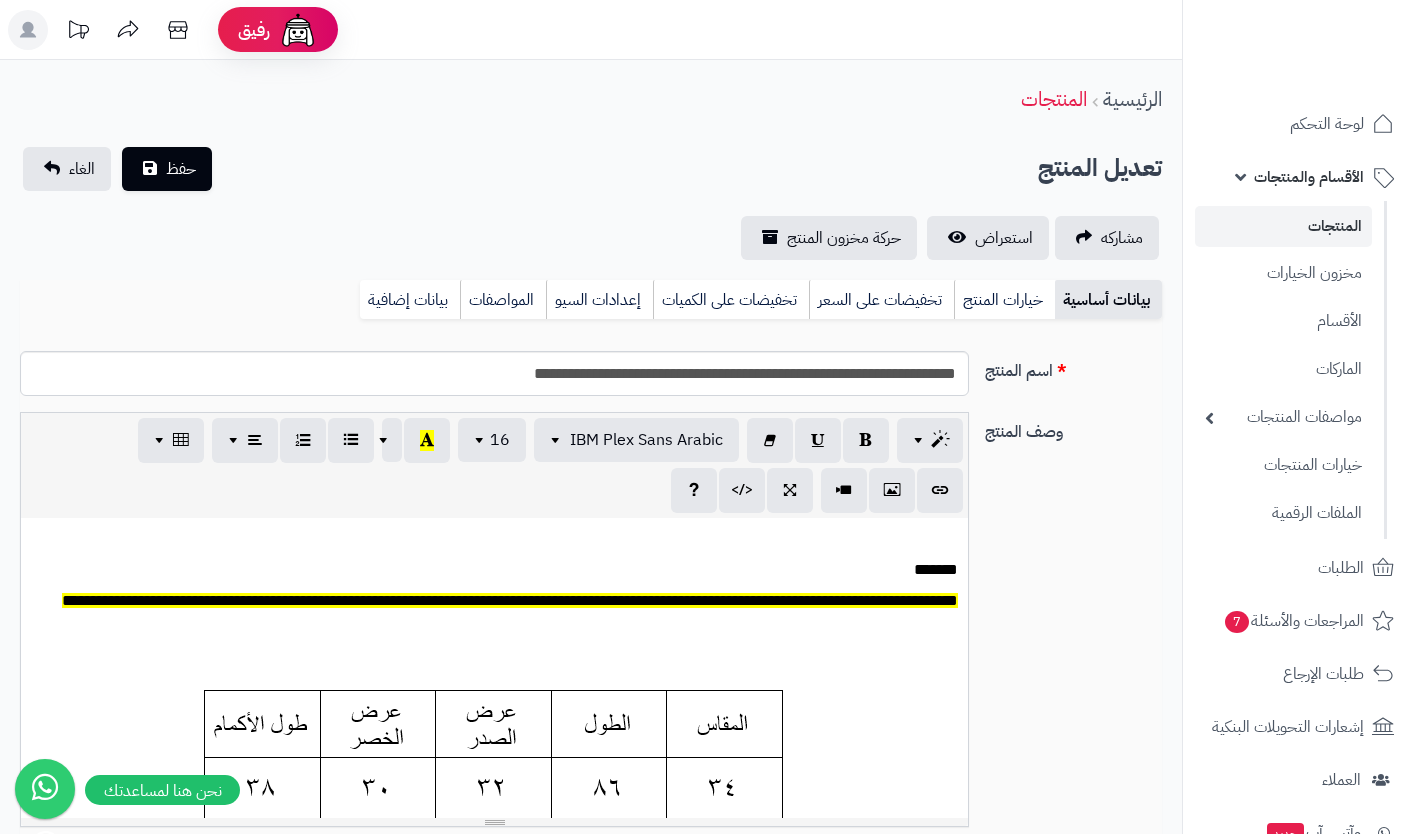 scroll, scrollTop: 0, scrollLeft: 0, axis: both 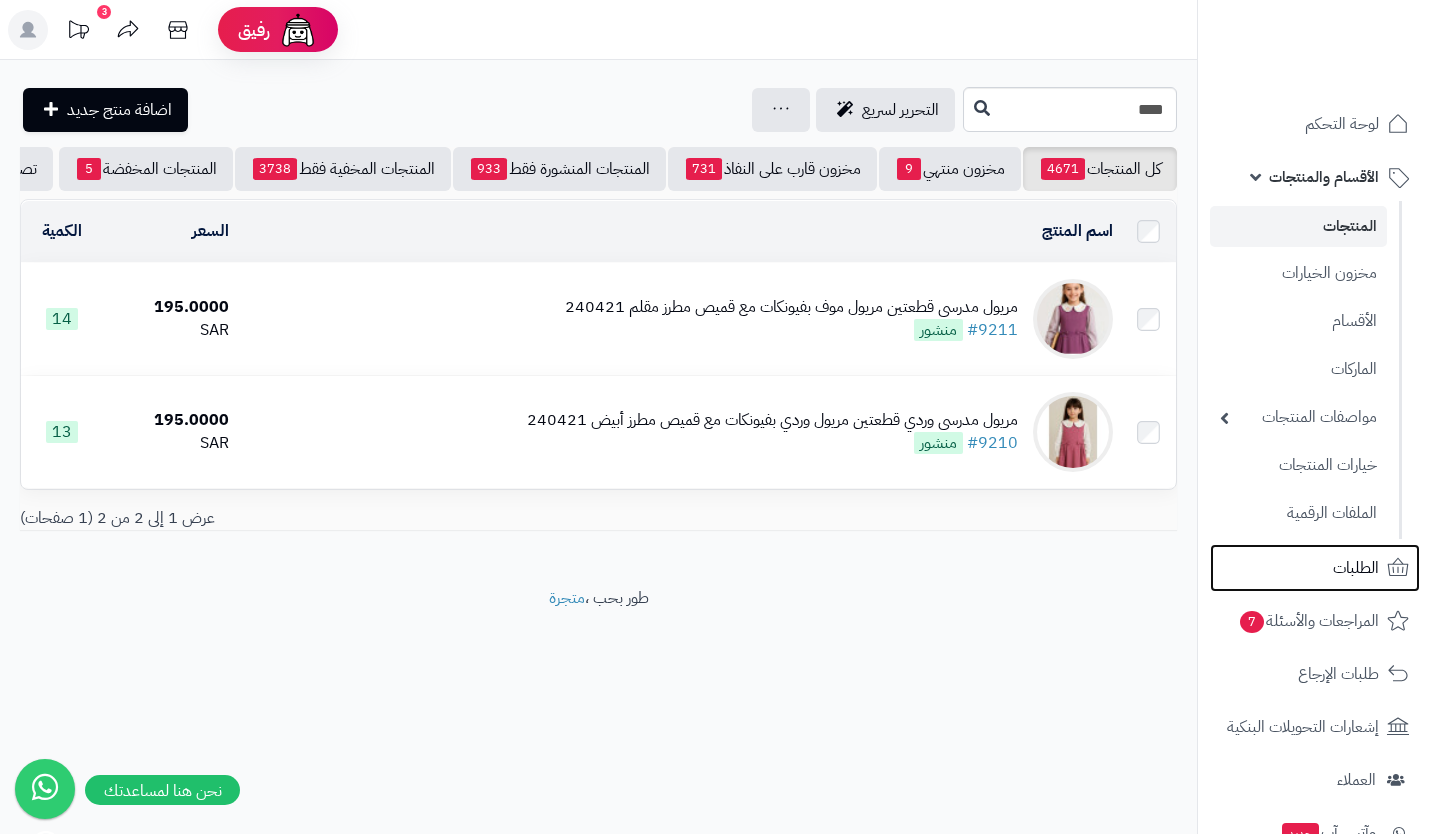 click on "الطلبات" at bounding box center [1356, 568] 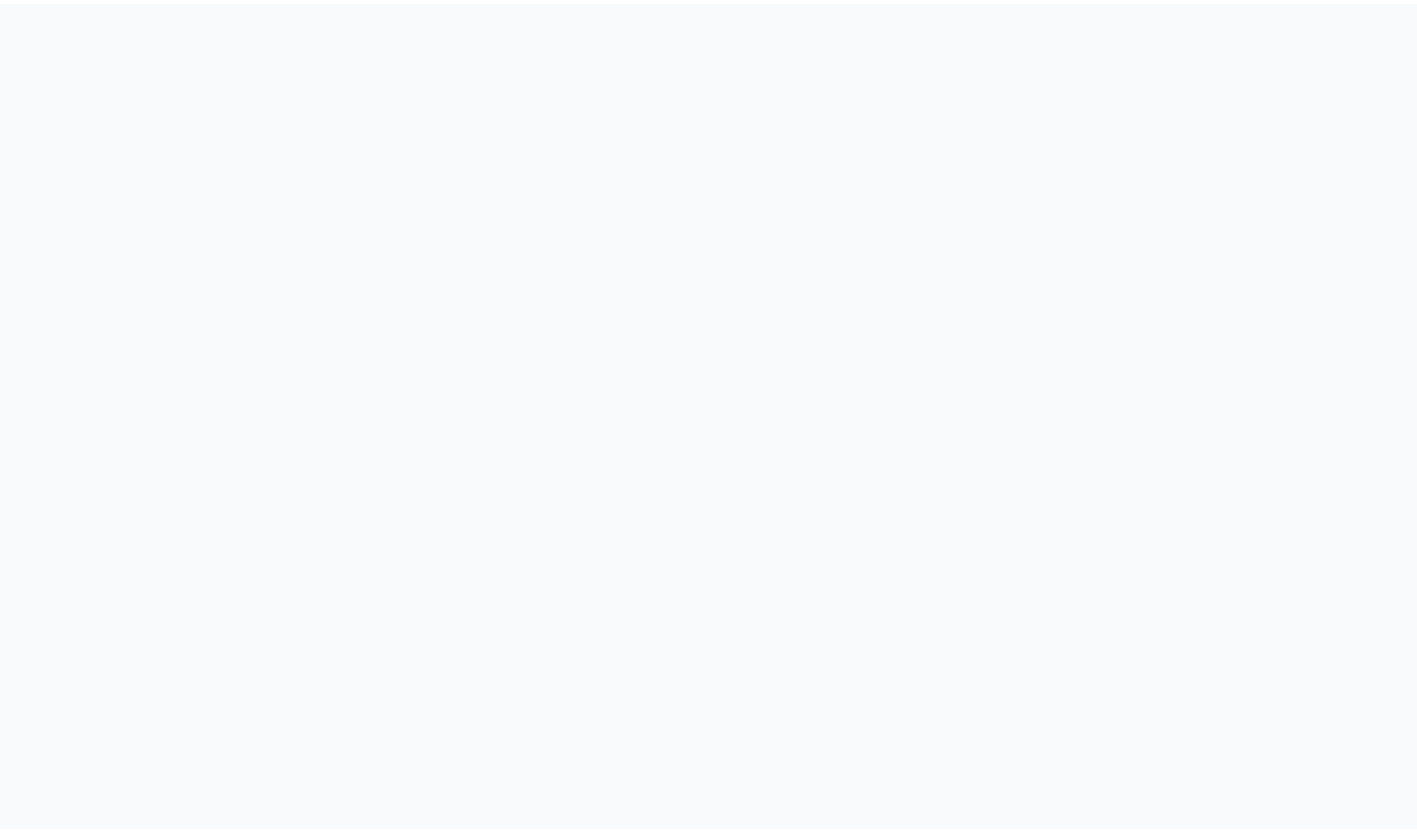 scroll, scrollTop: 0, scrollLeft: 0, axis: both 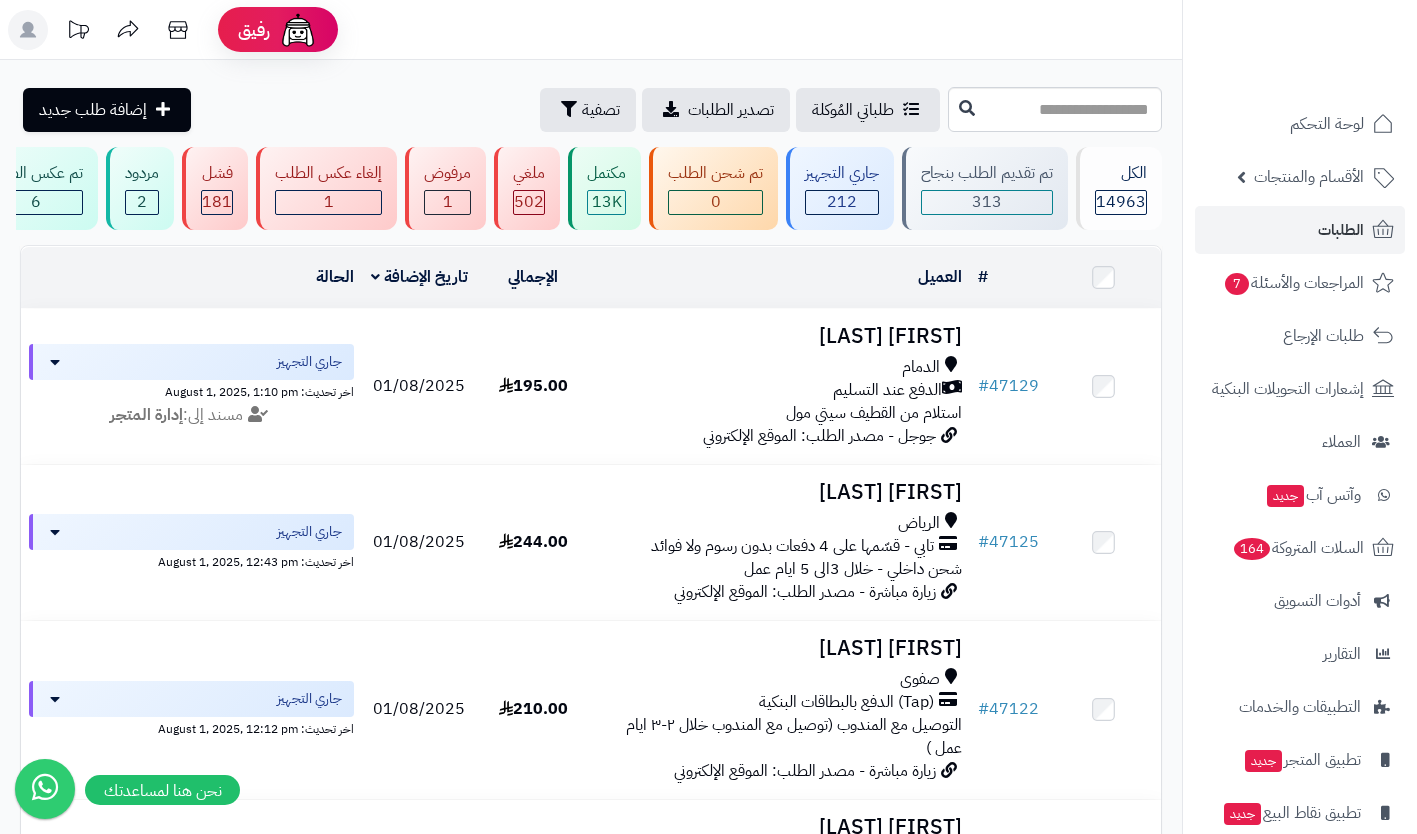 click on "mohammed alkhadrawi" at bounding box center [780, 336] 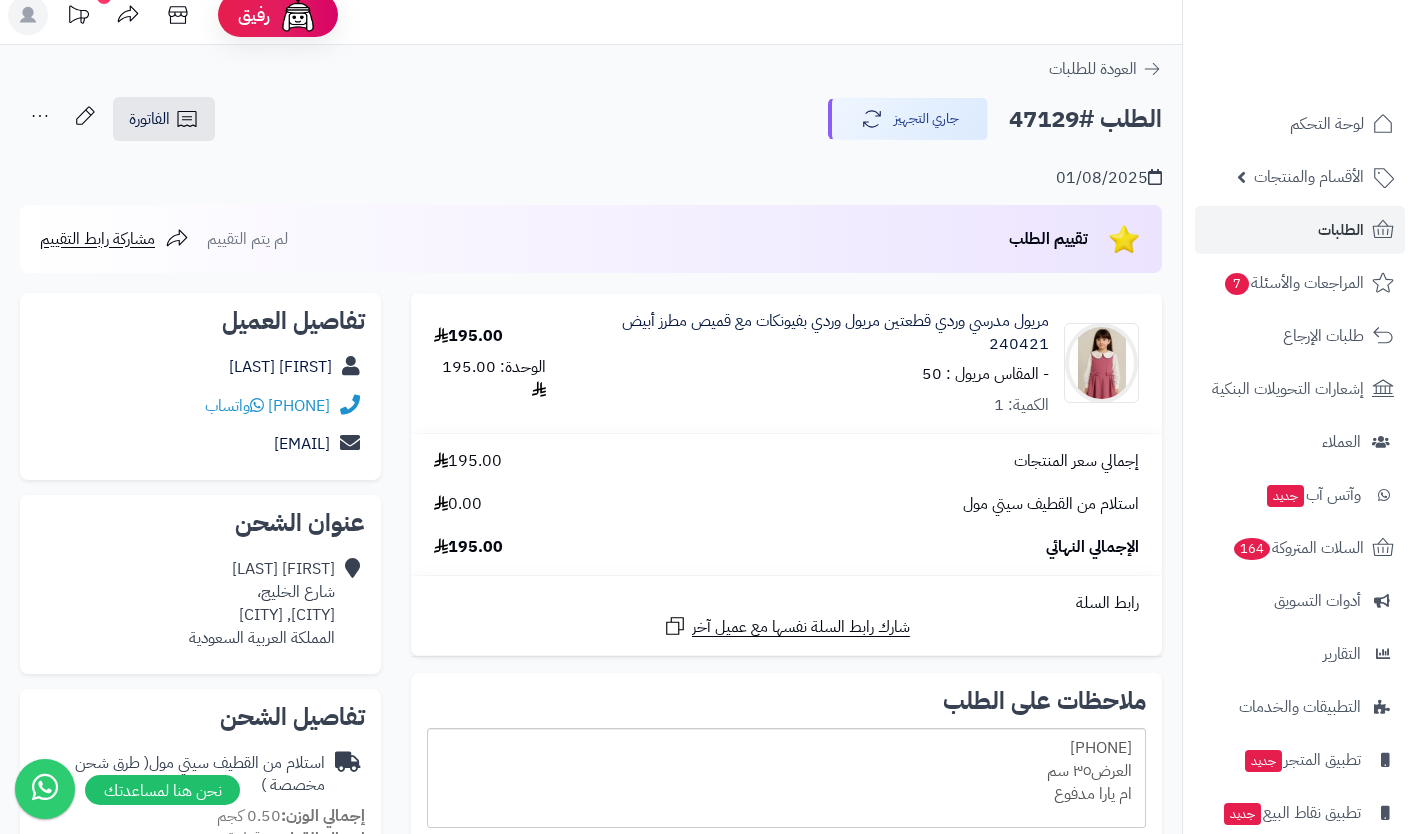 scroll, scrollTop: 0, scrollLeft: 0, axis: both 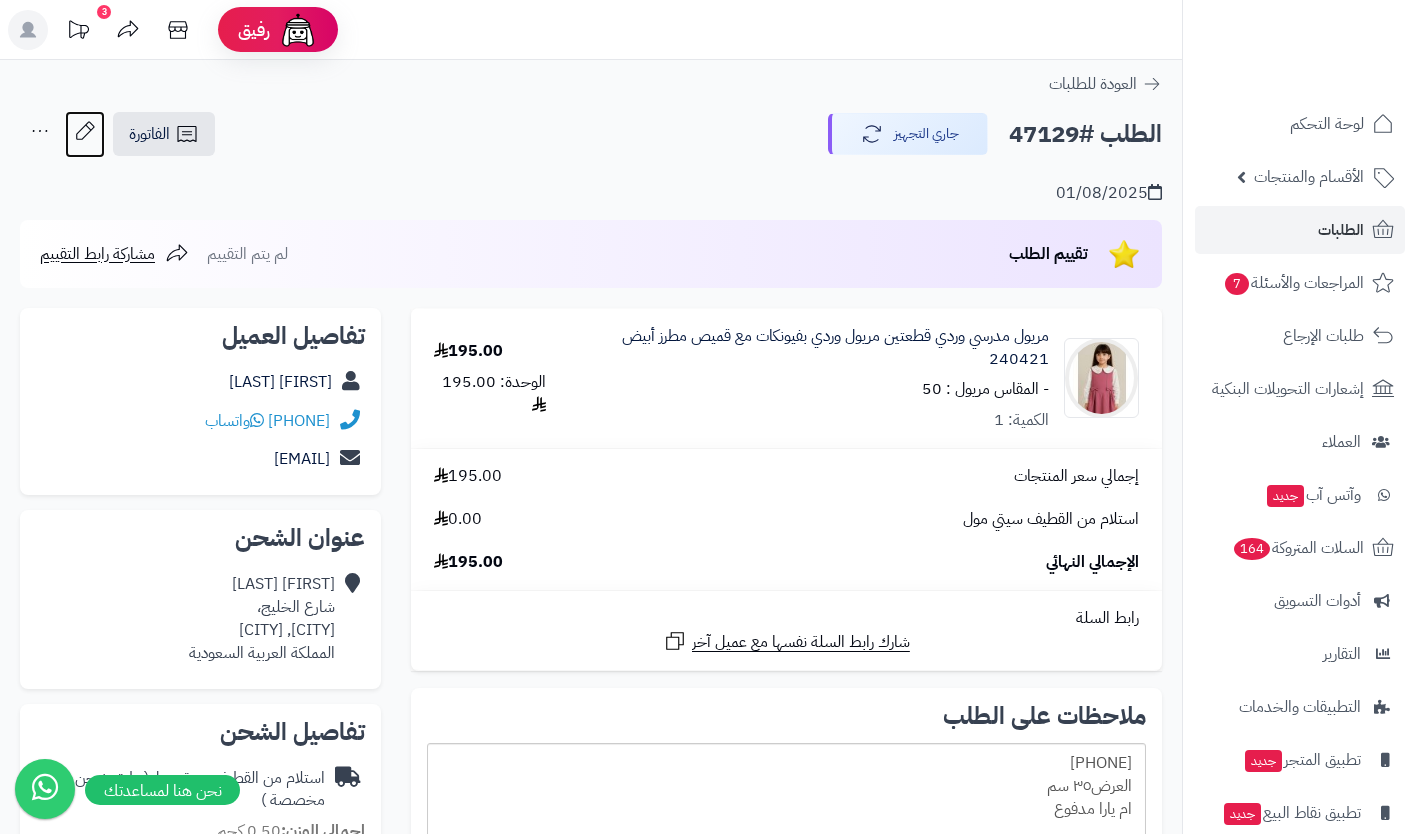 click 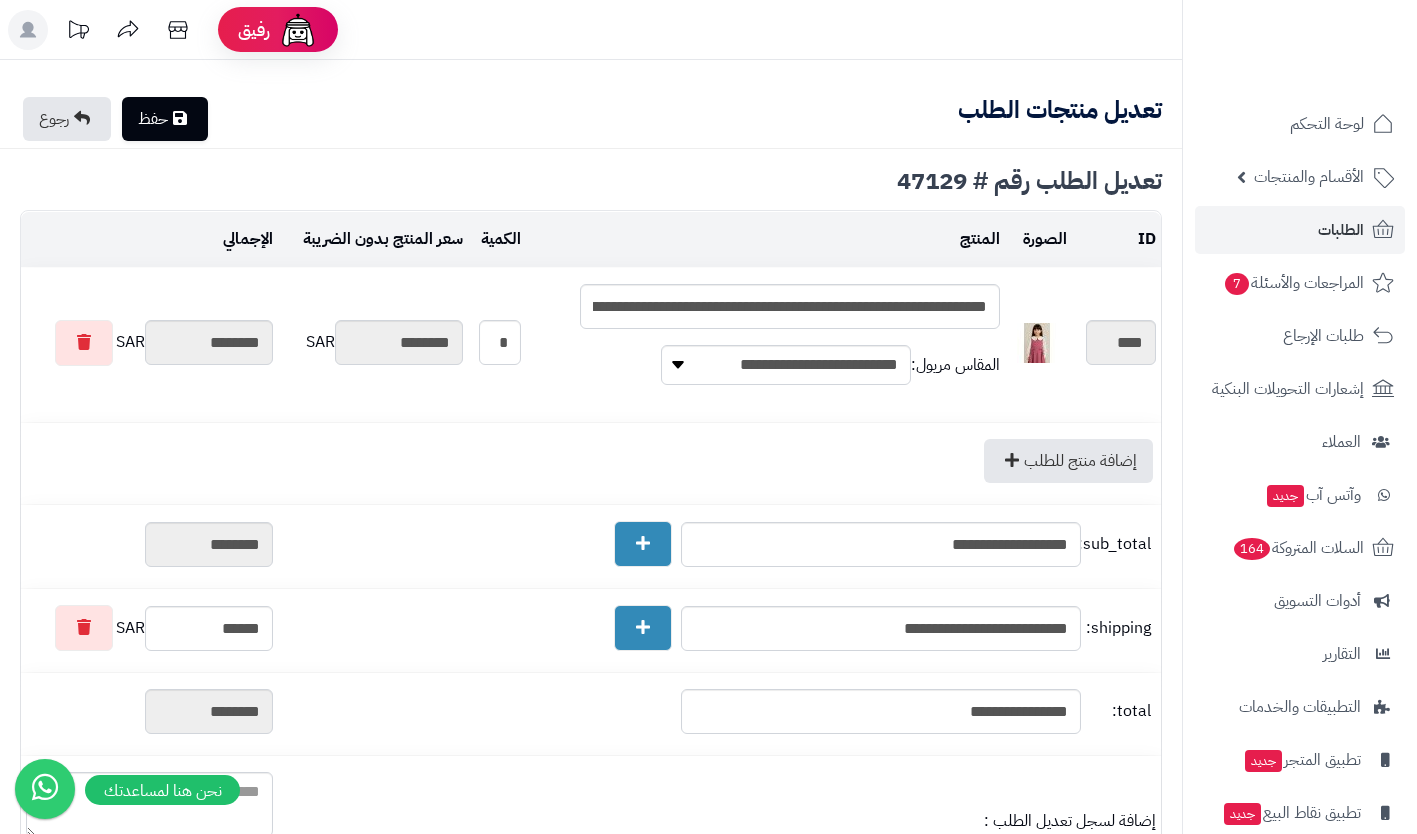 scroll, scrollTop: 0, scrollLeft: 0, axis: both 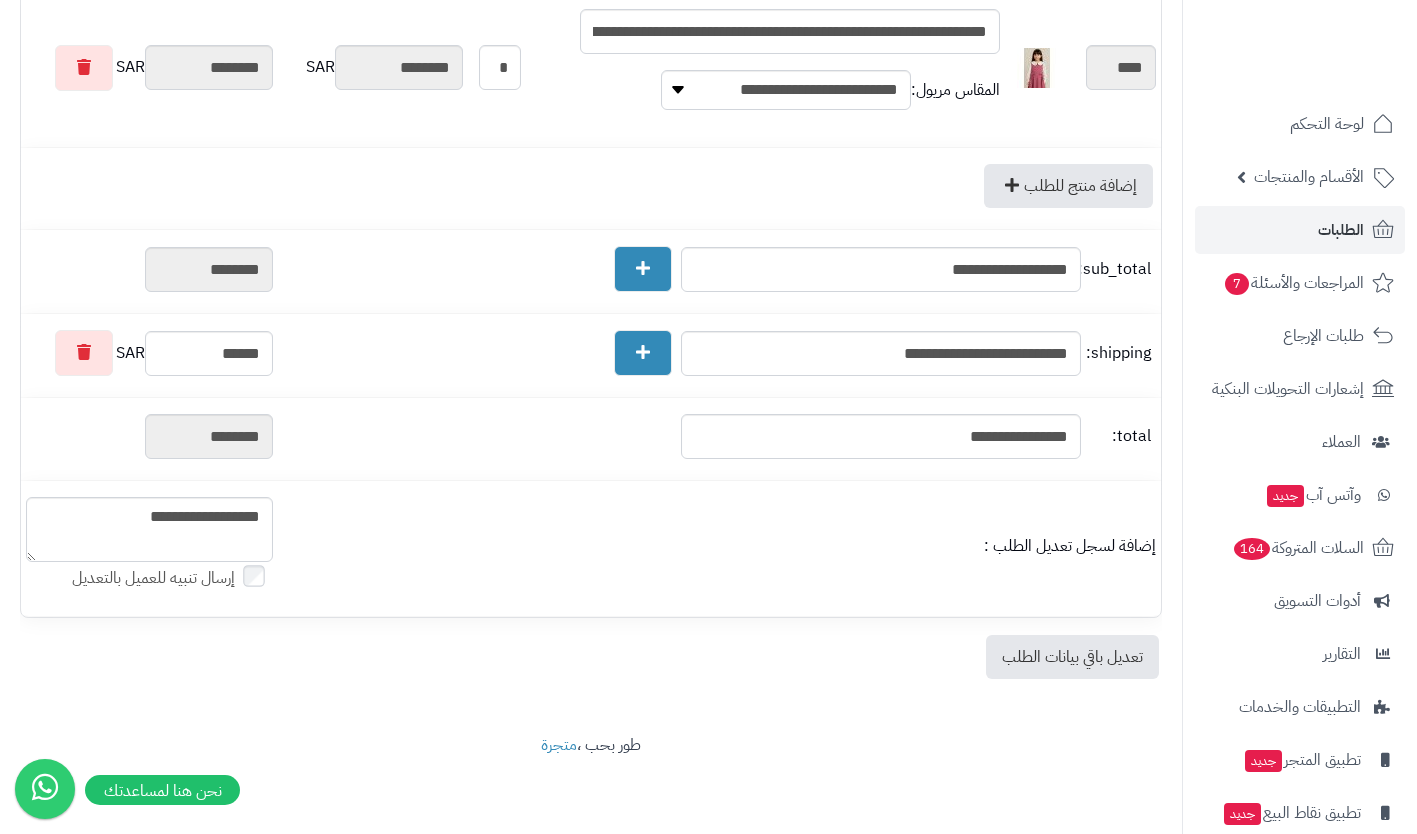 click on "تعديل باقي بيانات الطلب" at bounding box center [1072, 657] 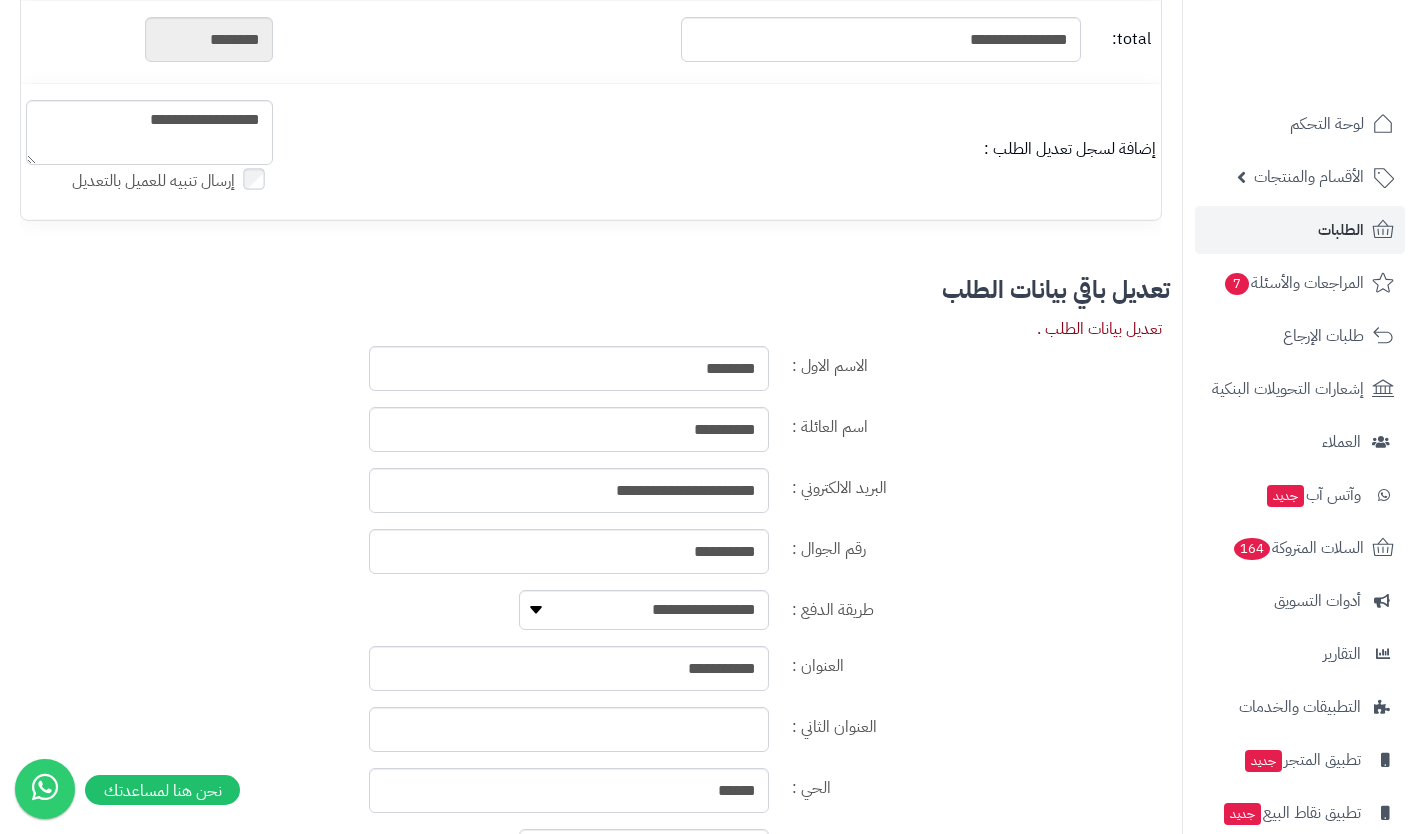 scroll, scrollTop: 693, scrollLeft: 0, axis: vertical 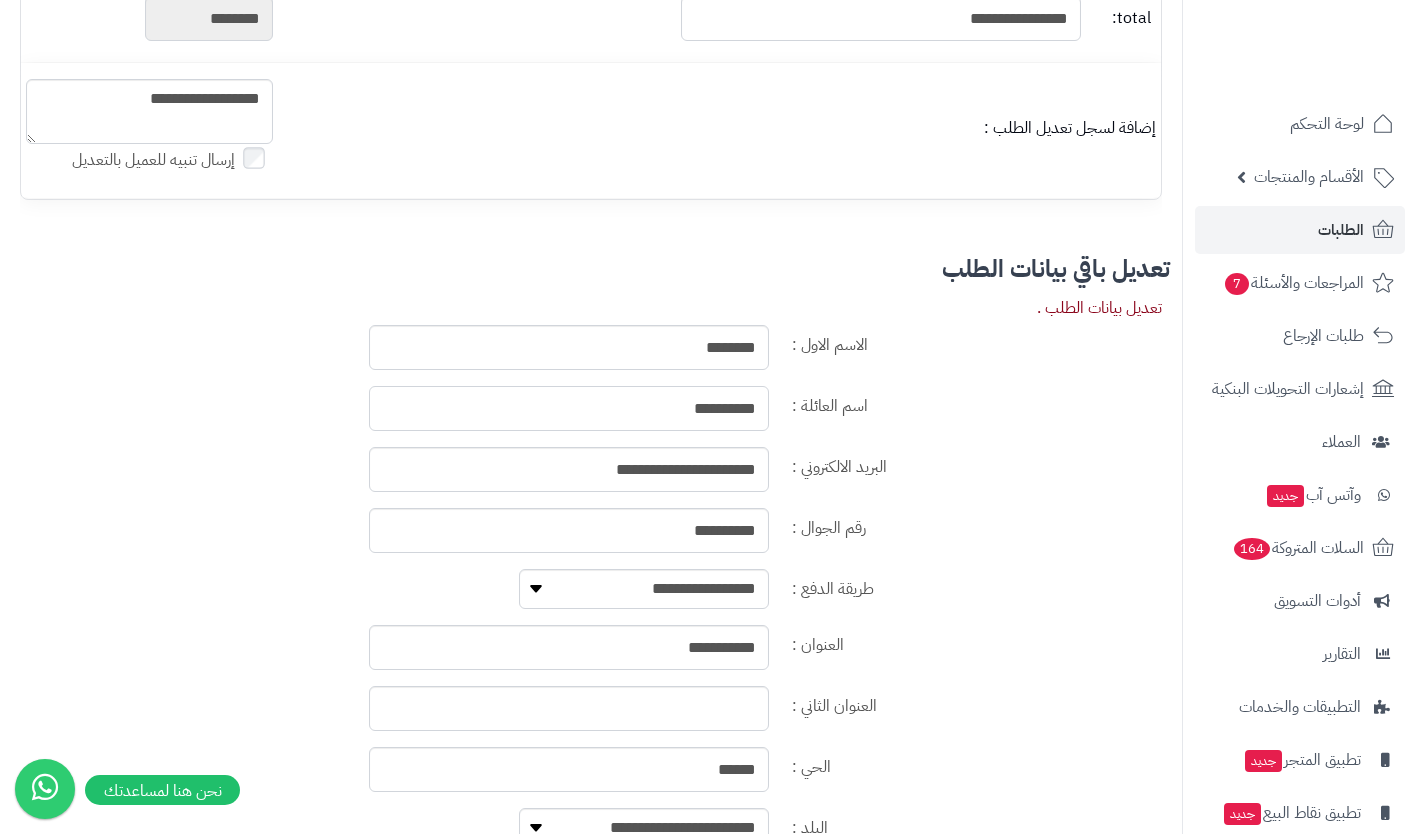 click on "**********" at bounding box center (569, 408) 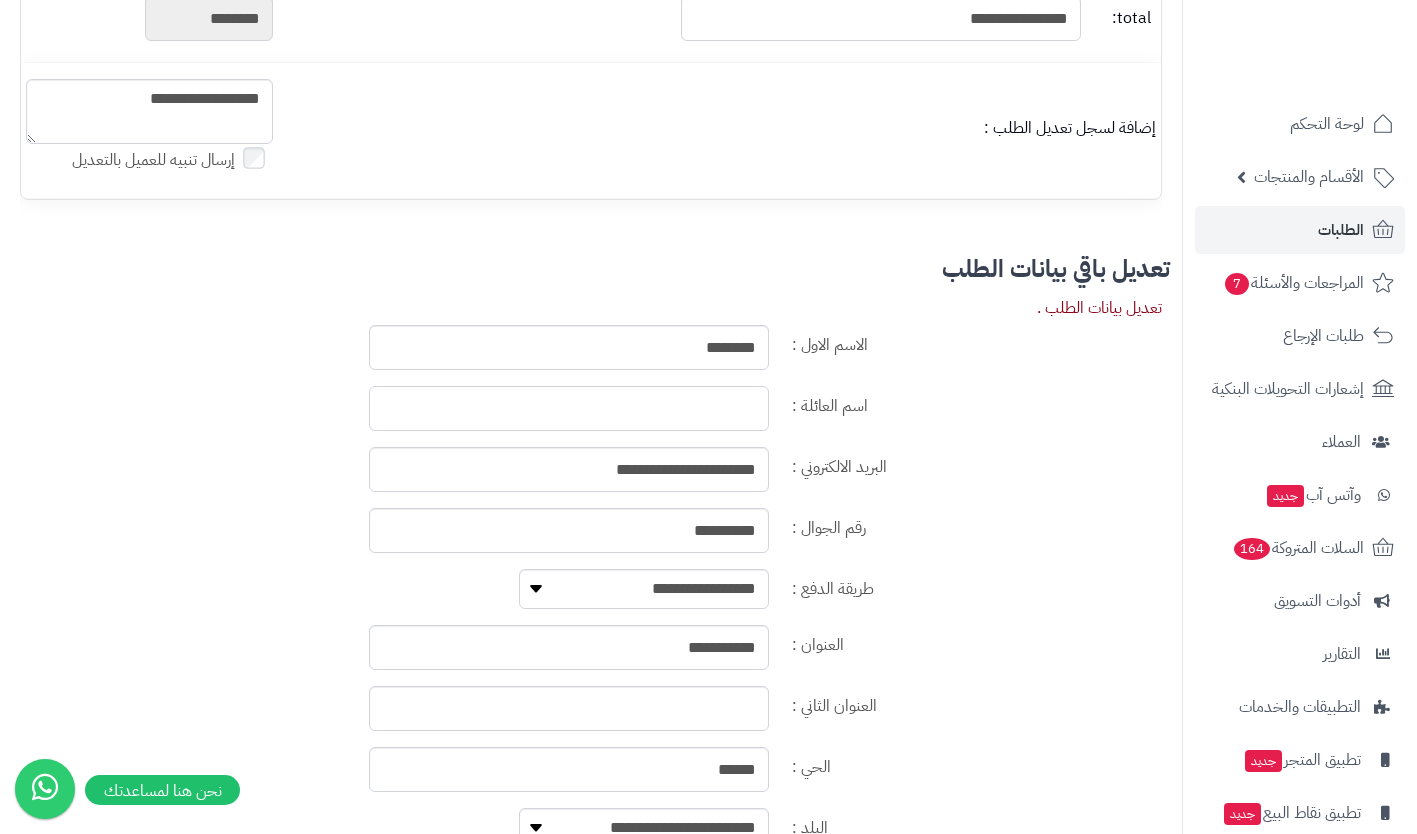 type 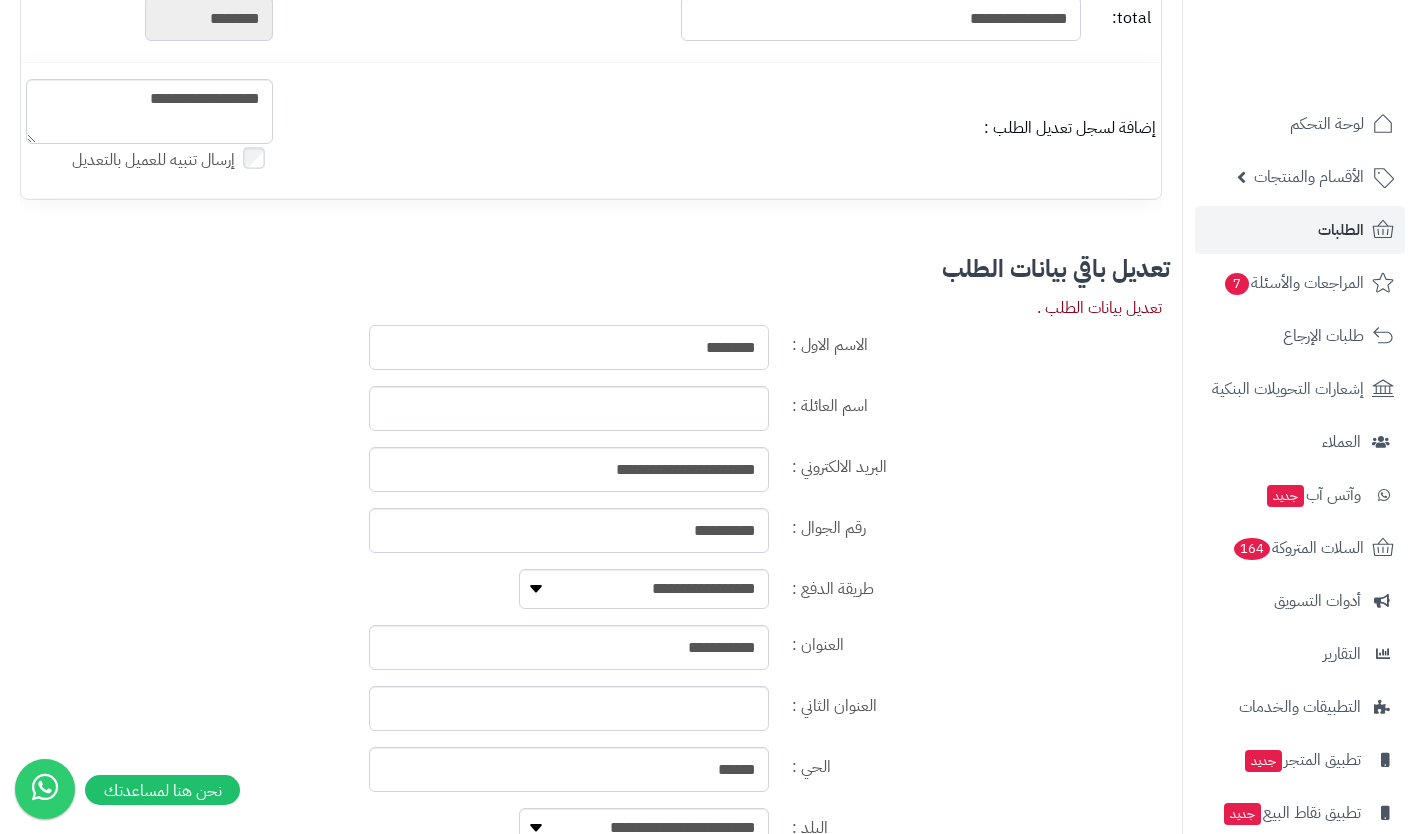 click on "********" at bounding box center (569, 347) 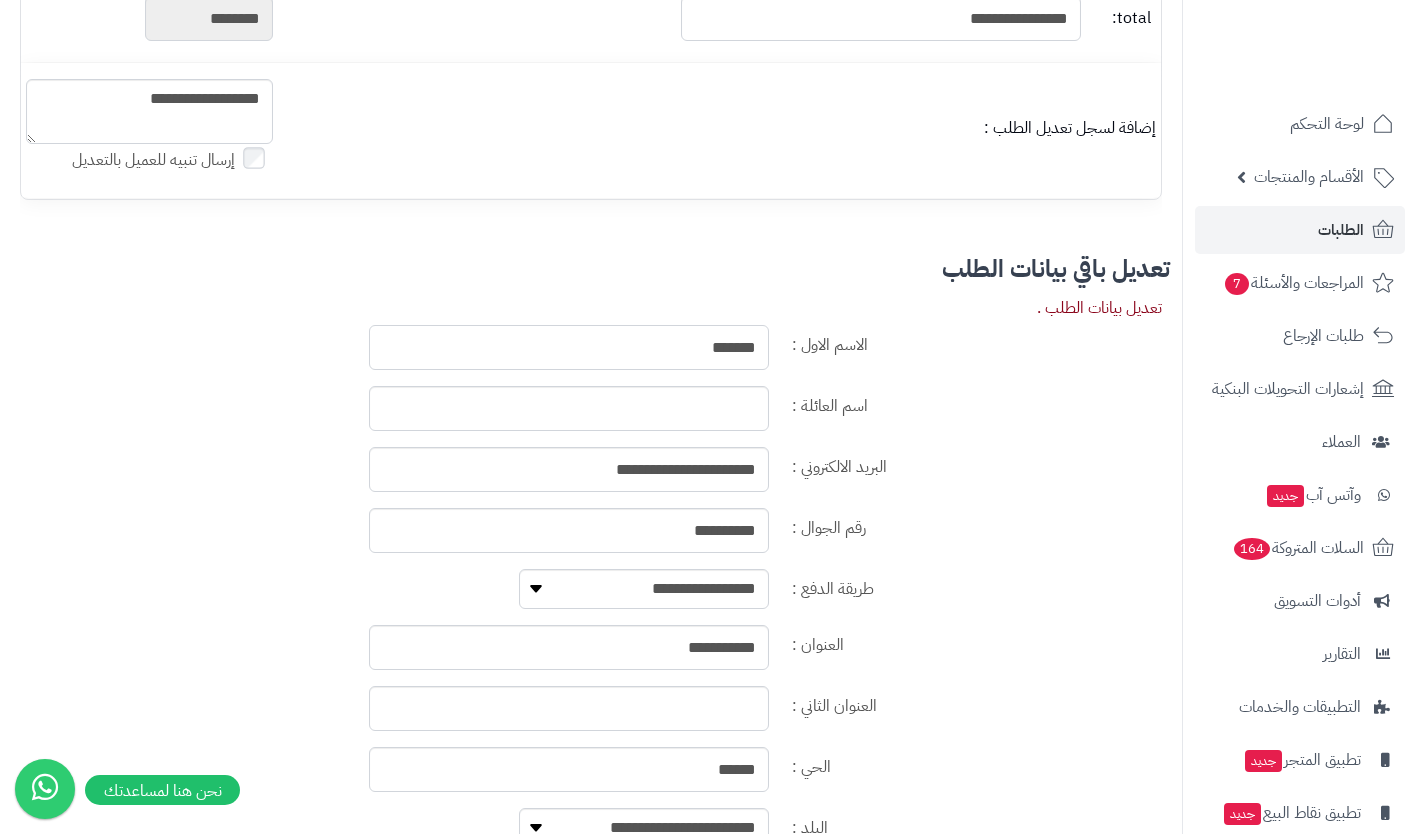 type on "*******" 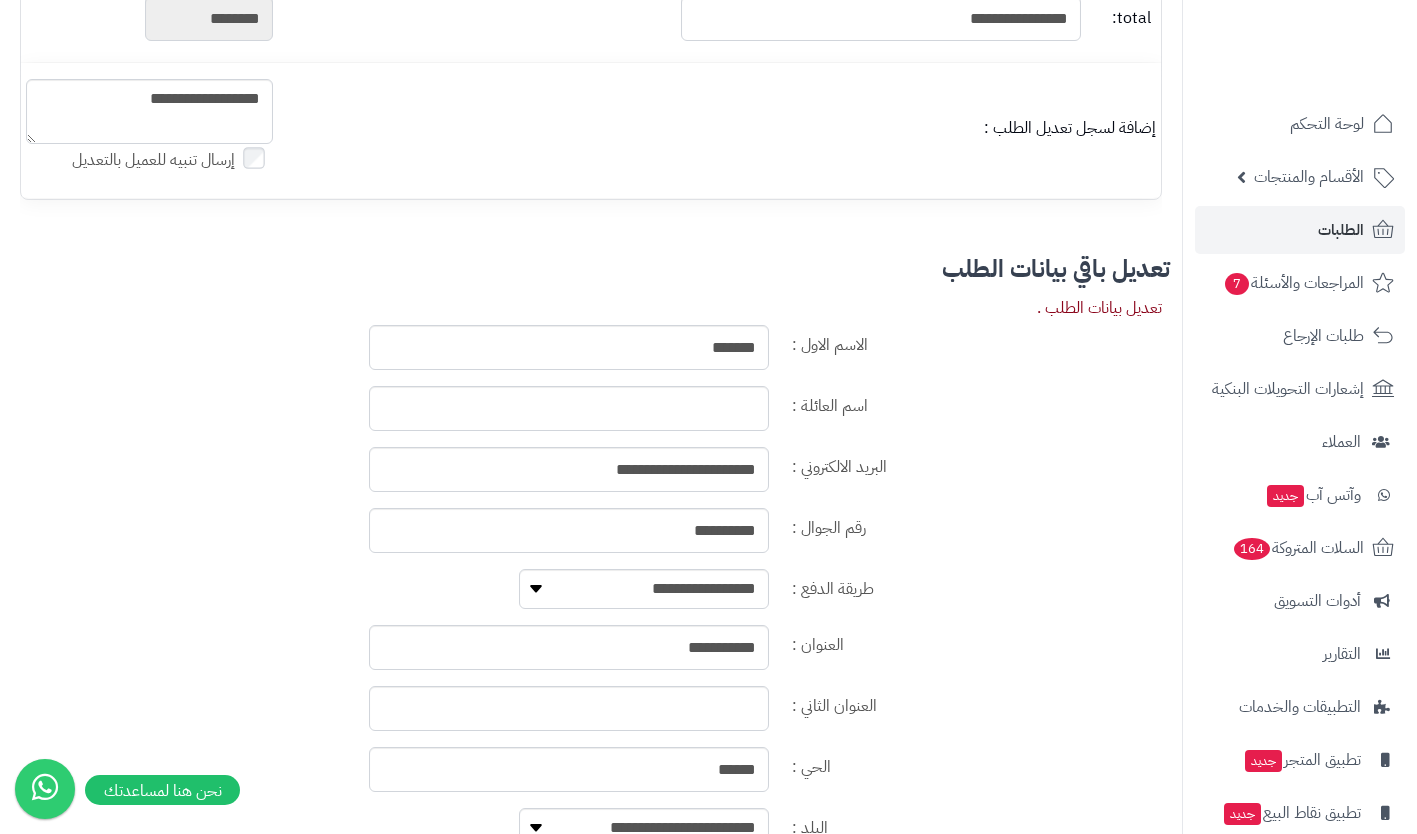 click on "الاسم الاول :" at bounding box center [977, 341] 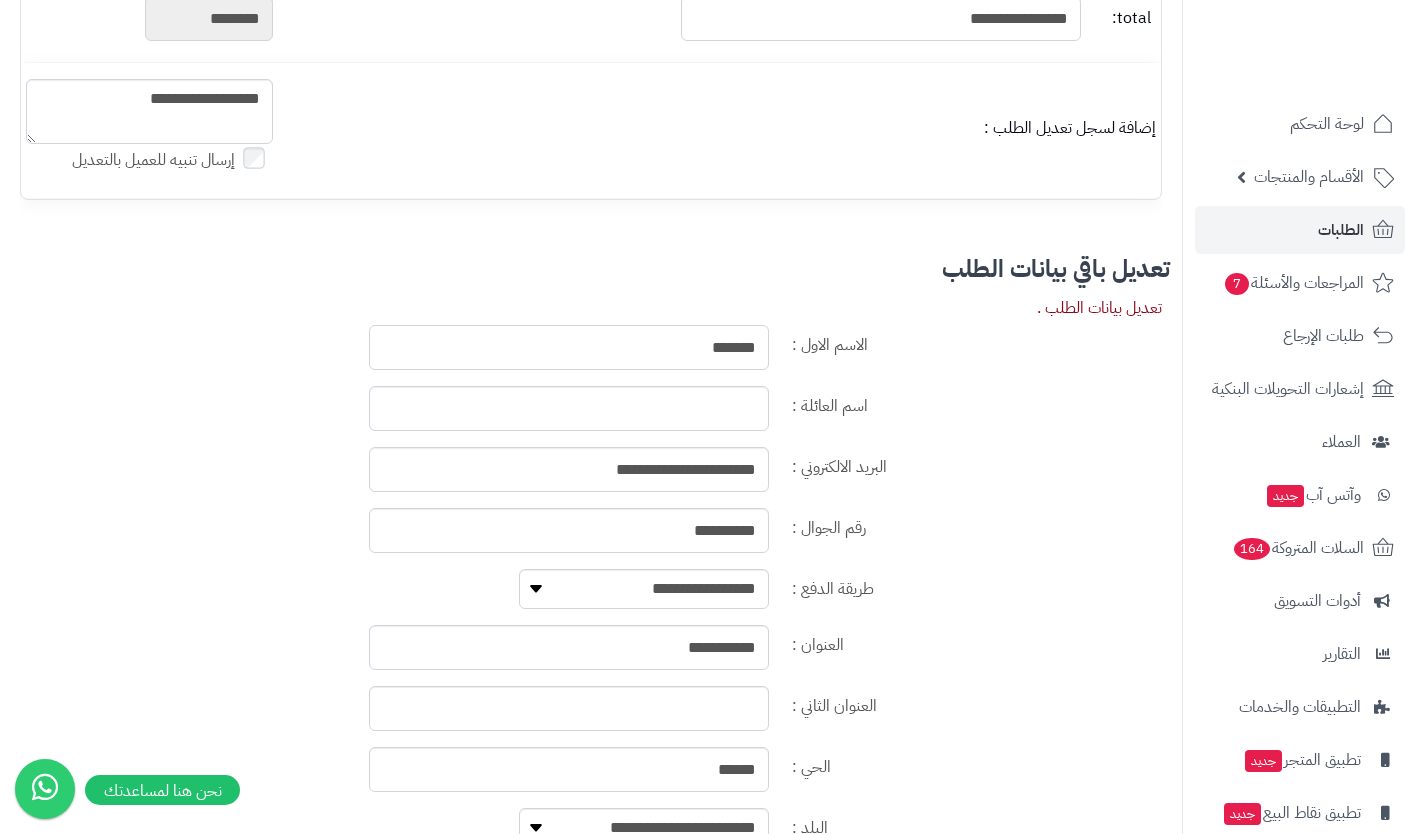 click on "*******" at bounding box center [569, 347] 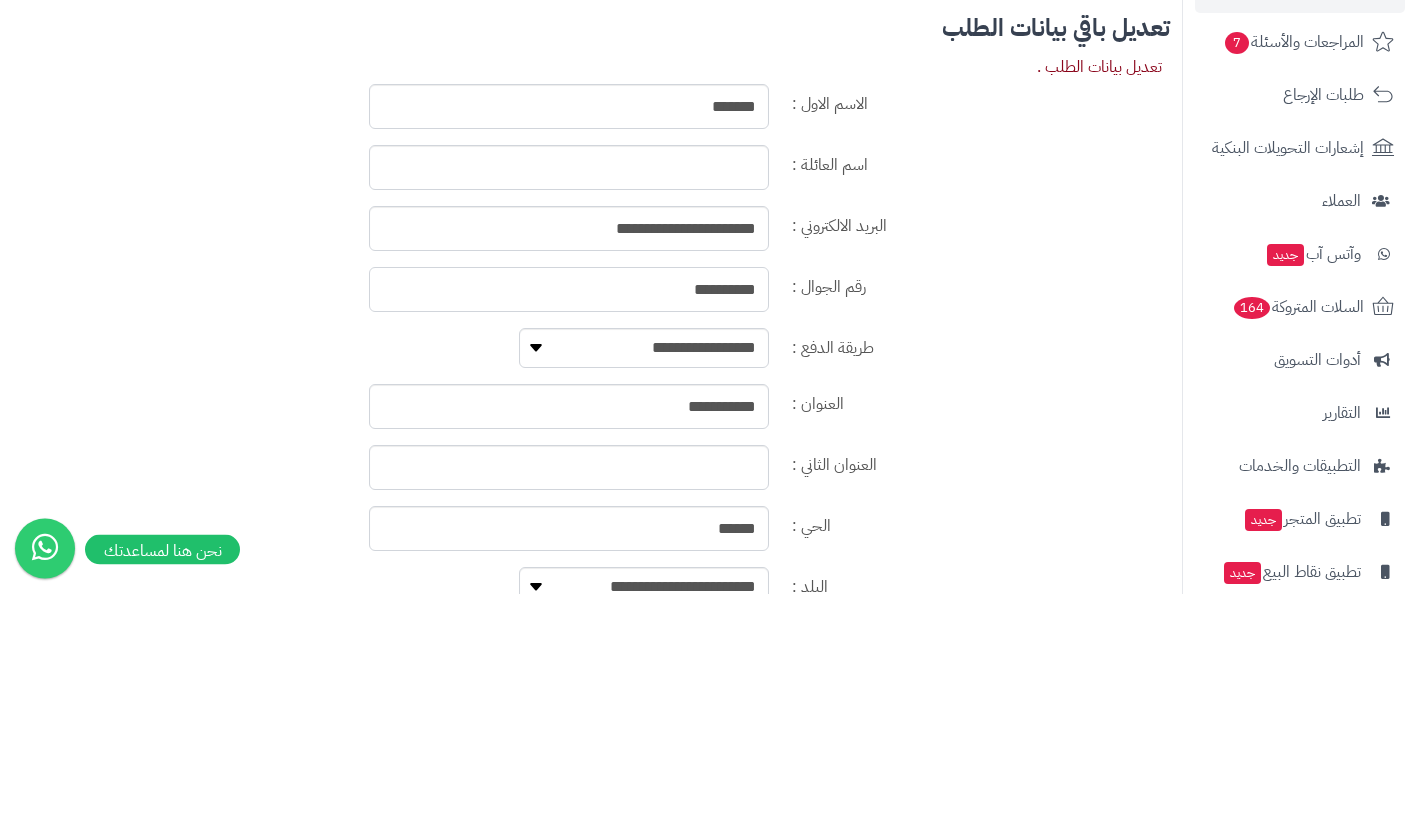 click on "**********" at bounding box center (569, 530) 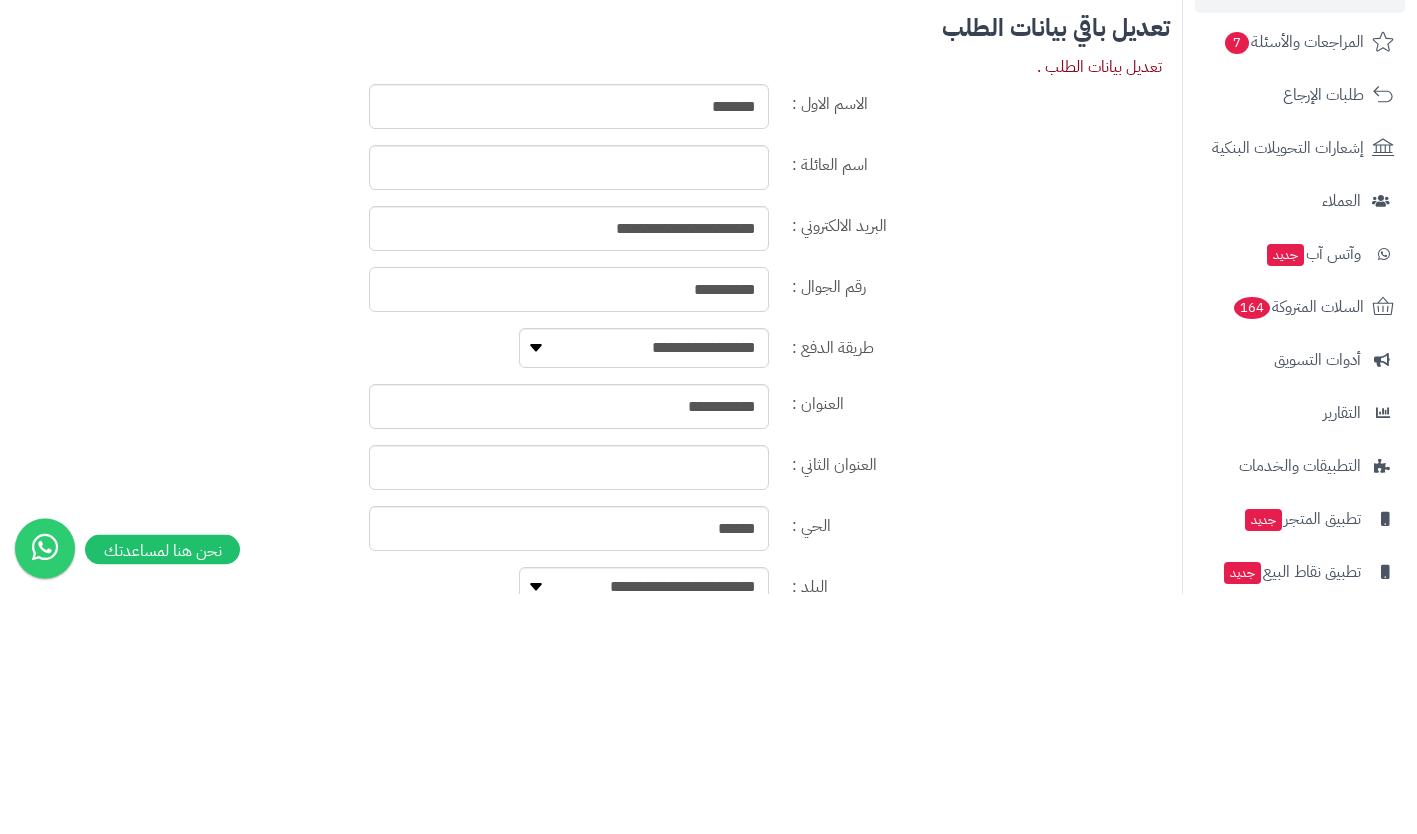 paste 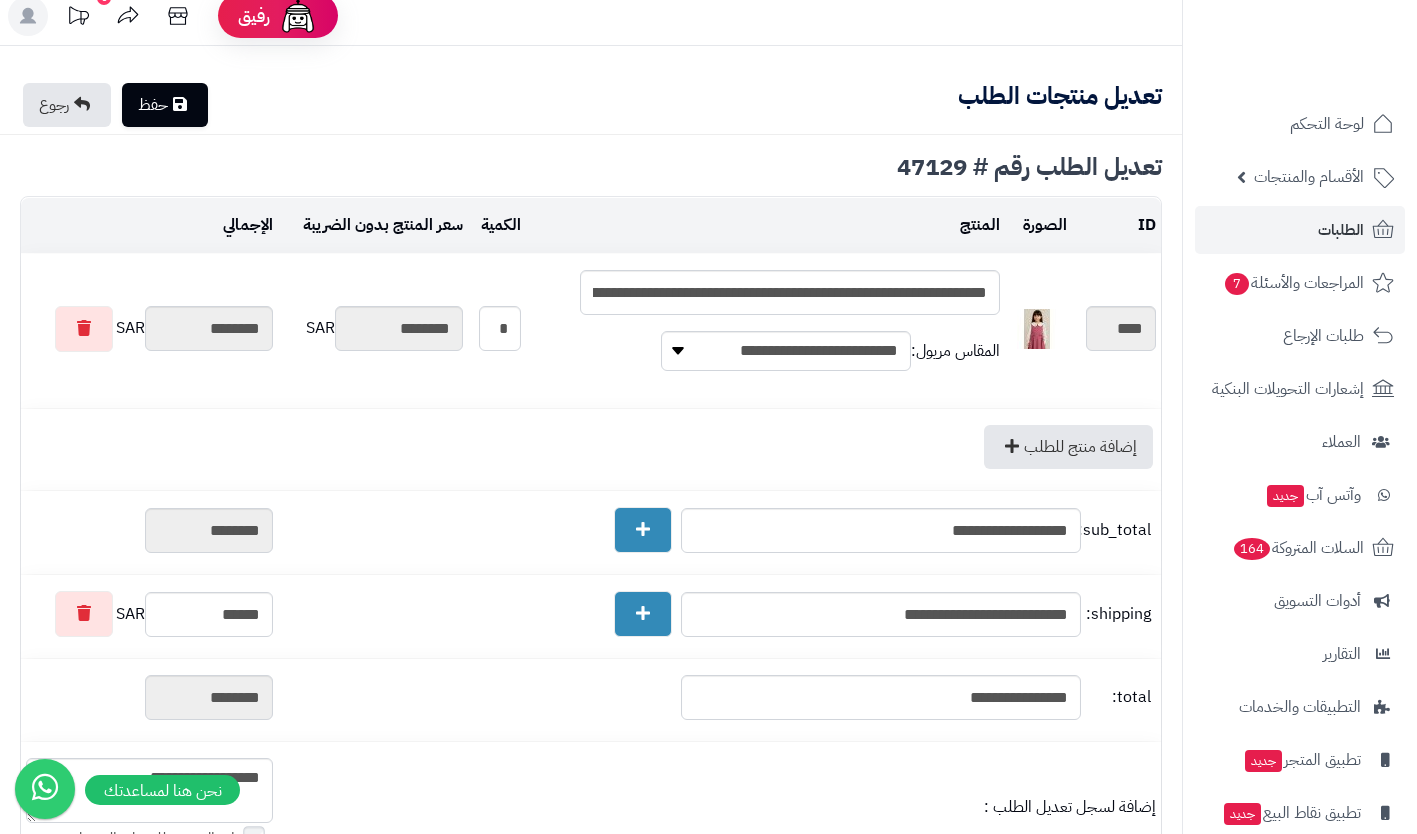 scroll, scrollTop: 12, scrollLeft: 0, axis: vertical 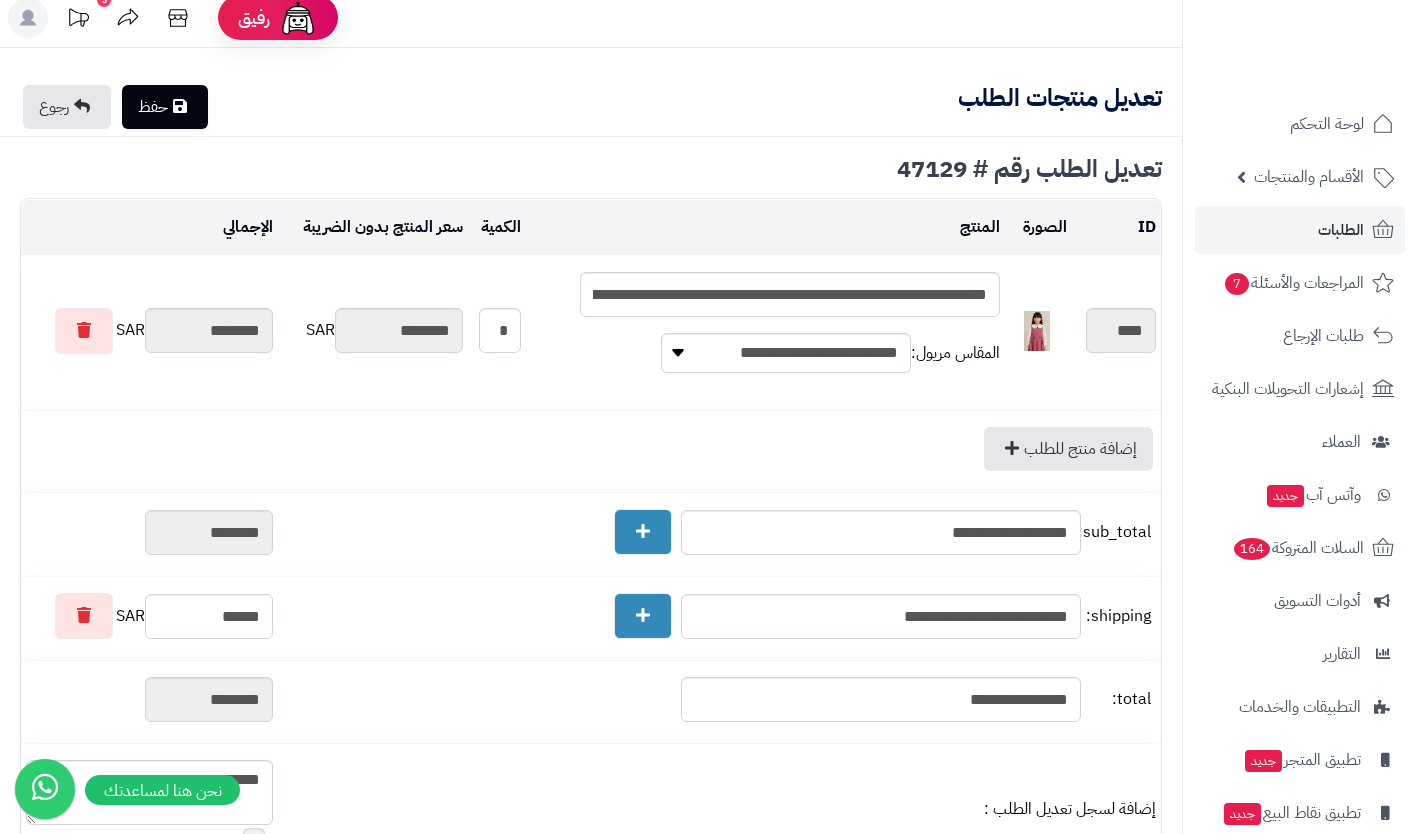 type on "*********" 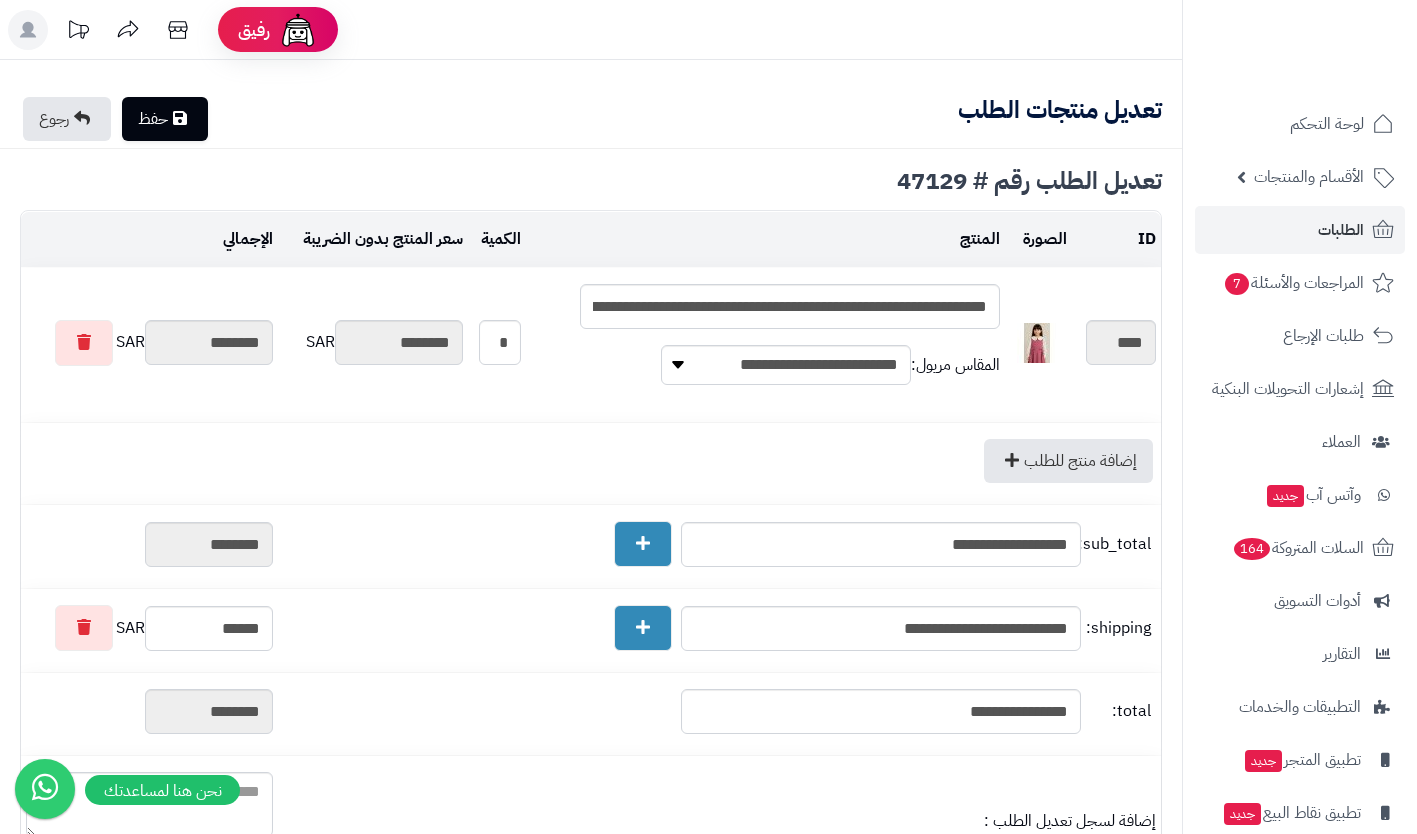 scroll, scrollTop: 12, scrollLeft: 0, axis: vertical 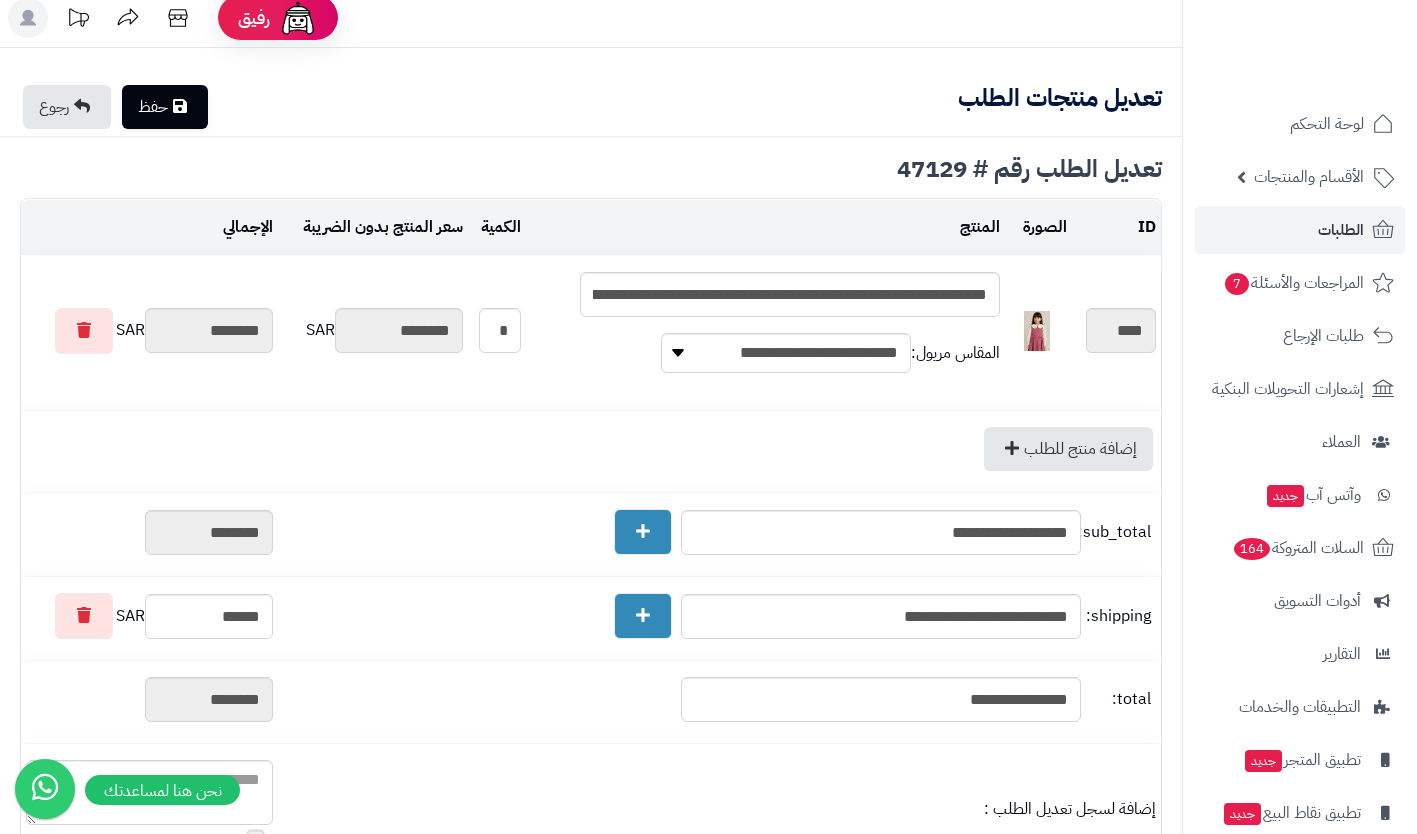 type on "**********" 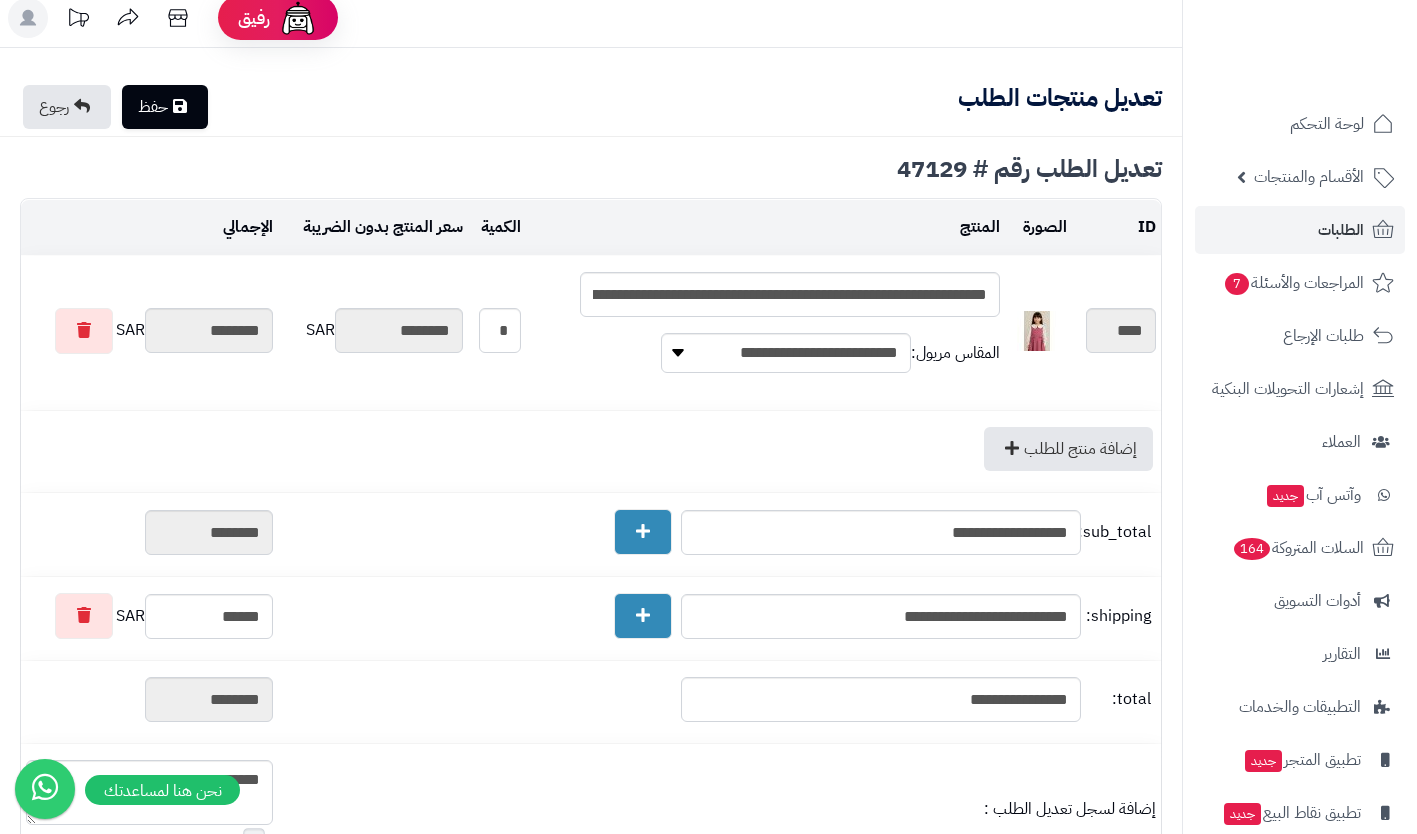 click on "الأقسام والمنتجات" at bounding box center (1309, 177) 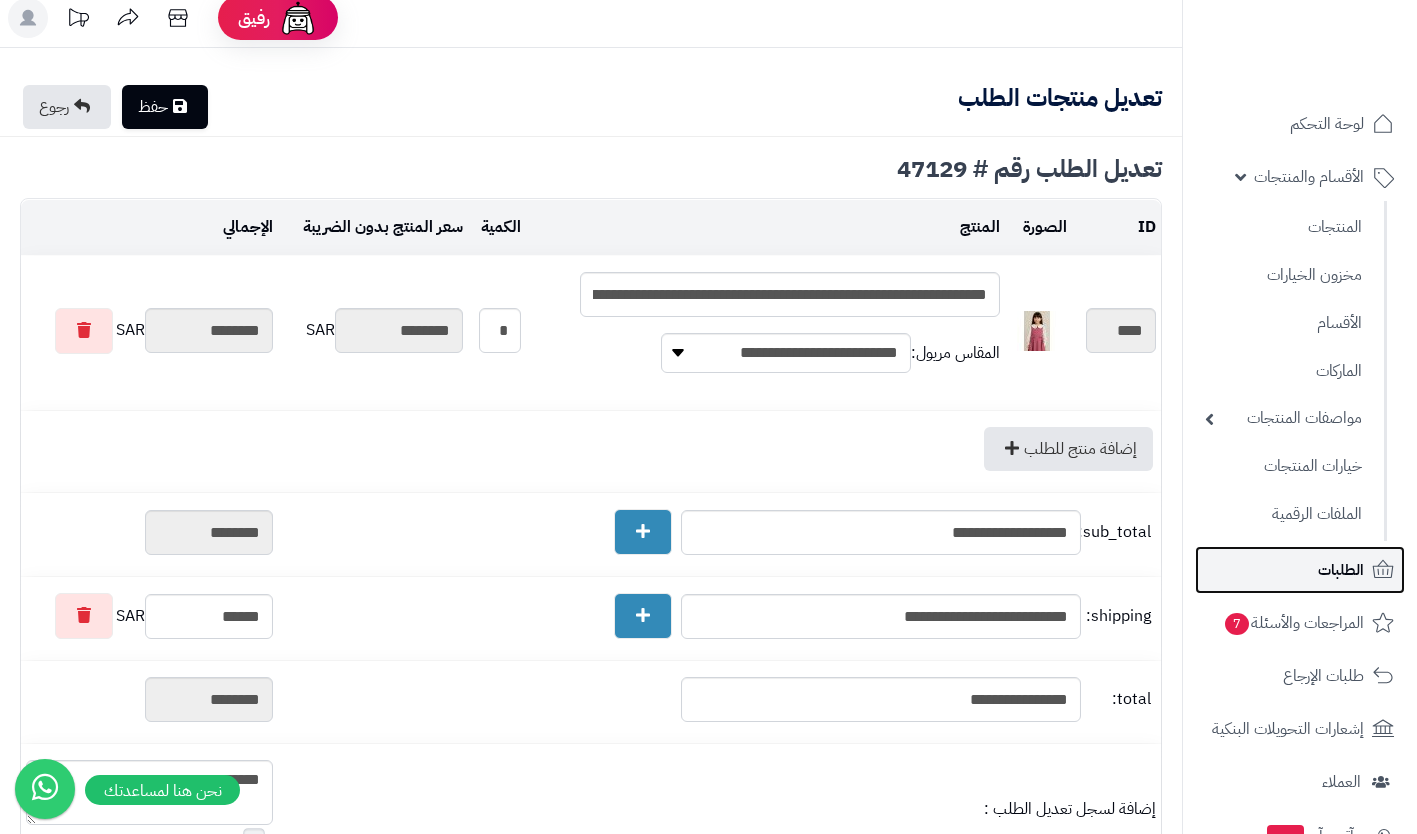 click on "الطلبات" at bounding box center (1341, 570) 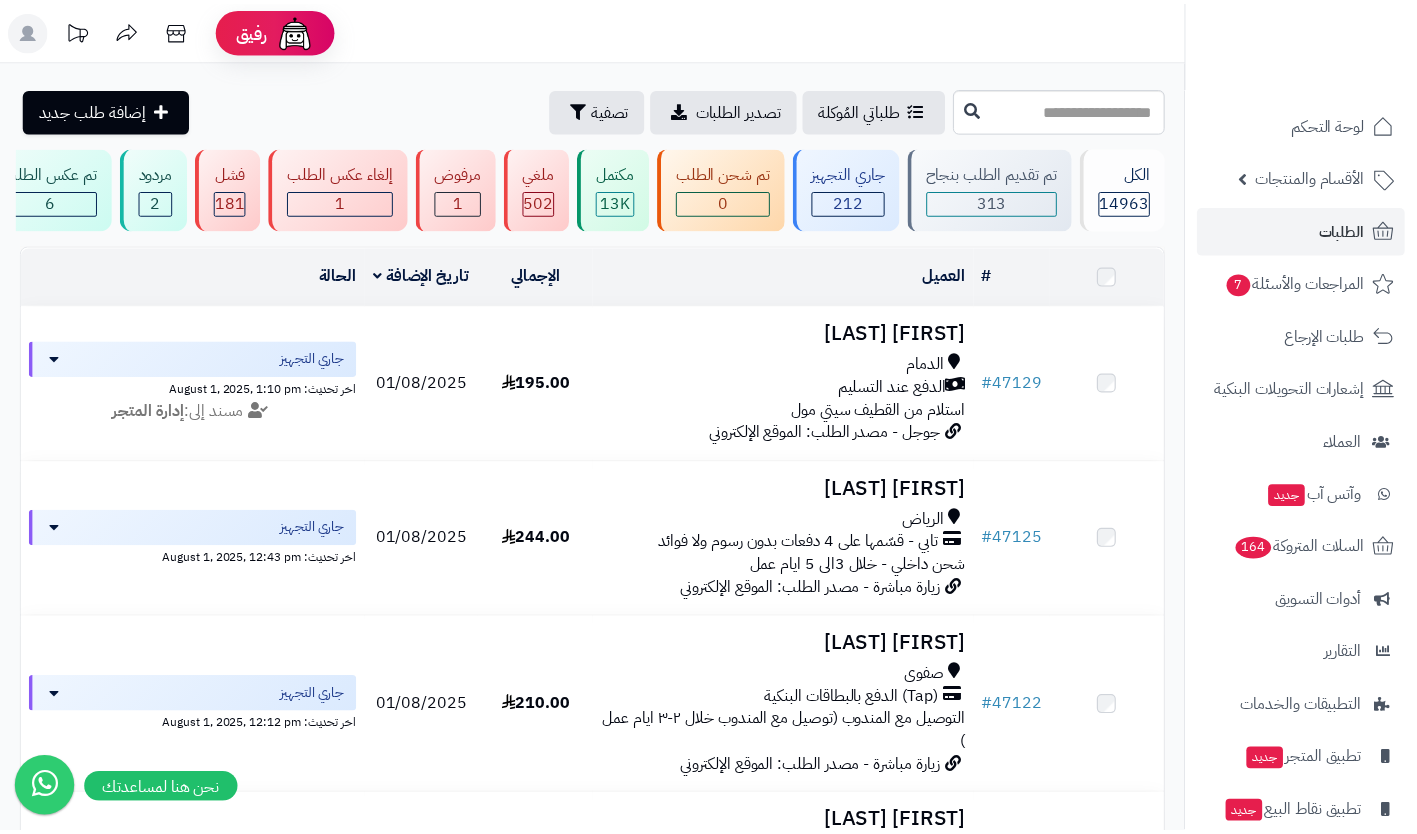 scroll, scrollTop: 0, scrollLeft: 0, axis: both 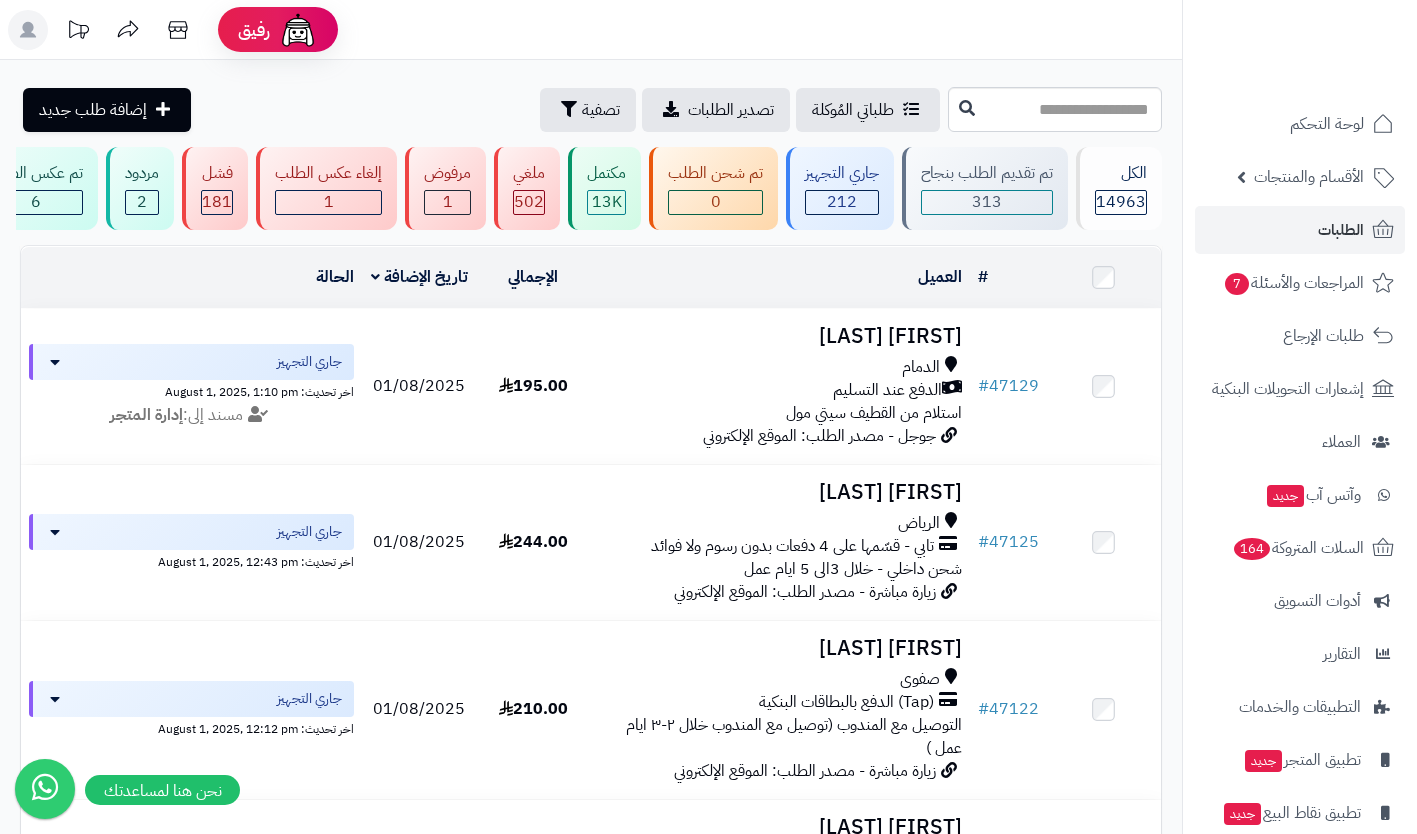click on "الدمام" at bounding box center (780, 367) 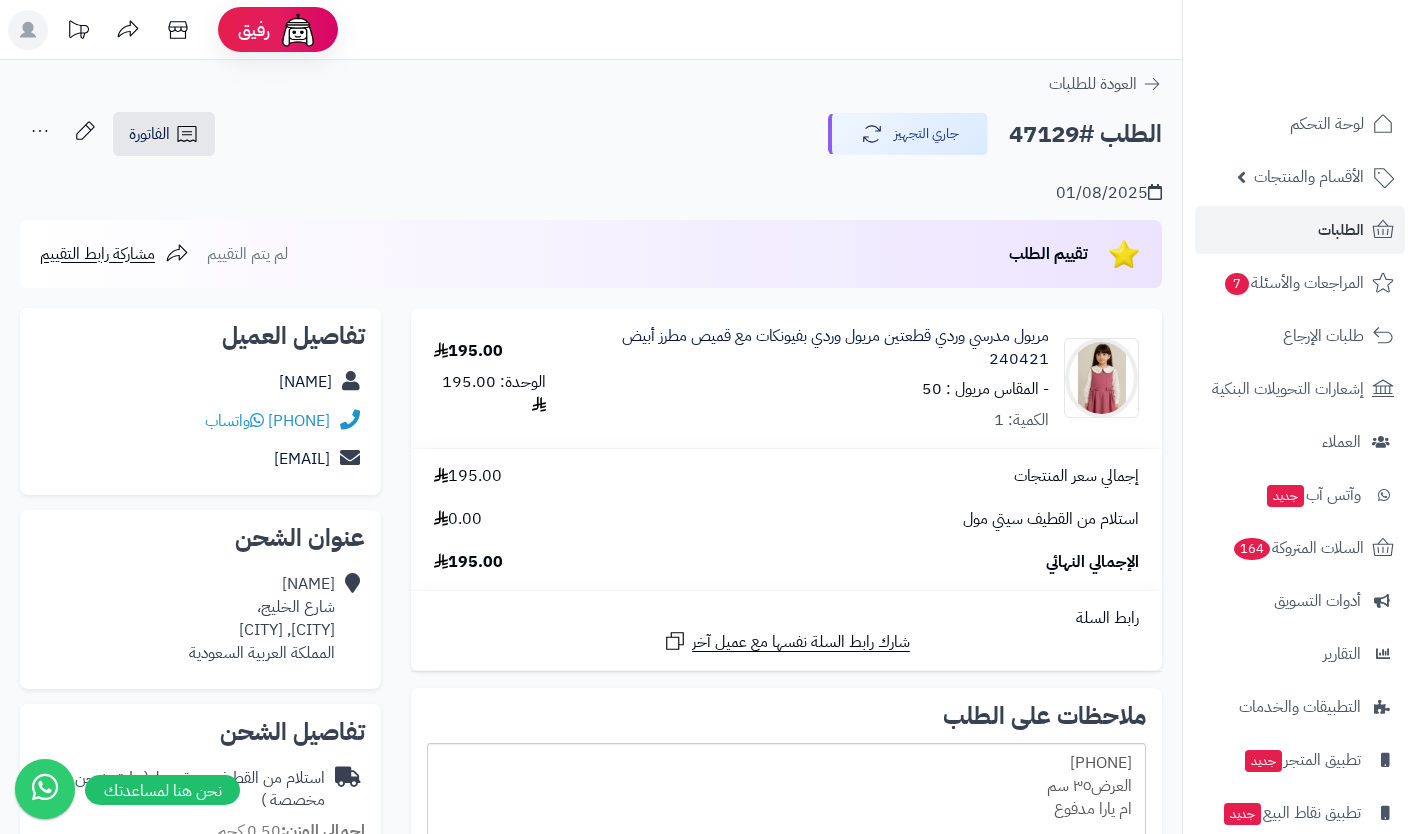 scroll, scrollTop: 0, scrollLeft: 0, axis: both 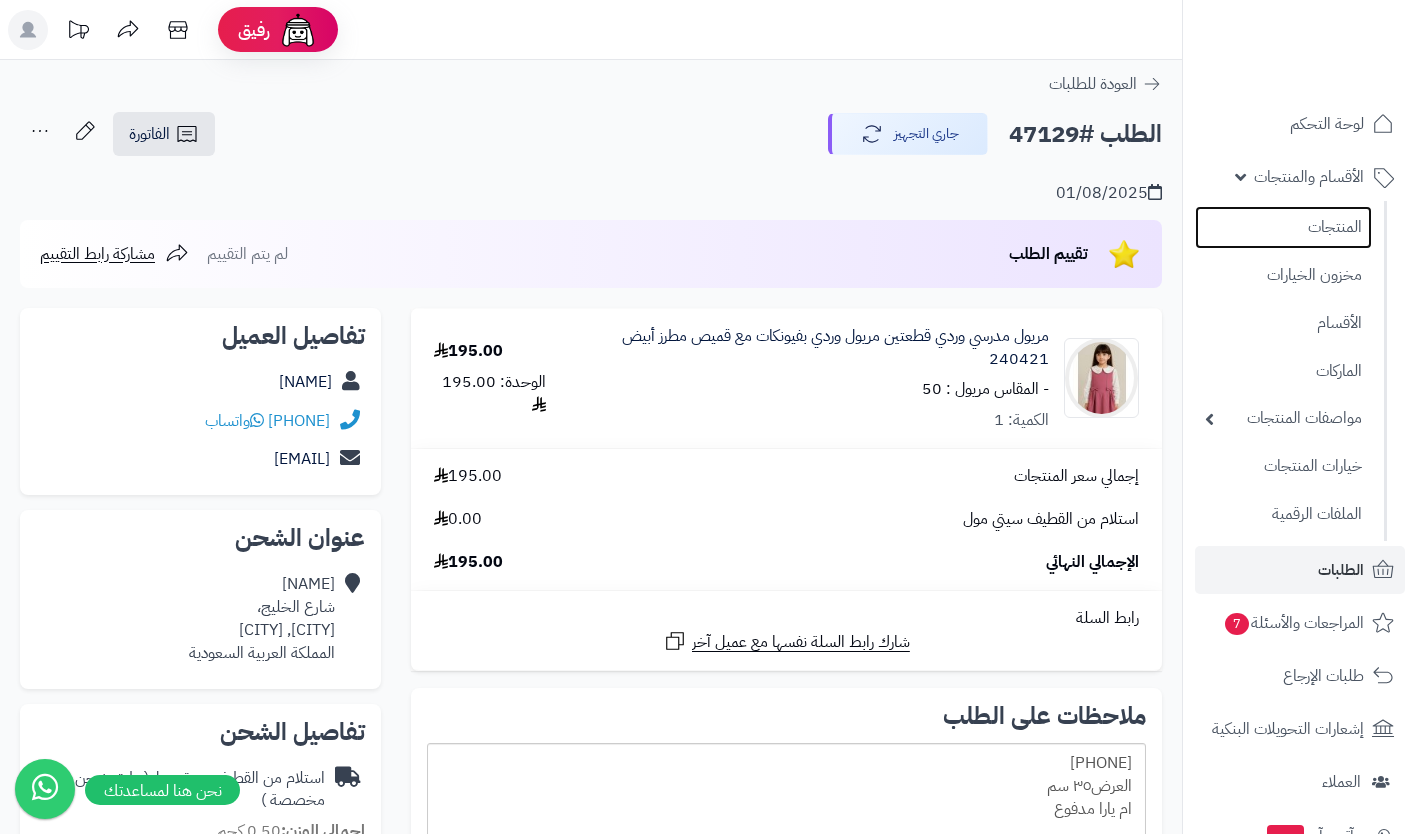 click on "المنتجات" at bounding box center [1283, 227] 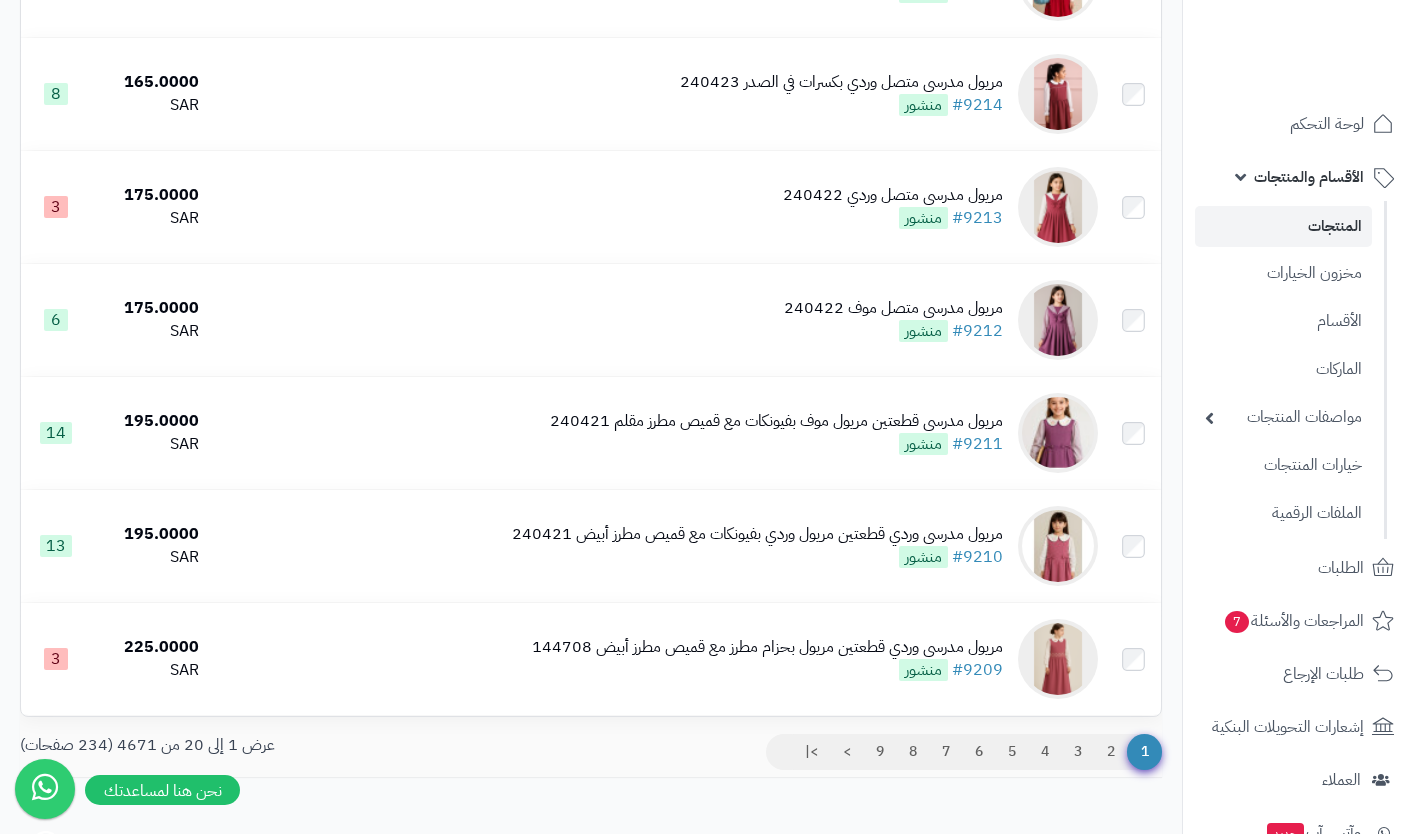 scroll, scrollTop: 1815, scrollLeft: 0, axis: vertical 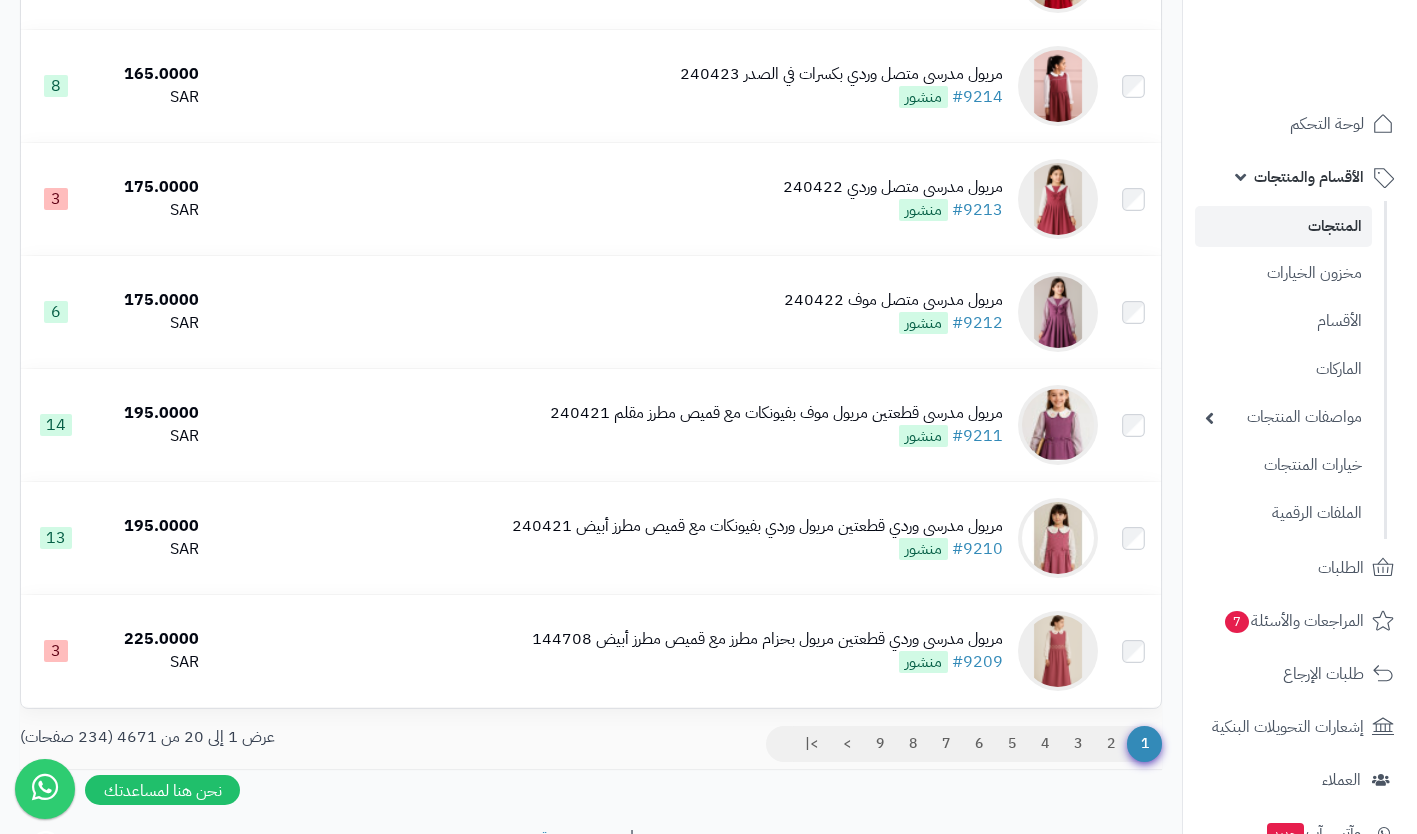 click on "منشور" at bounding box center [923, 549] 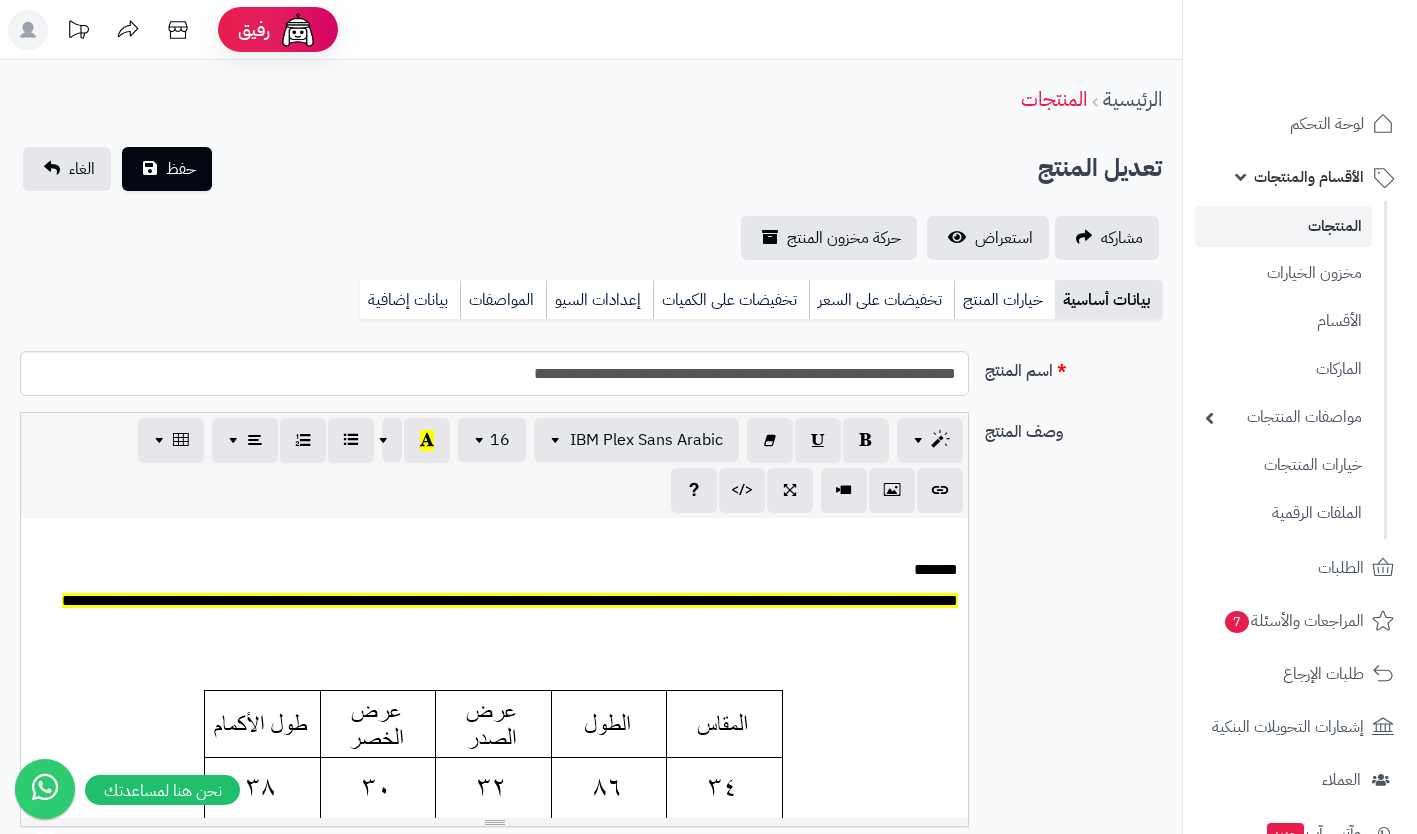 scroll, scrollTop: 0, scrollLeft: 0, axis: both 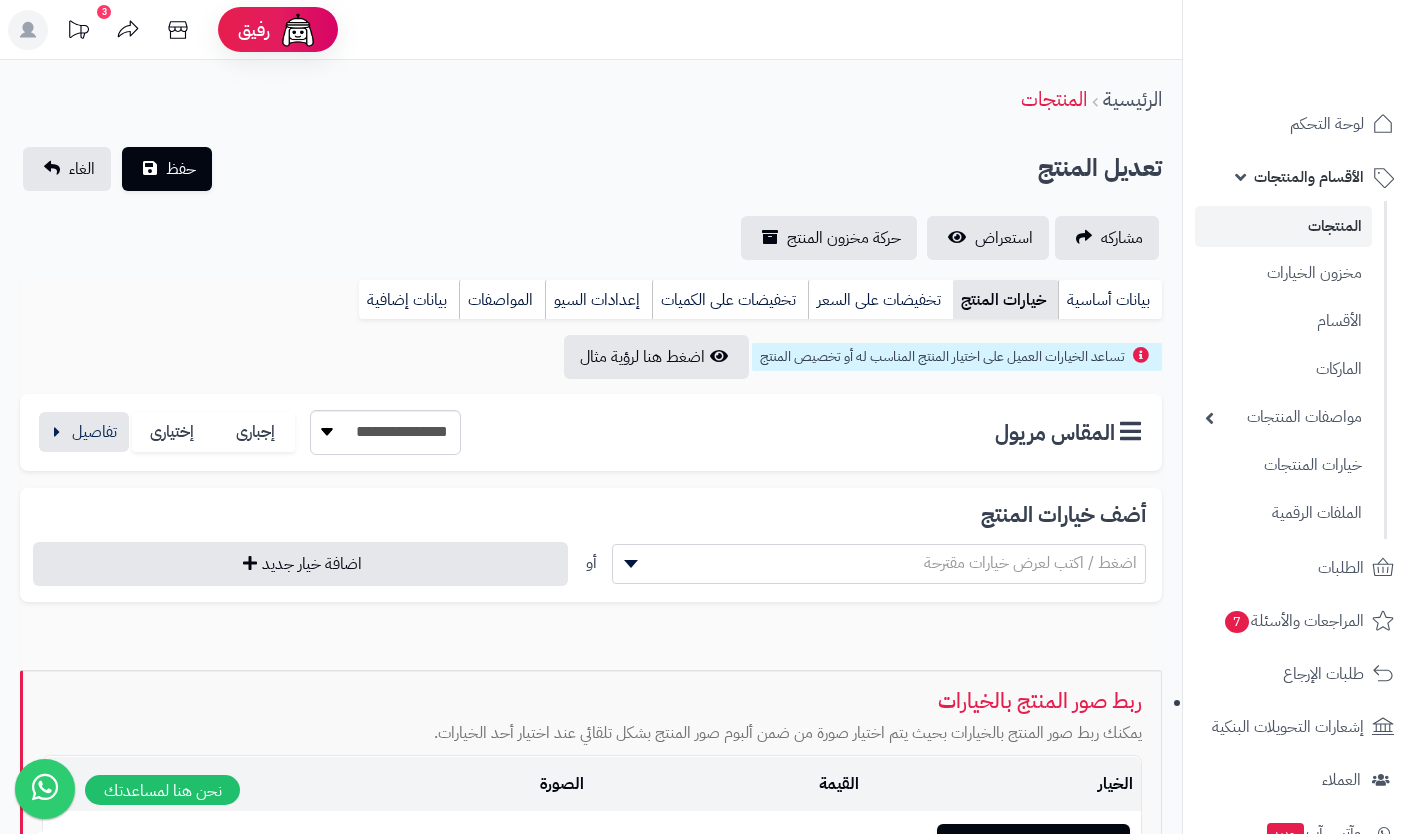 click at bounding box center (84, 432) 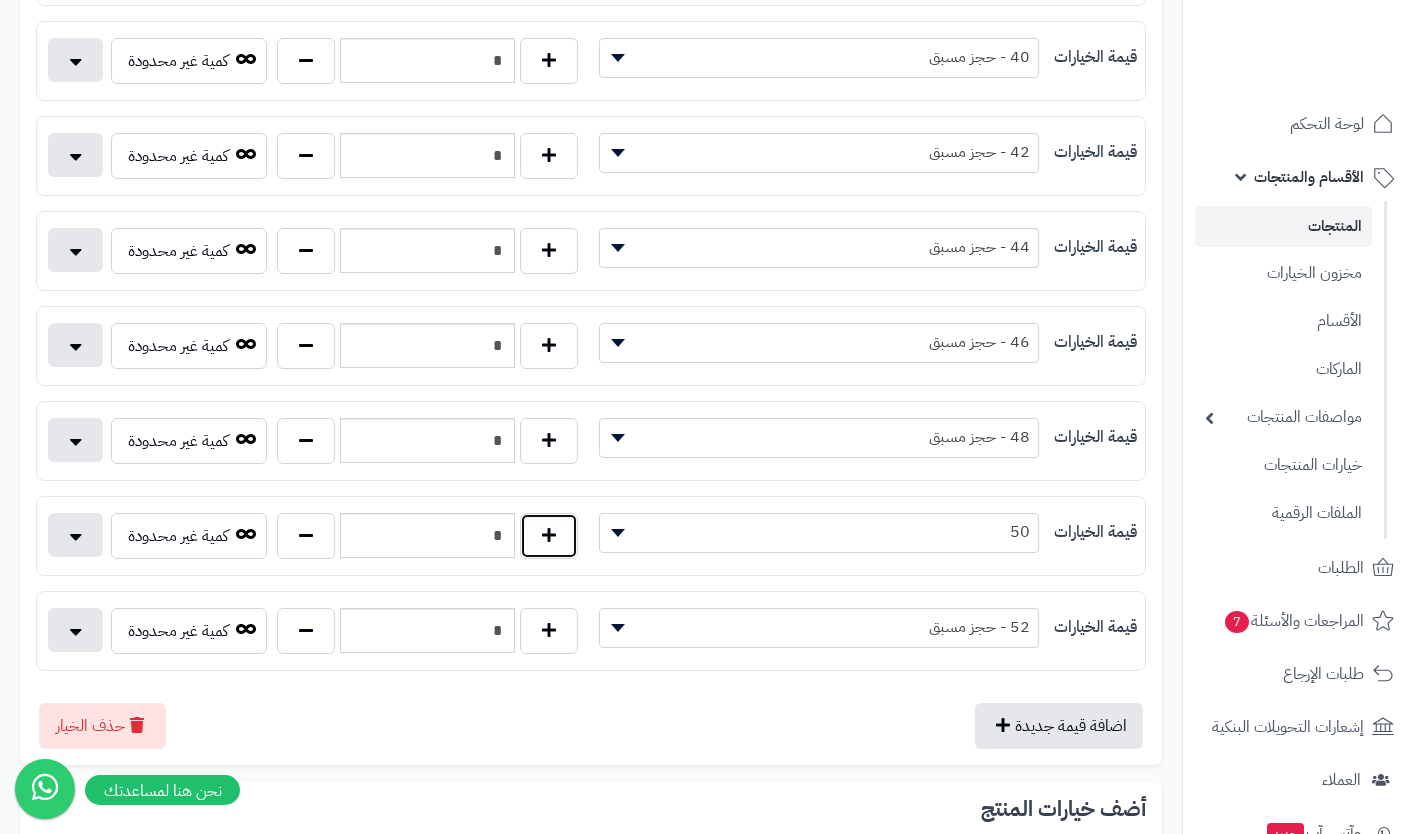 click at bounding box center [549, 536] 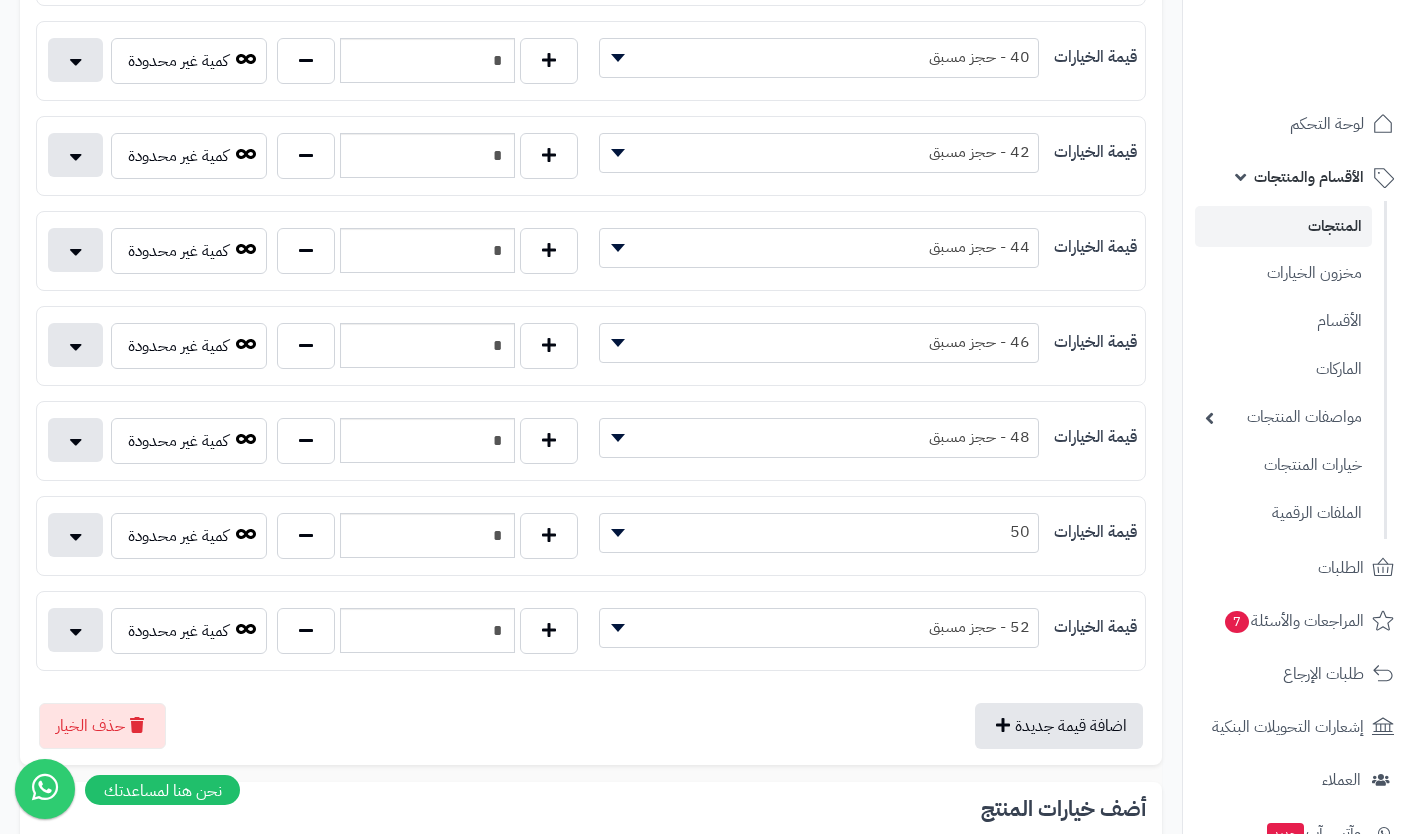 type on "*" 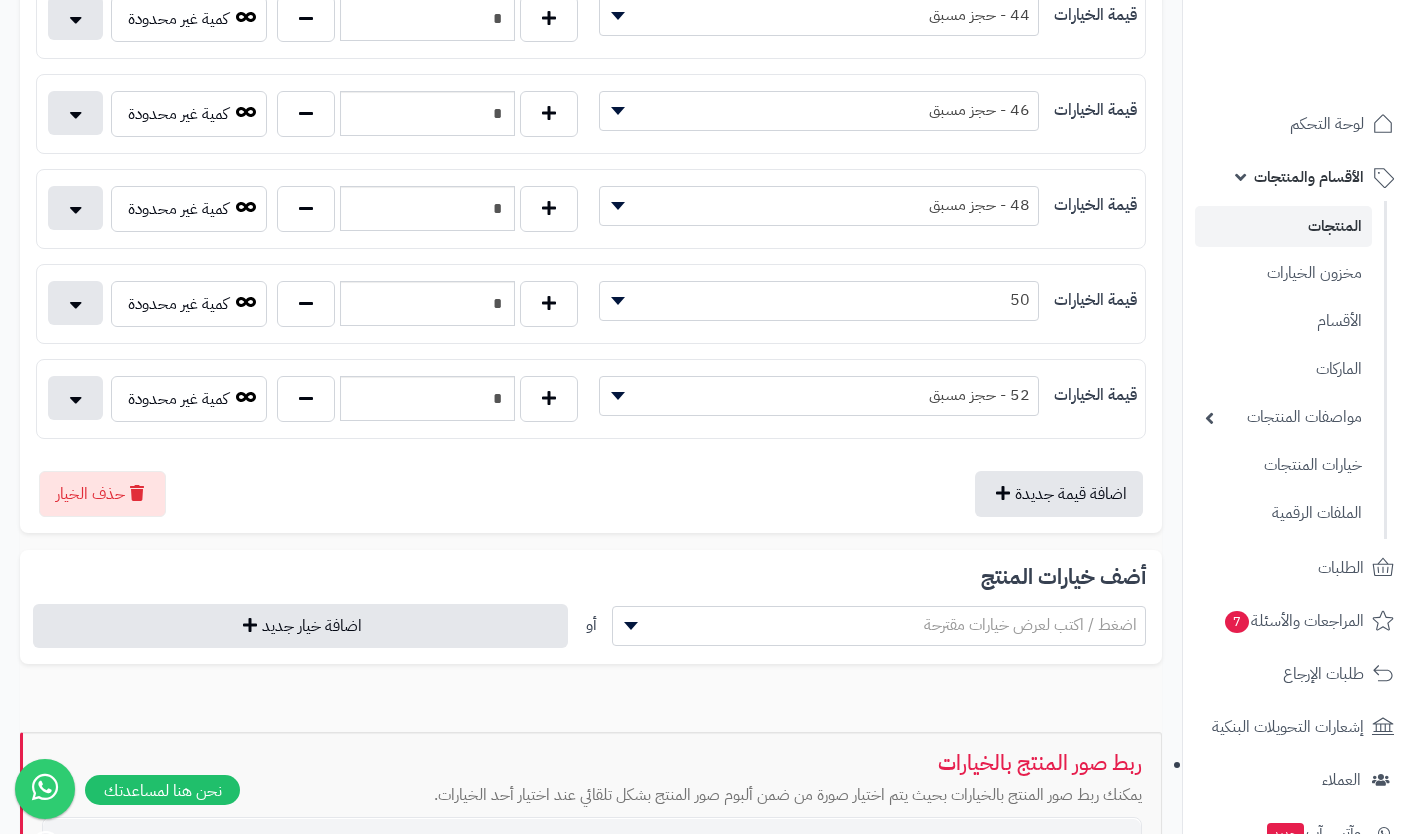 scroll, scrollTop: 971, scrollLeft: 0, axis: vertical 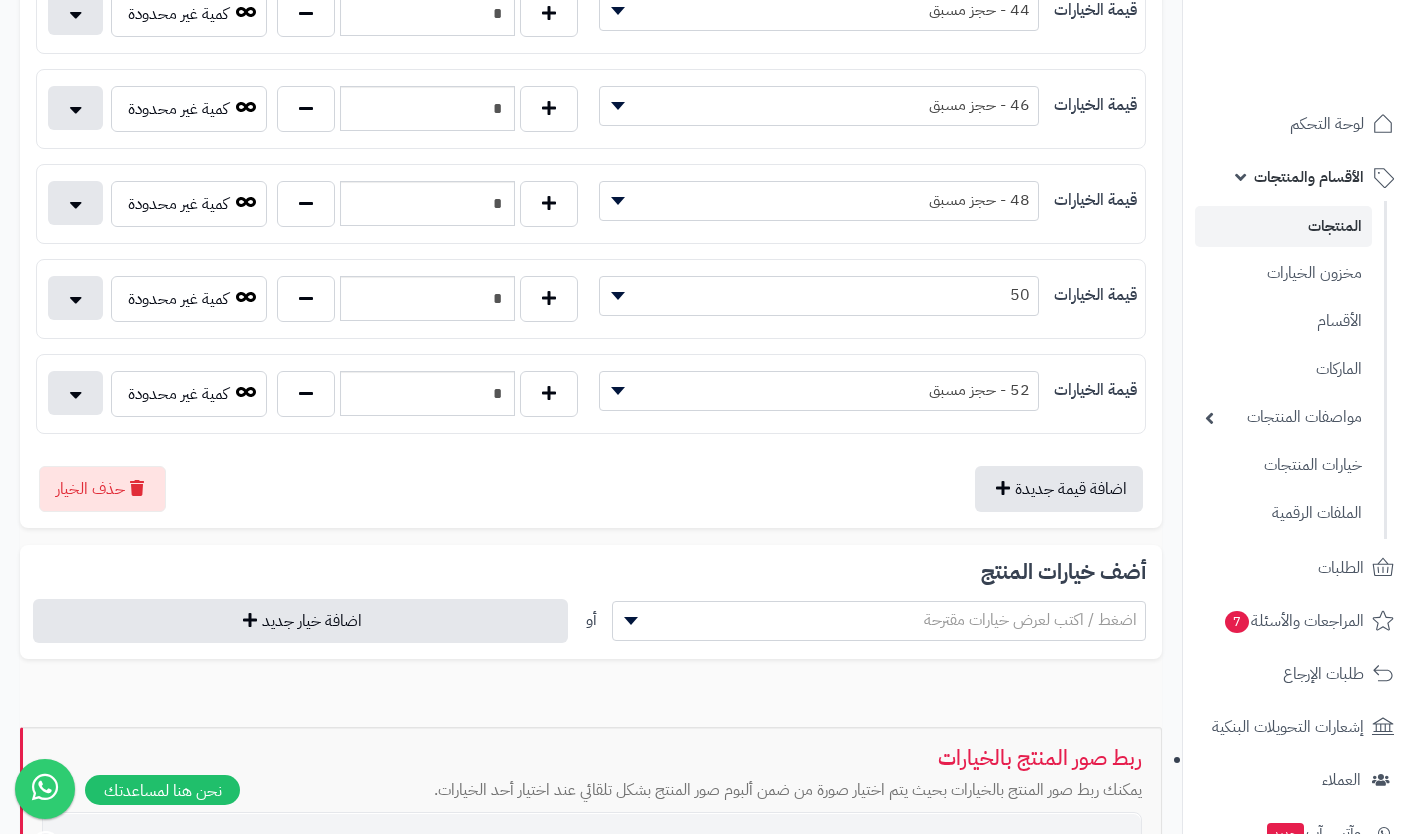 click on "50" at bounding box center [819, 295] 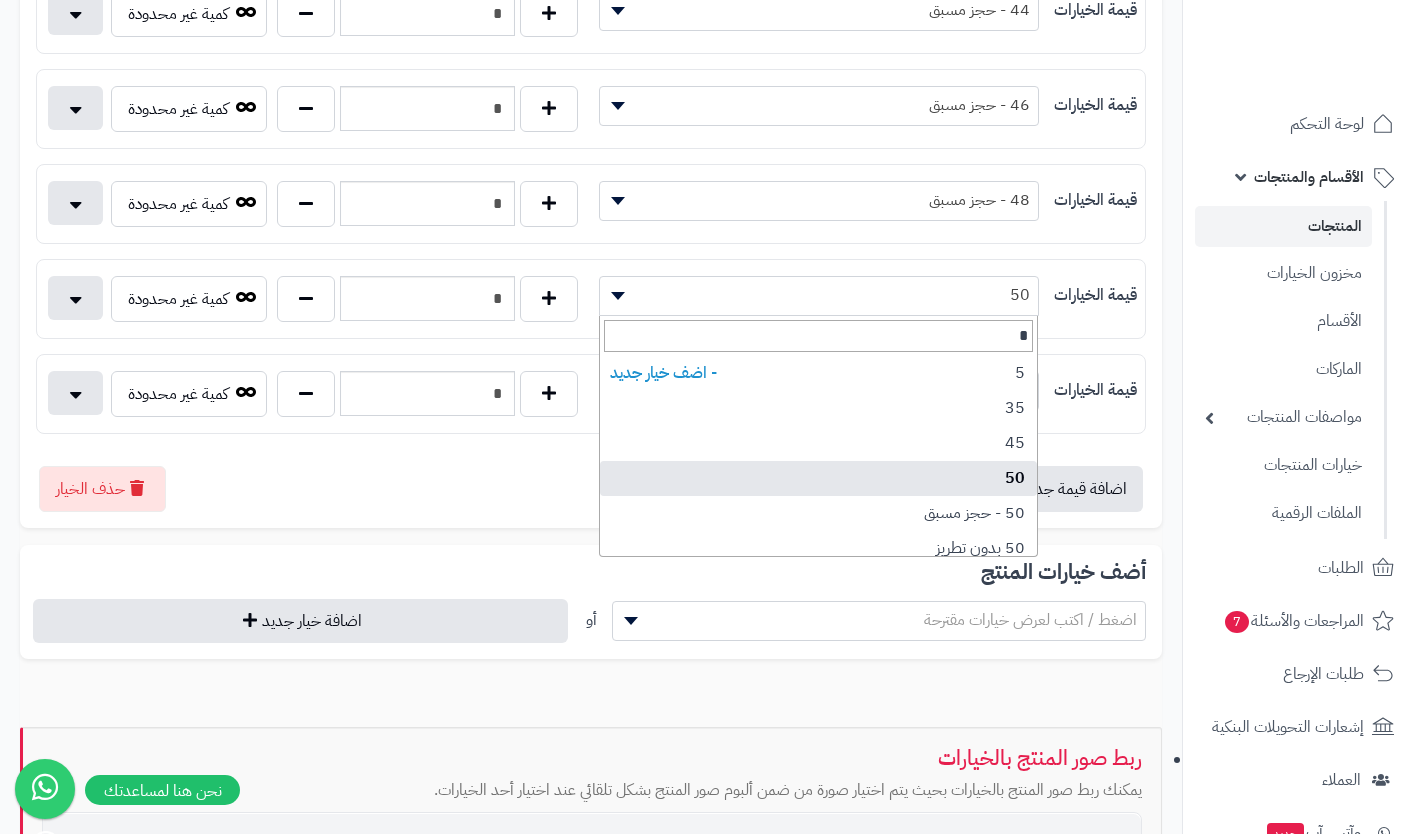 type on "**" 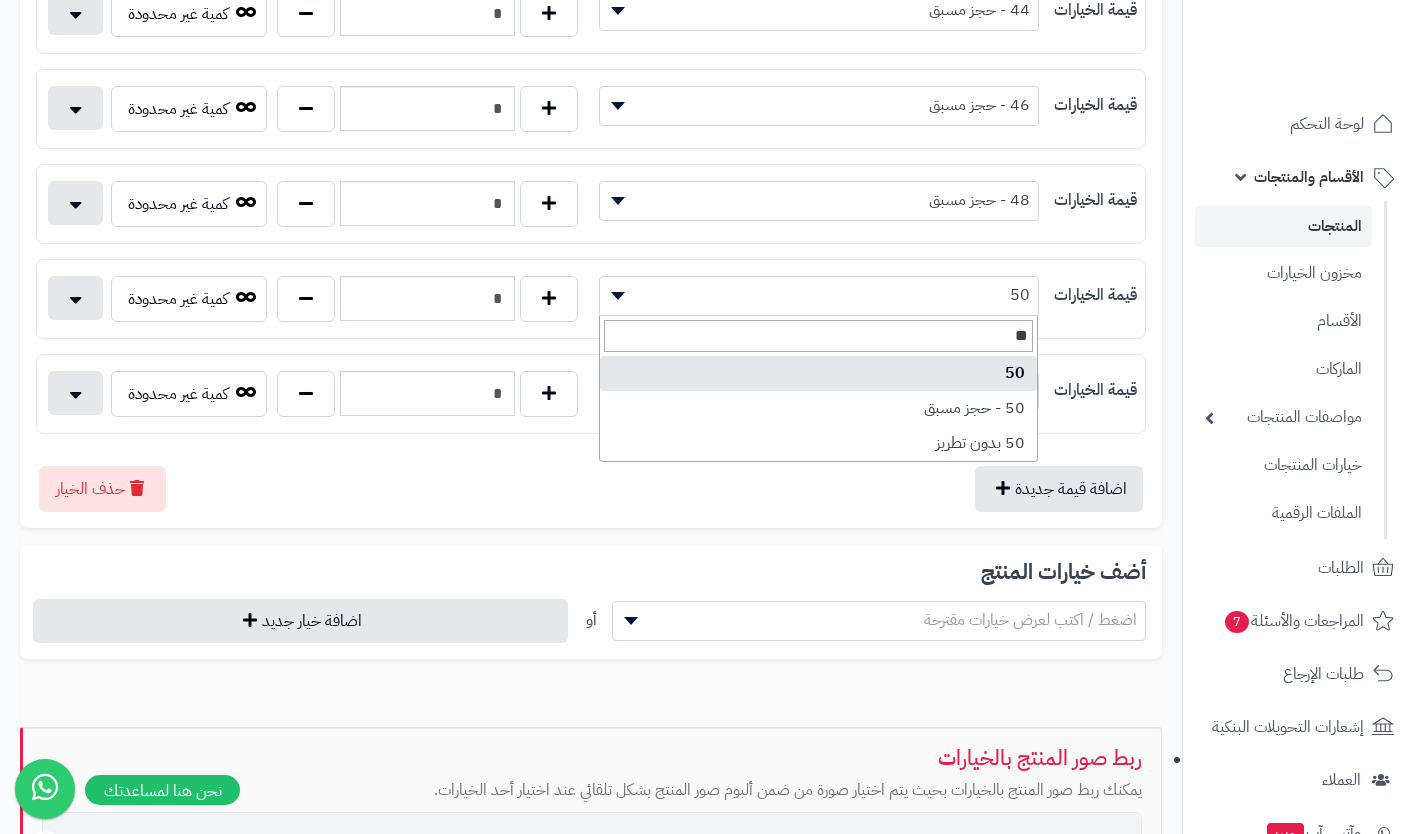 select on "***" 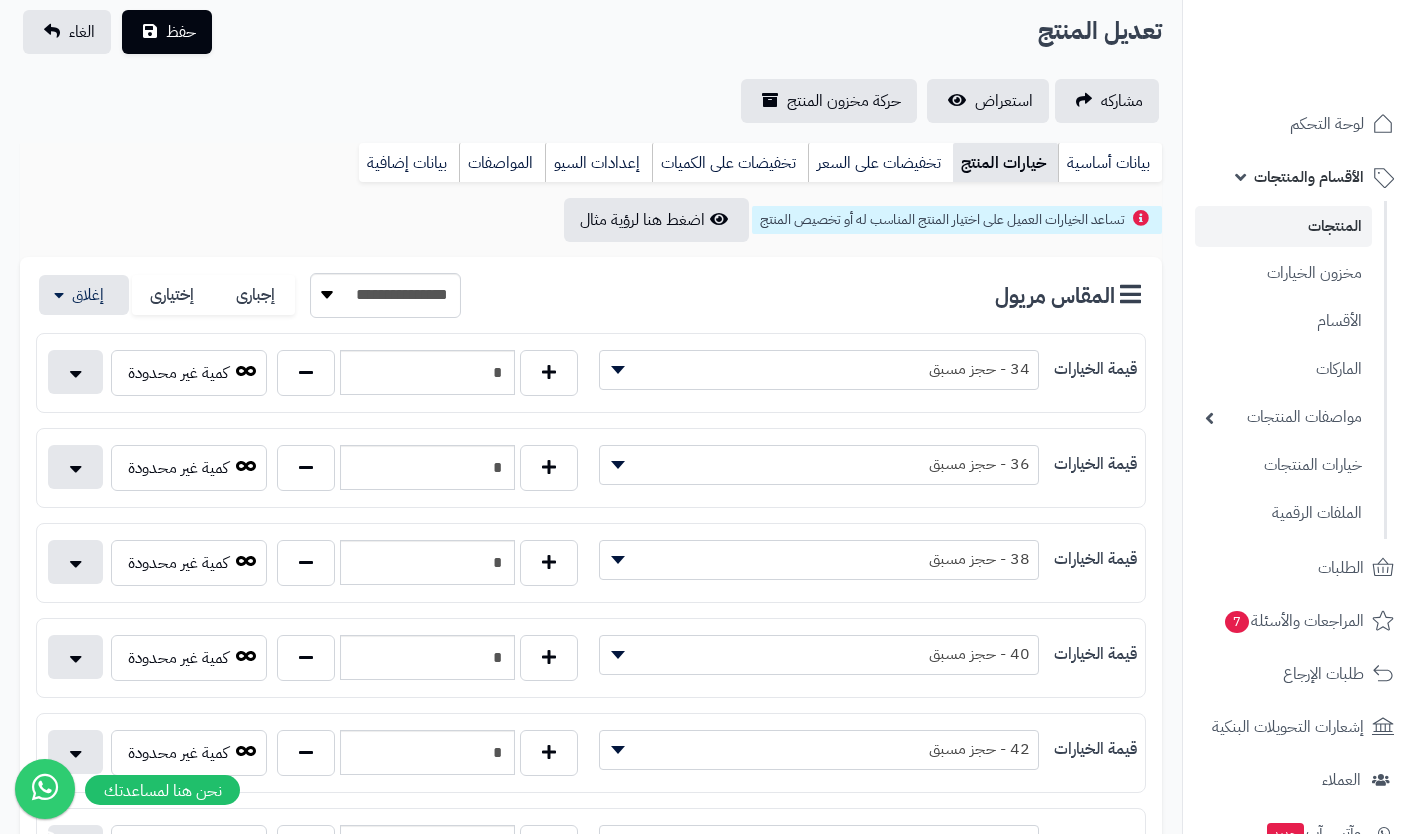 scroll, scrollTop: 0, scrollLeft: 0, axis: both 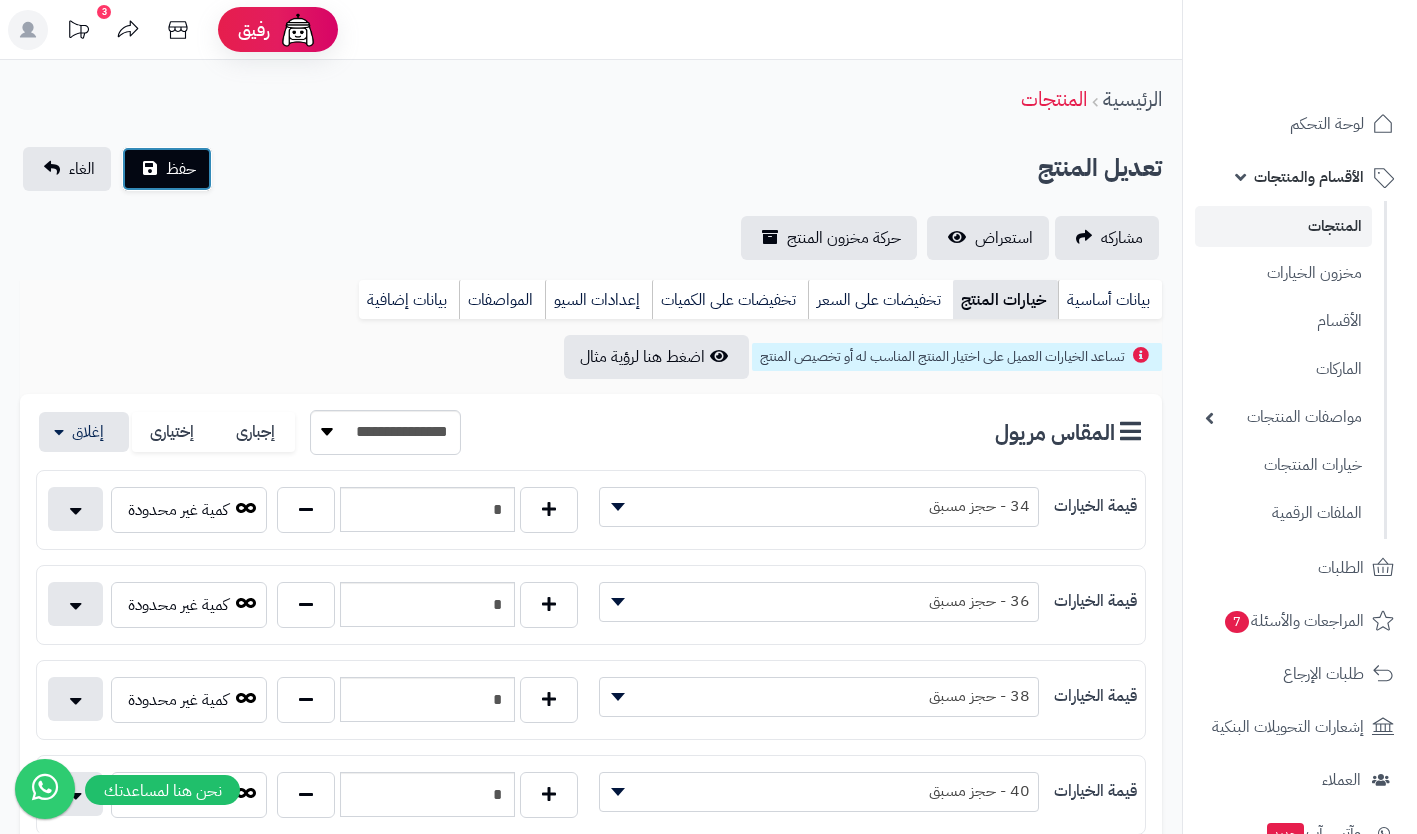 click on "حفظ" at bounding box center (181, 169) 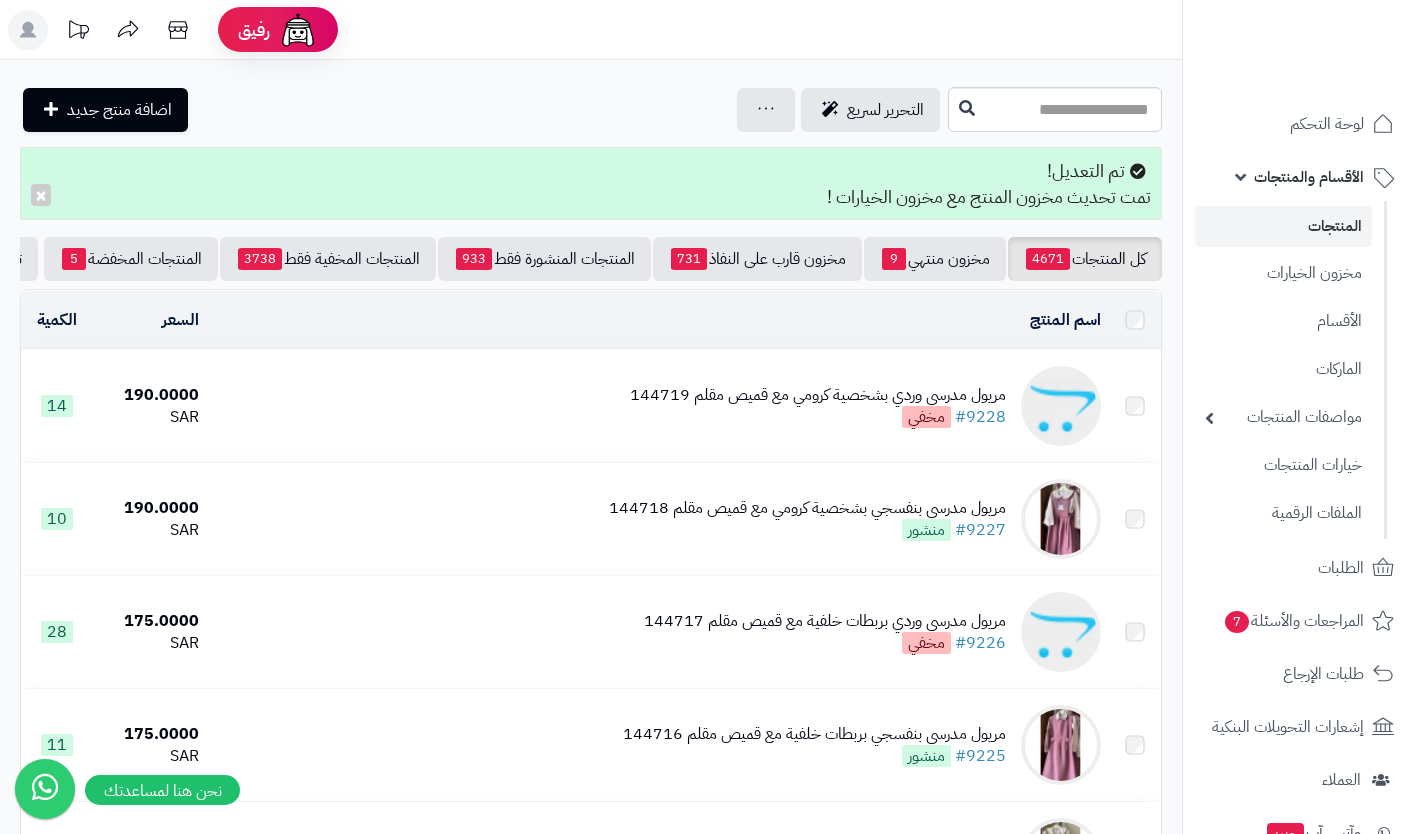 scroll, scrollTop: 0, scrollLeft: 0, axis: both 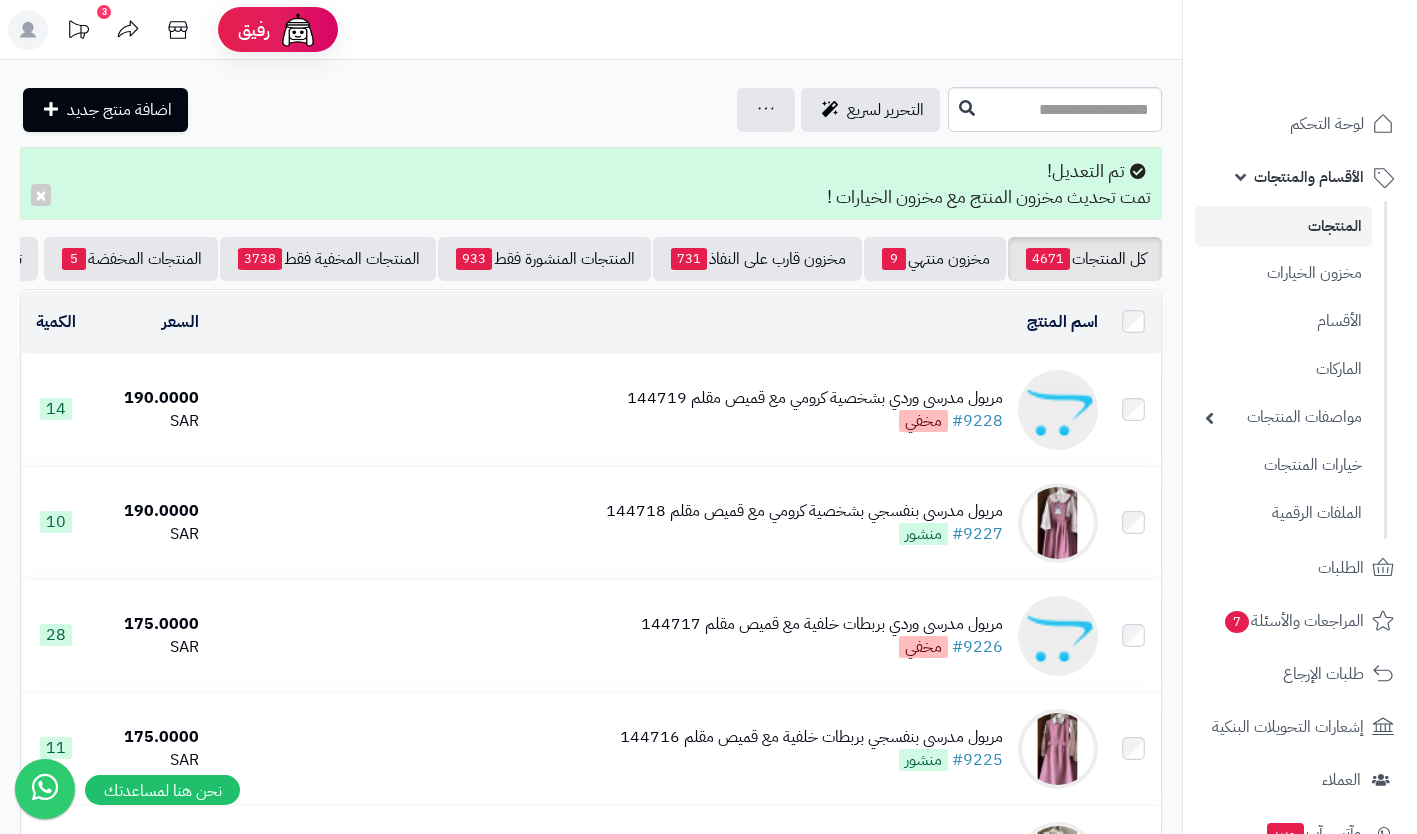 click on "المنتجات" at bounding box center [1283, 226] 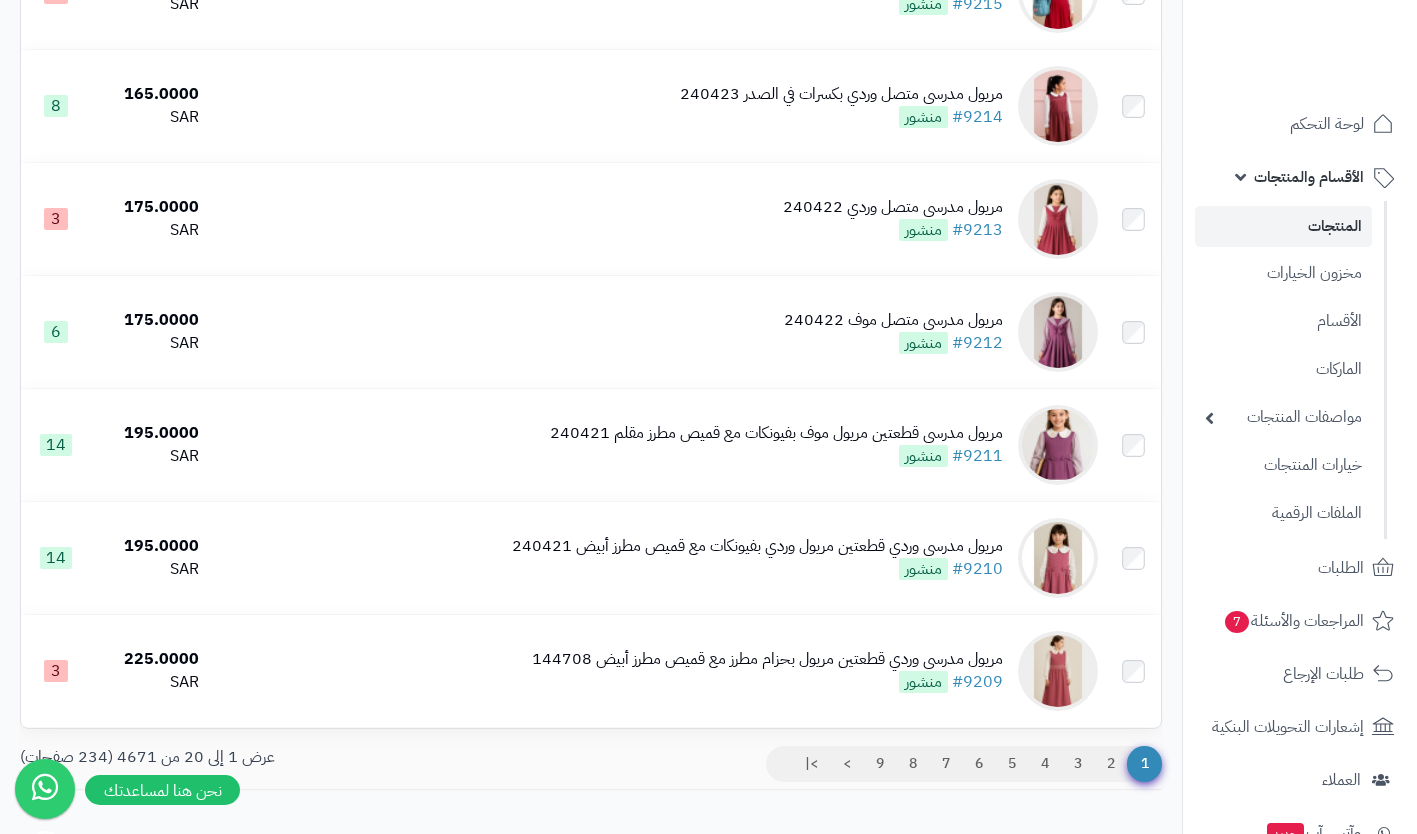 scroll, scrollTop: 1798, scrollLeft: 0, axis: vertical 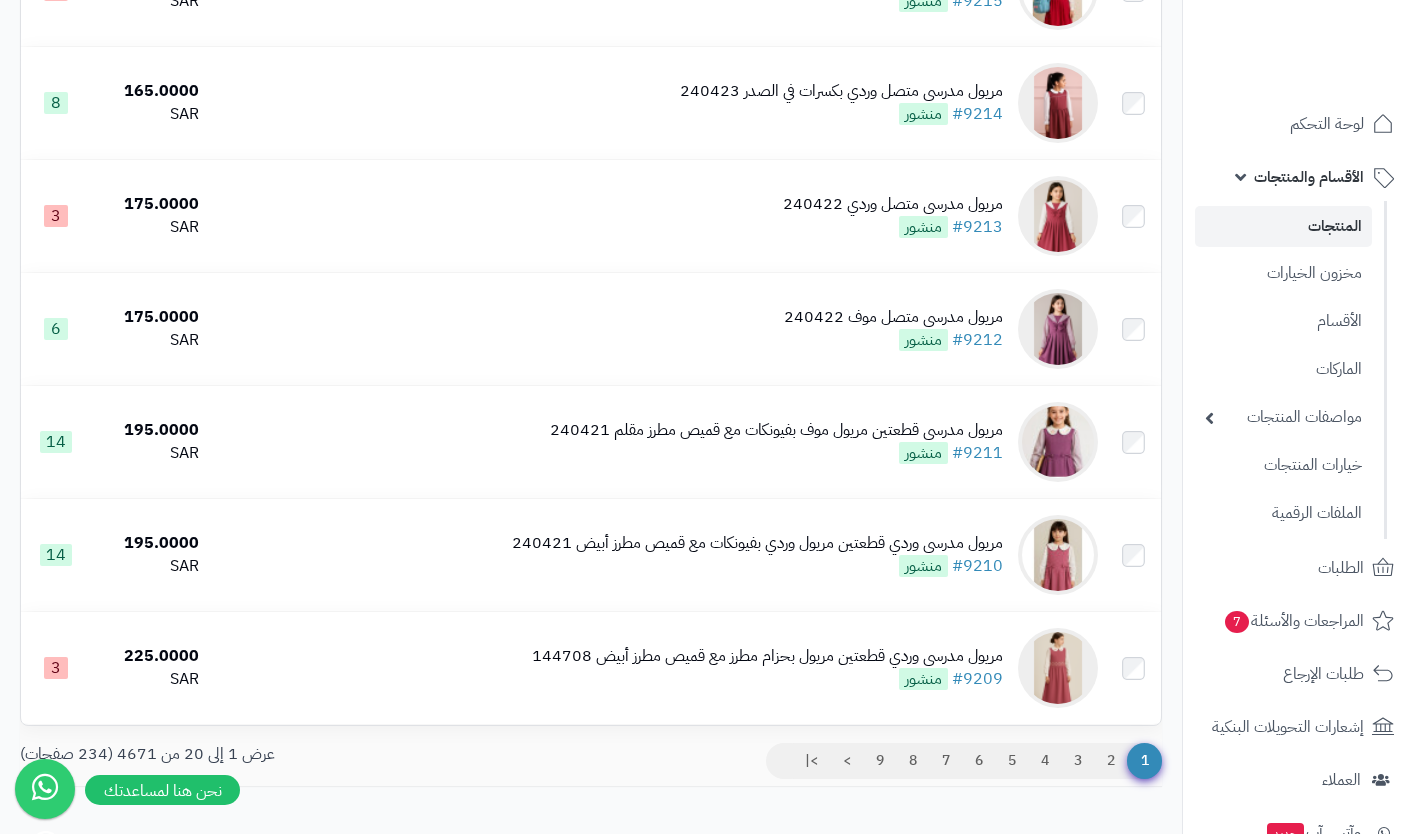 click on "مريول مدرسي متصل وردي بكسرات في الصدر    240423
#9214
منشور" at bounding box center [841, 103] 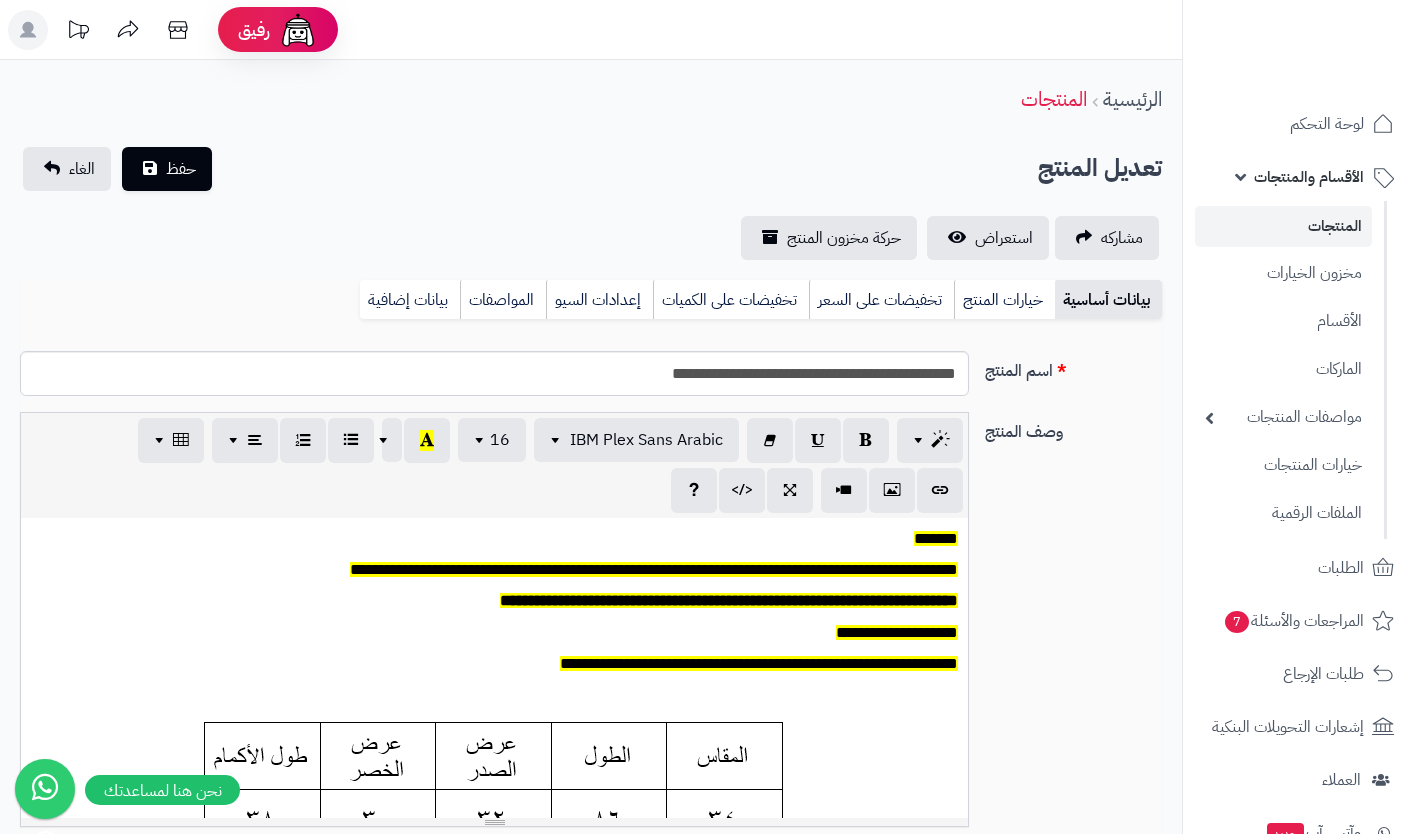 scroll, scrollTop: 0, scrollLeft: 0, axis: both 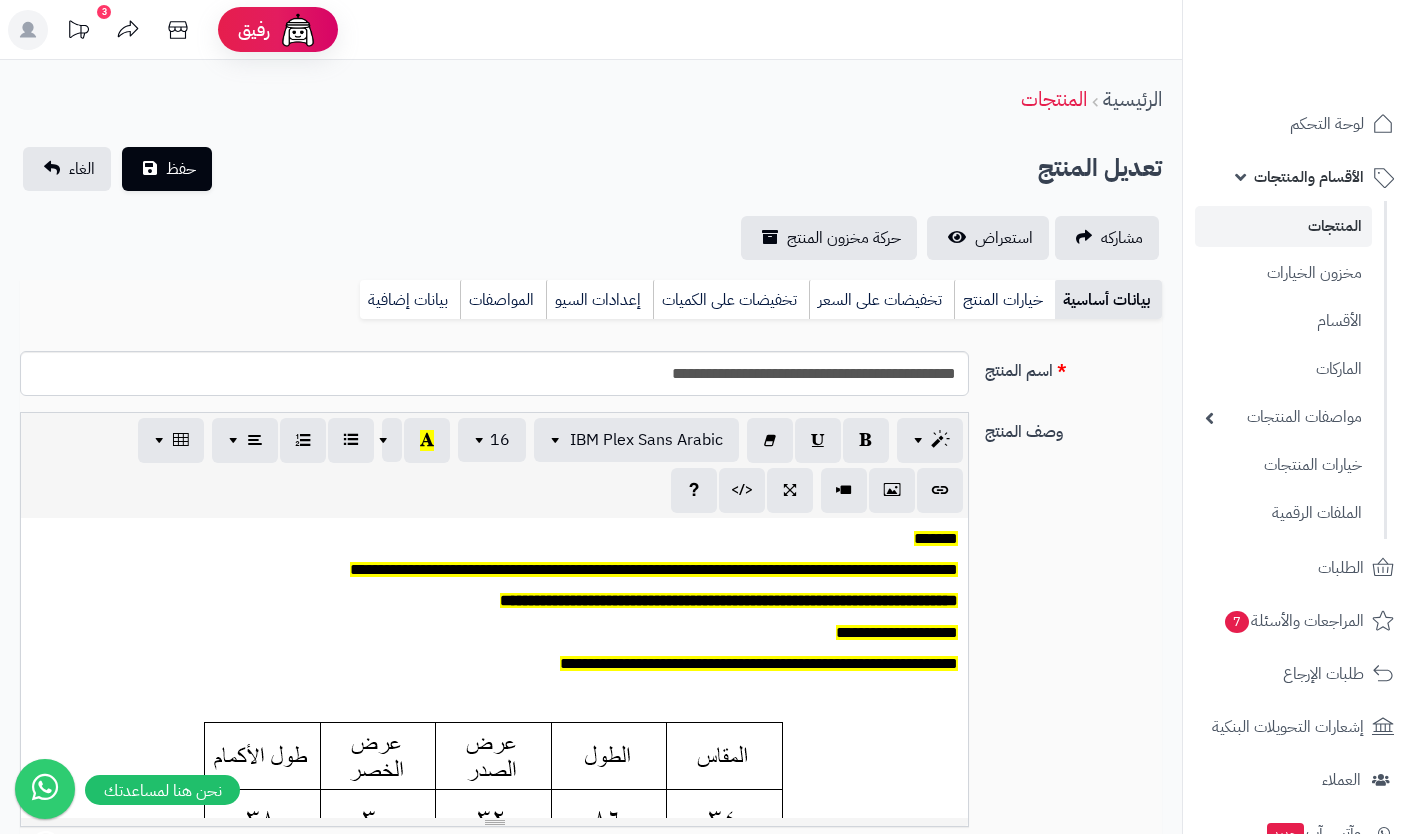 click on "خيارات المنتج" at bounding box center (1004, 300) 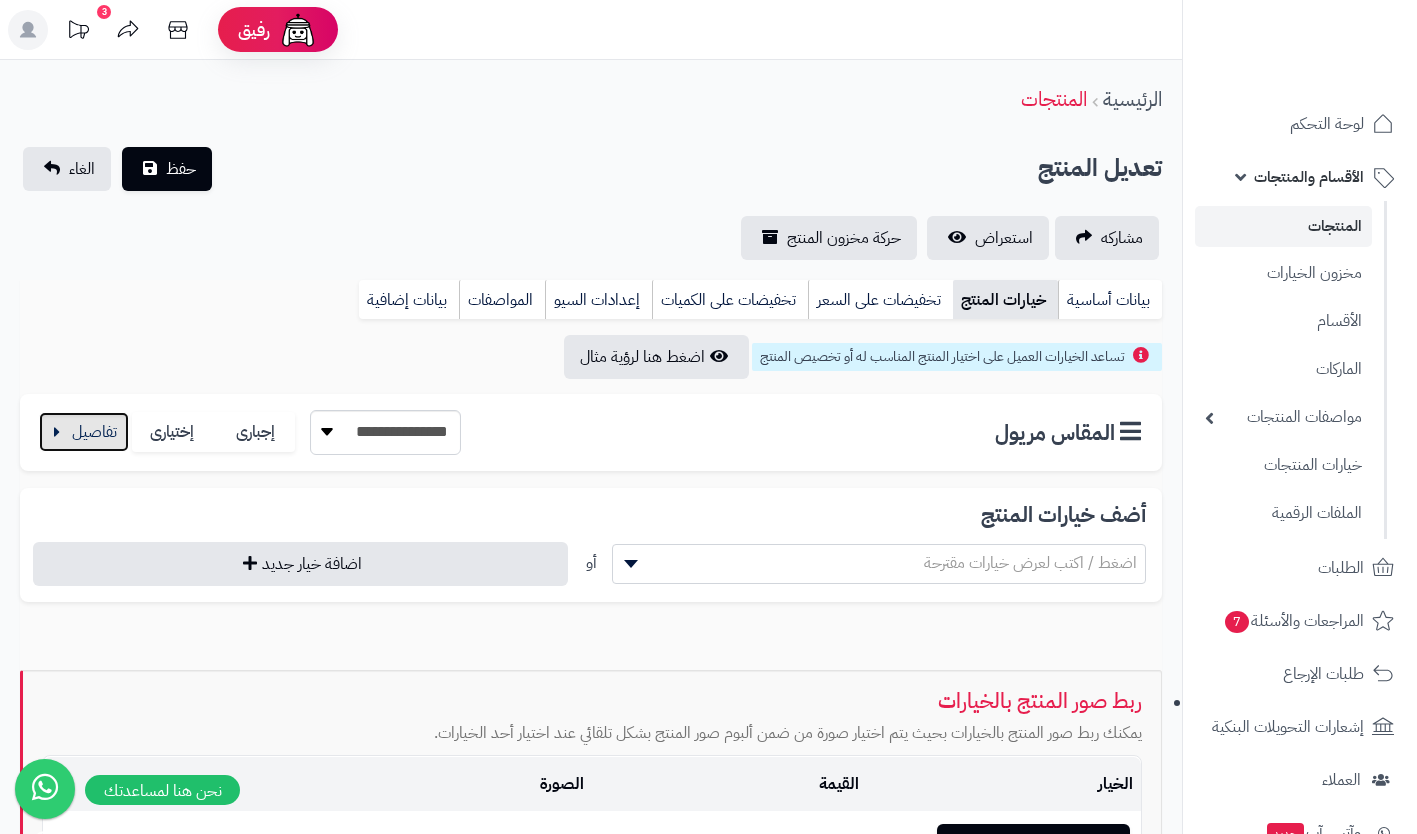 click at bounding box center (84, 432) 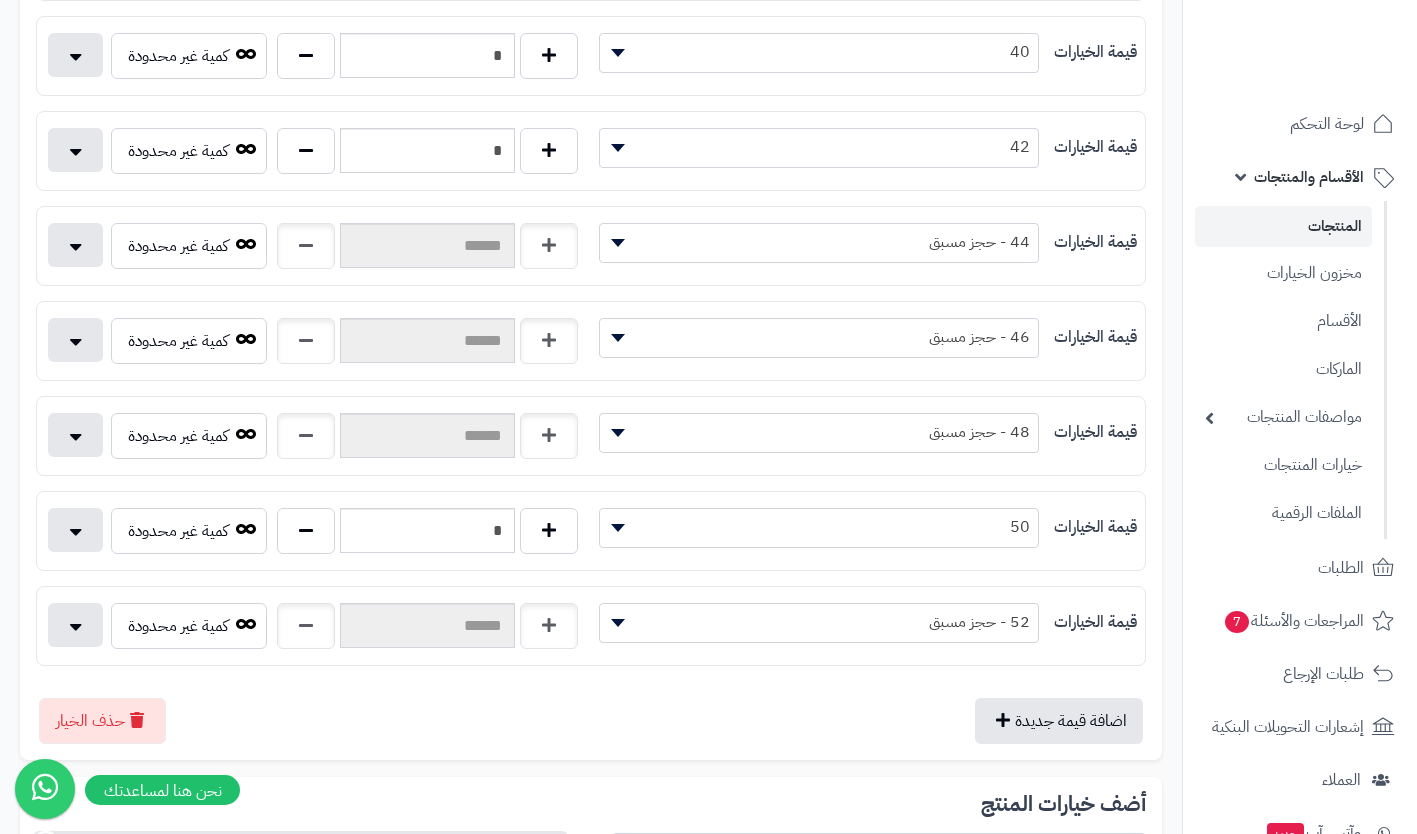 scroll, scrollTop: 742, scrollLeft: 0, axis: vertical 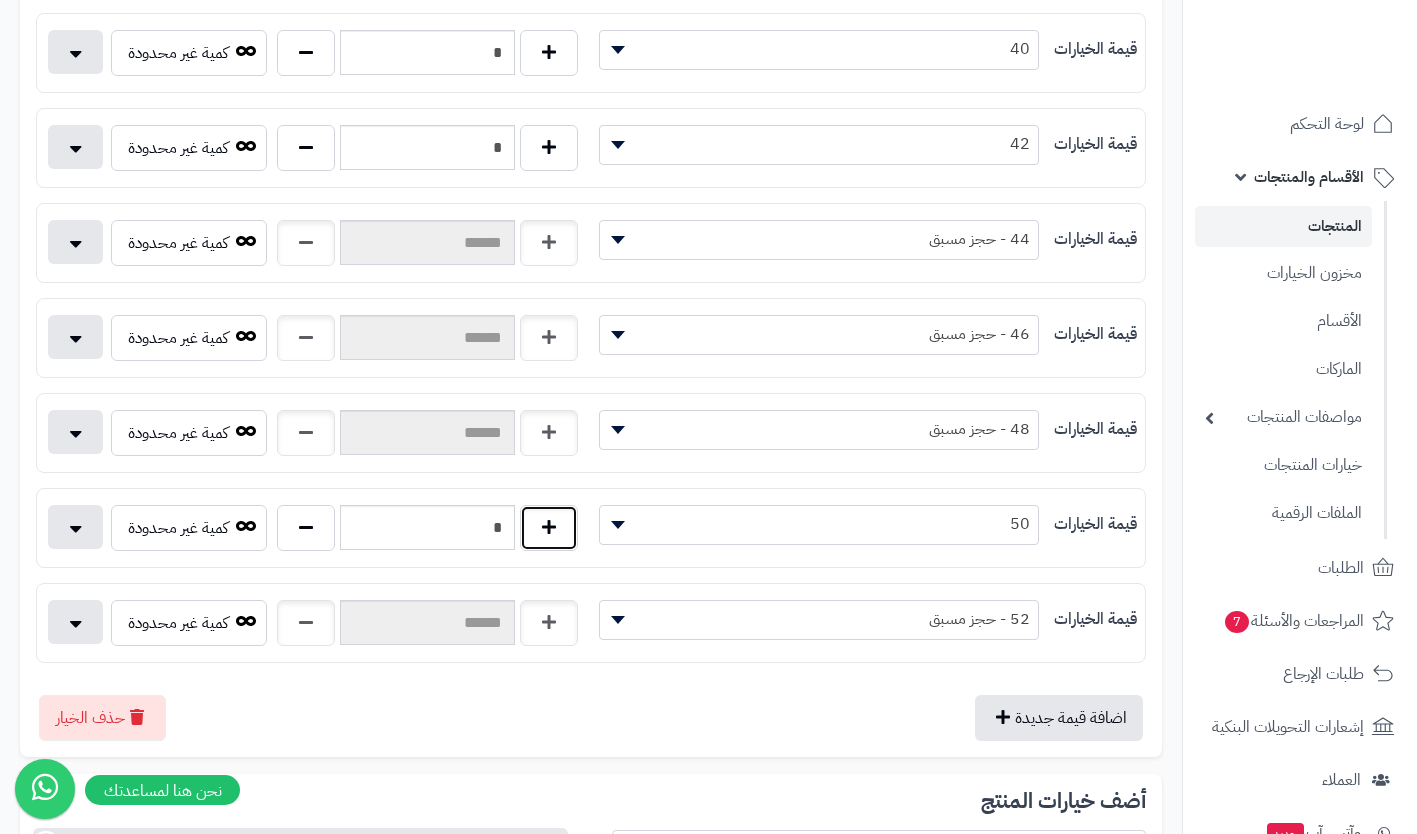 click at bounding box center [549, 528] 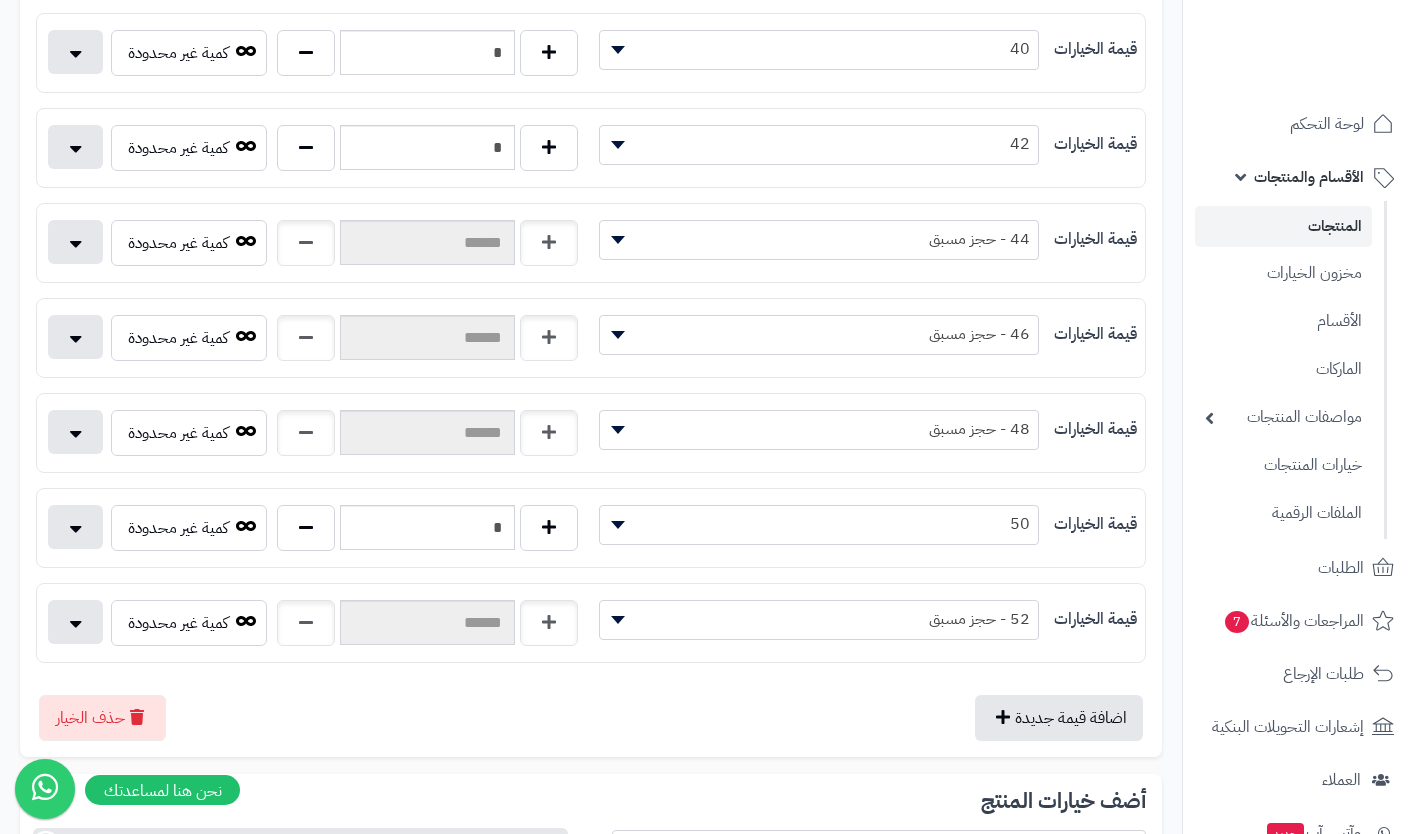 type on "*" 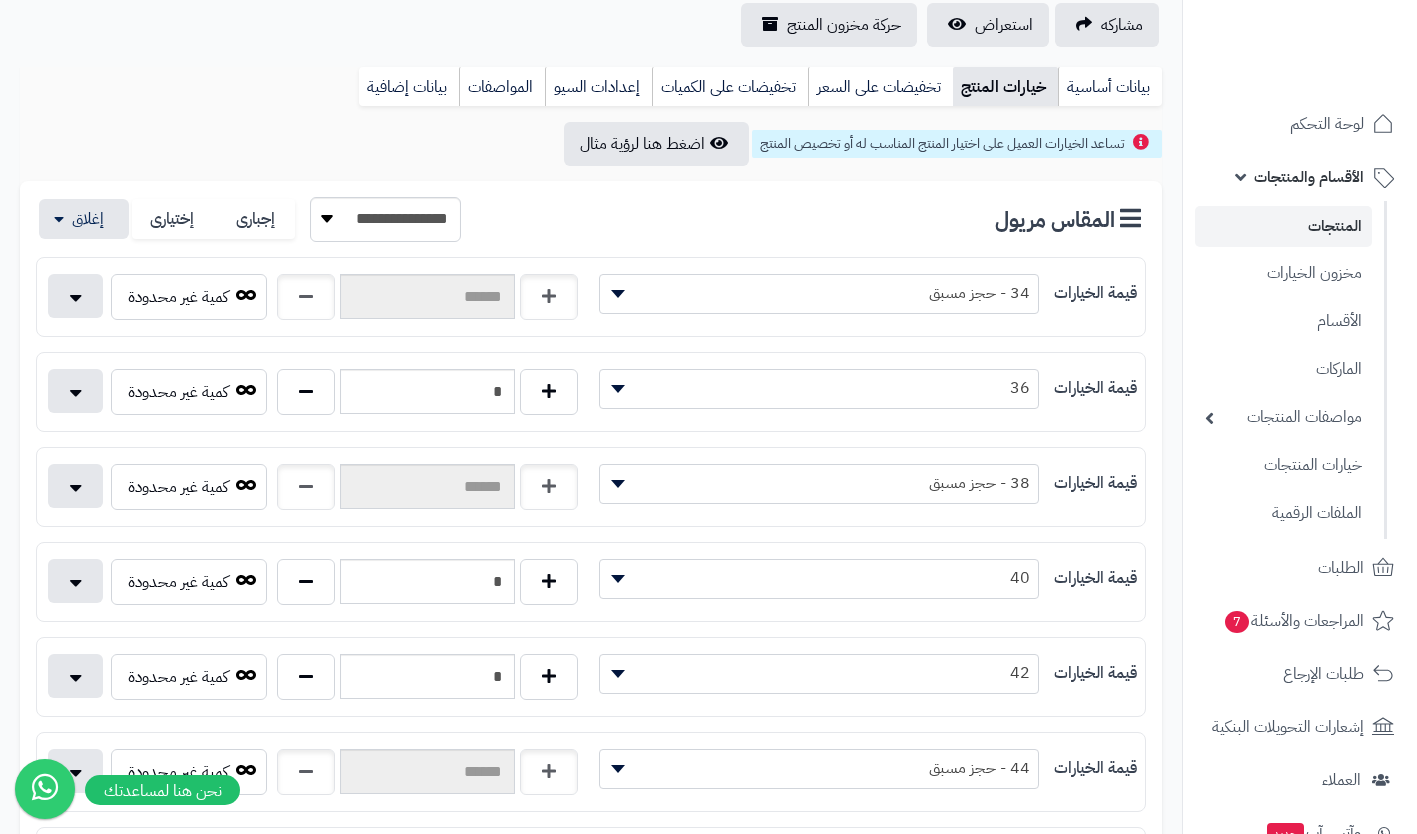 scroll, scrollTop: 0, scrollLeft: 0, axis: both 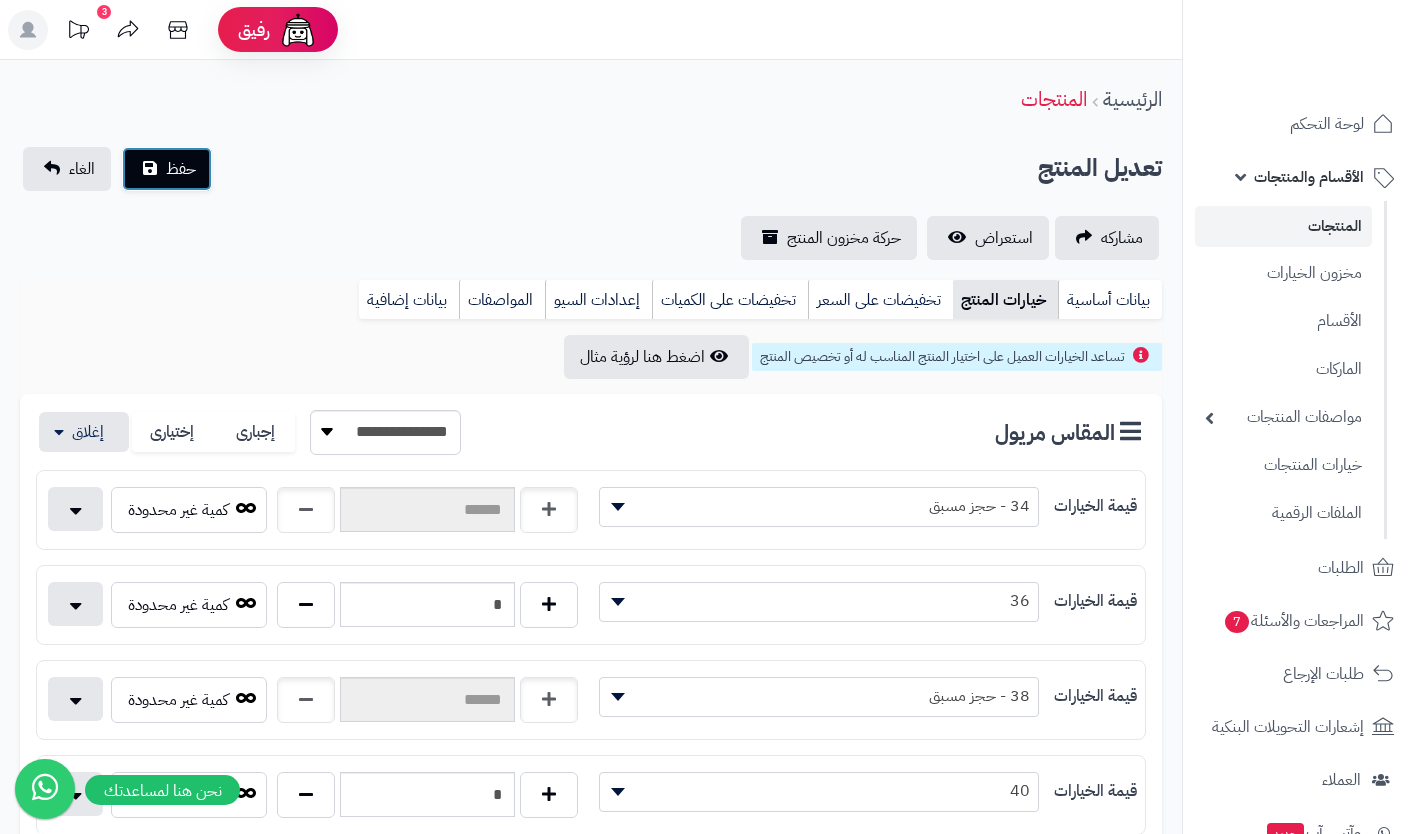 click on "حفظ" at bounding box center (181, 169) 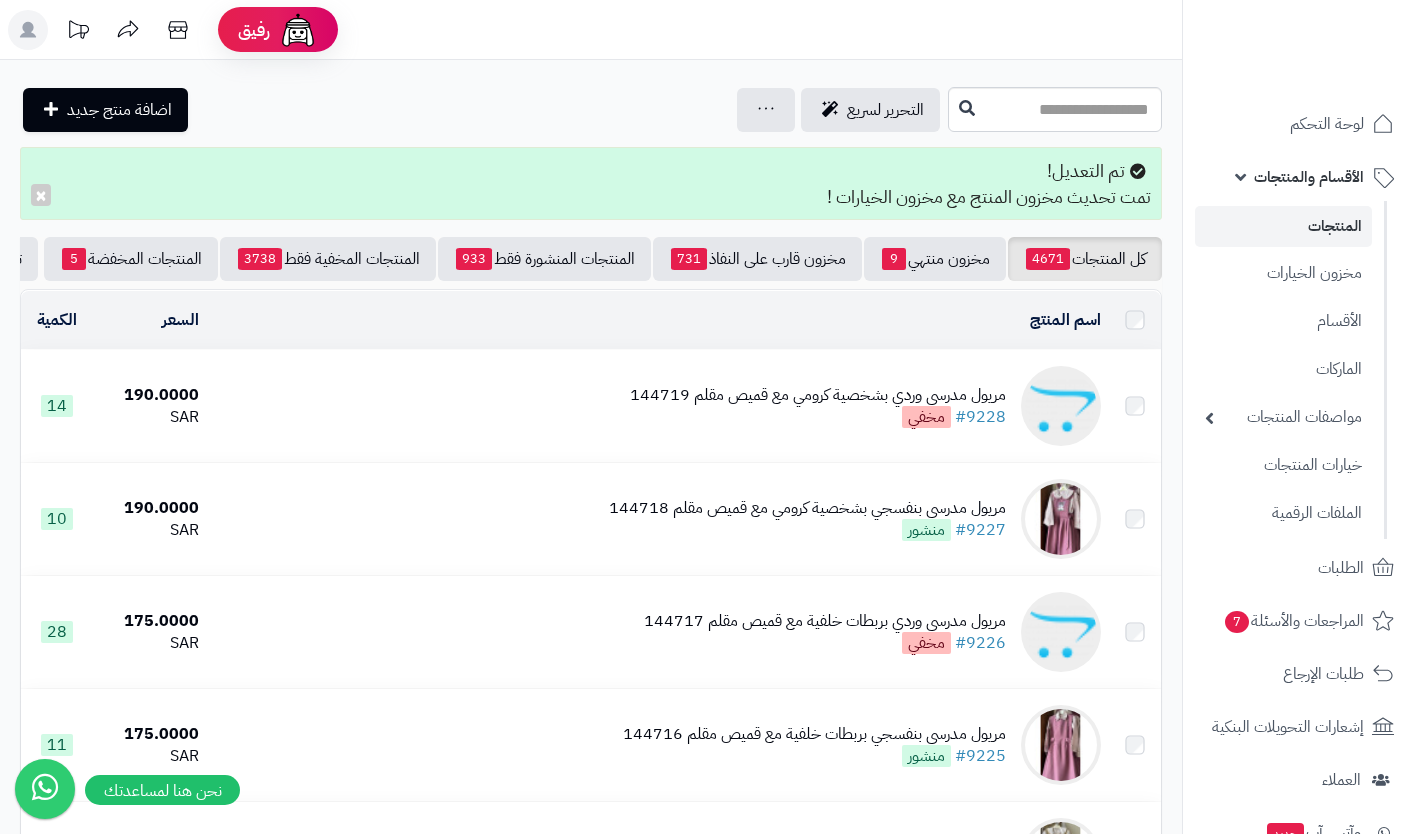 scroll, scrollTop: 0, scrollLeft: 0, axis: both 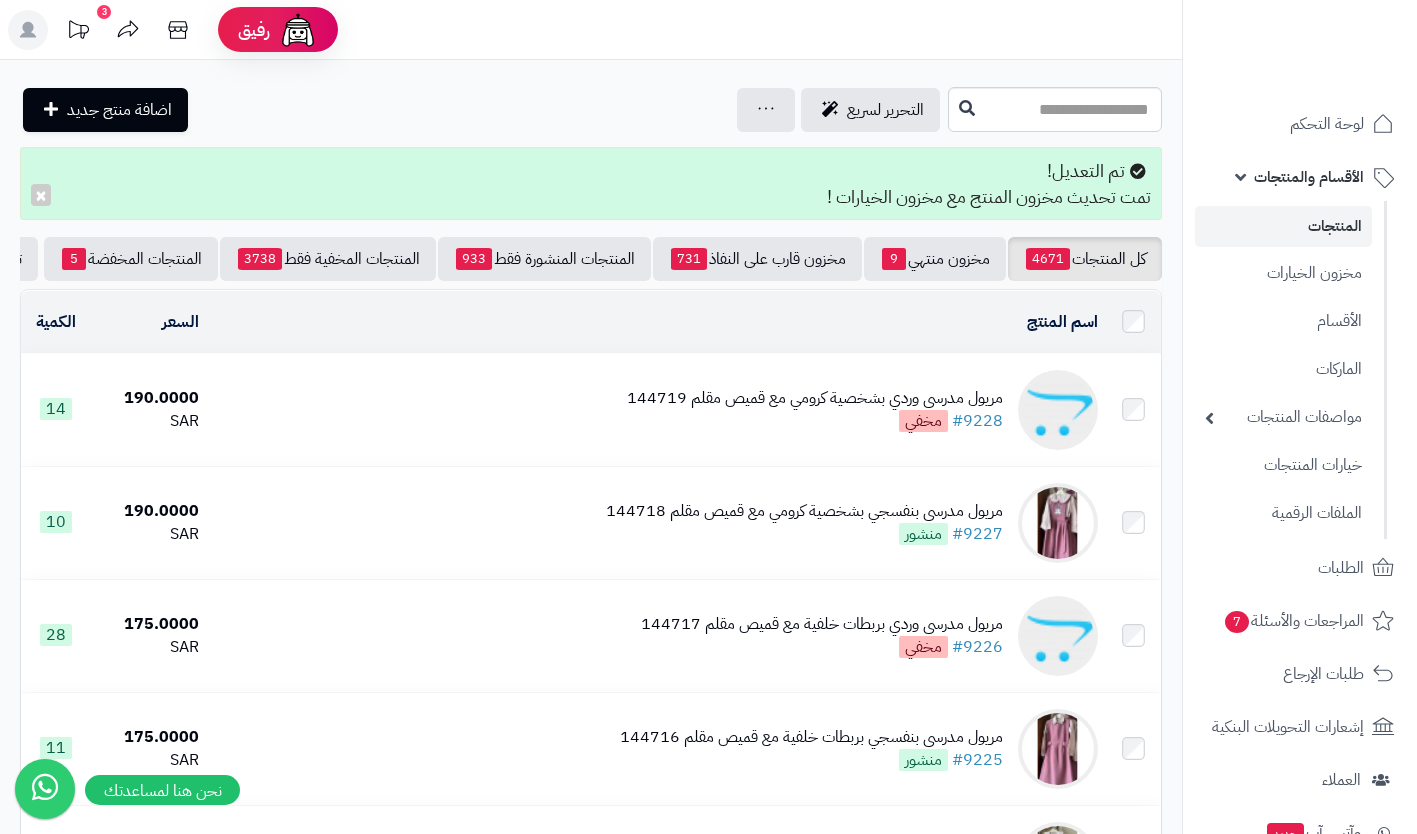 click on "الطلبات" at bounding box center (1341, 568) 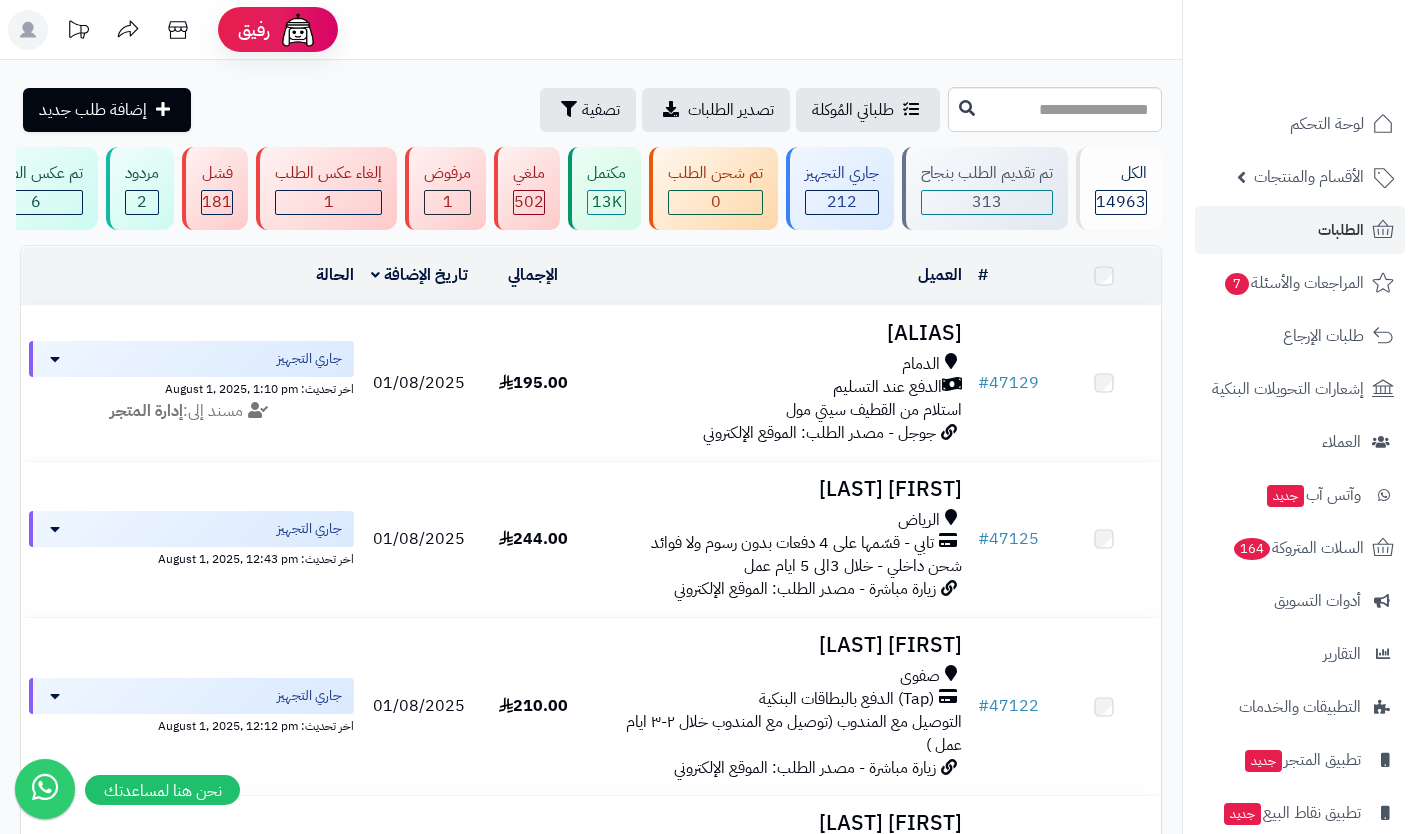 scroll, scrollTop: 0, scrollLeft: 0, axis: both 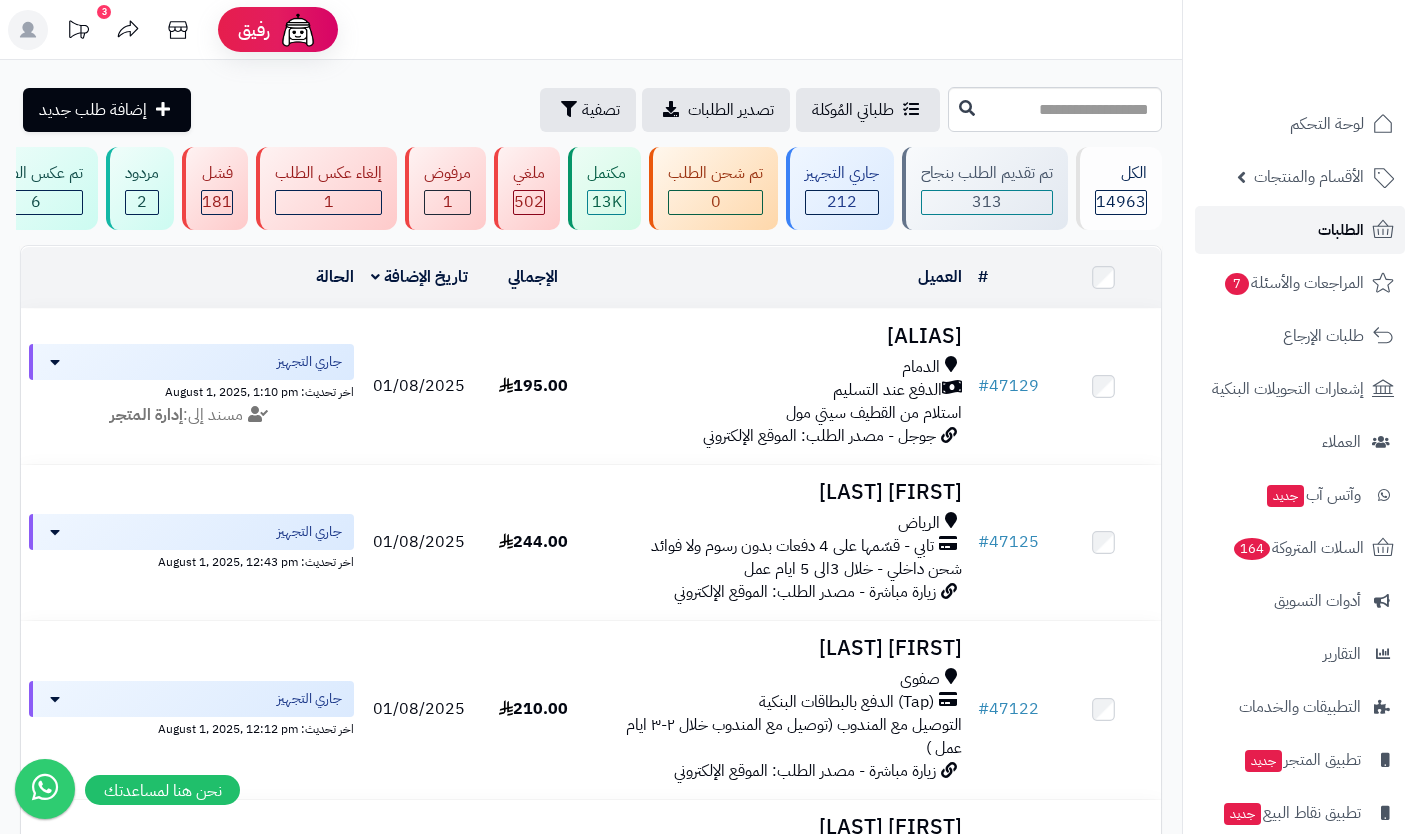 click on "الطلبات" at bounding box center [1341, 230] 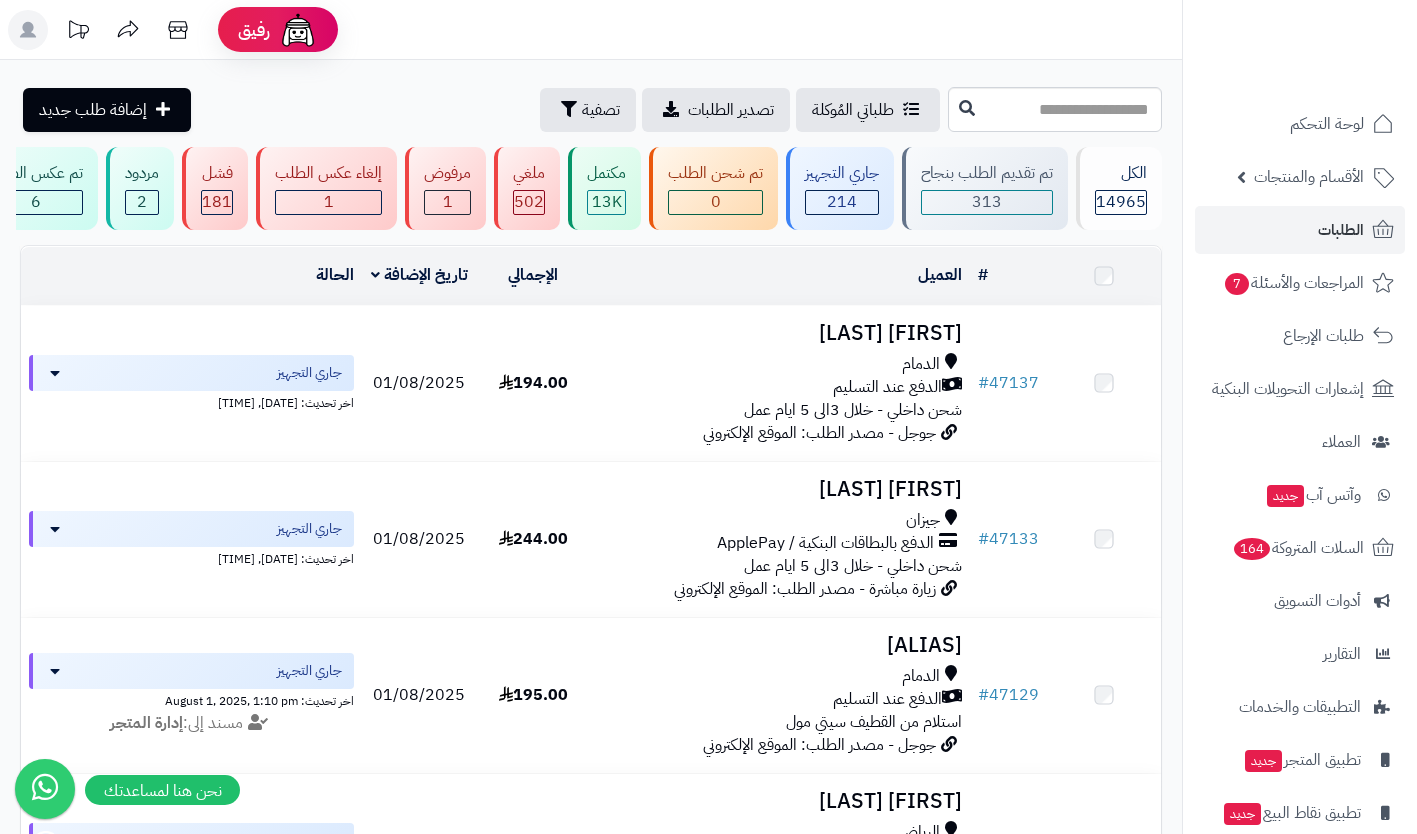 scroll, scrollTop: 0, scrollLeft: 0, axis: both 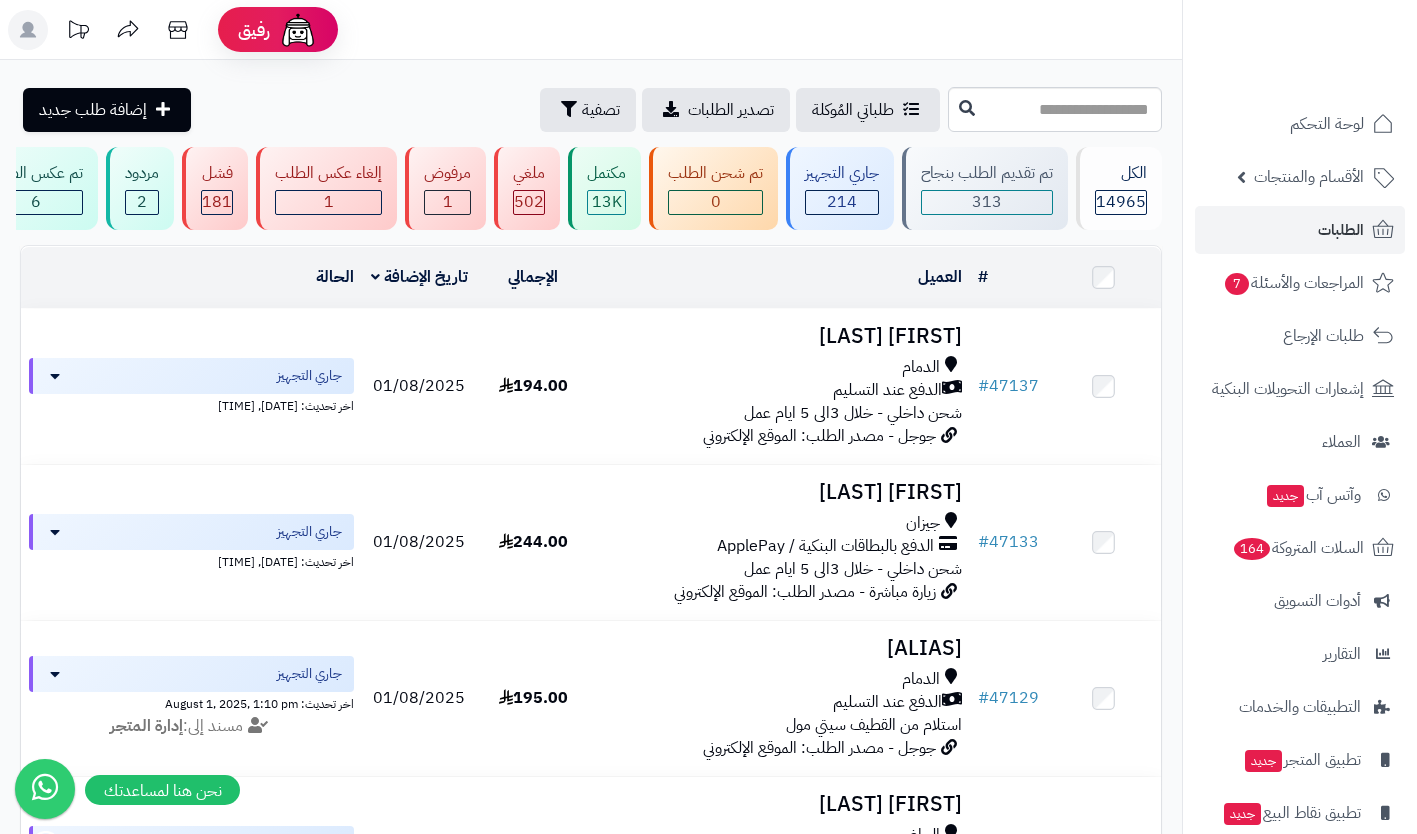 click on "الدفع عند التسليم" at bounding box center [887, 390] 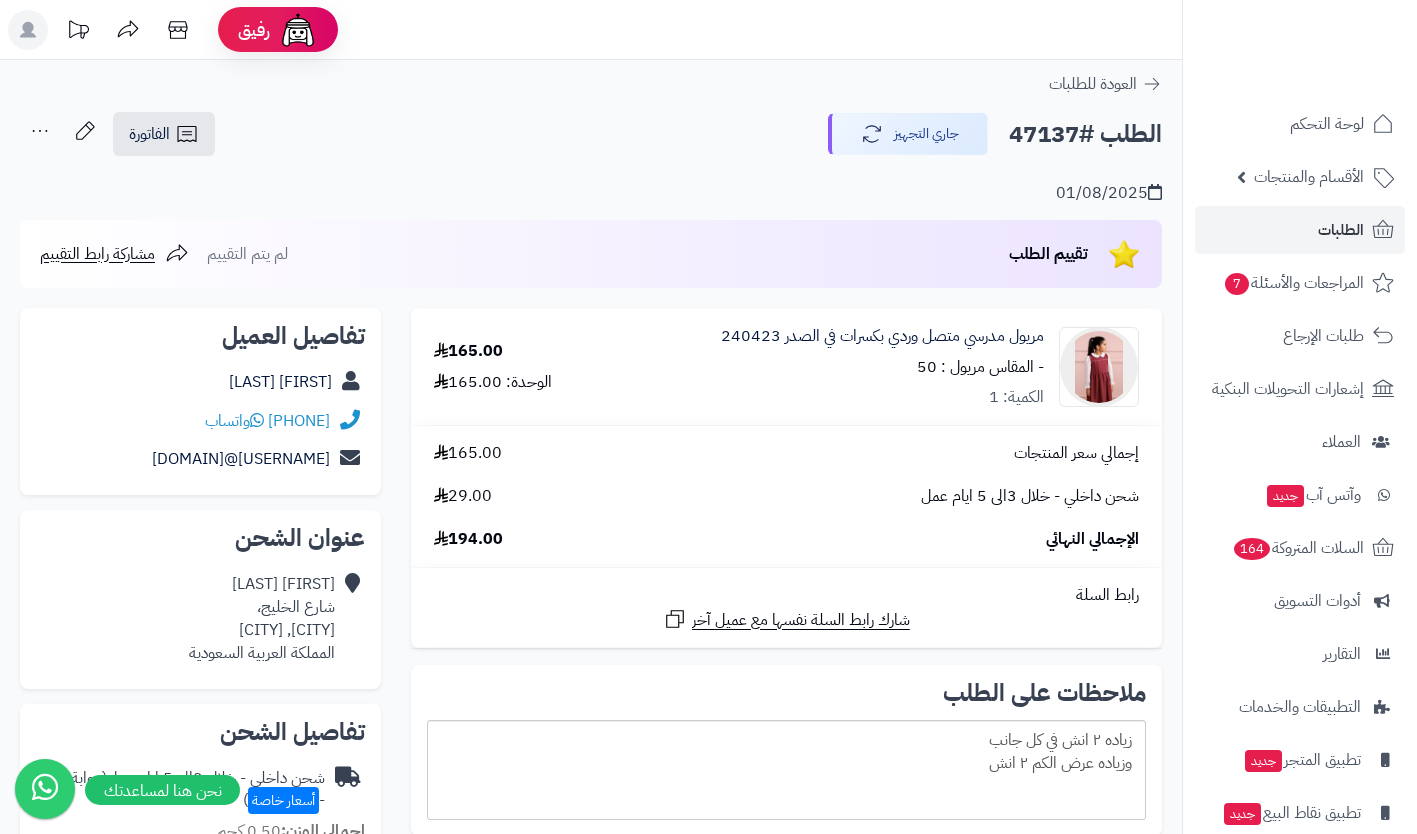 scroll, scrollTop: 0, scrollLeft: 0, axis: both 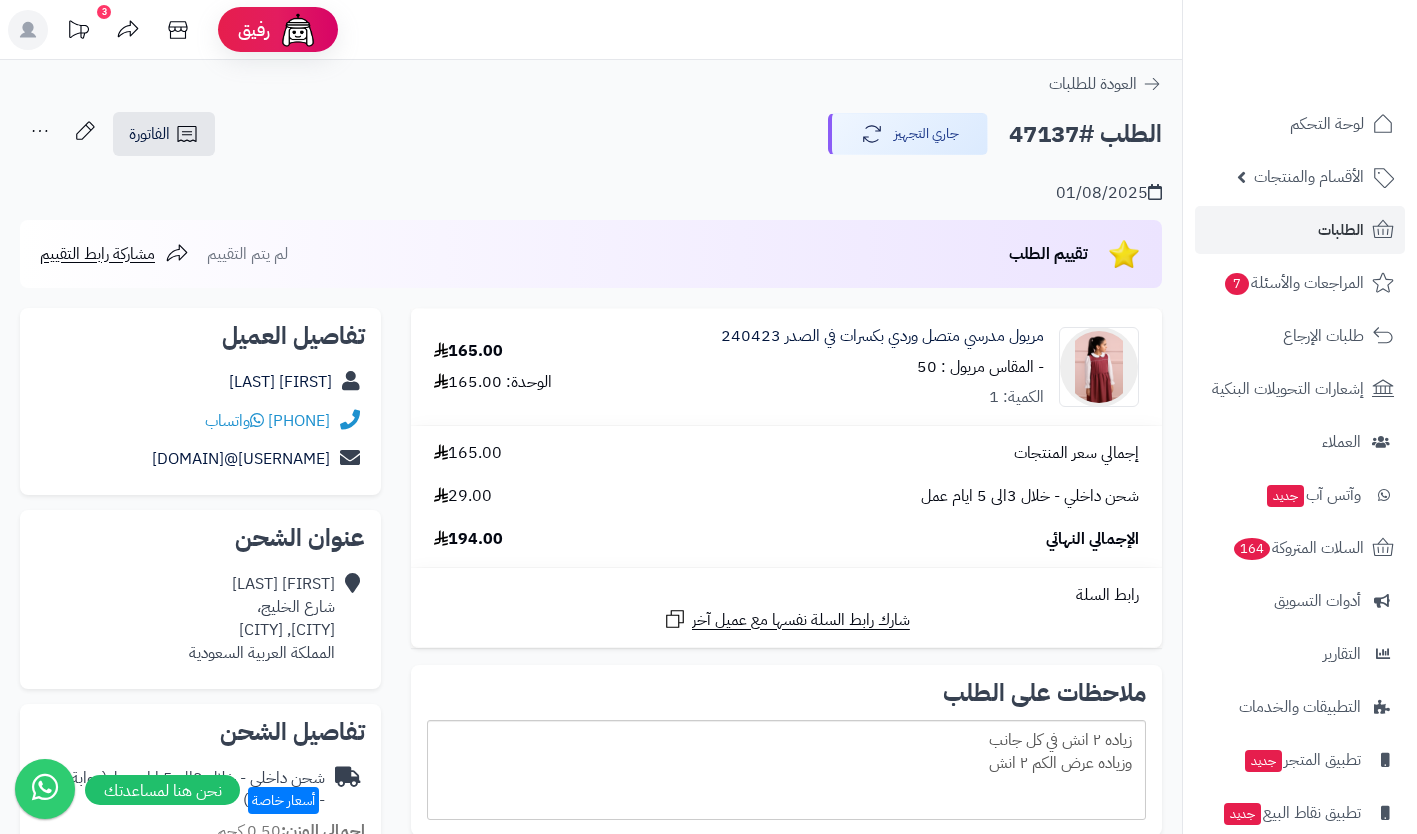 click 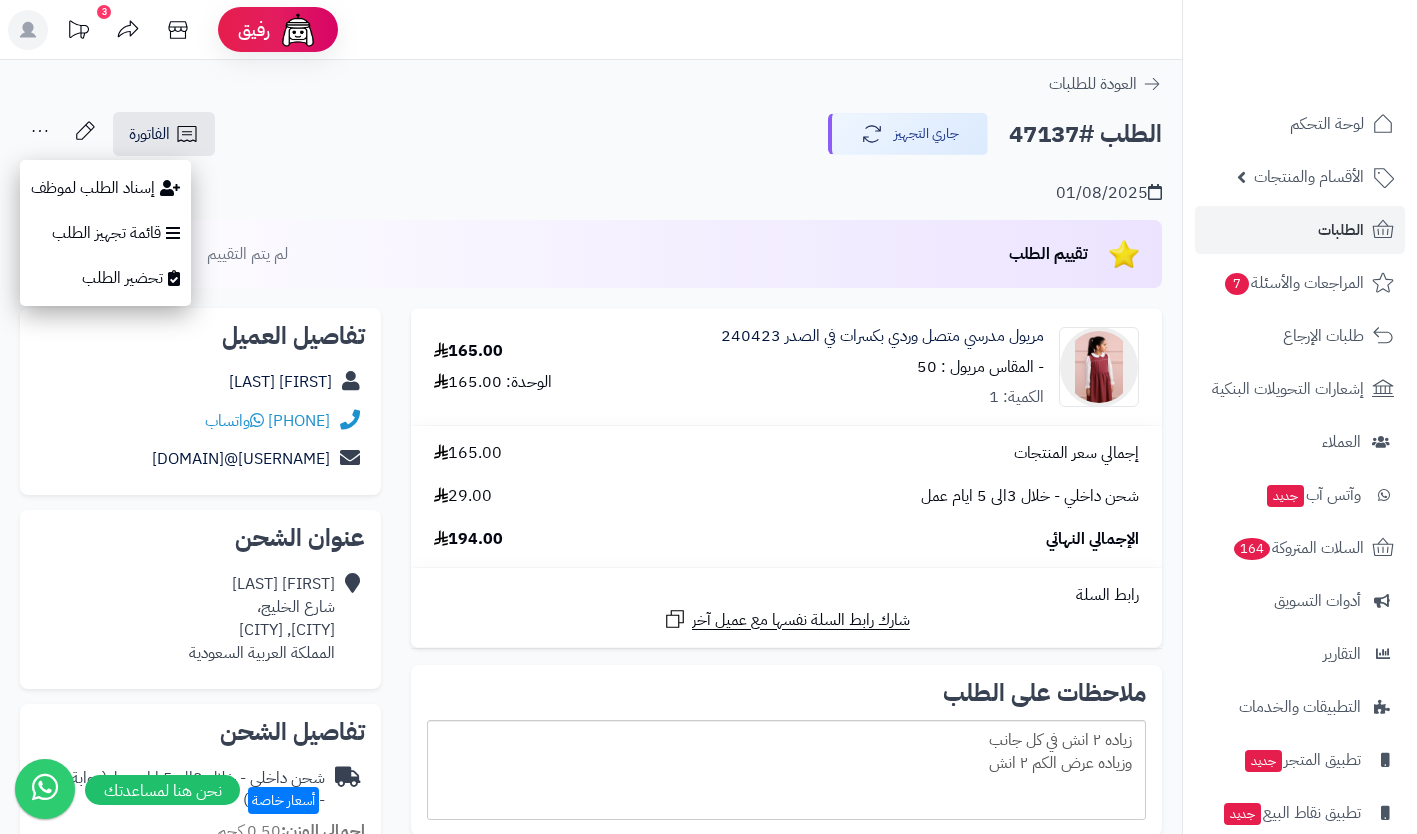 click 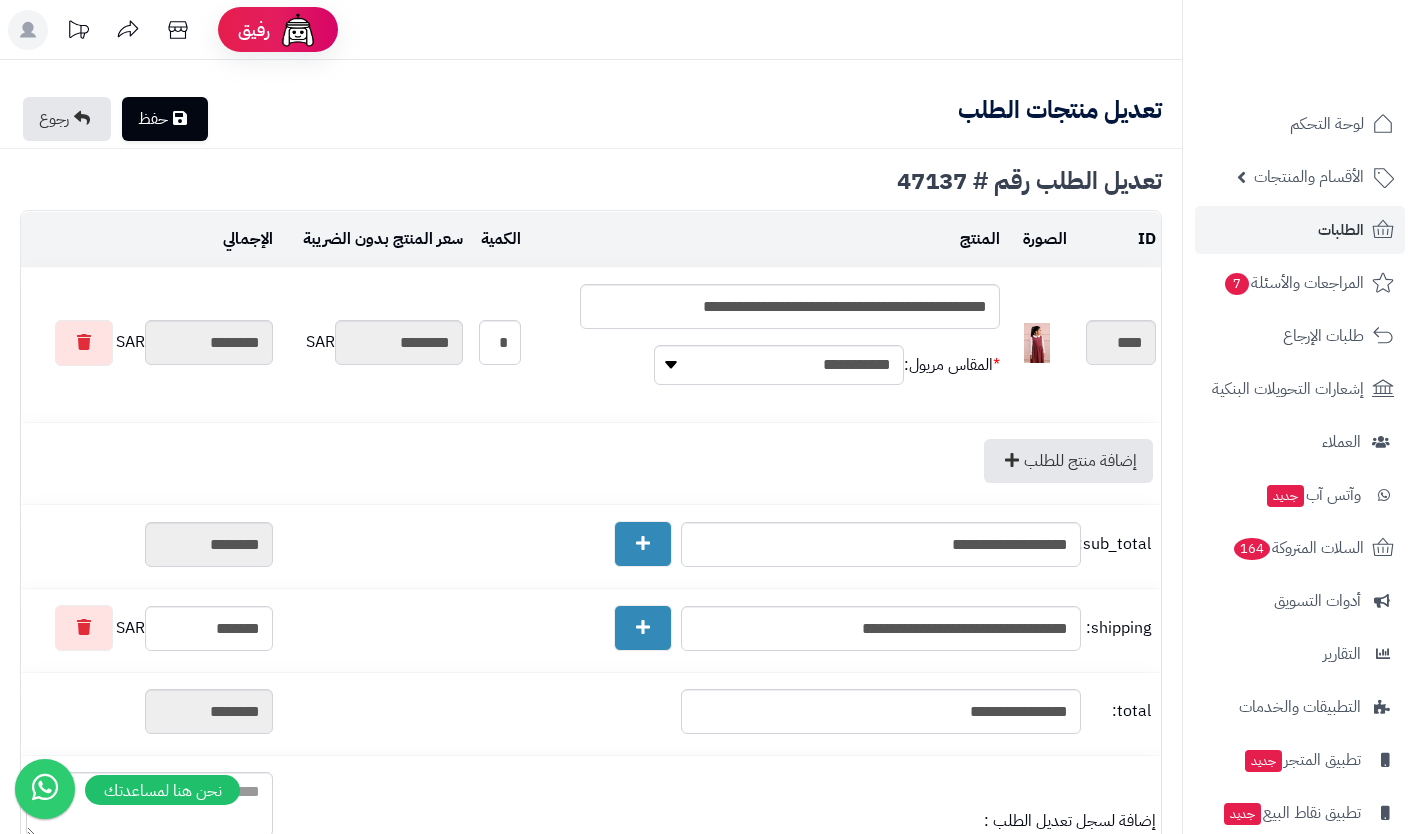 scroll, scrollTop: 0, scrollLeft: 0, axis: both 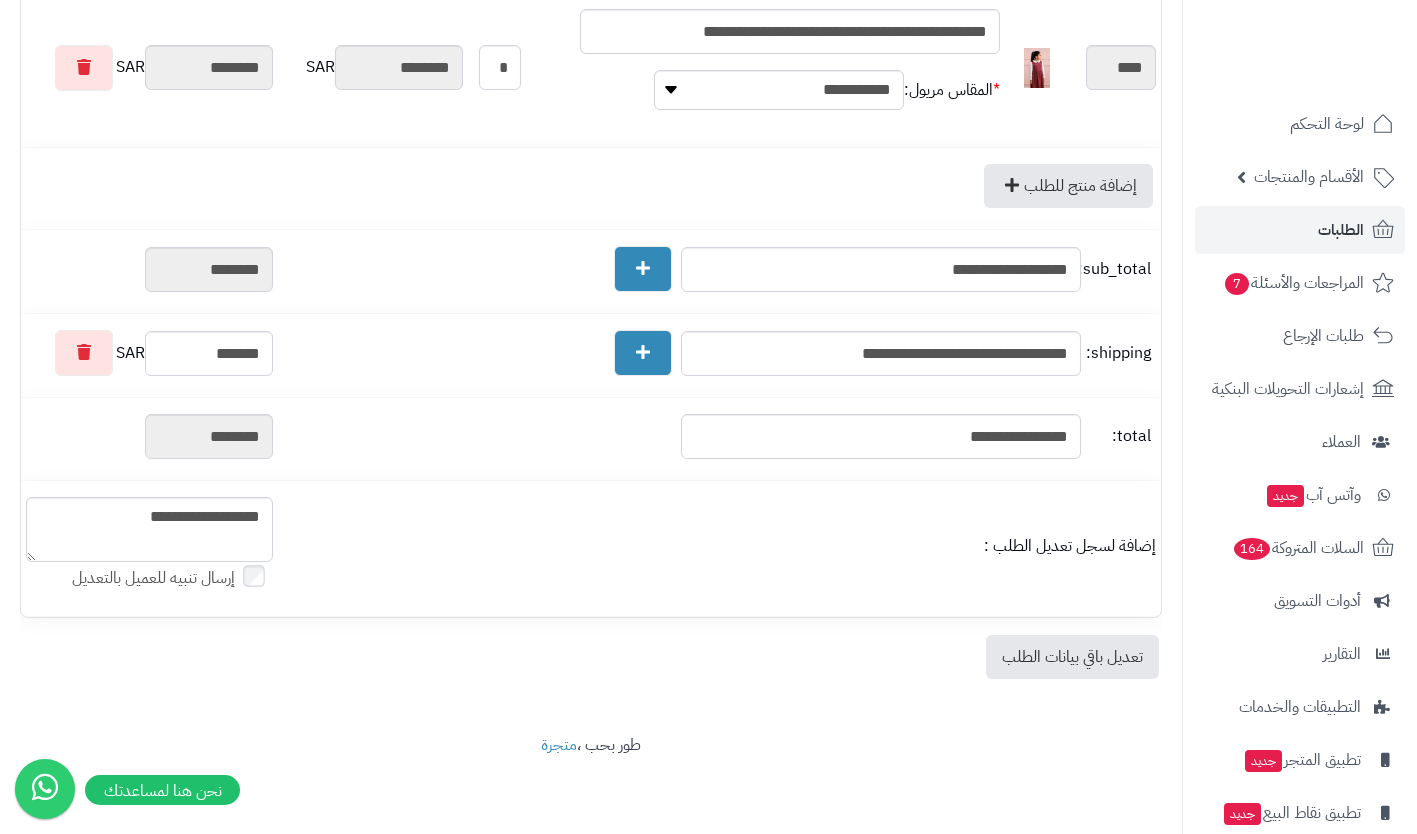click on "تعديل باقي بيانات الطلب" at bounding box center (1072, 657) 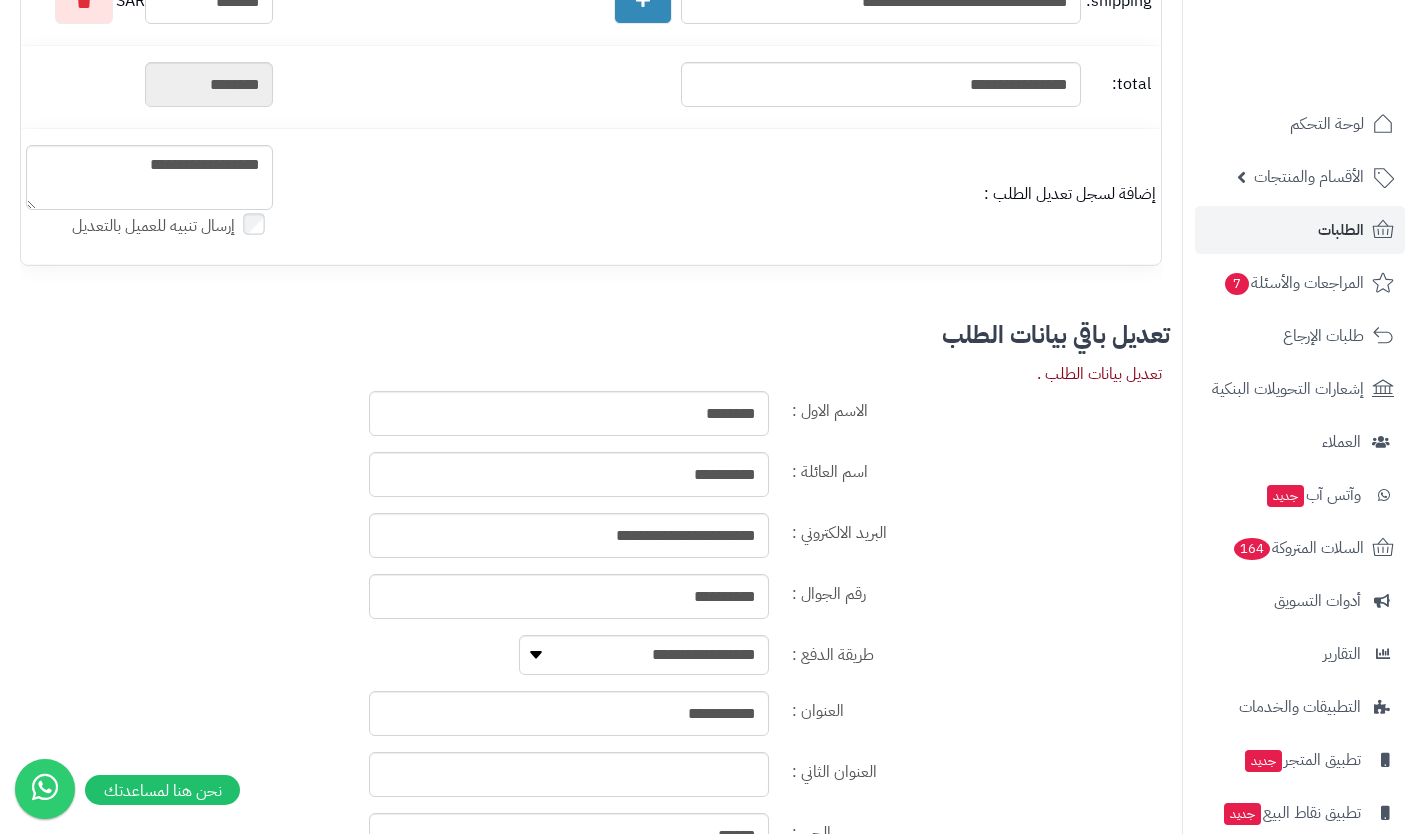 scroll, scrollTop: 666, scrollLeft: 0, axis: vertical 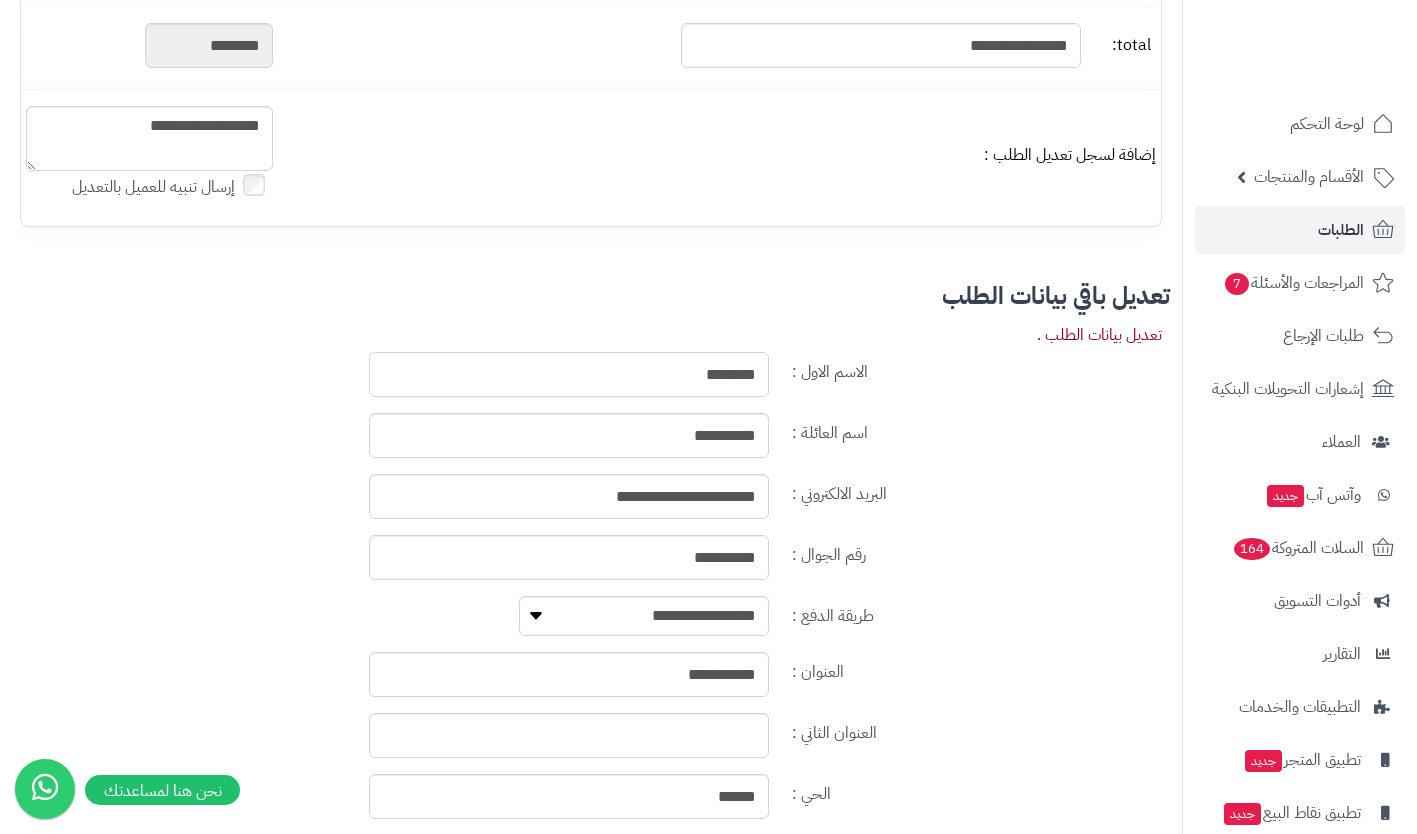 click on "********" at bounding box center (569, 374) 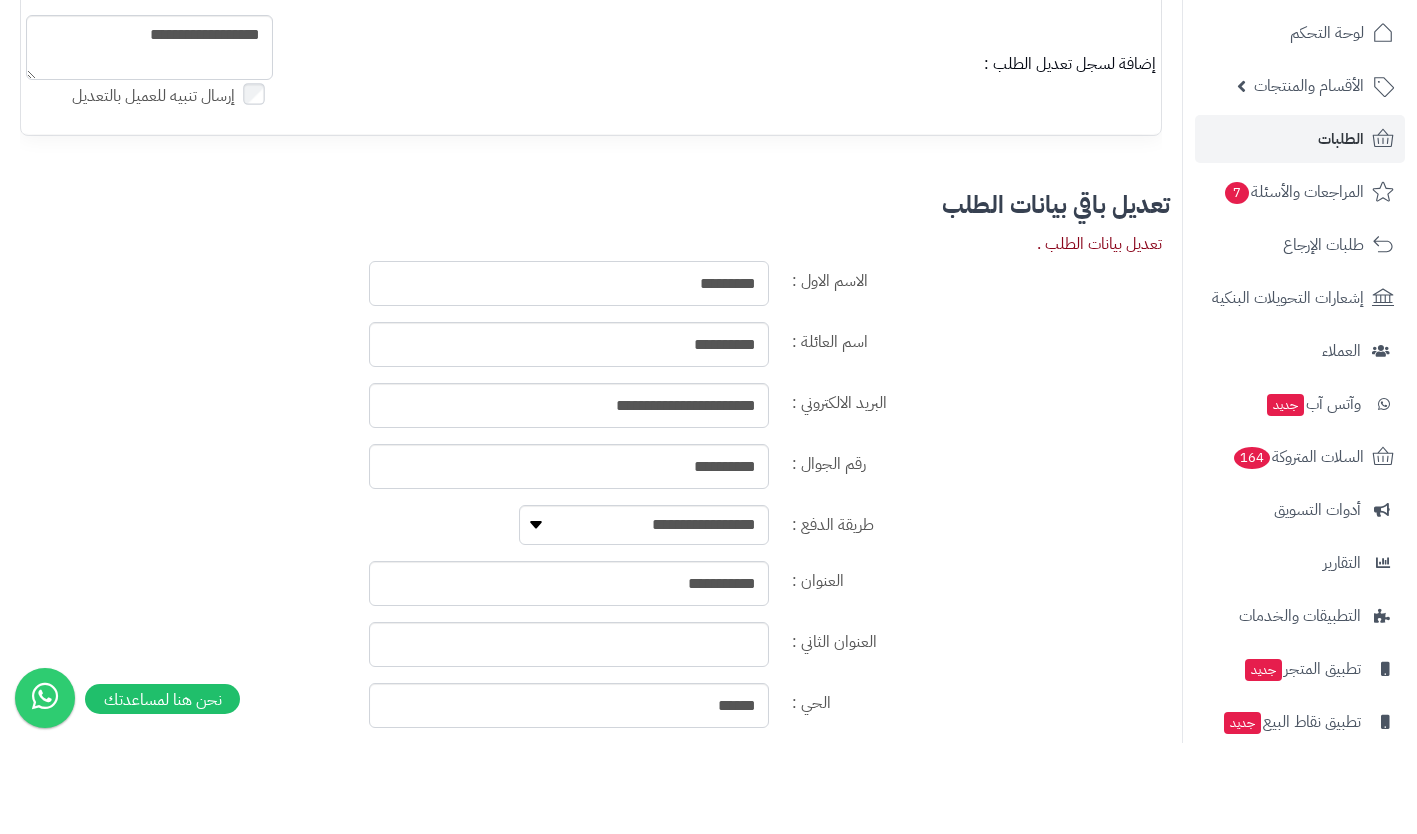 type on "********" 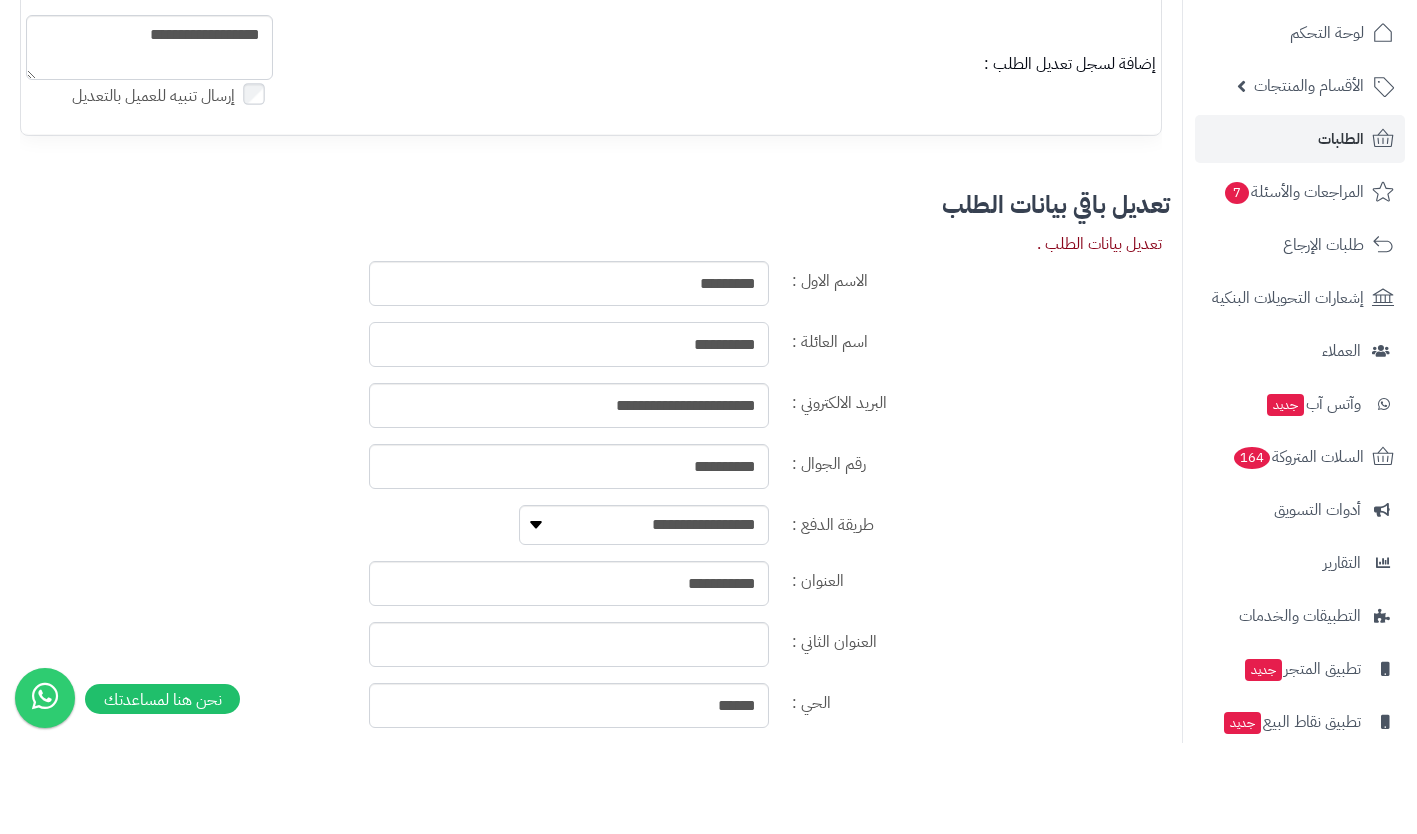 click on "**********" at bounding box center (569, 435) 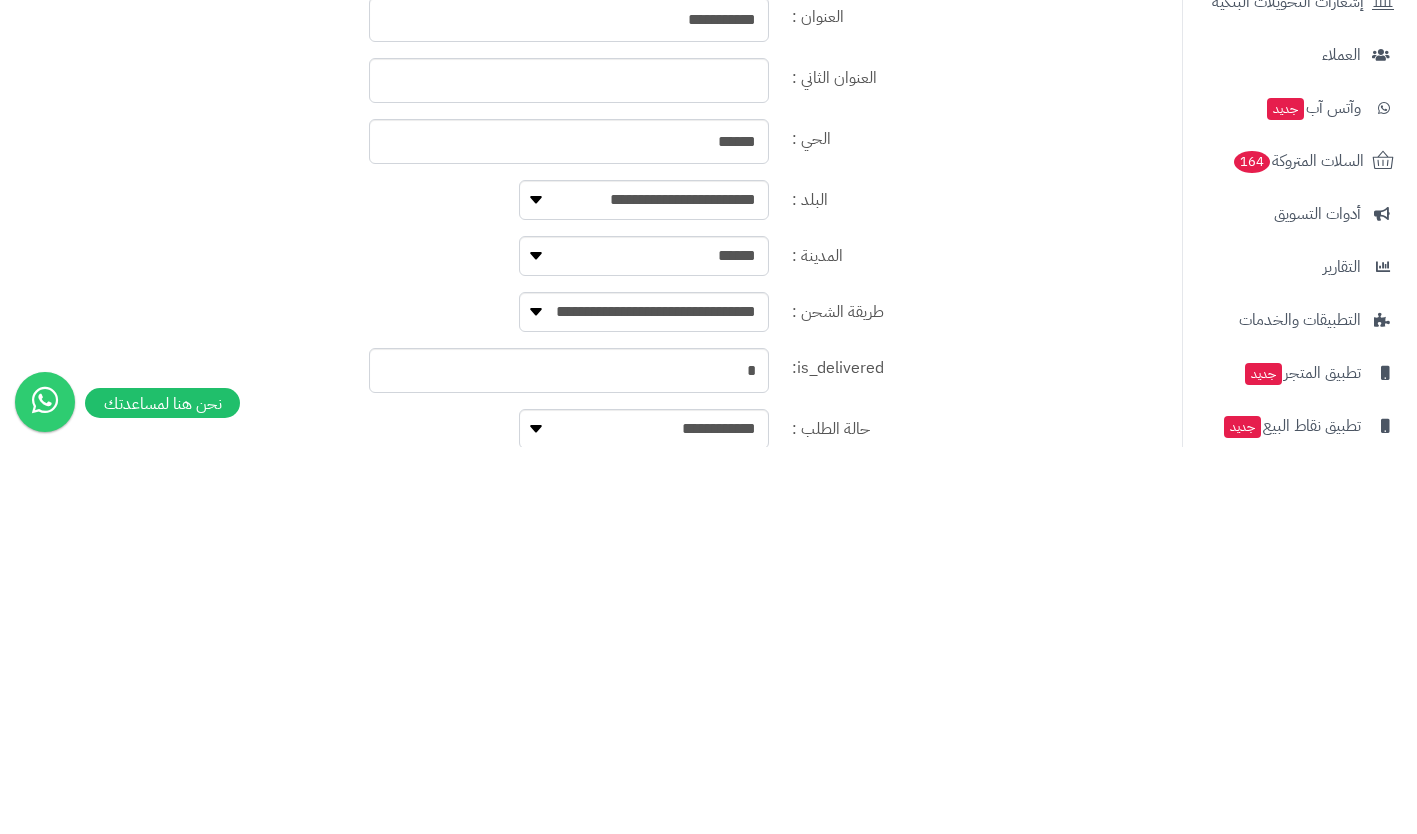 scroll, scrollTop: 935, scrollLeft: 0, axis: vertical 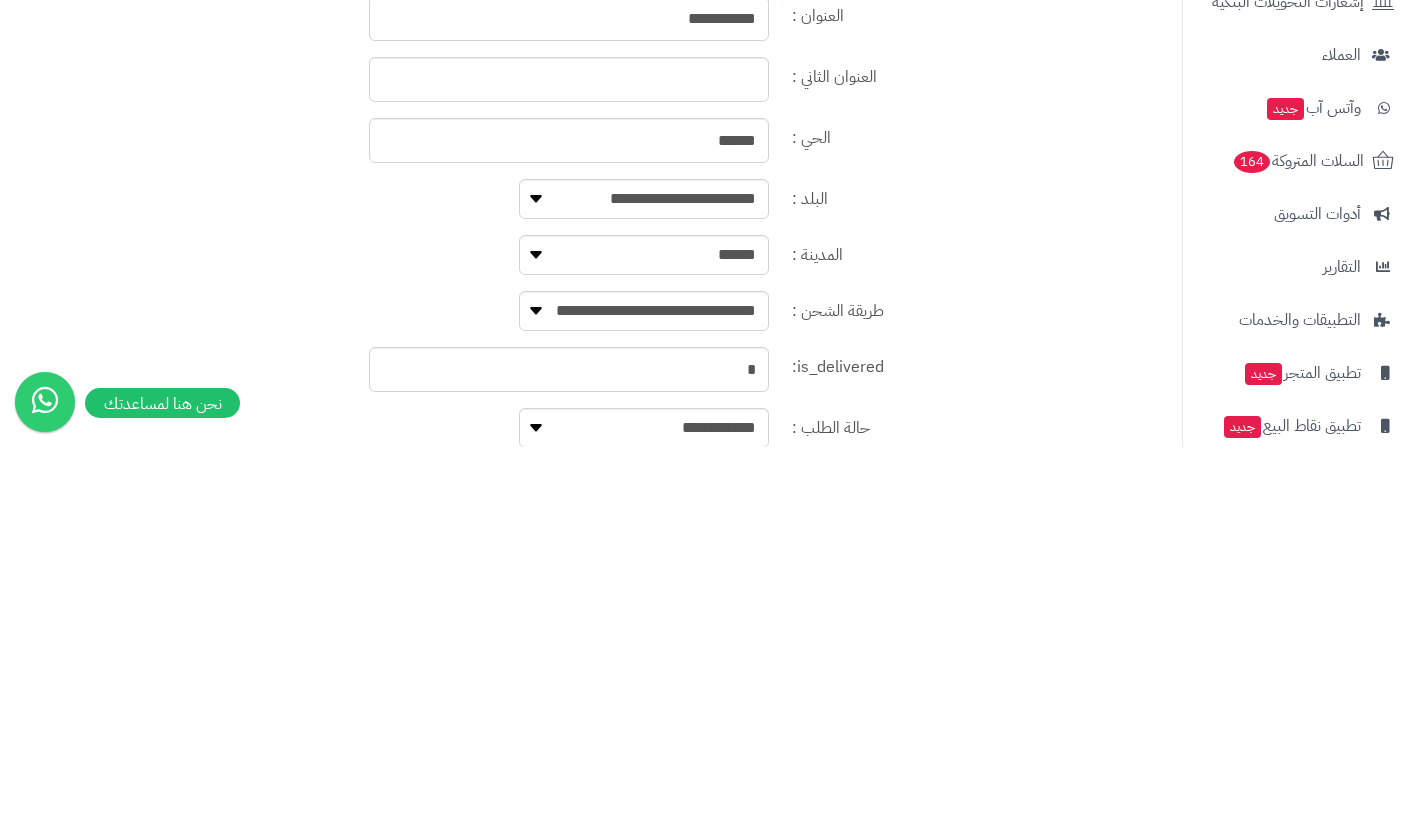 type 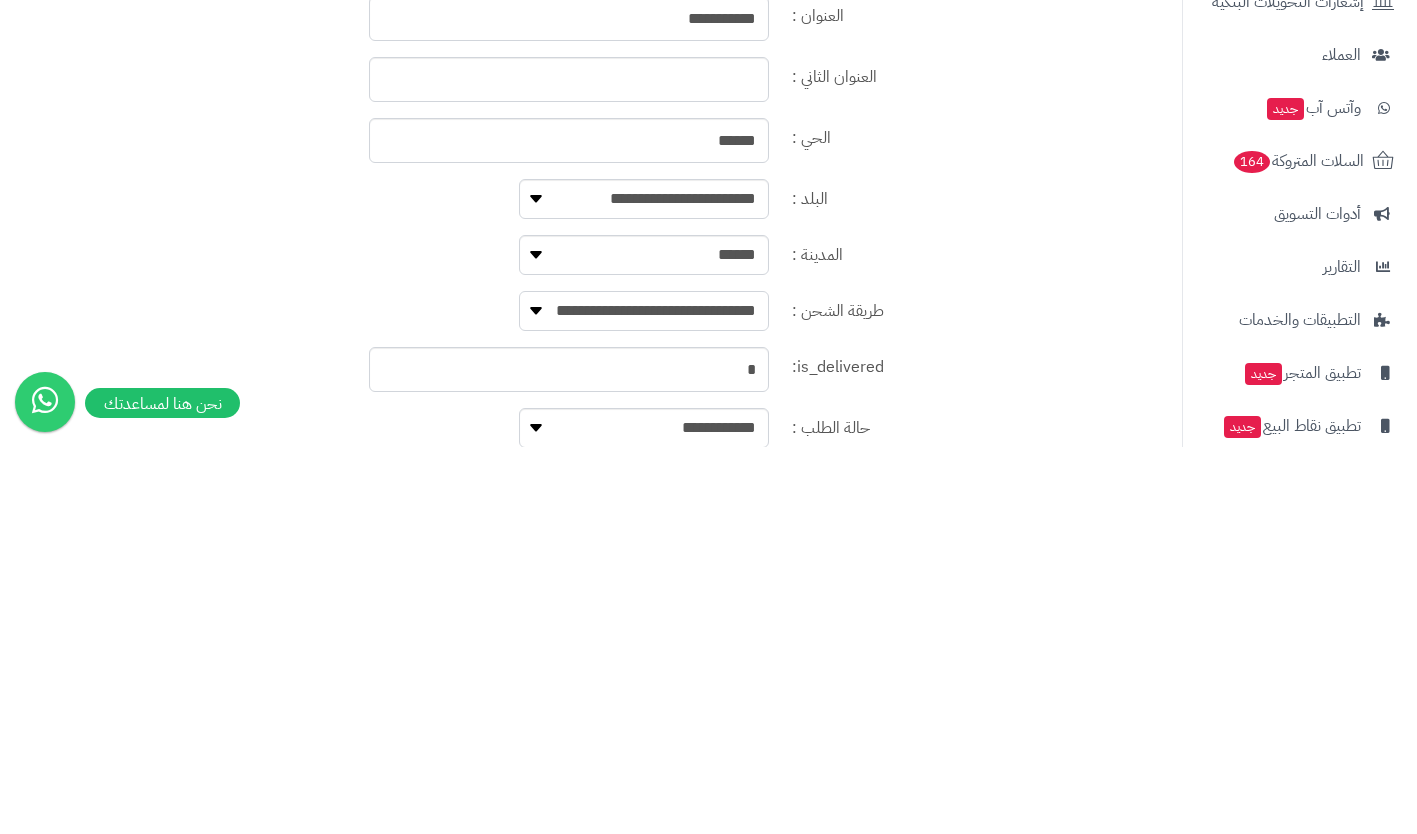 click on "**********" at bounding box center (644, 698) 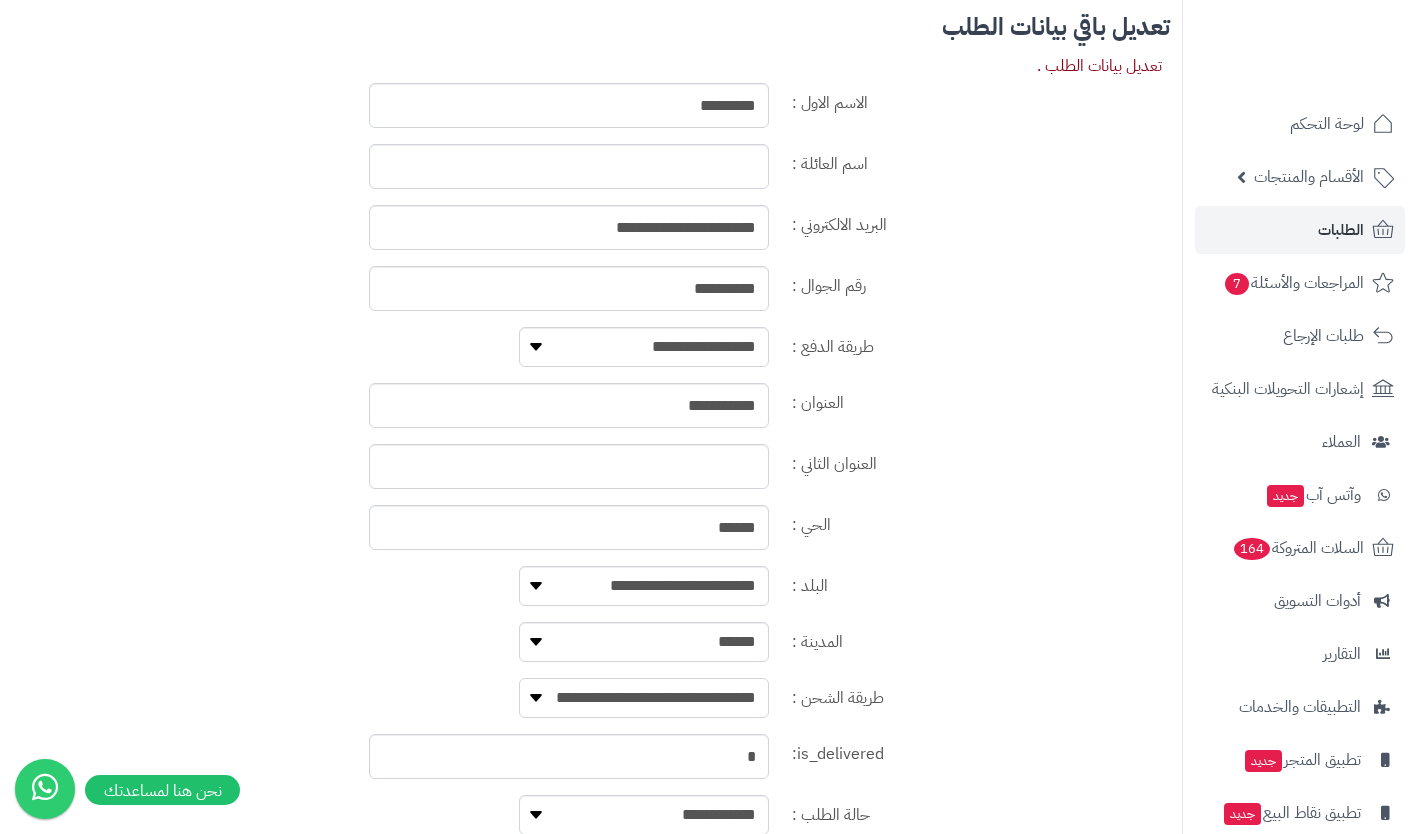 select on "**********" 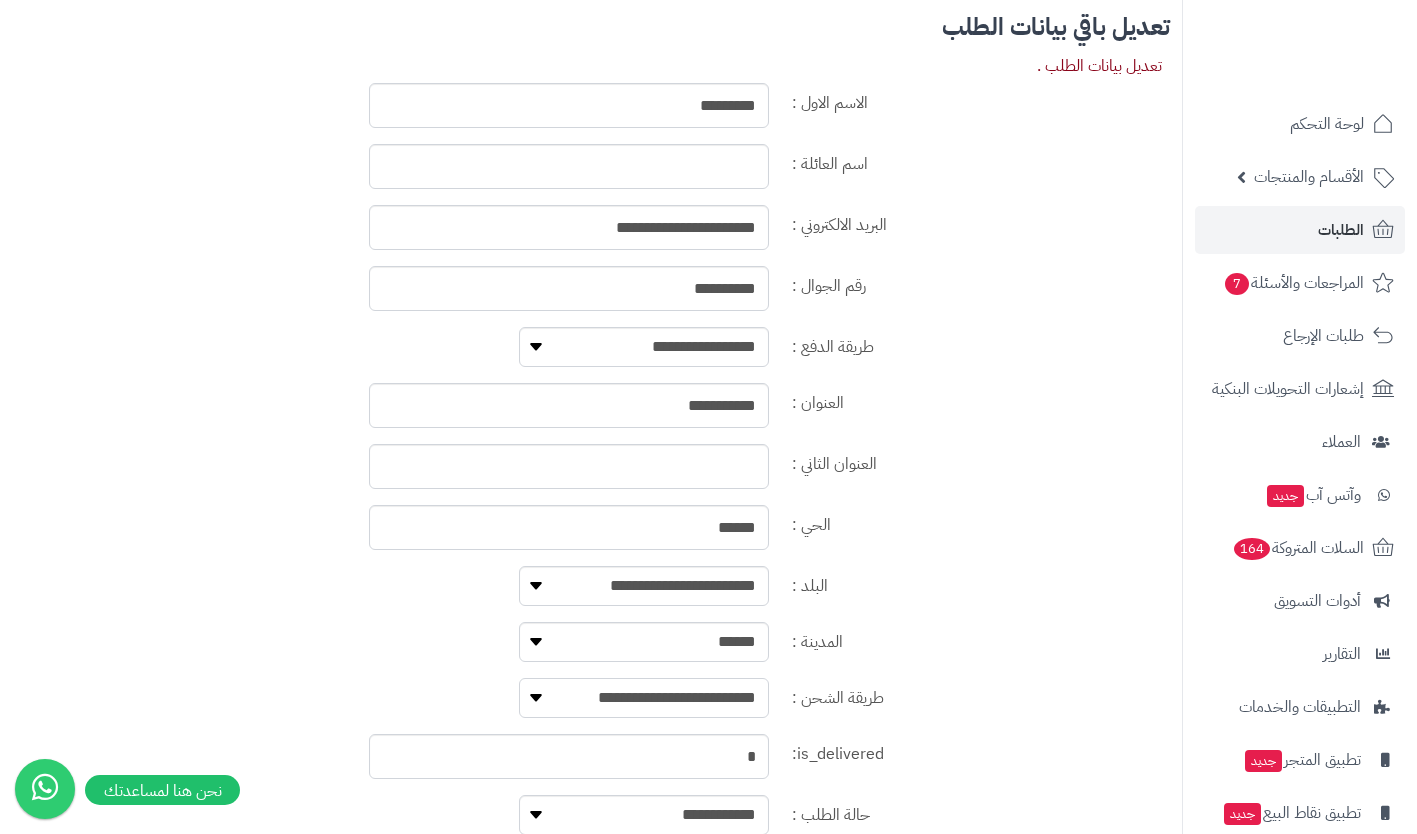 click on "**********" at bounding box center (644, 698) 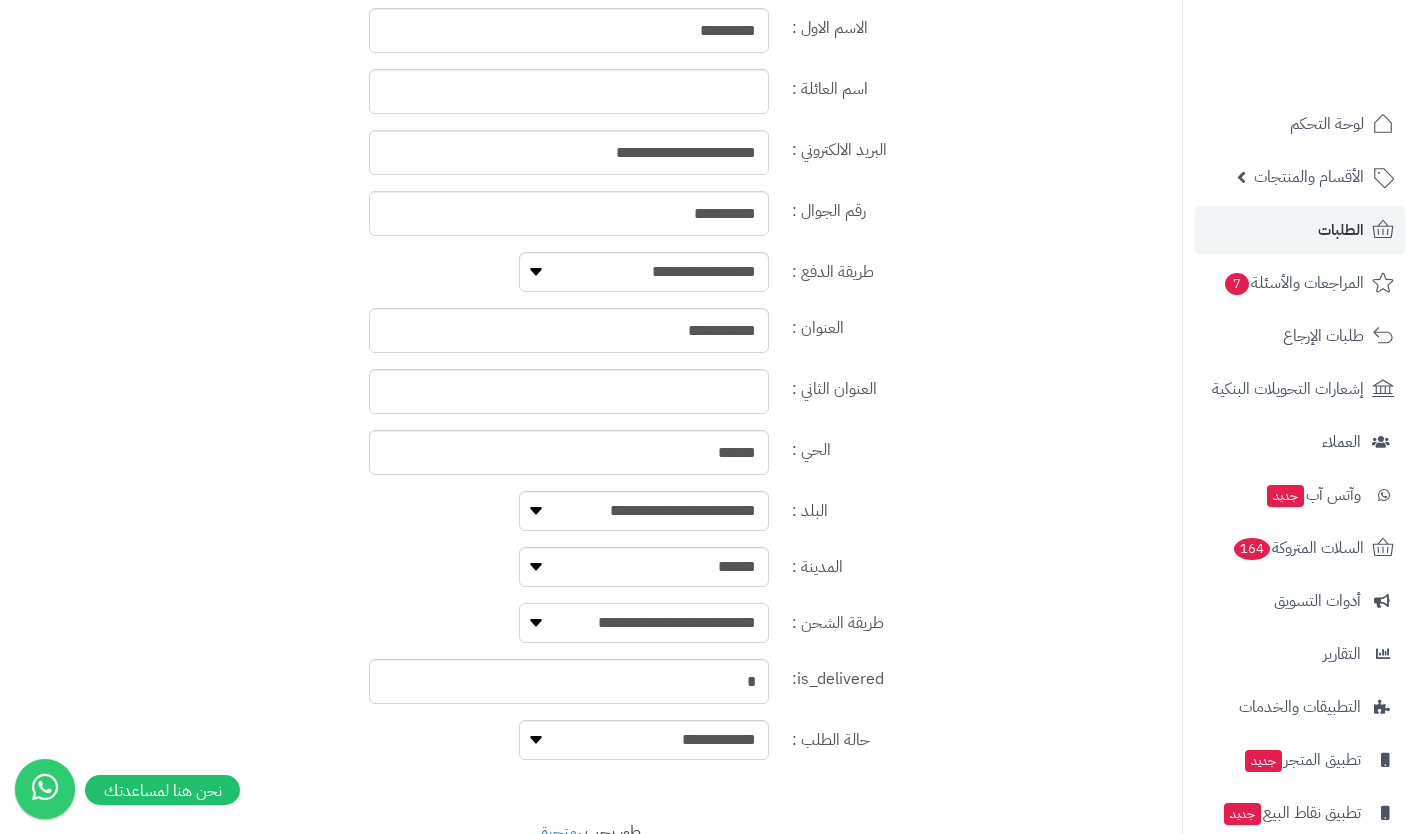 scroll, scrollTop: 1101, scrollLeft: 0, axis: vertical 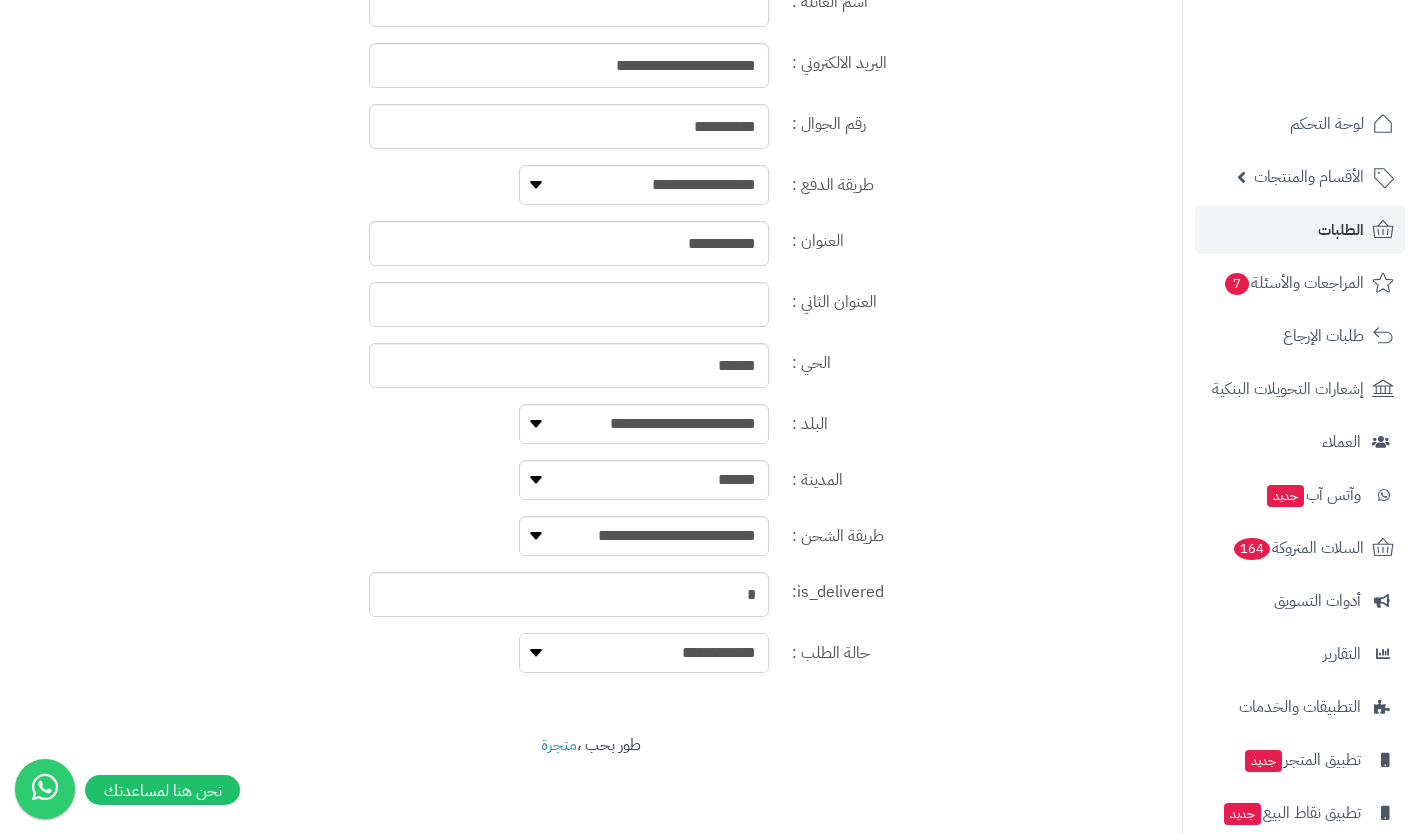click on "**********" at bounding box center (644, 653) 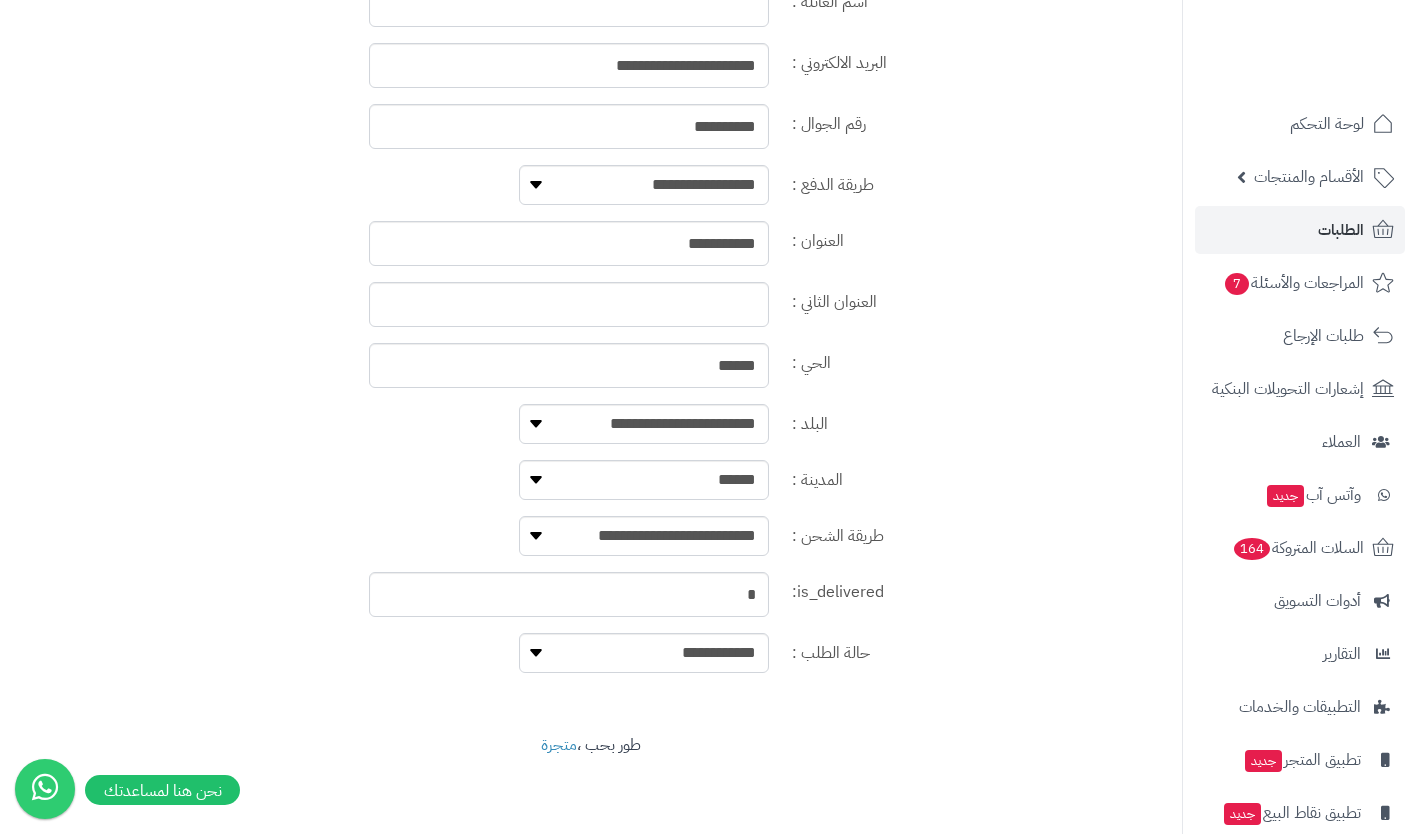 click on "تعديل منتجات الطلب
حفظ
رجوع
ID
Description and Code
From Name and E-mail
To Name and E-mail
Theme
Message
Amount" at bounding box center (591, -152) 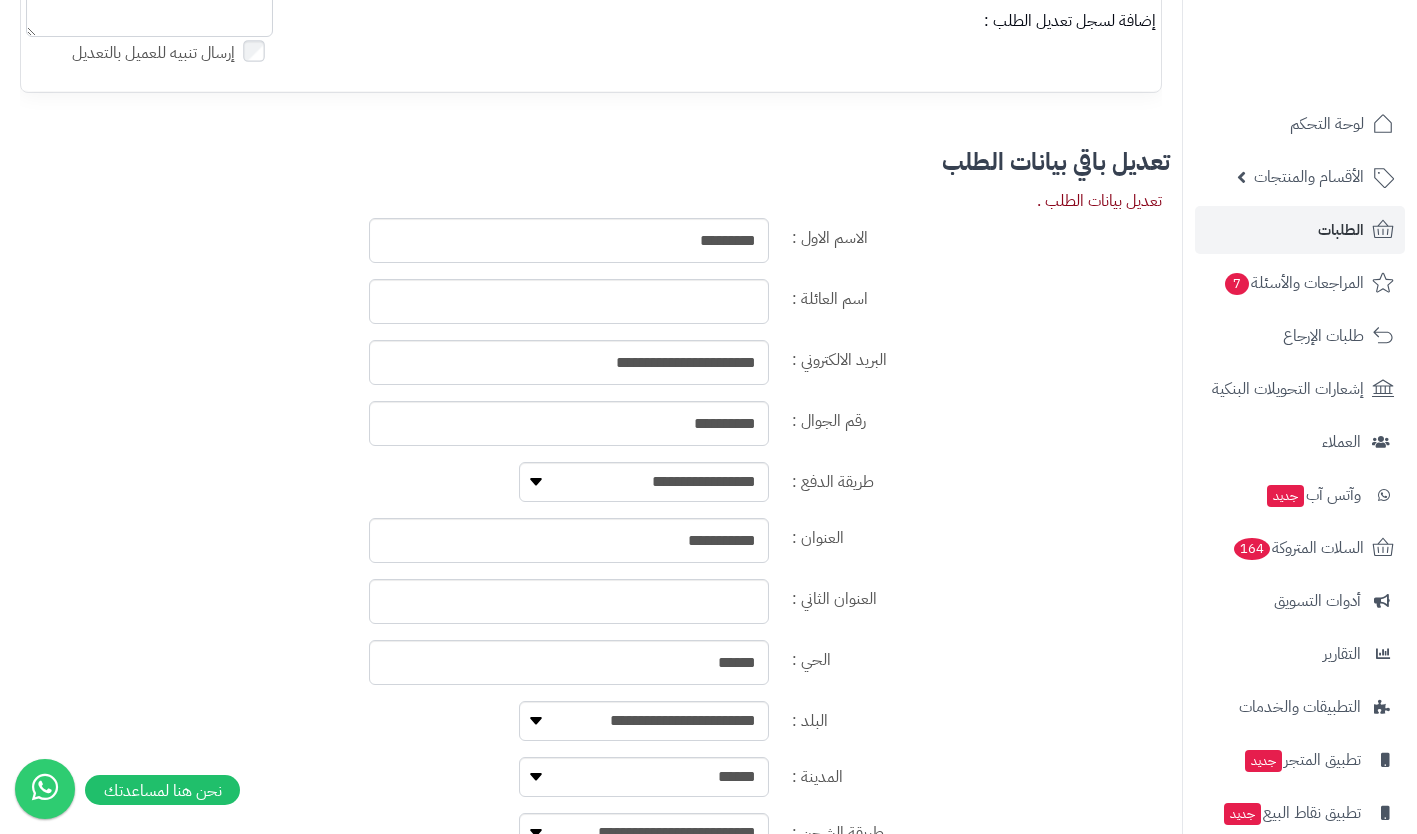 scroll, scrollTop: 797, scrollLeft: 0, axis: vertical 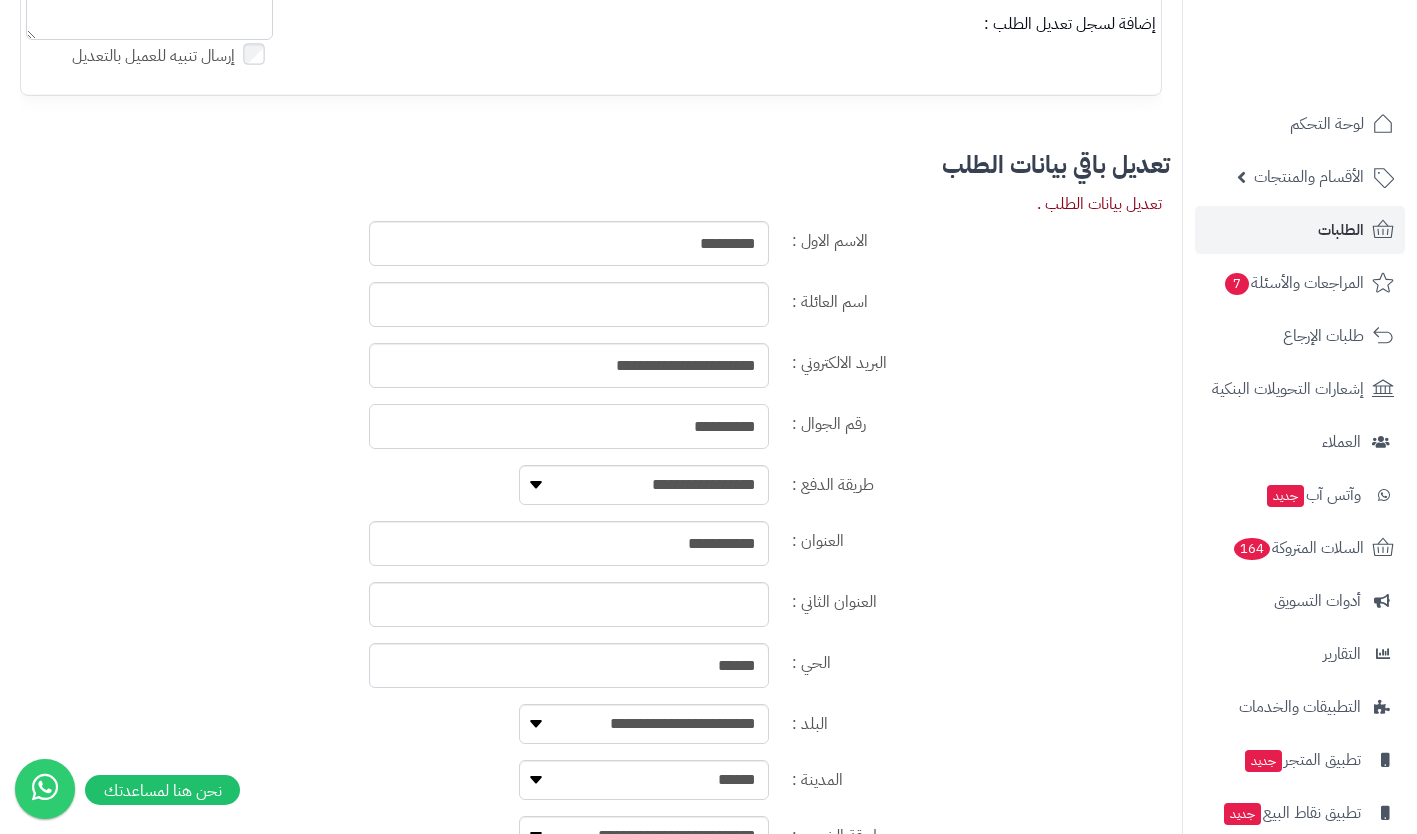 click on "**********" at bounding box center (569, 426) 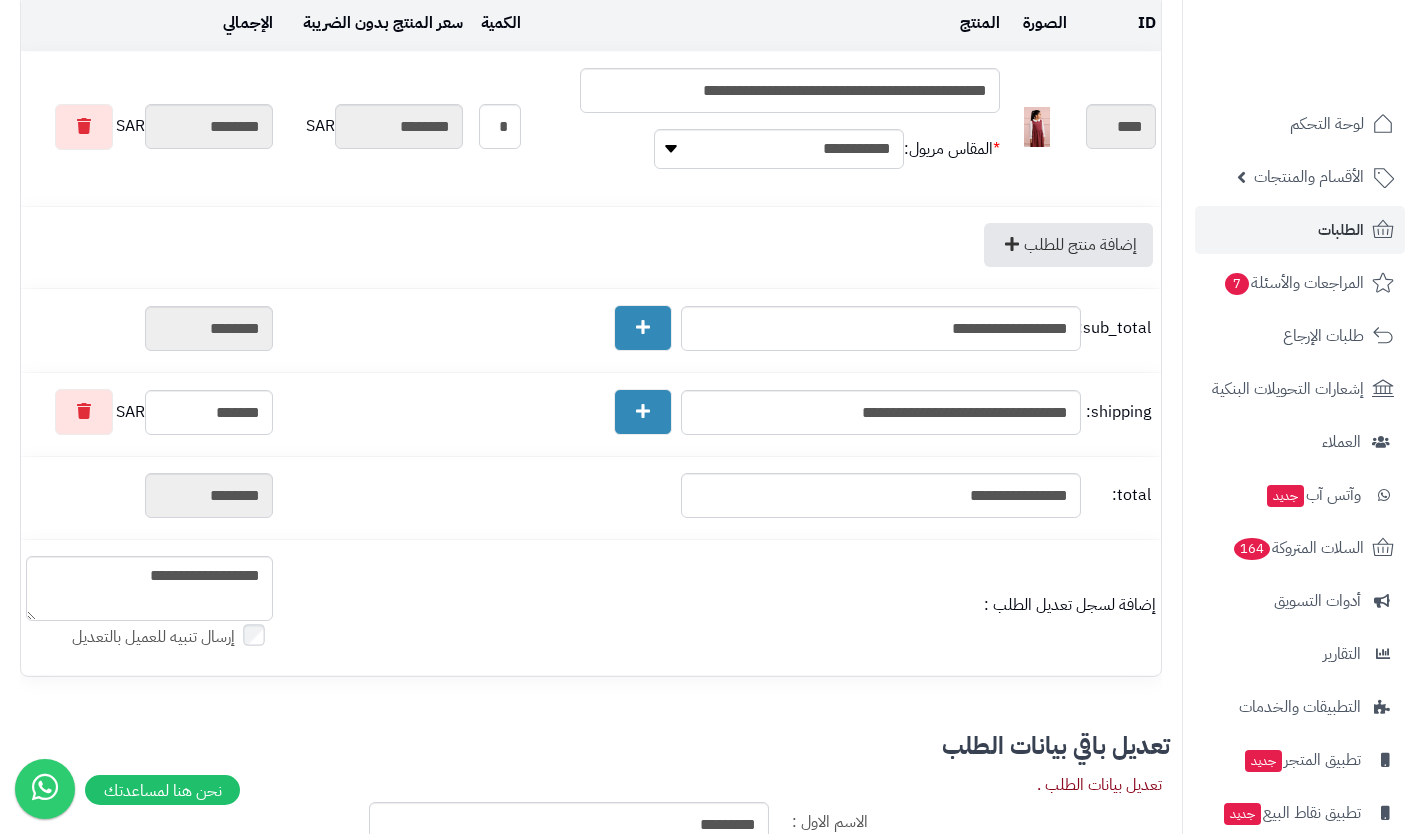 scroll, scrollTop: 0, scrollLeft: 0, axis: both 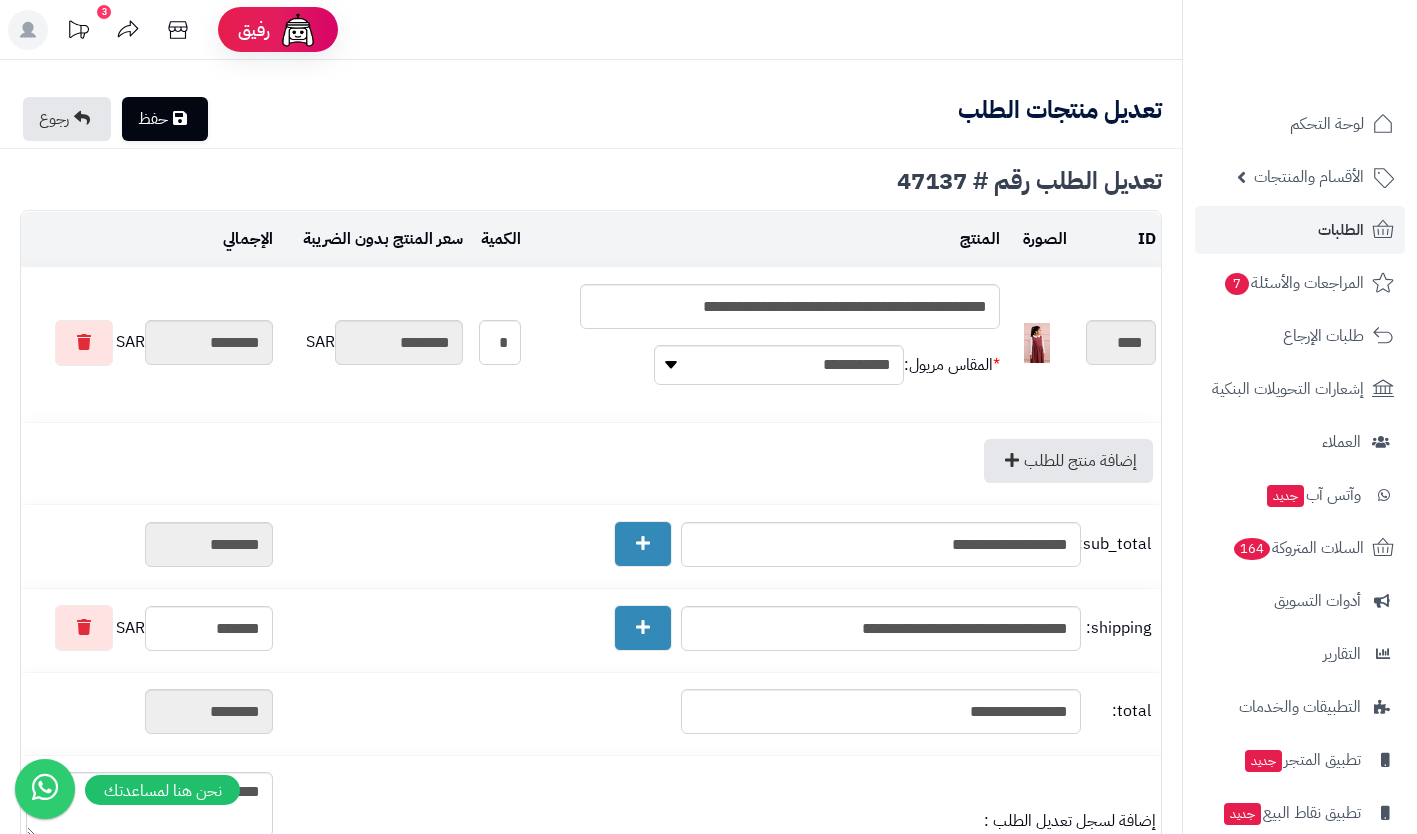 type on "*********" 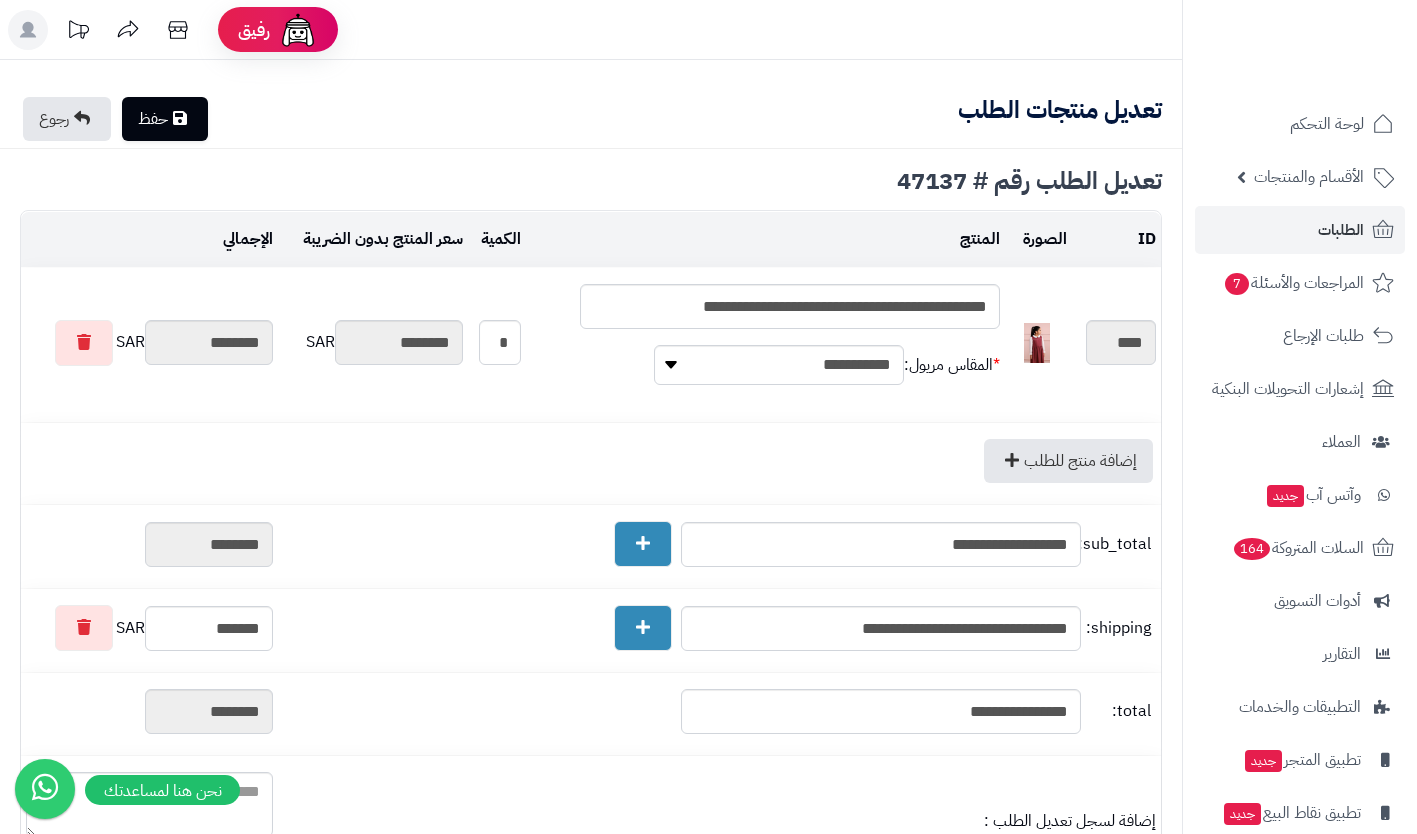 scroll, scrollTop: 0, scrollLeft: 0, axis: both 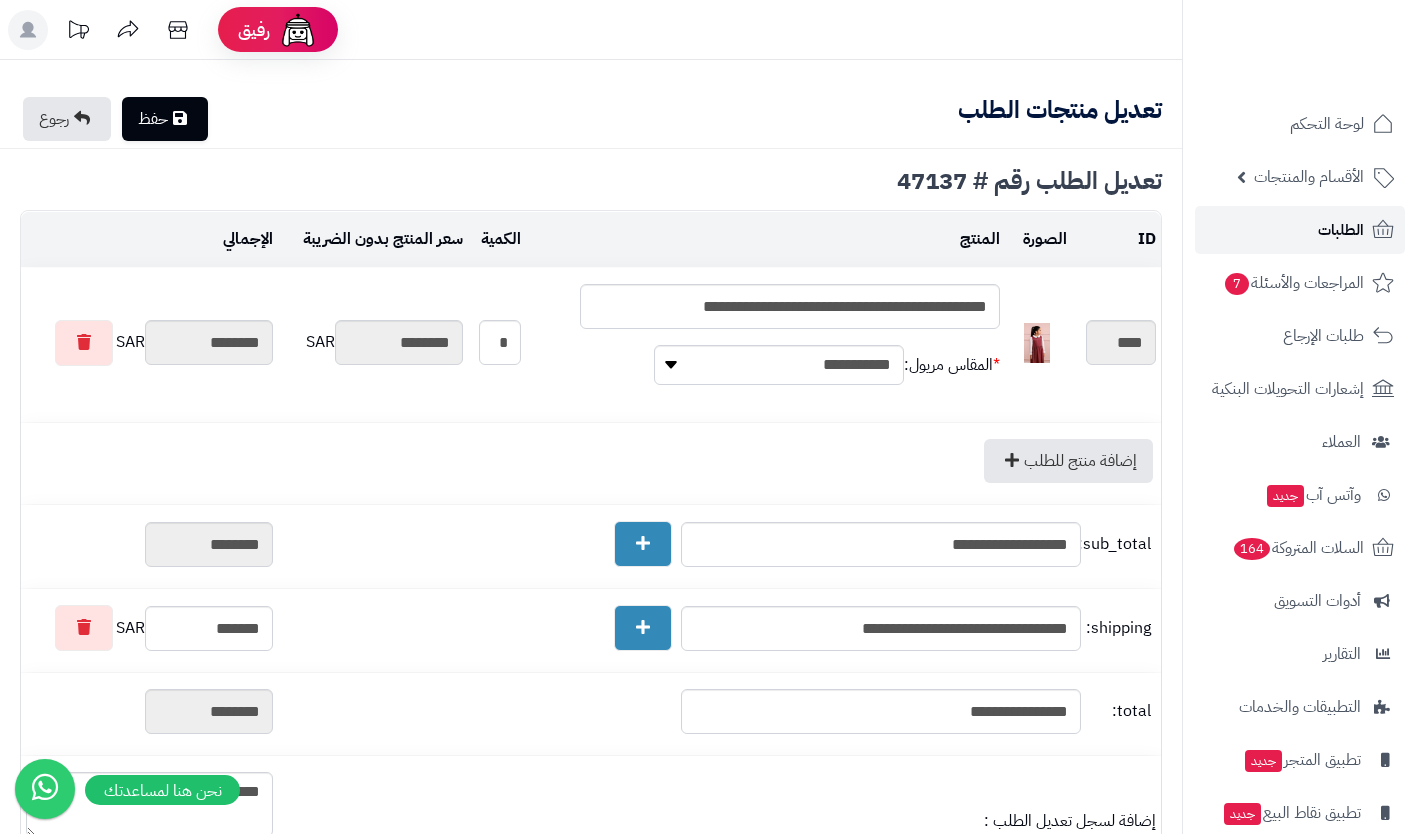 click on "الطلبات" at bounding box center (1341, 230) 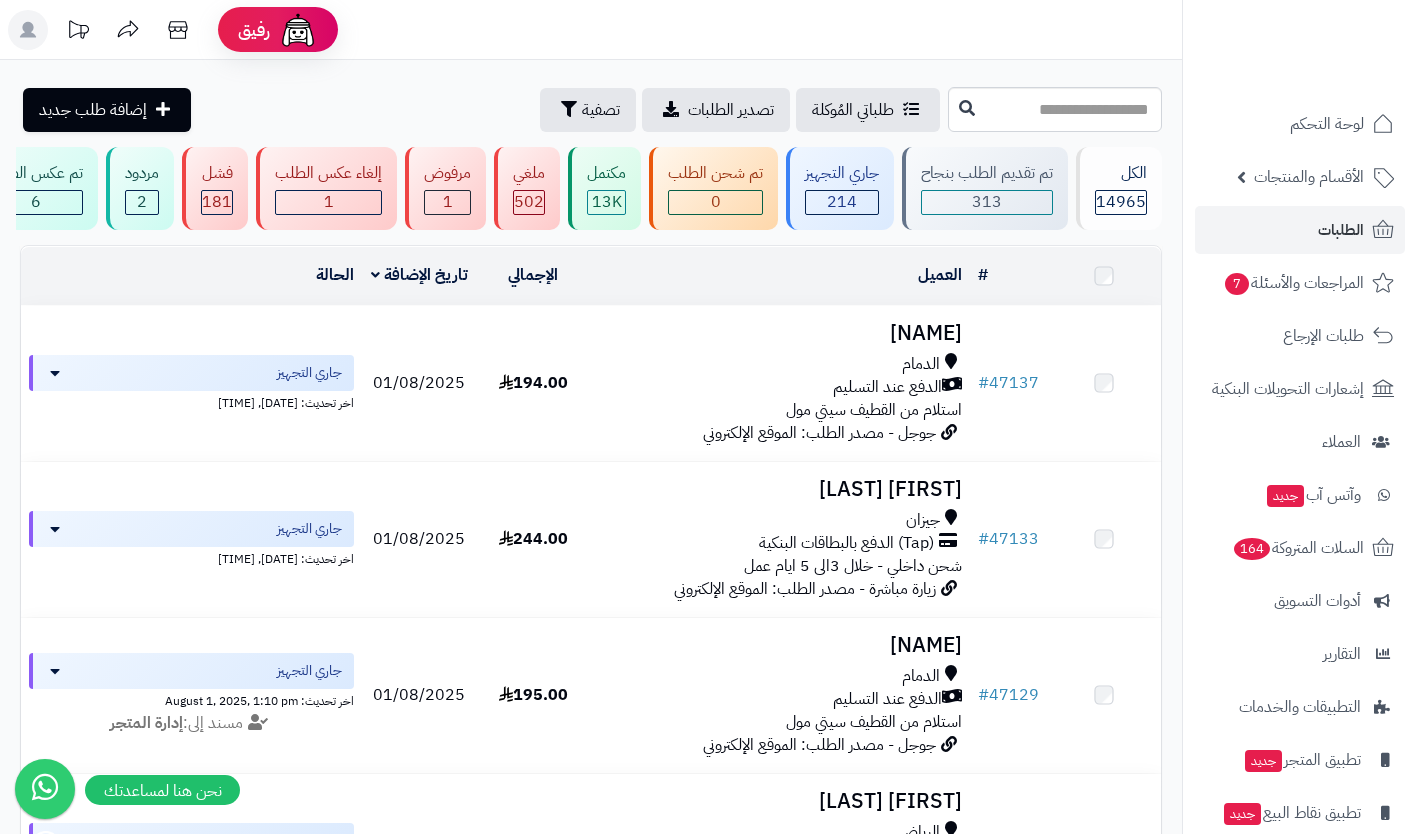 scroll, scrollTop: 0, scrollLeft: 0, axis: both 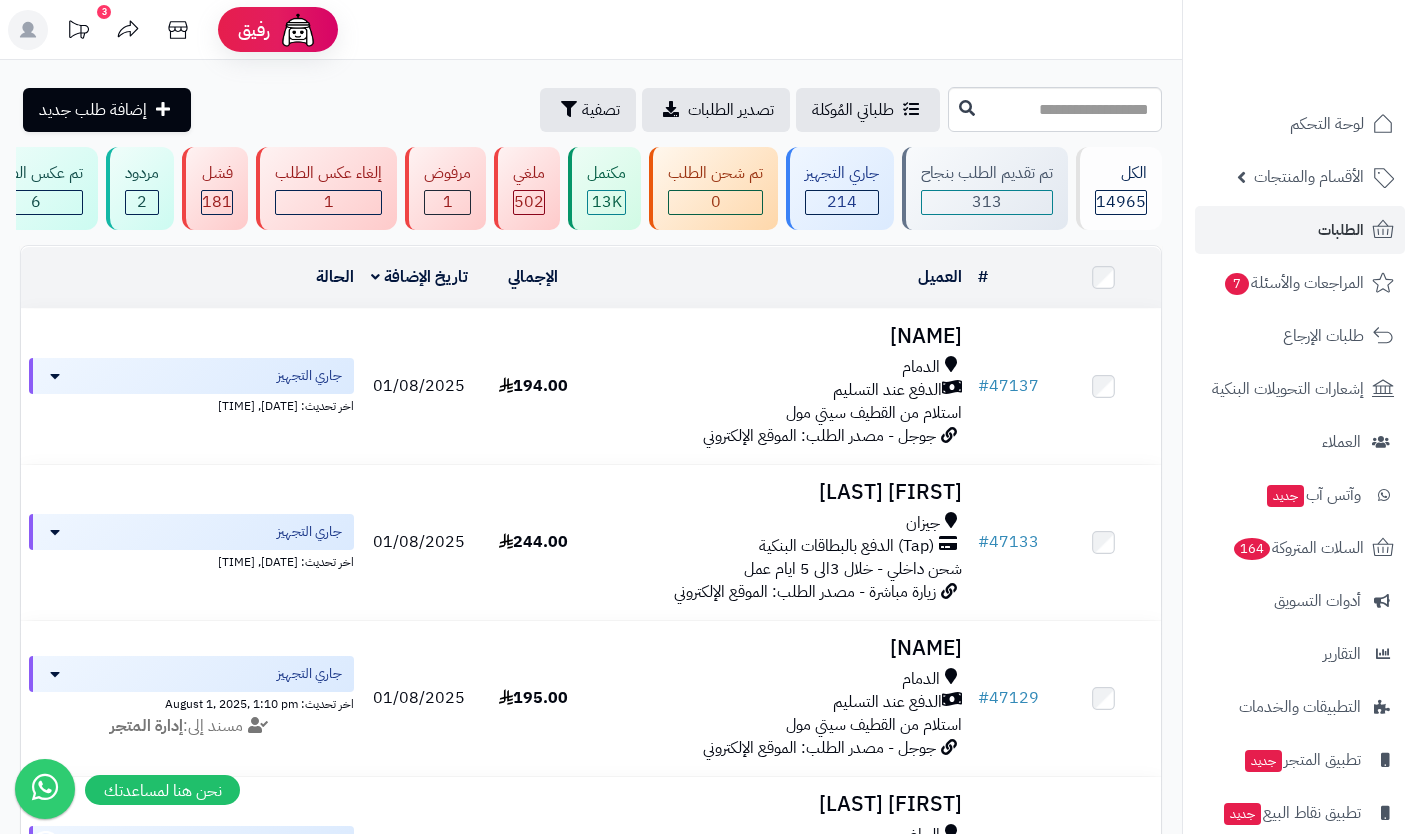 click on "الدفع عند التسليم" at bounding box center [887, 390] 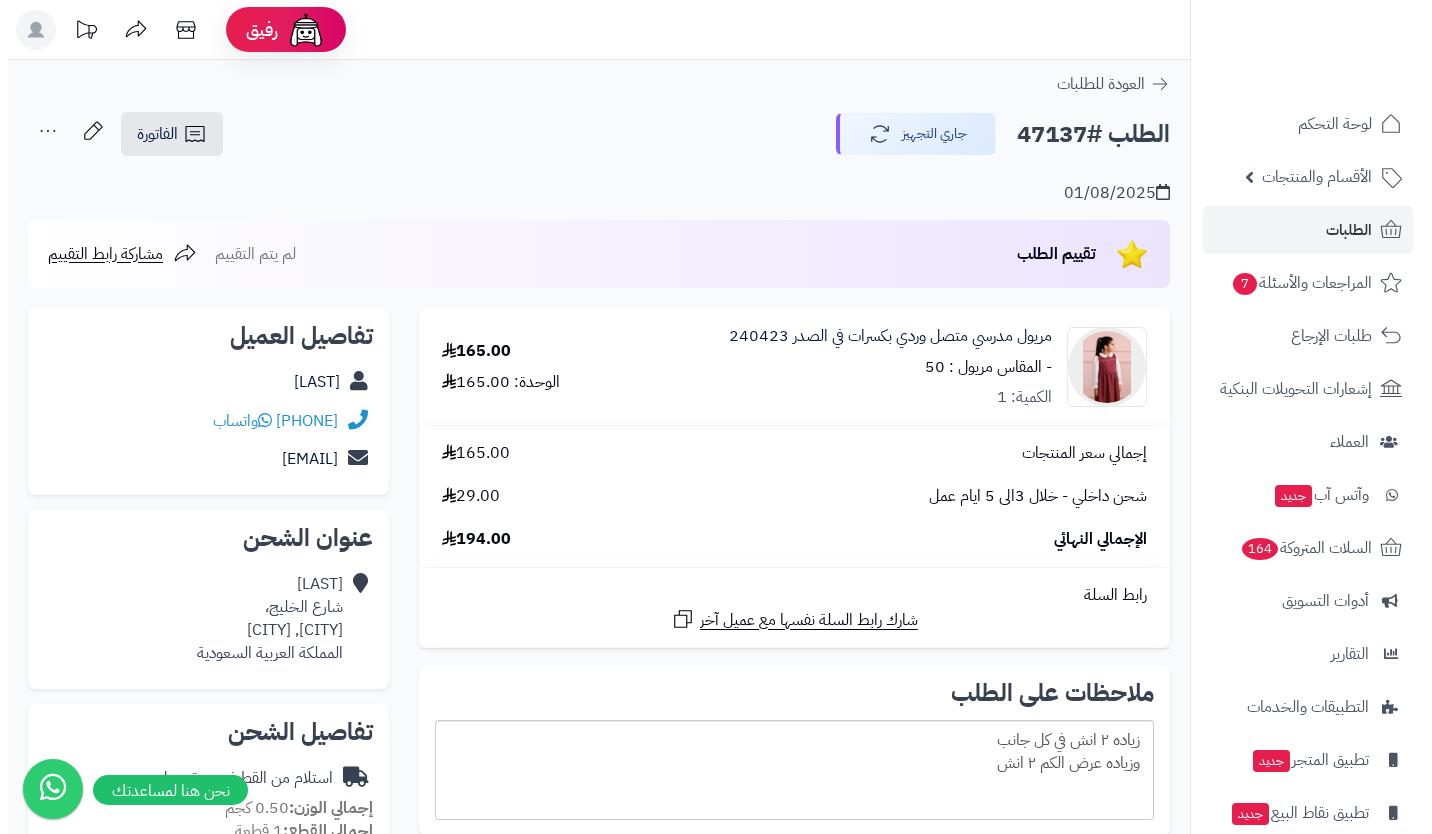 scroll, scrollTop: 0, scrollLeft: 0, axis: both 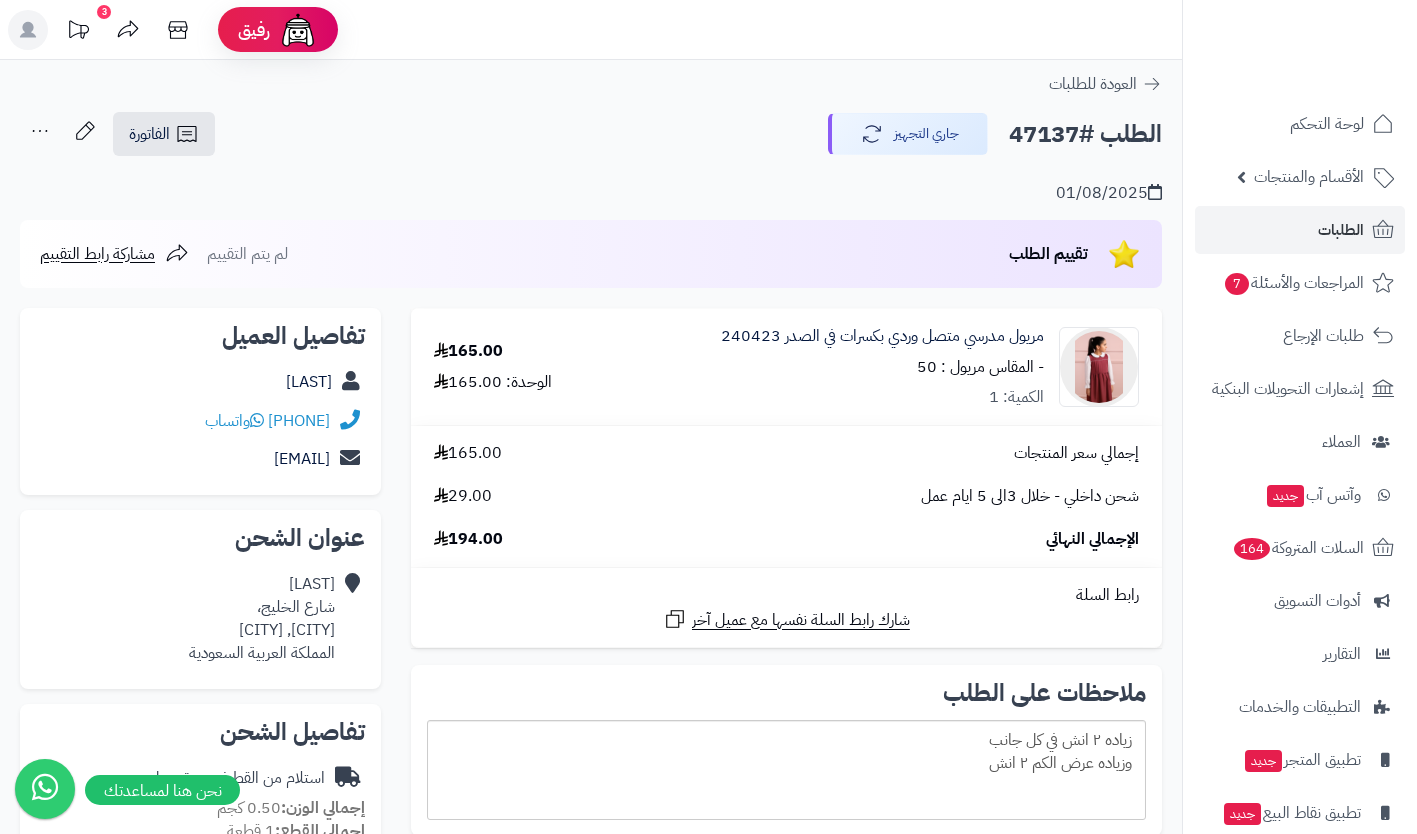 click 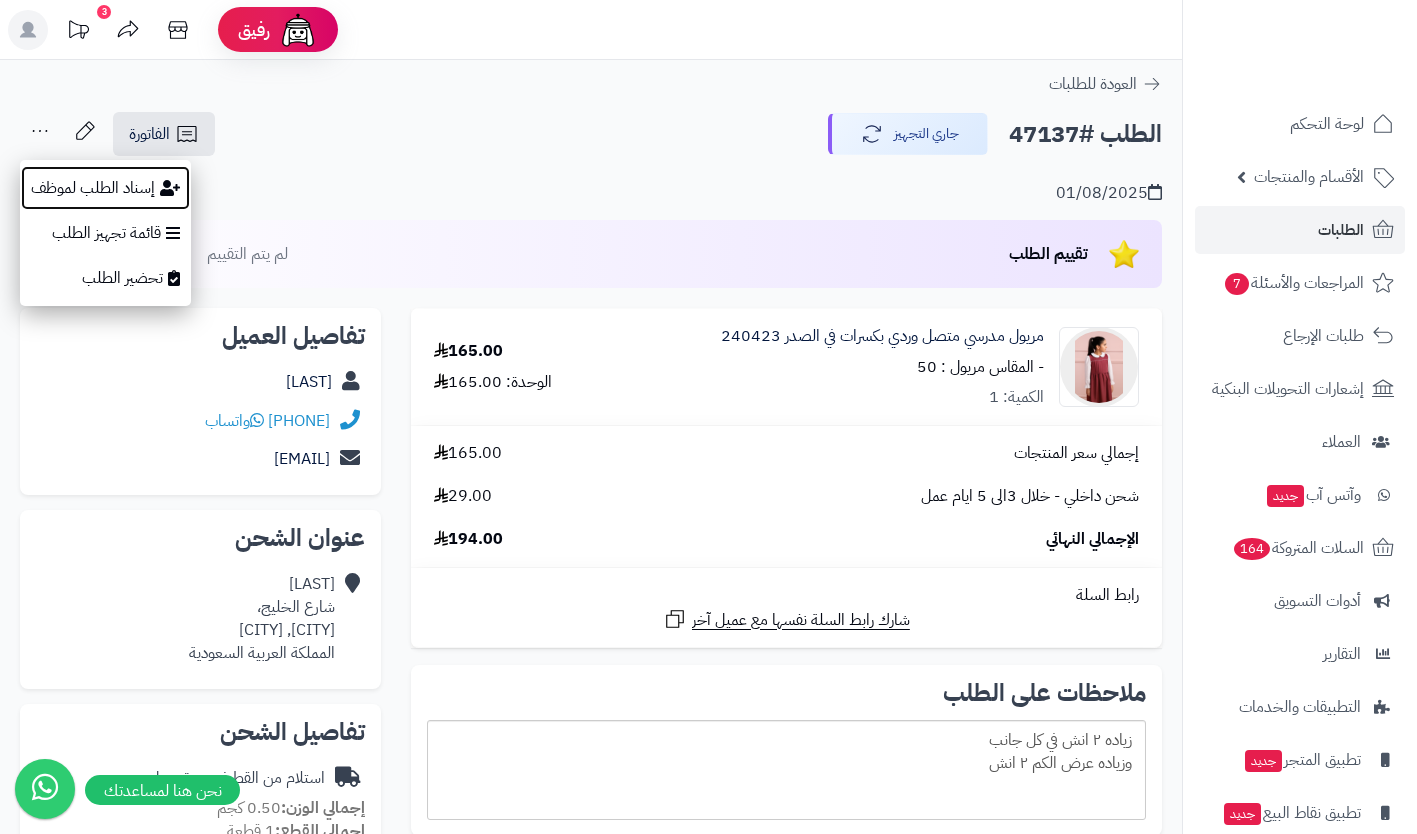 click on "إسناد الطلب لموظف" at bounding box center [105, 188] 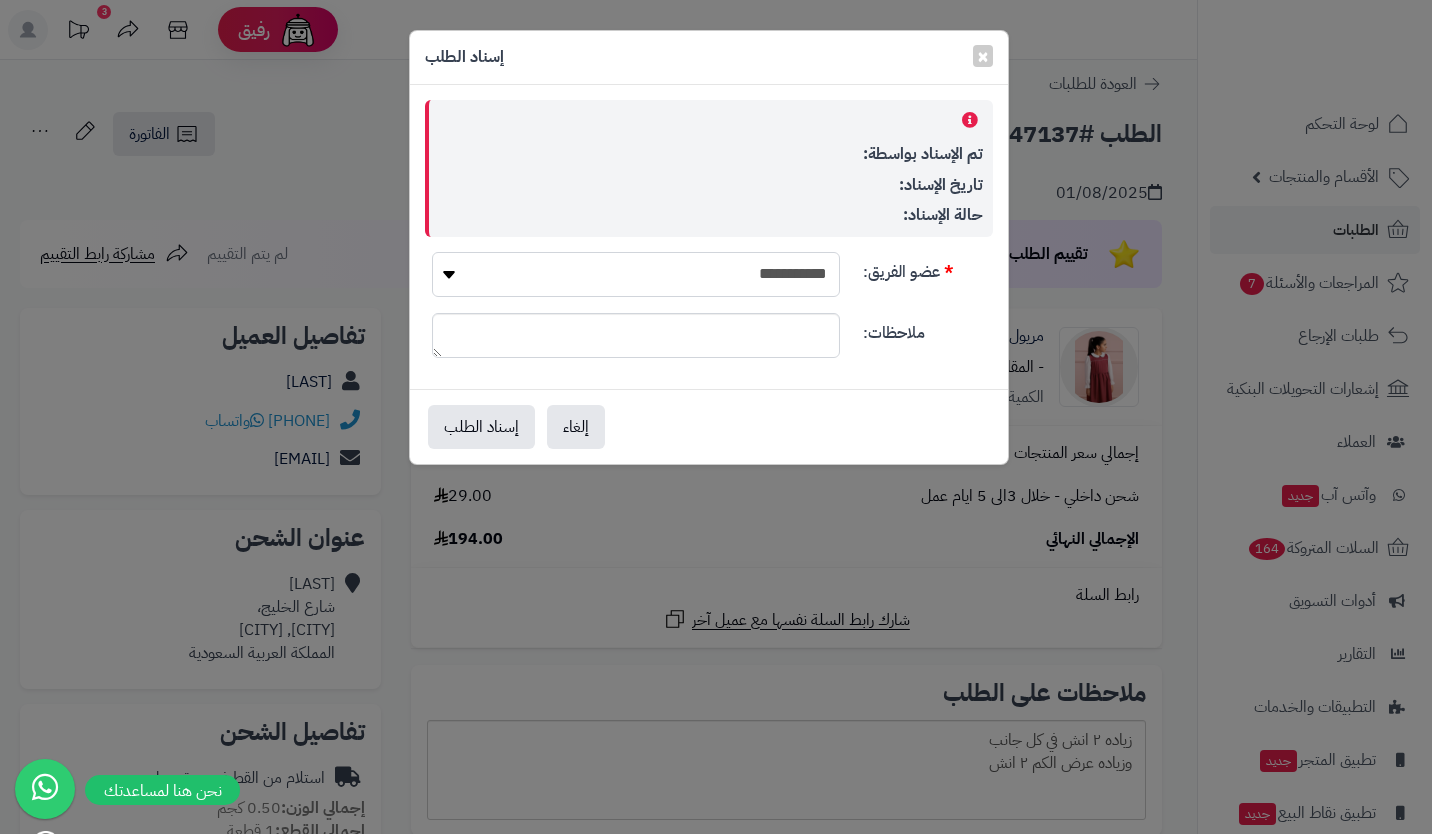 click on "**********" at bounding box center (636, 274) 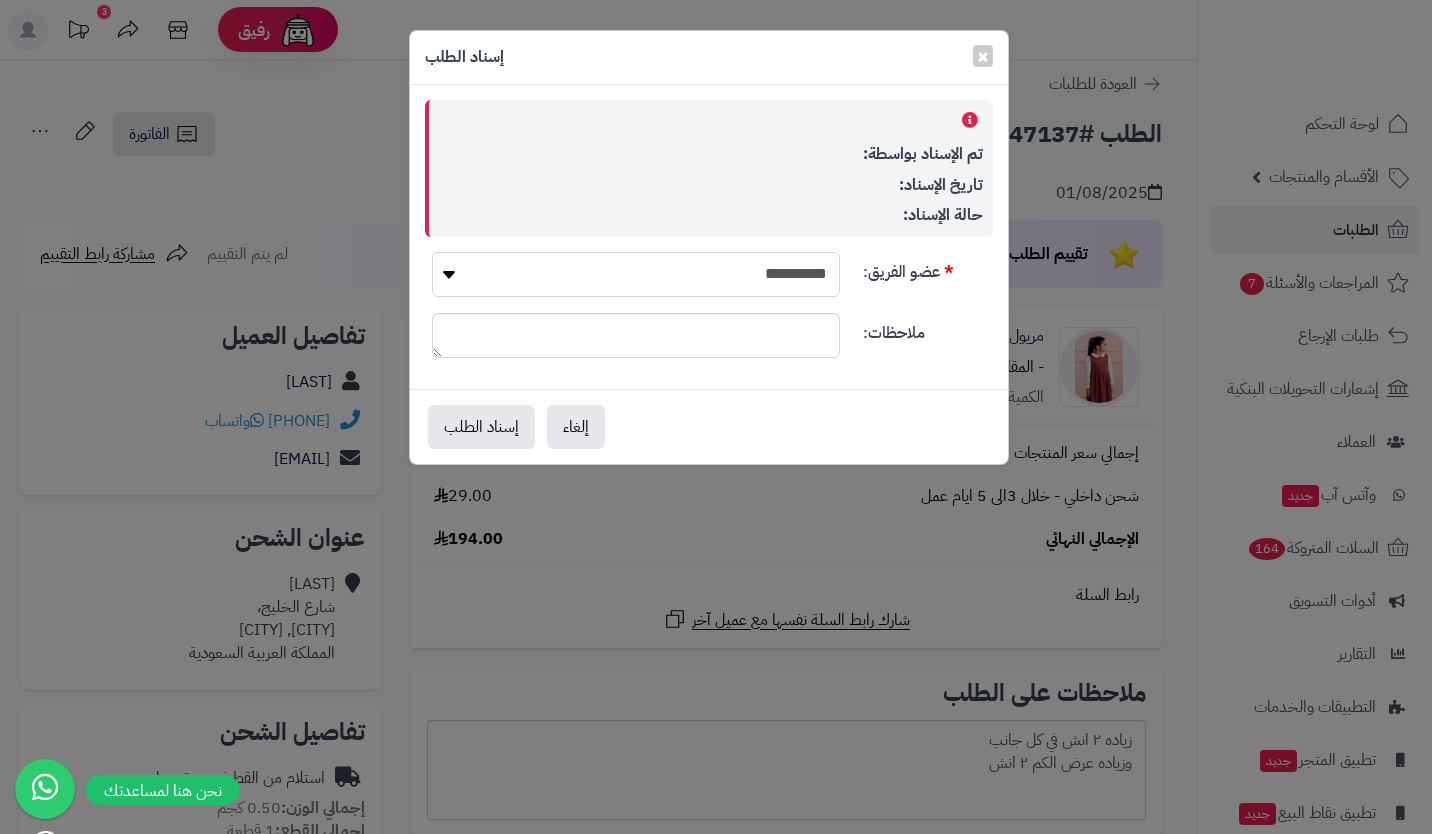 click on "**********" at bounding box center [636, 274] 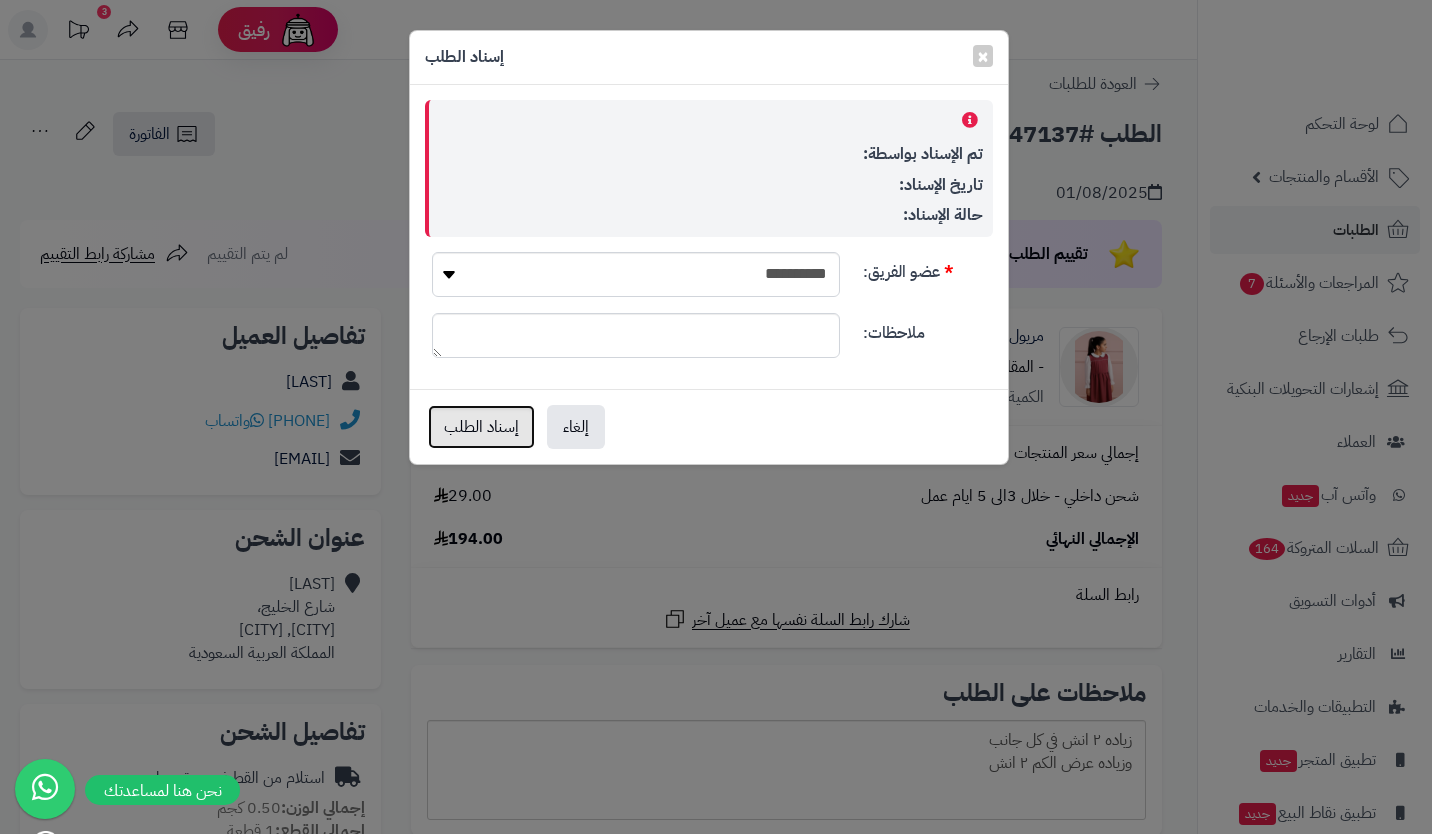 click on "إسناد الطلب" at bounding box center [481, 427] 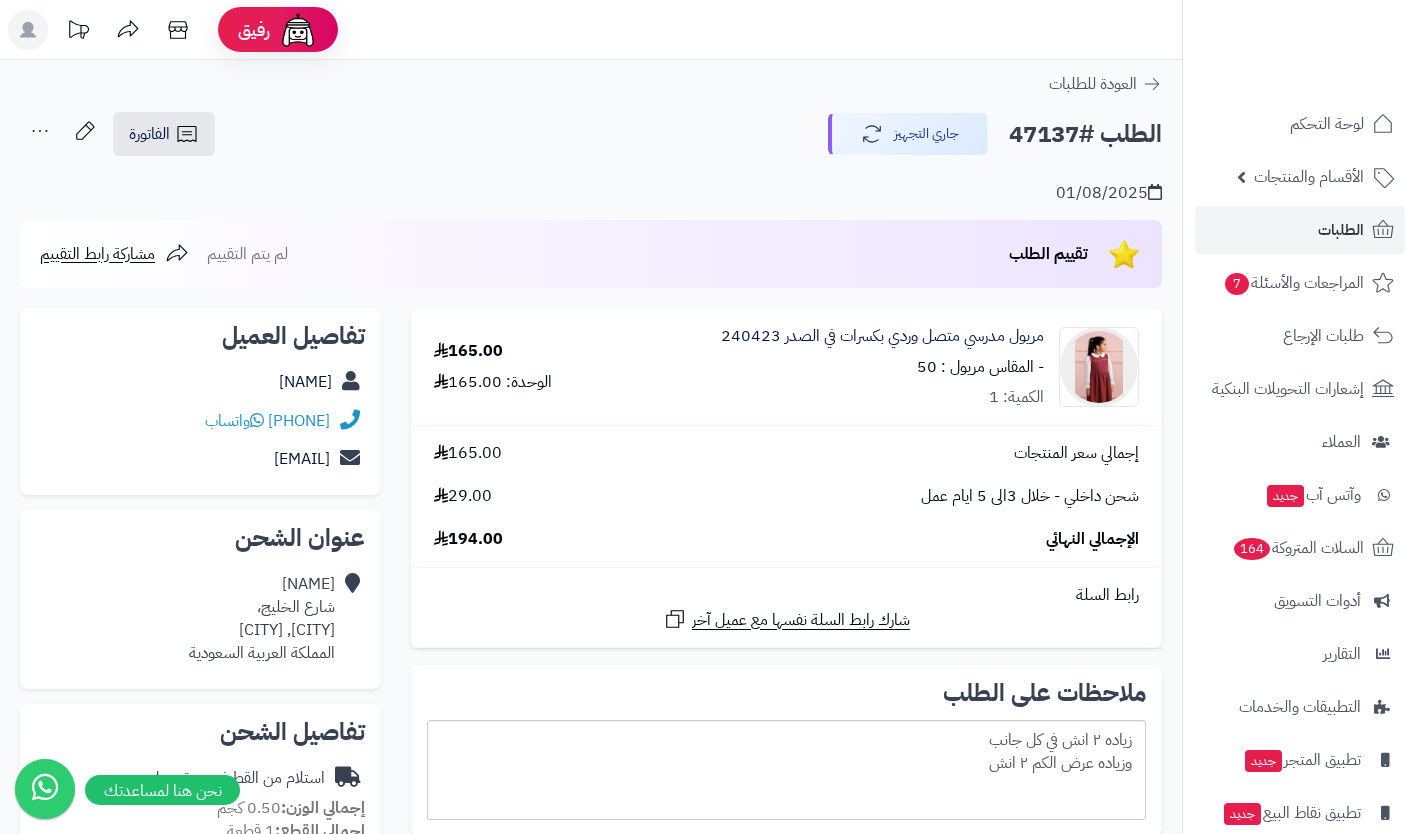 scroll, scrollTop: 0, scrollLeft: 0, axis: both 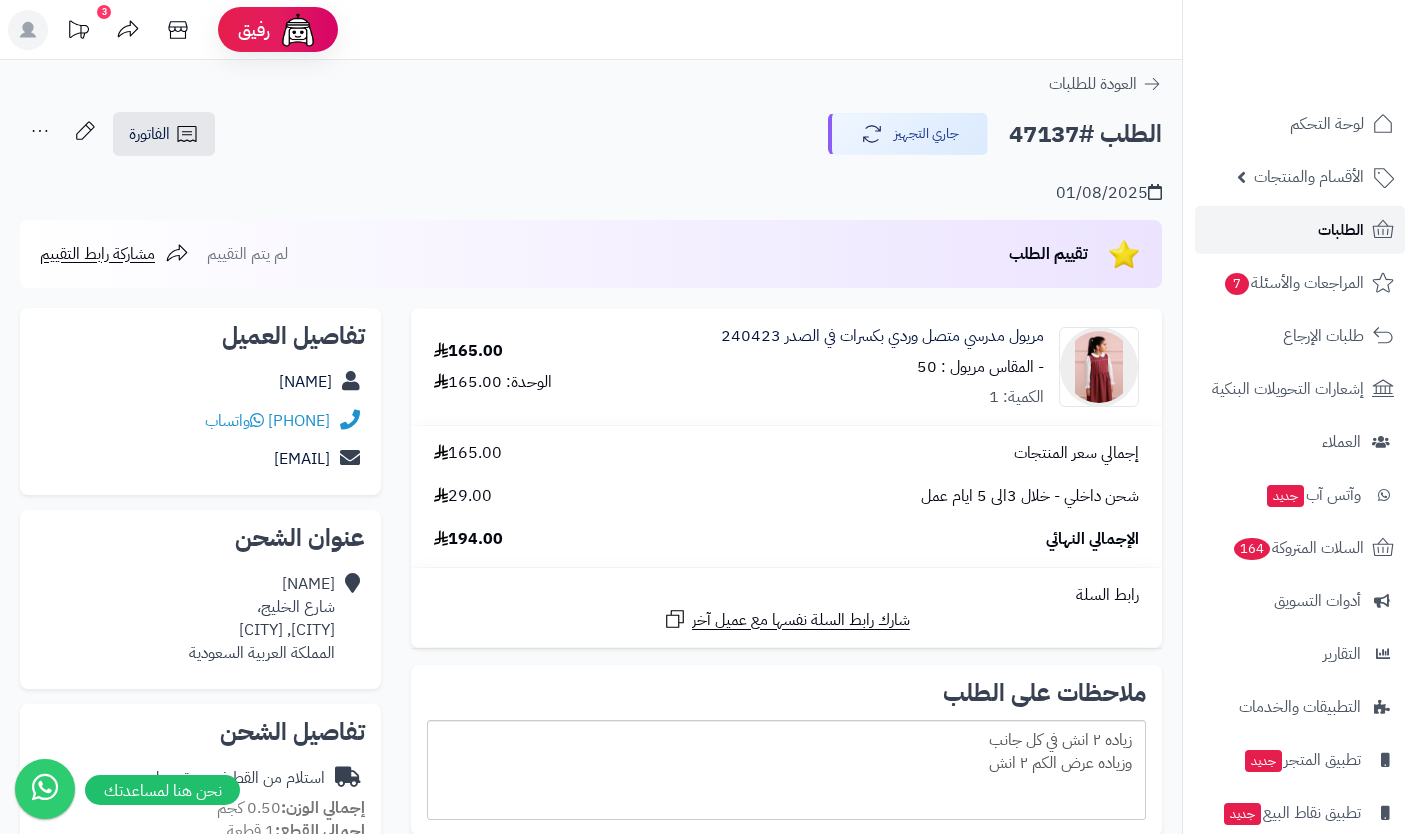 click on "الطلبات" at bounding box center (1341, 230) 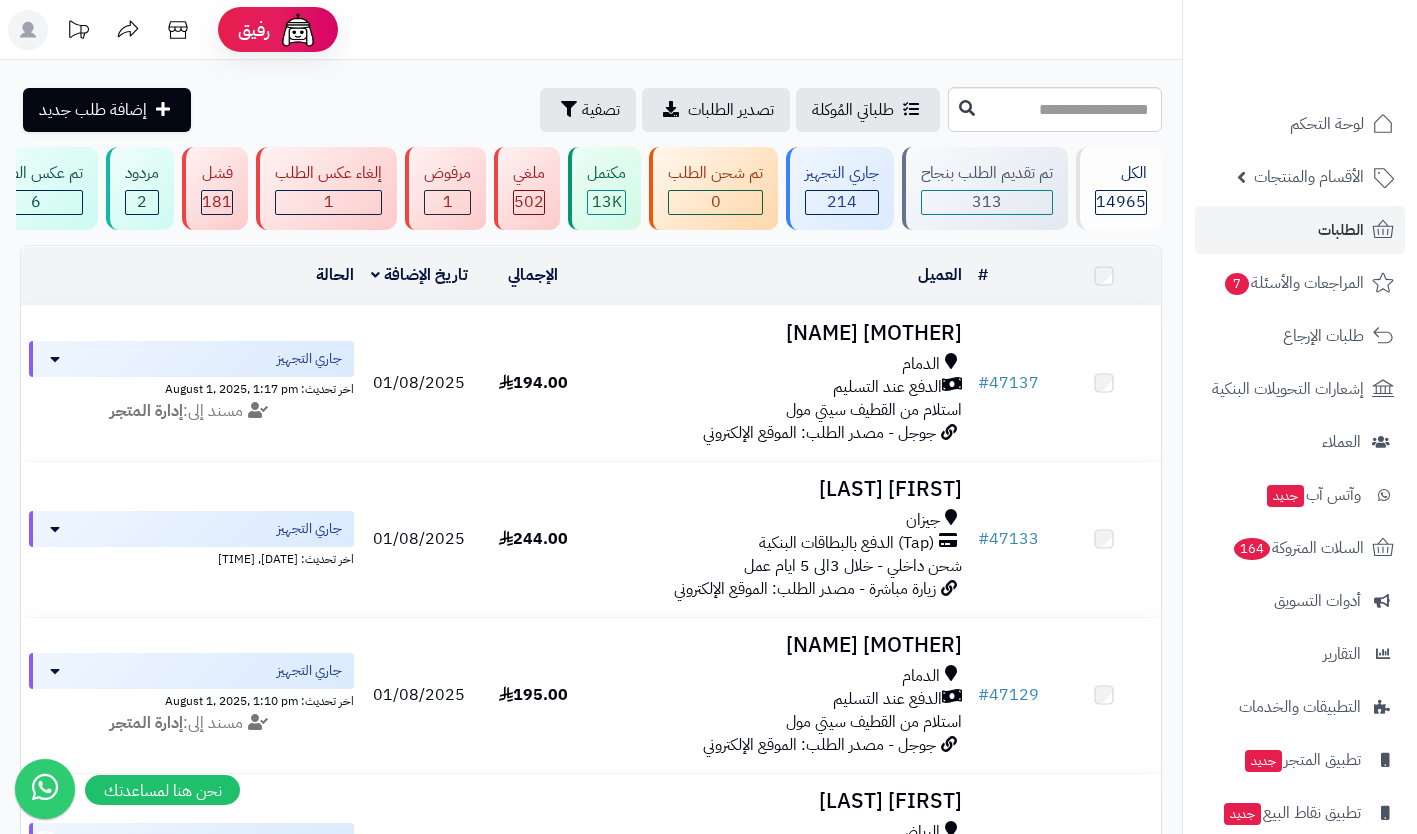 scroll, scrollTop: 0, scrollLeft: 0, axis: both 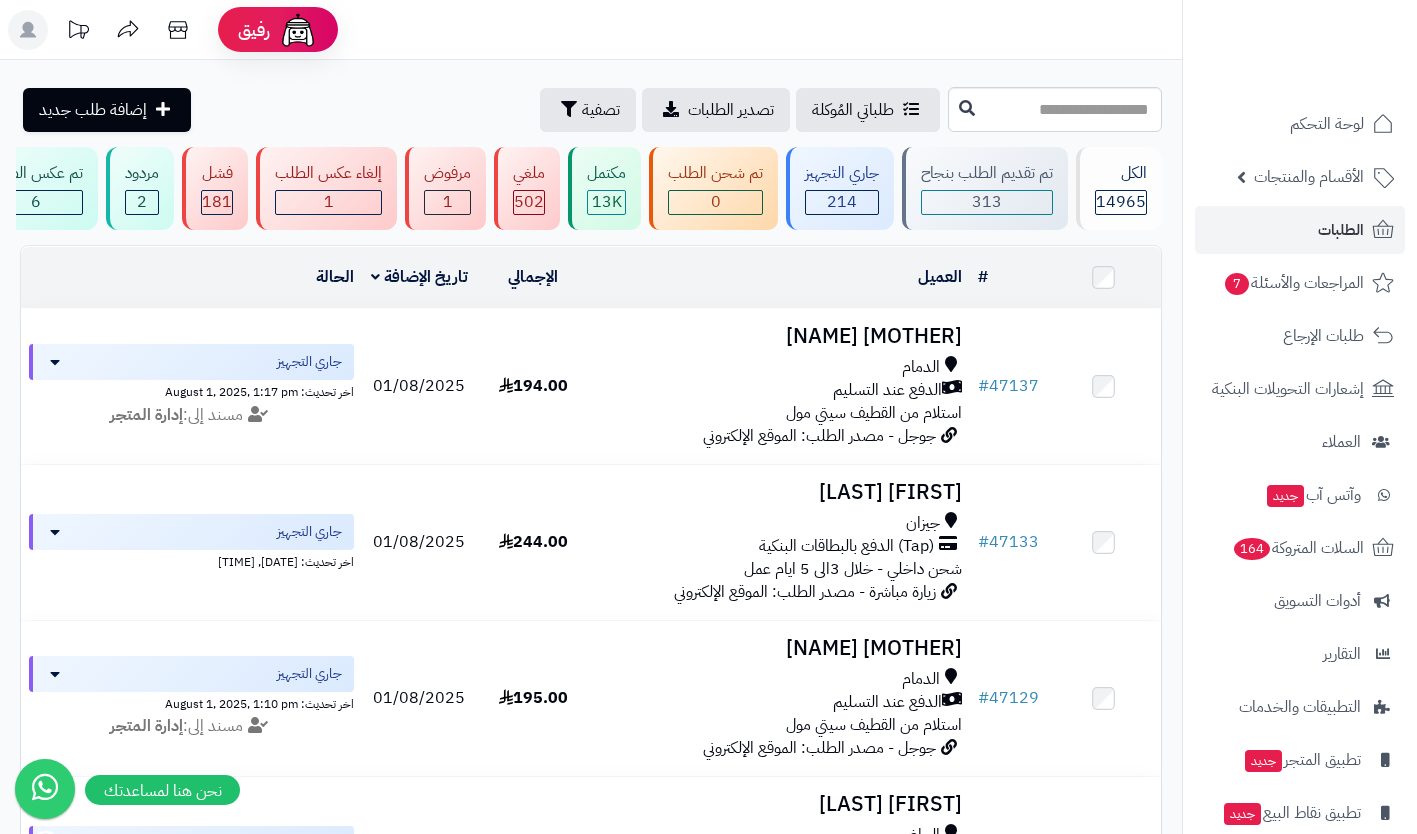 click on "(Tap) الدفع بالبطاقات البنكية" at bounding box center (846, 546) 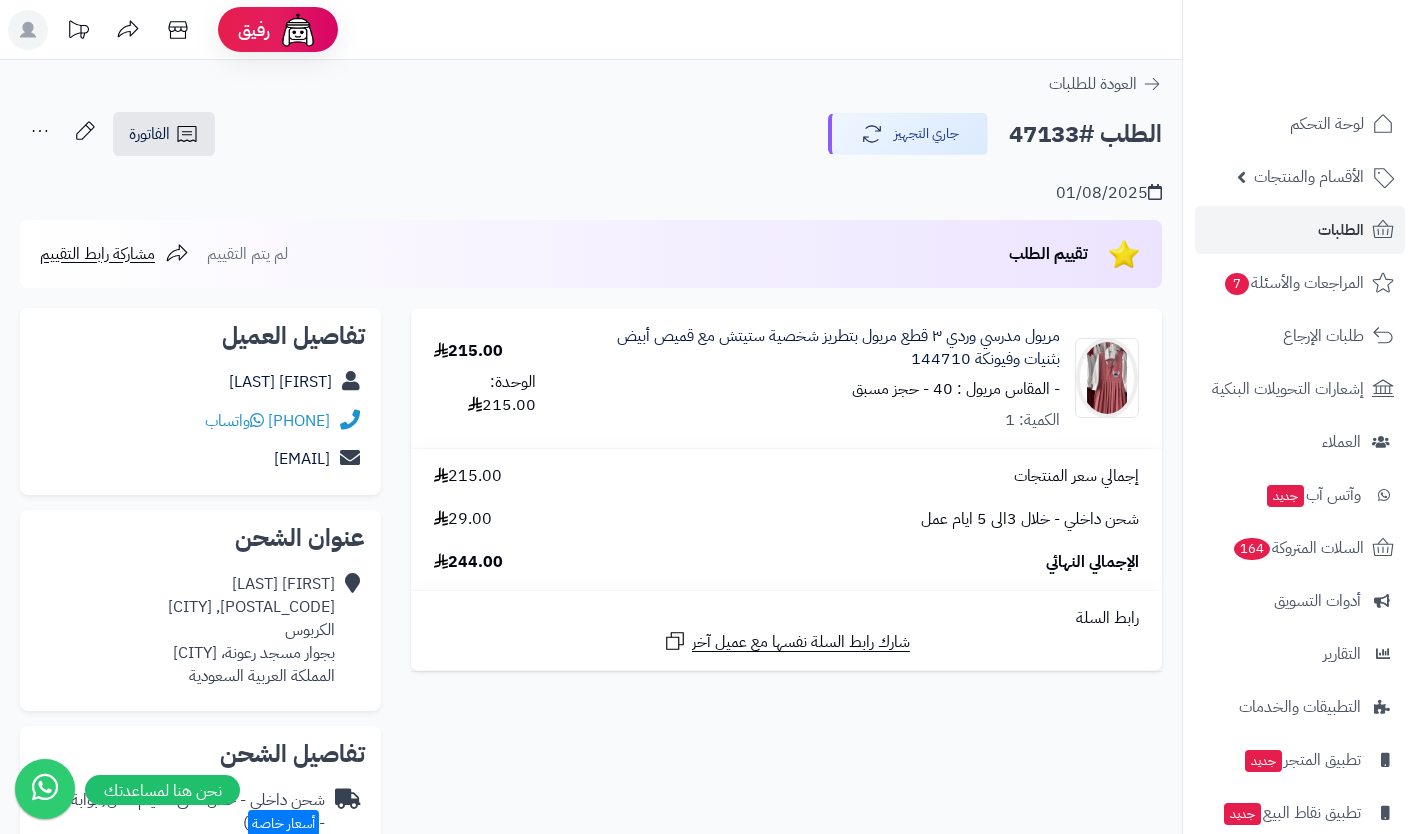 scroll, scrollTop: 0, scrollLeft: 0, axis: both 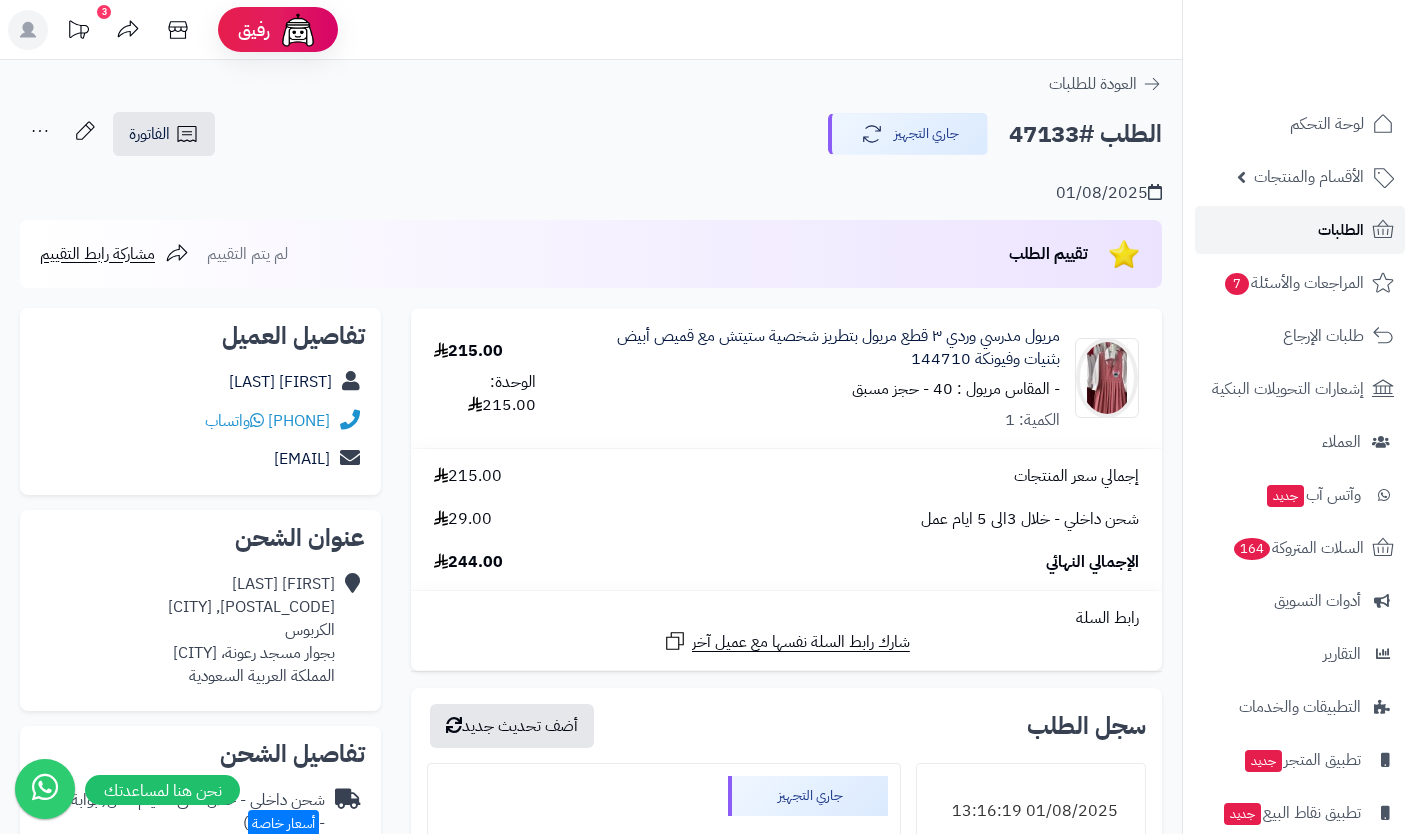 click on "الطلبات" at bounding box center (1341, 230) 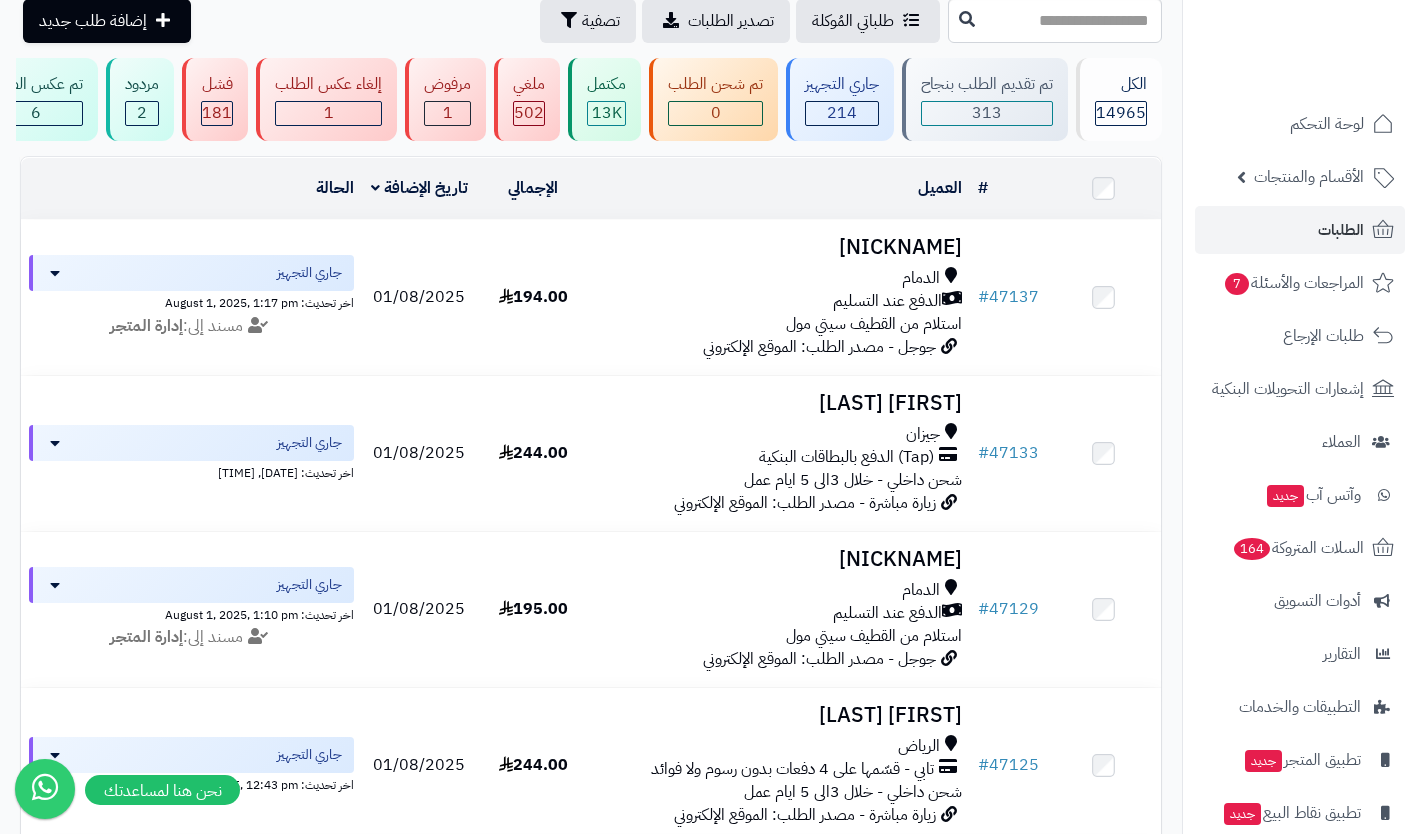scroll, scrollTop: 123, scrollLeft: 0, axis: vertical 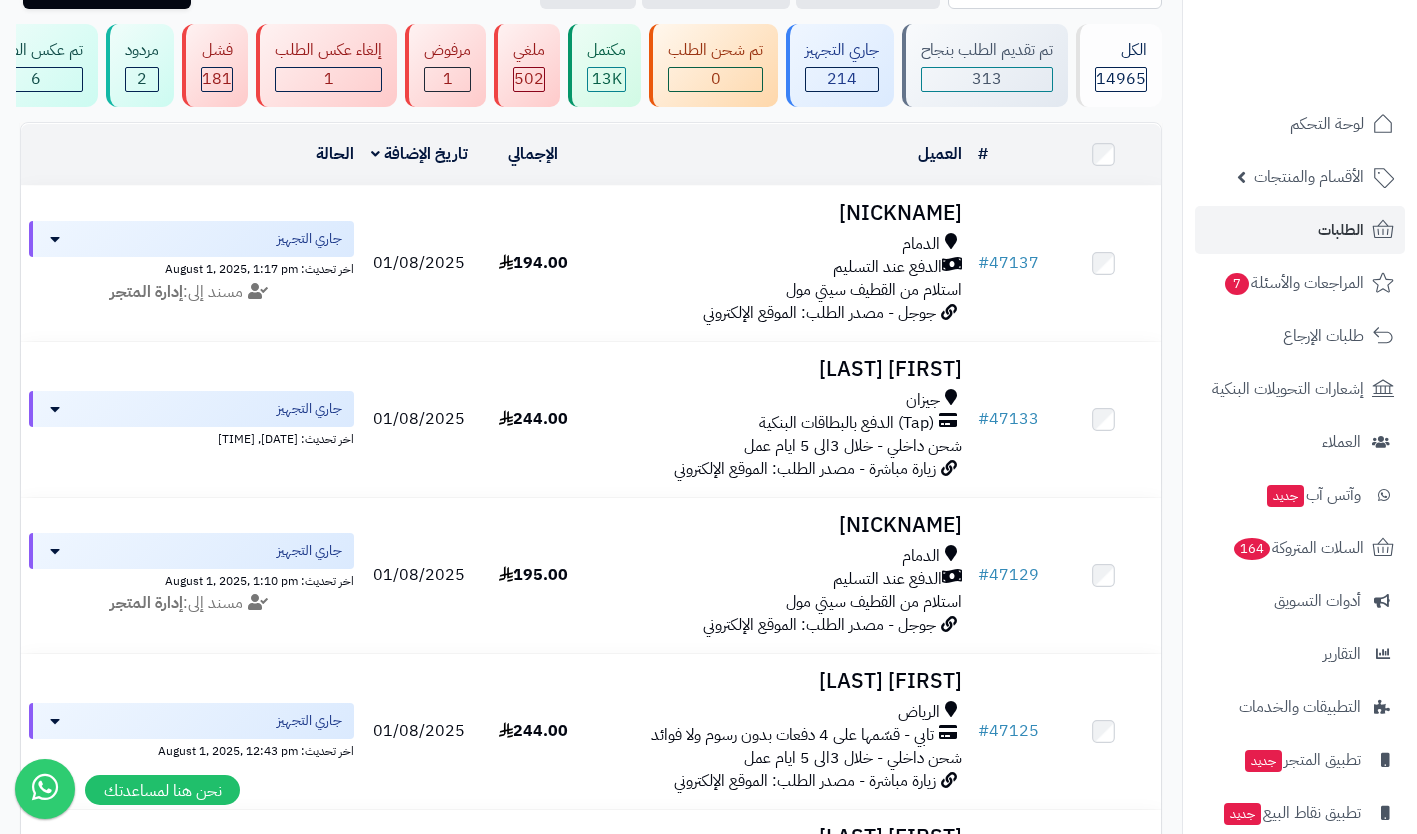 click on "تابي - قسّمها على 4 دفعات بدون رسوم ولا فوائد" at bounding box center (792, 735) 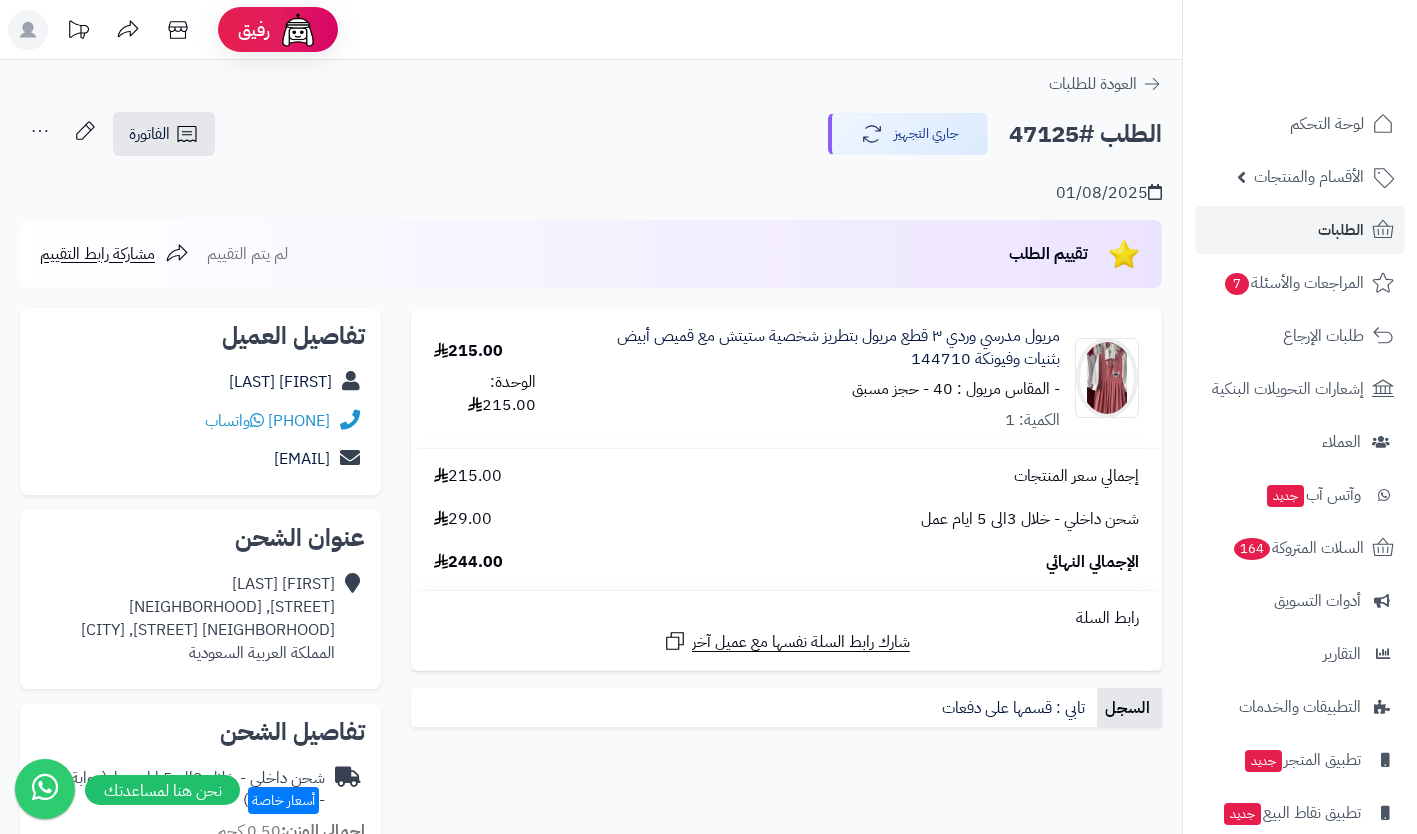 scroll, scrollTop: 0, scrollLeft: 0, axis: both 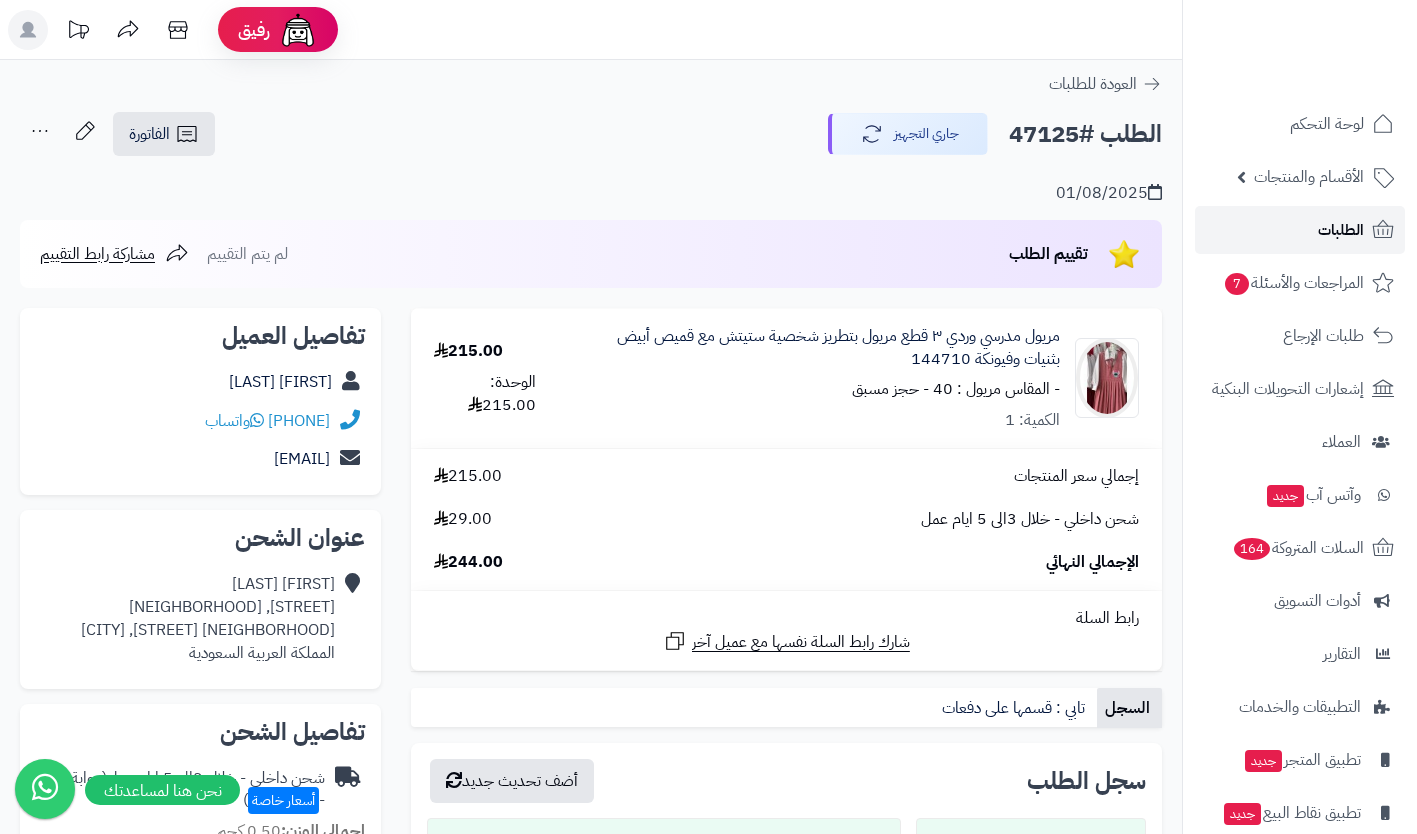 click on "الطلبات" at bounding box center [1341, 230] 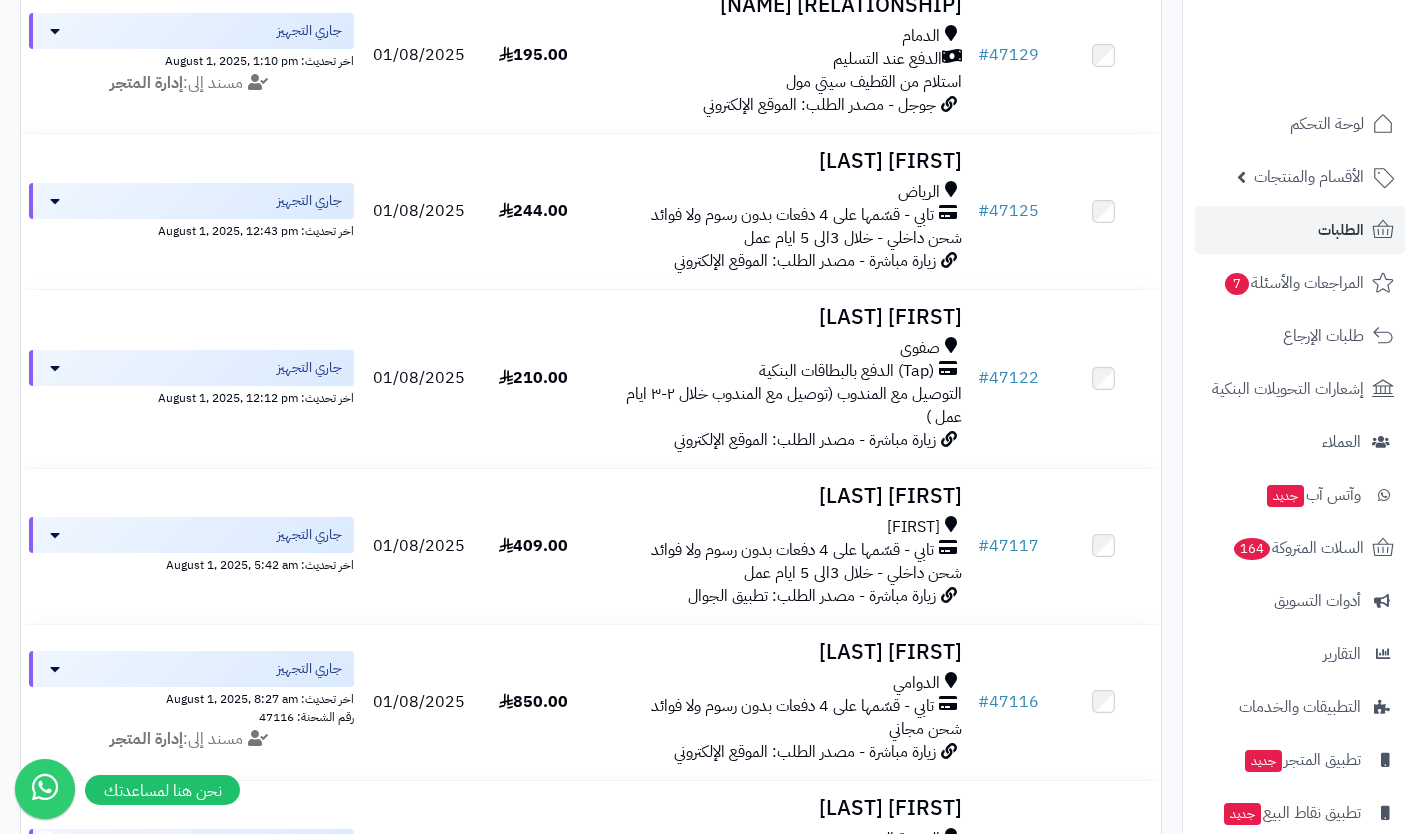 scroll, scrollTop: 644, scrollLeft: 0, axis: vertical 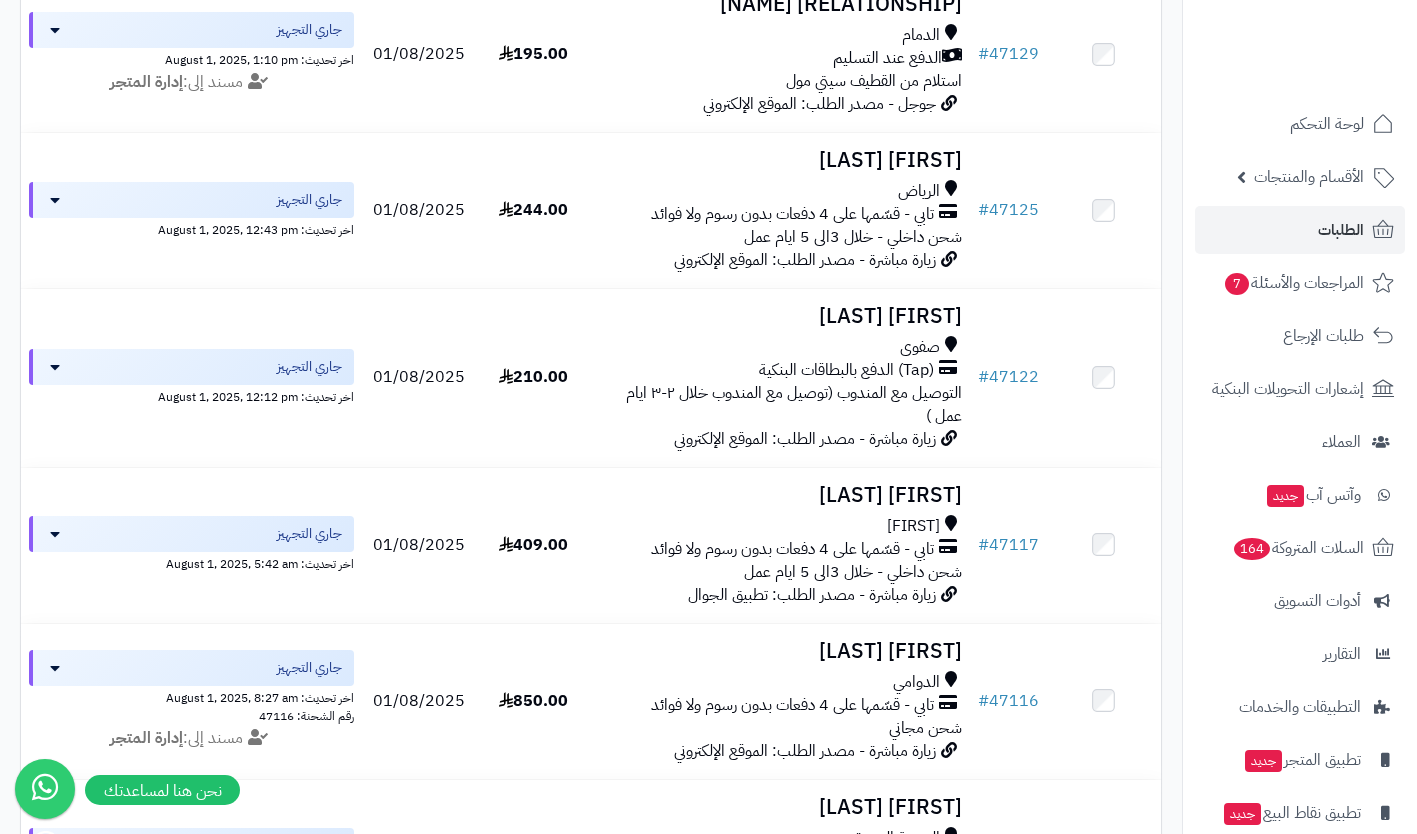 click on "تابي - قسّمها على 4 دفعات بدون رسوم ولا فوائد" at bounding box center (792, 705) 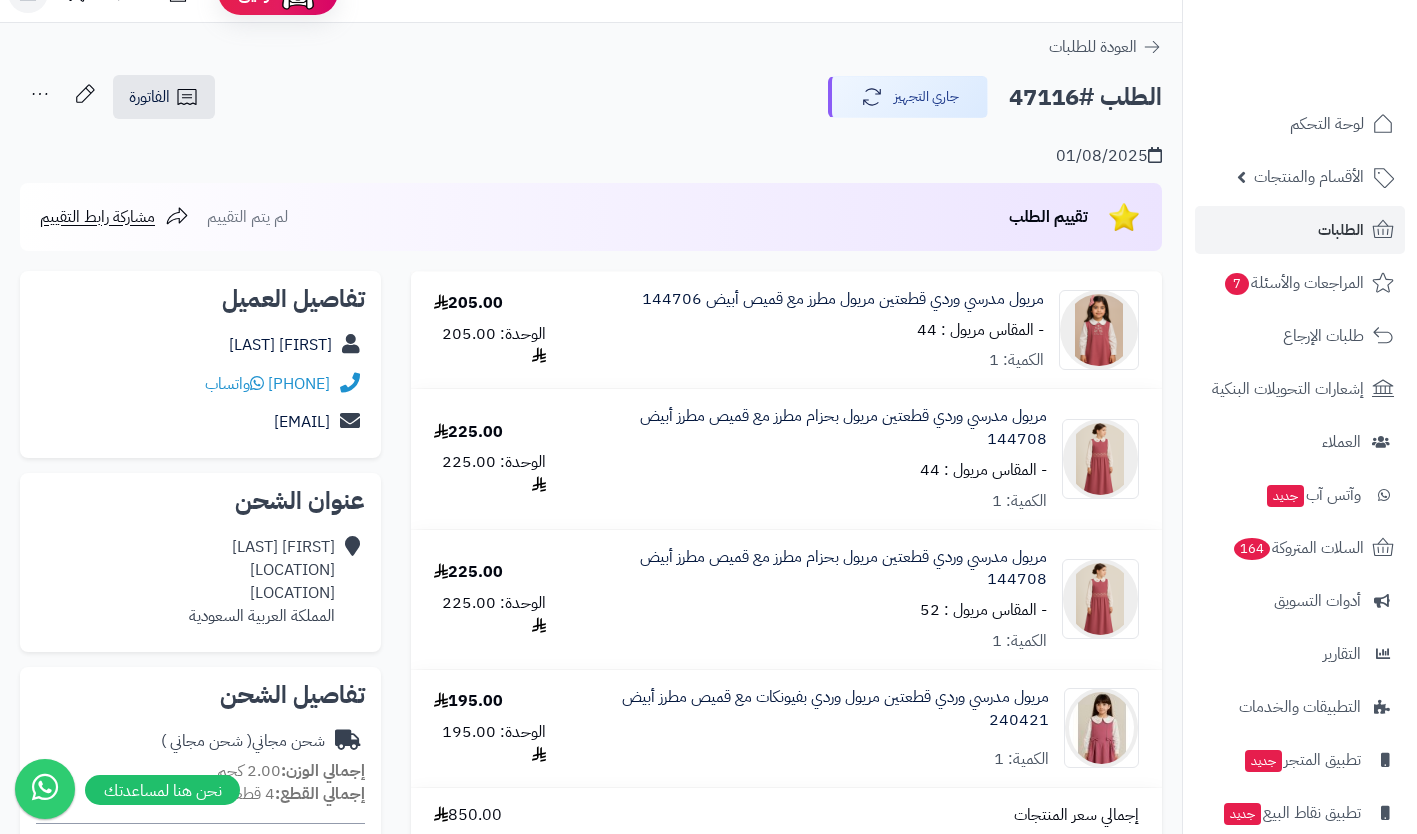 scroll, scrollTop: 38, scrollLeft: 0, axis: vertical 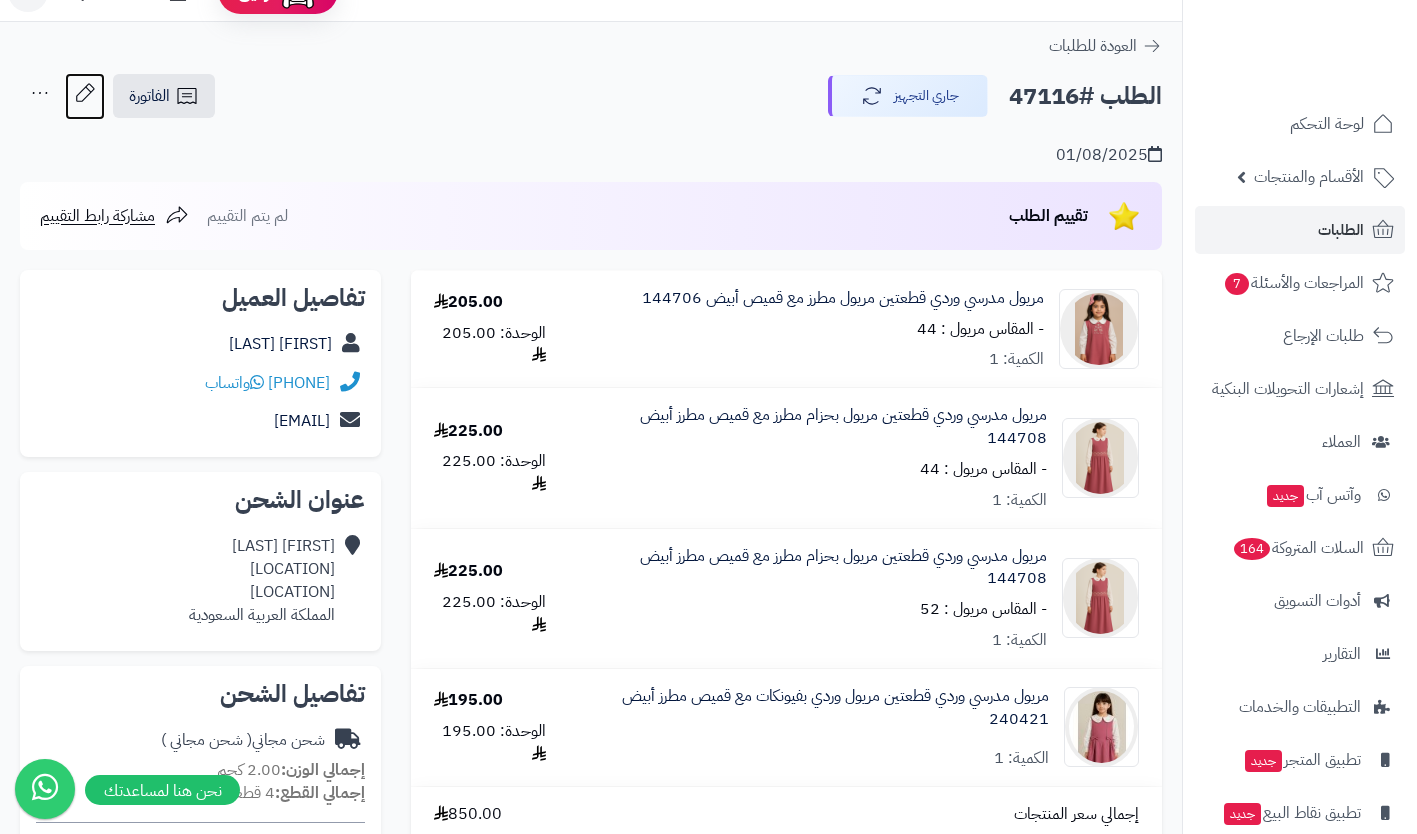 click 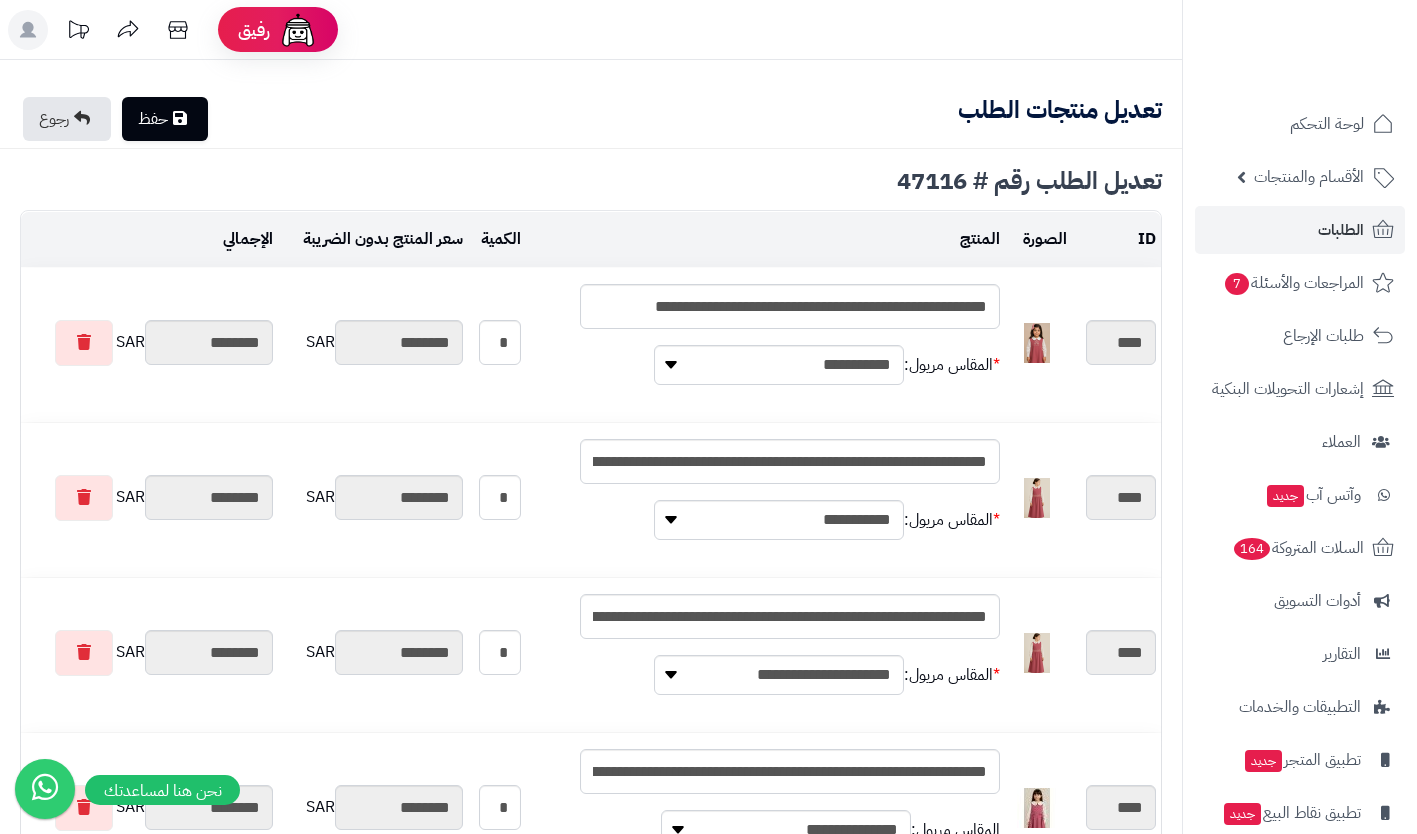 scroll, scrollTop: 0, scrollLeft: 0, axis: both 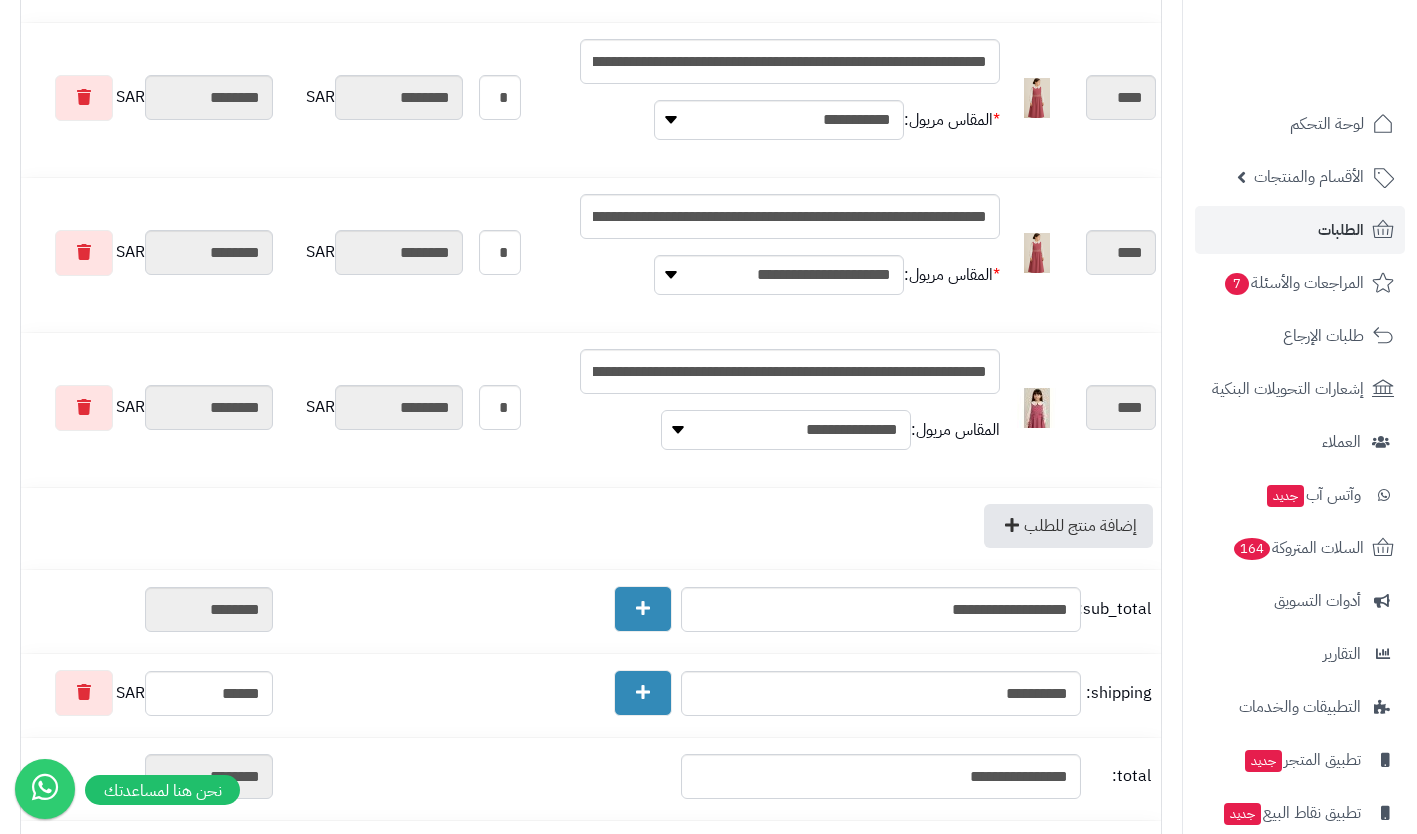 click on "**********" at bounding box center [786, 430] 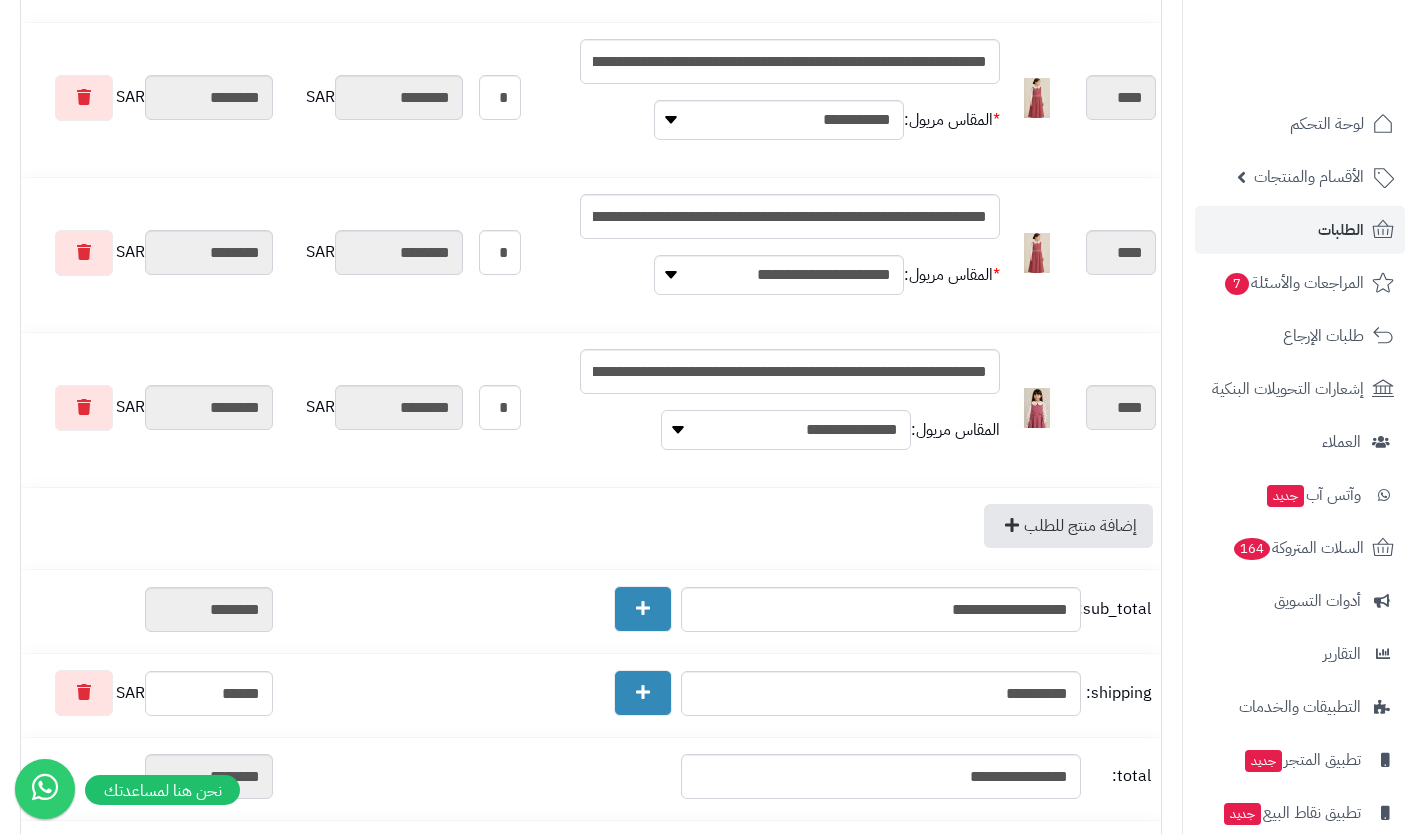 select on "**********" 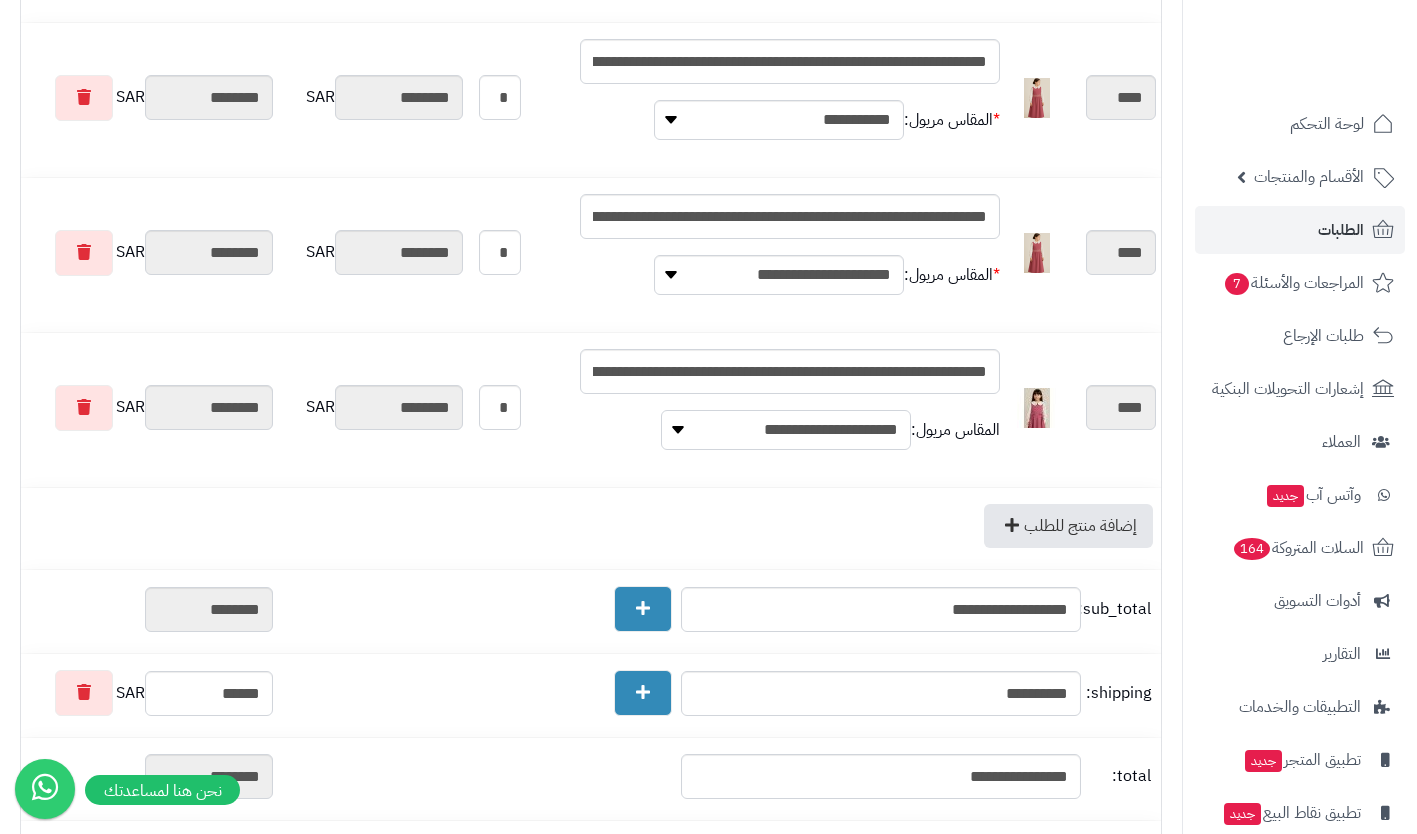 click on "**********" at bounding box center (786, 430) 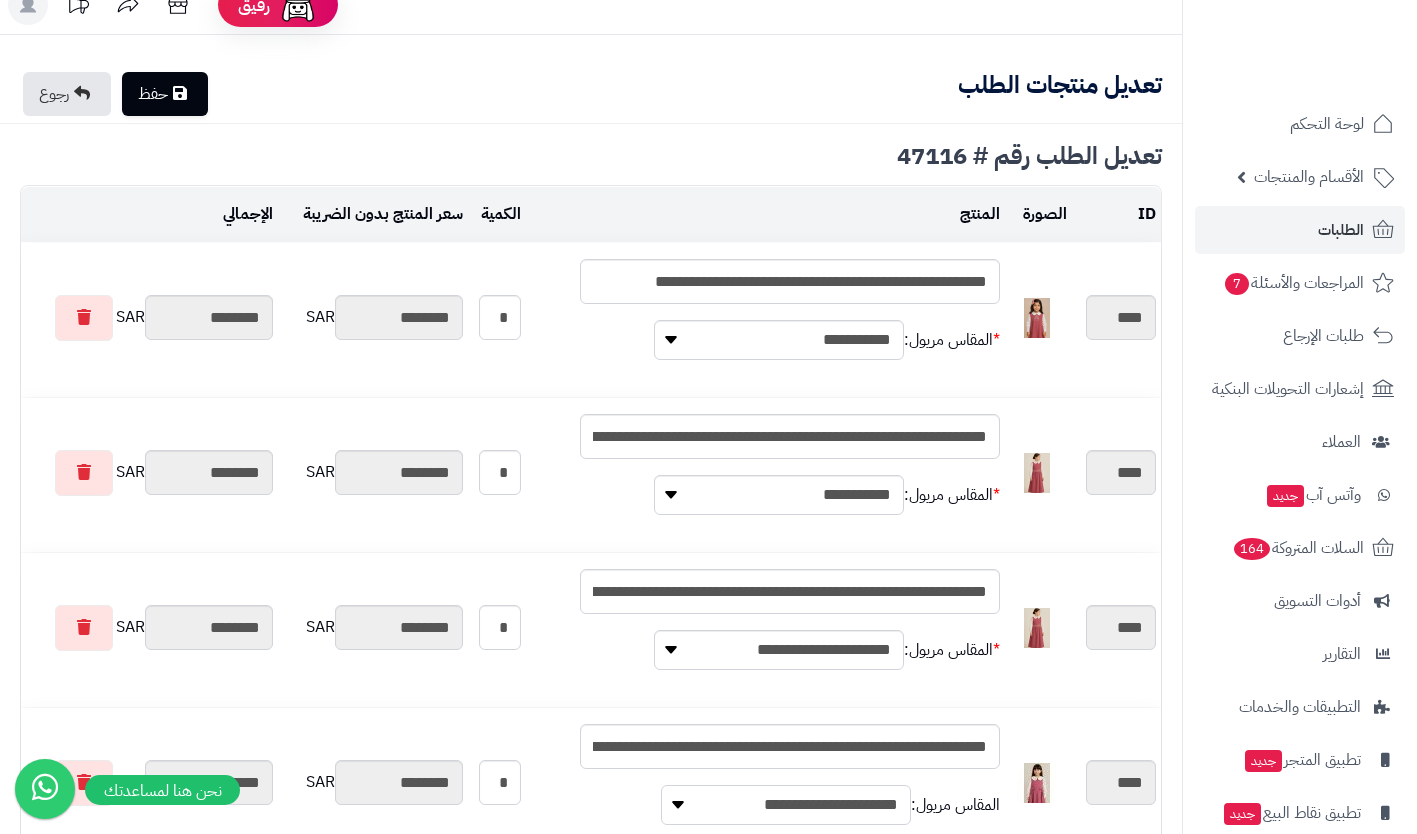 scroll, scrollTop: 0, scrollLeft: 0, axis: both 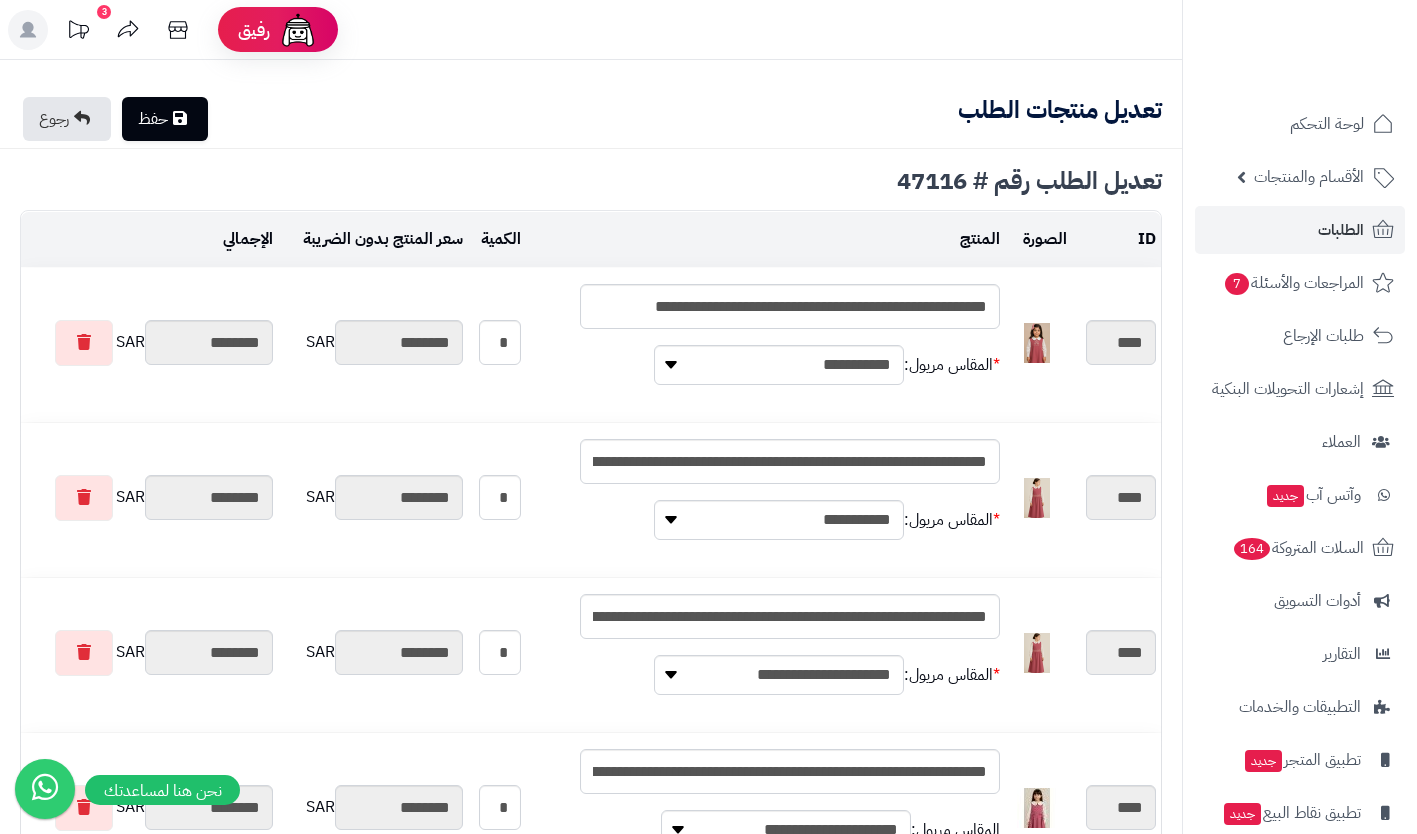 click at bounding box center [180, 118] 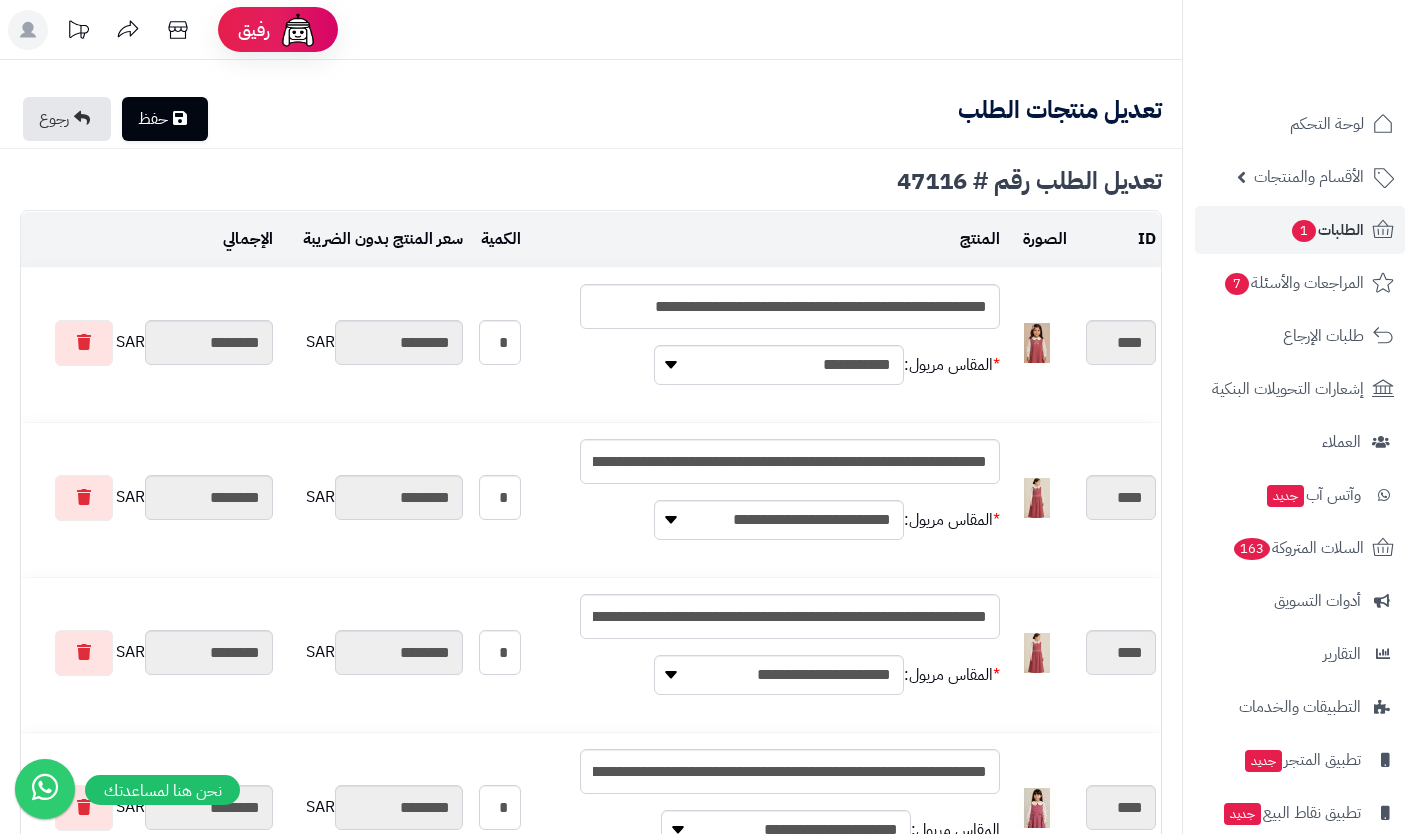 scroll, scrollTop: 0, scrollLeft: 0, axis: both 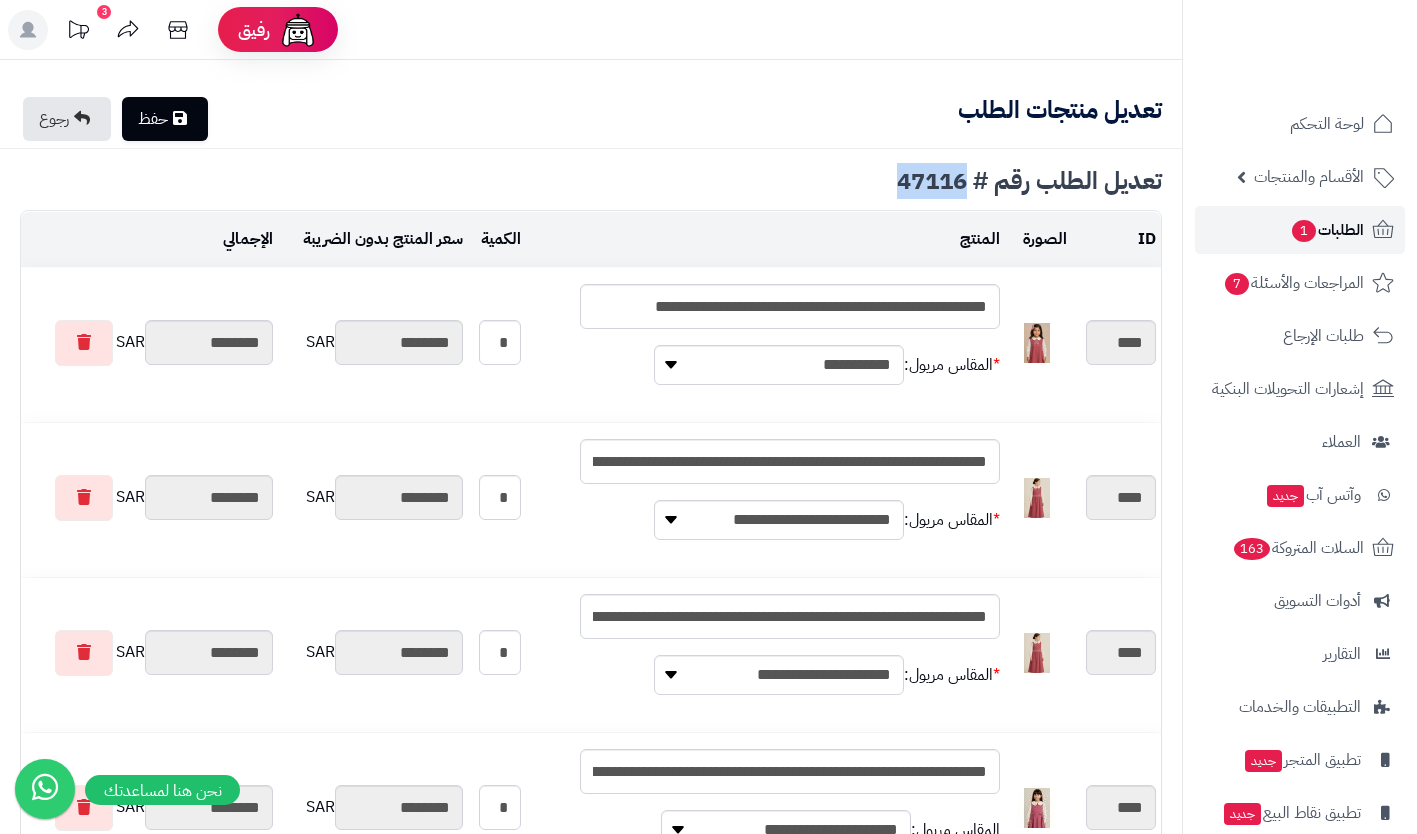 click on "الطلبات  1" at bounding box center (1327, 230) 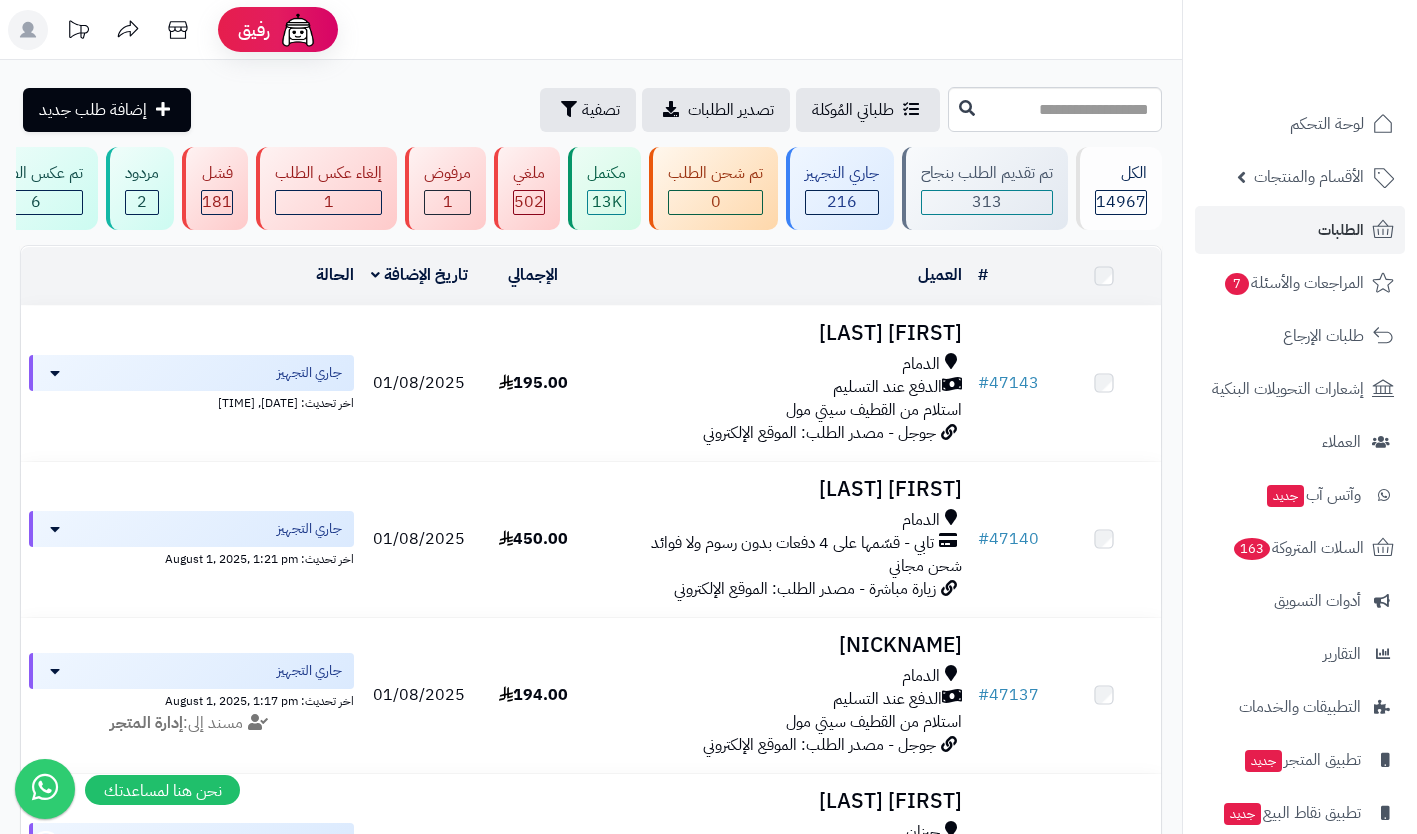 scroll, scrollTop: 0, scrollLeft: 0, axis: both 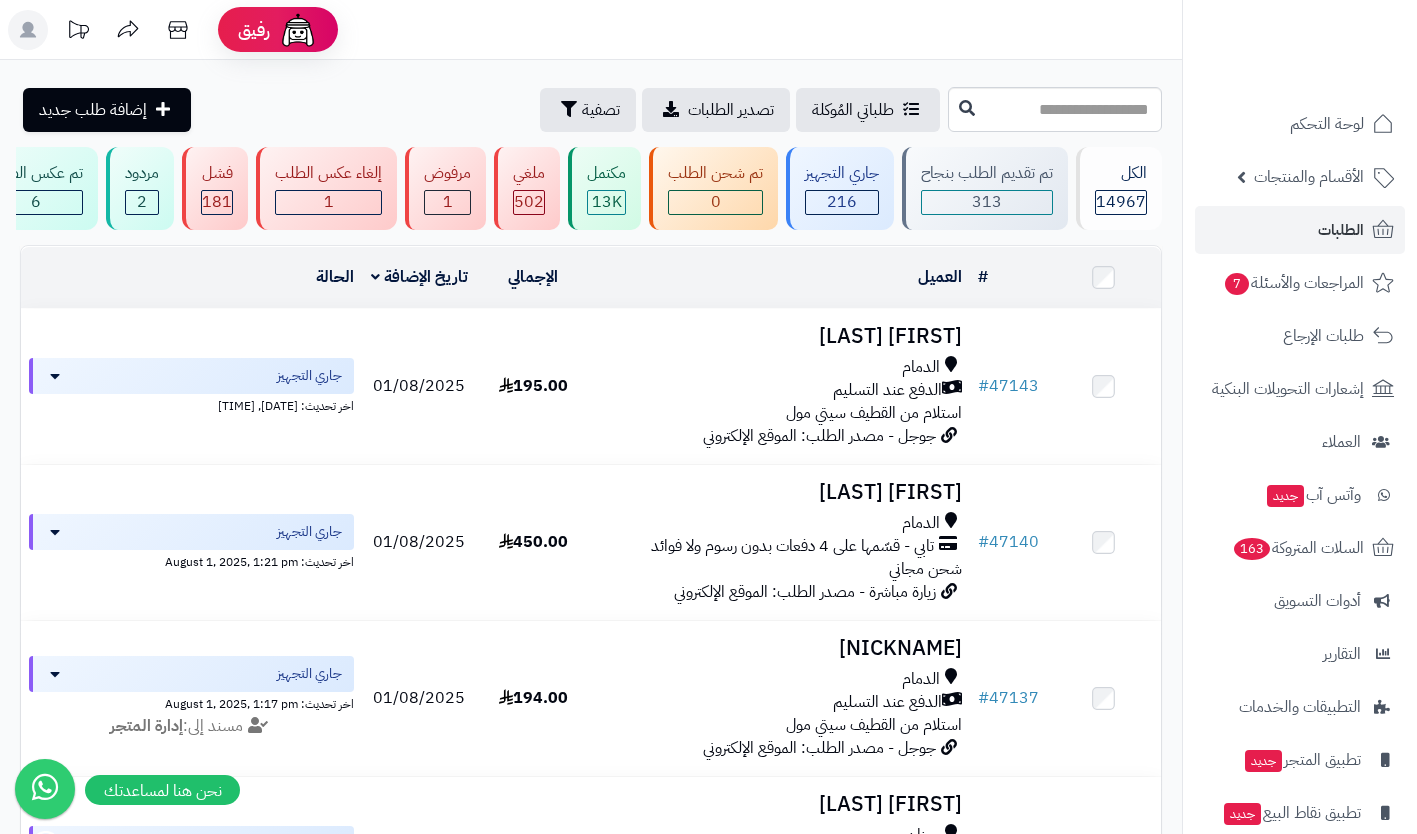 click on "الدمام" at bounding box center [780, 367] 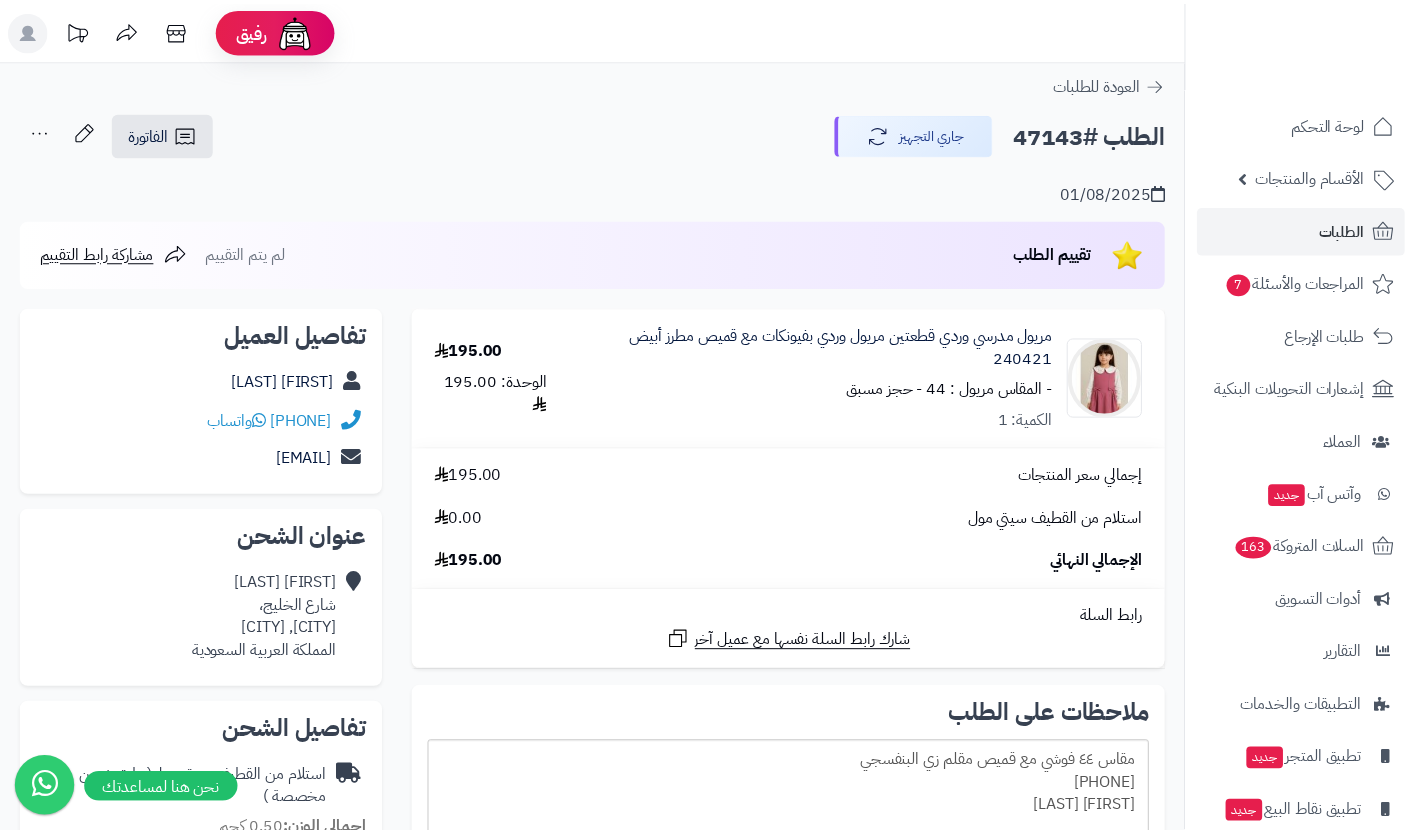 scroll, scrollTop: 0, scrollLeft: 0, axis: both 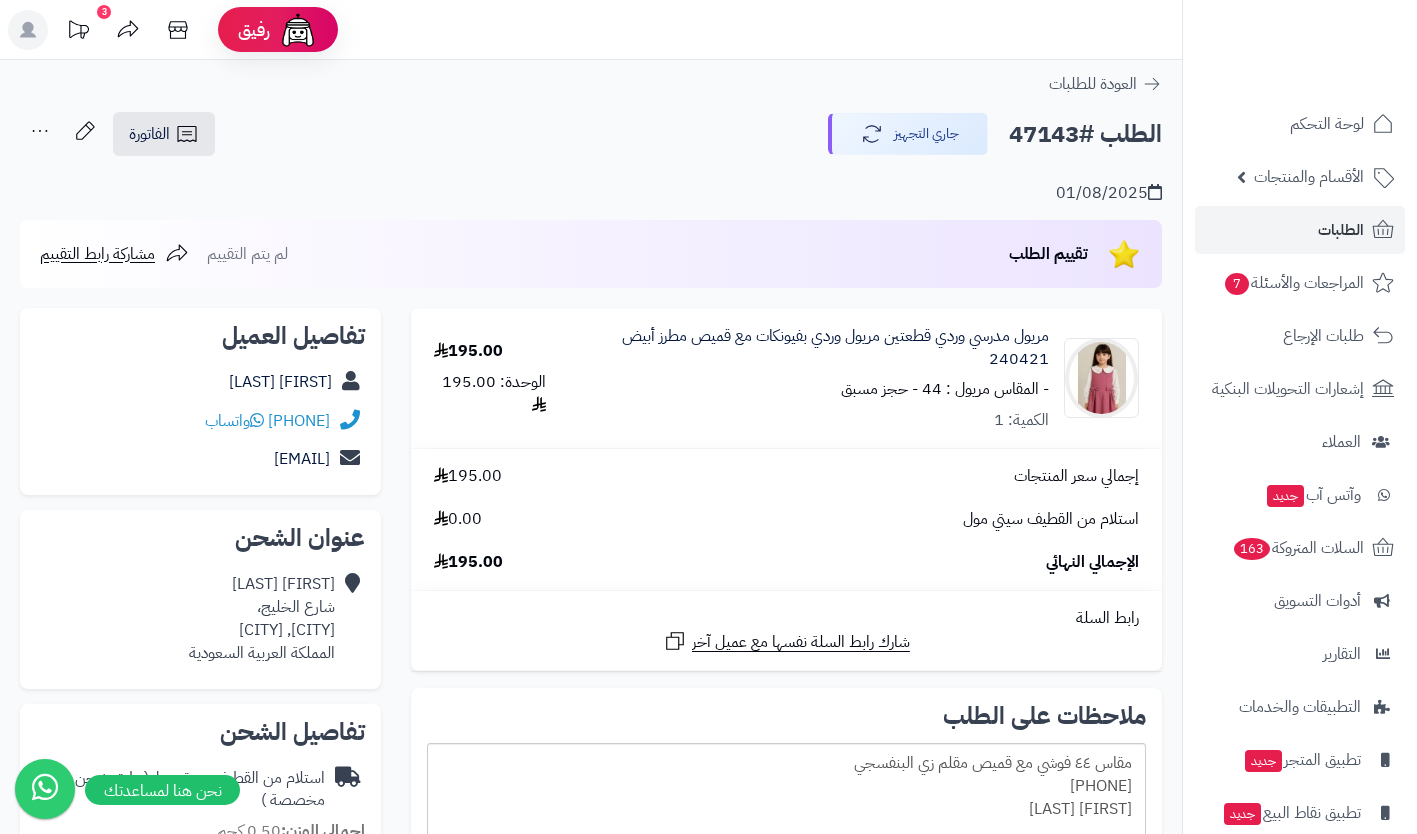 click 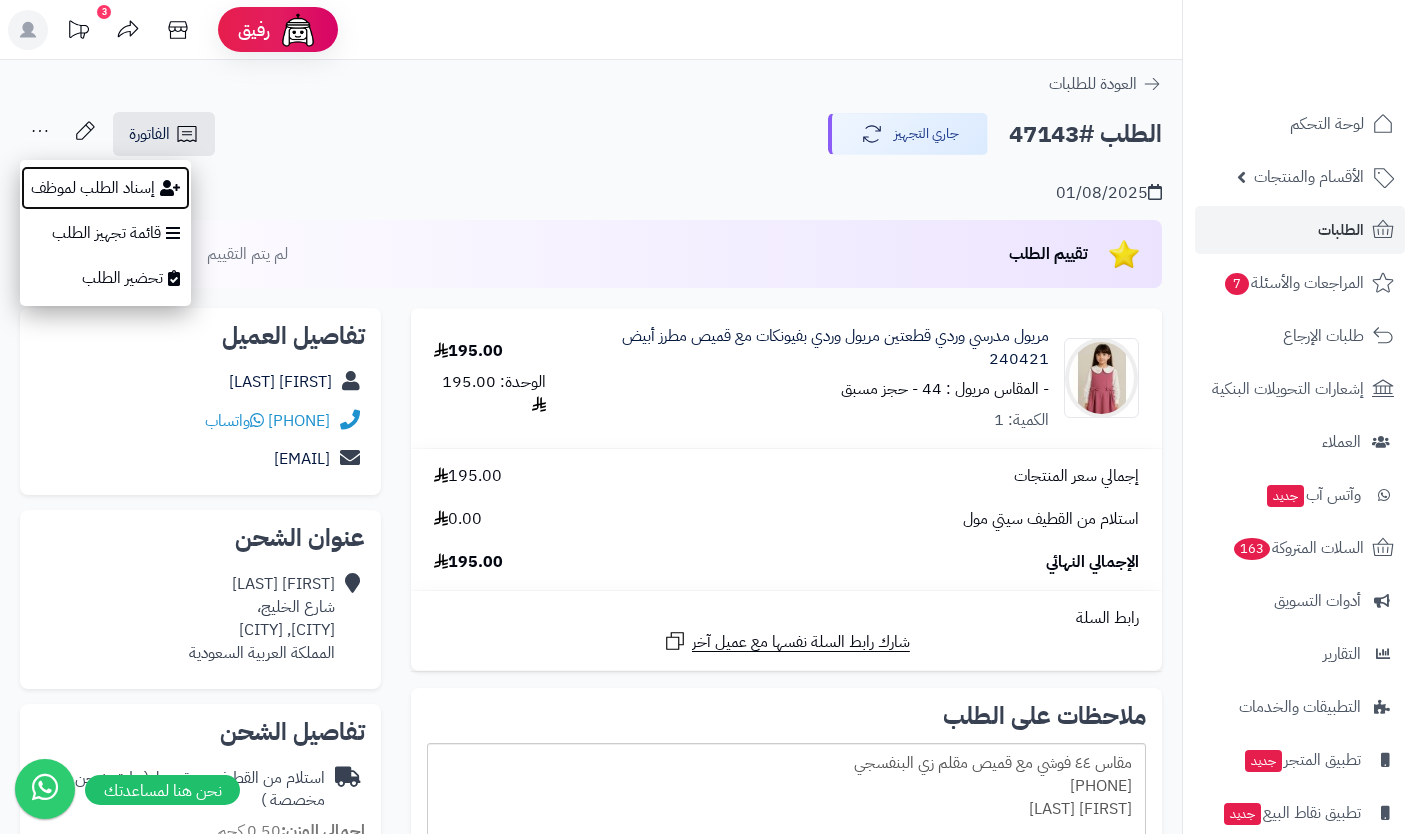 click on "إسناد الطلب لموظف" at bounding box center (105, 188) 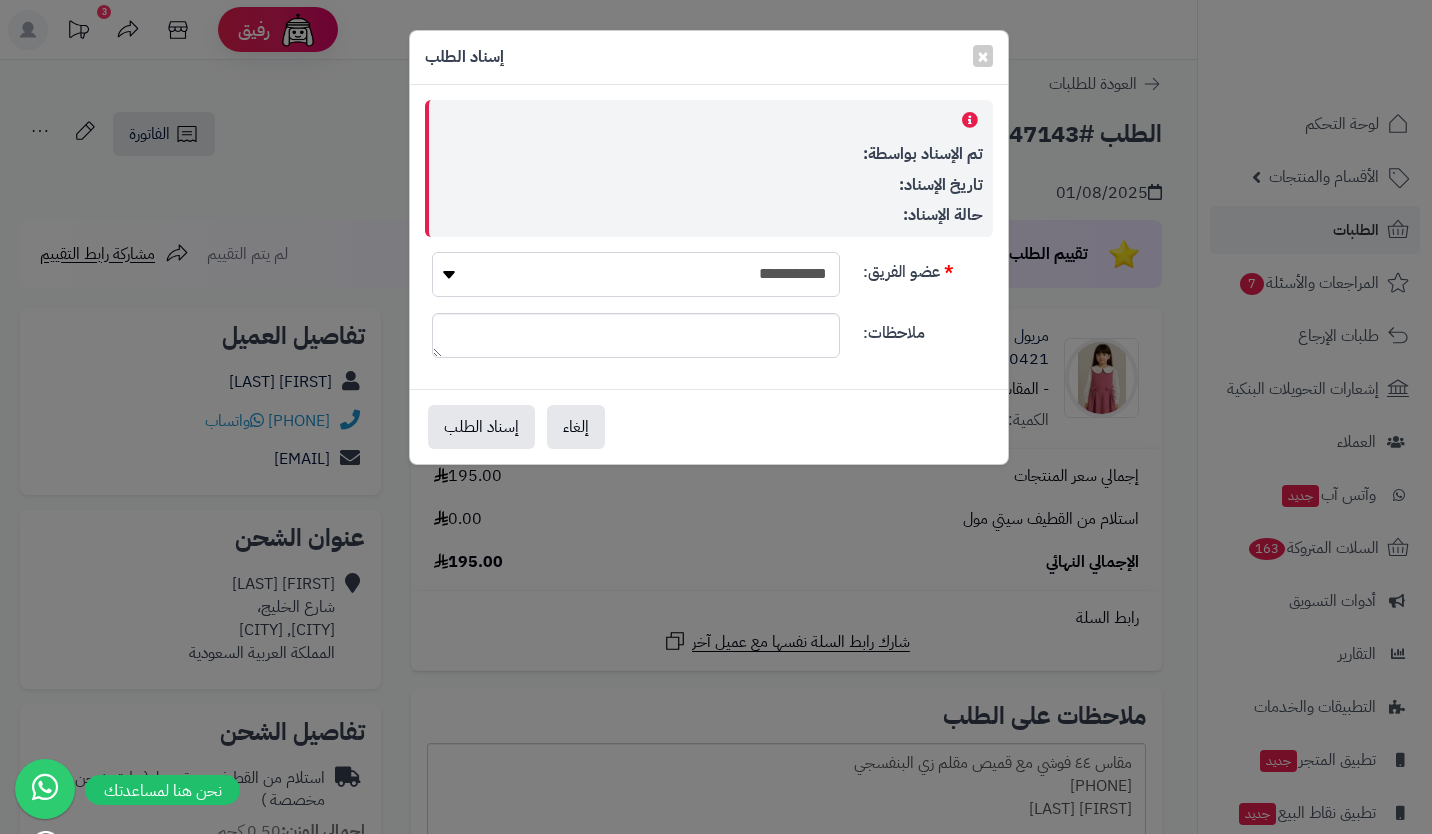 click on "**********" at bounding box center (636, 274) 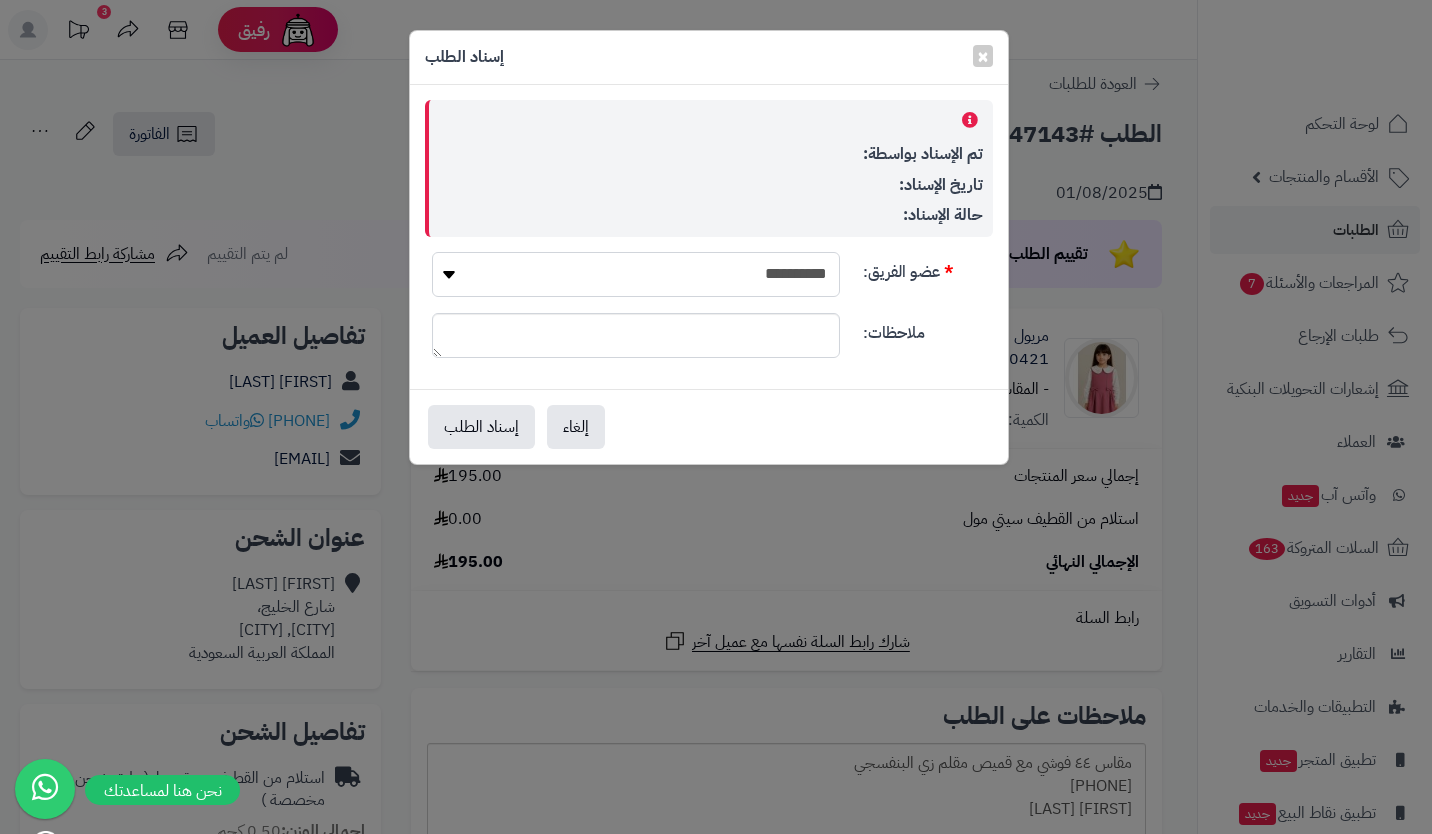 click on "**********" at bounding box center [636, 274] 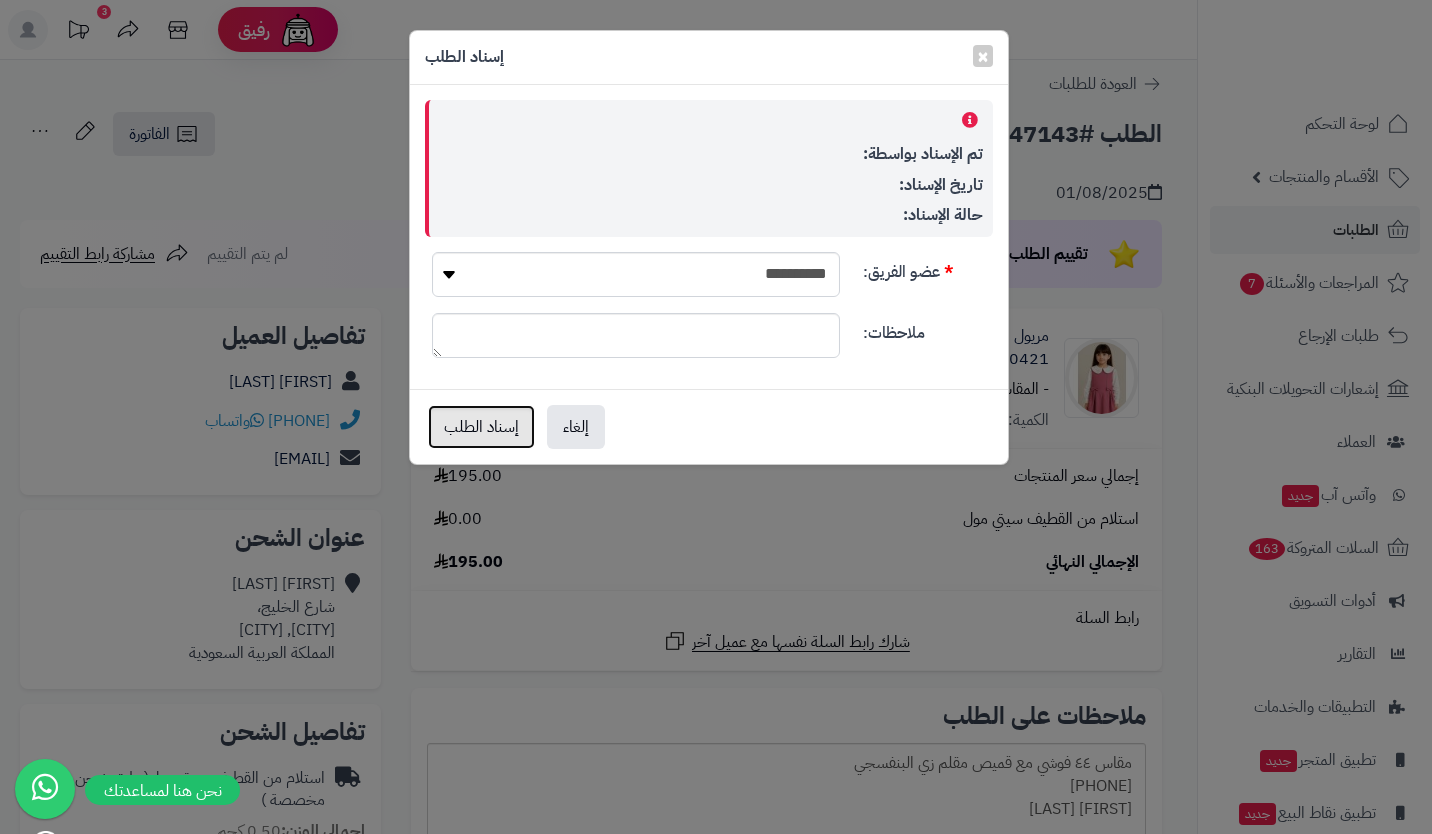 click on "إسناد الطلب" at bounding box center (481, 427) 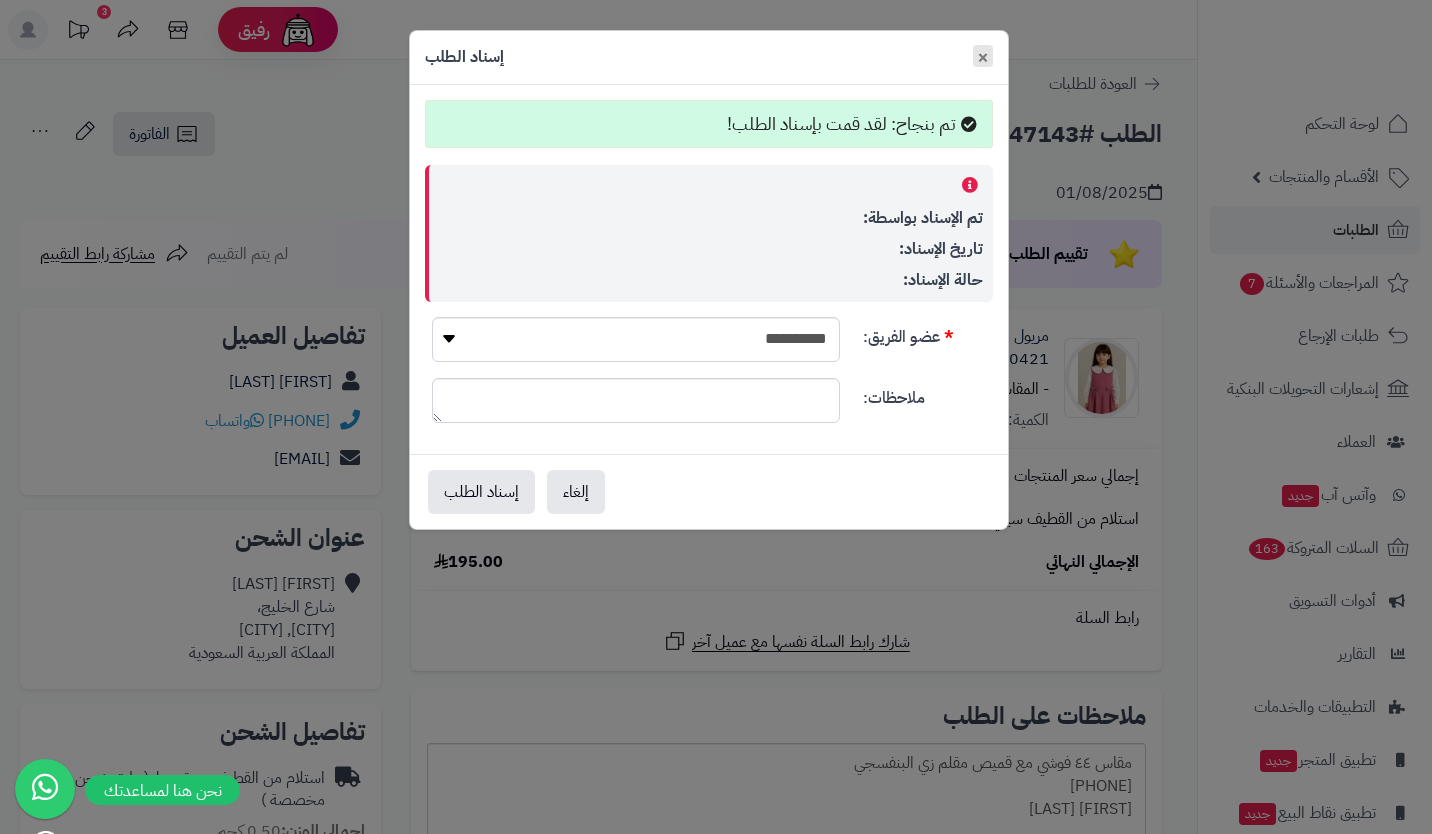 click on "×" at bounding box center [983, 56] 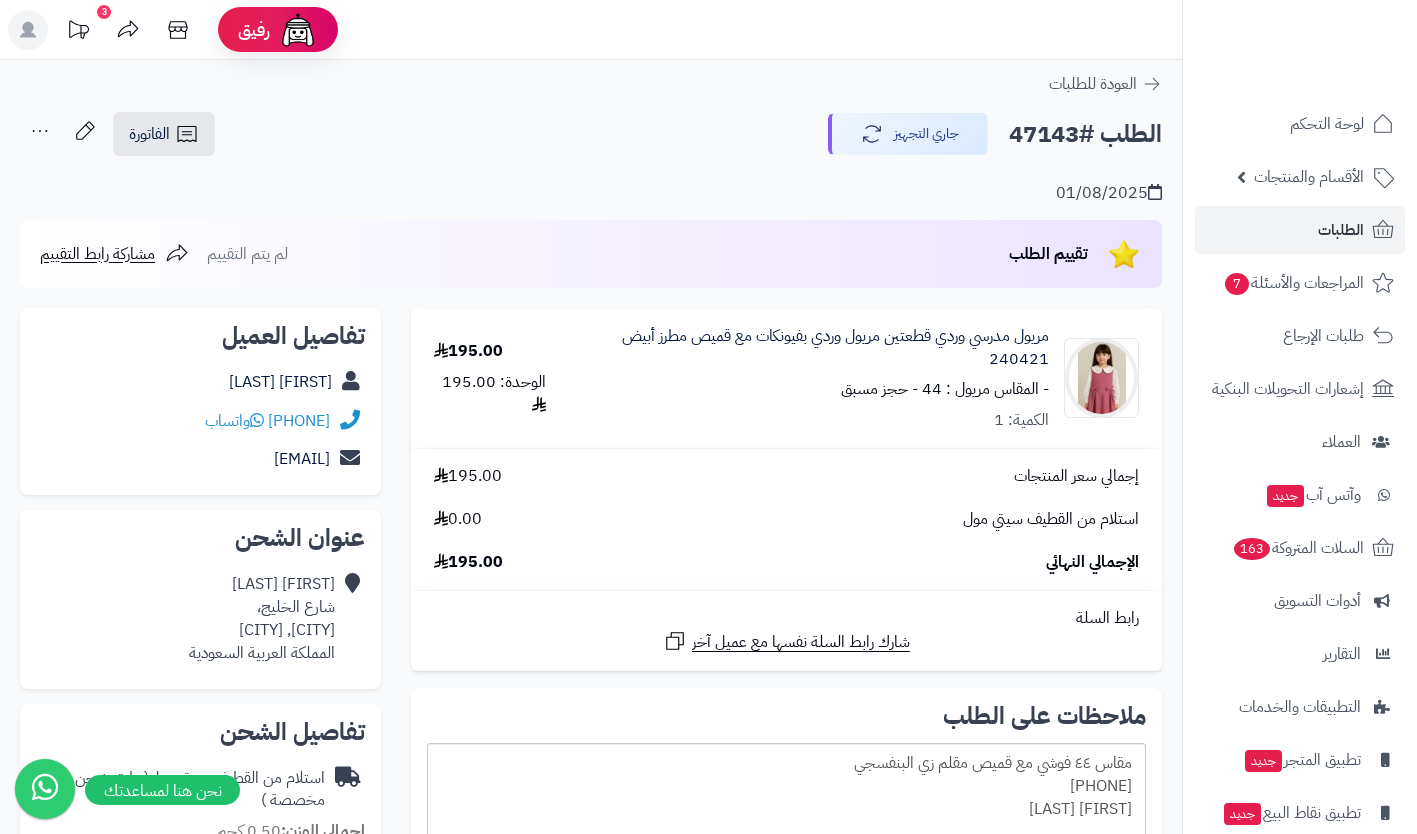 click 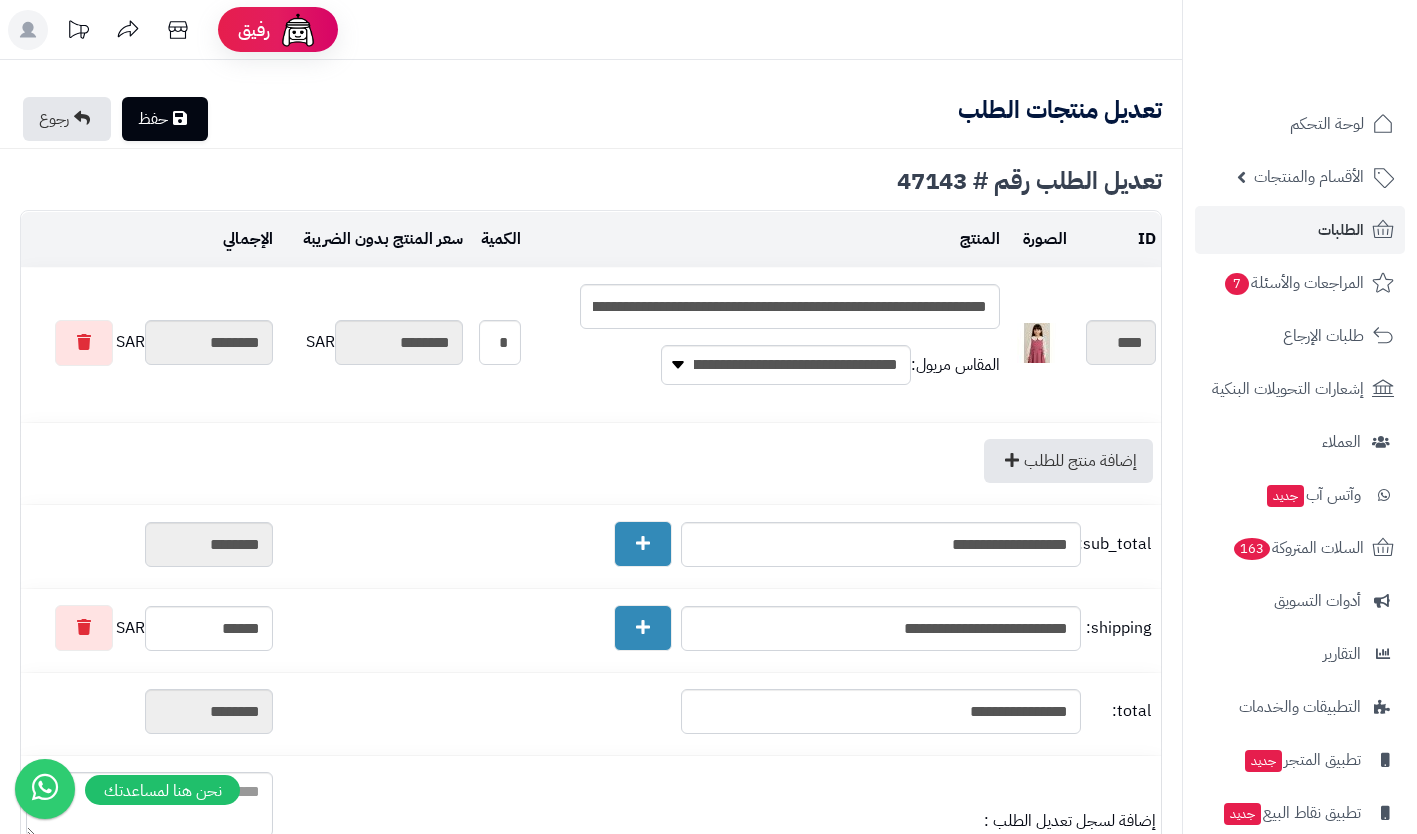 scroll, scrollTop: 0, scrollLeft: 0, axis: both 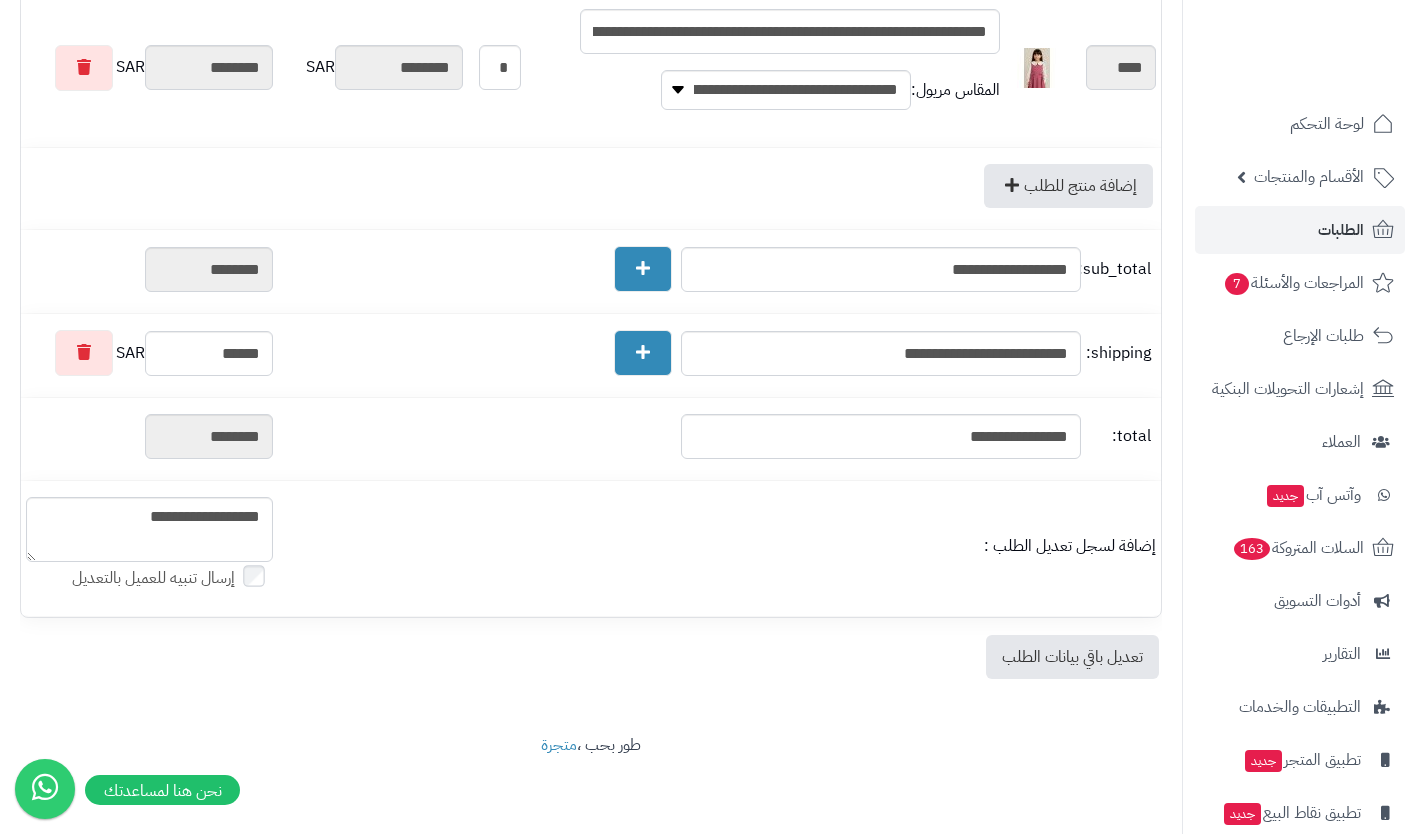 click on "تعديل باقي بيانات الطلب" at bounding box center [1072, 657] 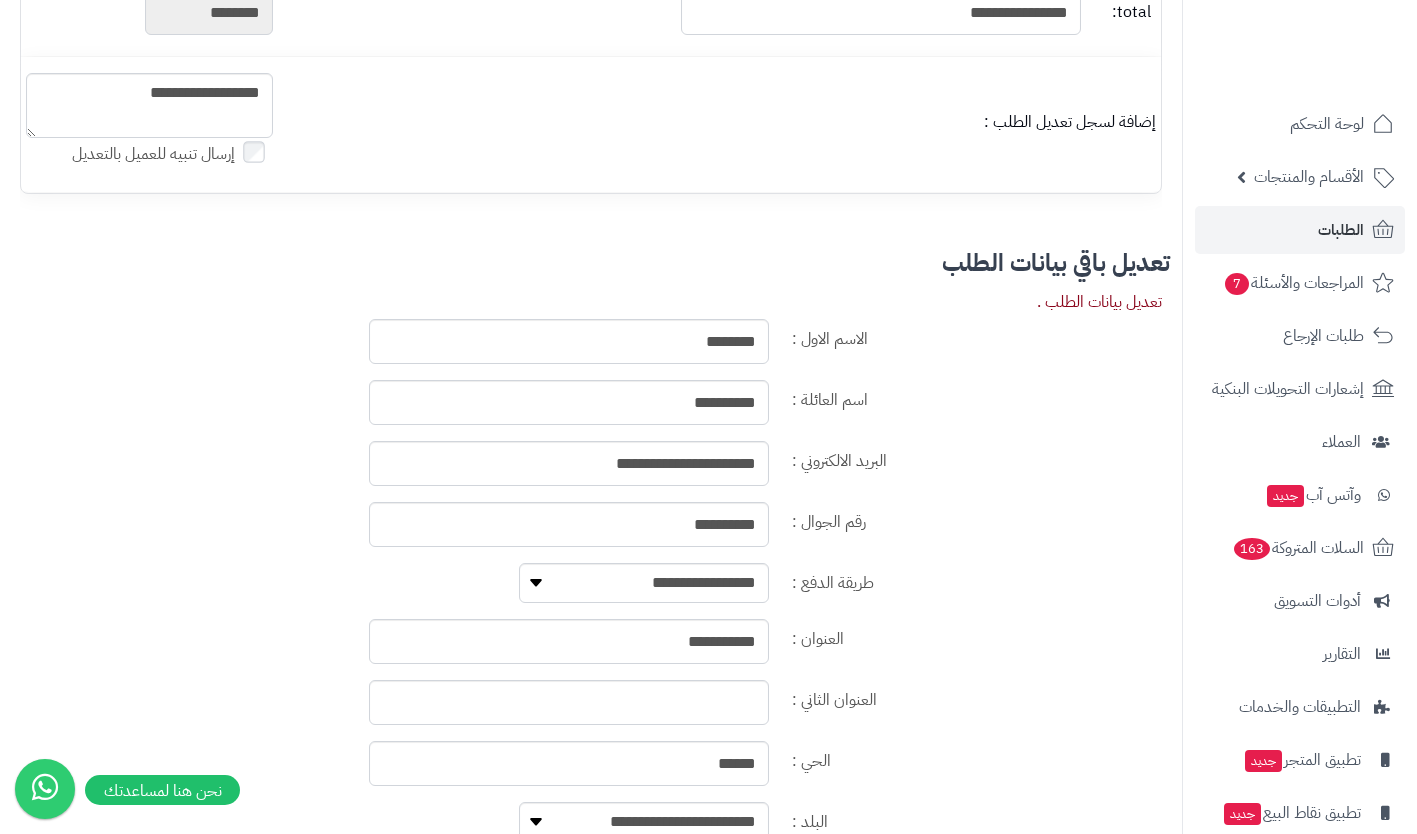 scroll, scrollTop: 699, scrollLeft: 0, axis: vertical 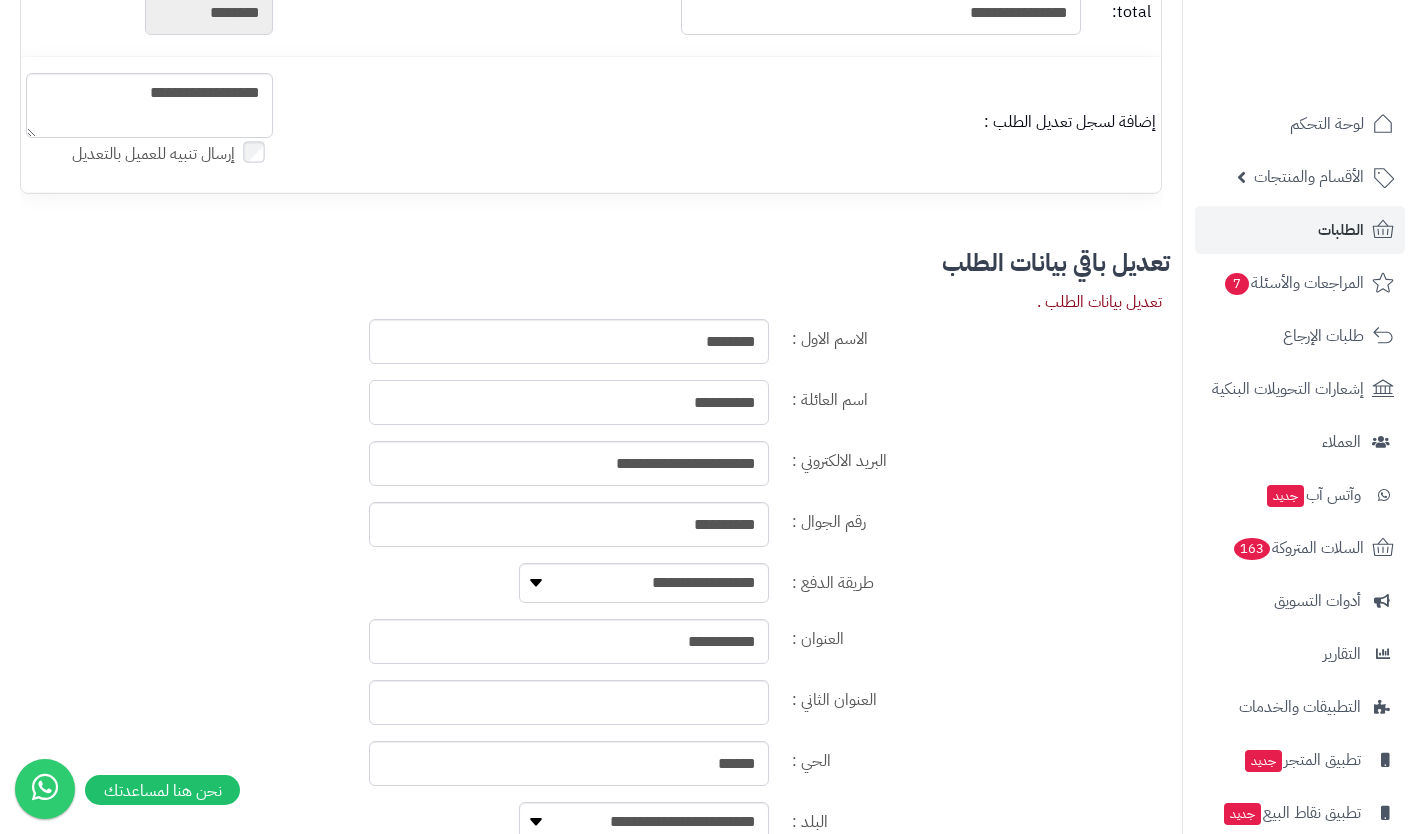click on "**********" at bounding box center (569, 402) 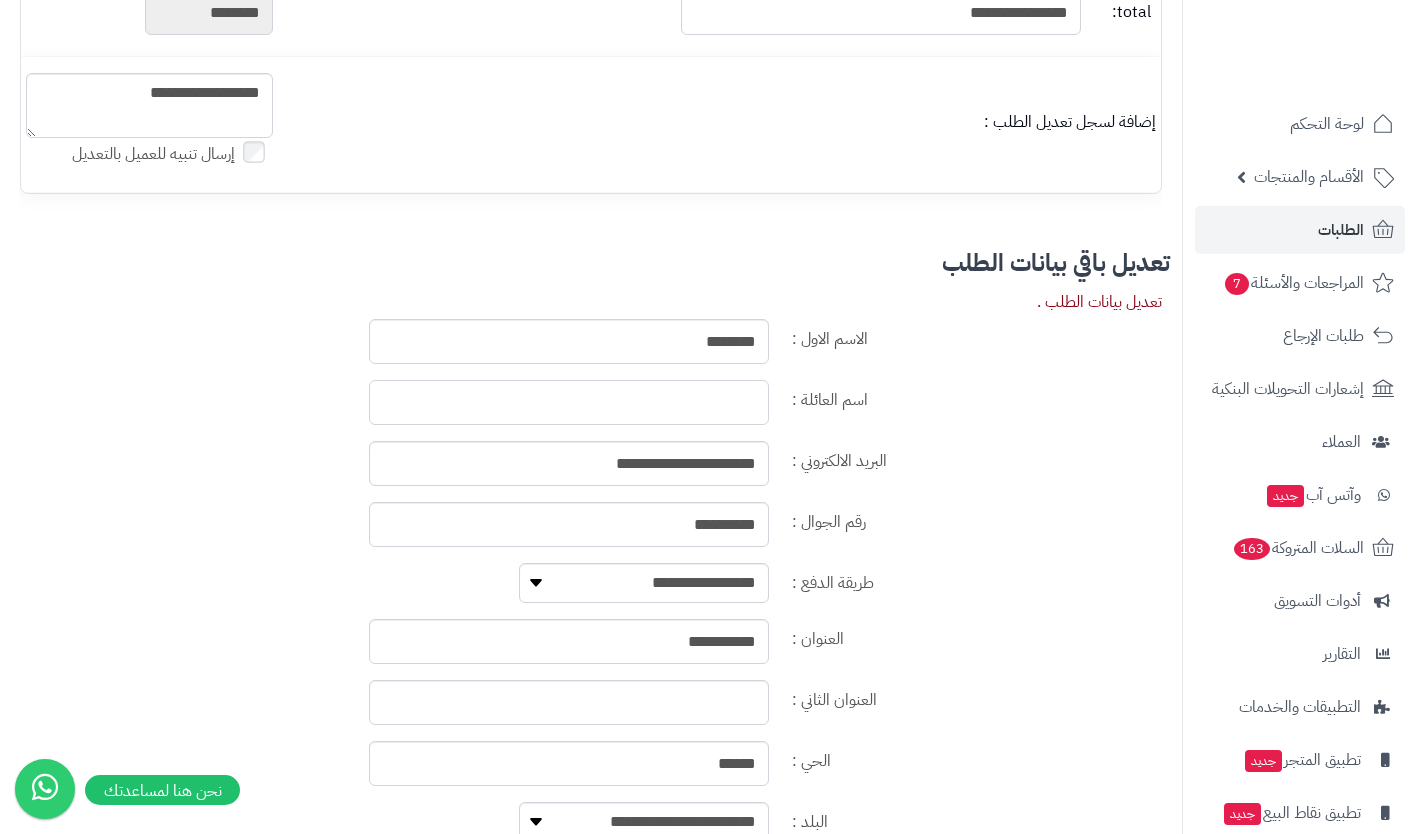 type 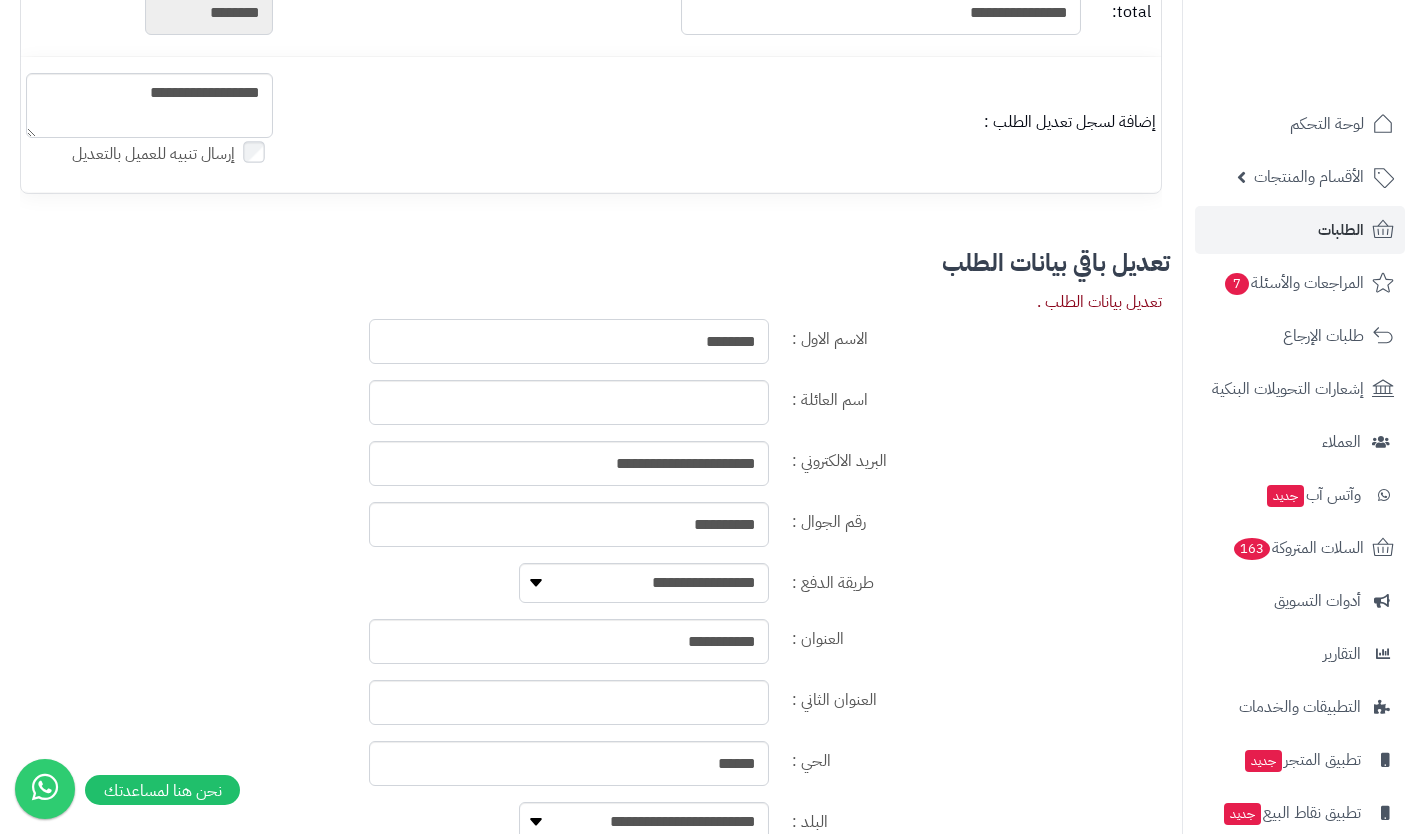 click on "********" at bounding box center [569, 341] 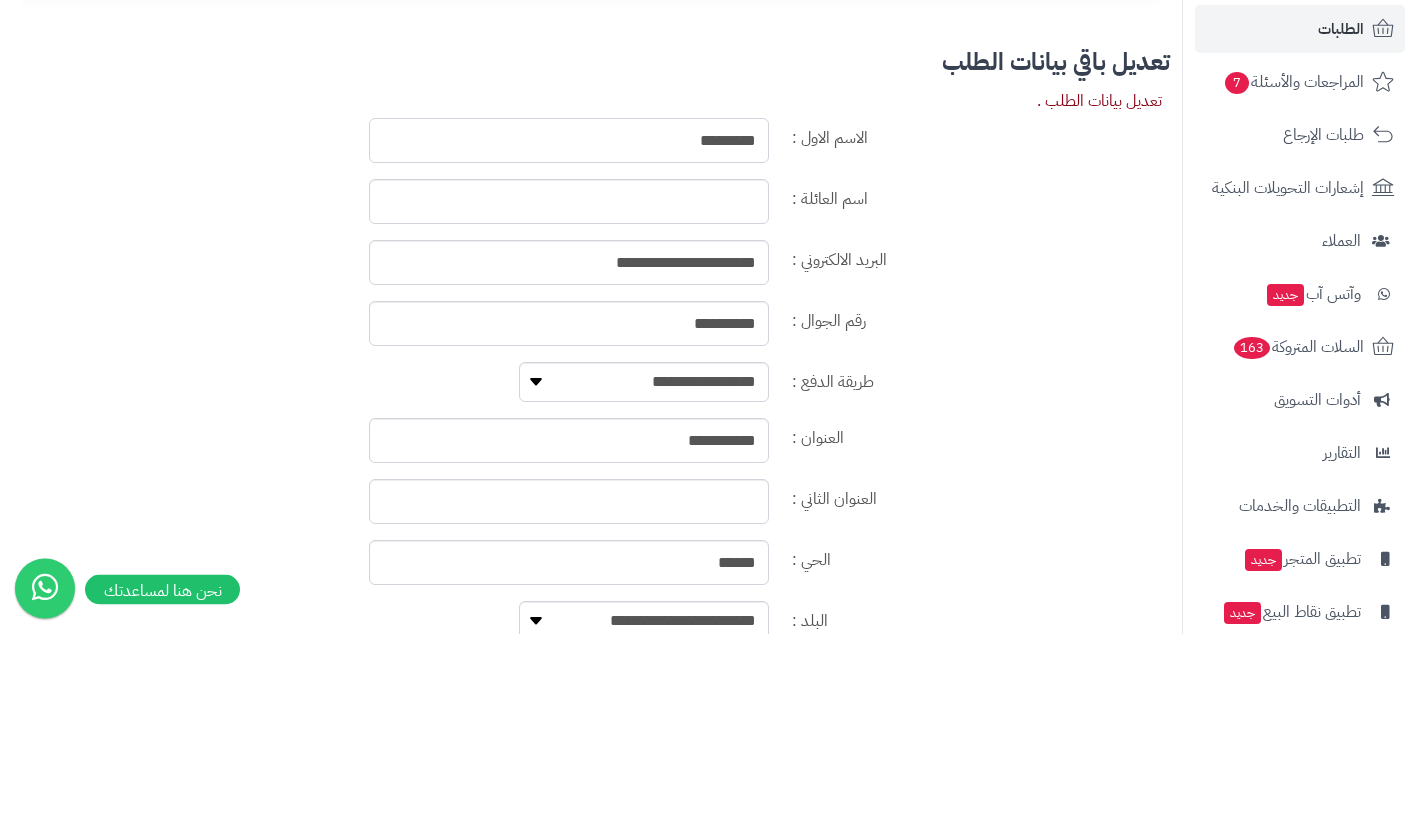 type on "*********" 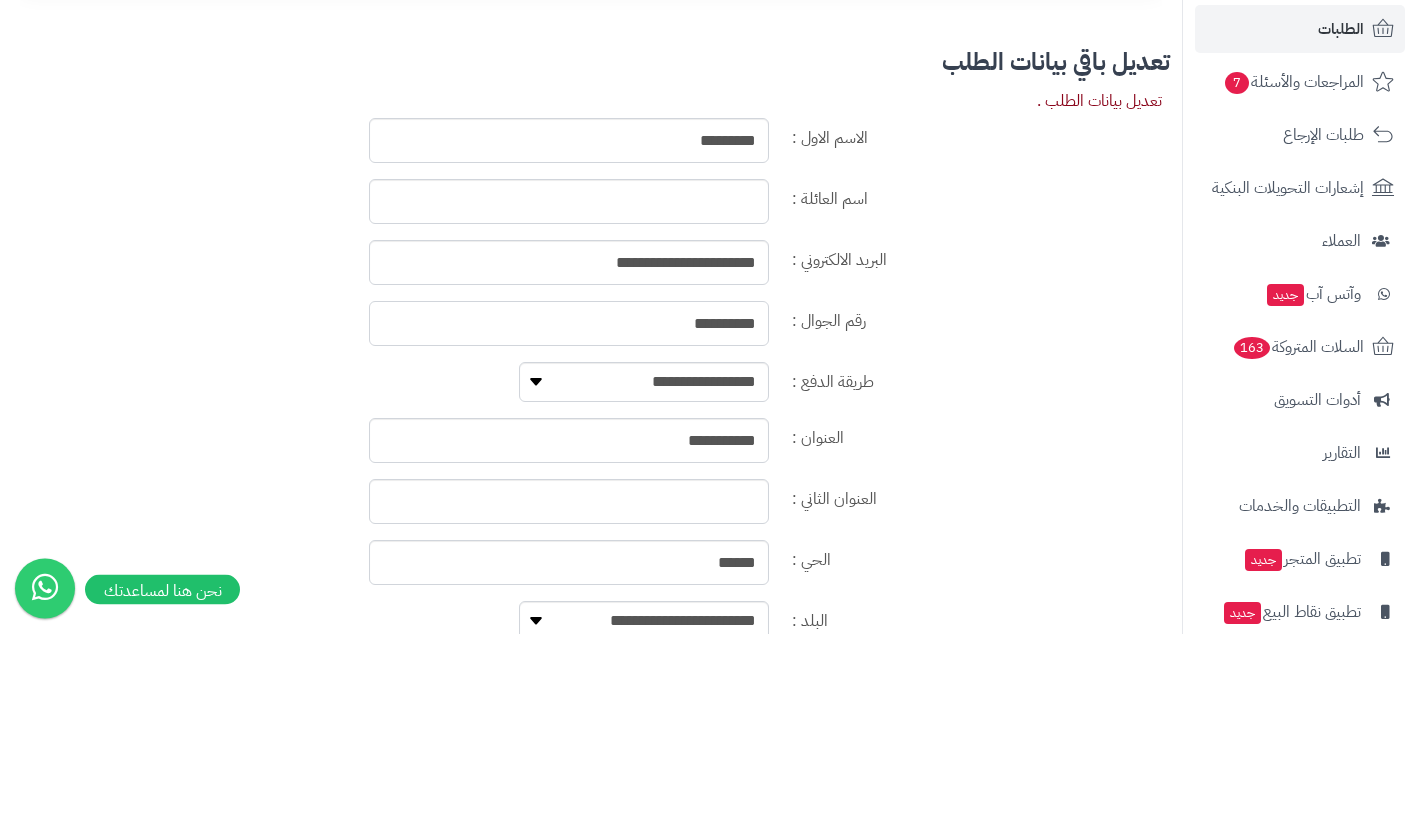 click on "**********" at bounding box center (569, 524) 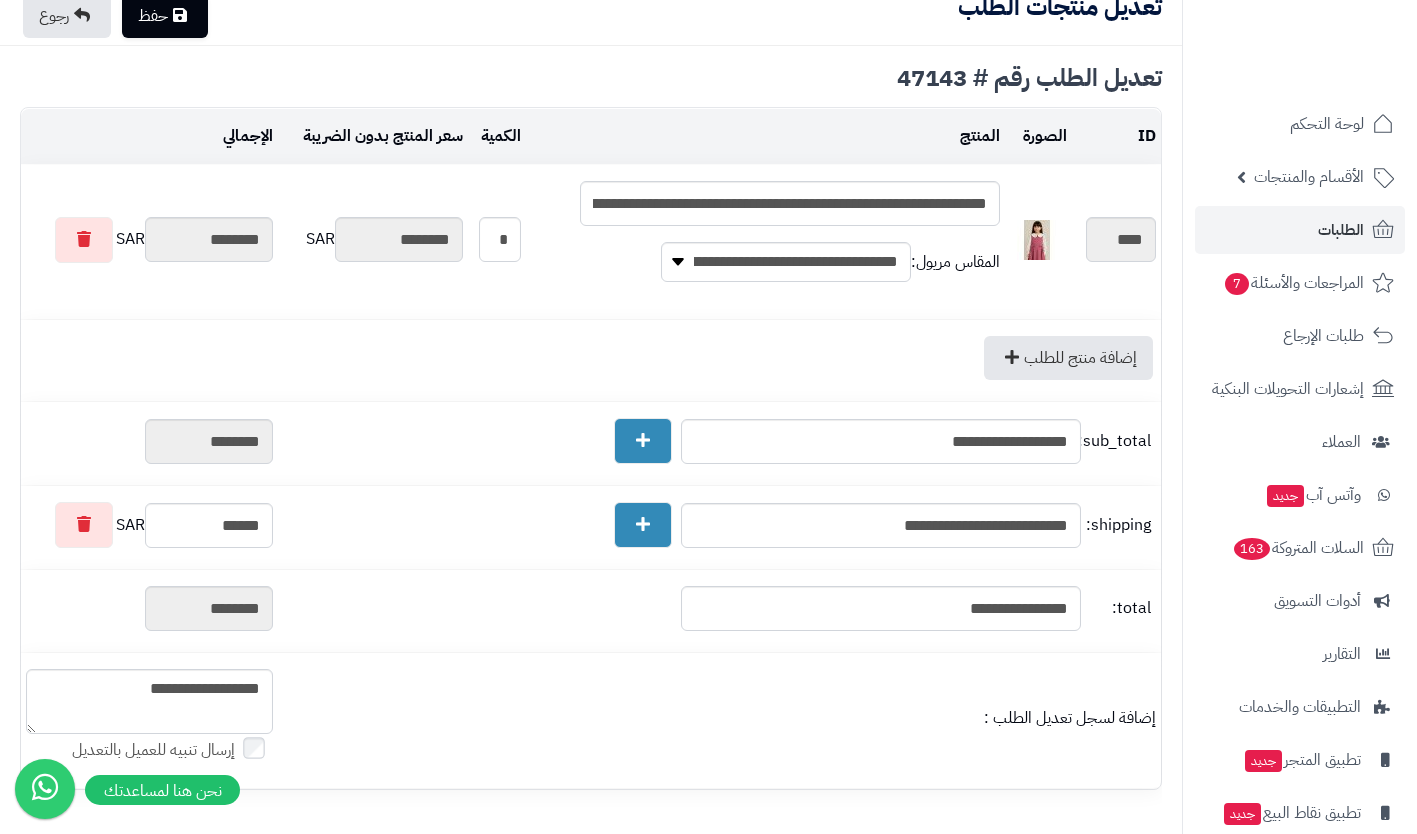 scroll, scrollTop: 0, scrollLeft: 0, axis: both 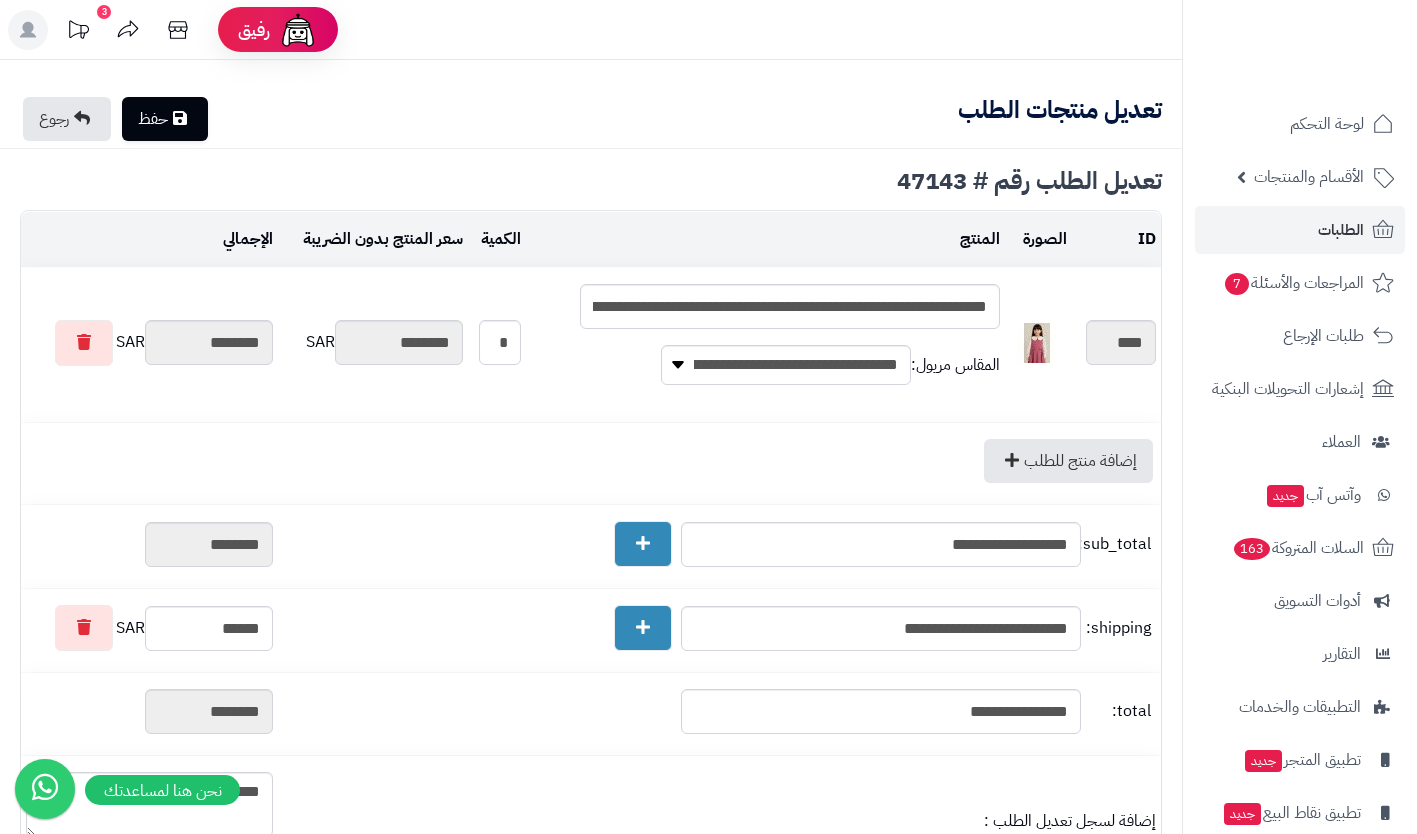type on "**********" 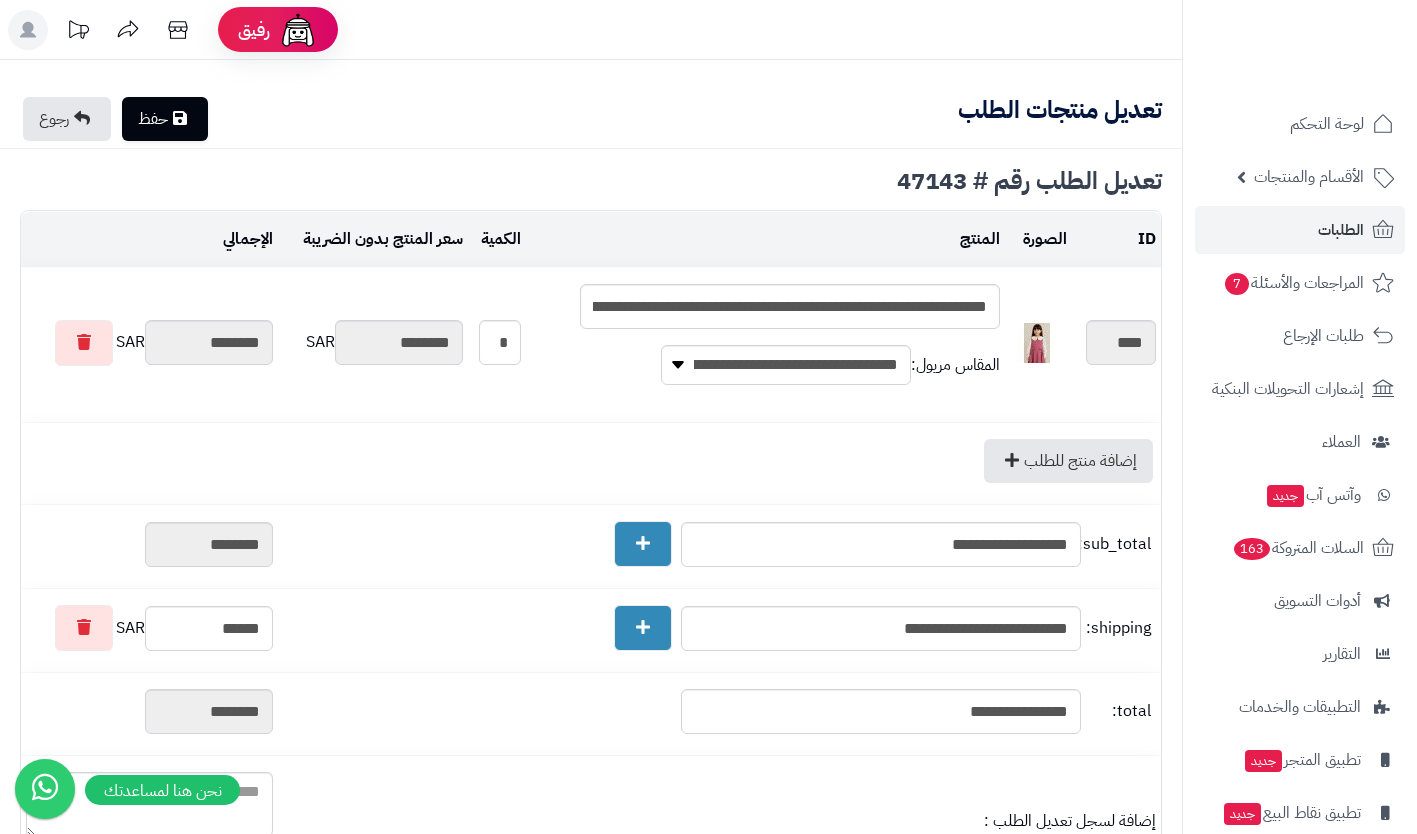 scroll, scrollTop: 0, scrollLeft: 0, axis: both 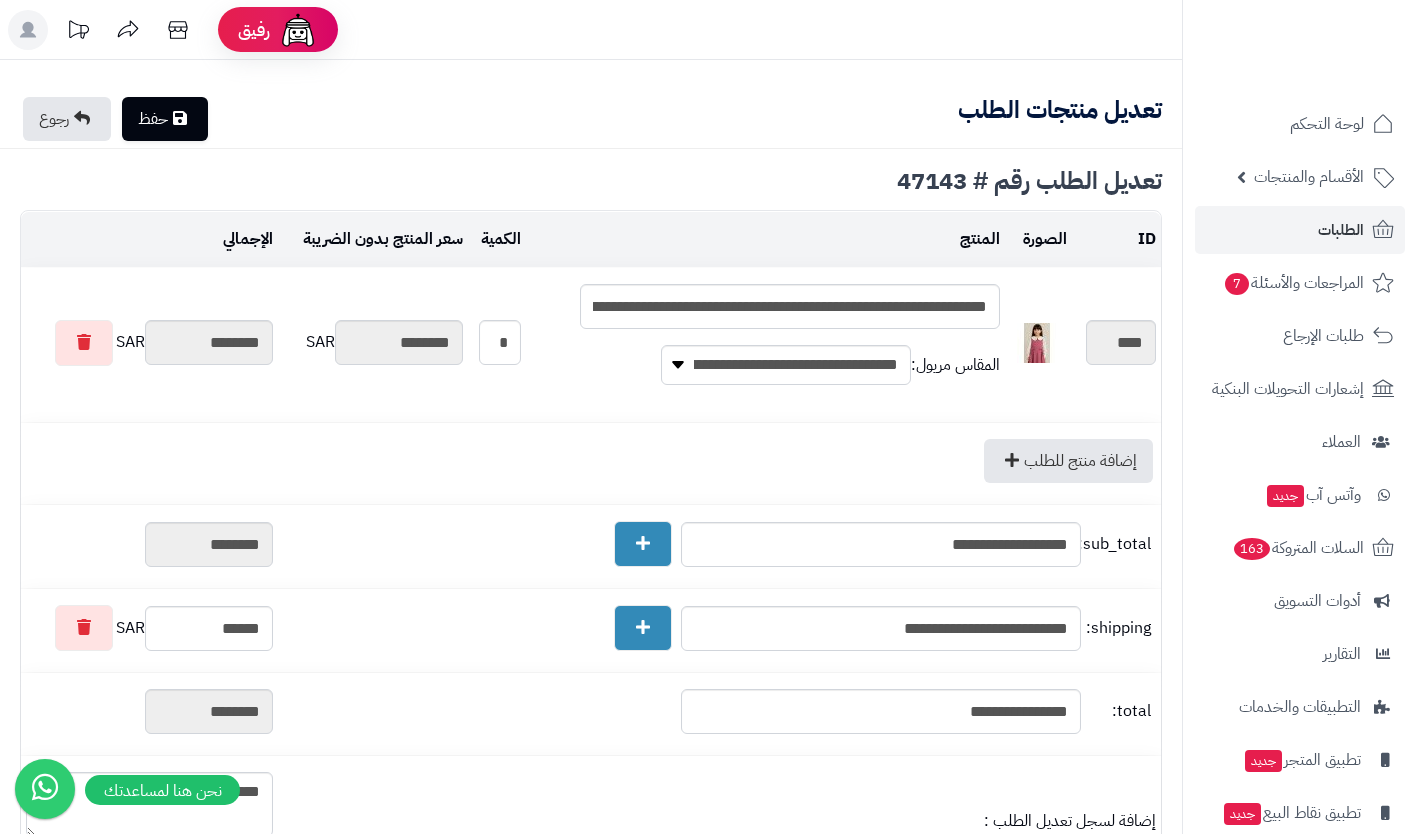 click on "الأقسام والمنتجات" at bounding box center (1309, 177) 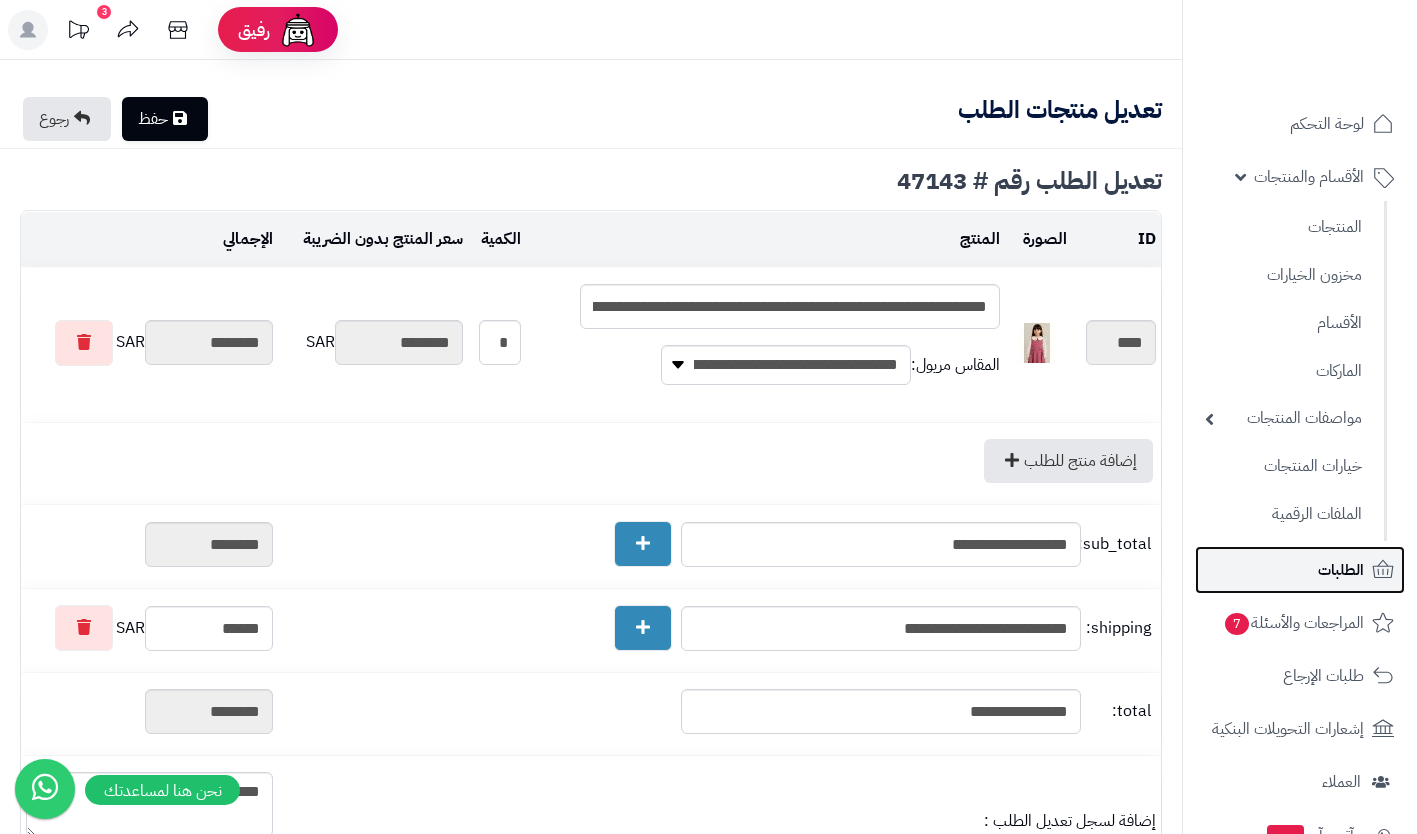 click on "الطلبات" at bounding box center [1300, 570] 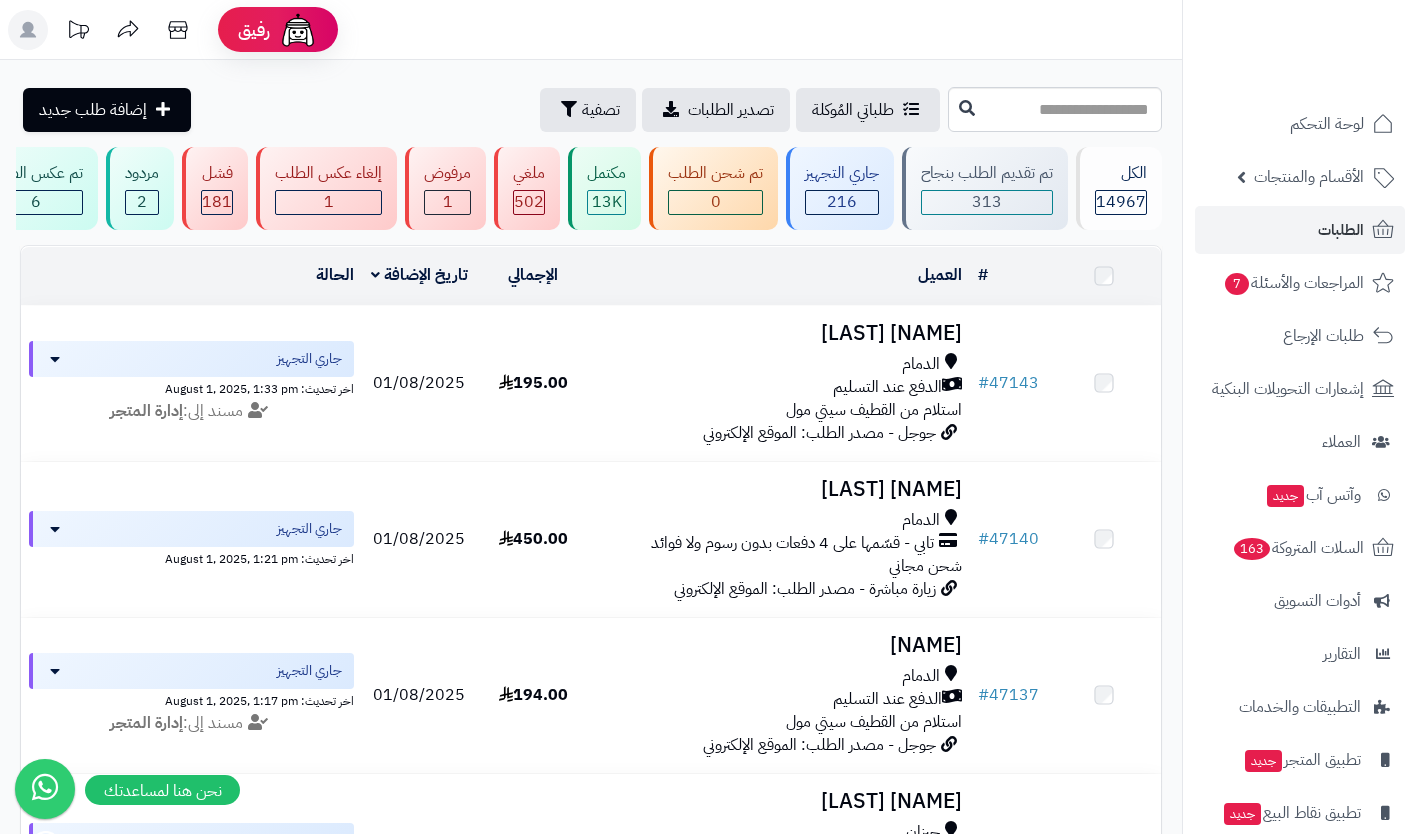 scroll, scrollTop: 0, scrollLeft: 0, axis: both 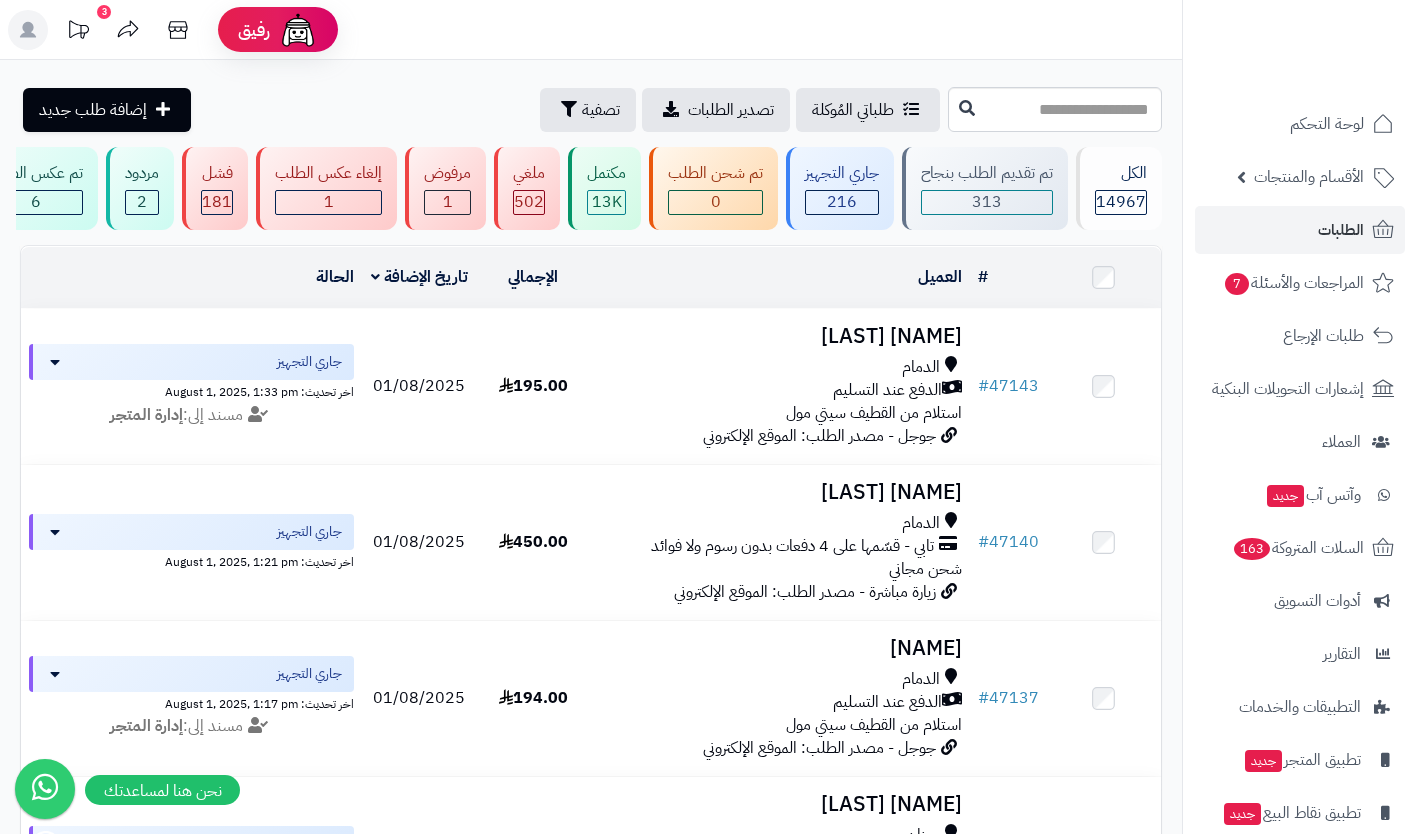 click on "الأقسام والمنتجات" at bounding box center [1309, 177] 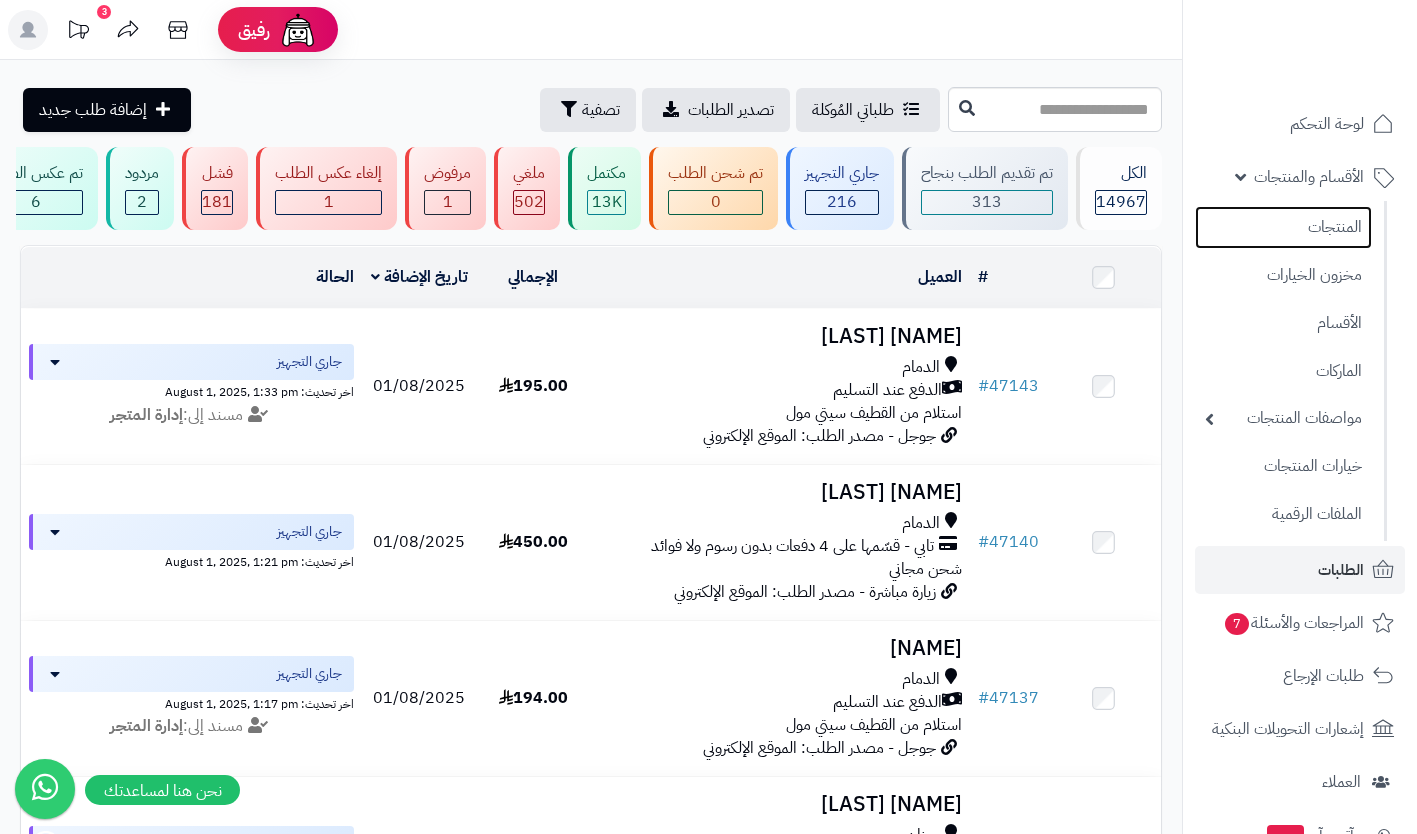 click on "المنتجات" at bounding box center [1283, 227] 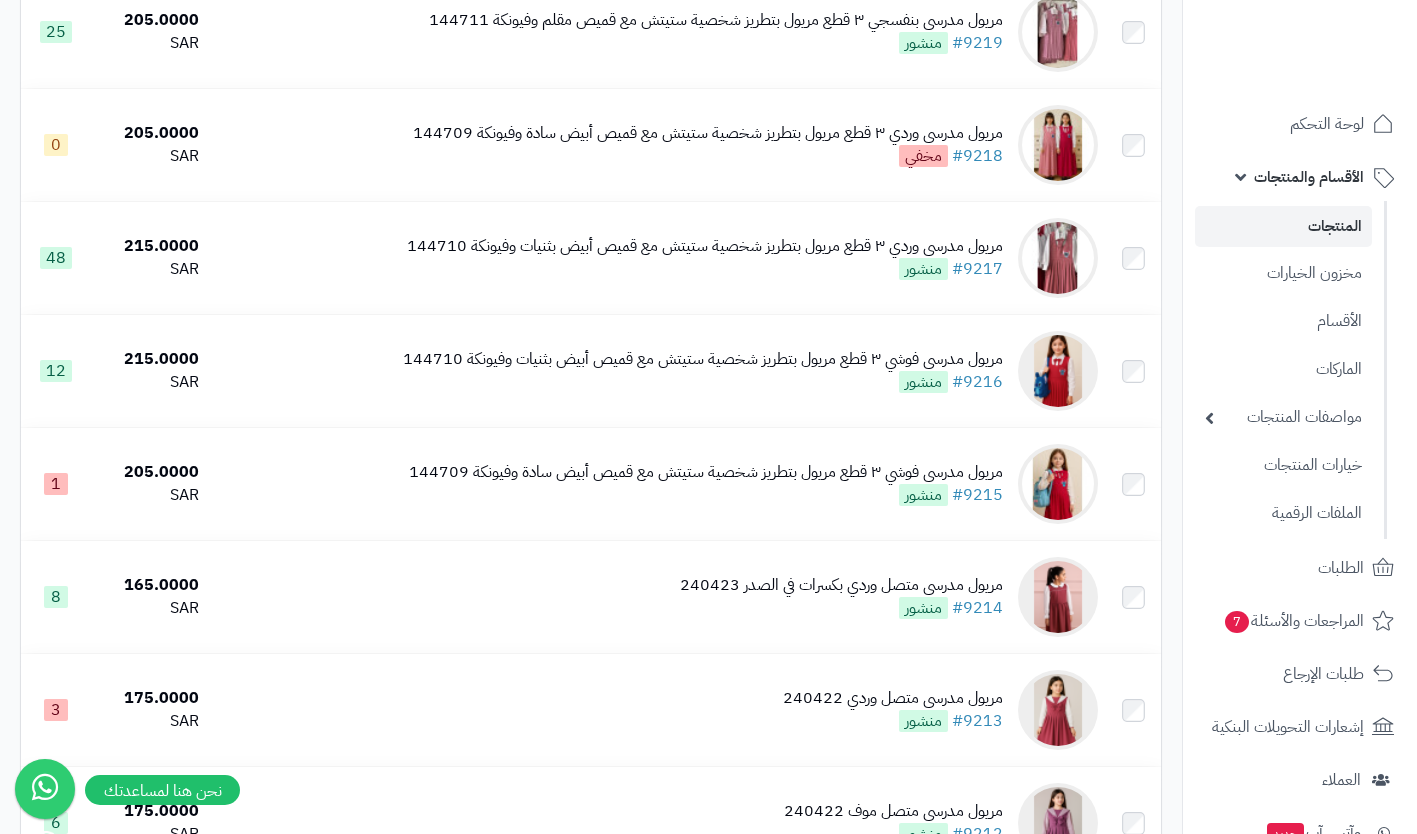scroll, scrollTop: 1930, scrollLeft: 0, axis: vertical 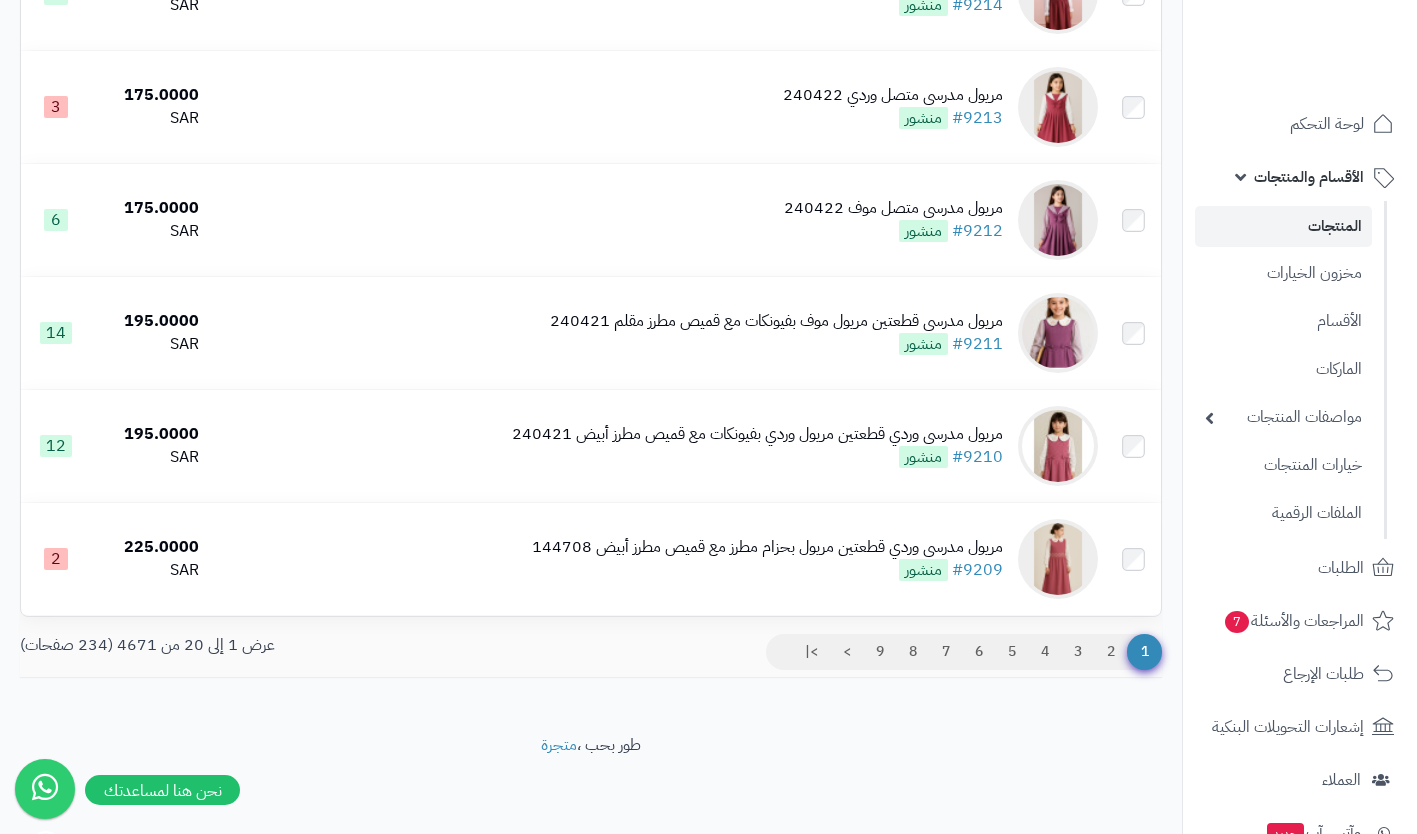 click on "مريول مدرسي وردي قطعتين مريول وردي بفيونكات مع قميص مطرز  أبيض  [DATE]
#9210
منشور" at bounding box center [656, 446] 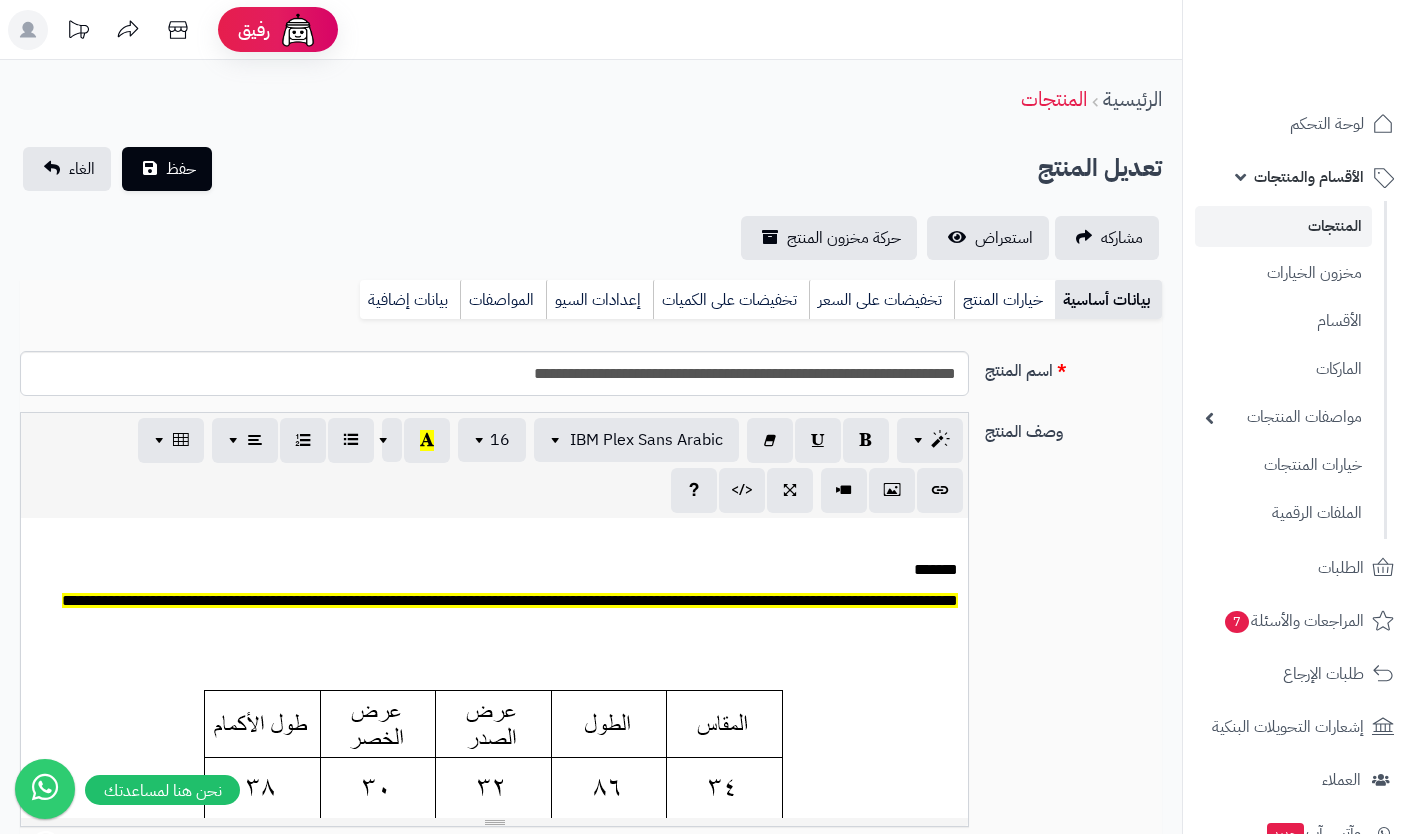 scroll, scrollTop: 0, scrollLeft: 0, axis: both 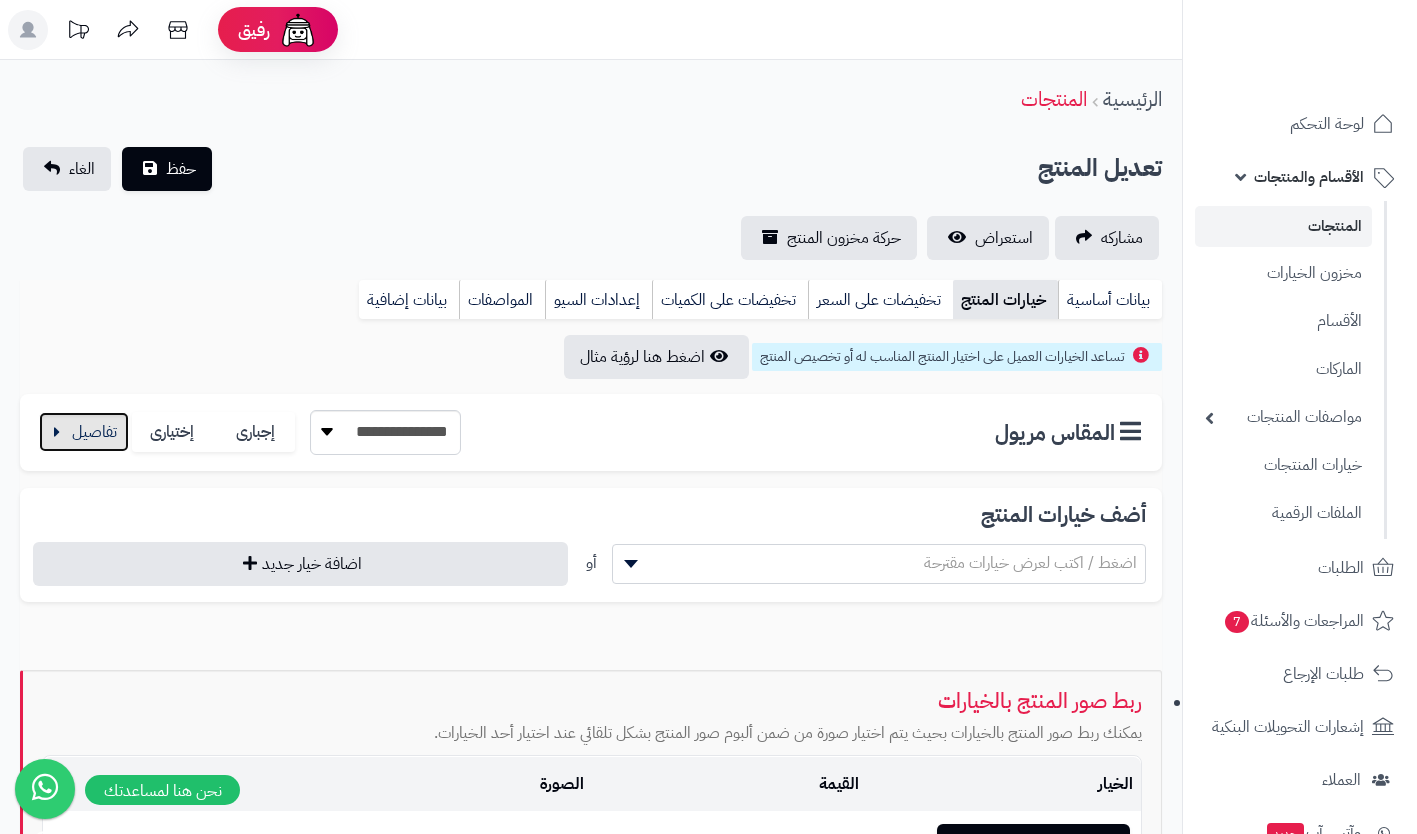 click at bounding box center [84, 432] 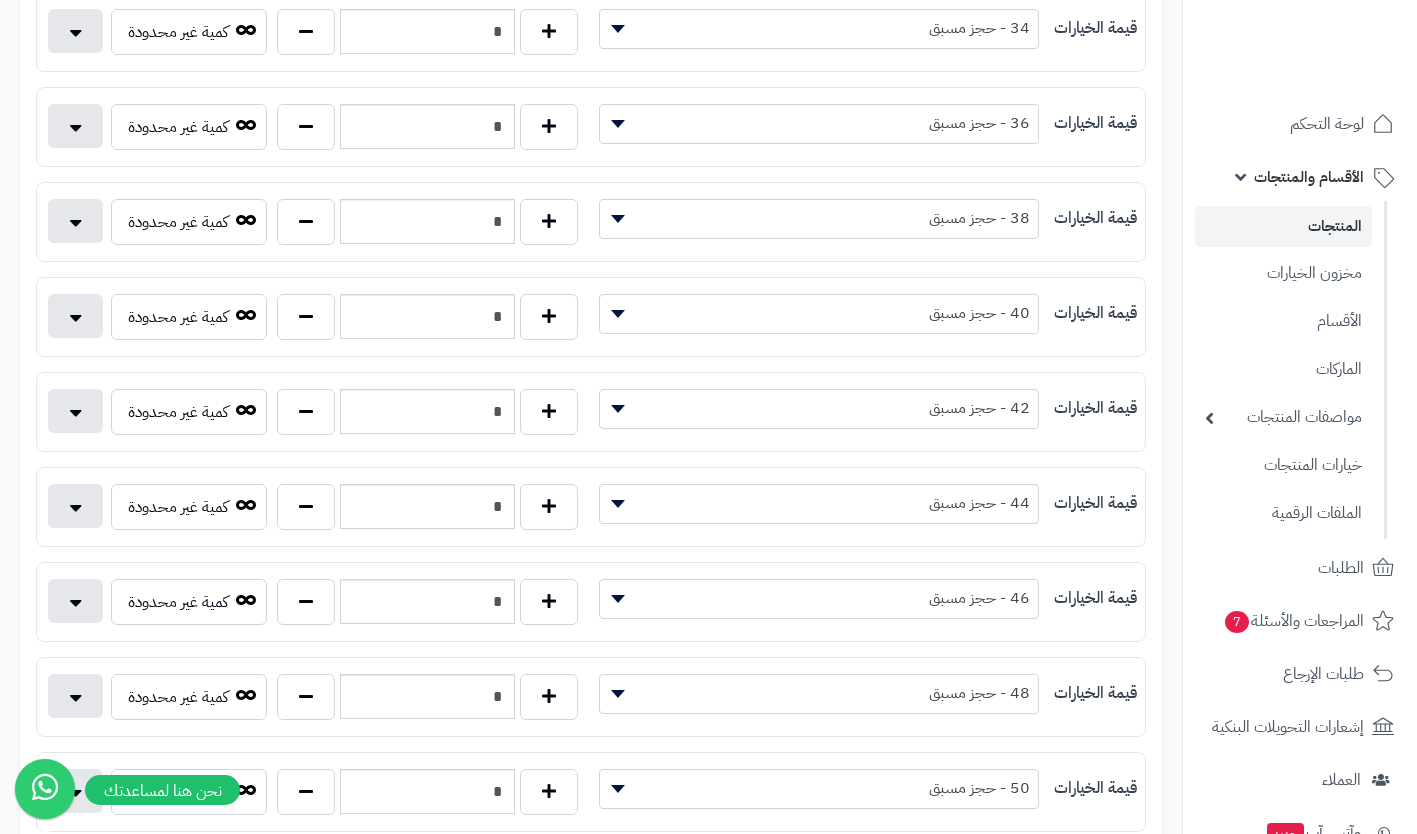 scroll, scrollTop: 485, scrollLeft: 0, axis: vertical 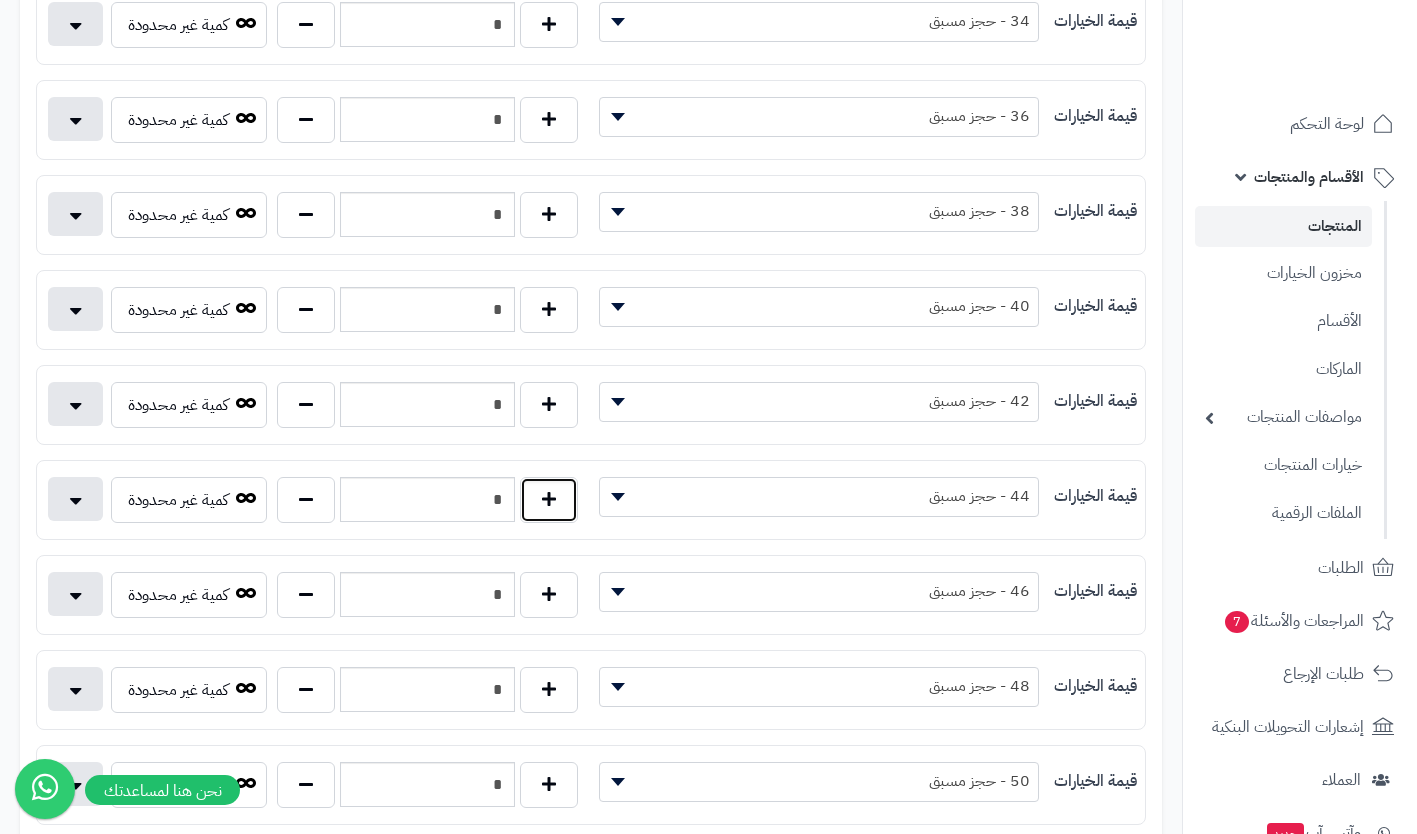 click at bounding box center [549, 500] 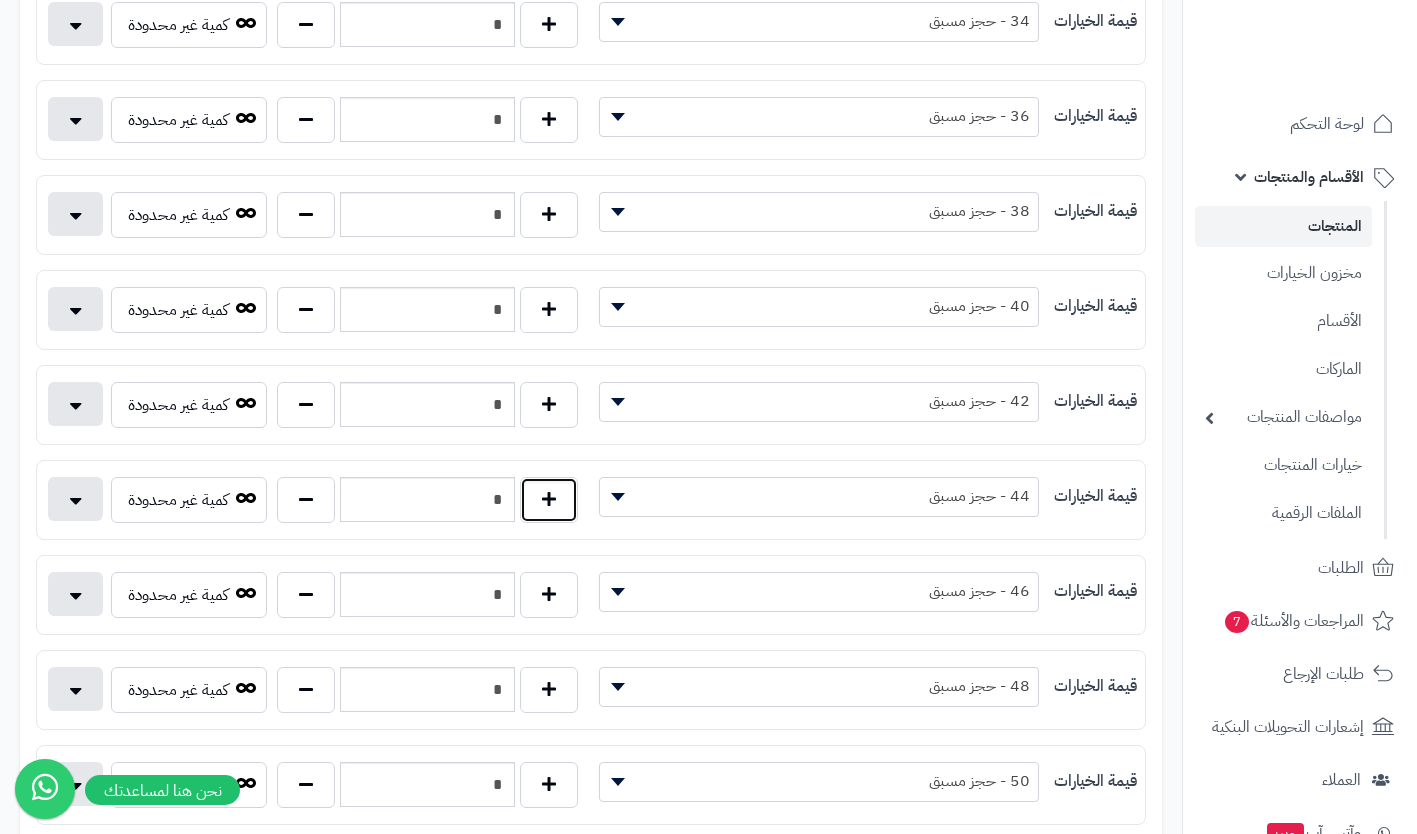 click at bounding box center [549, 500] 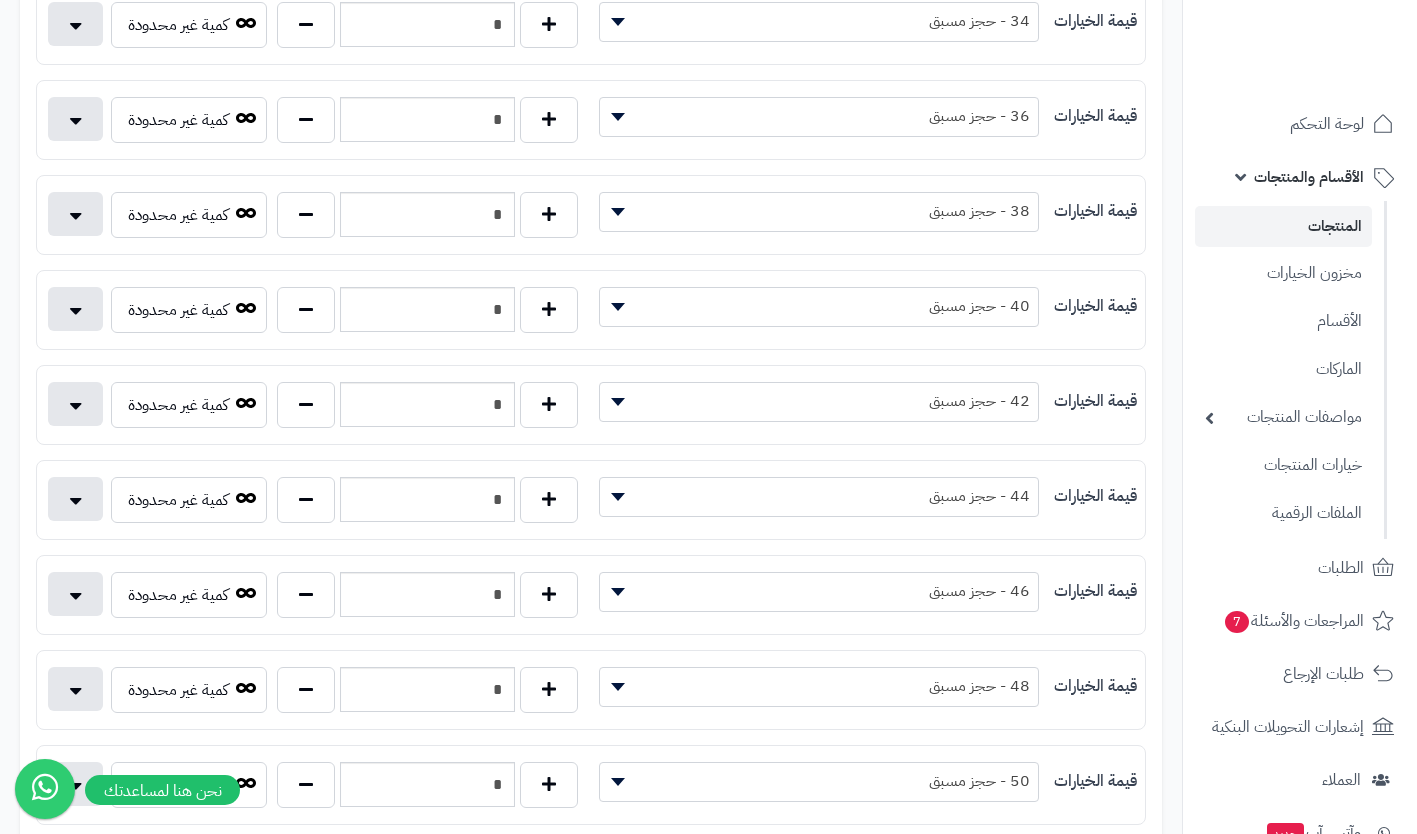 type on "*" 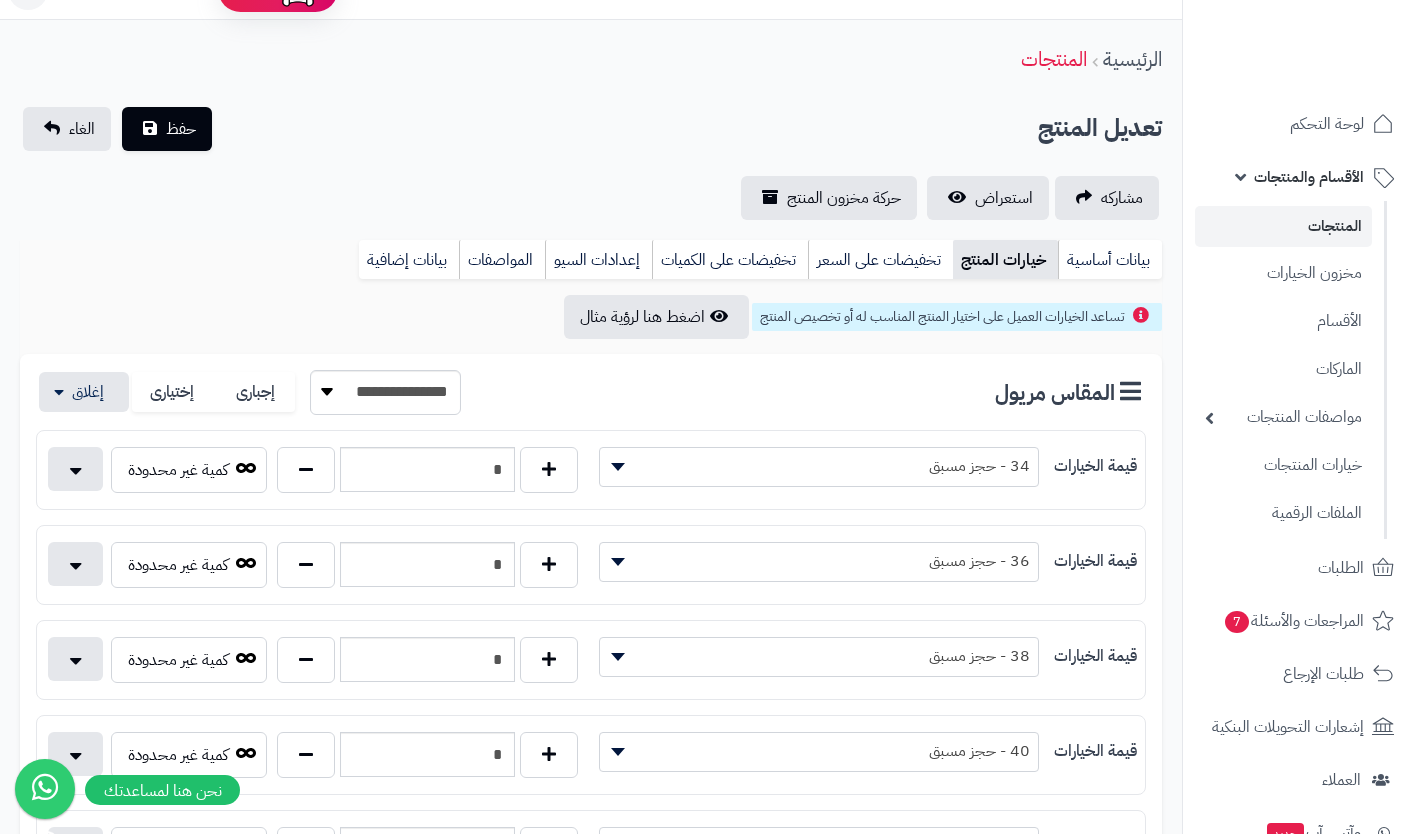 scroll, scrollTop: 0, scrollLeft: 0, axis: both 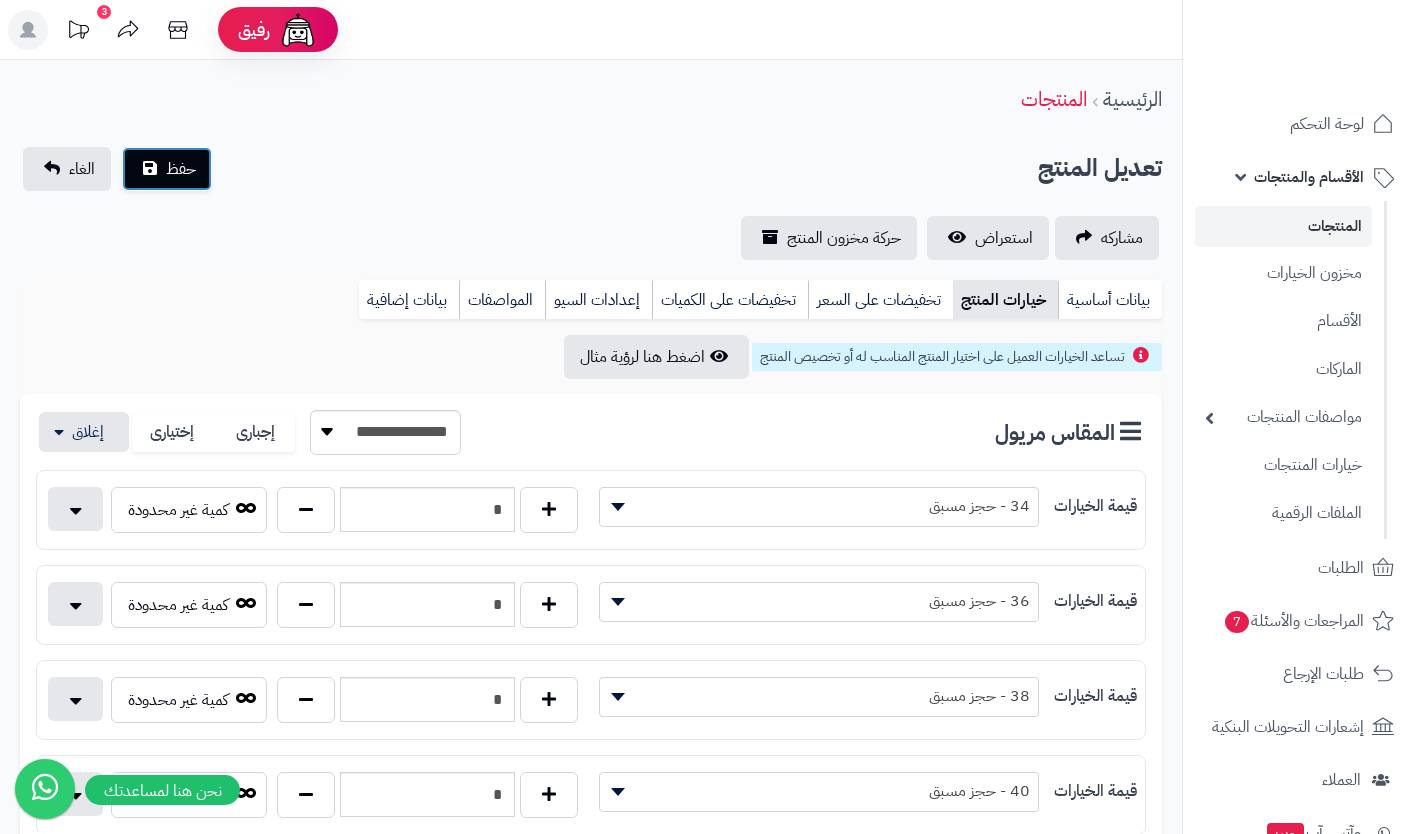 click on "حفظ" at bounding box center [181, 169] 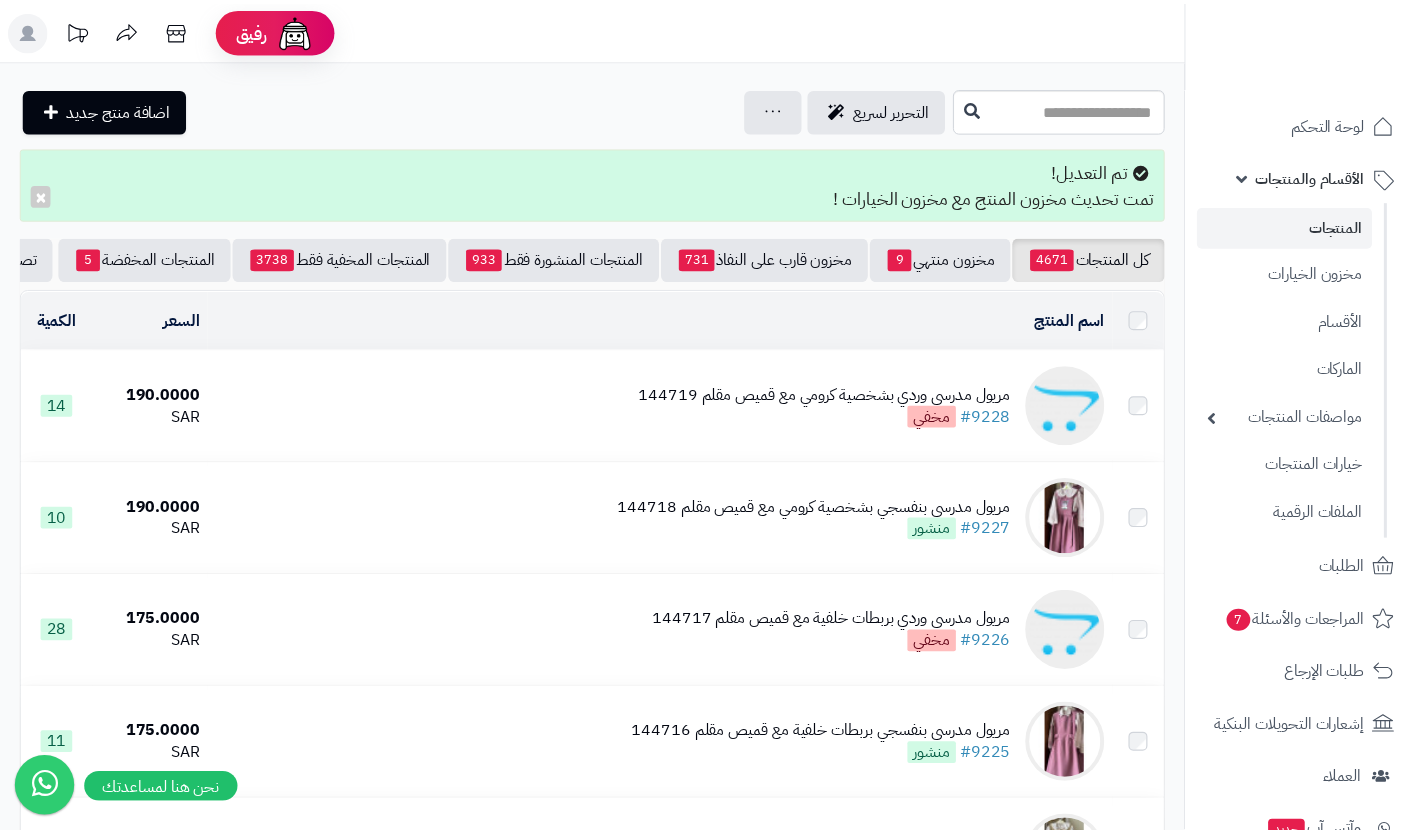 scroll, scrollTop: 0, scrollLeft: 0, axis: both 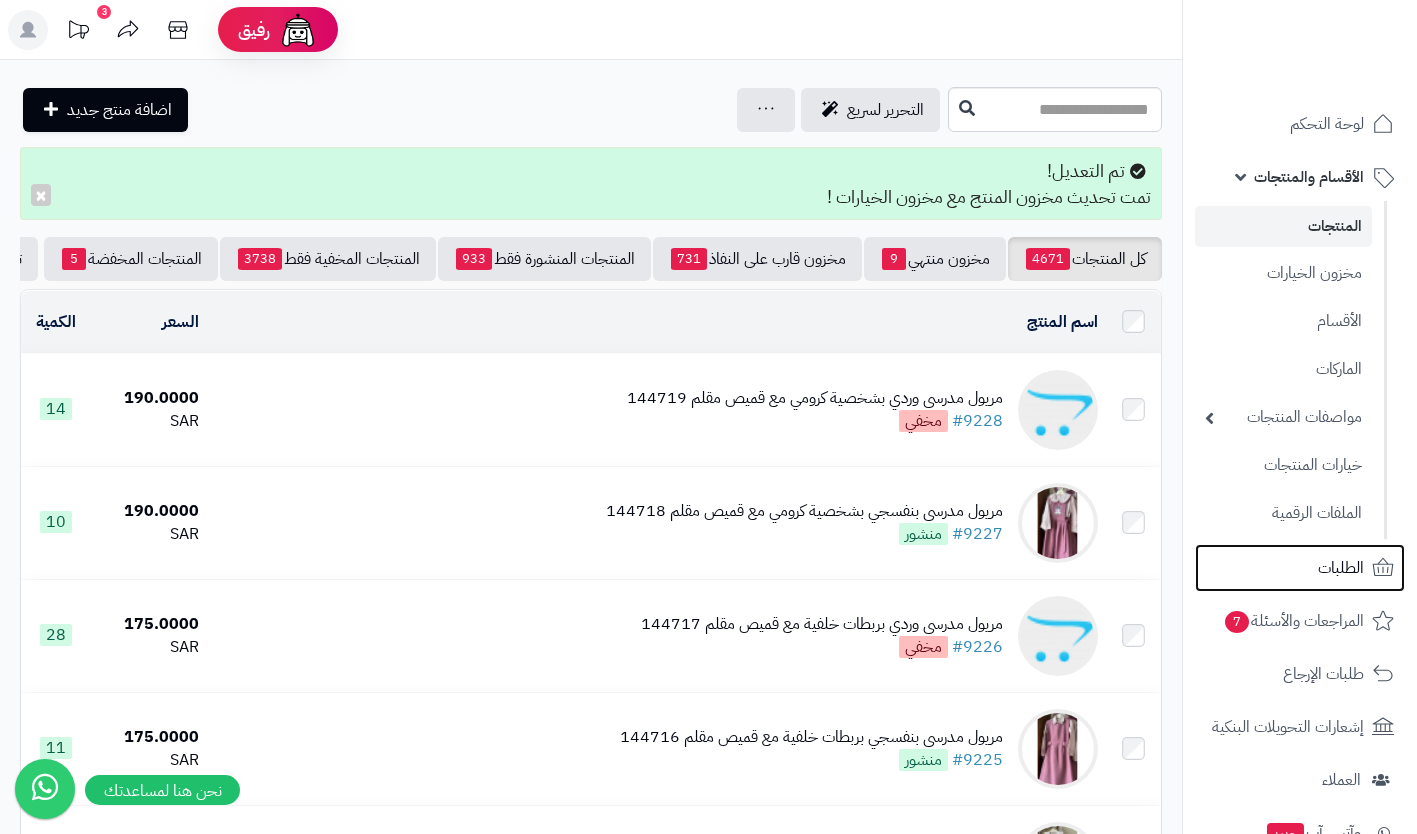 click on "الطلبات" at bounding box center [1341, 568] 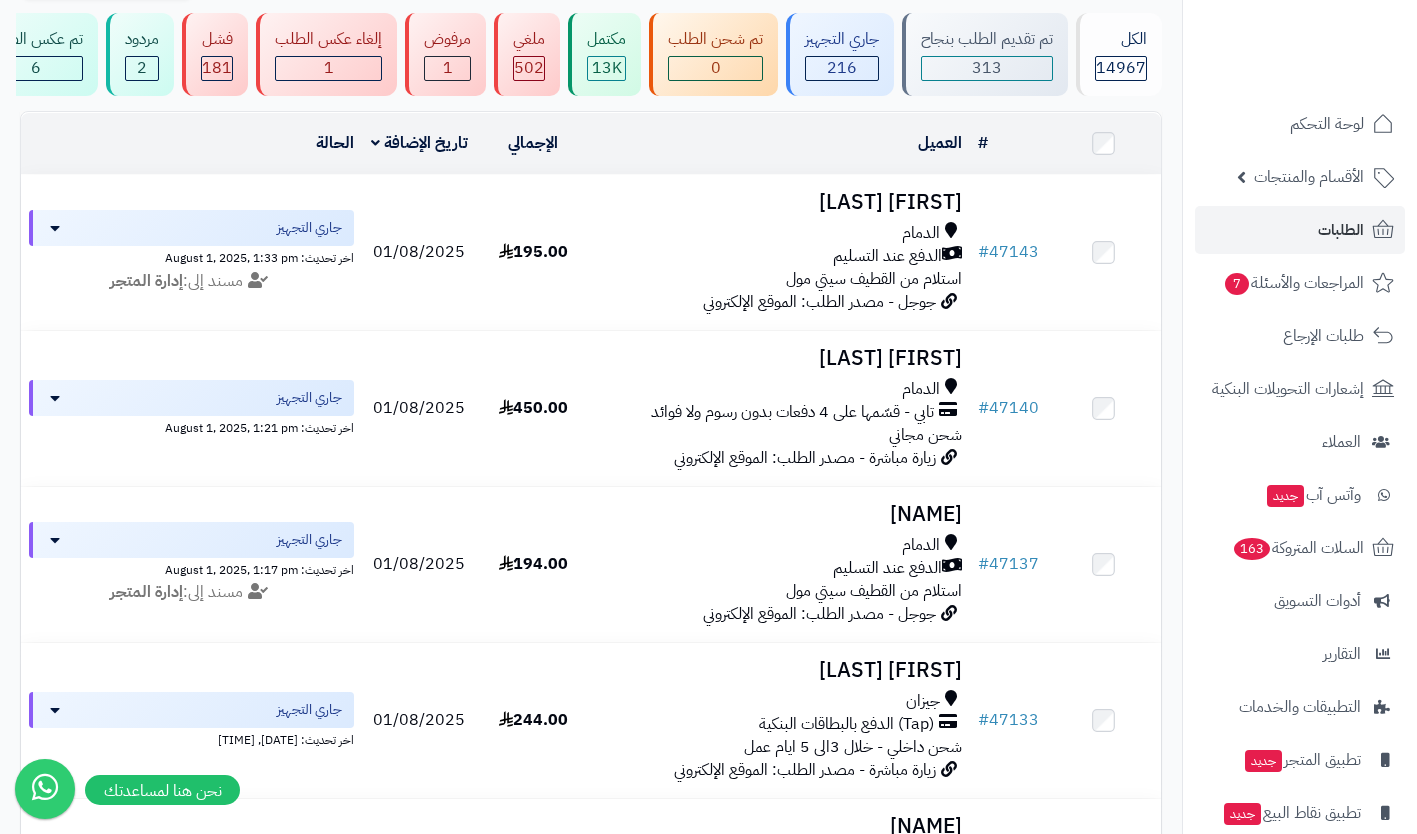 scroll, scrollTop: 137, scrollLeft: 0, axis: vertical 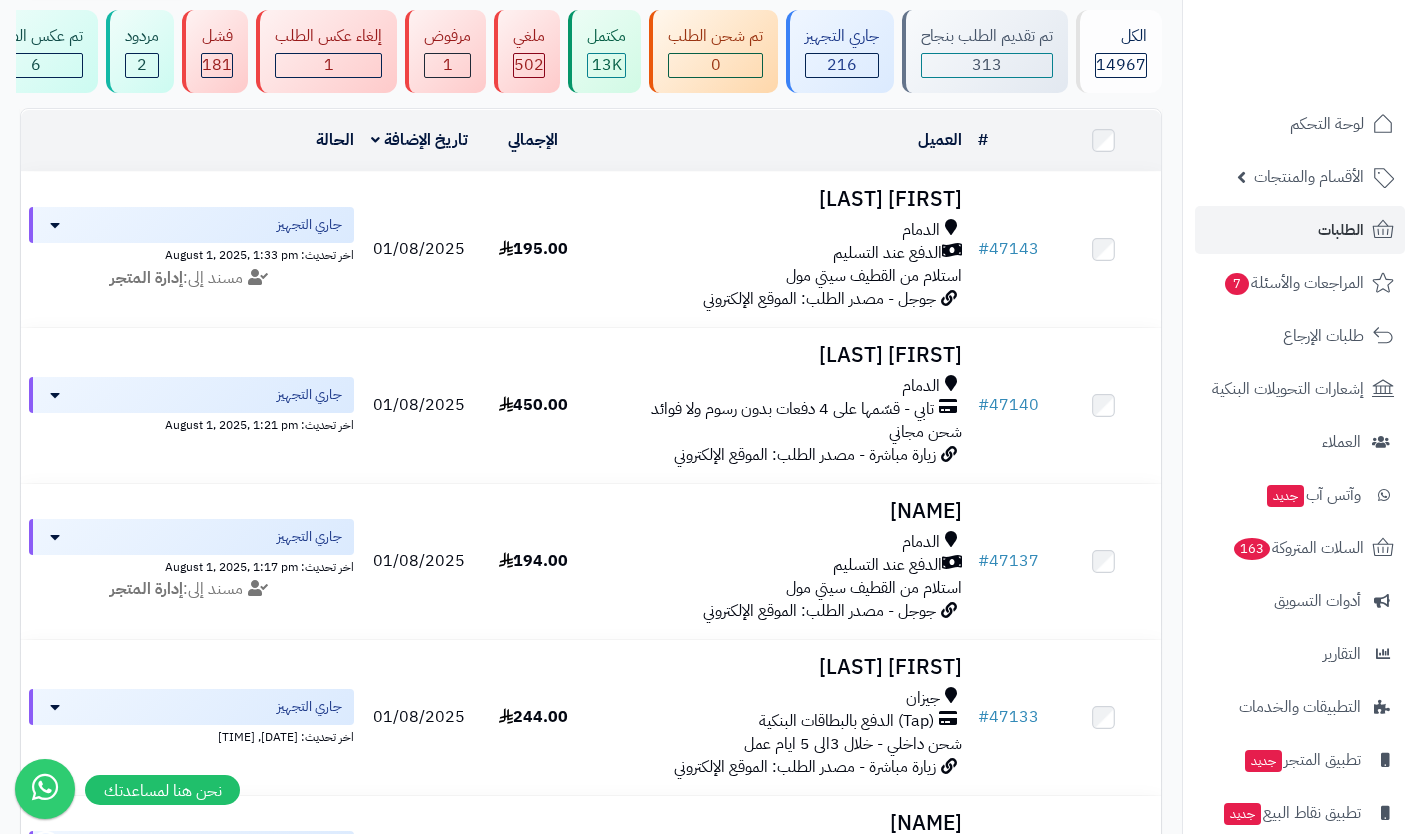 click on "تابي - قسّمها على 4 دفعات بدون رسوم ولا فوائد" at bounding box center (792, 409) 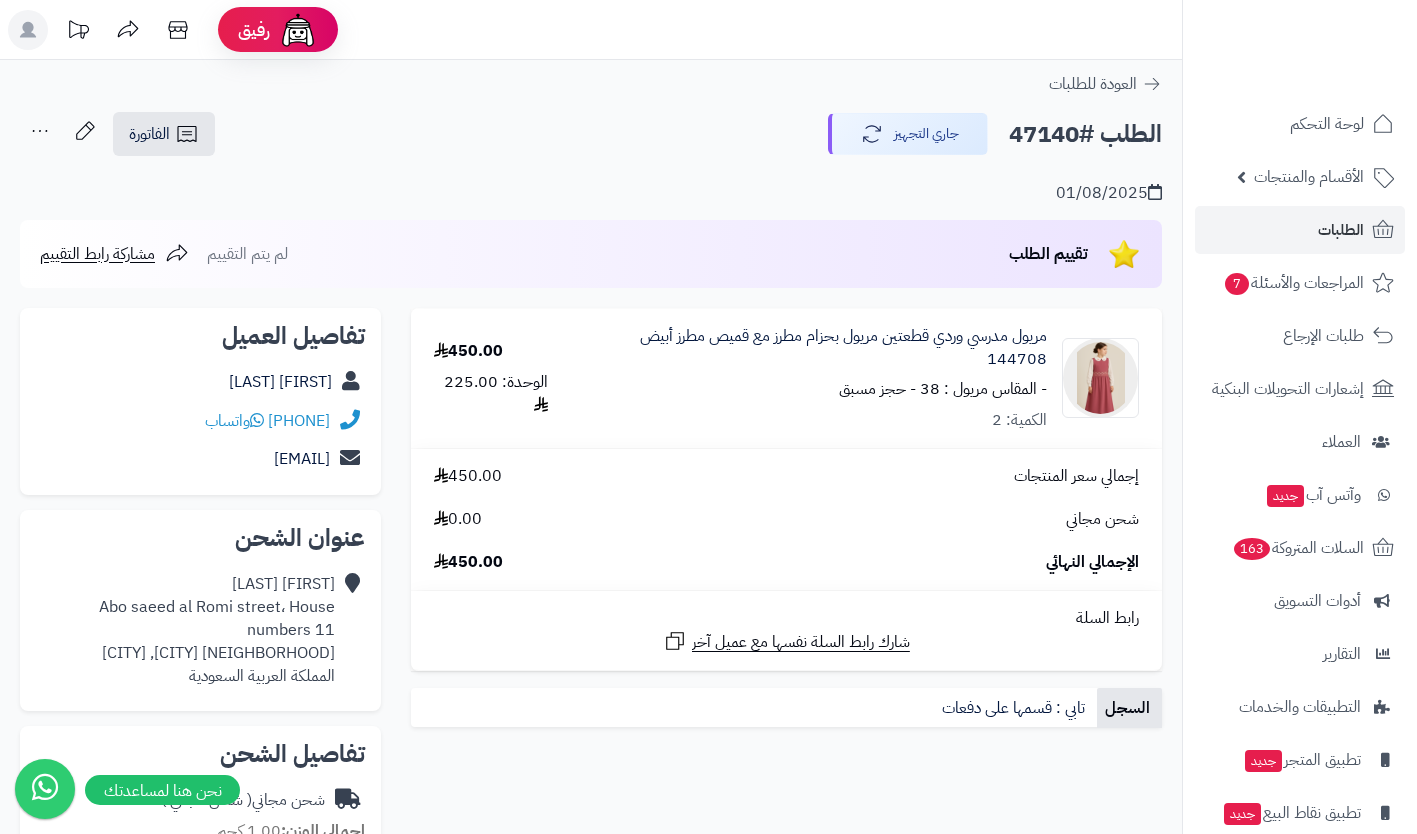 scroll, scrollTop: 0, scrollLeft: 0, axis: both 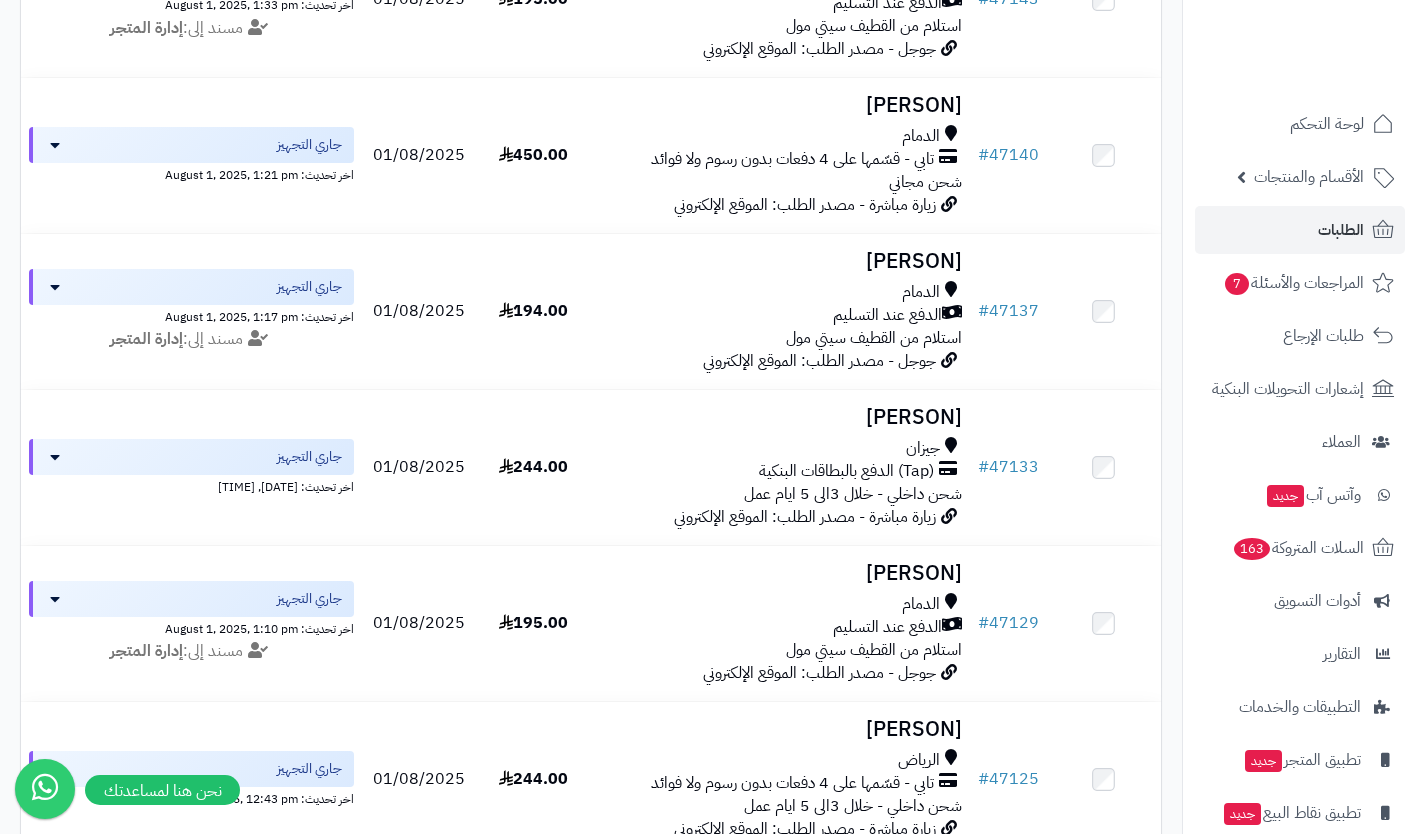 click on "شحن داخلي  - خلال 3الى 5 ايام عمل" at bounding box center [853, 494] 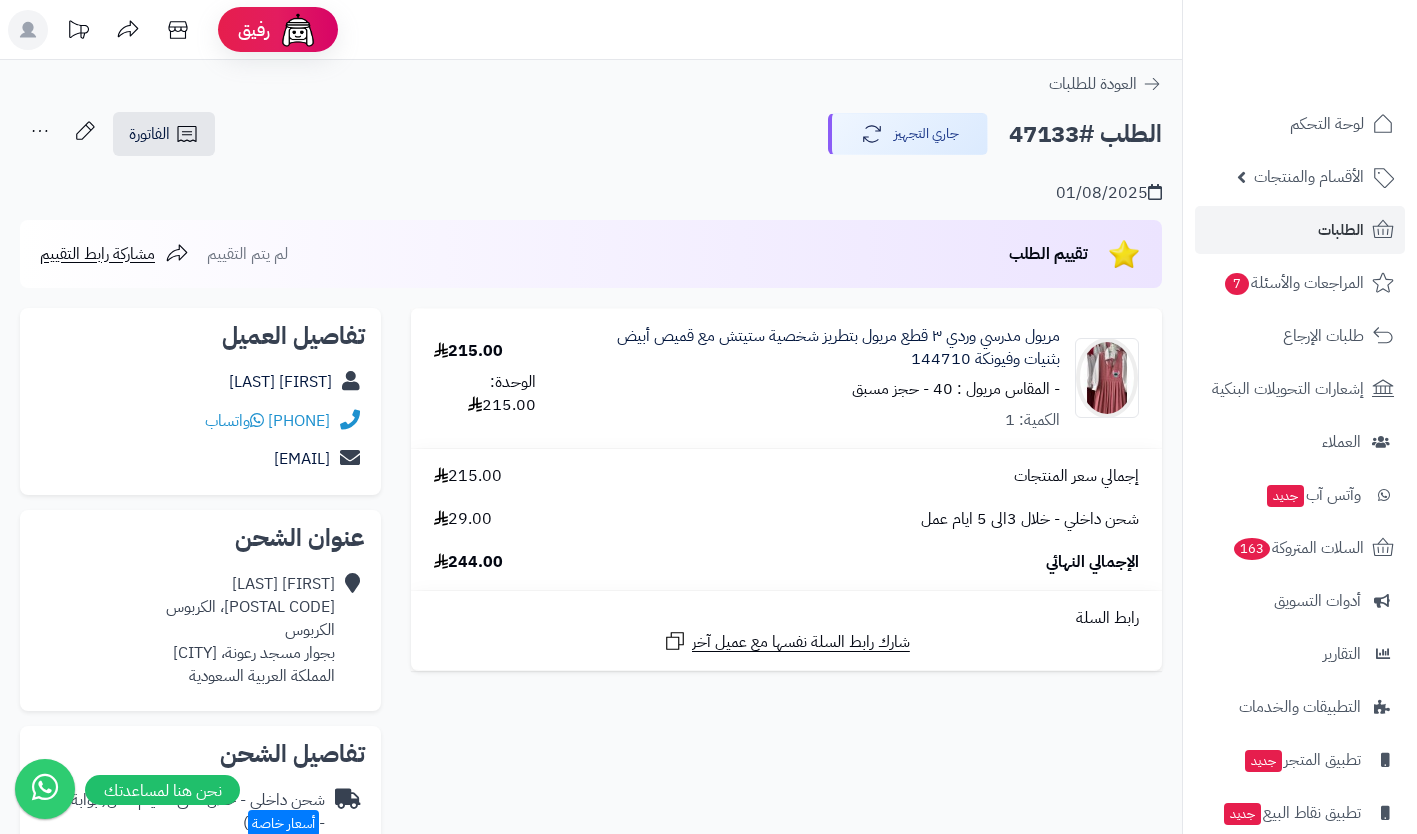 scroll, scrollTop: 0, scrollLeft: 0, axis: both 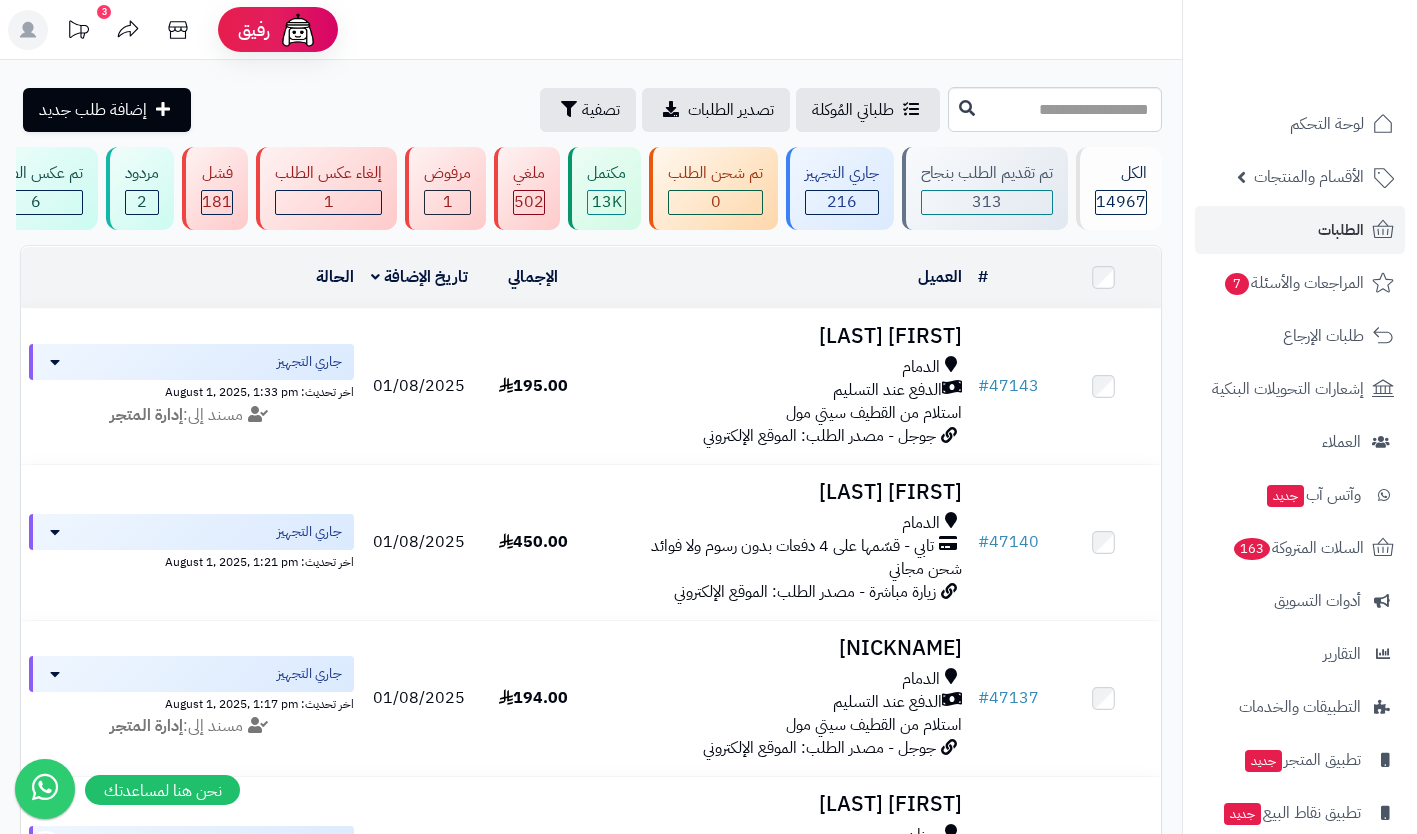click on "الدمام" at bounding box center [780, 679] 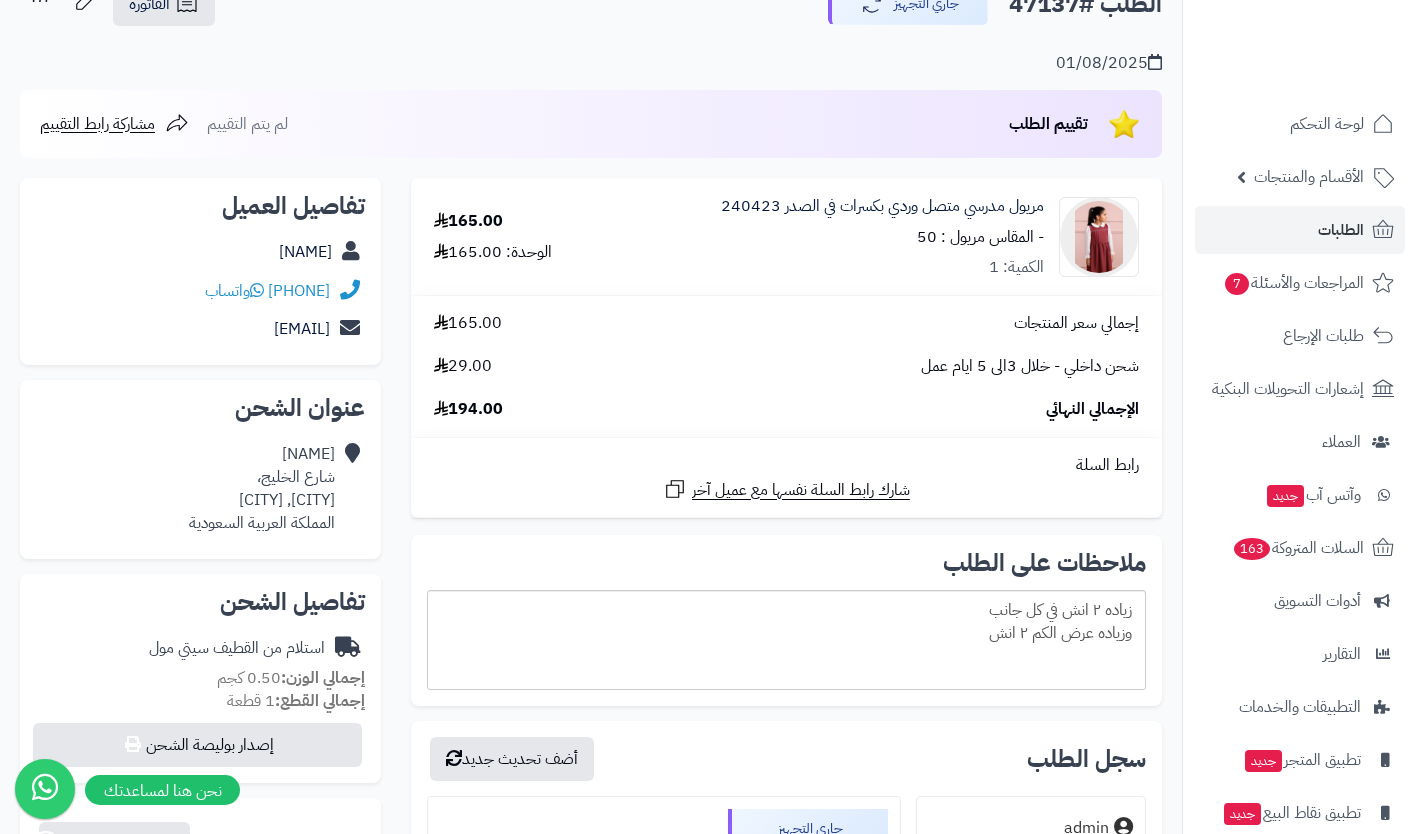 scroll, scrollTop: 0, scrollLeft: 0, axis: both 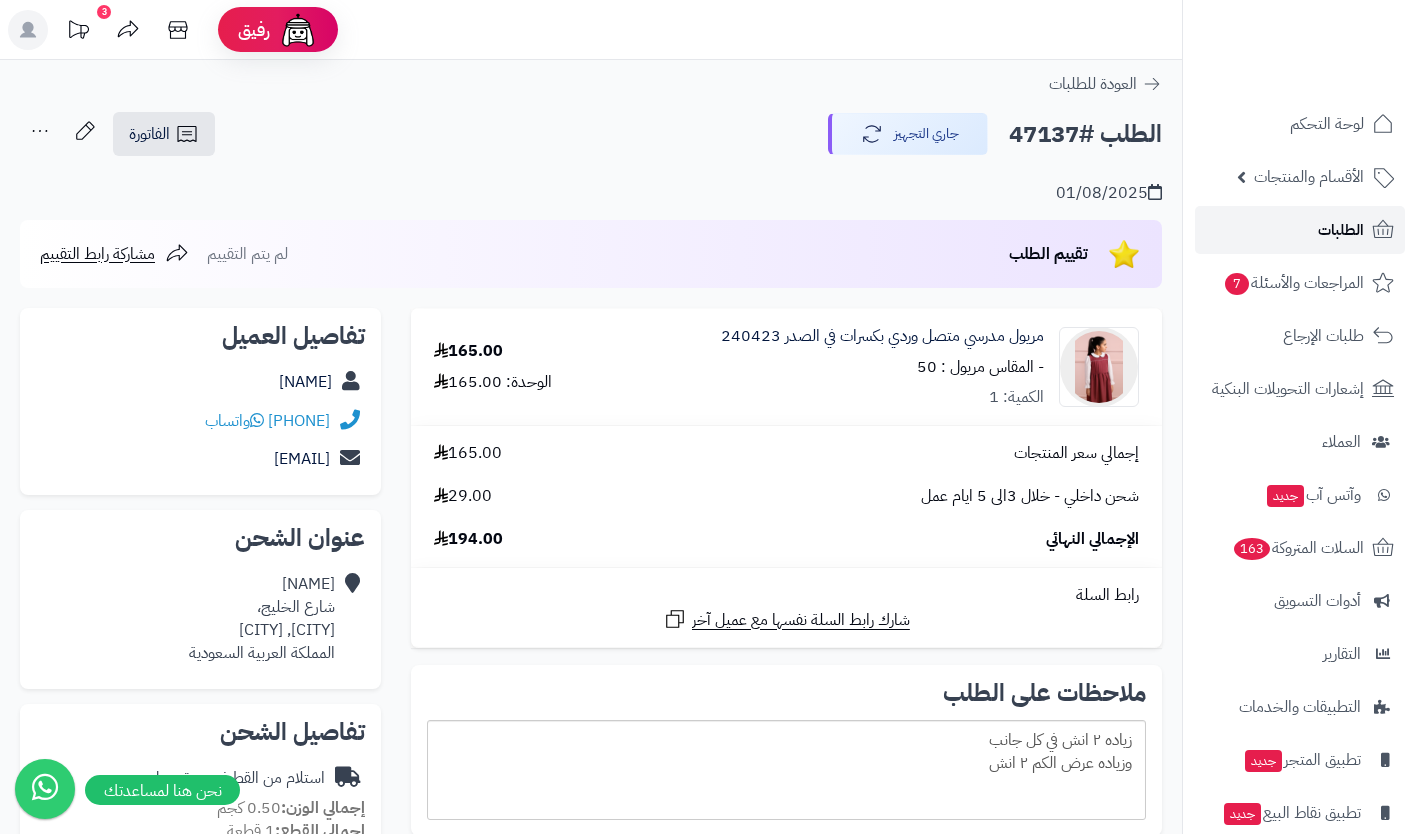 click on "الطلبات" at bounding box center (1341, 230) 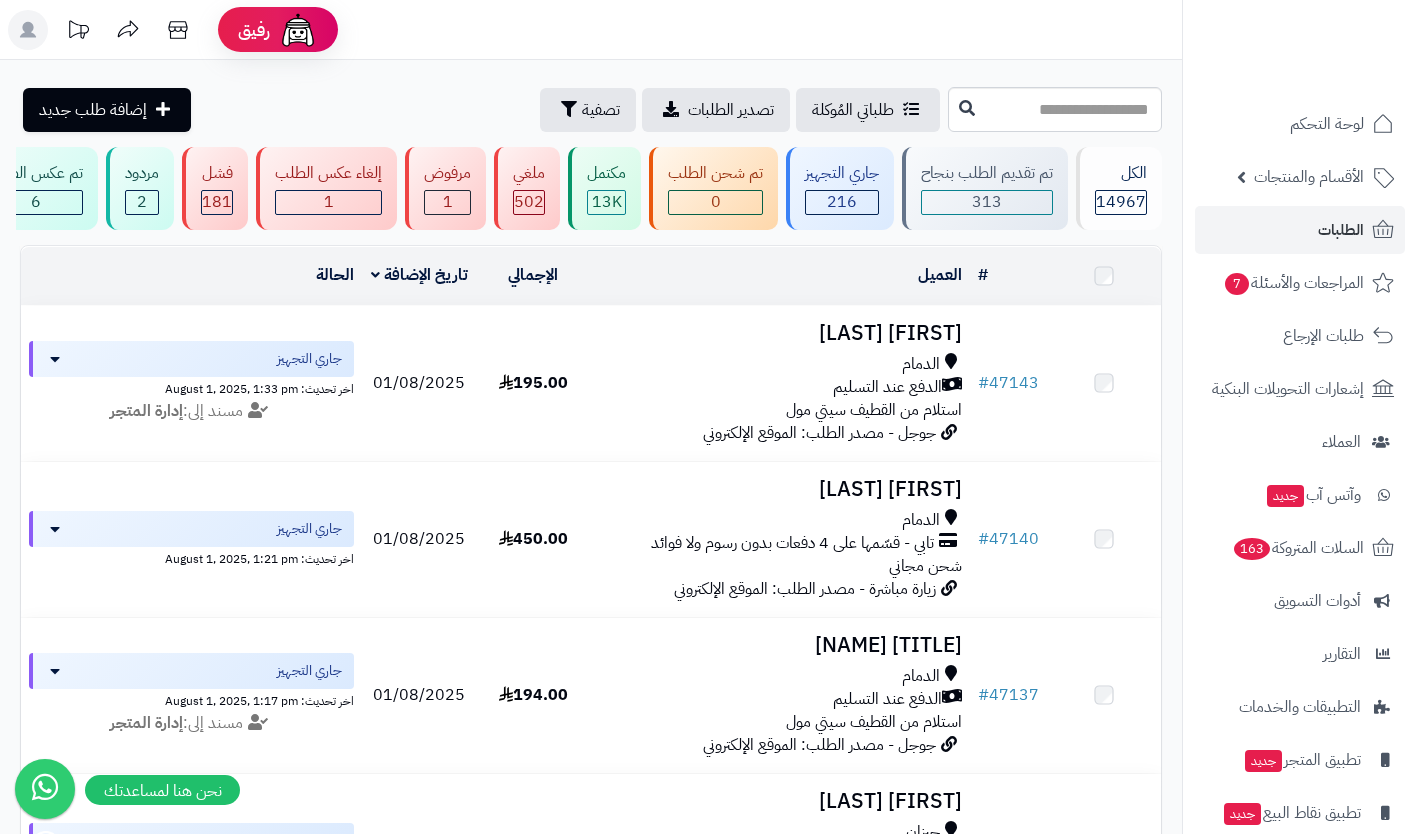 scroll, scrollTop: 0, scrollLeft: 0, axis: both 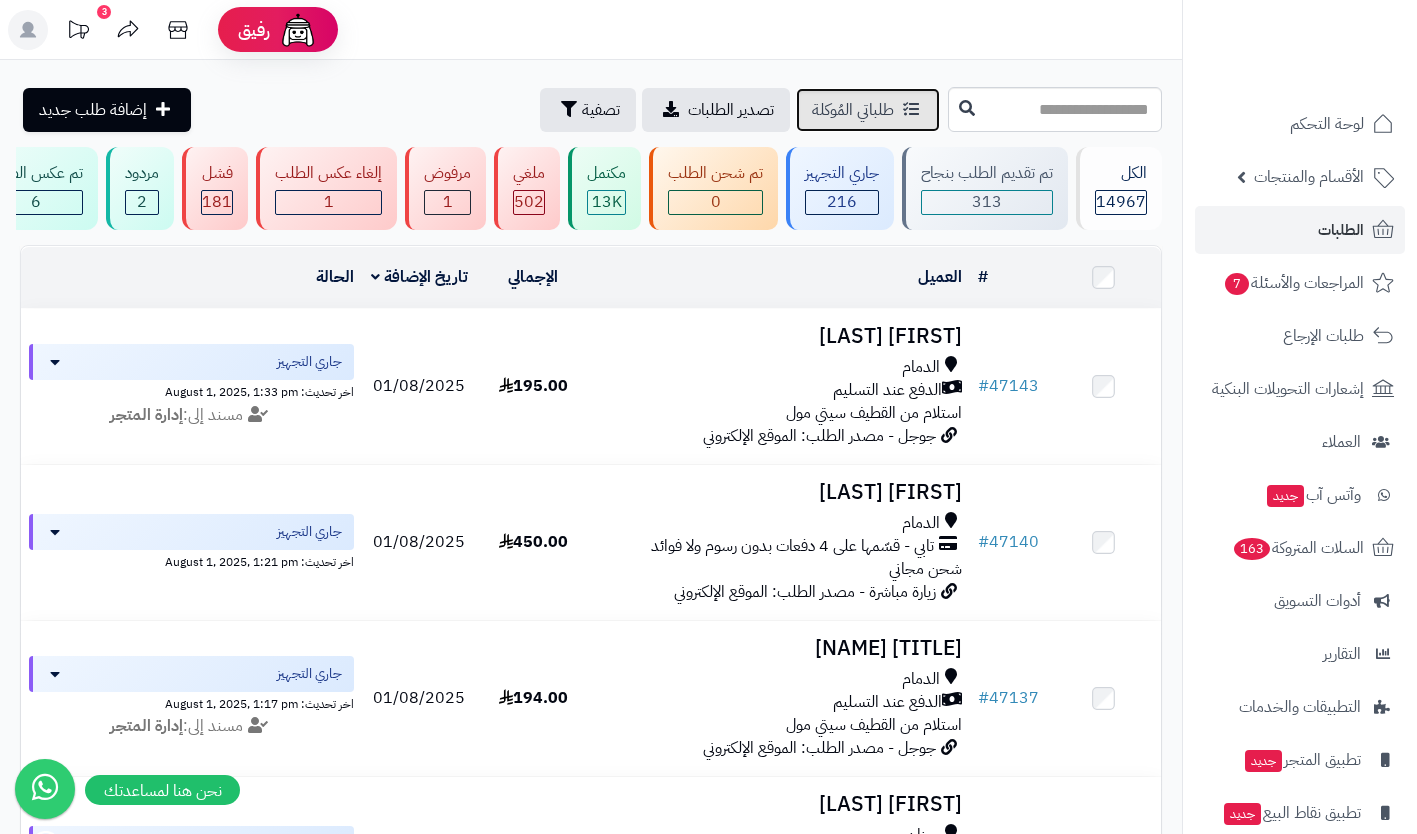 click on "طلباتي المُوكلة" at bounding box center (853, 110) 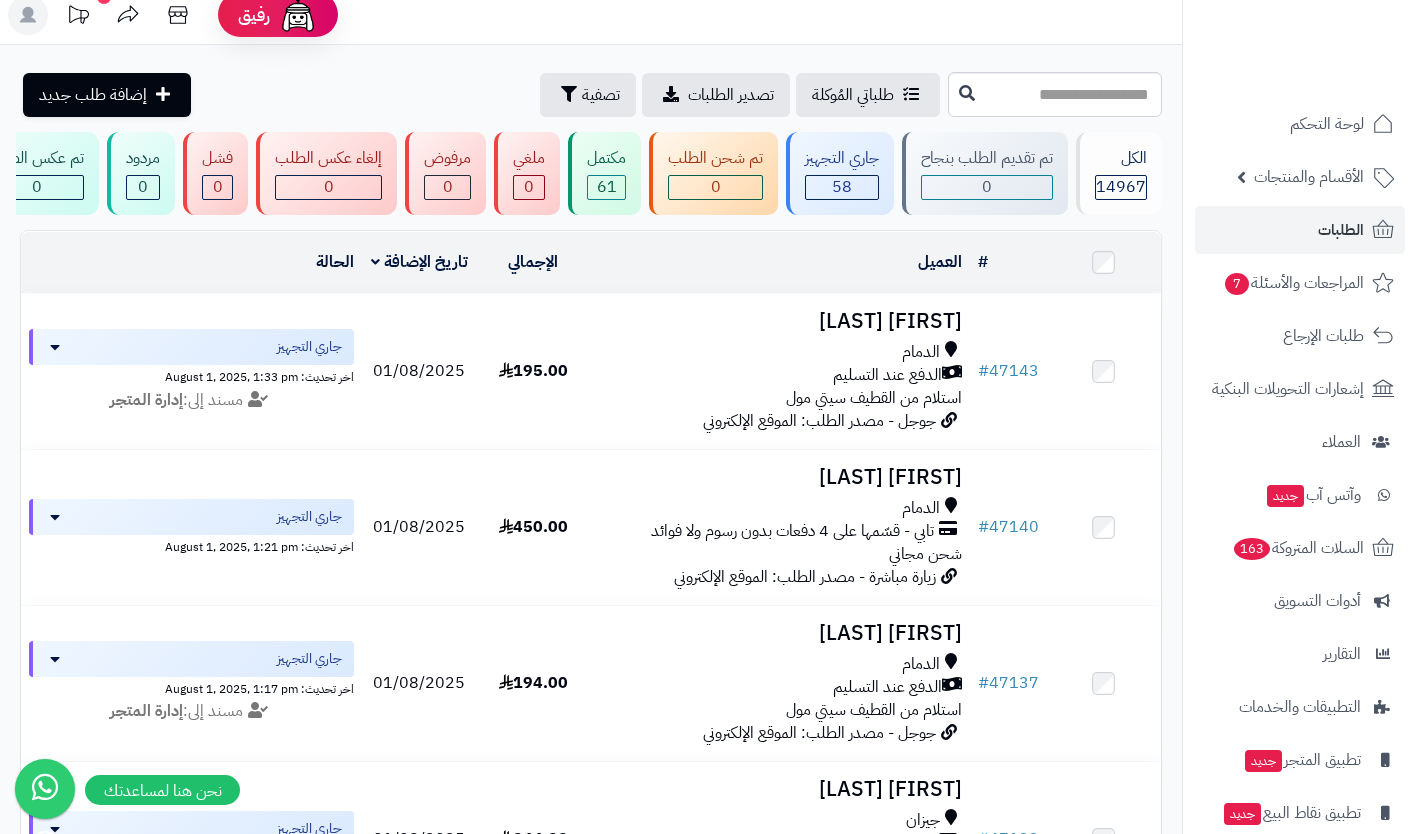 scroll, scrollTop: 0, scrollLeft: 0, axis: both 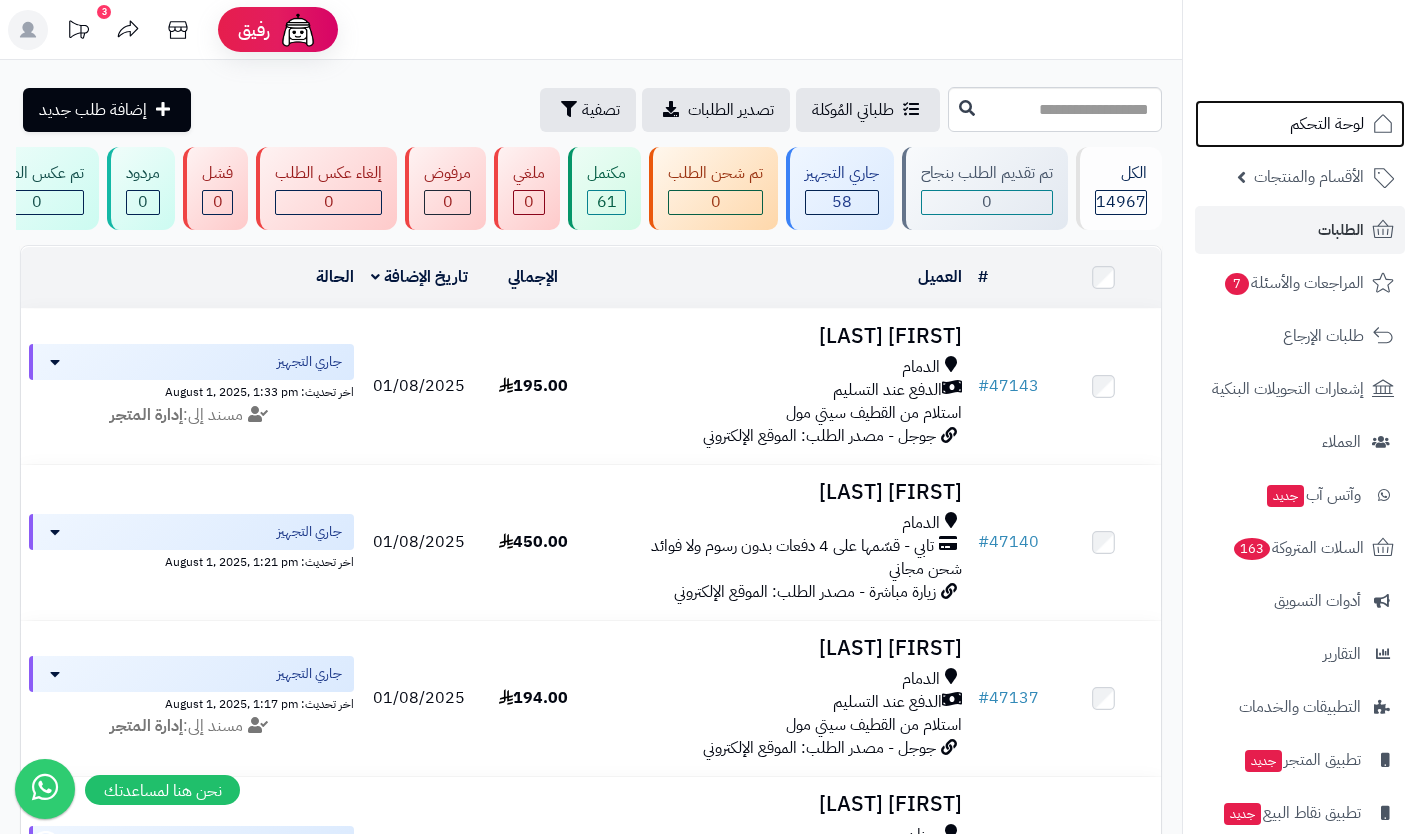 click on "لوحة التحكم" at bounding box center (1327, 124) 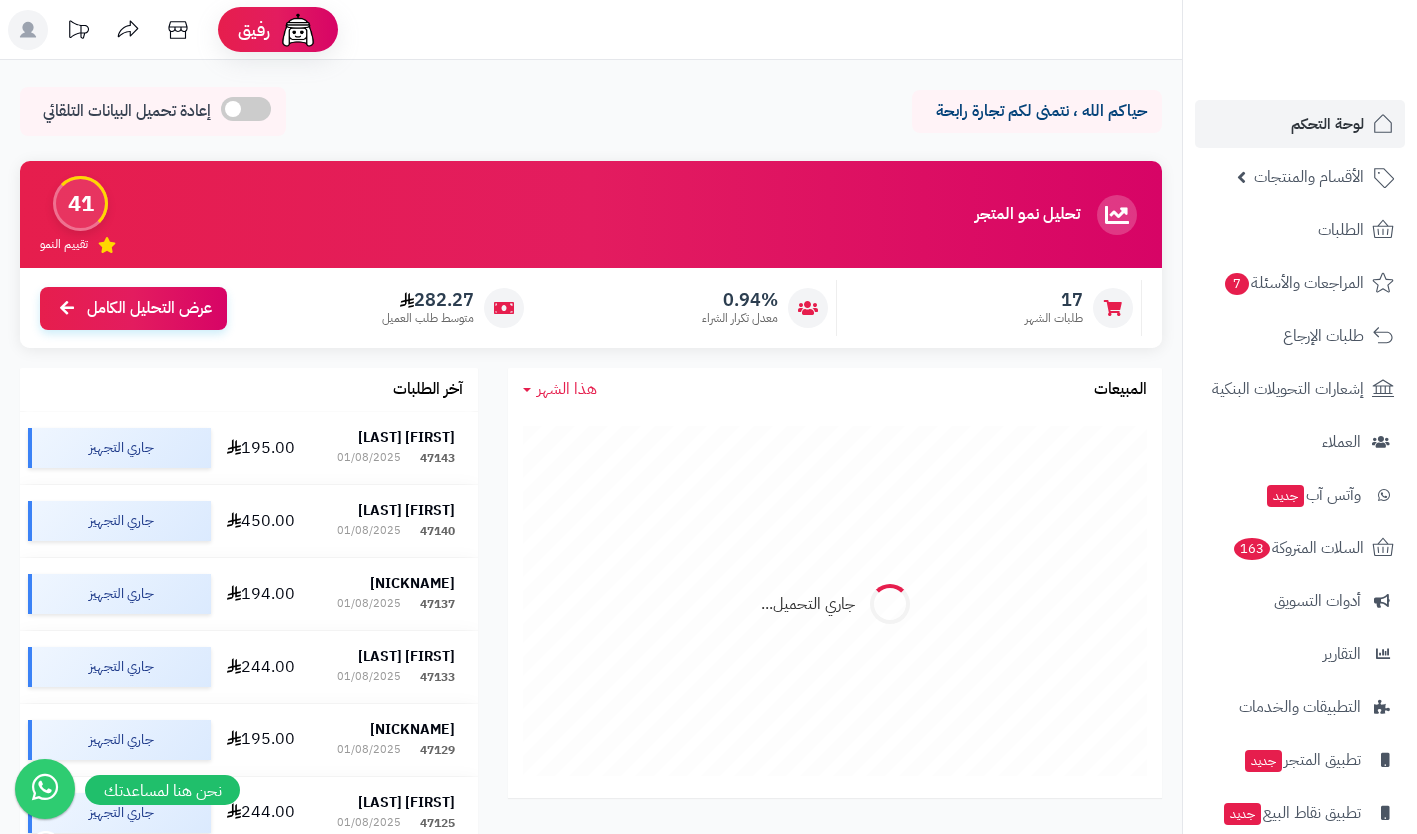 scroll, scrollTop: 0, scrollLeft: 0, axis: both 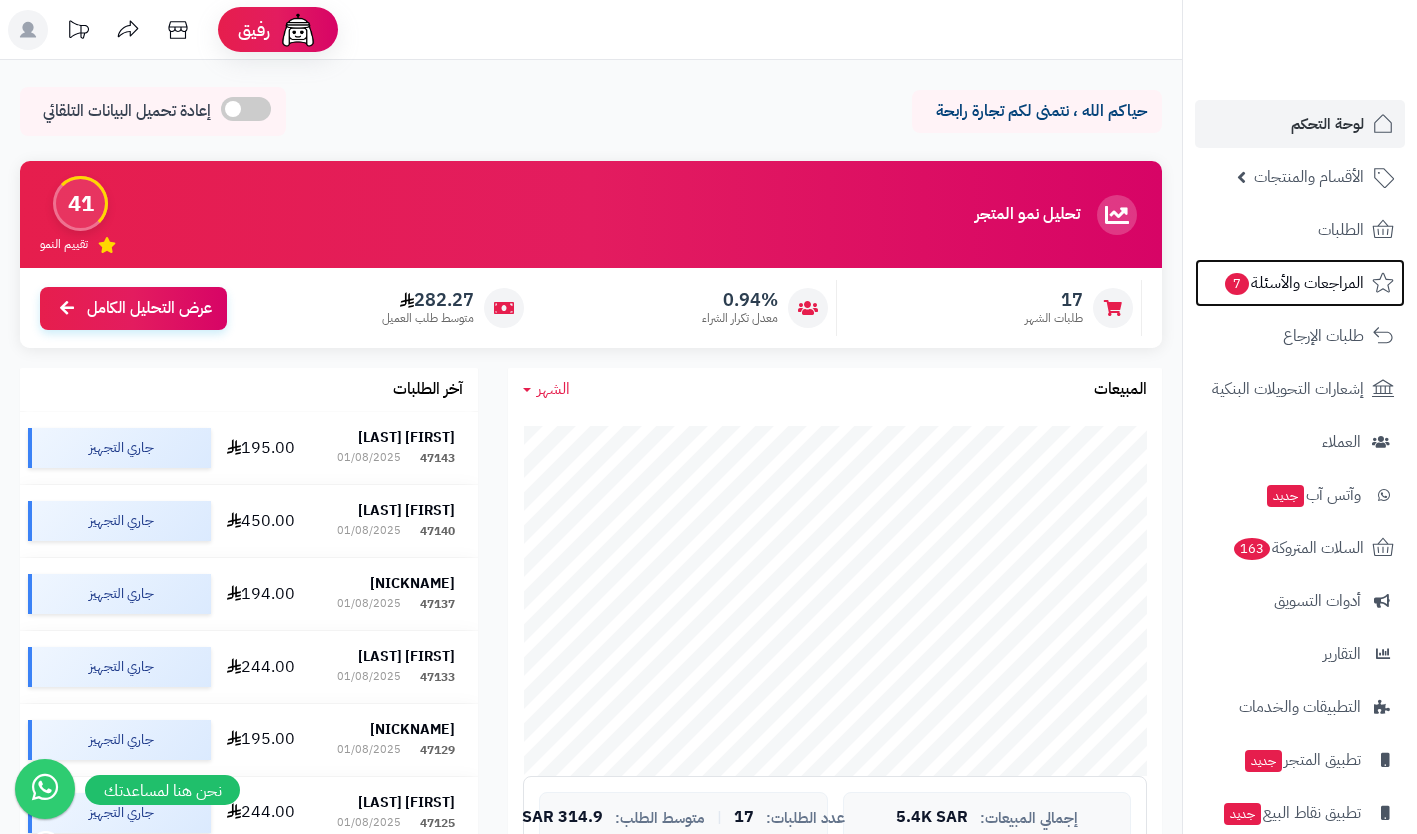 click on "المراجعات والأسئلة  7" at bounding box center [1293, 283] 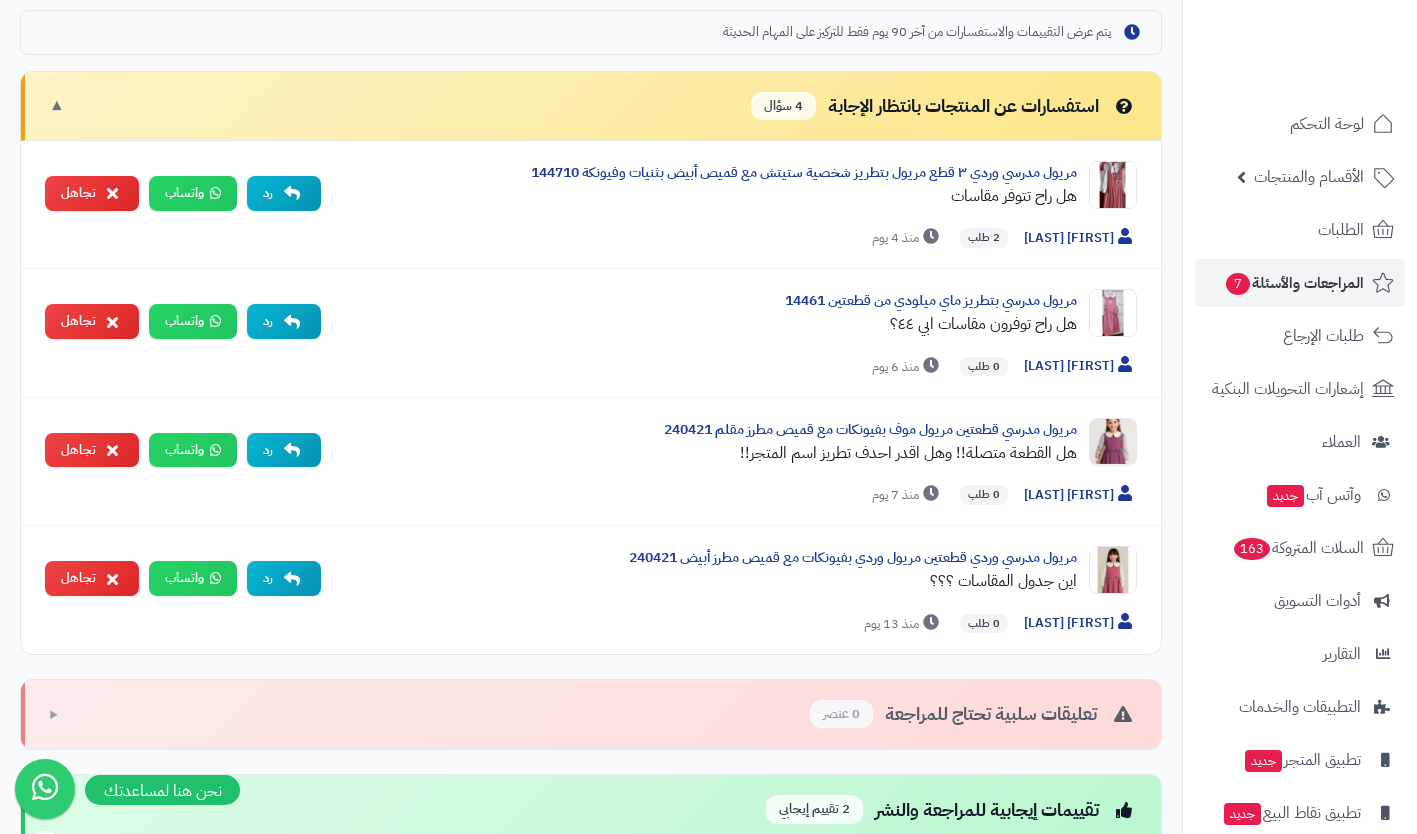 scroll, scrollTop: 607, scrollLeft: 0, axis: vertical 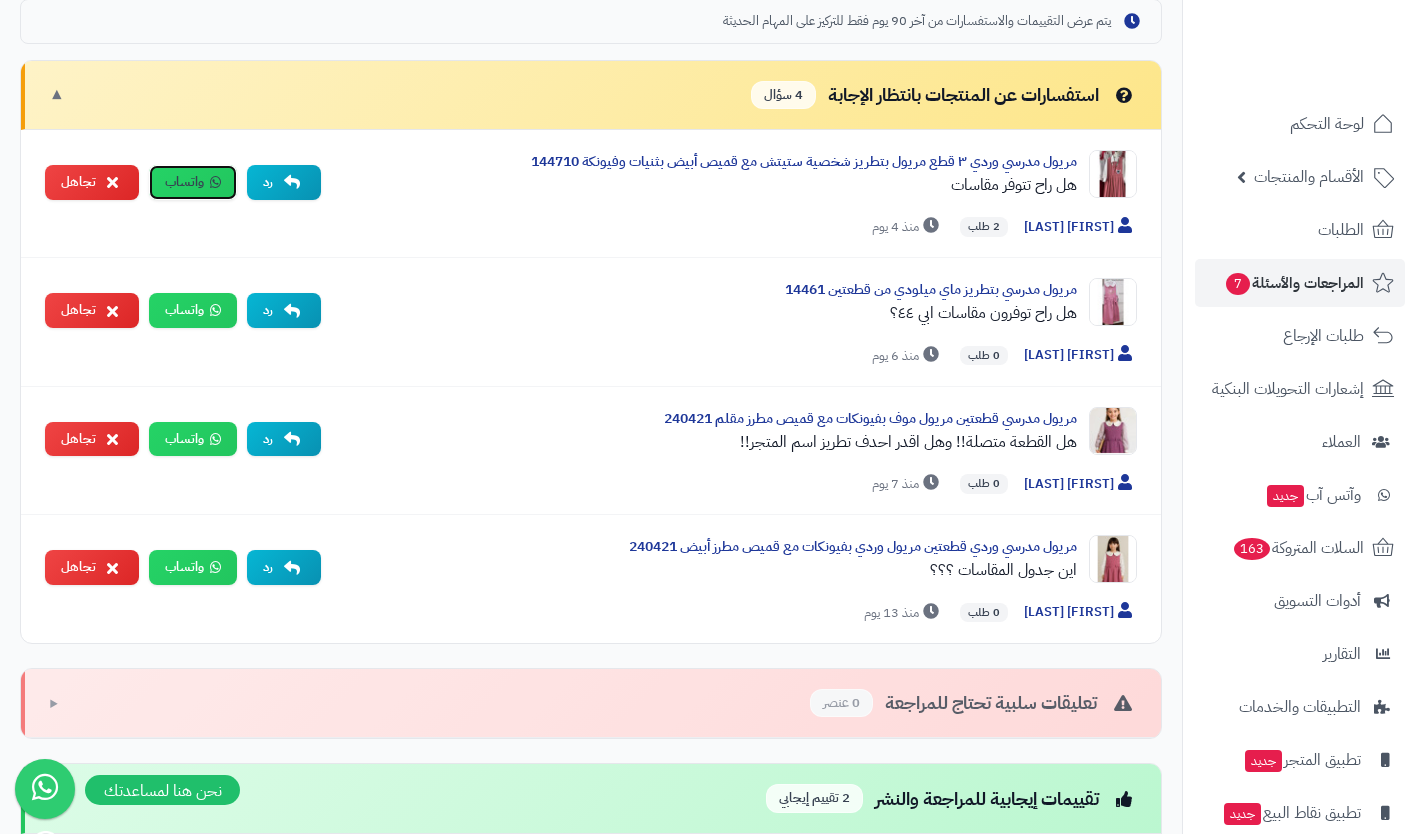 click at bounding box center (215, 182) 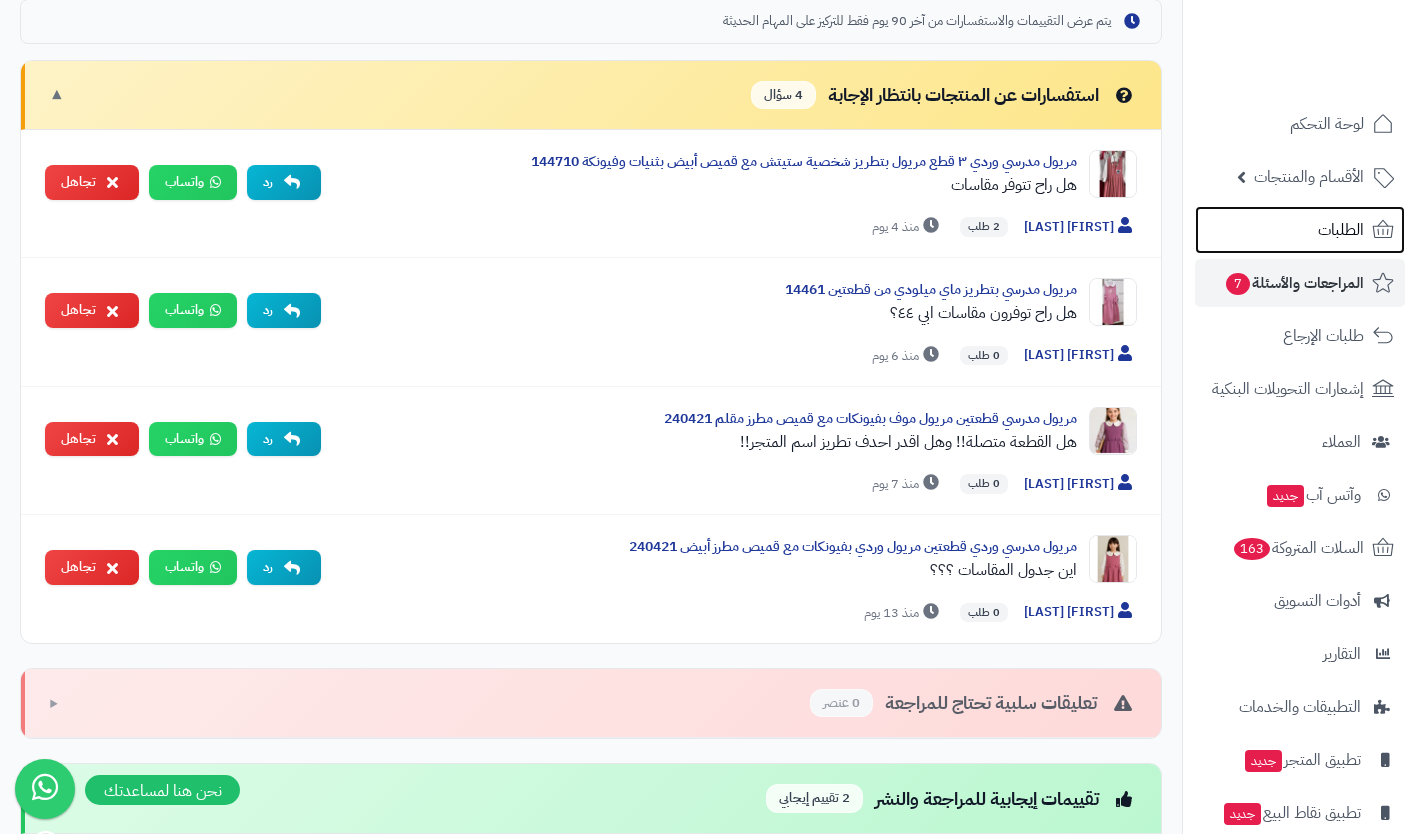 click on "الطلبات" at bounding box center [1341, 230] 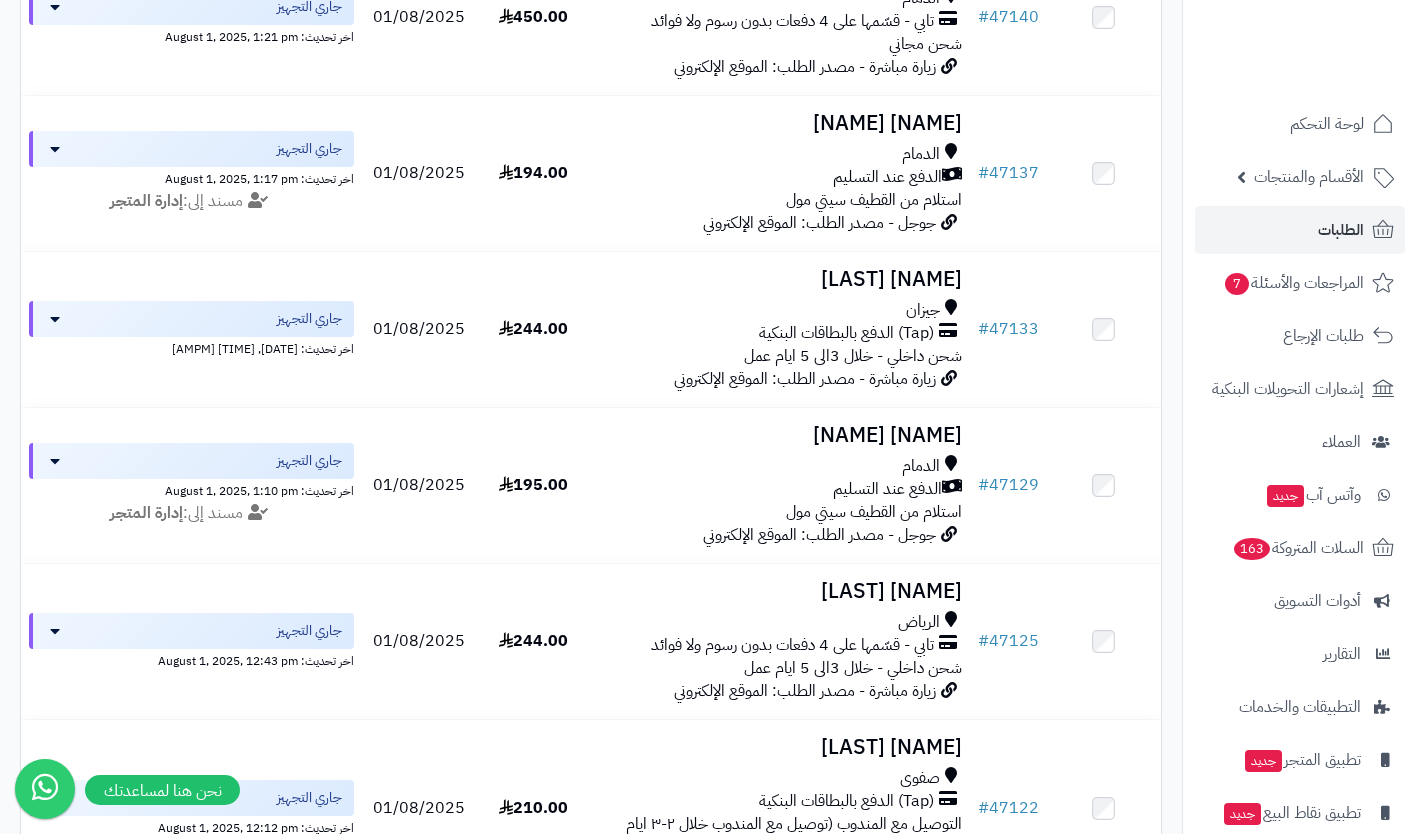 scroll, scrollTop: 583, scrollLeft: 0, axis: vertical 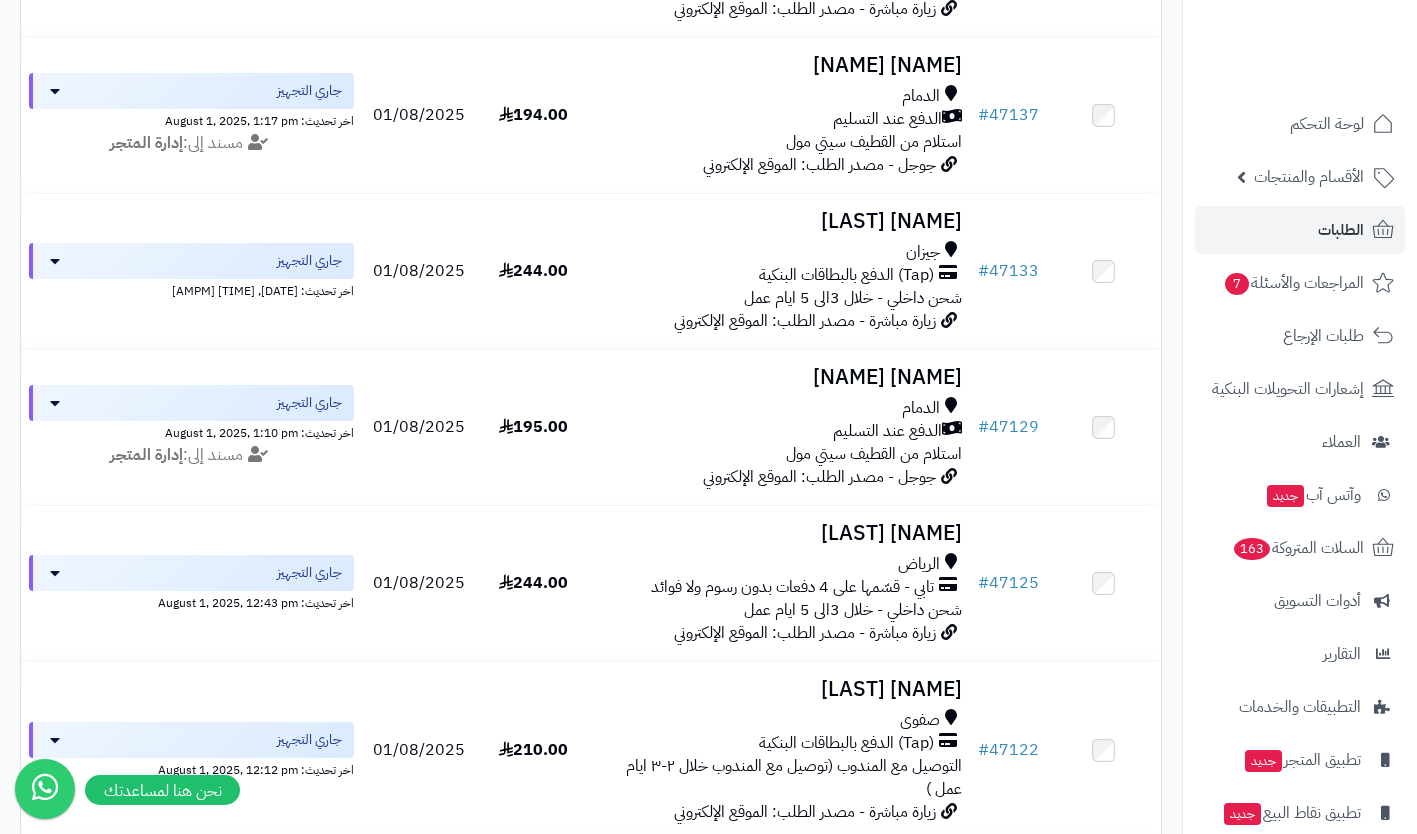 click on "(Tap) الدفع بالبطاقات البنكية" at bounding box center [846, 275] 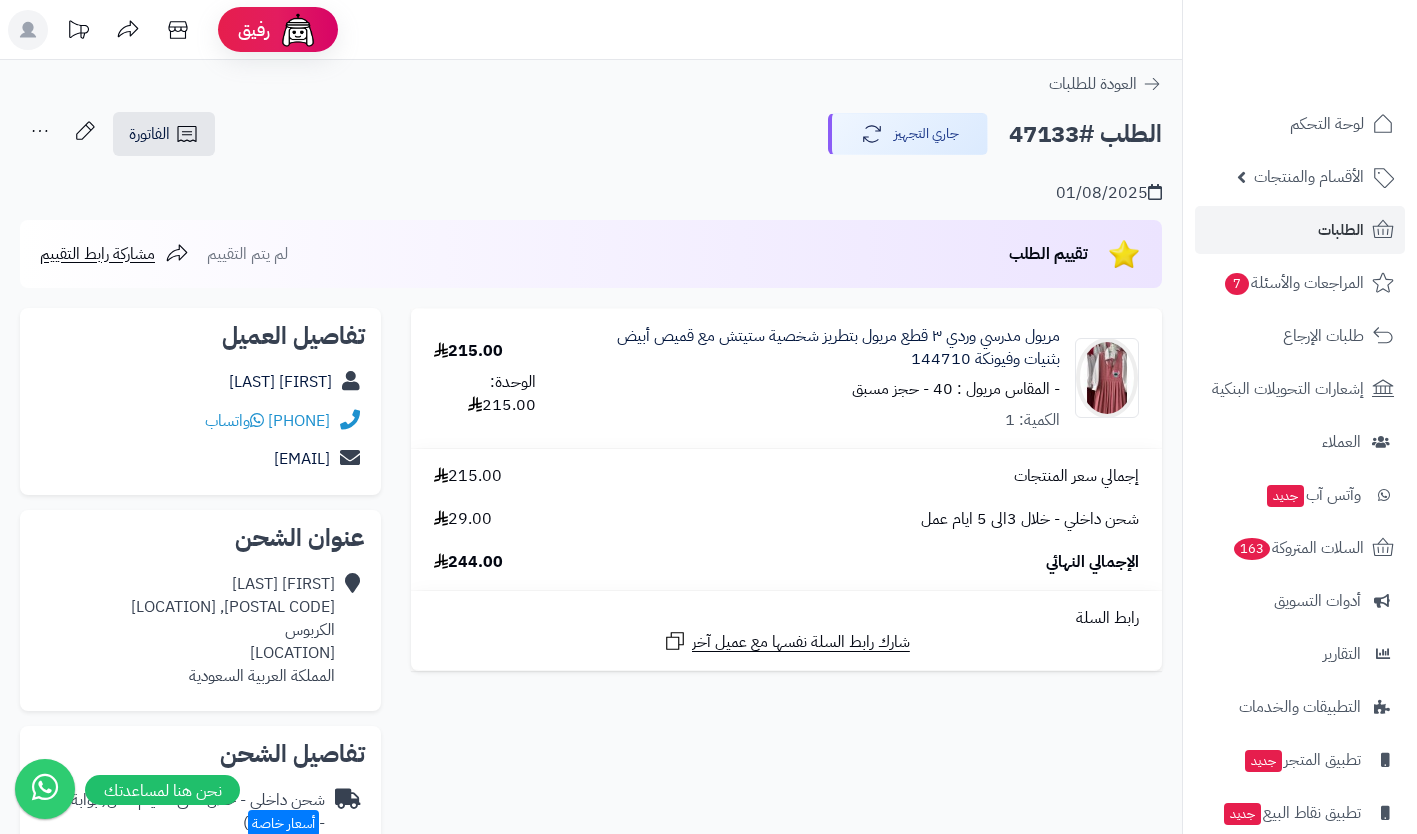 scroll, scrollTop: 0, scrollLeft: 0, axis: both 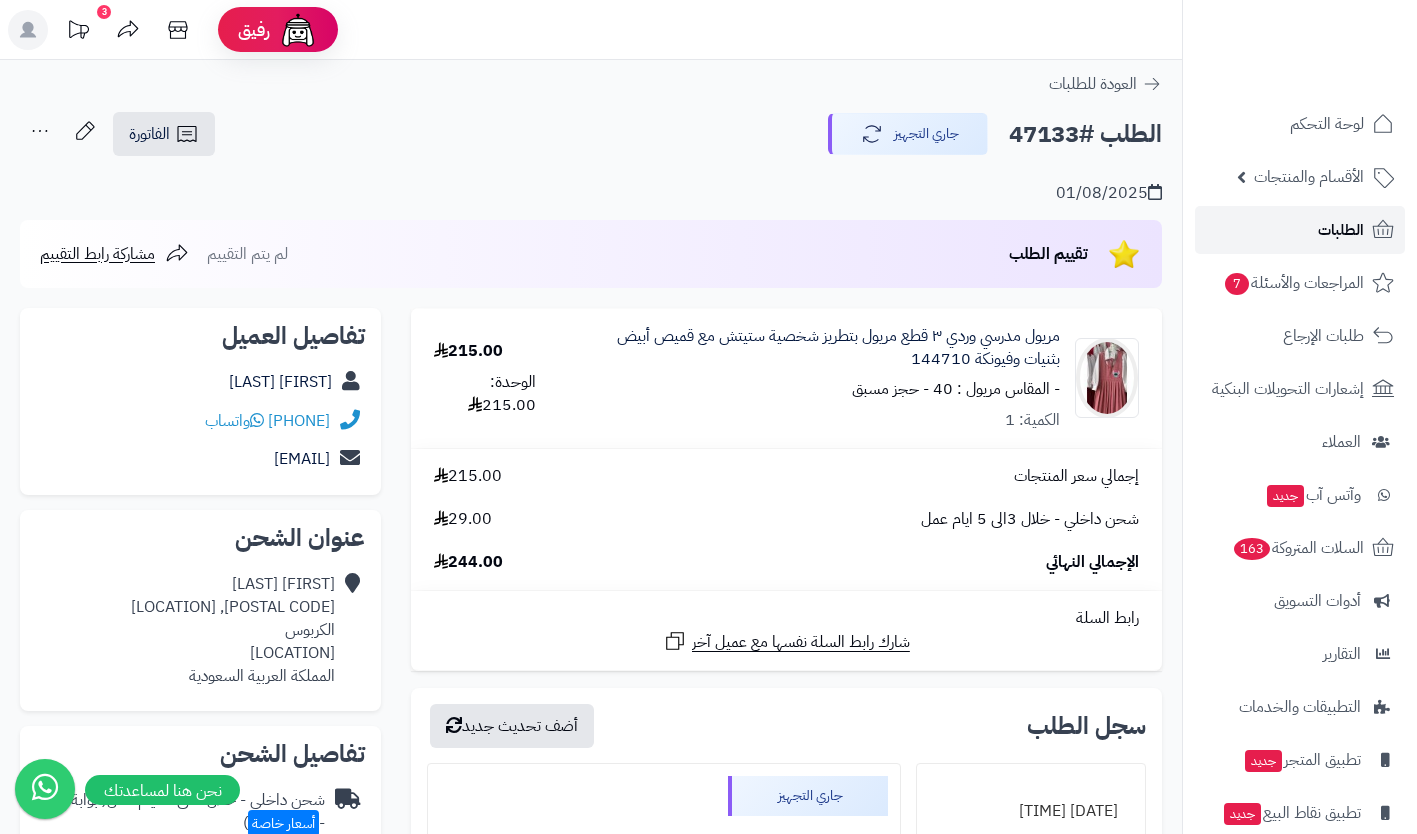 click on "الطلبات" at bounding box center [1341, 230] 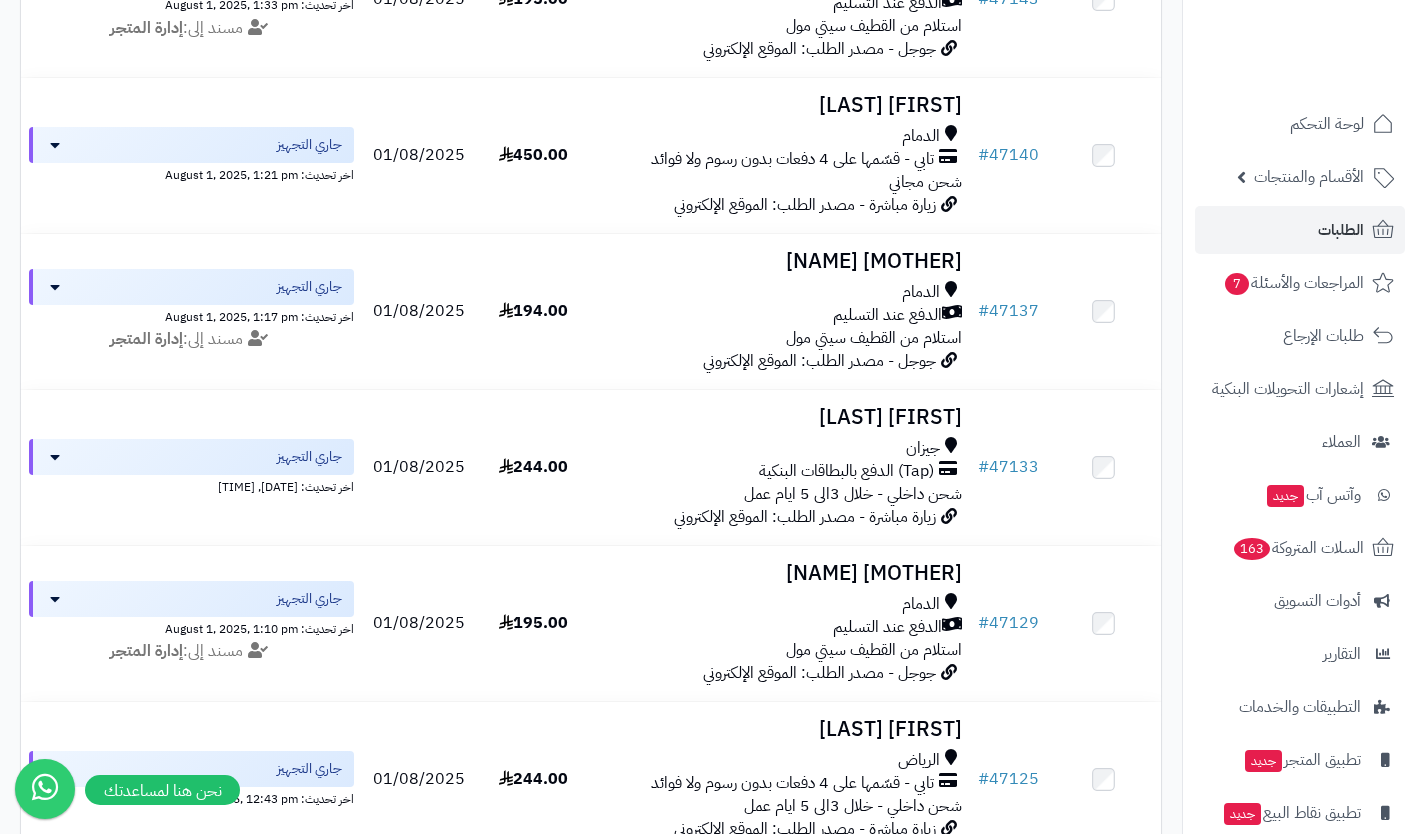 scroll, scrollTop: 390, scrollLeft: 0, axis: vertical 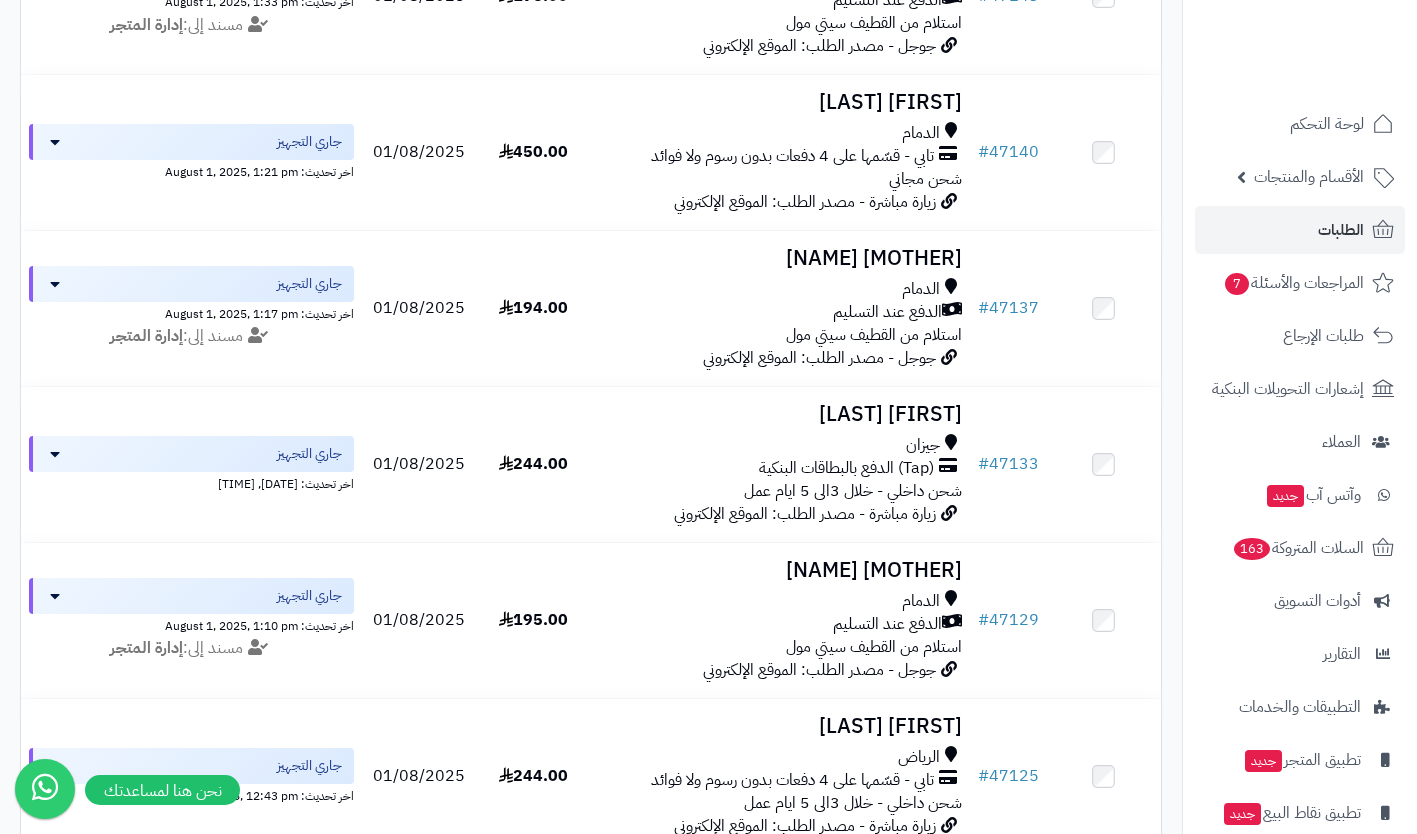 click on "شحن داخلي  - خلال 3الى 5 ايام عمل" at bounding box center (853, 491) 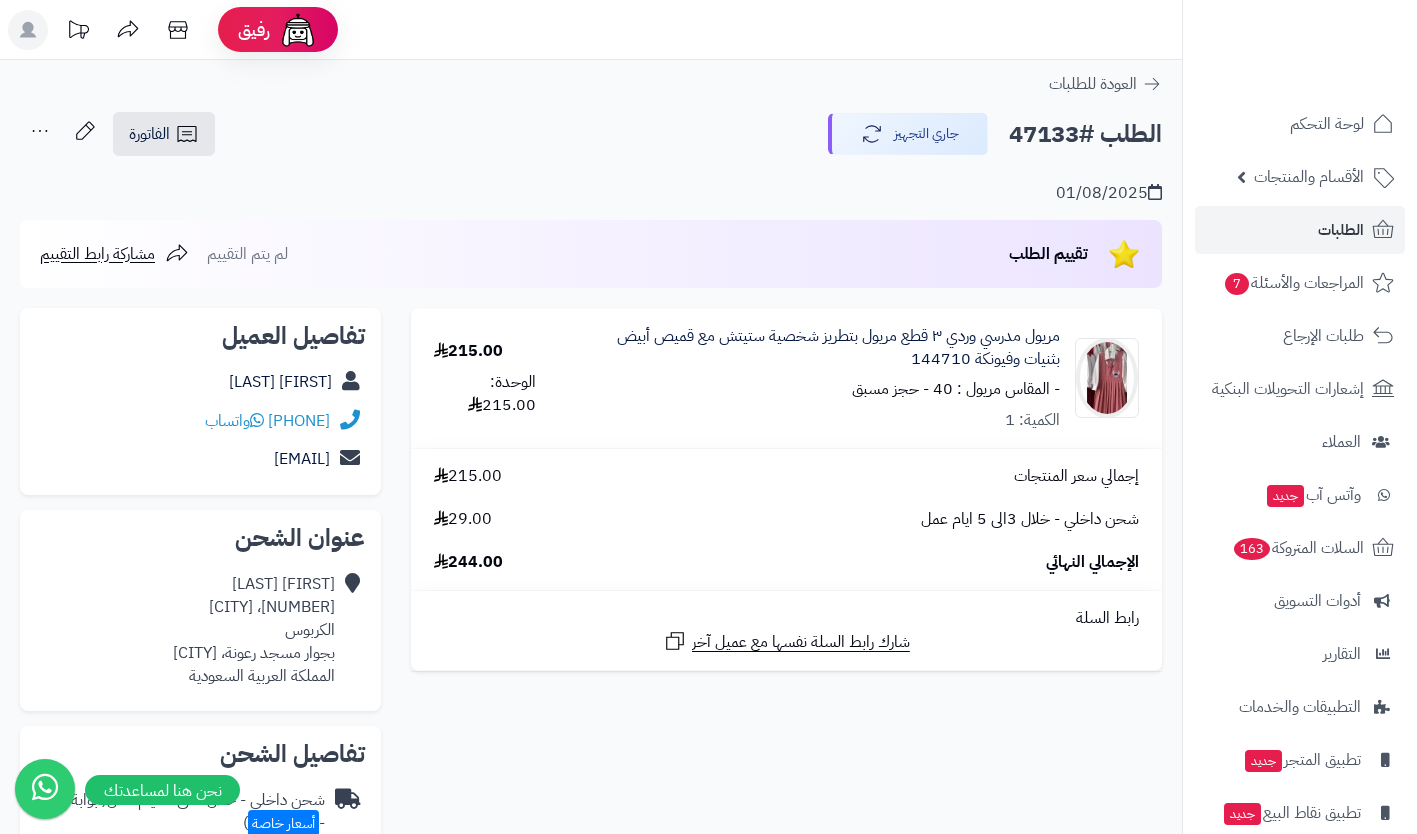 scroll, scrollTop: 0, scrollLeft: 0, axis: both 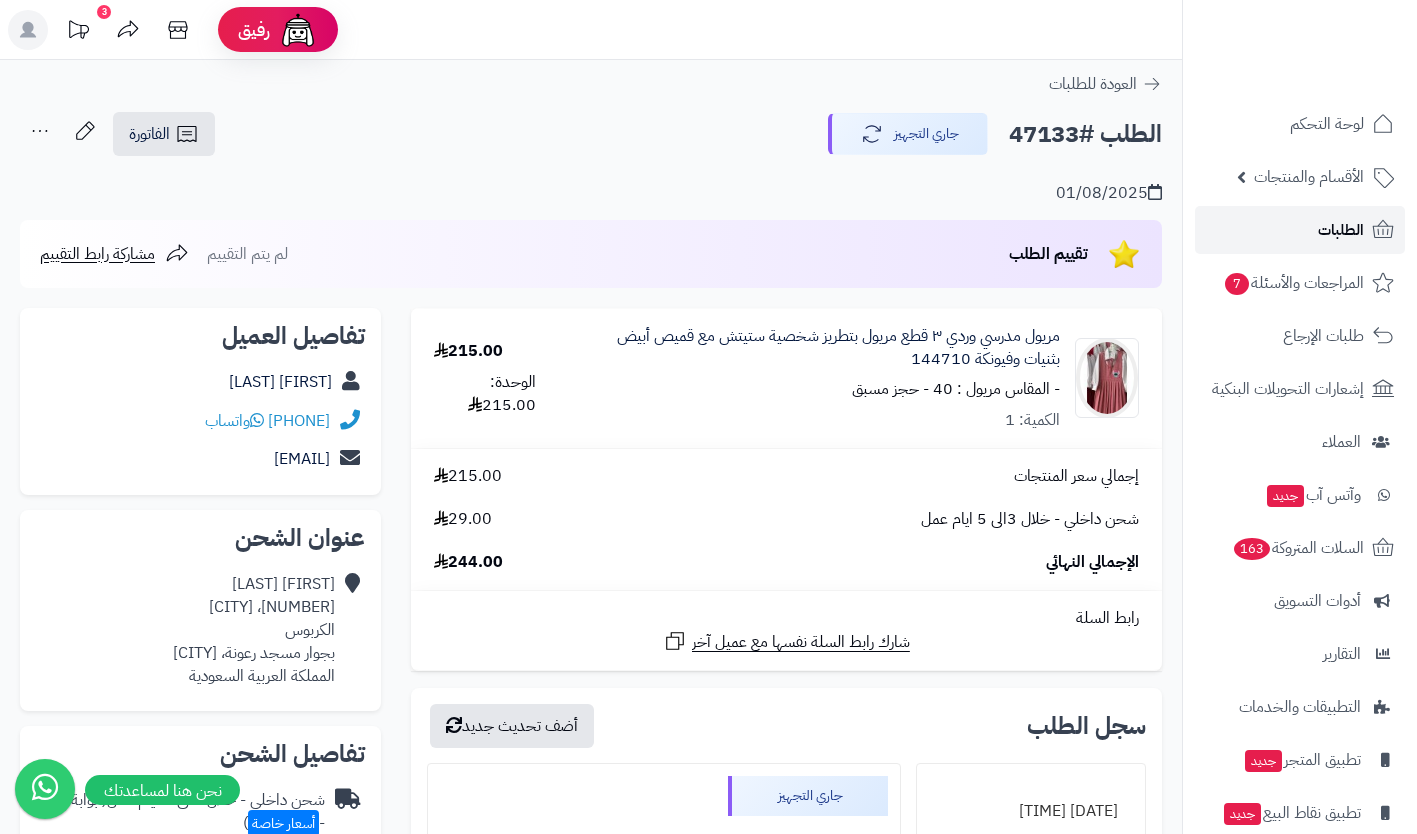 click on "الطلبات" at bounding box center (1341, 230) 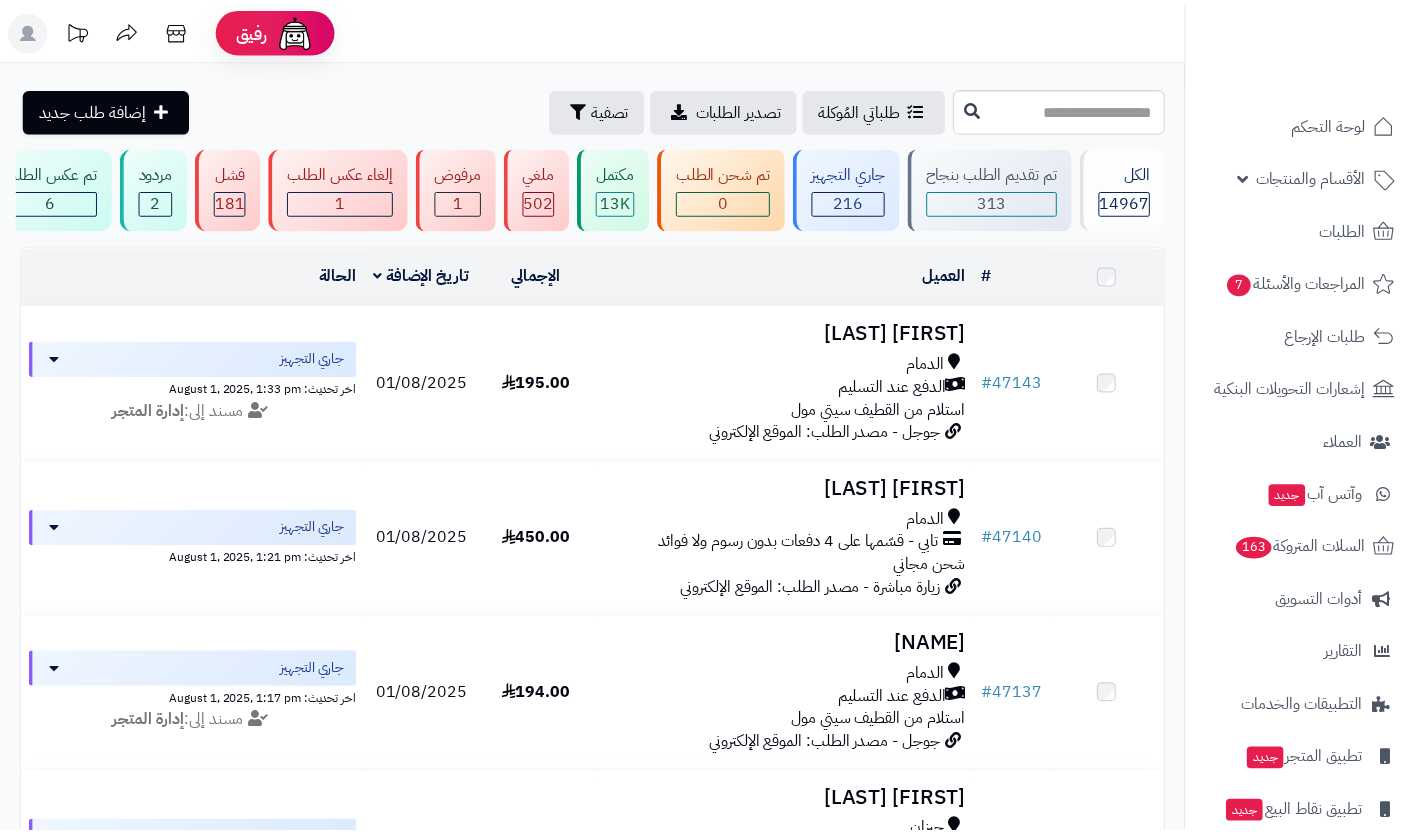scroll, scrollTop: 0, scrollLeft: 0, axis: both 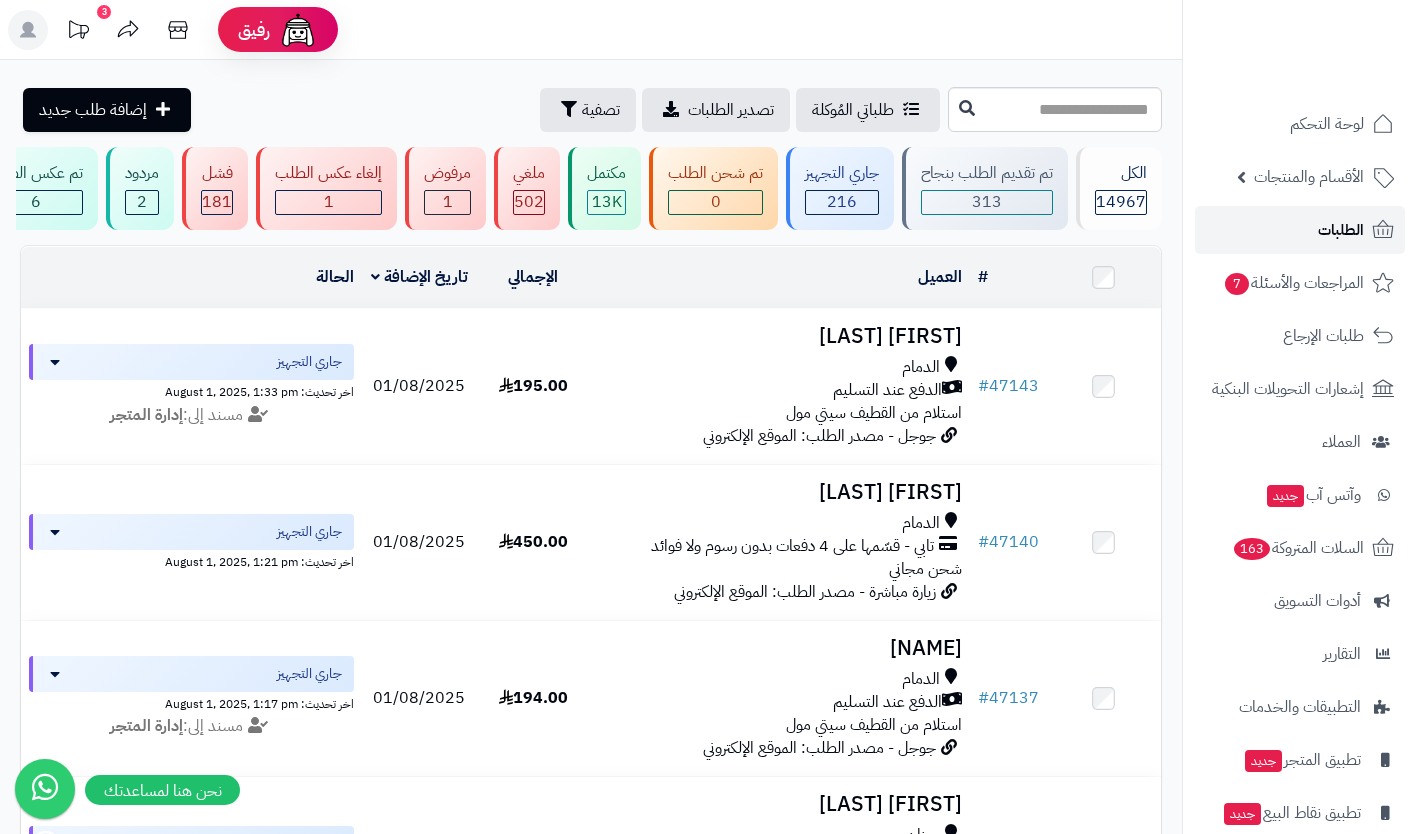 click 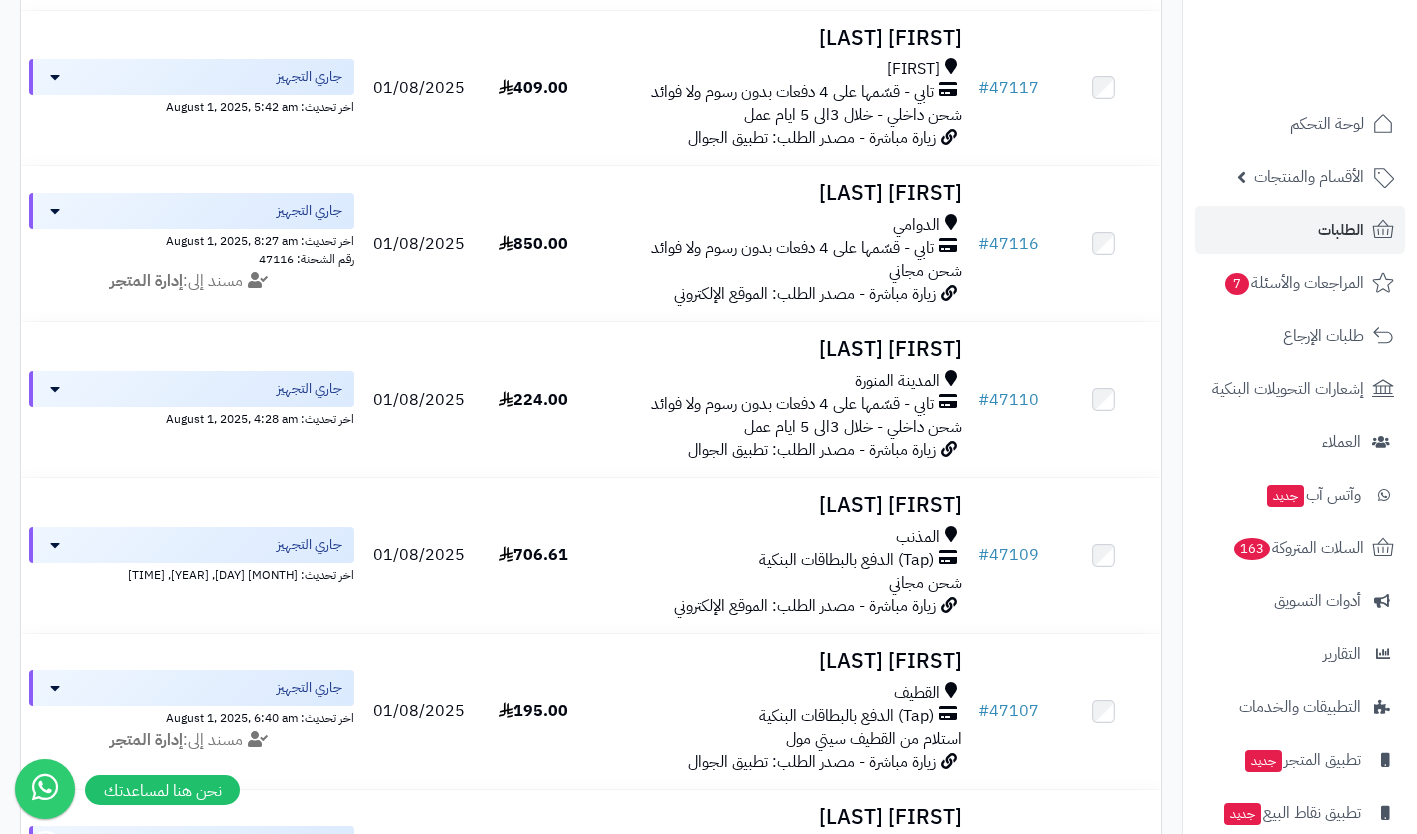 scroll, scrollTop: 1414, scrollLeft: 0, axis: vertical 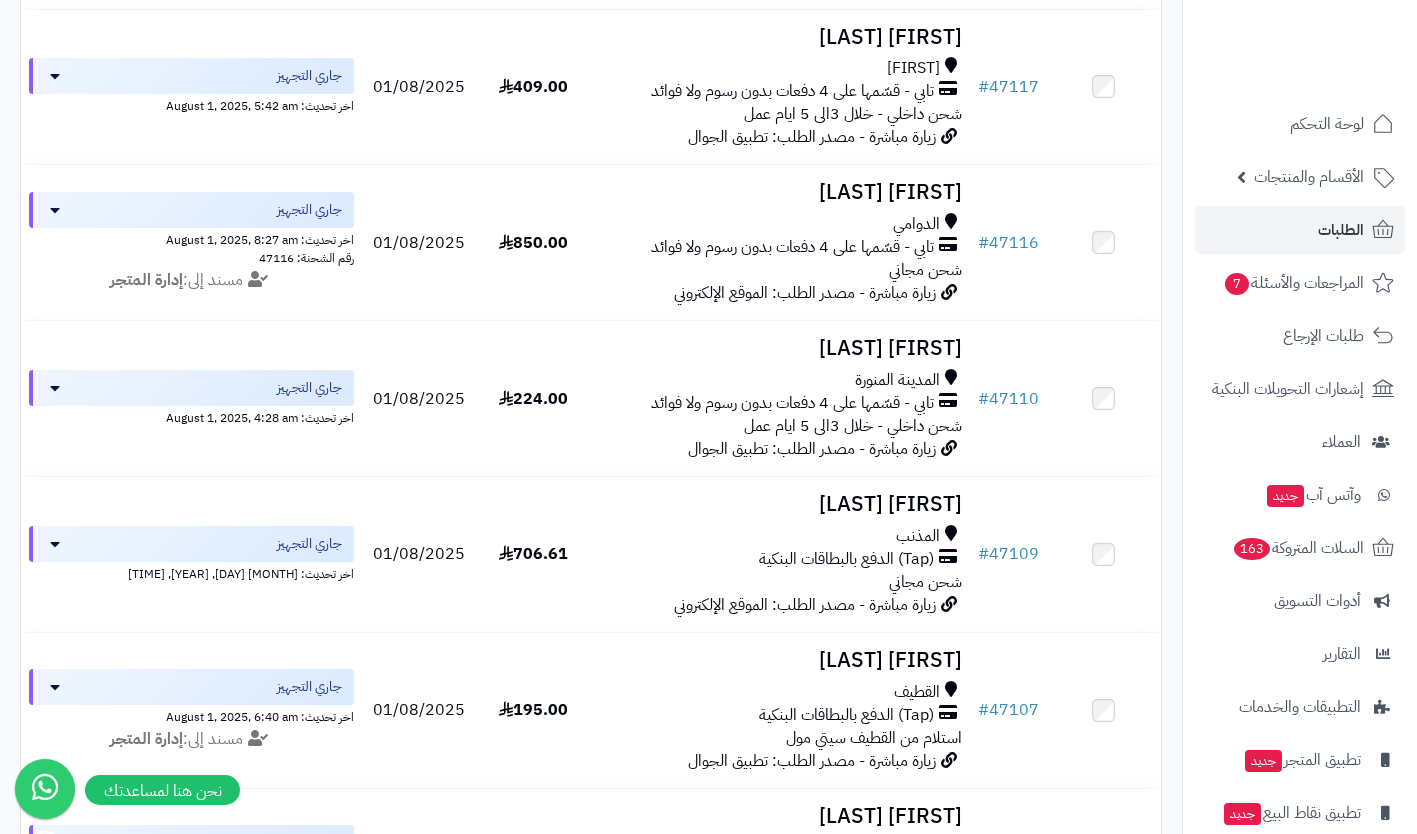 click on "القطيف" at bounding box center (780, 692) 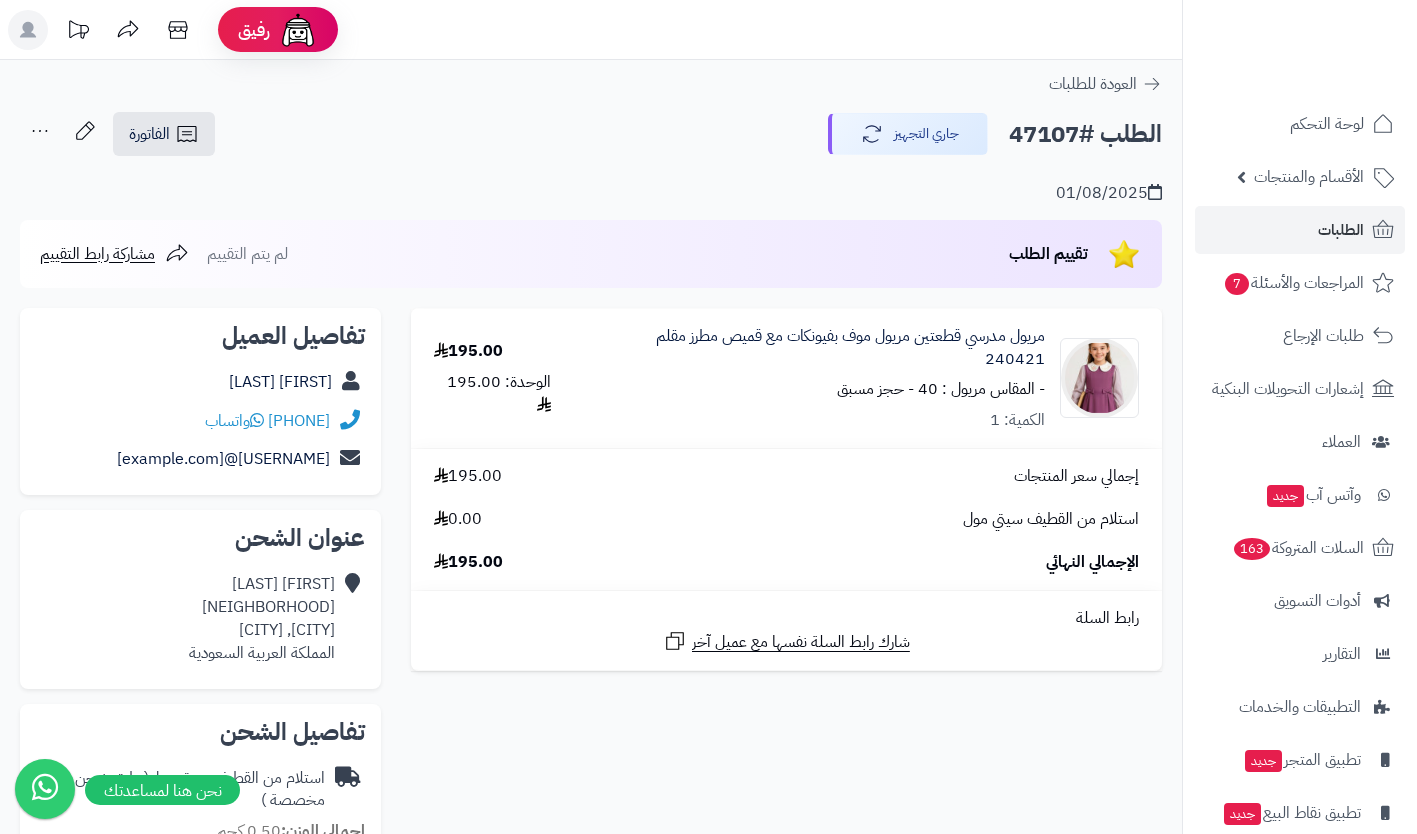 scroll, scrollTop: 0, scrollLeft: 0, axis: both 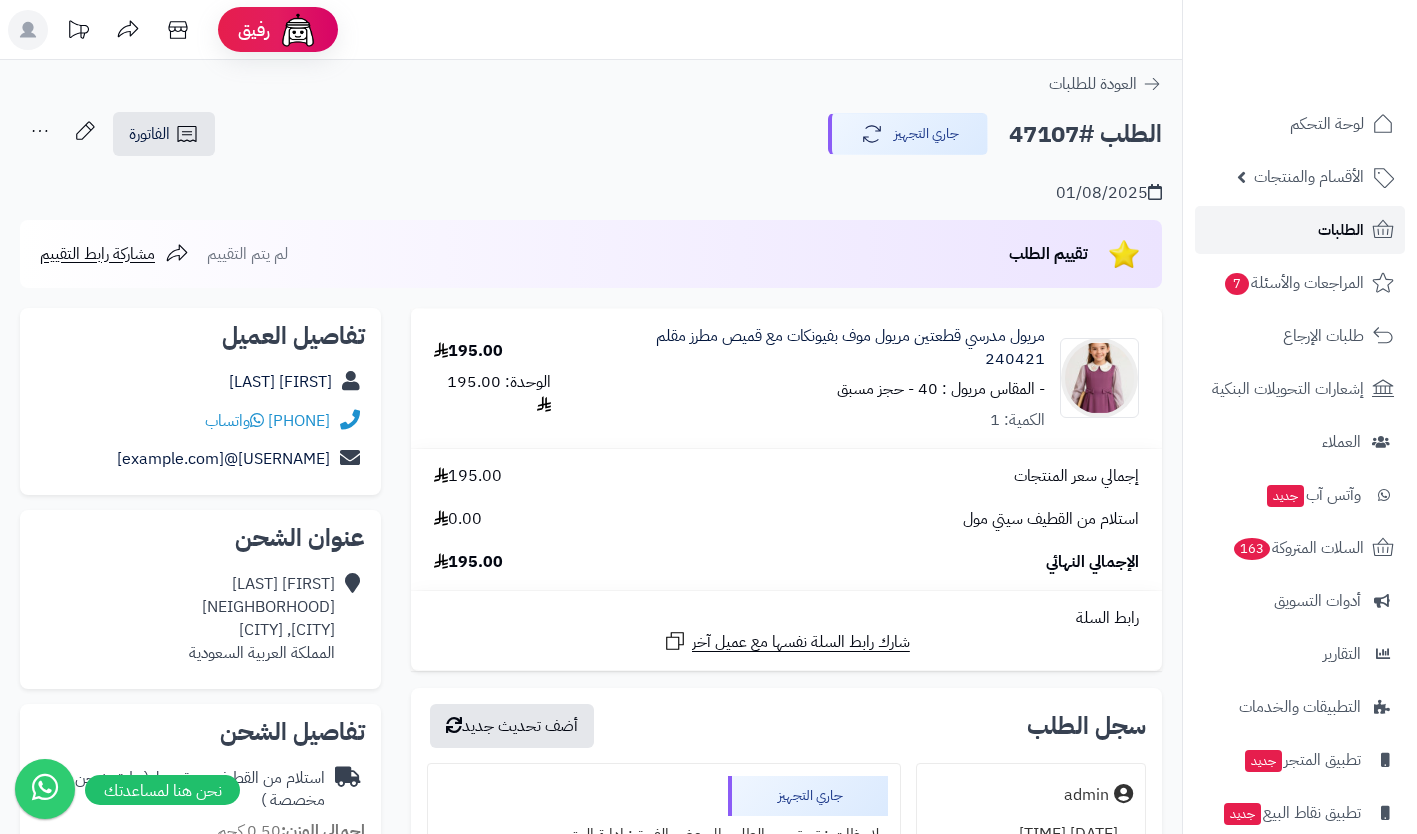 click on "الطلبات" at bounding box center (1341, 230) 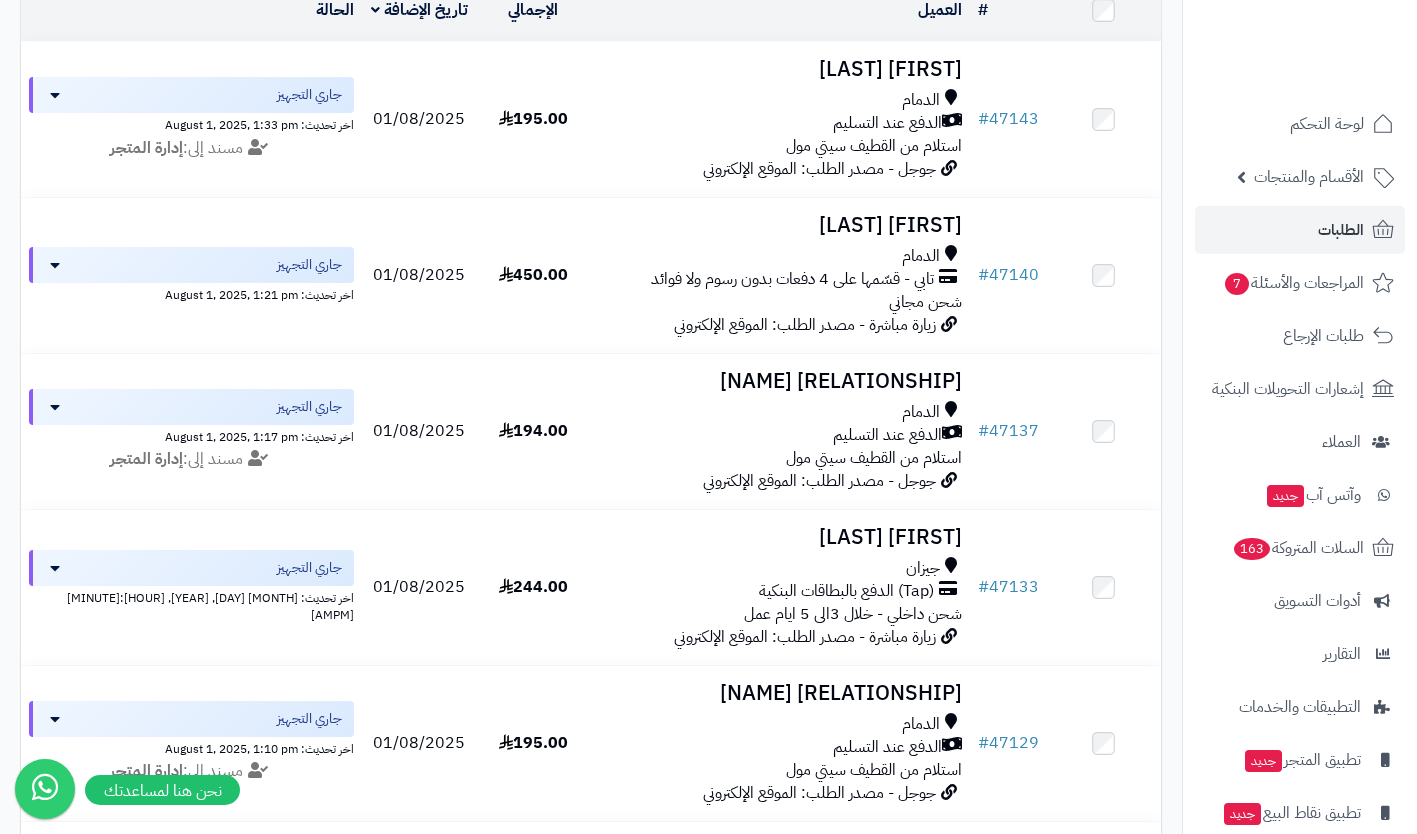 scroll, scrollTop: 271, scrollLeft: 0, axis: vertical 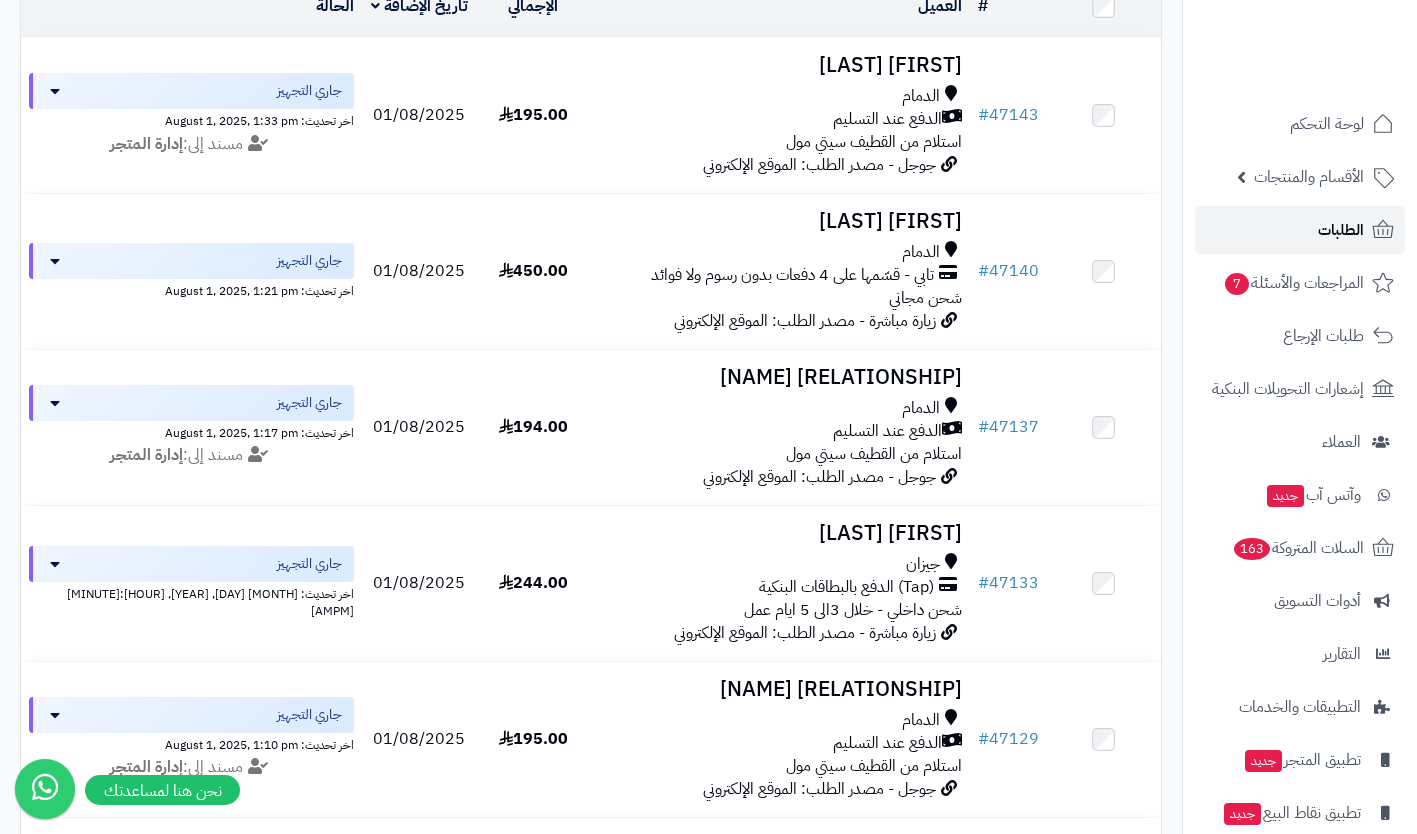 click on "الطلبات" at bounding box center [1341, 230] 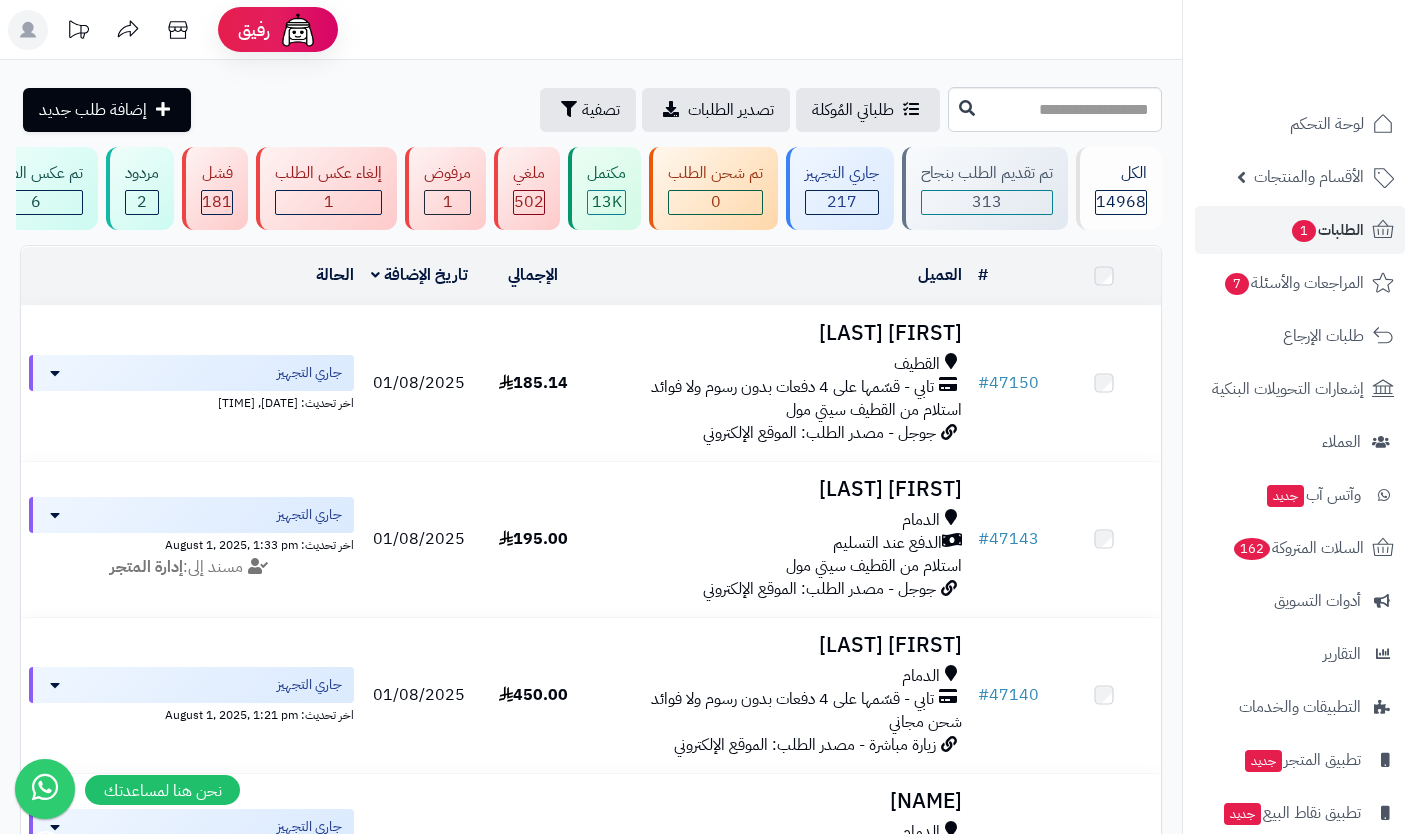 scroll, scrollTop: 0, scrollLeft: 0, axis: both 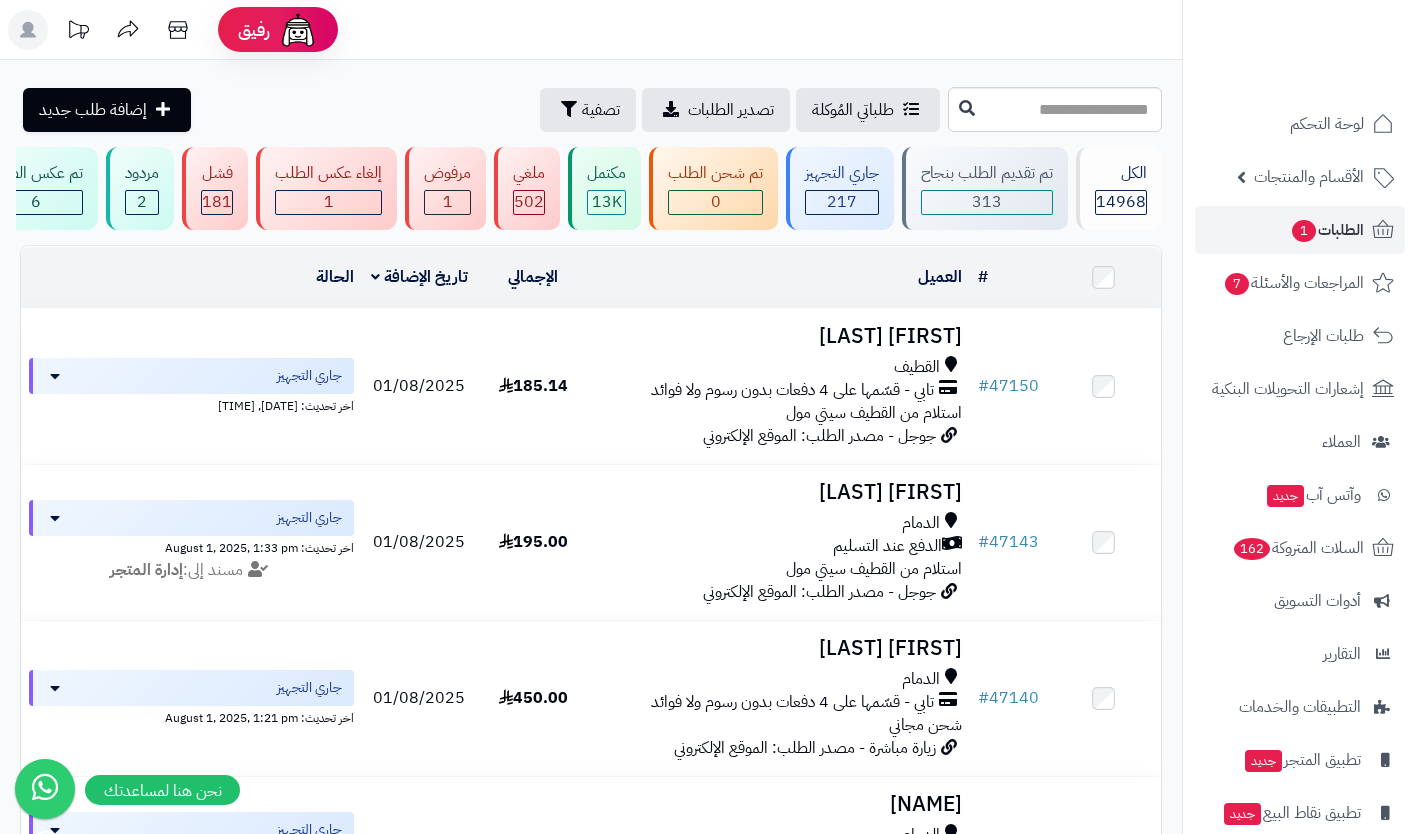 click on "استلام من القطيف  سيتي مول" at bounding box center (874, 413) 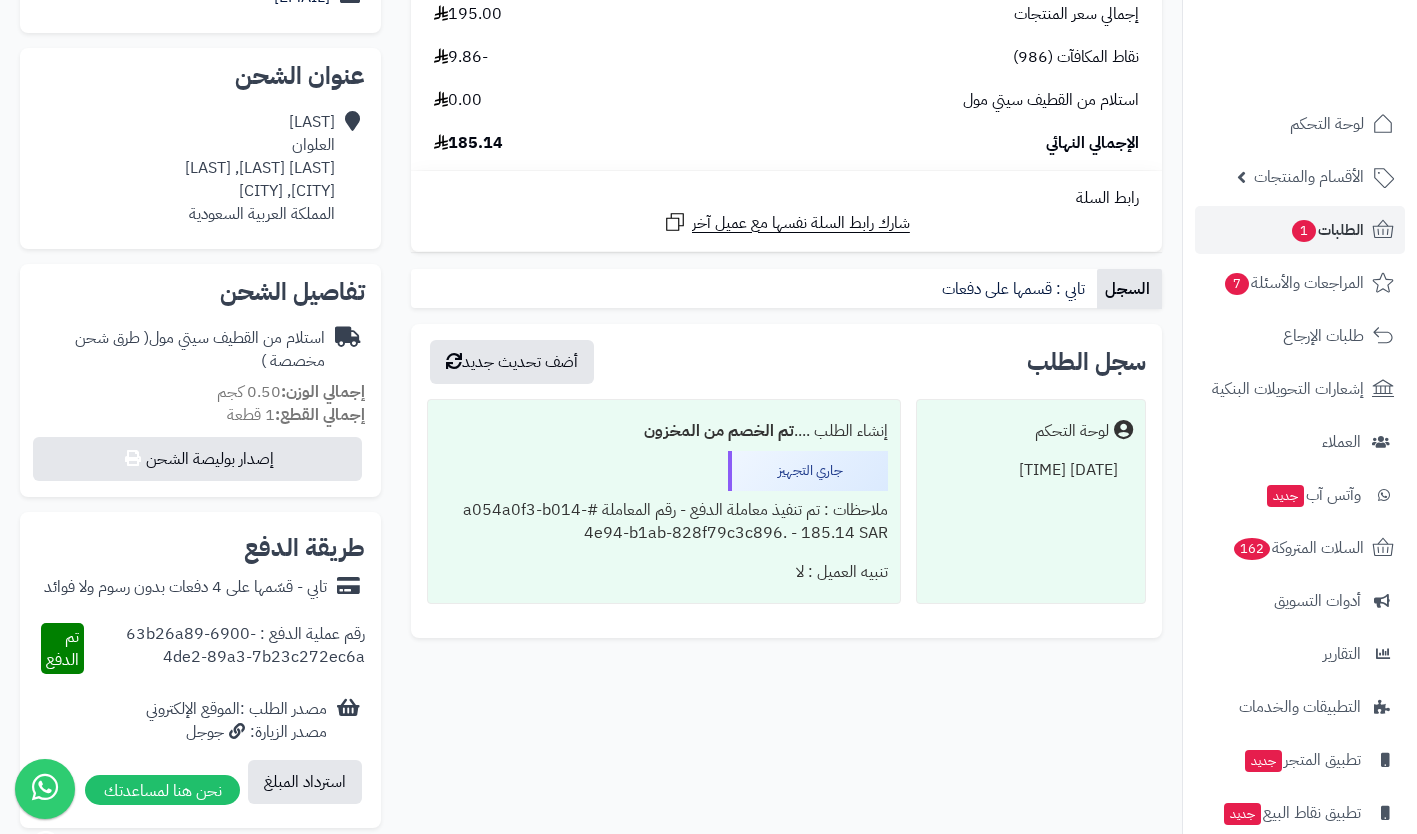 scroll, scrollTop: 0, scrollLeft: 0, axis: both 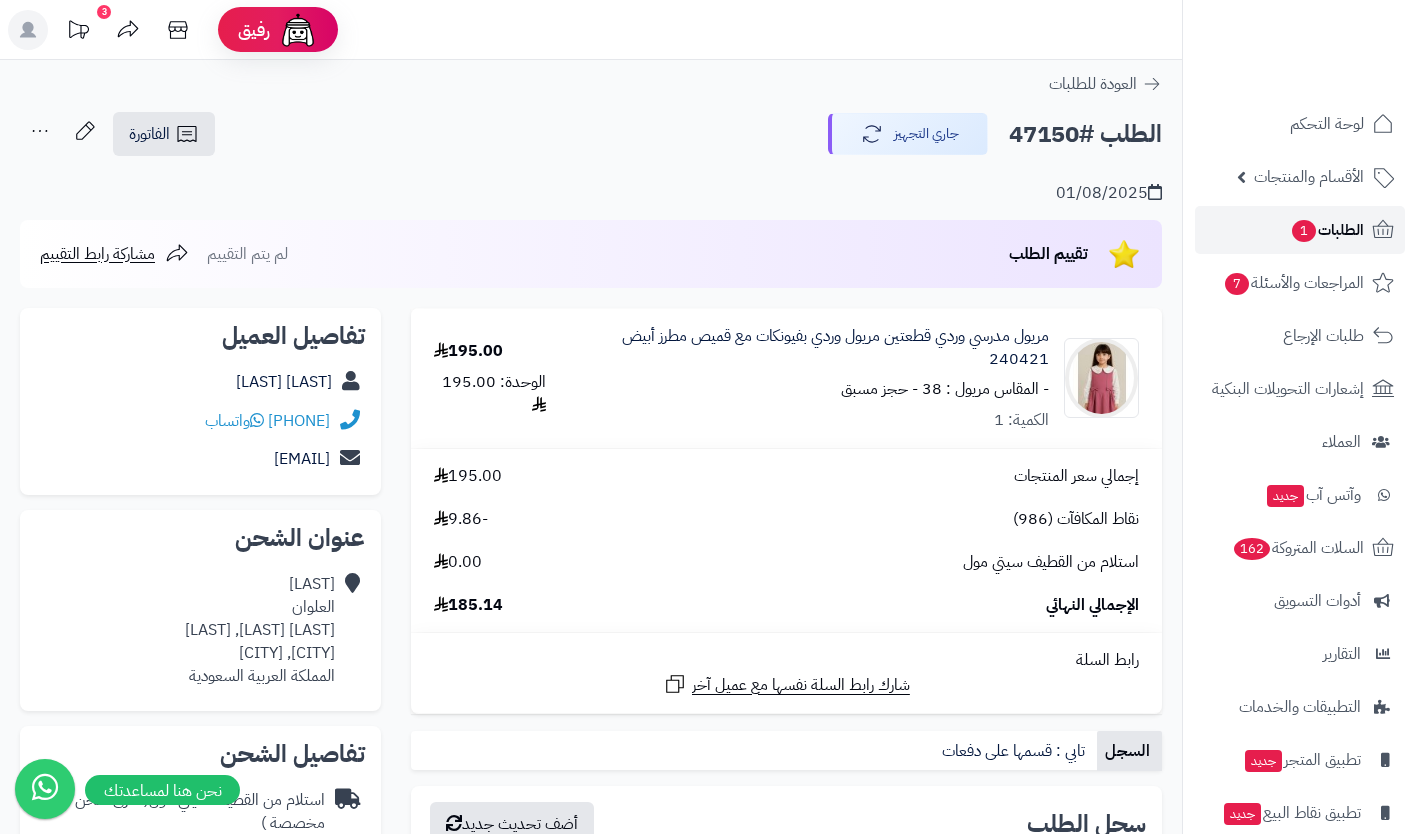 click on "1" at bounding box center [1304, 231] 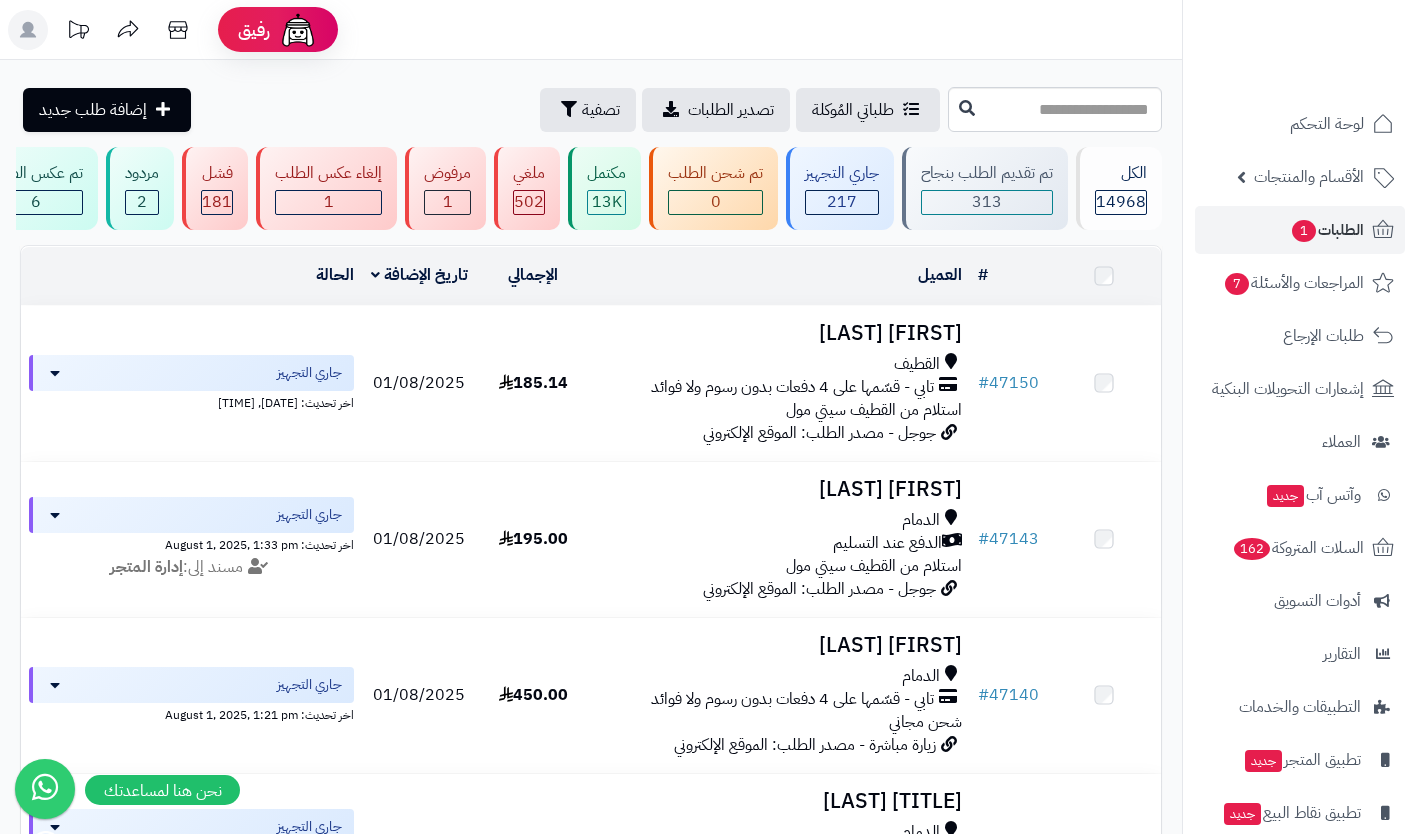 scroll, scrollTop: 0, scrollLeft: 0, axis: both 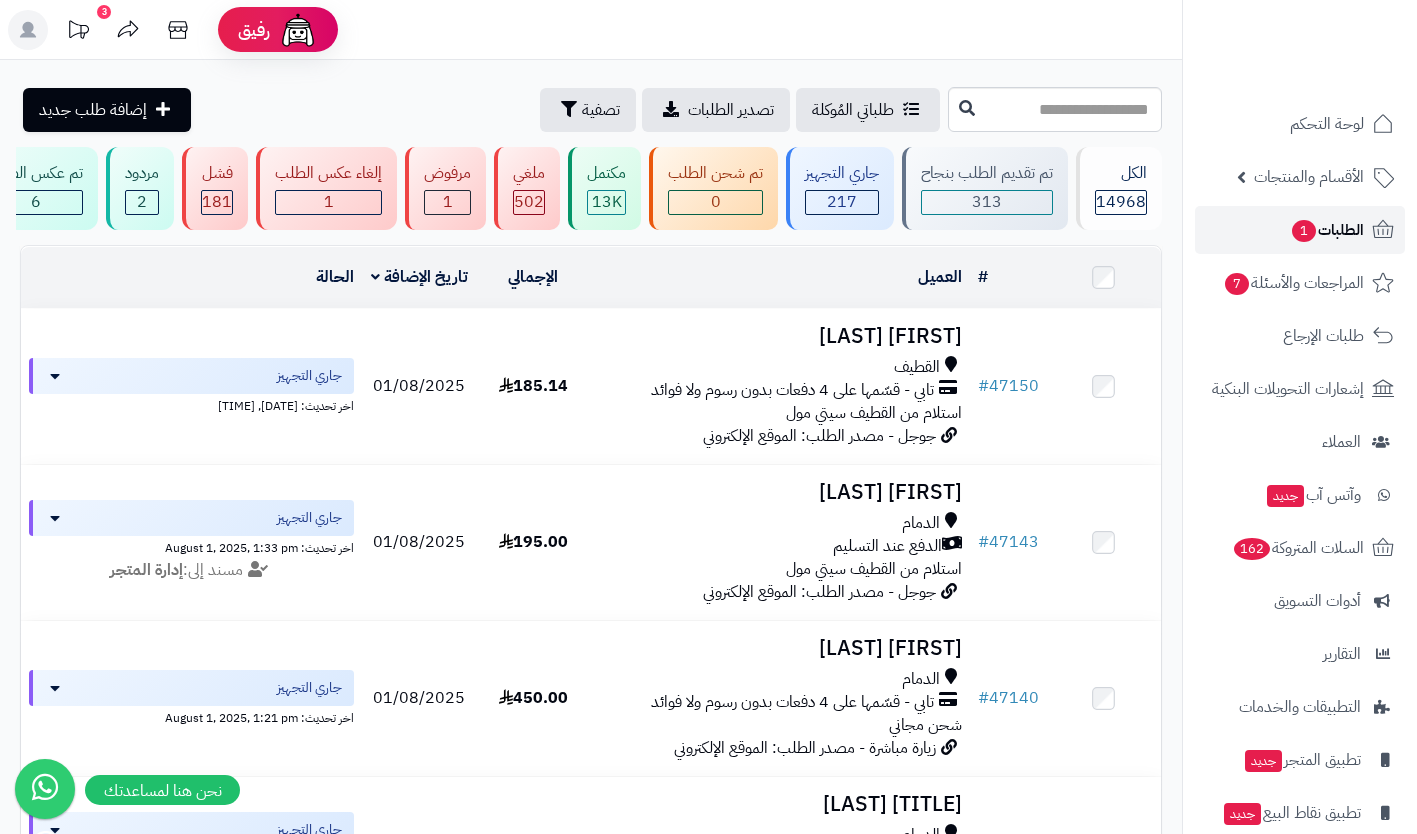 click on "الطلبات  1" at bounding box center (1327, 230) 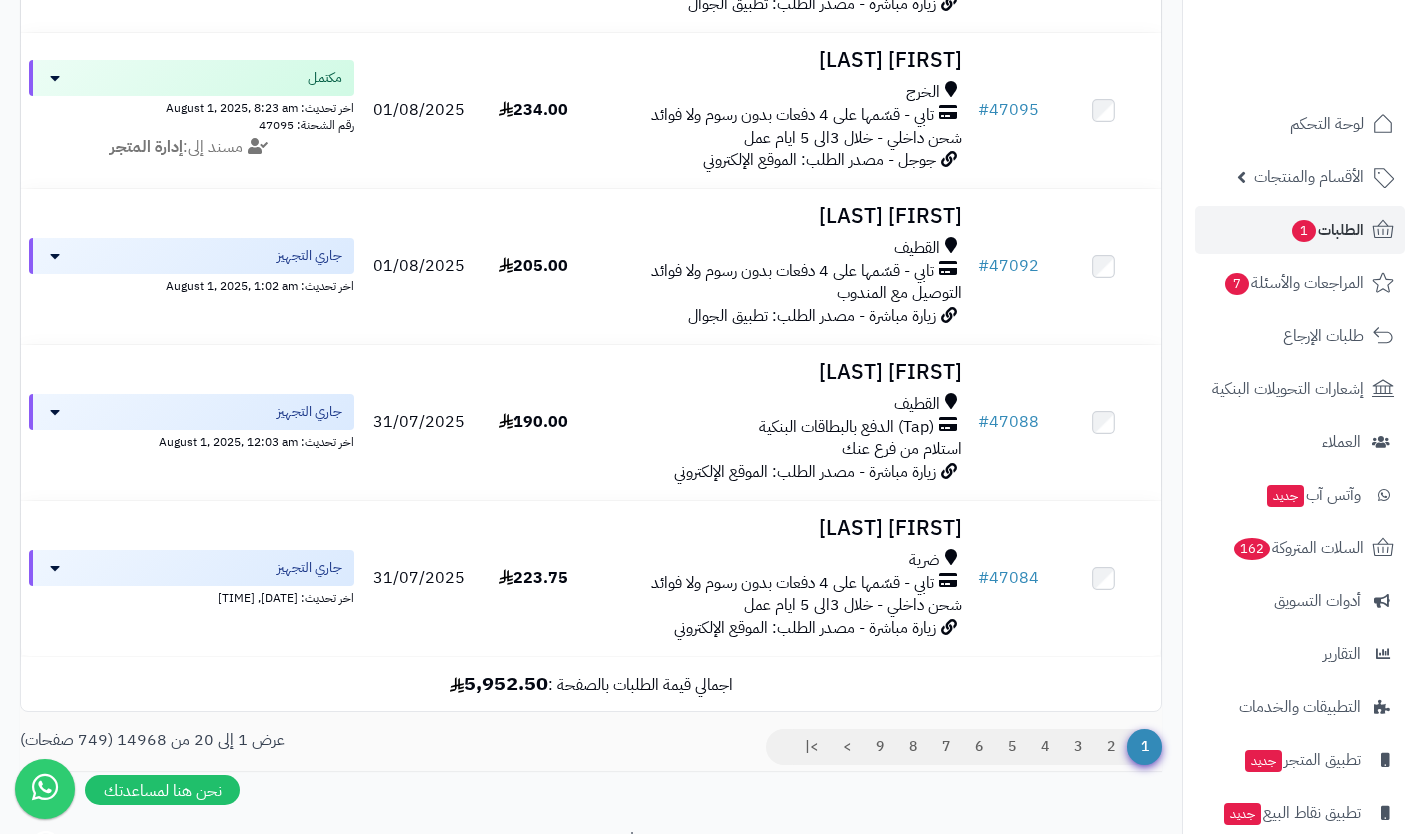 scroll, scrollTop: 2927, scrollLeft: 0, axis: vertical 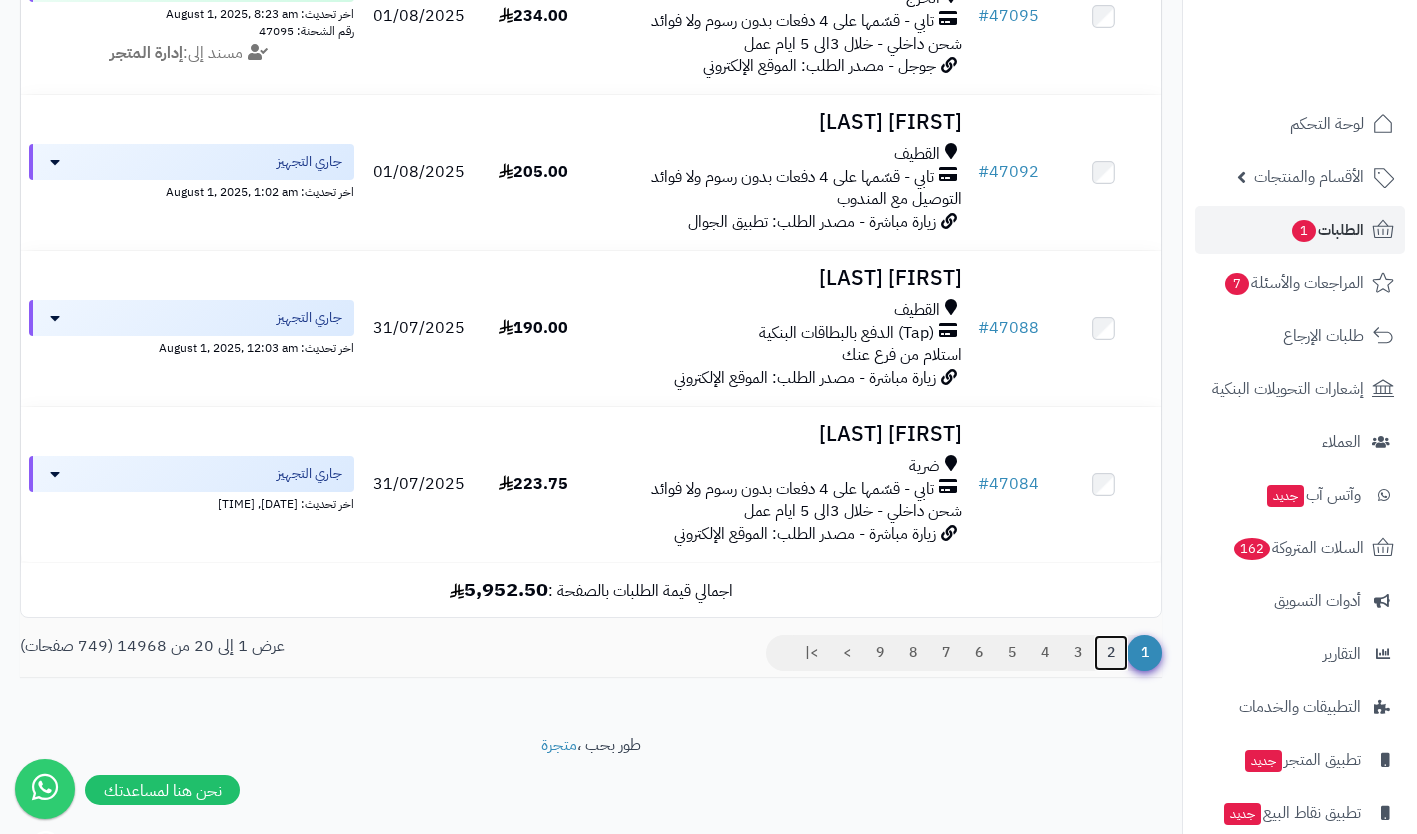 click on "2" at bounding box center (1111, 653) 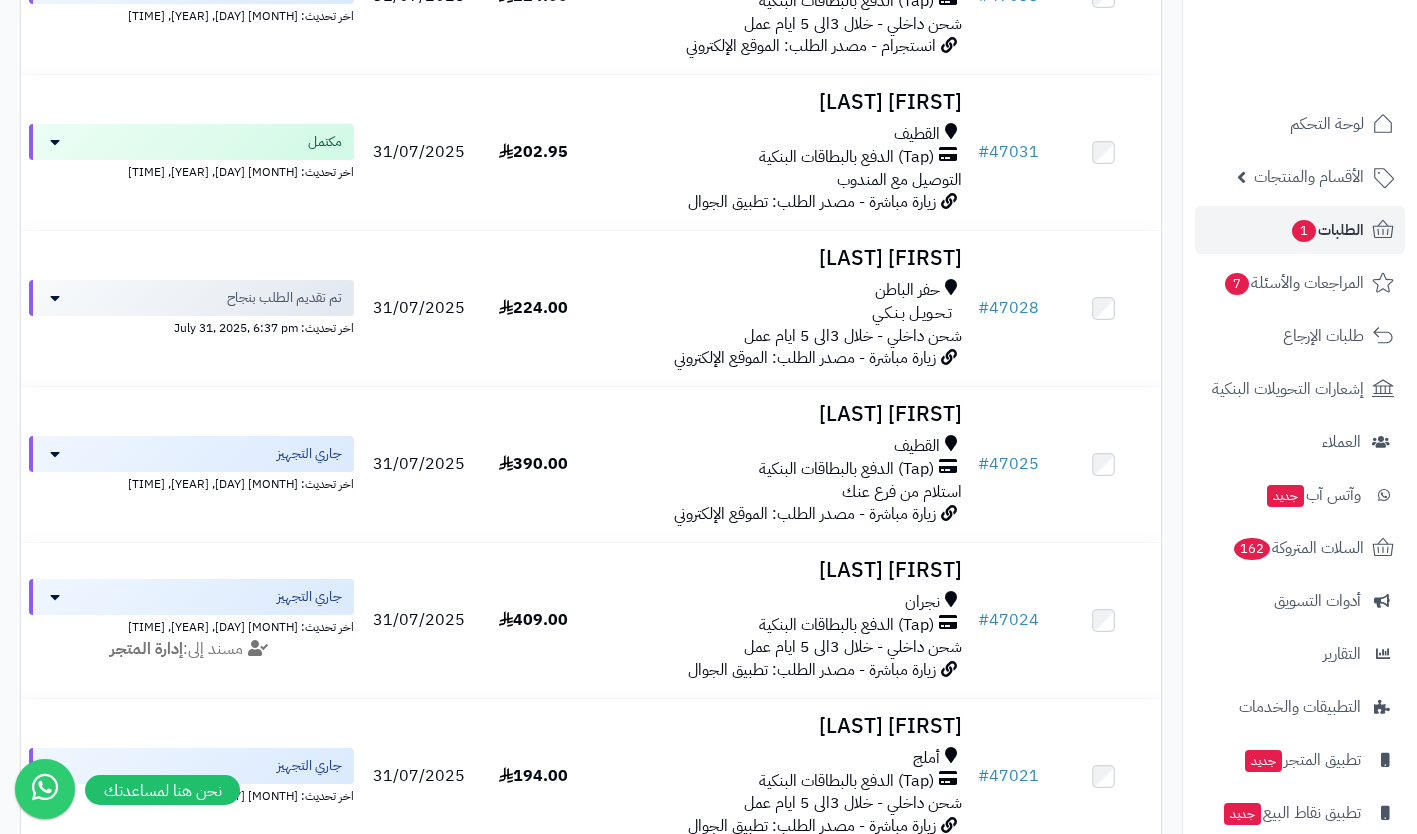 scroll, scrollTop: 2452, scrollLeft: 0, axis: vertical 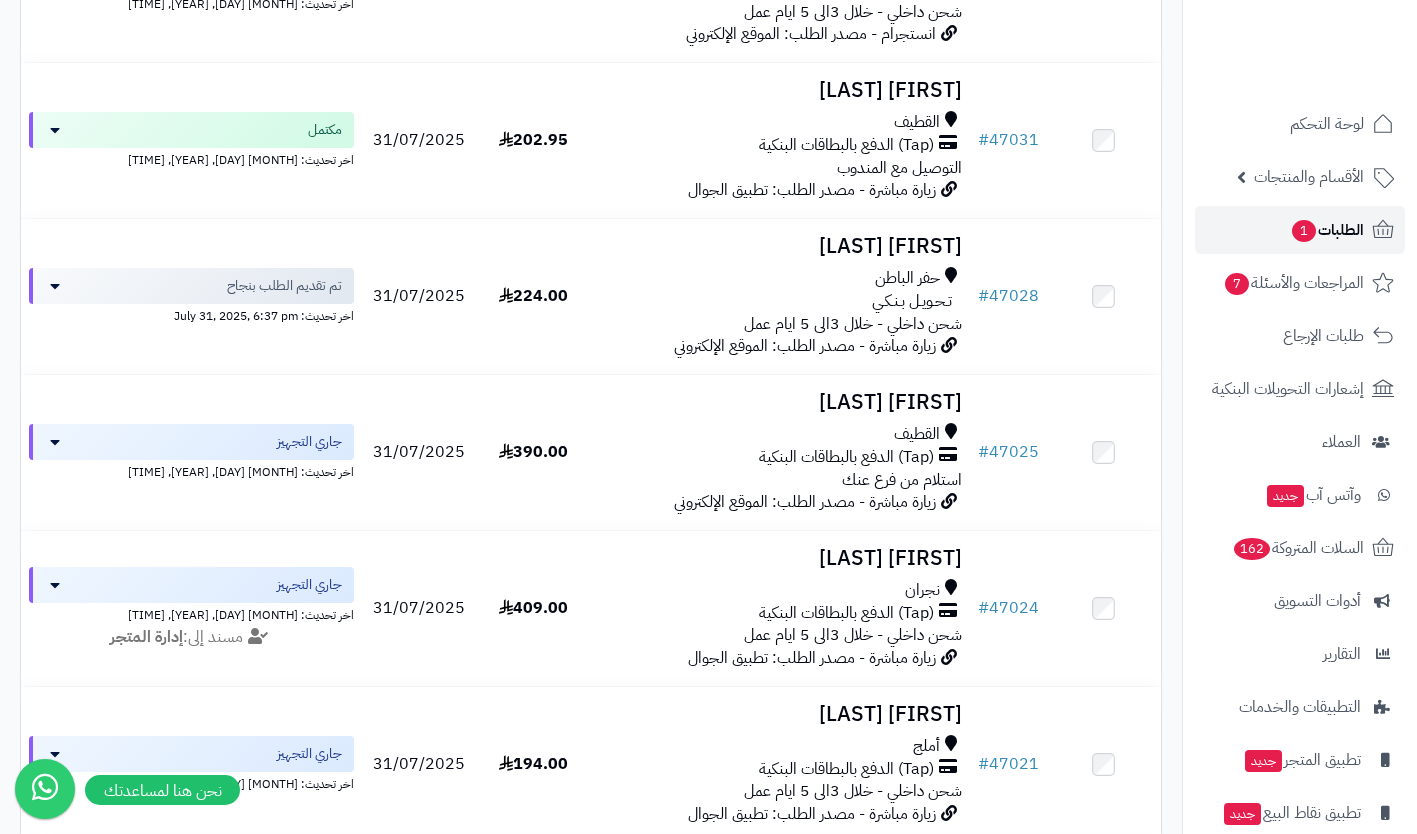 click on "الطلبات  1" at bounding box center (1327, 230) 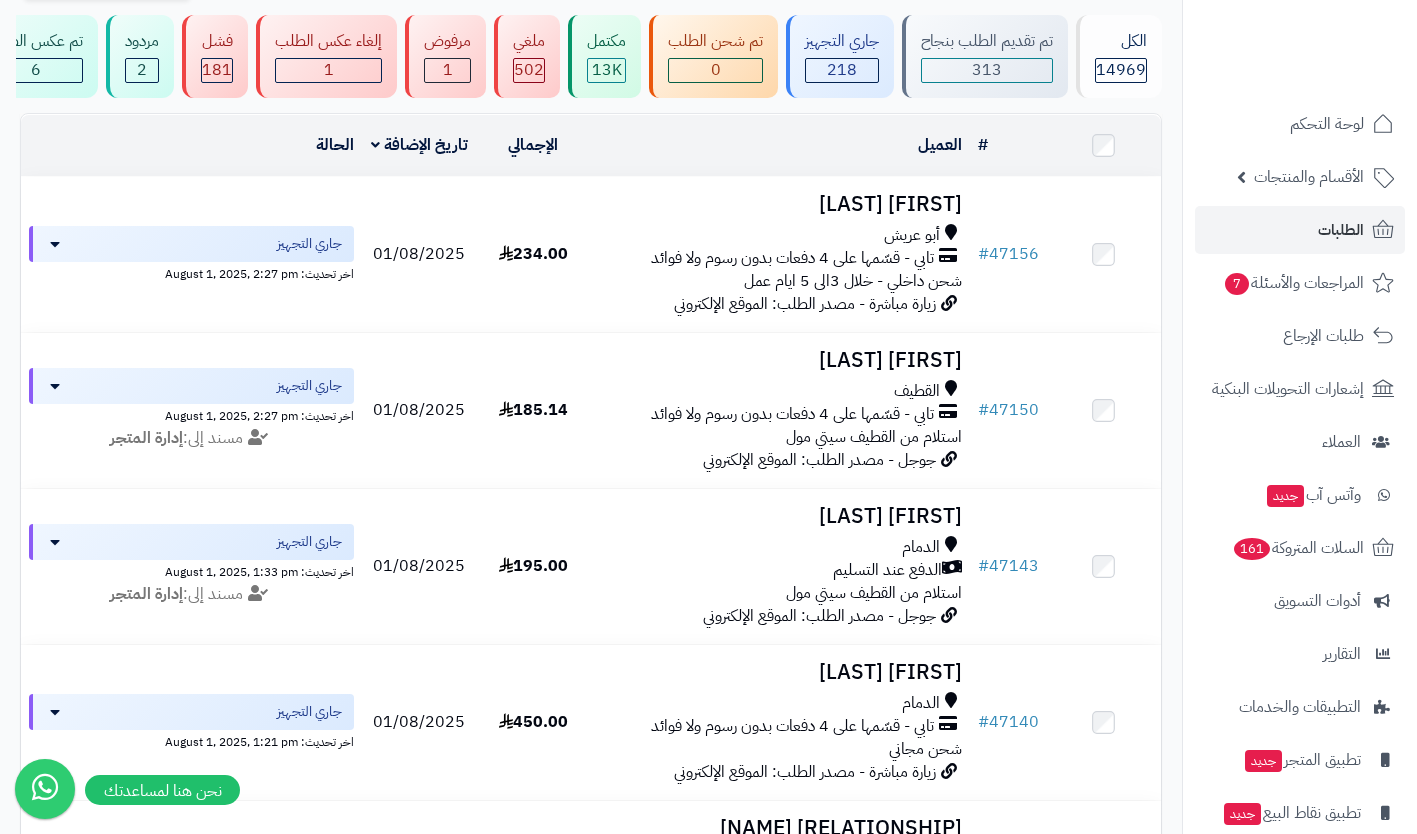 scroll, scrollTop: 0, scrollLeft: 0, axis: both 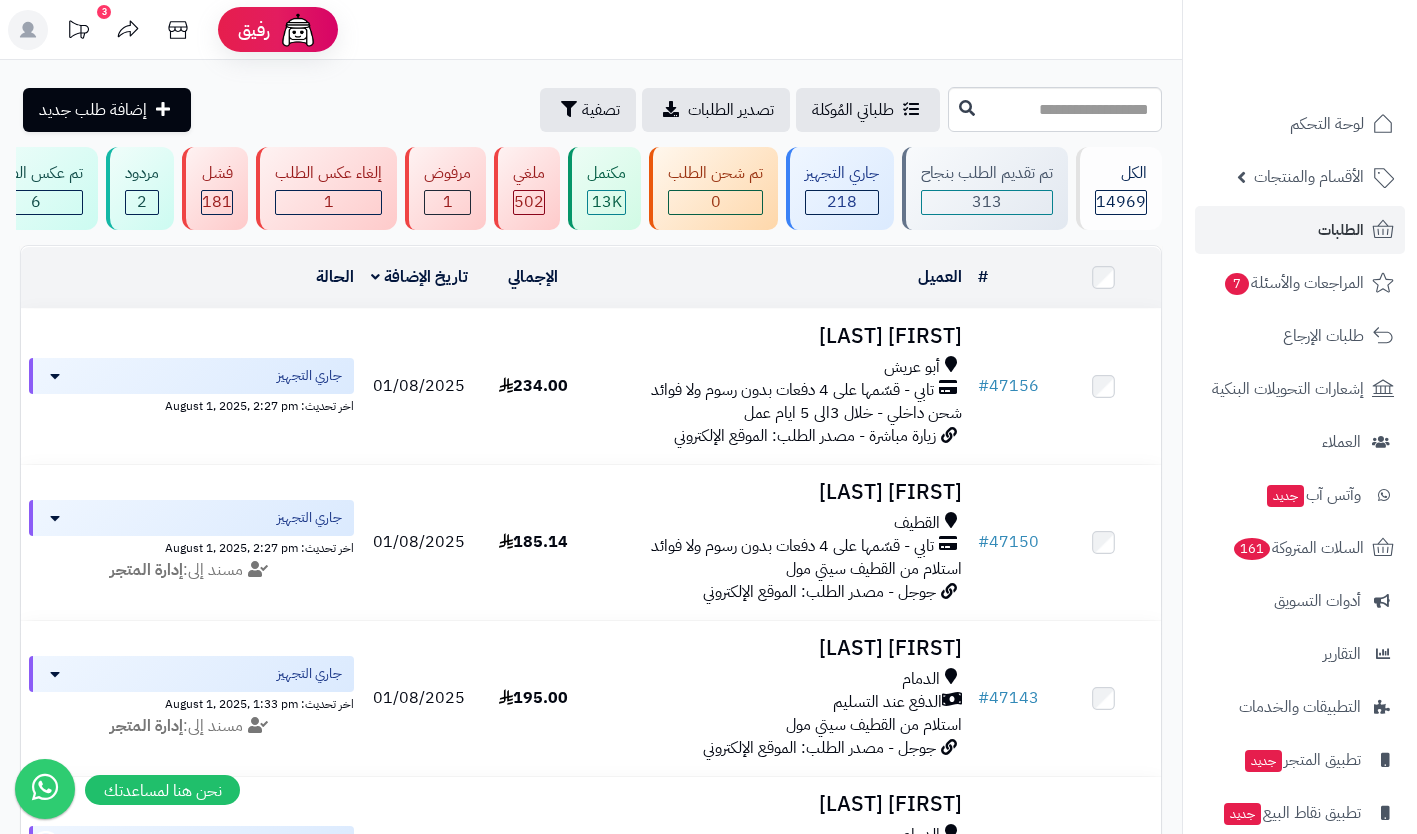 click on "شحن داخلي  - خلال 3الى 5 ايام عمل" at bounding box center (853, 413) 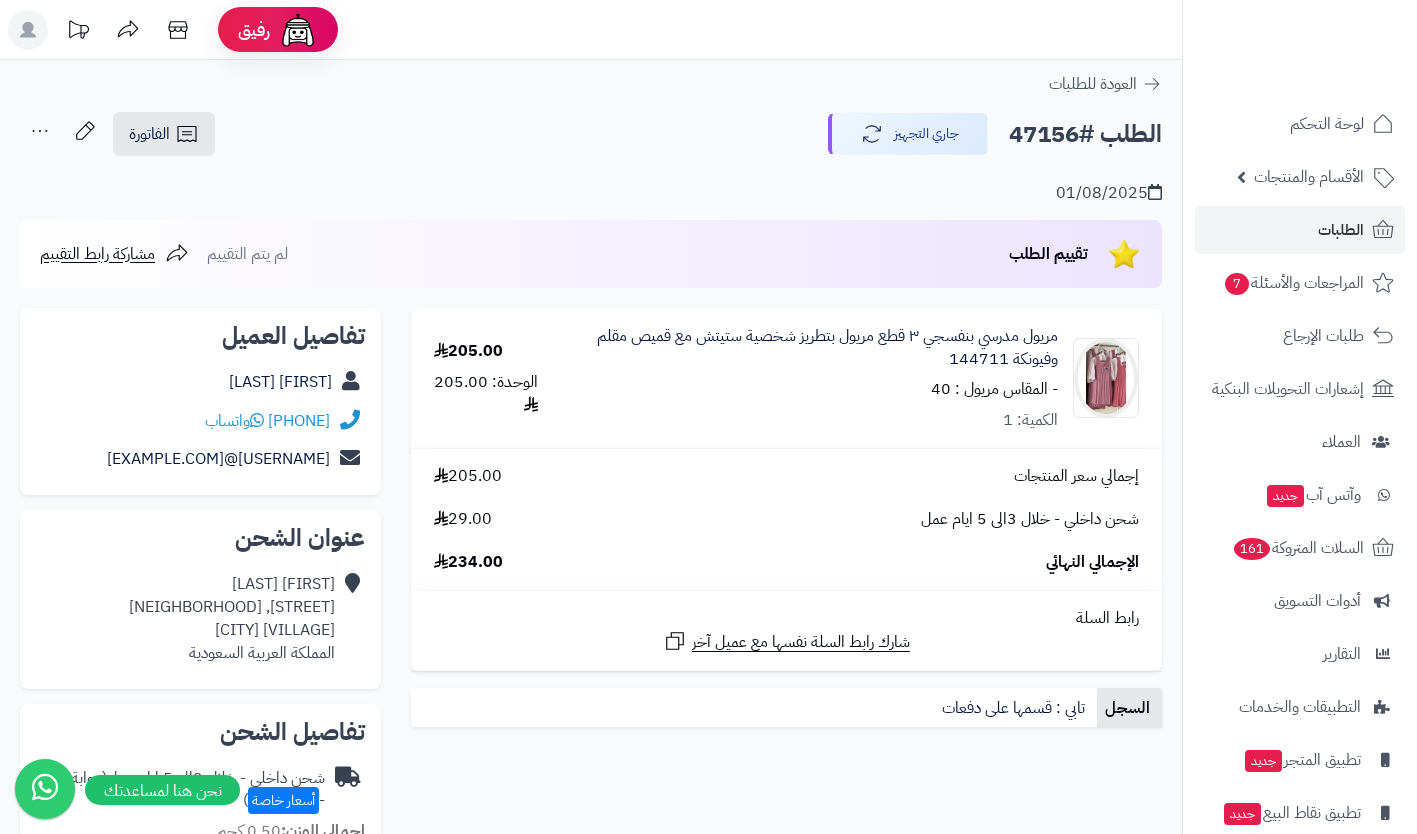 scroll, scrollTop: 0, scrollLeft: 0, axis: both 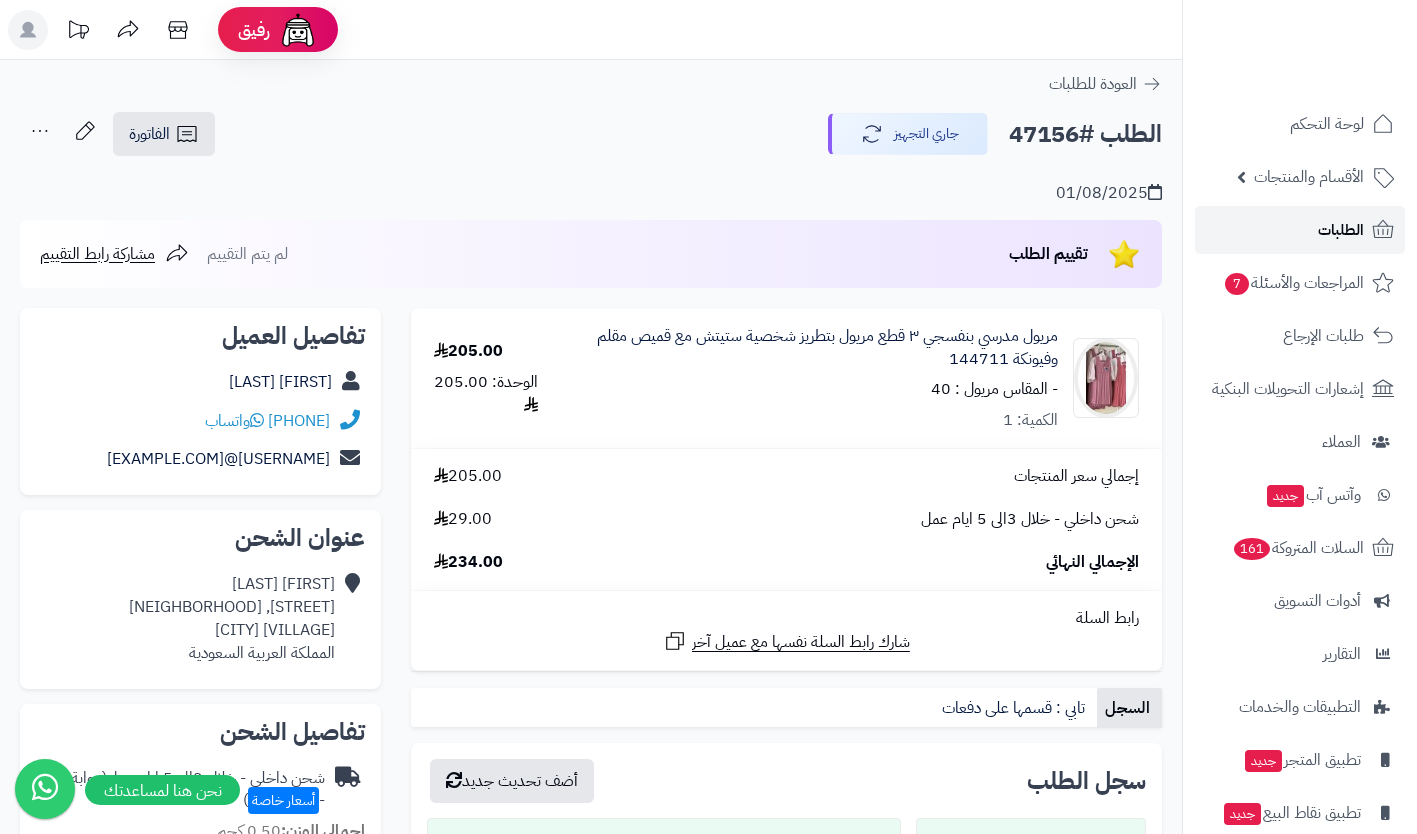 click on "الطلبات" at bounding box center (1341, 230) 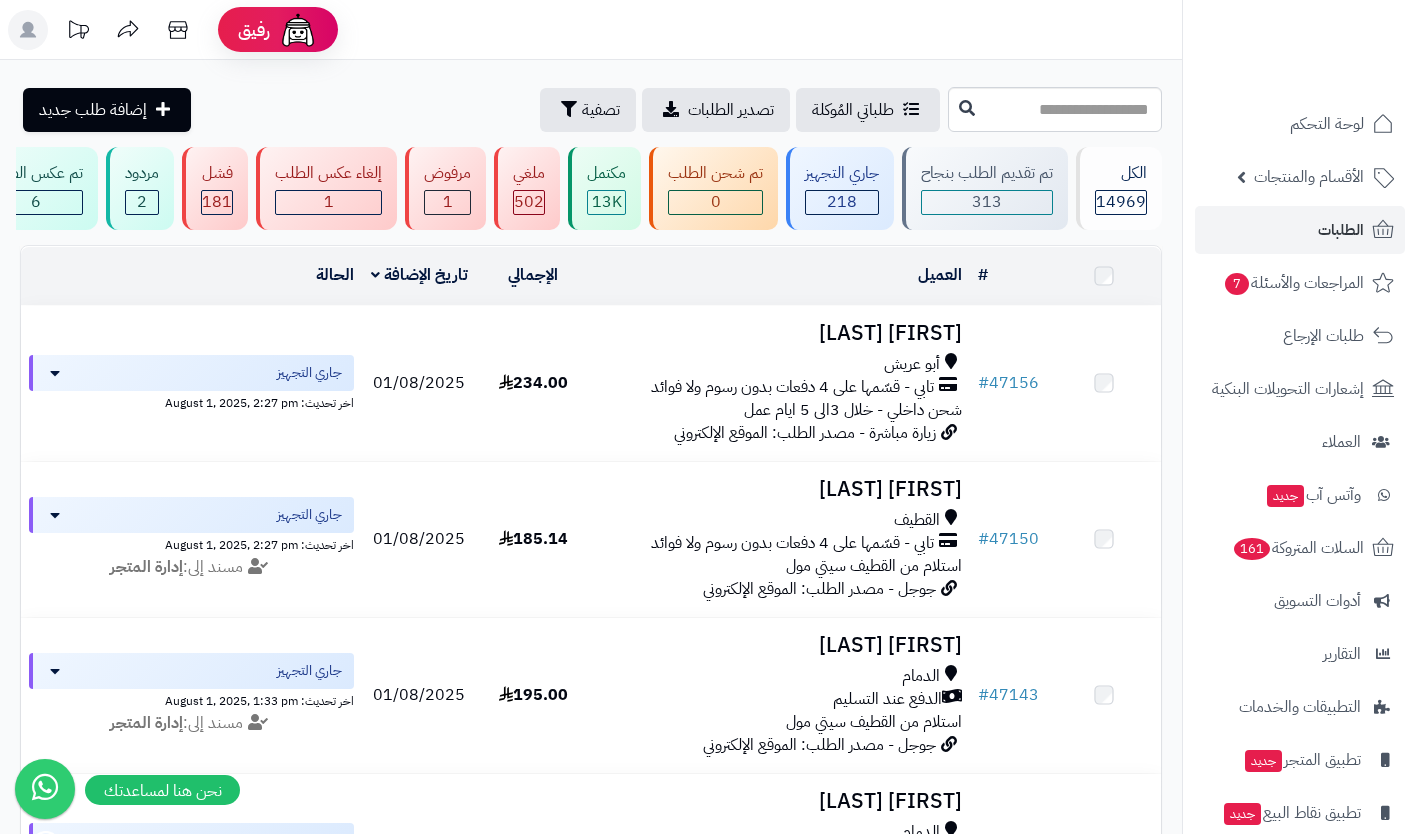 scroll, scrollTop: 0, scrollLeft: 0, axis: both 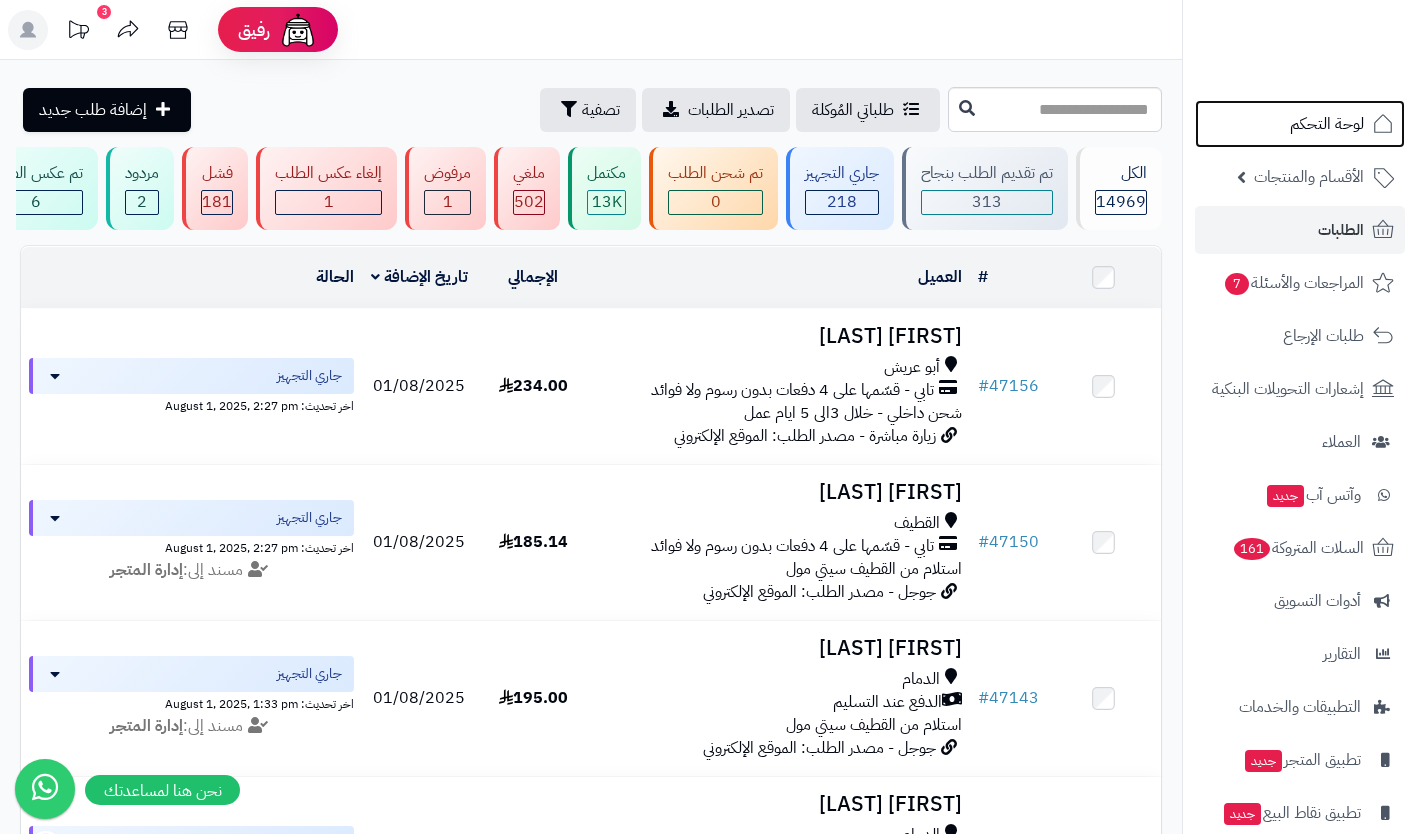 click on "لوحة التحكم" at bounding box center [1327, 124] 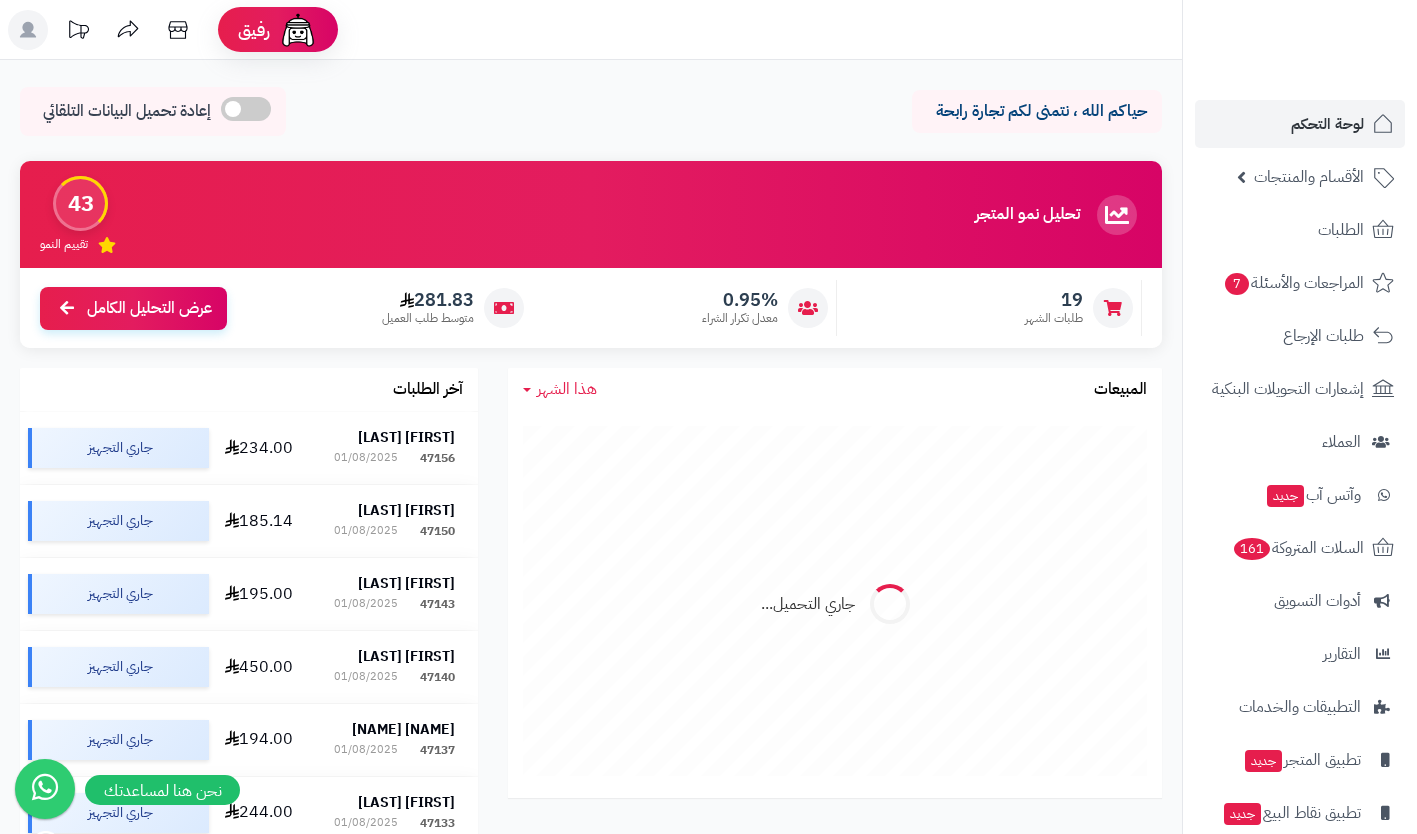scroll, scrollTop: 0, scrollLeft: 0, axis: both 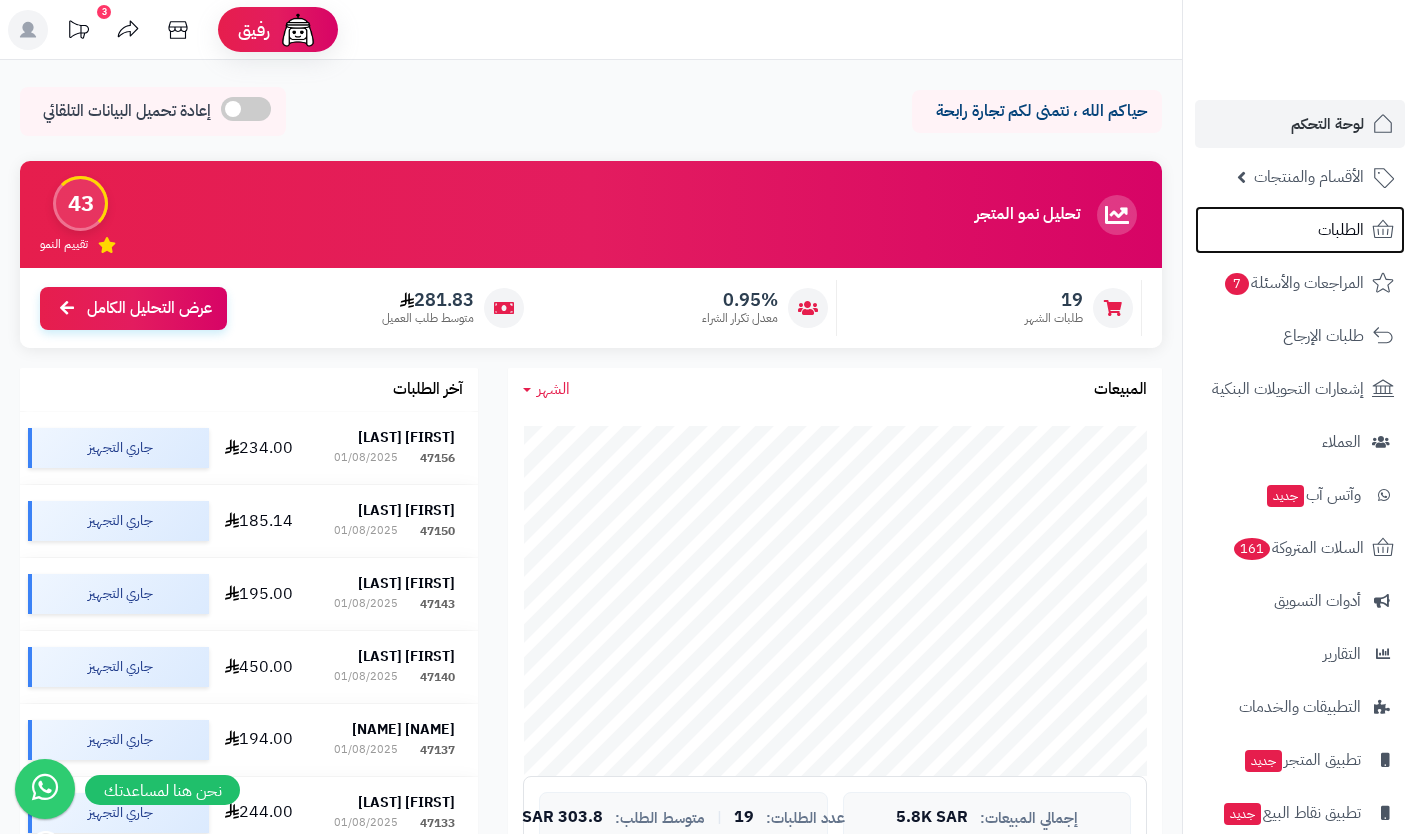 click on "الطلبات" at bounding box center (1341, 230) 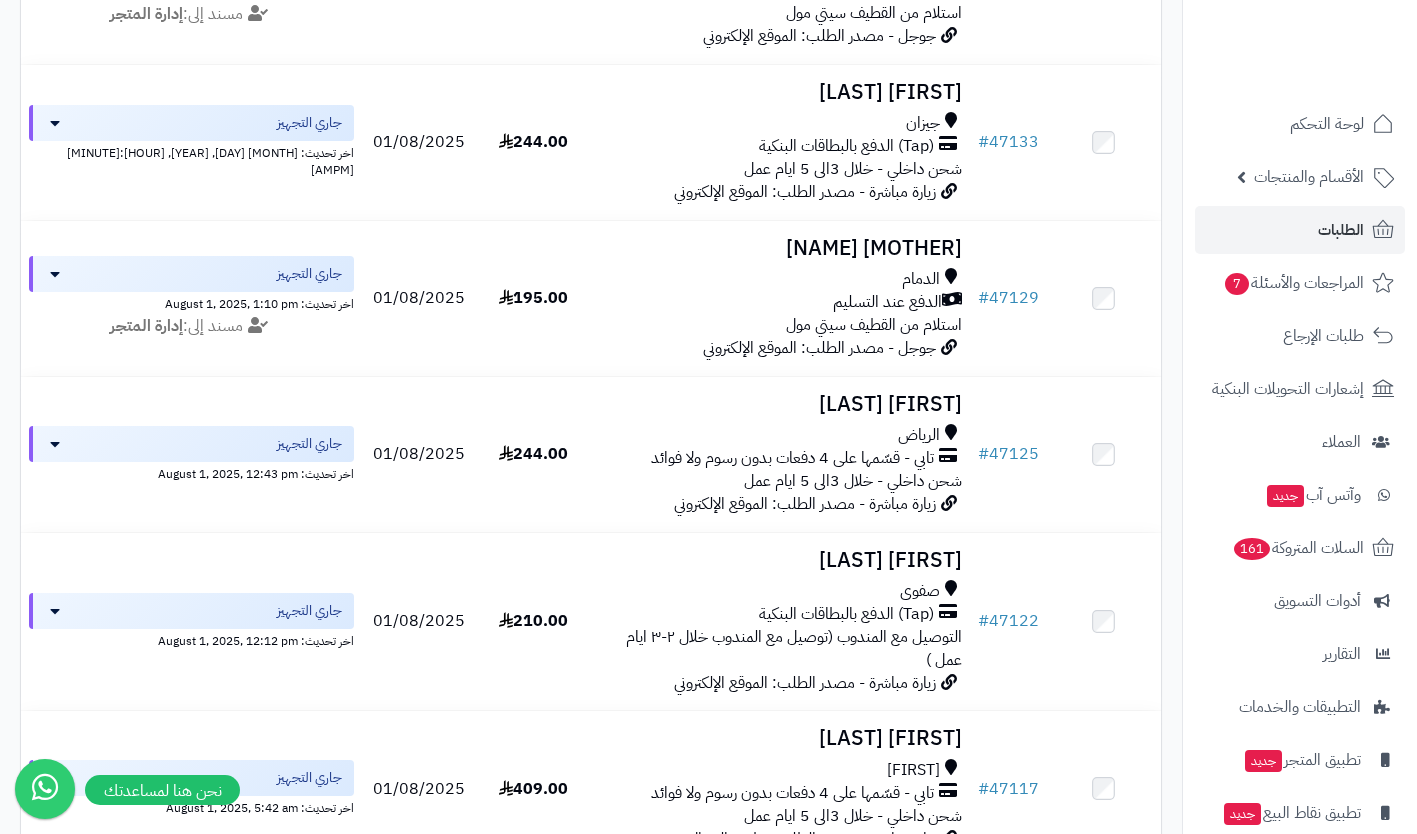 scroll, scrollTop: 0, scrollLeft: 0, axis: both 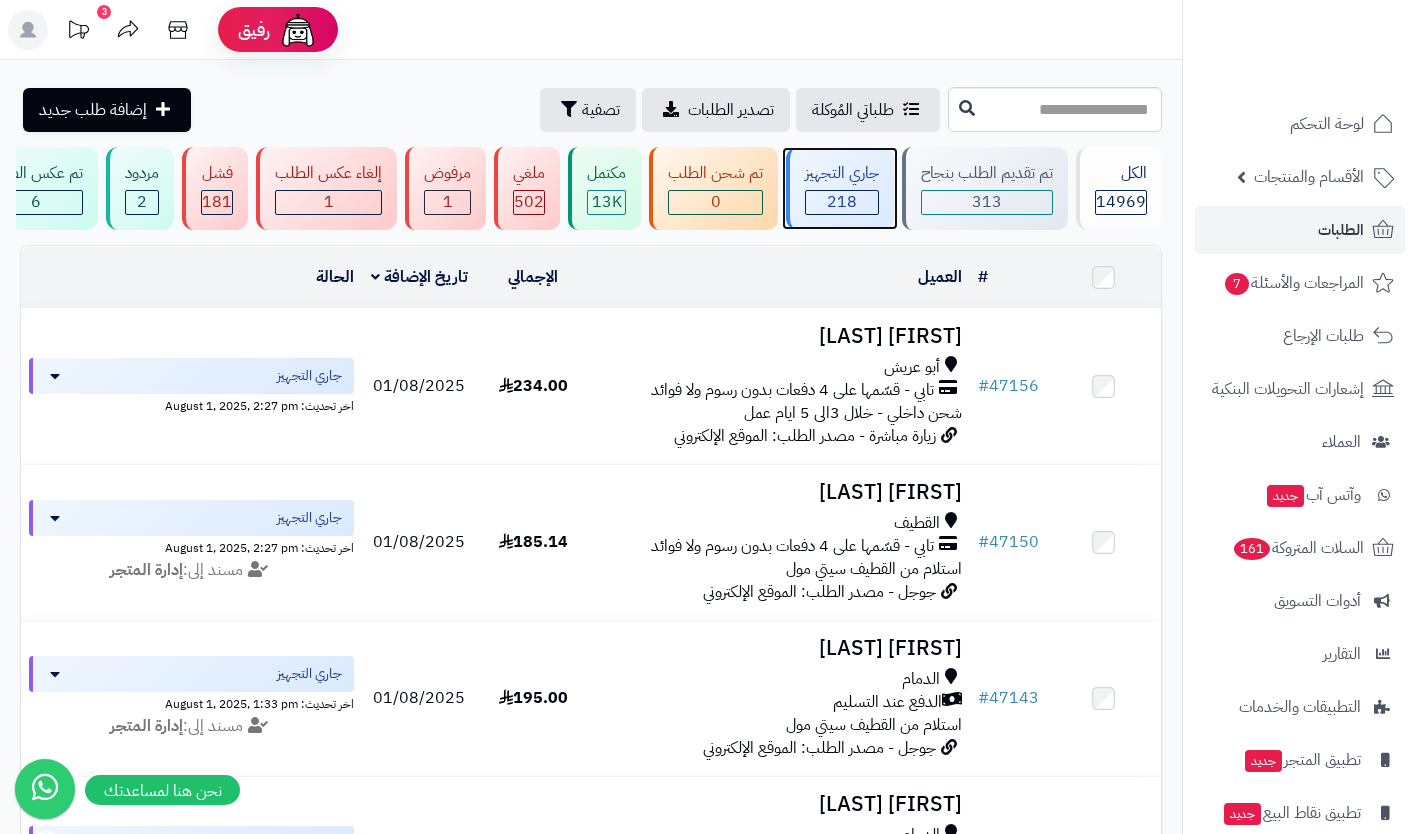 click on "218" at bounding box center (842, 202) 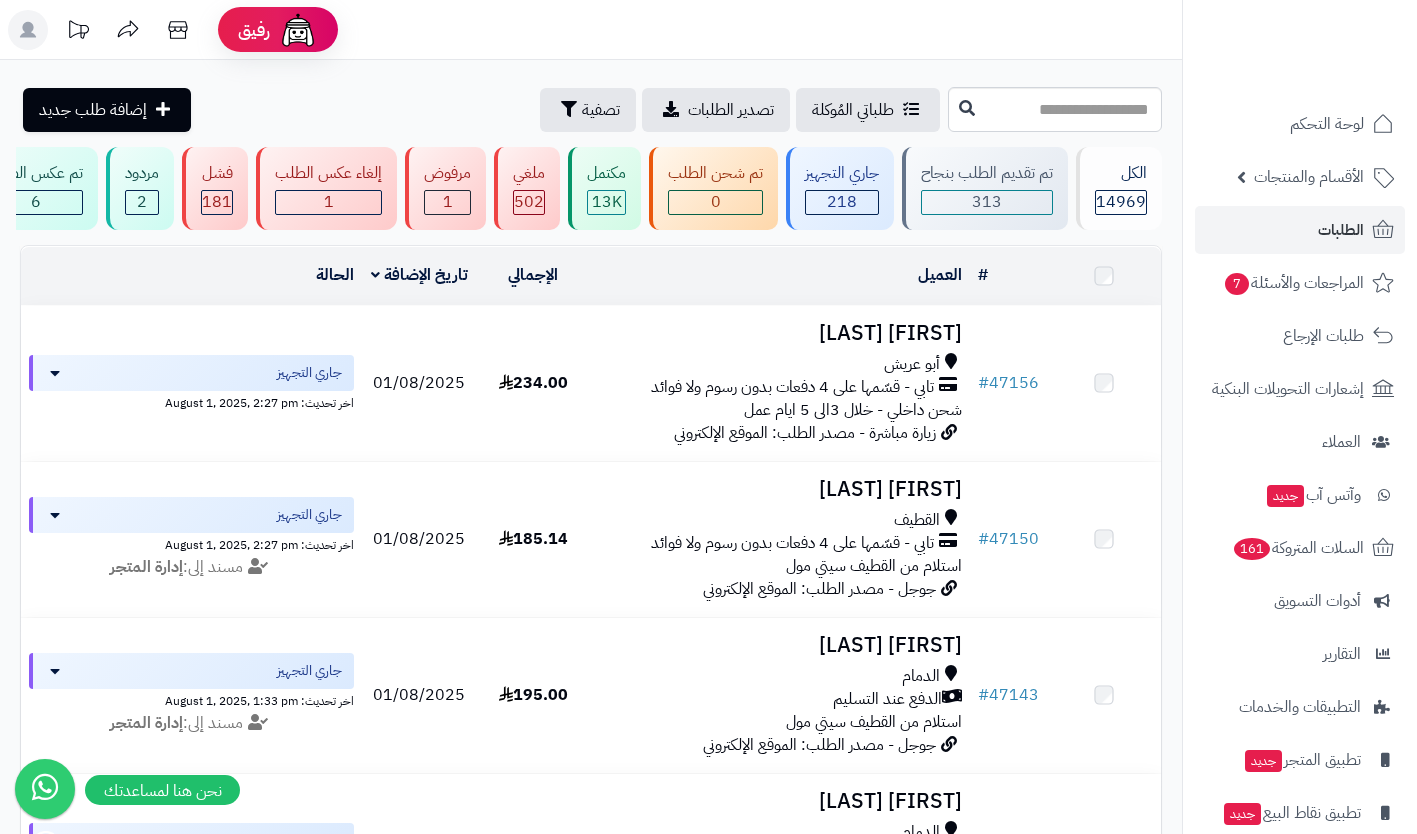 scroll, scrollTop: 0, scrollLeft: 0, axis: both 